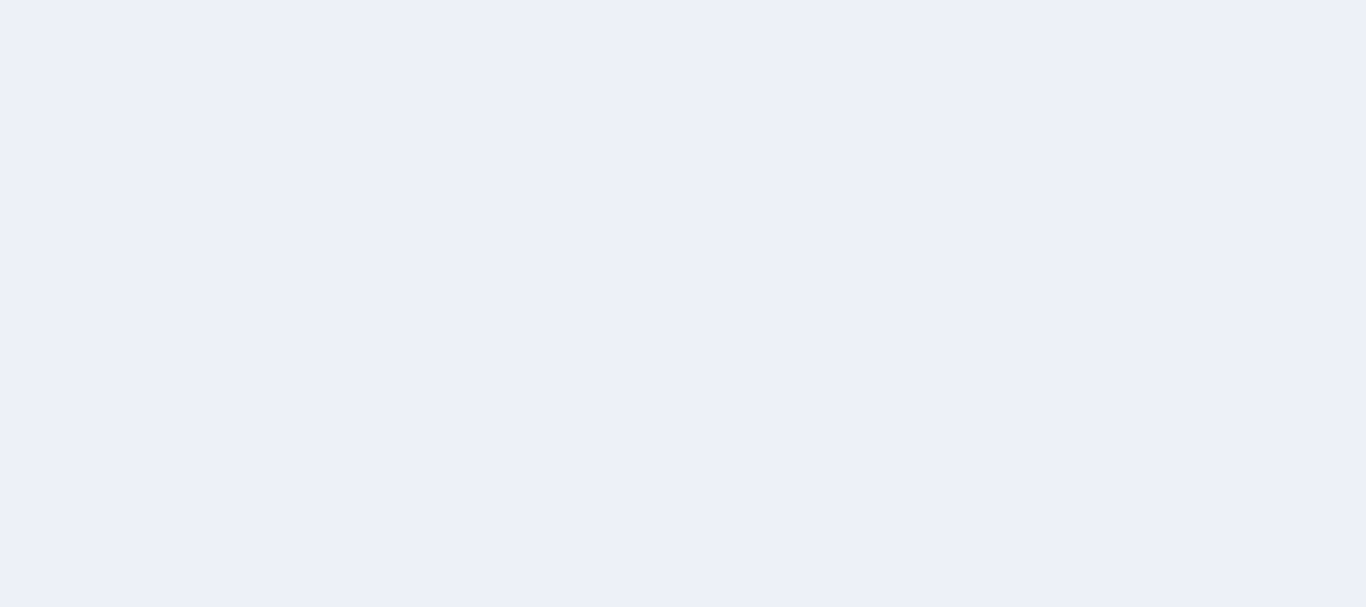 scroll, scrollTop: 0, scrollLeft: 0, axis: both 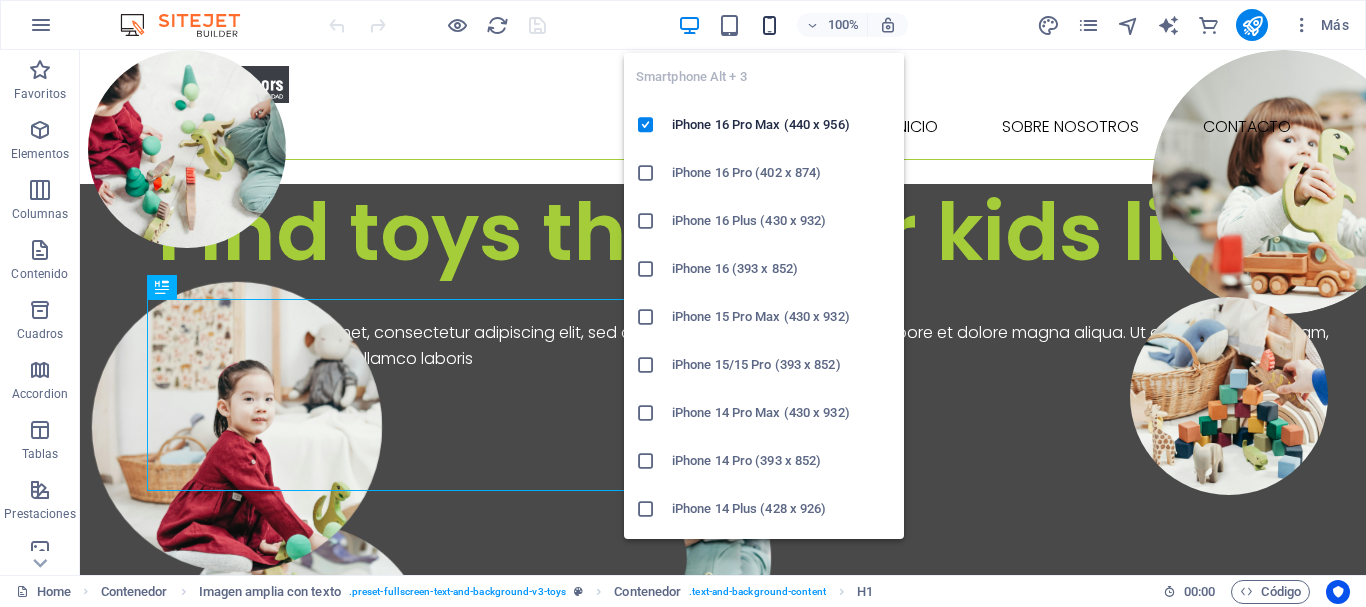 click at bounding box center [769, 25] 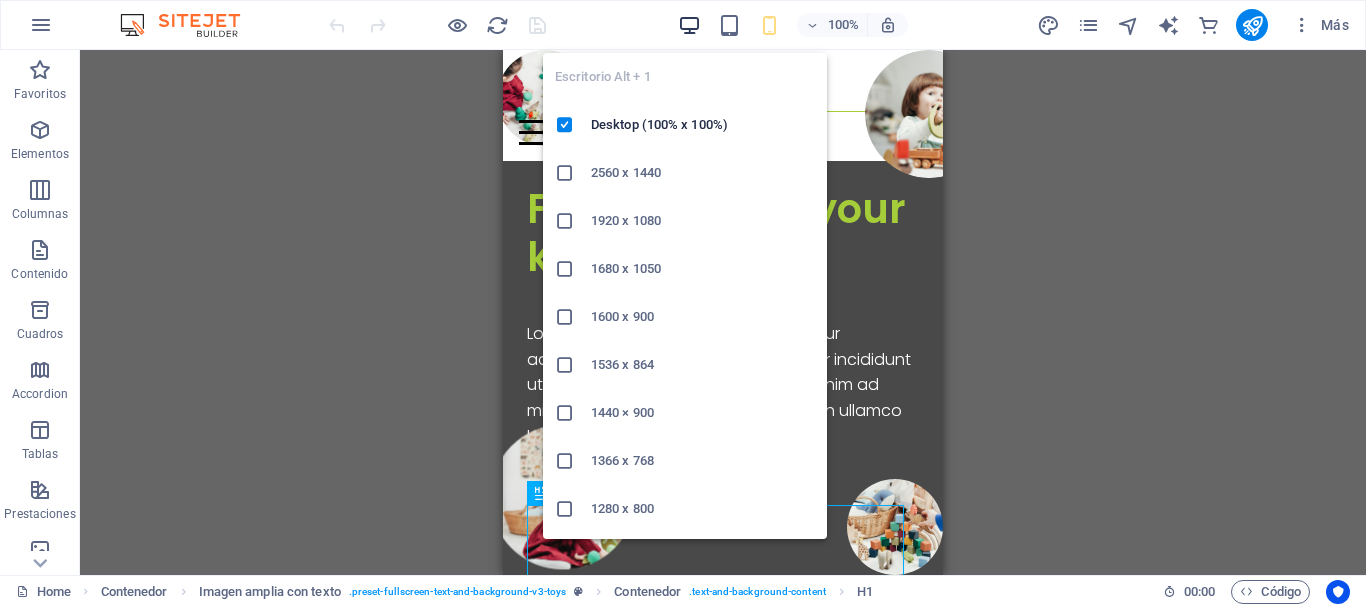 click at bounding box center [689, 25] 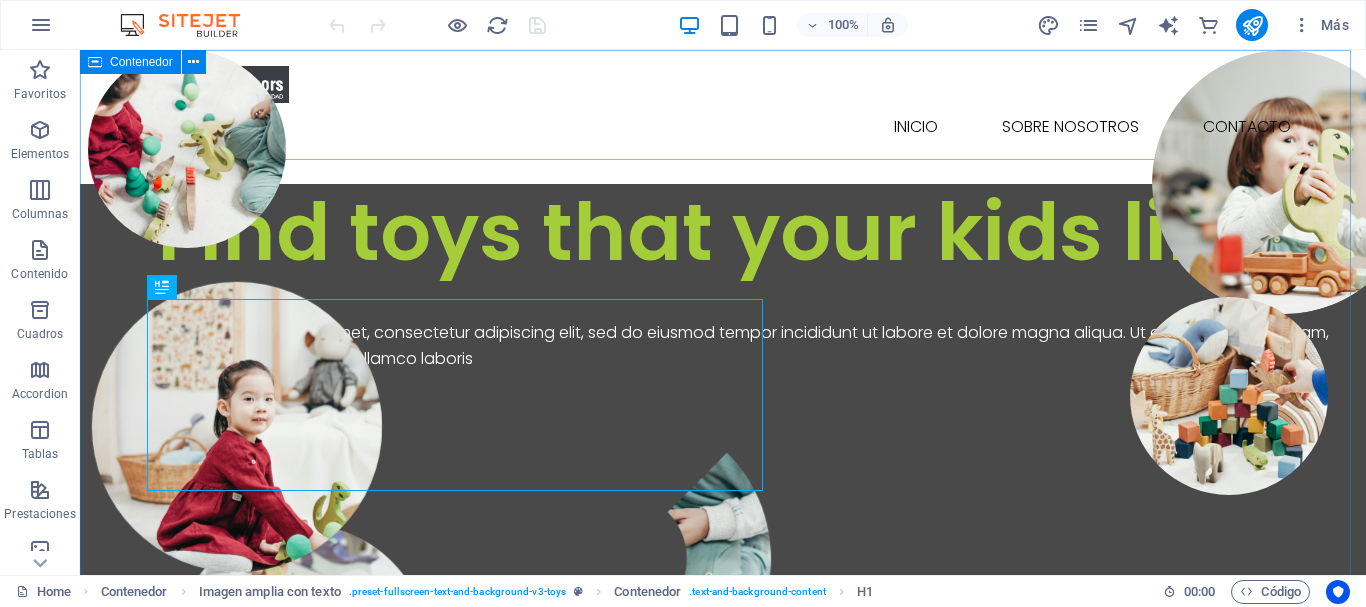 click on "Contenedor" at bounding box center (130, 62) 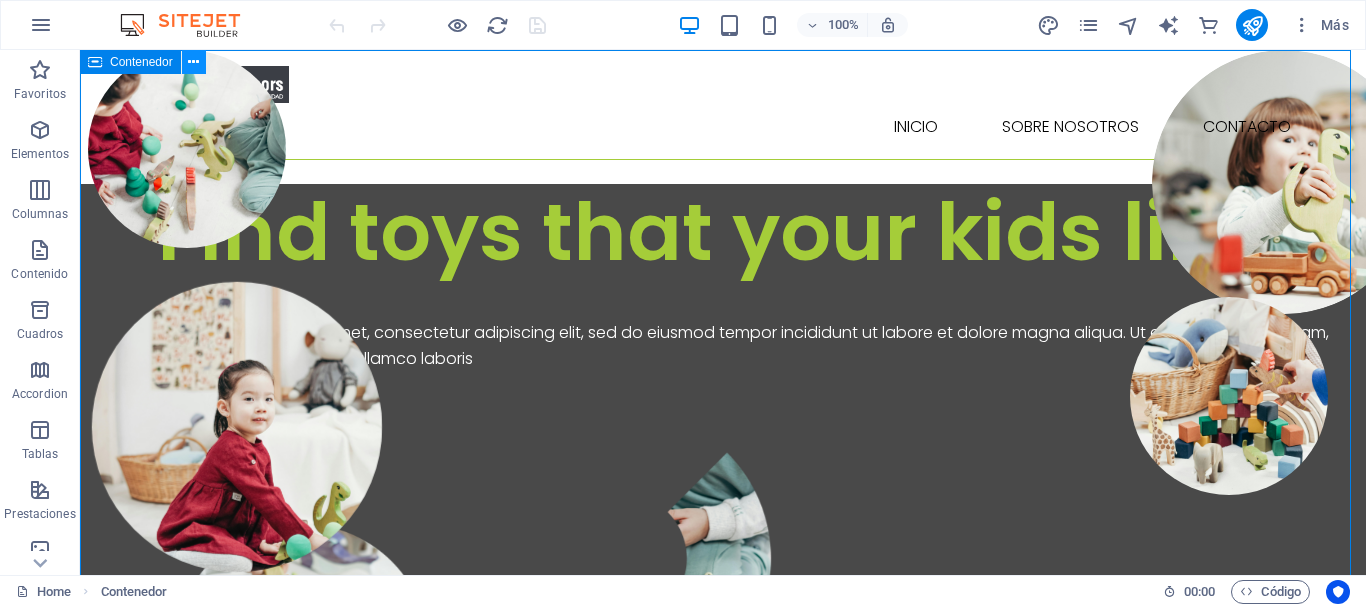 click at bounding box center (193, 62) 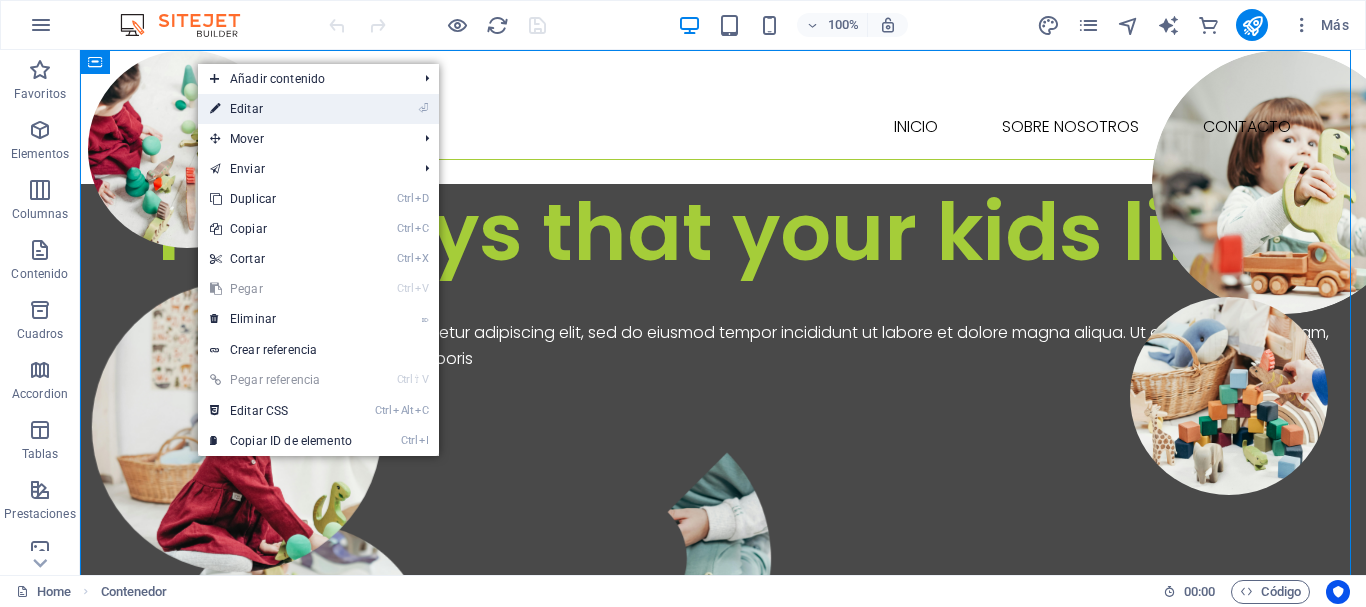 click on "⏎  Editar" at bounding box center (281, 109) 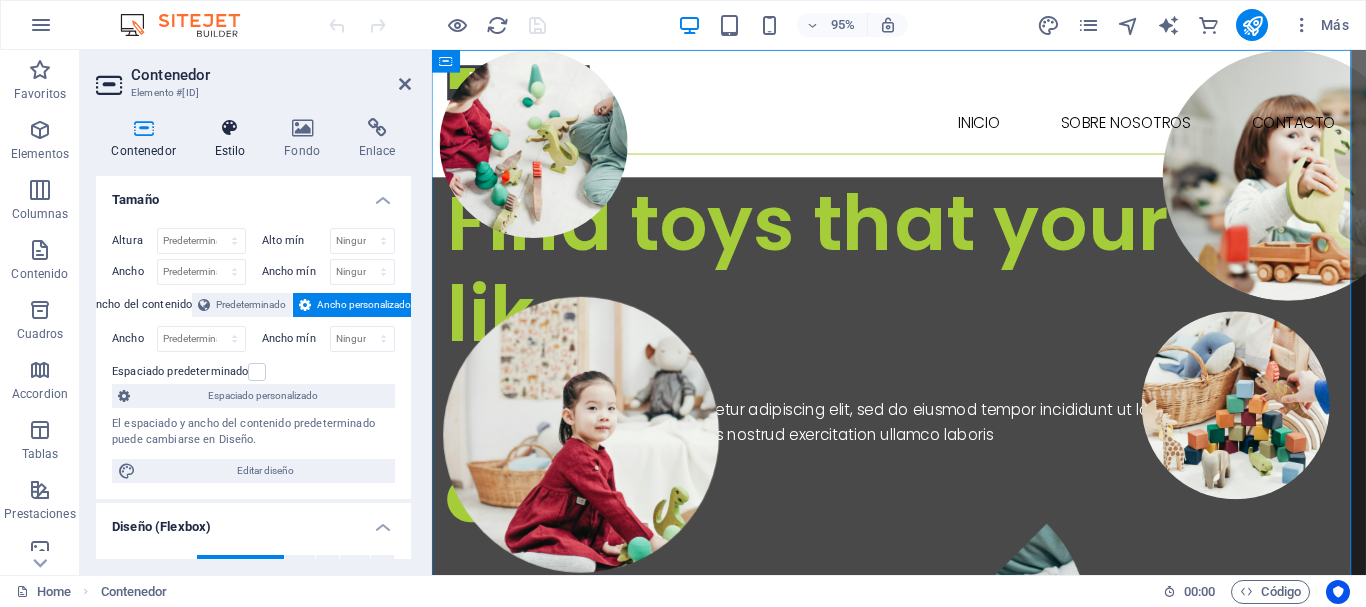 click on "Estilo" at bounding box center (234, 139) 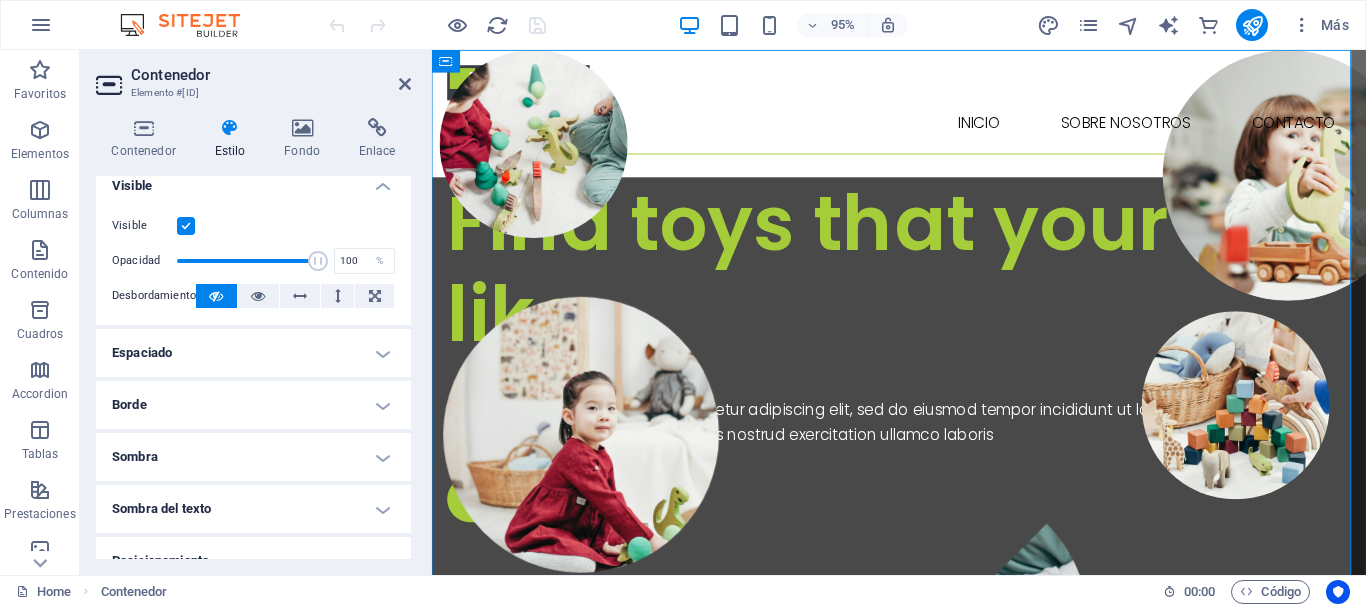 scroll, scrollTop: 0, scrollLeft: 0, axis: both 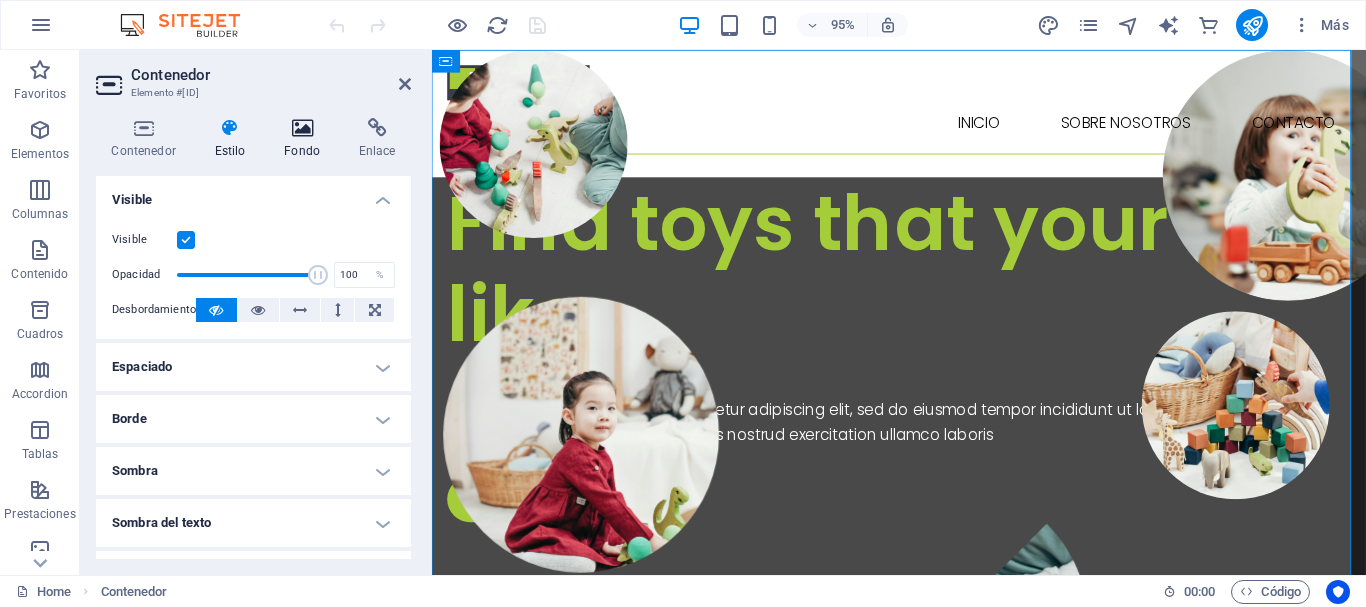 click at bounding box center [302, 128] 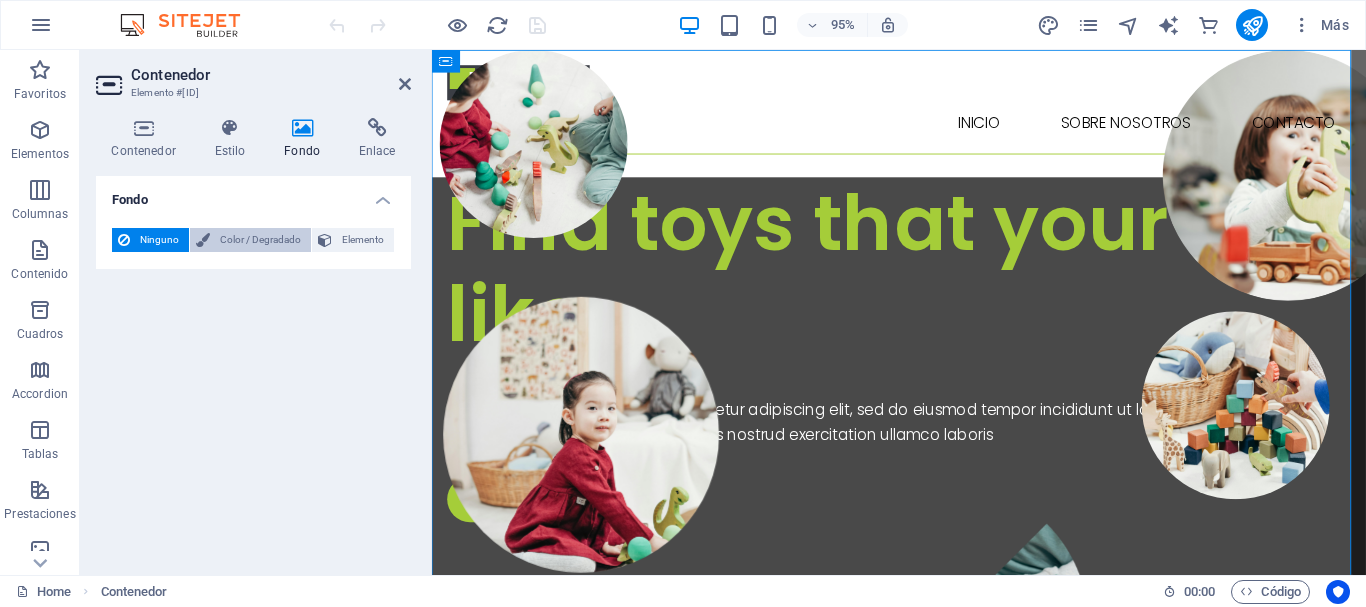 click on "Color / Degradado" at bounding box center [260, 240] 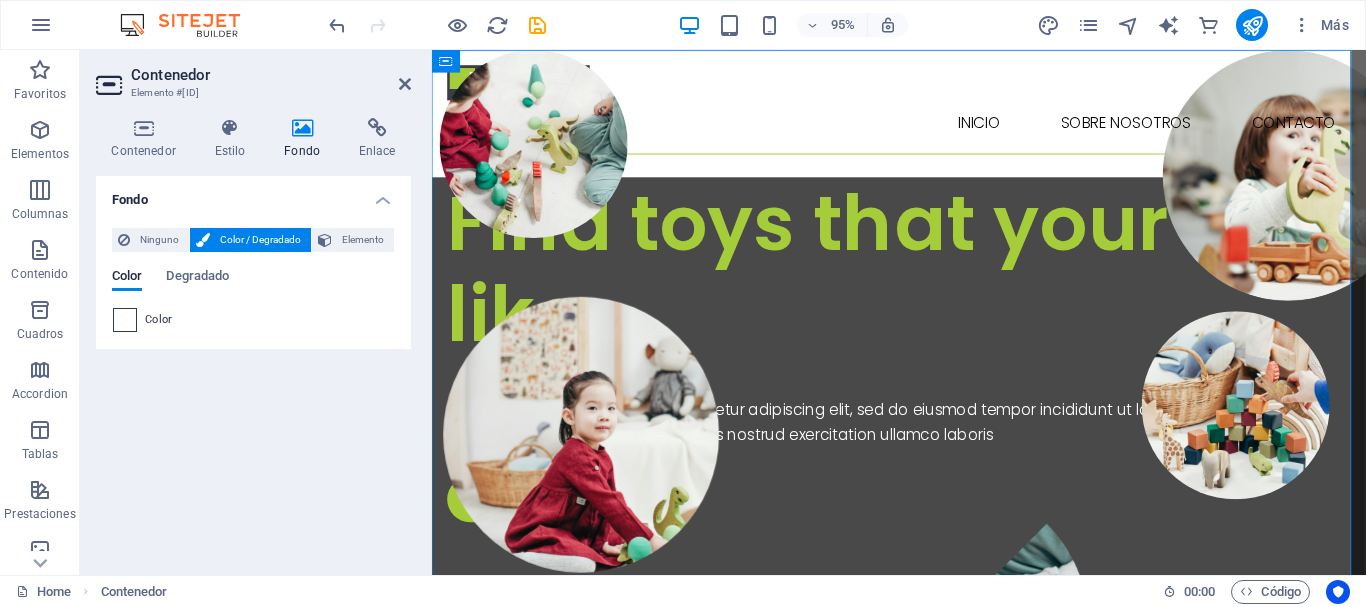 click at bounding box center (125, 320) 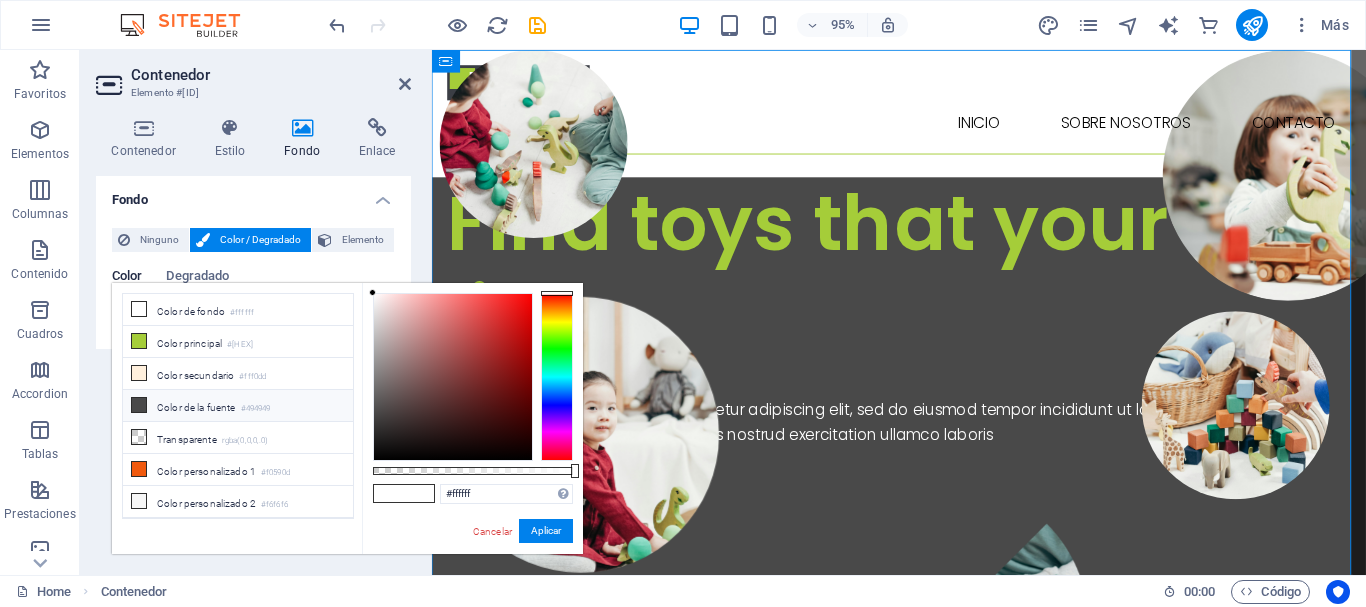 click at bounding box center (139, 405) 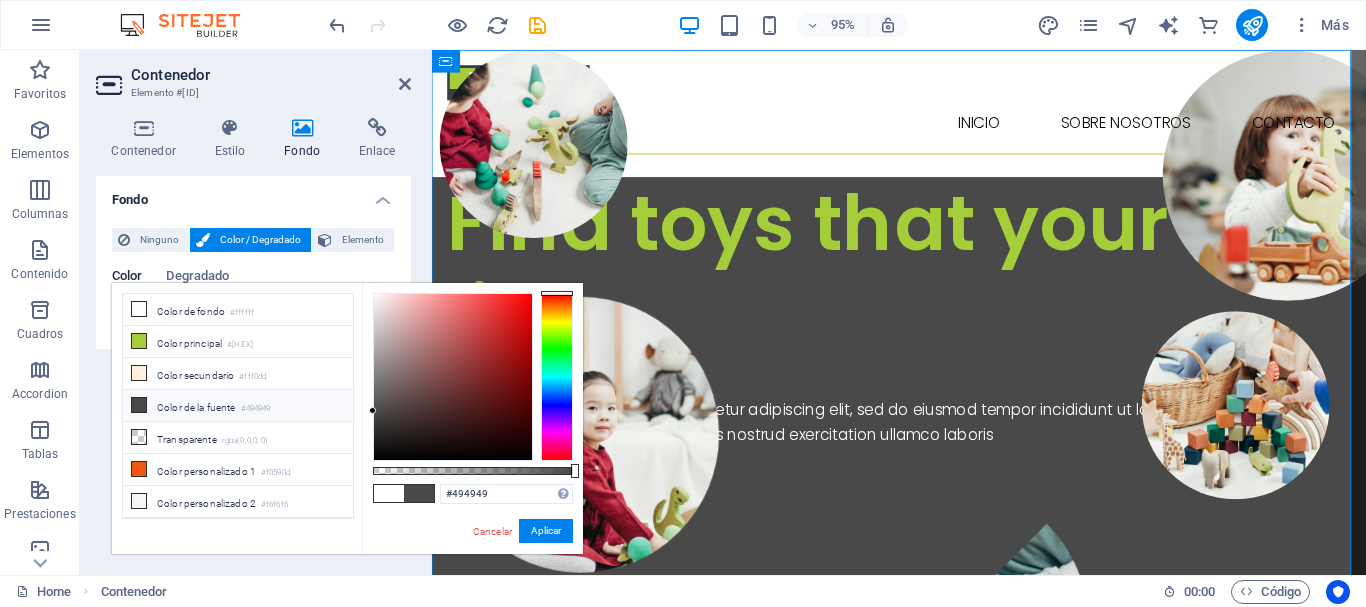 click on "Color de la fuente
#[HEX]" at bounding box center [238, 406] 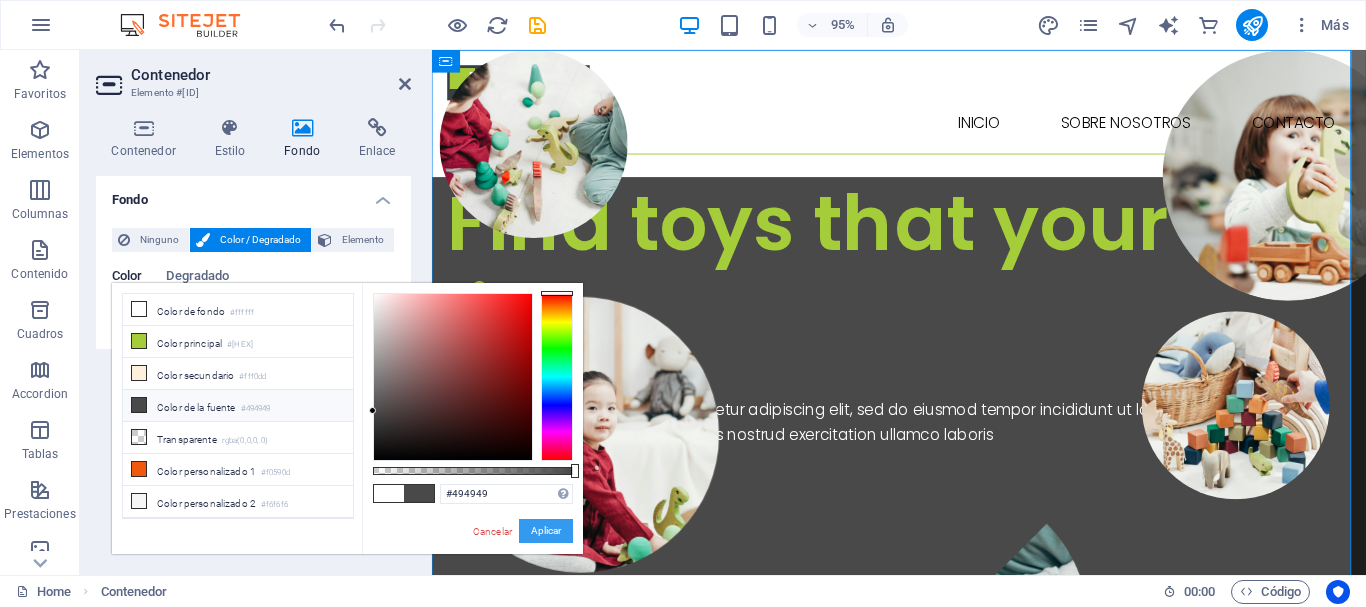 drag, startPoint x: 98, startPoint y: 501, endPoint x: 526, endPoint y: 526, distance: 428.72952 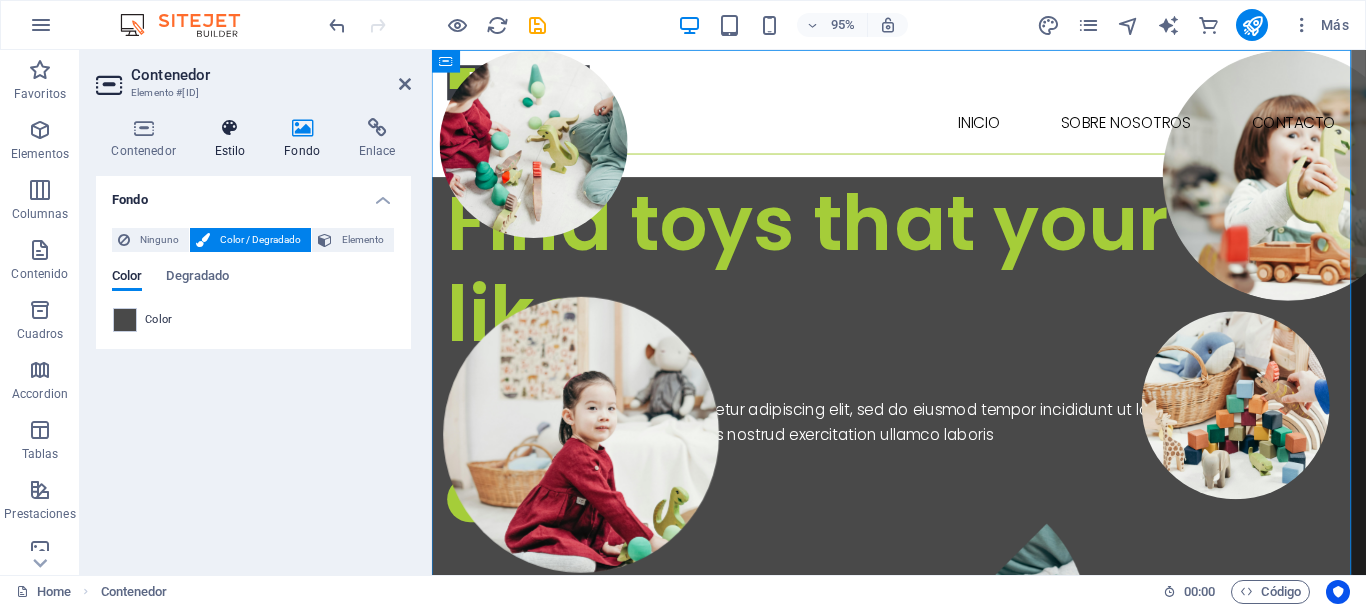 click on "Estilo" at bounding box center (234, 139) 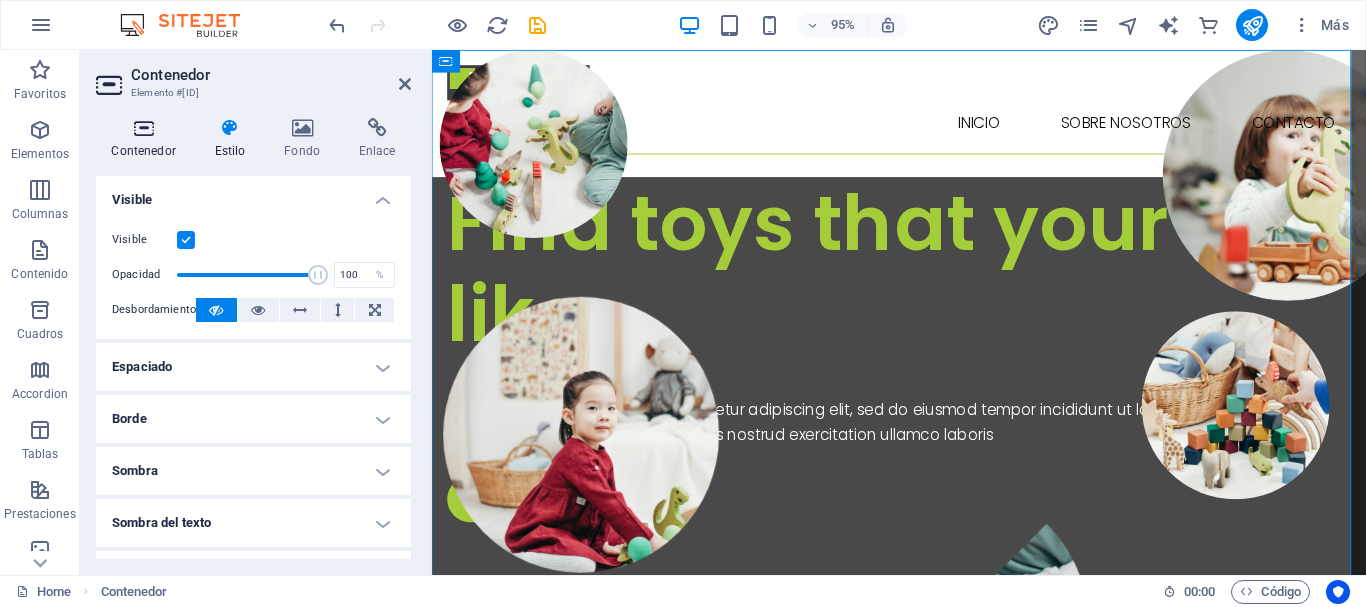 click on "Contenedor" at bounding box center [147, 139] 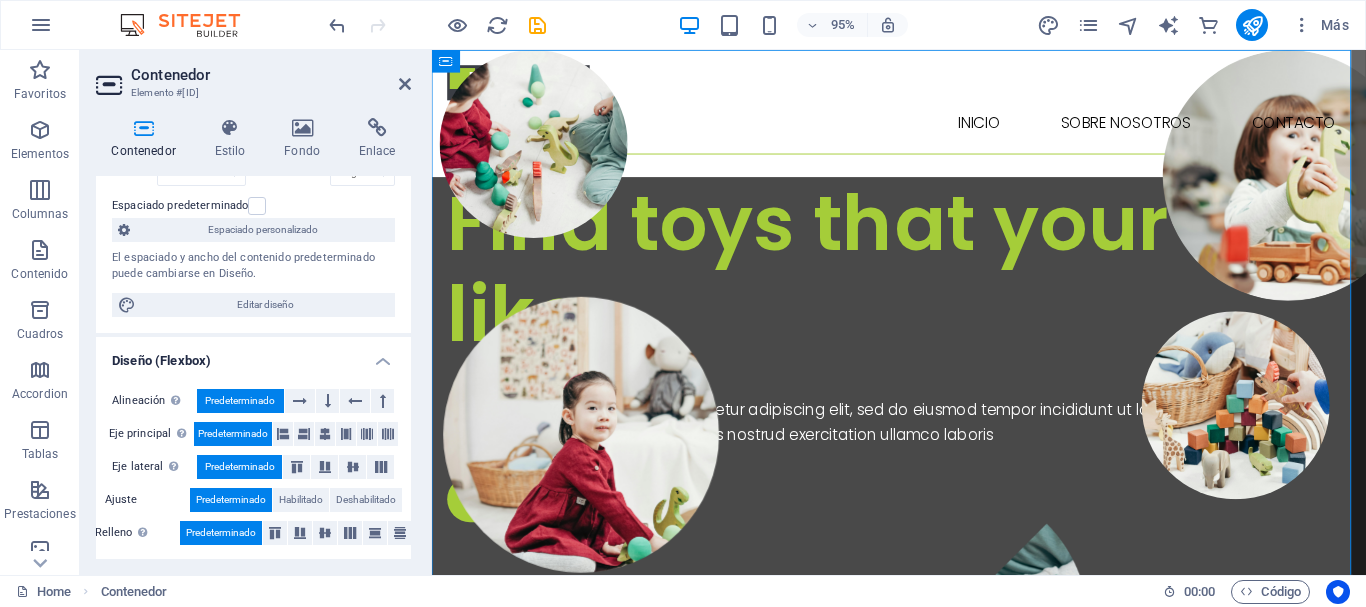 scroll, scrollTop: 200, scrollLeft: 0, axis: vertical 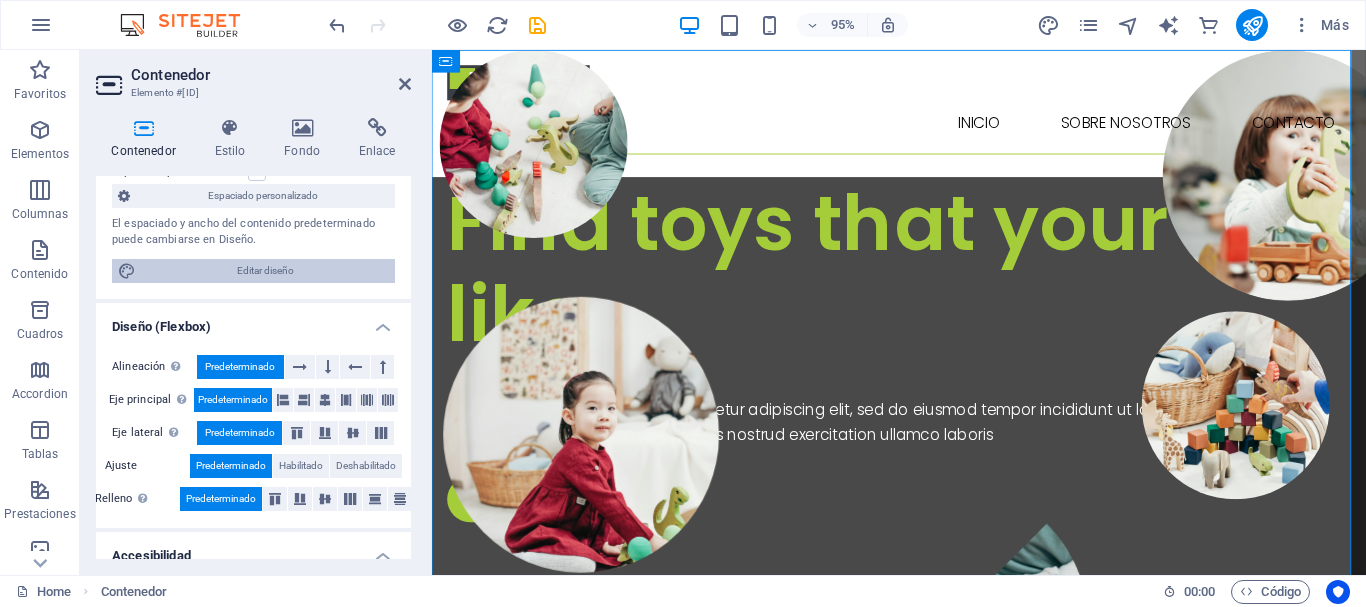 click on "Editar diseño" at bounding box center (265, 271) 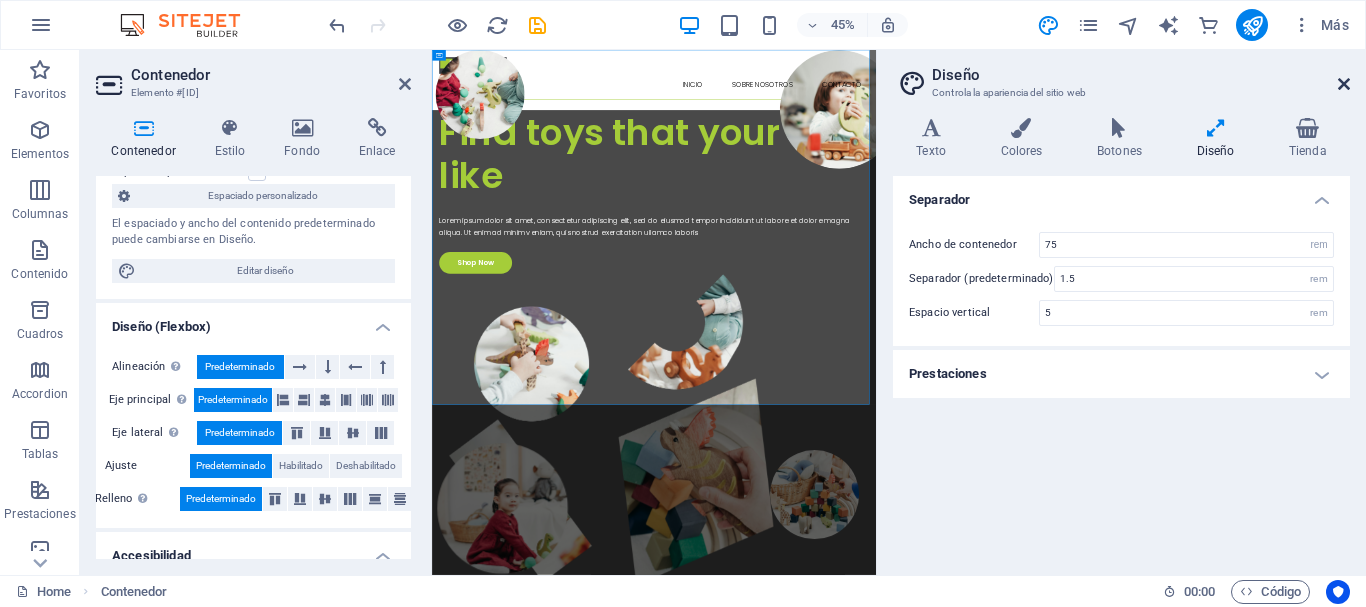 drag, startPoint x: 1346, startPoint y: 89, endPoint x: 963, endPoint y: 39, distance: 386.2499 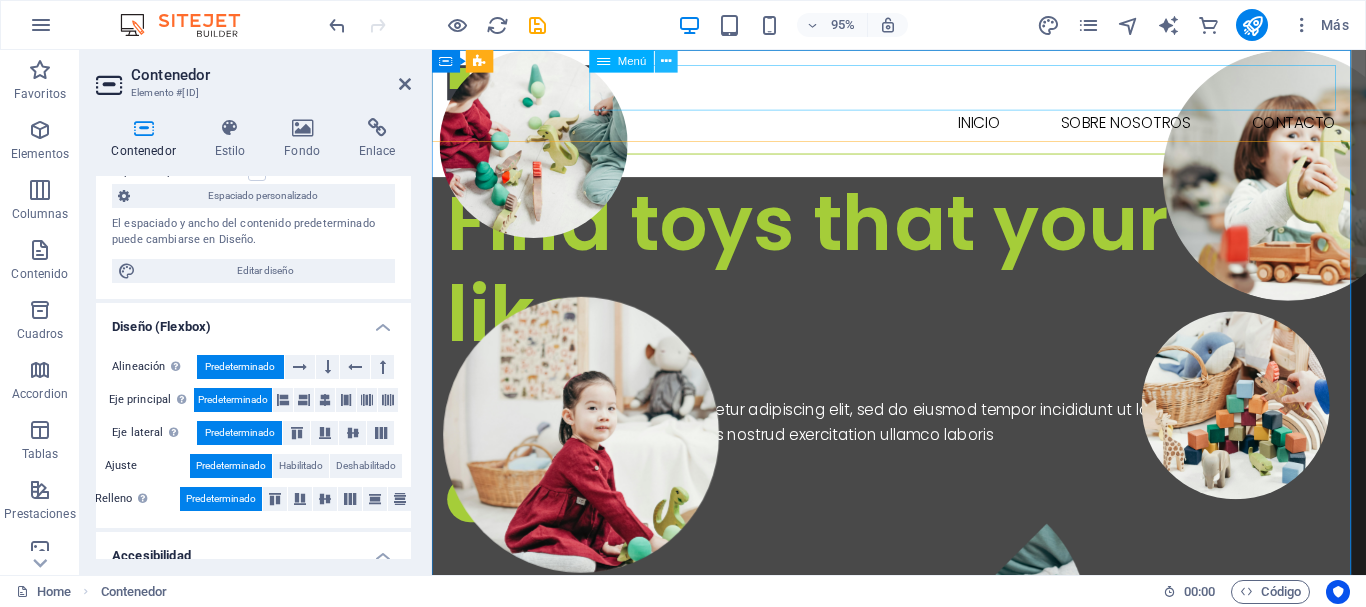 click at bounding box center [666, 61] 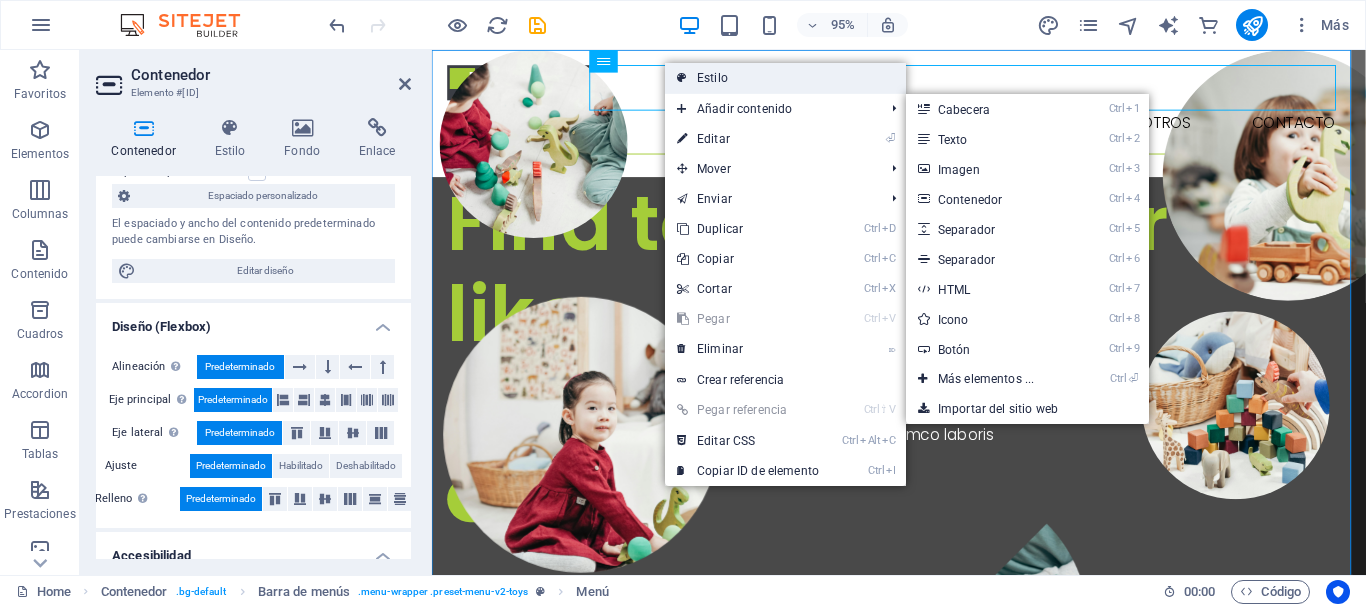 click on "Estilo" at bounding box center [785, 78] 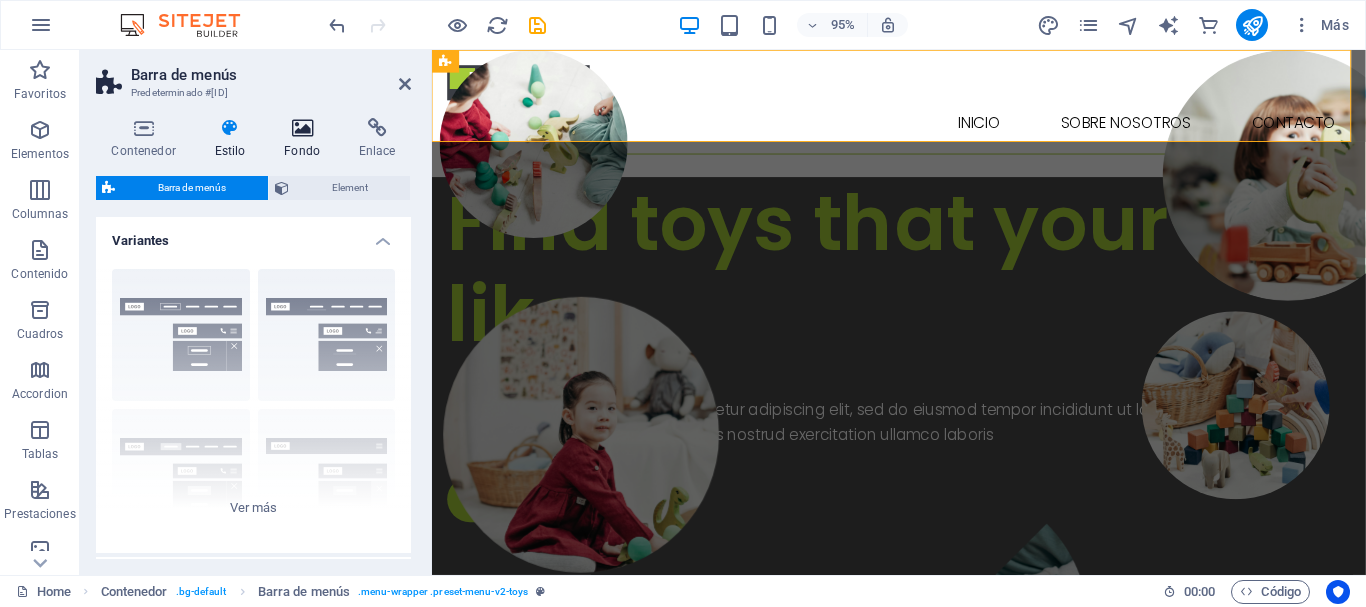 click at bounding box center (302, 128) 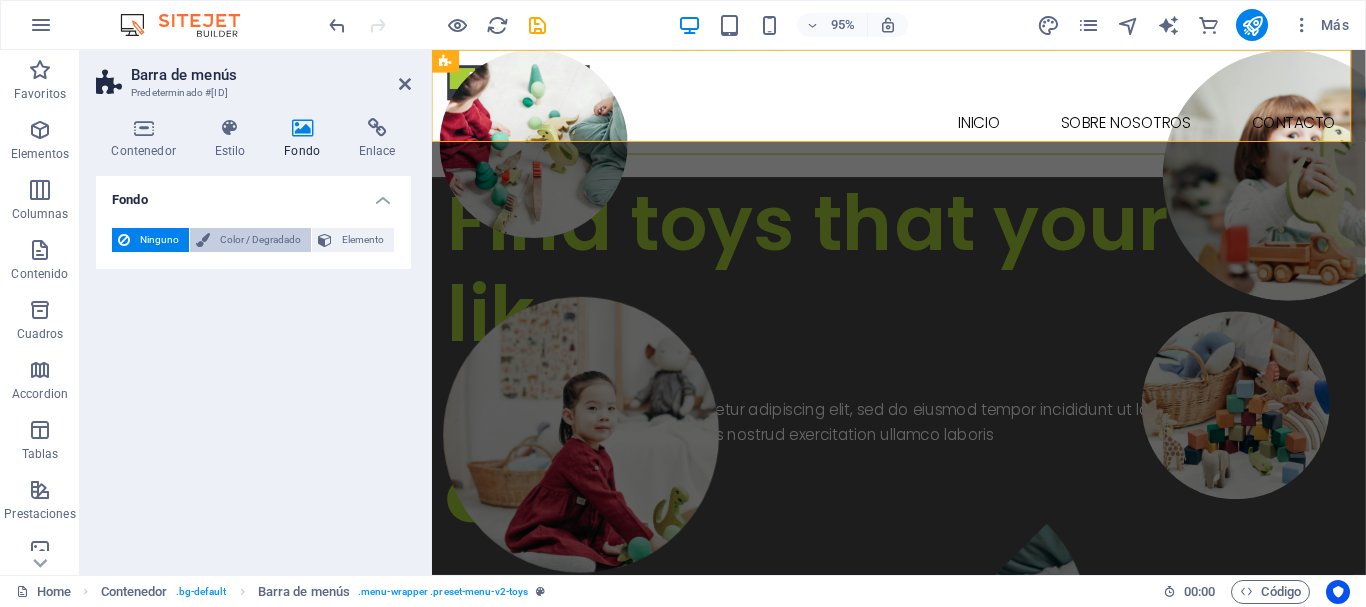 click on "Color / Degradado" at bounding box center (250, 240) 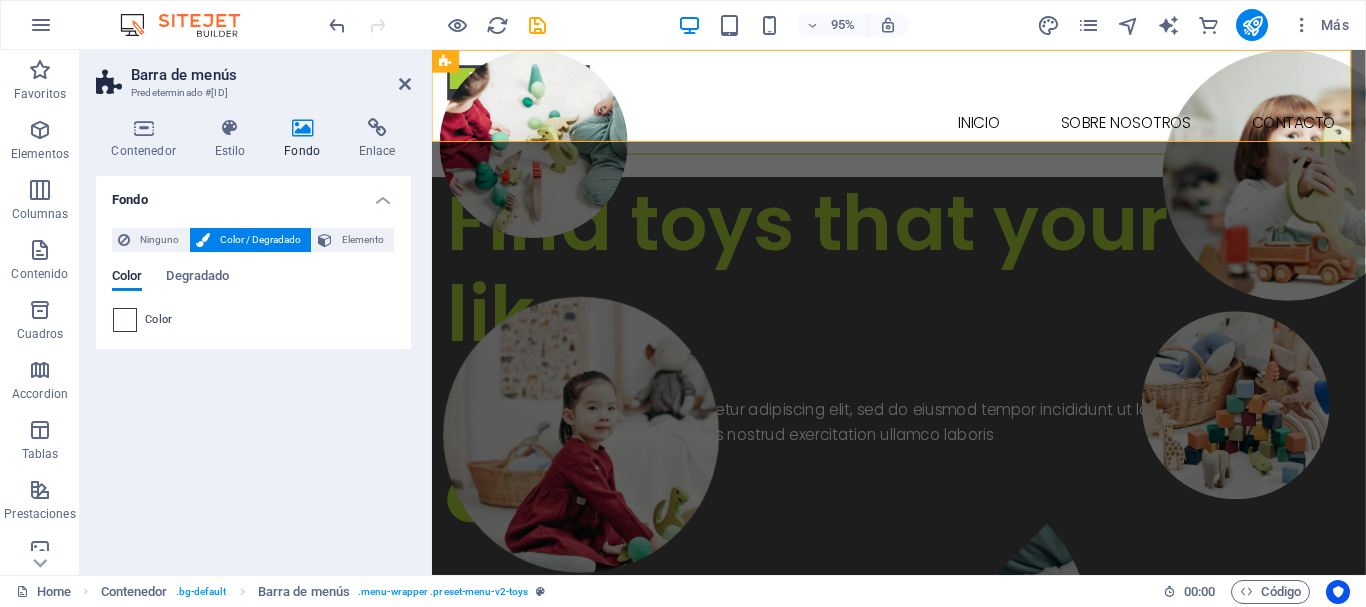 click at bounding box center (125, 320) 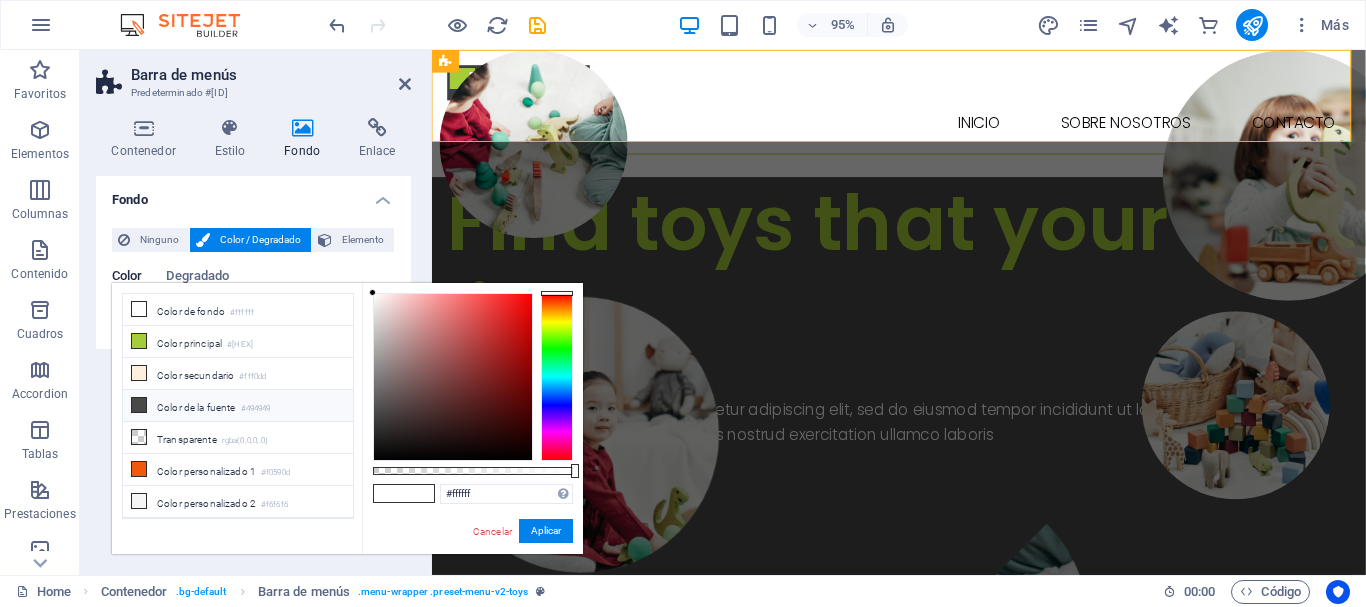 click on "Color de la fuente
#494949" at bounding box center [238, 406] 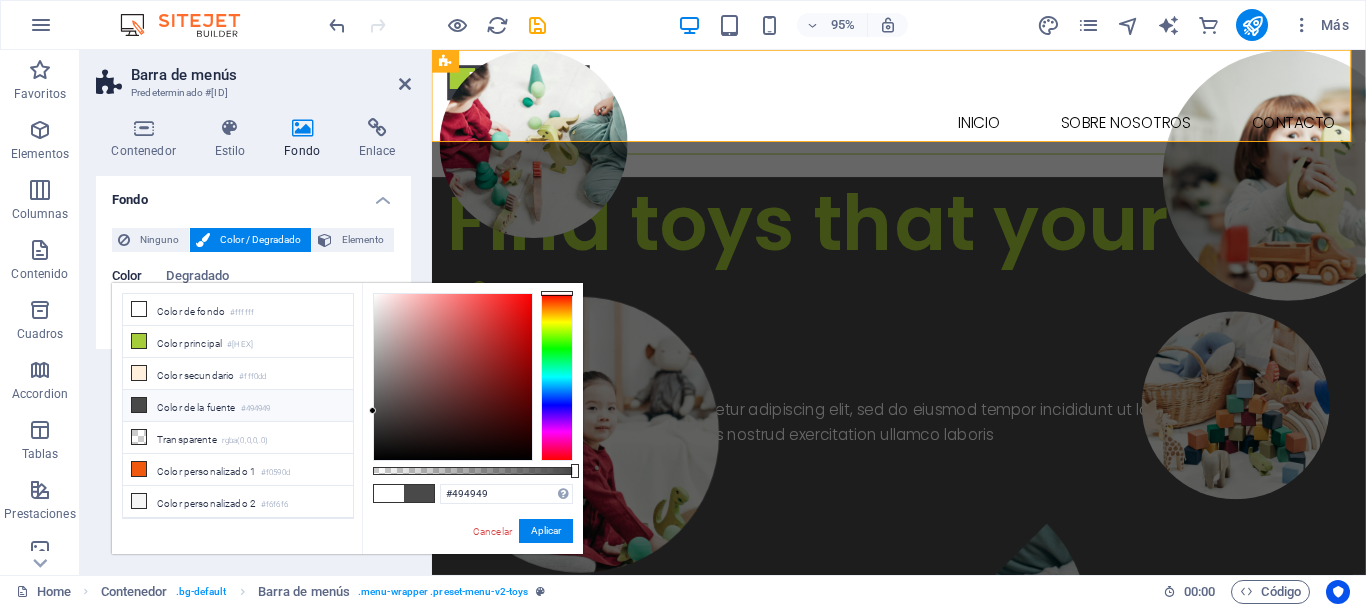 click at bounding box center [419, 493] 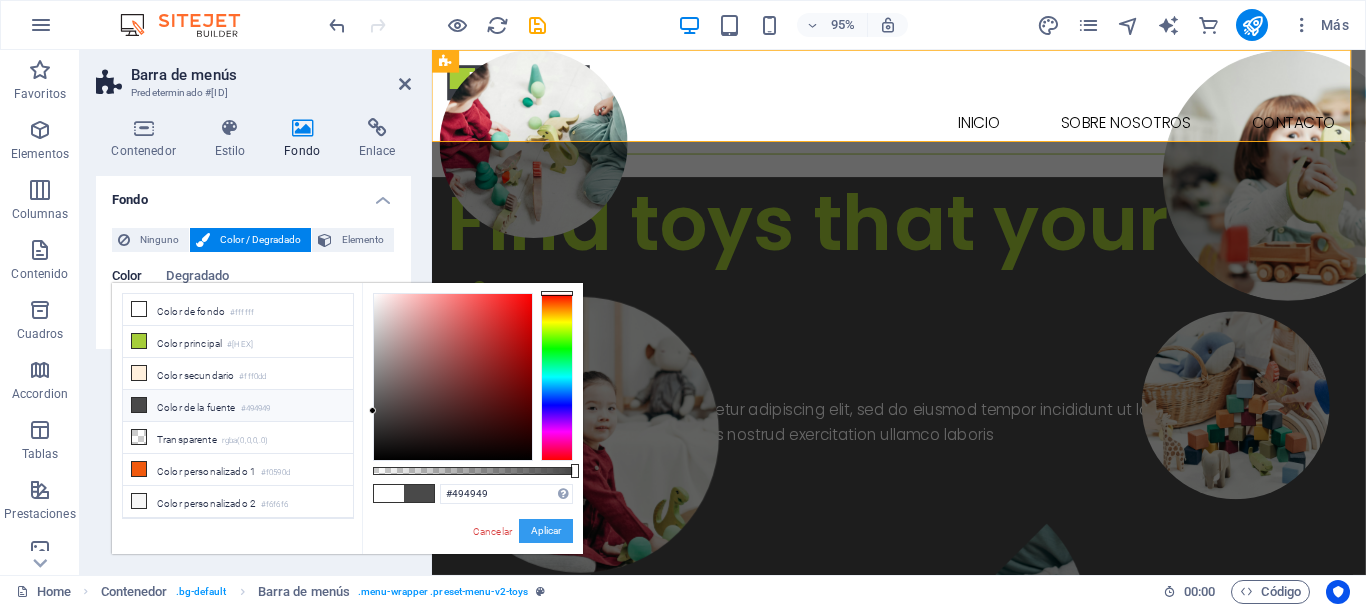 click on "Aplicar" at bounding box center [546, 531] 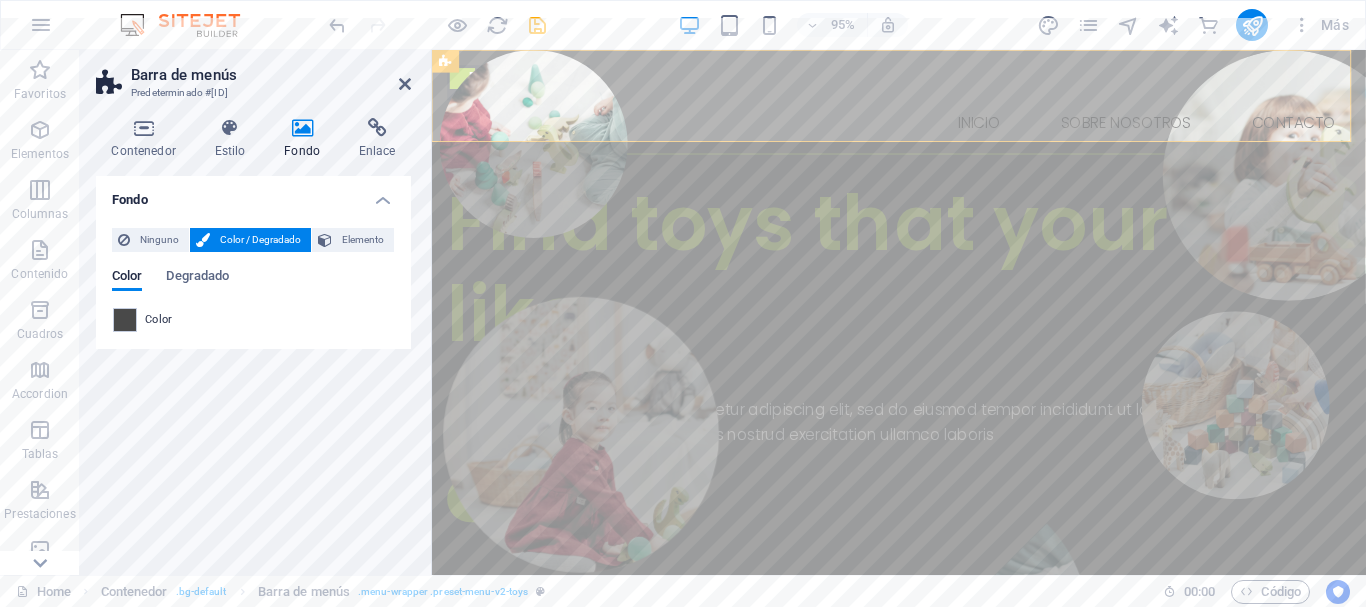 click on "#3b3e45" at bounding box center (683, 680) 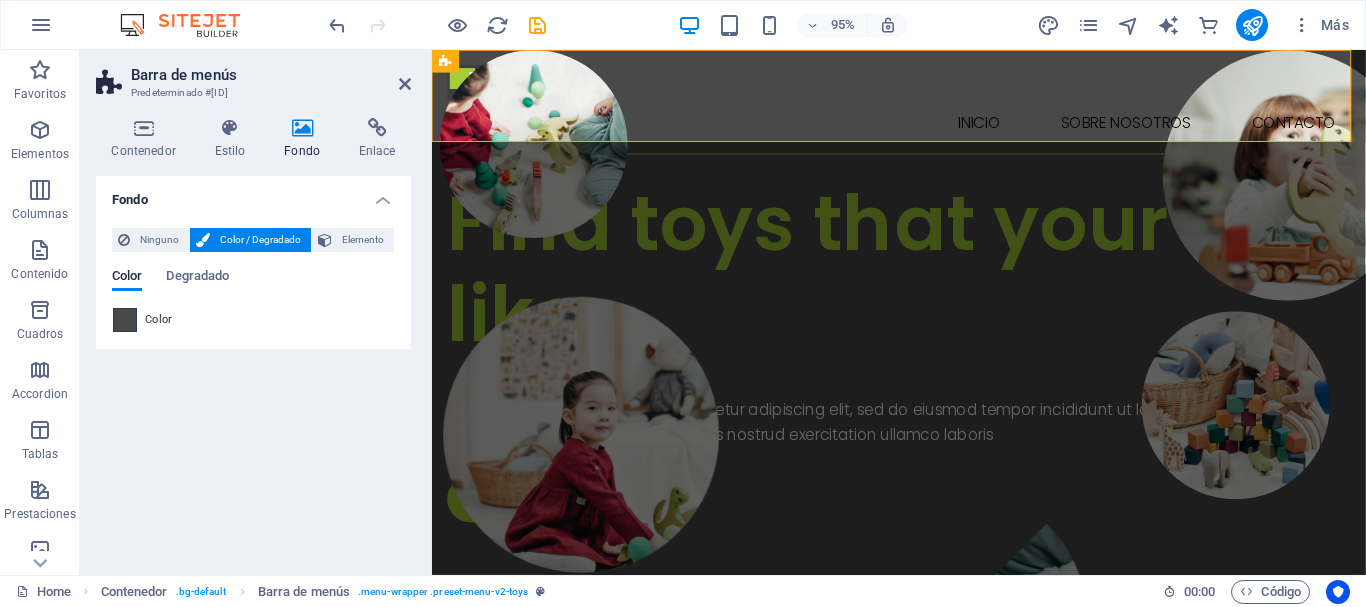 click at bounding box center [125, 320] 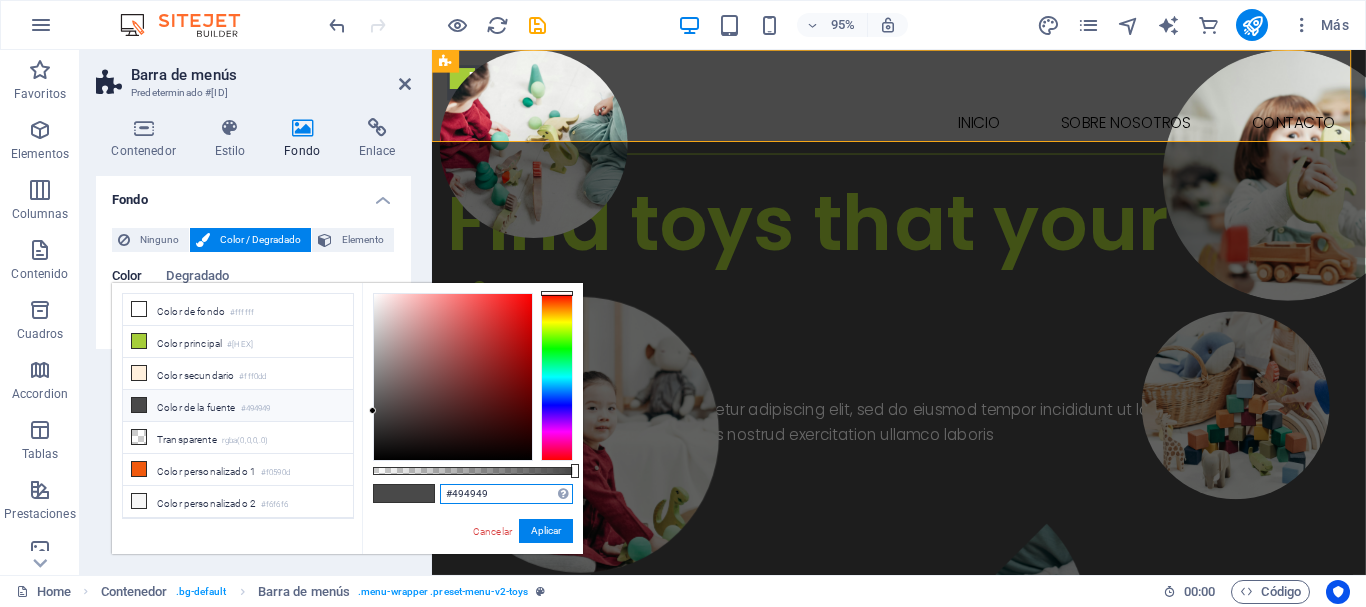 drag, startPoint x: 507, startPoint y: 487, endPoint x: 438, endPoint y: 491, distance: 69.115845 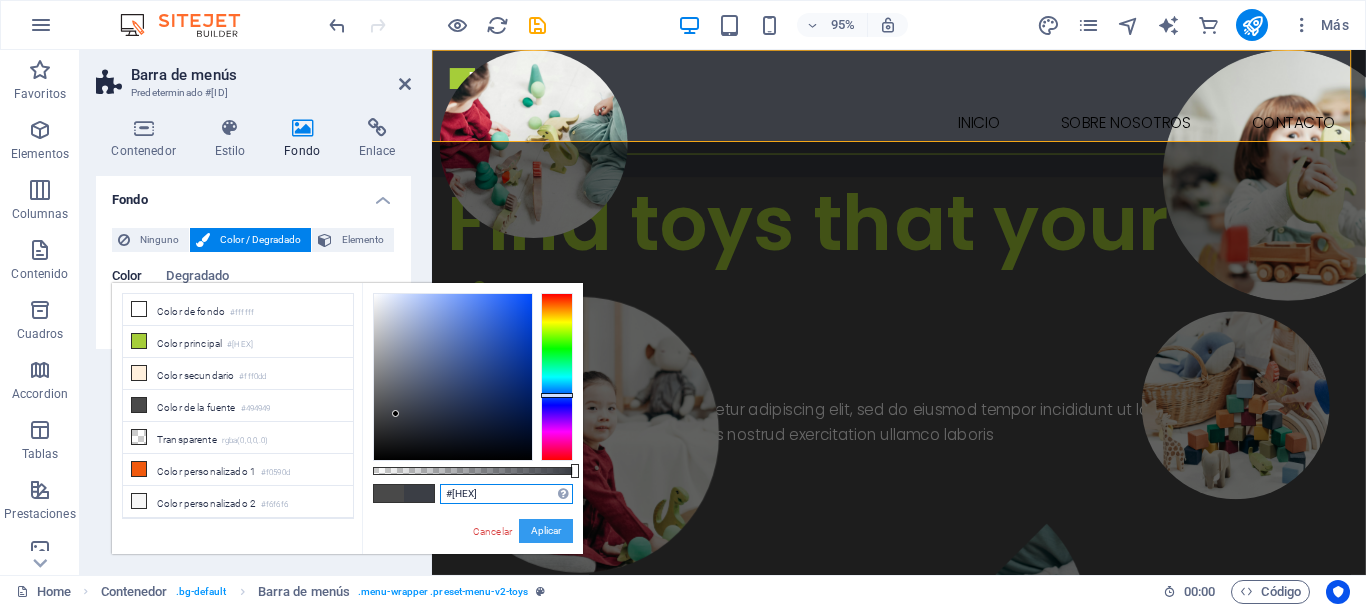 type on "#3b3e45" 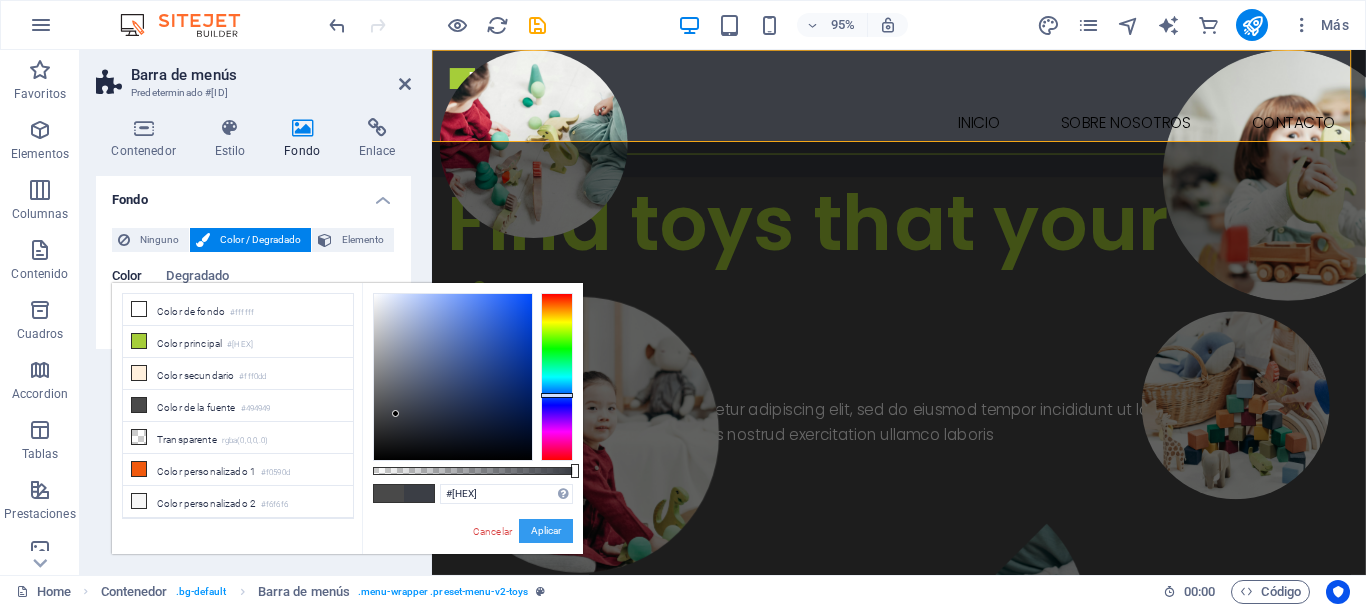 click on "Aplicar" at bounding box center [546, 531] 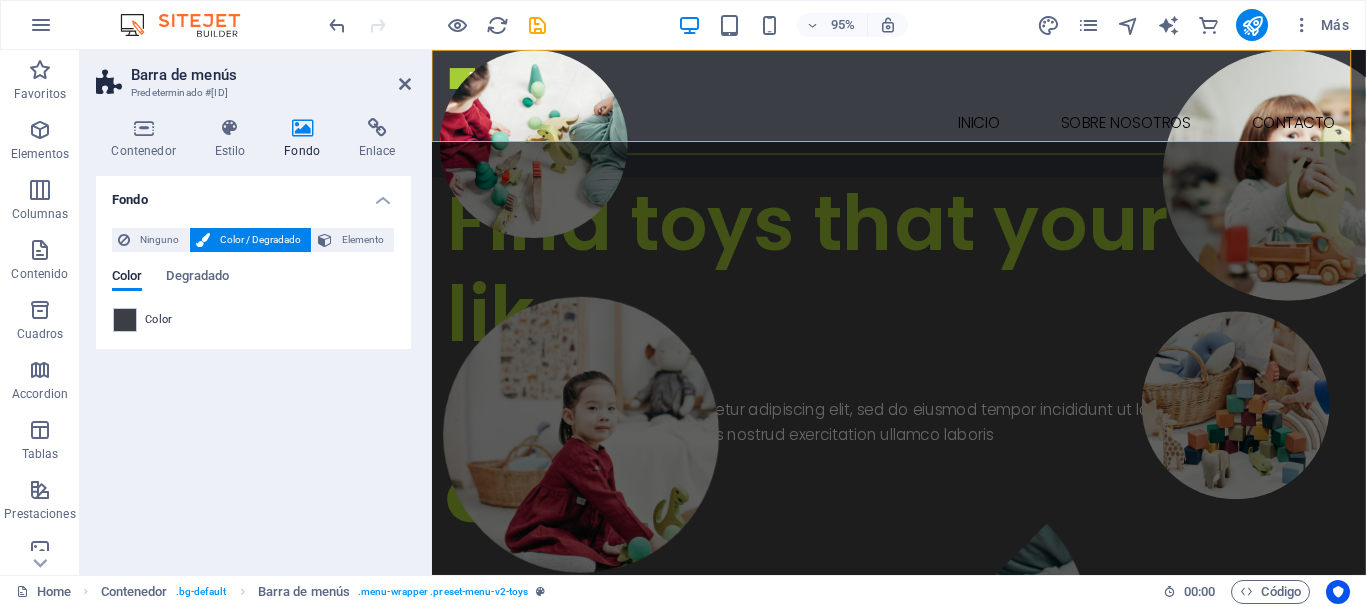 click on "Fondo Ninguno Color / Degradado Elemento Estirar fondo a ancho completo Superposición de colores Sitúa una superposición sobre el fondo para colorearla Parallax 0 % Imagen Control deslizante de imágenes Mapa Video YouTube Vimeo HTML Color Degradado Color Un elemento principal contiene un fondo. Editar fondo en el elemento principal" at bounding box center (253, 367) 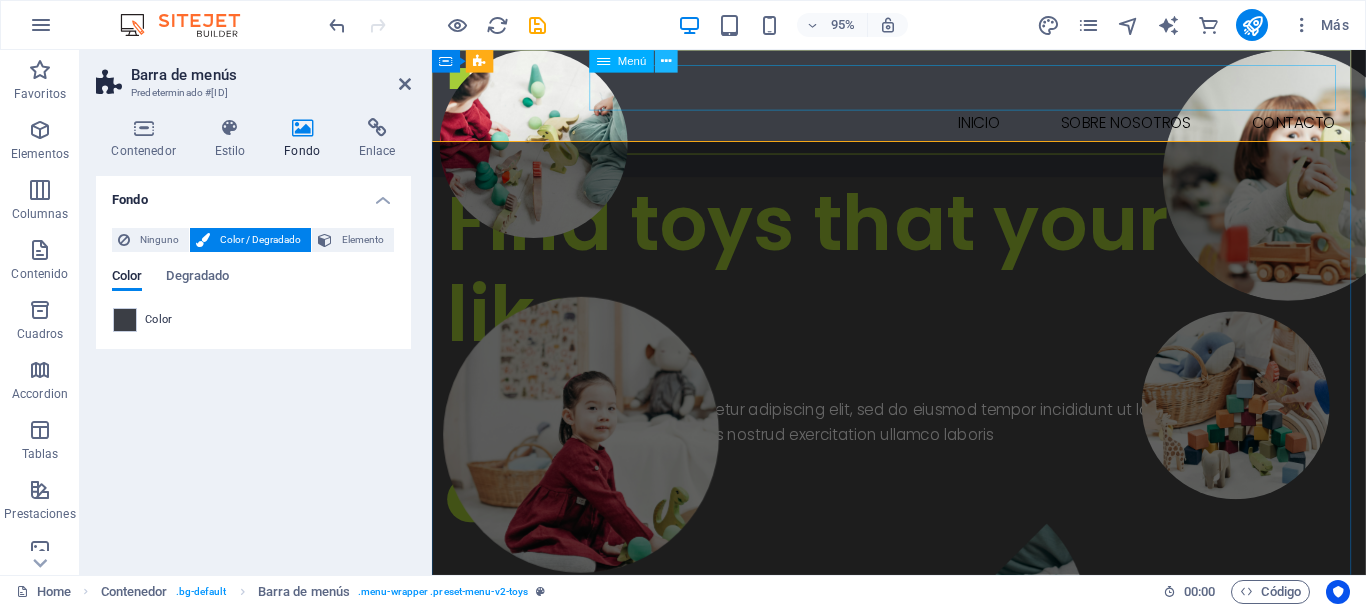 click at bounding box center [666, 61] 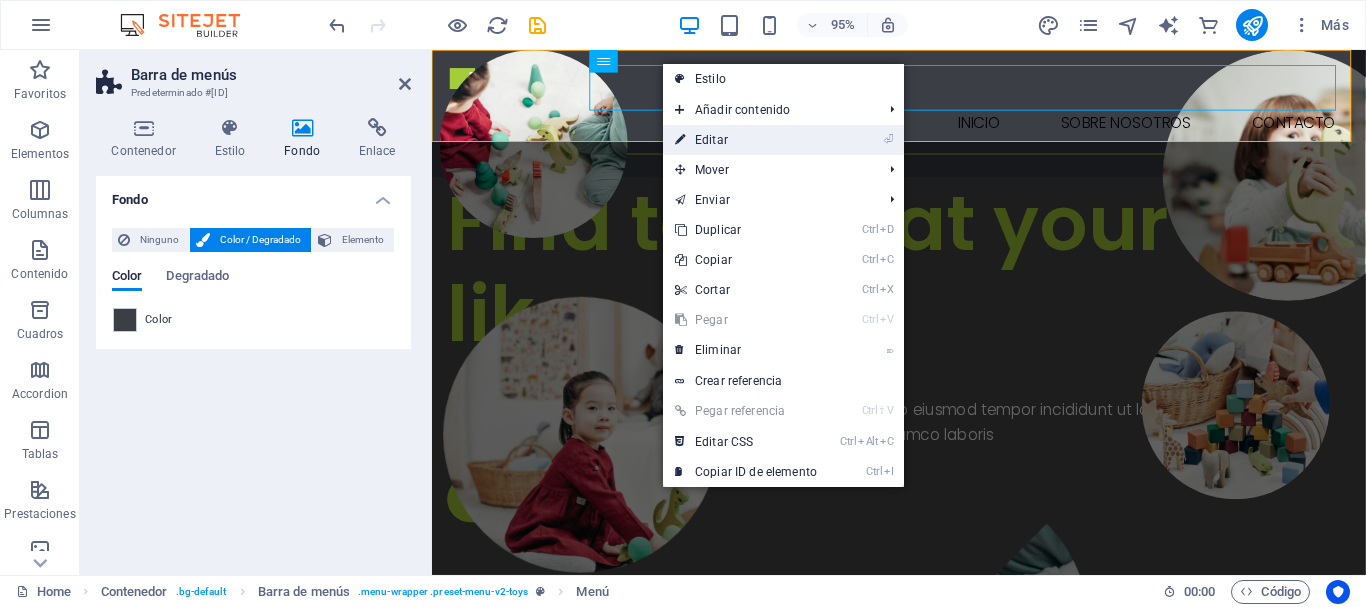 click on "⏎  Editar" at bounding box center (746, 140) 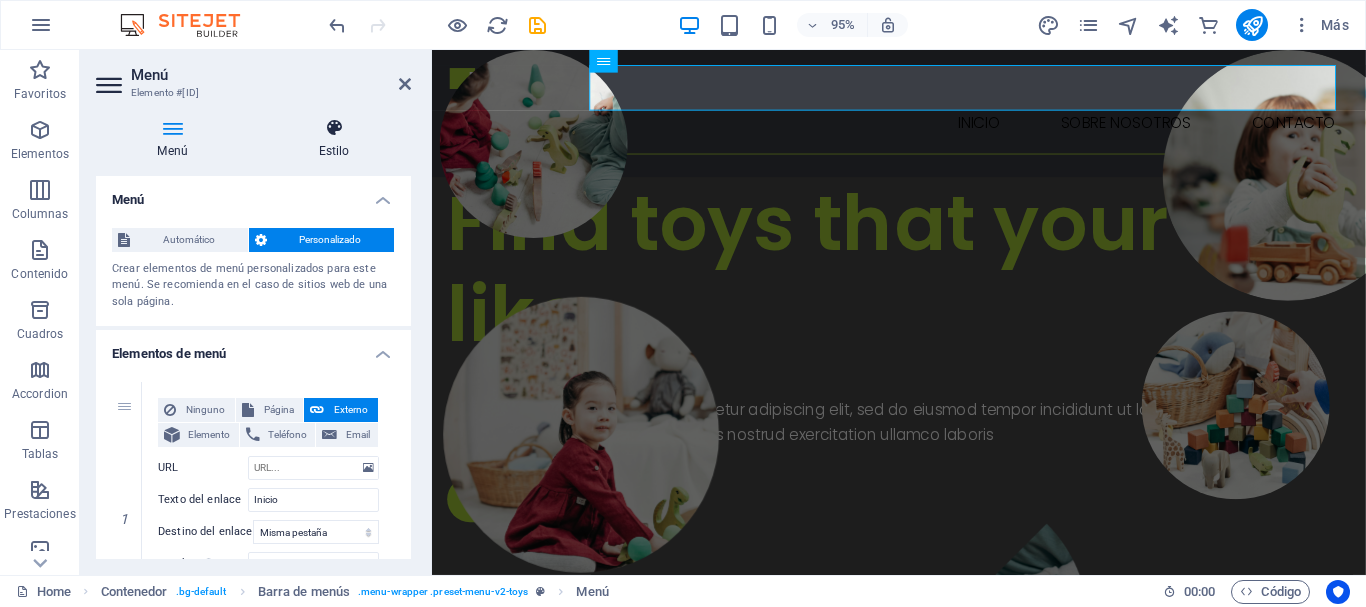 click on "Estilo" at bounding box center (334, 139) 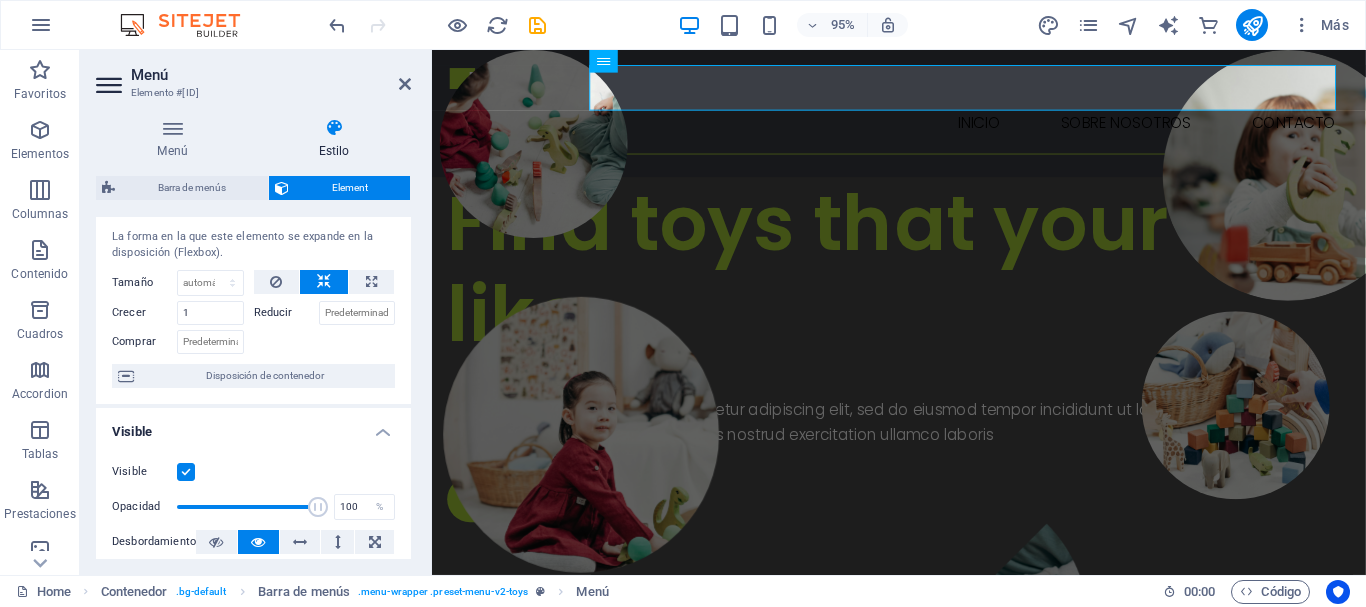scroll, scrollTop: 0, scrollLeft: 0, axis: both 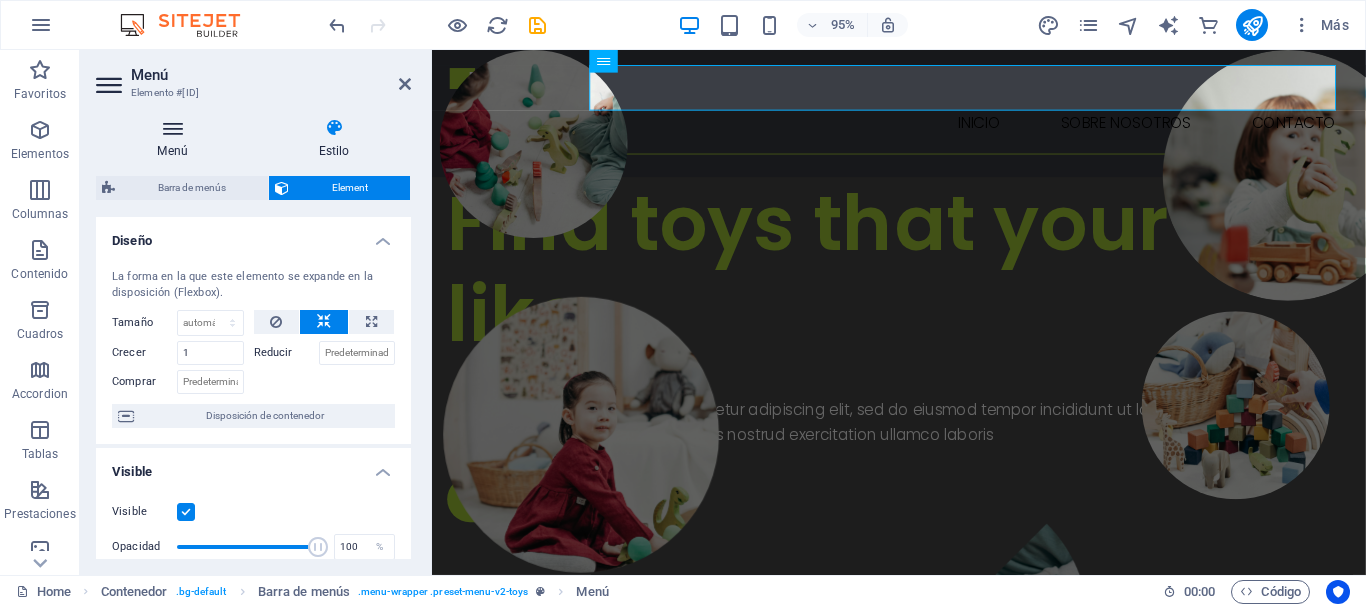 click at bounding box center (172, 128) 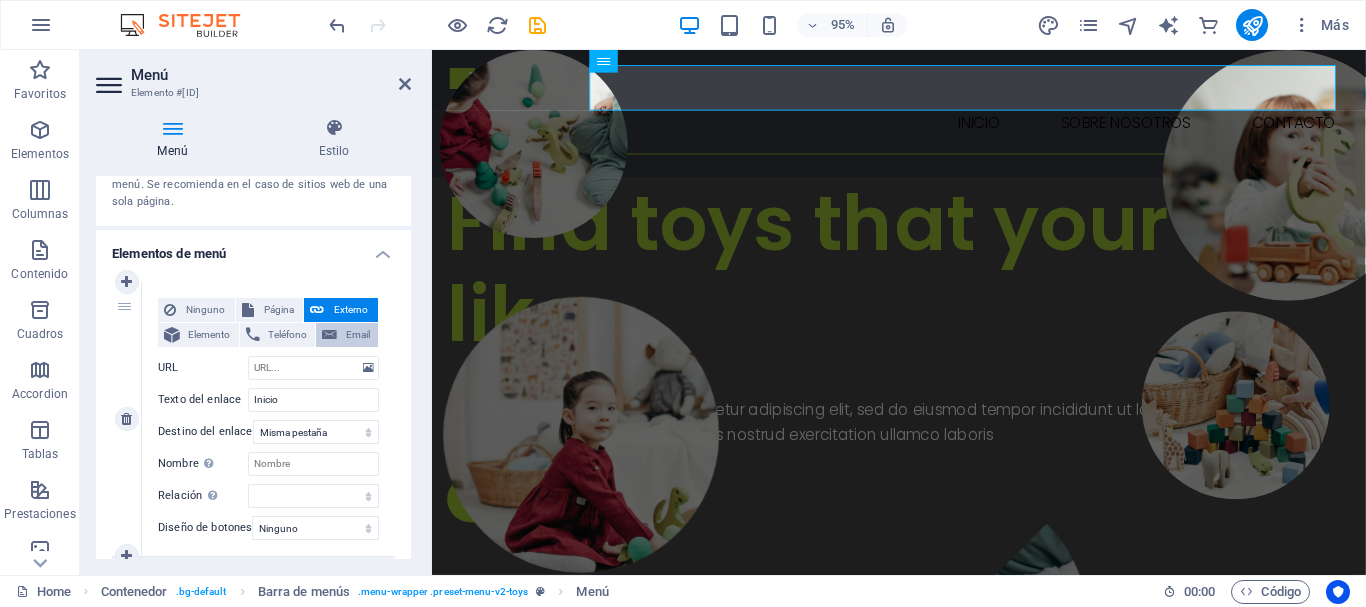 scroll, scrollTop: 0, scrollLeft: 0, axis: both 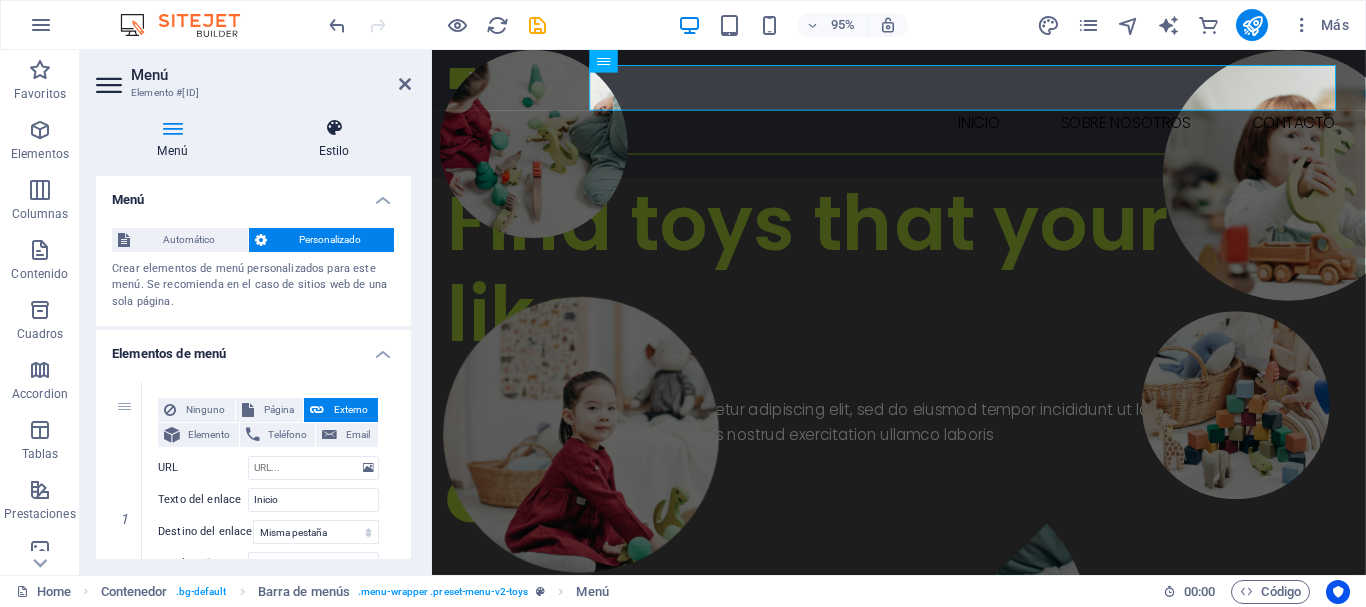click on "Estilo" at bounding box center [334, 139] 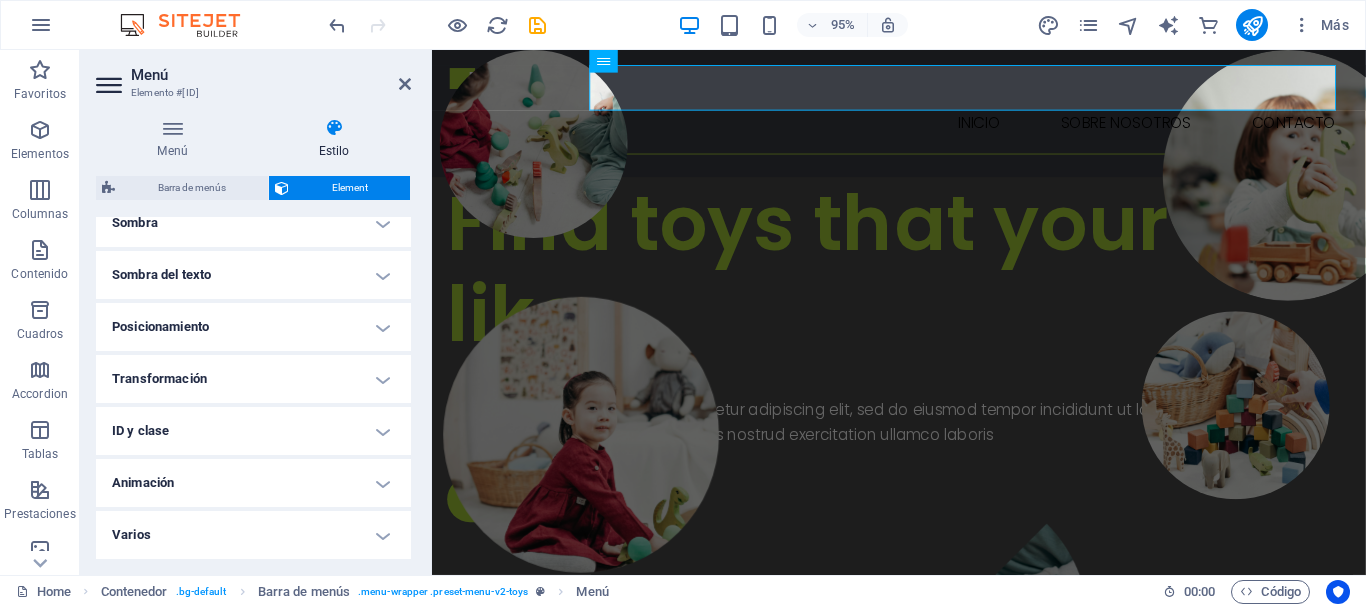 scroll, scrollTop: 420, scrollLeft: 0, axis: vertical 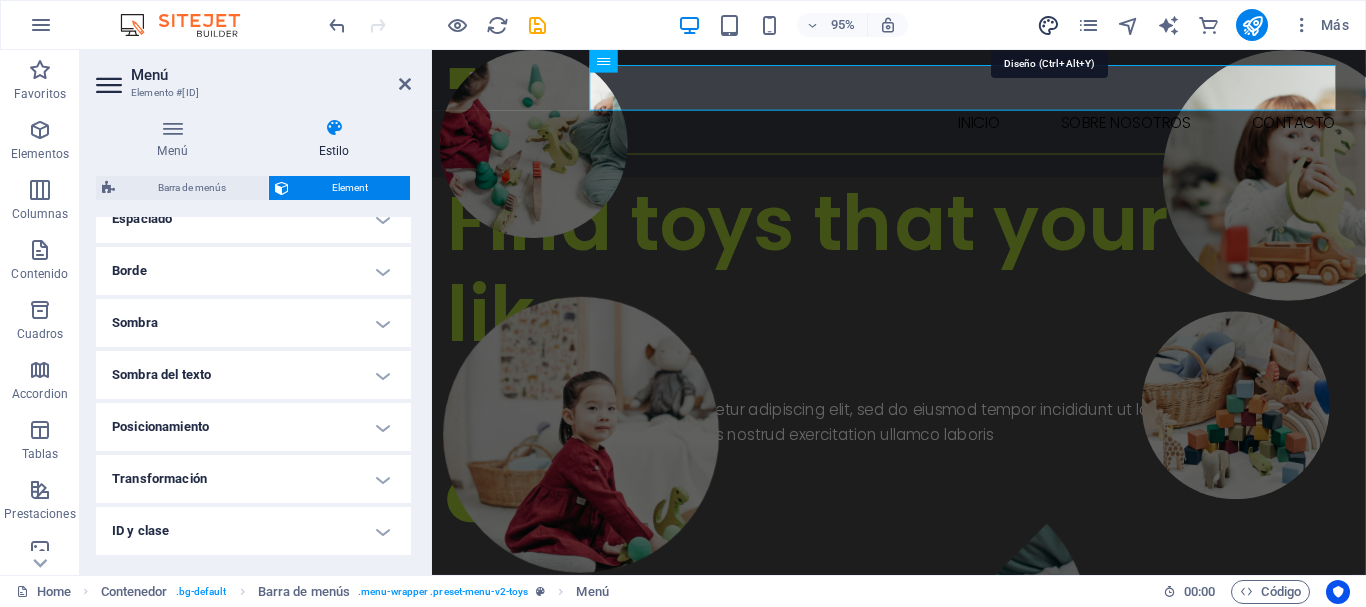 click at bounding box center (1048, 25) 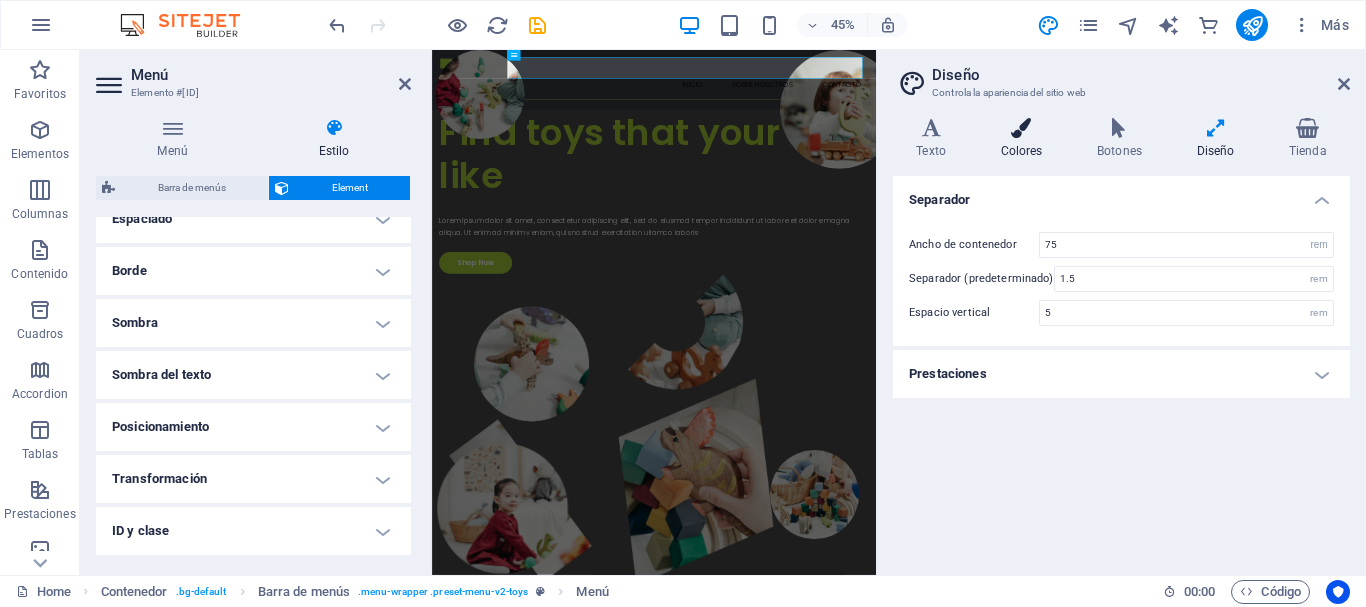 click on "Colores" at bounding box center (1025, 139) 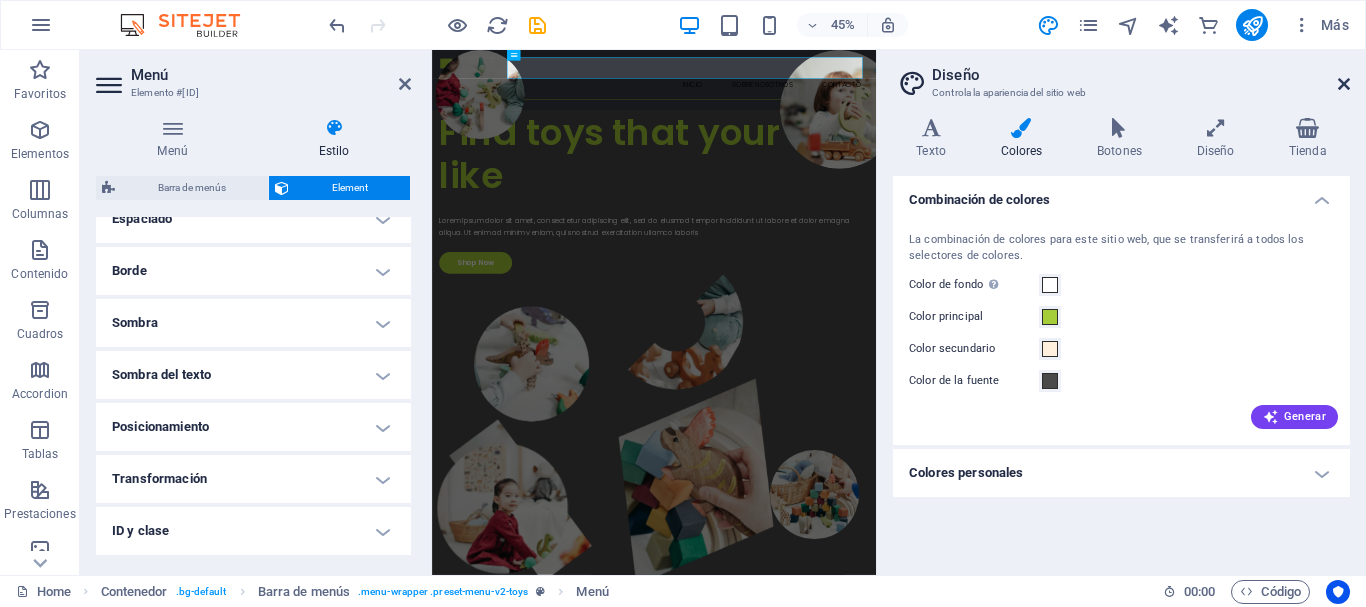 click at bounding box center (1344, 84) 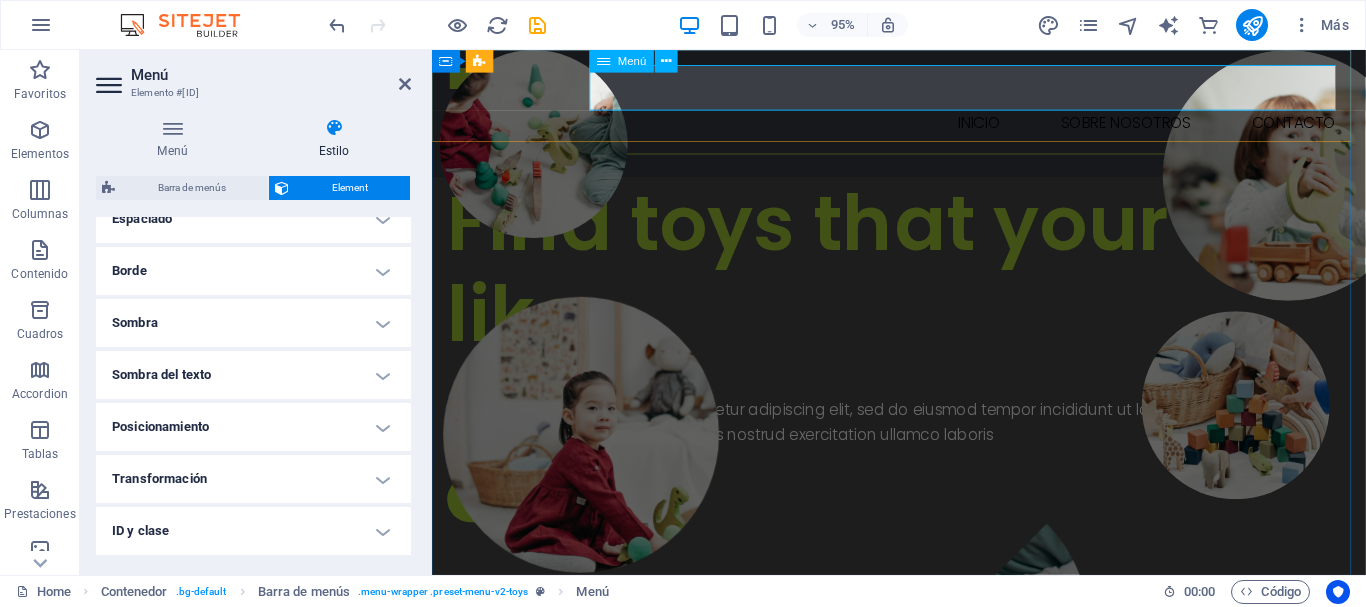 click on "Inicio Sobre nosotros Contacto" at bounding box center (923, 127) 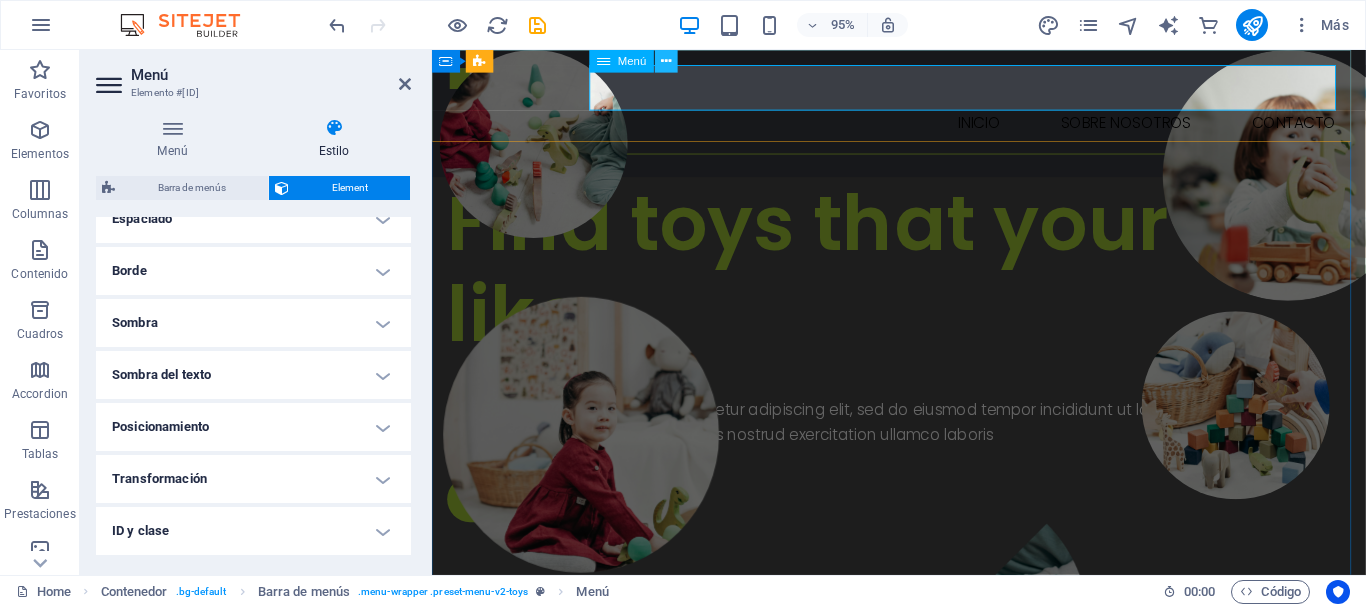 click at bounding box center [666, 61] 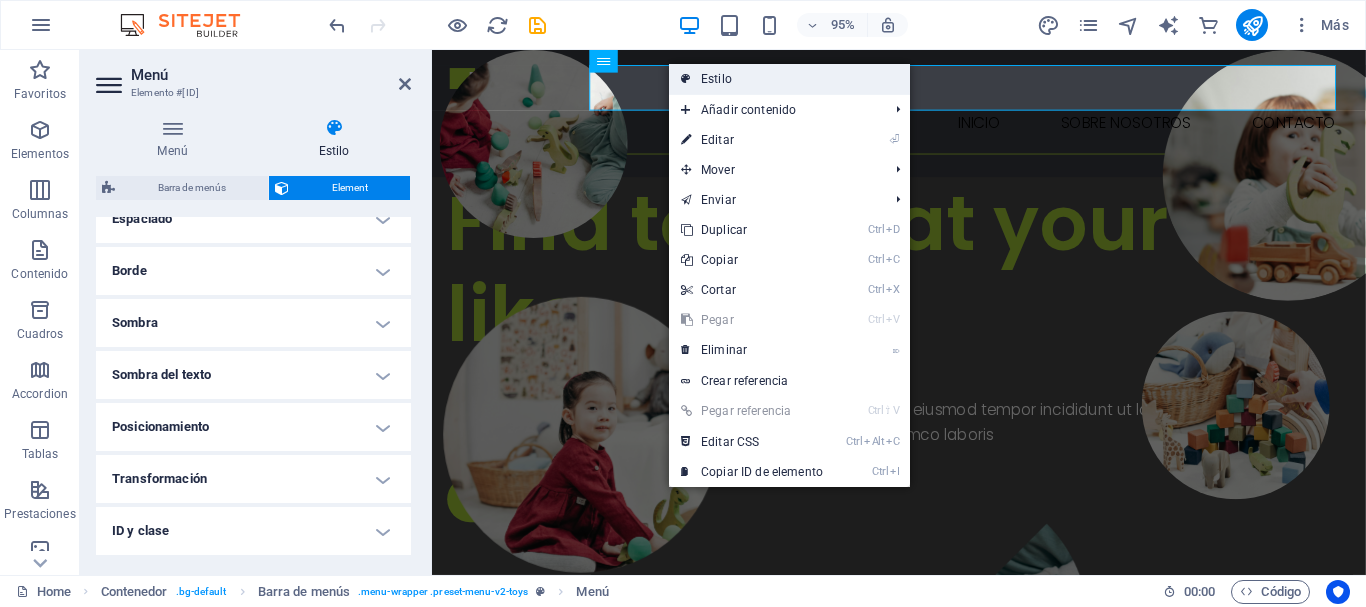 click on "Estilo" at bounding box center [789, 79] 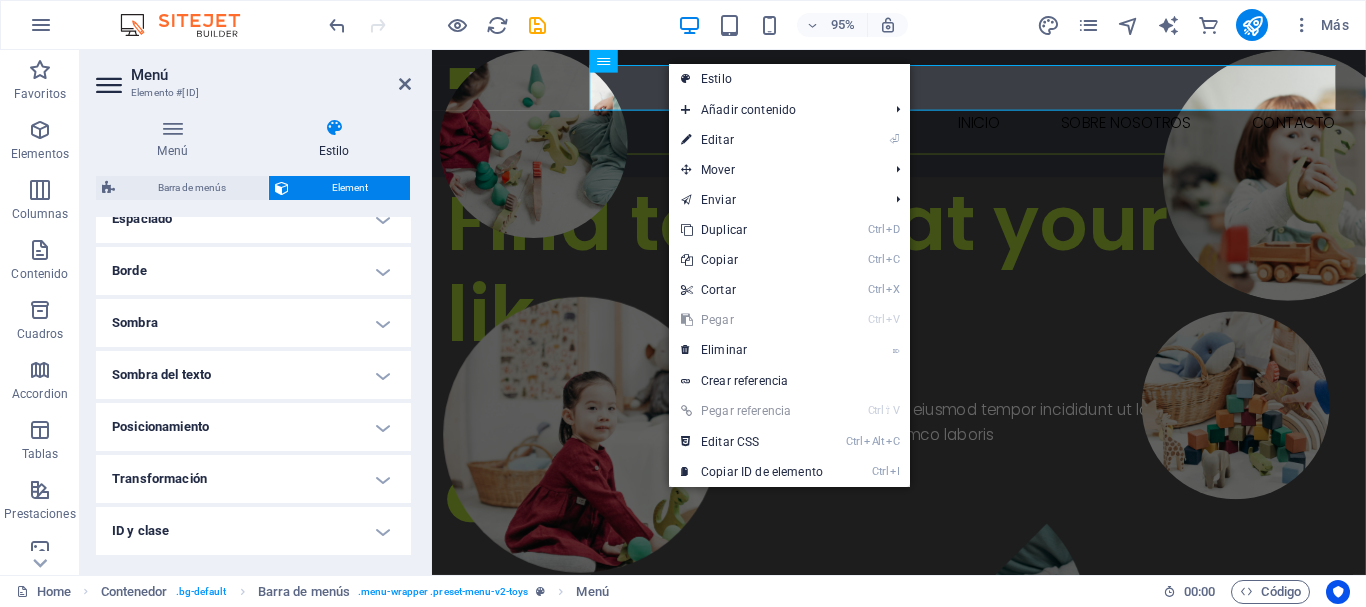 select on "rem" 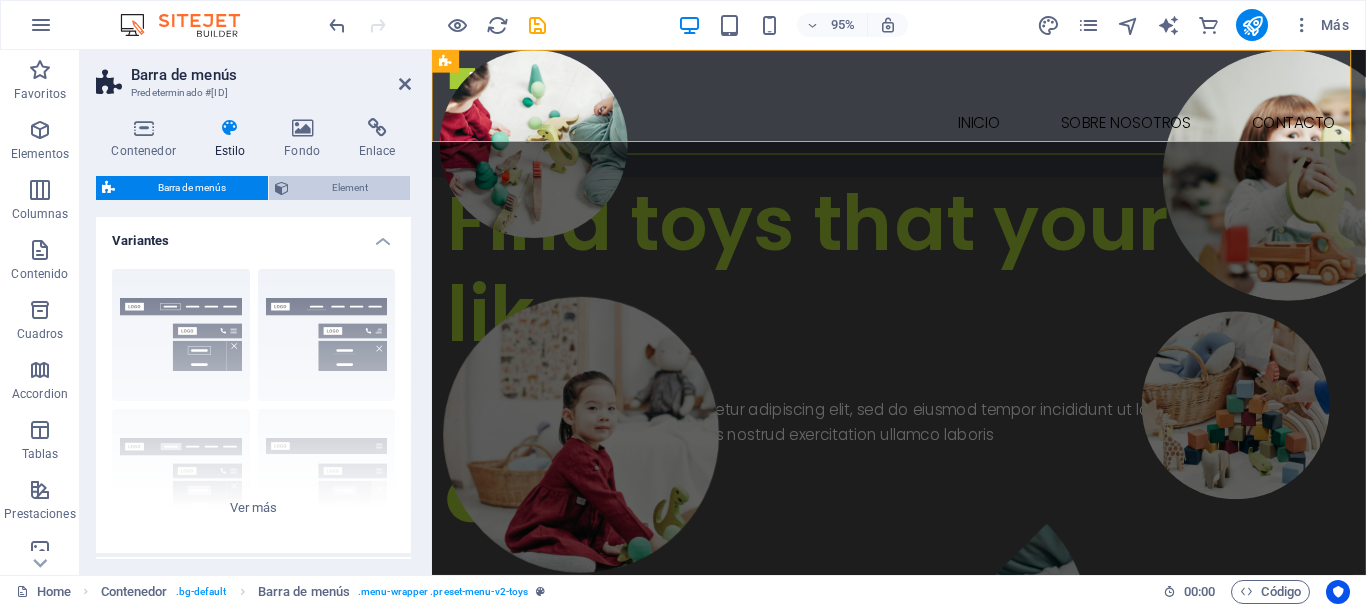 click on "Element" at bounding box center (349, 188) 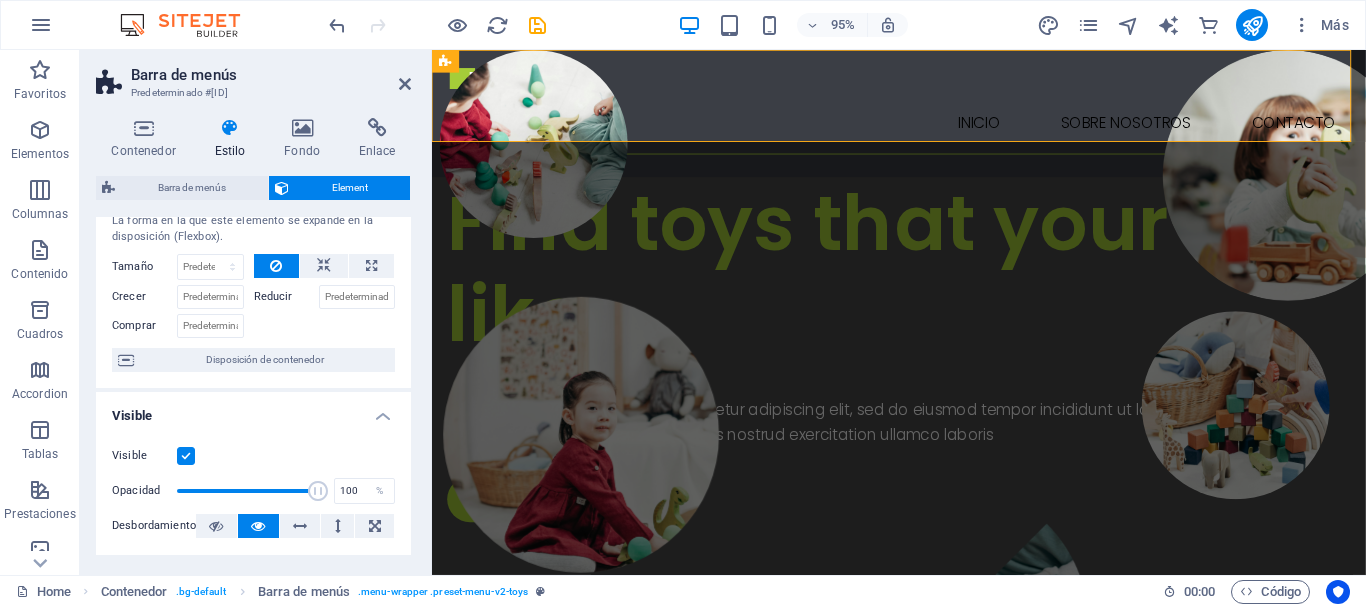 scroll, scrollTop: 0, scrollLeft: 0, axis: both 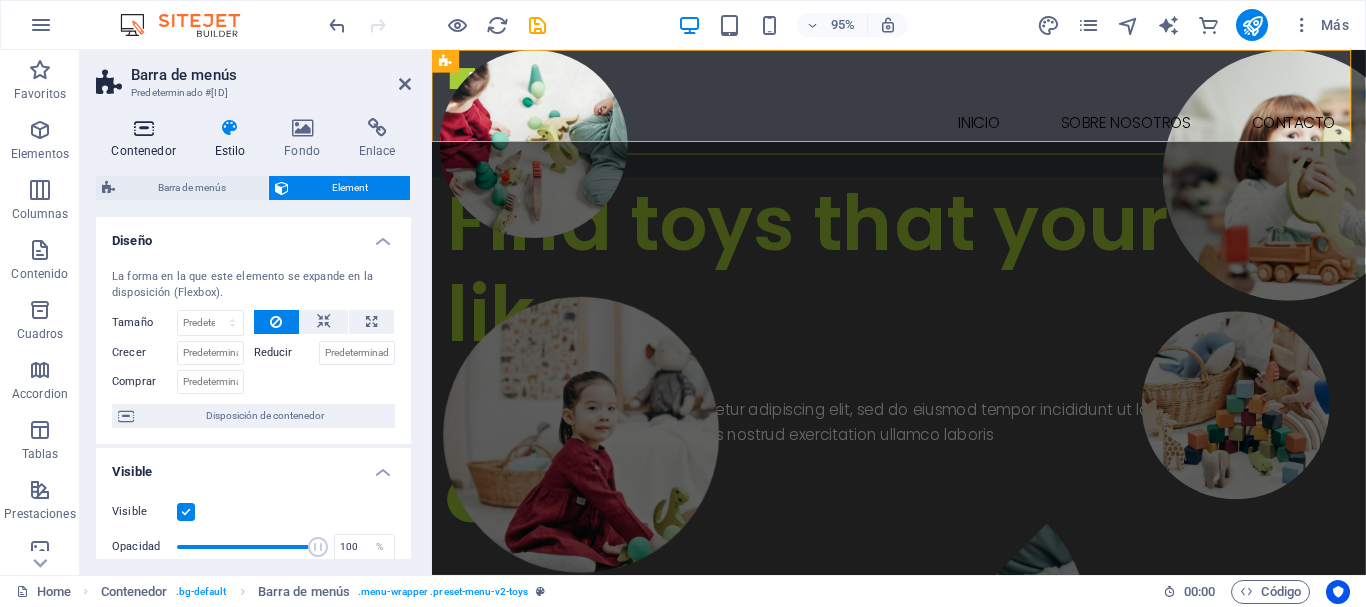 click on "Contenedor" at bounding box center (147, 139) 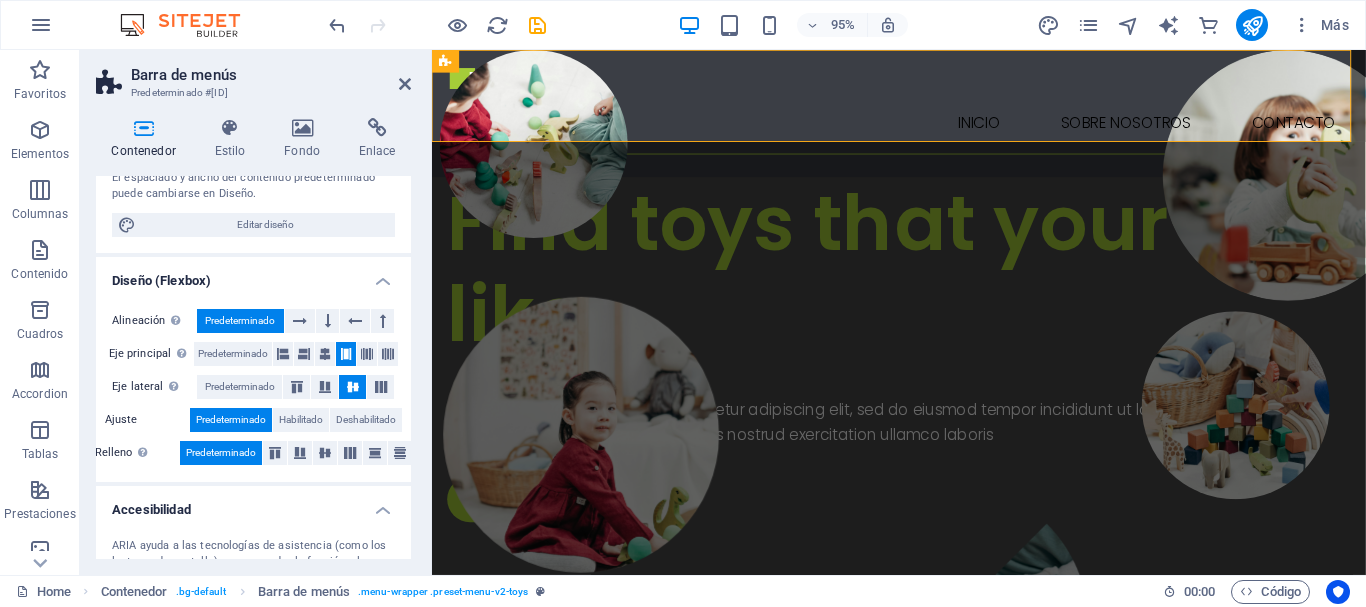 scroll, scrollTop: 0, scrollLeft: 0, axis: both 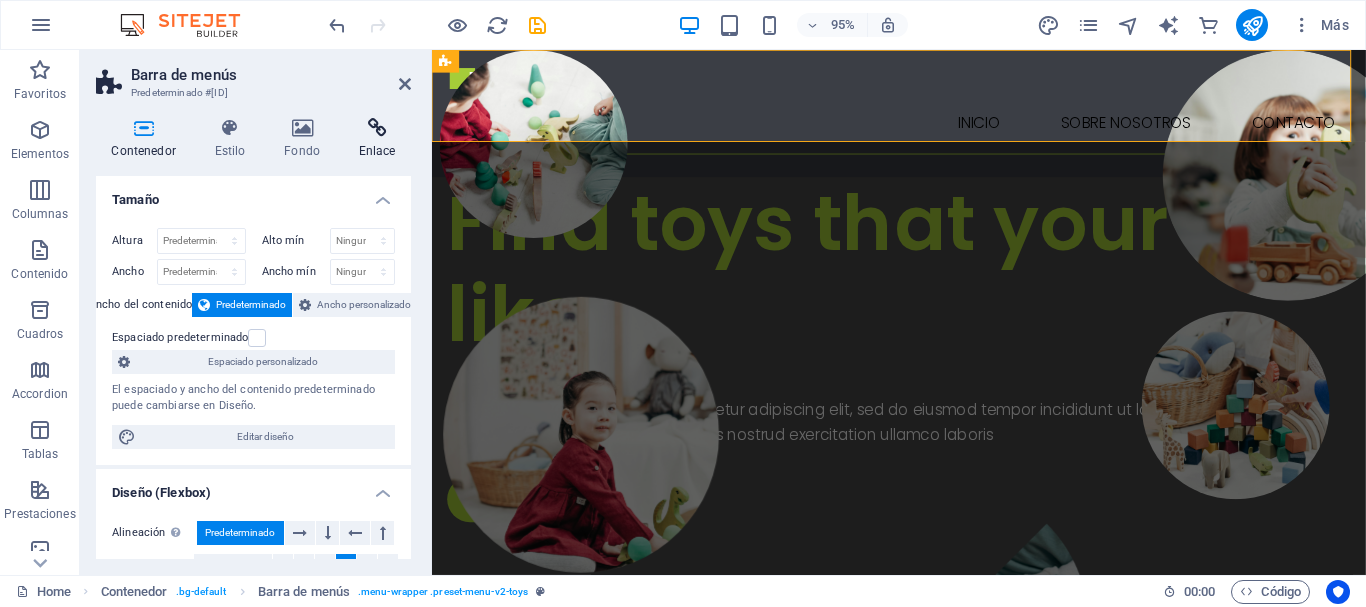 click on "Enlace" at bounding box center (377, 139) 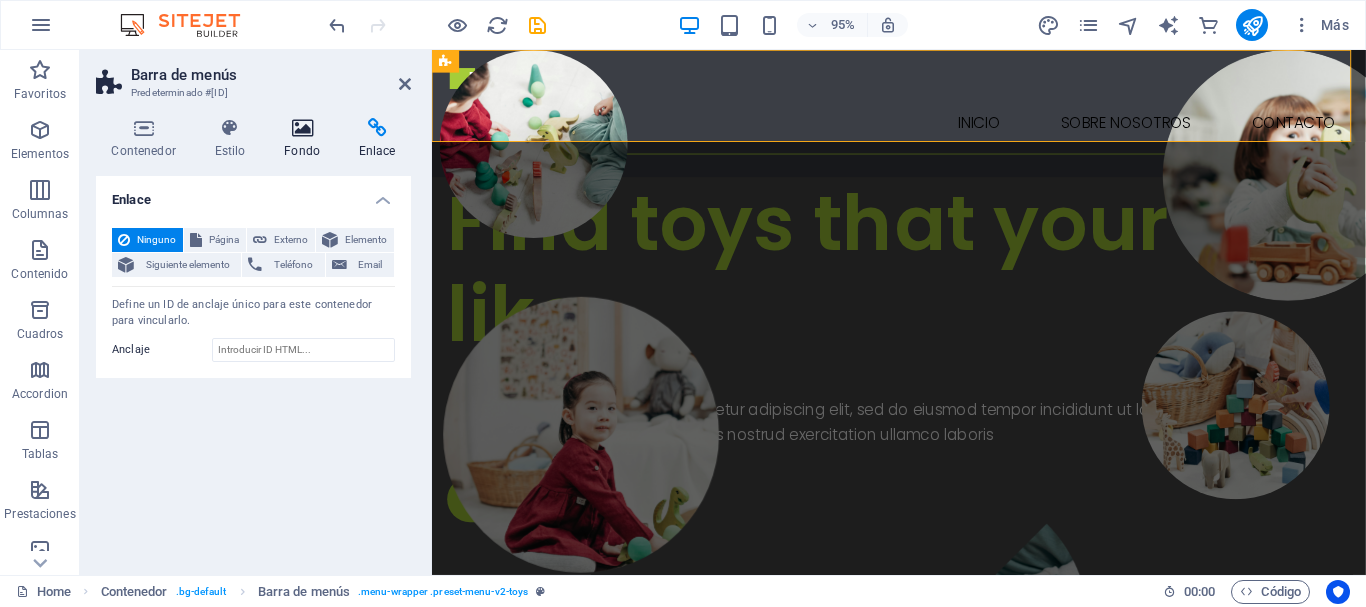 click on "Fondo" at bounding box center (306, 139) 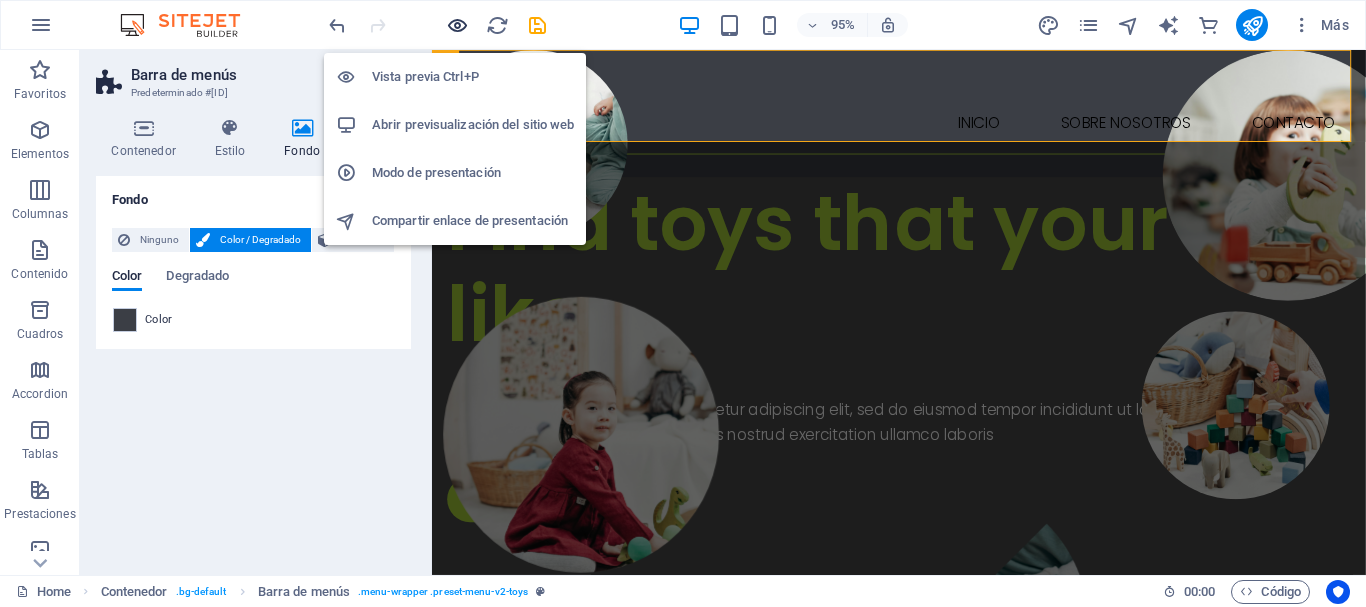 click at bounding box center [457, 25] 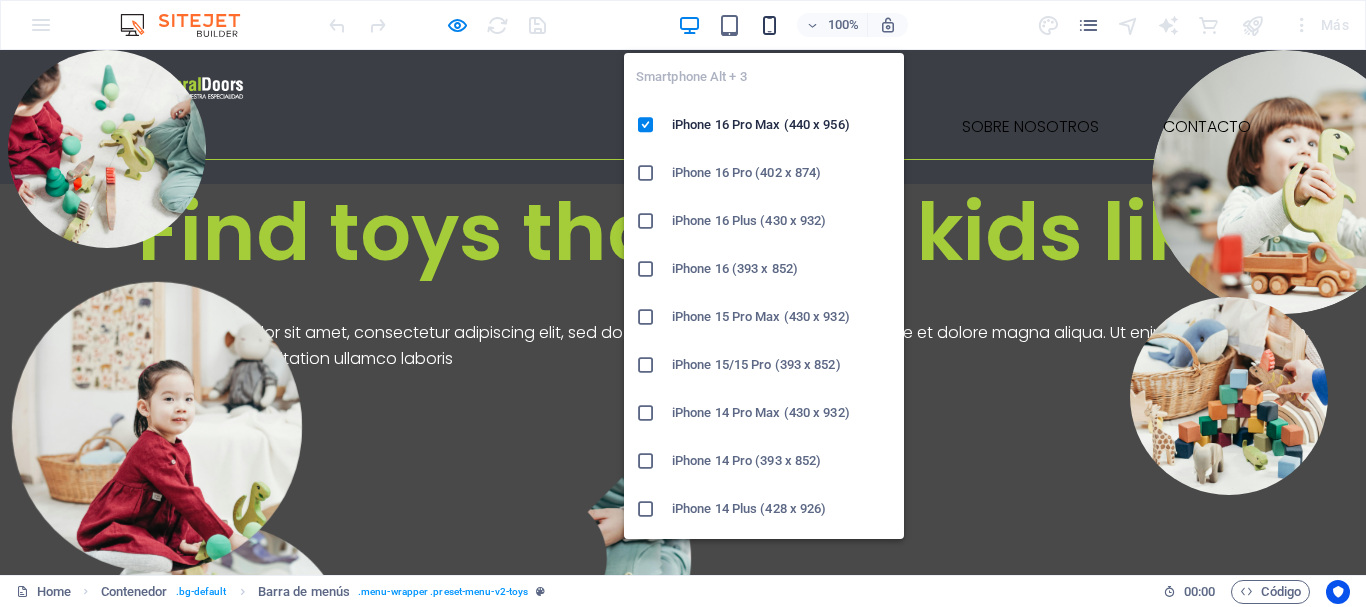 click at bounding box center [769, 25] 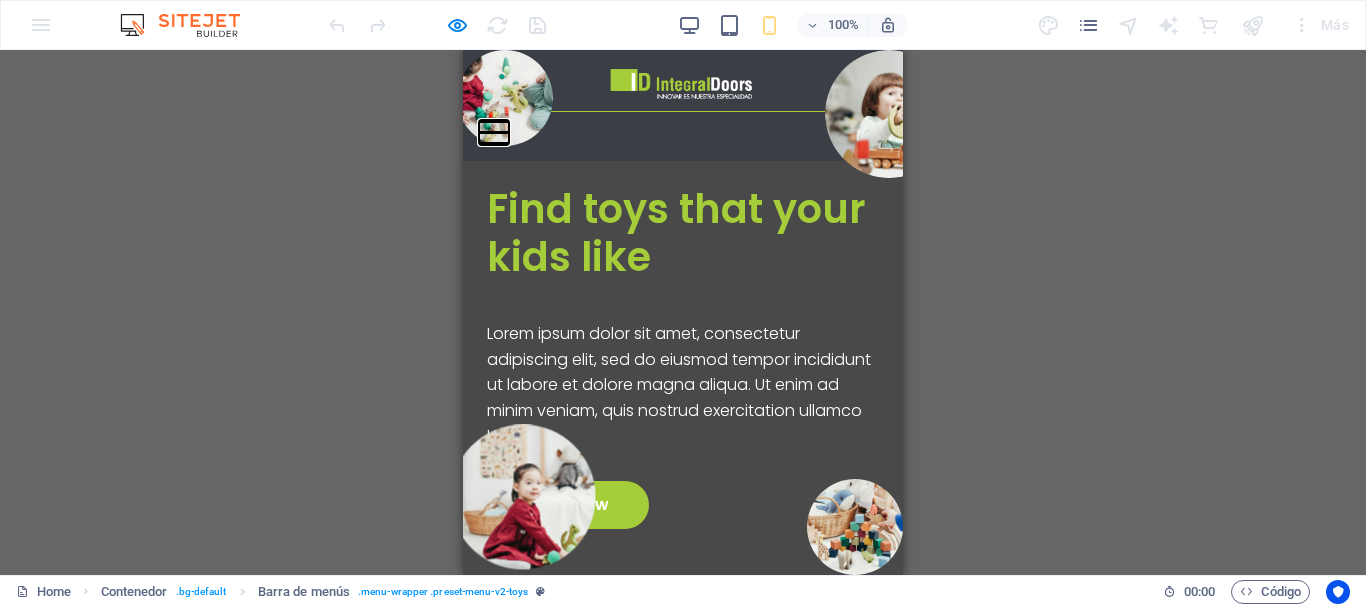 click at bounding box center (494, 121) 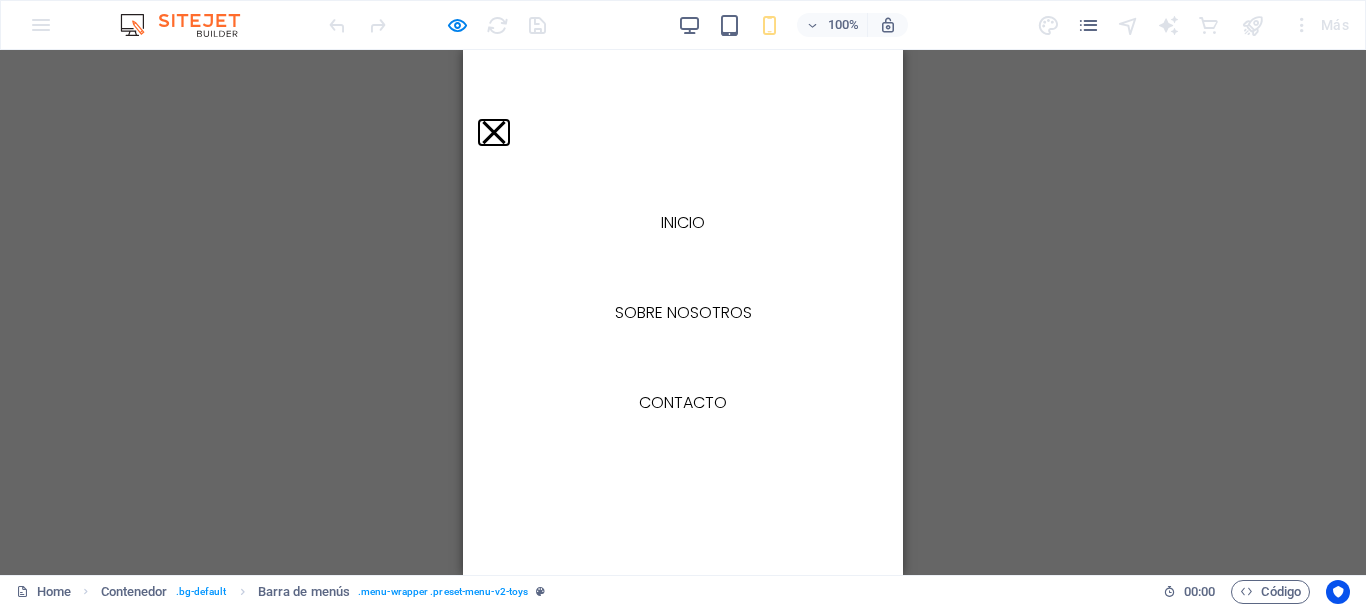 click at bounding box center [493, 132] 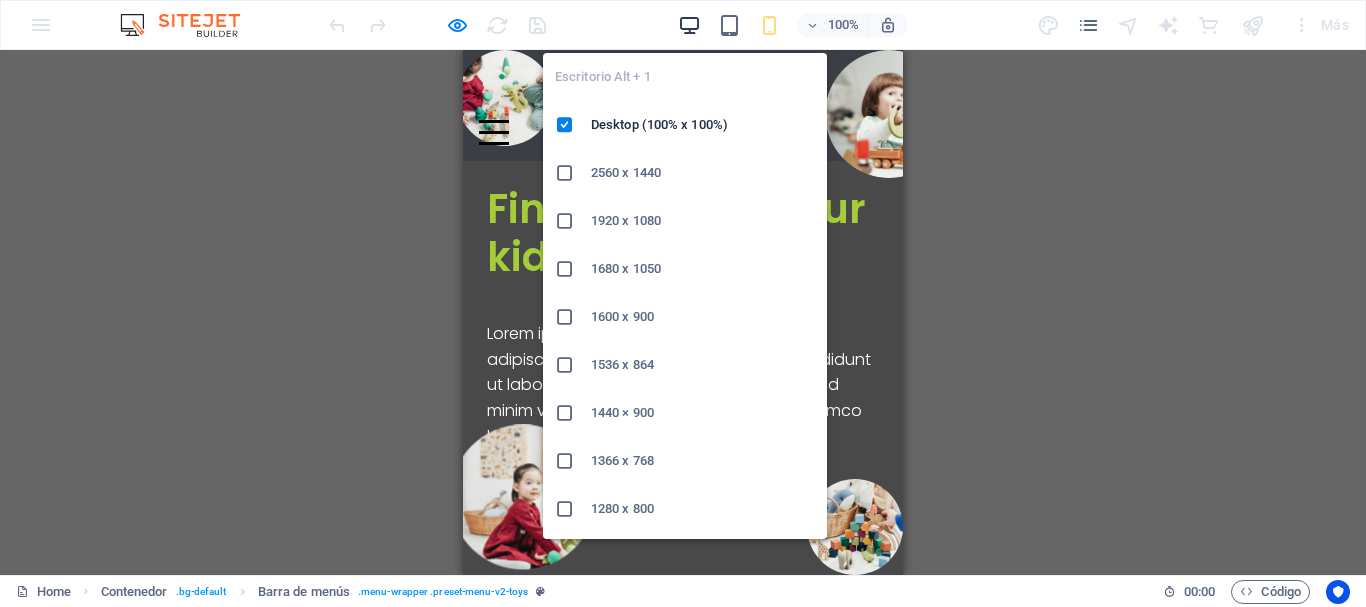 click at bounding box center (689, 25) 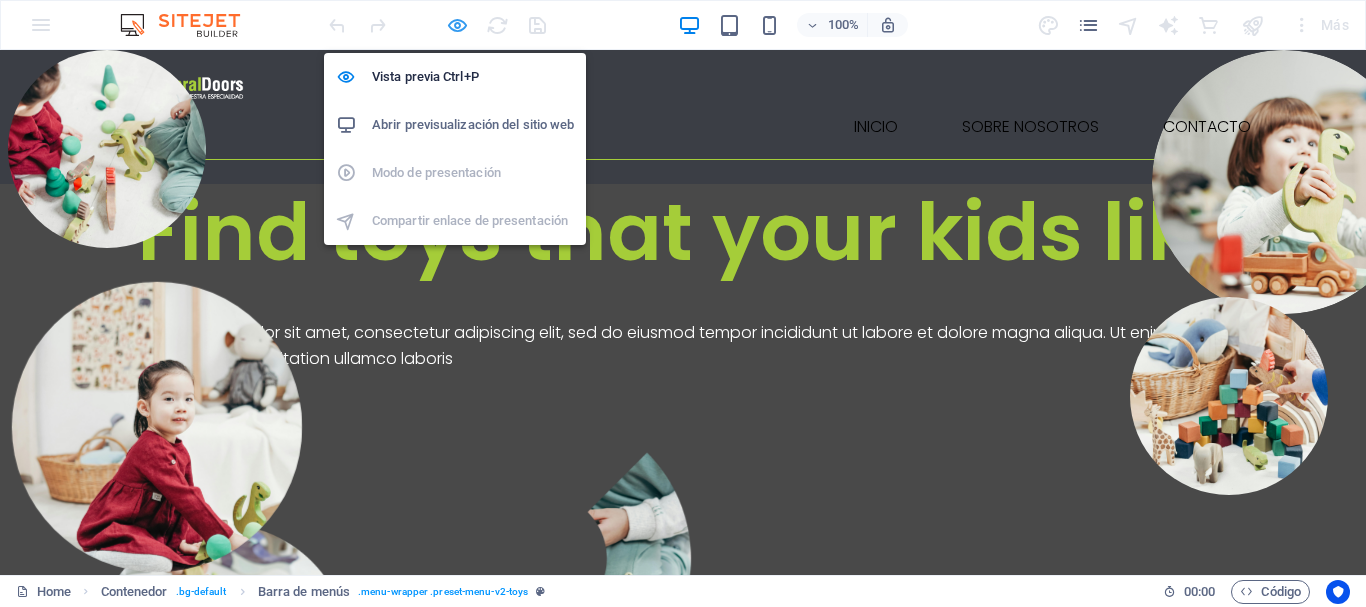 click at bounding box center (457, 25) 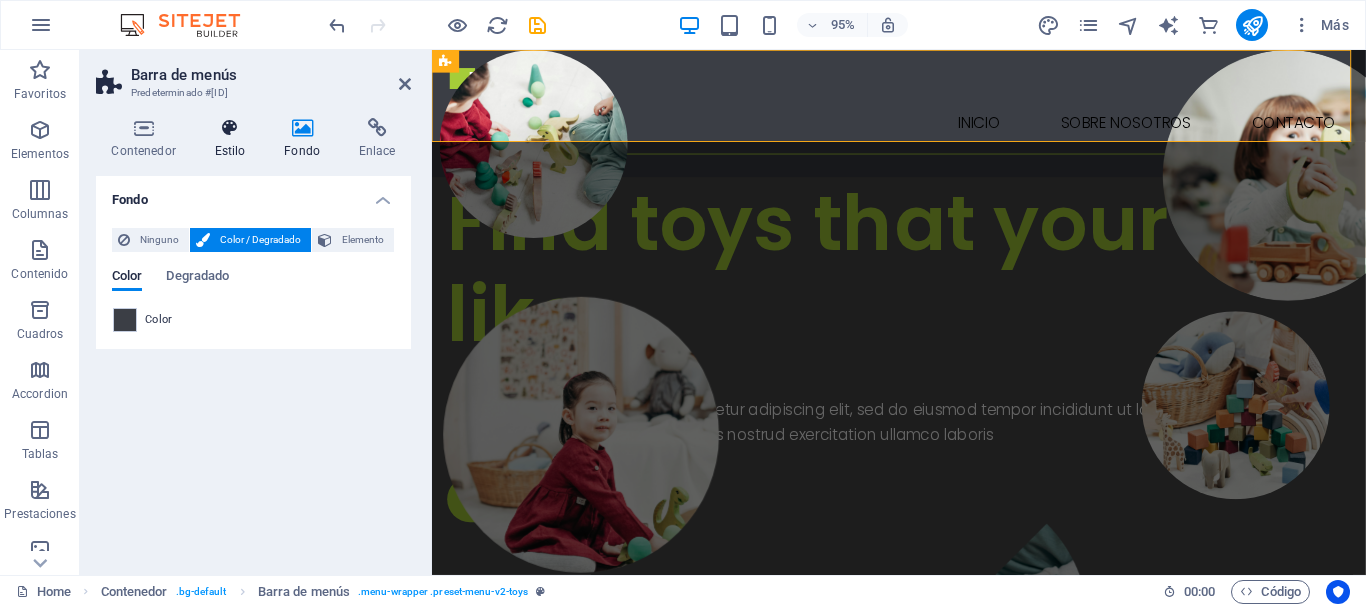 click on "Estilo" at bounding box center (234, 139) 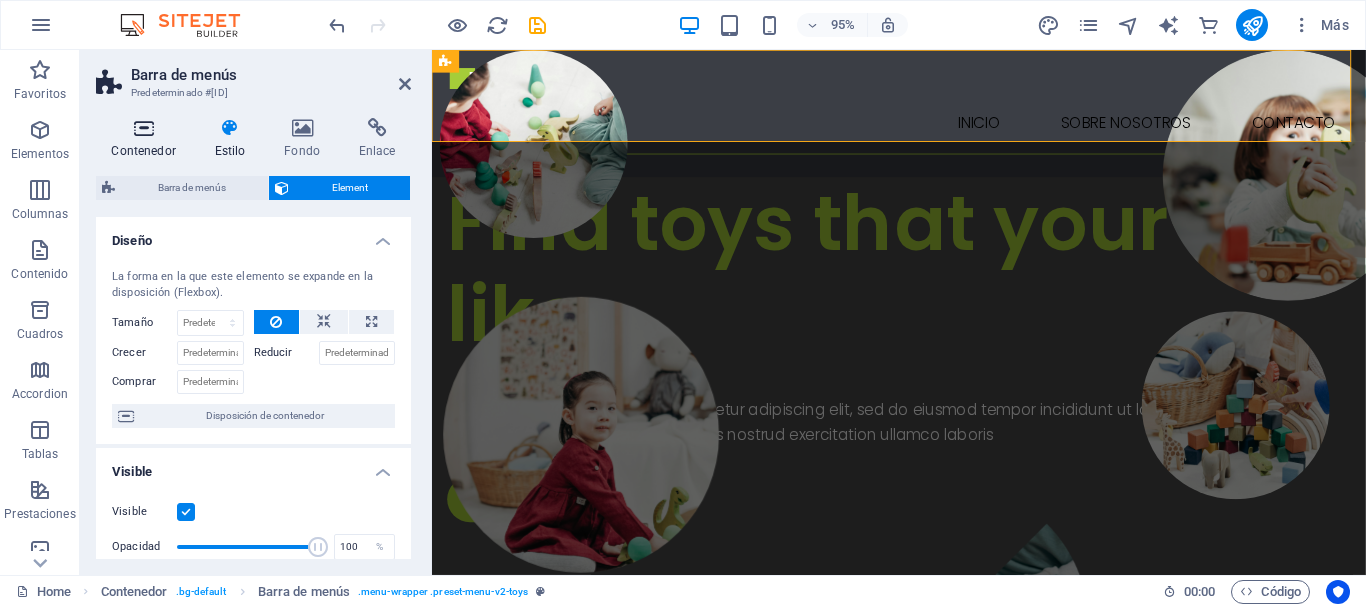 click on "Contenedor" at bounding box center (147, 139) 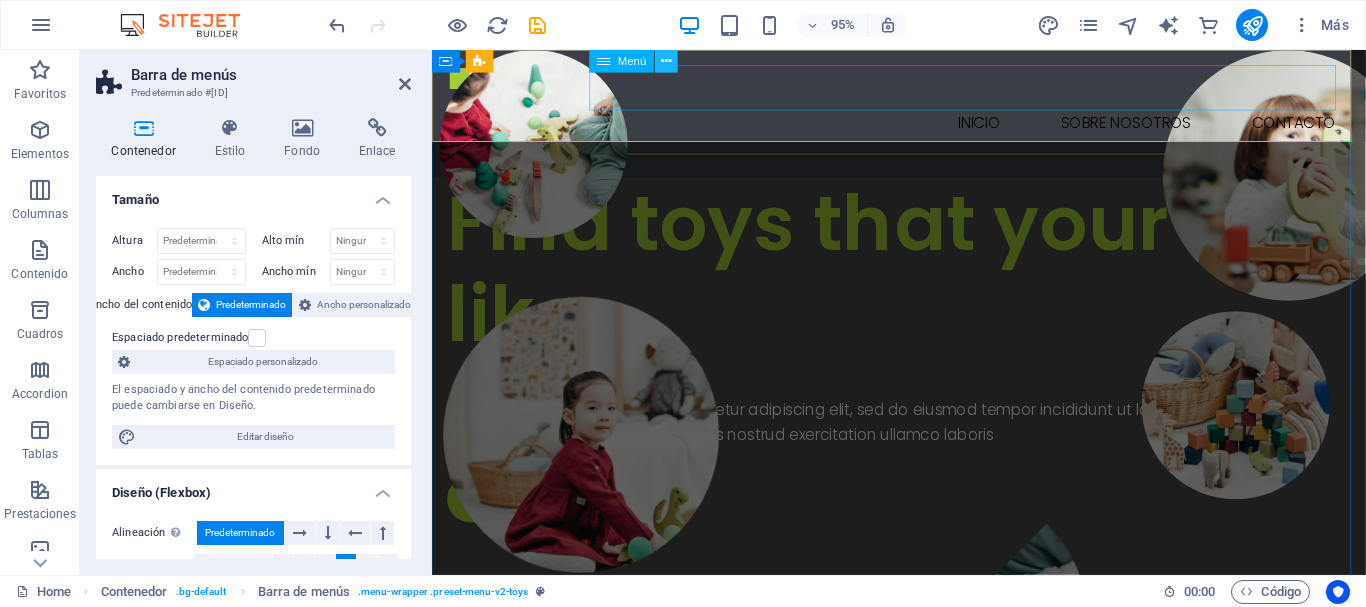 click at bounding box center (666, 61) 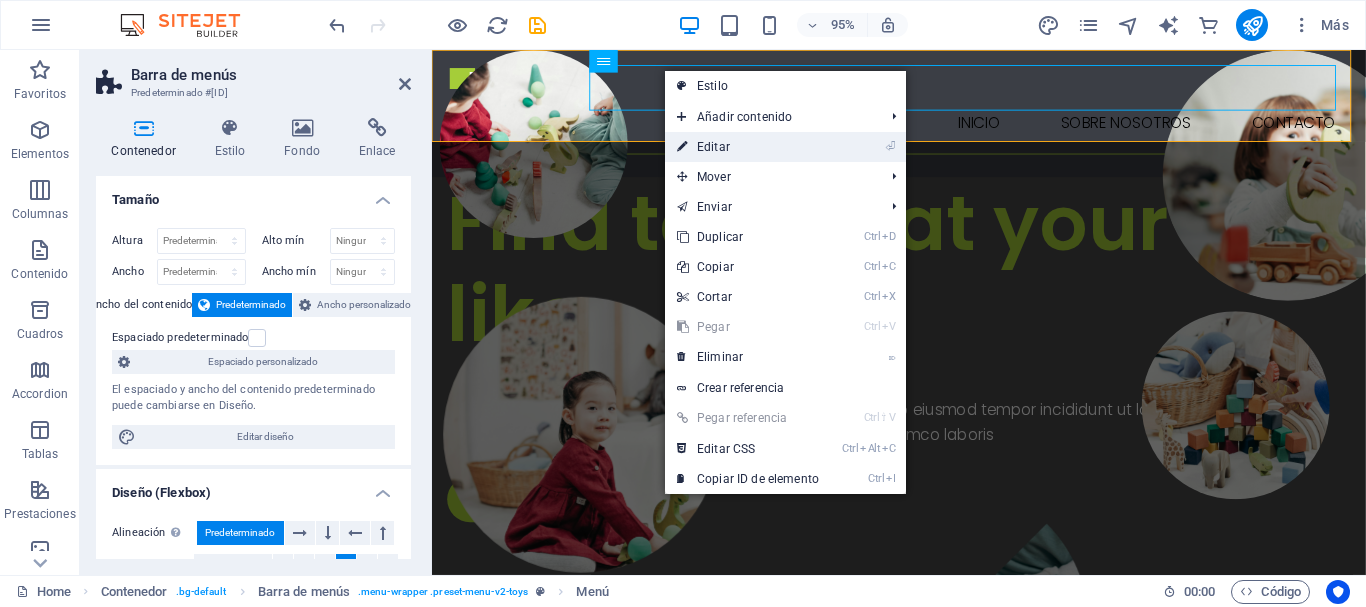 click on "⏎  Editar" at bounding box center [748, 147] 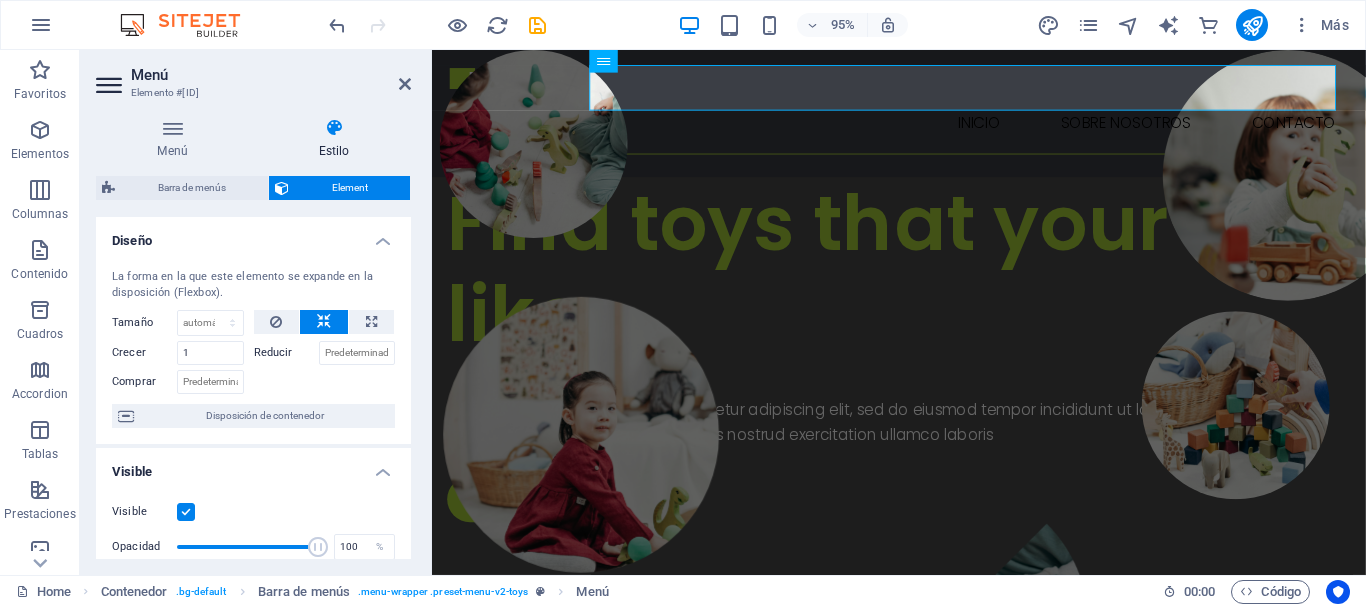 click at bounding box center (334, 128) 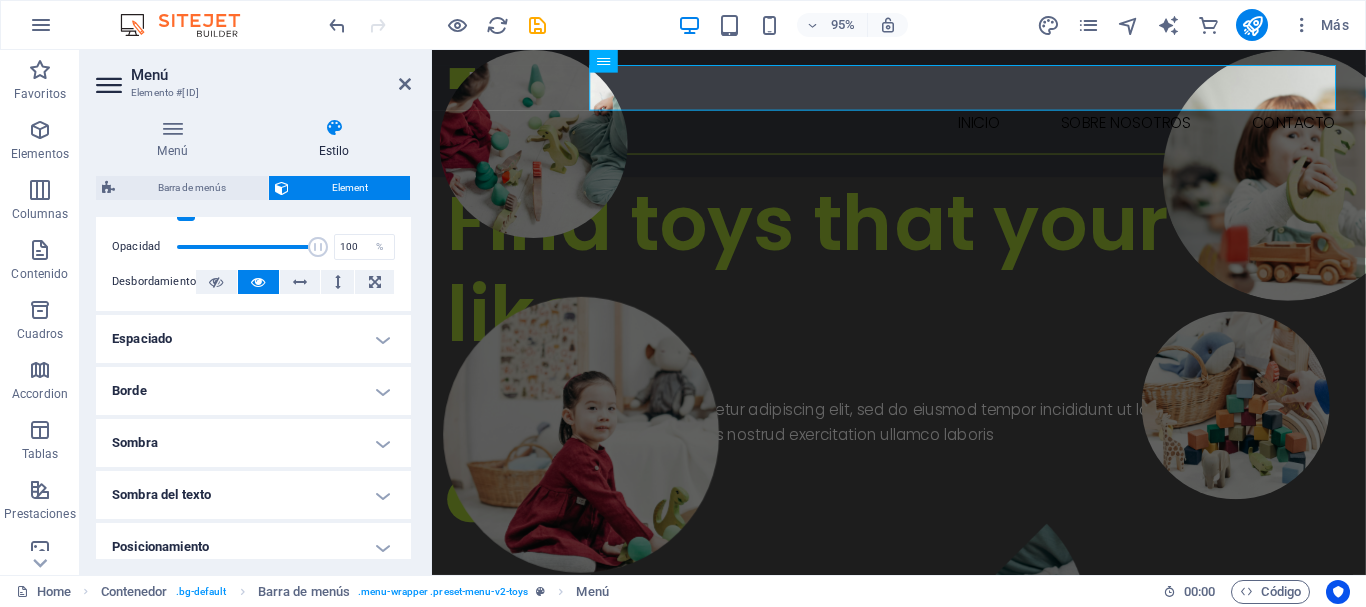 scroll, scrollTop: 400, scrollLeft: 0, axis: vertical 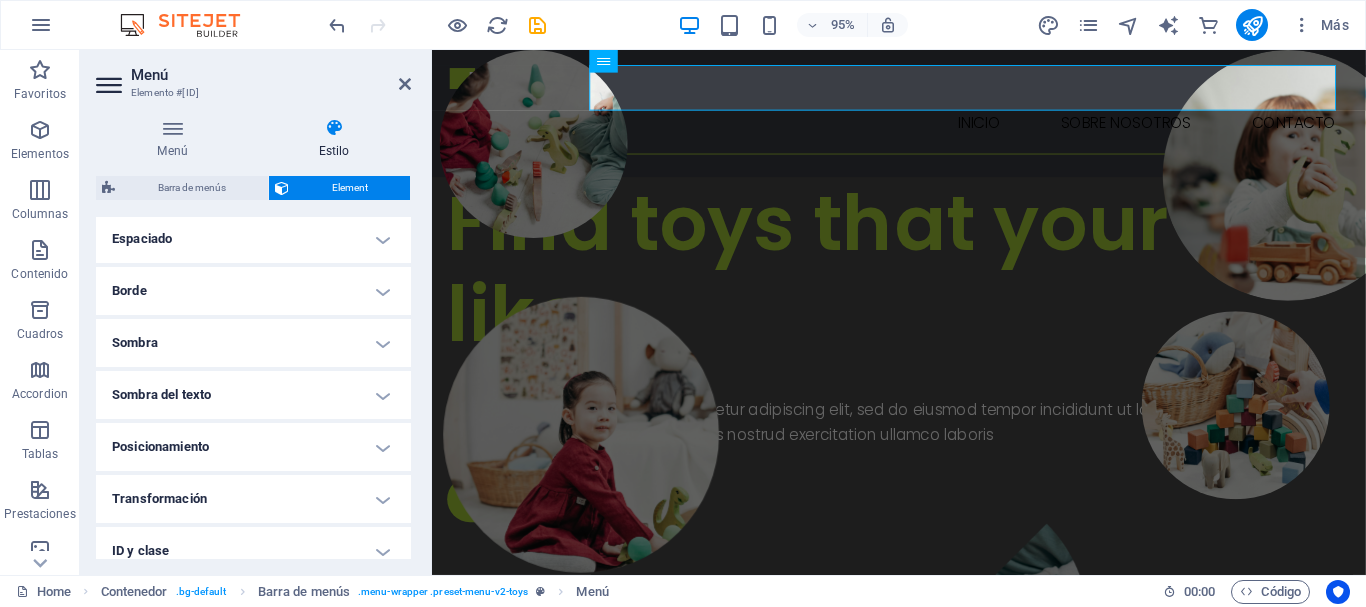 click on "Sombra" at bounding box center [253, 343] 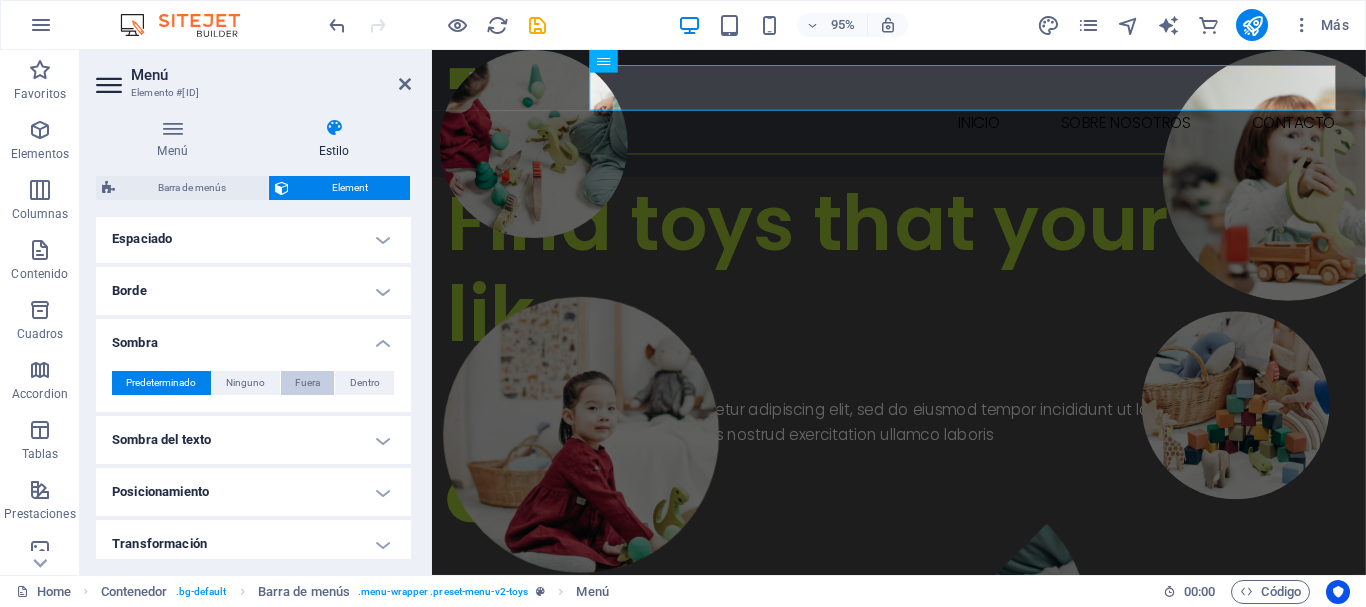 click on "Fuera" at bounding box center (307, 383) 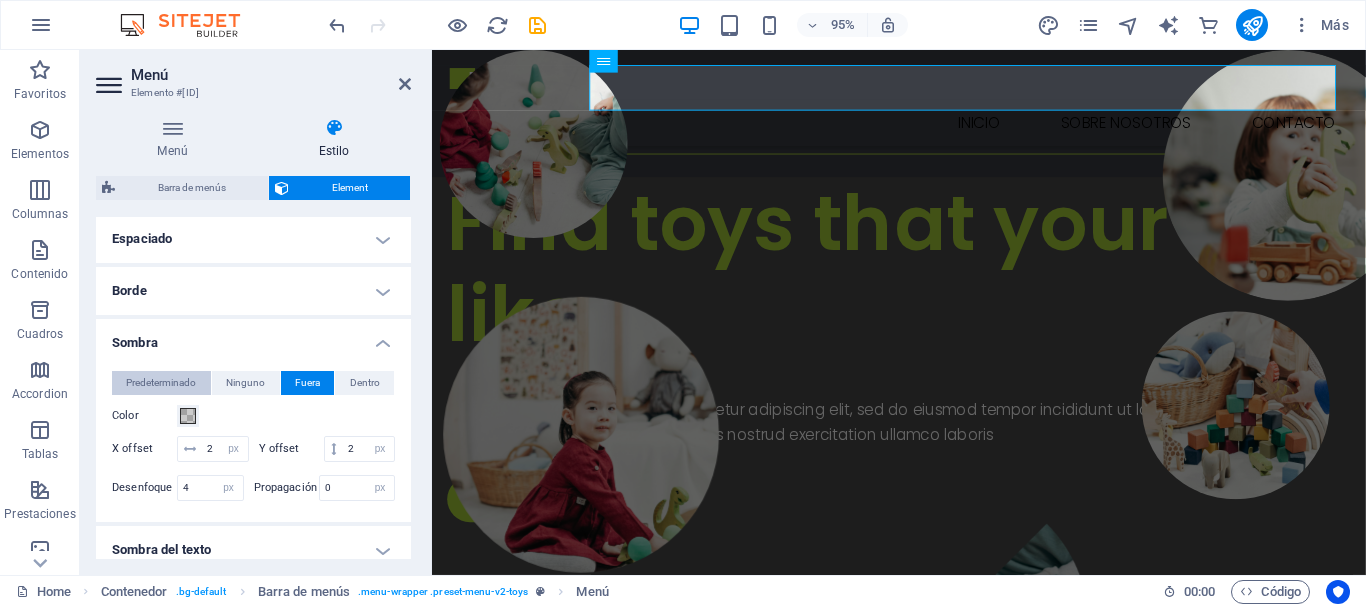 click on "Predeterminado" at bounding box center (161, 383) 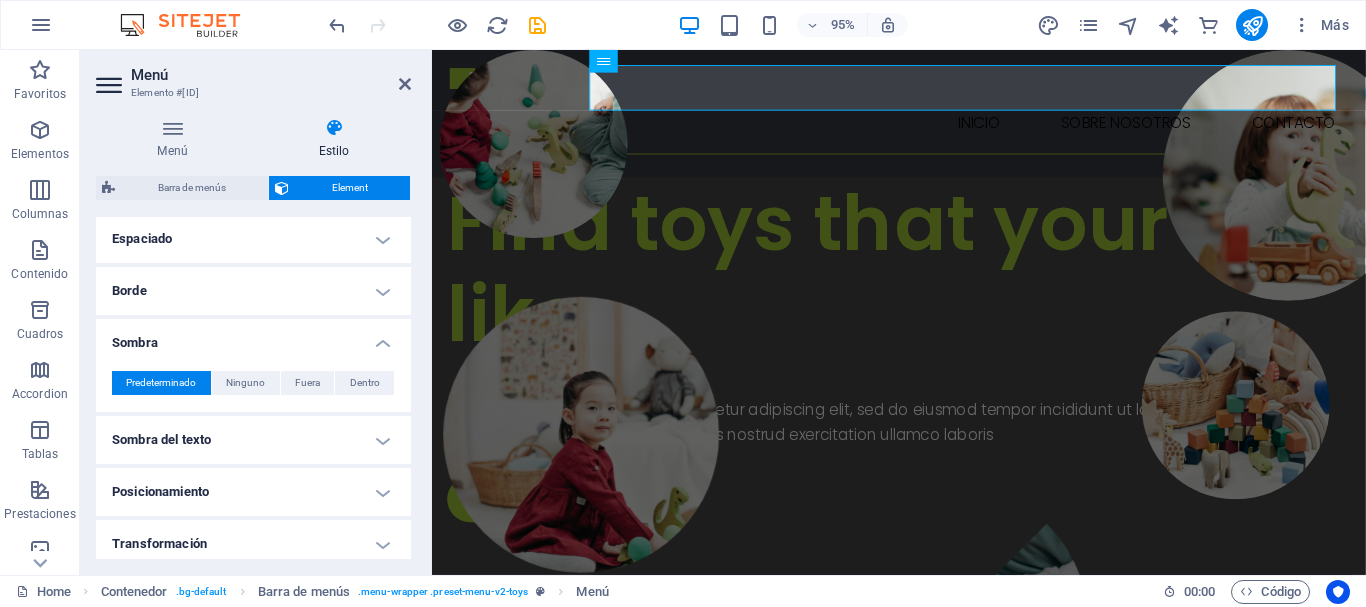 click on "Sombra" at bounding box center (253, 337) 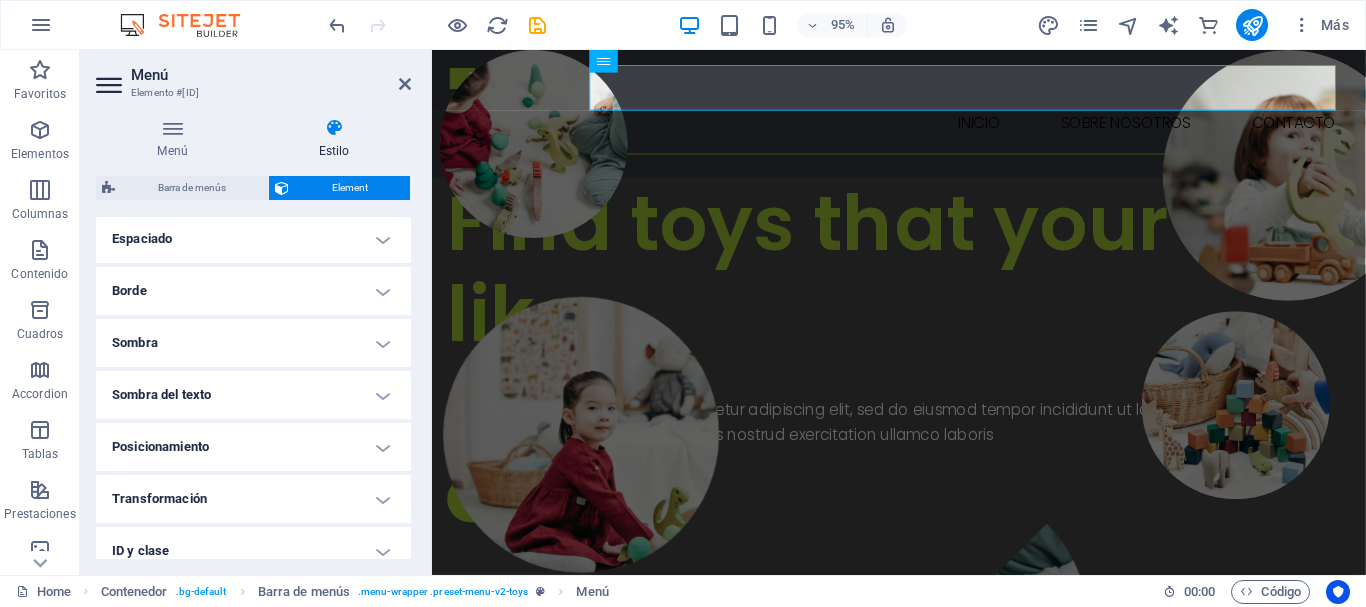 click on "Sombra del texto" at bounding box center [253, 395] 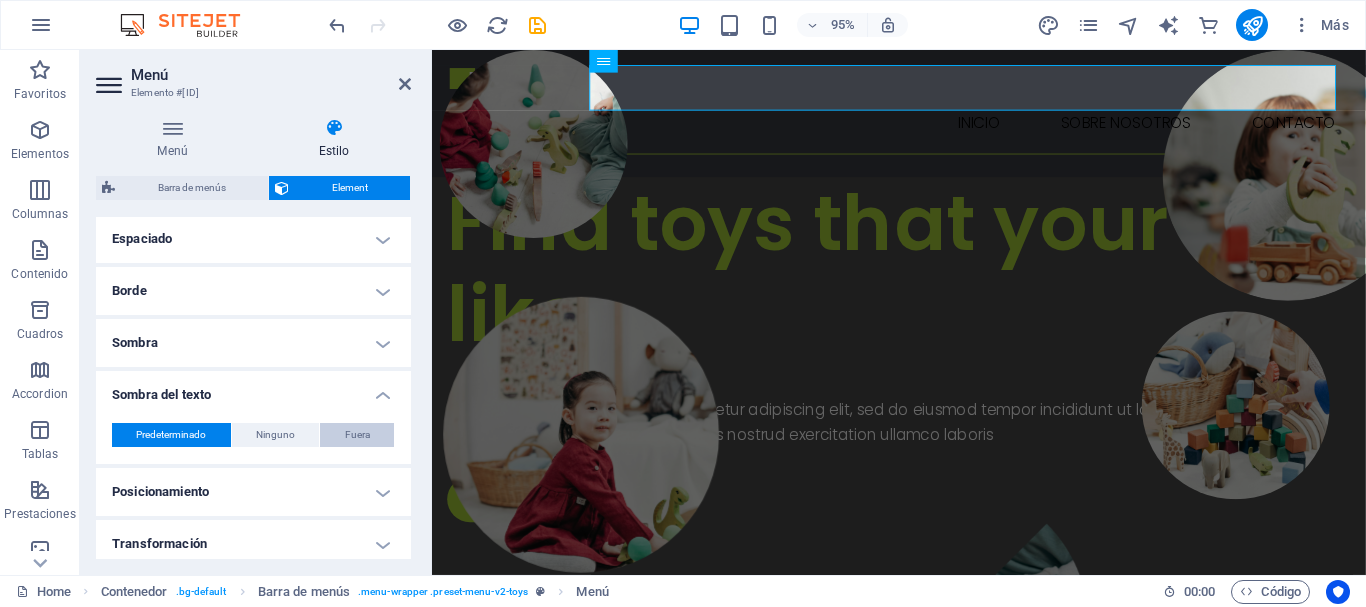 click on "Fuera" at bounding box center [357, 435] 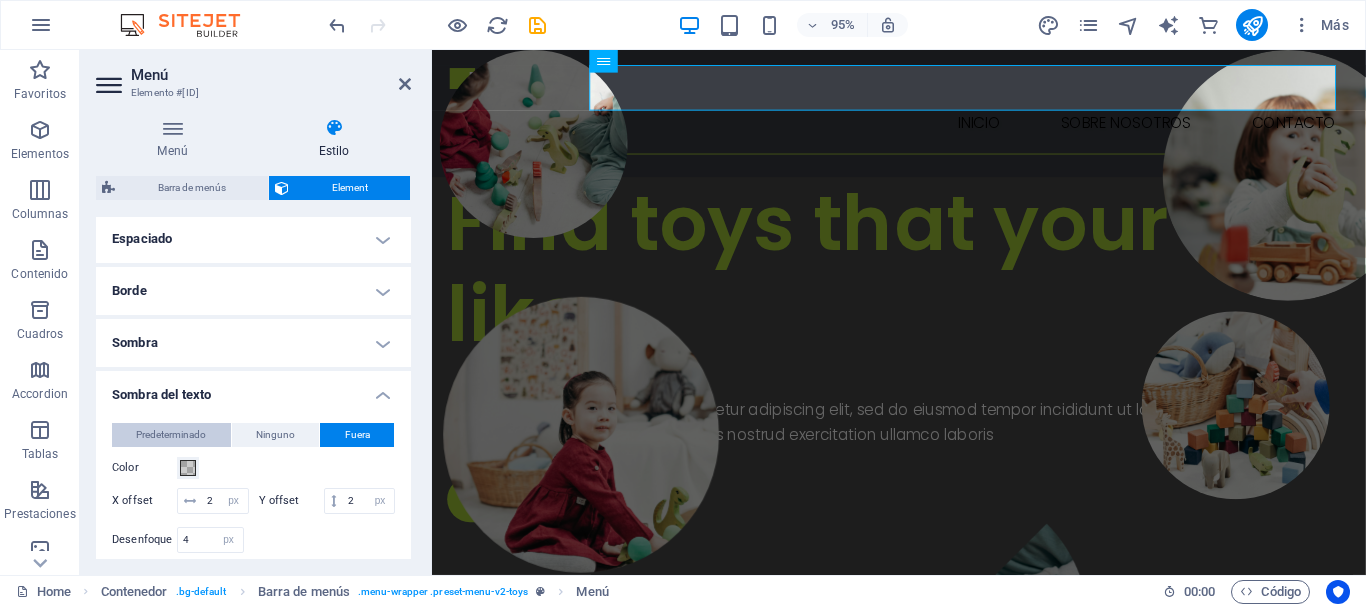 click on "Predeterminado" at bounding box center [171, 435] 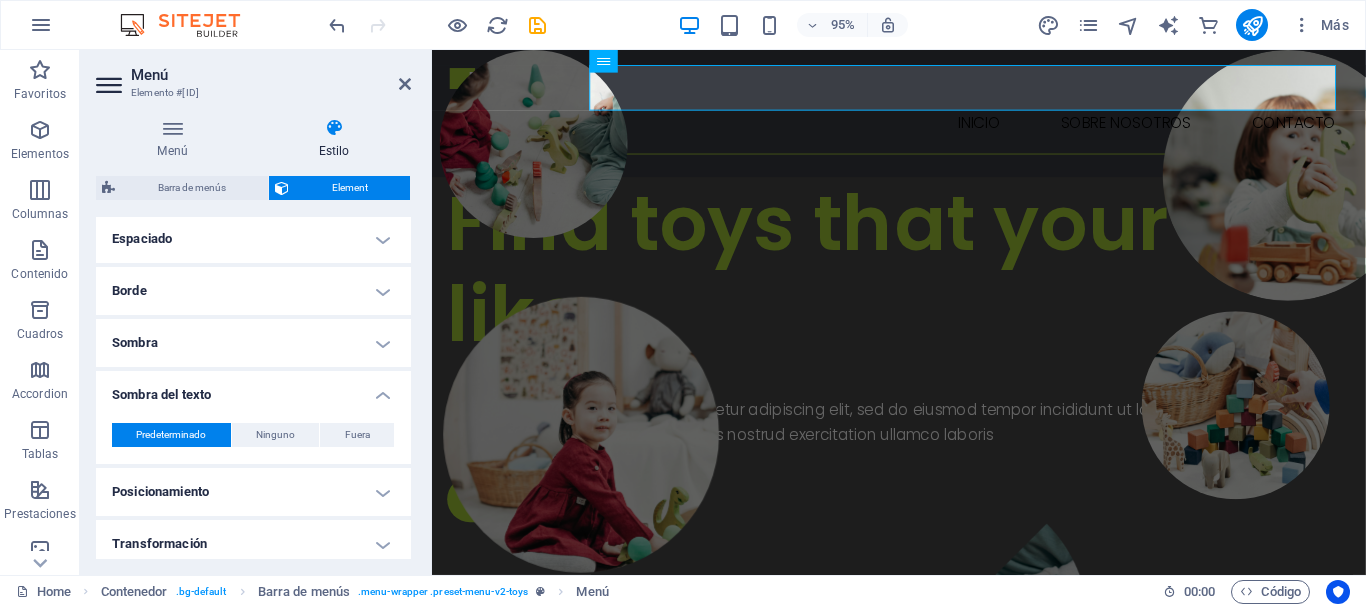 click on "Sombra del texto" at bounding box center [253, 389] 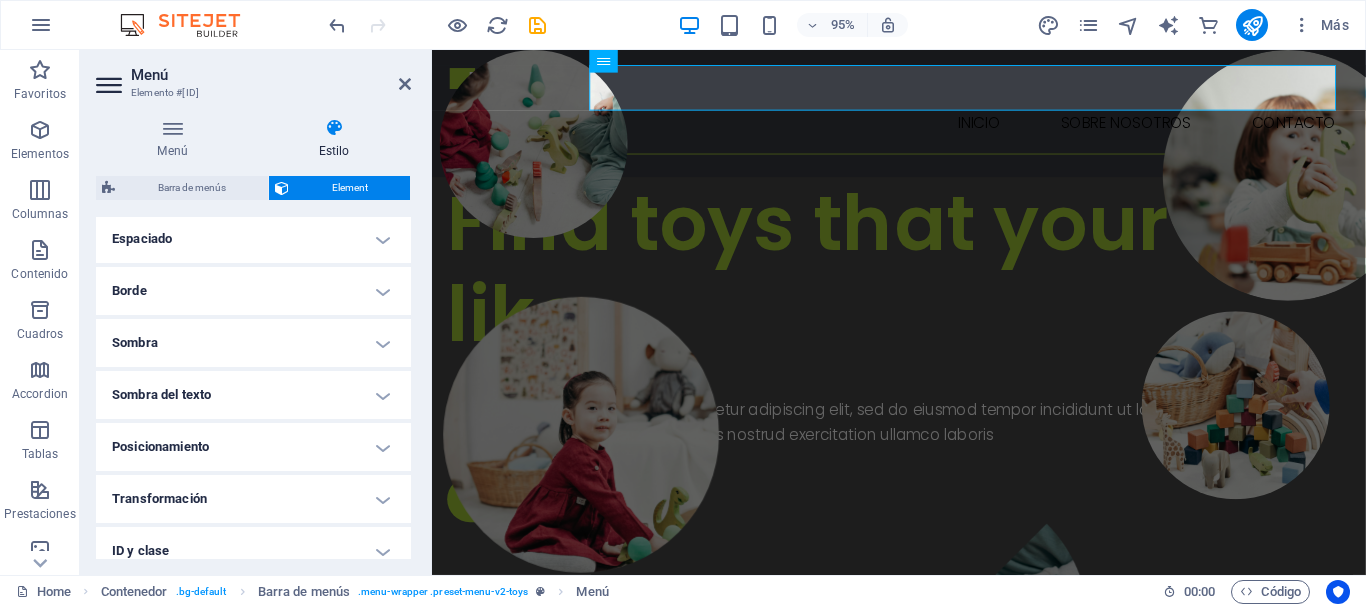 scroll, scrollTop: 500, scrollLeft: 0, axis: vertical 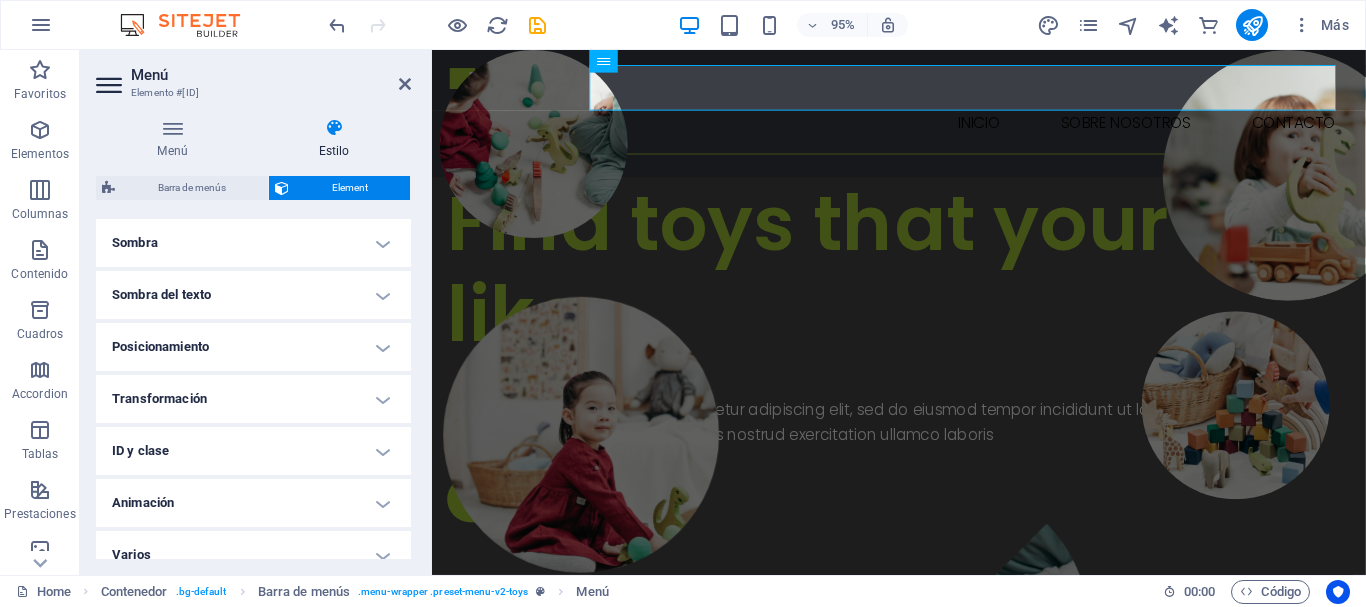 click on "Posicionamiento" at bounding box center [253, 347] 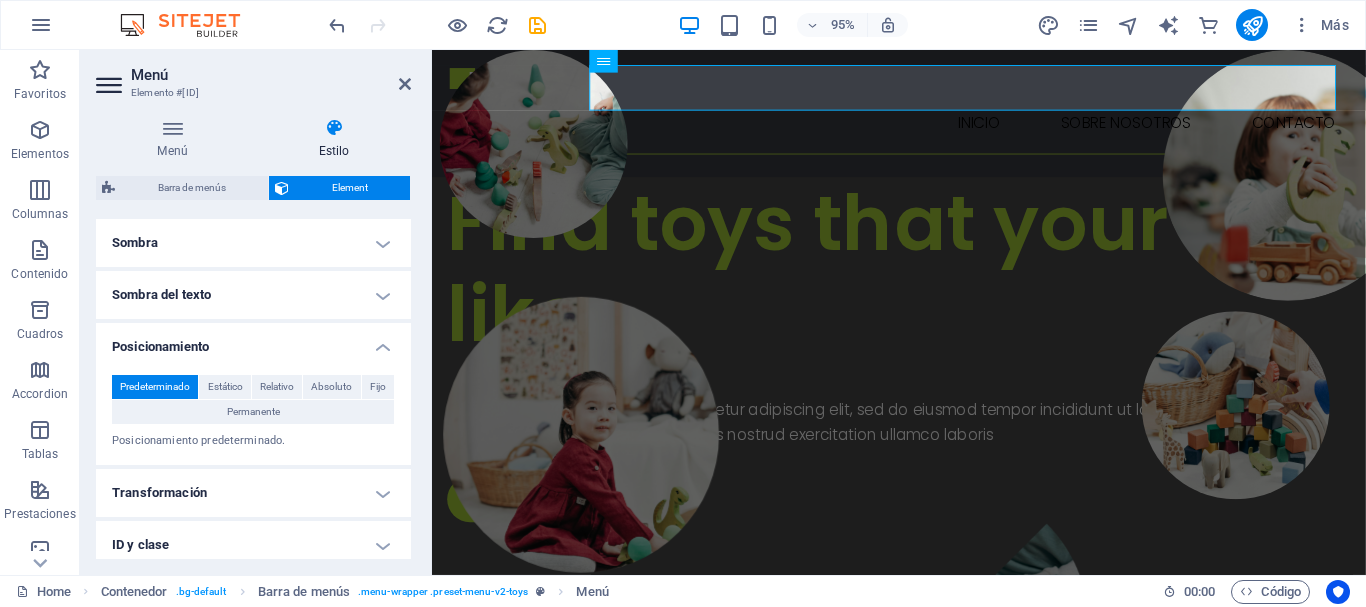 click on "Posicionamiento" at bounding box center (253, 341) 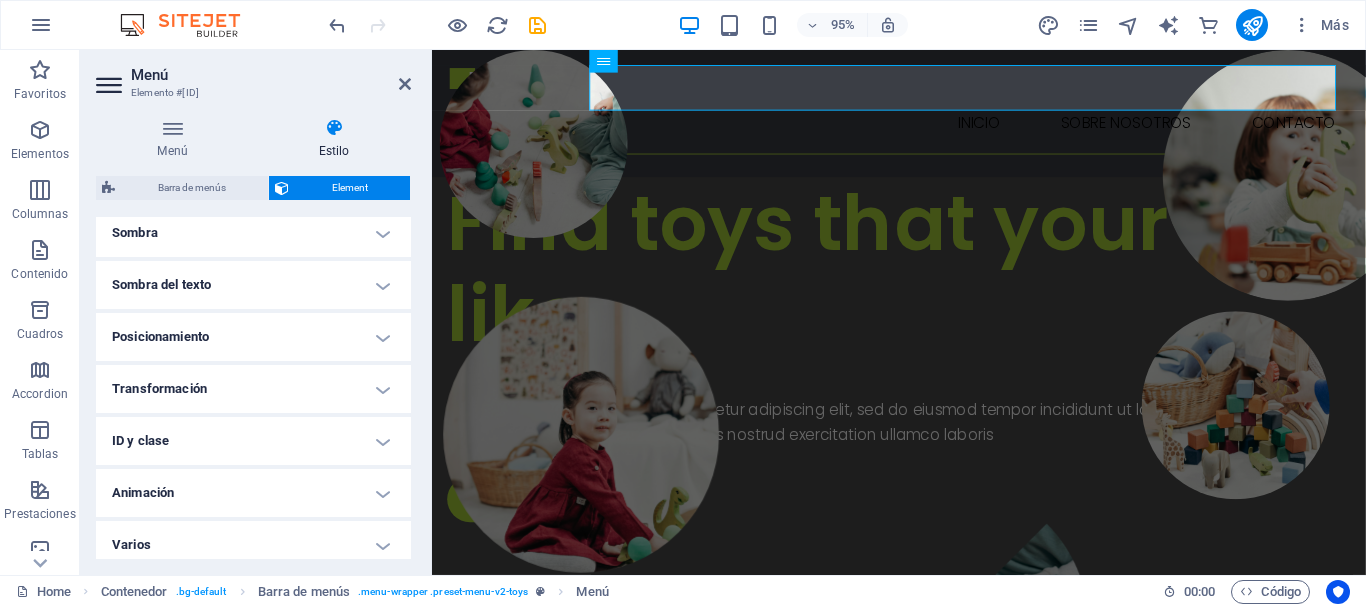 scroll, scrollTop: 520, scrollLeft: 0, axis: vertical 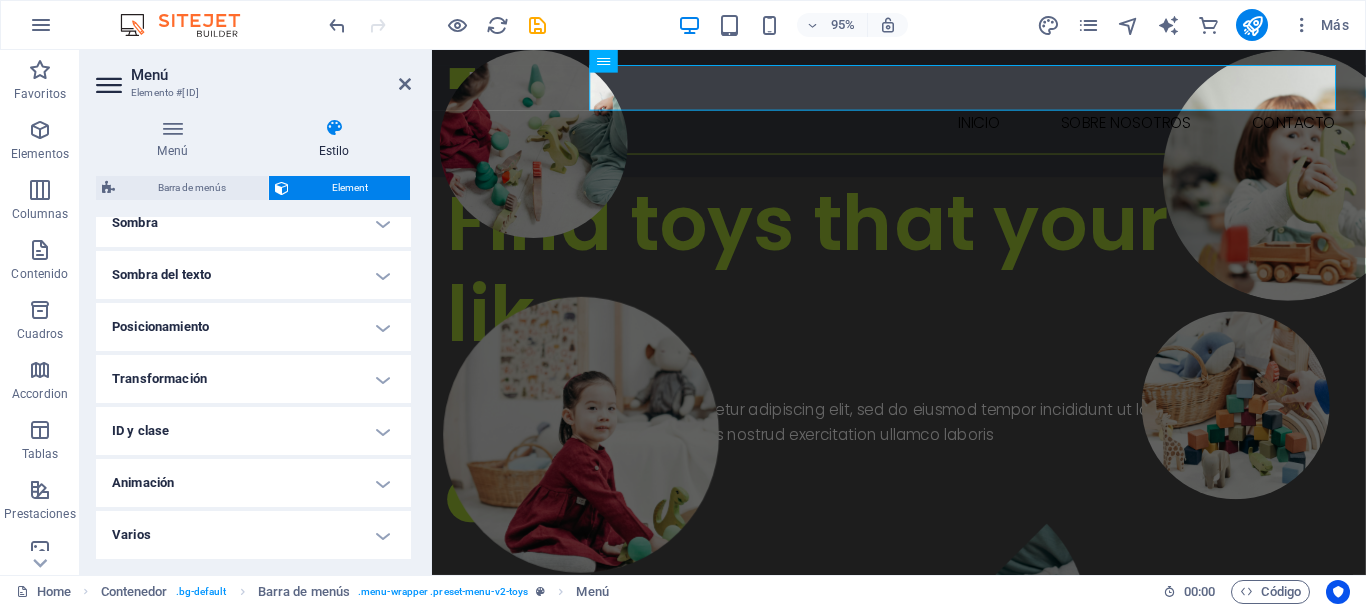 click on "Varios" at bounding box center (253, 535) 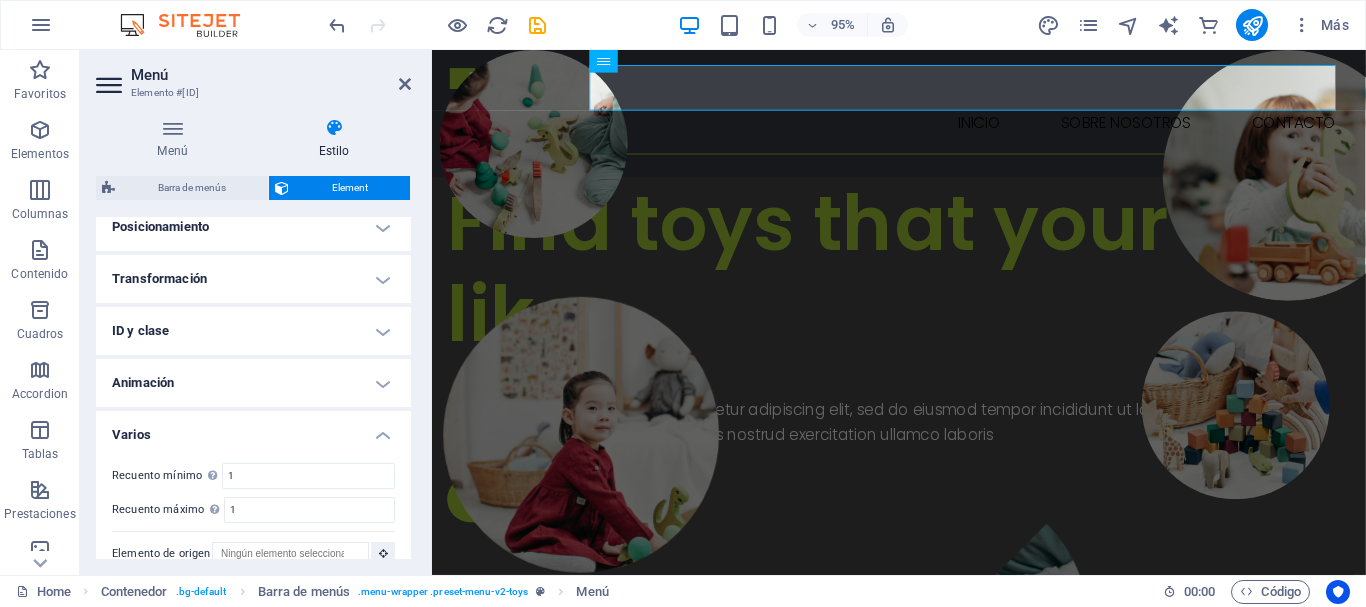 scroll, scrollTop: 644, scrollLeft: 0, axis: vertical 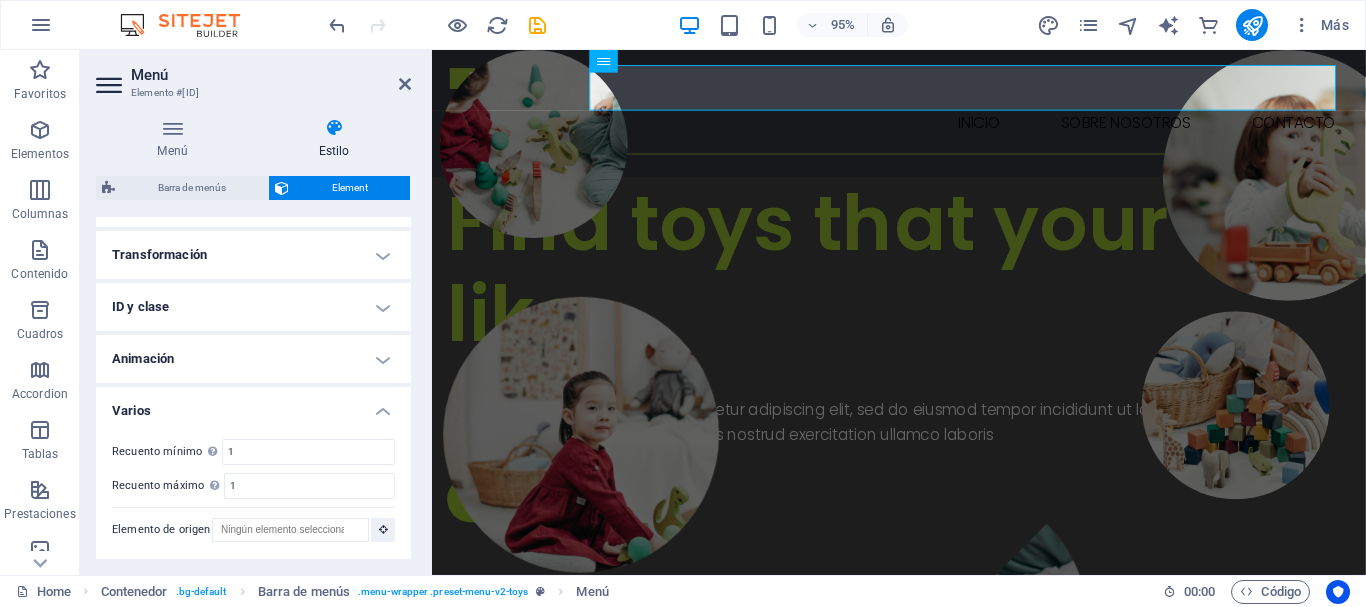 click on "Varios" at bounding box center [253, 405] 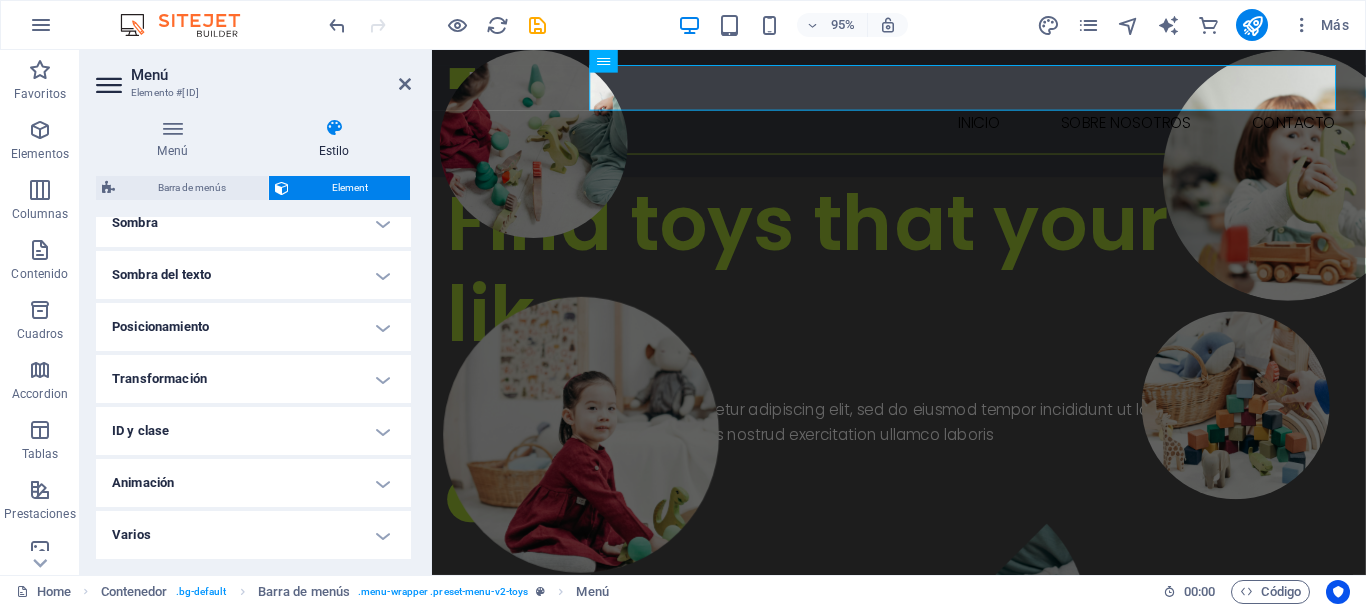 click on "Transformación" at bounding box center (253, 379) 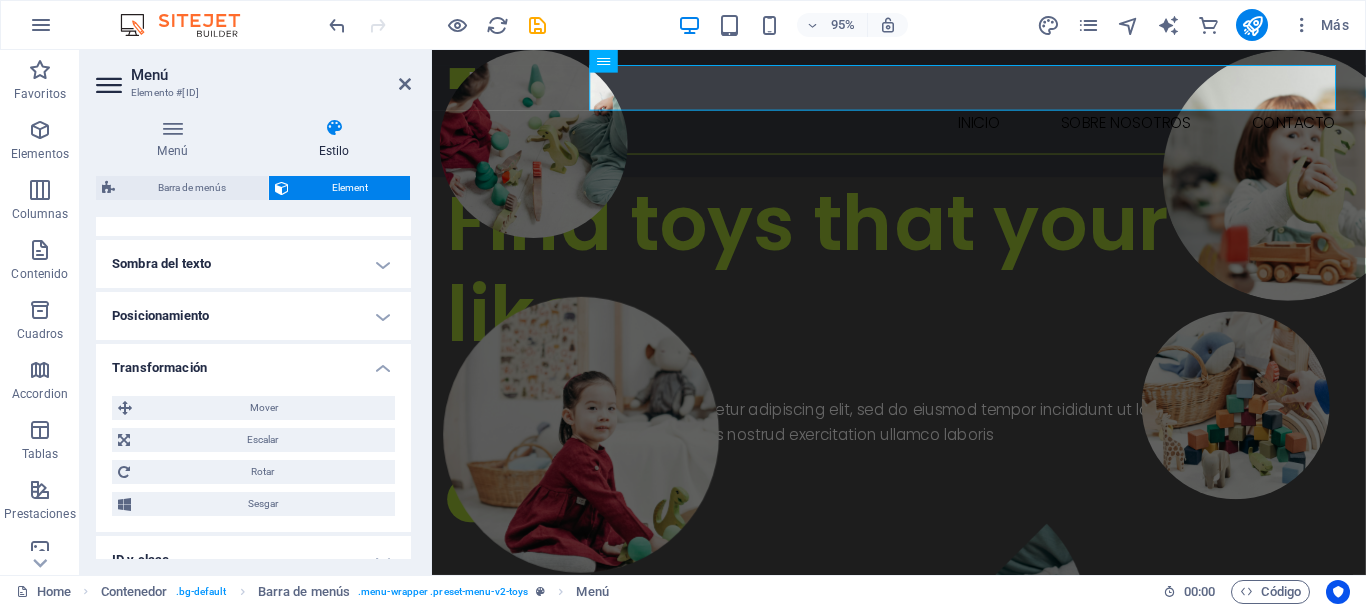 scroll, scrollTop: 244, scrollLeft: 0, axis: vertical 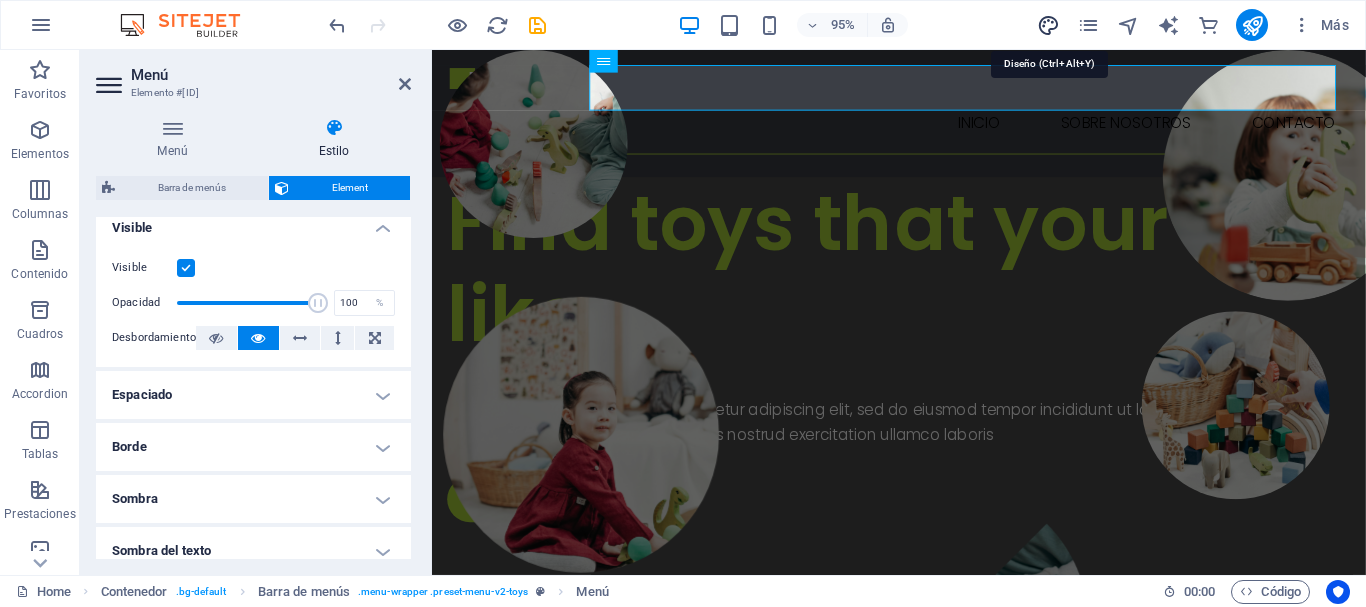 click at bounding box center (1048, 25) 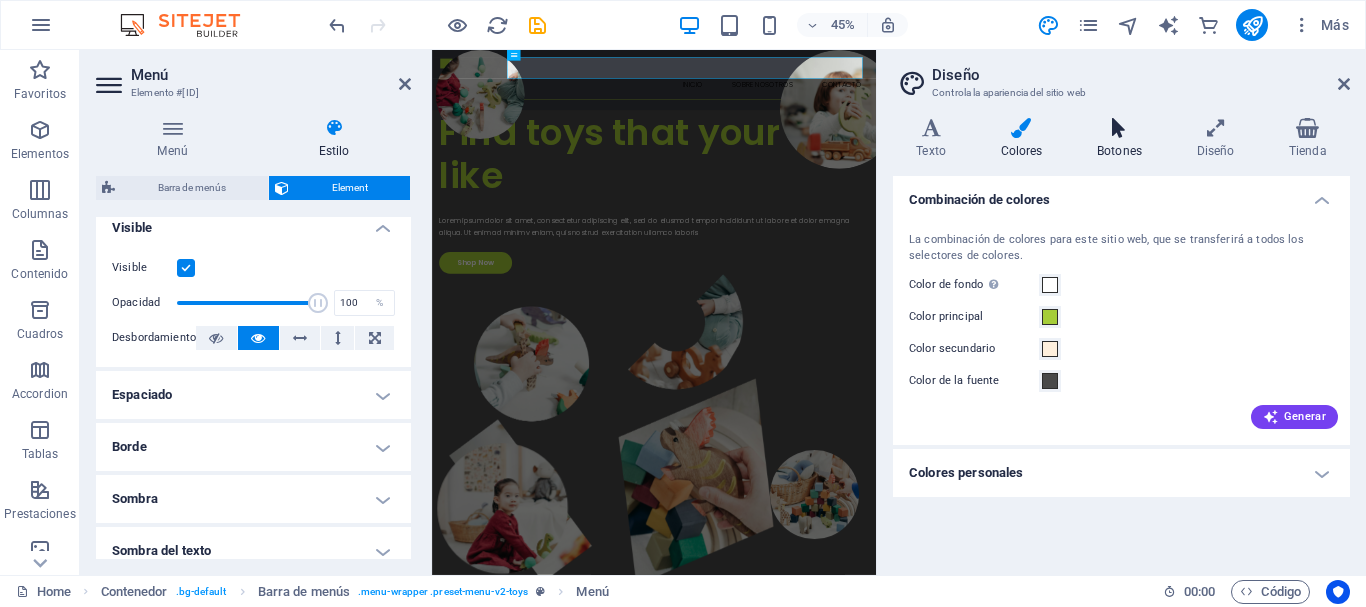 click at bounding box center (1120, 128) 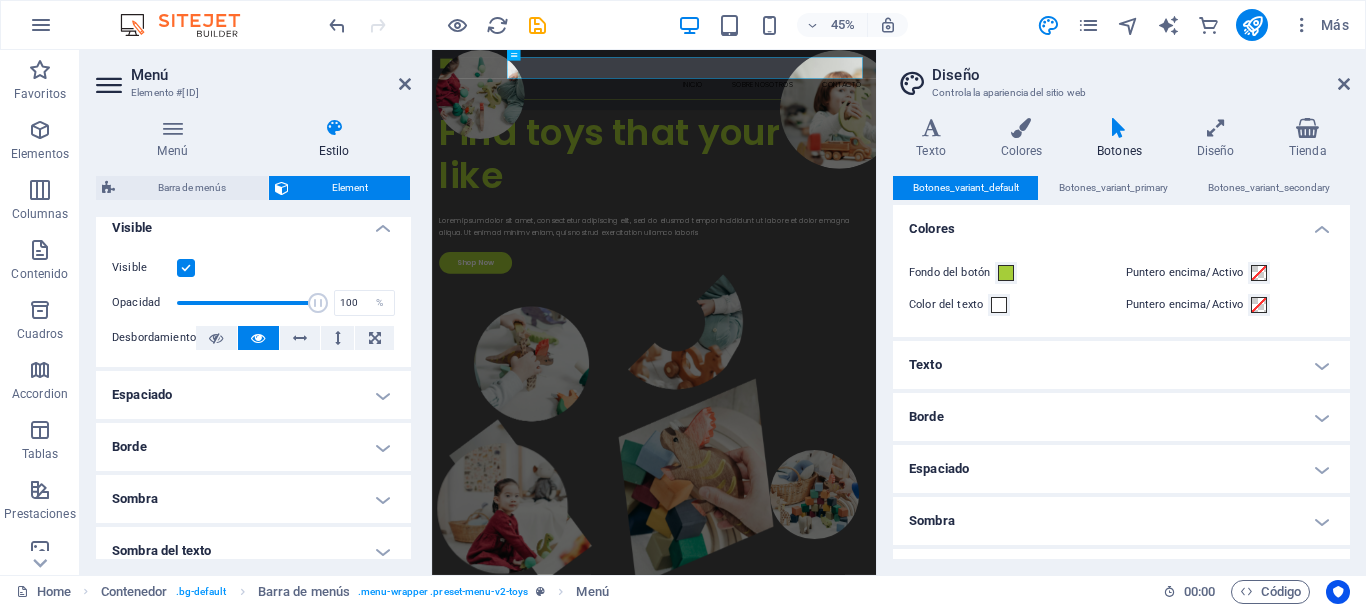 click on "Texto" at bounding box center [1121, 365] 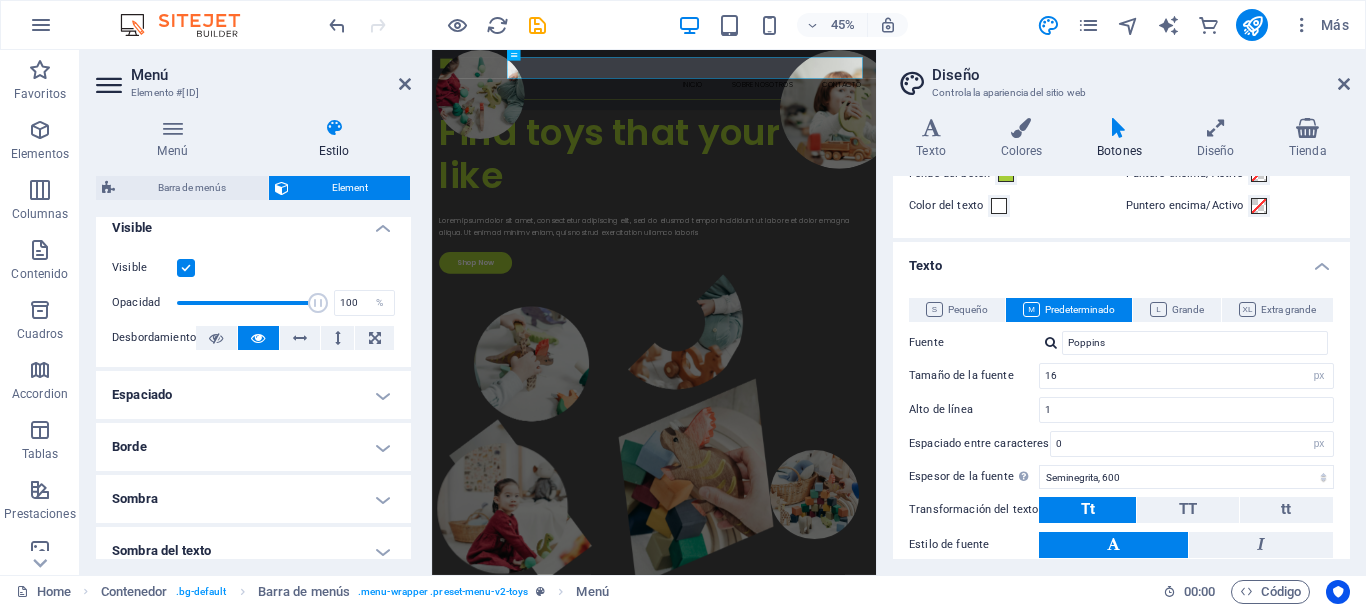 scroll, scrollTop: 0, scrollLeft: 0, axis: both 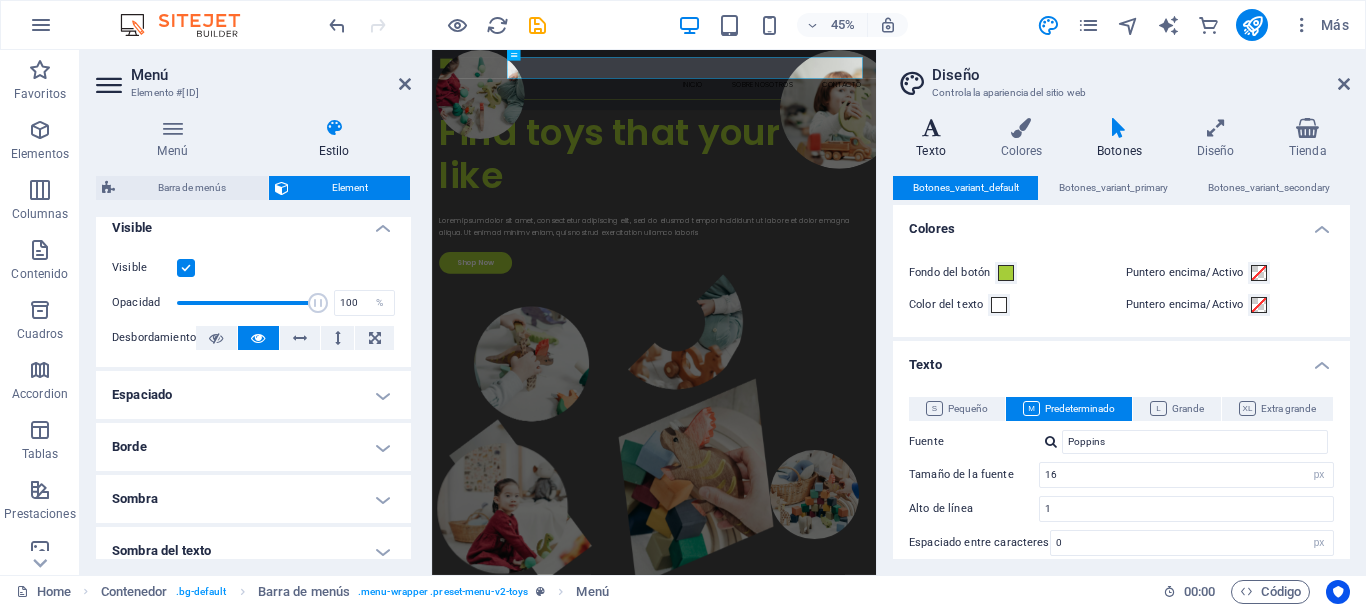 click on "Texto" at bounding box center (935, 139) 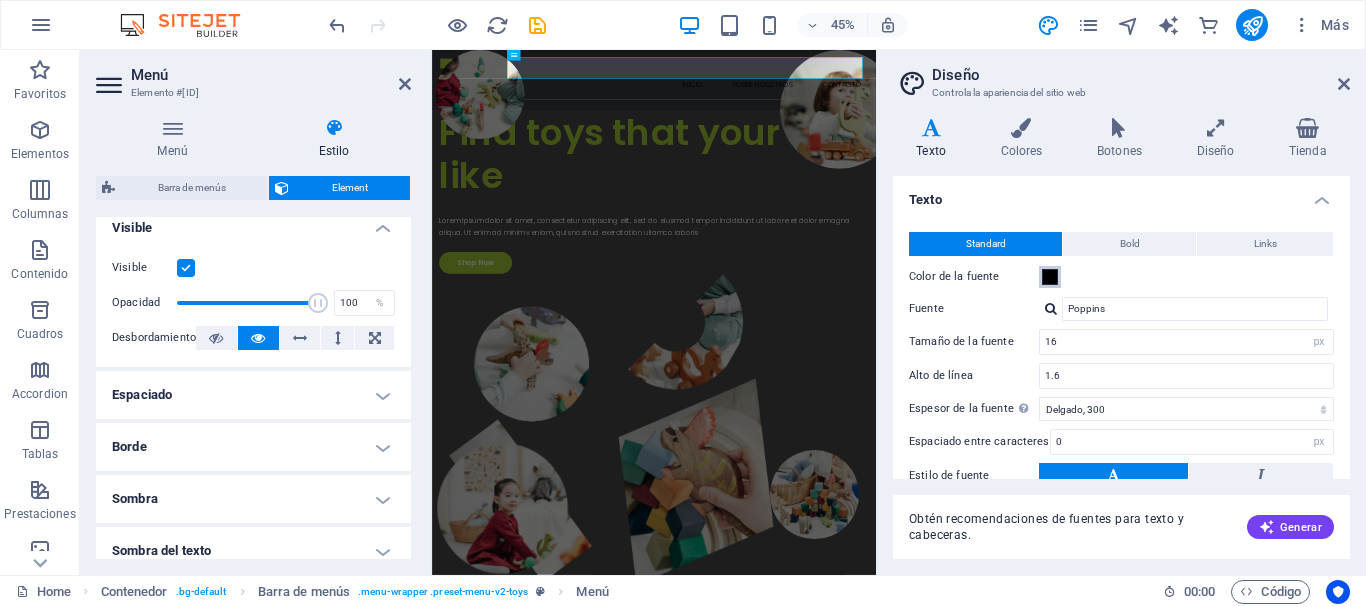 click at bounding box center [1050, 277] 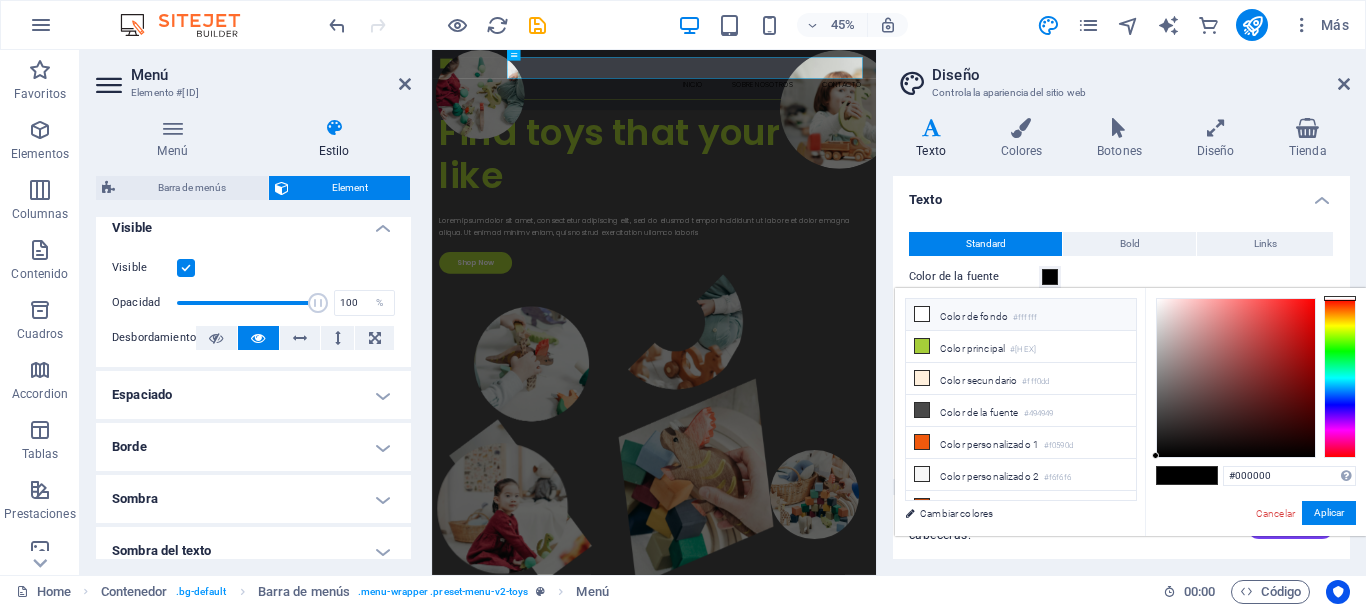 click at bounding box center (922, 314) 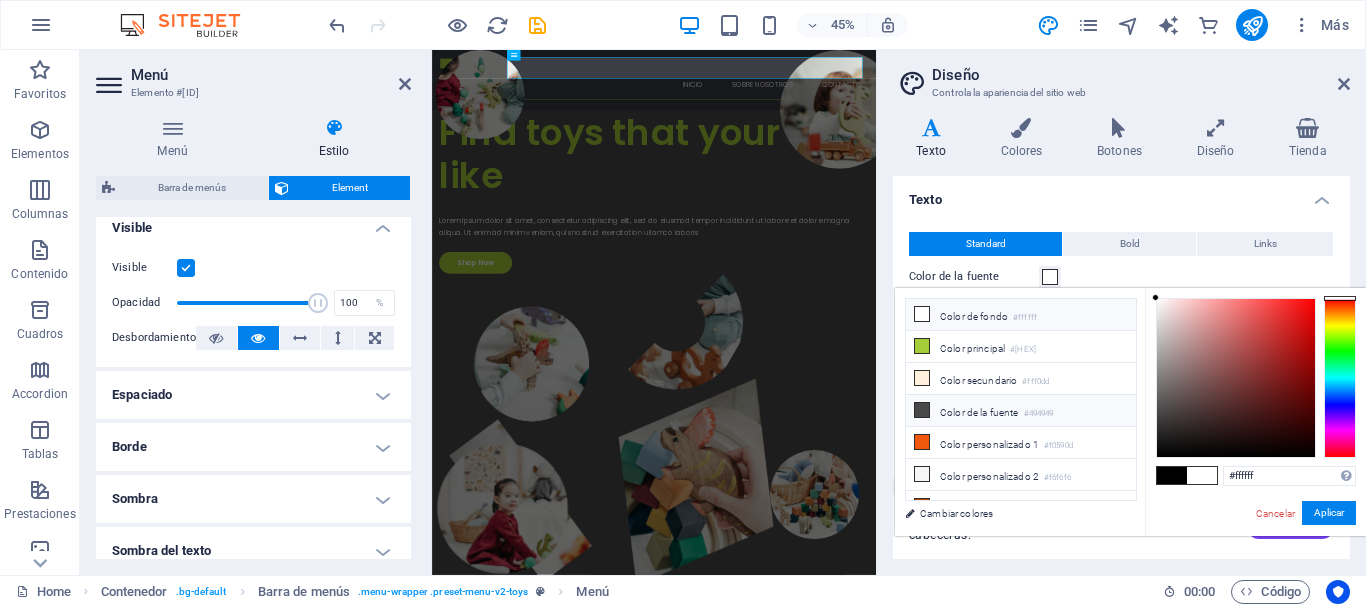 click at bounding box center (922, 410) 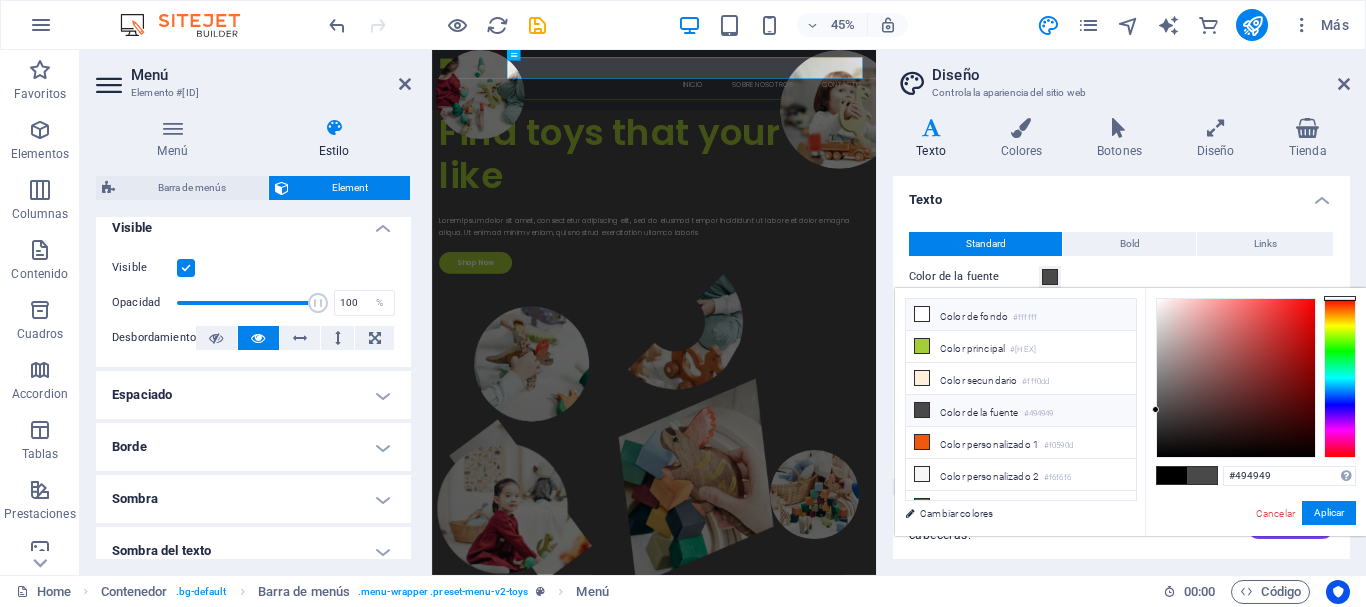 click at bounding box center (922, 314) 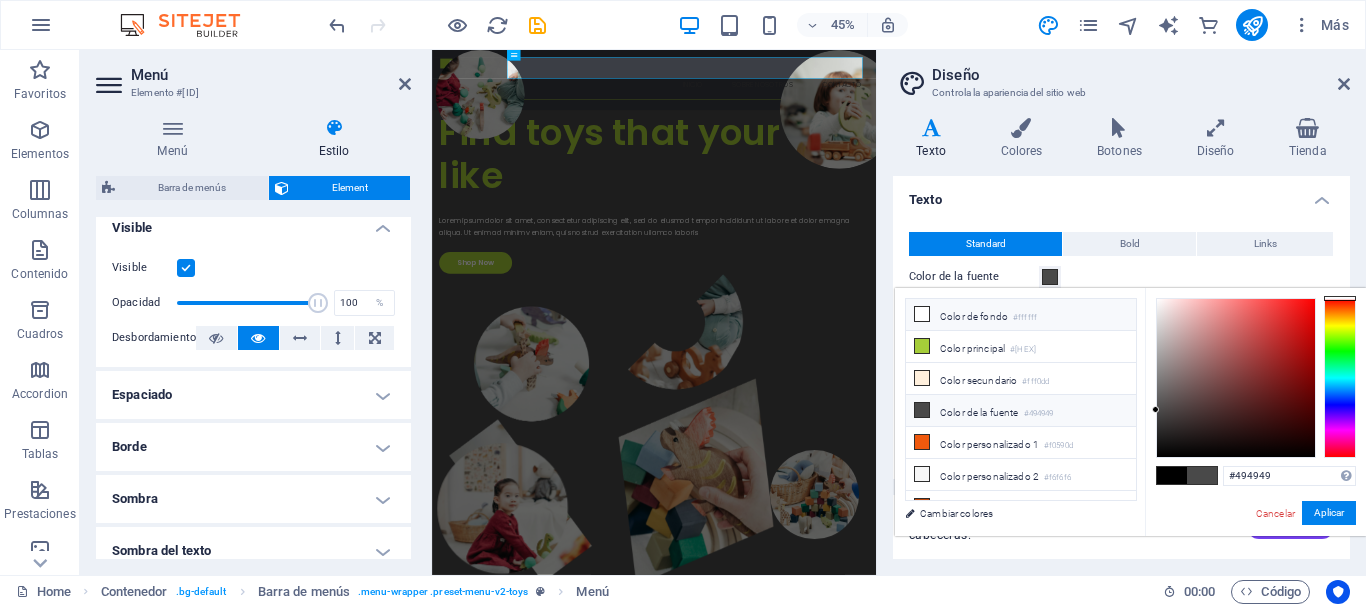 type on "#ffffff" 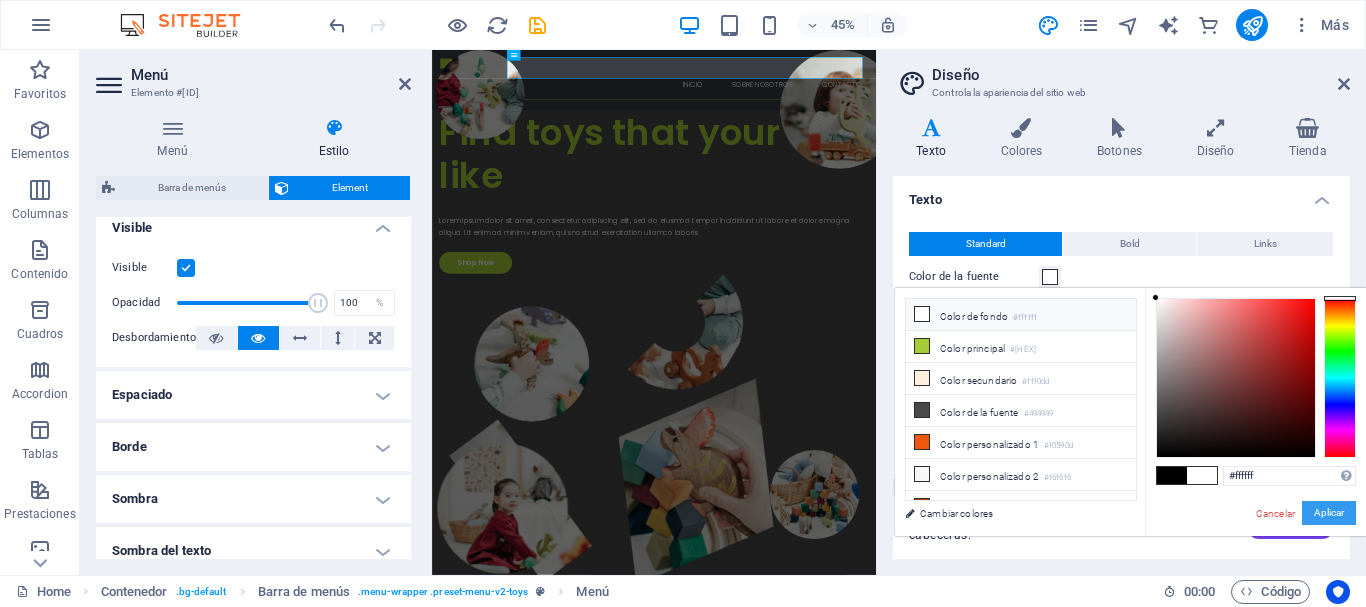 click on "Aplicar" at bounding box center (1329, 513) 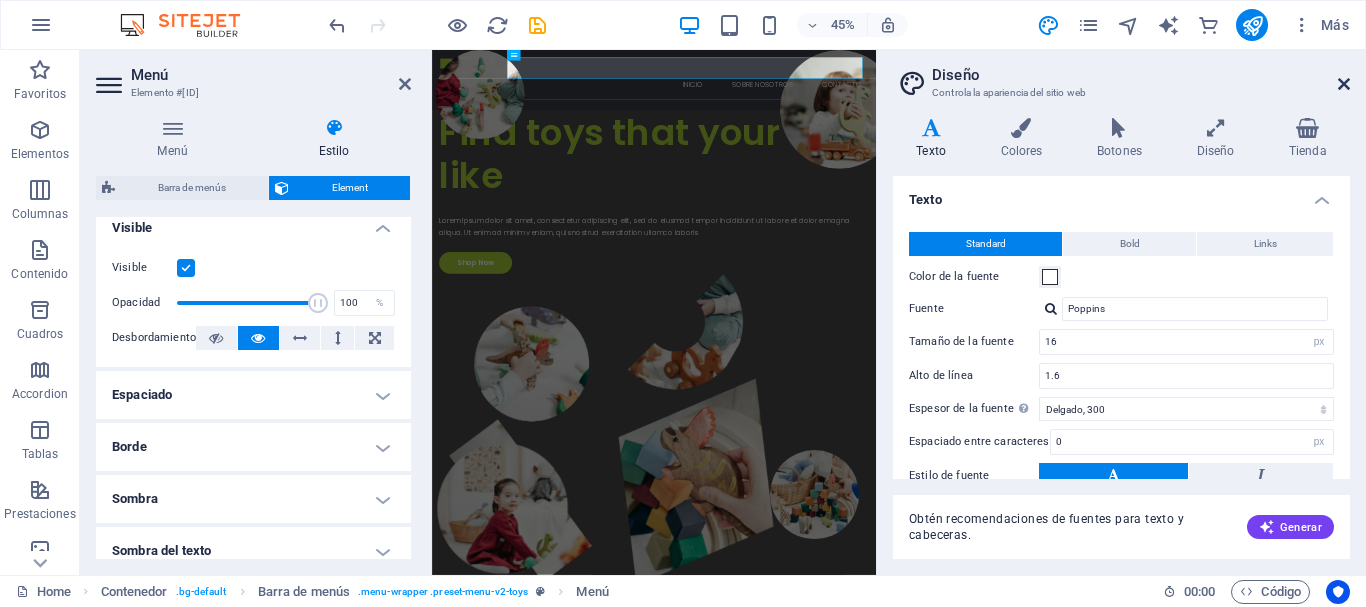 click at bounding box center (1344, 84) 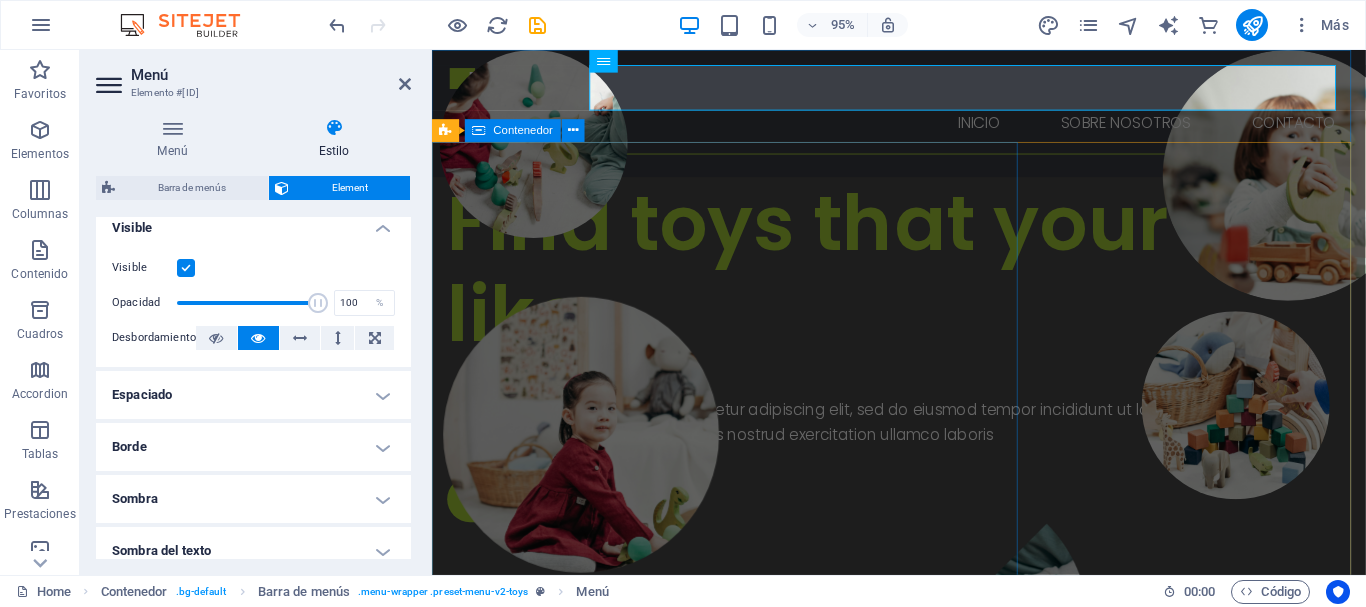 click on "Find toys that your kids like Lorem ipsum dolor sit amet, consectetur adipiscing elit, sed do eiusmod tempor incididunt ut labore et dolore magna aliqua. Ut enim ad minim veniam, quis nostrud exercitation ullamco laboris  Shop Now" at bounding box center [923, 365] 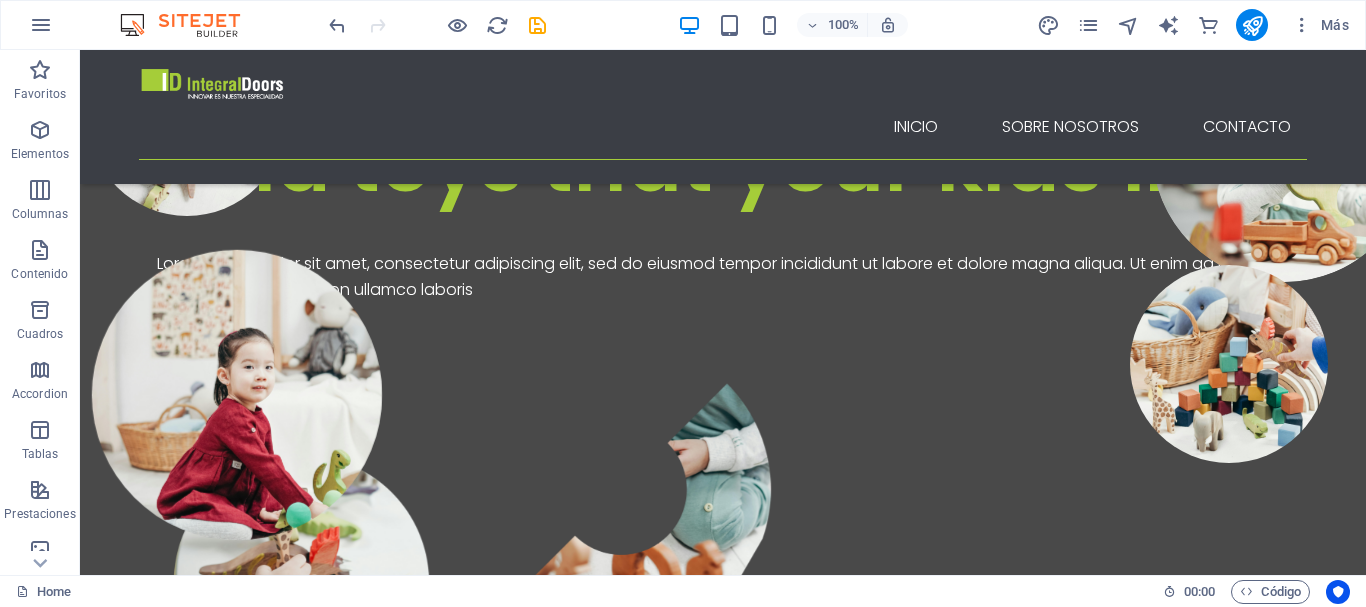 scroll, scrollTop: 0, scrollLeft: 0, axis: both 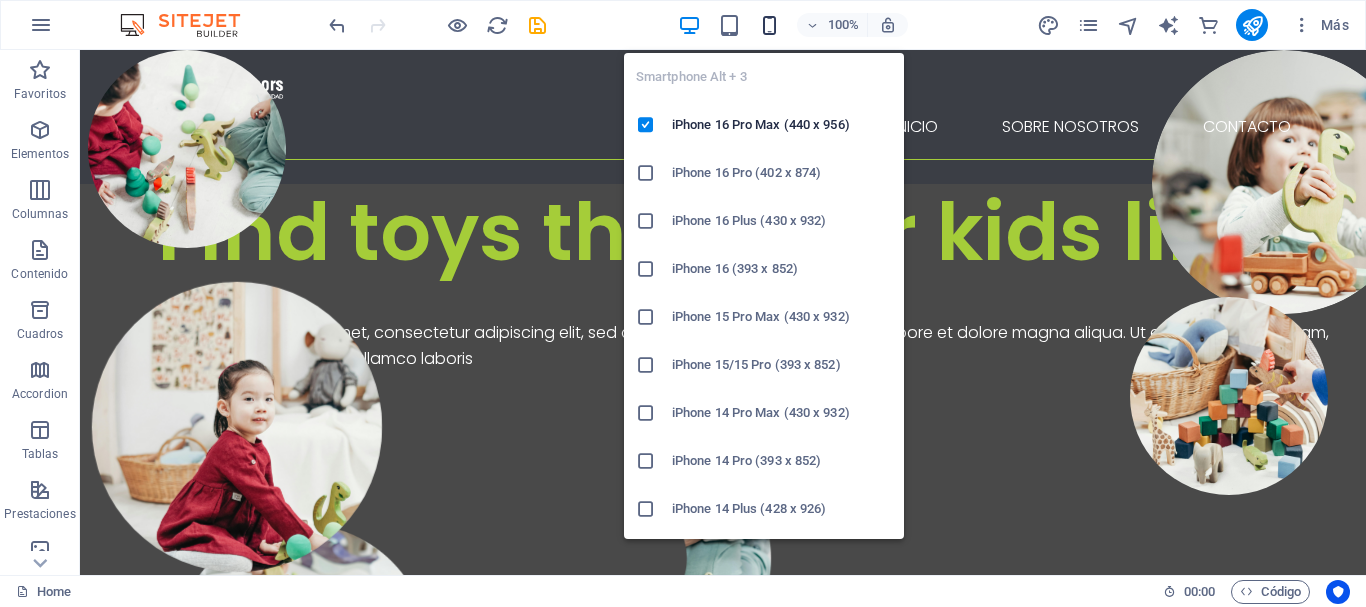 click at bounding box center (769, 25) 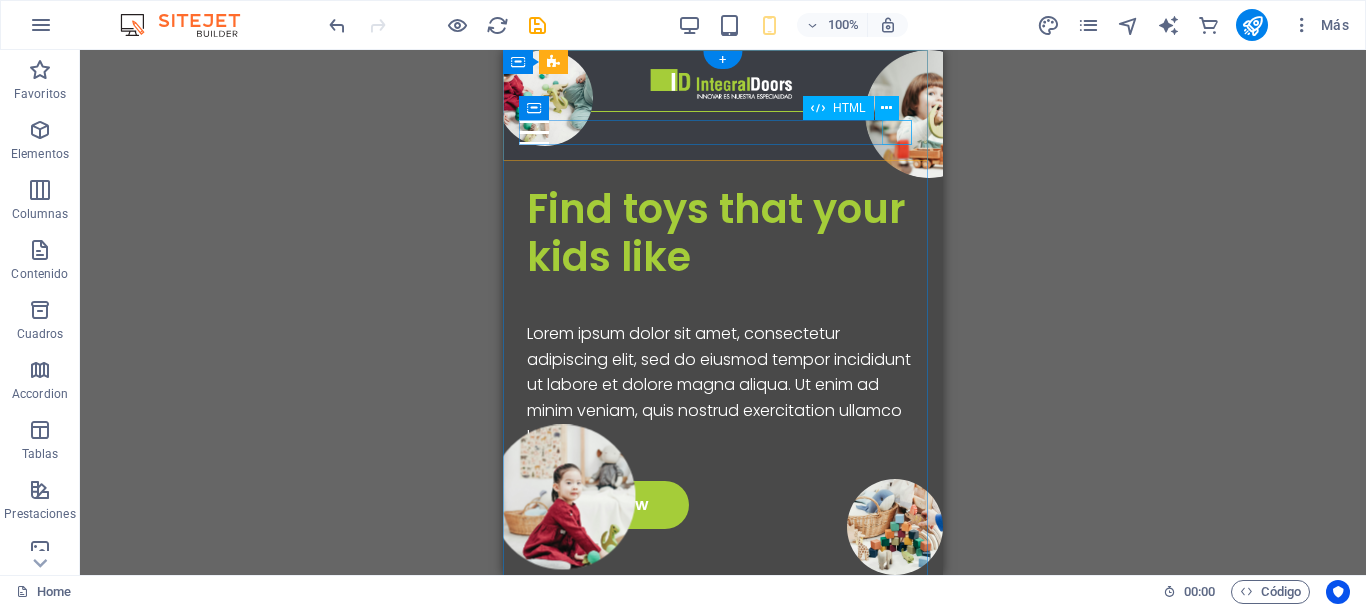 click at bounding box center [723, 132] 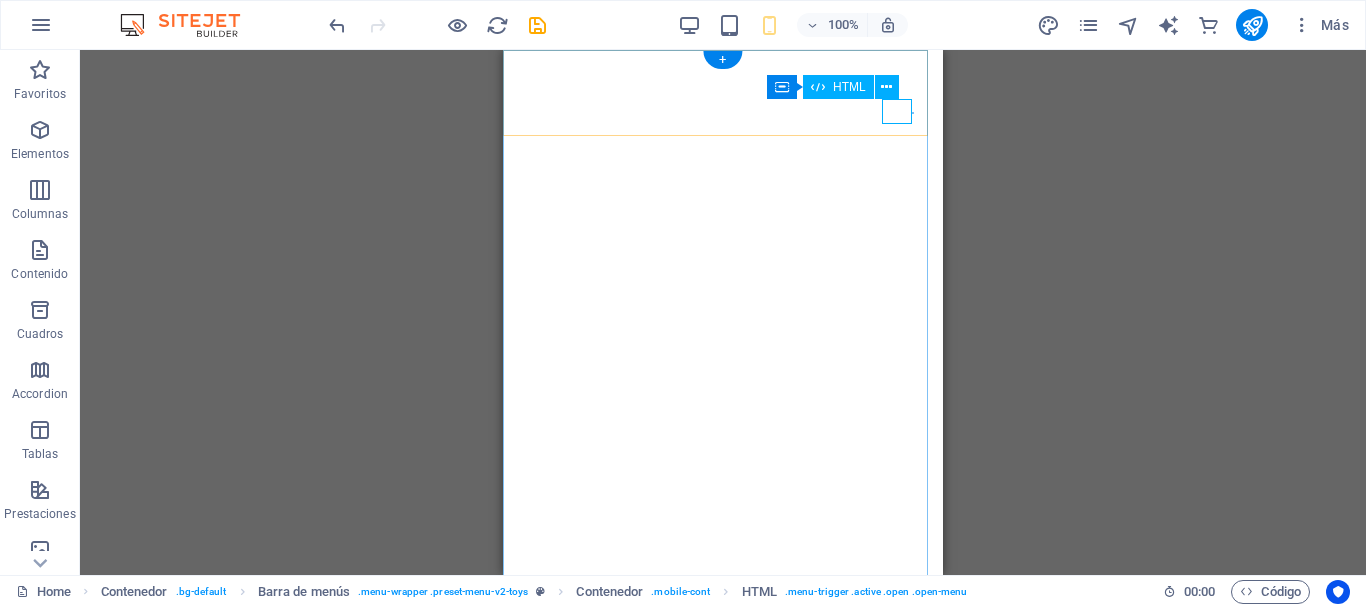 click at bounding box center [534, 132] 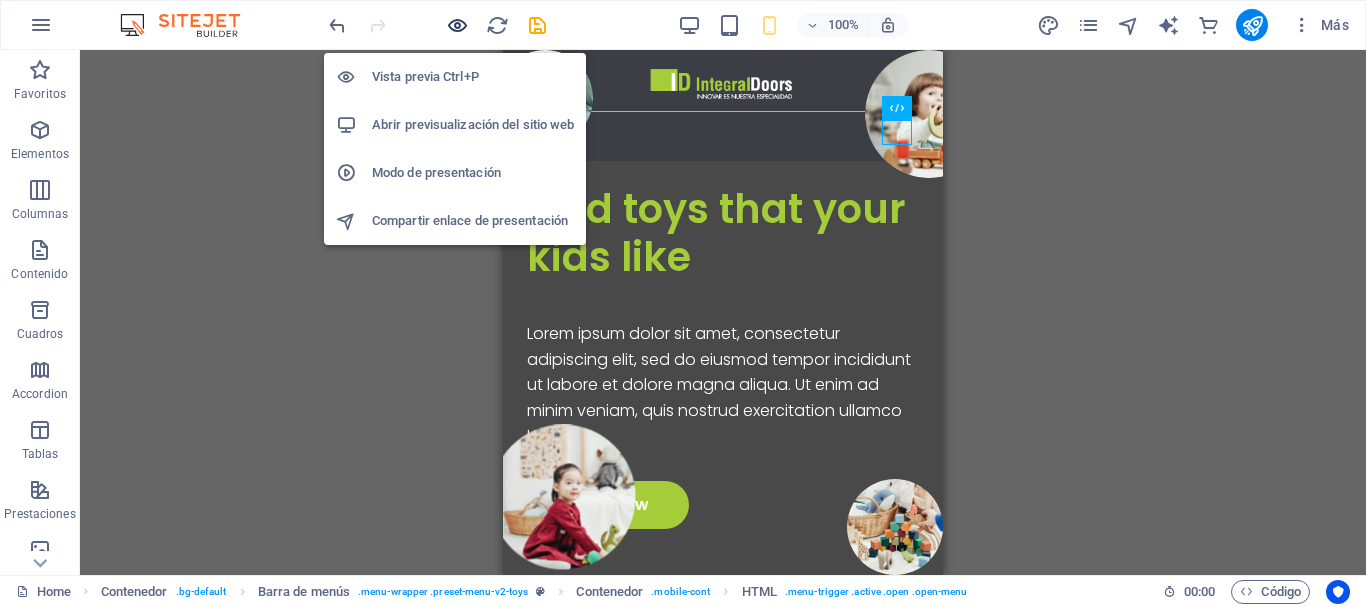 click at bounding box center (457, 25) 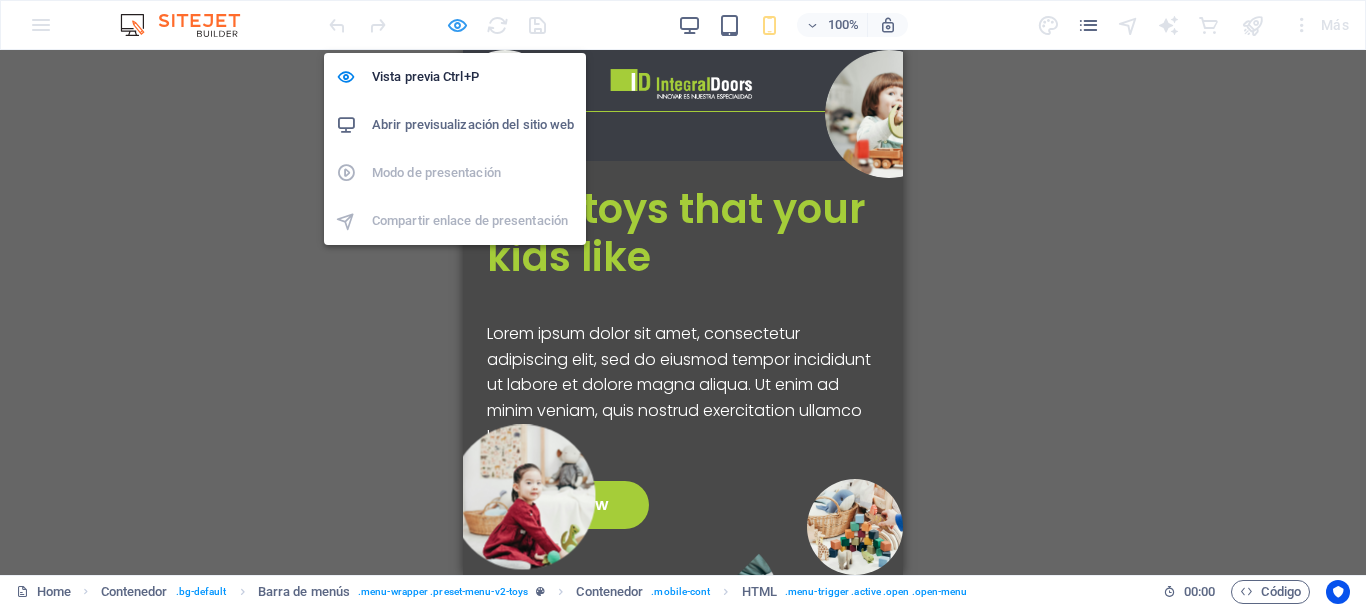 click at bounding box center [457, 25] 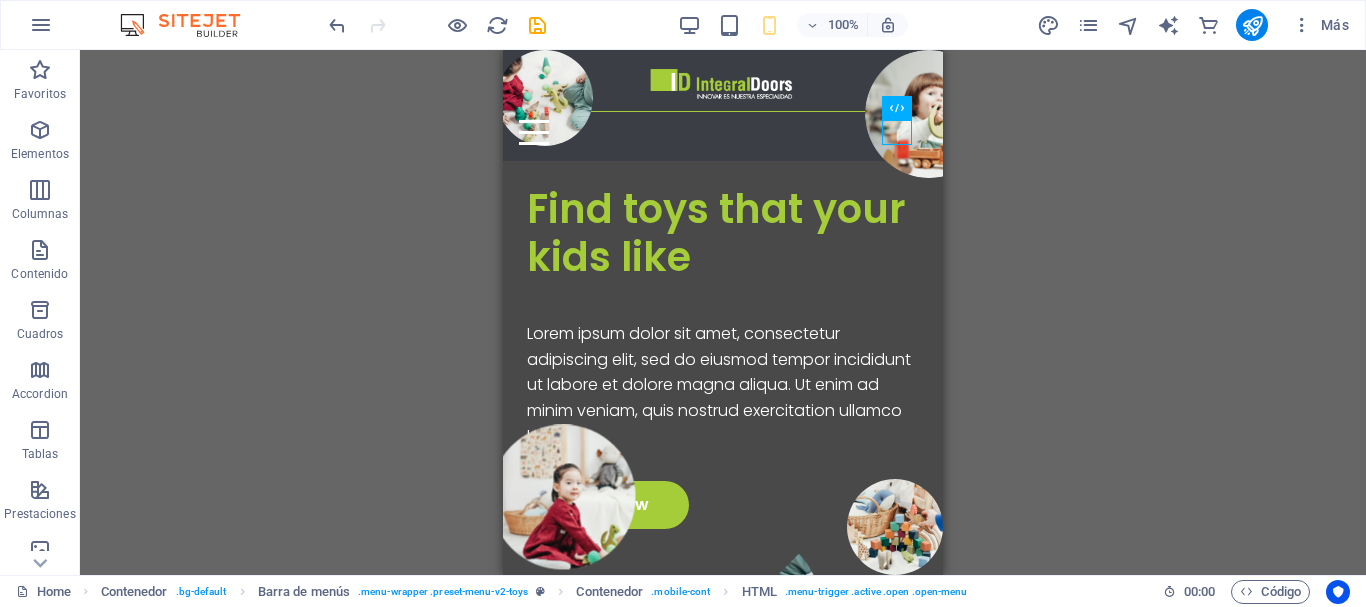 click on "100%" at bounding box center [792, 25] 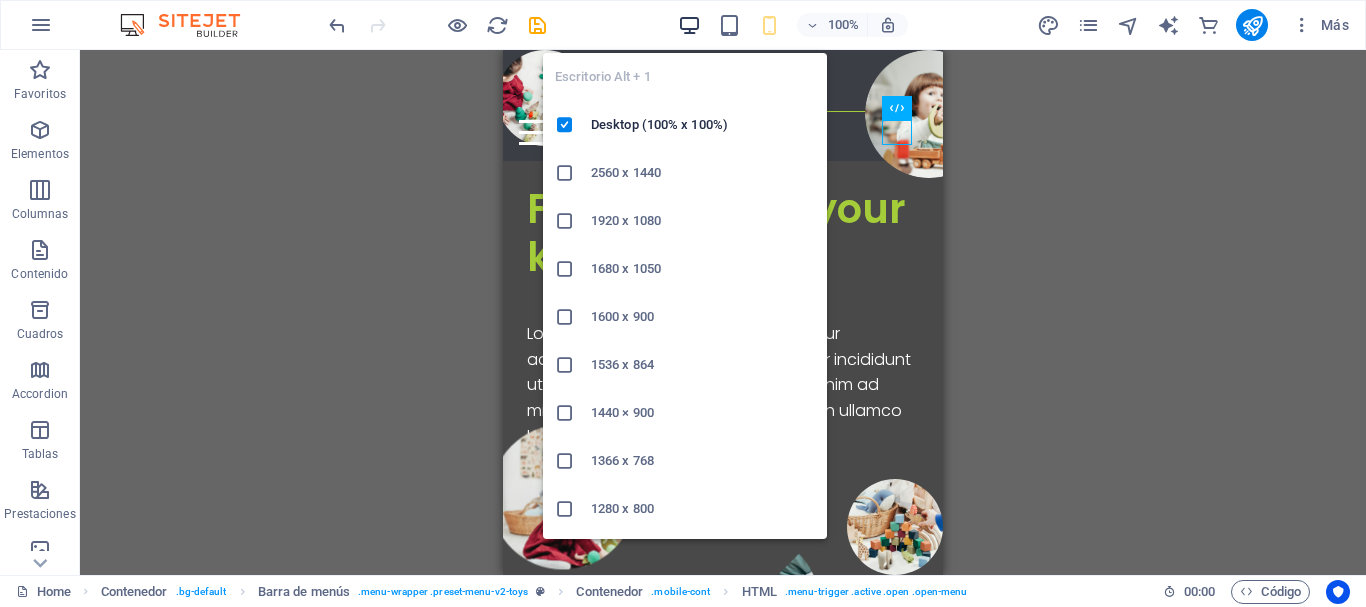 click at bounding box center [689, 25] 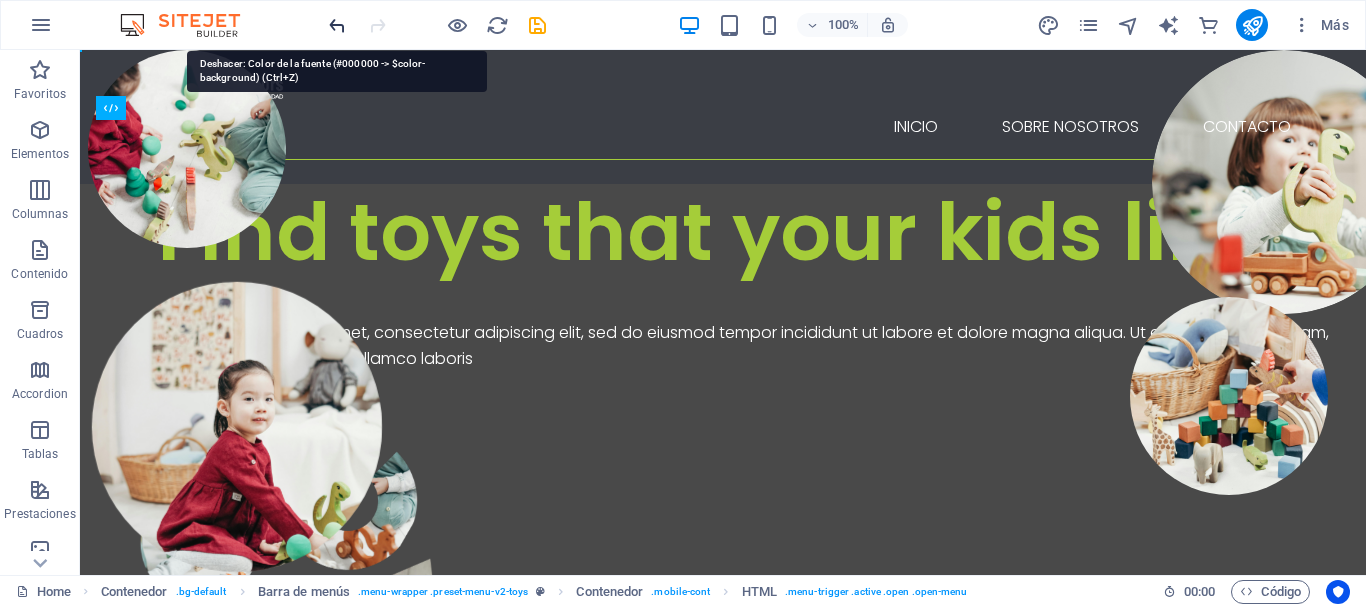 click at bounding box center (337, 25) 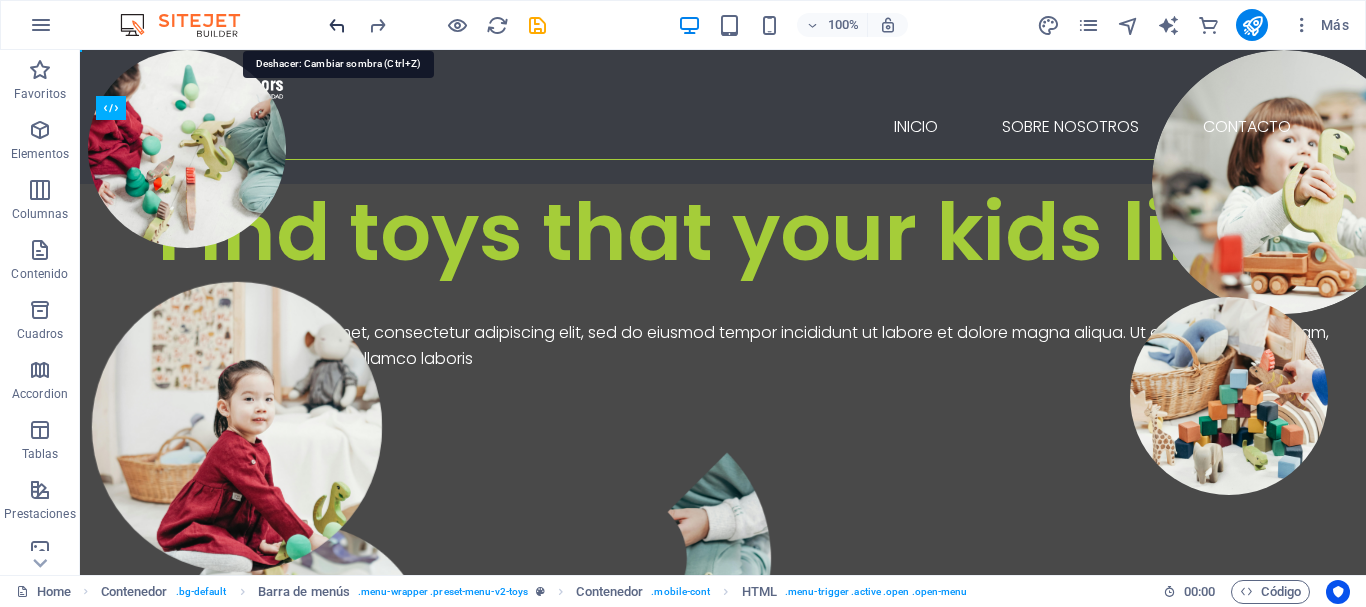 click at bounding box center (337, 25) 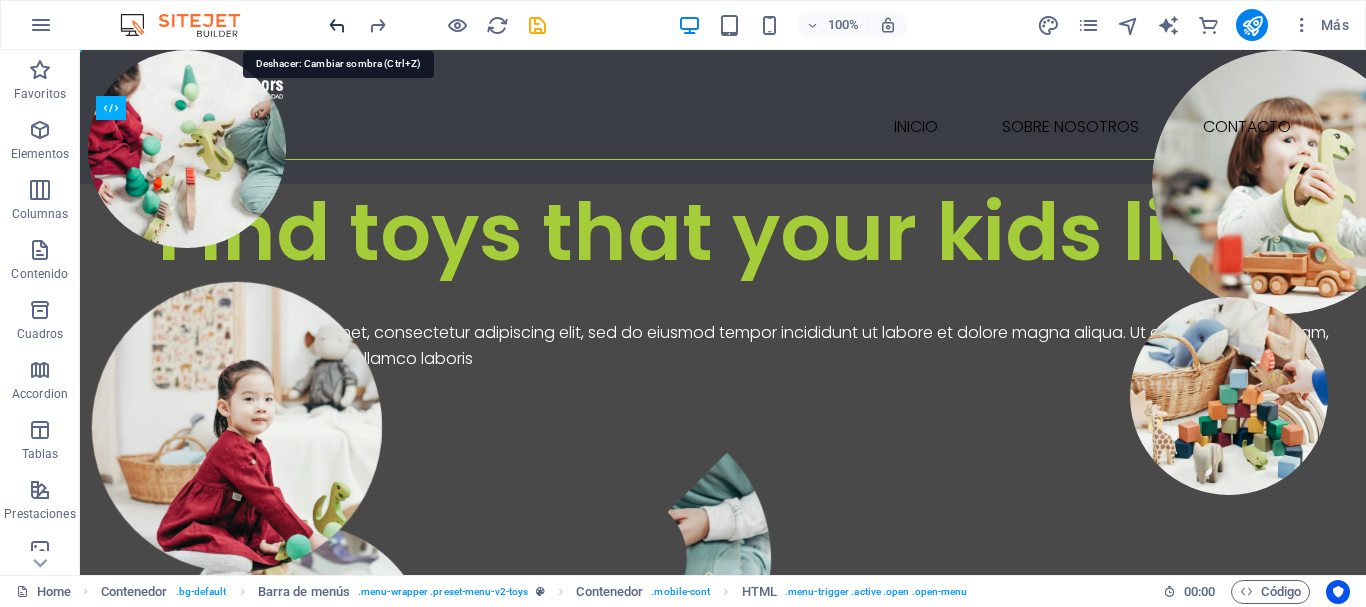 click at bounding box center [337, 25] 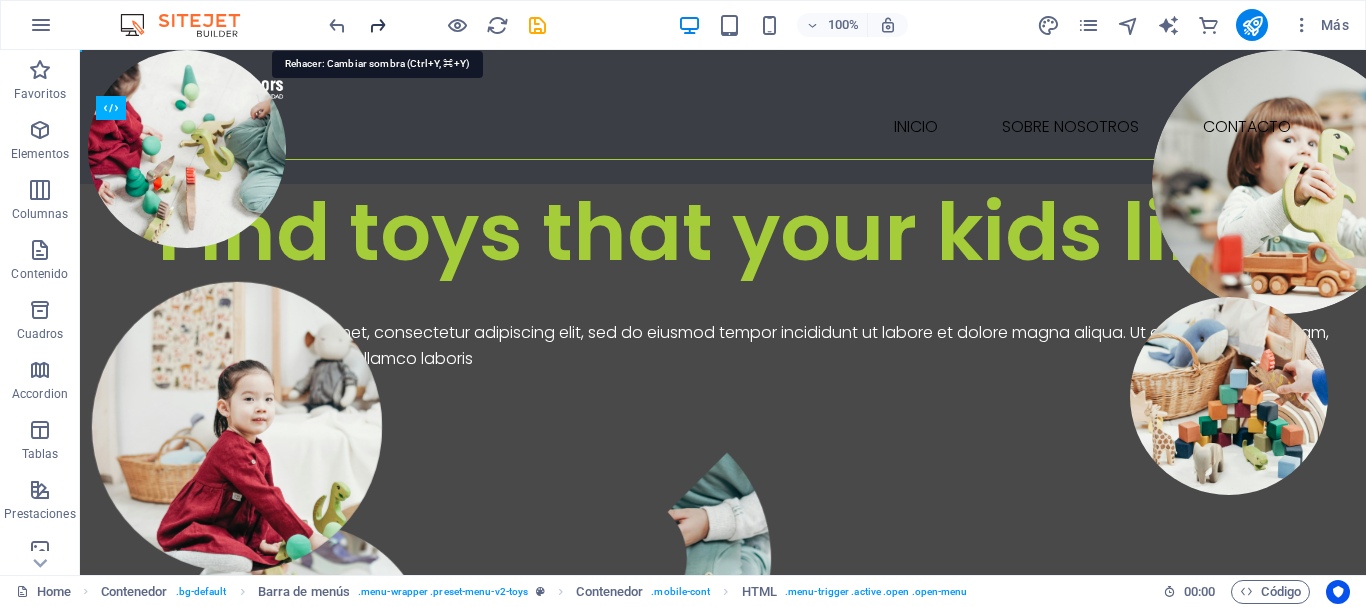 click at bounding box center [377, 25] 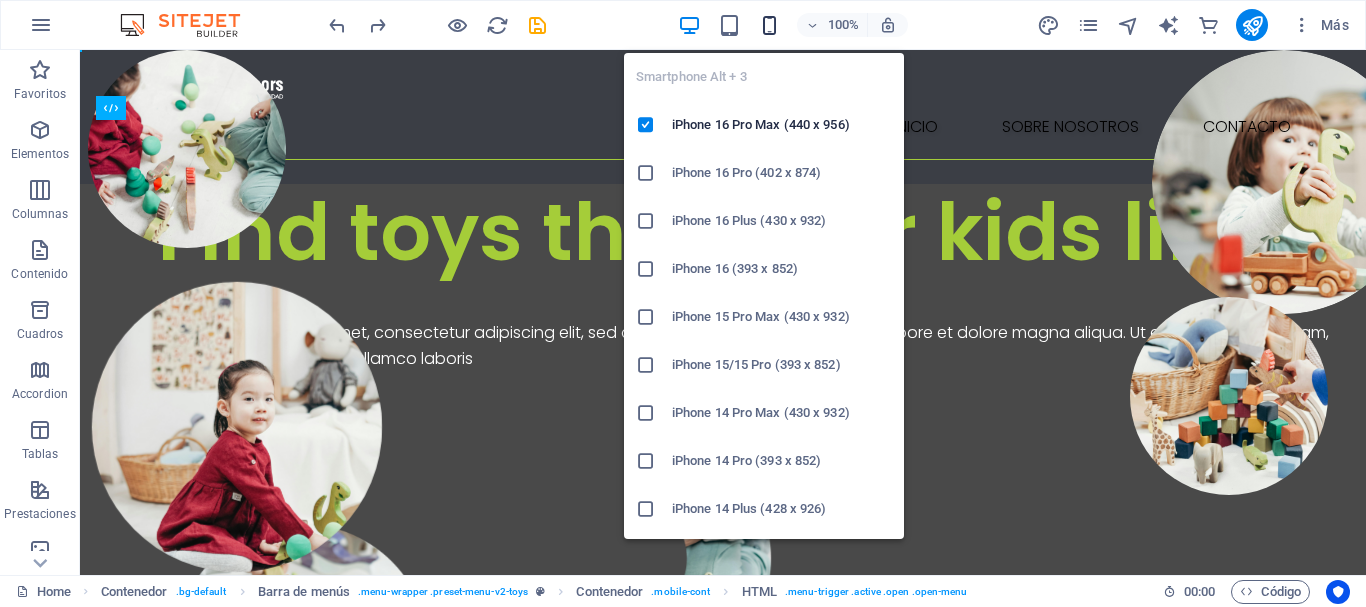 click at bounding box center (769, 25) 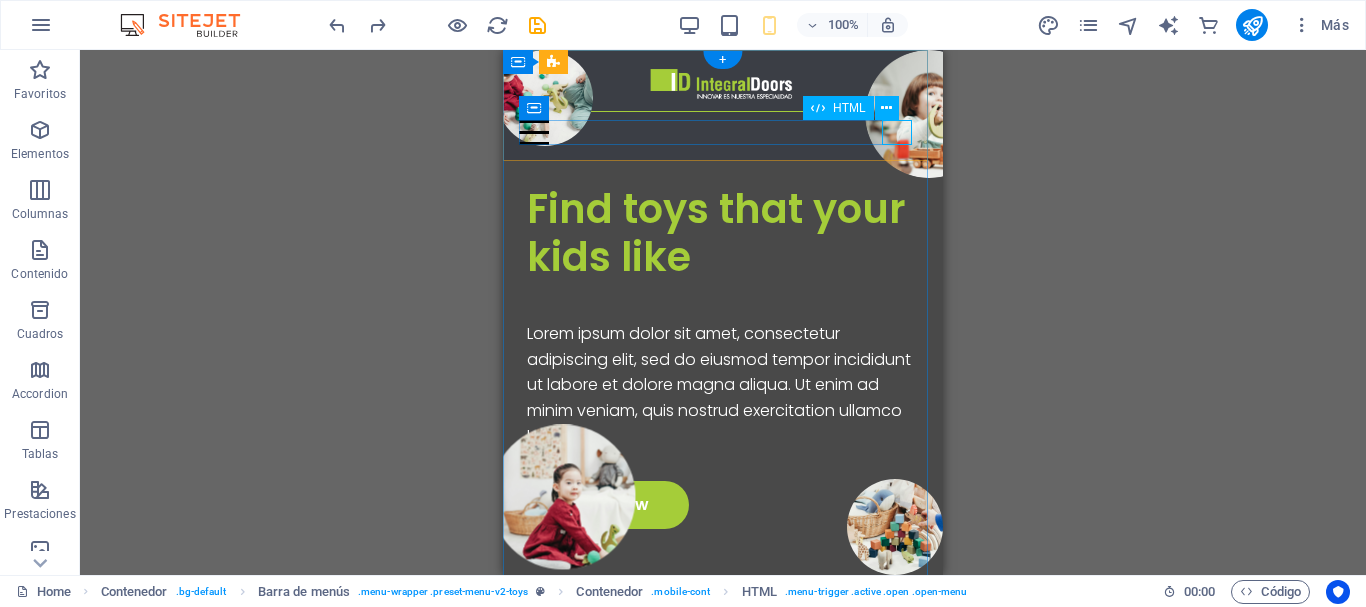 click at bounding box center (723, 132) 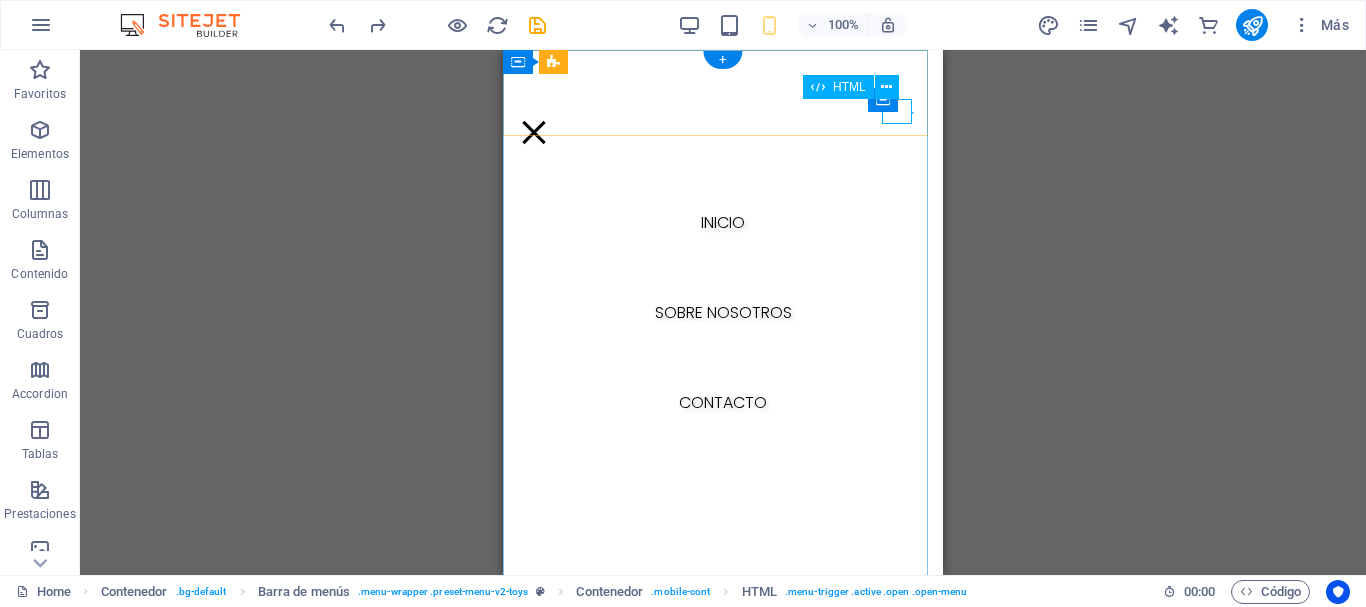 click at bounding box center [534, 132] 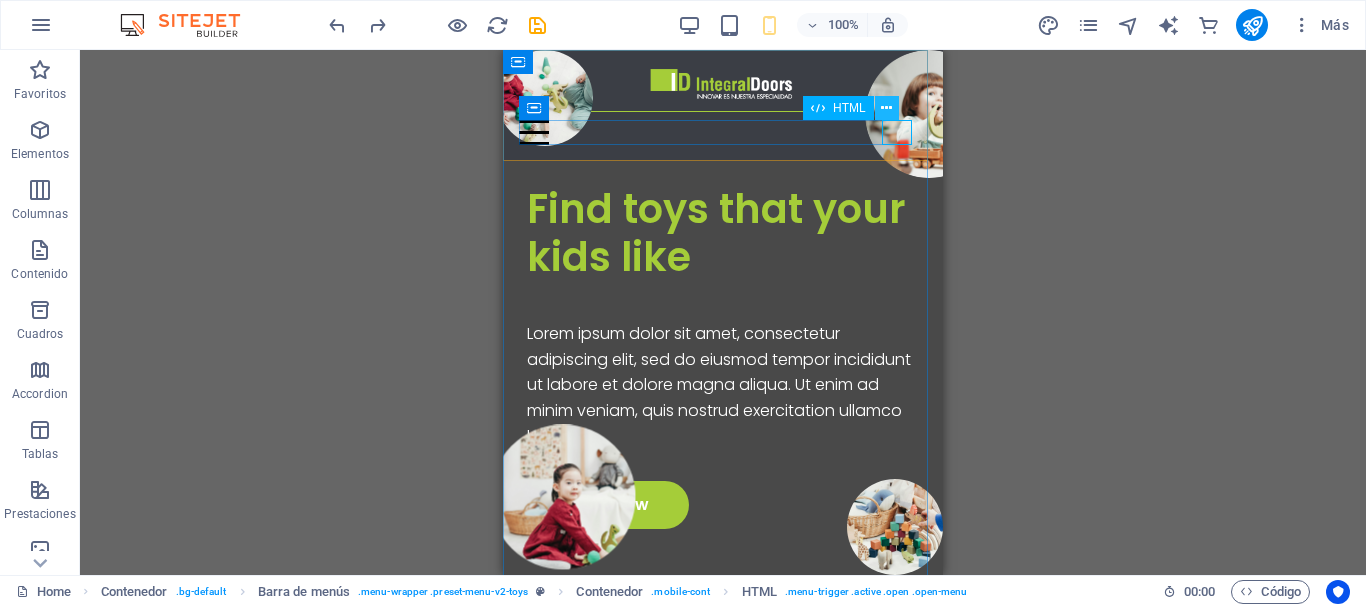 click at bounding box center (886, 108) 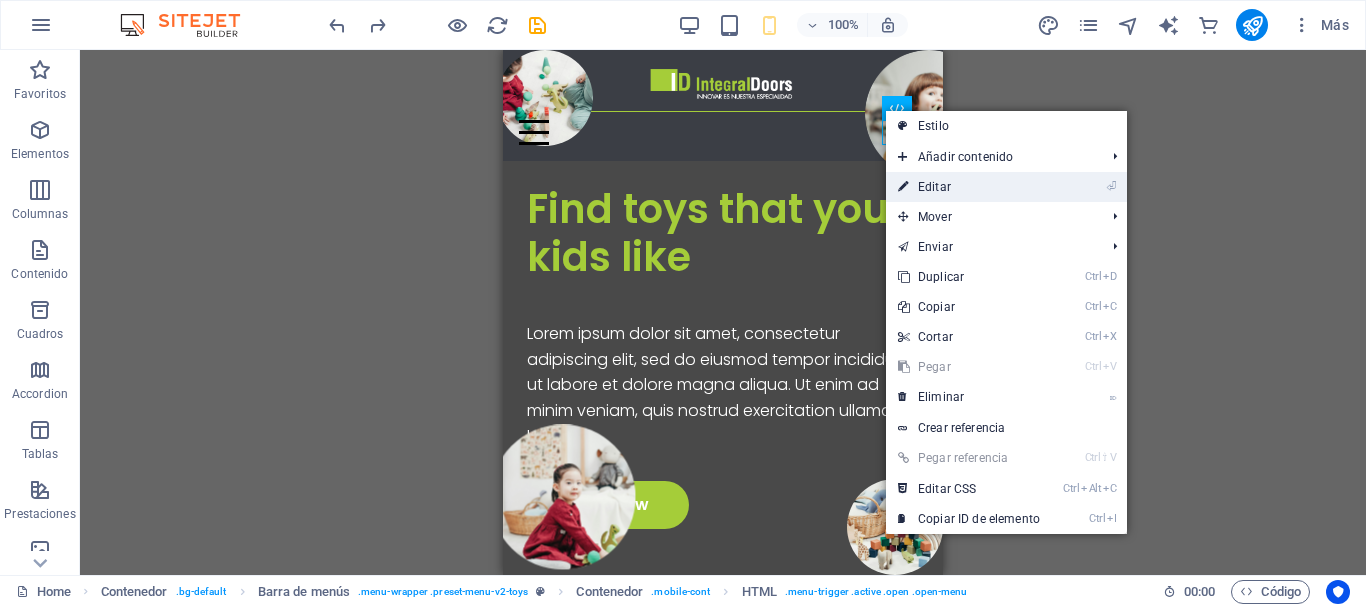 click on "⏎  Editar" at bounding box center (969, 187) 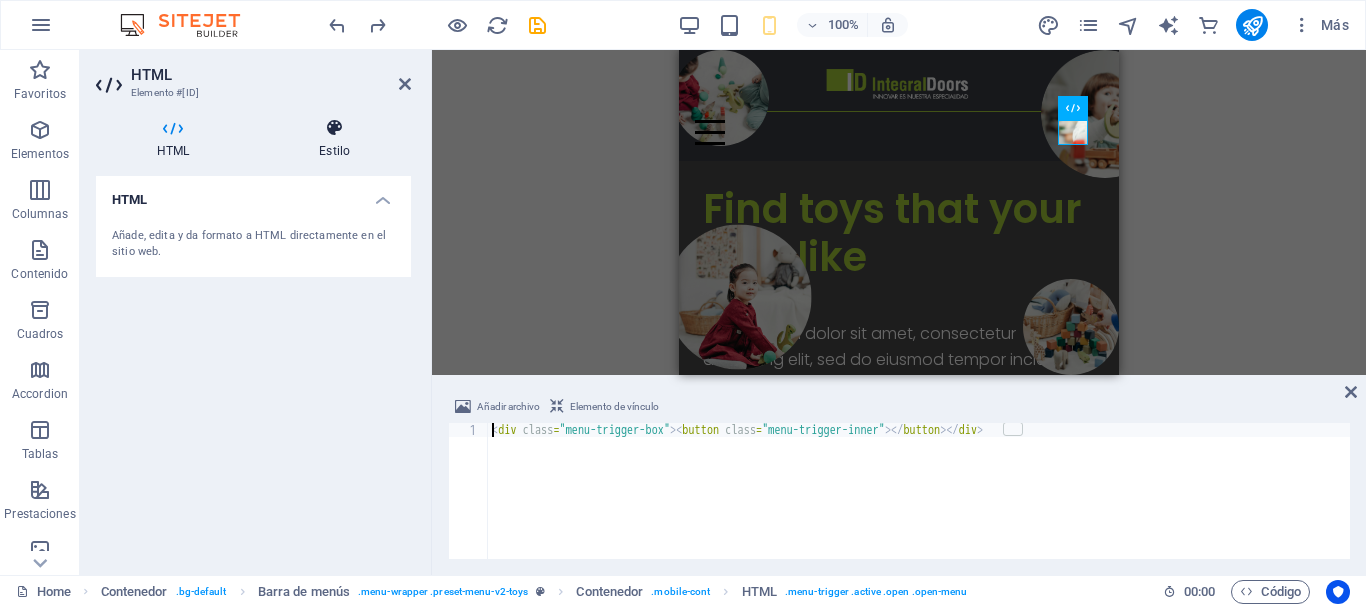 click on "Estilo" at bounding box center (334, 139) 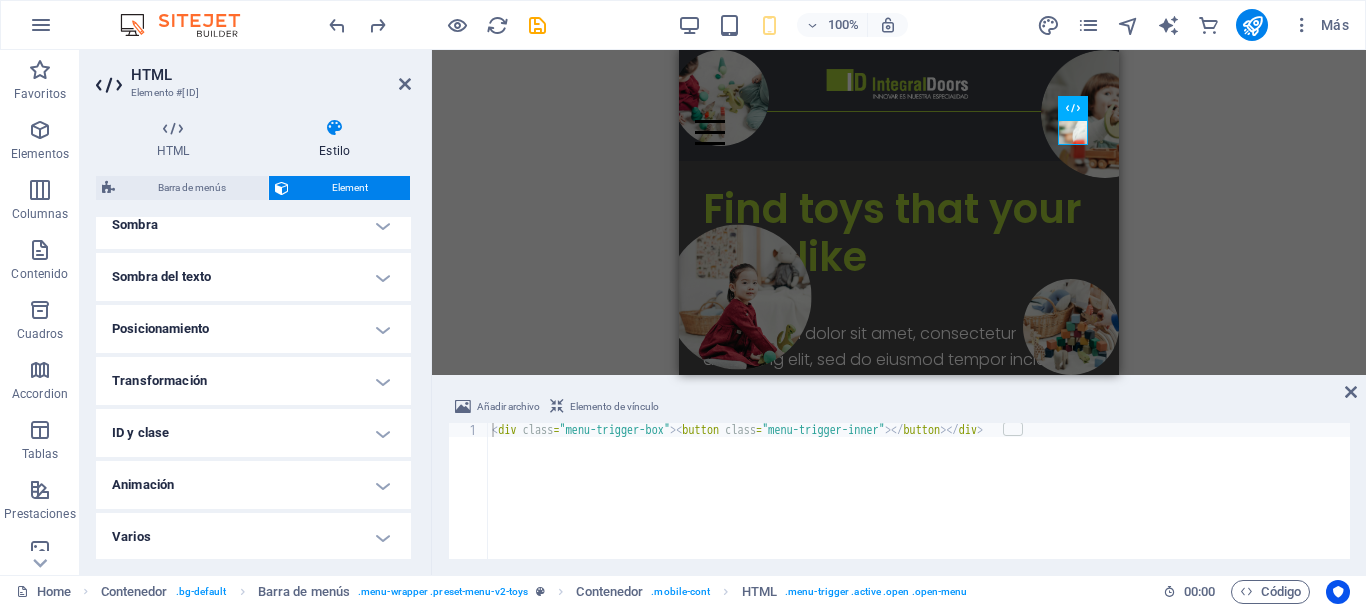 scroll, scrollTop: 520, scrollLeft: 0, axis: vertical 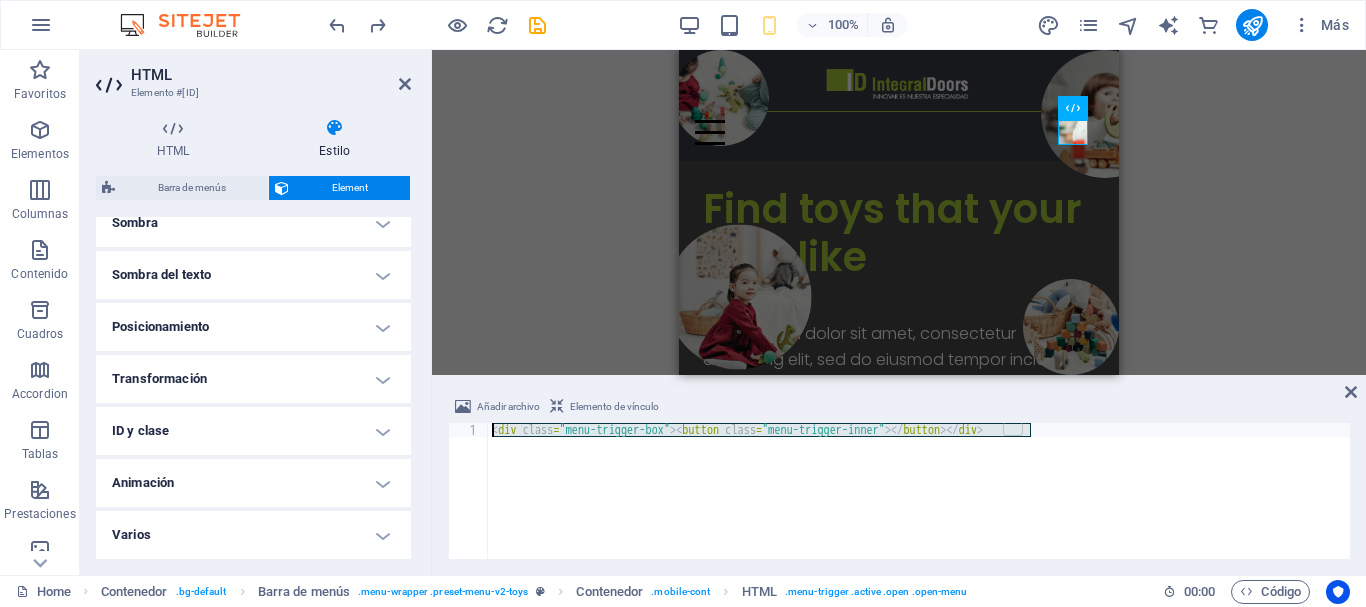 drag, startPoint x: 1054, startPoint y: 429, endPoint x: 490, endPoint y: 432, distance: 564.008 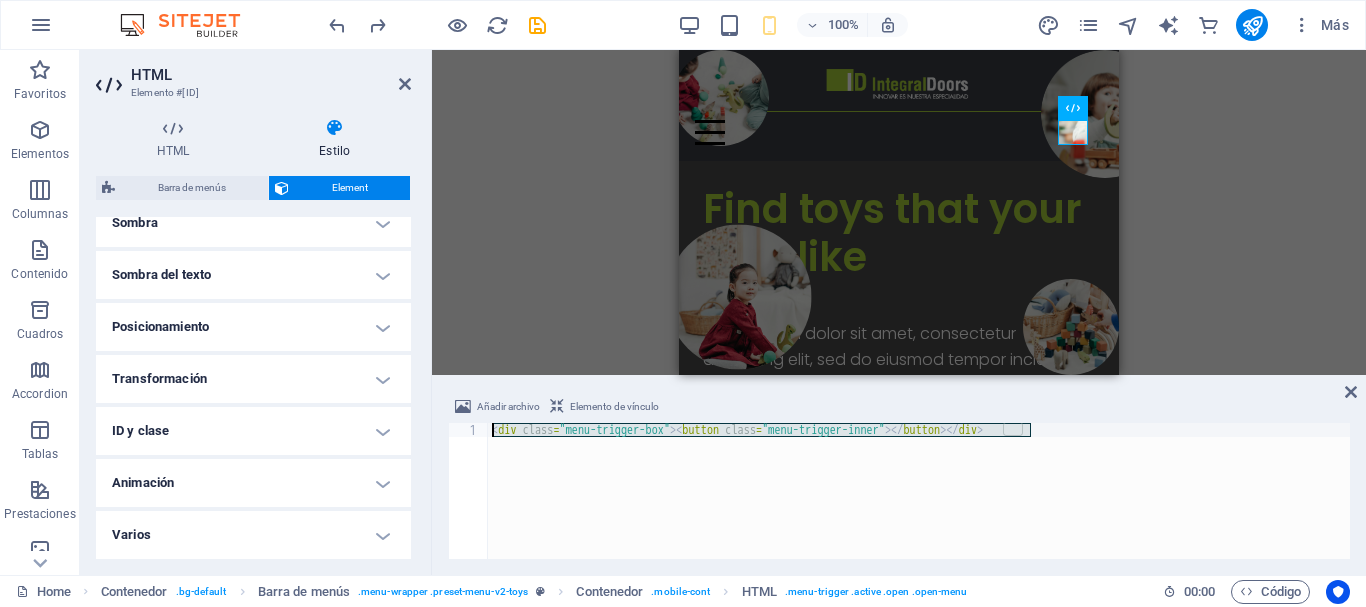 click on "< div   class = "menu-trigger-box" > < button   class = "menu-trigger-inner" > </ button > </ div >" at bounding box center [919, 491] 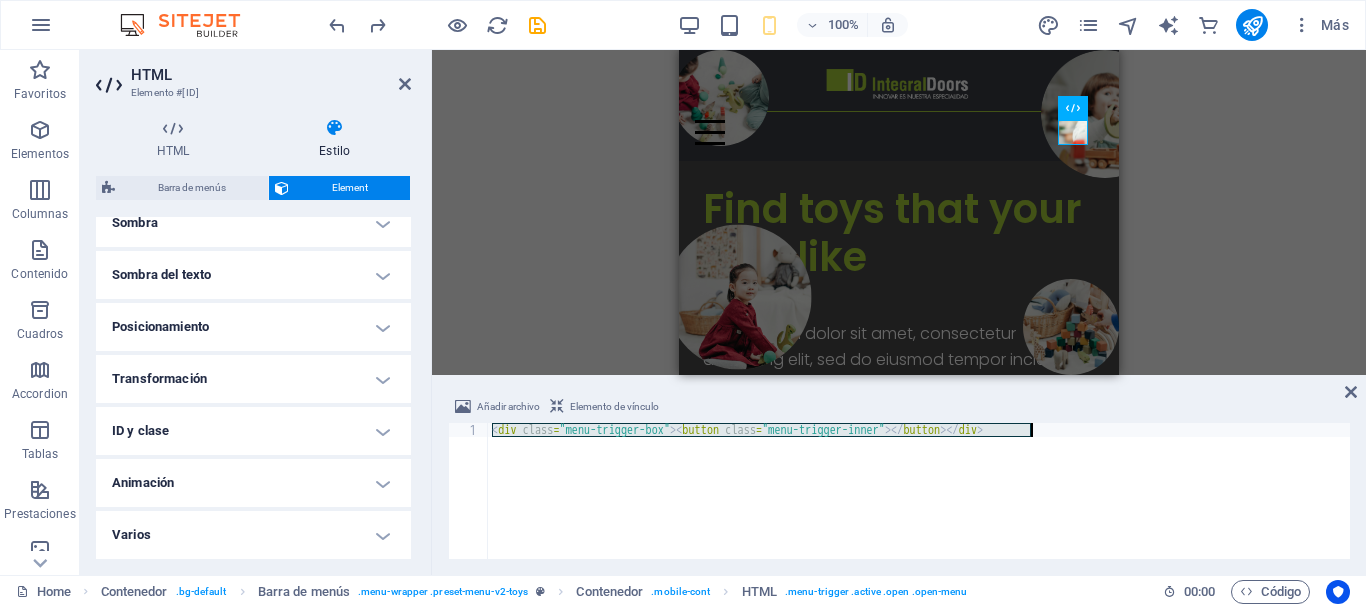 drag, startPoint x: 495, startPoint y: 430, endPoint x: 1057, endPoint y: 436, distance: 562.03204 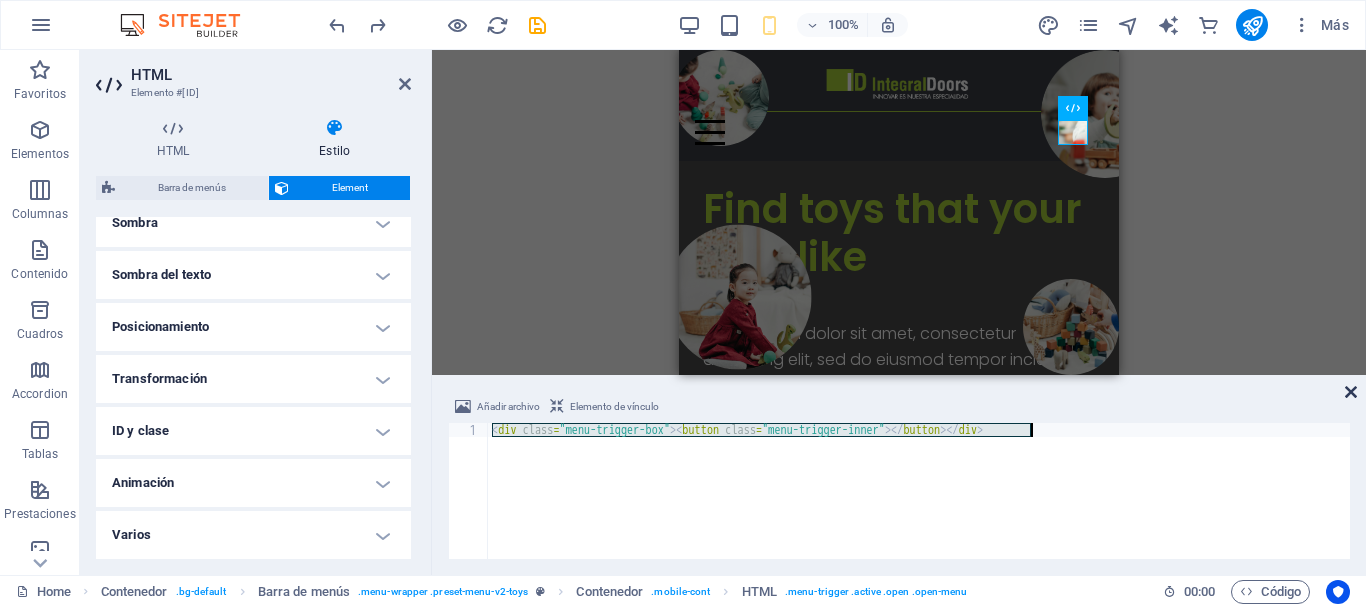 click at bounding box center (1351, 392) 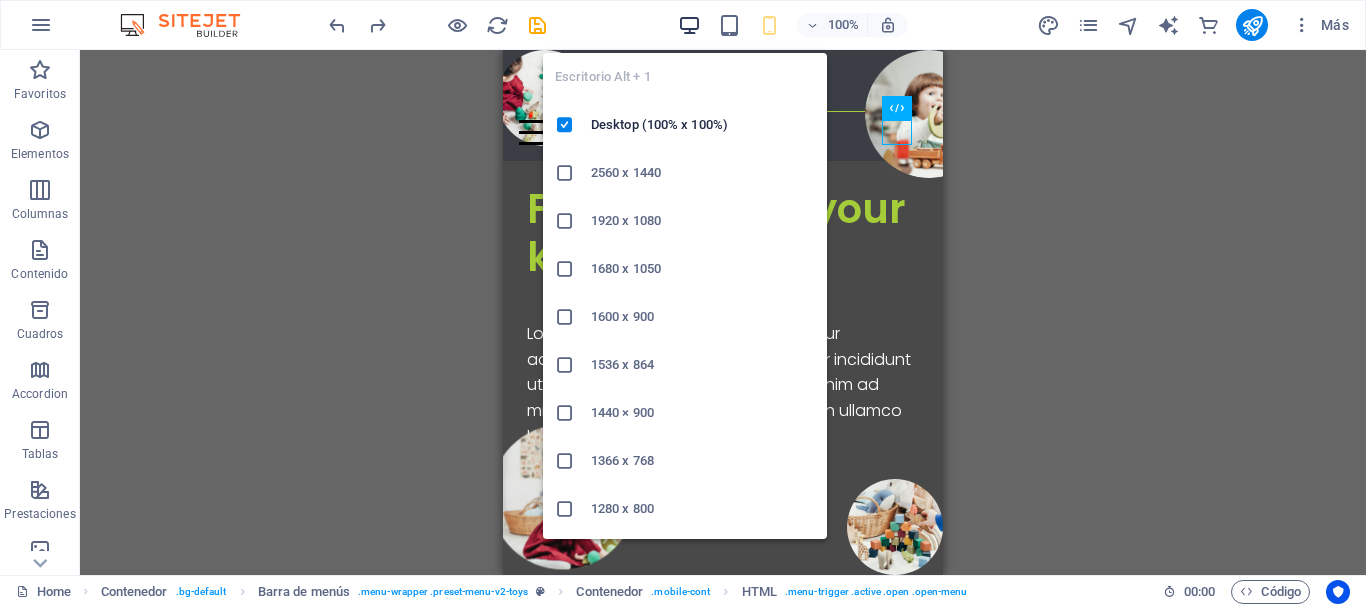 click at bounding box center [689, 25] 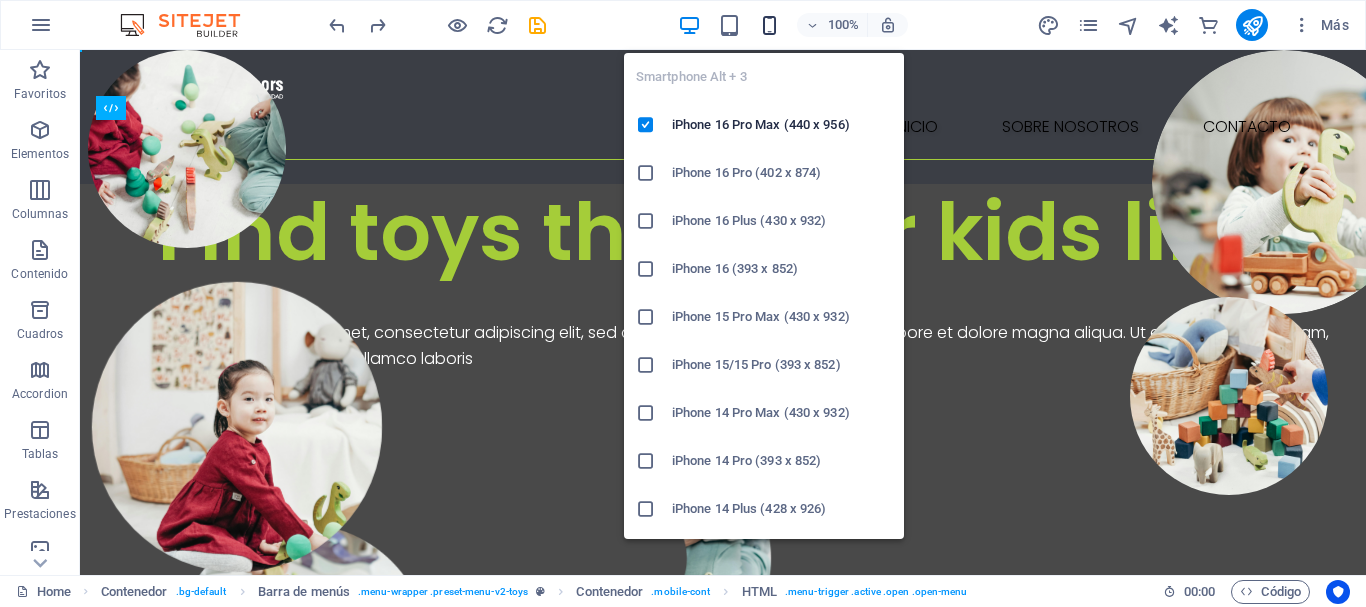 click at bounding box center [769, 25] 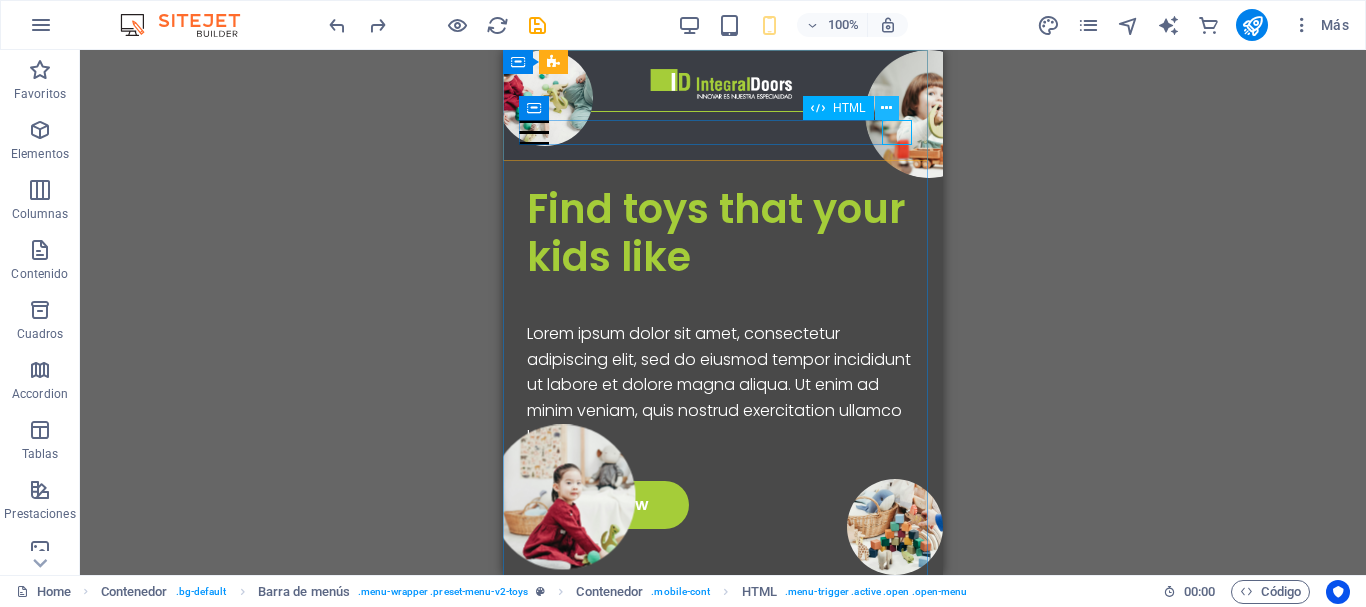 click at bounding box center [886, 108] 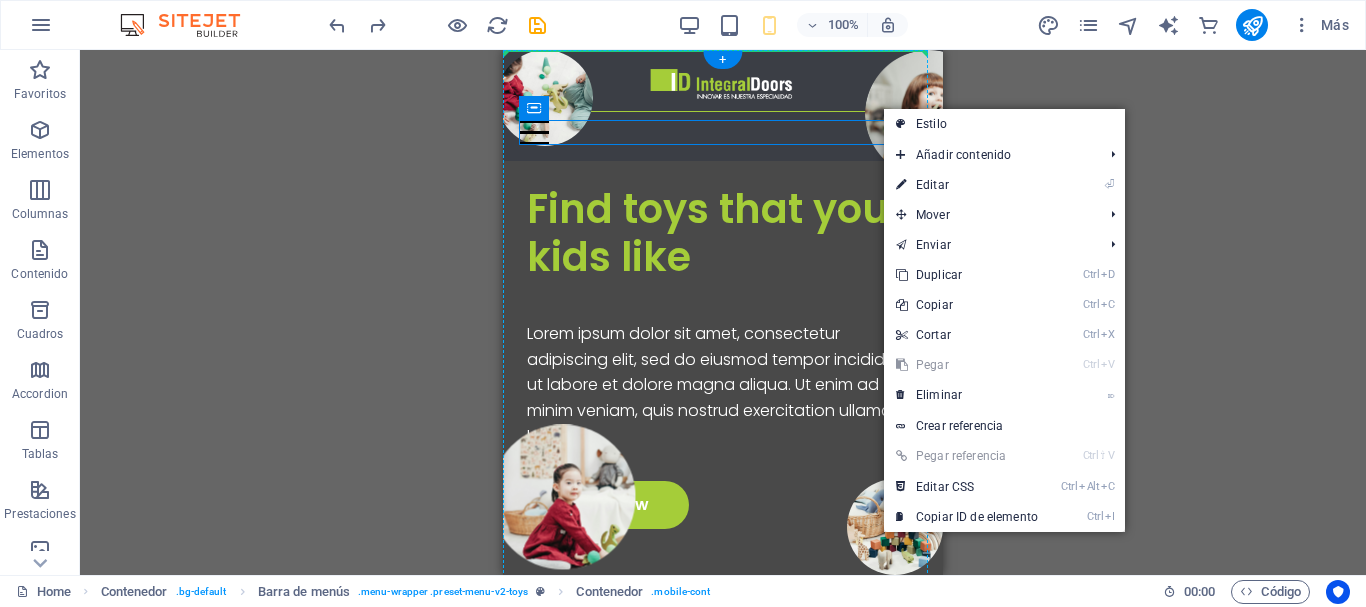 drag, startPoint x: 1085, startPoint y: 160, endPoint x: 836, endPoint y: 51, distance: 271.81244 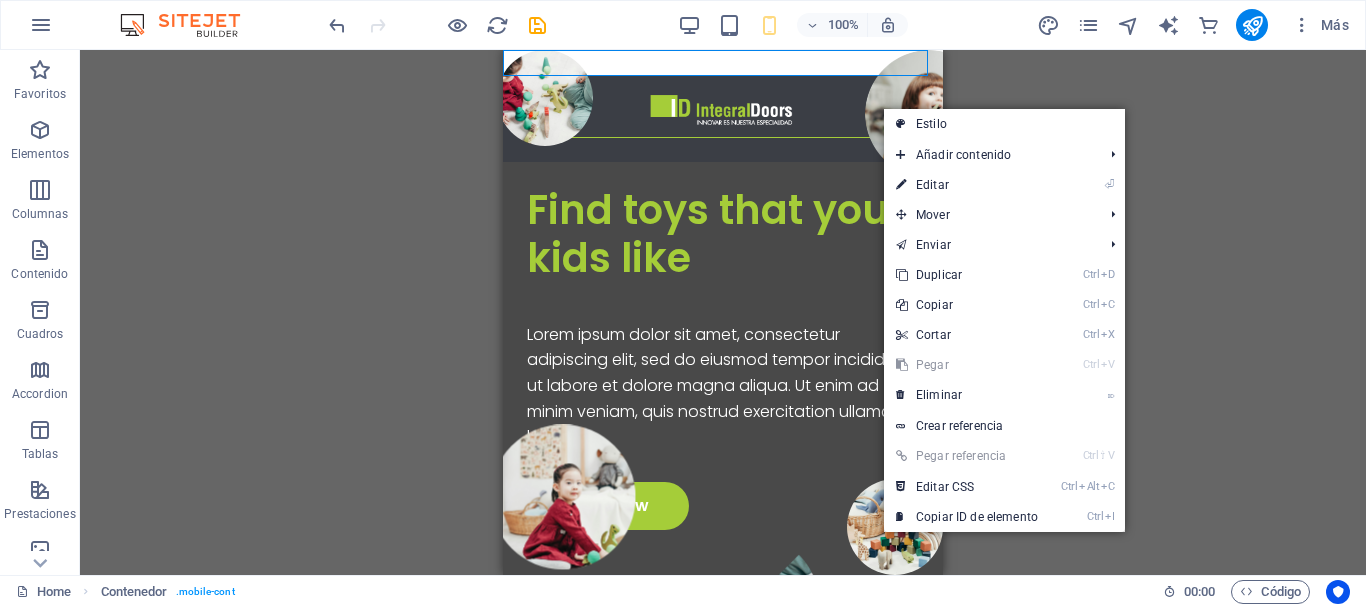 click on "H1   Contenedor   Imagen amplia con texto   Contenedor   Menú   Contenedor   Barra de menús   Separador   Marcador   Imagen amplia con texto   Contenedor   Contenedor   Barra de menús   Contenedor   Logo   Texto   Marcador   Contenedor   Contenedor   H2   Separador   Texto   Separador   Productos   Contenedor   H2   Separador   Contenedor   Texto   Contenedor   Separador   Texto   Contenedor   H2   Separador   Texto   Separador   Email   Formulario de contacto   Formulario de contacto   Formulario   Área de texto   Casilla   Botón formulario   Marcador   Contenedor   Contenedor   H2   Separador   Galería   Galería   Galería   Marcador   Contenedor   Pie de página Saga   Contenedor   H4   Contenedor   Contenedor   Separador   Texto   Icono   Contenedor   Texto   Separador   Icono   Contenedor   Contenedor   HTML" at bounding box center (723, 312) 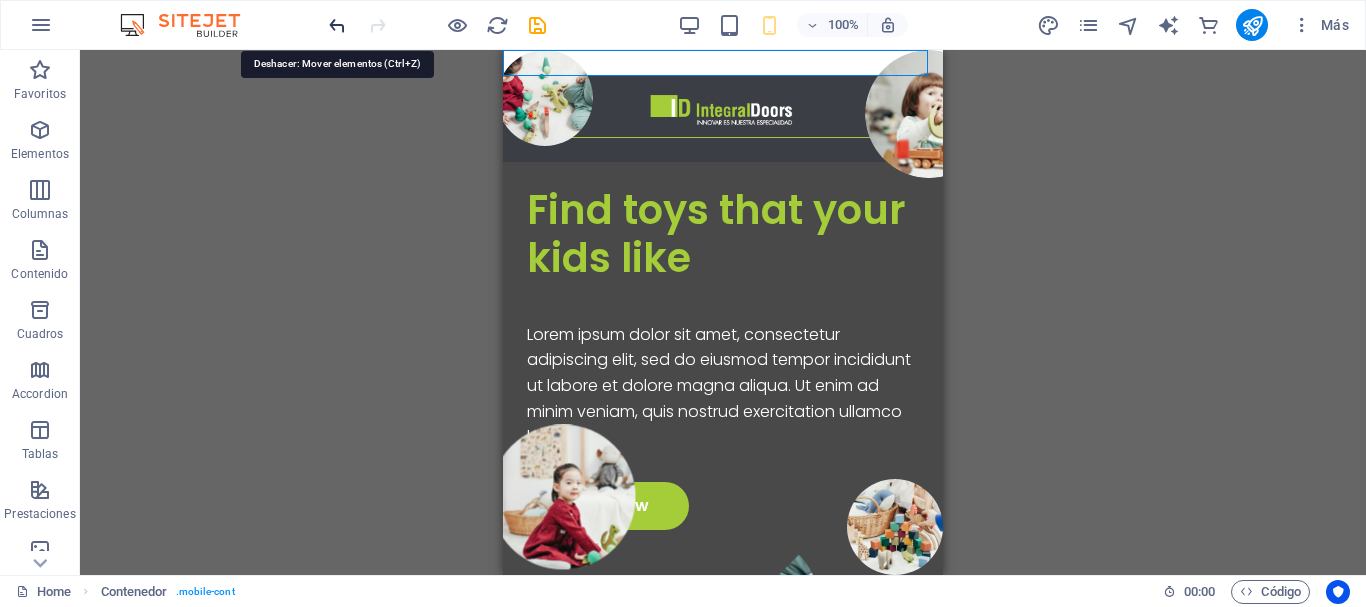click at bounding box center [337, 25] 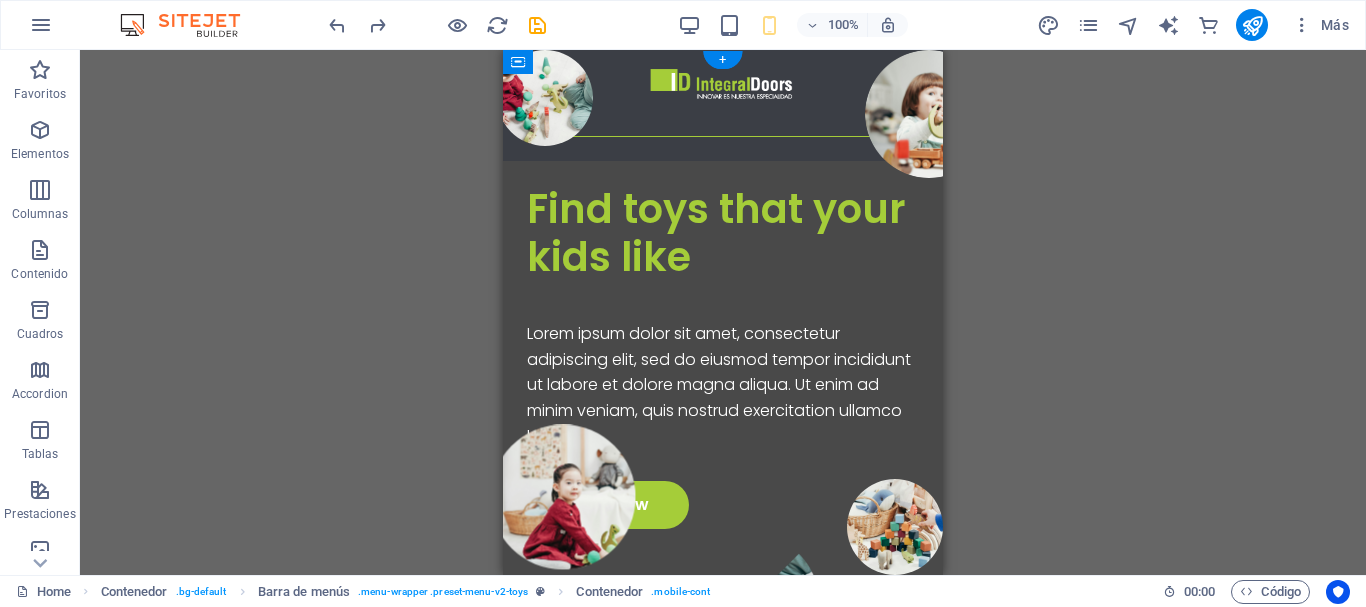 drag, startPoint x: 1040, startPoint y: 159, endPoint x: 710, endPoint y: 103, distance: 334.7178 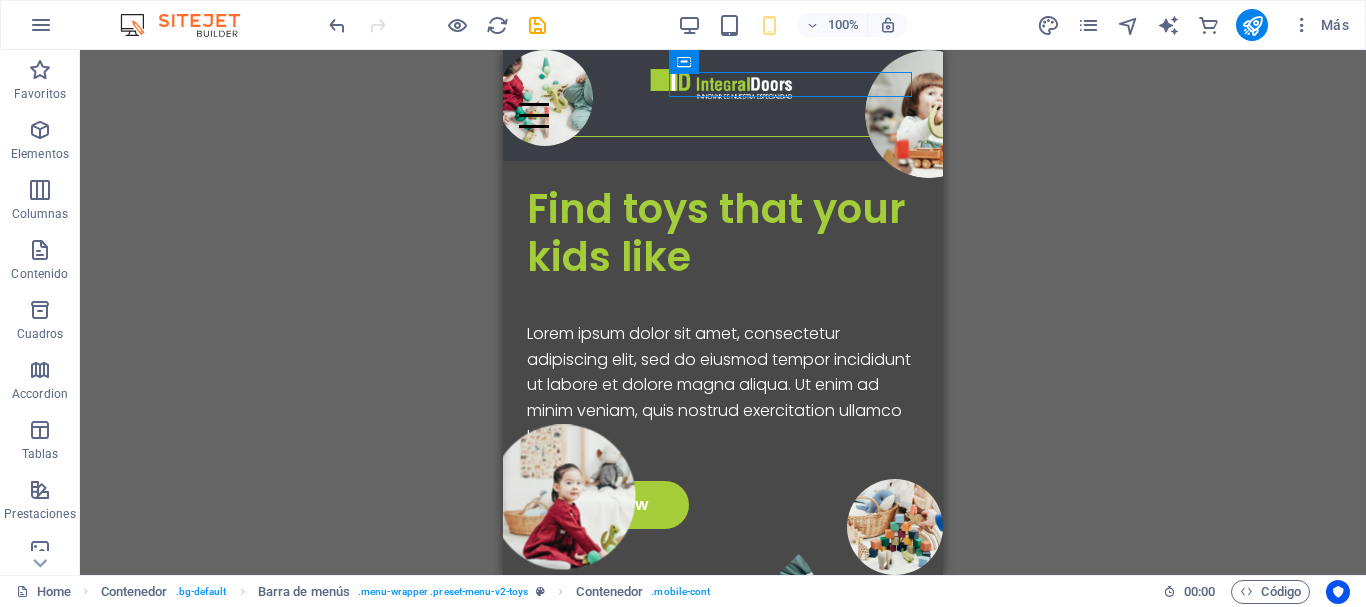drag, startPoint x: 1037, startPoint y: 86, endPoint x: 1045, endPoint y: 102, distance: 17.888544 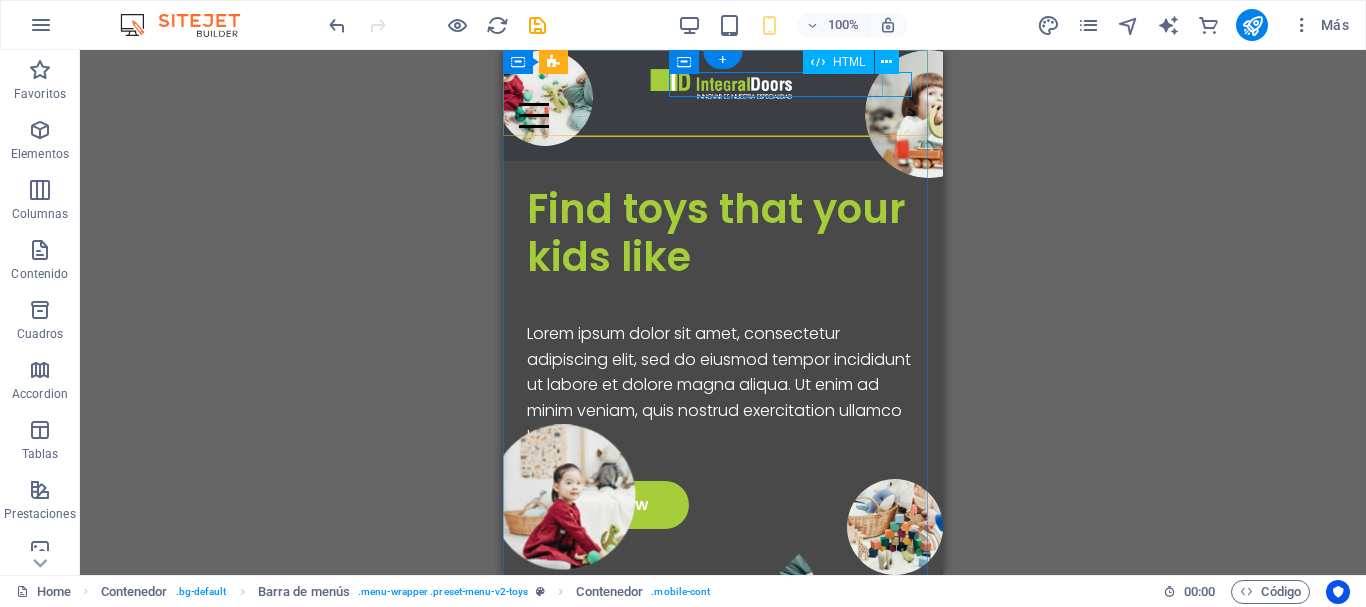 click at bounding box center [723, 115] 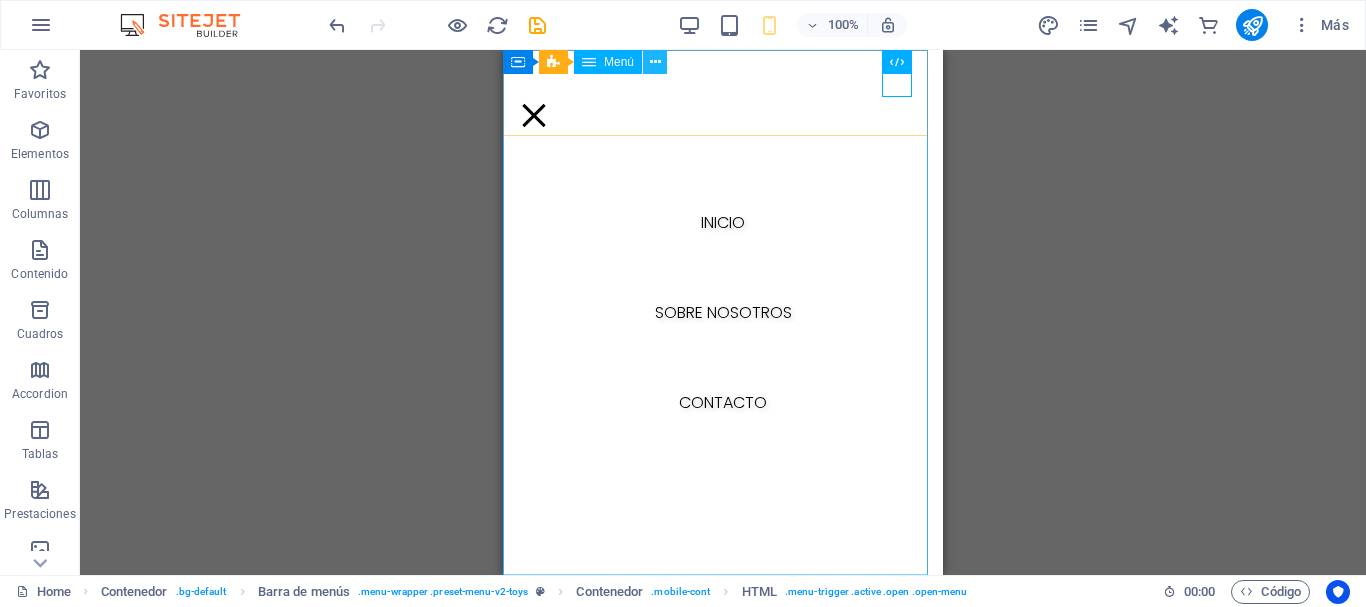 click at bounding box center [655, 62] 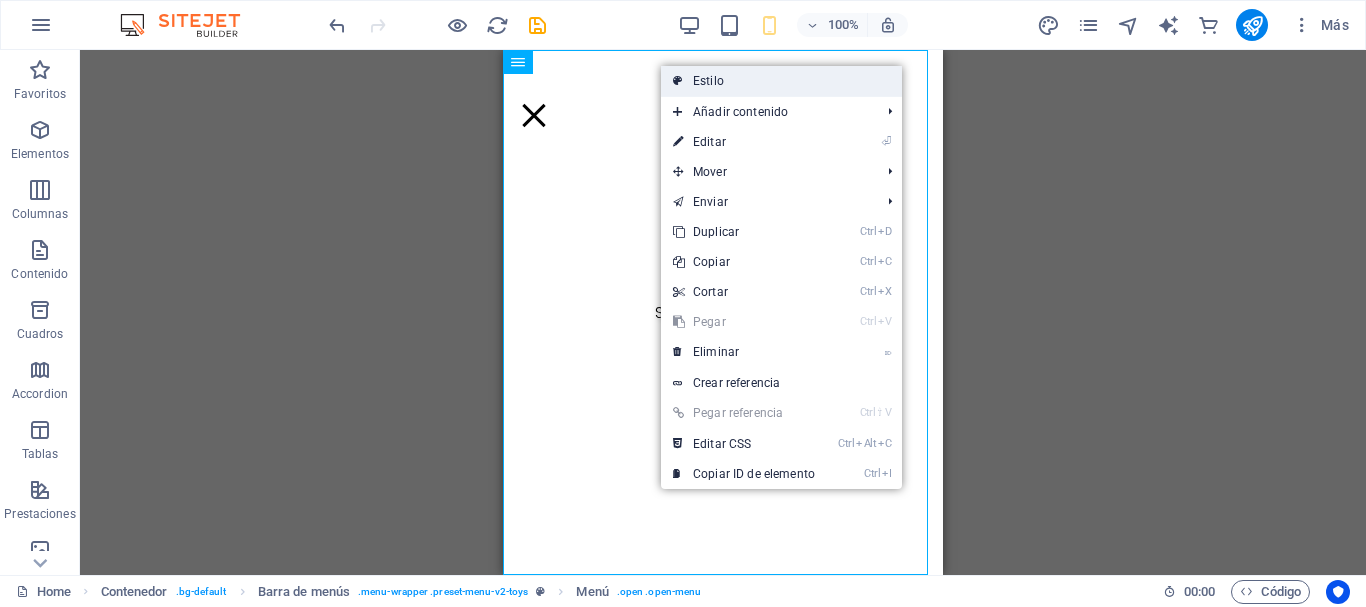 click on "Estilo" at bounding box center (781, 81) 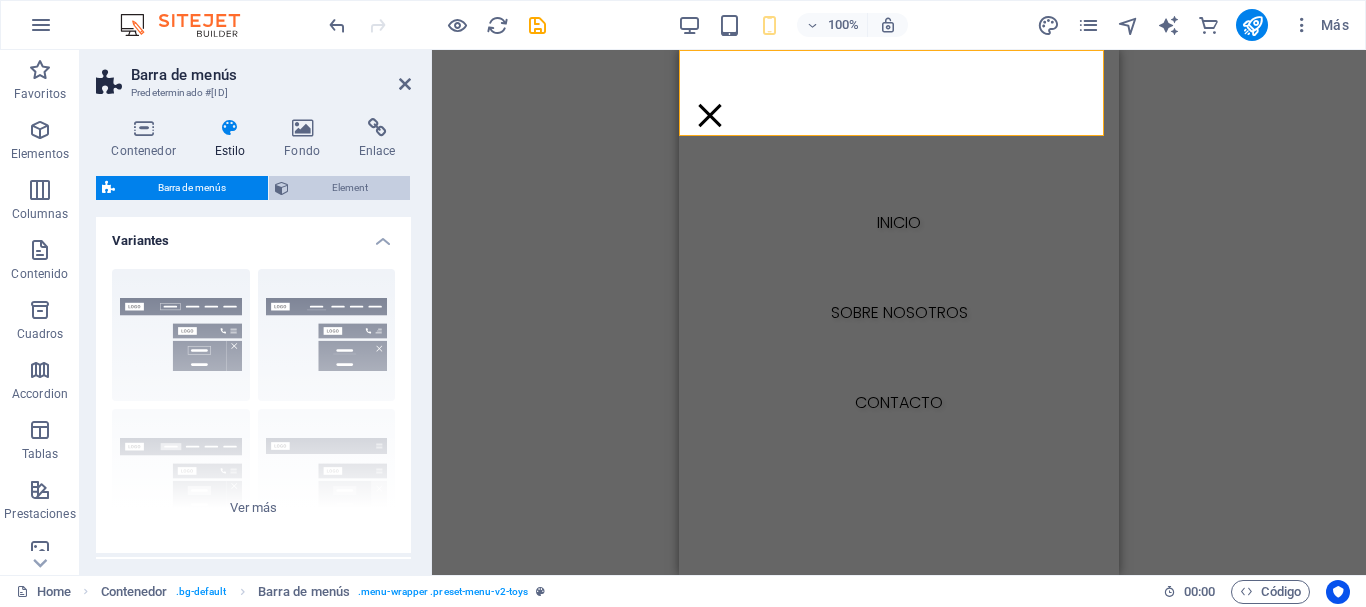 click on "Element" at bounding box center (349, 188) 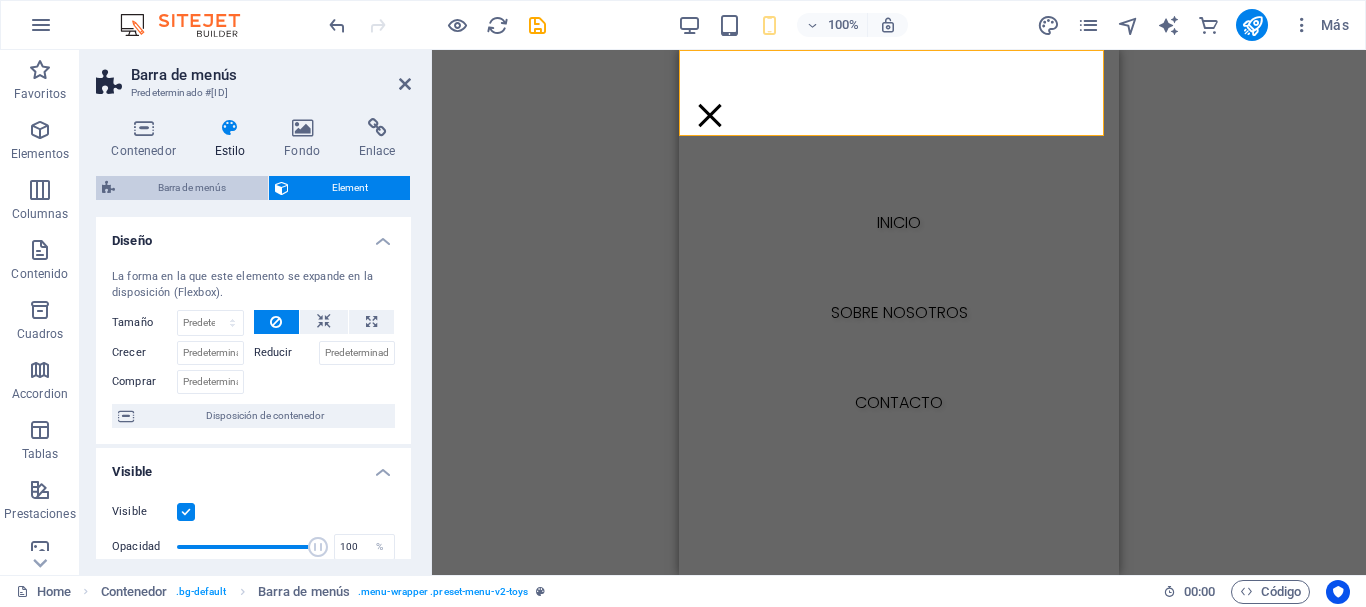 click on "Barra de menús" at bounding box center [191, 188] 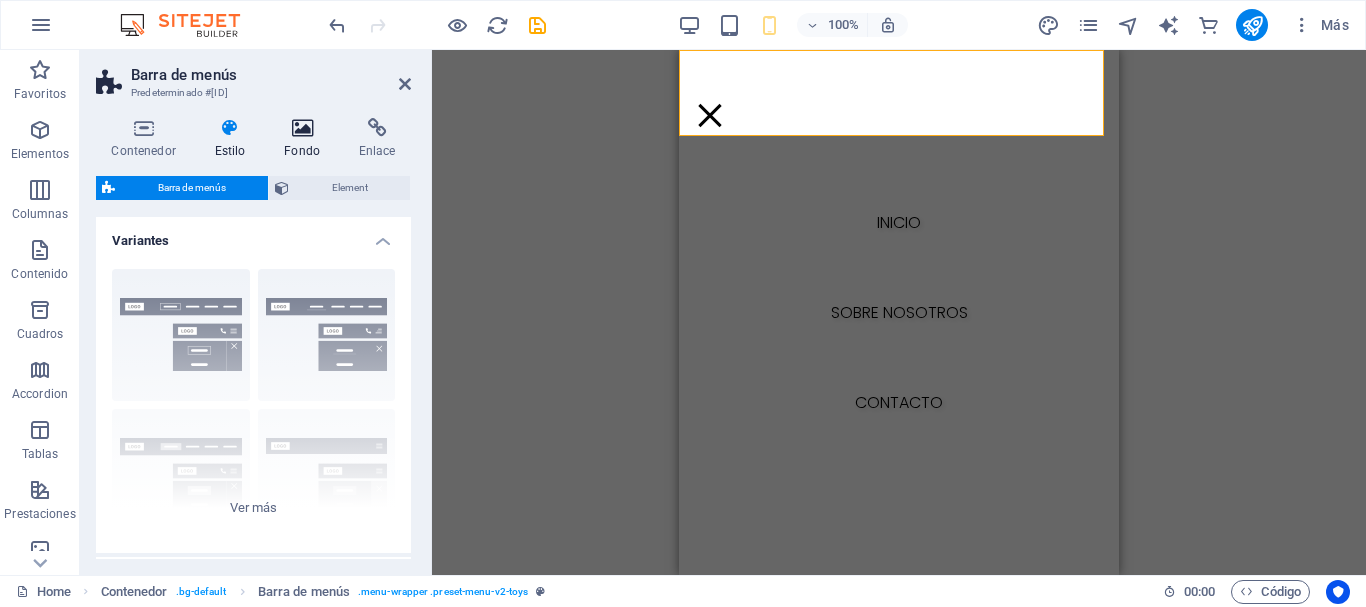 click on "Fondo" at bounding box center [306, 139] 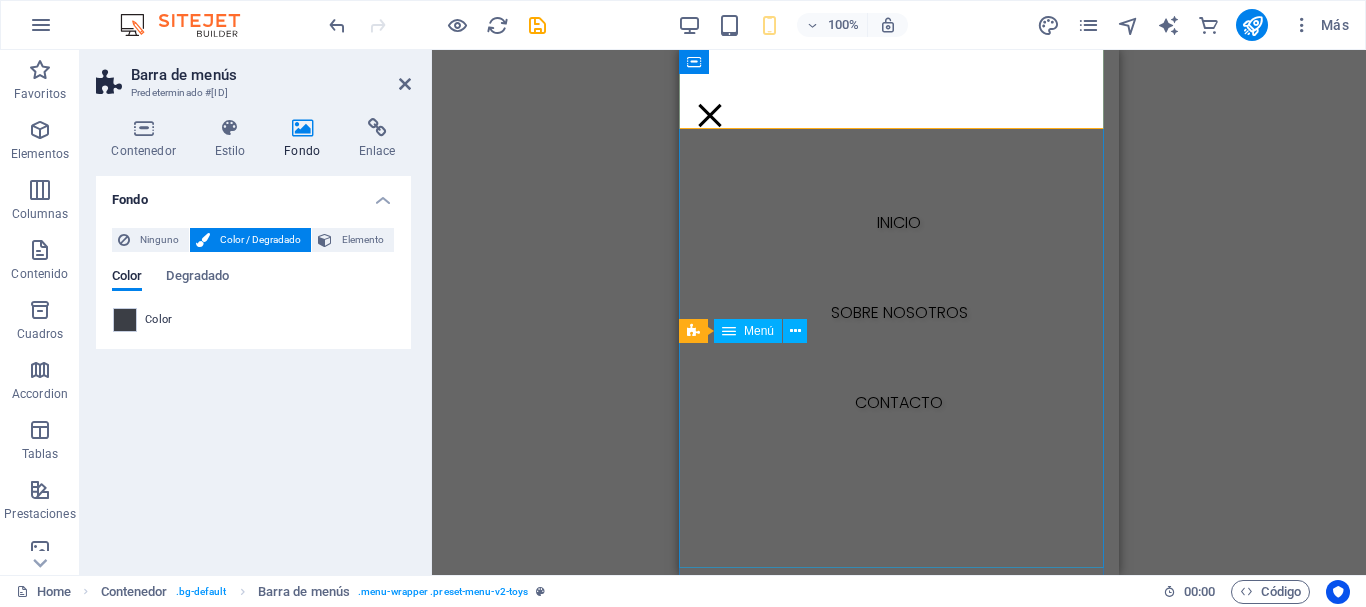 scroll, scrollTop: 0, scrollLeft: 0, axis: both 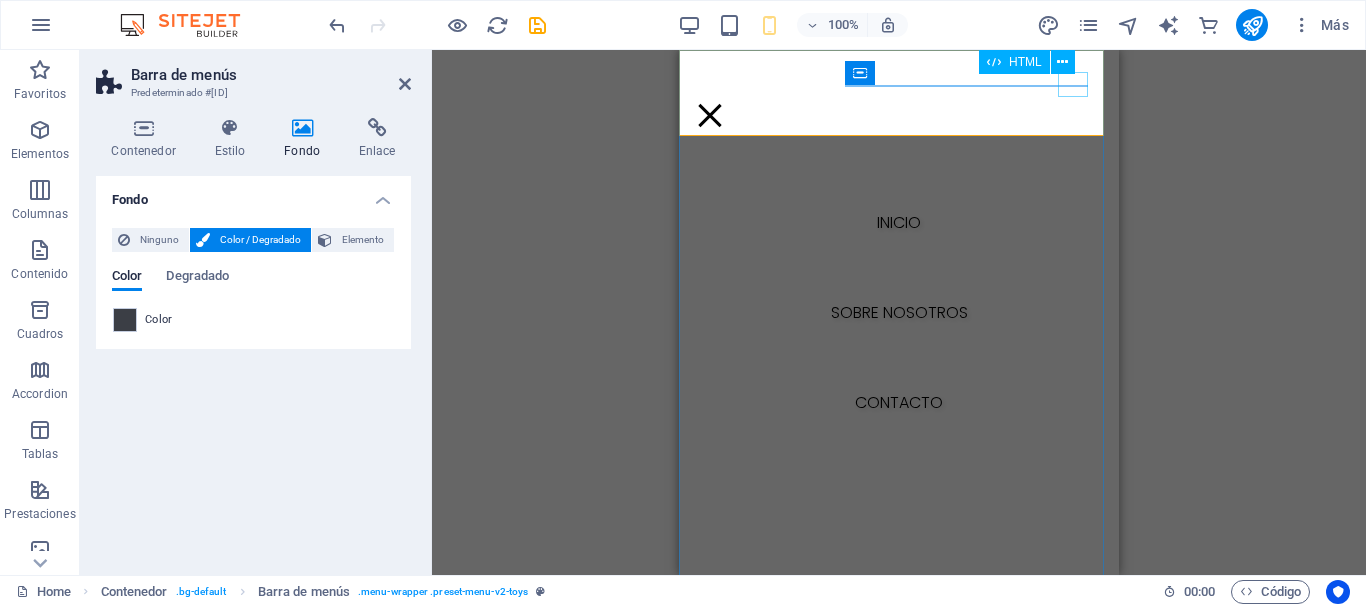 click at bounding box center [710, 115] 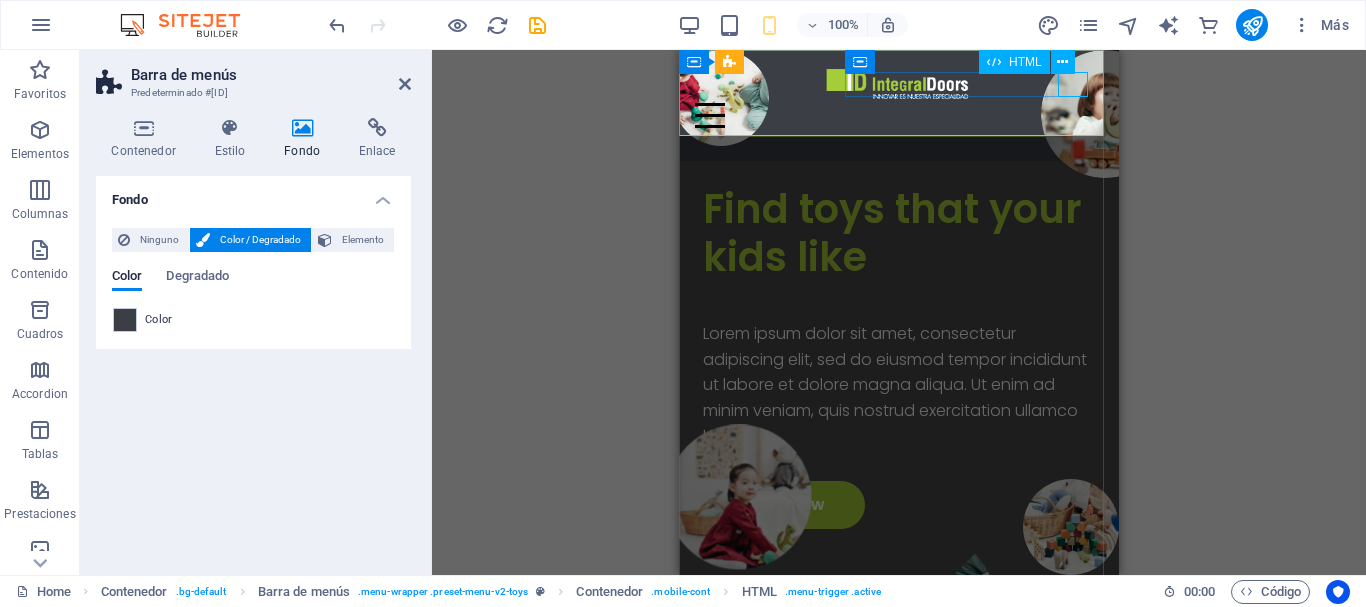 click at bounding box center [899, 115] 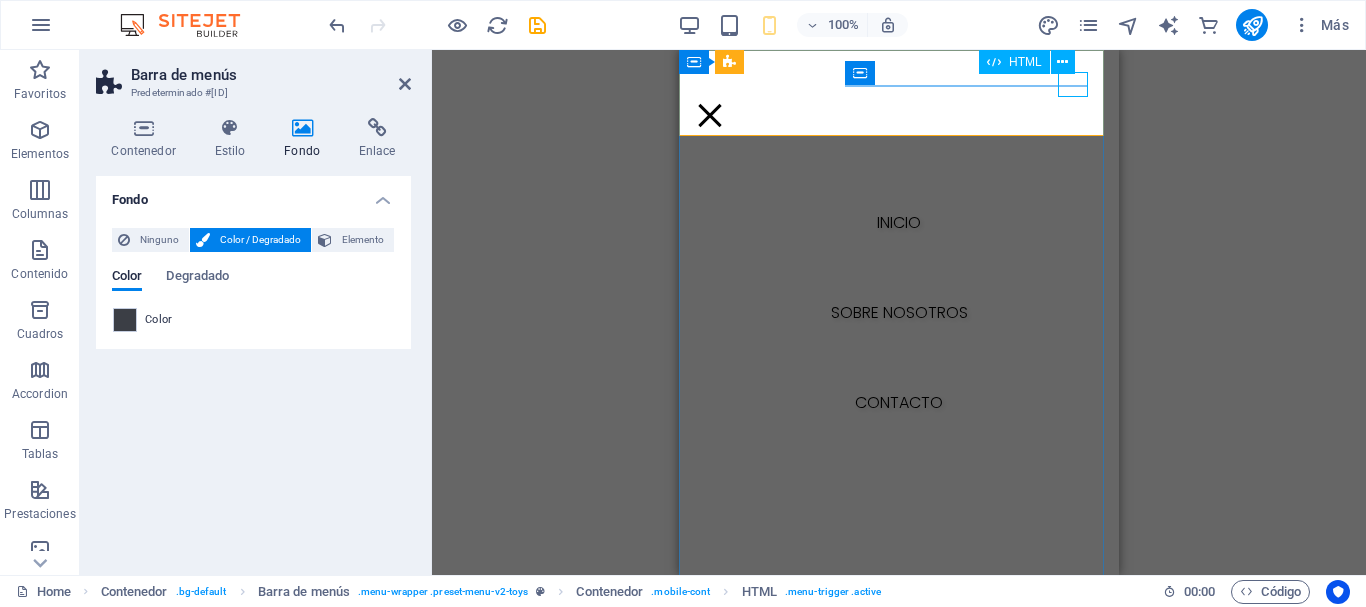 click at bounding box center [710, 115] 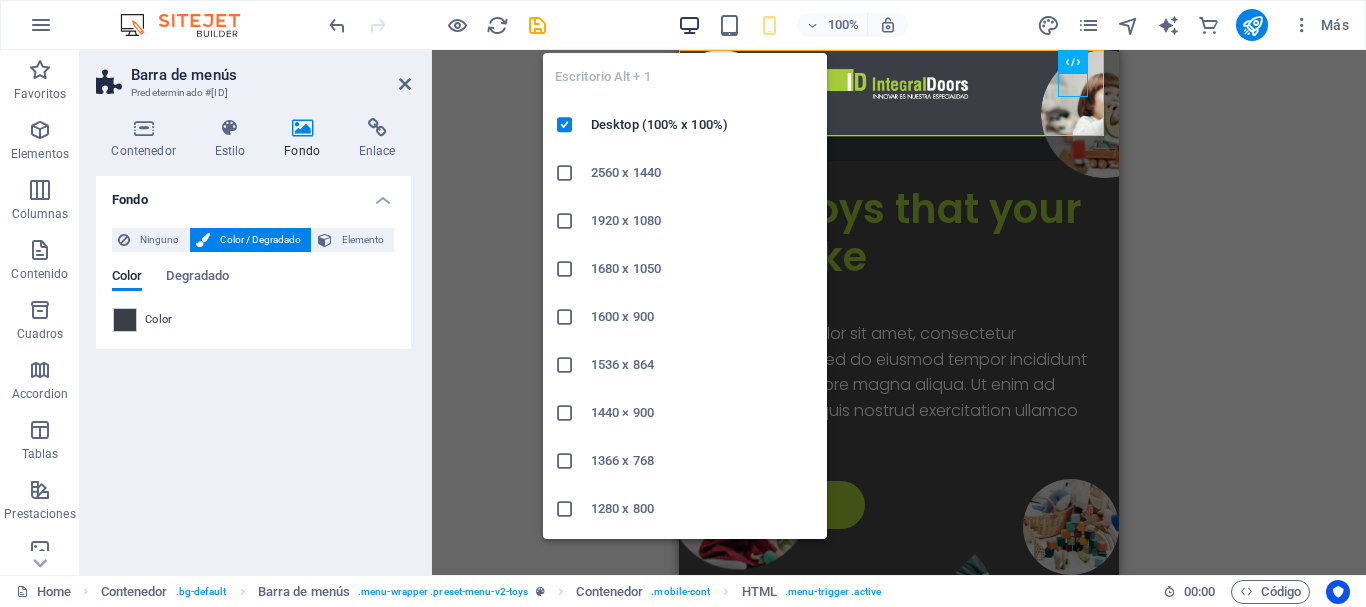 click at bounding box center (689, 25) 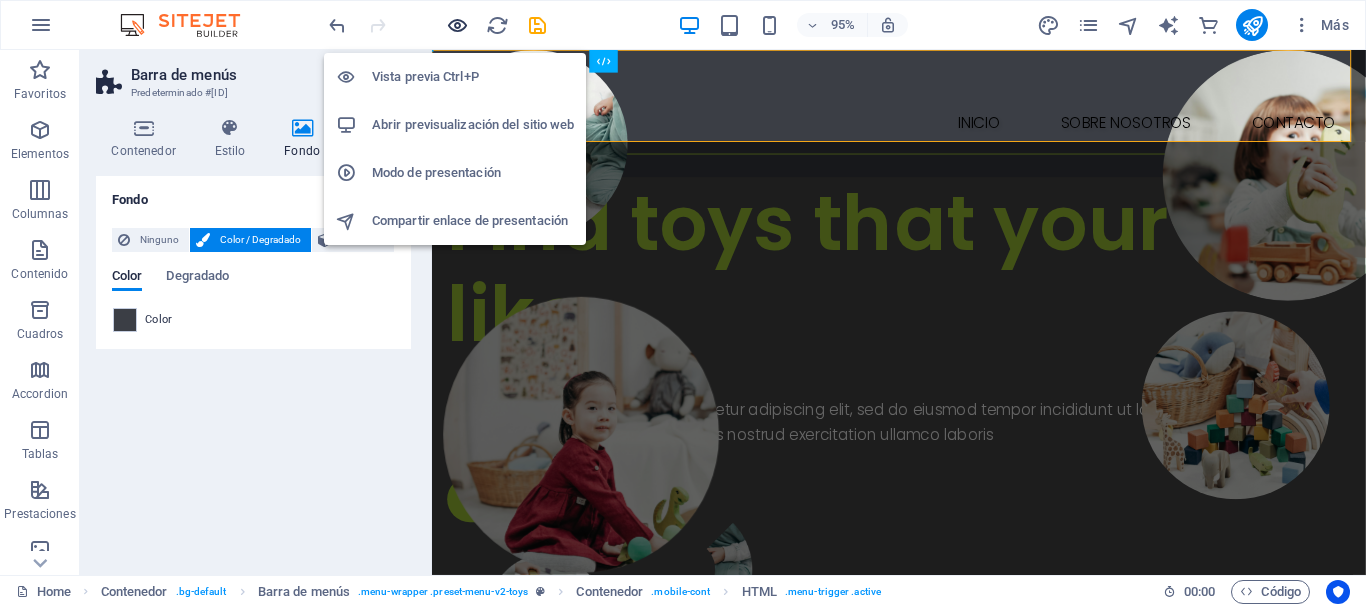 click at bounding box center (457, 25) 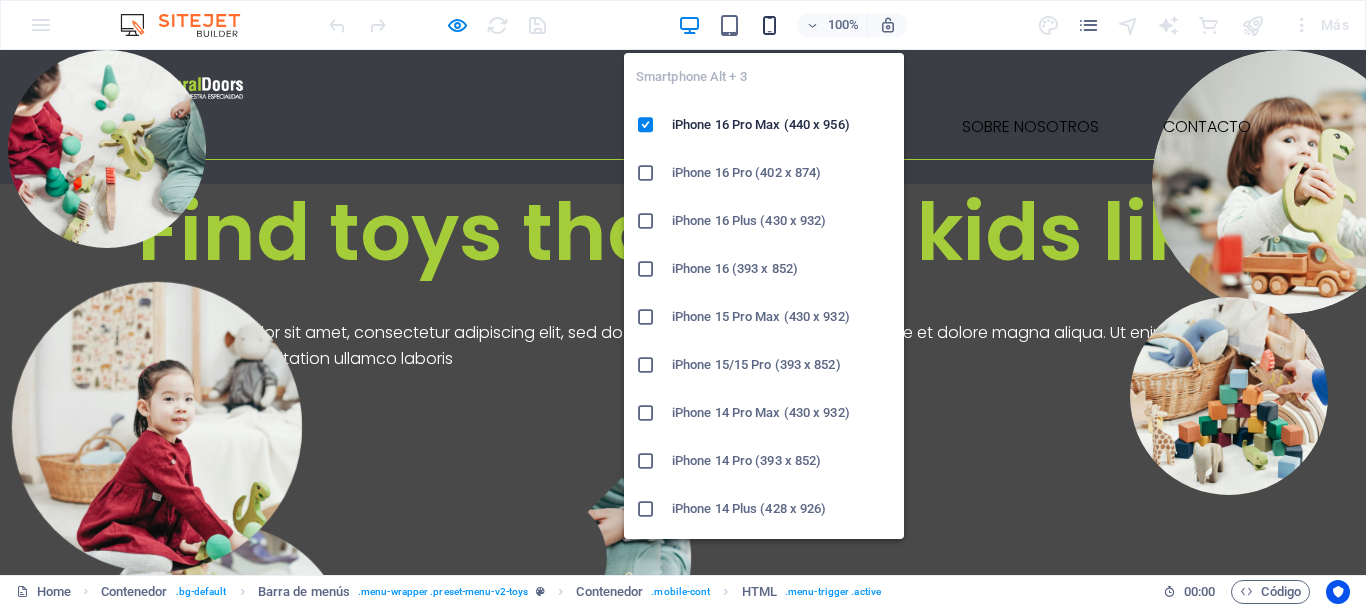 click at bounding box center [769, 25] 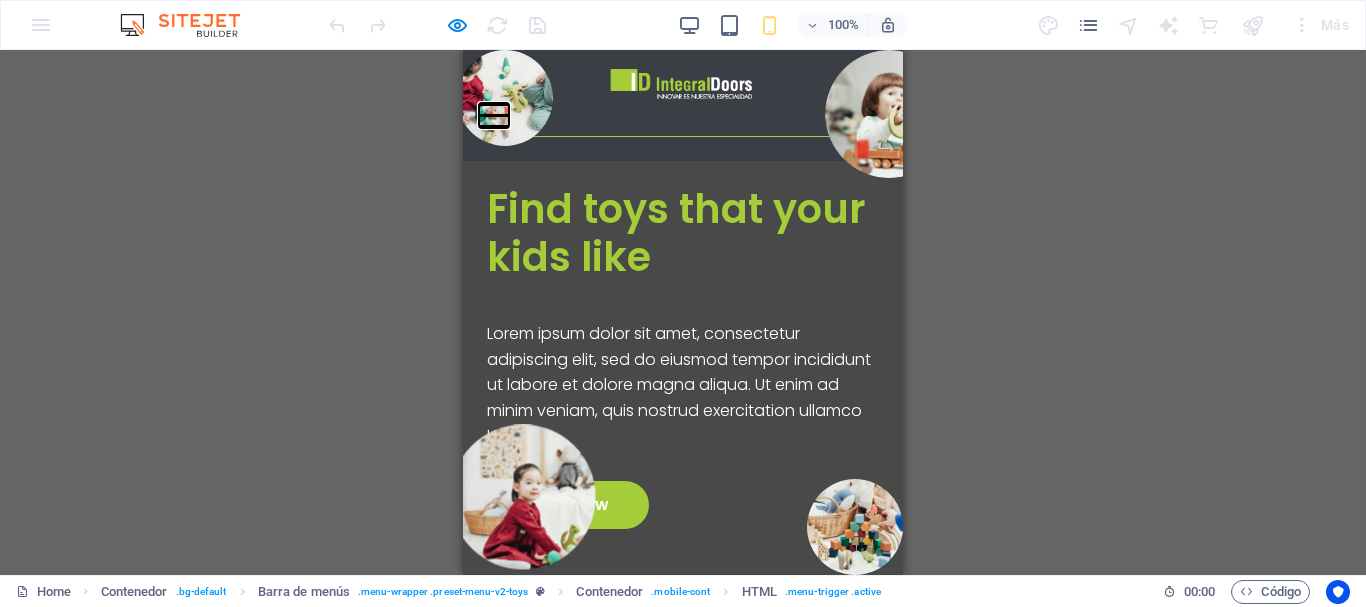click at bounding box center [494, 104] 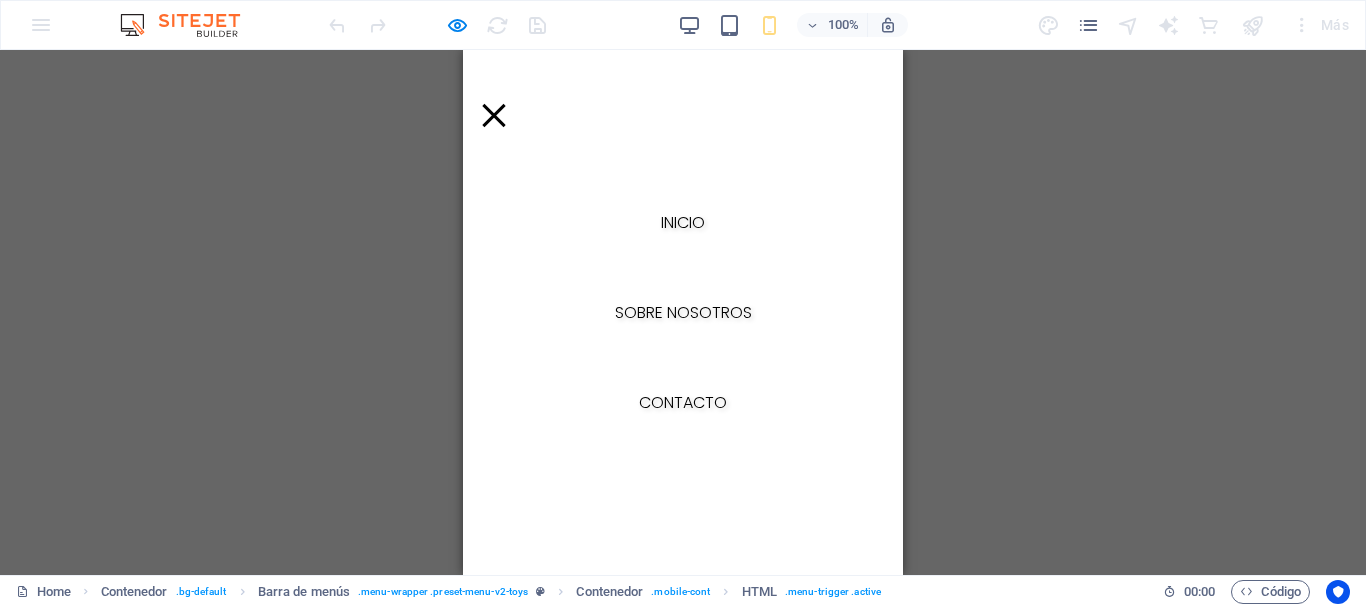 click at bounding box center [494, 115] 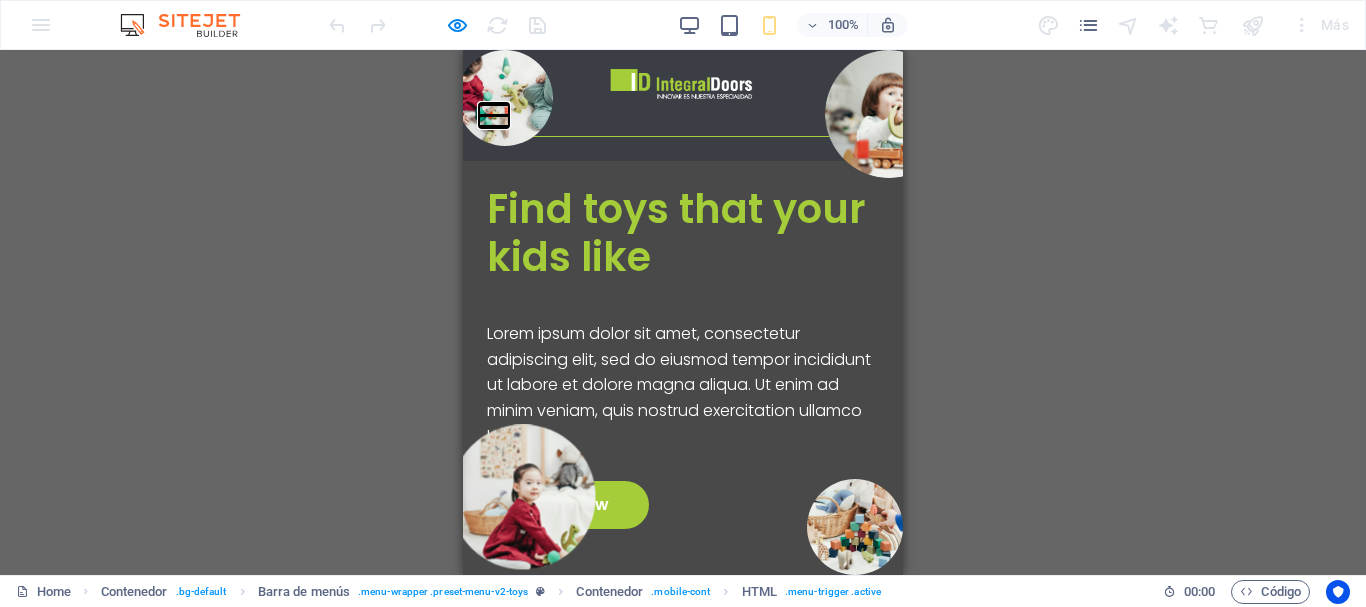 click at bounding box center (494, 104) 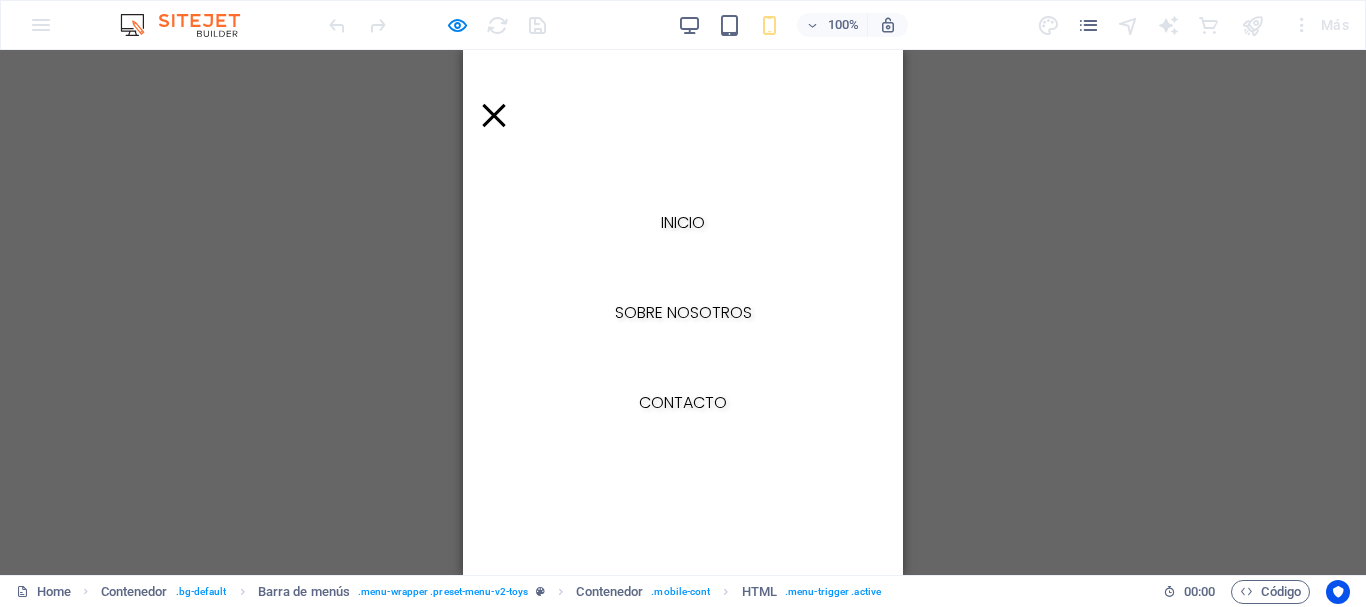 click at bounding box center [494, 115] 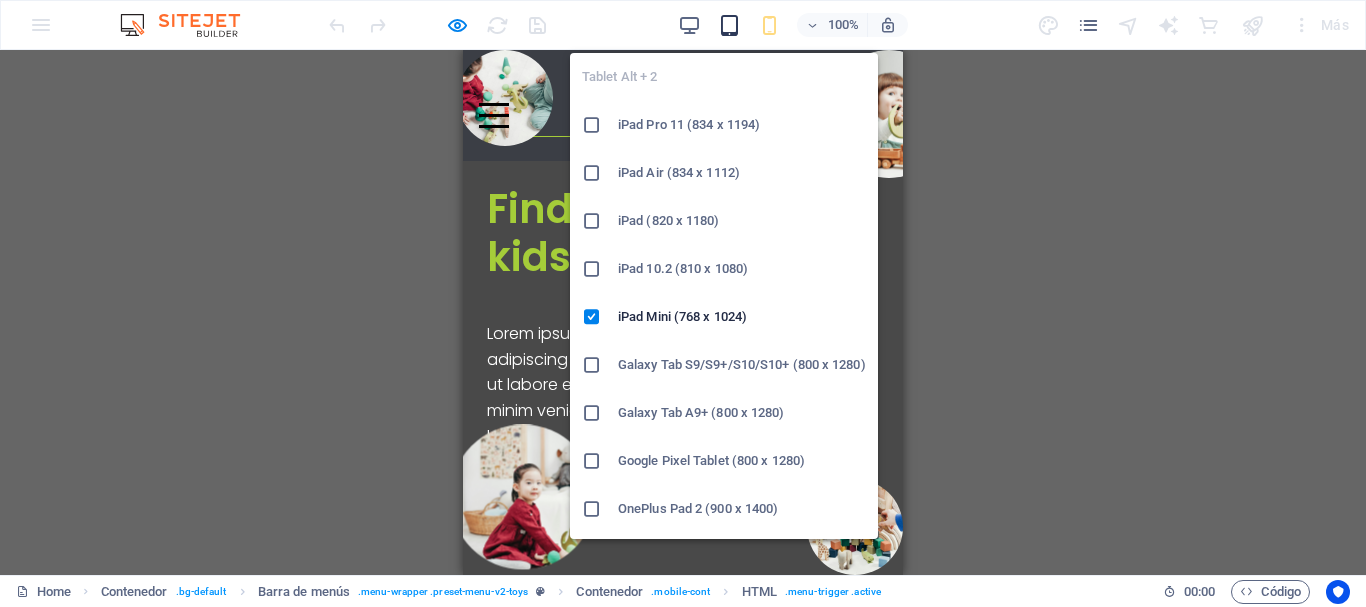 click at bounding box center [729, 25] 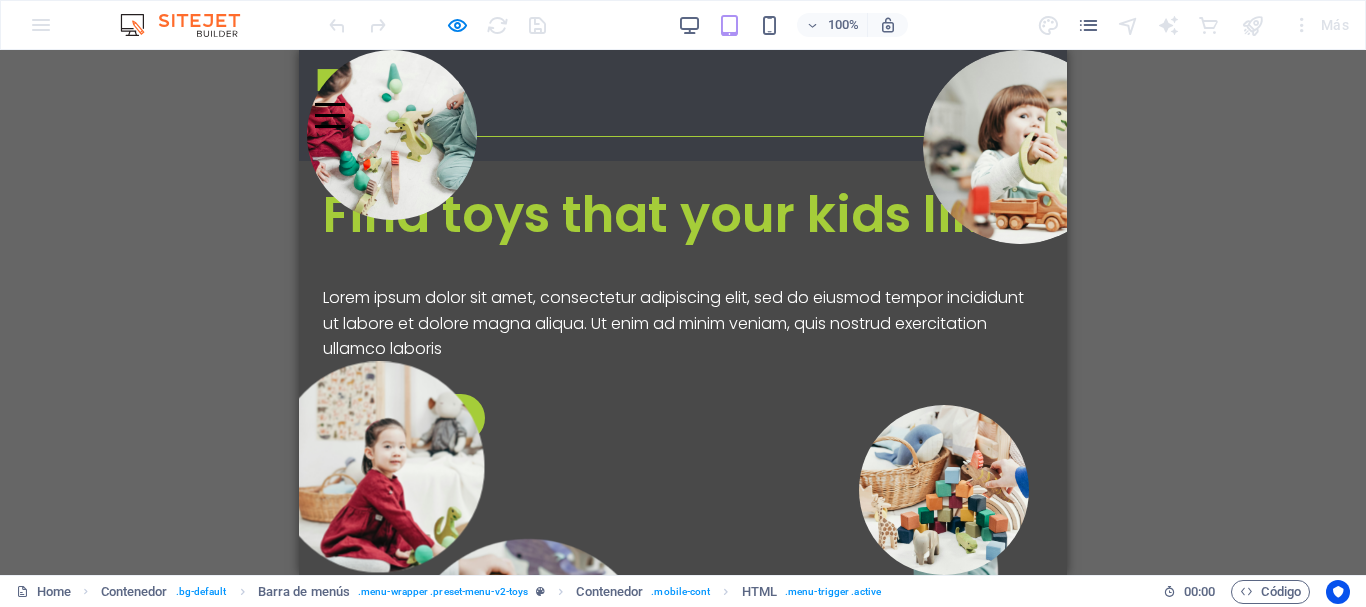 click on "Inicio Sobre nosotros Contacto" at bounding box center [683, 105] 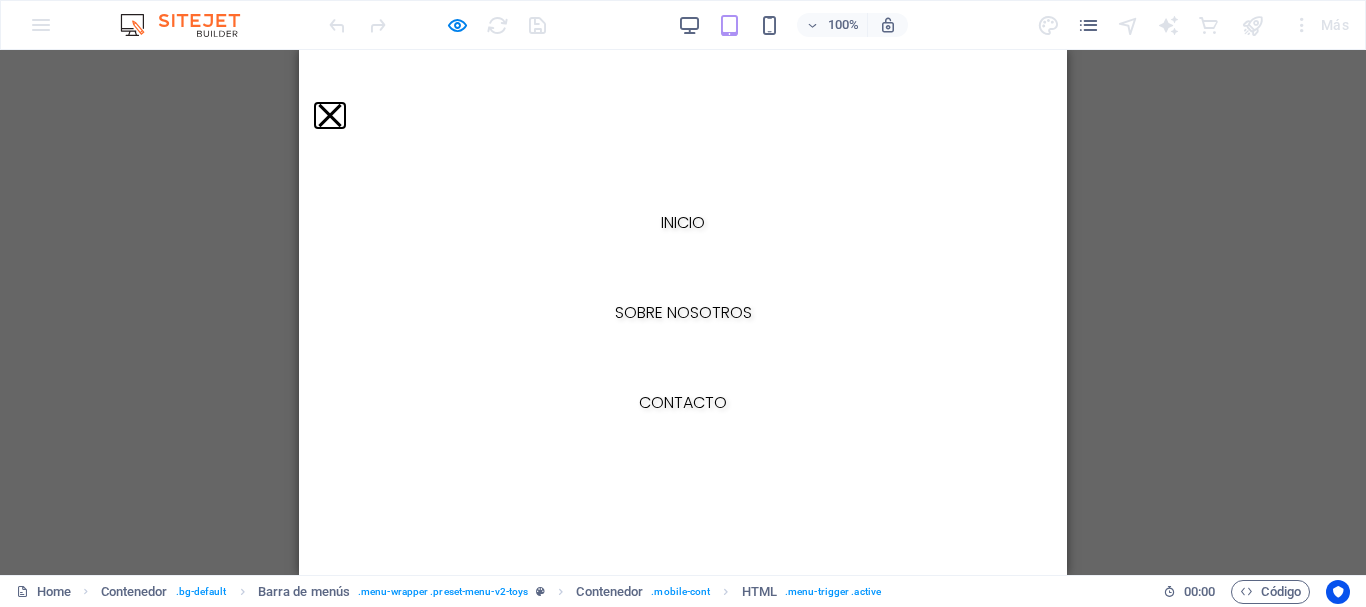 click at bounding box center [329, 115] 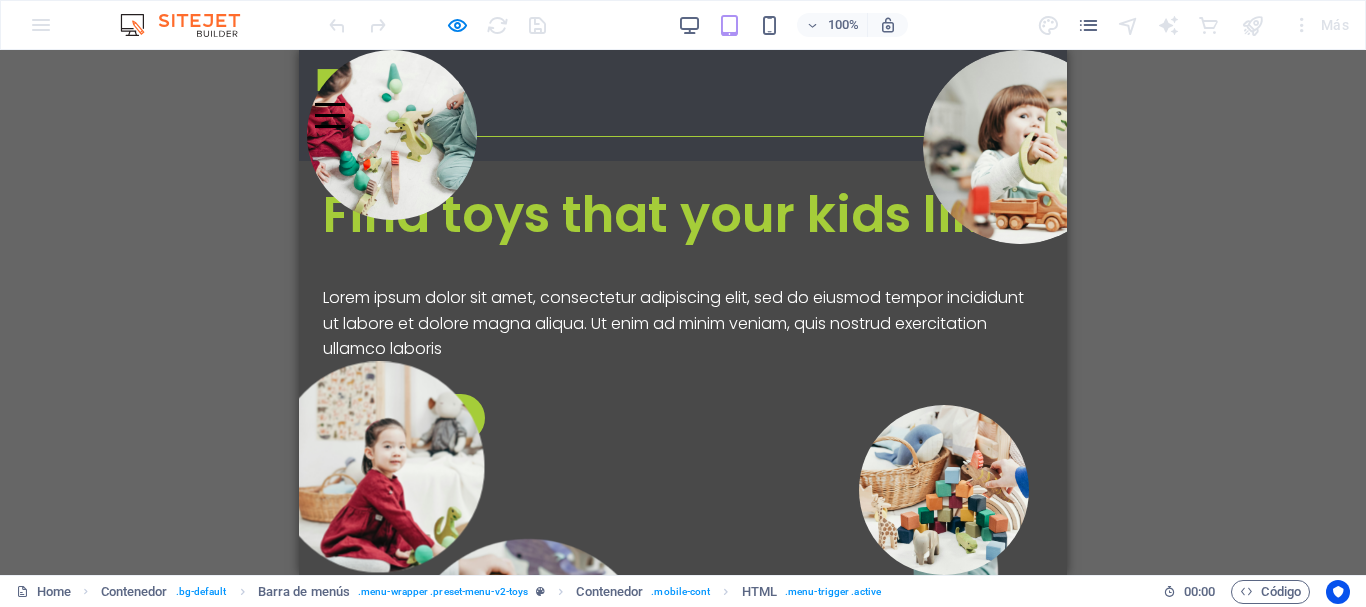 click at bounding box center (330, 115) 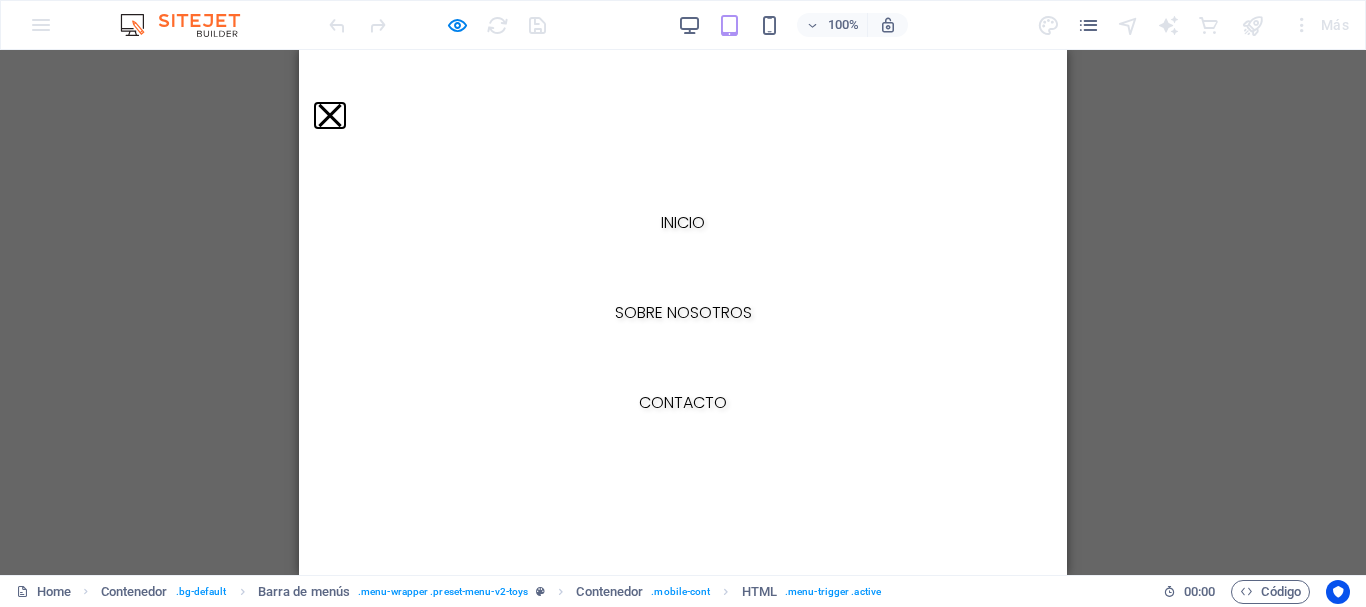 click at bounding box center (329, 115) 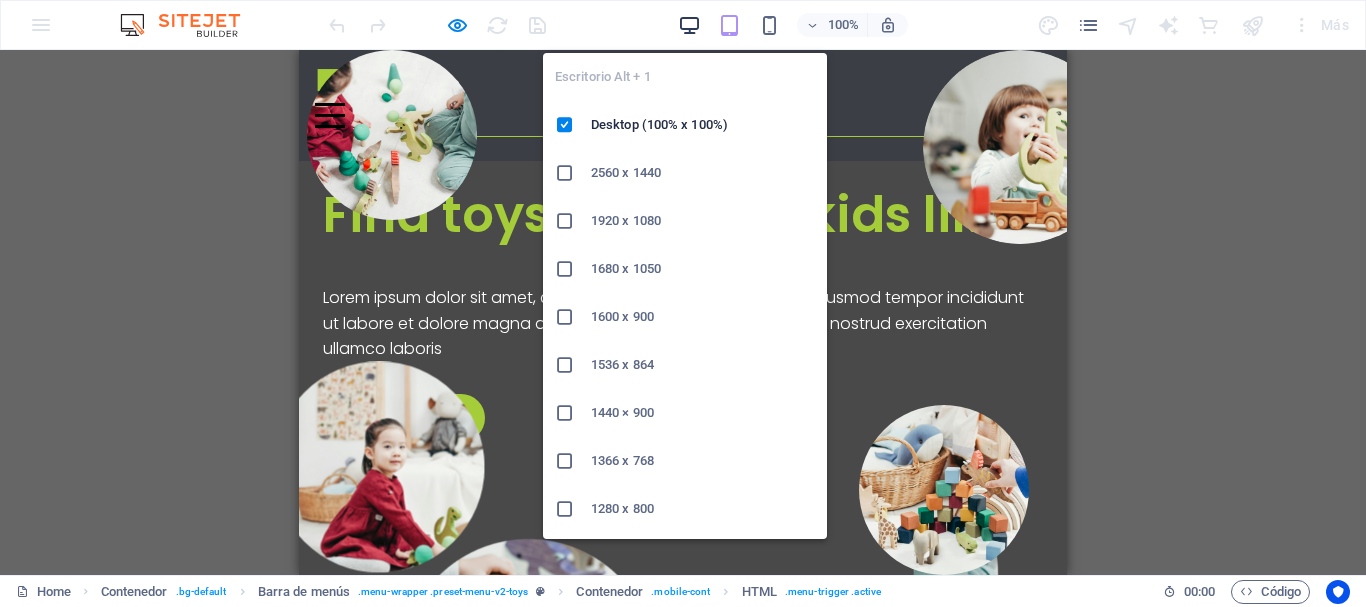 click at bounding box center (689, 25) 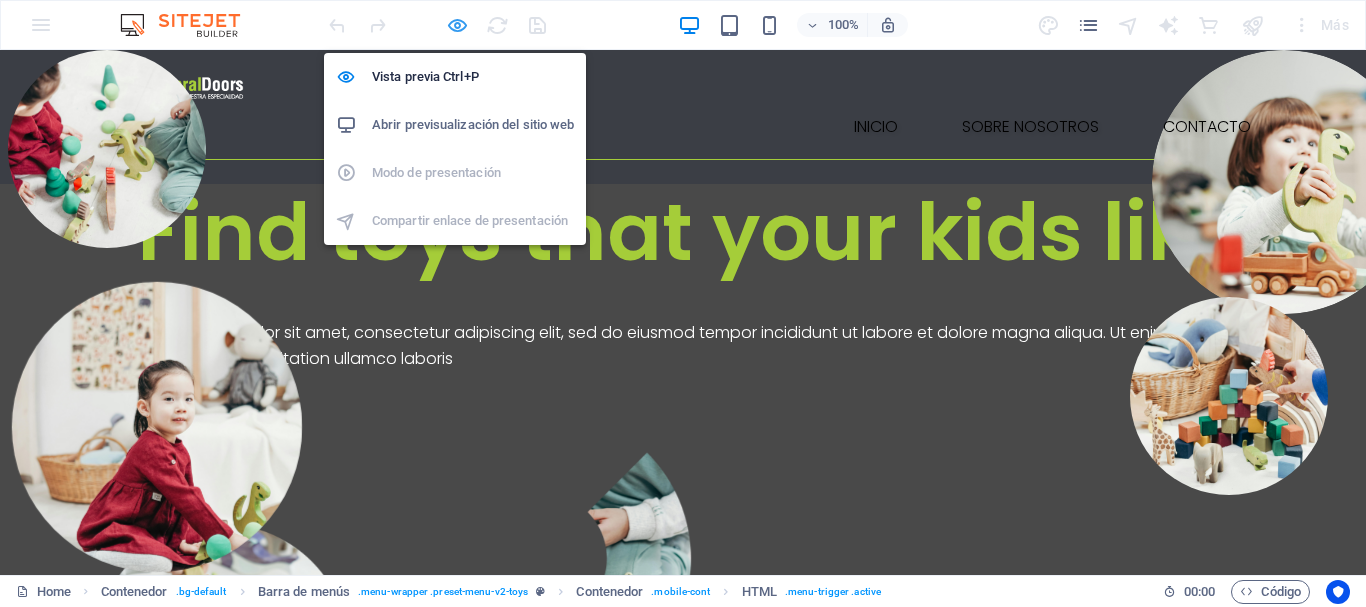 click at bounding box center [457, 25] 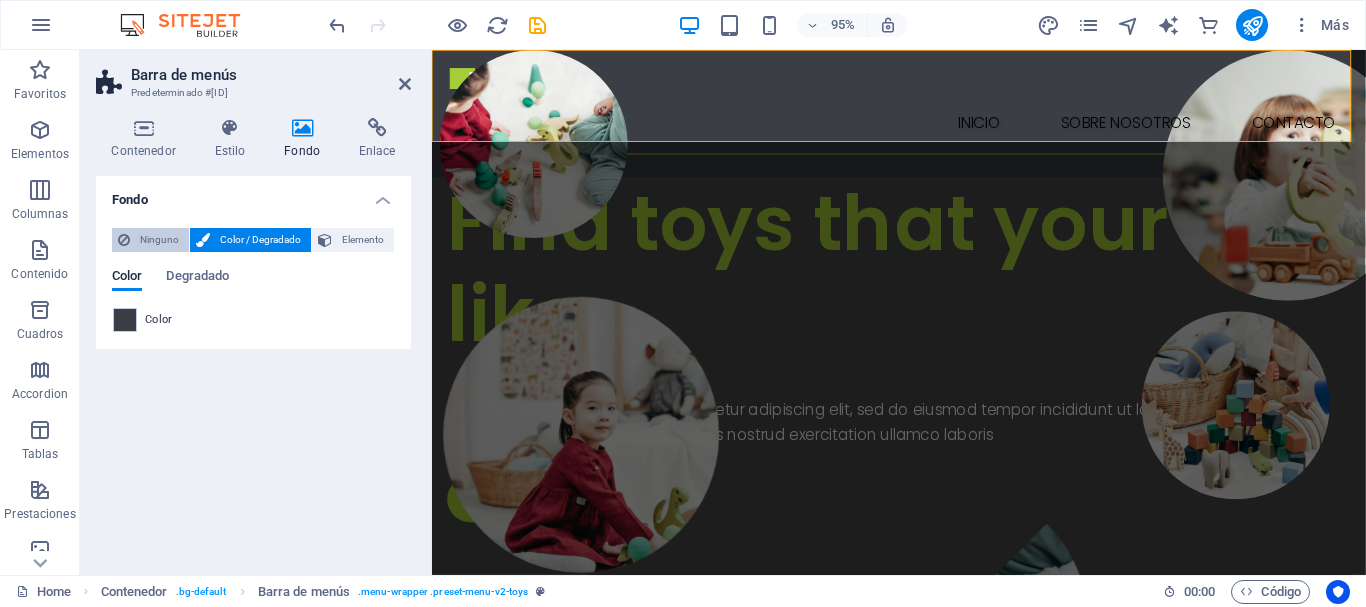 click on "Ninguno" at bounding box center (159, 240) 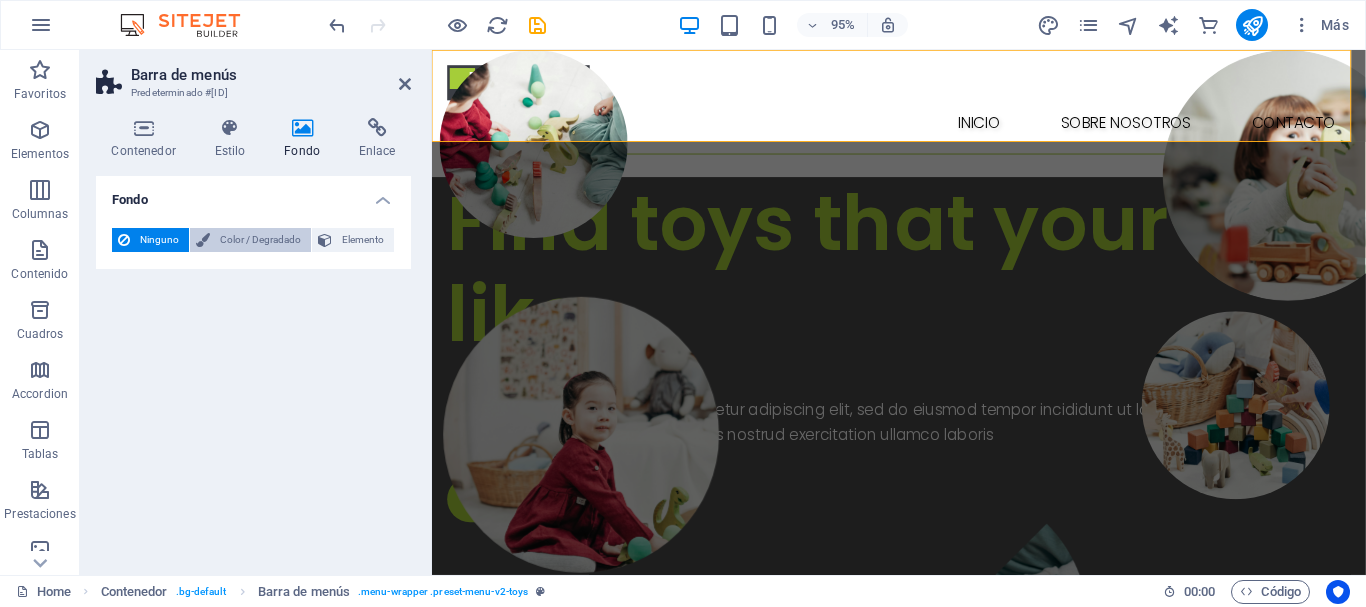 click on "Color / Degradado" at bounding box center [260, 240] 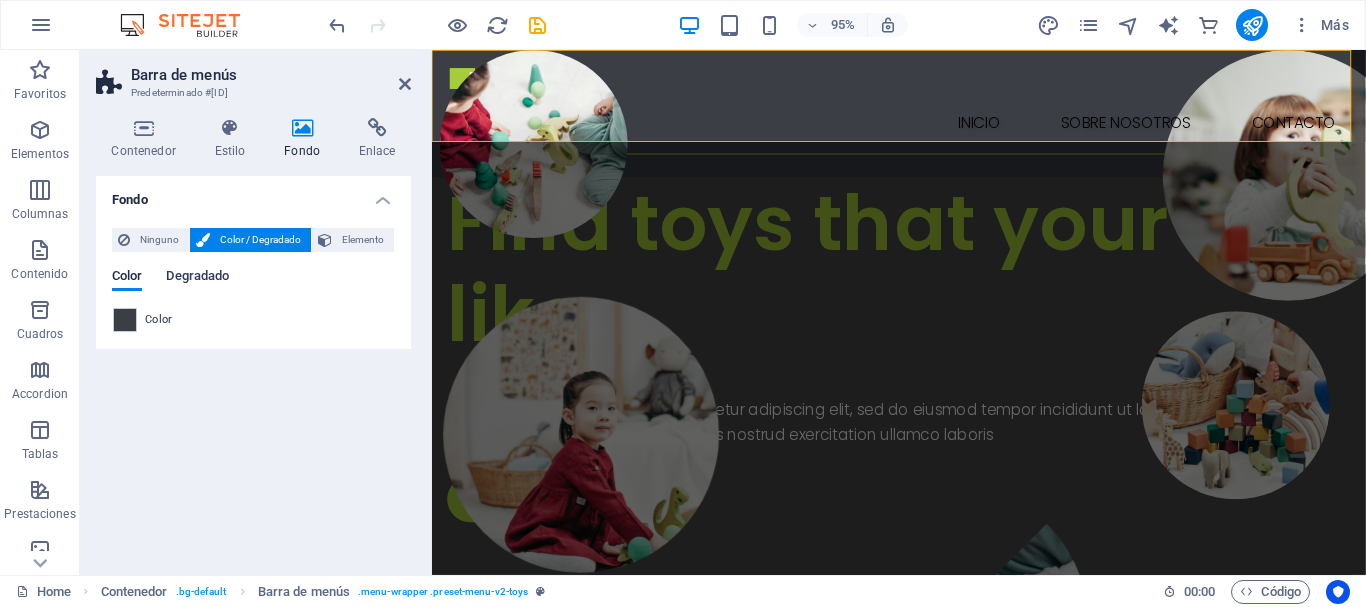 click on "Degradado" at bounding box center (197, 278) 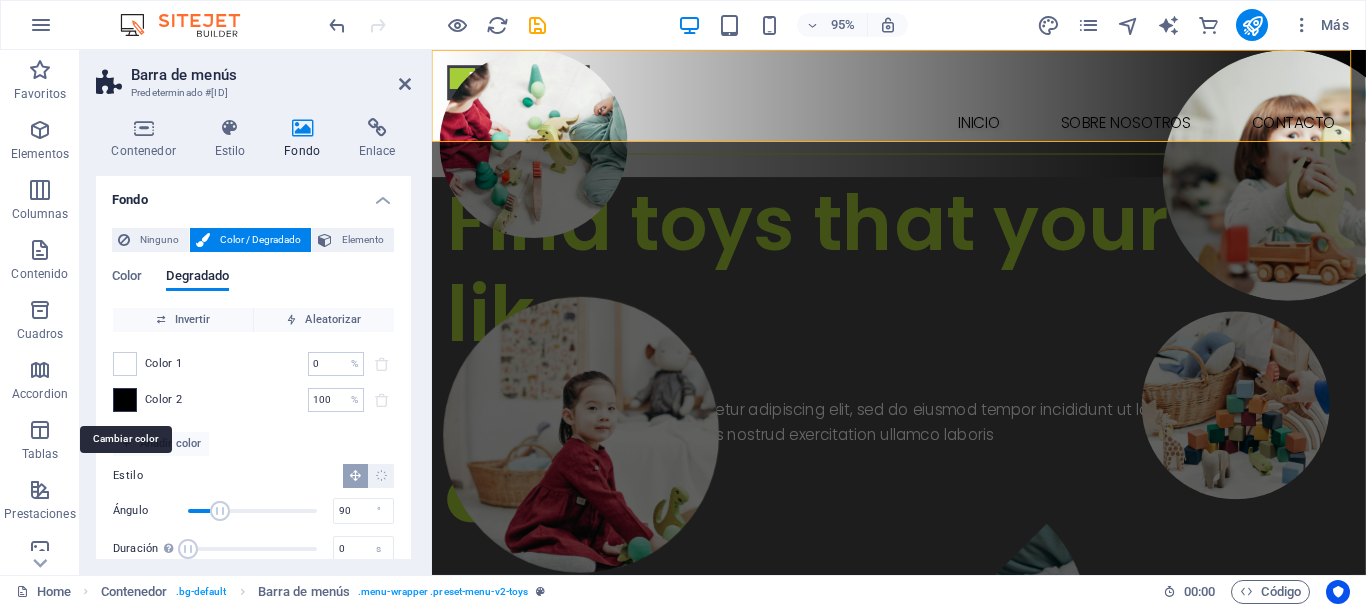 click at bounding box center (125, 400) 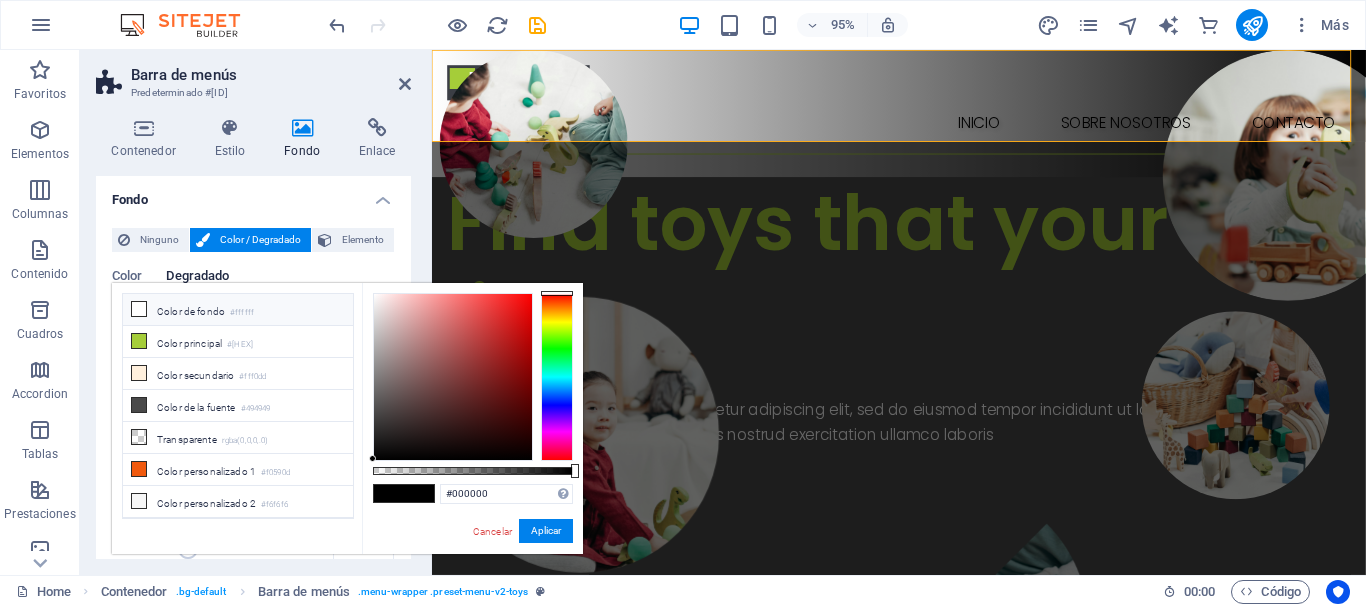 click at bounding box center (139, 309) 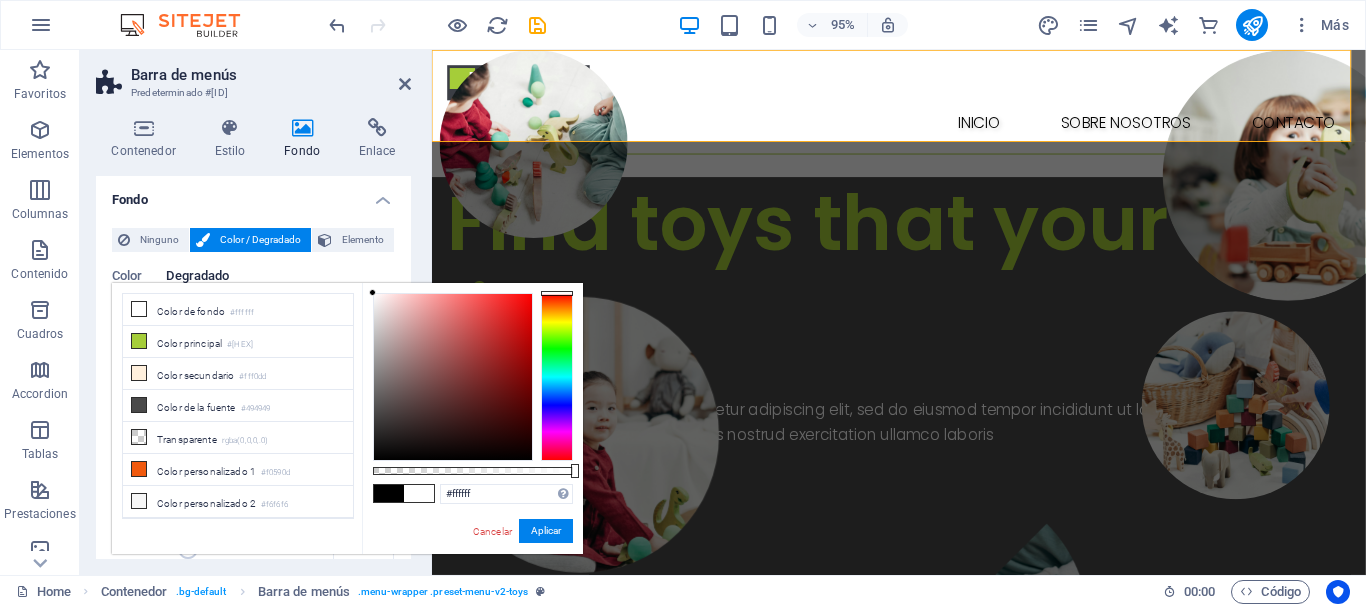 click on "Fondo" at bounding box center [253, 194] 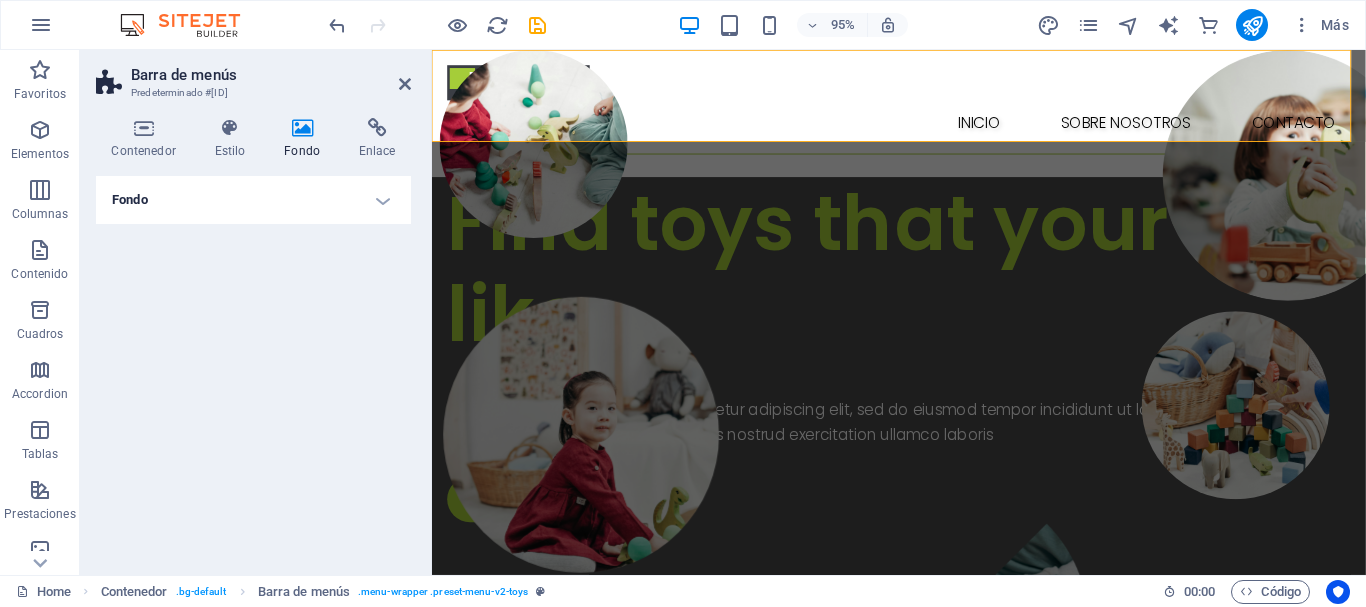 click on "Fondo" at bounding box center [253, 200] 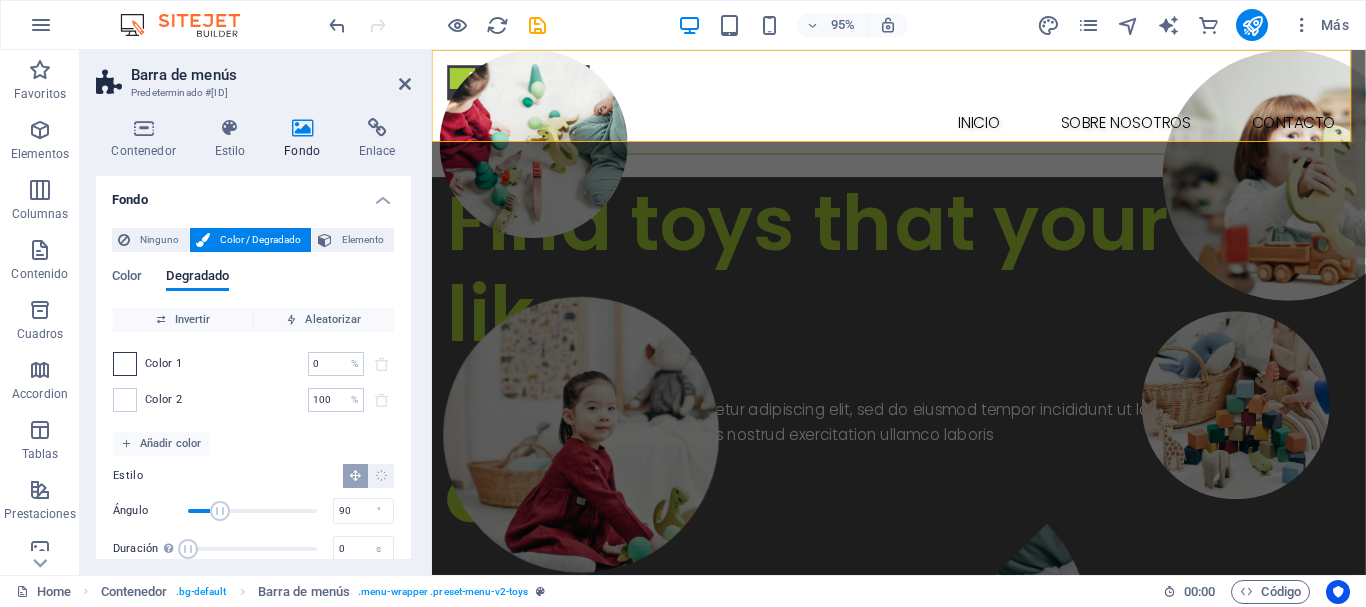 click at bounding box center [125, 364] 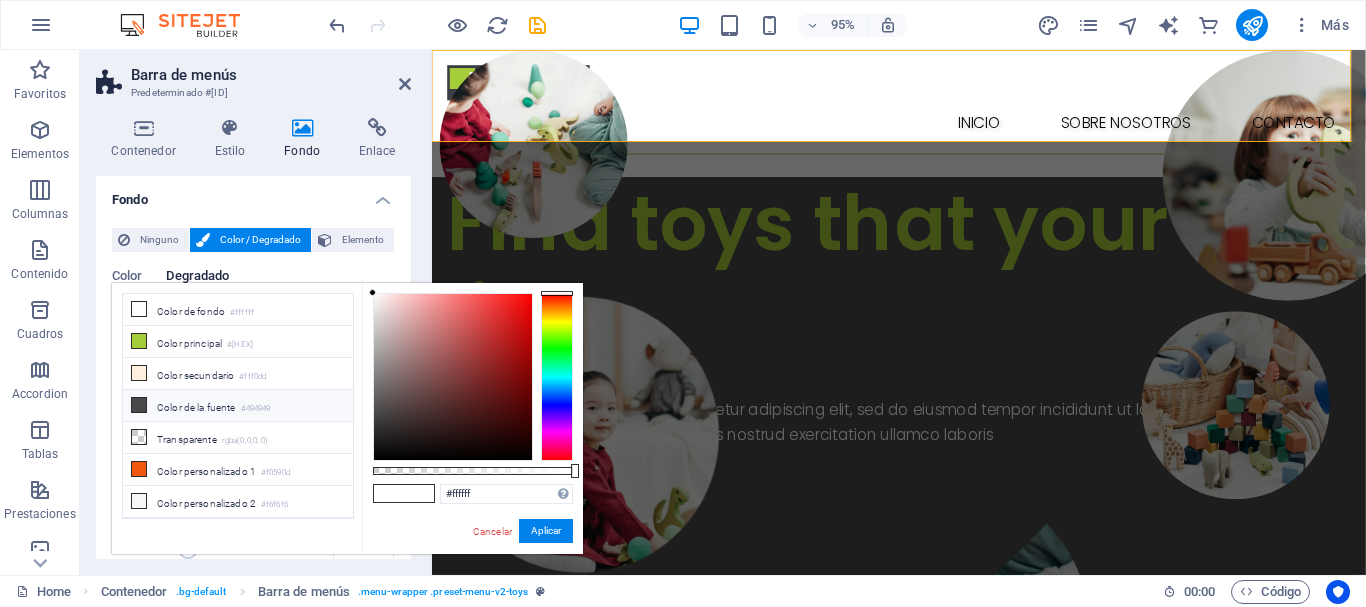 click at bounding box center [139, 405] 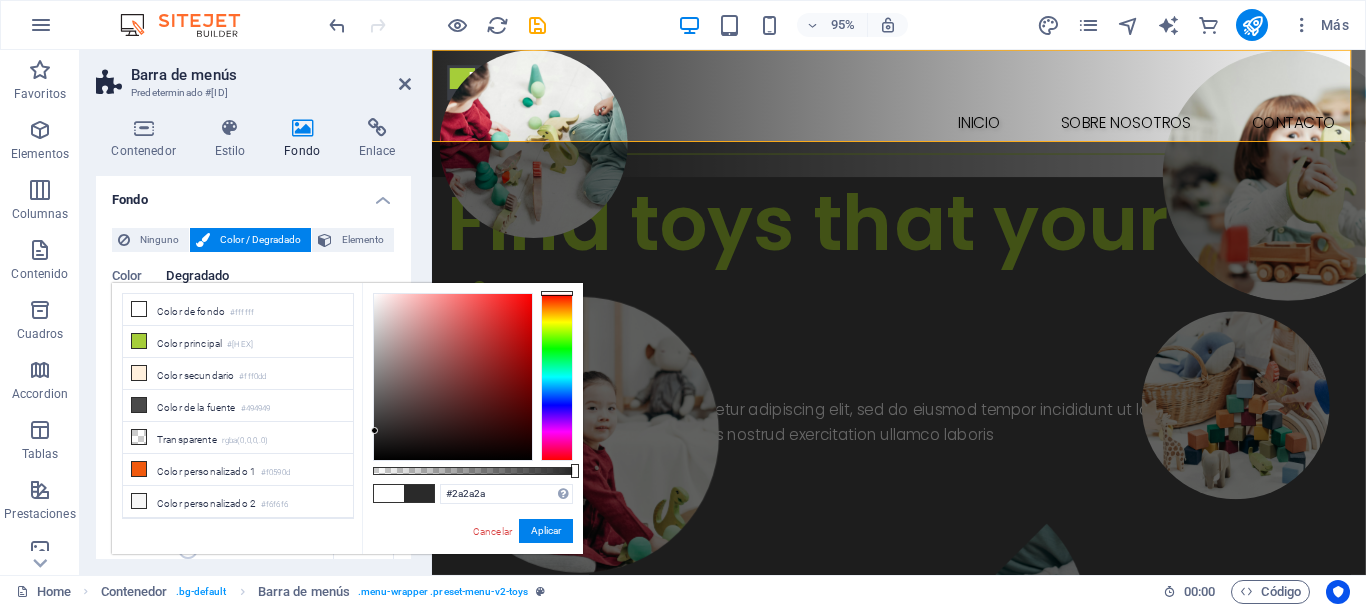 drag, startPoint x: 376, startPoint y: 406, endPoint x: 446, endPoint y: 468, distance: 93.50936 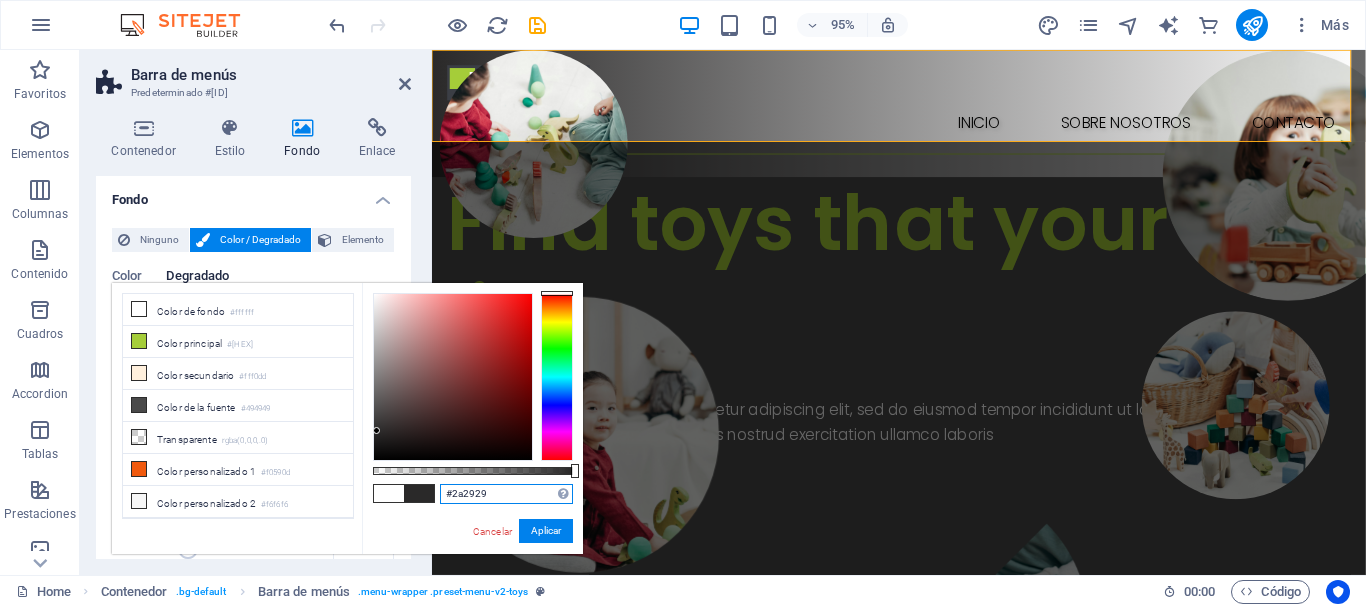 drag, startPoint x: 501, startPoint y: 490, endPoint x: 448, endPoint y: 492, distance: 53.037724 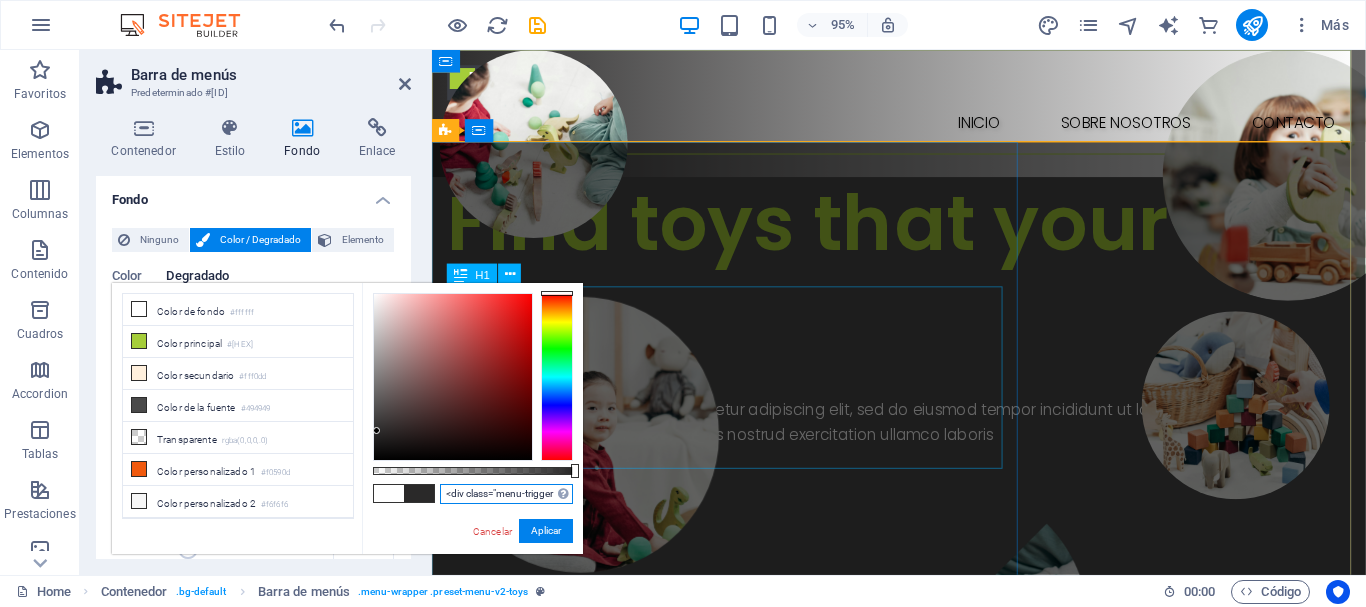 scroll, scrollTop: 0, scrollLeft: 0, axis: both 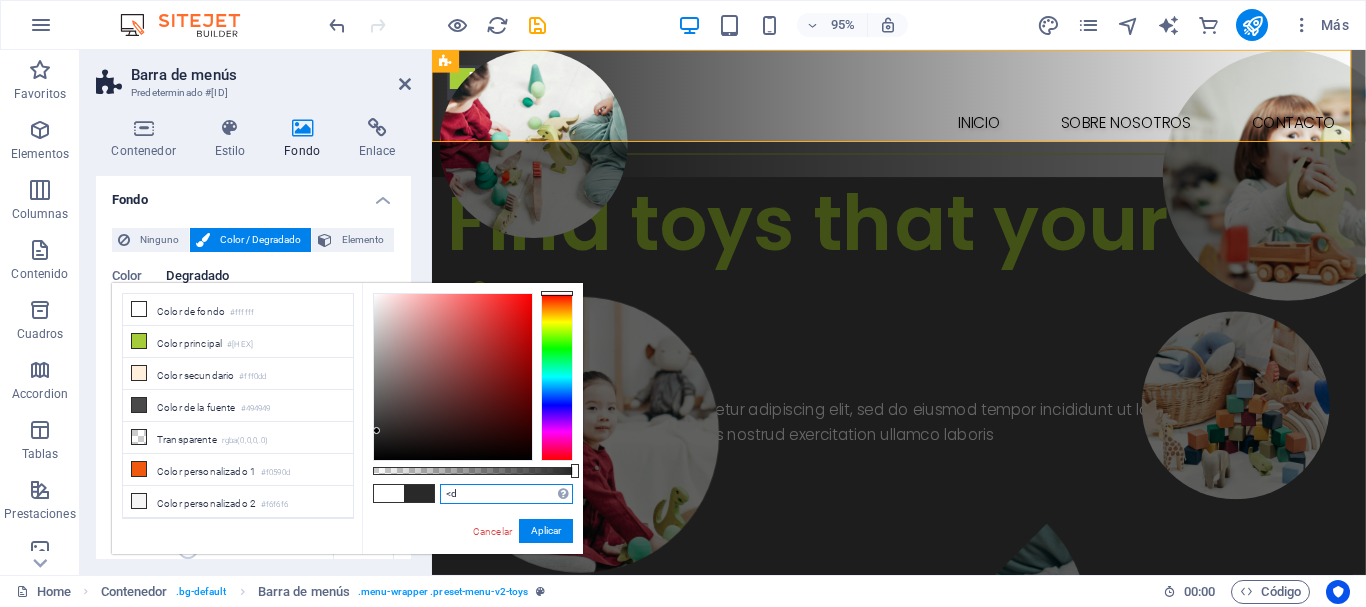 type on "<" 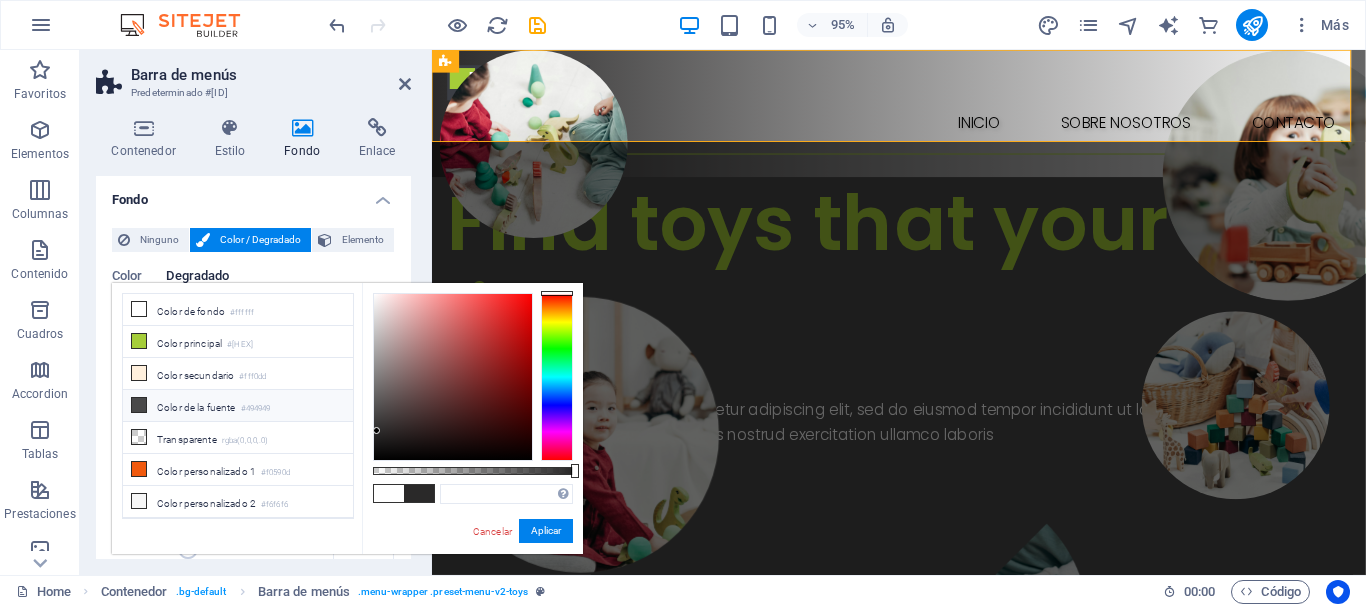 click at bounding box center [139, 405] 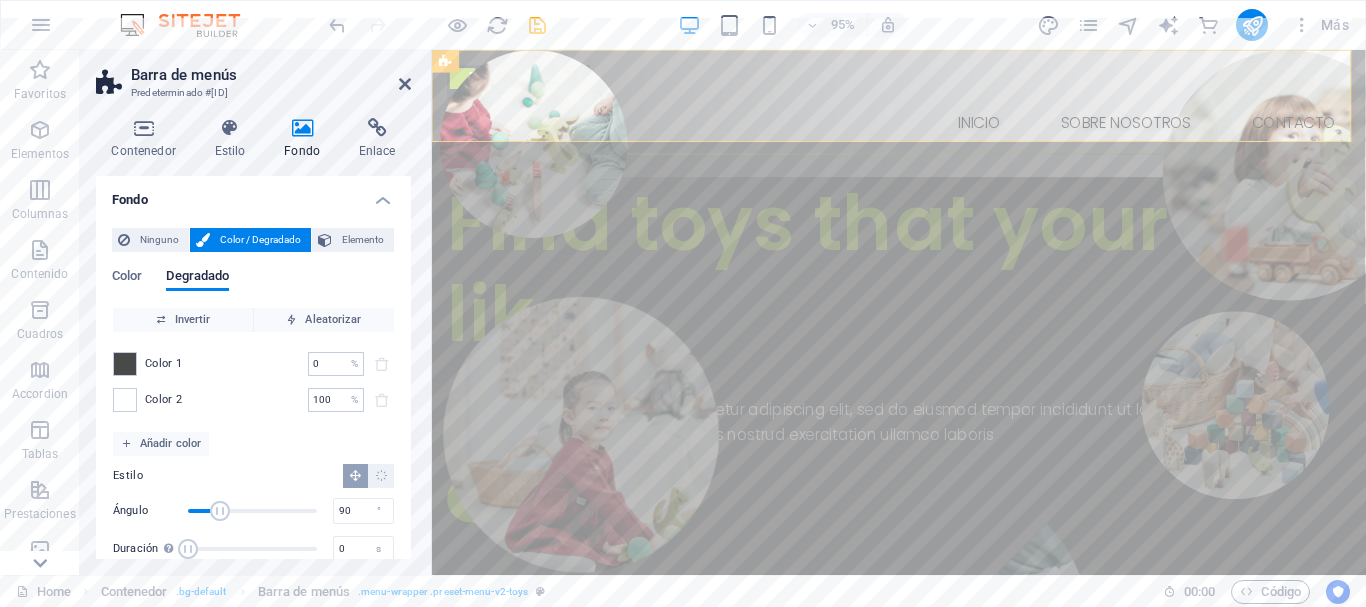 click on "#3b3e45" at bounding box center (683, 680) 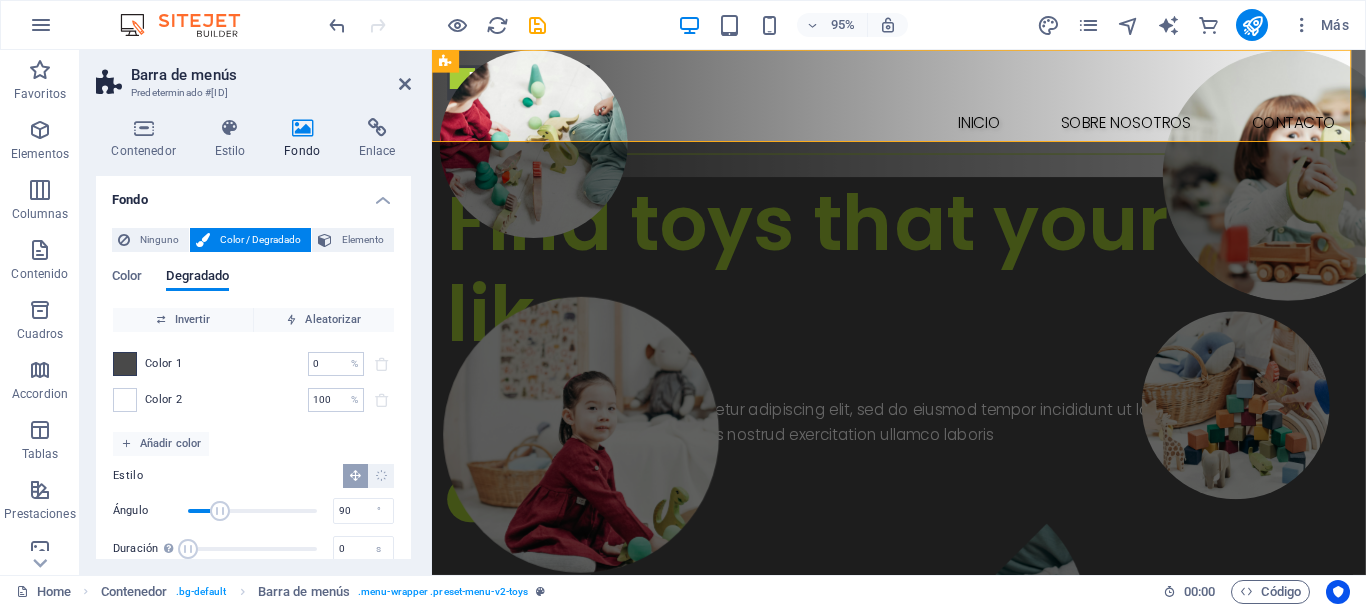 click at bounding box center (125, 364) 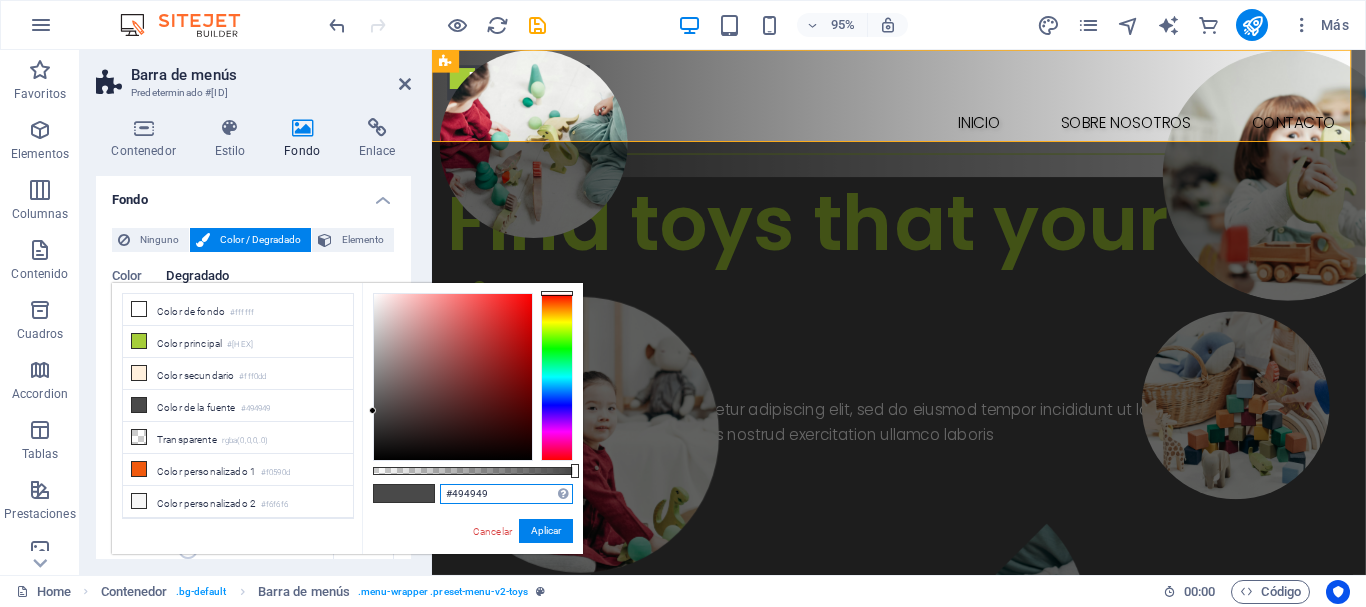 click on "#494949" at bounding box center [506, 494] 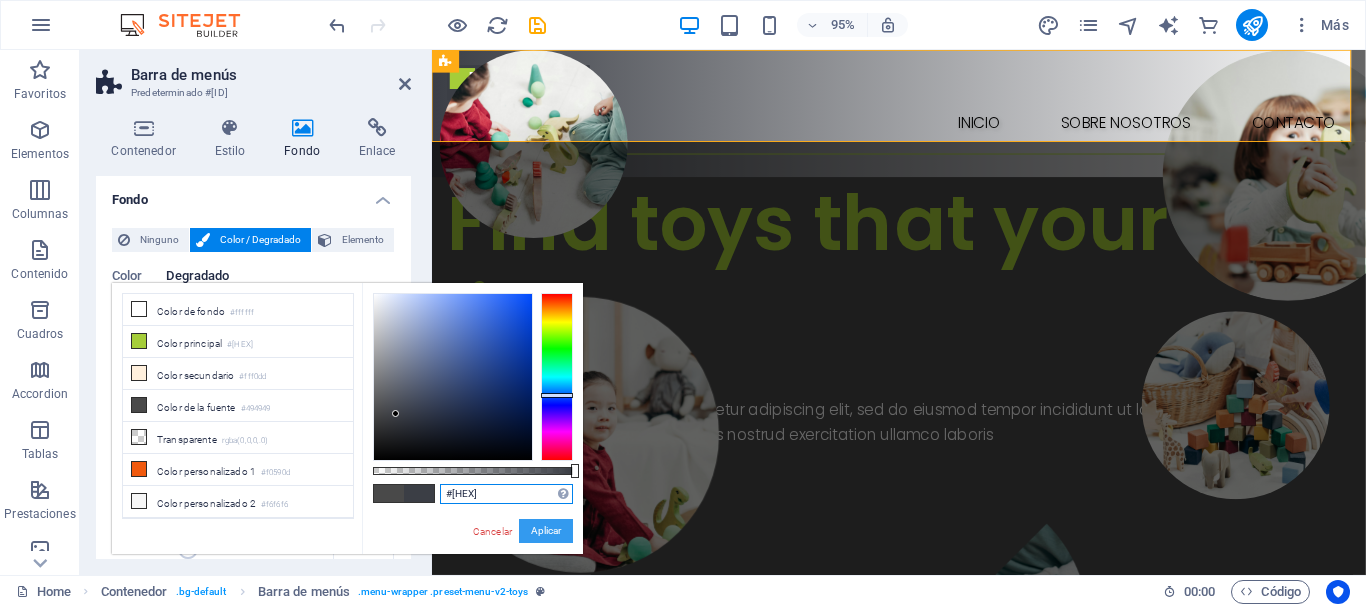 type on "#3b3e45" 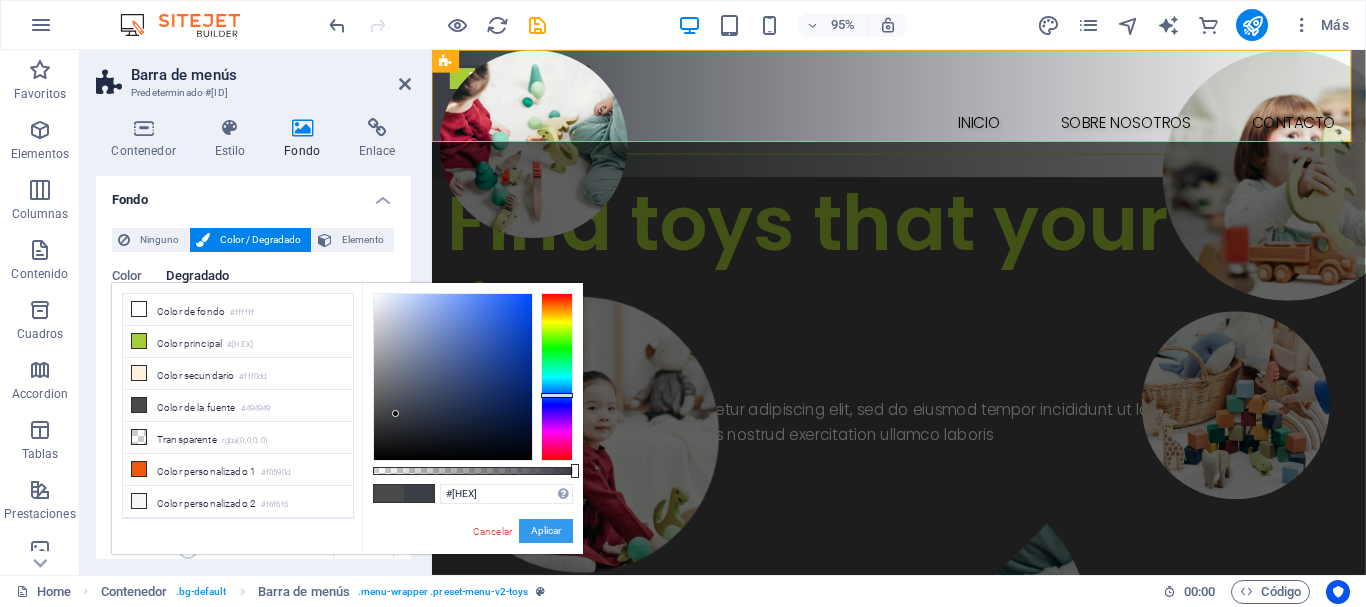 click on "Aplicar" at bounding box center (546, 531) 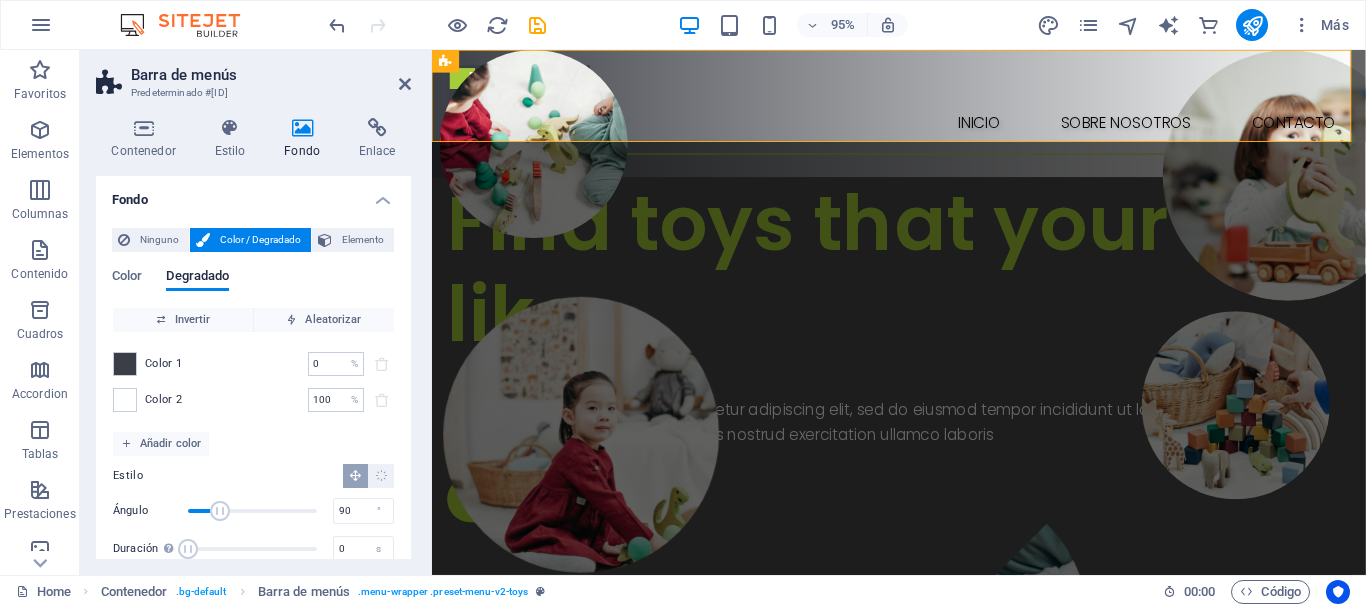 click on "Color 1 0 % ​ Color 2 100 % ​" at bounding box center (253, 382) 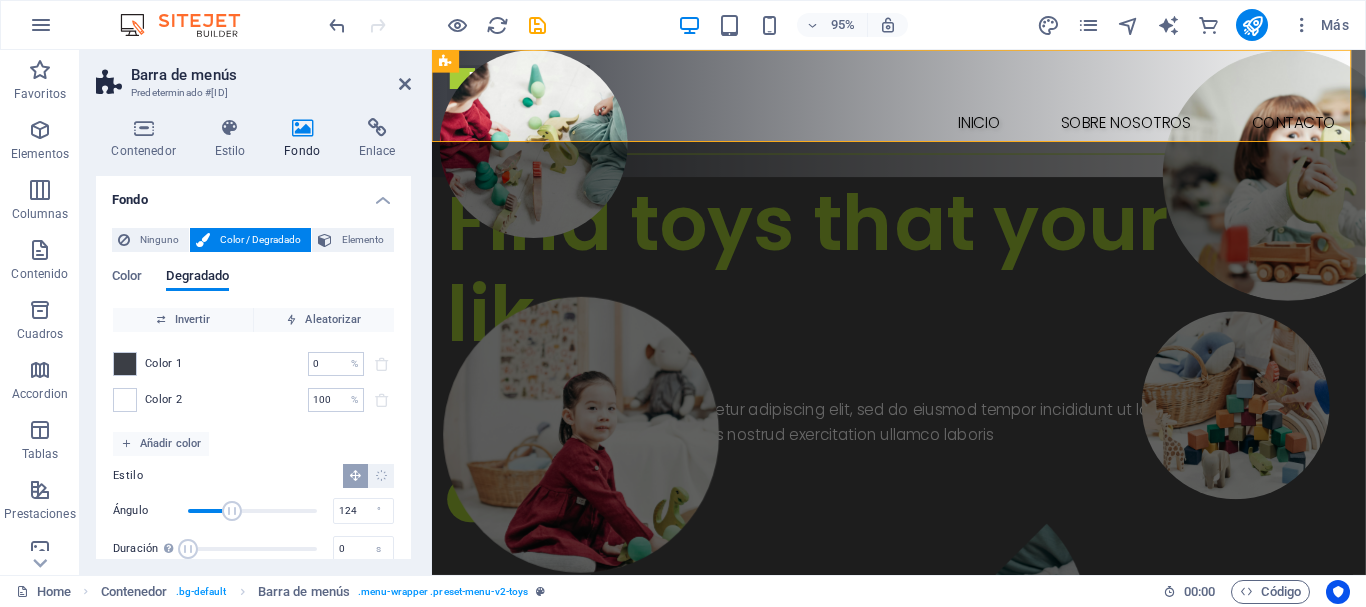 type on "127" 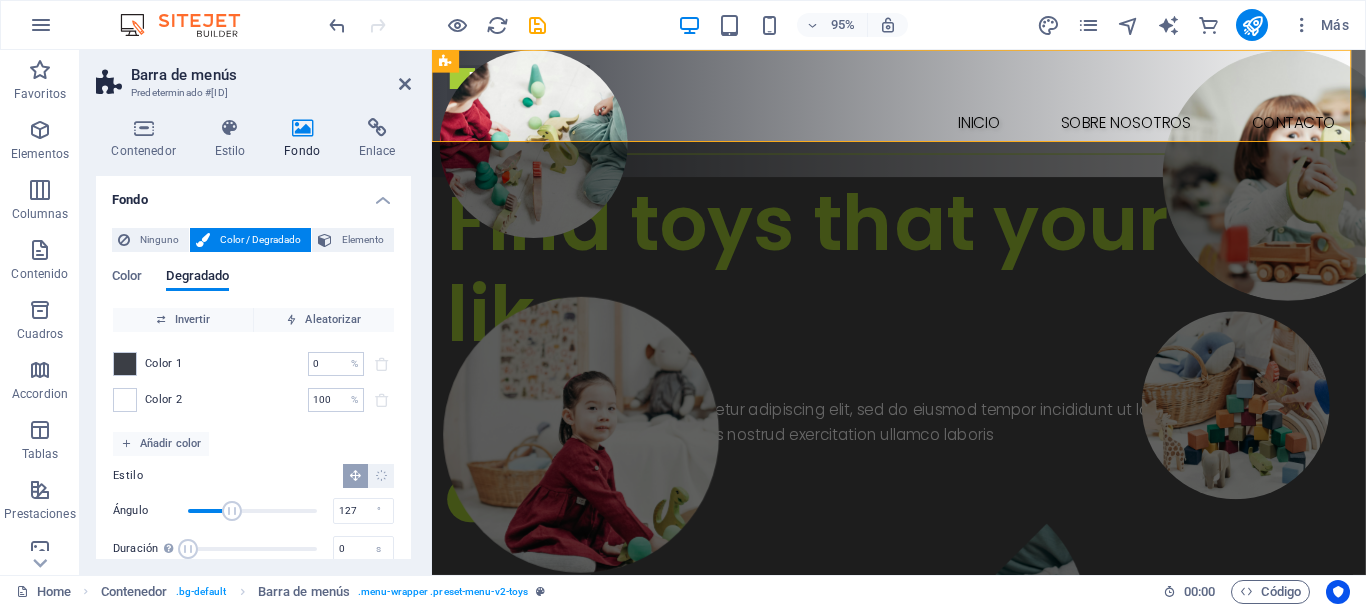 drag, startPoint x: 221, startPoint y: 516, endPoint x: 275, endPoint y: 499, distance: 56.61272 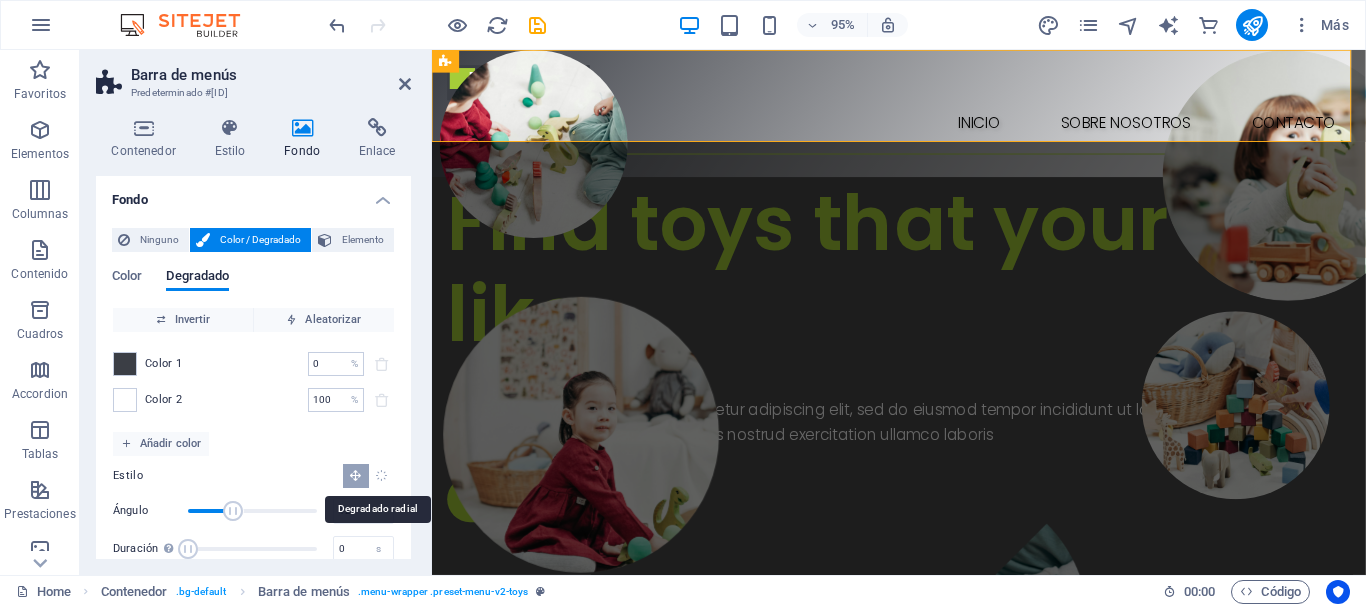 click at bounding box center (381, 475) 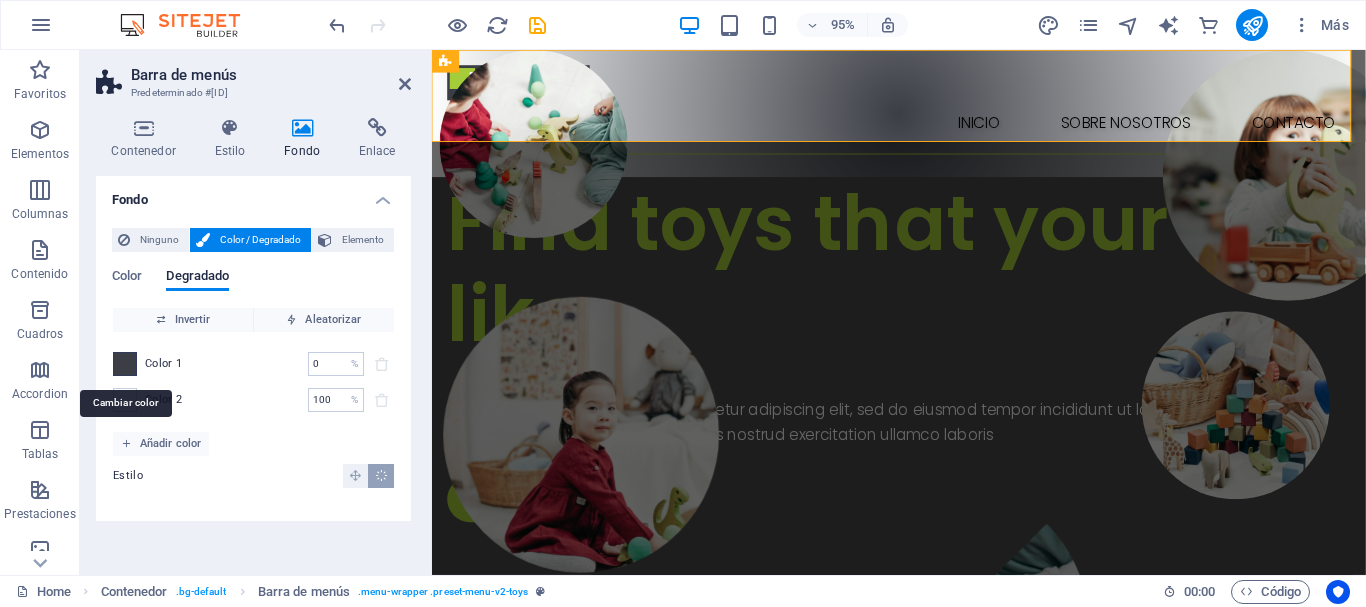 click at bounding box center [125, 364] 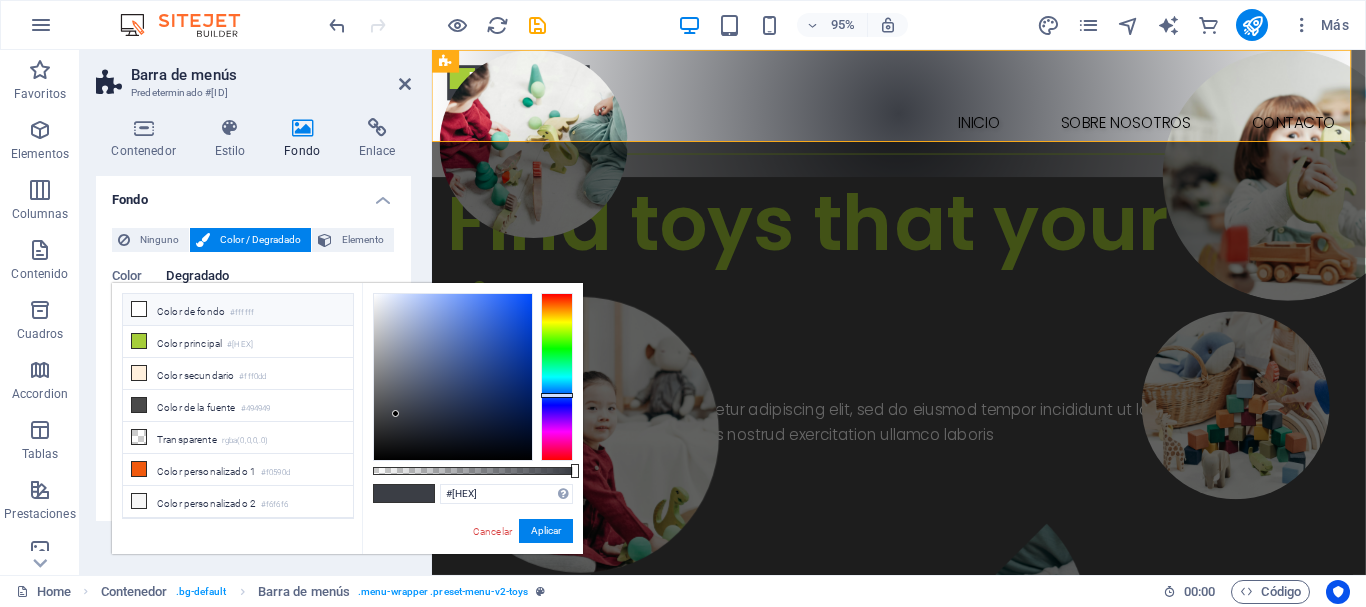 click at bounding box center [139, 309] 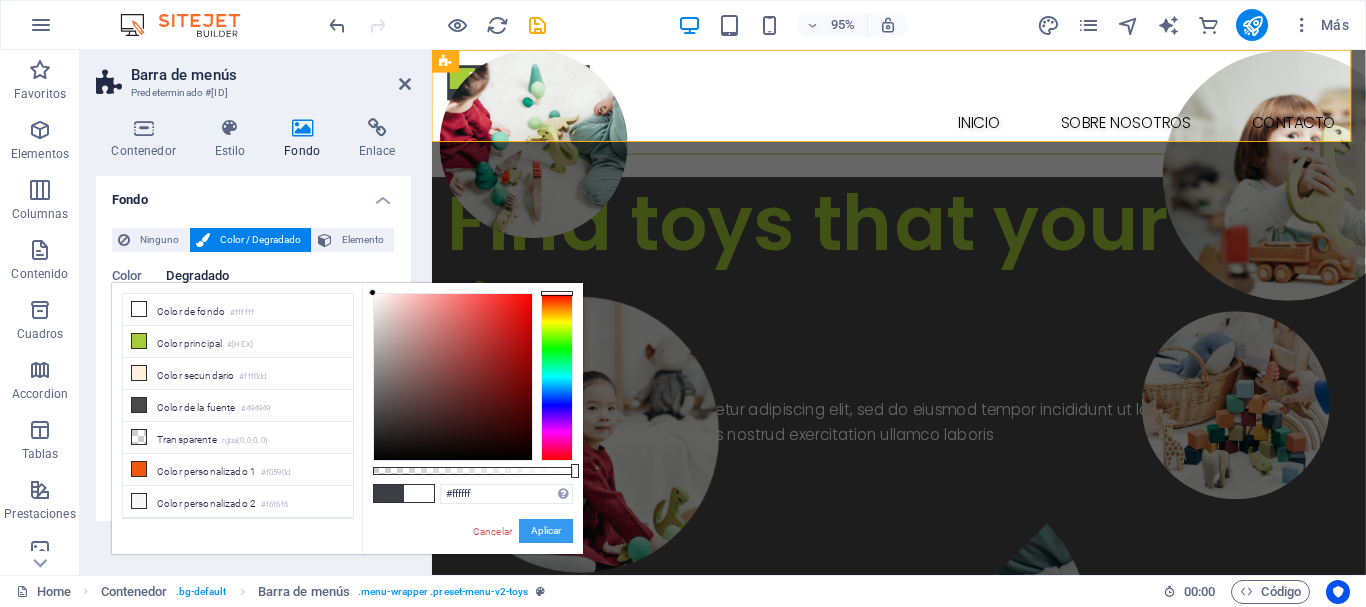 drag, startPoint x: 537, startPoint y: 526, endPoint x: 22, endPoint y: 484, distance: 516.7098 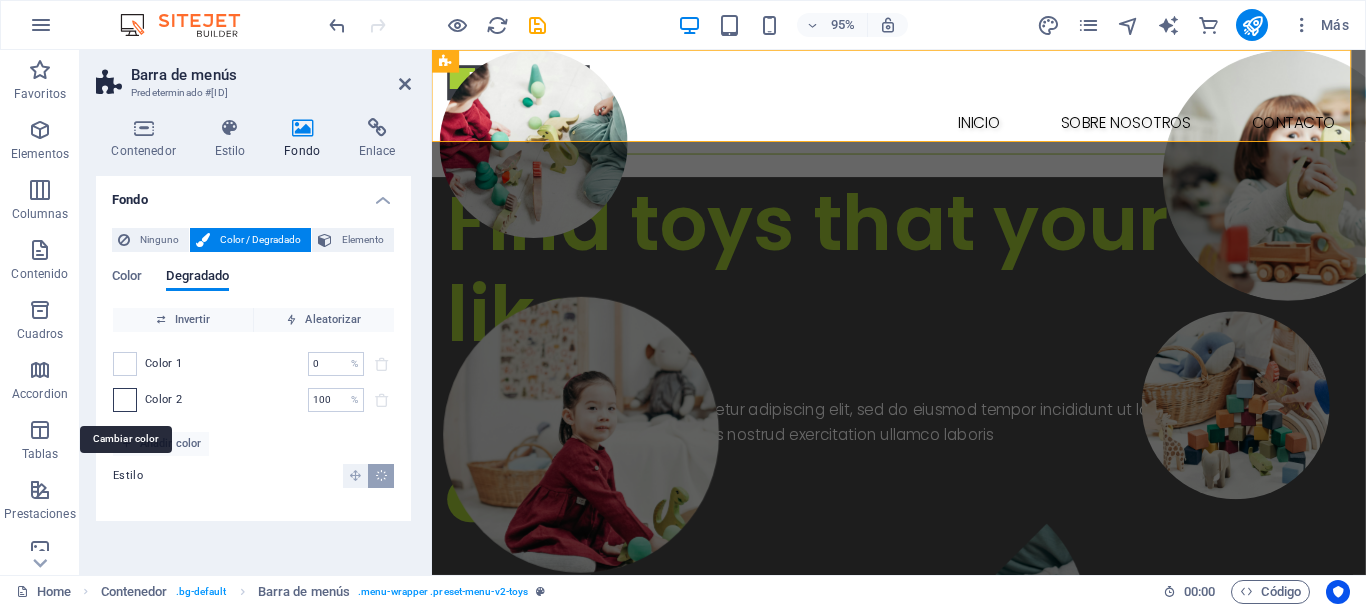 click at bounding box center (125, 400) 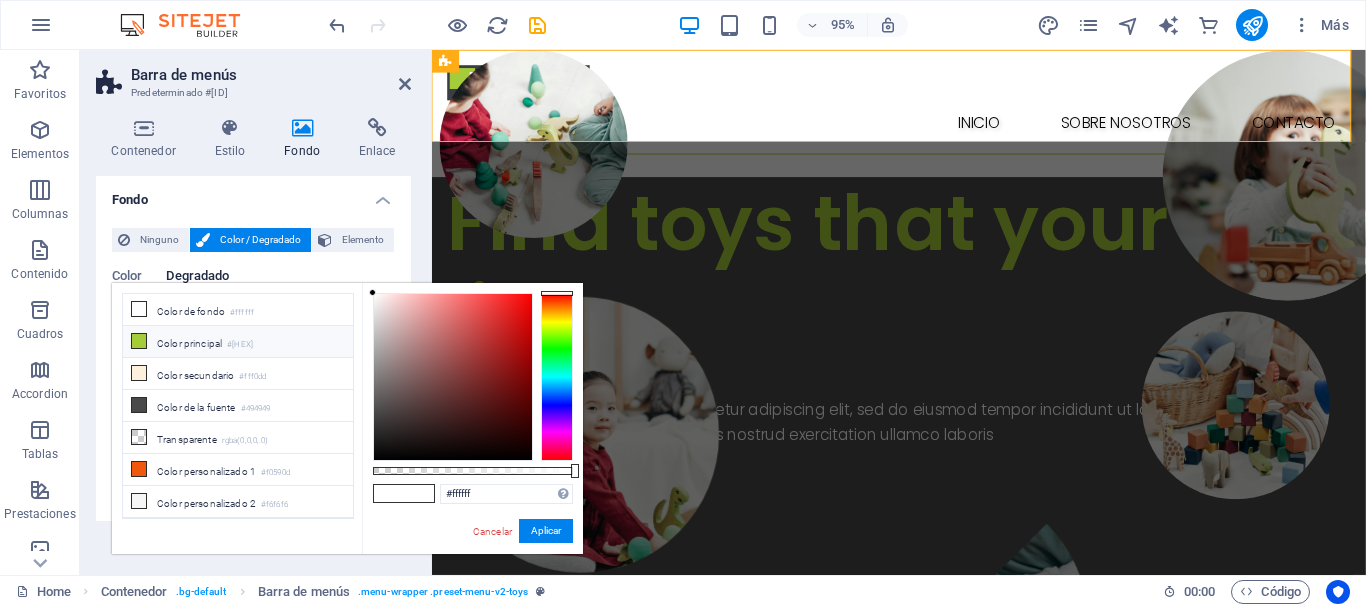 click at bounding box center [139, 341] 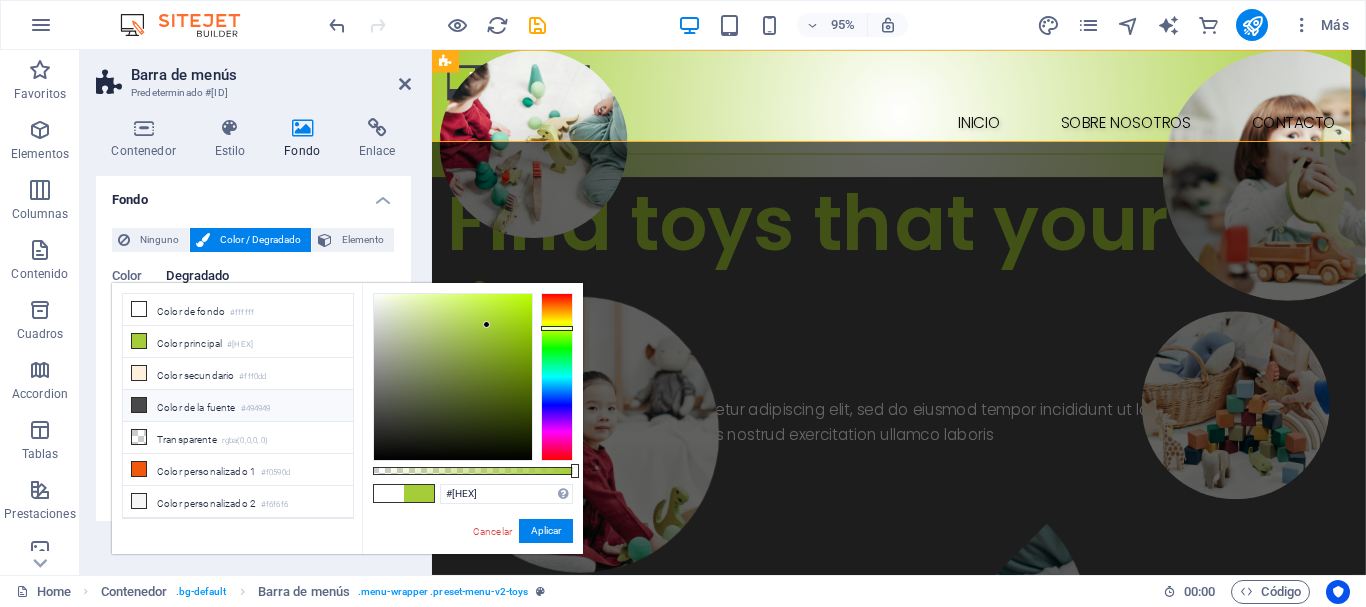 click at bounding box center (139, 405) 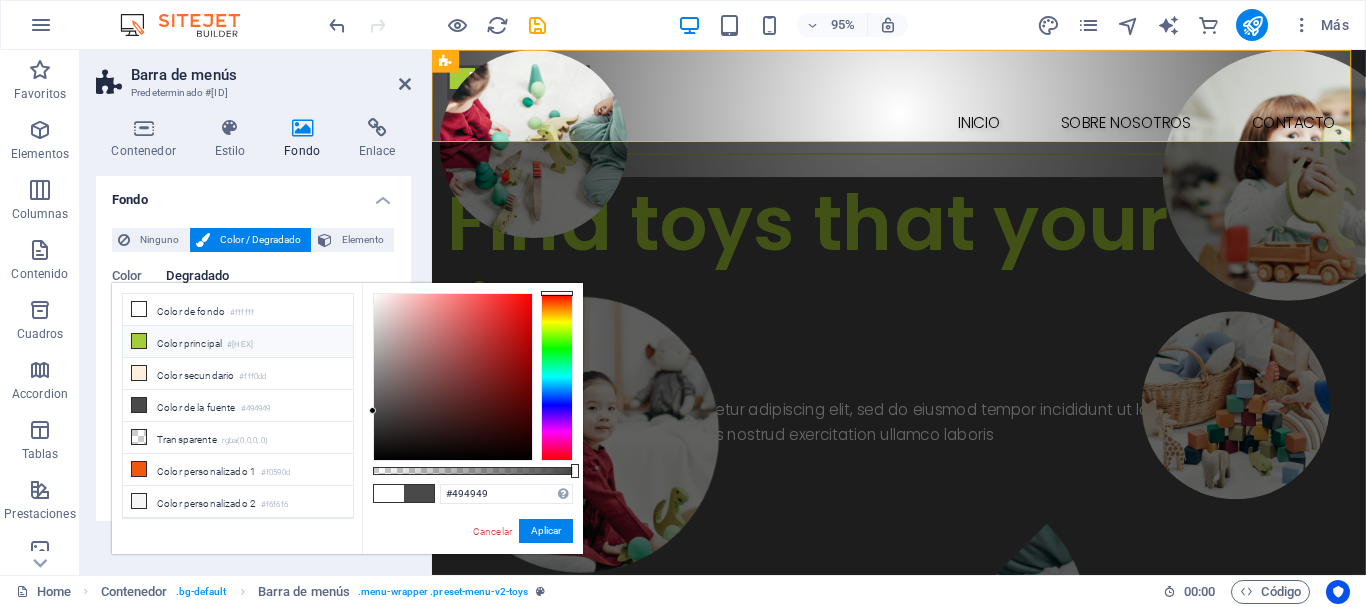 click at bounding box center [139, 341] 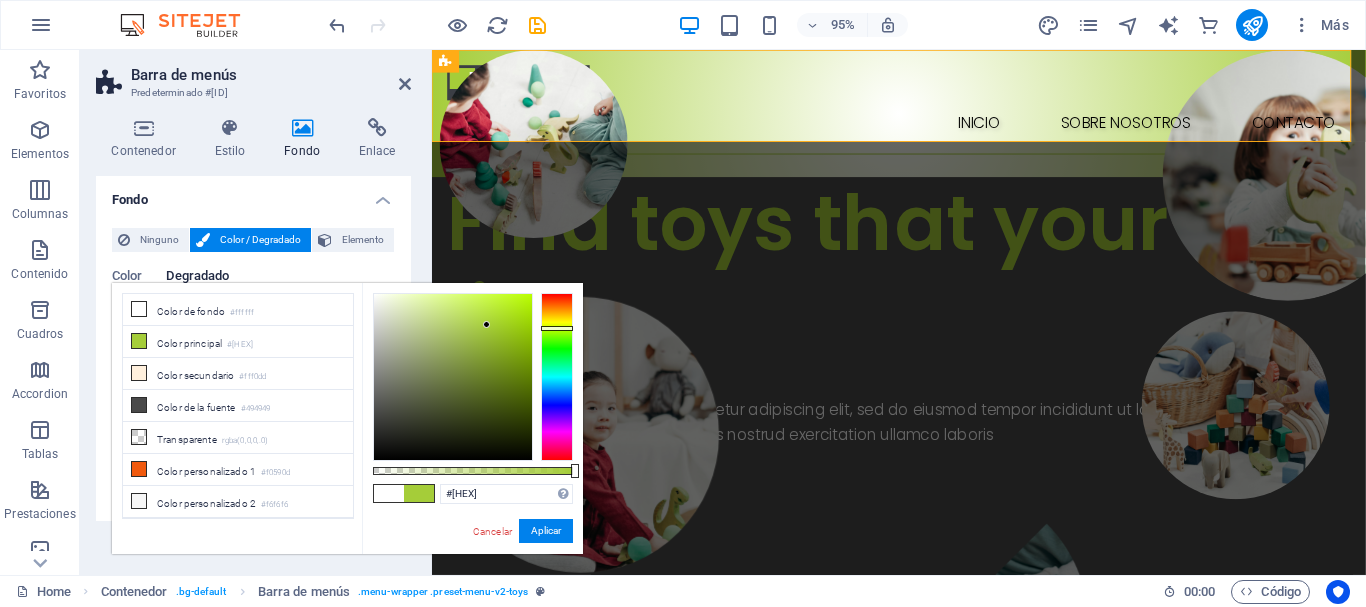 click on "Color Degradado Color Invertir Aleatorizar Color 1 0 % ​ Color 2 100 % ​ Añadir color Estilo" at bounding box center (253, 379) 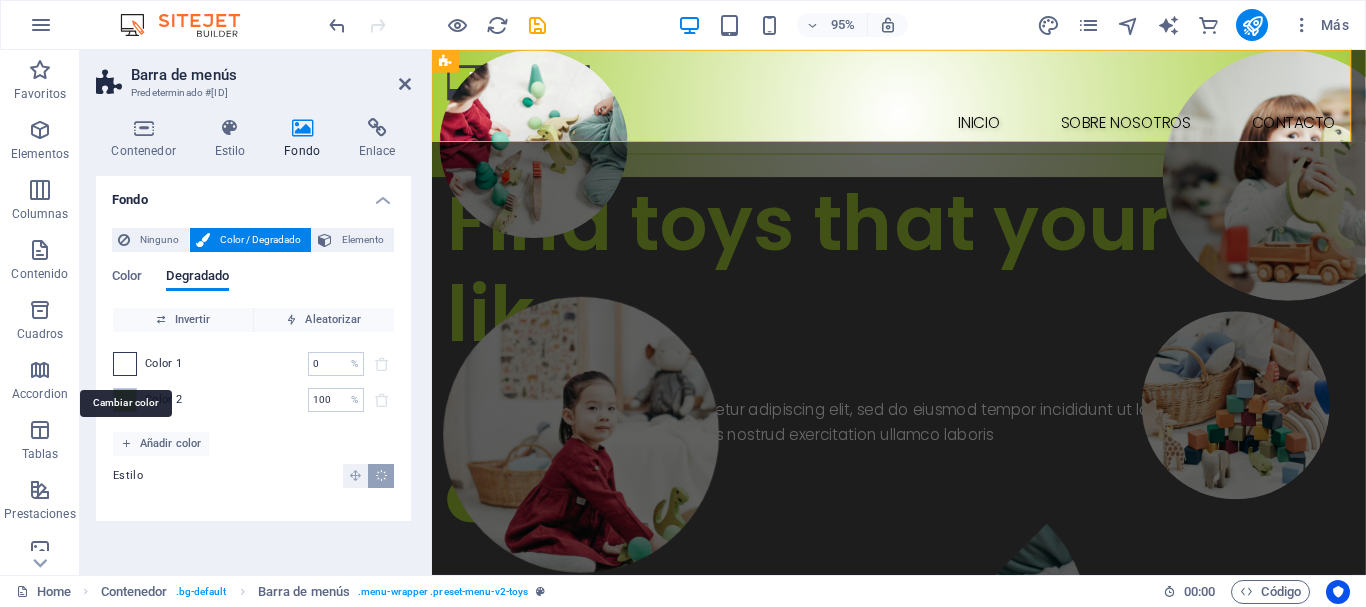 click at bounding box center (125, 364) 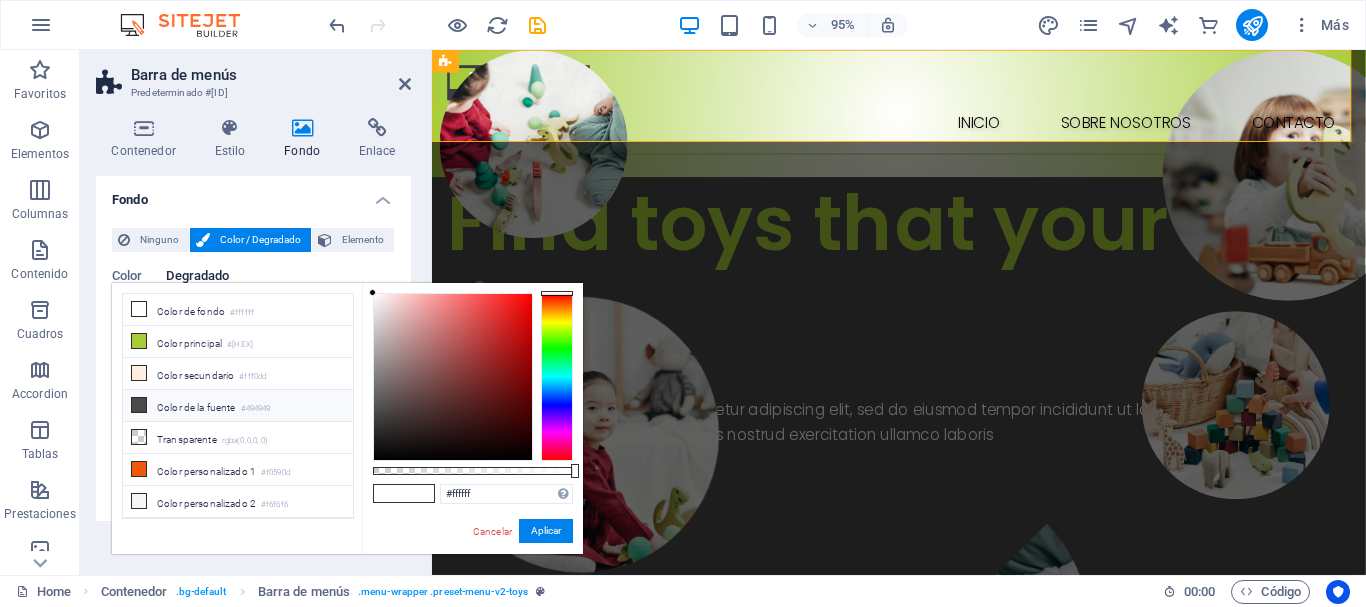 click on "Color de la fuente
#[HEXCODE]" at bounding box center [238, 406] 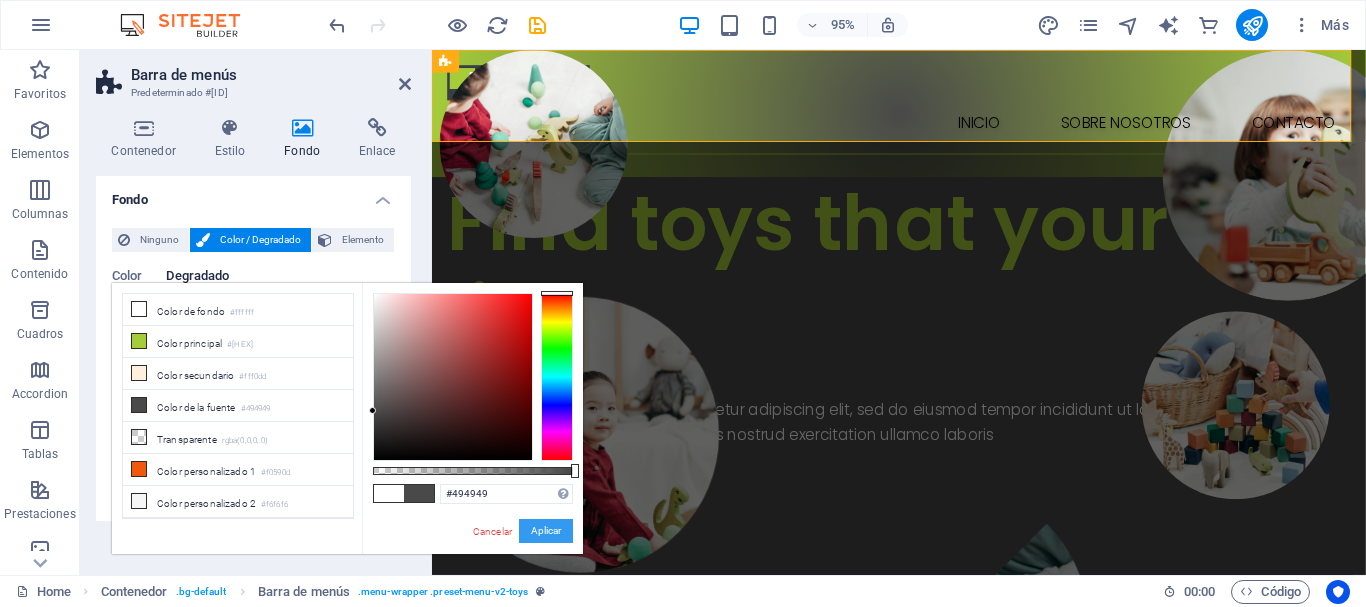 drag, startPoint x: 532, startPoint y: 532, endPoint x: 101, endPoint y: 507, distance: 431.72446 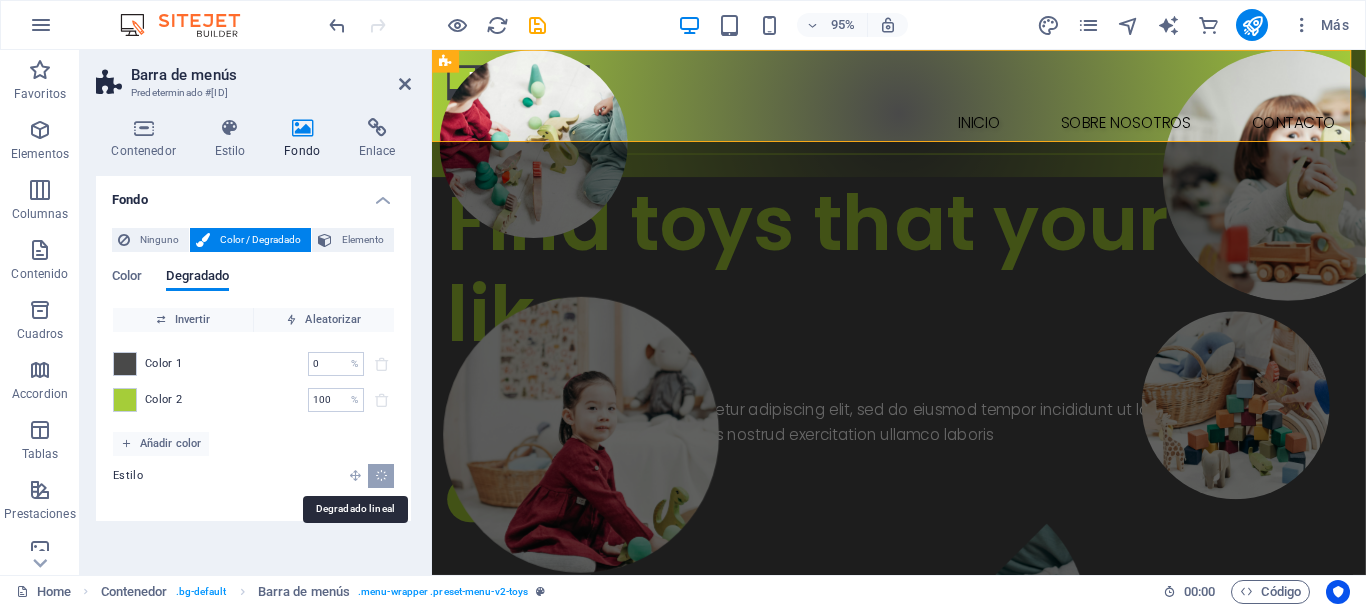 click at bounding box center (355, 475) 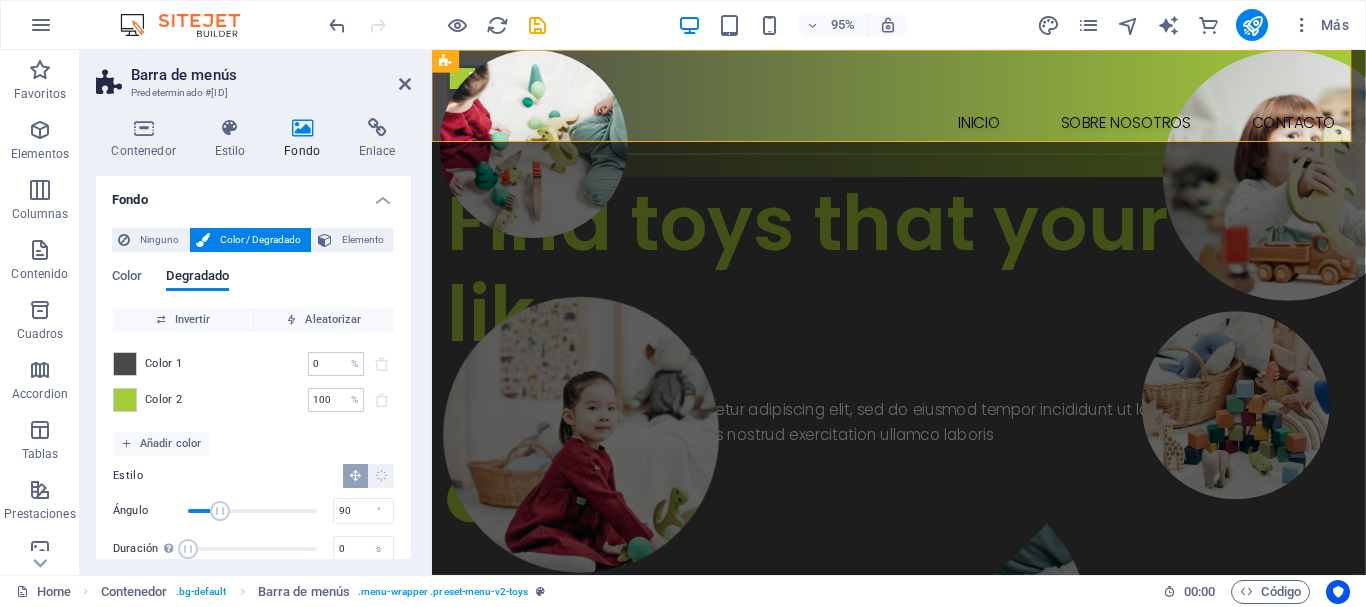 click on "Color 1 0 % ​ Color 2 100 % ​" at bounding box center (253, 382) 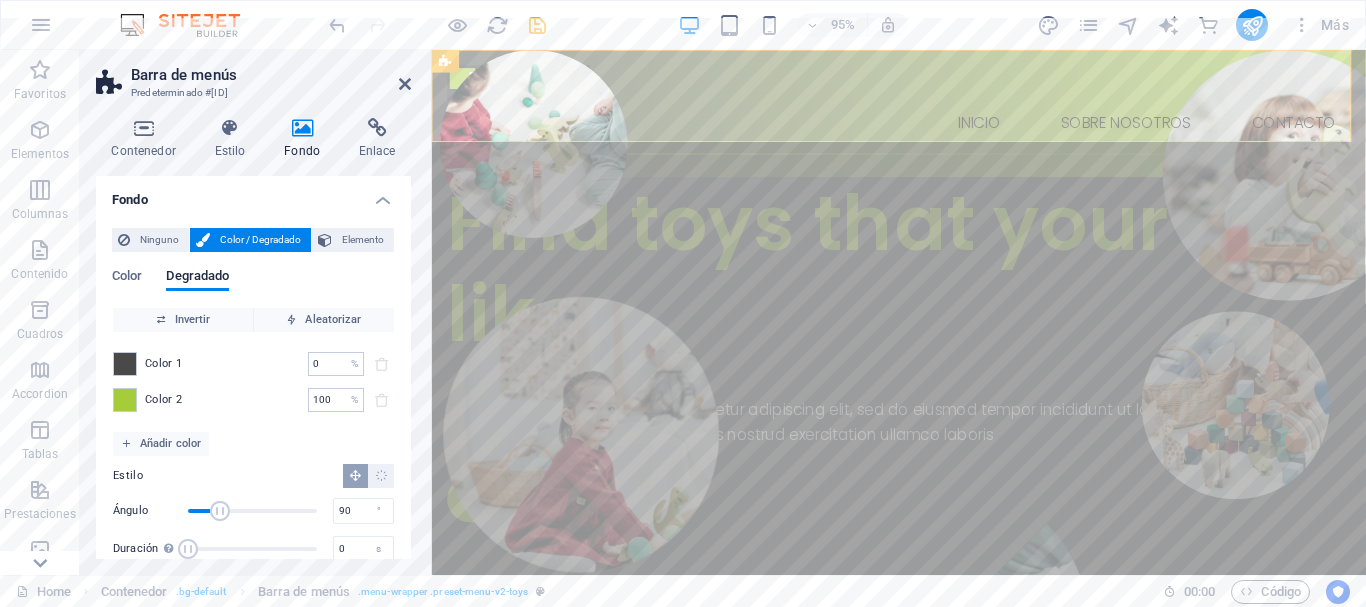 click on "#a5cd39" at bounding box center [683, 680] 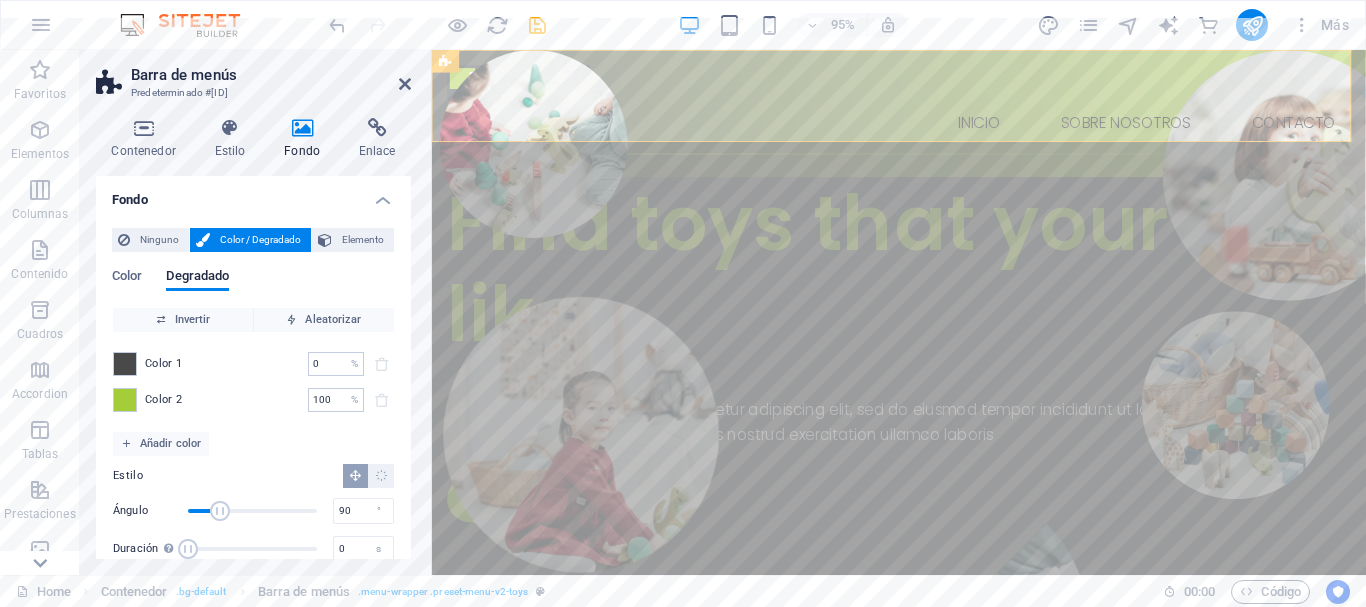 drag, startPoint x: 1337, startPoint y: 29, endPoint x: 457, endPoint y: 52, distance: 880.30054 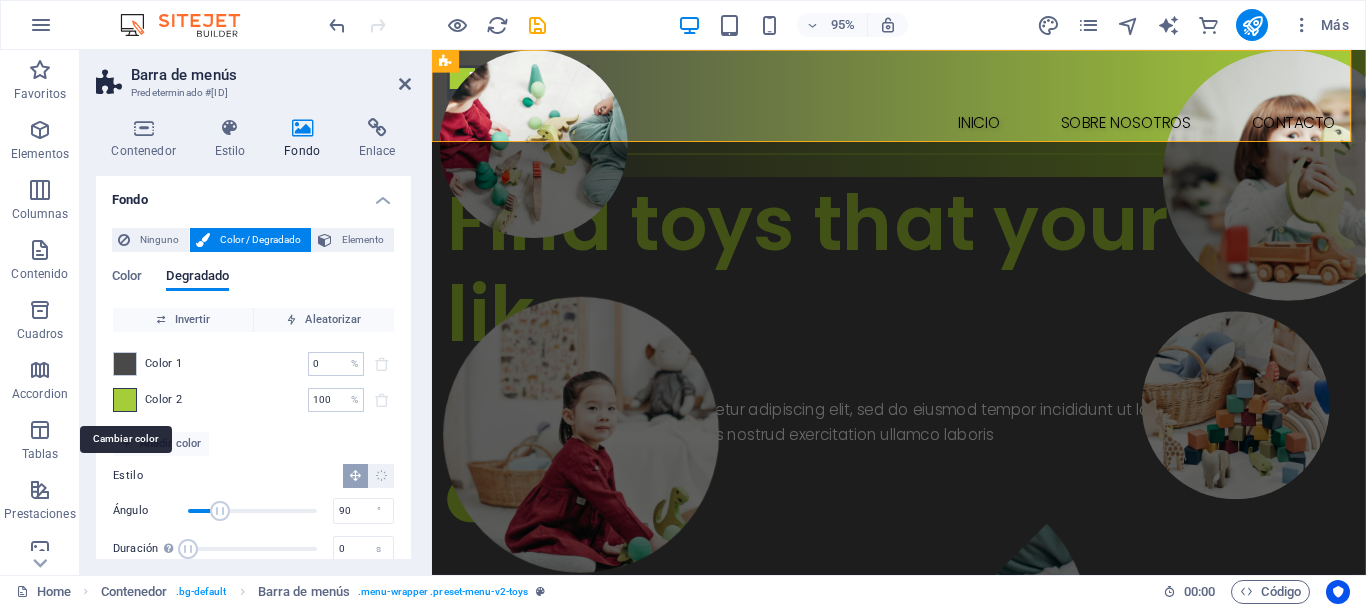 click at bounding box center [125, 400] 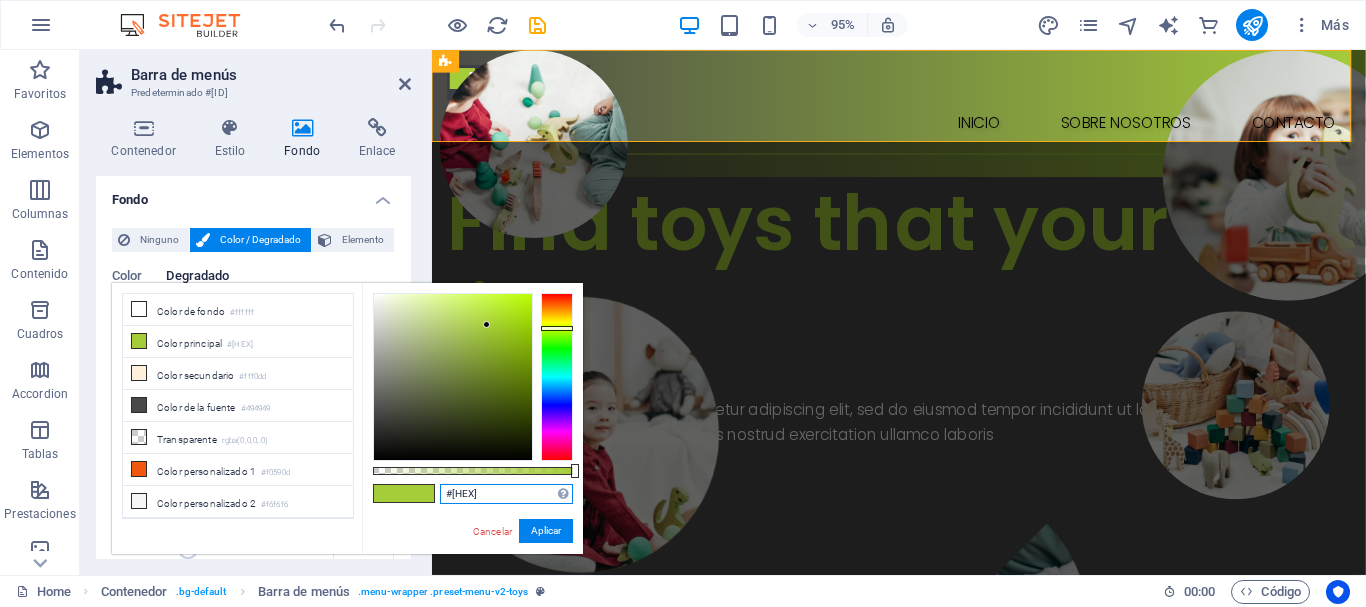 drag, startPoint x: 496, startPoint y: 492, endPoint x: 446, endPoint y: 494, distance: 50.039986 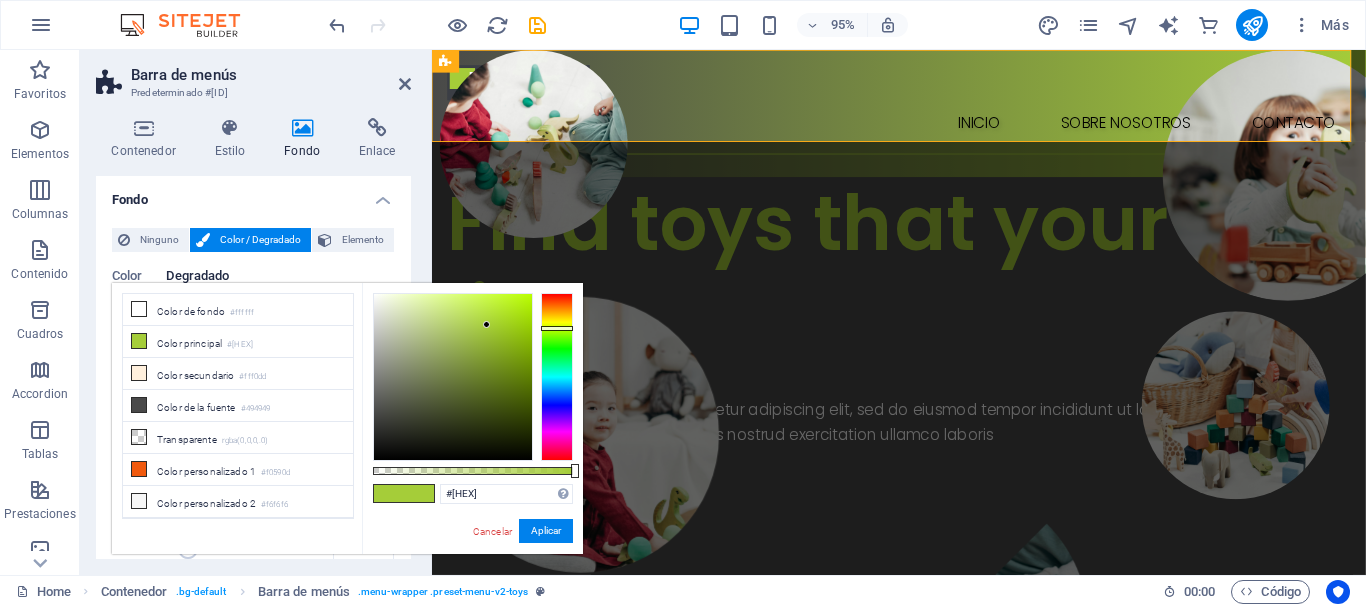 click on "#a5cd39 Formatos soportados #0852ed rgb(8, 82, 237) rgba(8, 82, 237, 90%) hsv(221,97,93) hsl(221, 93%, 48%) Cancelar Aplicar" at bounding box center [472, 563] 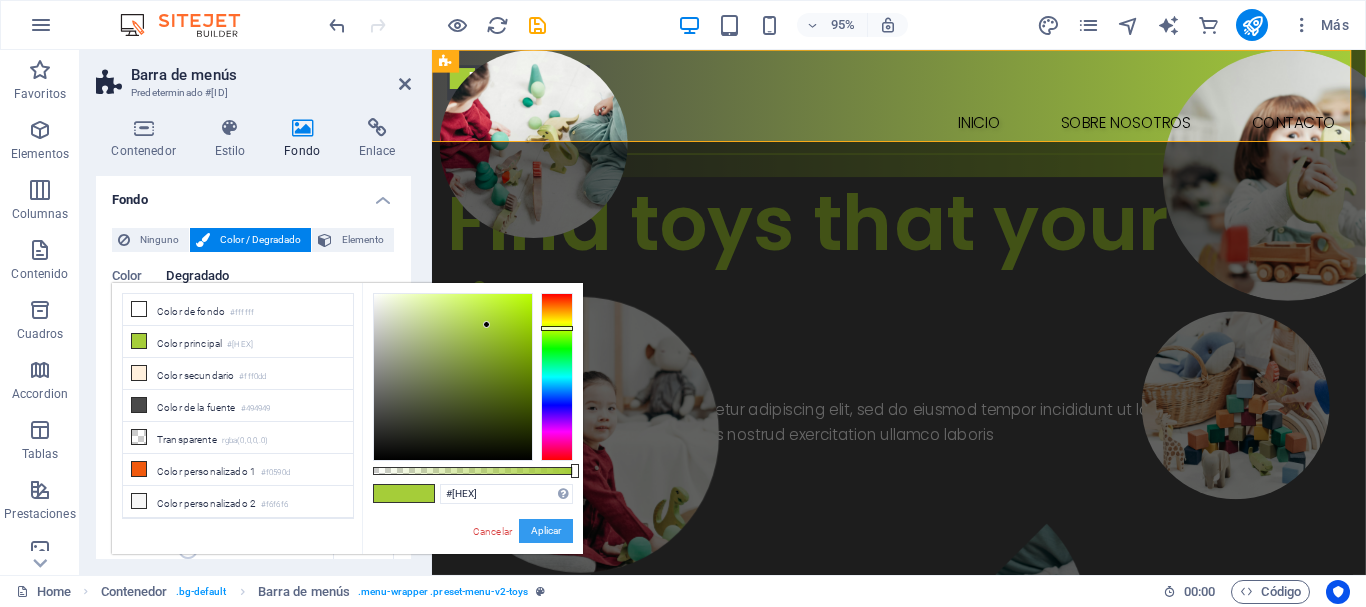 click on "Aplicar" at bounding box center [546, 531] 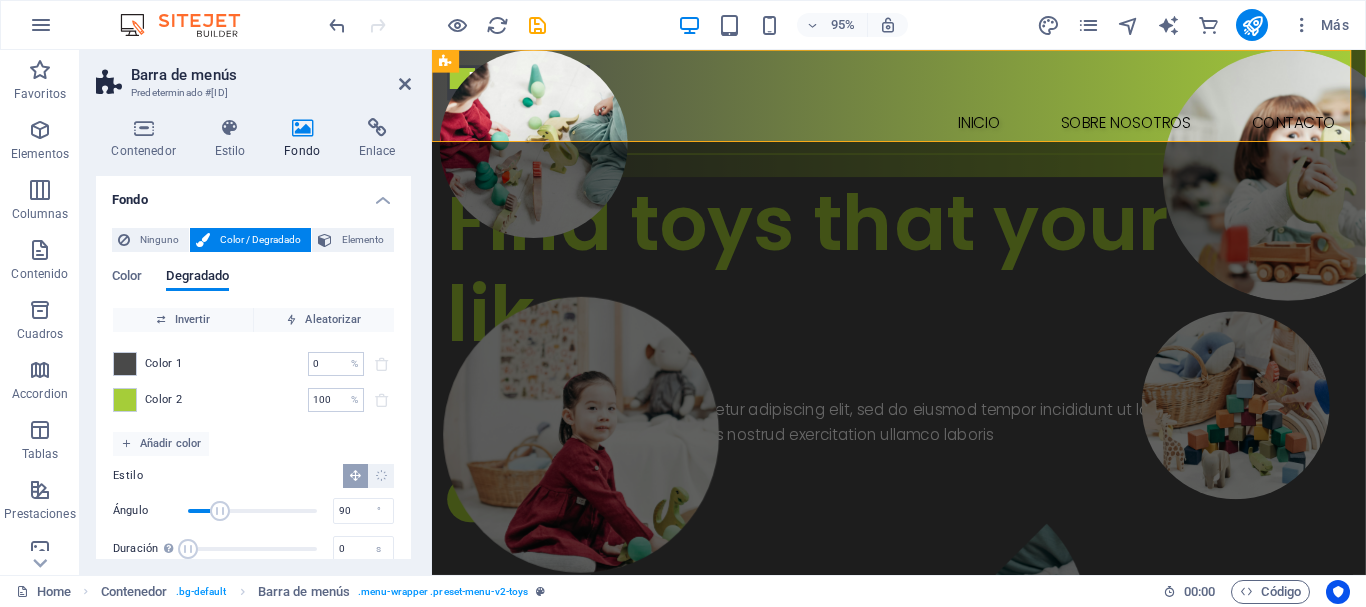 scroll, scrollTop: 30, scrollLeft: 0, axis: vertical 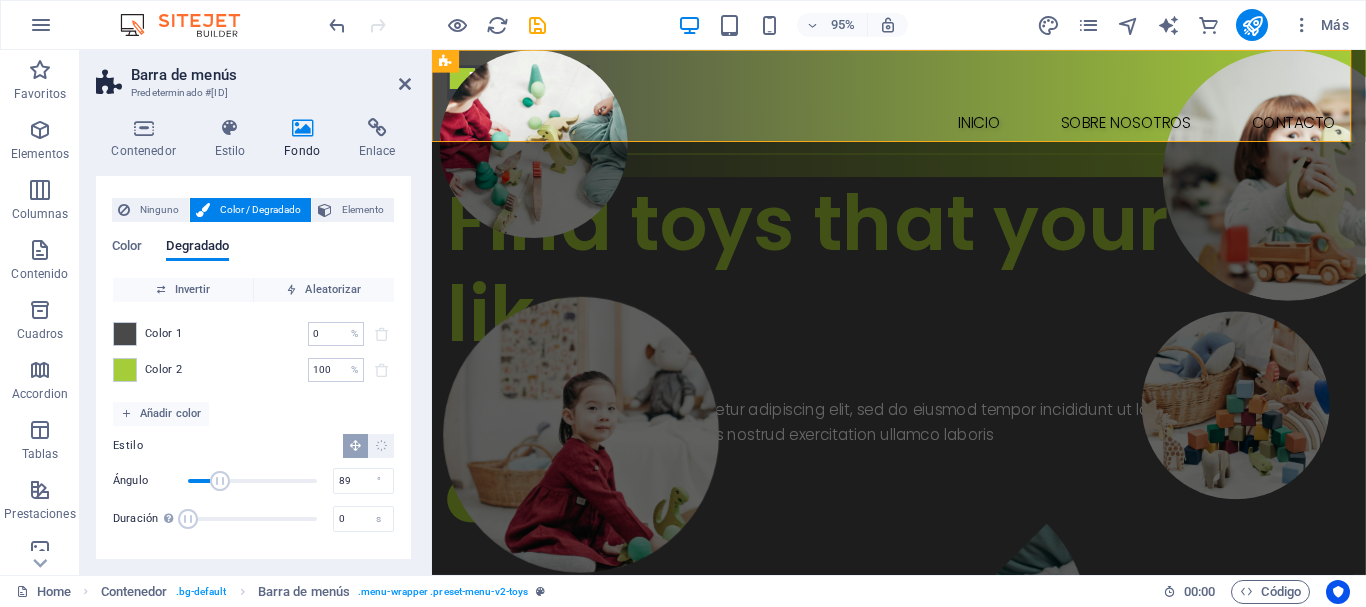 drag, startPoint x: 216, startPoint y: 477, endPoint x: 219, endPoint y: 513, distance: 36.124783 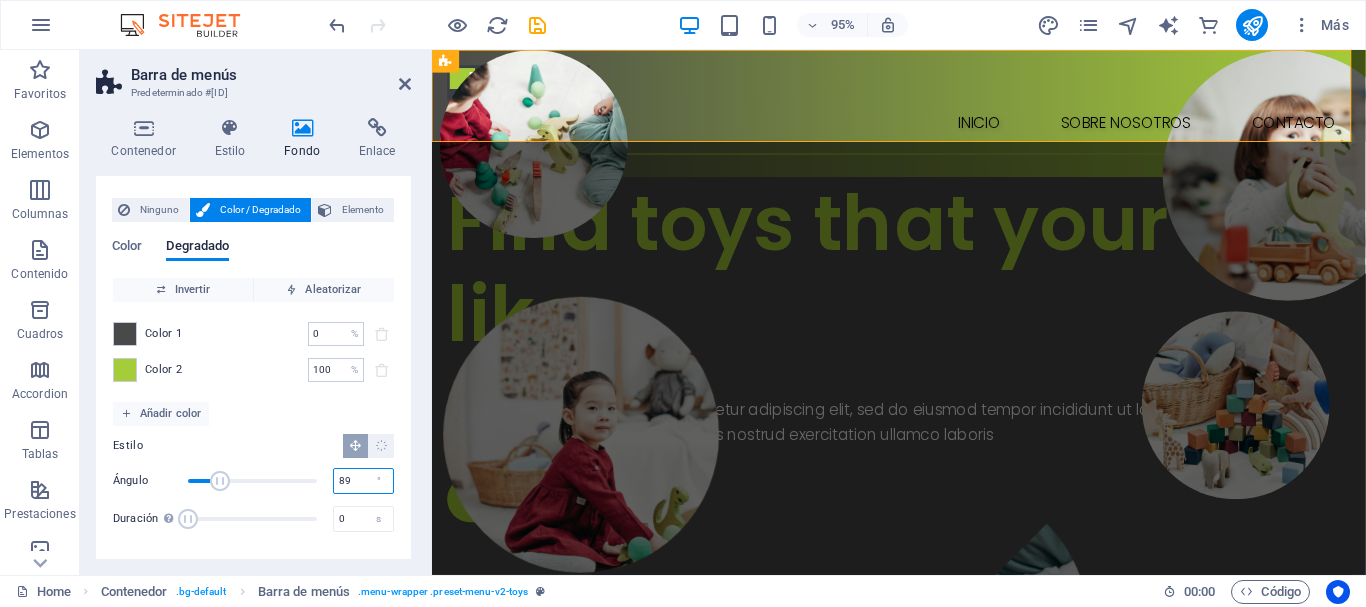 drag, startPoint x: 349, startPoint y: 468, endPoint x: 326, endPoint y: 476, distance: 24.351591 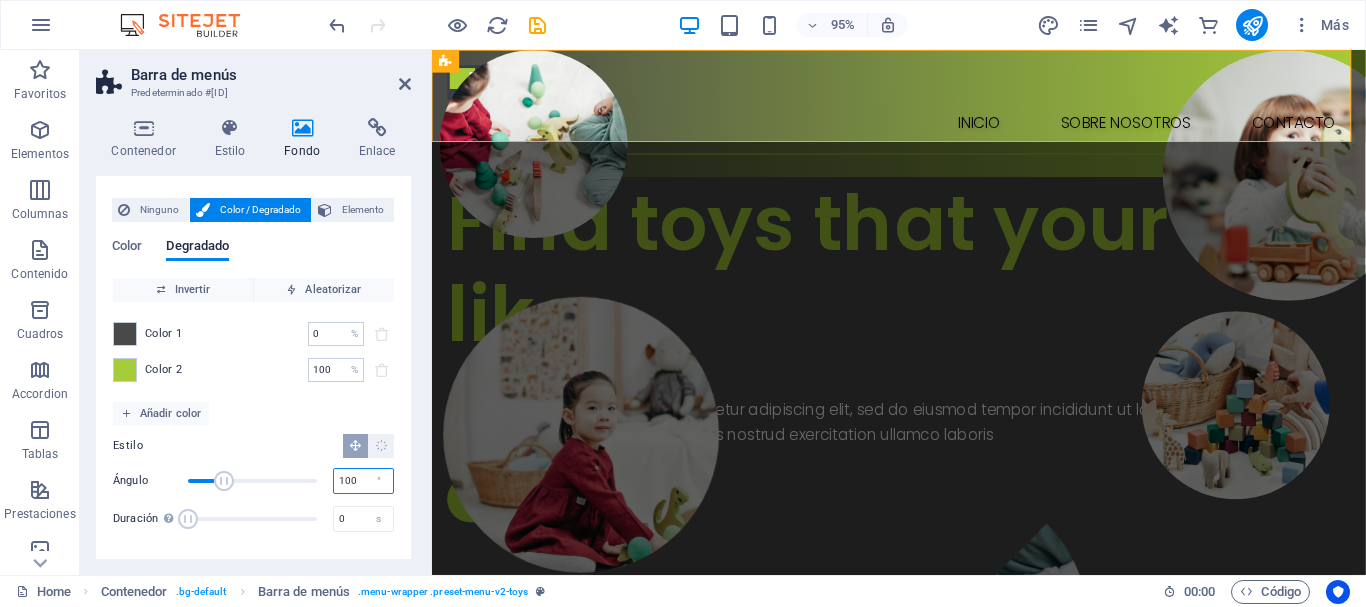 type on "100" 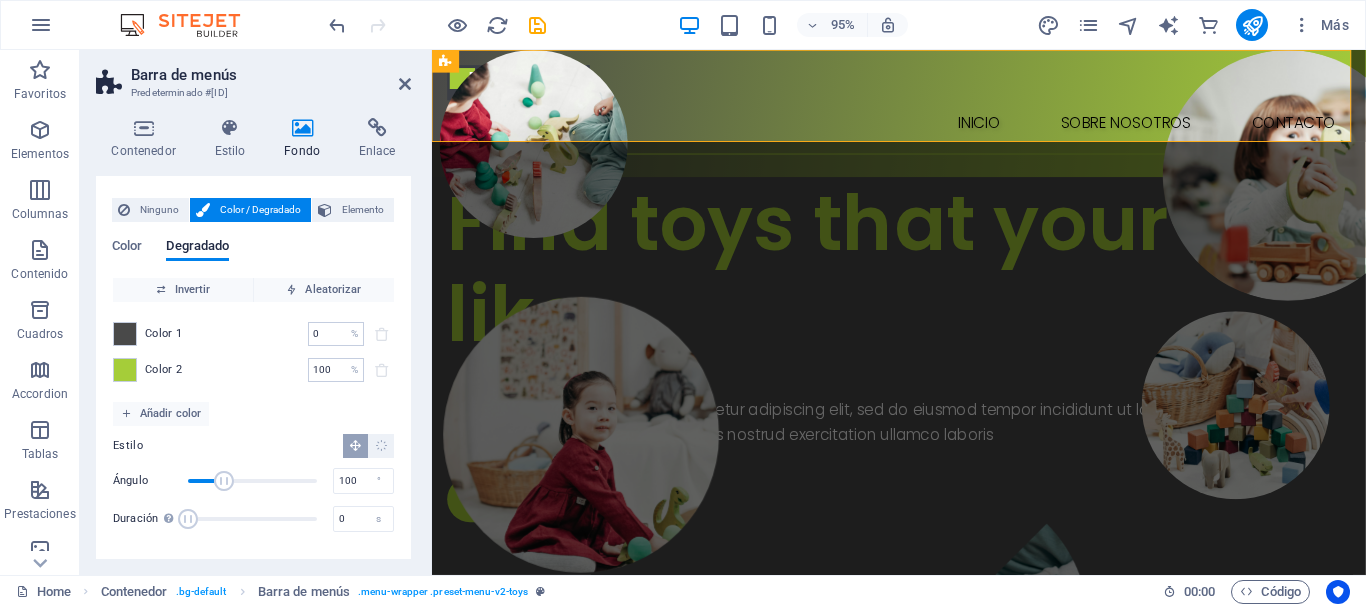 click on "Invertir Aleatorizar Color 1 0 % ​ Color 2 100 % ​ Añadir color Estilo Ángulo 100 ° Duración Duración de la animación en segundo plano. Un valor de "0" desactiva esta animación 0 s" at bounding box center (253, 410) 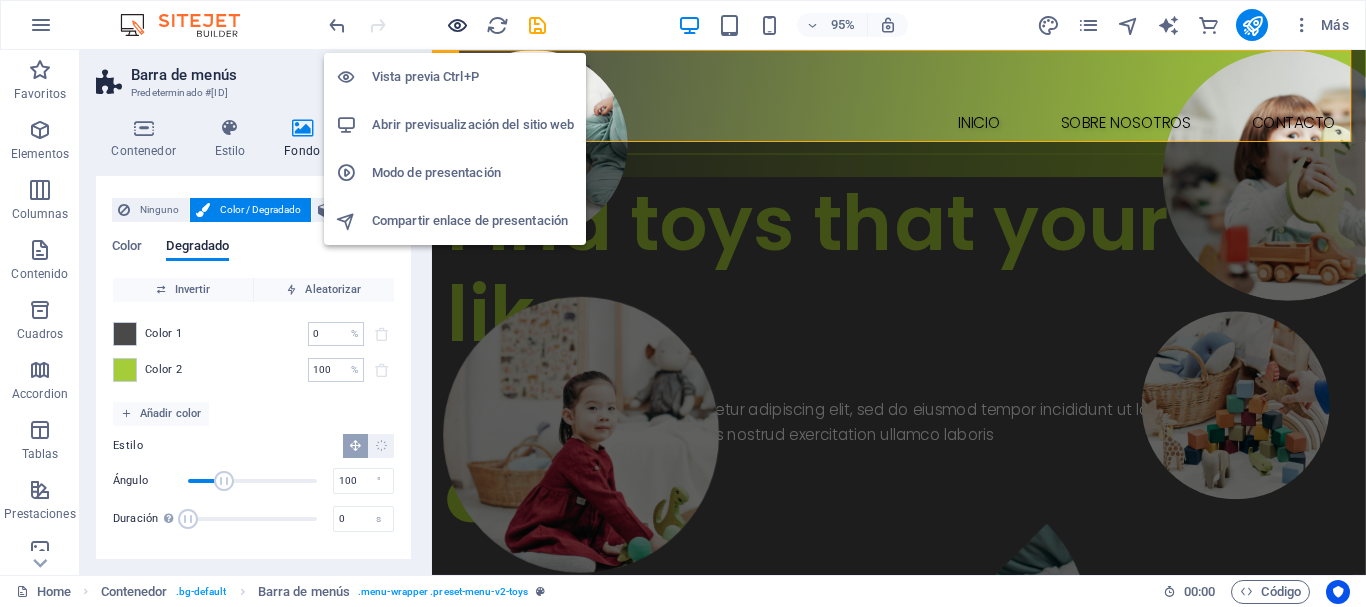 click at bounding box center [457, 25] 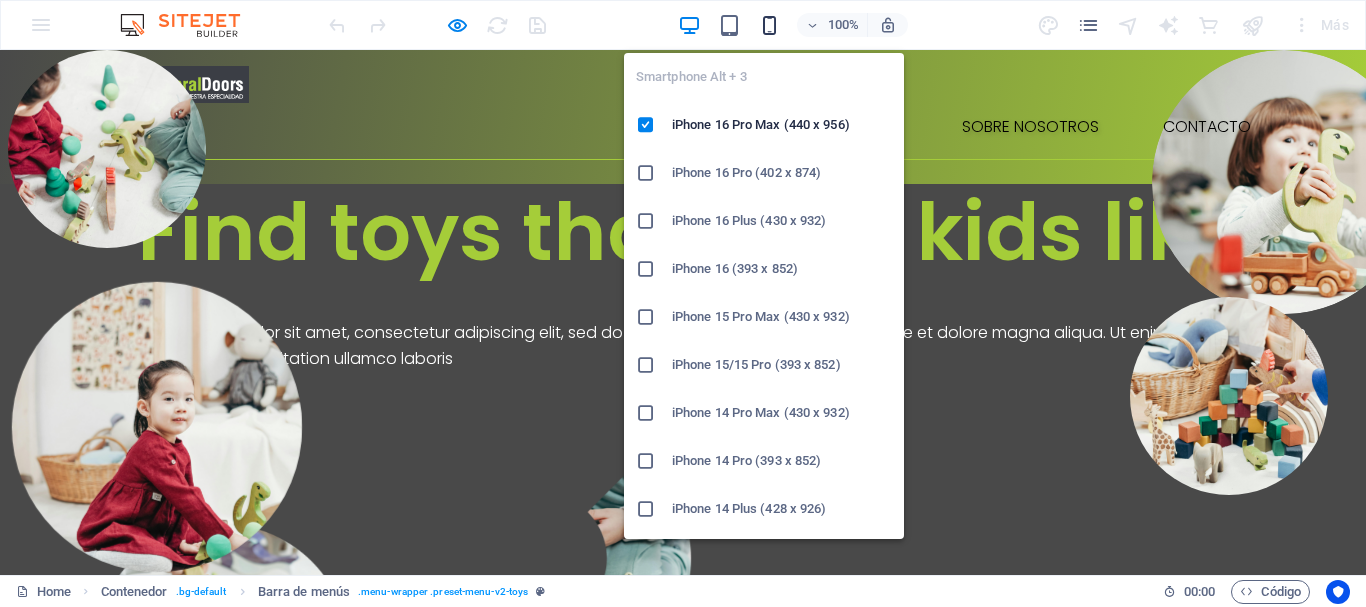 click at bounding box center (769, 25) 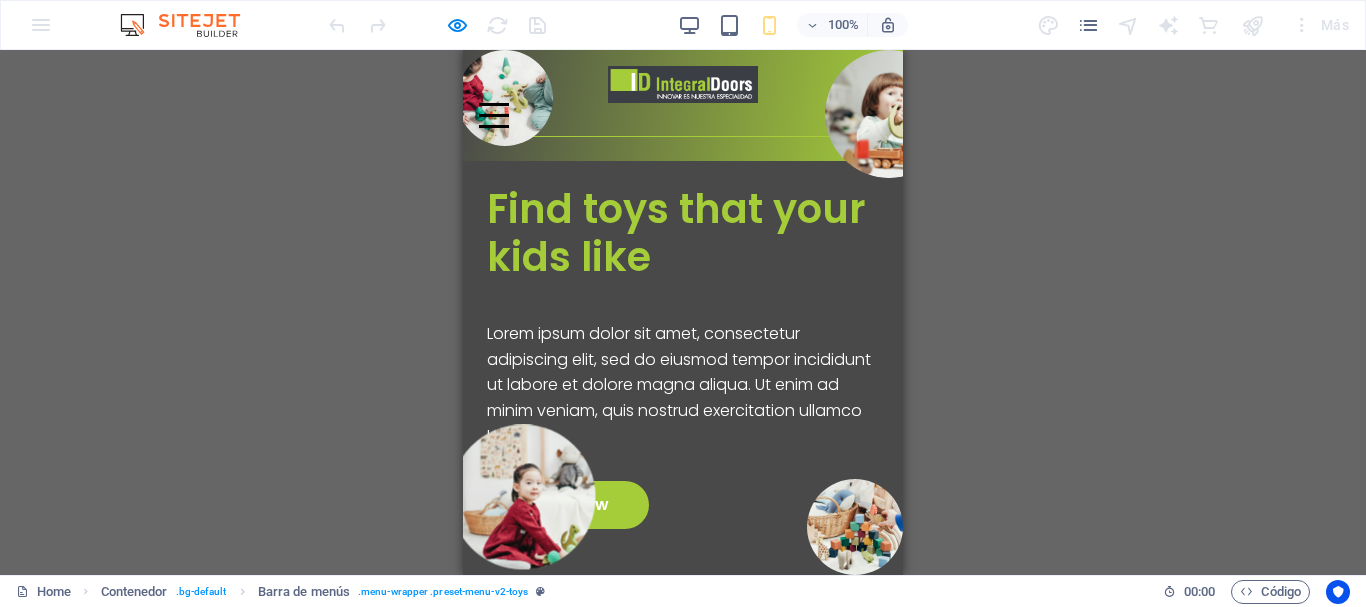 click at bounding box center (494, 115) 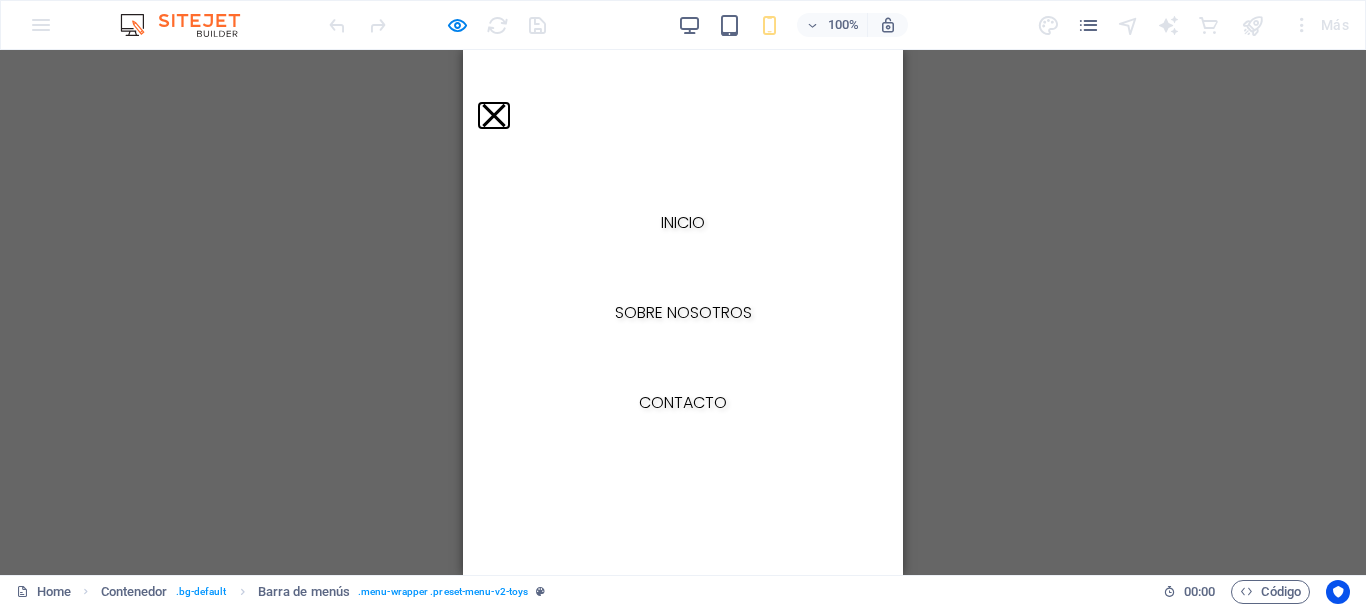 click at bounding box center [493, 115] 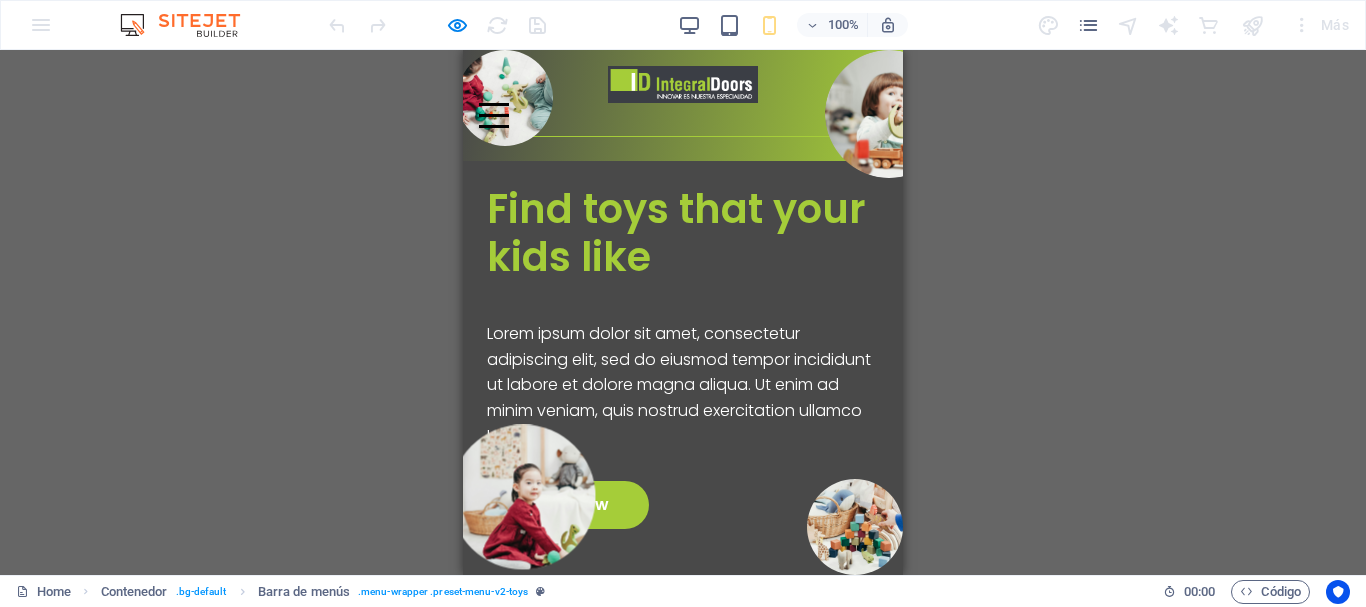 click at bounding box center [494, 115] 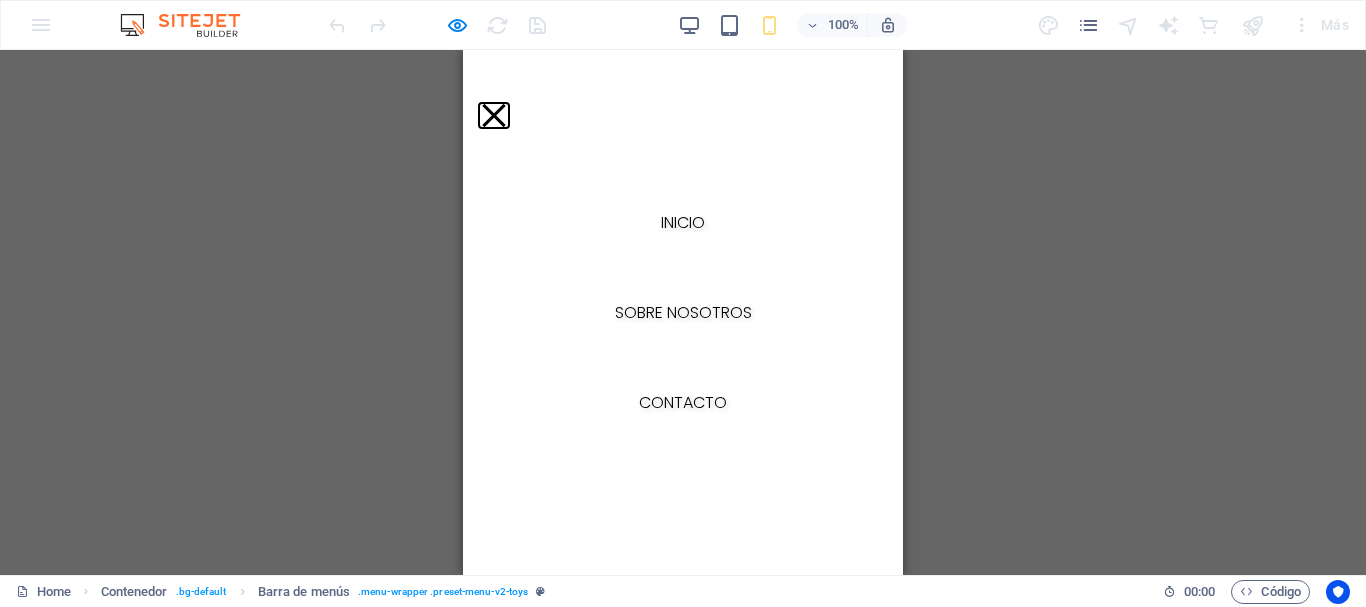 click at bounding box center (493, 115) 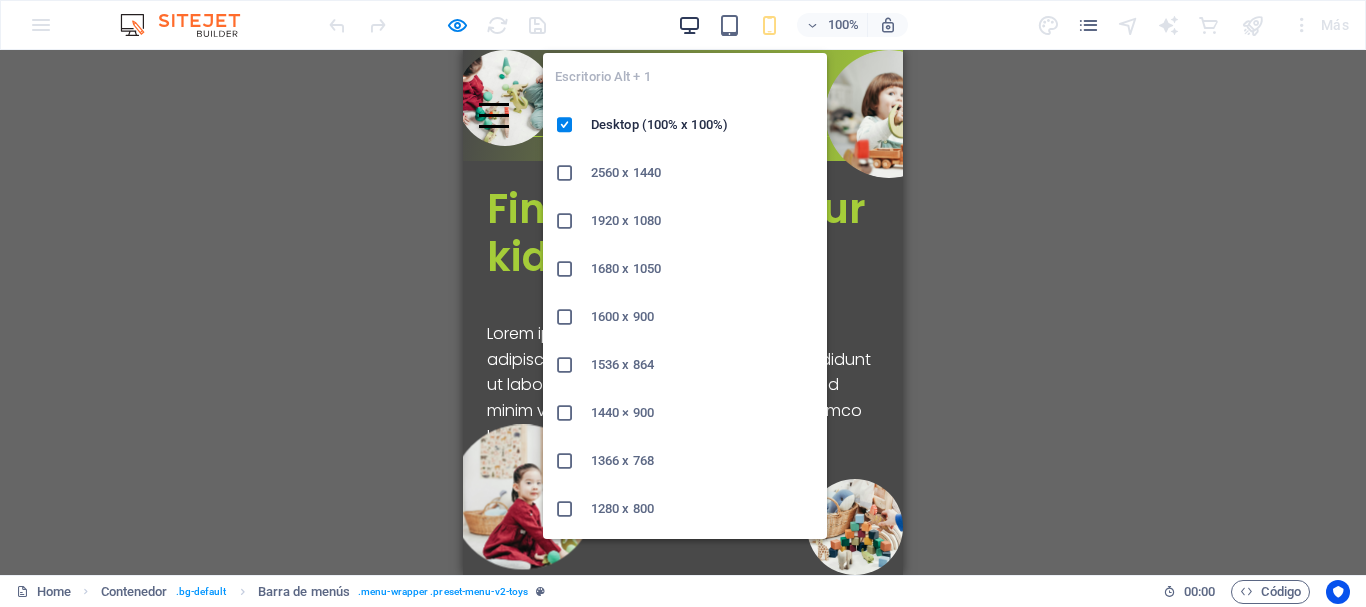 click at bounding box center [689, 25] 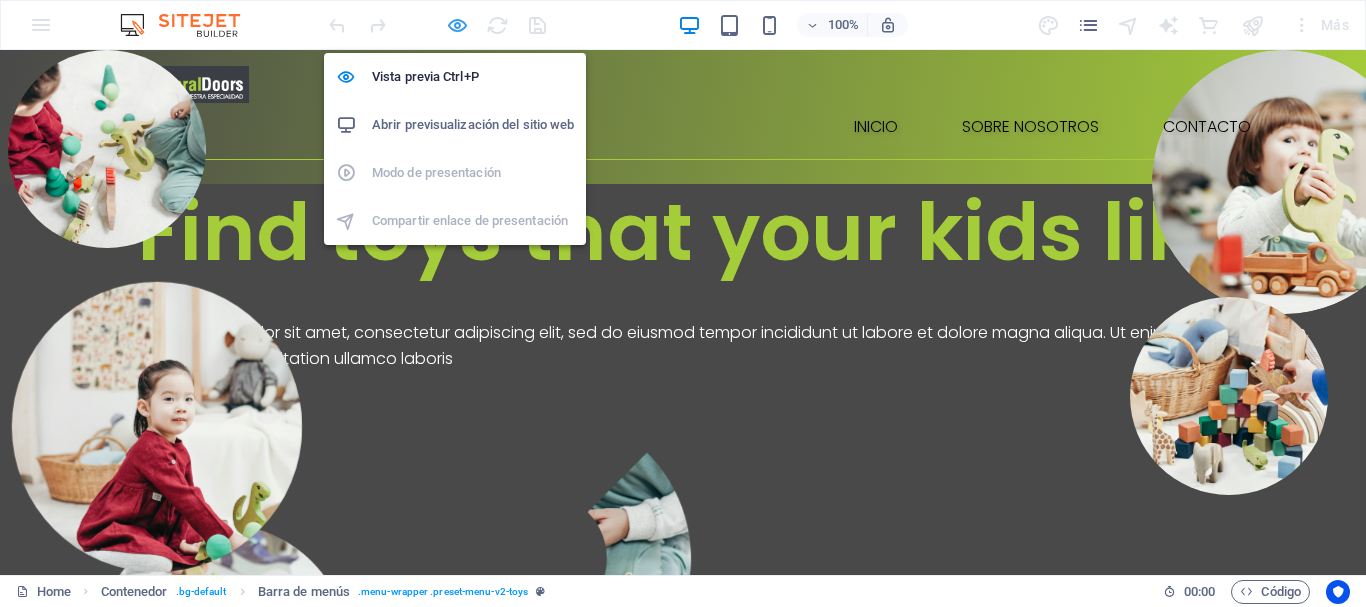 click at bounding box center [457, 25] 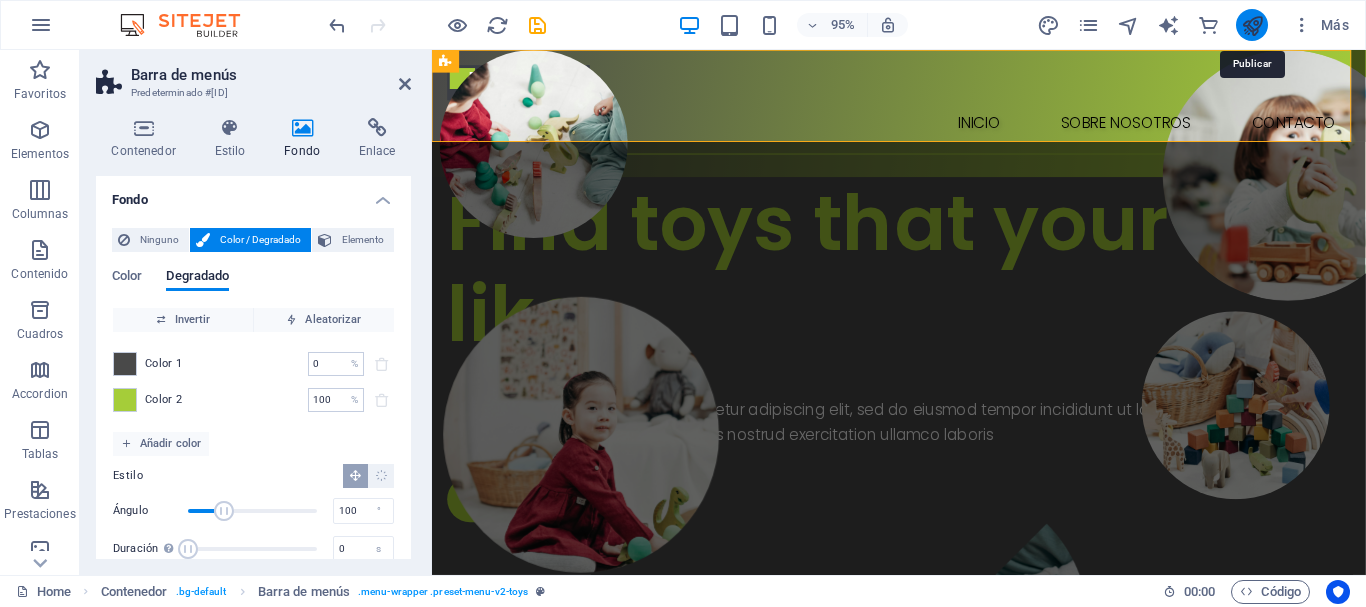 click at bounding box center [1252, 25] 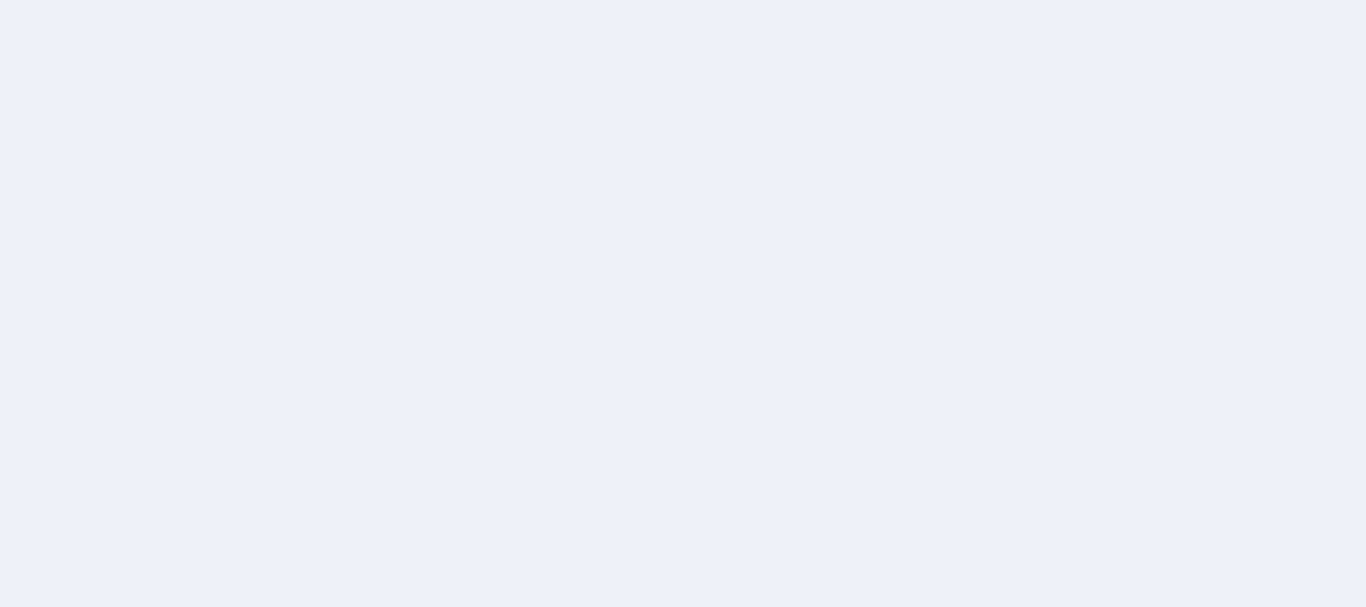scroll, scrollTop: 0, scrollLeft: 0, axis: both 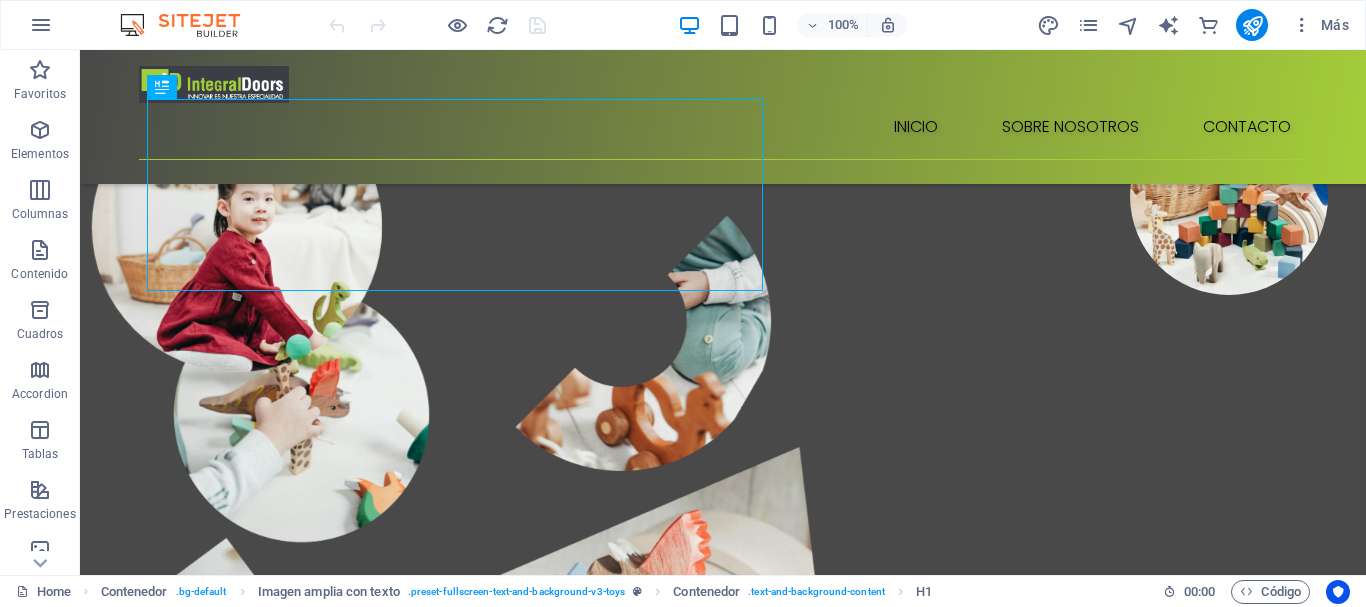 click at bounding box center [723, 560] 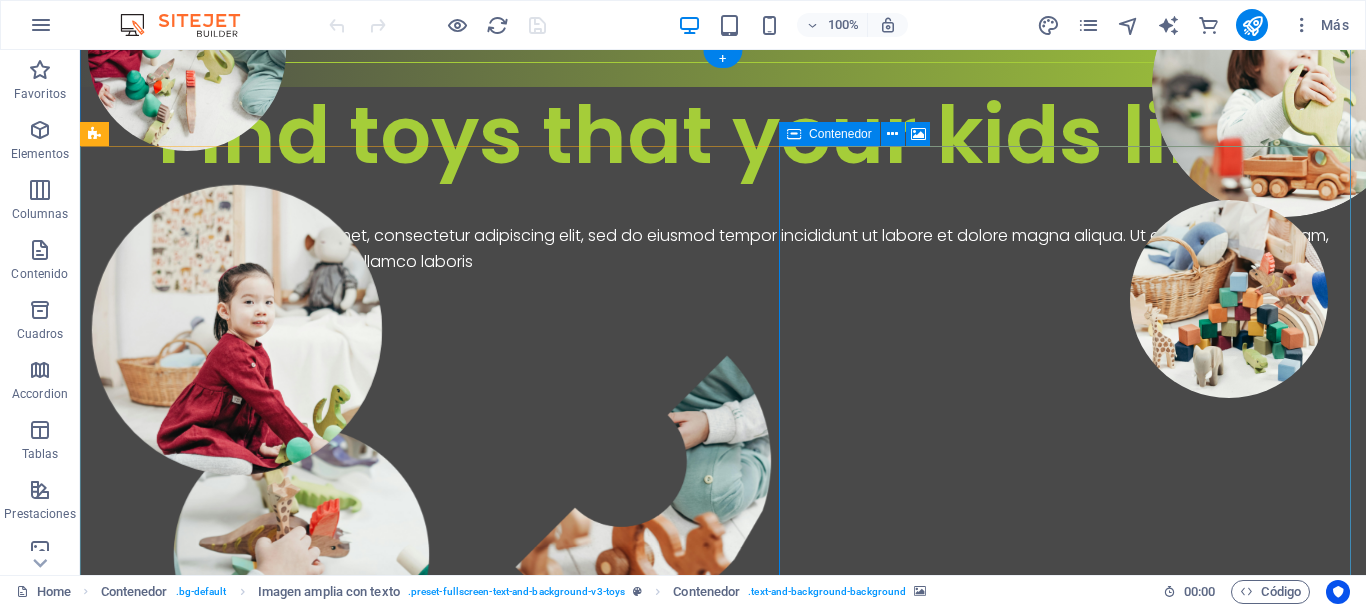 scroll, scrollTop: 0, scrollLeft: 0, axis: both 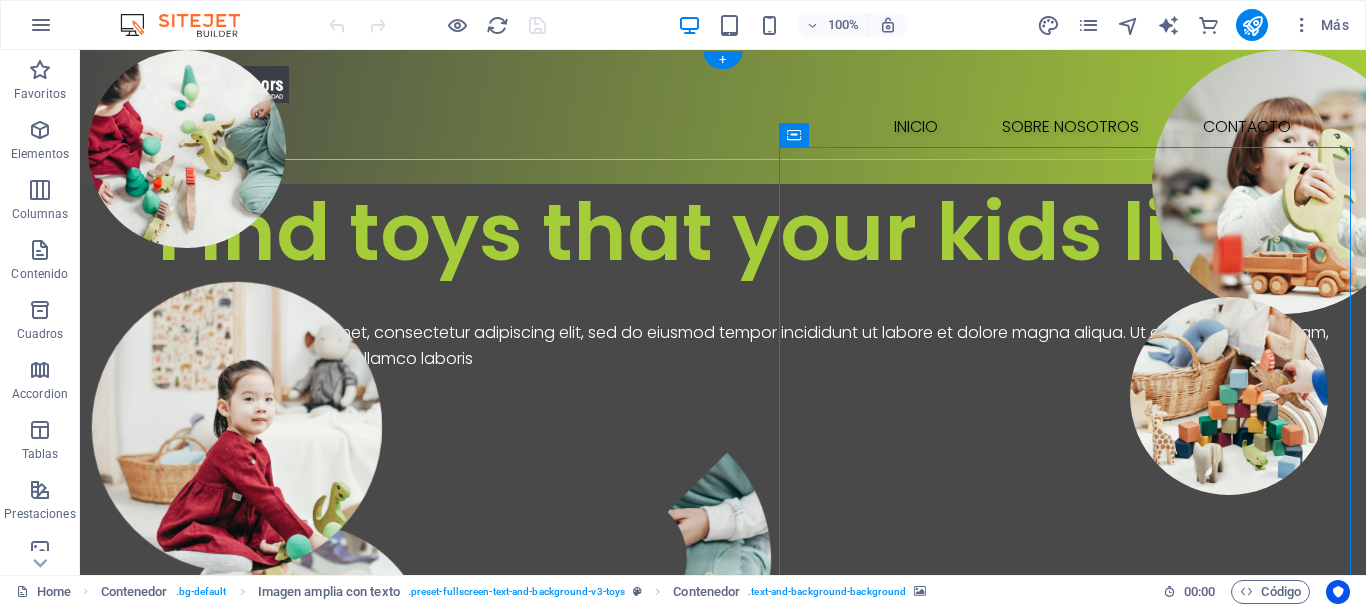 click at bounding box center [723, 797] 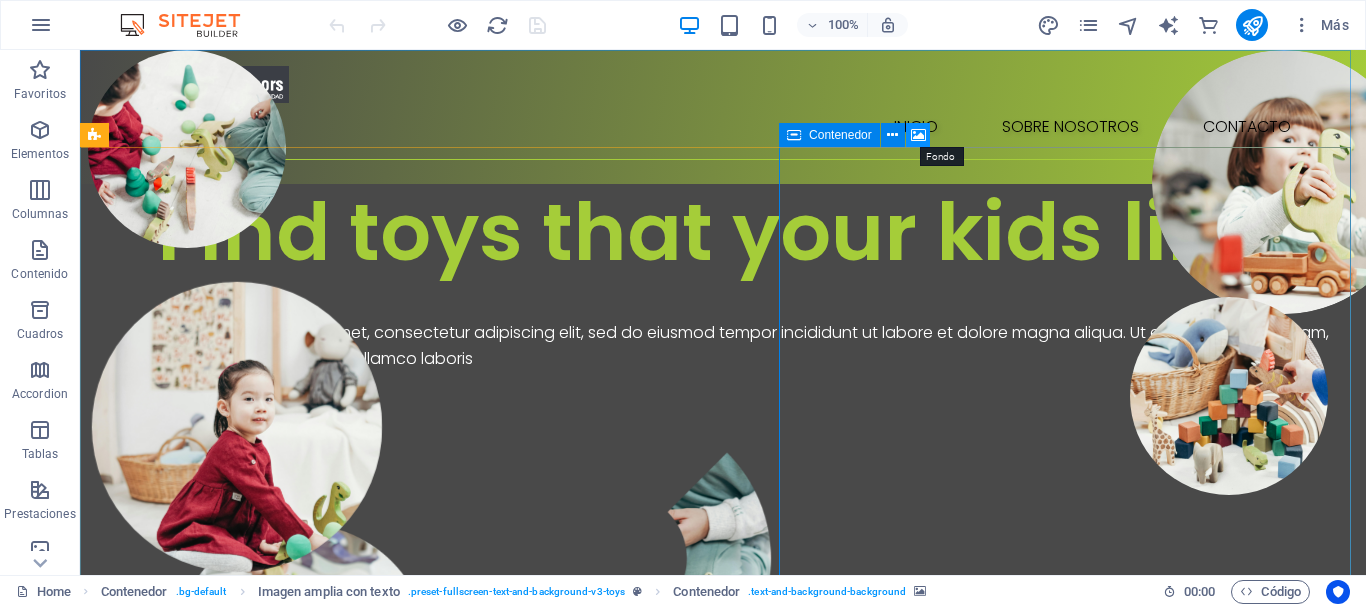 drag, startPoint x: 918, startPoint y: 139, endPoint x: 512, endPoint y: 93, distance: 408.5976 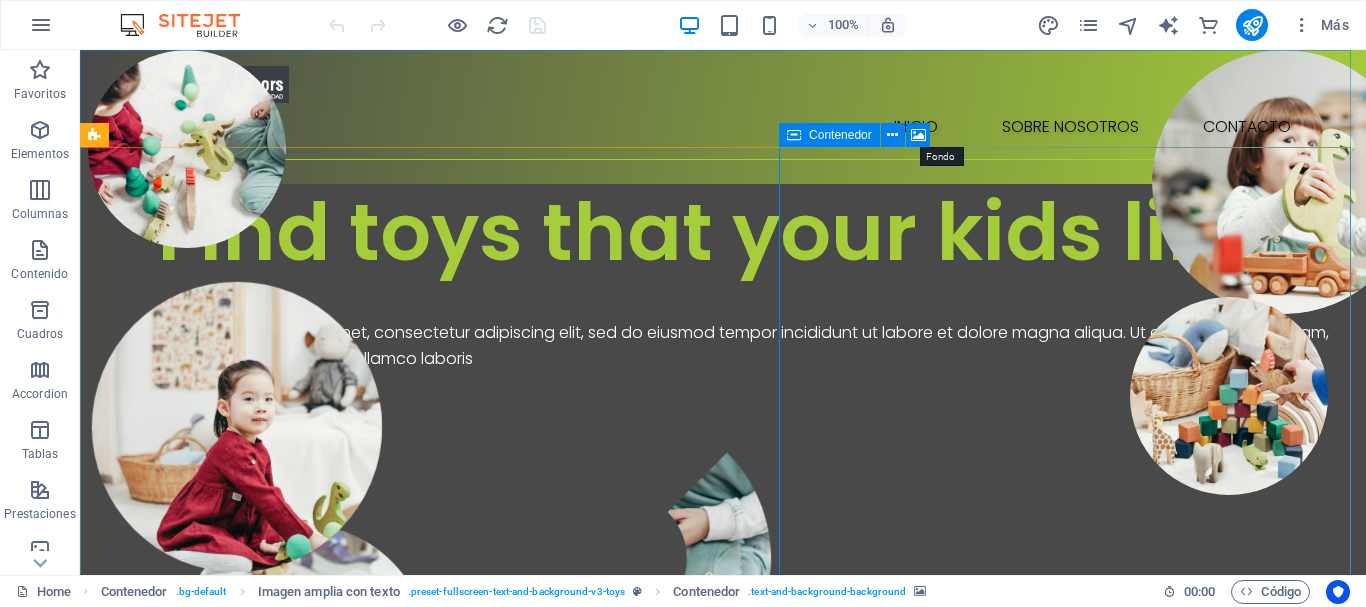 select on "px" 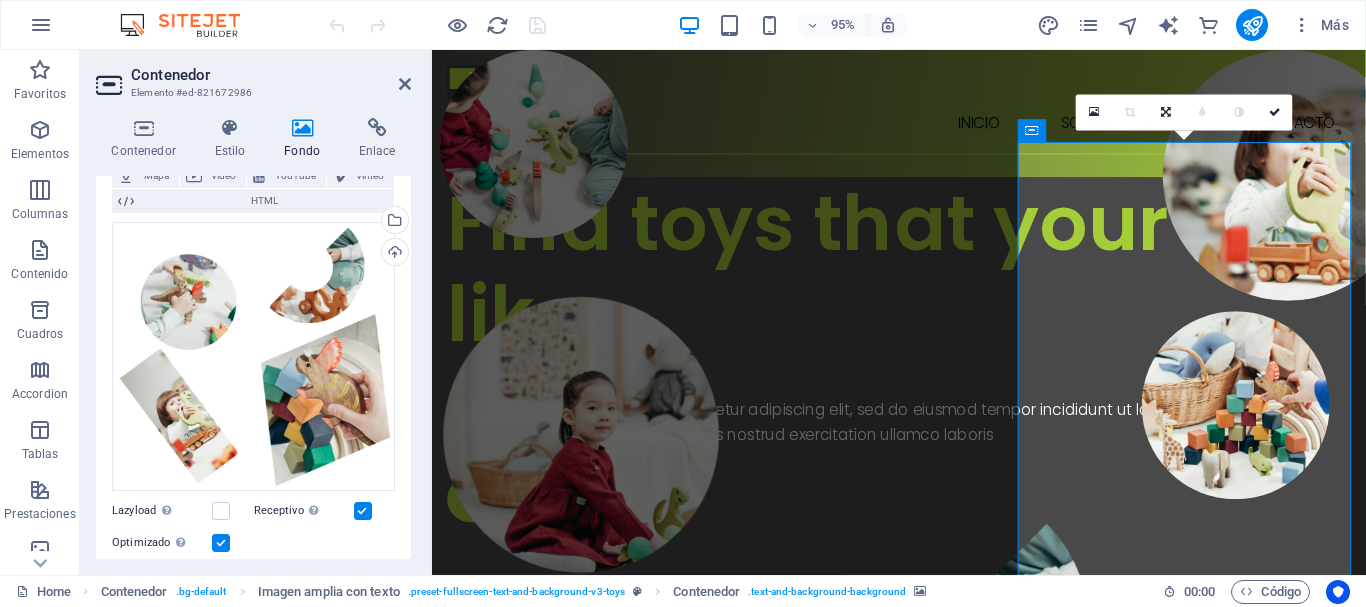 scroll, scrollTop: 100, scrollLeft: 0, axis: vertical 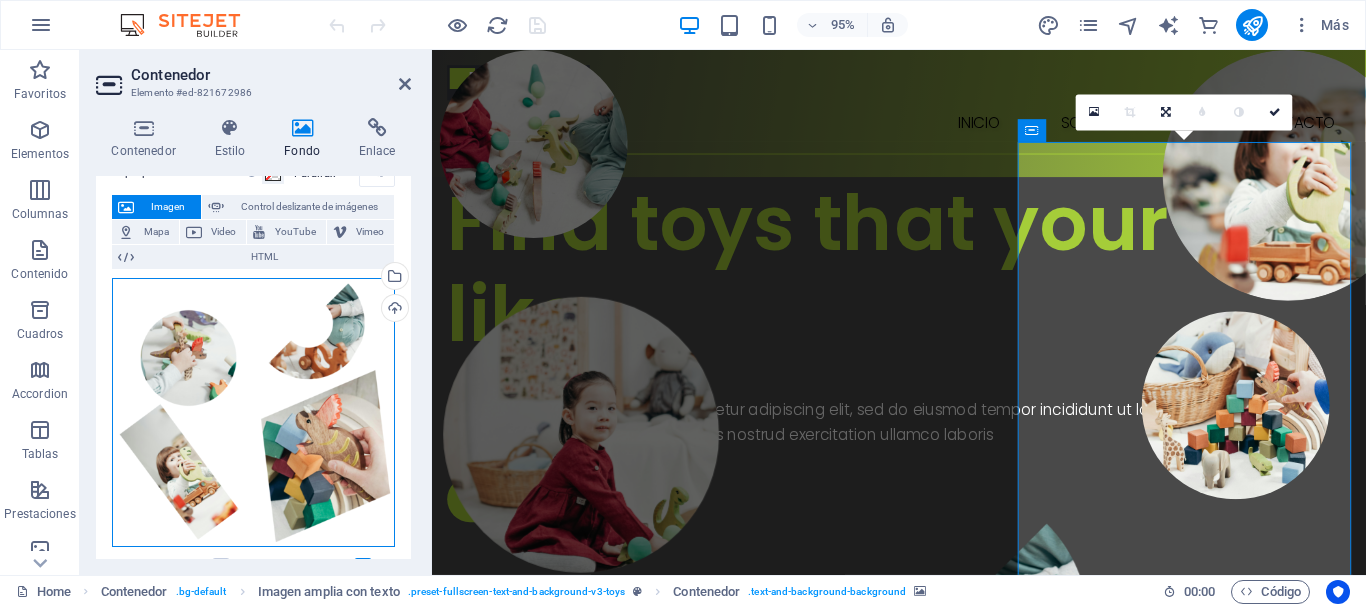 click on "Arrastra archivos aquí, haz clic para escoger archivos o  selecciona archivos de Archivos o de nuestra galería gratuita de fotos y vídeos" at bounding box center [253, 412] 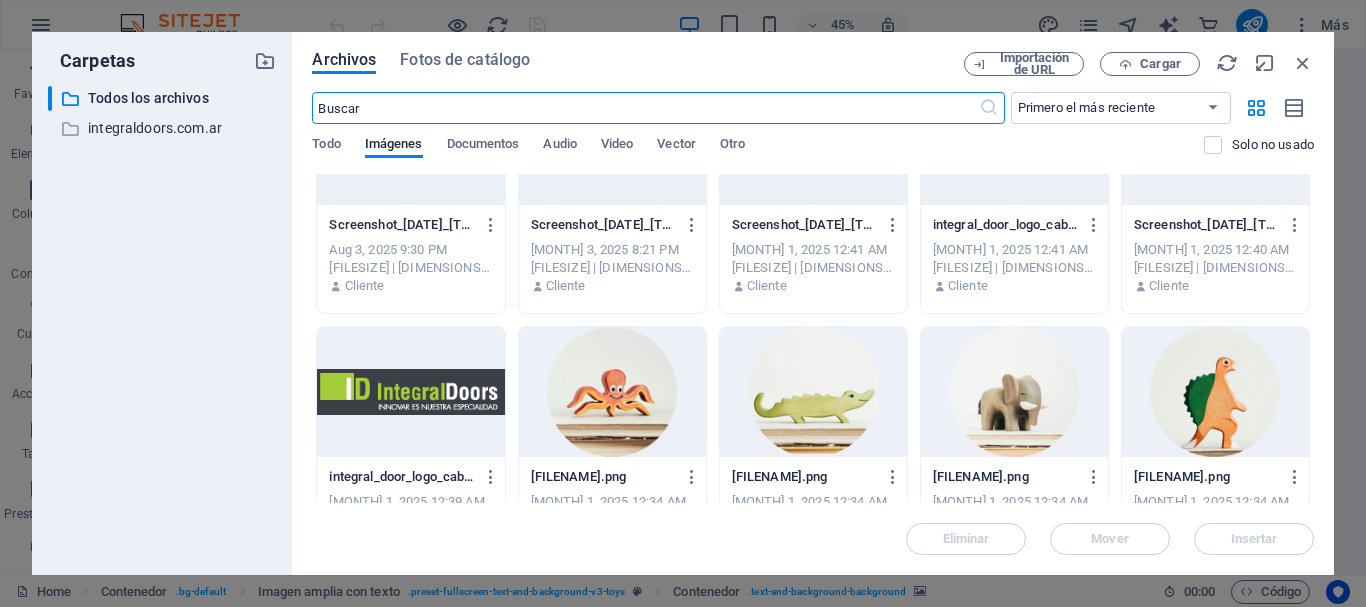 scroll, scrollTop: 0, scrollLeft: 0, axis: both 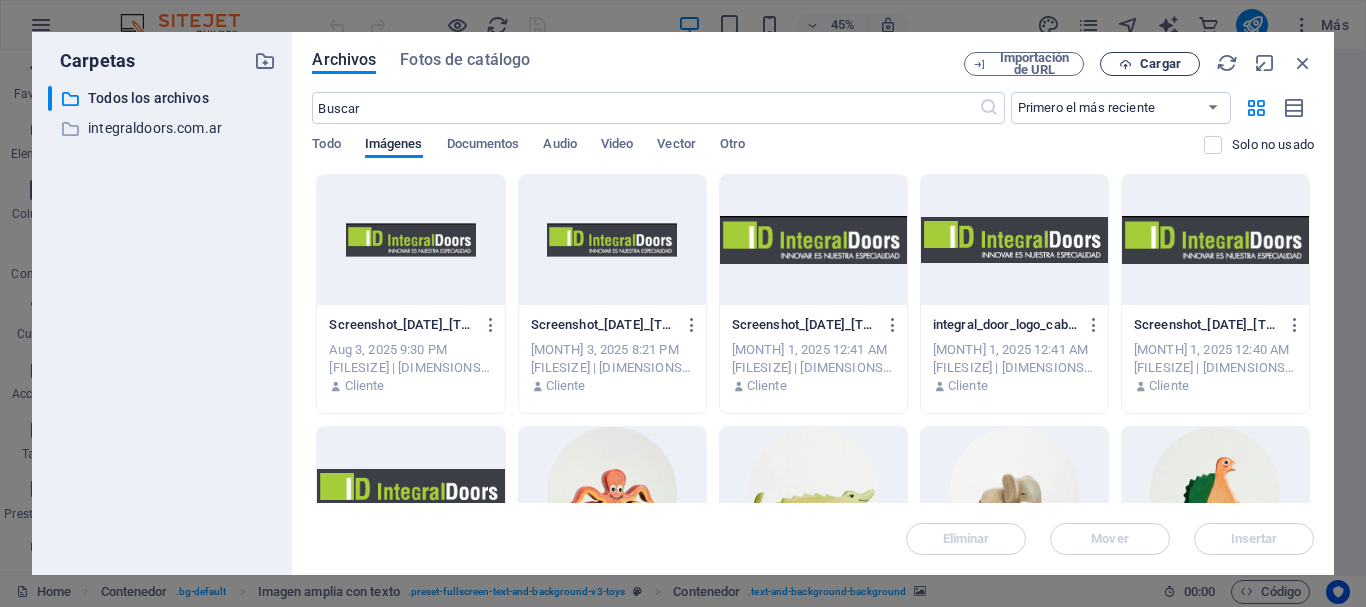 click on "Cargar" at bounding box center [1150, 64] 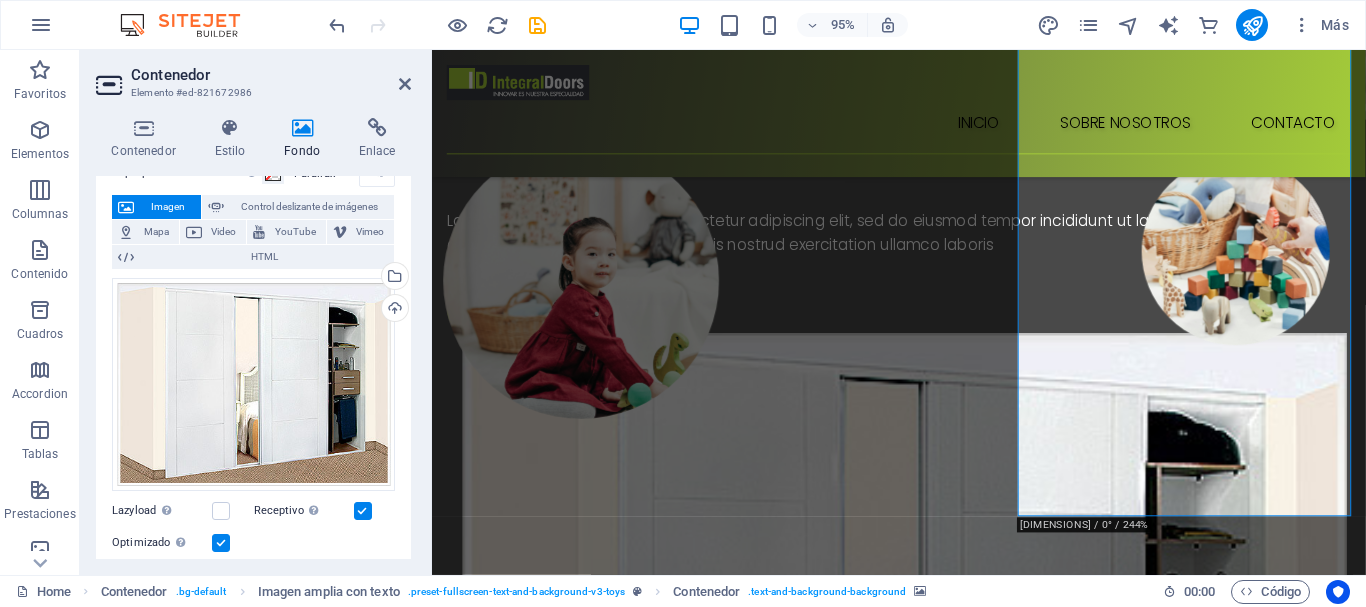 scroll, scrollTop: 0, scrollLeft: 0, axis: both 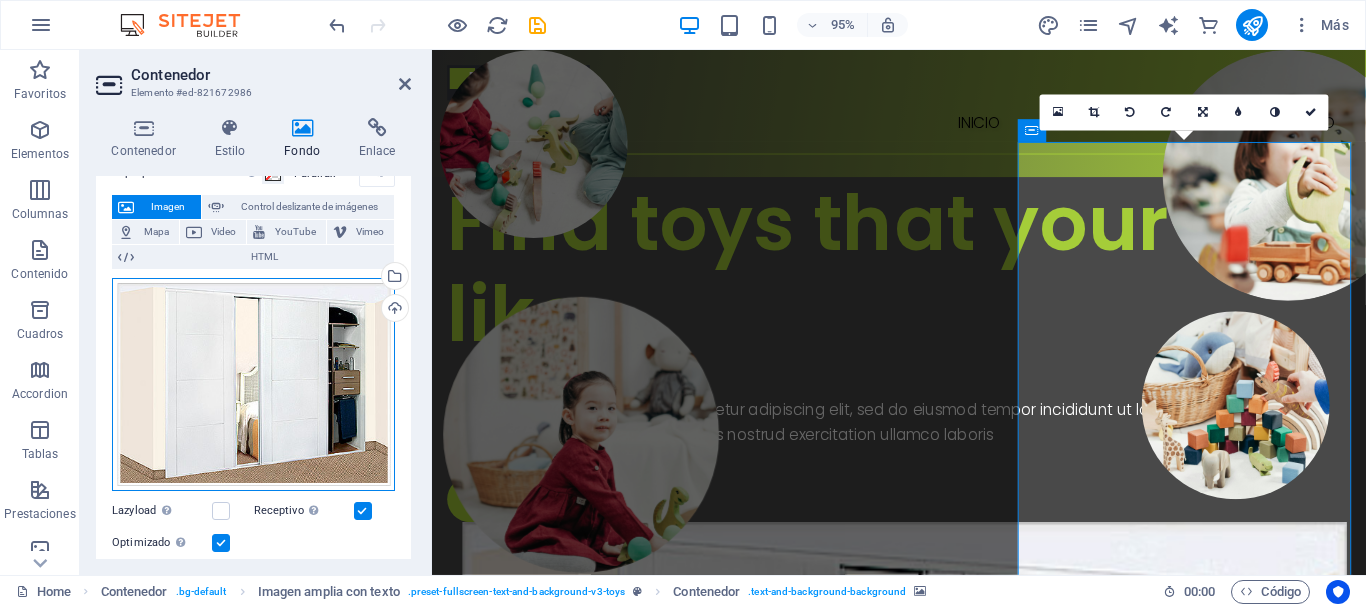 click on "Arrastra archivos aquí, haz clic para escoger archivos o  selecciona archivos de Archivos o de nuestra galería gratuita de fotos y vídeos" at bounding box center (253, 384) 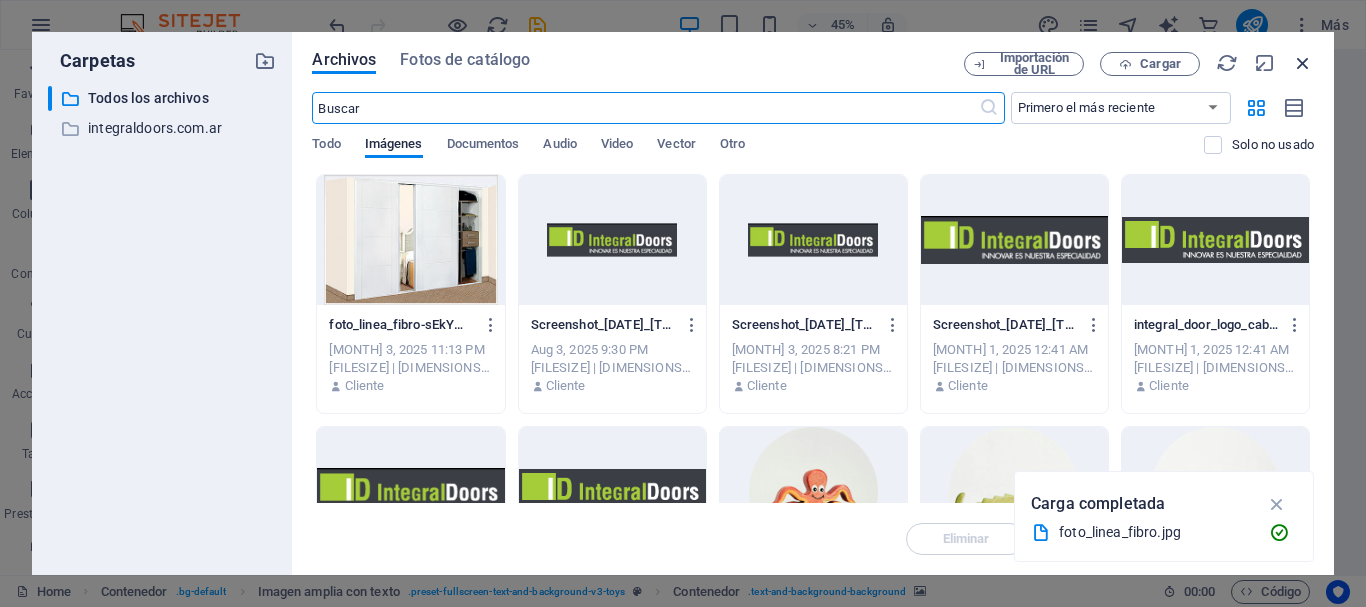 click at bounding box center (1303, 63) 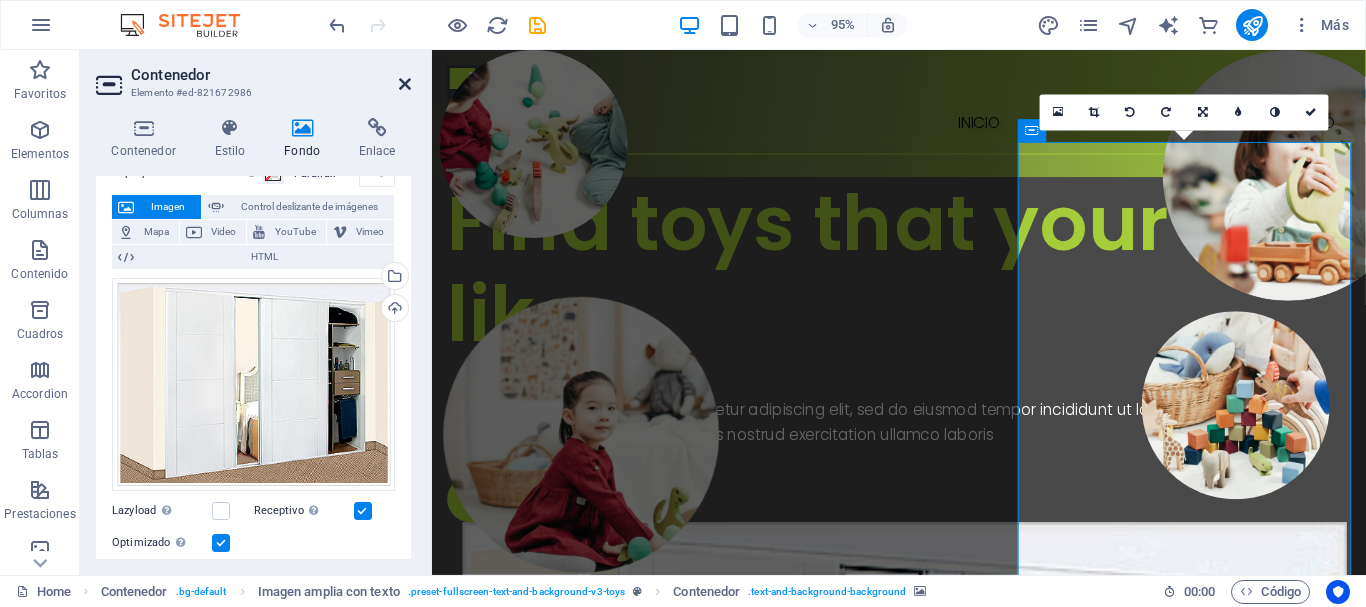 click at bounding box center (405, 84) 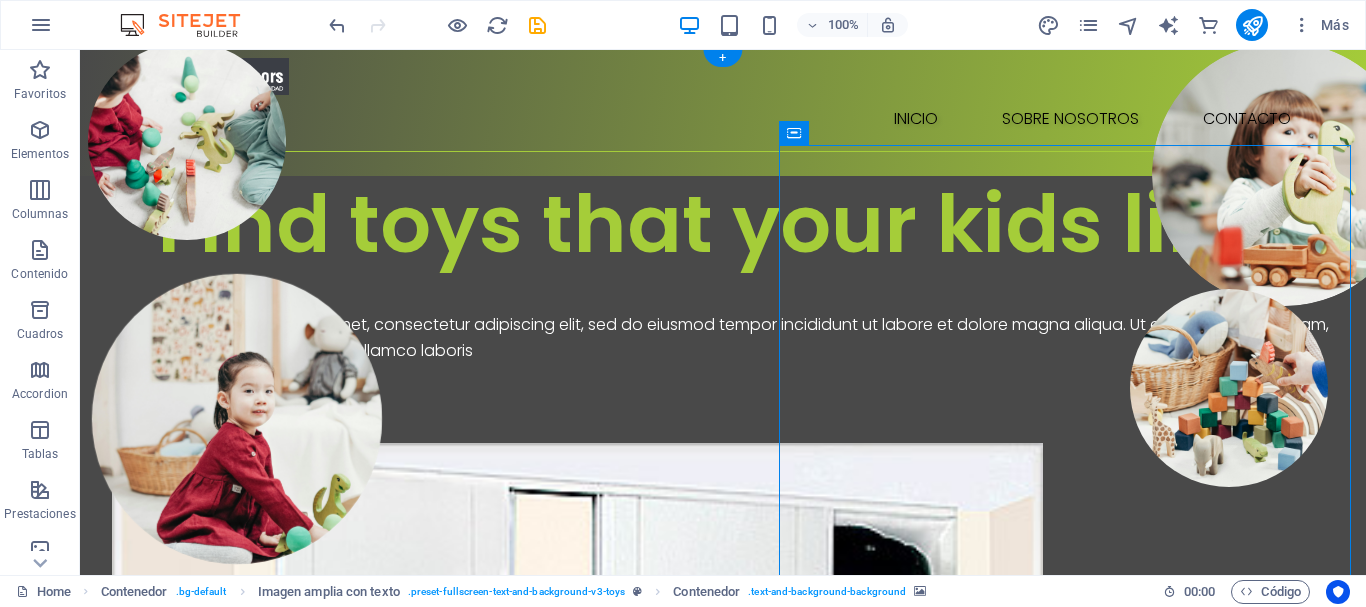 scroll, scrollTop: 0, scrollLeft: 0, axis: both 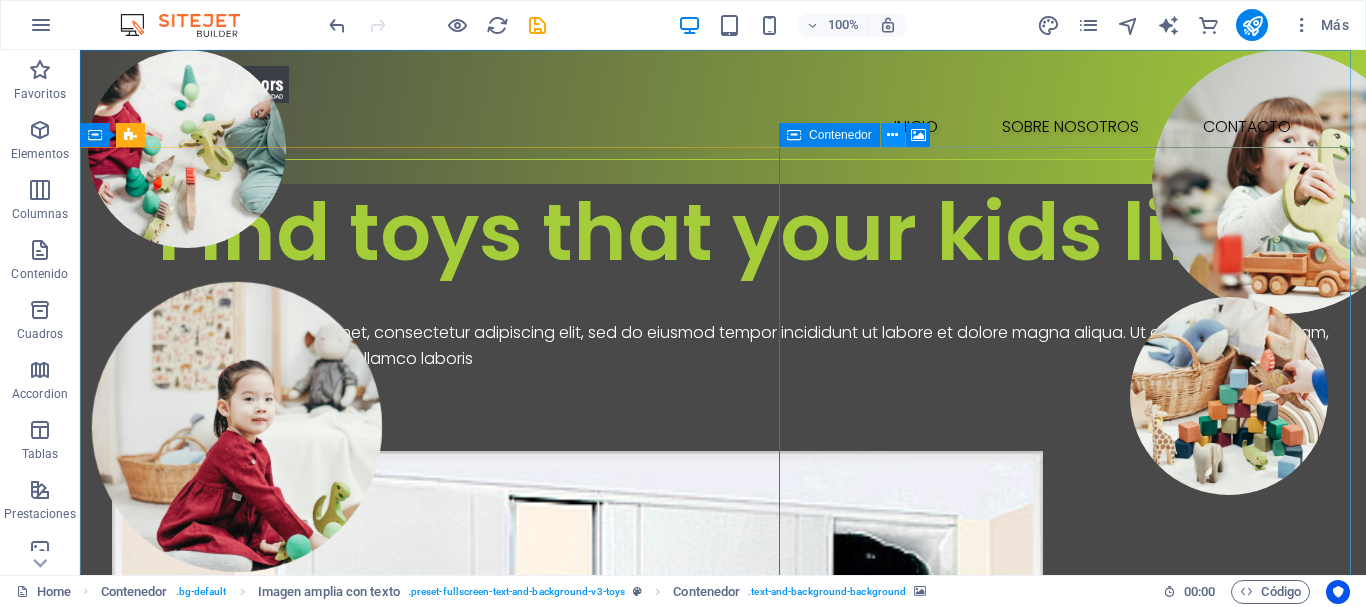 click at bounding box center [892, 135] 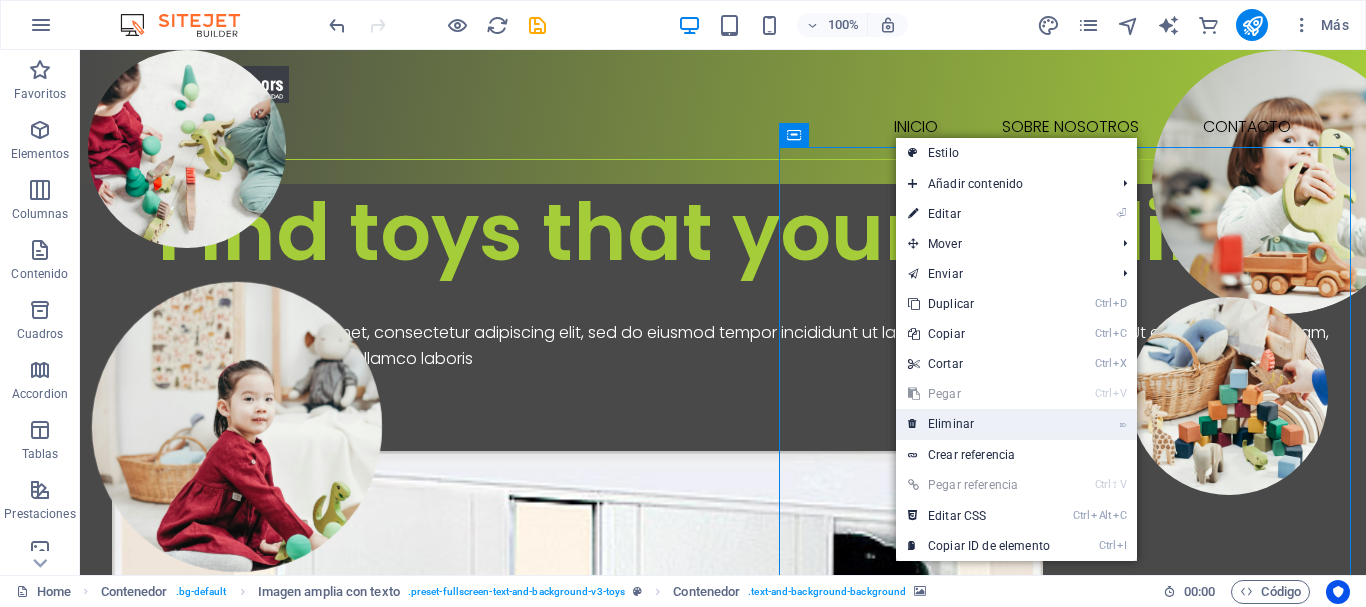 drag, startPoint x: 948, startPoint y: 423, endPoint x: 868, endPoint y: 370, distance: 95.96353 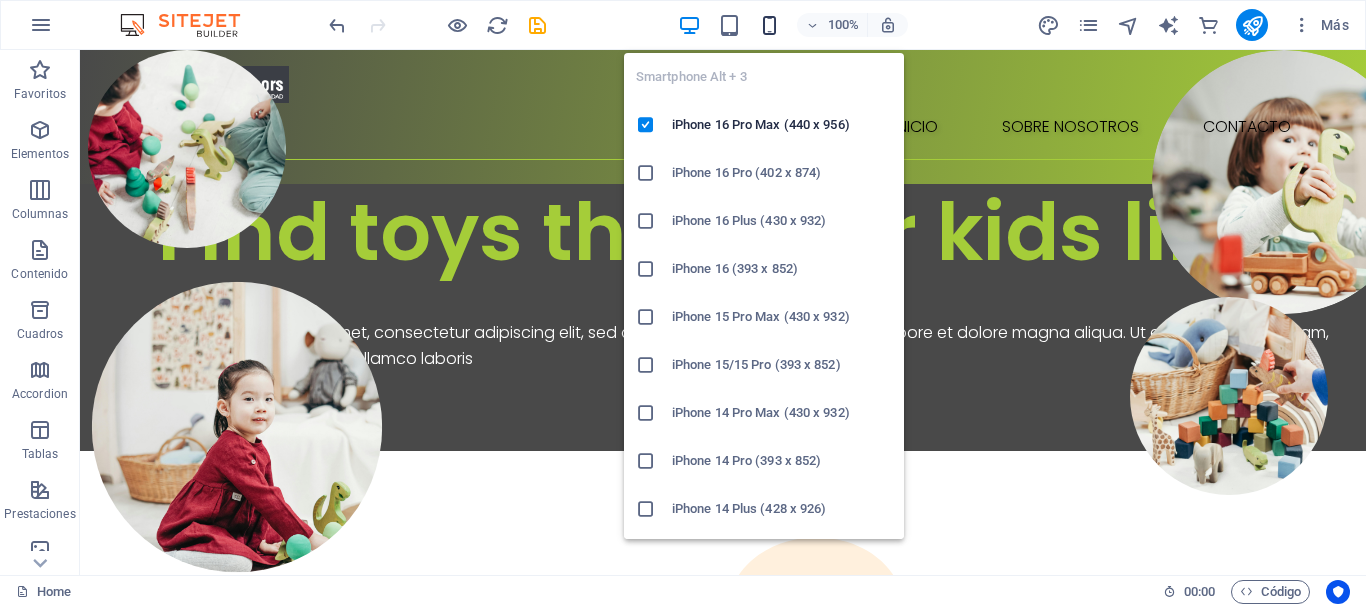 click at bounding box center (769, 25) 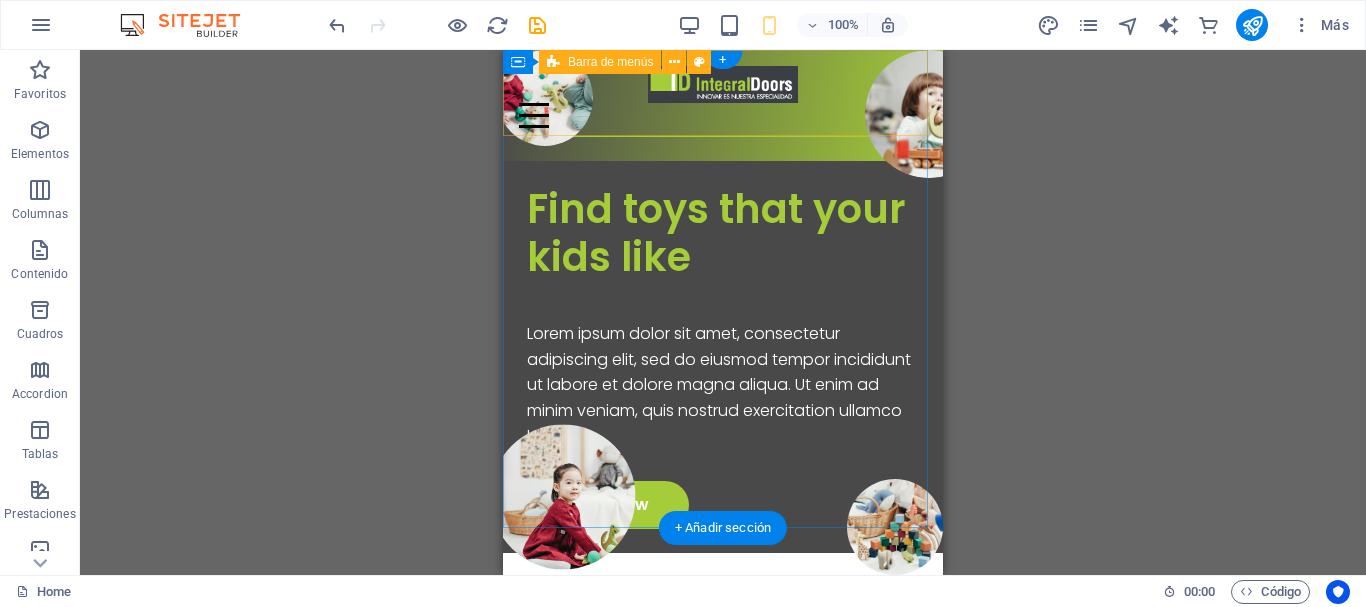 click on "Inicio Sobre nosotros Contacto" at bounding box center [723, 105] 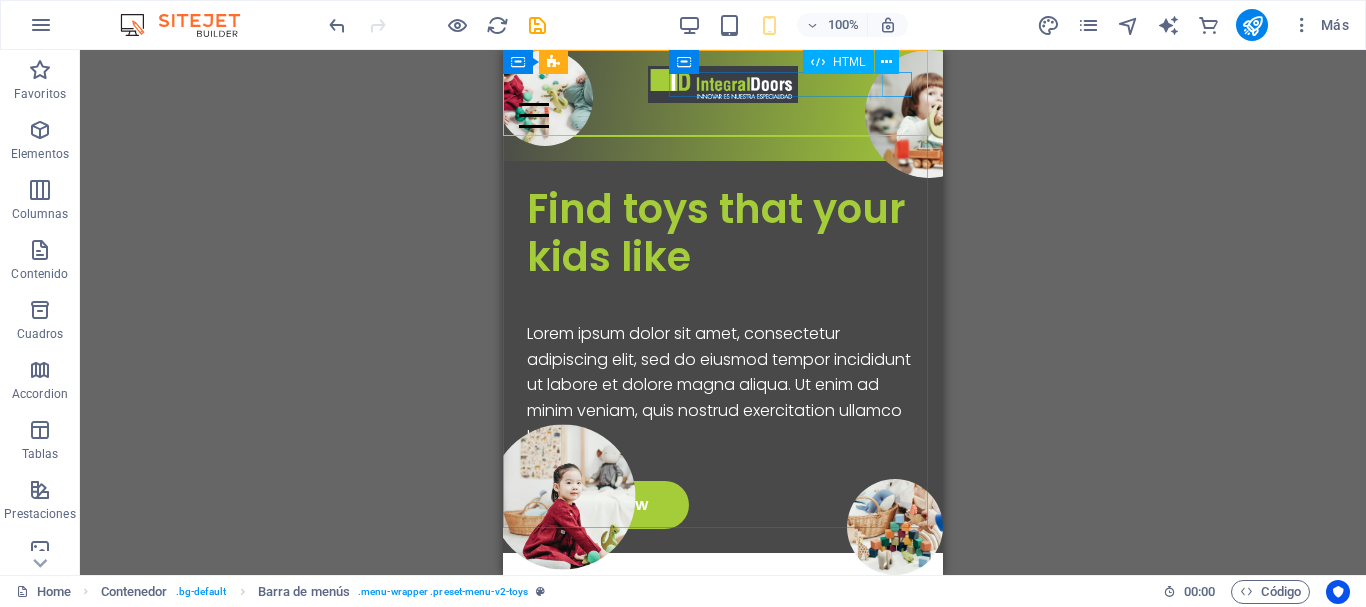 click on "HTML" at bounding box center [849, 62] 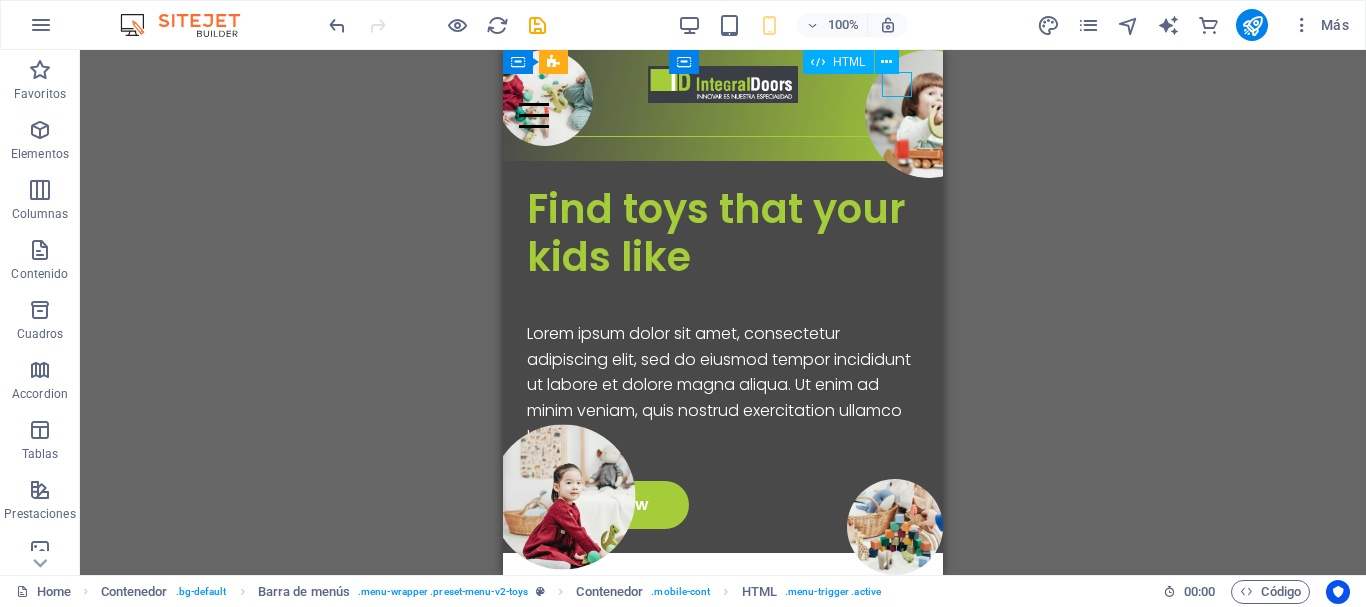 click on "HTML" at bounding box center (849, 62) 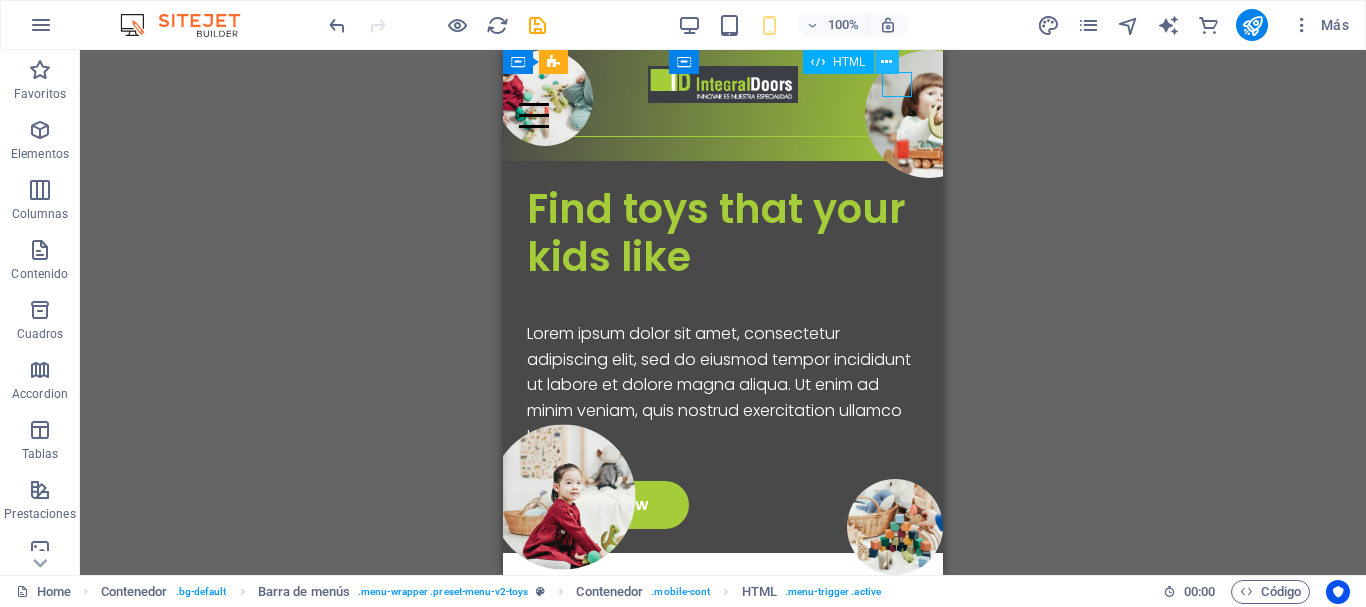 click at bounding box center [886, 62] 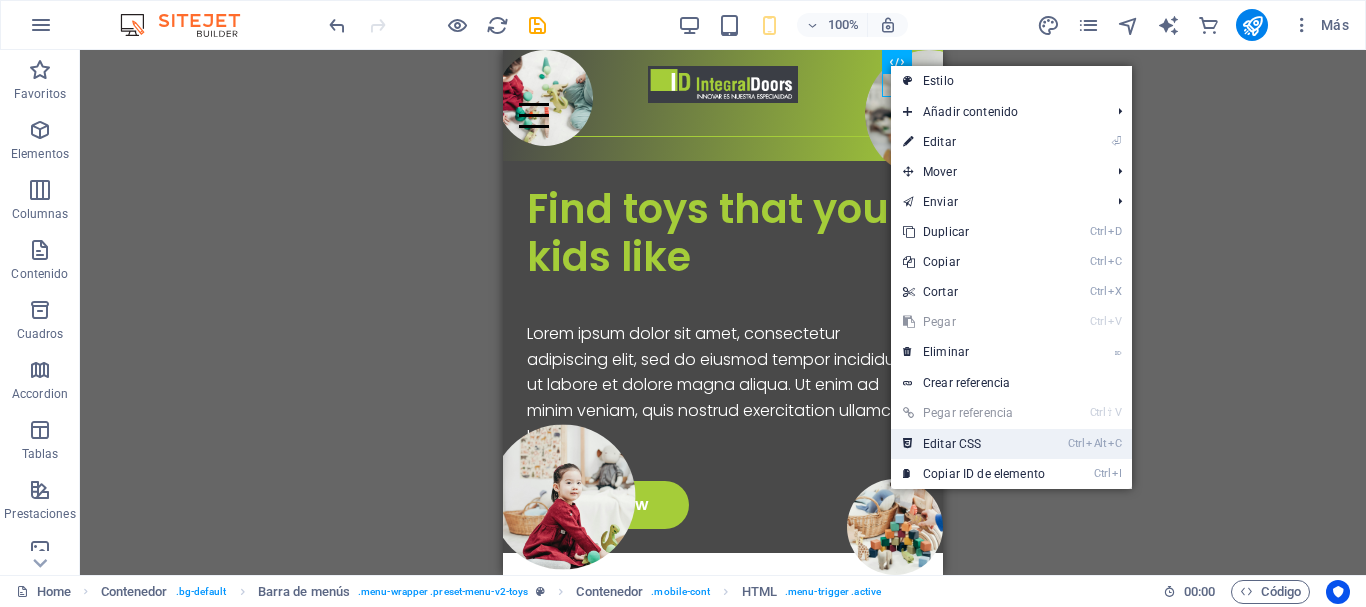 click on "Ctrl Alt C  Editar CSS" at bounding box center (974, 444) 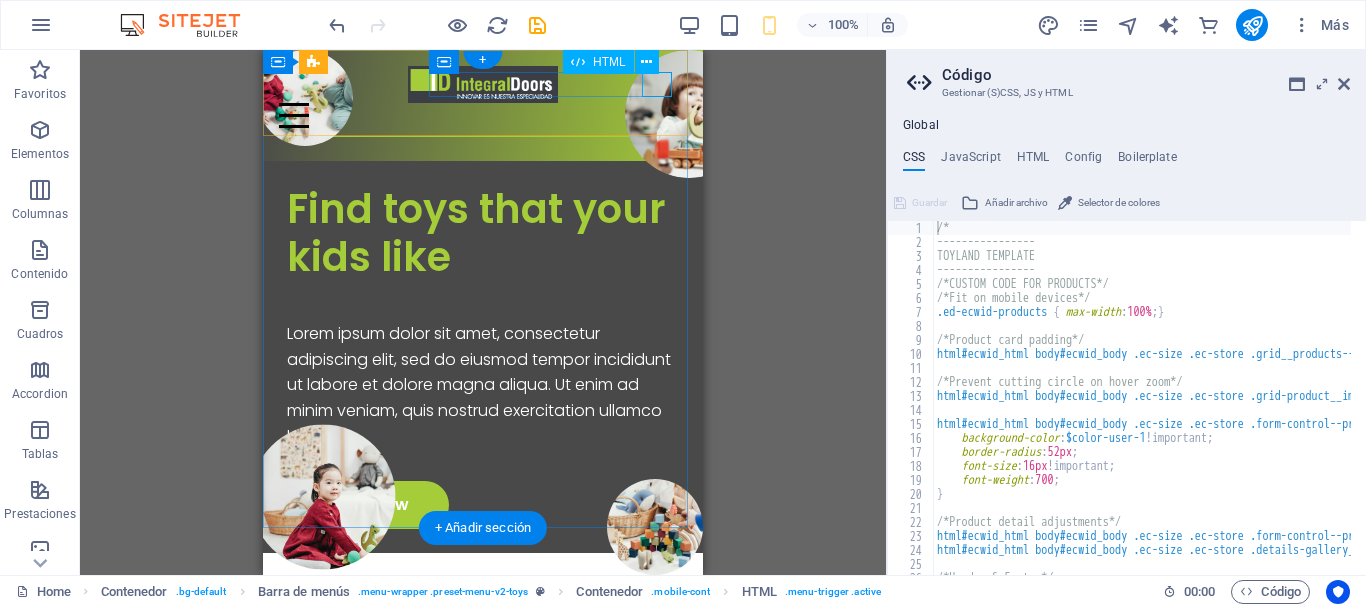 click at bounding box center (483, 115) 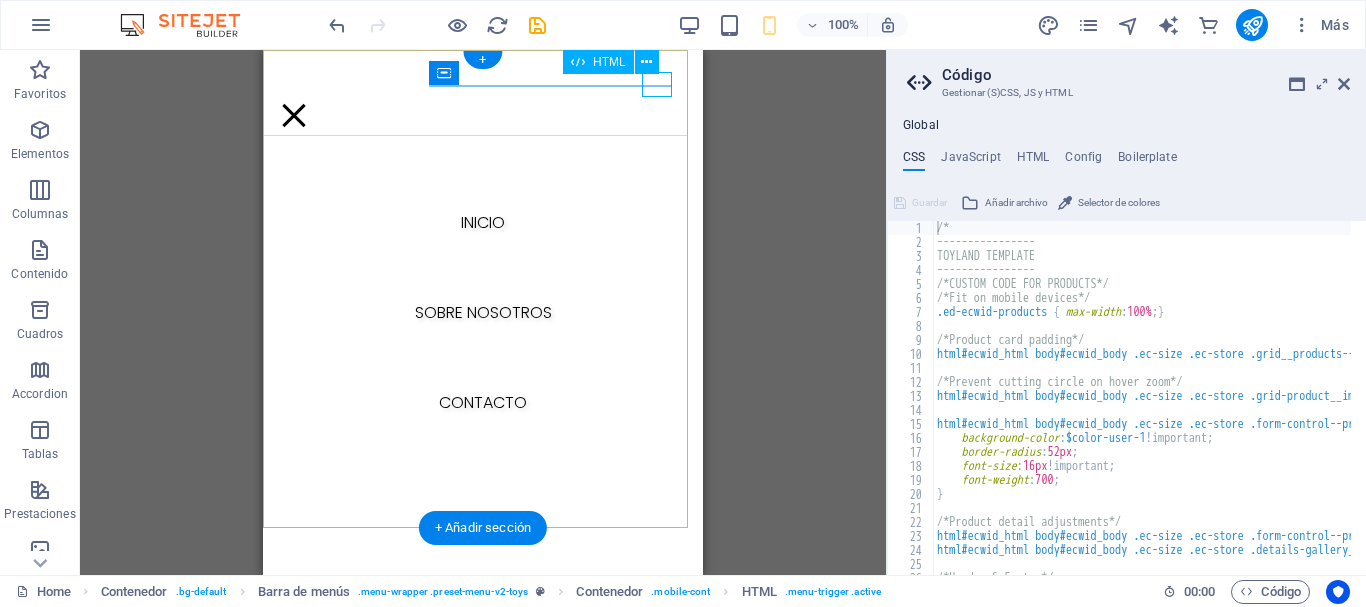 click at bounding box center (294, 115) 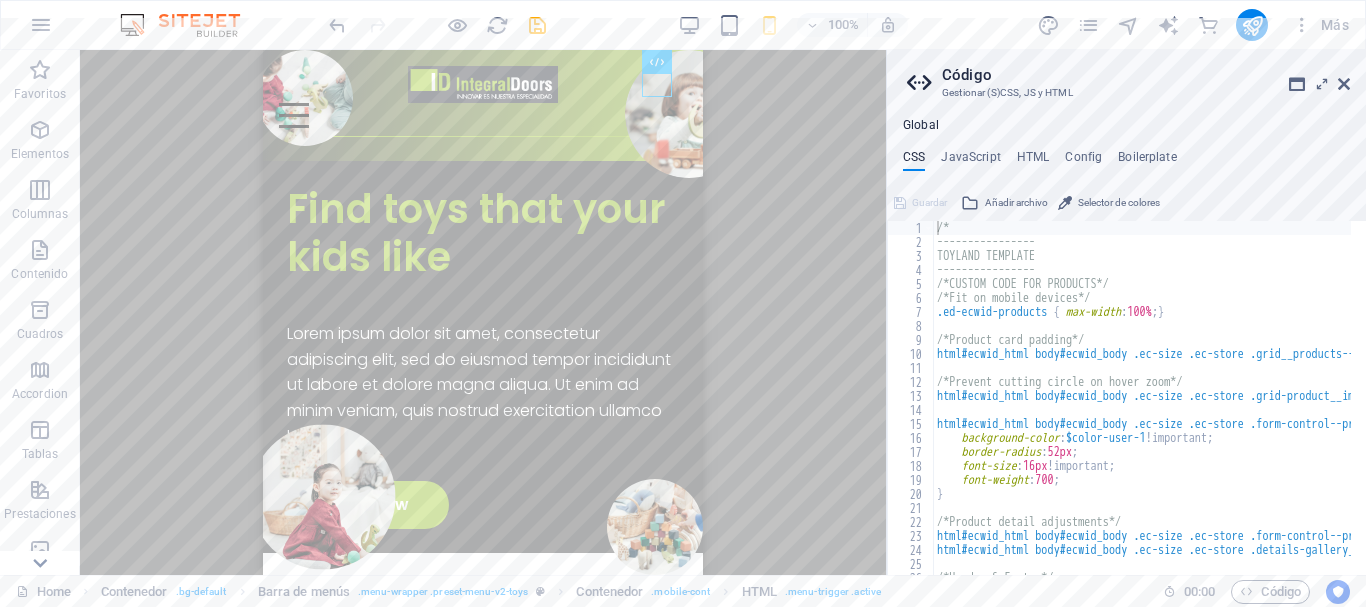 drag, startPoint x: 1125, startPoint y: 74, endPoint x: 1229, endPoint y: 72, distance: 104.019226 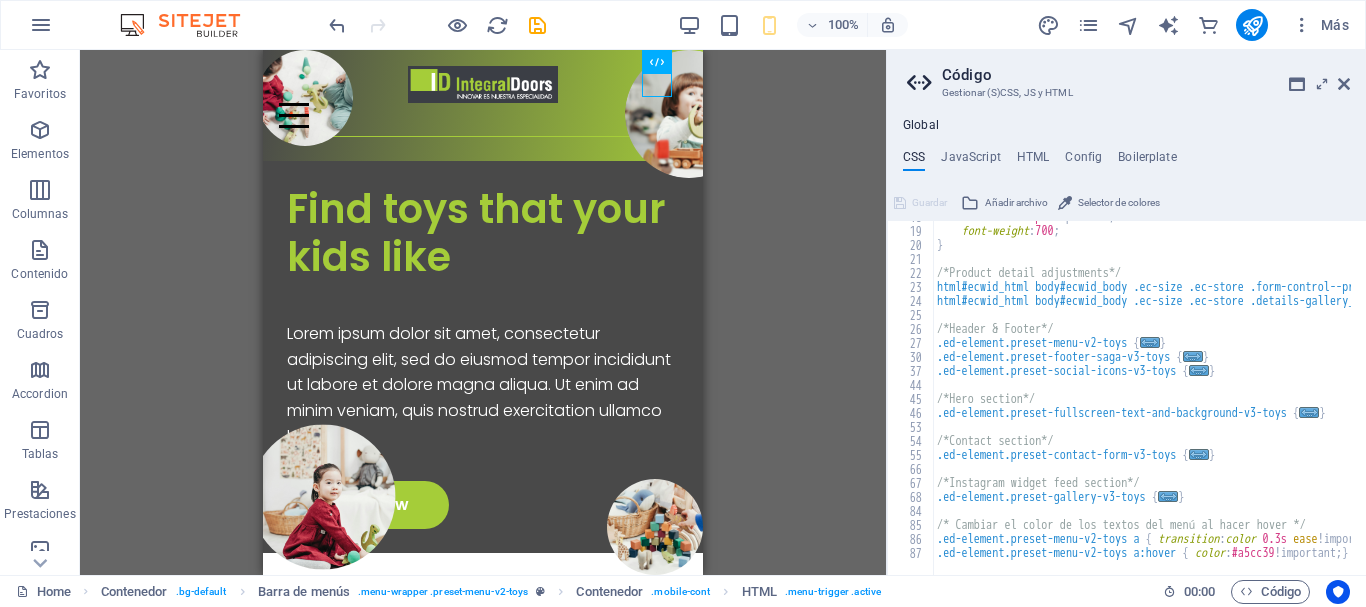 scroll, scrollTop: 249, scrollLeft: 0, axis: vertical 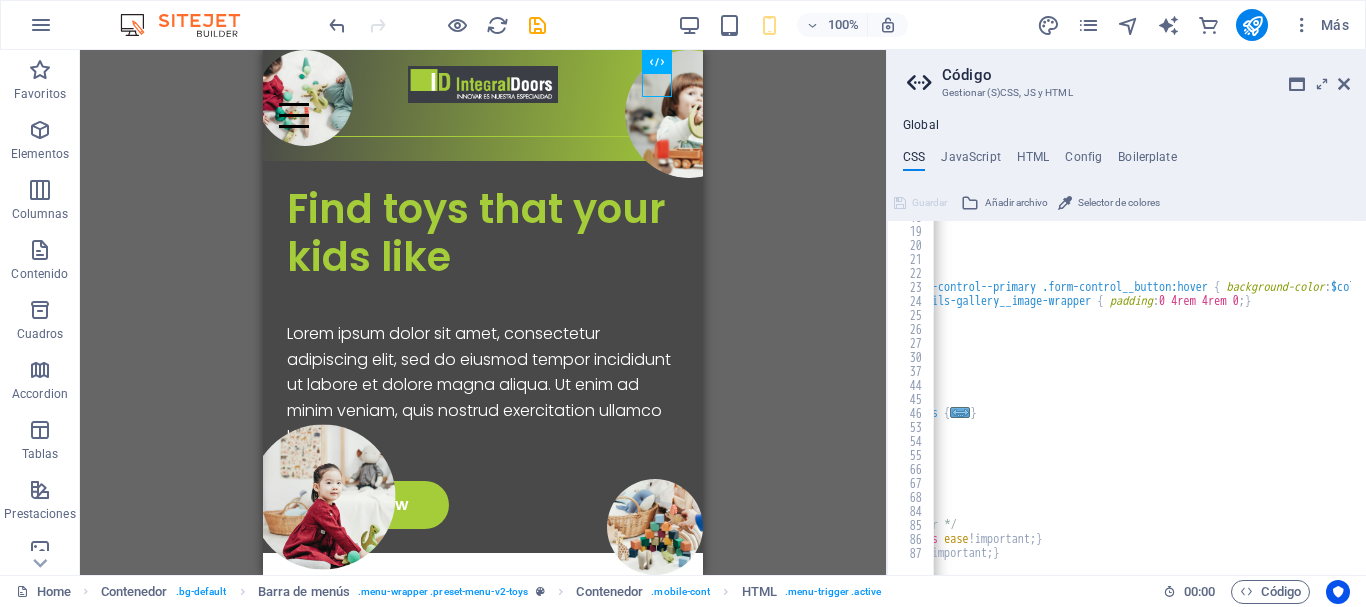 type on ".ed-element.preset-menu-v2-toys a:hover { color: #a5cc39 !important; }" 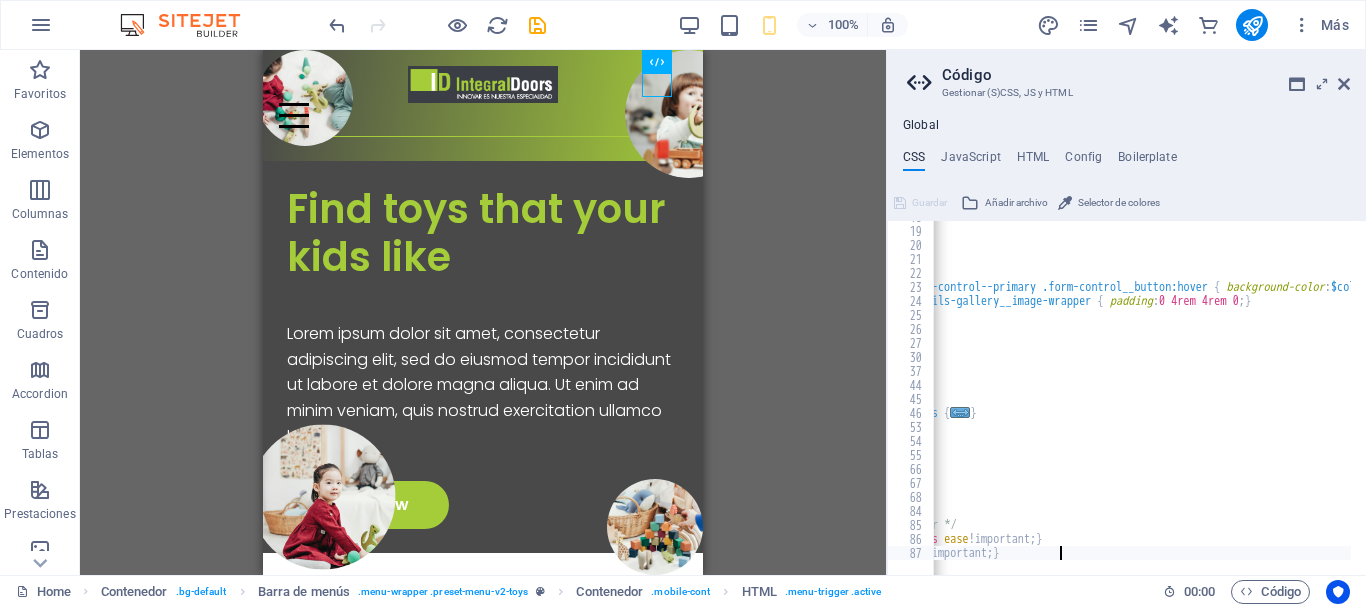 click on "font-size :  16px  !important;      font-weight :  700 ; } /*Product detail adjustments*/ html#ecwid_html   body#ecwid_body   .ec-size   .ec-store   .form-control--primary   .form-control__button:hover   {   background-color :  $color-user-3  !important;  } html#ecwid_html   body#ecwid_body   .ec-size   .ec-store   .details-gallery__image-wrapper   {   padding :  0   4rem   4rem   0 ;  } /*Header & Footer*/ .ed-element.preset-menu-v2-toys   { ... } .ed-element.preset-footer-saga-v3-toys   { ... } .ed-element.preset-social-icons-v3-toys   { ... } /*Hero section*/ .ed-element.preset-fullscreen-text-and-background-v3-toys   { ... } /*Contact section*/ .ed-element.preset-contact-form-v3-toys   { ... } /*Instagram widget feed section*/ .ed-element.preset-gallery-v3-toys   { ... } /* Cambiar el color de los textos del menú al hacer hover */ .ed-element.preset-menu-v2-toys   a   {   transition :  color   0.3s   ease  !important;  } .ed-element.preset-menu-v2-toys   a:hover   {   color :  #a5cc39  !important;" at bounding box center (1090, 393) 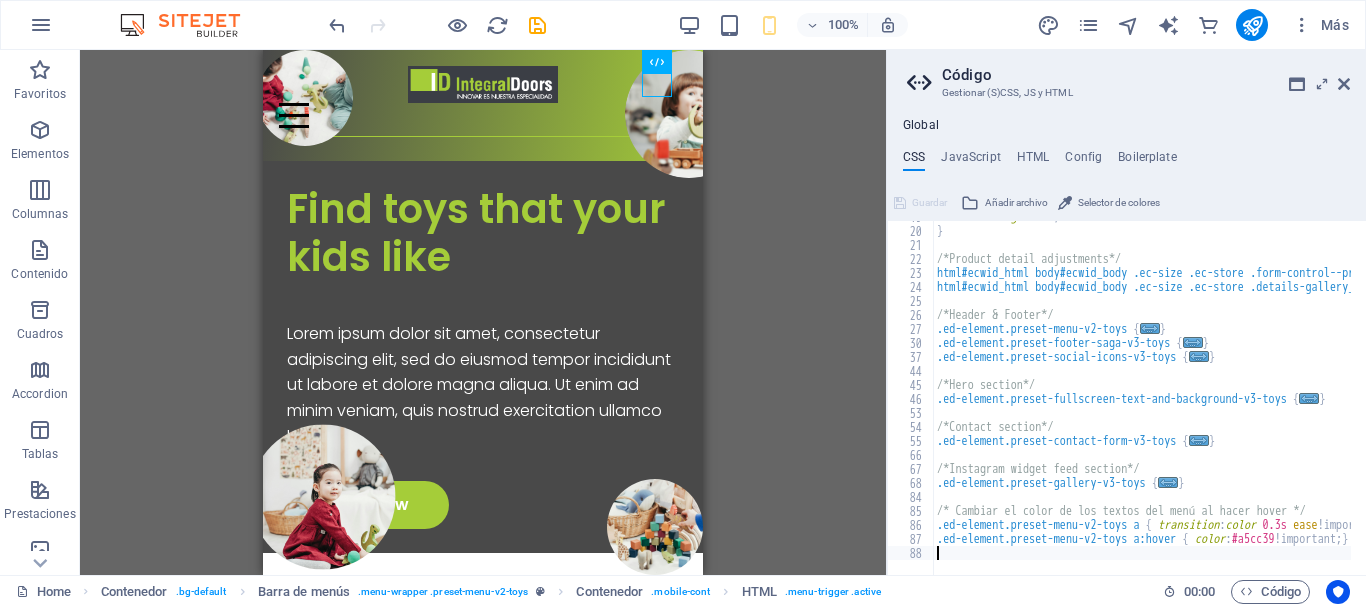 scroll, scrollTop: 263, scrollLeft: 0, axis: vertical 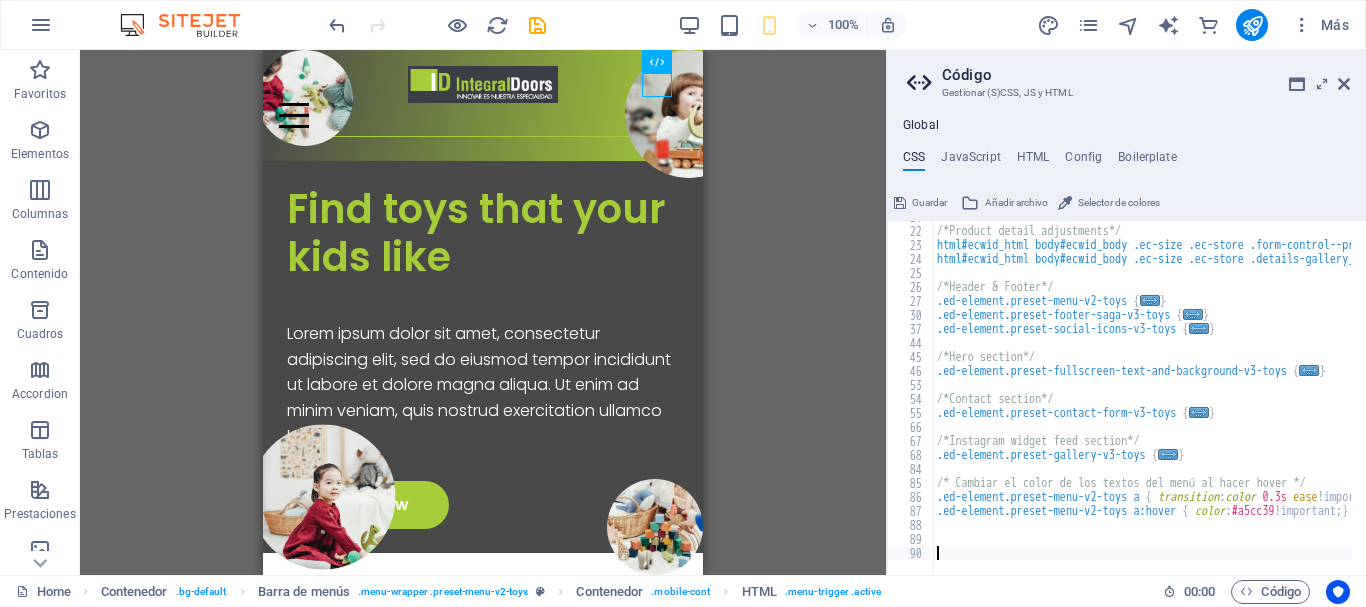 paste 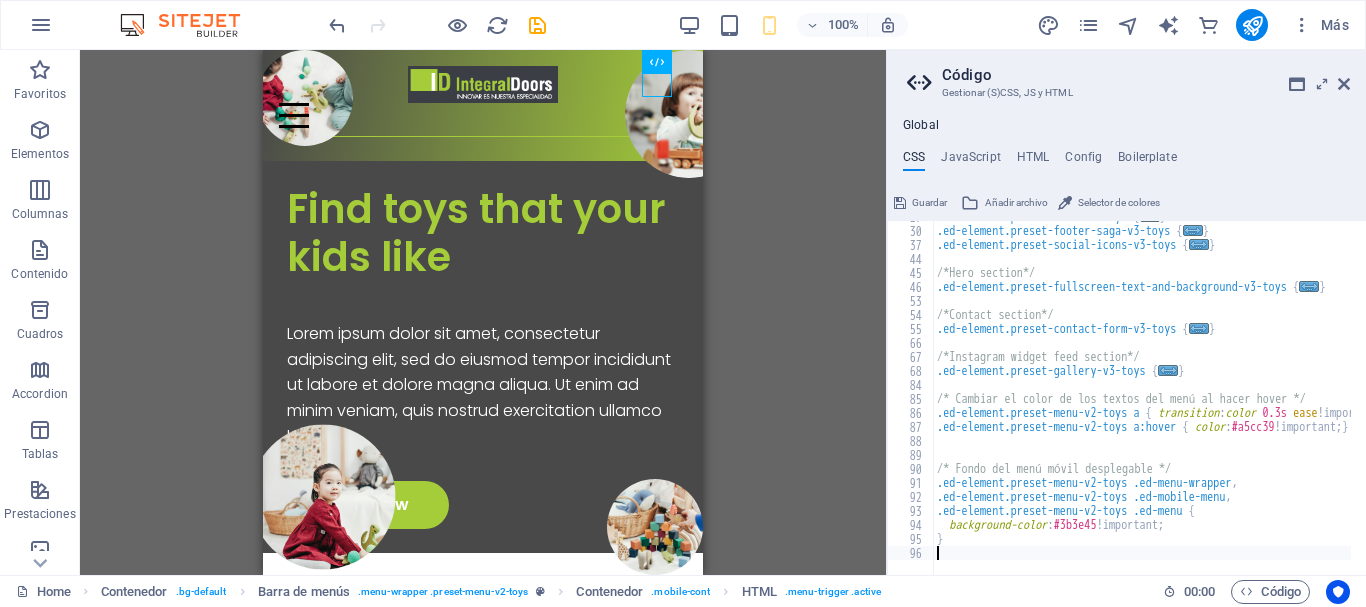 scroll, scrollTop: 375, scrollLeft: 0, axis: vertical 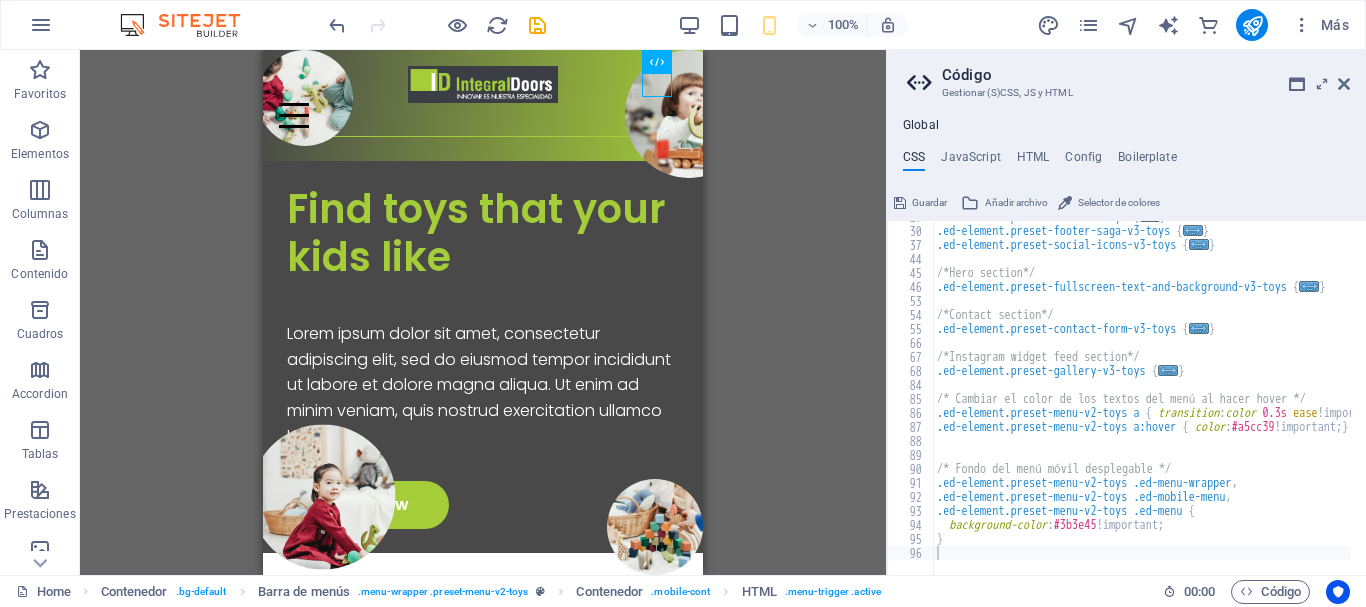 click on "Arrastra aquí para reemplazar el contenido existente. Si quieres crear un elemento nuevo, pulsa “Ctrl”.
Imagen amplia con texto   H1   Contenedor   Imagen amplia con texto   Imagen amplia con texto   Contenedor   Marcador   Contenedor   Contenedor   Barra de menús   Barra de menús   Contenedor   Separador   Contenedor   Menú   Texto   Separador   Separador   Botón   Marcador   Contenedor   HTML   Contenedor   Contenedor   Logo" at bounding box center (483, 312) 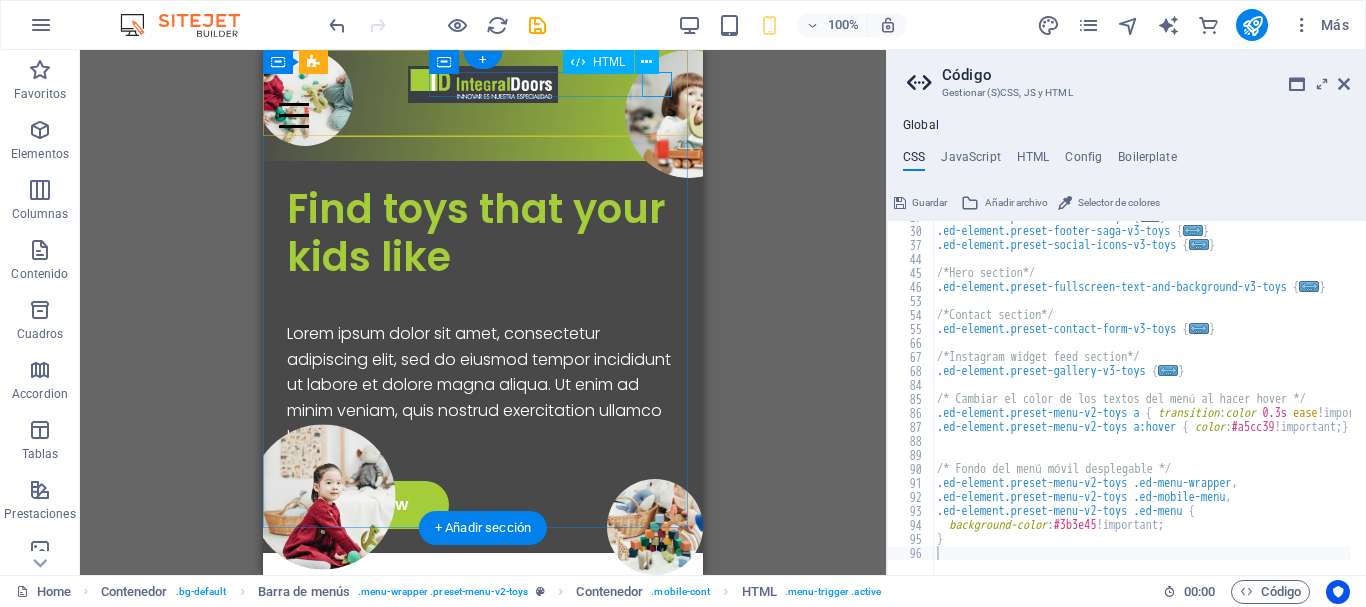 click at bounding box center (483, 115) 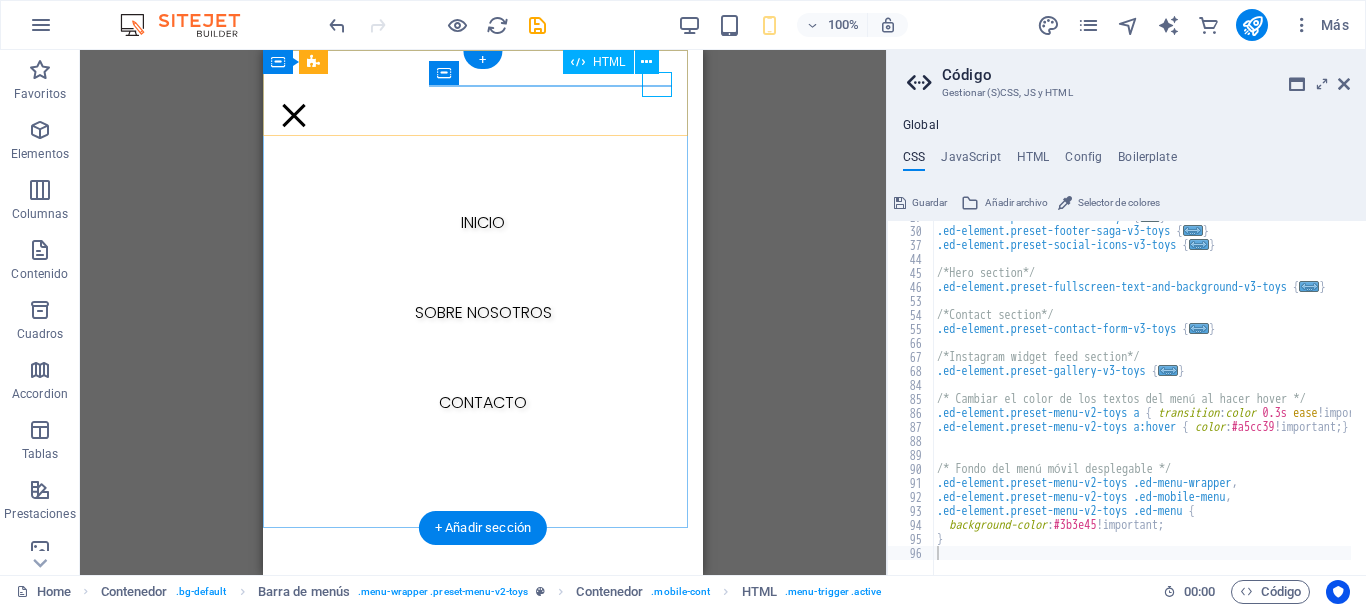 click at bounding box center (294, 115) 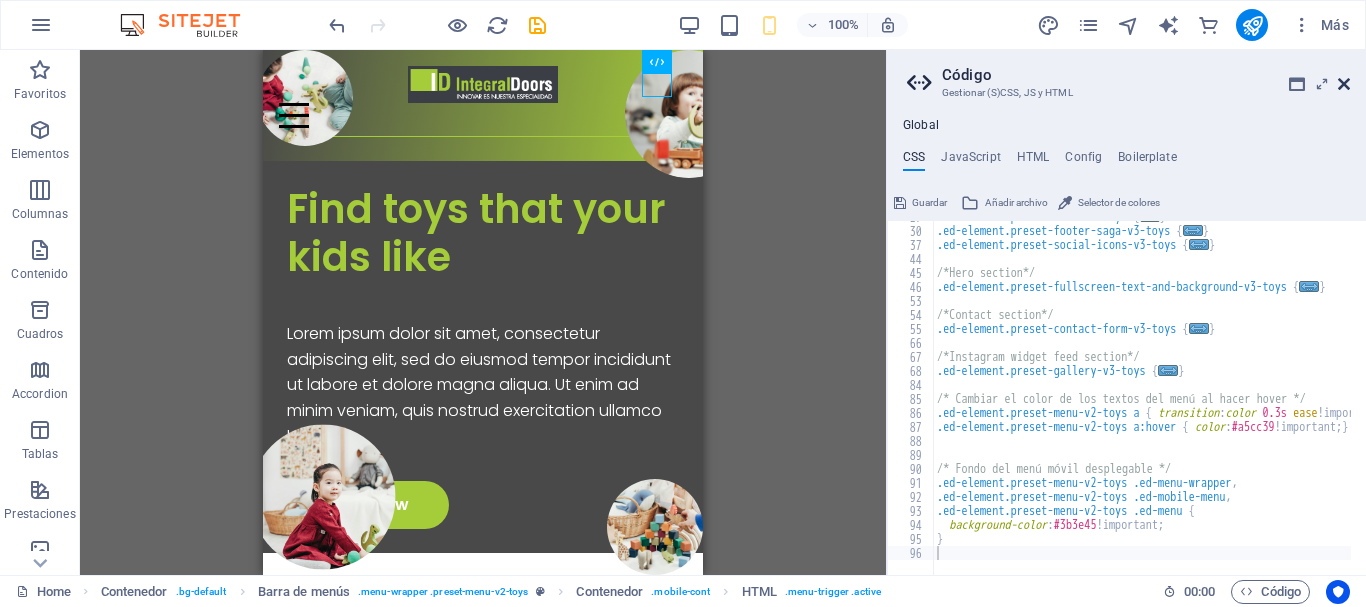 click at bounding box center [1344, 84] 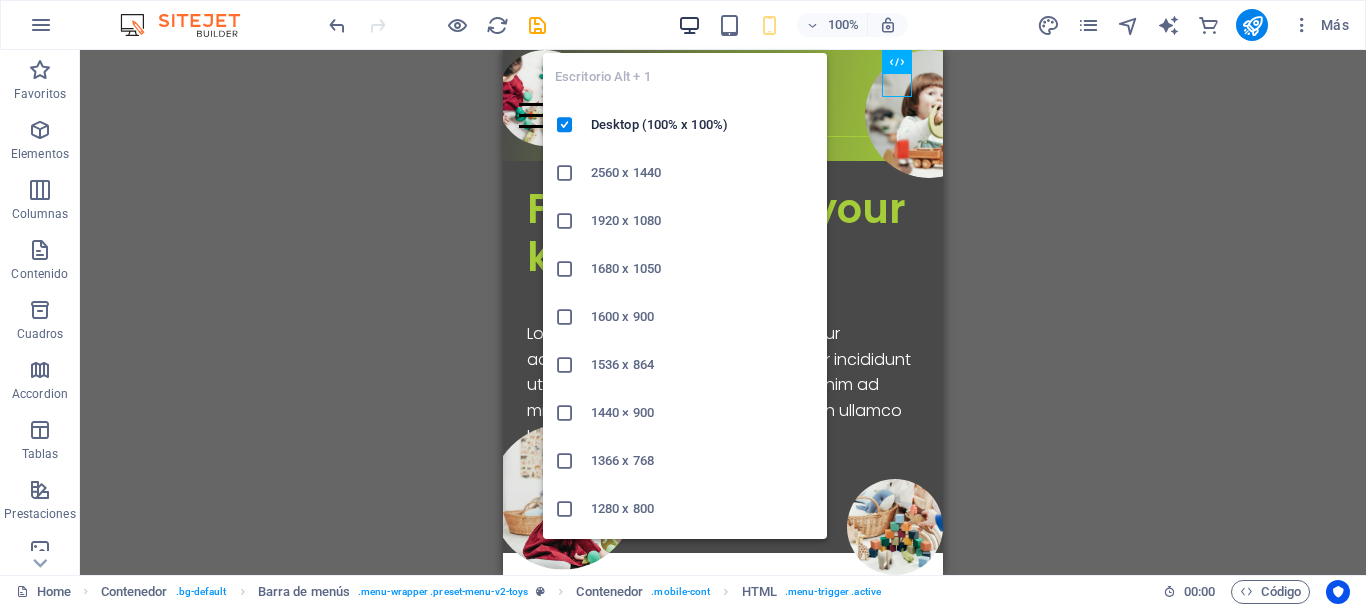 click at bounding box center (689, 25) 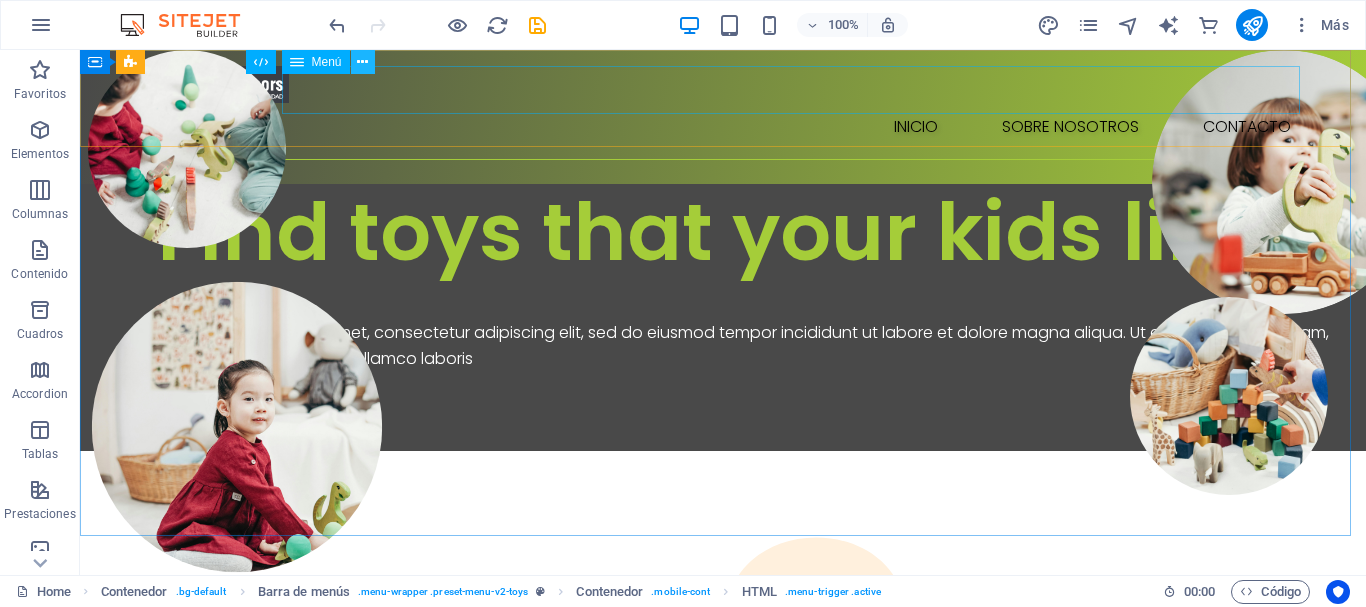 click at bounding box center [362, 62] 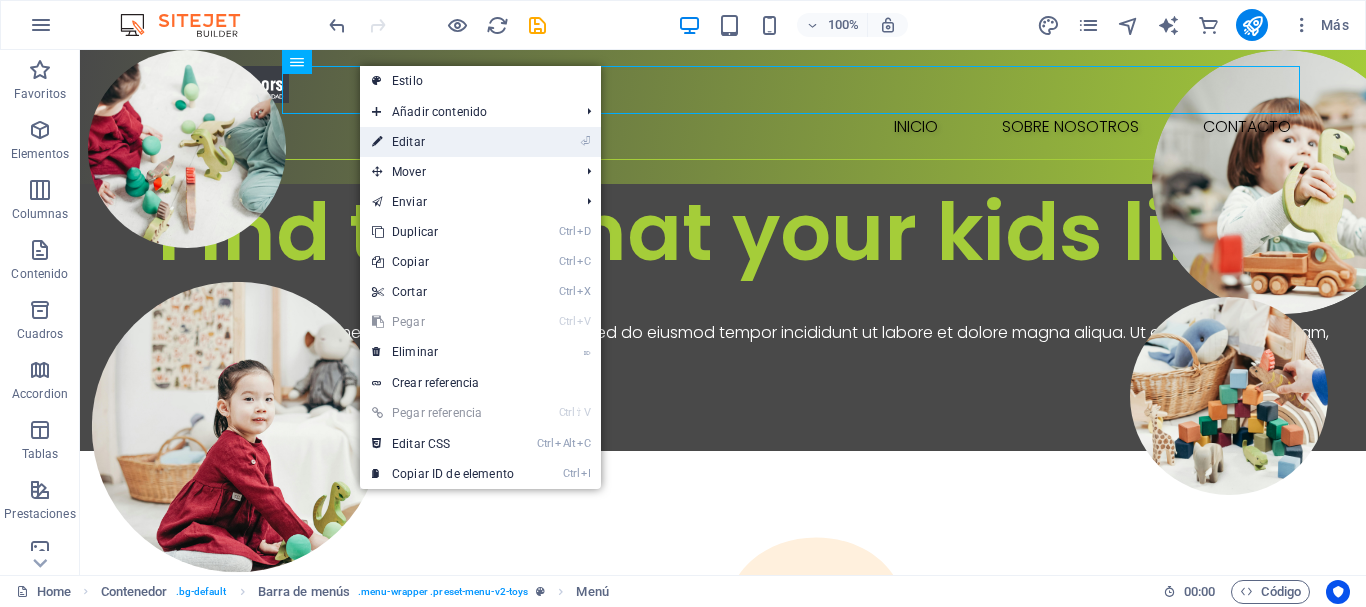click on "⏎  Editar" at bounding box center [443, 142] 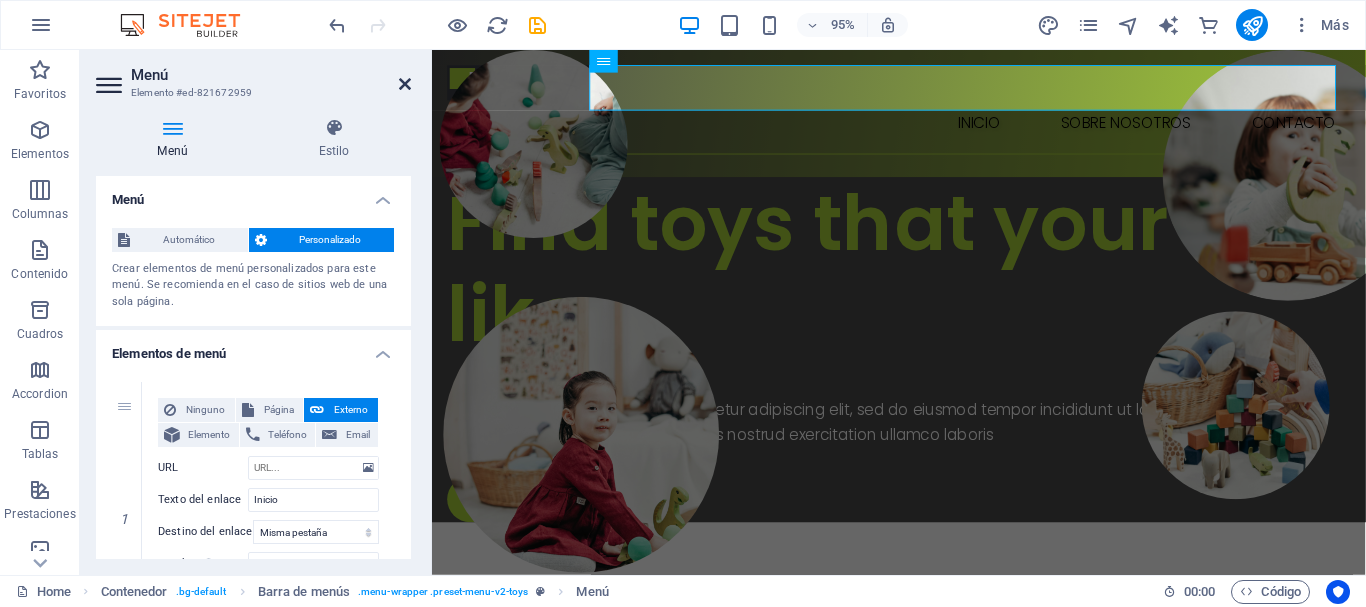 click at bounding box center [405, 84] 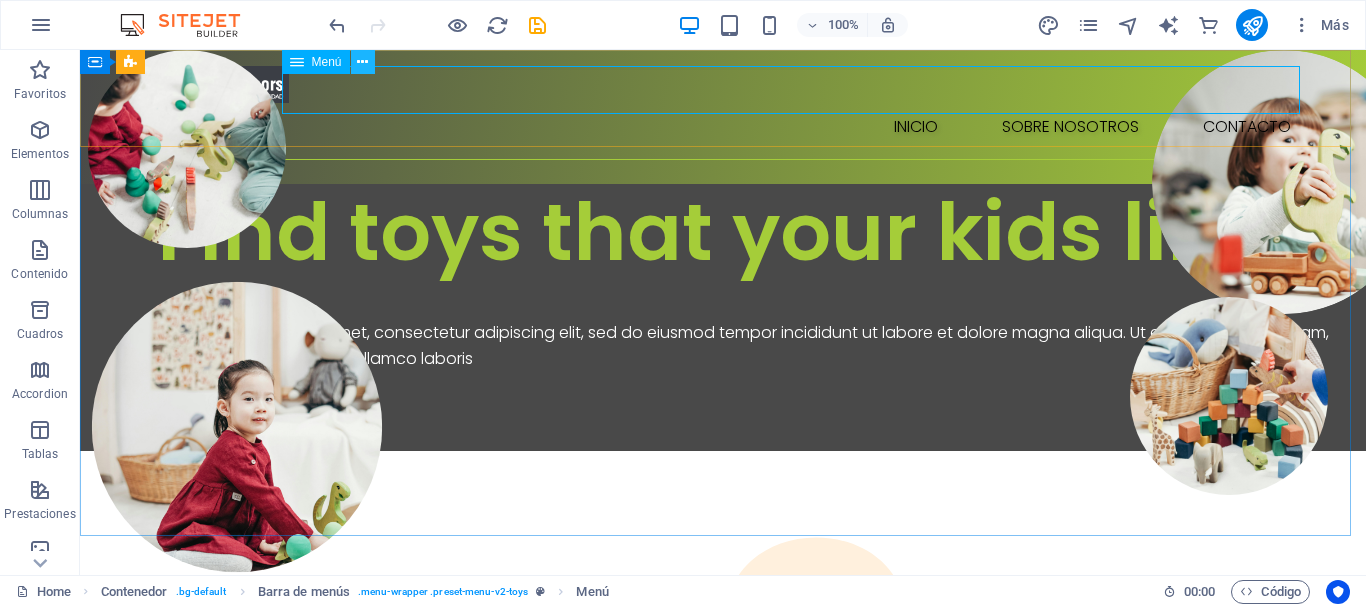 click at bounding box center [362, 62] 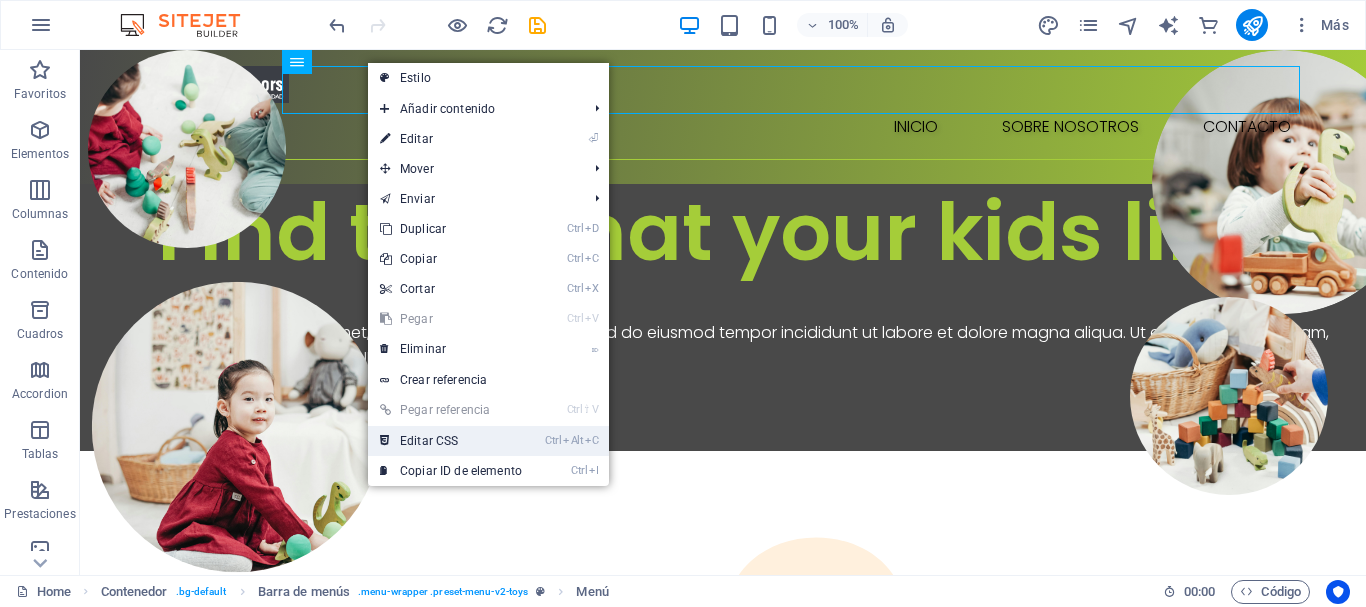 click on "Ctrl Alt C  Editar CSS" at bounding box center (451, 441) 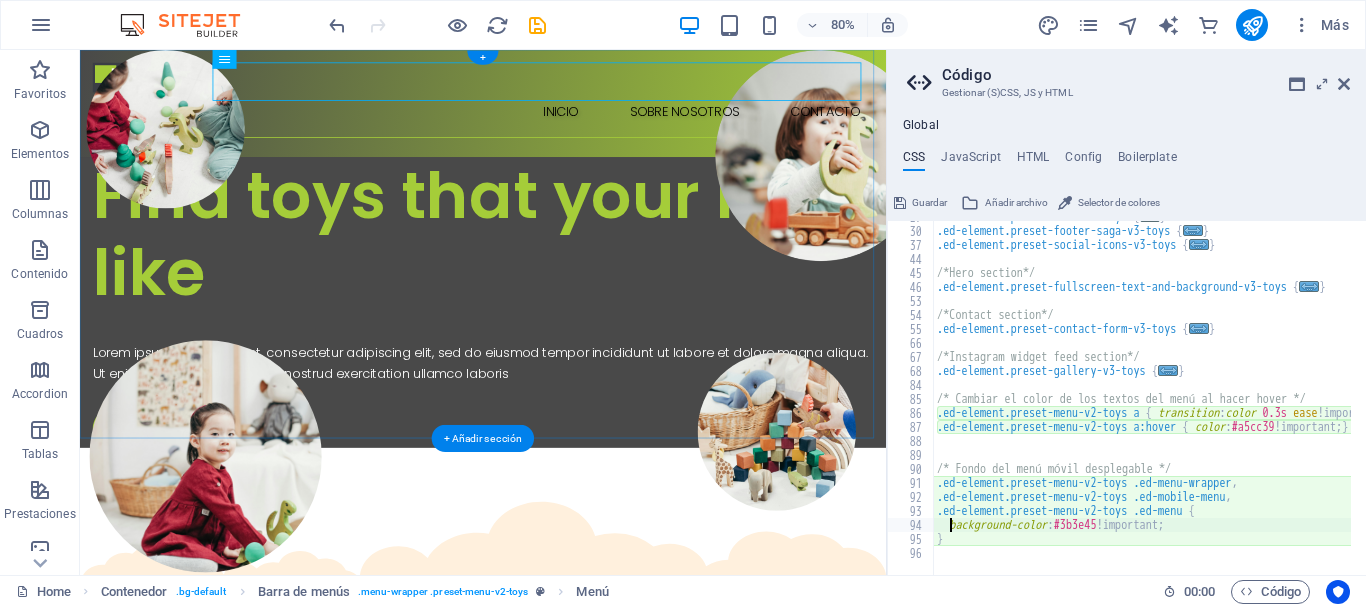 scroll, scrollTop: 375, scrollLeft: 0, axis: vertical 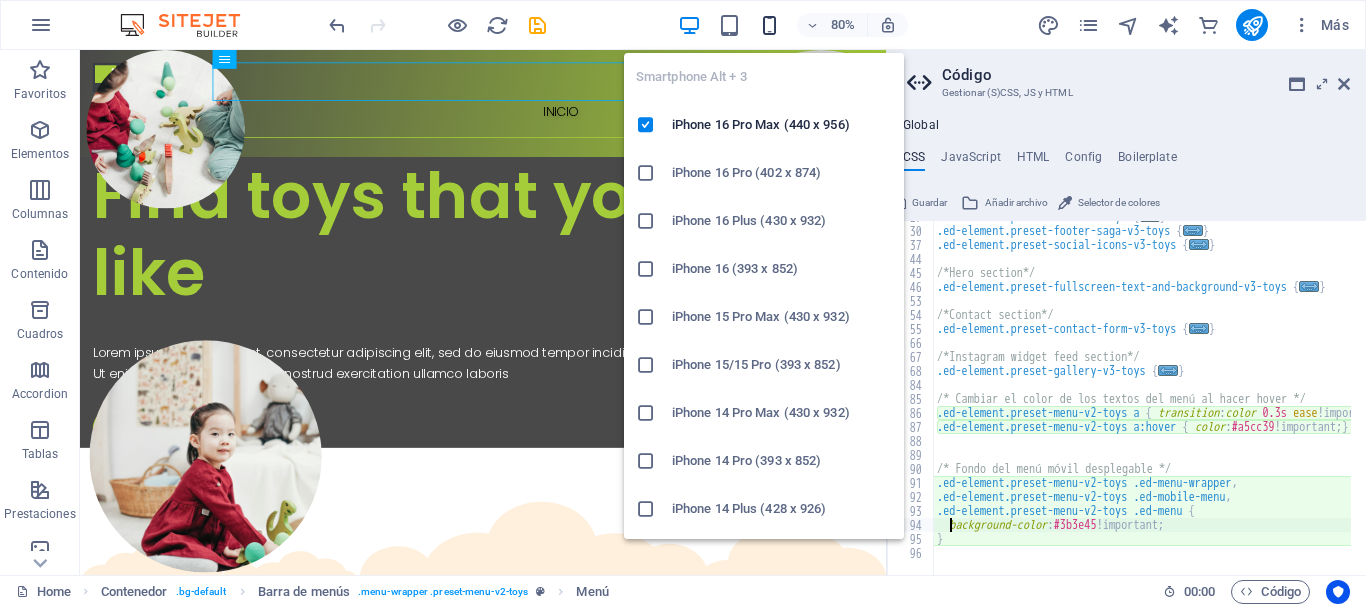 click at bounding box center (769, 25) 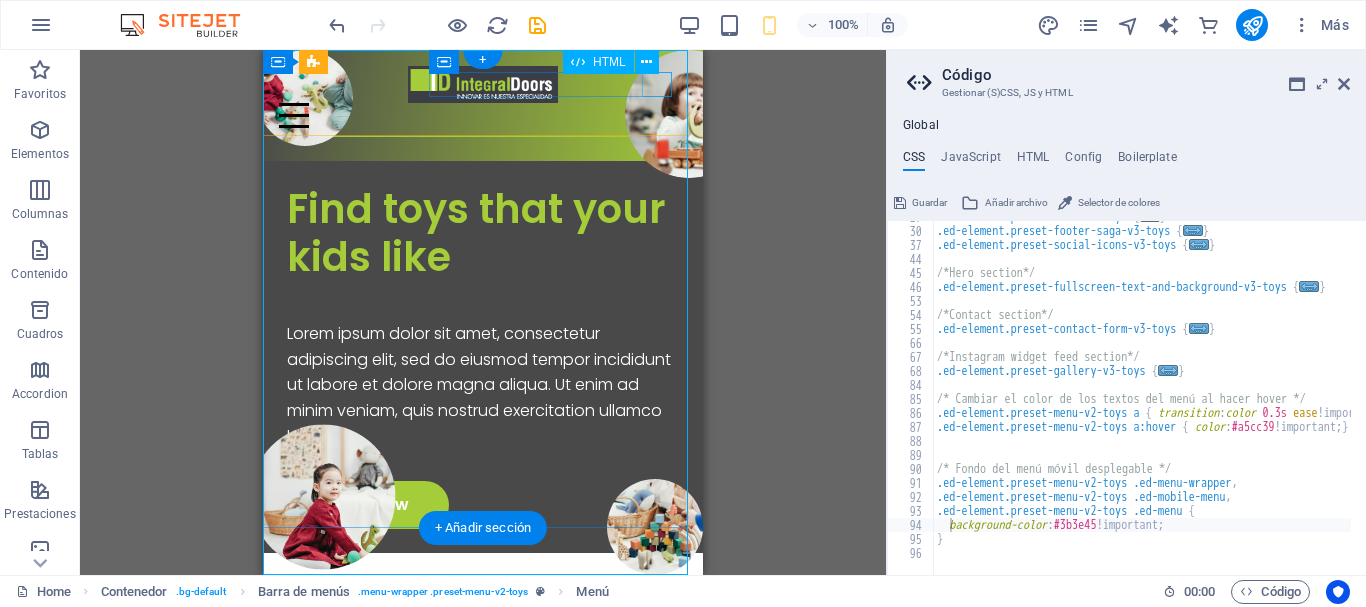 click at bounding box center (483, 115) 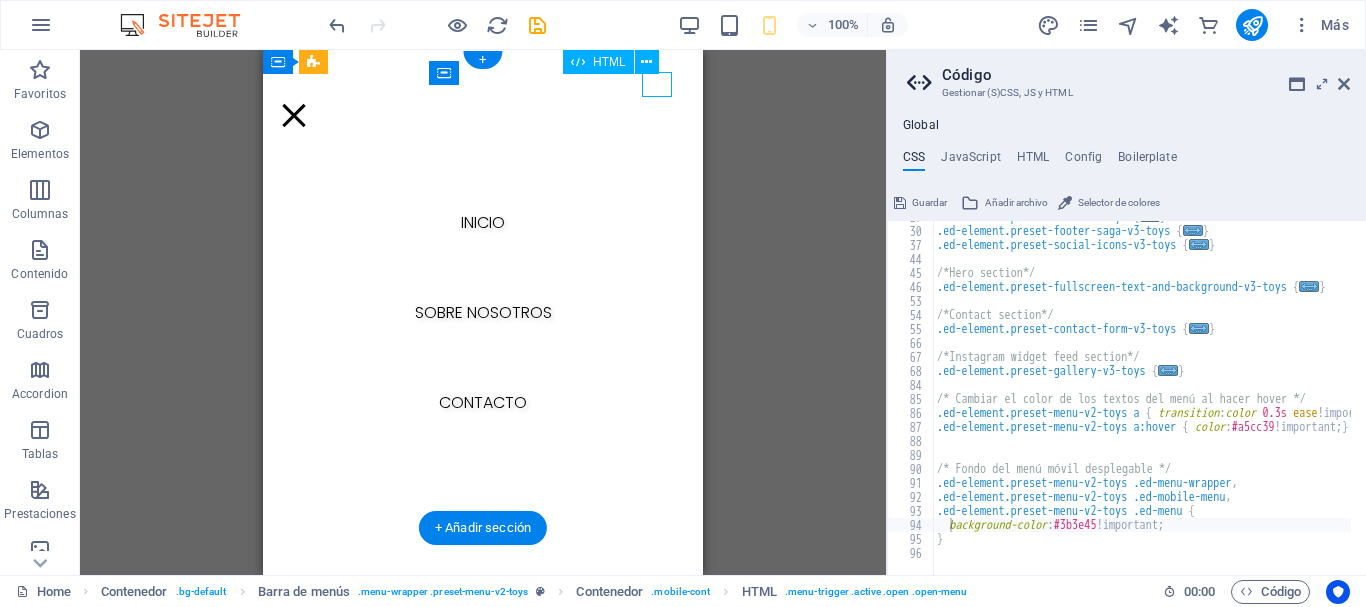 click at bounding box center [294, 115] 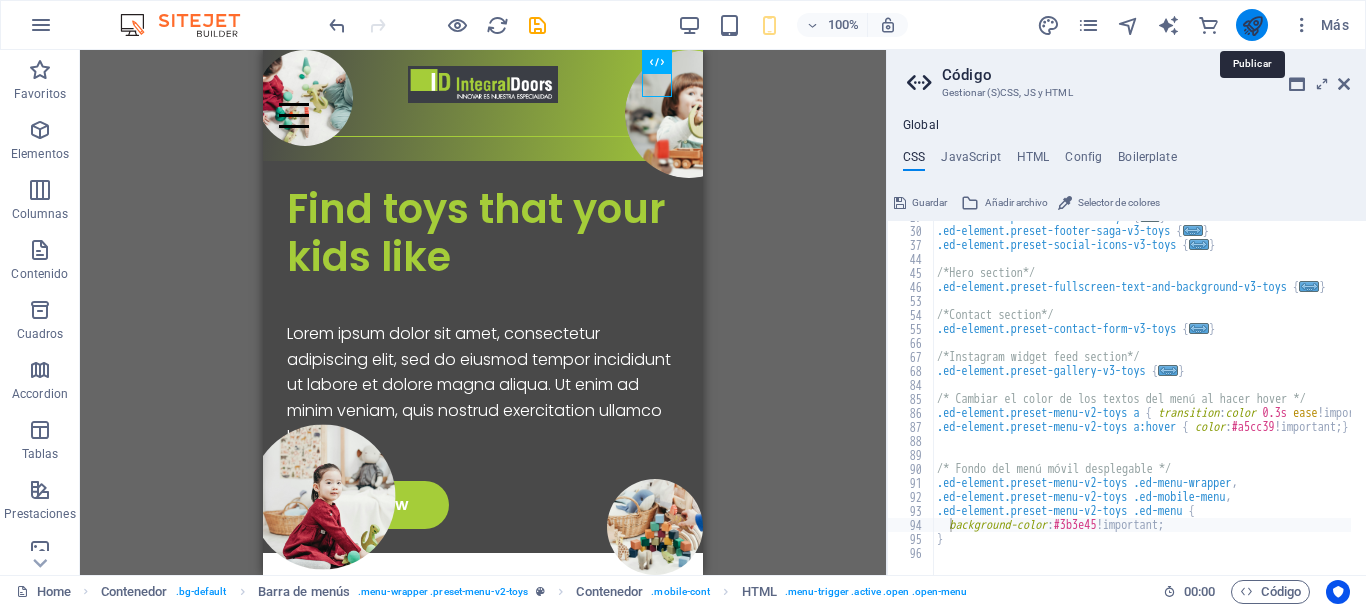 click at bounding box center (1252, 25) 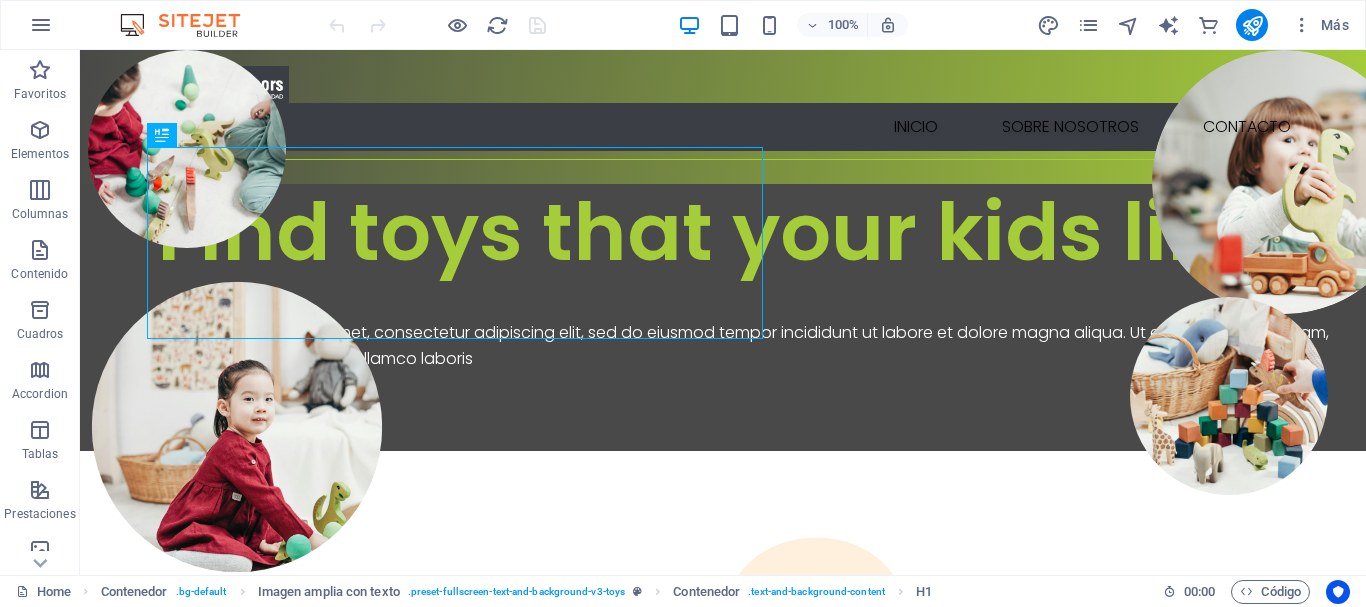 scroll, scrollTop: 0, scrollLeft: 0, axis: both 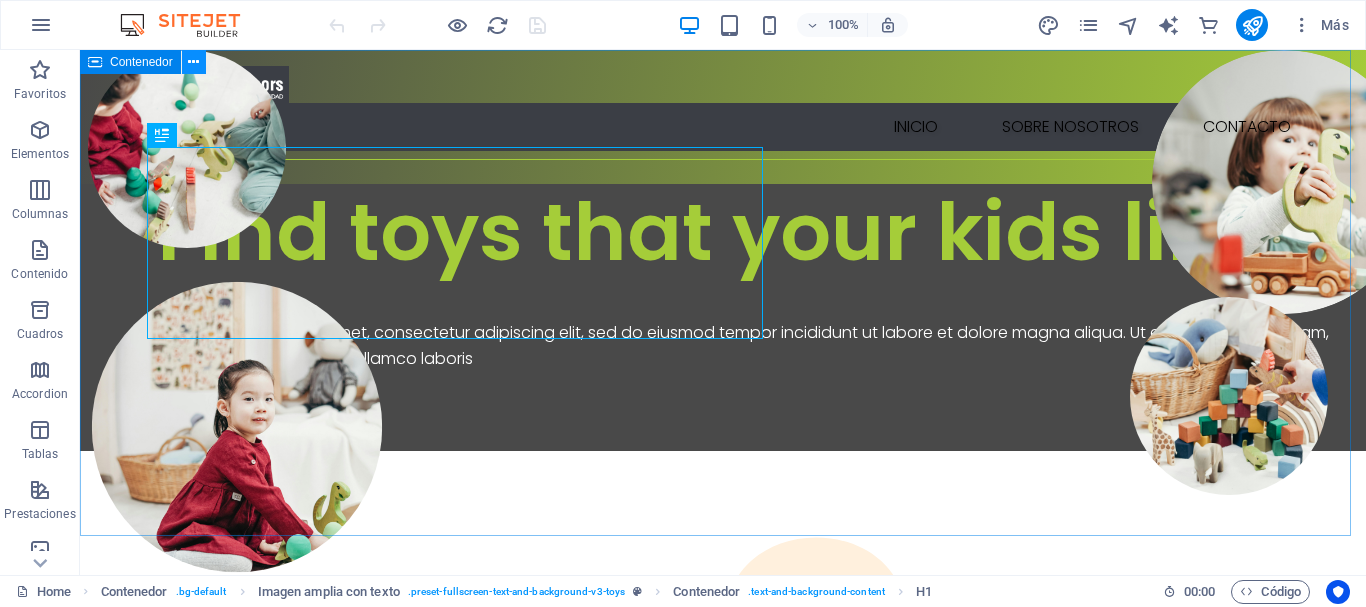 click at bounding box center (193, 62) 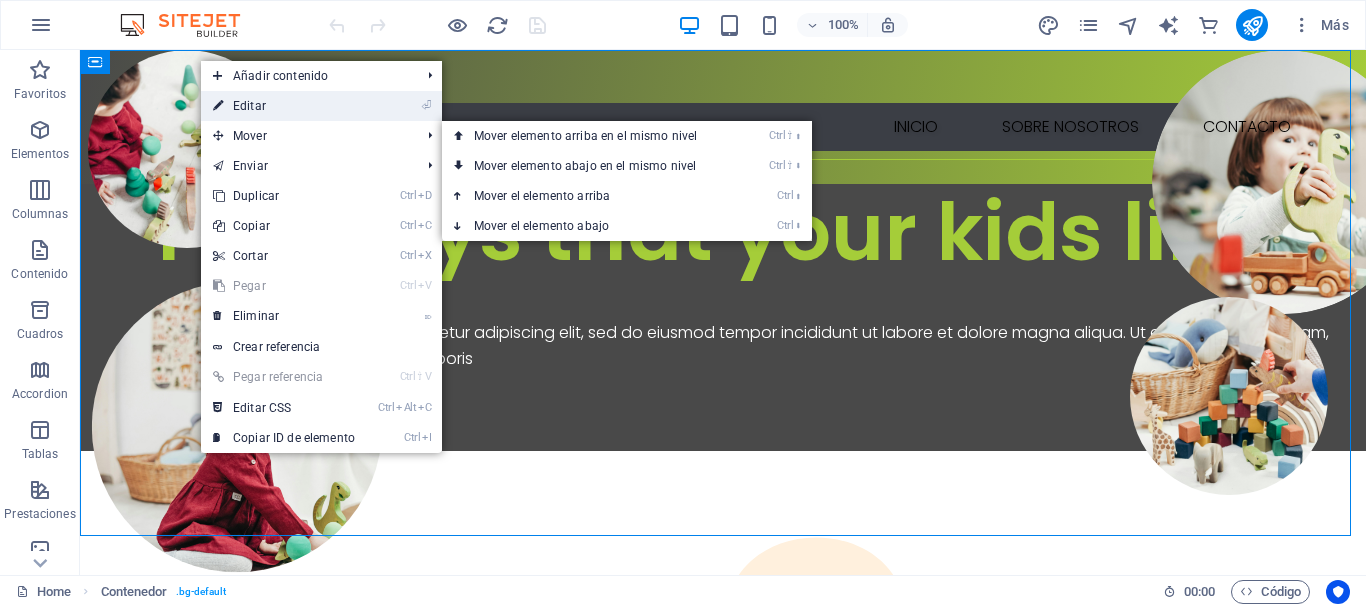 click on "⏎  Editar" at bounding box center (284, 106) 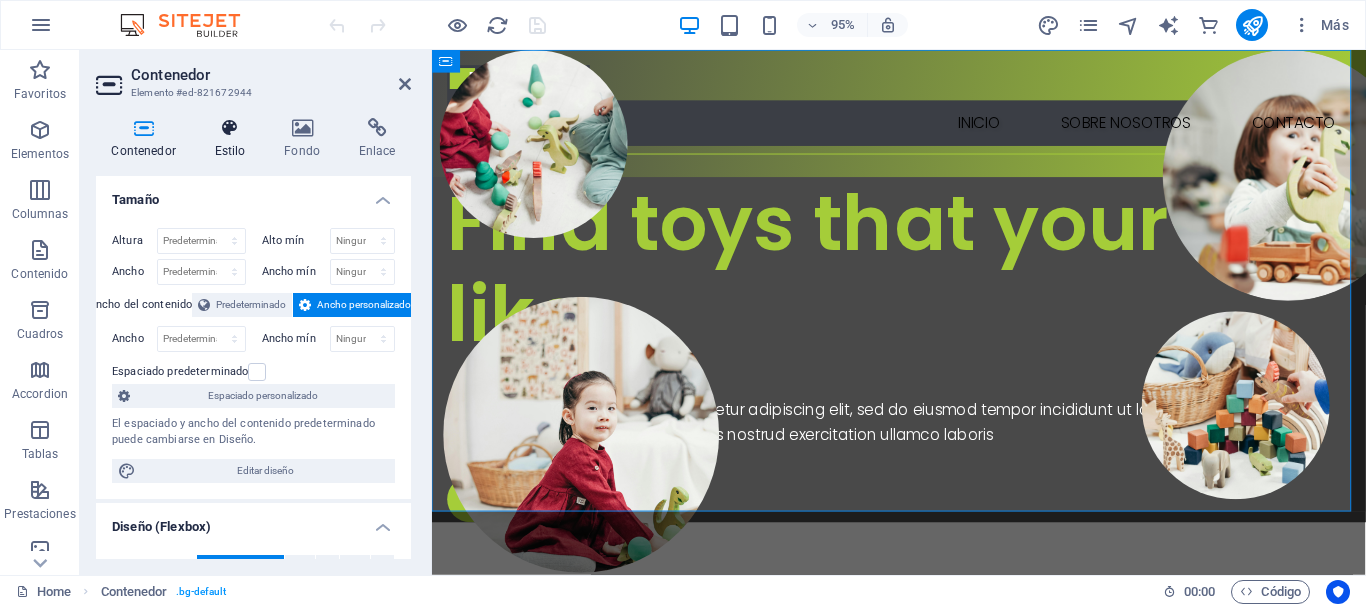 click at bounding box center [230, 128] 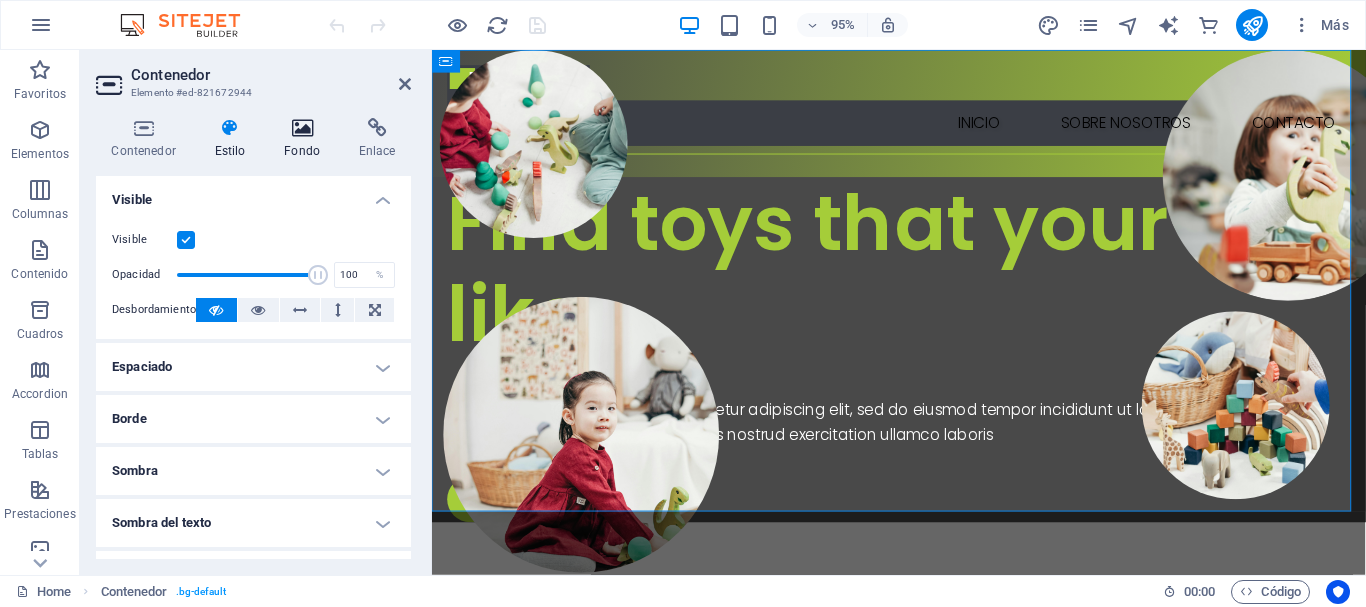 click at bounding box center [302, 128] 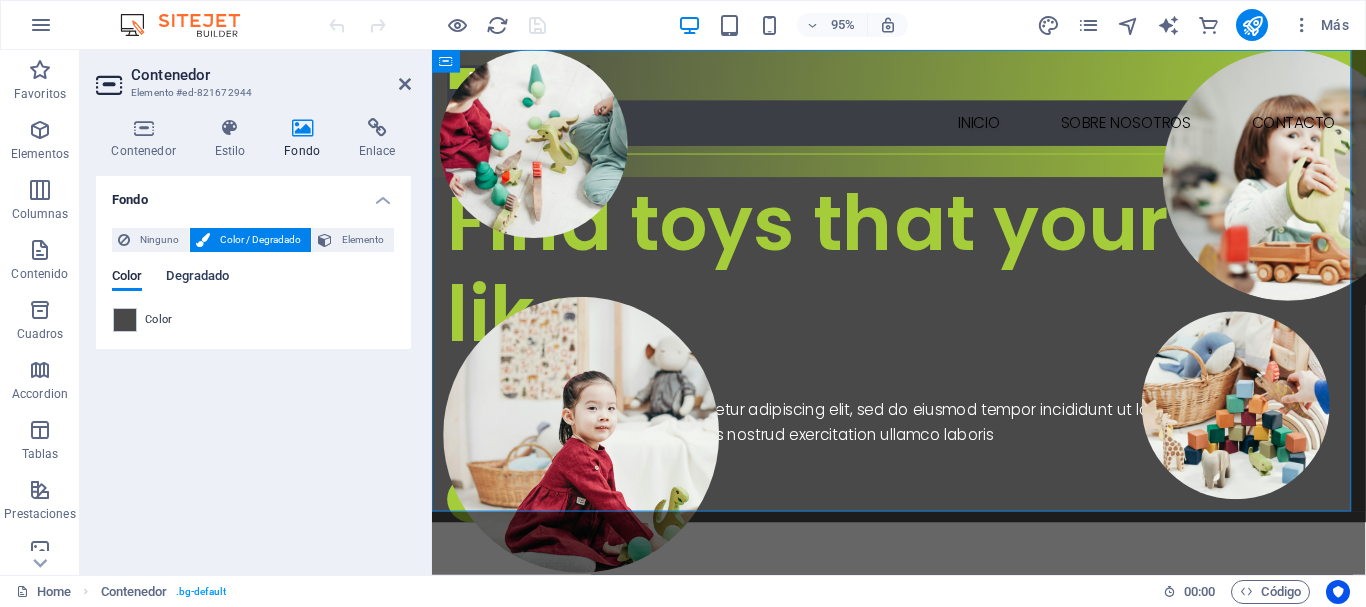 click on "Degradado" at bounding box center [197, 278] 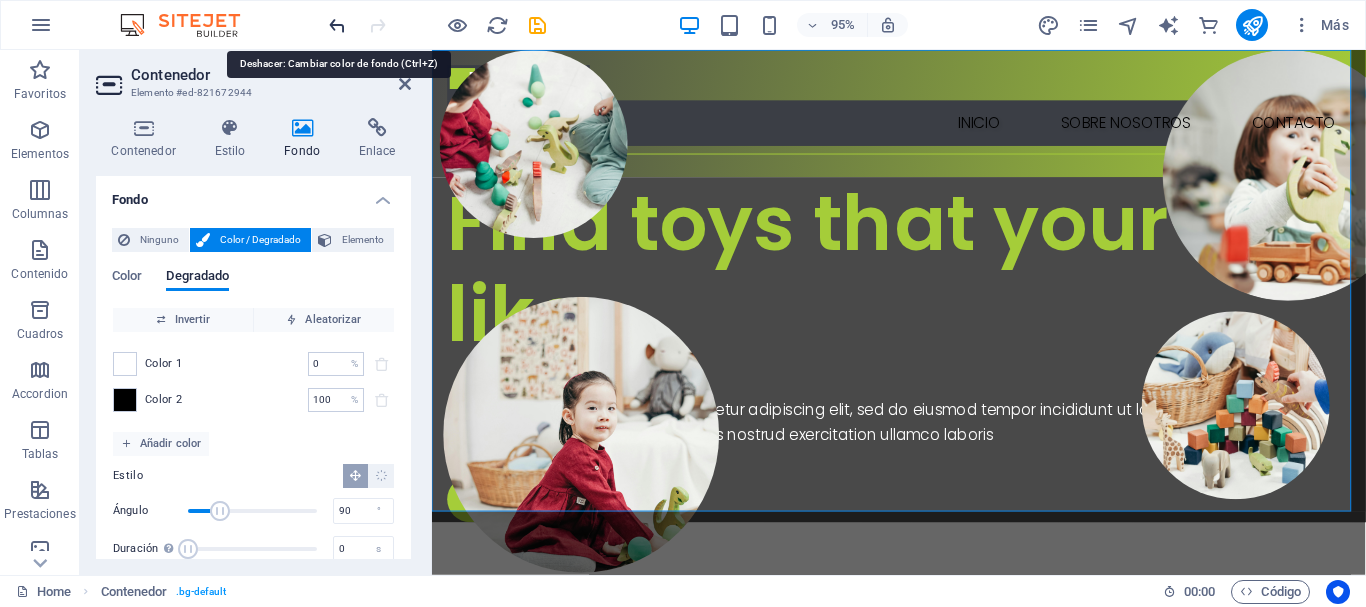 click at bounding box center (337, 25) 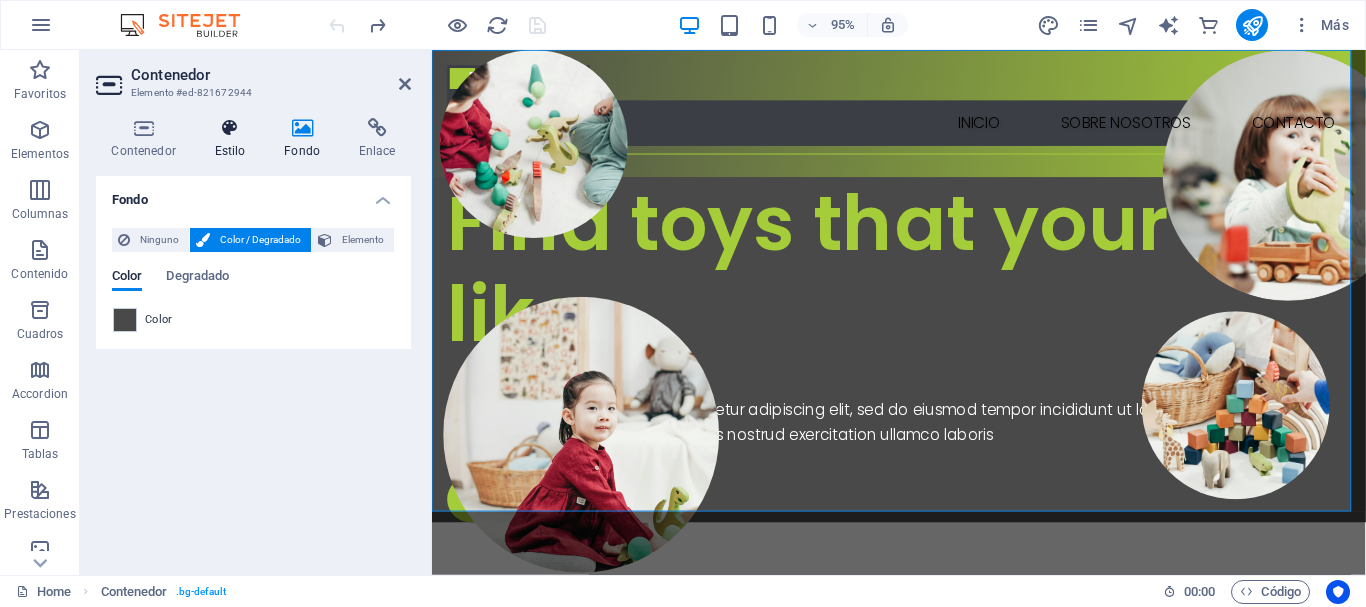 click at bounding box center [230, 128] 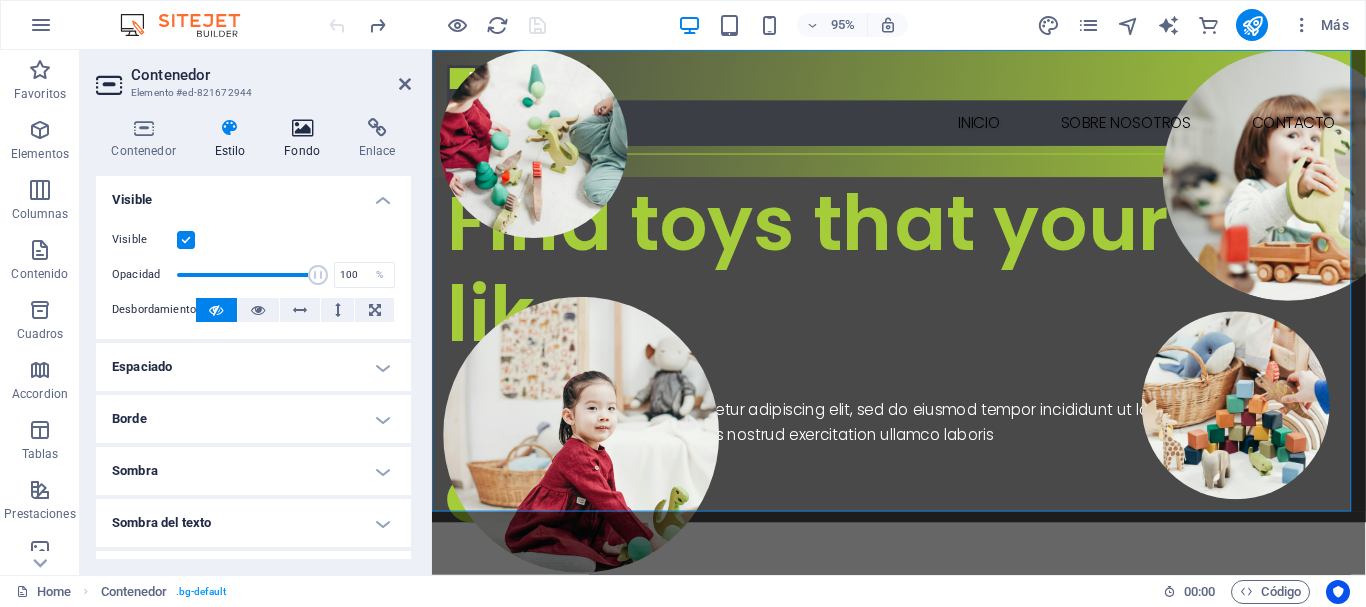 click at bounding box center (302, 128) 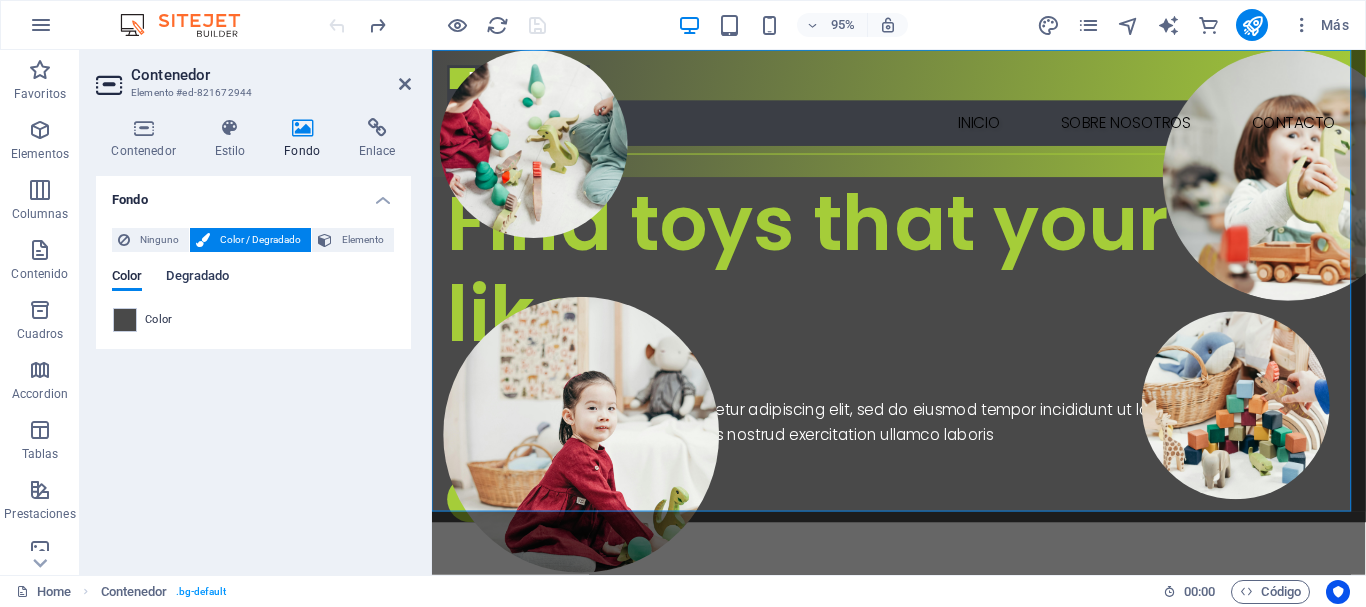 click on "Degradado" at bounding box center [197, 278] 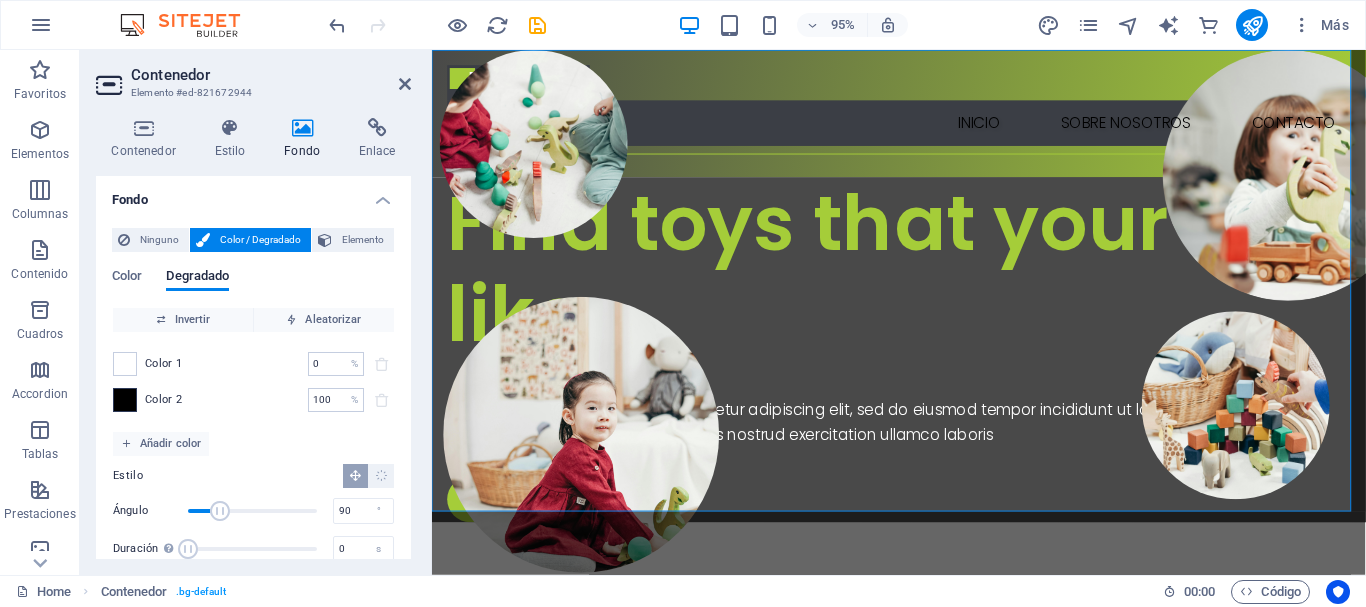 click at bounding box center [125, 400] 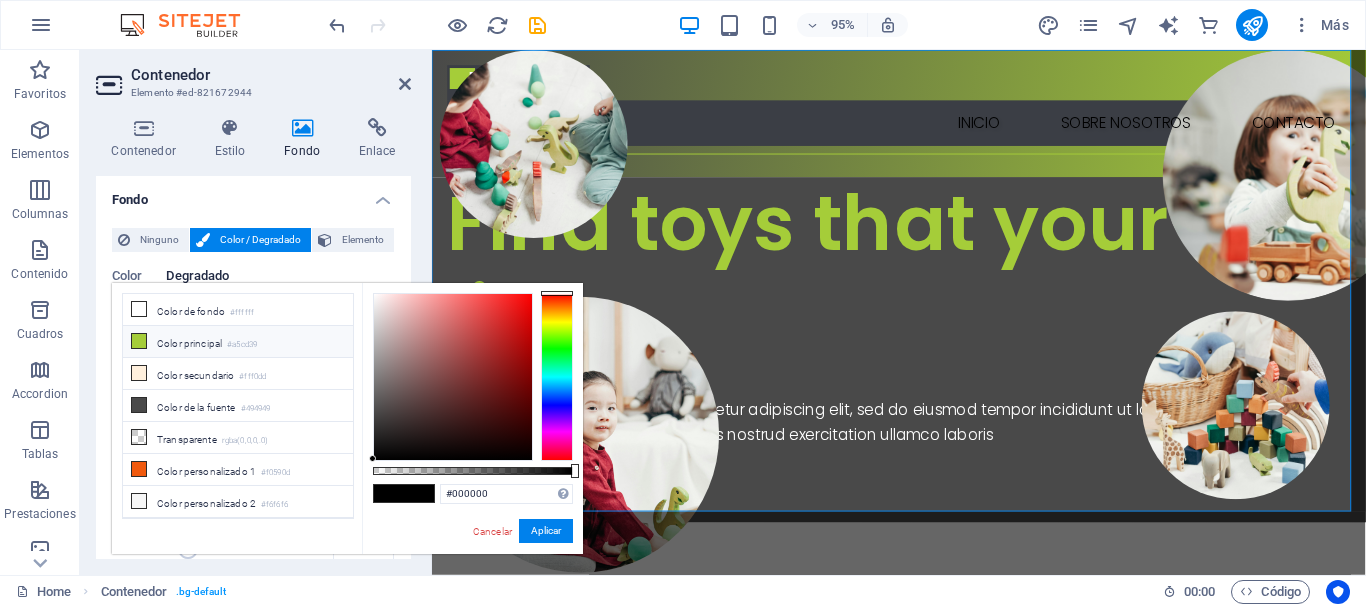 click on "Color principal
#a5cd39" at bounding box center [238, 342] 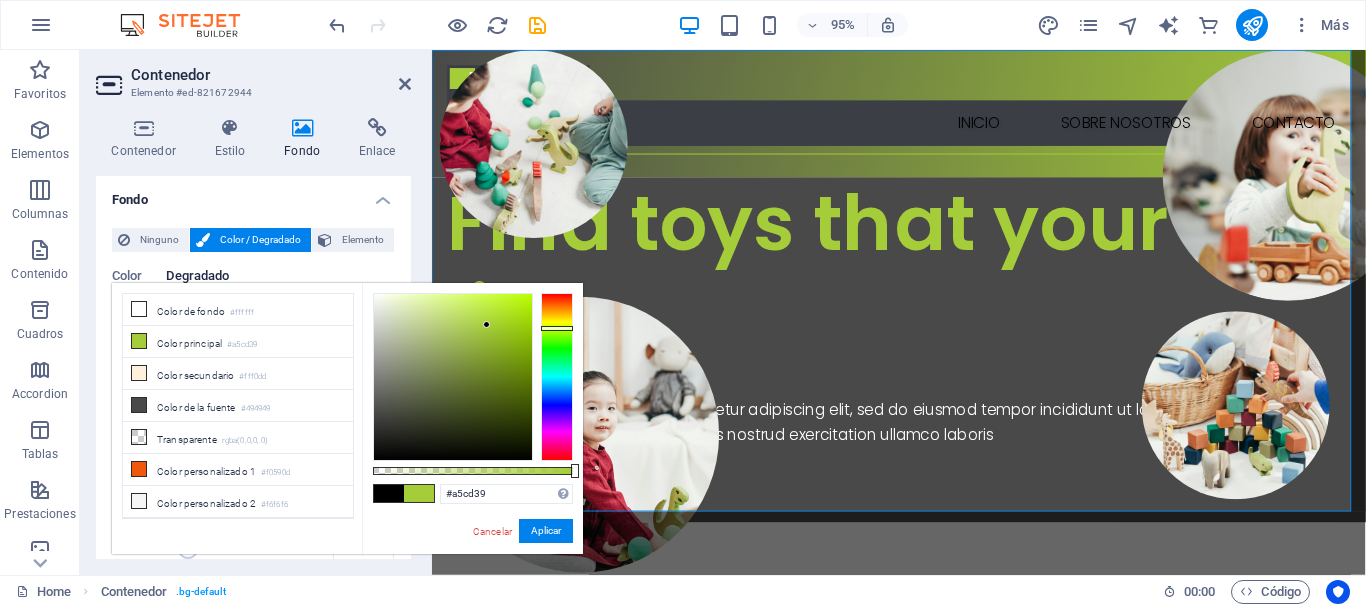 click on "Fondo" at bounding box center (253, 194) 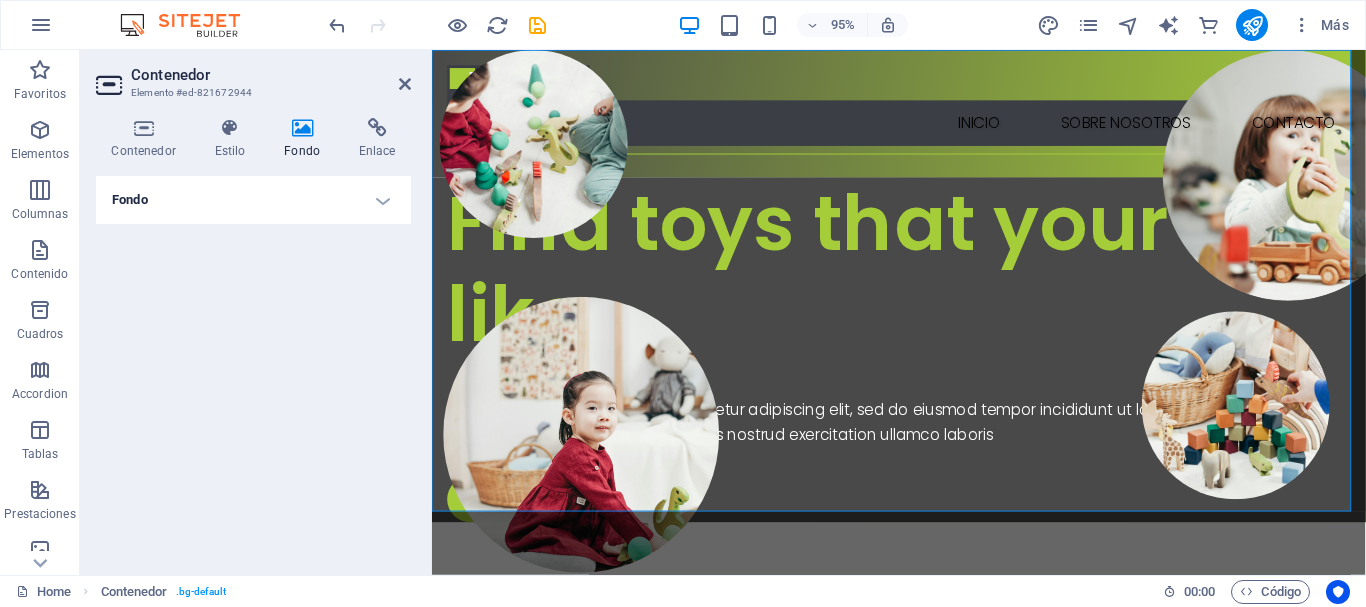 click on "Fondo" at bounding box center [253, 200] 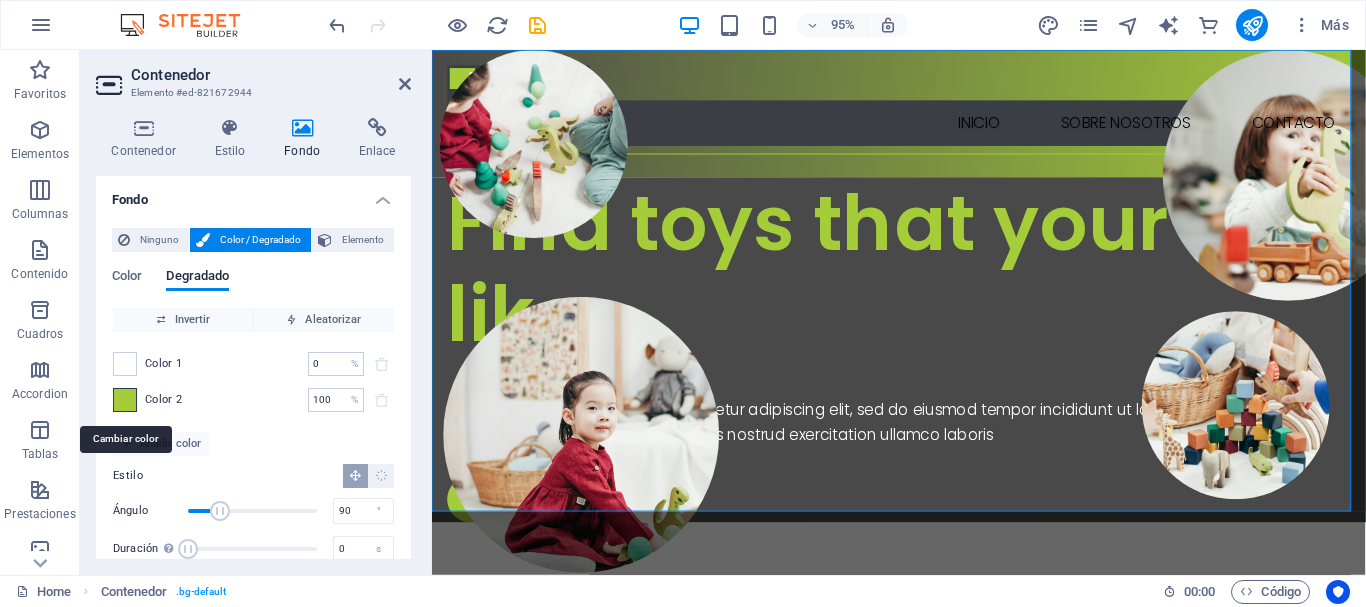 click at bounding box center [125, 400] 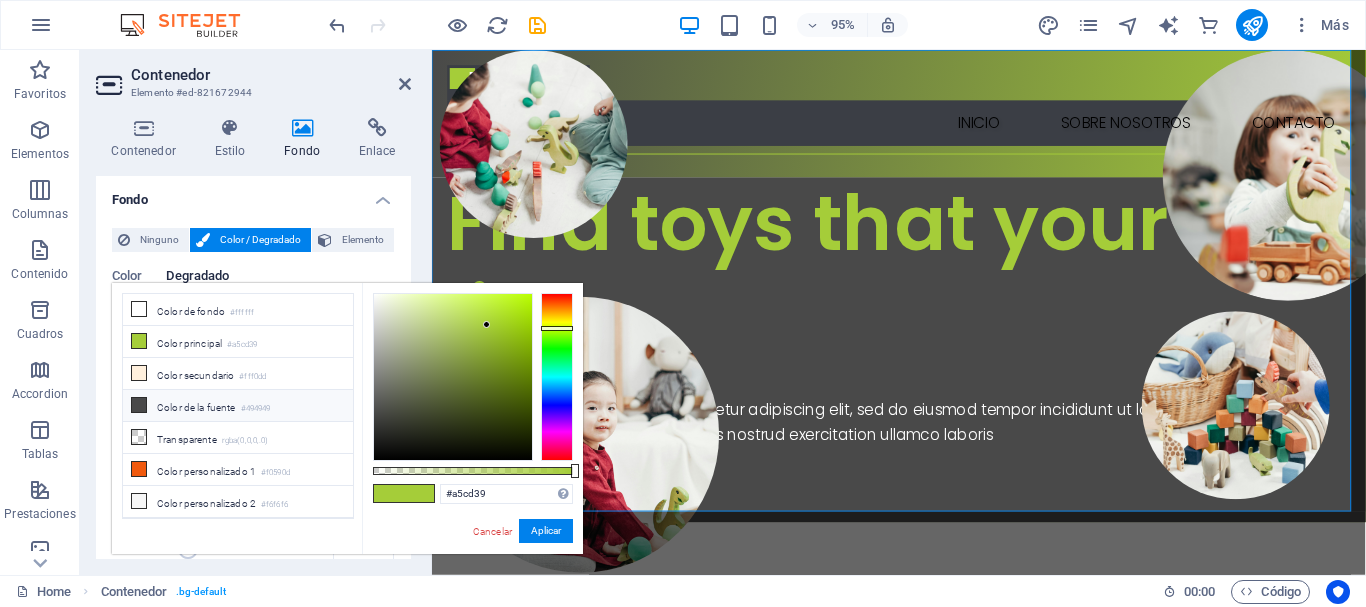 drag, startPoint x: 140, startPoint y: 397, endPoint x: 175, endPoint y: 352, distance: 57.00877 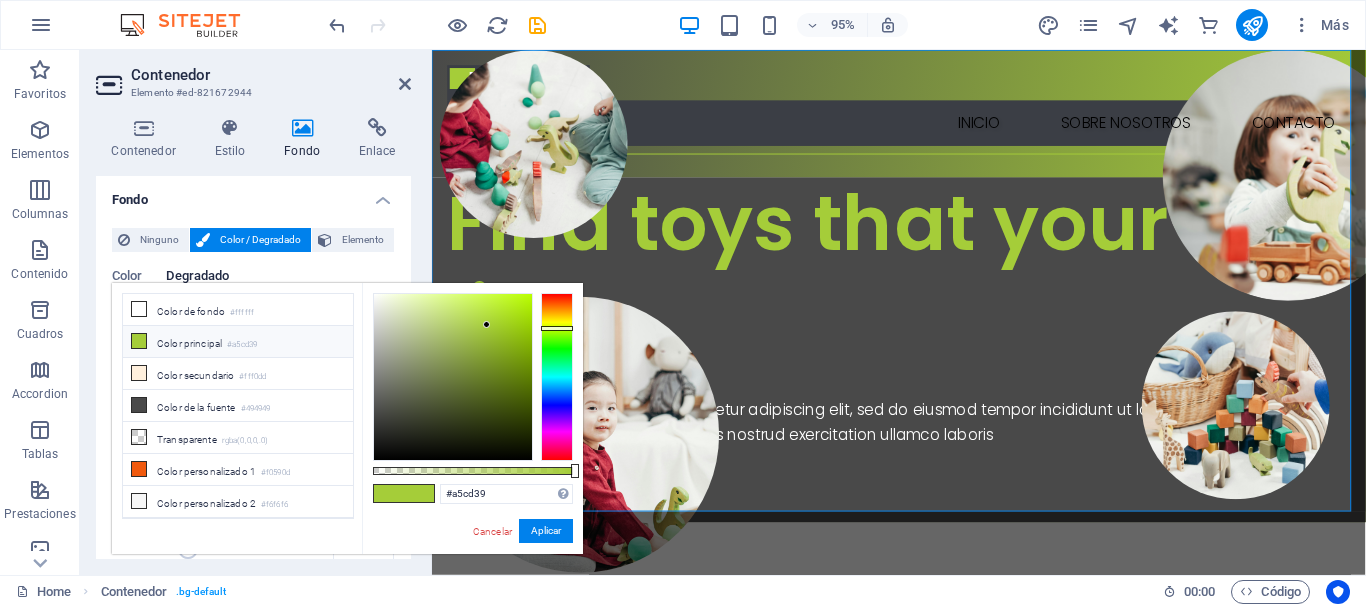 type on "#494949" 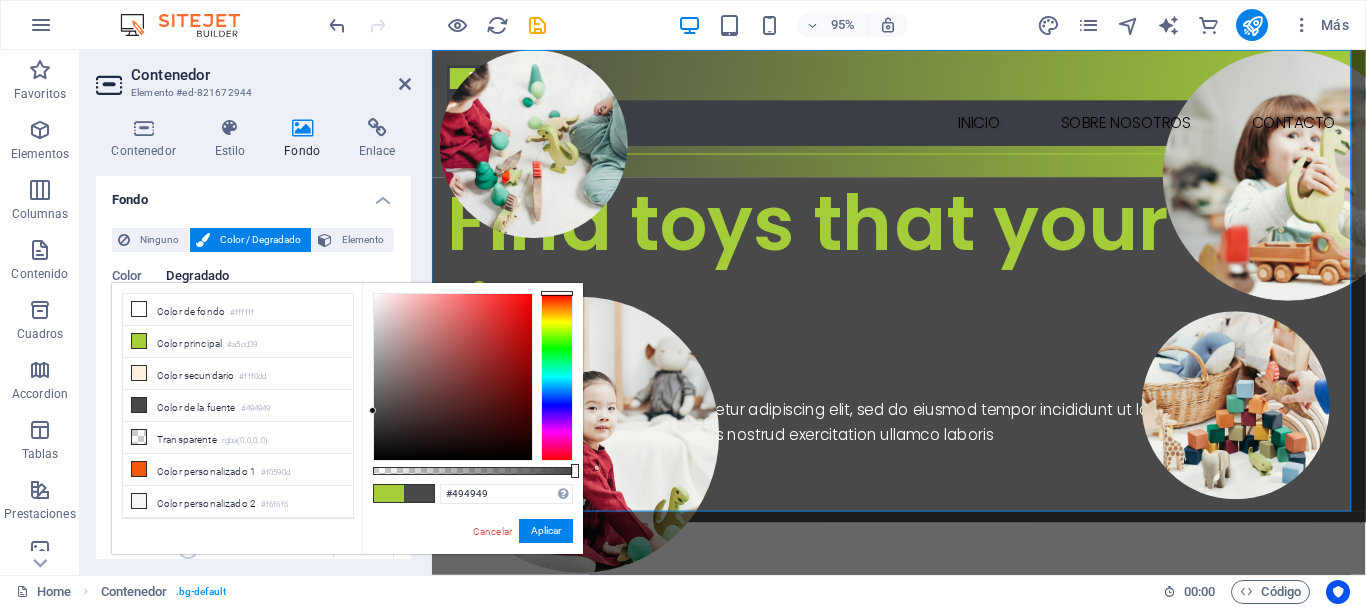 click on "Fondo" at bounding box center (253, 194) 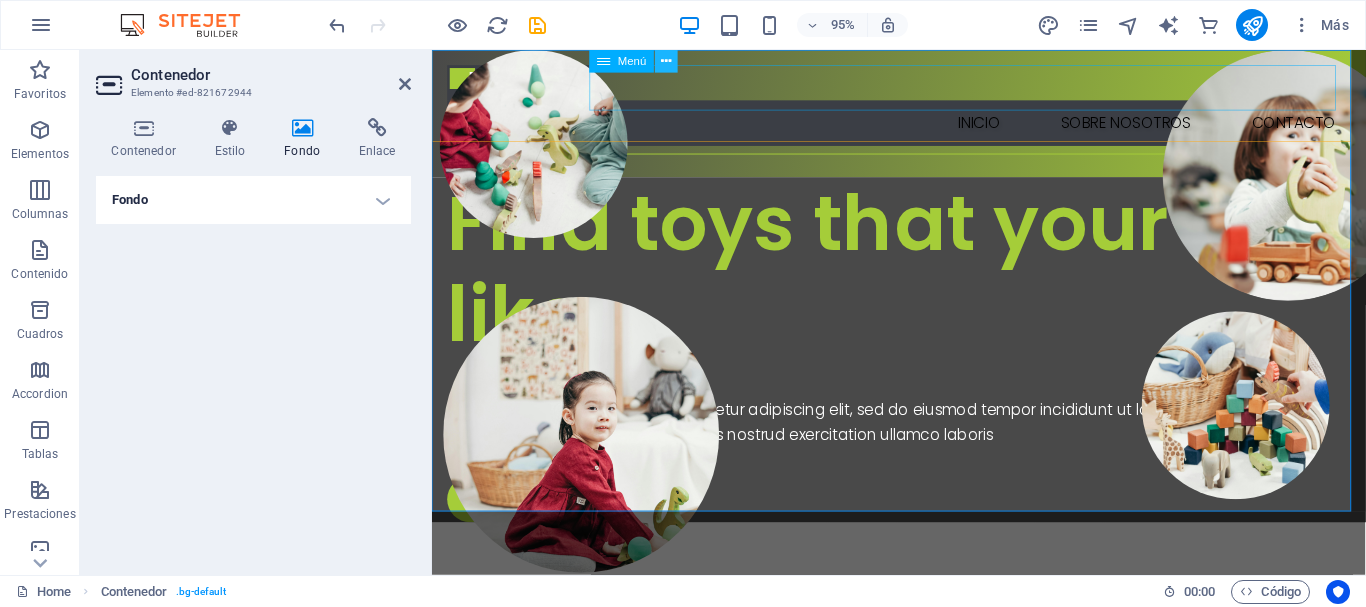click at bounding box center (666, 61) 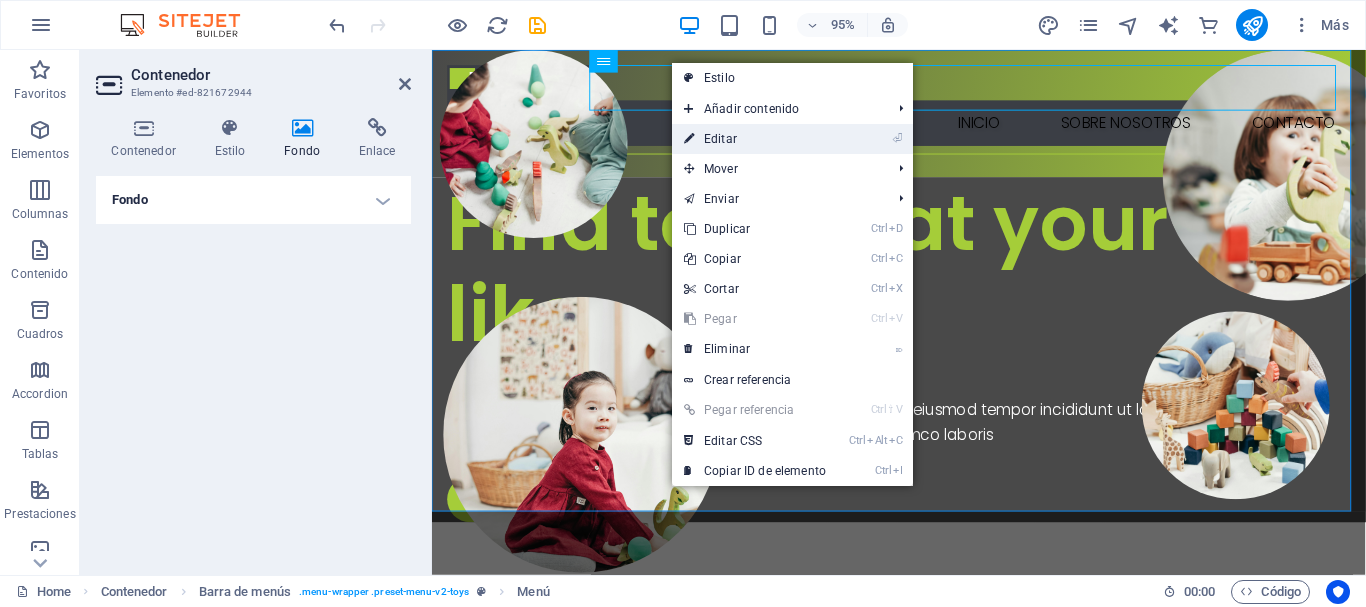 click on "⏎  Editar" at bounding box center [755, 139] 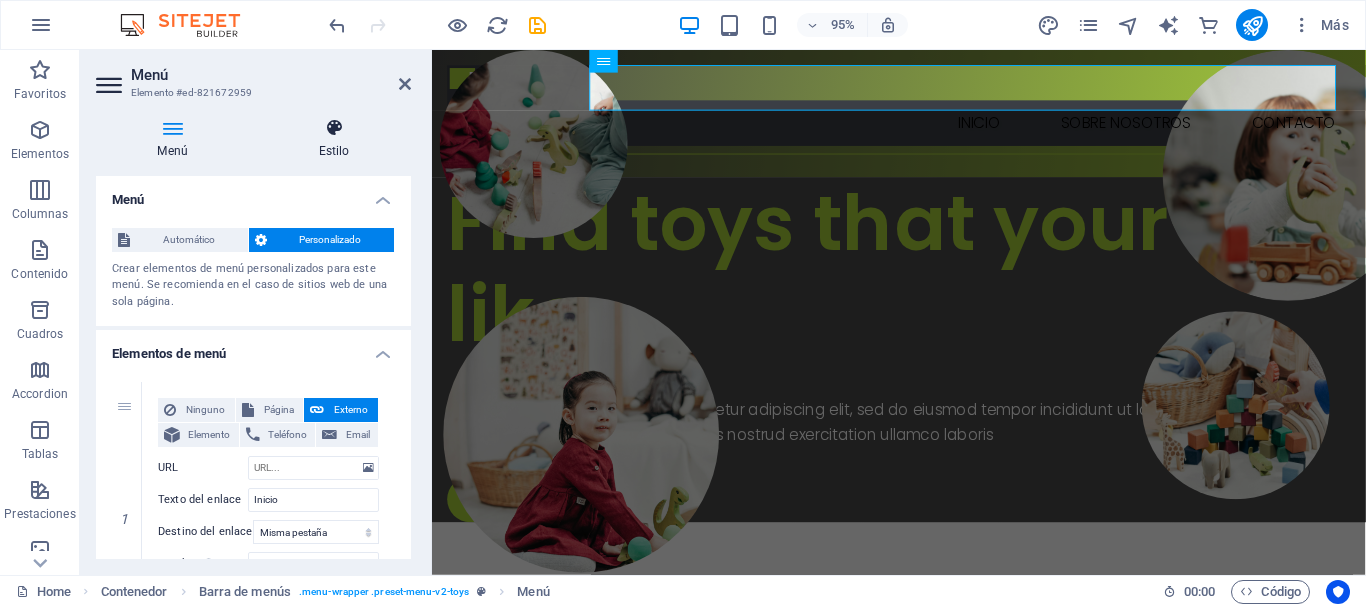 click on "Estilo" at bounding box center (334, 139) 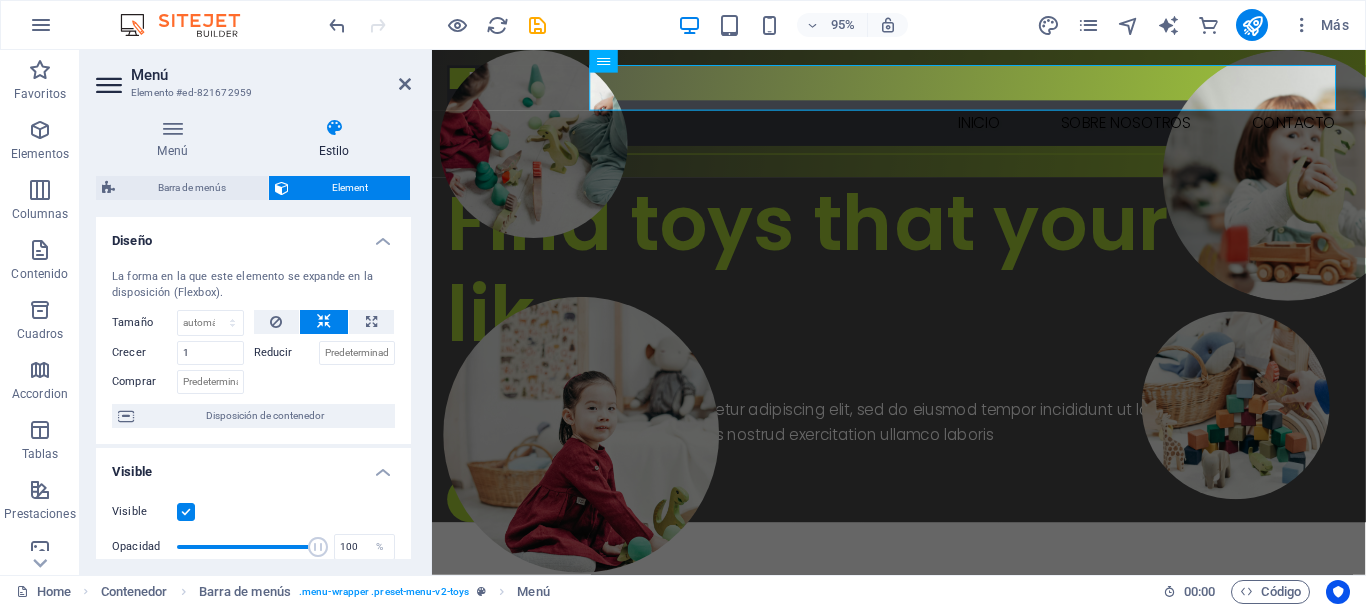 click on "Menú" at bounding box center (271, 75) 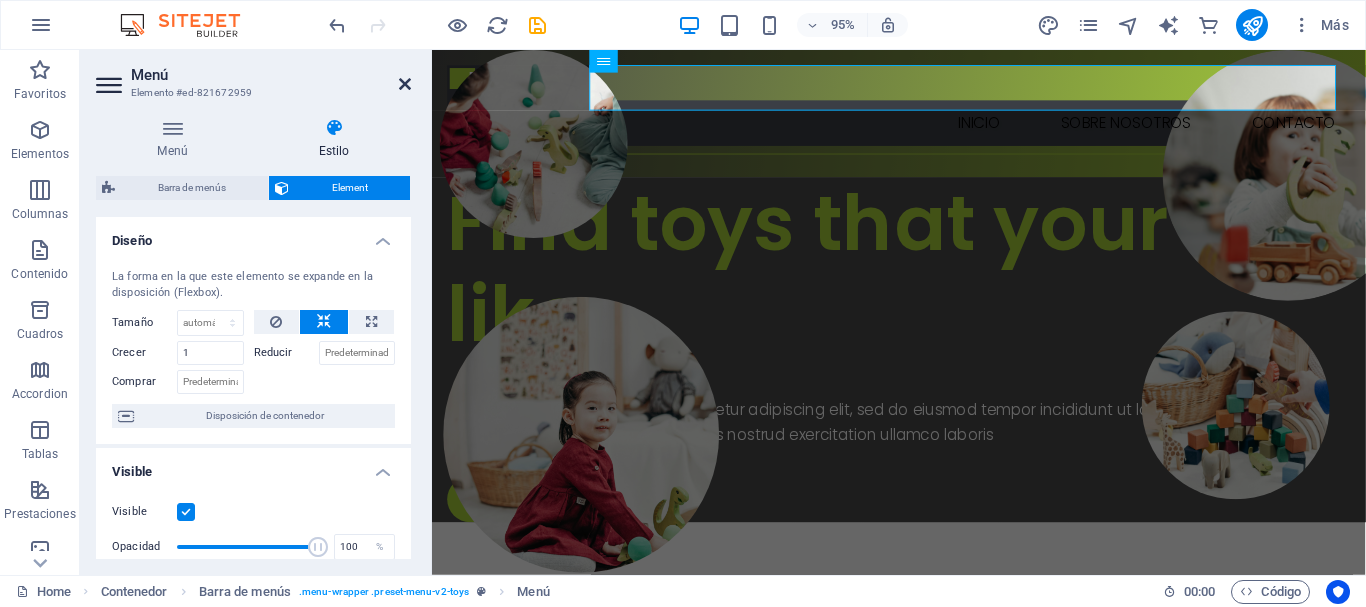 click at bounding box center [405, 84] 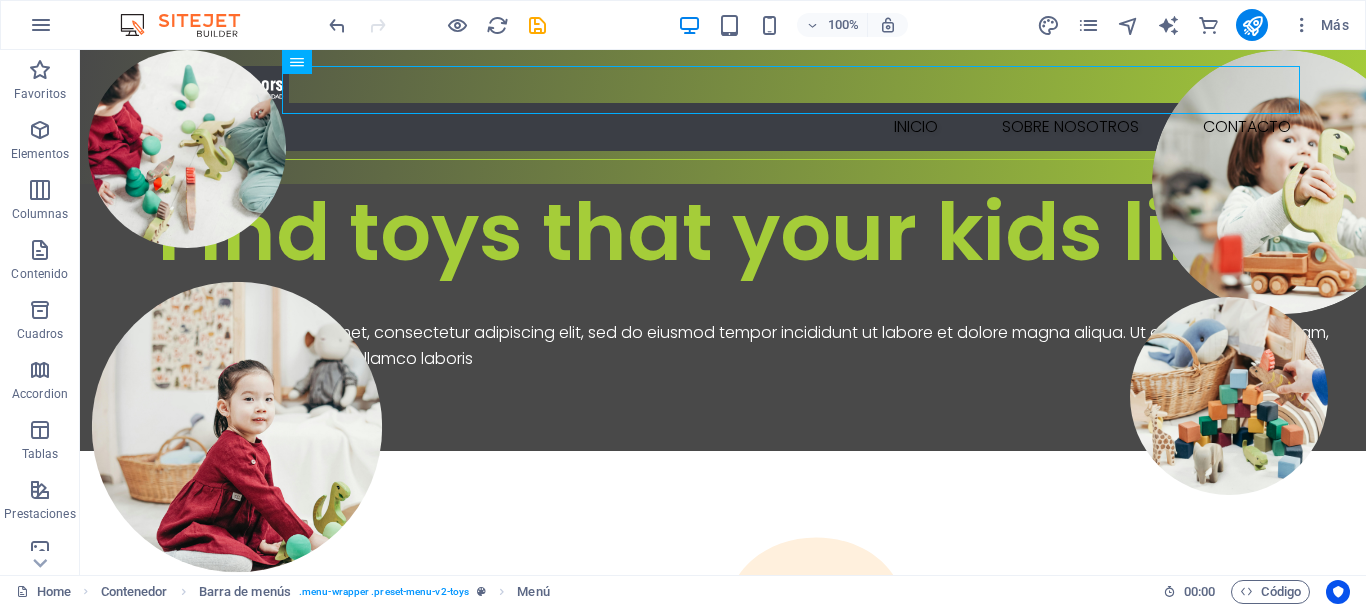click on "100% Más" at bounding box center [841, 25] 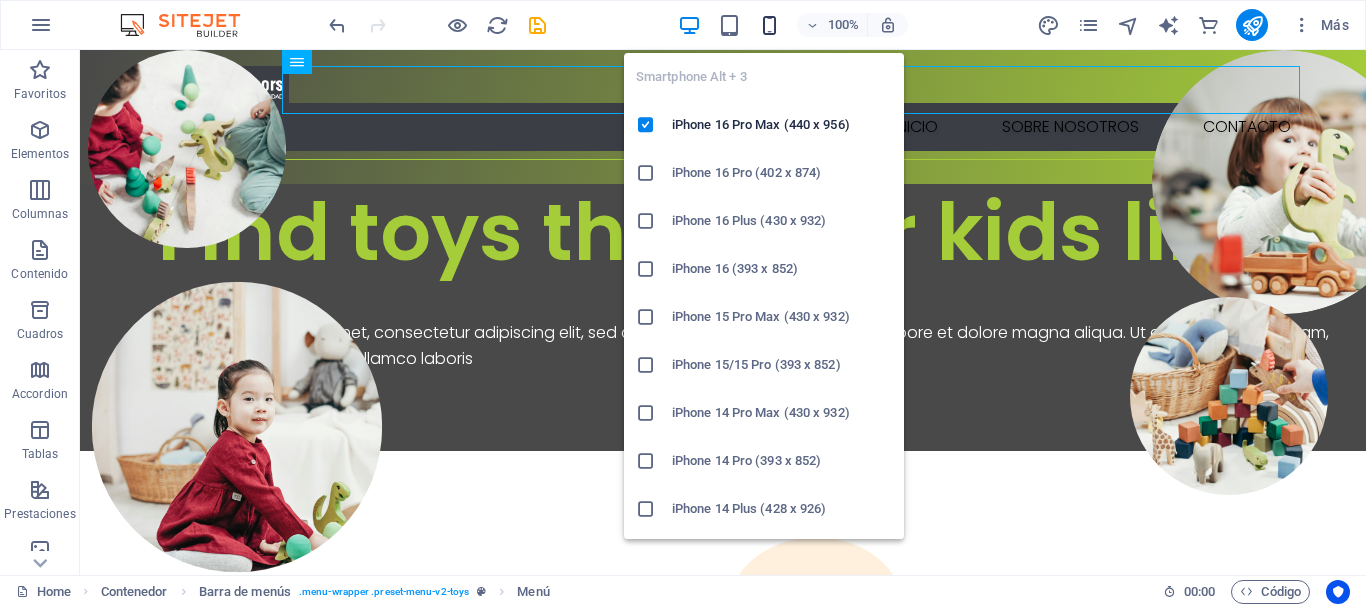 click at bounding box center [769, 25] 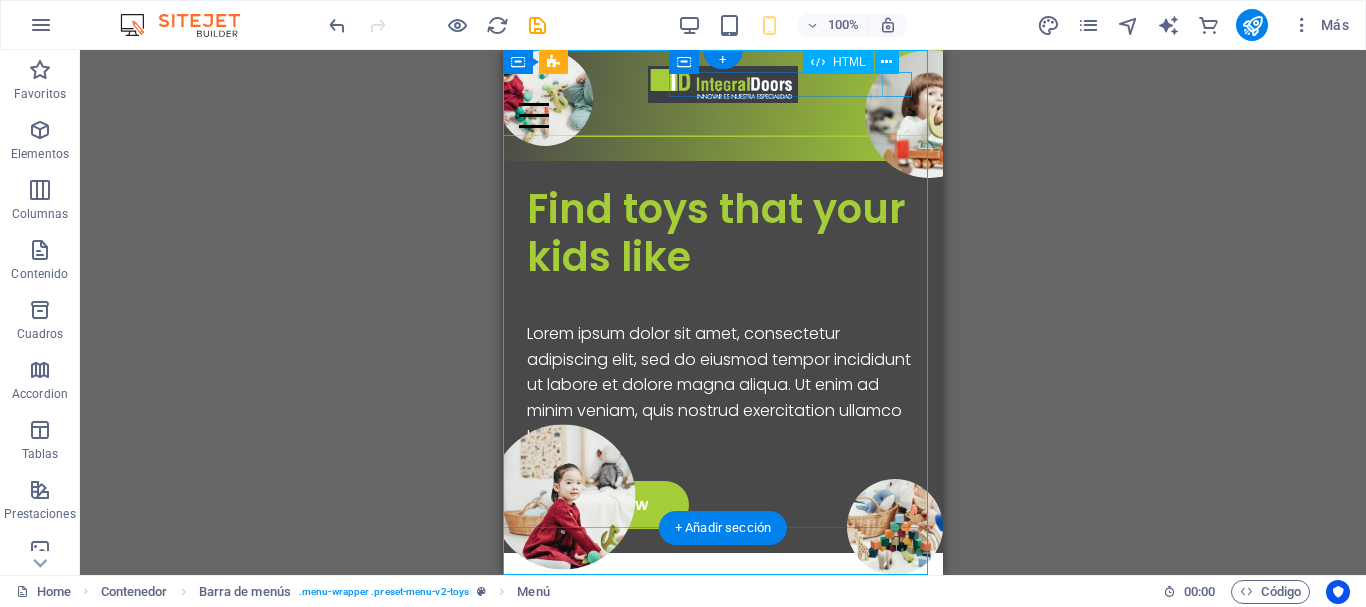 click at bounding box center [723, 115] 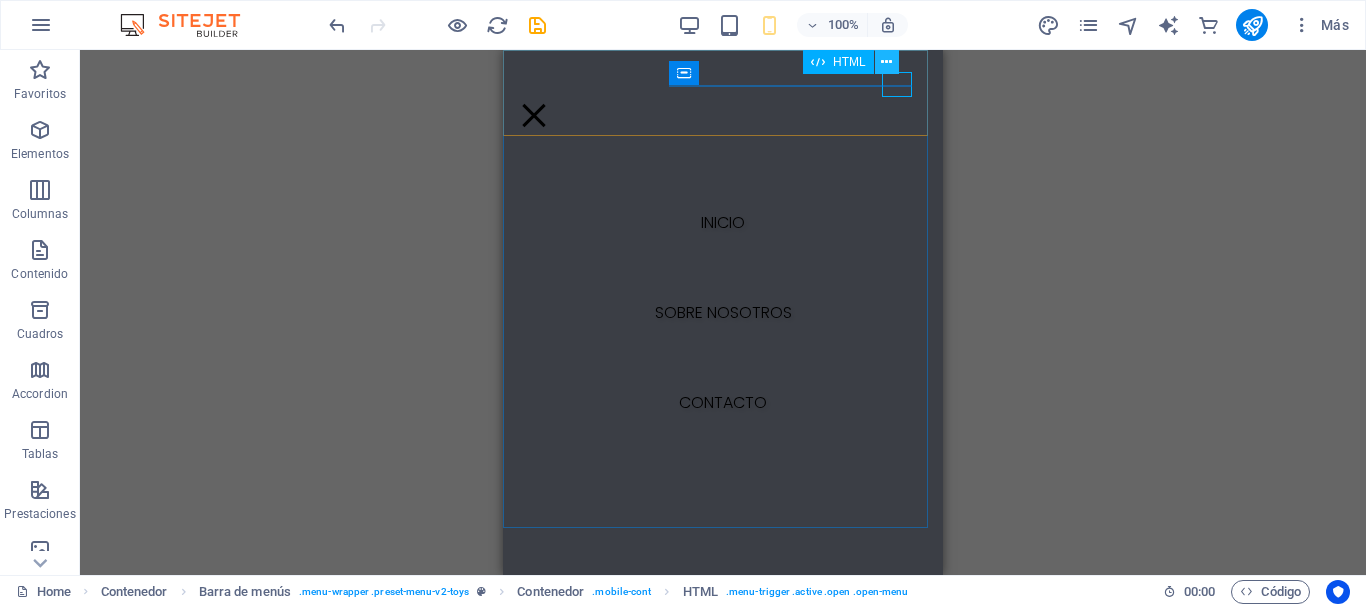 click at bounding box center [886, 62] 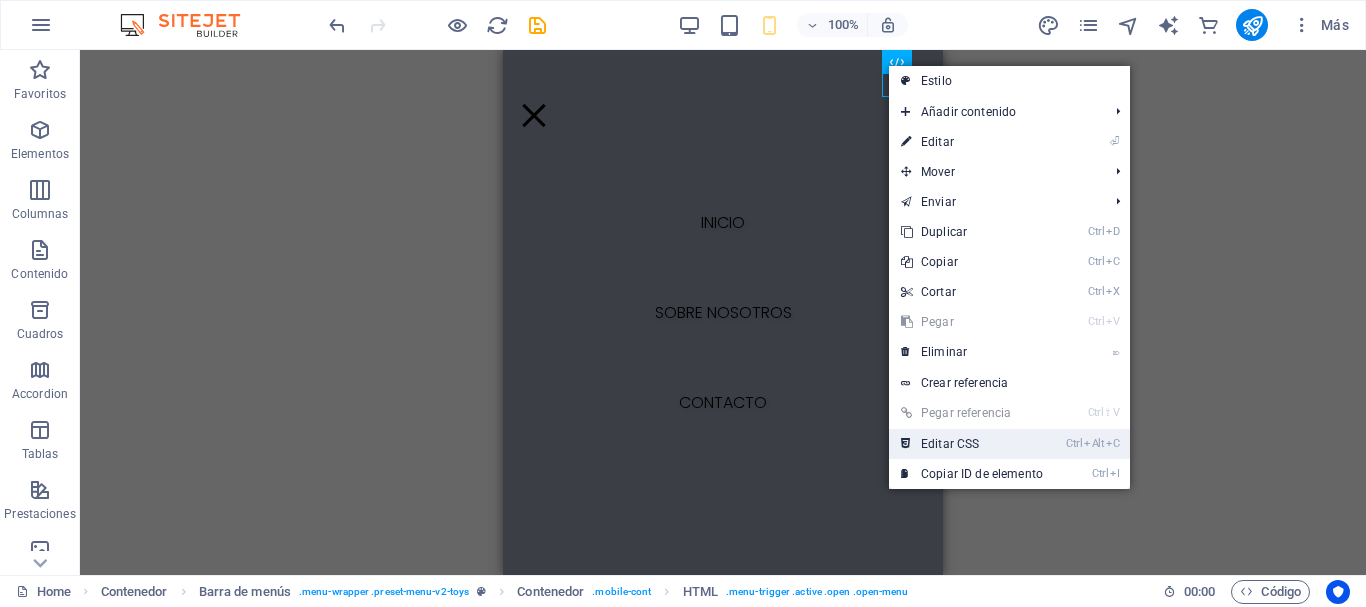 click on "Ctrl Alt C  Editar CSS" at bounding box center (972, 444) 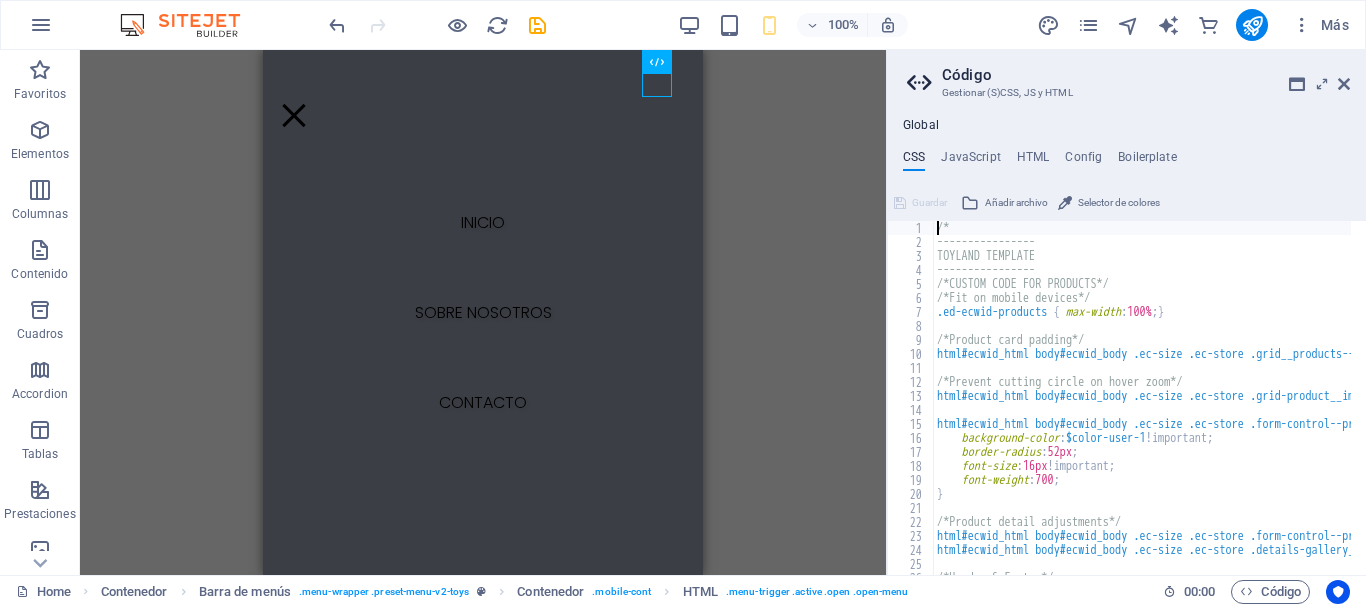 scroll, scrollTop: 333, scrollLeft: 0, axis: vertical 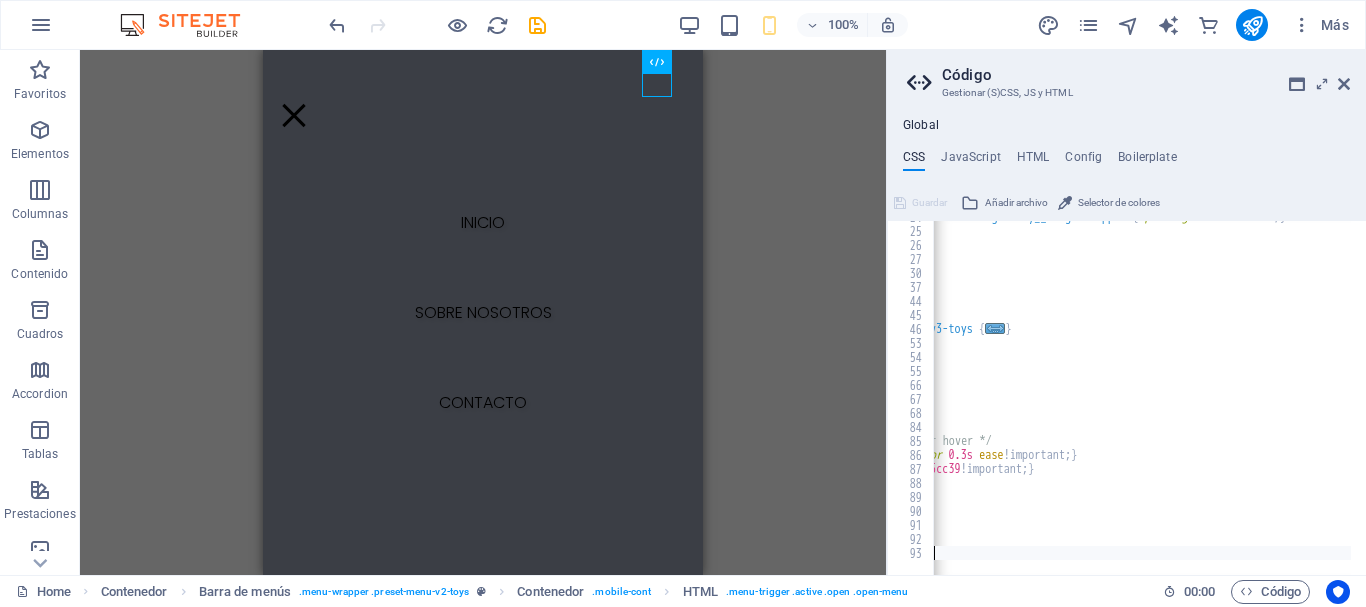 click on "html#ecwid_html   body#ecwid_body   .ec-size   .ec-store   .details-gallery__image-wrapper   {   padding :  0   4rem   4rem   0 ;  } /*Header & Footer*/ .ed-element.preset-menu-v2-toys   { ... } .ed-element.preset-footer-saga-v3-toys   { ... } .ed-element.preset-social-icons-v3-toys   { ... } /*Hero section*/ .ed-element.preset-fullscreen-text-and-background-v3-toys   { ... } /*Contact section*/ .ed-element.preset-contact-form-v3-toys   { ... } /*Instagram widget feed section*/ .ed-element.preset-gallery-v3-toys   { ... } /* Cambiar el color de los textos del menú al hacer hover */ .ed-element.preset-menu-v2-toys   a   {   transition :  color   0.3s   ease  !important;  } .ed-element.preset-menu-v2-toys   a:hover   {   color :  #a5cc39  !important;  } /* Fondo del menú móvil desplegable */ .ed-element.preset-menu-v2-toys   .ed-menu-wrapper , .ed-element.preset-menu-v2-toys   .ed-mobile-menu , .ed-element.preset-menu-v2-toys   .ed-menu   { ... }" at bounding box center (1125, 393) 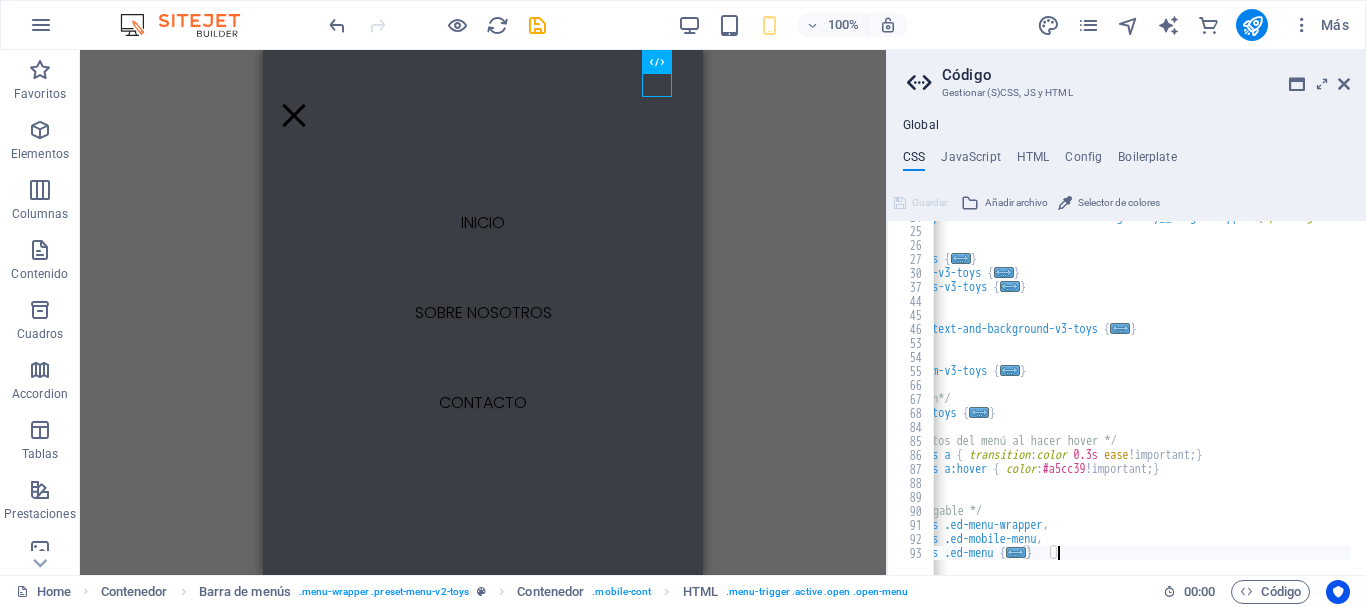 scroll, scrollTop: 0, scrollLeft: 162, axis: horizontal 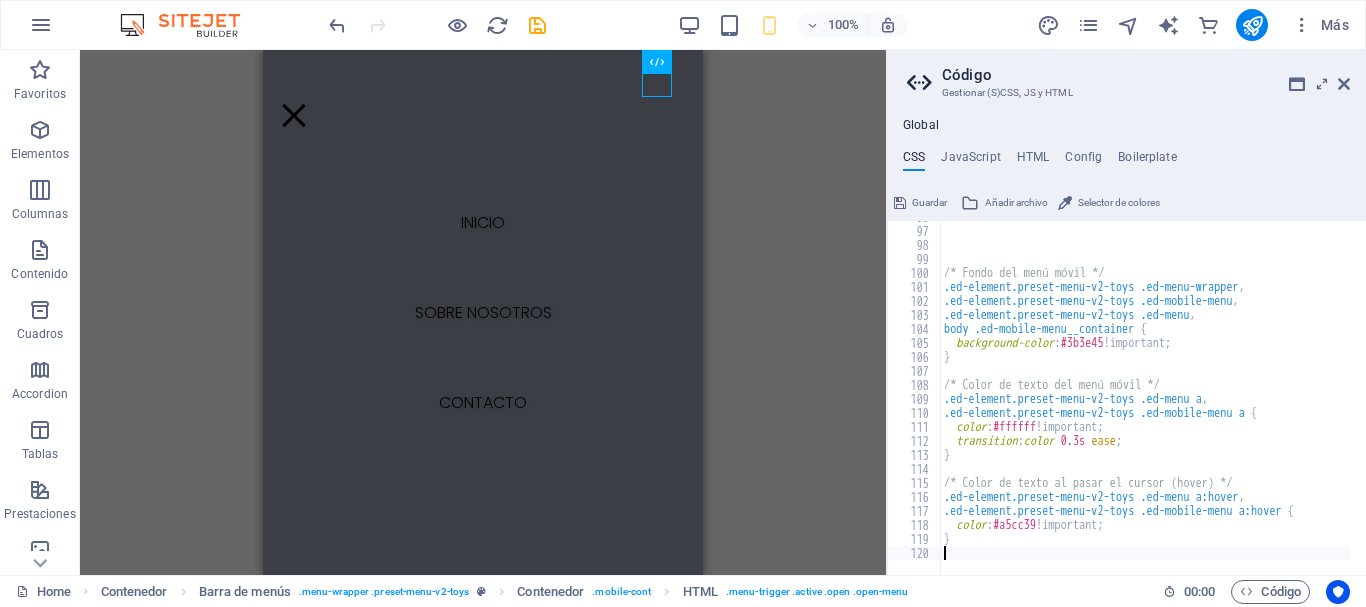 type 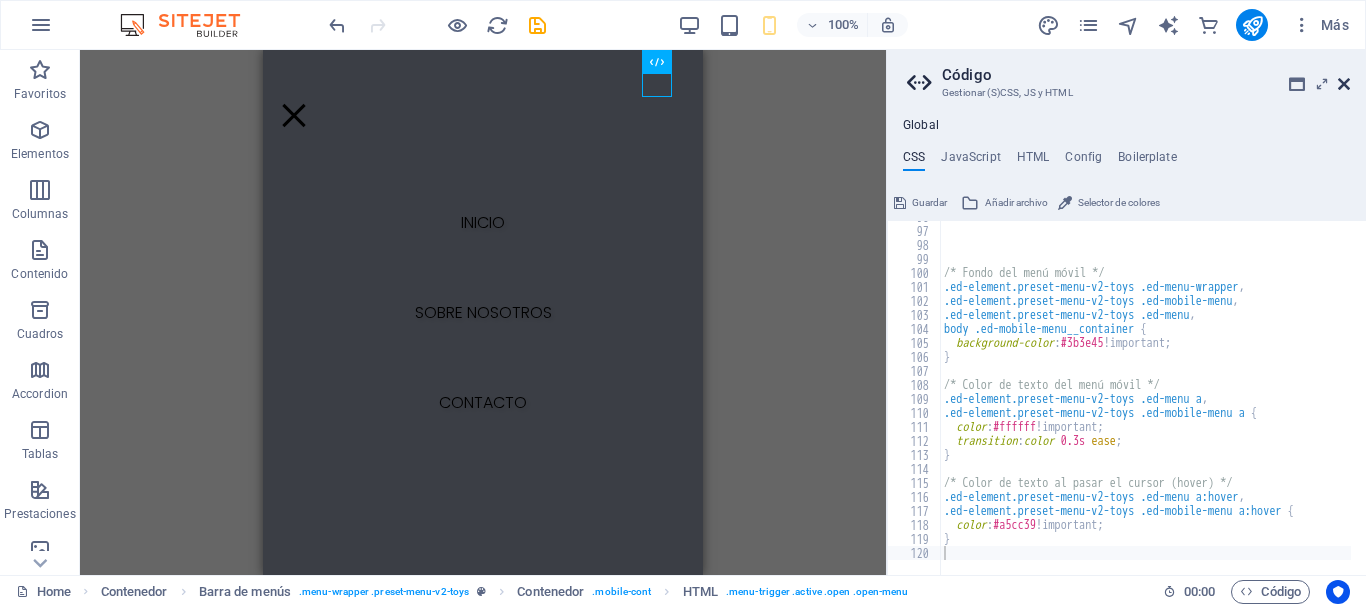 click at bounding box center (1344, 84) 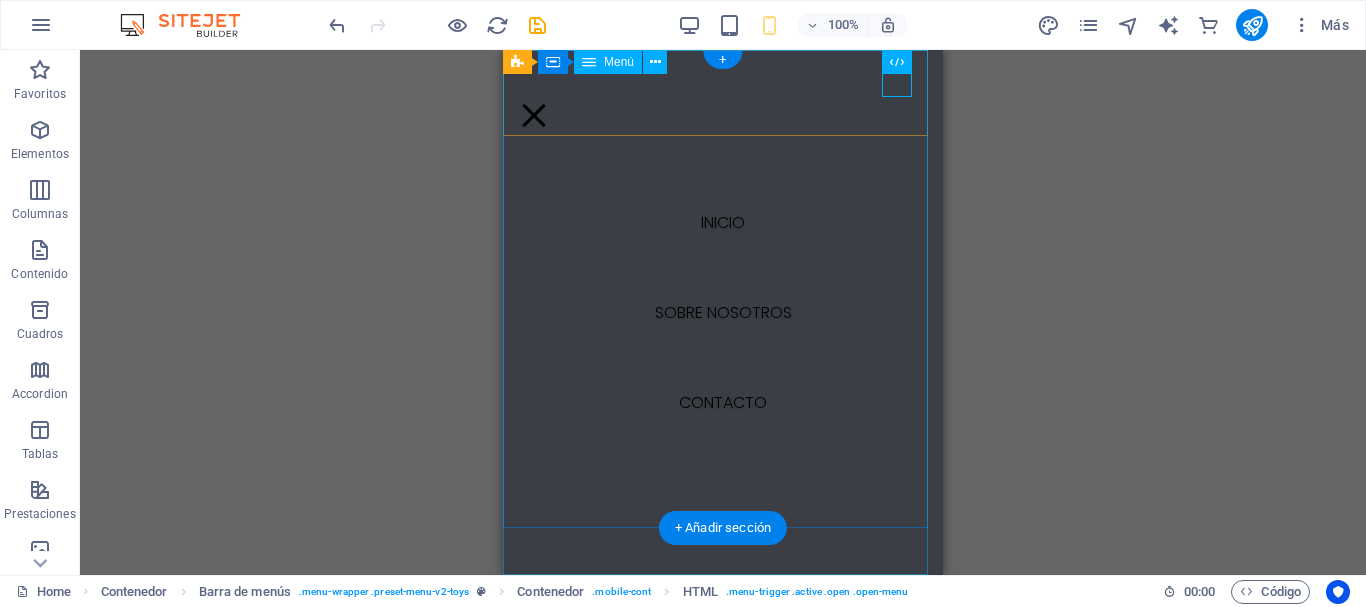 drag, startPoint x: 715, startPoint y: 357, endPoint x: 713, endPoint y: 345, distance: 12.165525 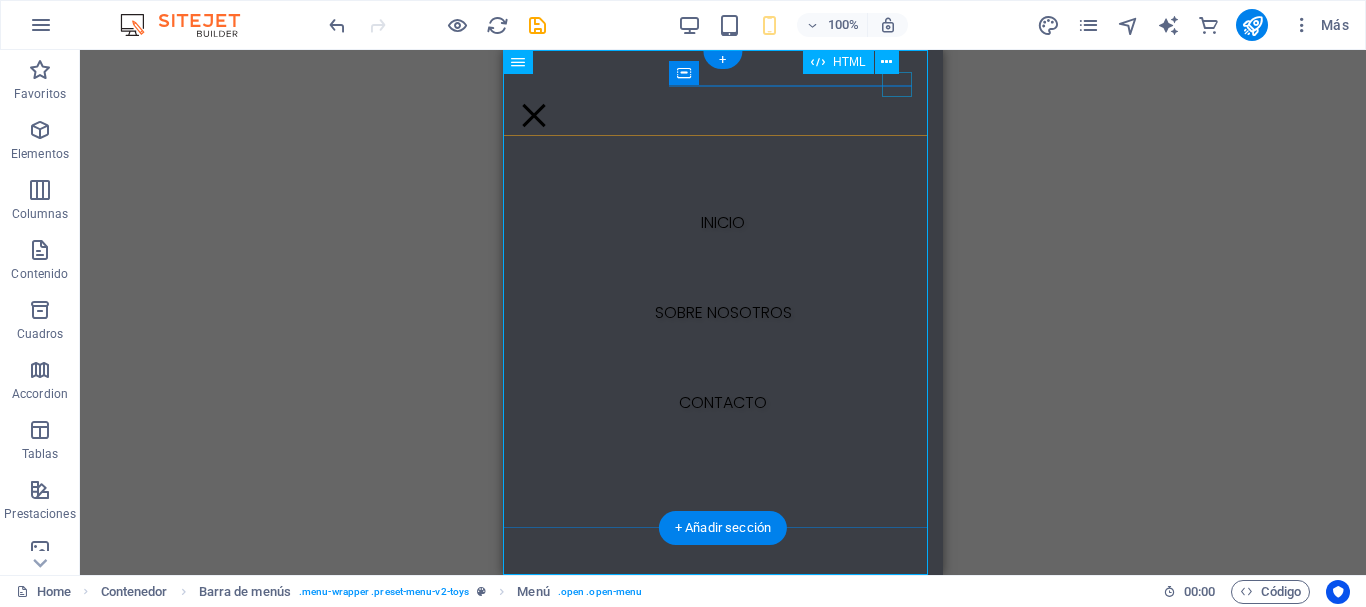 click at bounding box center [534, 115] 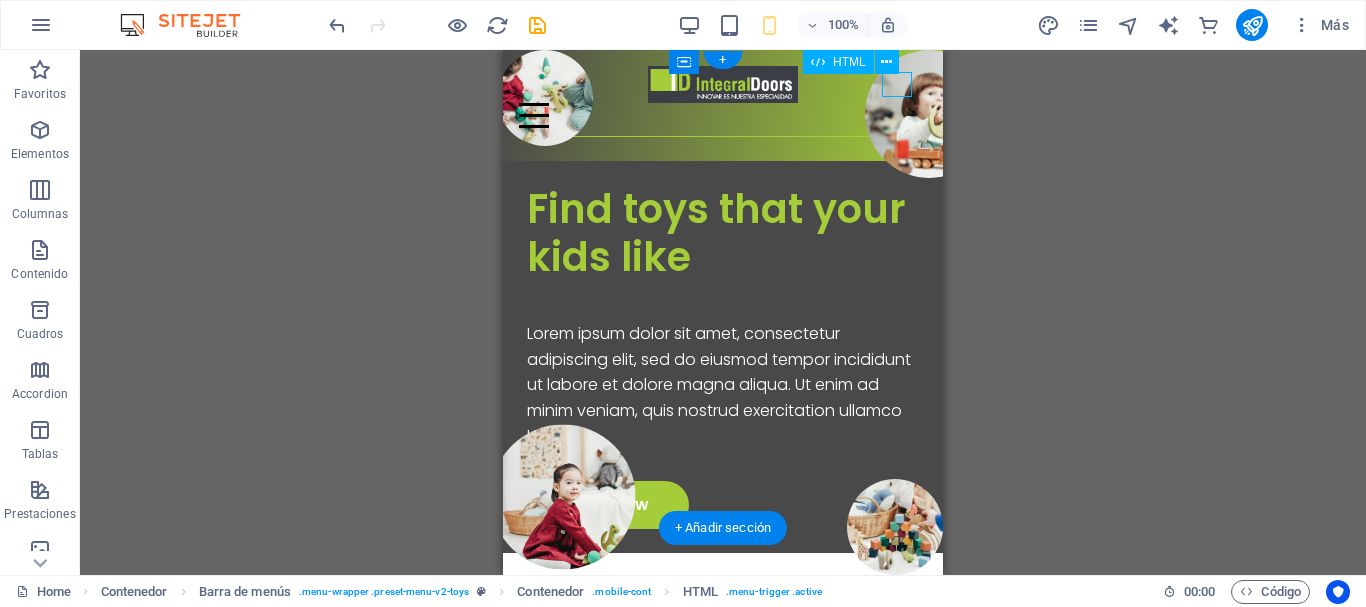 click at bounding box center (723, 115) 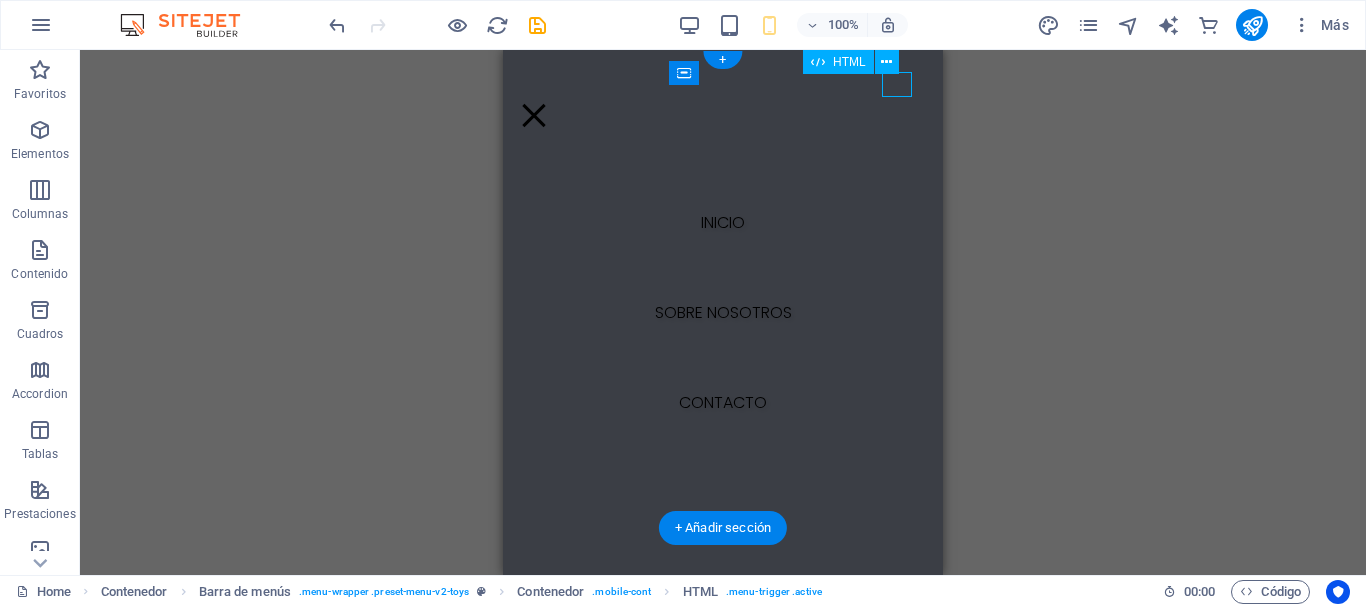 click at bounding box center (534, 115) 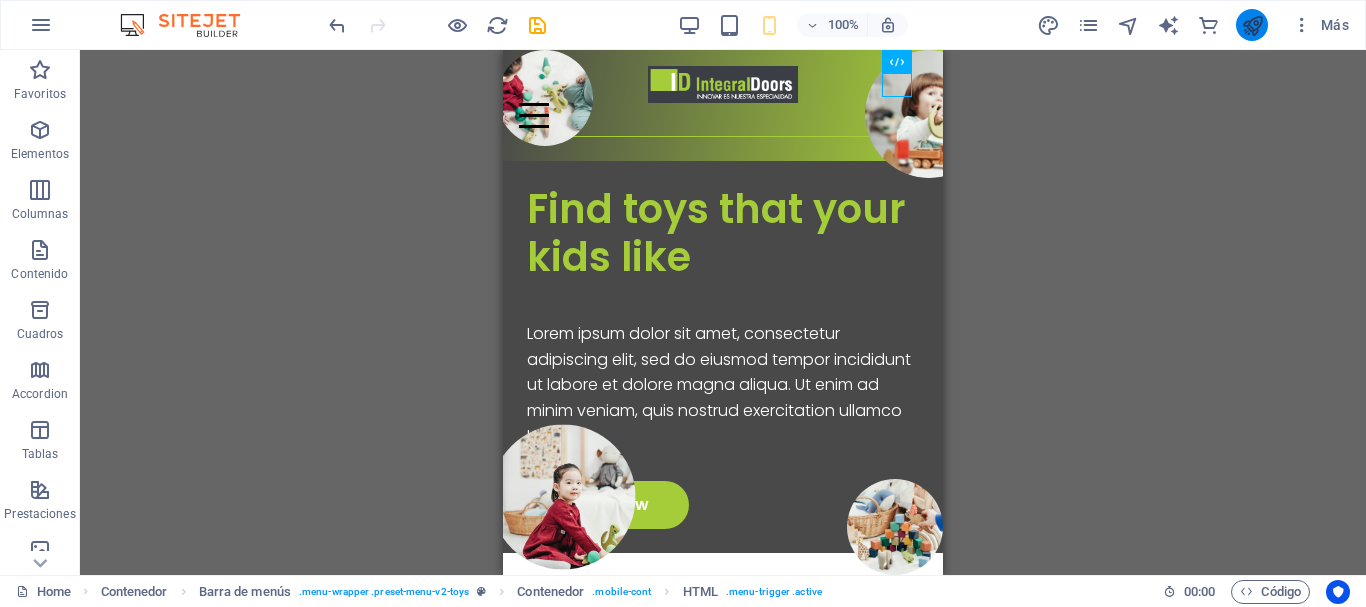 click at bounding box center [1252, 25] 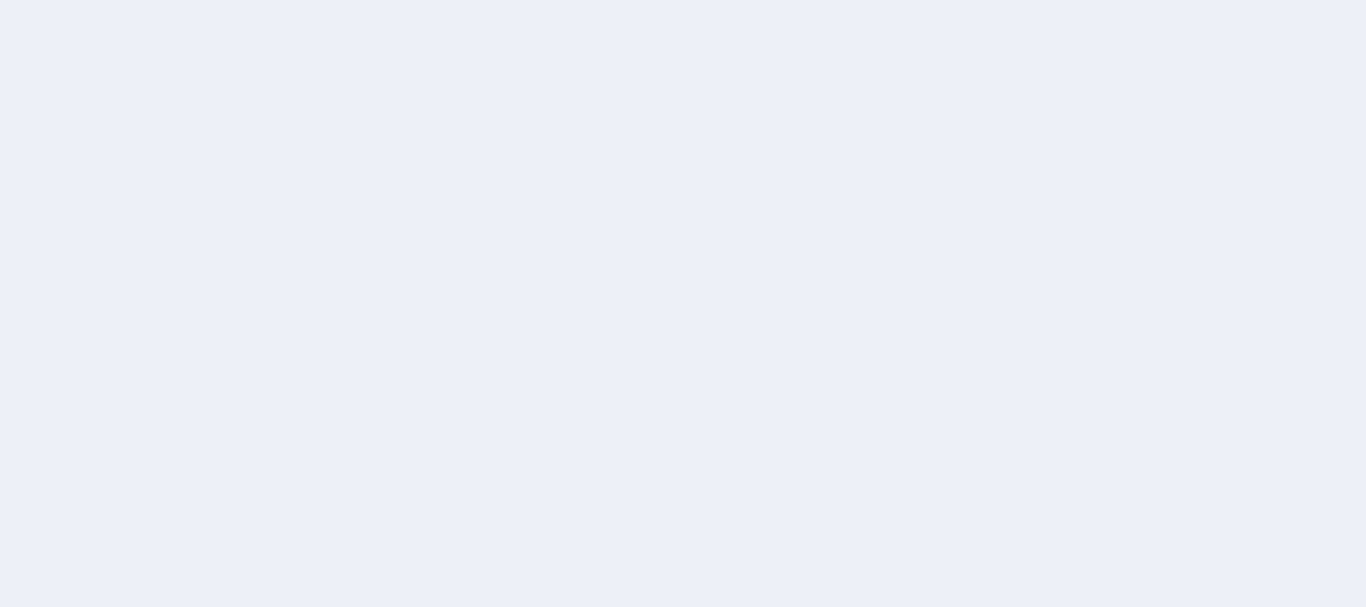 scroll, scrollTop: 0, scrollLeft: 0, axis: both 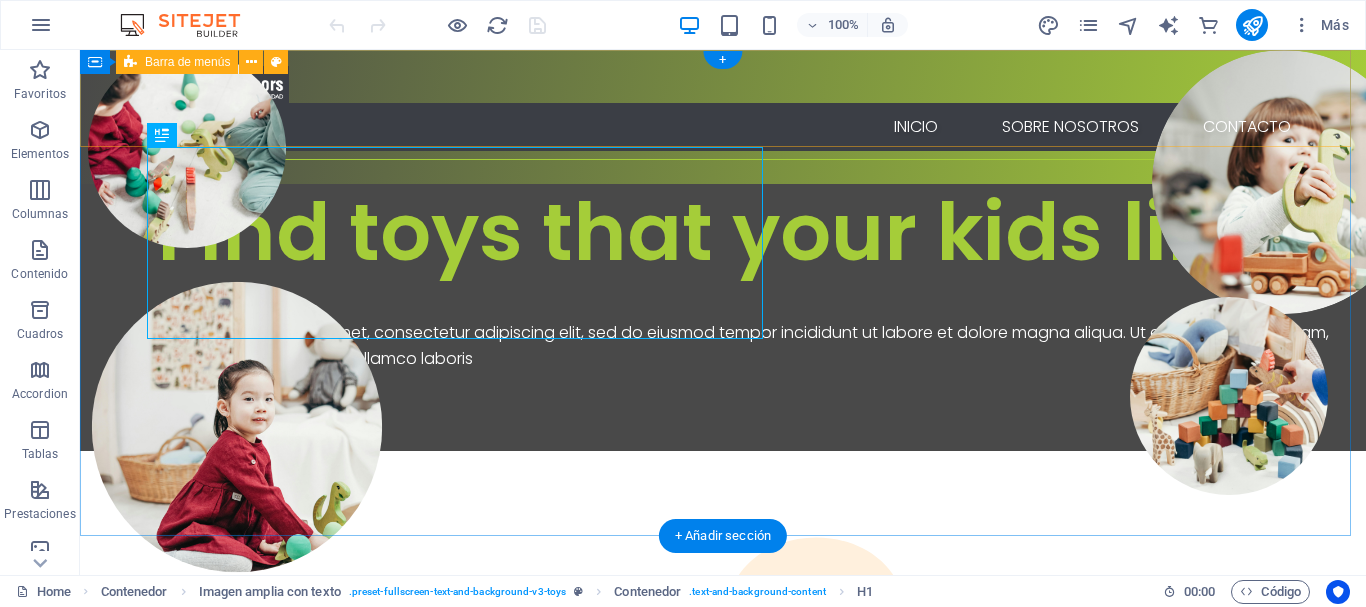 click on "Inicio Sobre nosotros Contacto" at bounding box center [723, 117] 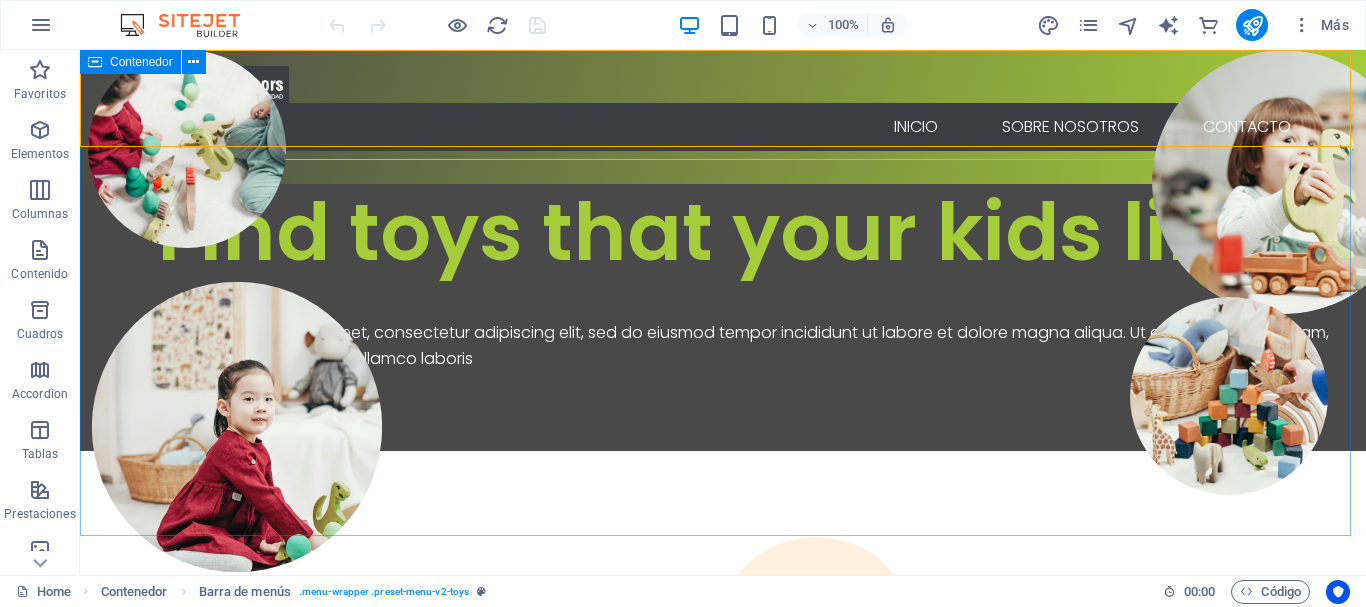 click at bounding box center (95, 62) 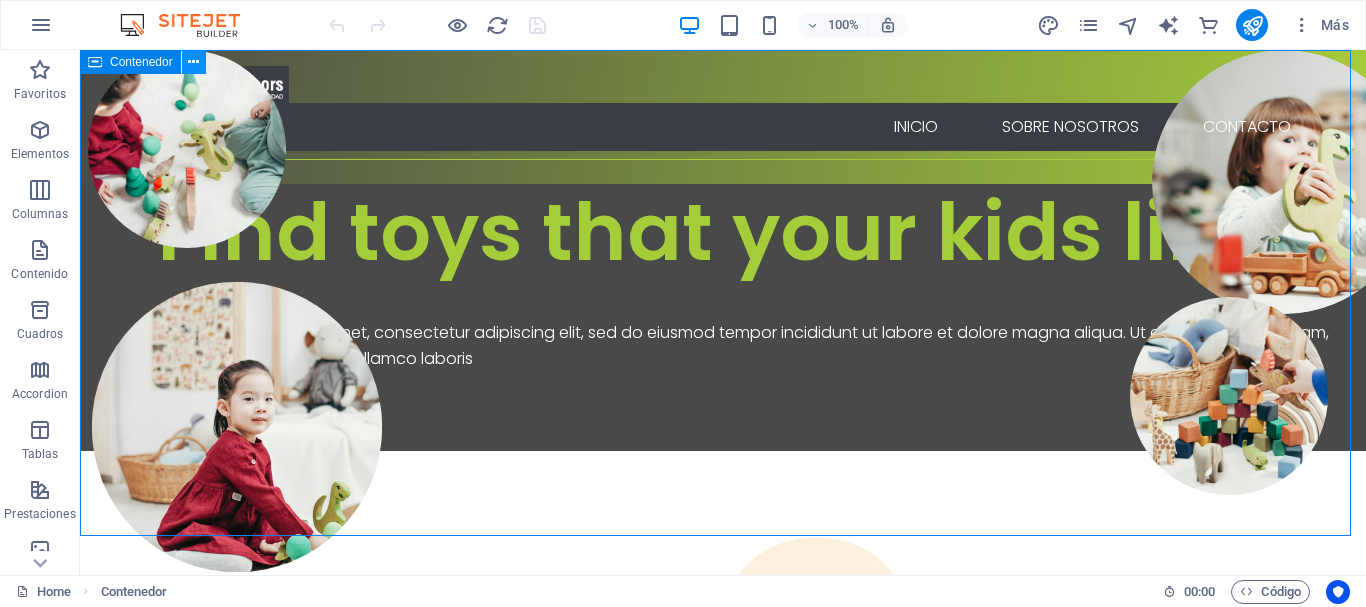 click at bounding box center (193, 62) 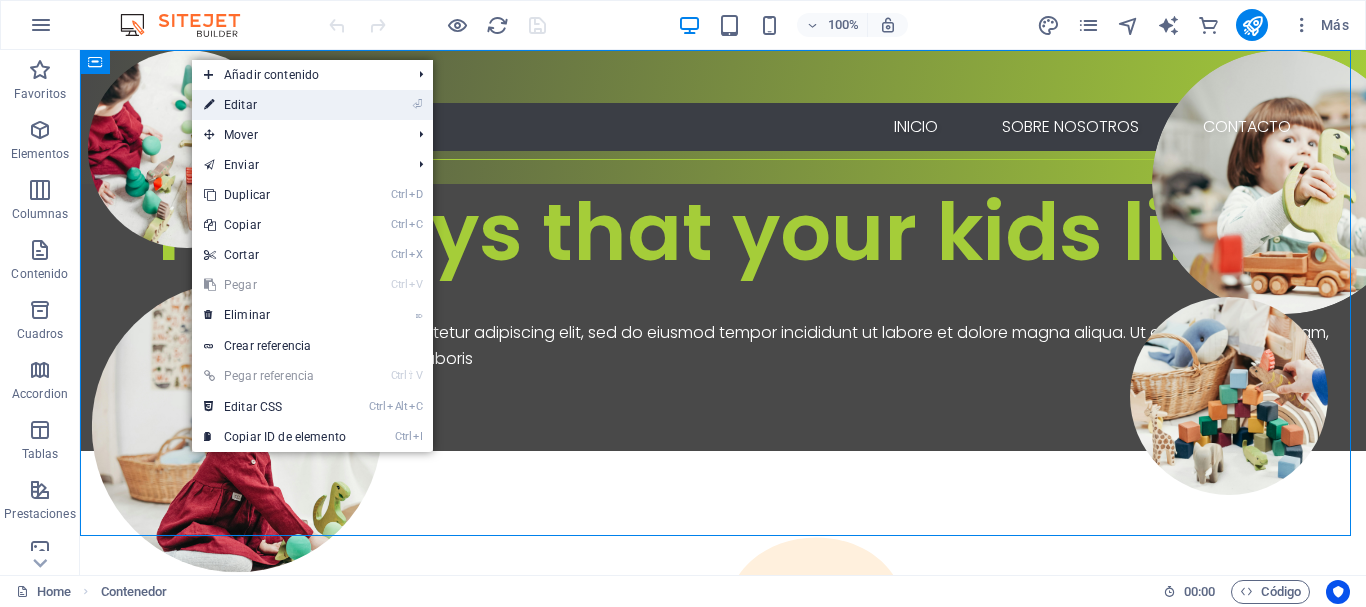 click on "⏎  Editar" at bounding box center [275, 105] 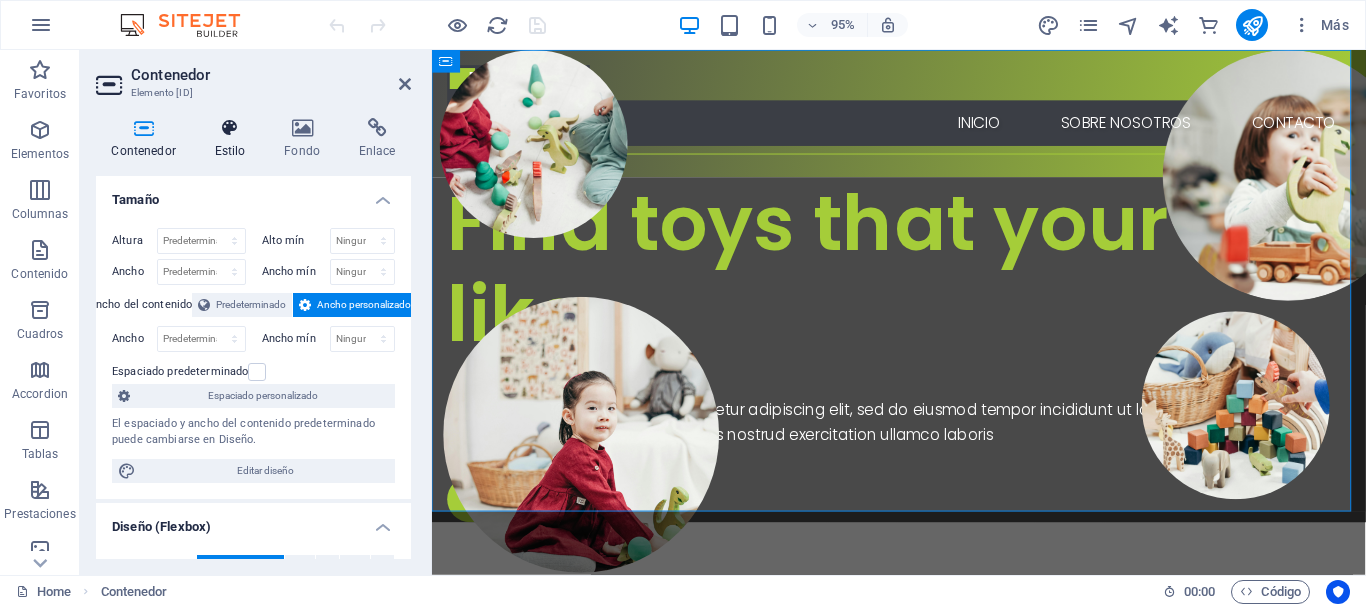 click at bounding box center [230, 128] 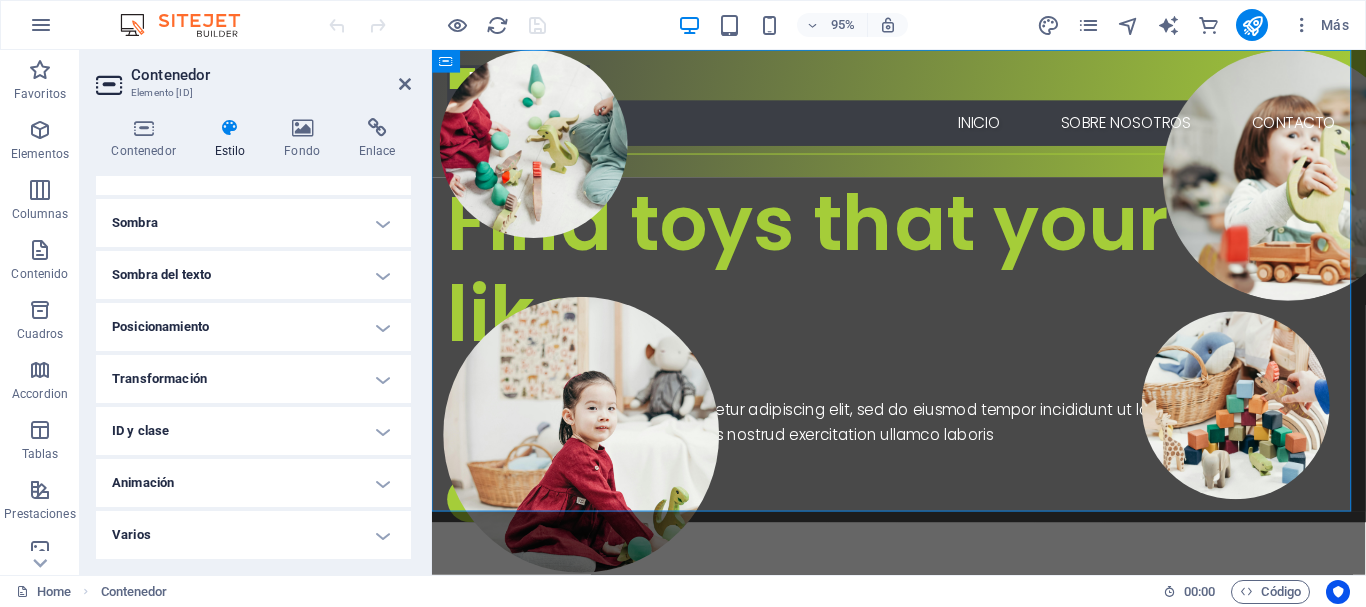 scroll, scrollTop: 0, scrollLeft: 0, axis: both 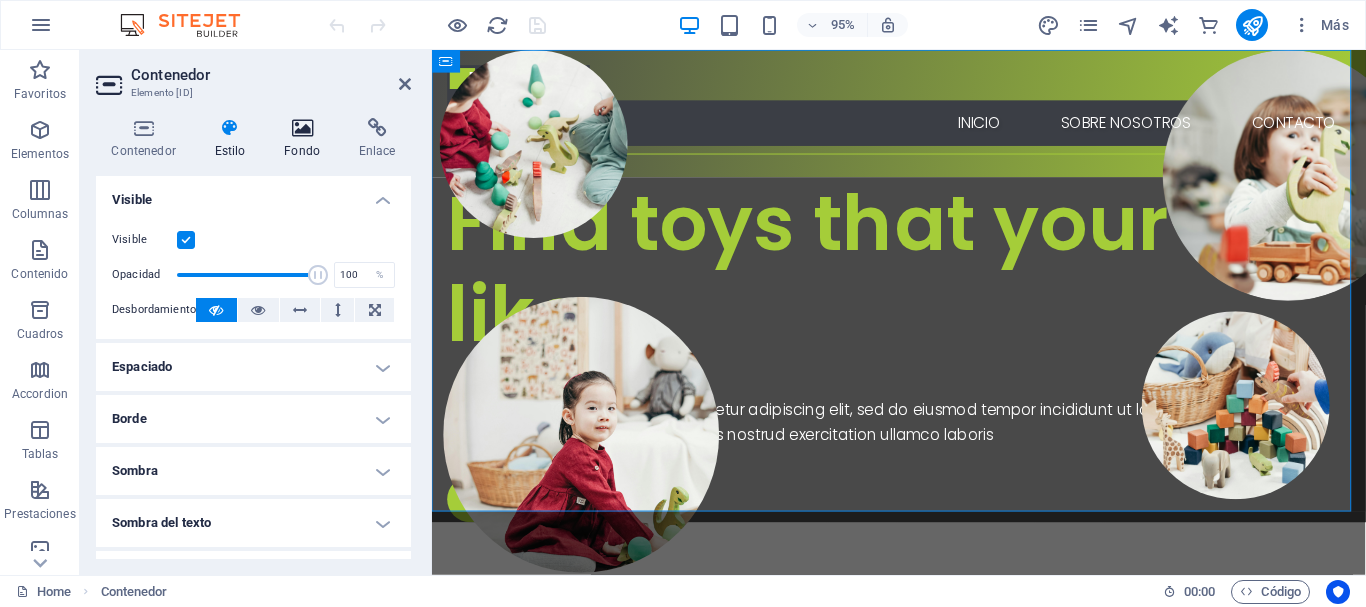 click at bounding box center (302, 128) 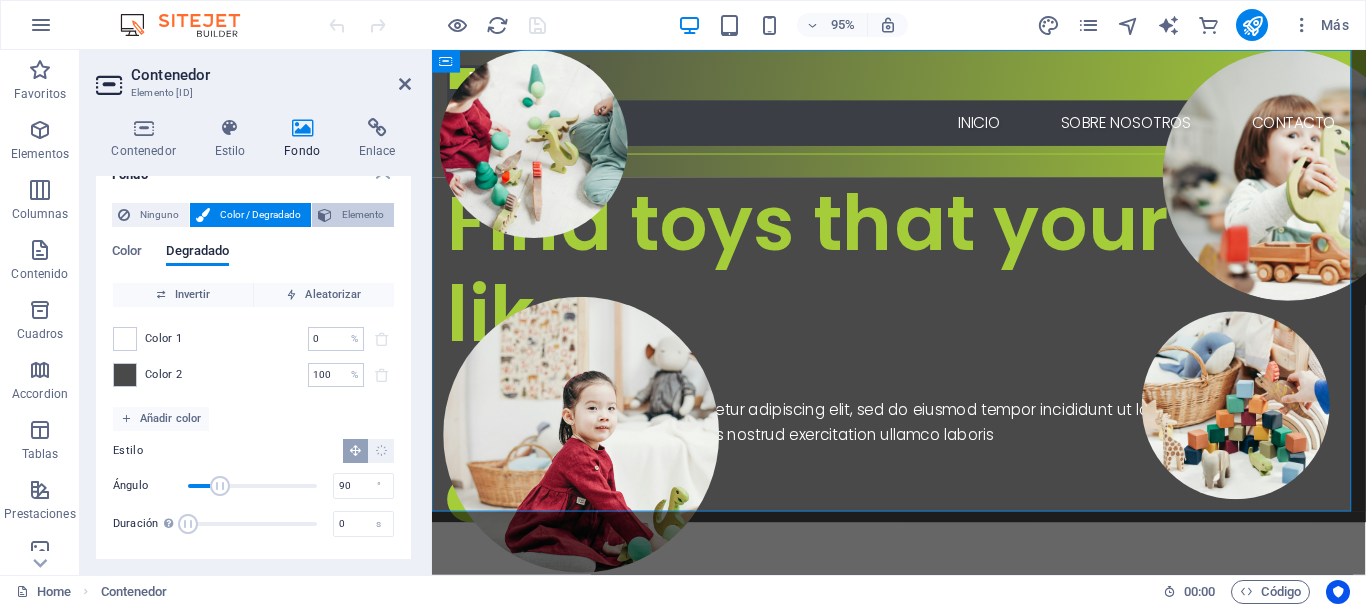 scroll, scrollTop: 30, scrollLeft: 0, axis: vertical 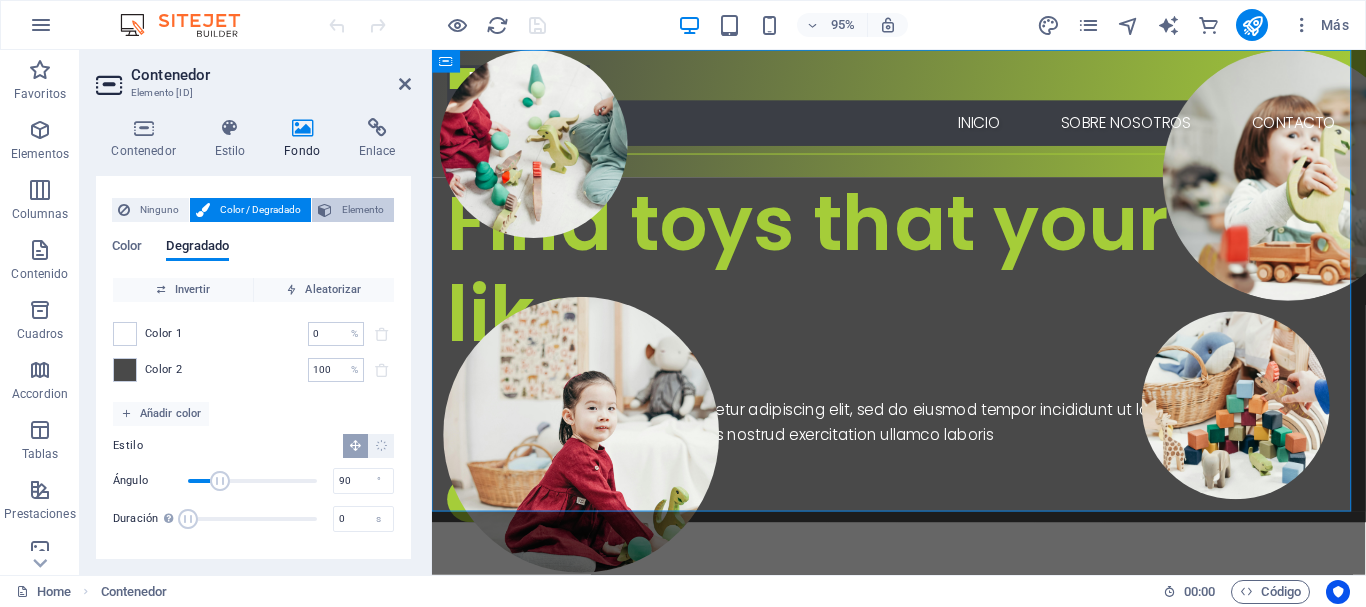 click on "Elemento" at bounding box center (363, 210) 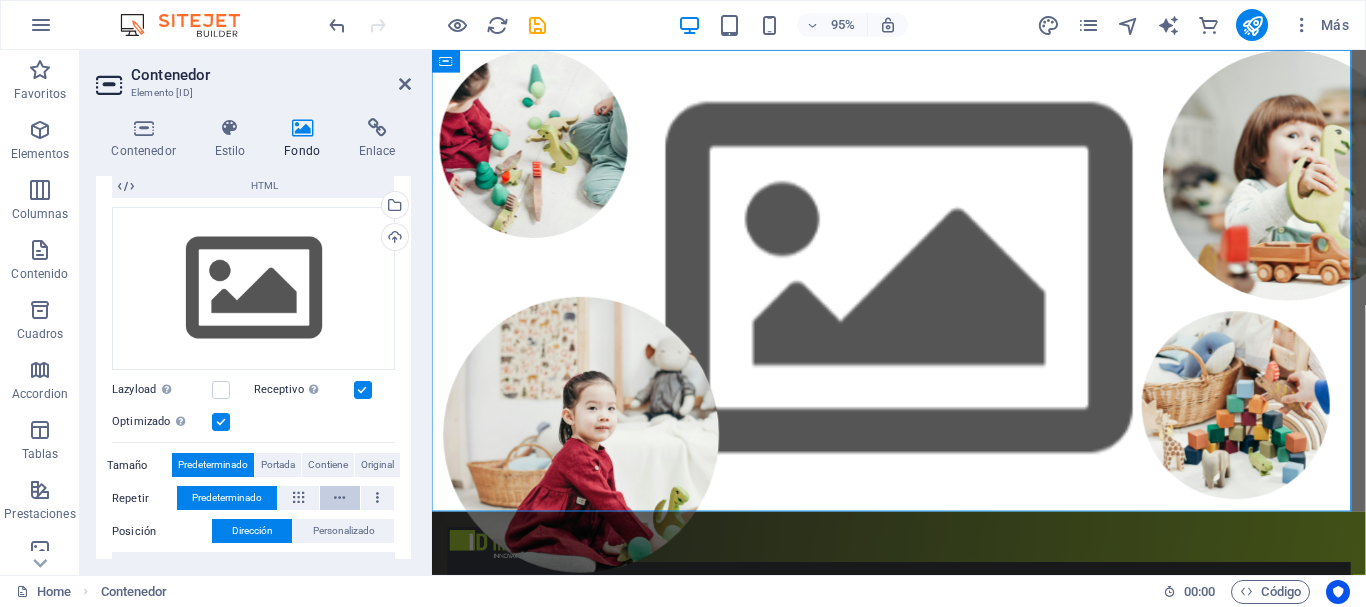 scroll, scrollTop: 0, scrollLeft: 0, axis: both 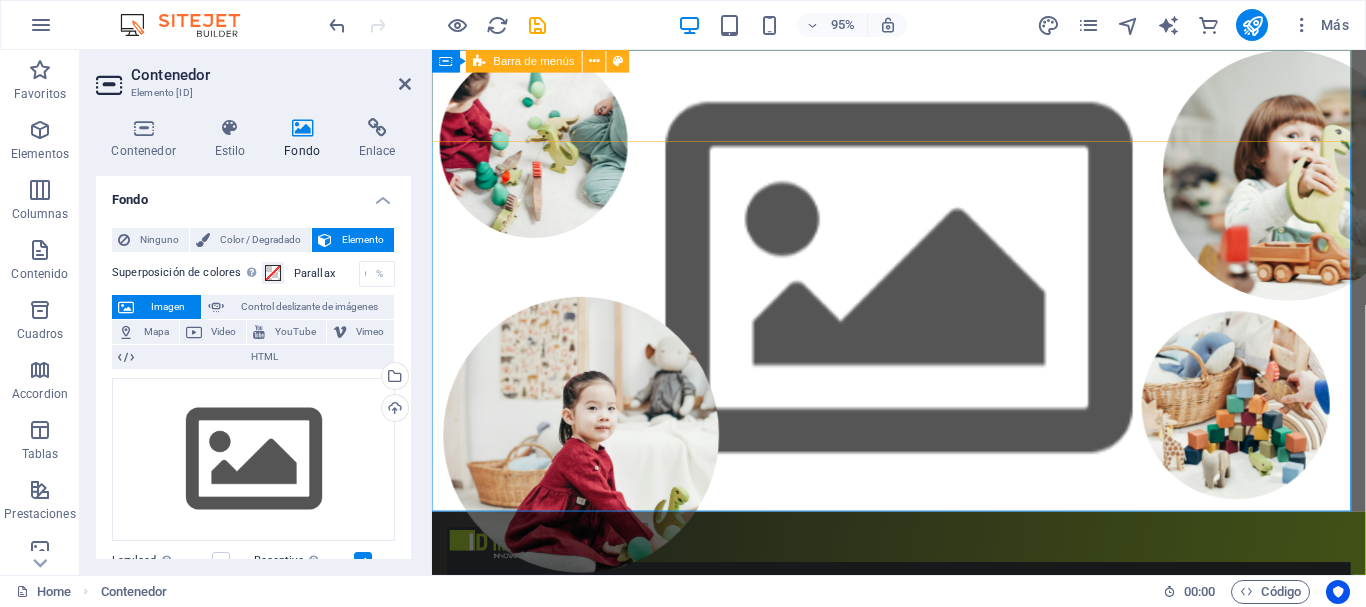 click on "Inicio Sobre nosotros Contacto" at bounding box center (923, 603) 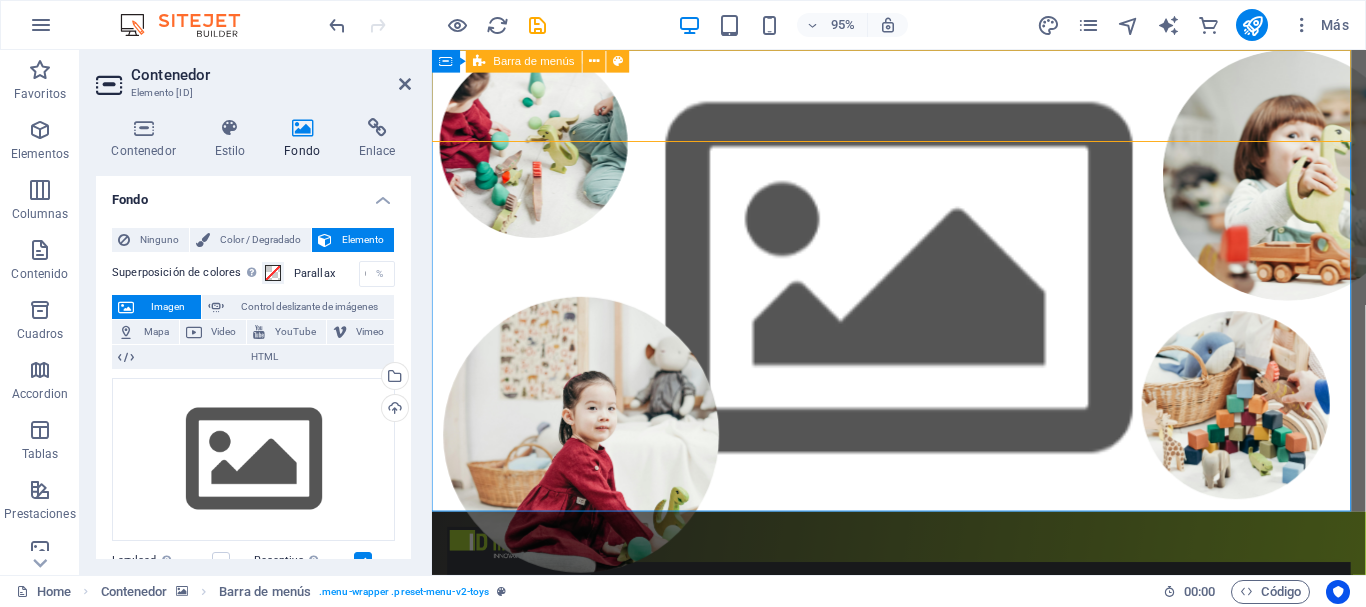 click on "Inicio Sobre nosotros Contacto" at bounding box center (923, 603) 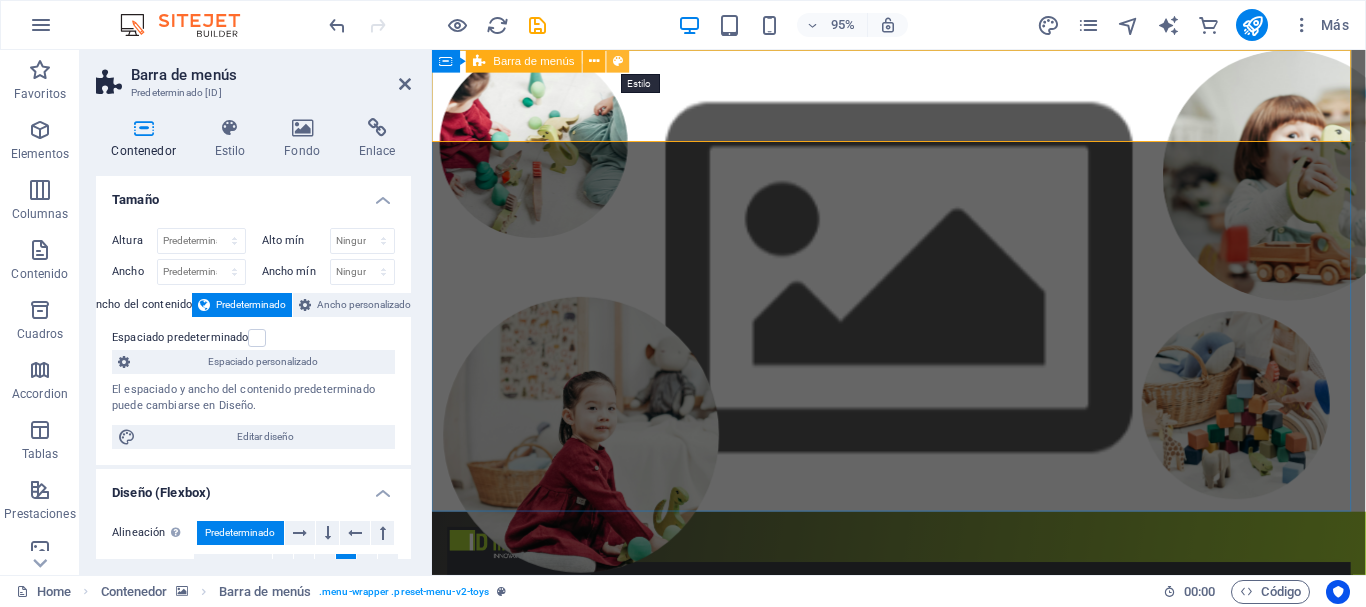 click at bounding box center (618, 61) 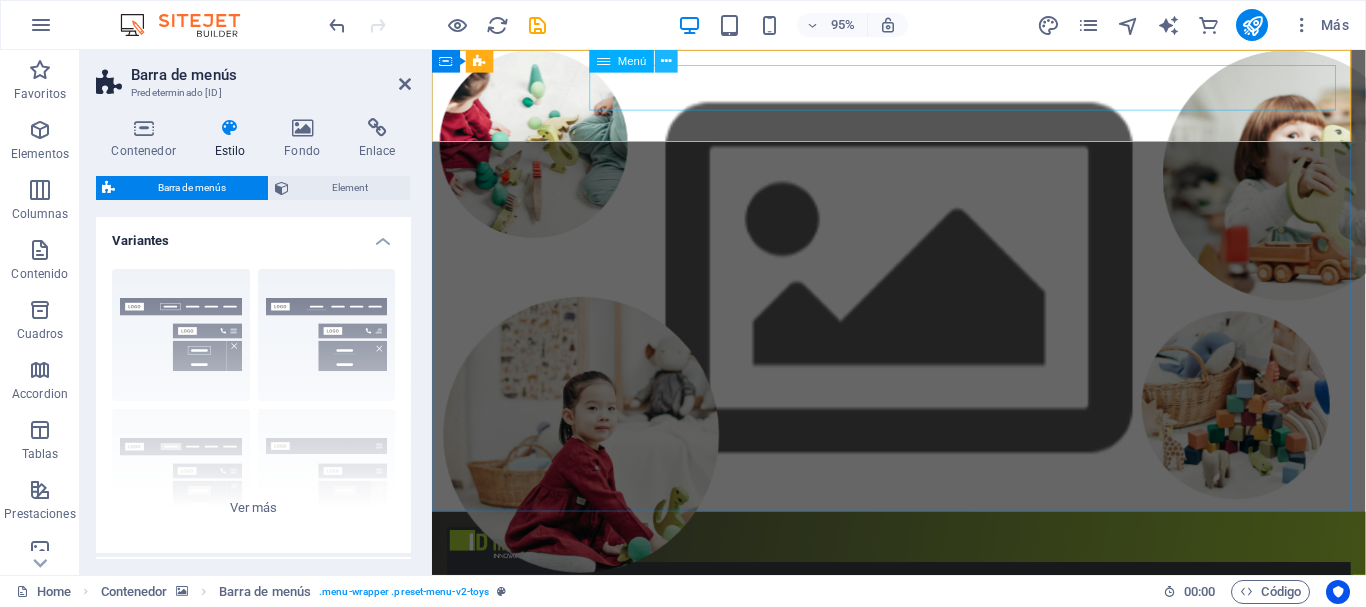 click at bounding box center [666, 61] 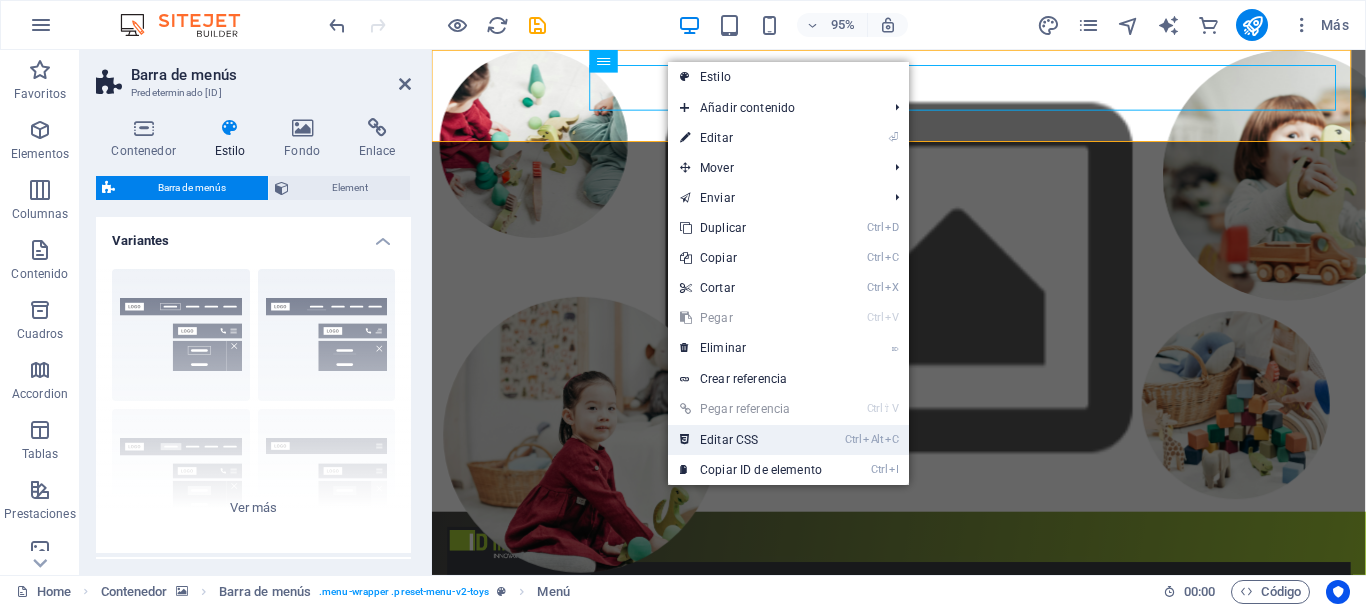 click on "Ctrl Alt C  Editar CSS" at bounding box center [751, 440] 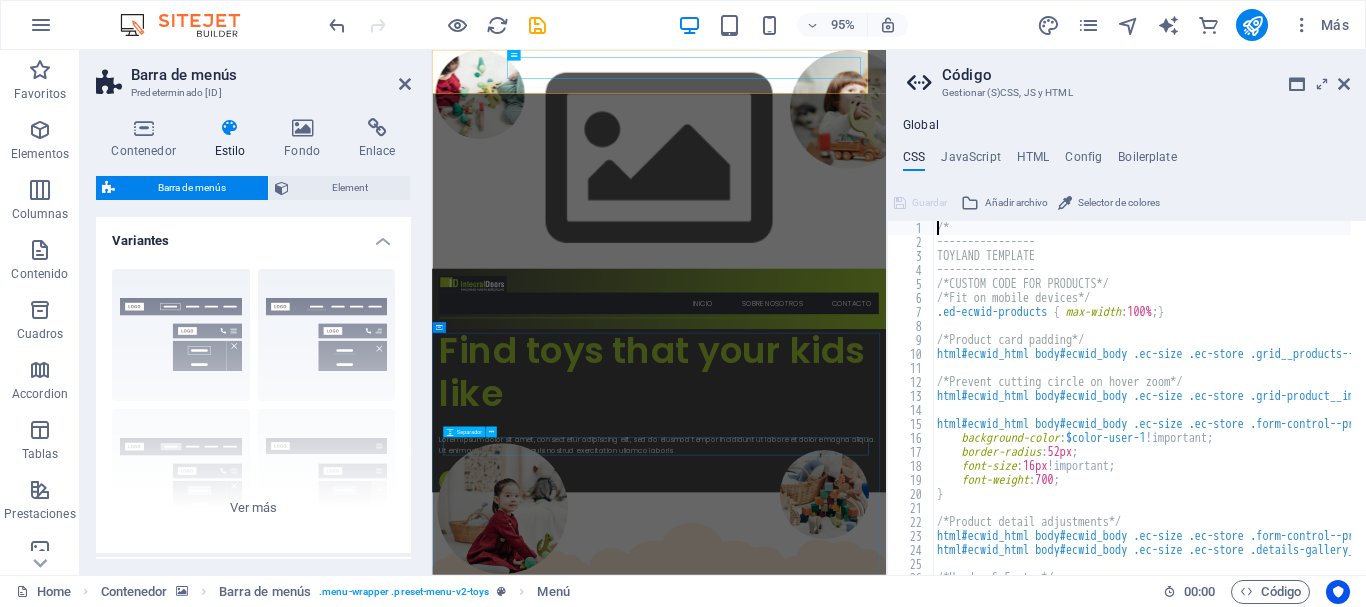 scroll, scrollTop: 599, scrollLeft: 0, axis: vertical 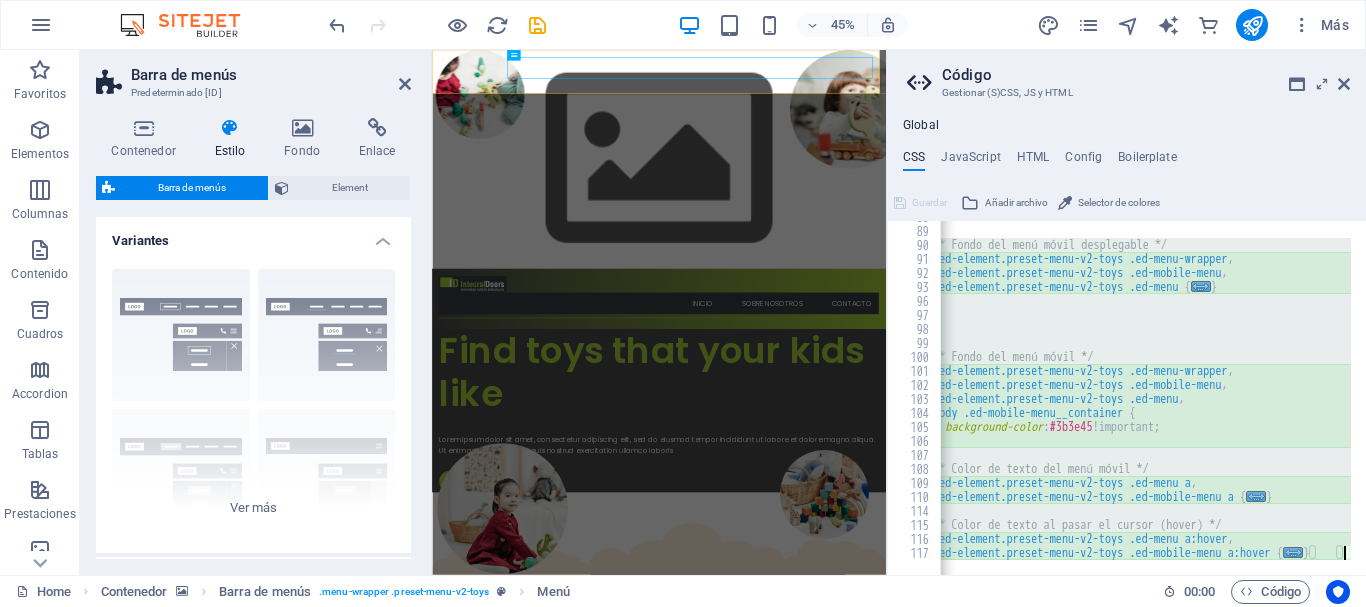 drag, startPoint x: 943, startPoint y: 247, endPoint x: 1152, endPoint y: 580, distance: 393.1539 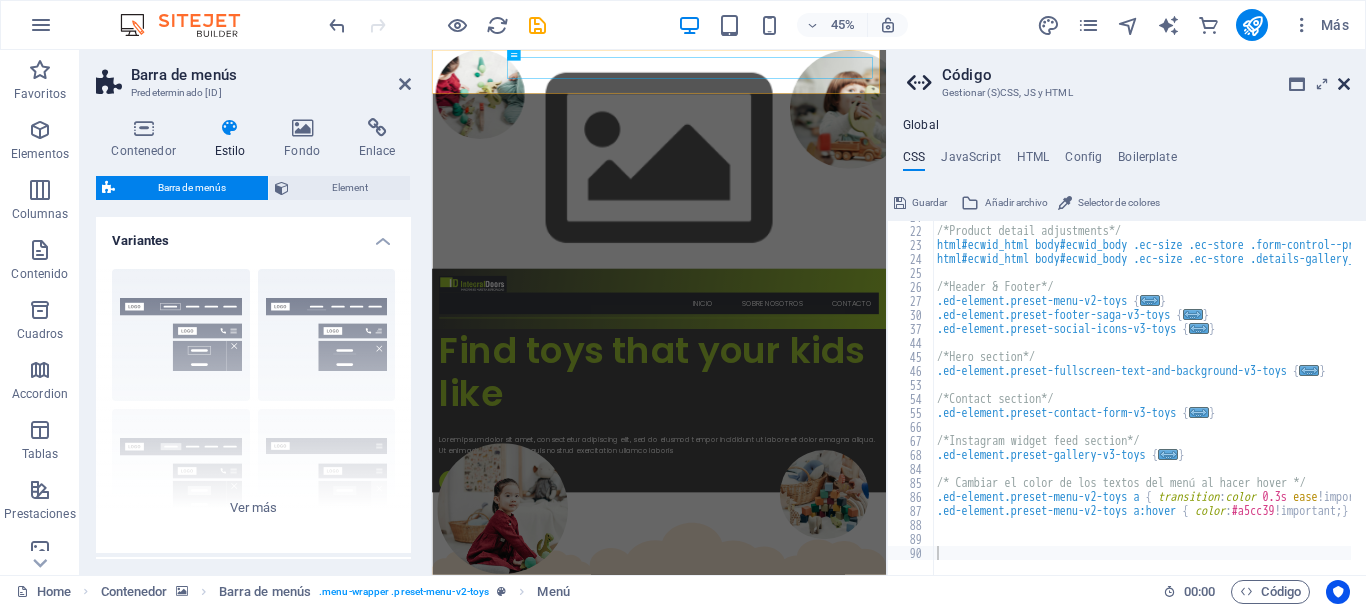 click at bounding box center (1344, 84) 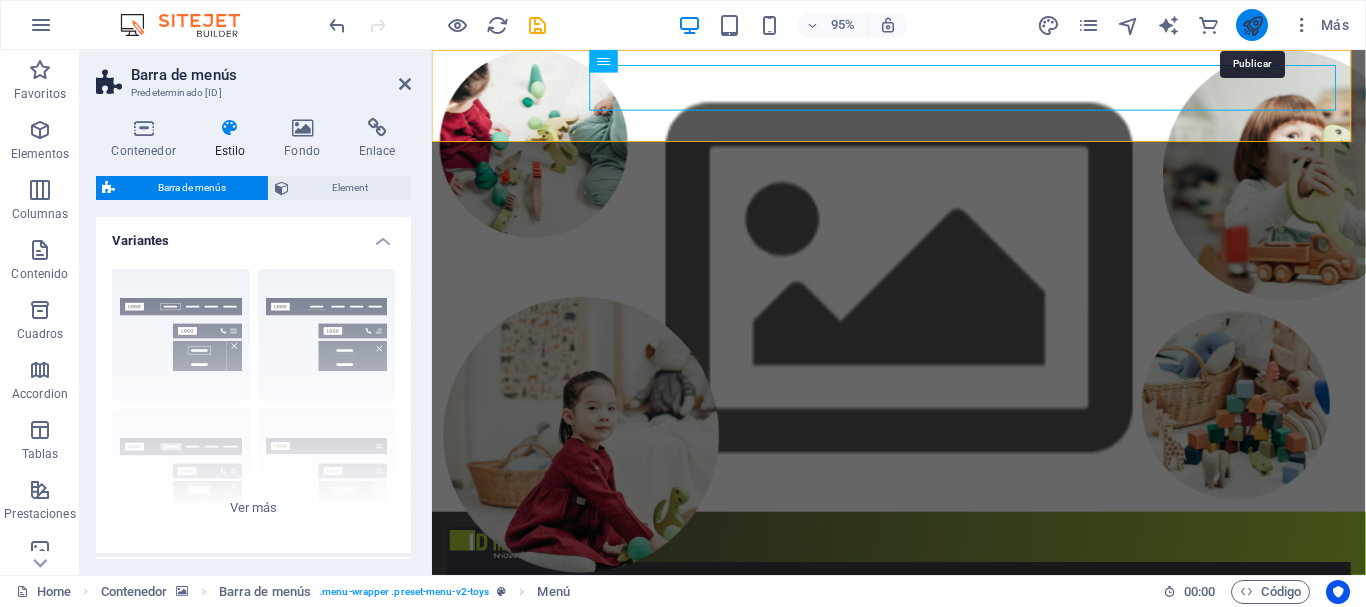 click at bounding box center [1252, 25] 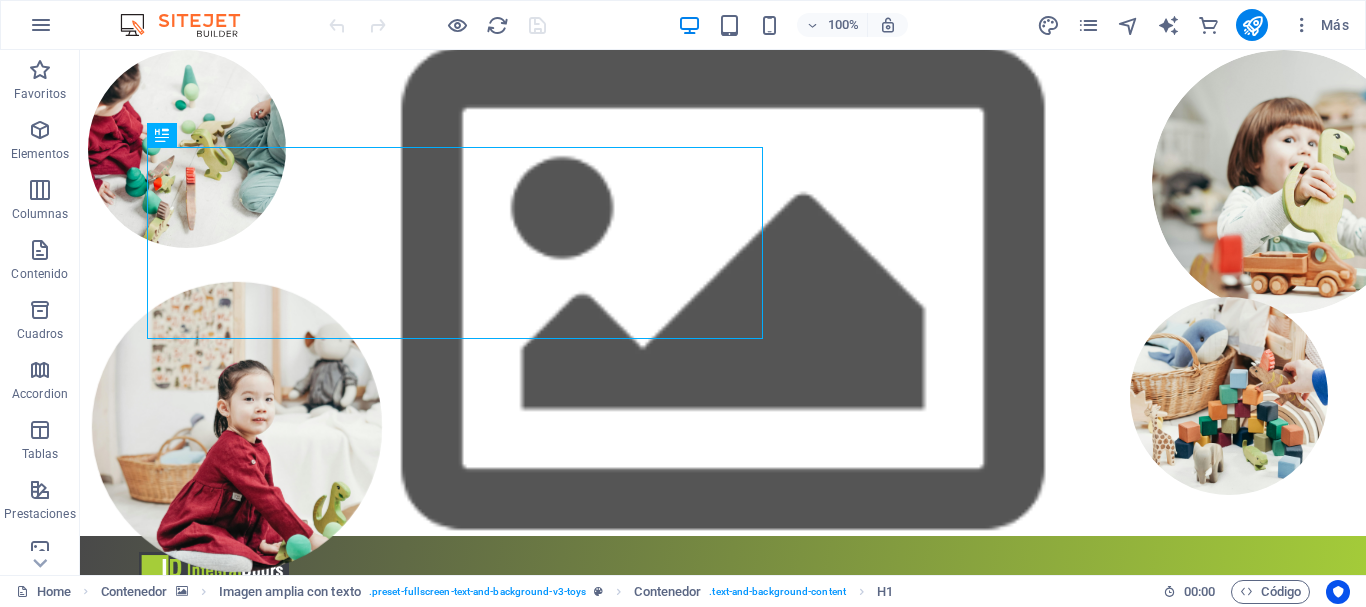 scroll, scrollTop: 0, scrollLeft: 0, axis: both 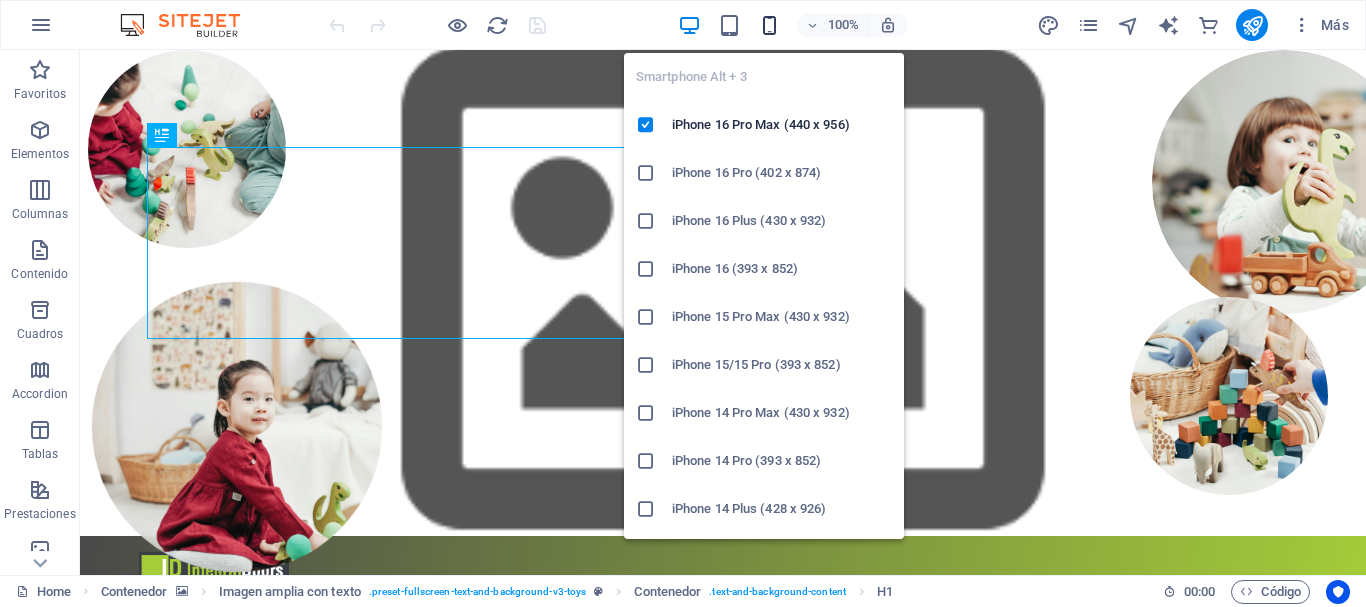 click at bounding box center [769, 25] 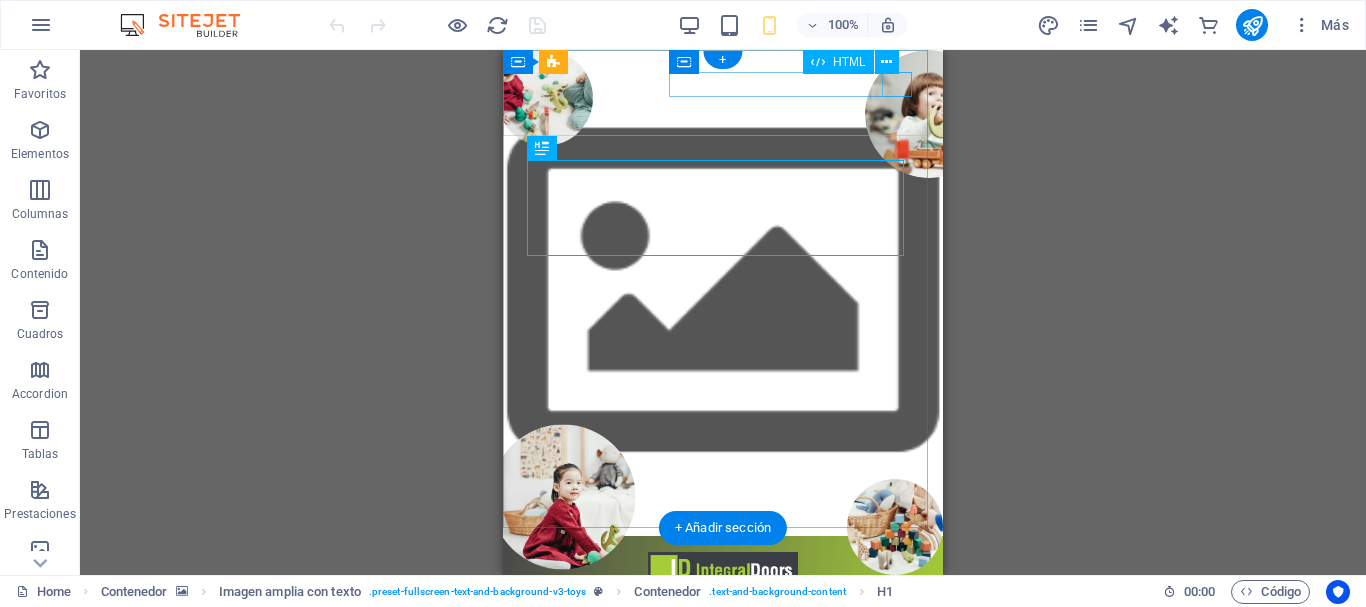 click at bounding box center [723, 601] 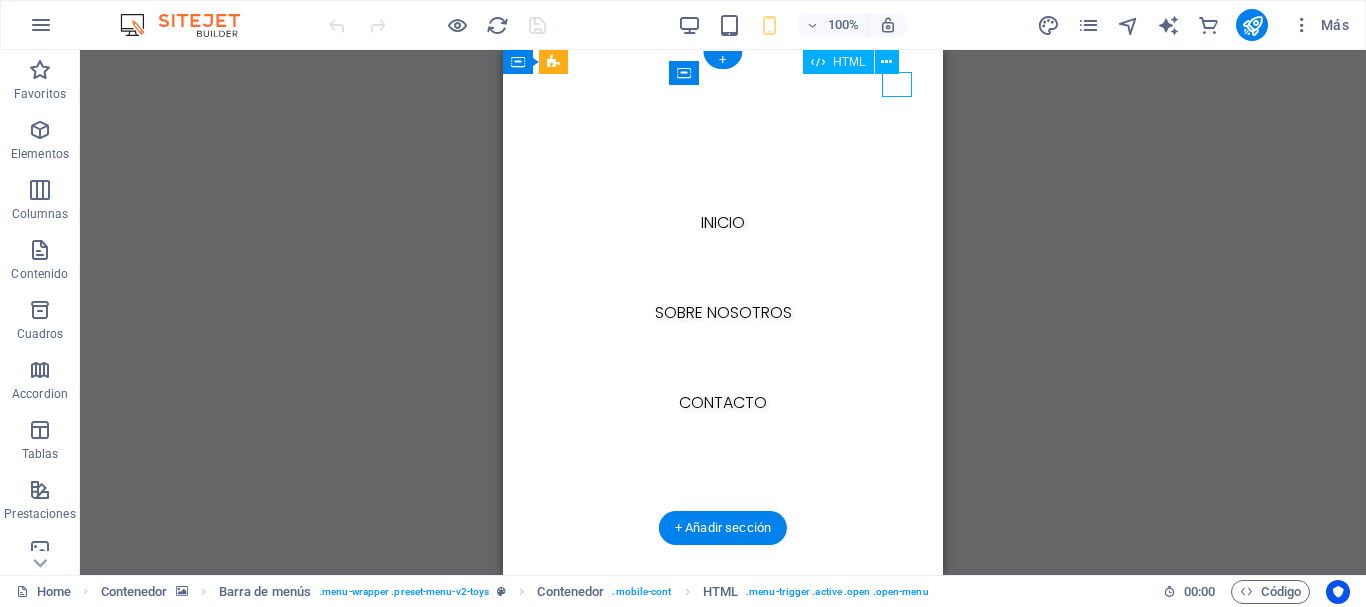 click at bounding box center (534, 601) 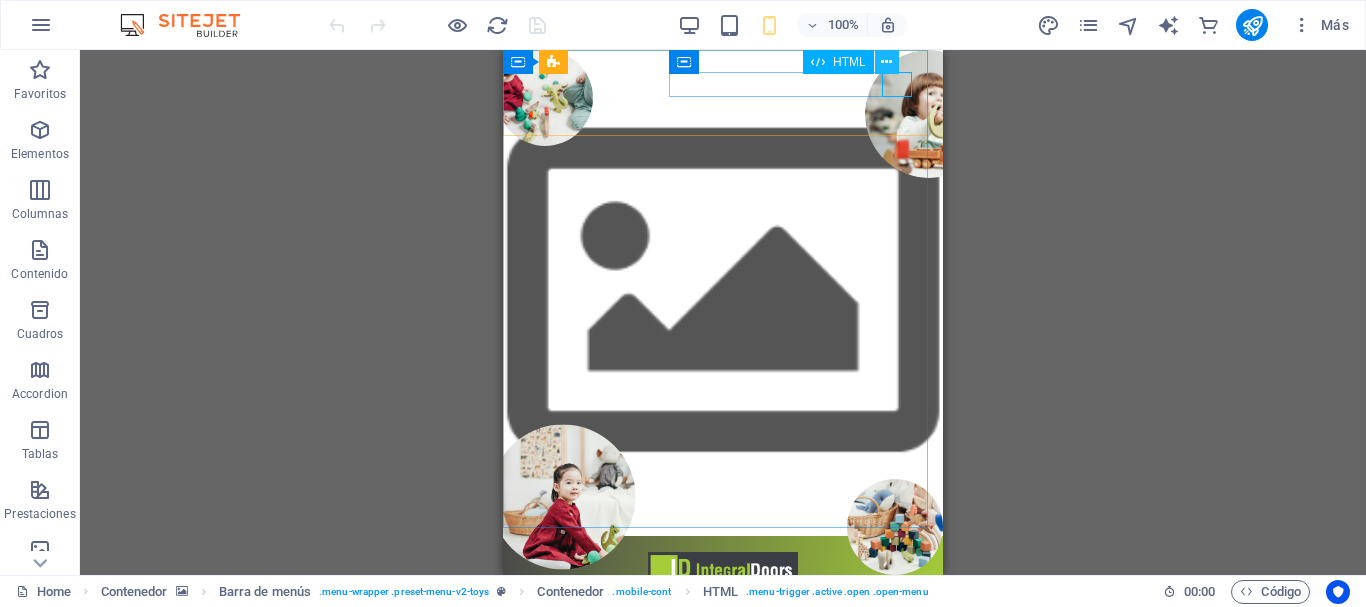 click at bounding box center [886, 62] 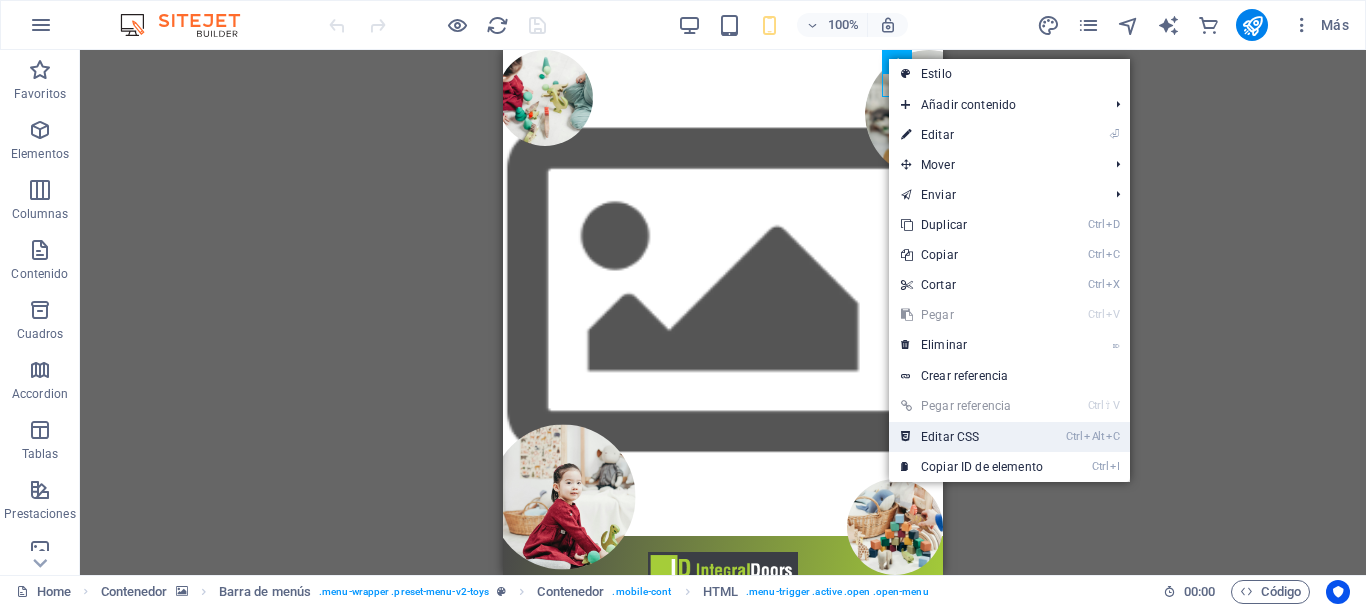 click on "Ctrl Alt C  Editar CSS" at bounding box center (972, 437) 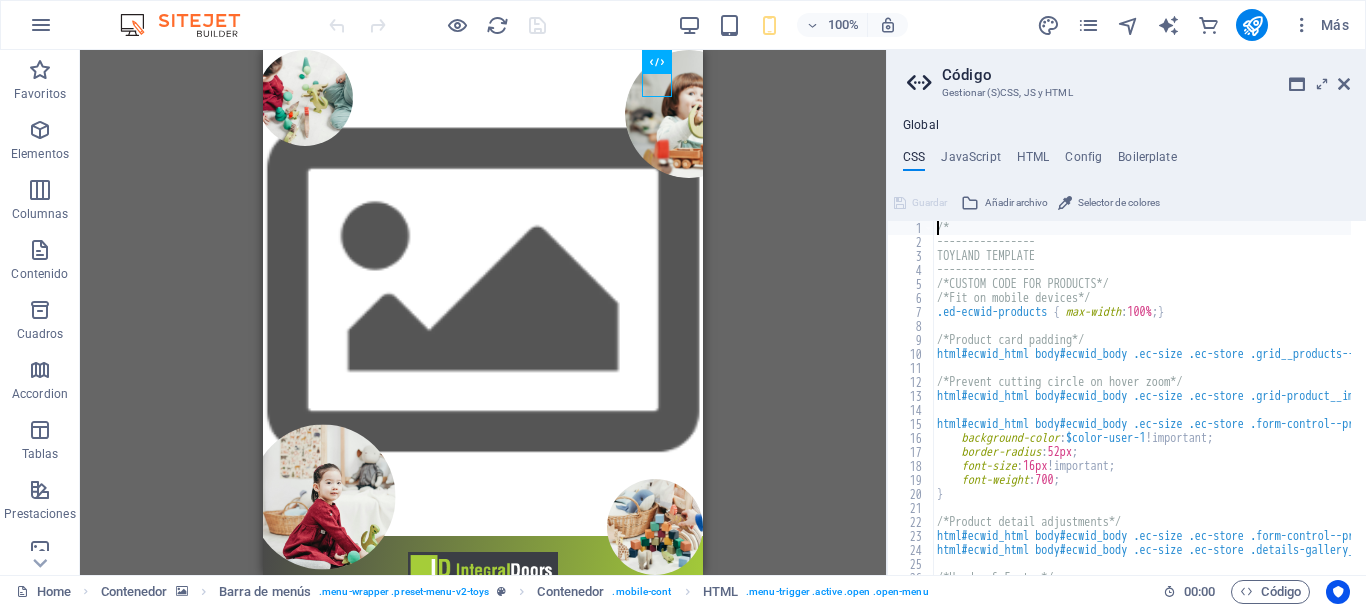 scroll, scrollTop: 249, scrollLeft: 0, axis: vertical 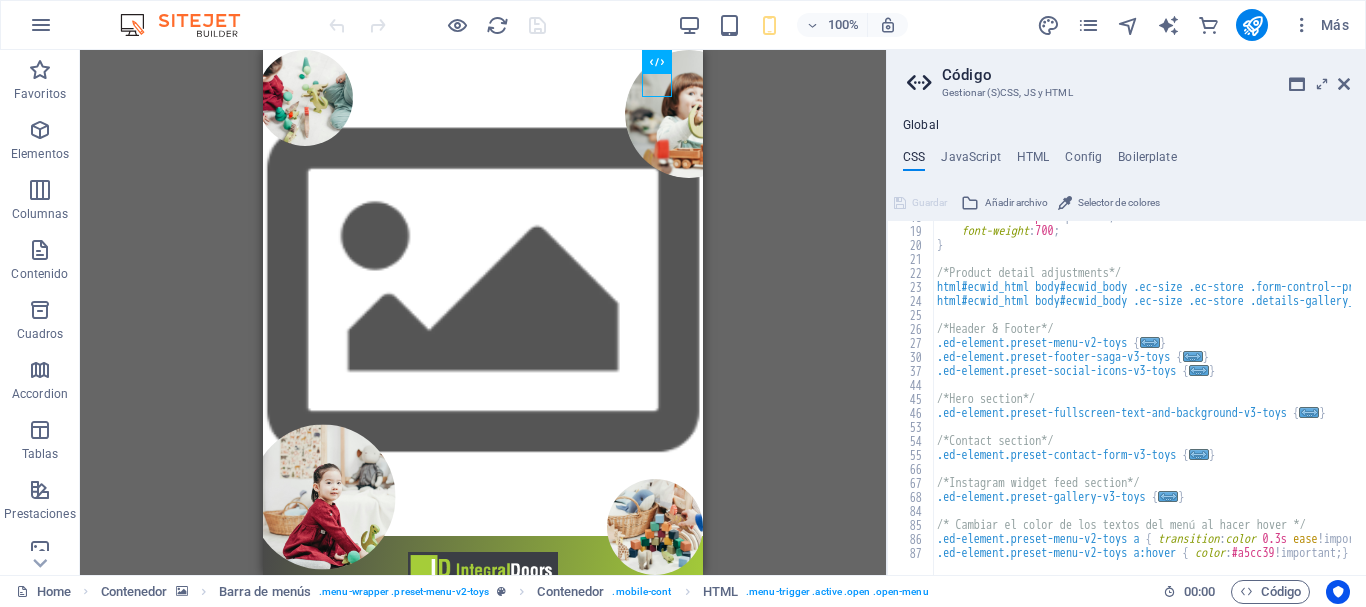 click at bounding box center (1439, 565) 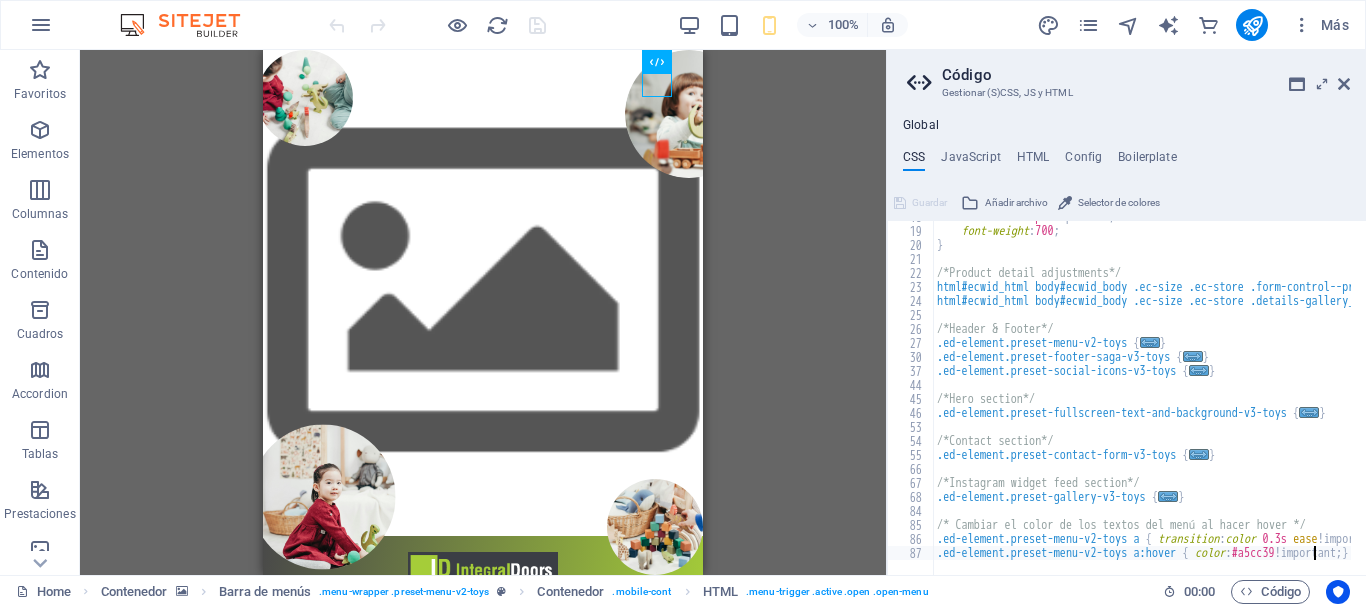 click on "font-size :  16px  !important;      font-weight :  700 ; } /*Product detail adjustments*/ html#ecwid_html   body#ecwid_body   .ec-size   .ec-store   .form-control--primary   .form-control__button:hover   {   background-color :  $color-user-3  !important;  } html#ecwid_html   body#ecwid_body   .ec-size   .ec-store   .details-gallery__image-wrapper   {   padding :  0   4rem   4rem   0 ;  } /*Header & Footer*/ .ed-element.preset-menu-v2-toys   { ... } .ed-element.preset-footer-saga-v3-toys   { ... } .ed-element.preset-social-icons-v3-toys   { ... } /*Hero section*/ .ed-element.preset-fullscreen-text-and-background-v3-toys   { ... } /*Contact section*/ .ed-element.preset-contact-form-v3-toys   { ... } /*Instagram widget feed section*/ .ed-element.preset-gallery-v3-toys   { ... } /* Cambiar el color de los textos del menú al hacer hover */ .ed-element.preset-menu-v2-toys   a   {   transition :  color   0.3s   ease  !important;  } .ed-element.preset-menu-v2-toys   a:hover   {   color :  #a5cc39  !important;" at bounding box center [1439, 393] 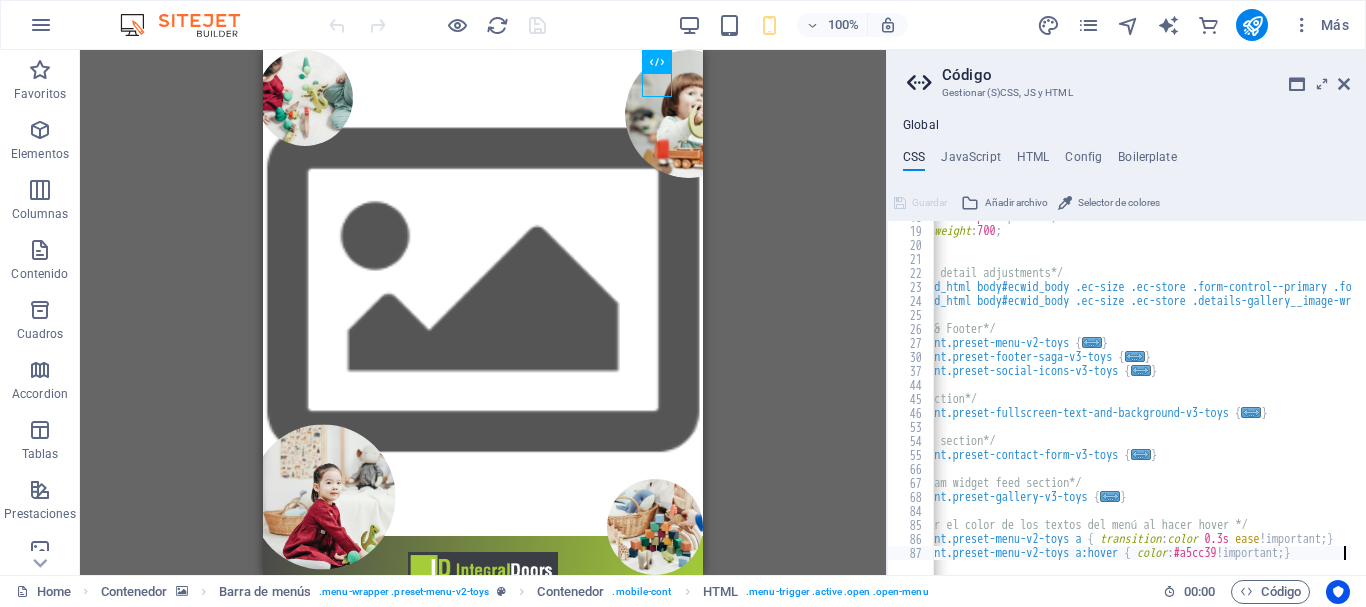 scroll, scrollTop: 0, scrollLeft: 65, axis: horizontal 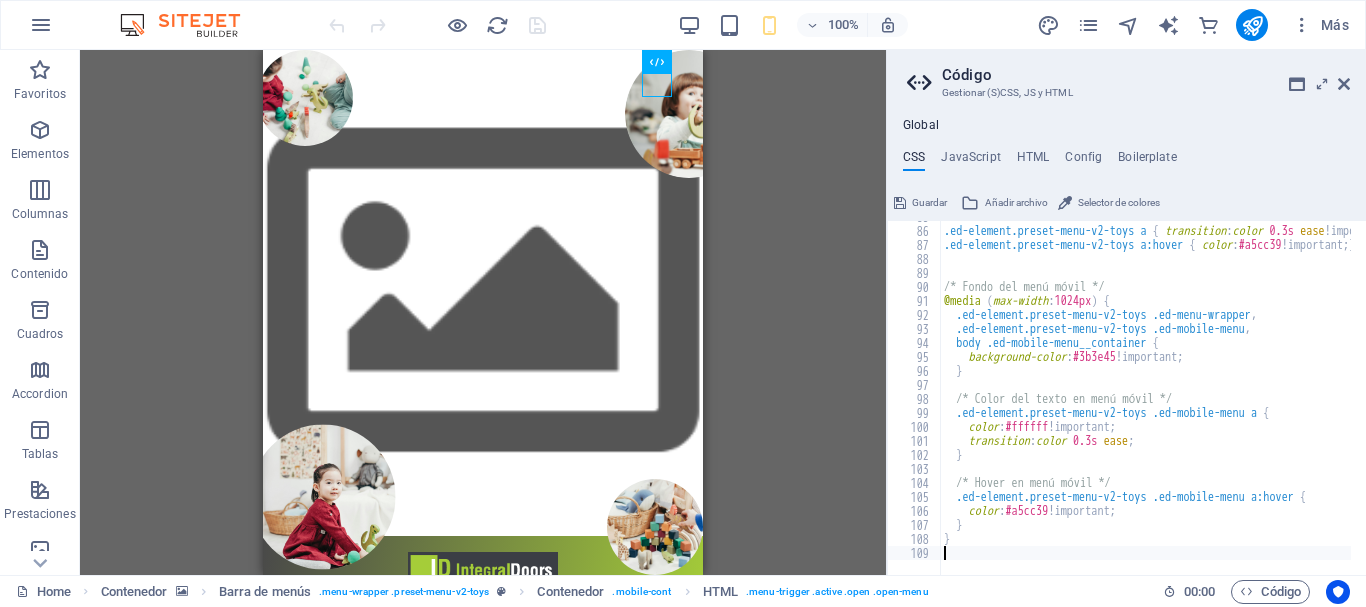 type 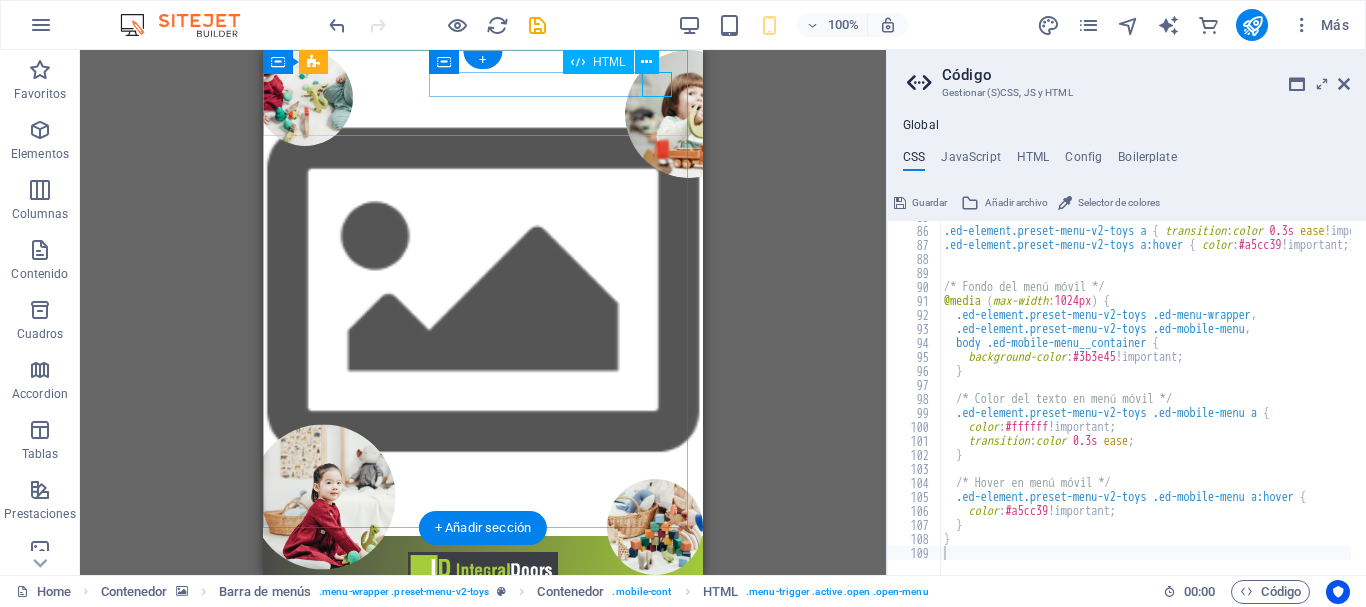 click at bounding box center (483, 601) 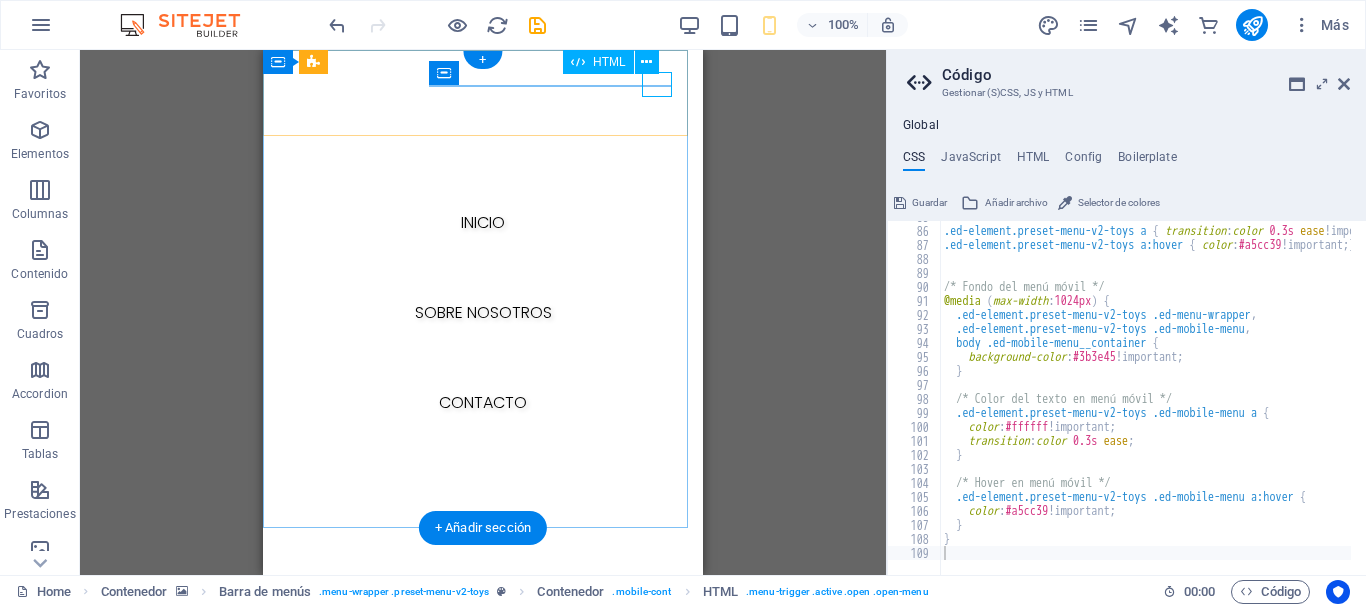 click at bounding box center (294, 601) 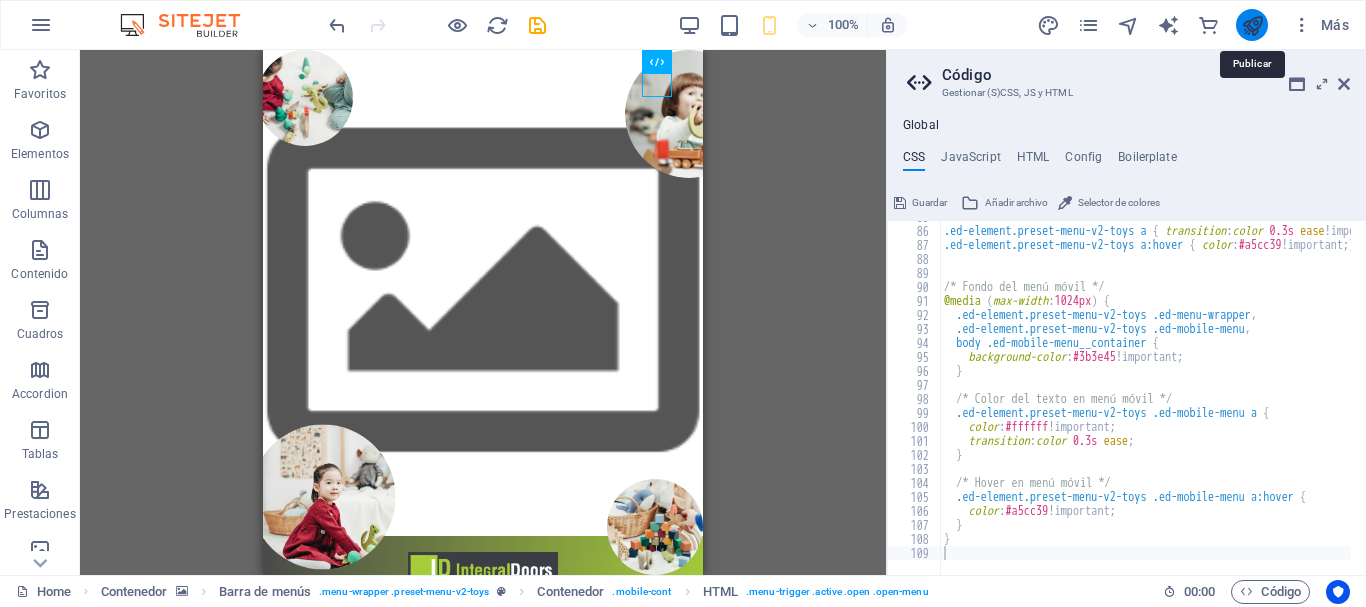click at bounding box center (1252, 25) 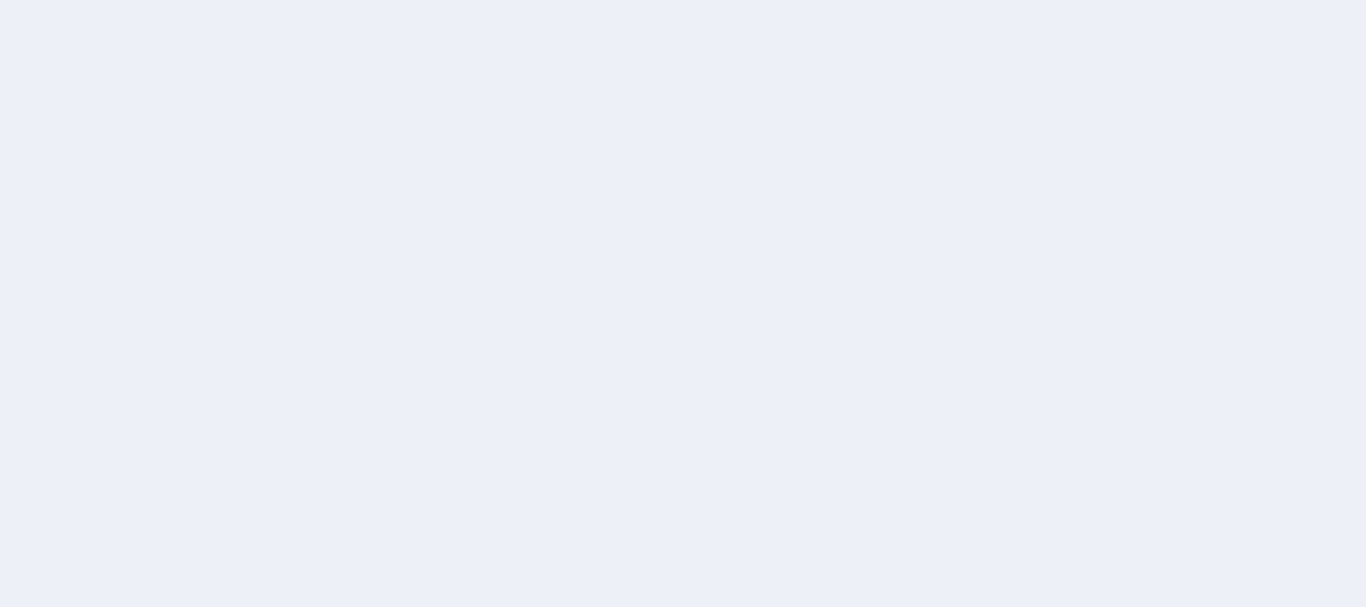 scroll, scrollTop: 0, scrollLeft: 0, axis: both 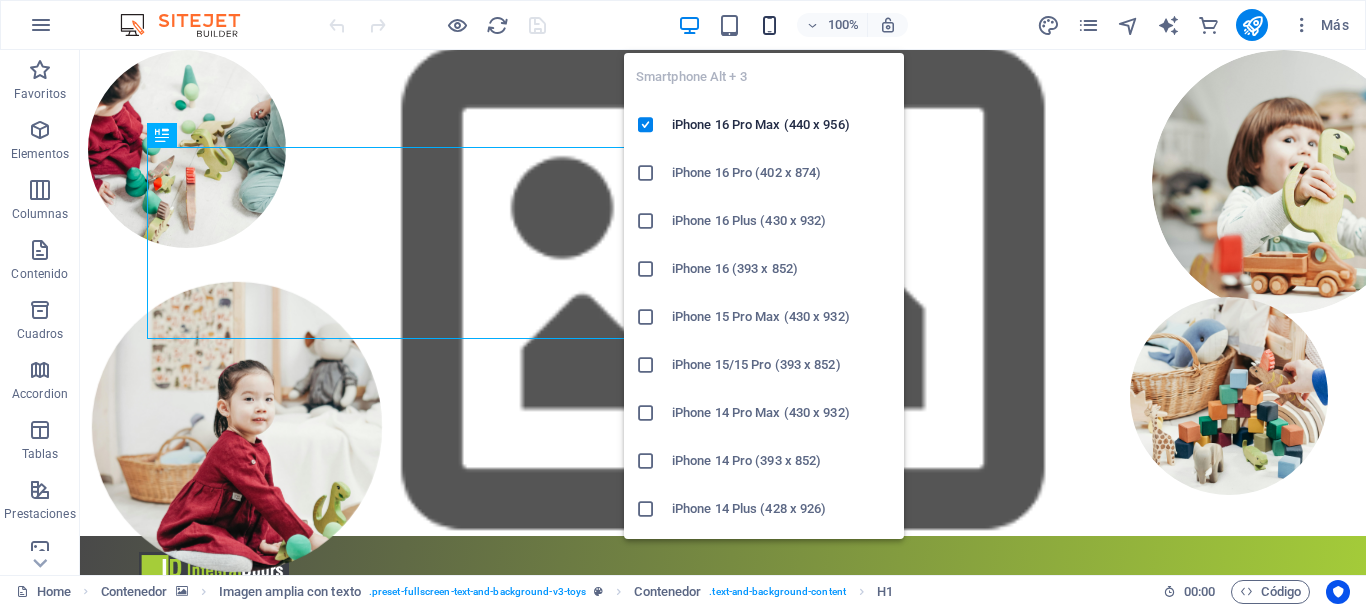 click at bounding box center [769, 25] 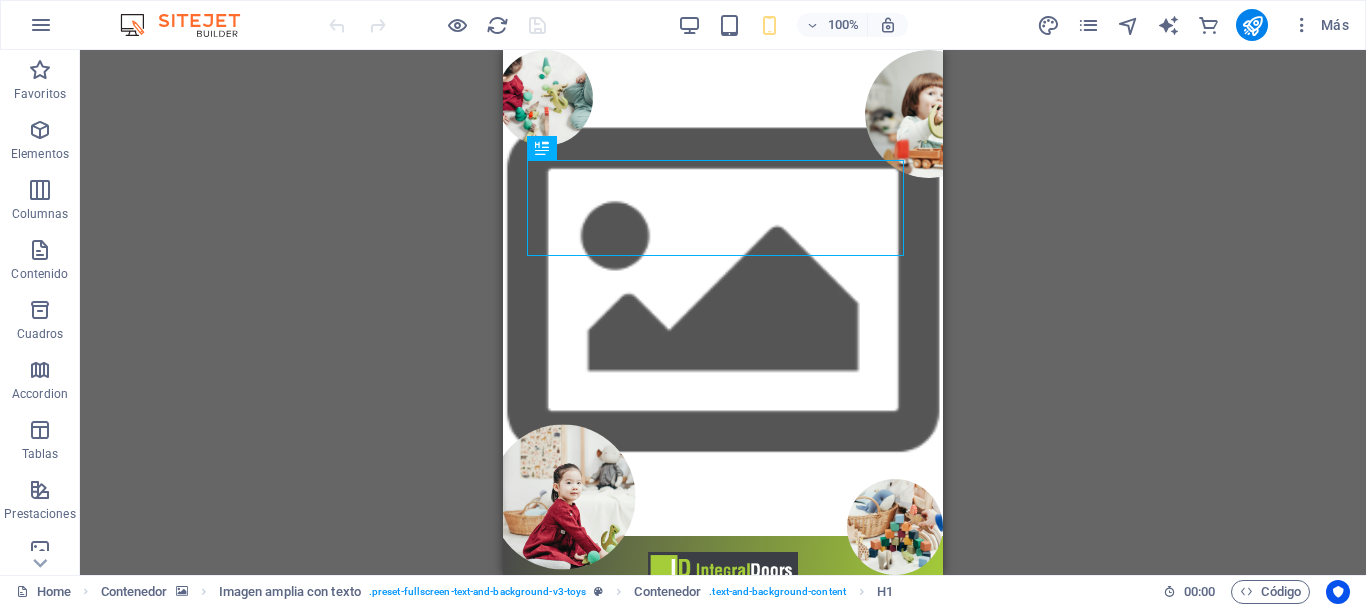 click on "Arrastra aquí para reemplazar el contenido existente. Si quieres crear un elemento nuevo, pulsa “Ctrl”.
Imagen amplia con texto   Contenedor   H1   Contenedor   Imagen amplia con texto   Contenedor   Contenedor   Barra de menús   Menú   Contenedor   Logo" at bounding box center (723, 312) 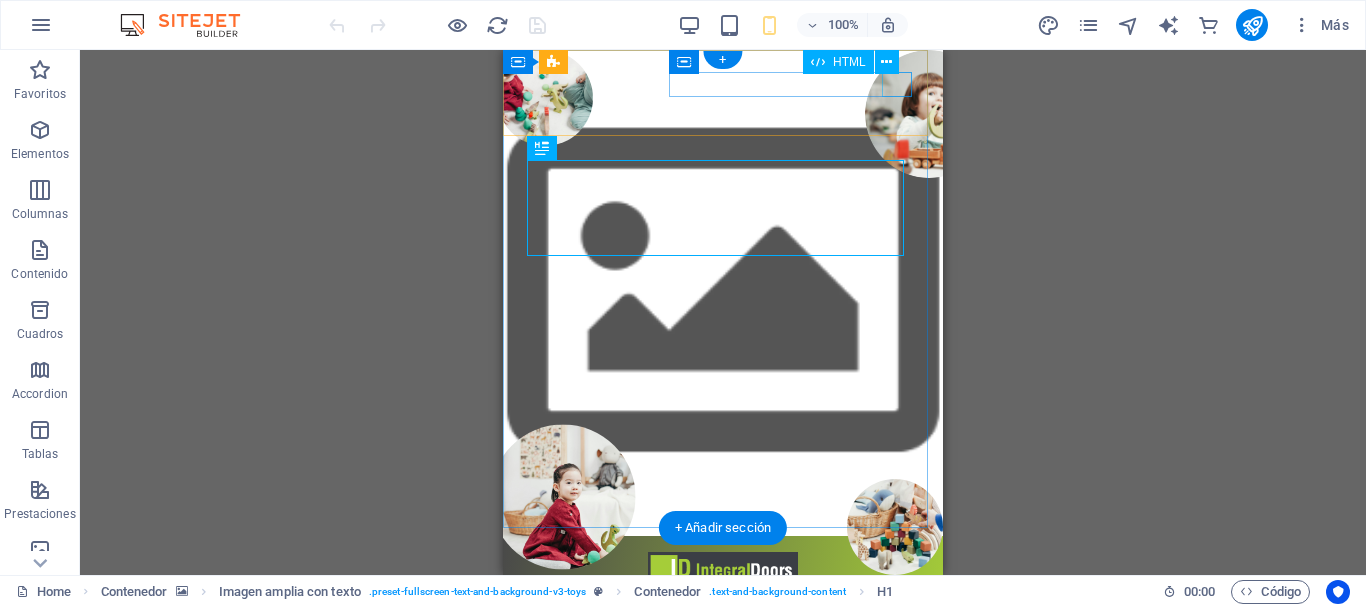 click at bounding box center [723, 601] 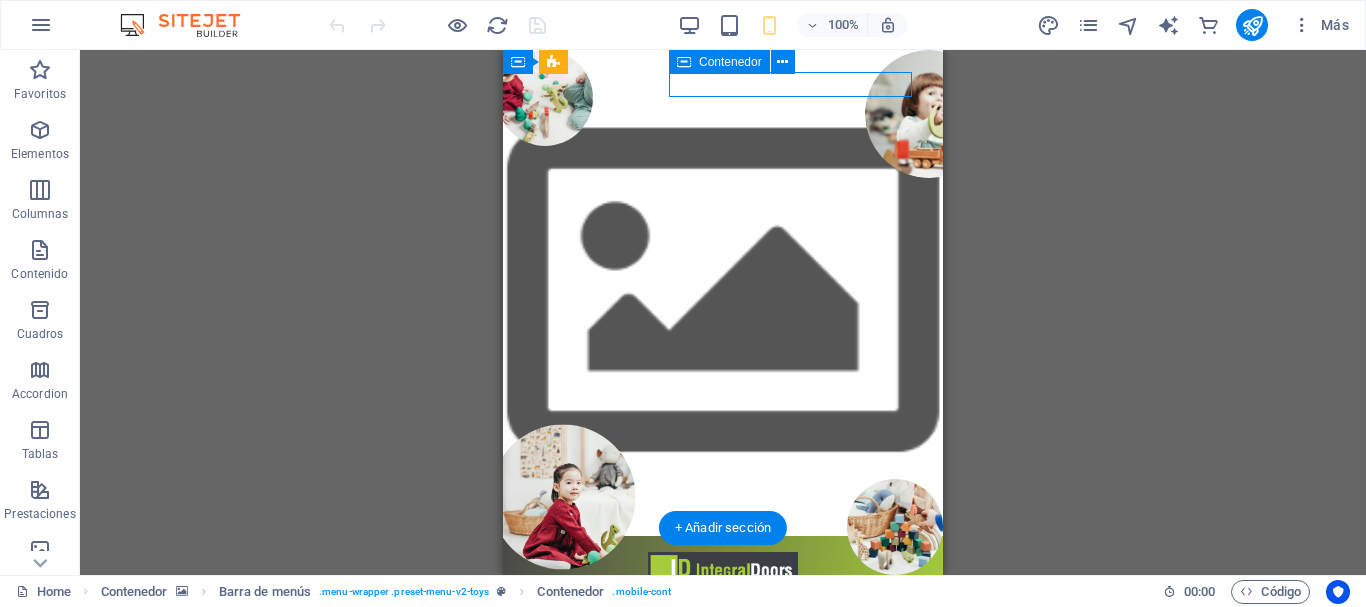 click at bounding box center [723, 601] 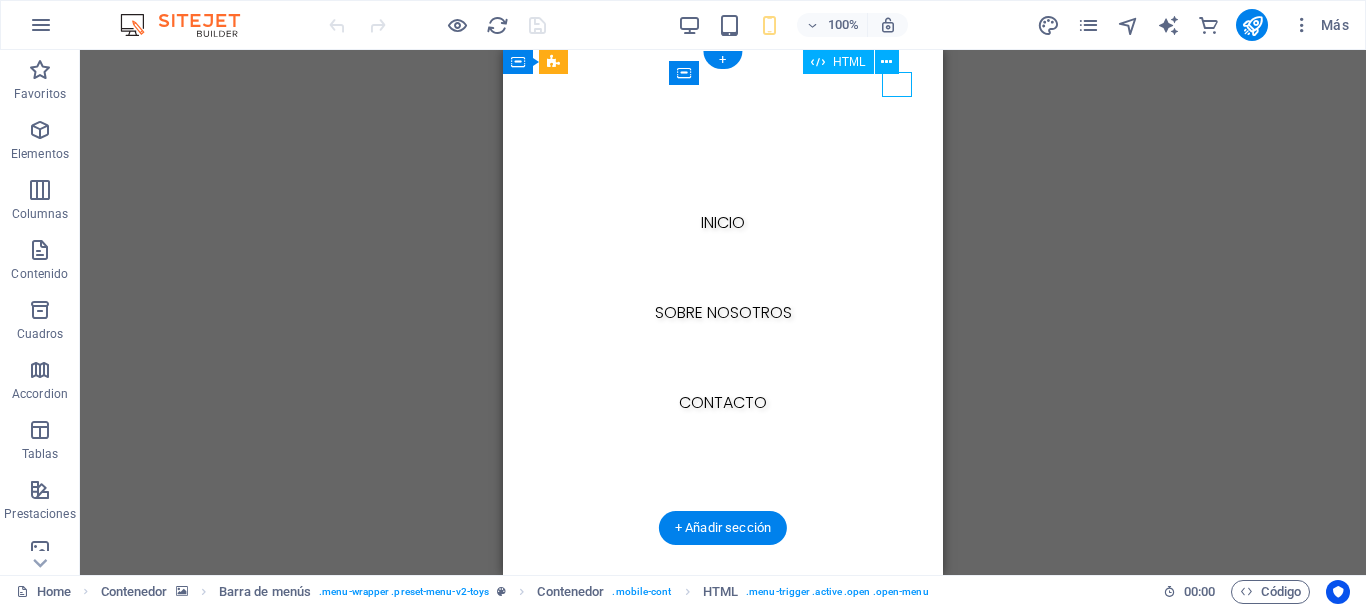click at bounding box center [534, 601] 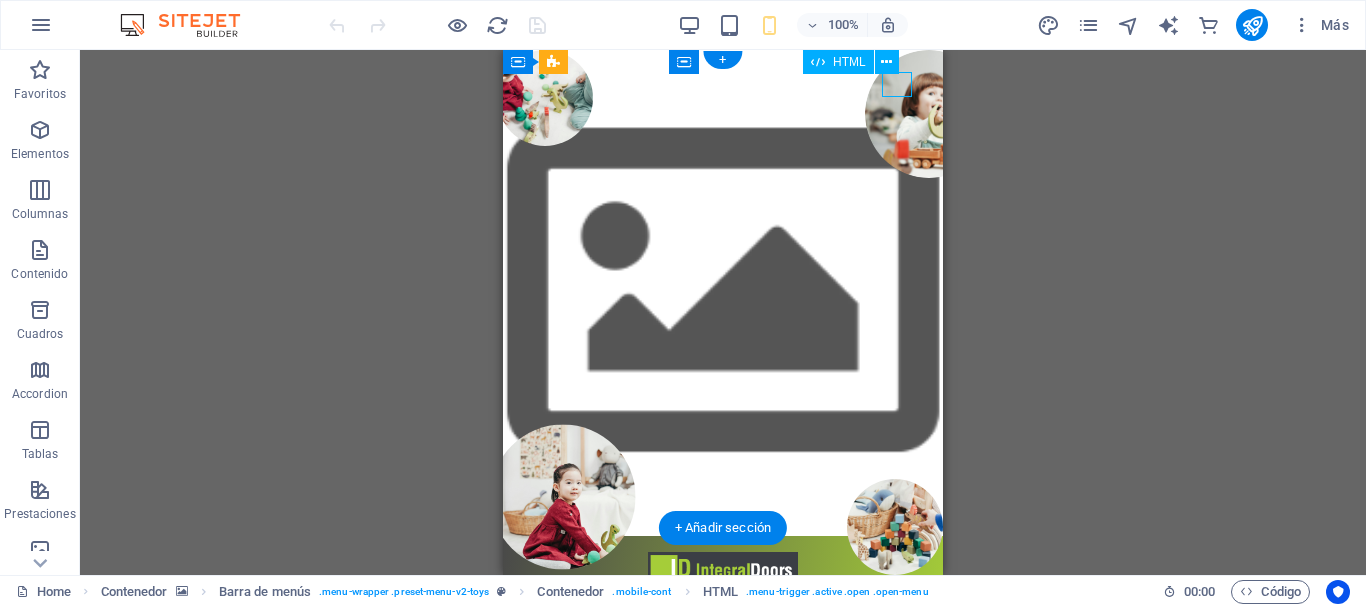 click at bounding box center [723, 601] 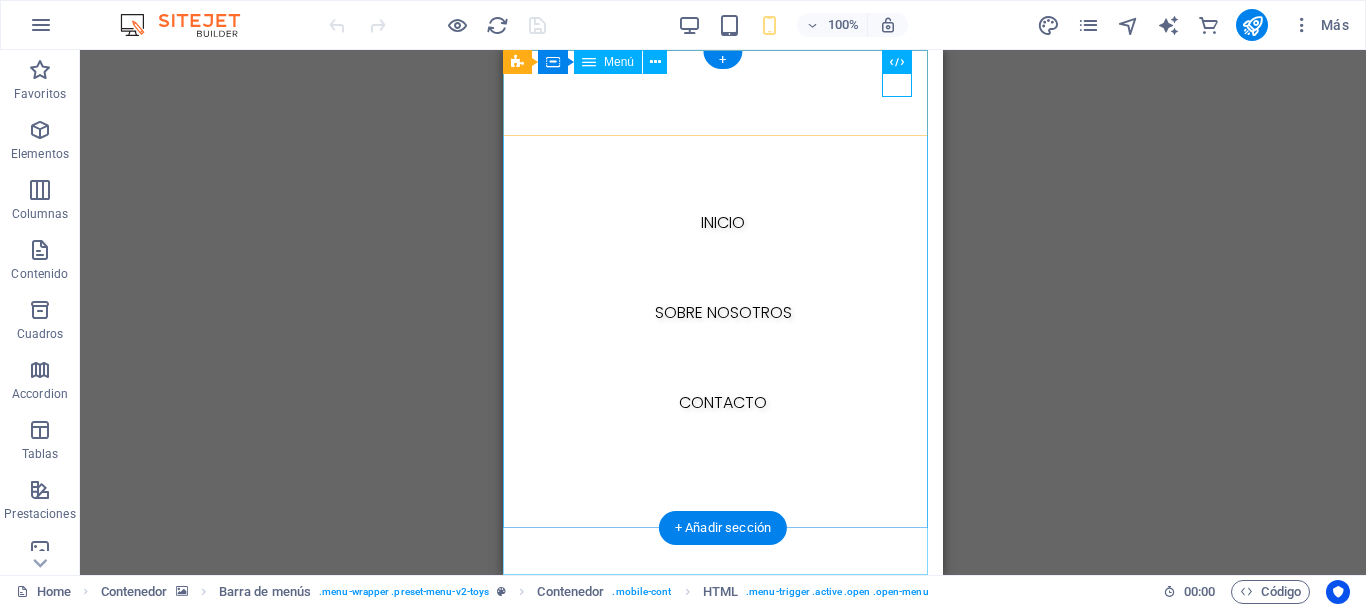 click on "Inicio Sobre nosotros Contacto" at bounding box center (723, 312) 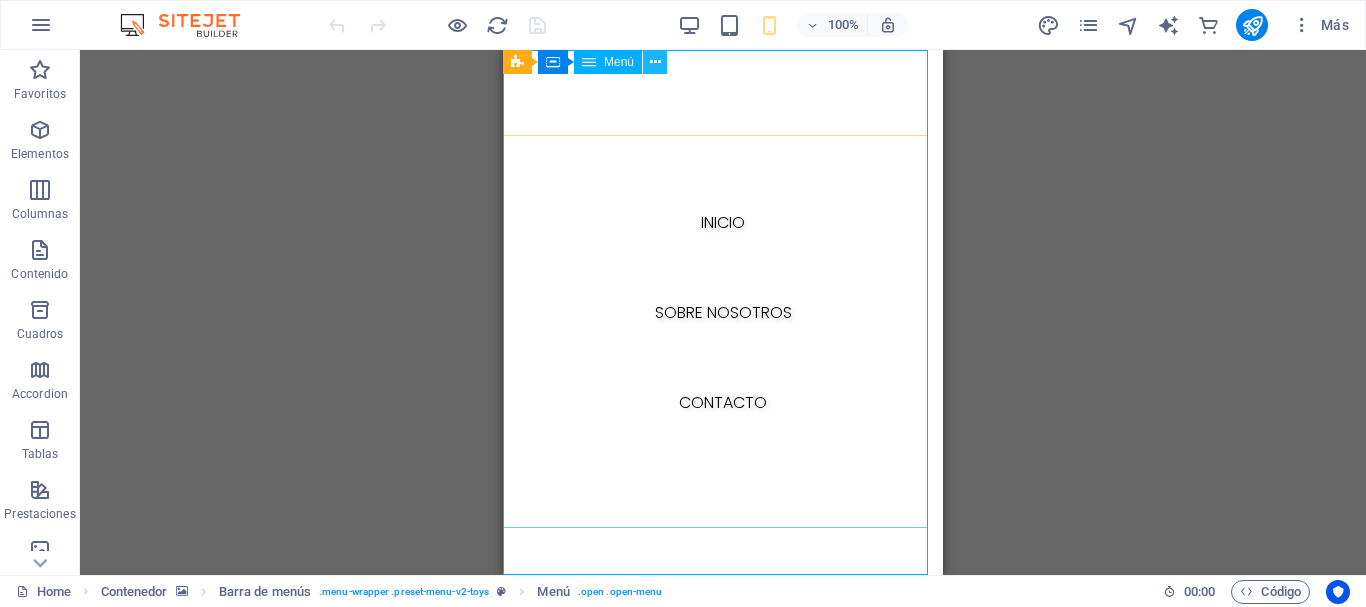 click at bounding box center [655, 62] 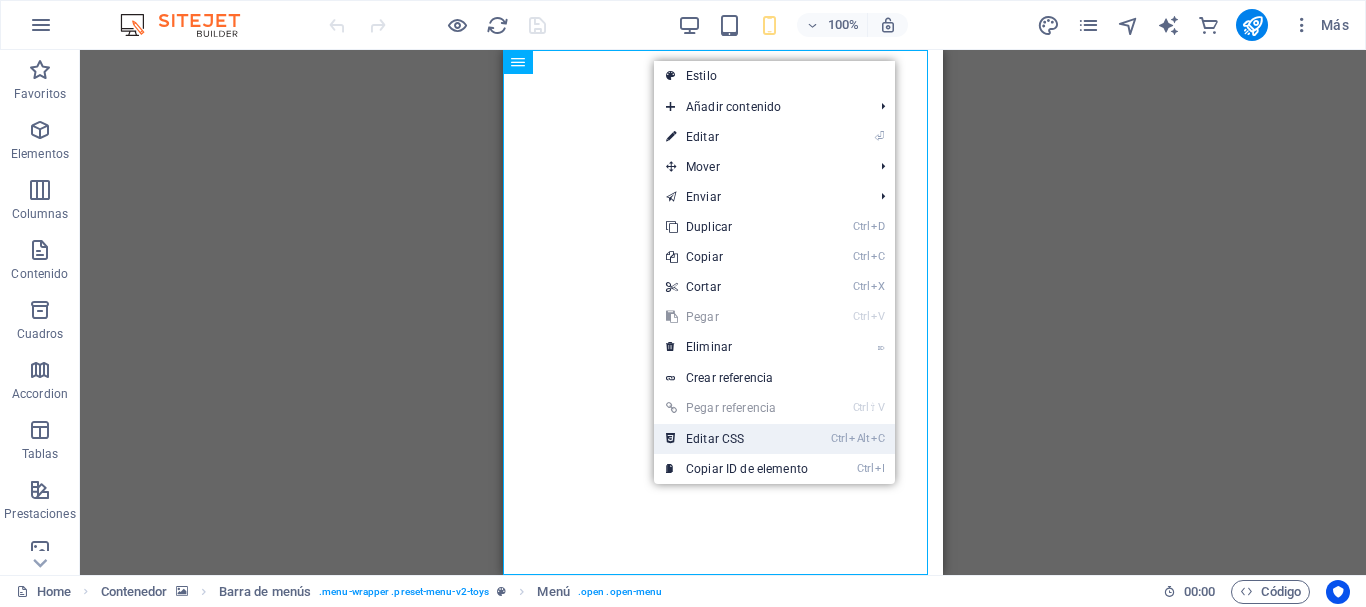click on "Ctrl Alt C  Editar CSS" at bounding box center [737, 439] 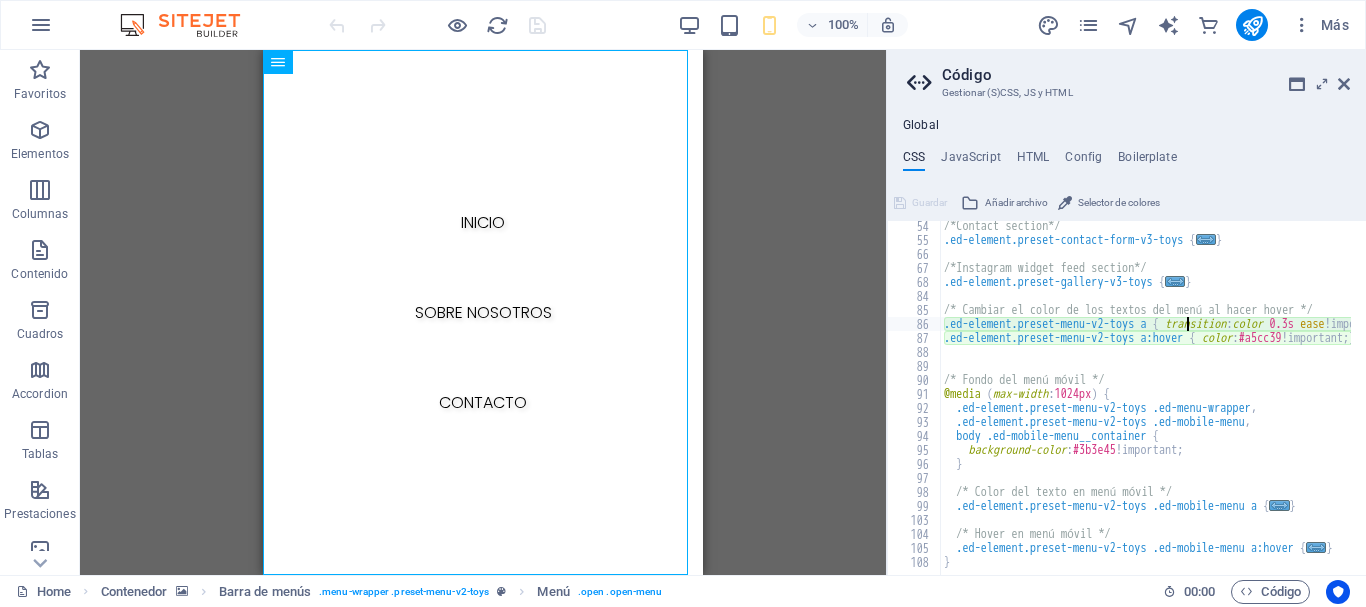 scroll, scrollTop: 473, scrollLeft: 0, axis: vertical 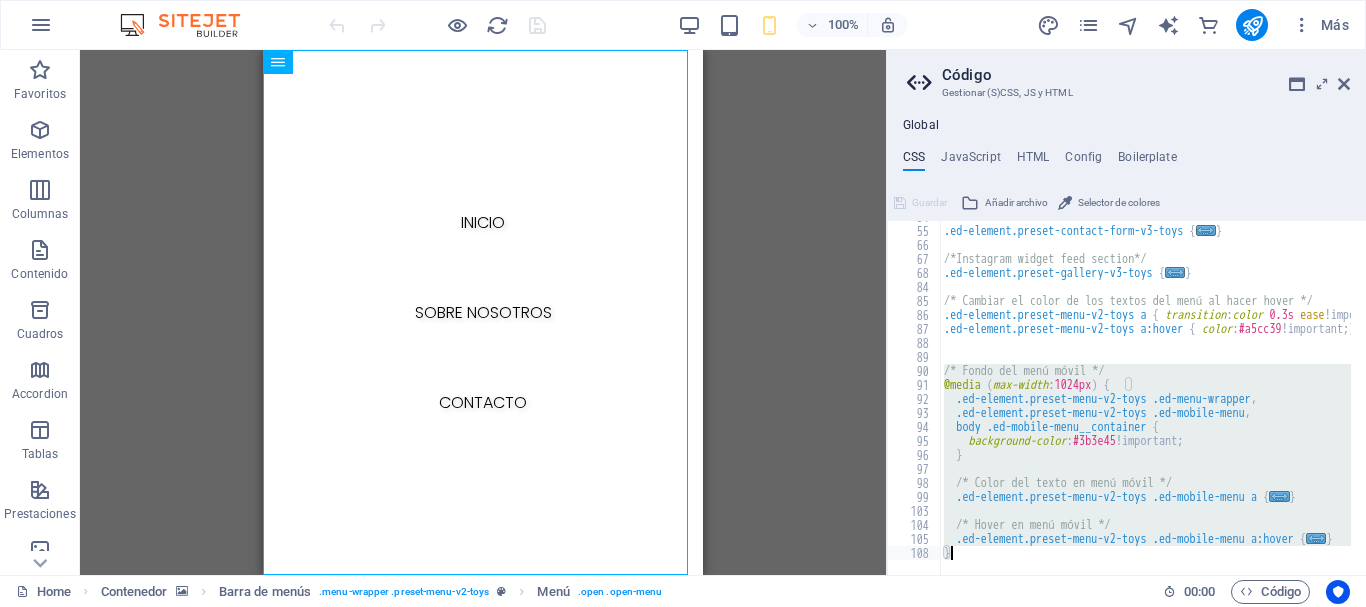 drag, startPoint x: 945, startPoint y: 374, endPoint x: 1150, endPoint y: 586, distance: 294.90506 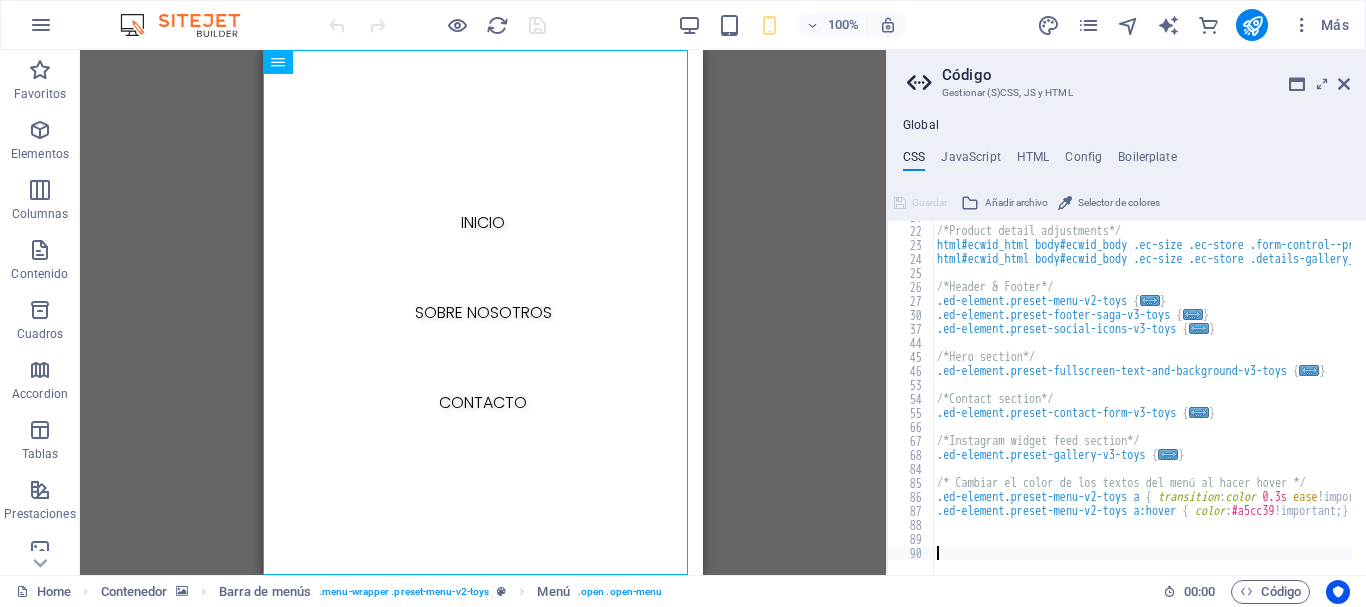 scroll, scrollTop: 291, scrollLeft: 0, axis: vertical 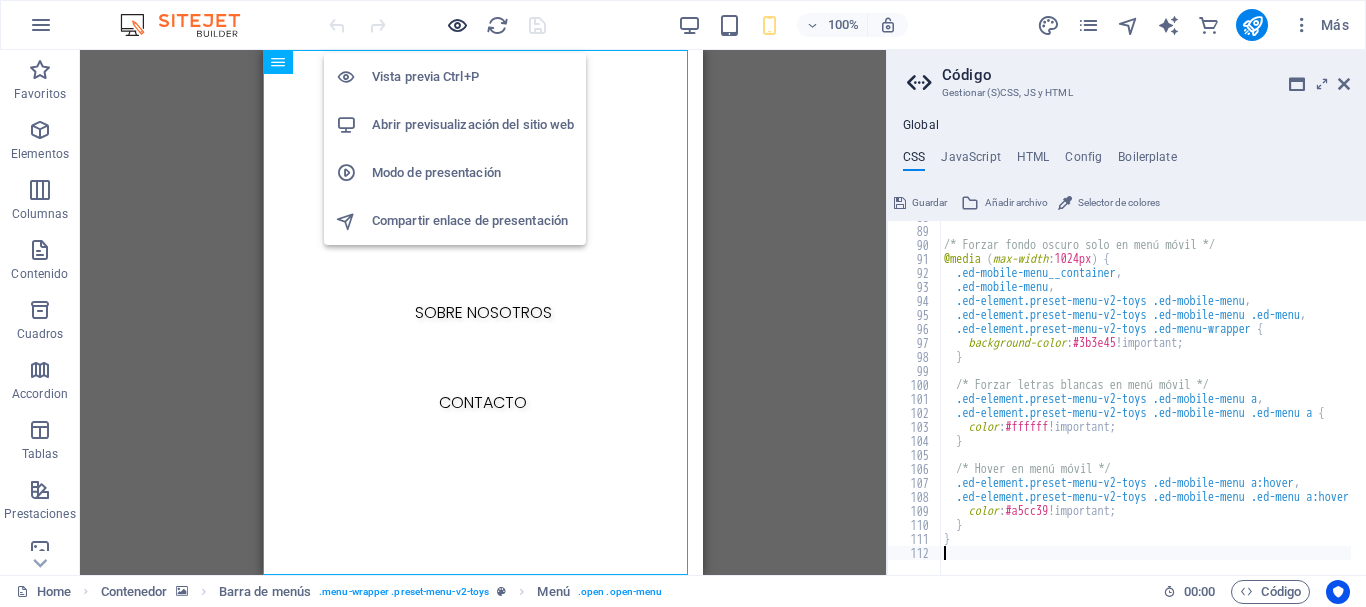 click at bounding box center (457, 25) 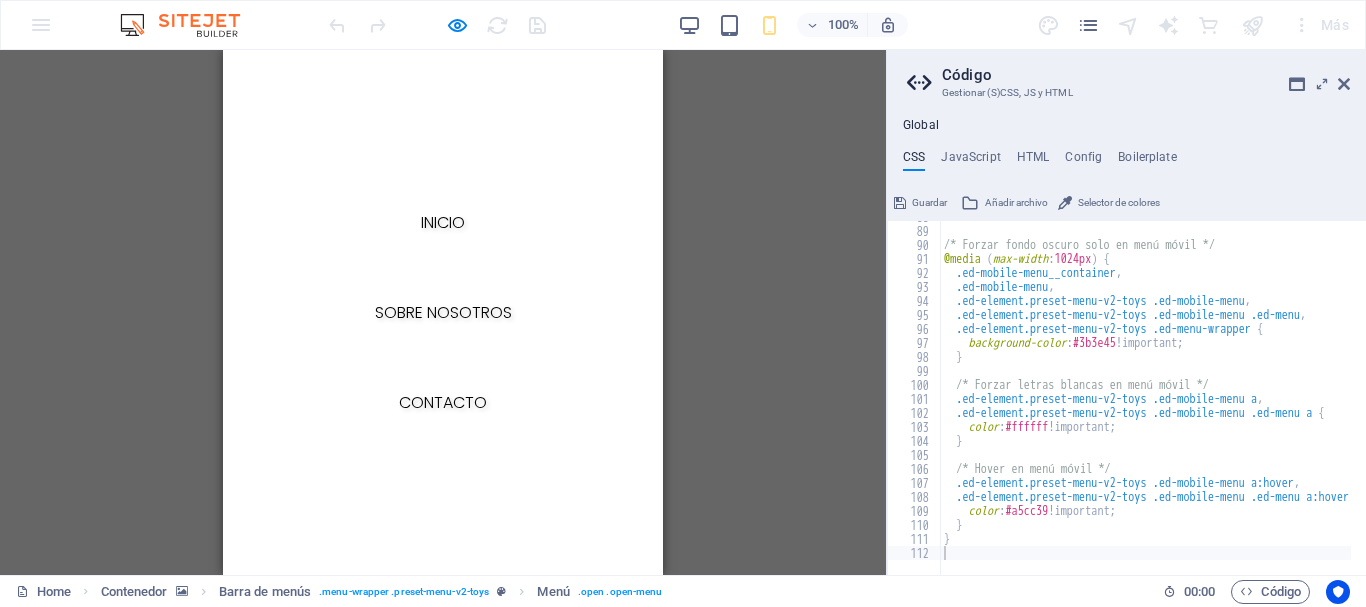 click at bounding box center (254, 593) 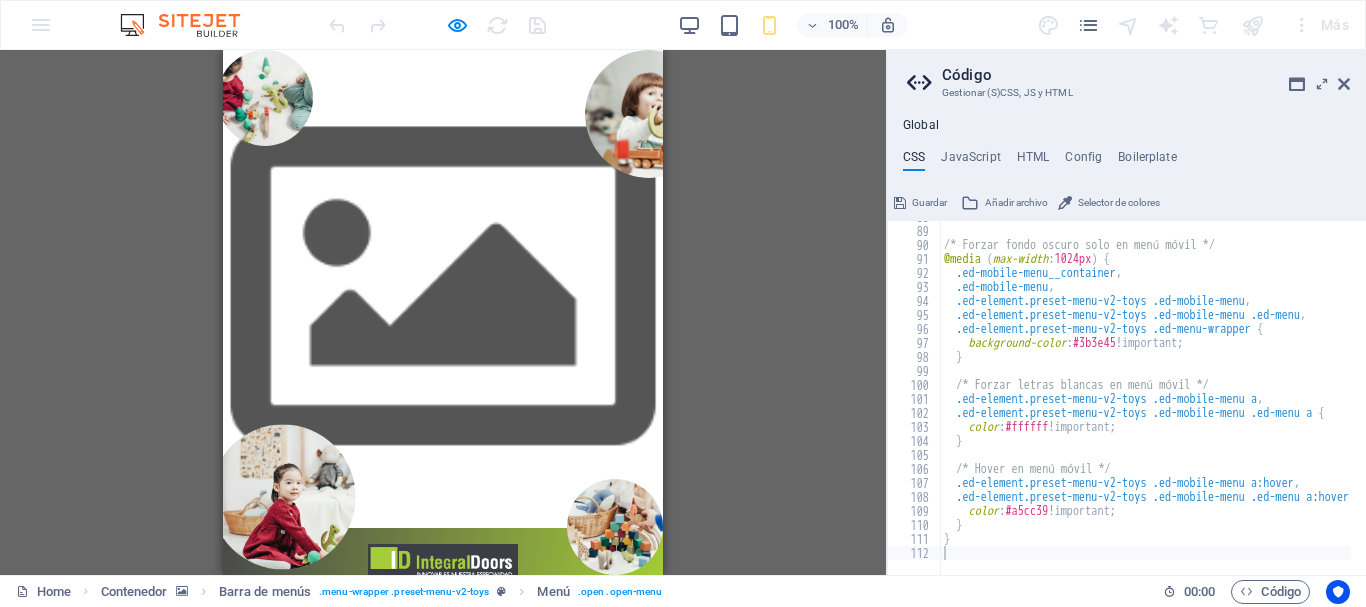 click at bounding box center (254, 582) 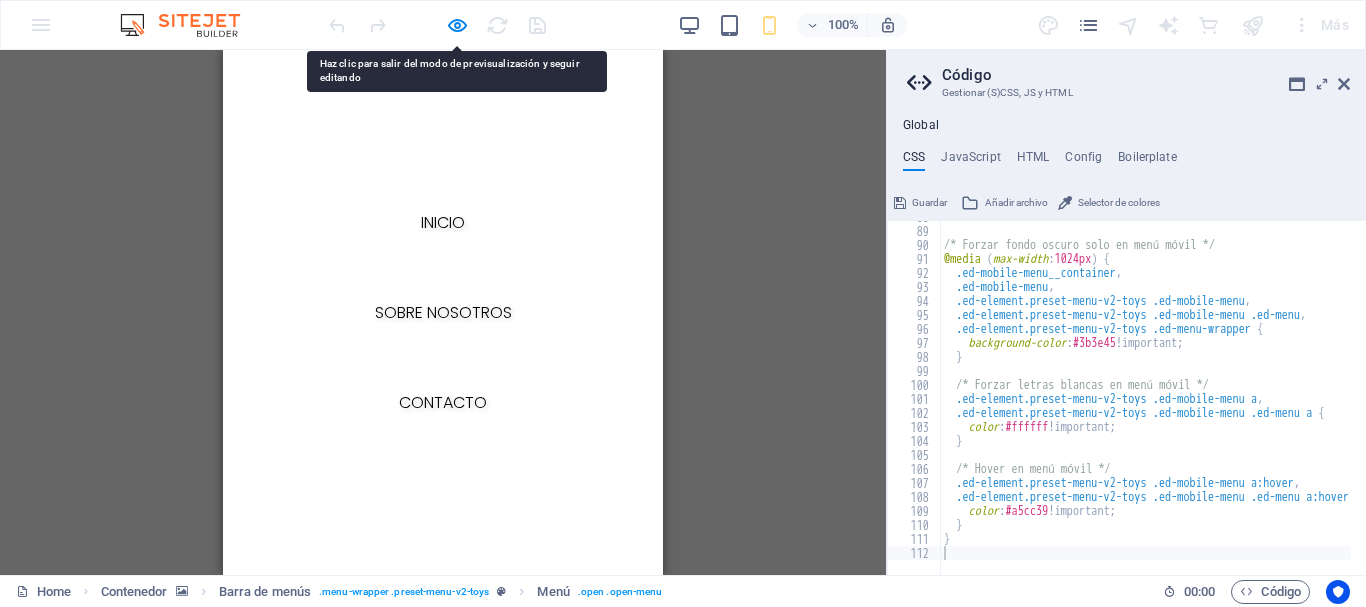 click at bounding box center [254, 593] 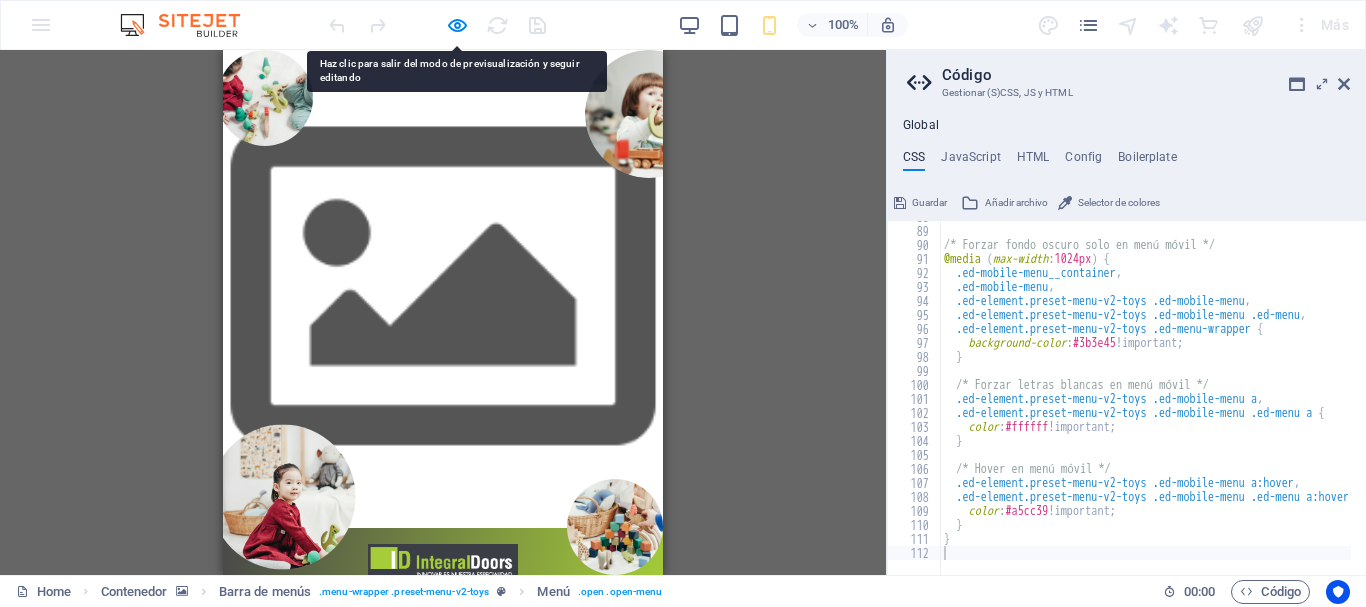 click at bounding box center [254, 582] 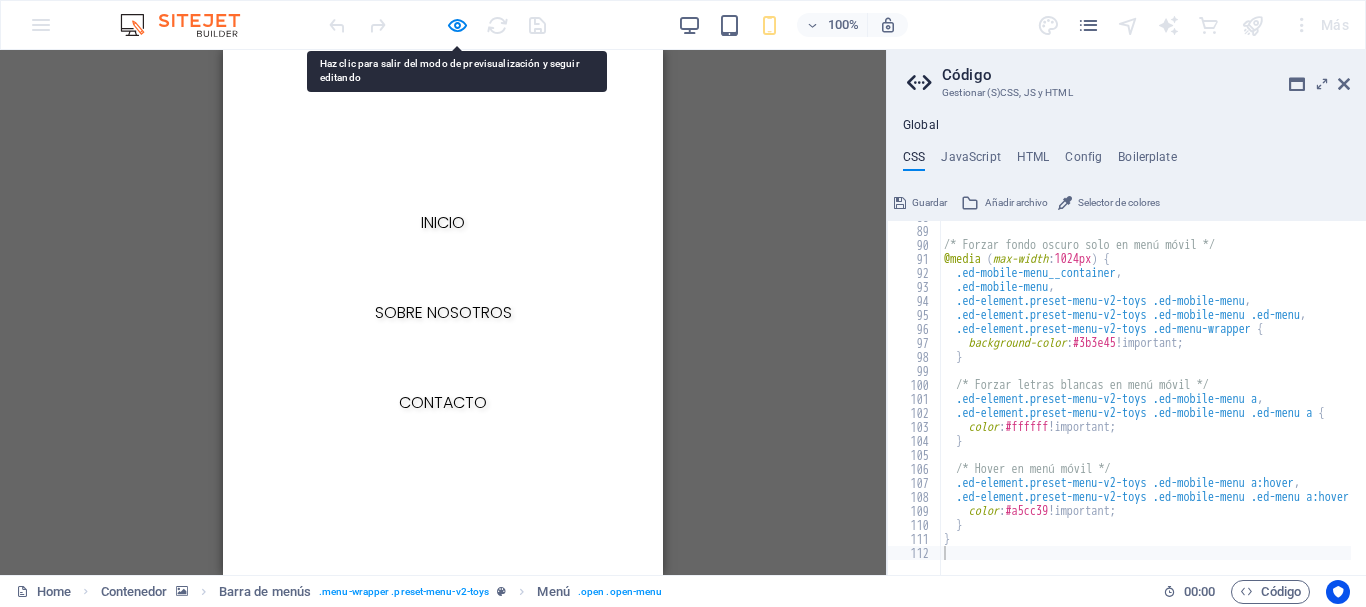 click at bounding box center (254, 593) 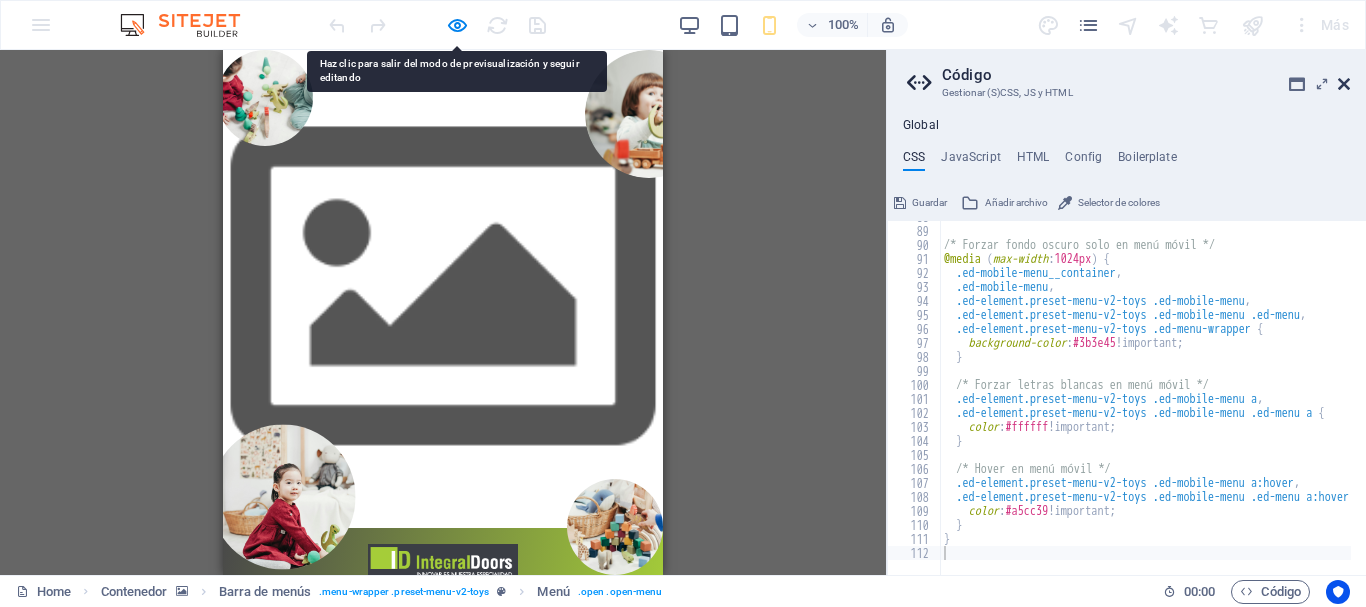 click at bounding box center (1344, 84) 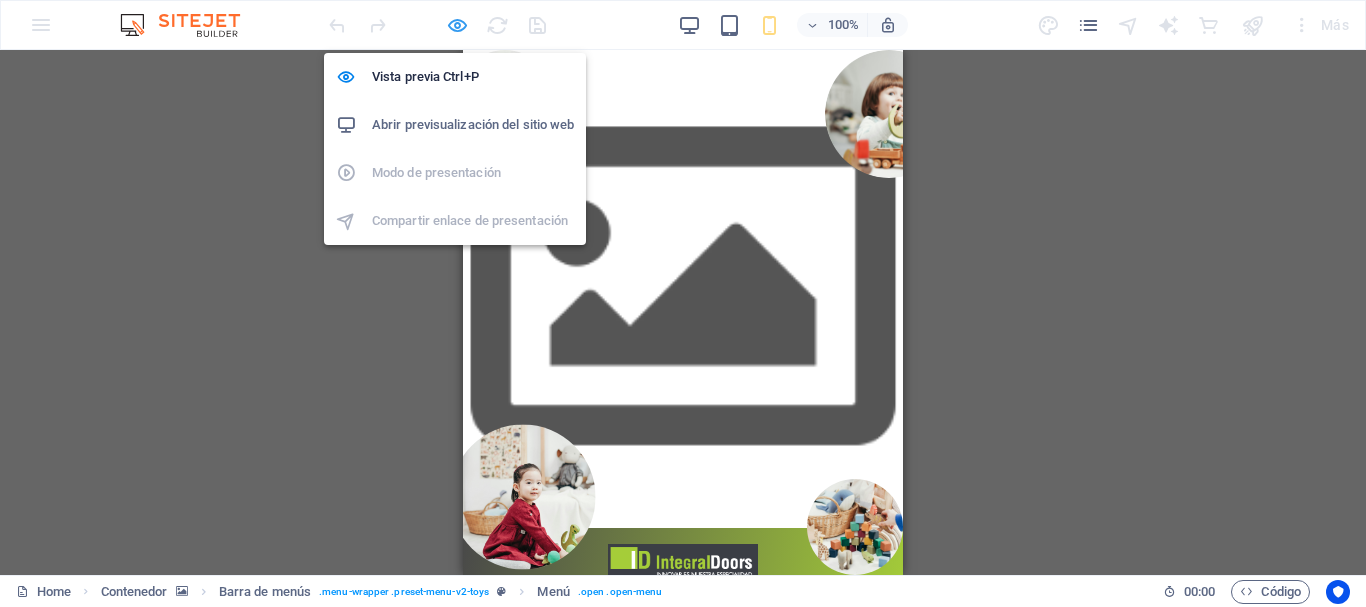 click at bounding box center (457, 25) 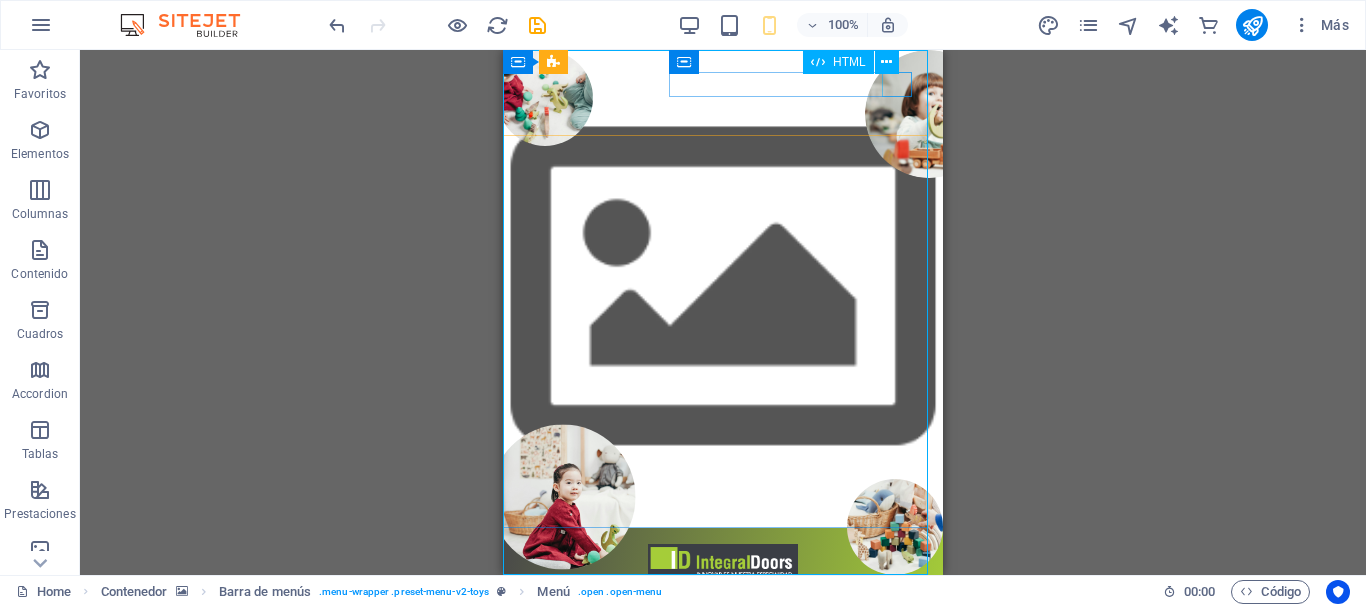 click on "HTML" at bounding box center [857, 62] 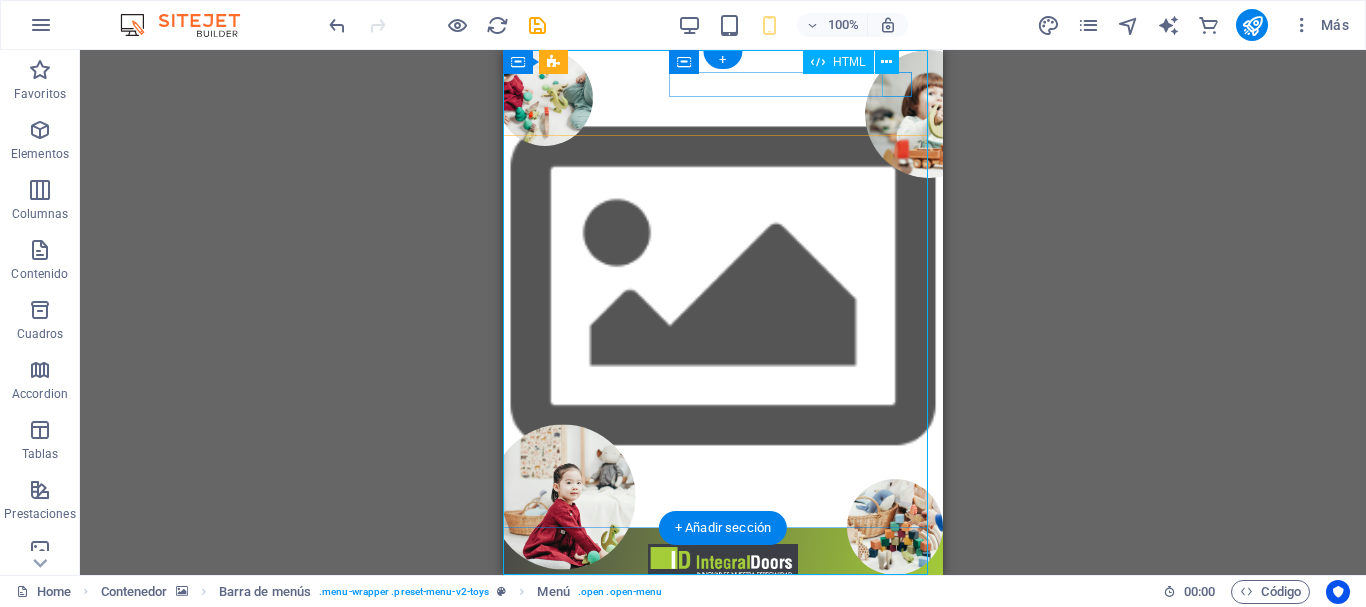 click at bounding box center [723, 593] 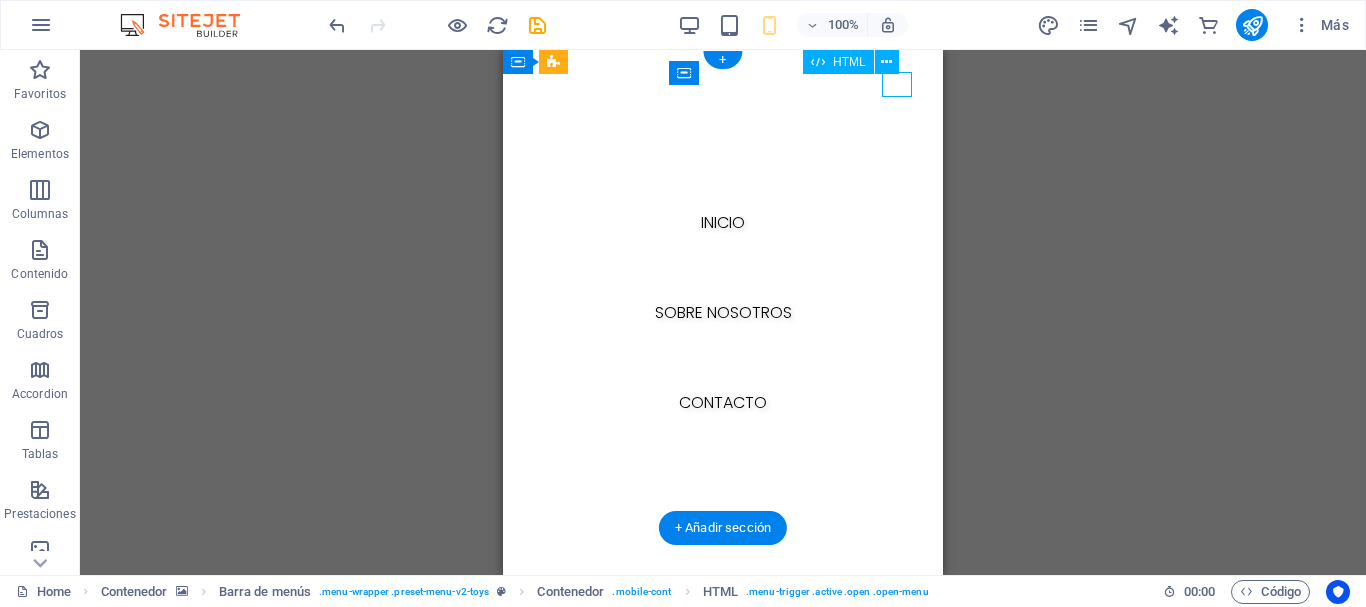 click at bounding box center (534, 593) 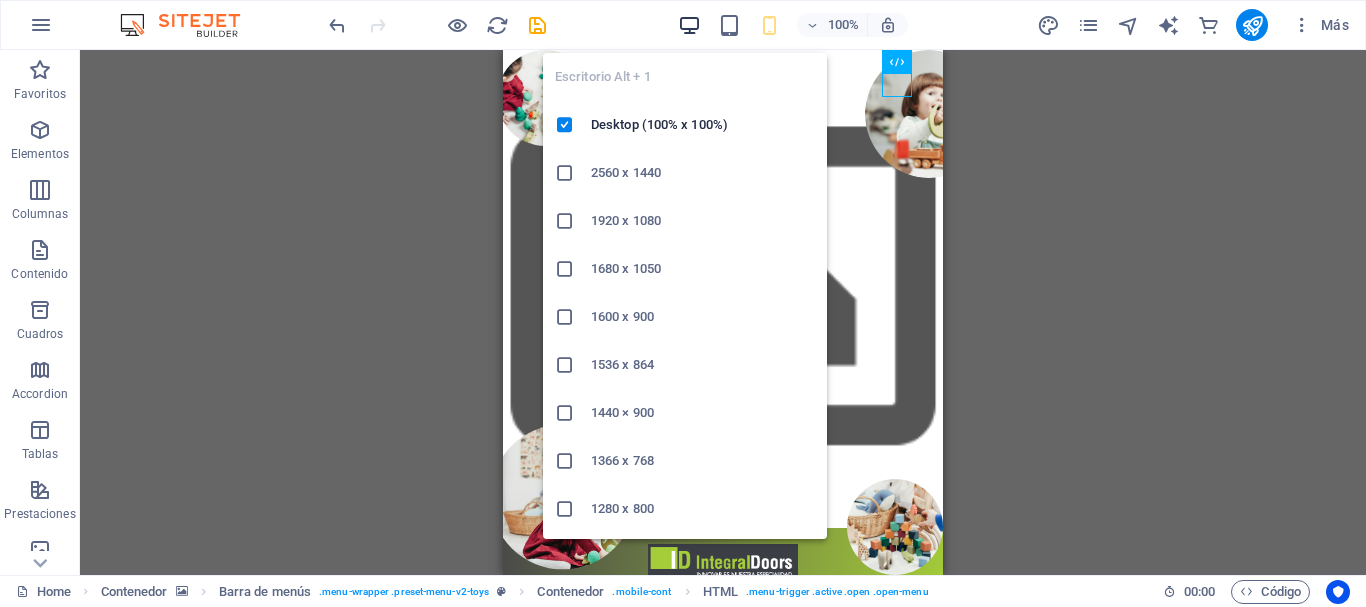 click at bounding box center (689, 25) 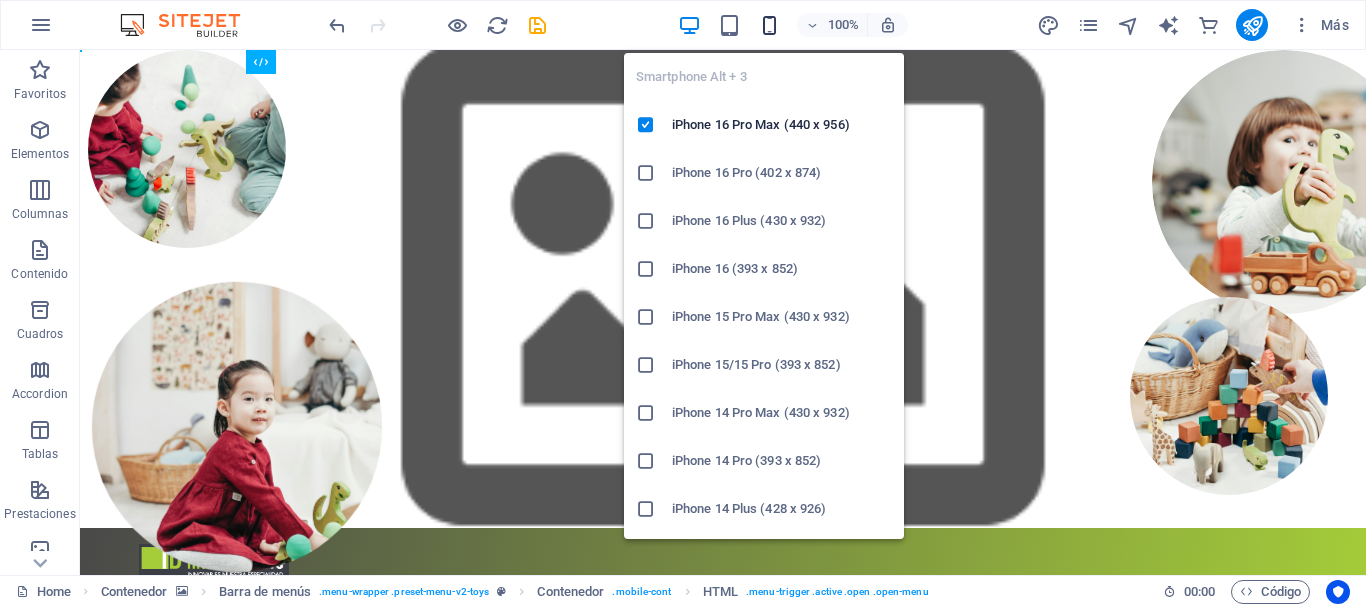 click at bounding box center [769, 25] 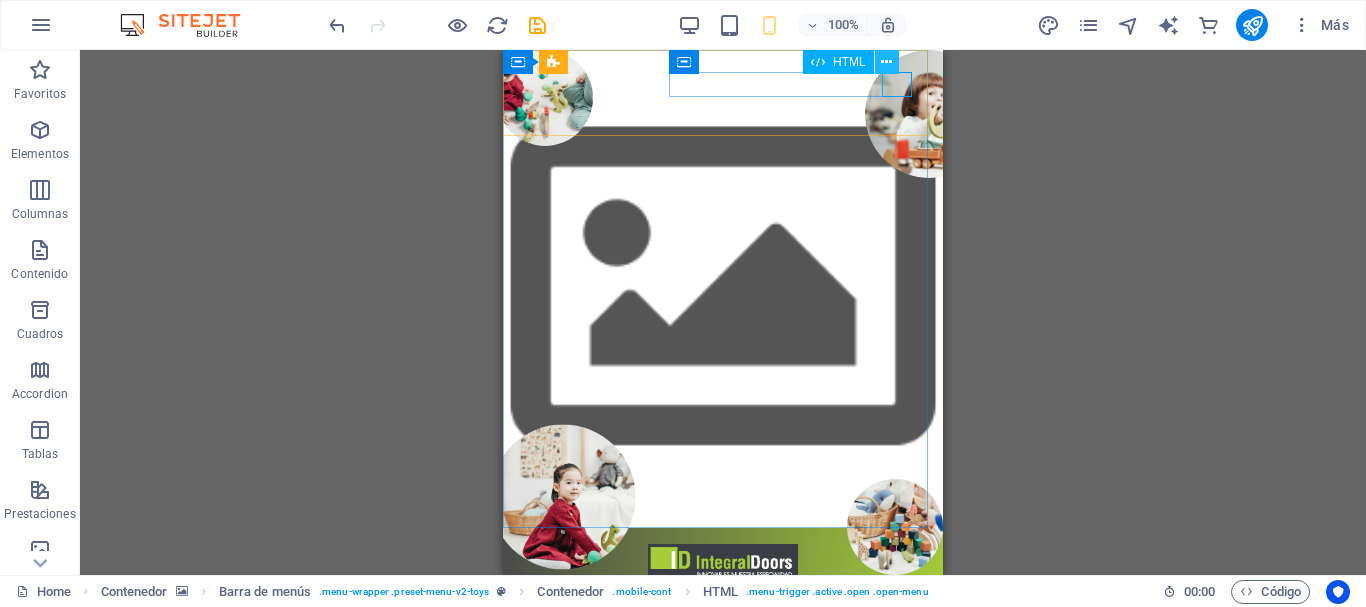 click at bounding box center (887, 62) 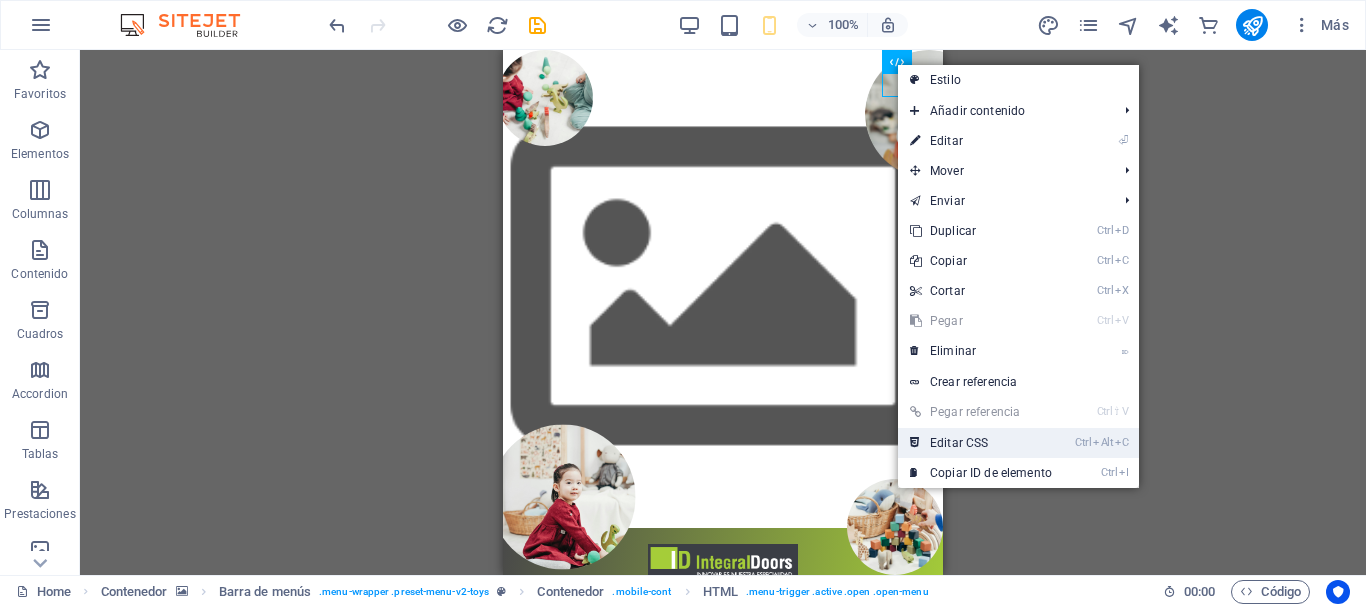 click on "Ctrl Alt C  Editar CSS" at bounding box center [981, 443] 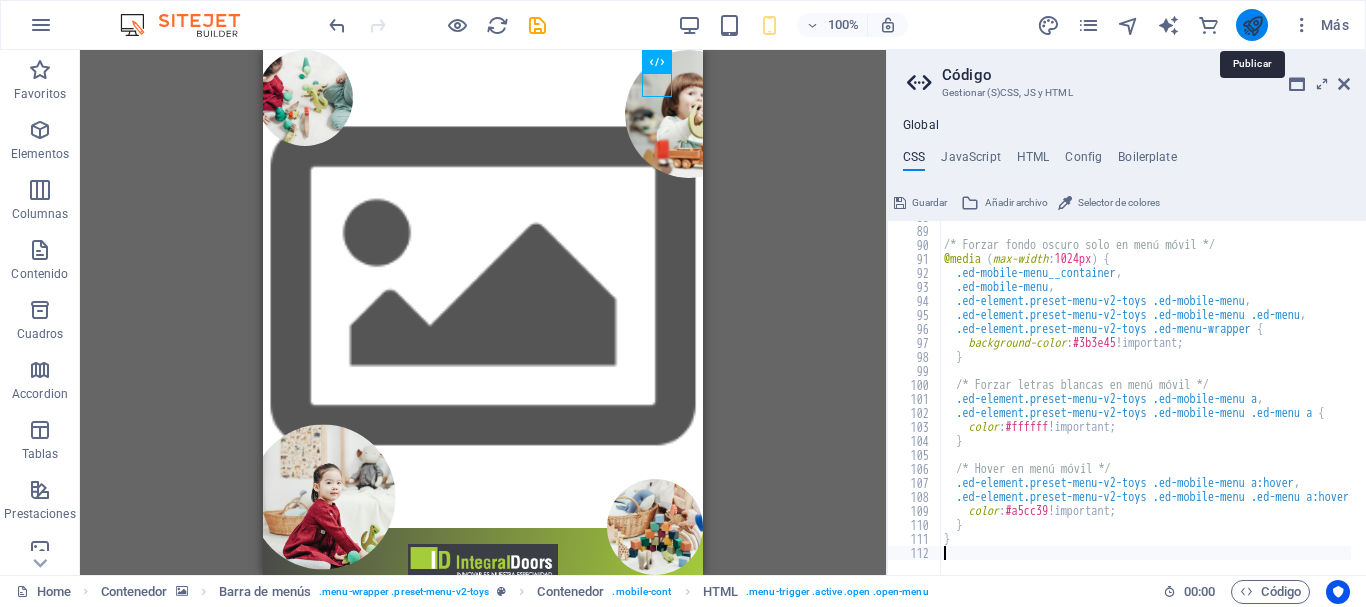 click at bounding box center [1252, 25] 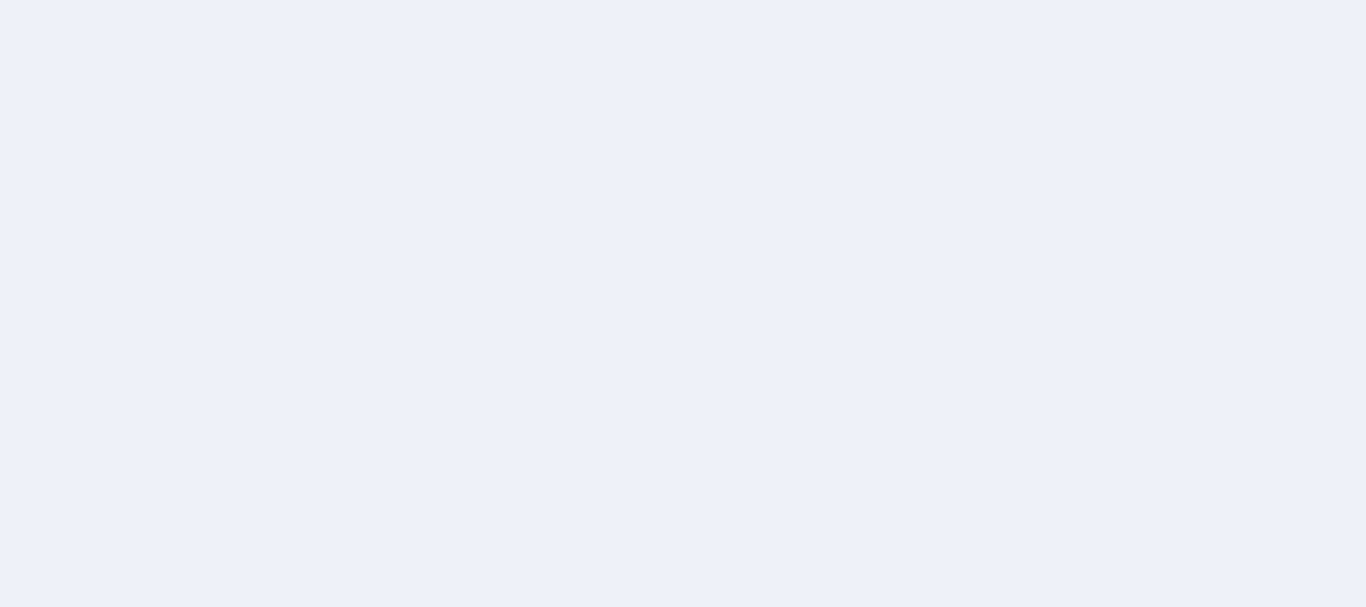 scroll, scrollTop: 0, scrollLeft: 0, axis: both 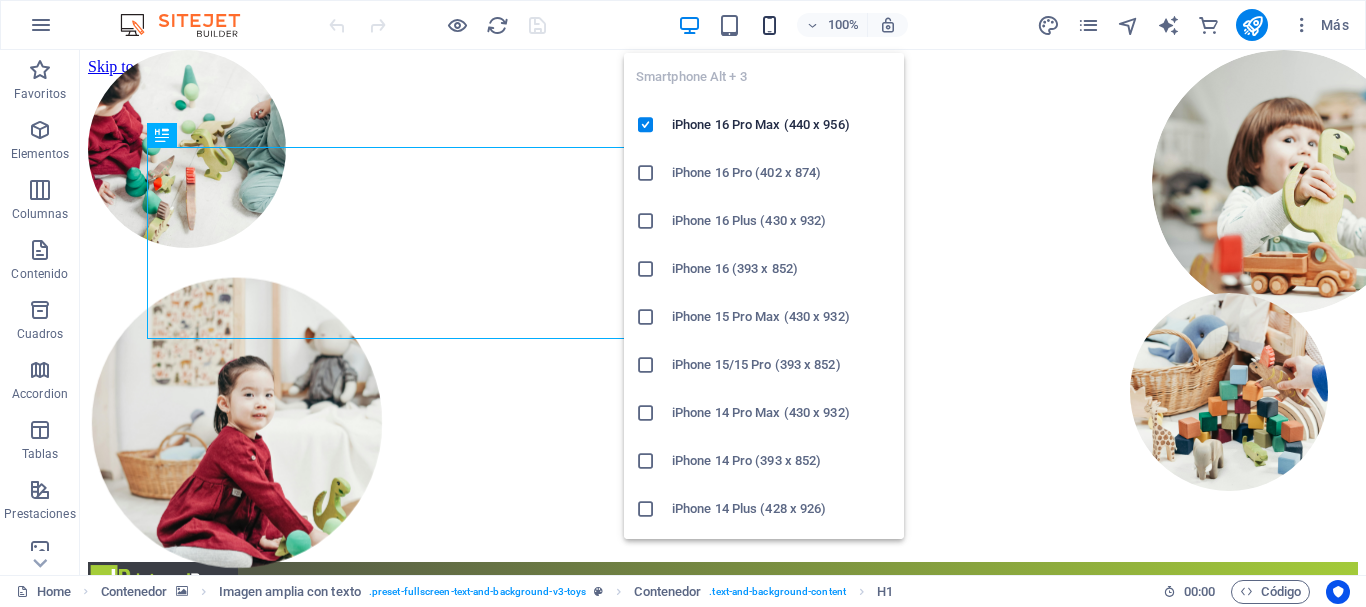click at bounding box center (769, 25) 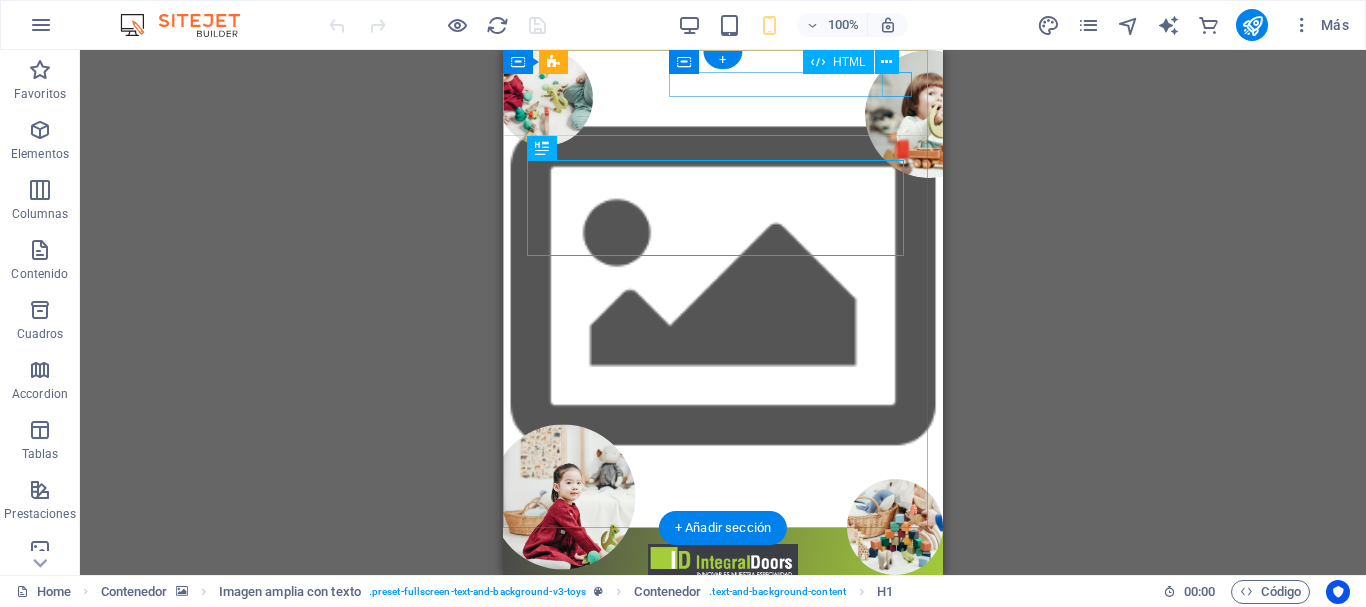 click at bounding box center [723, 593] 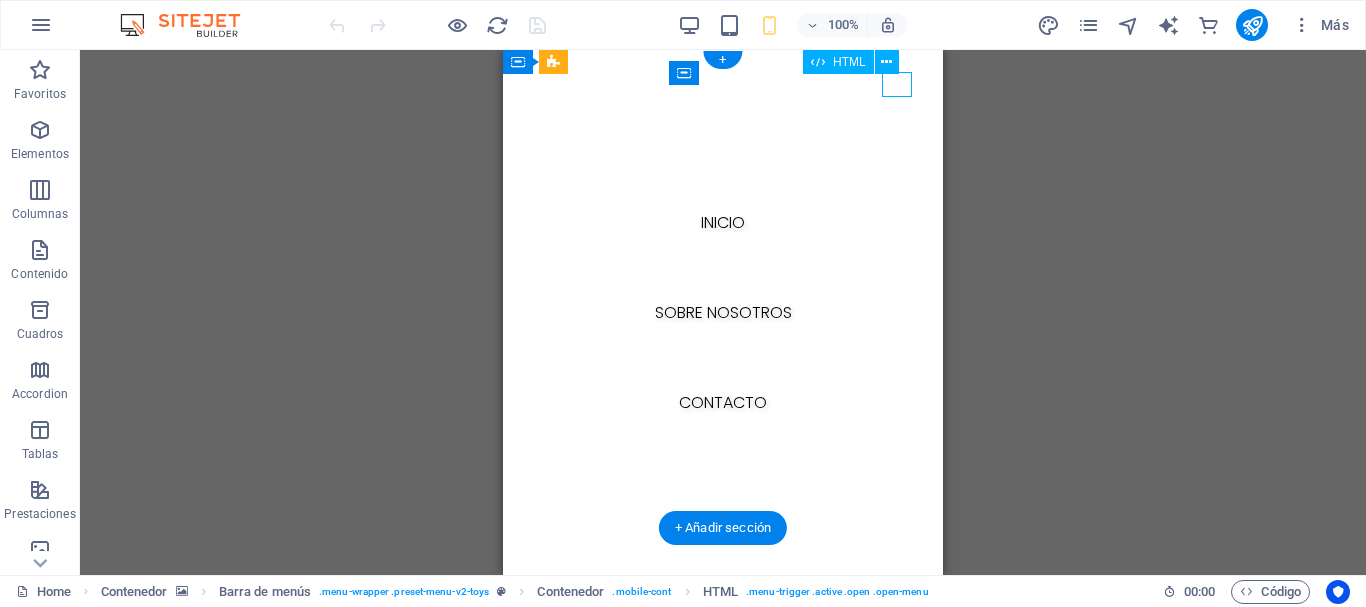click at bounding box center [534, 593] 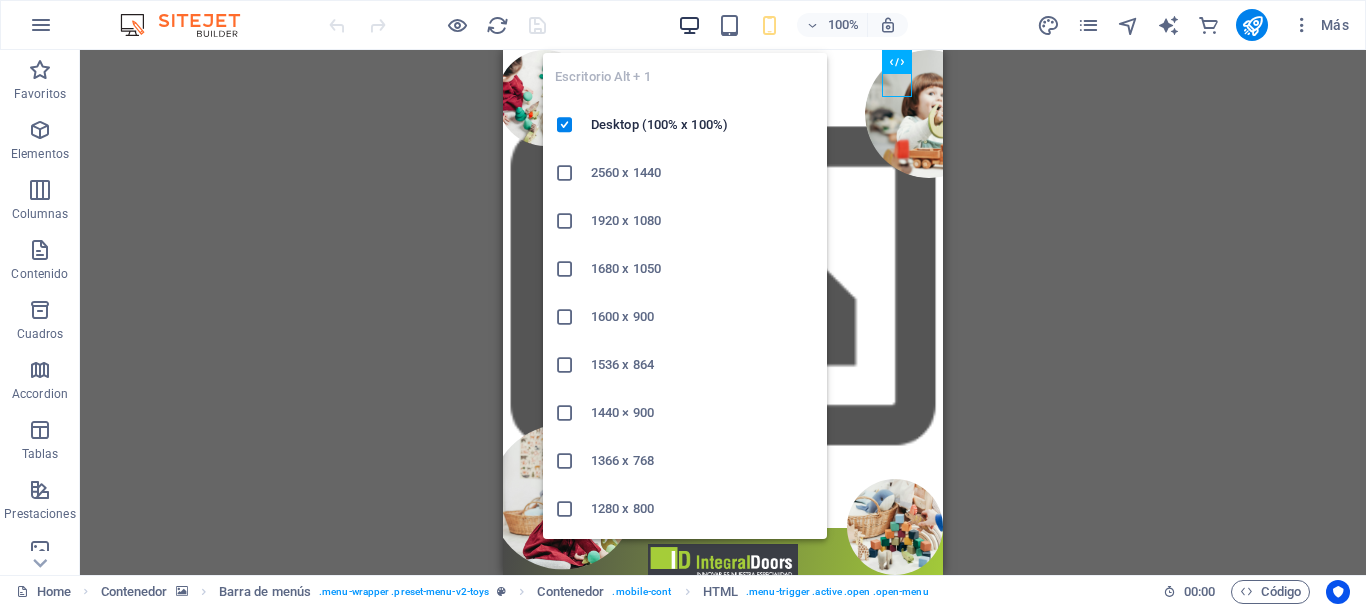 click at bounding box center (689, 25) 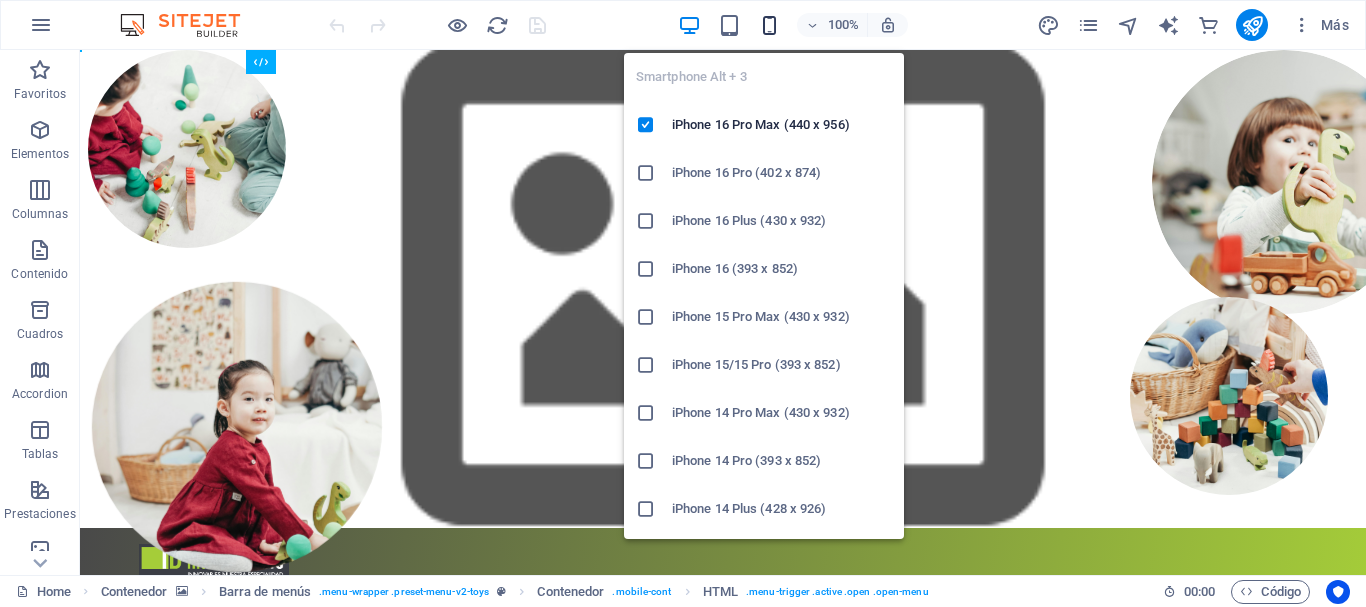 click at bounding box center [769, 25] 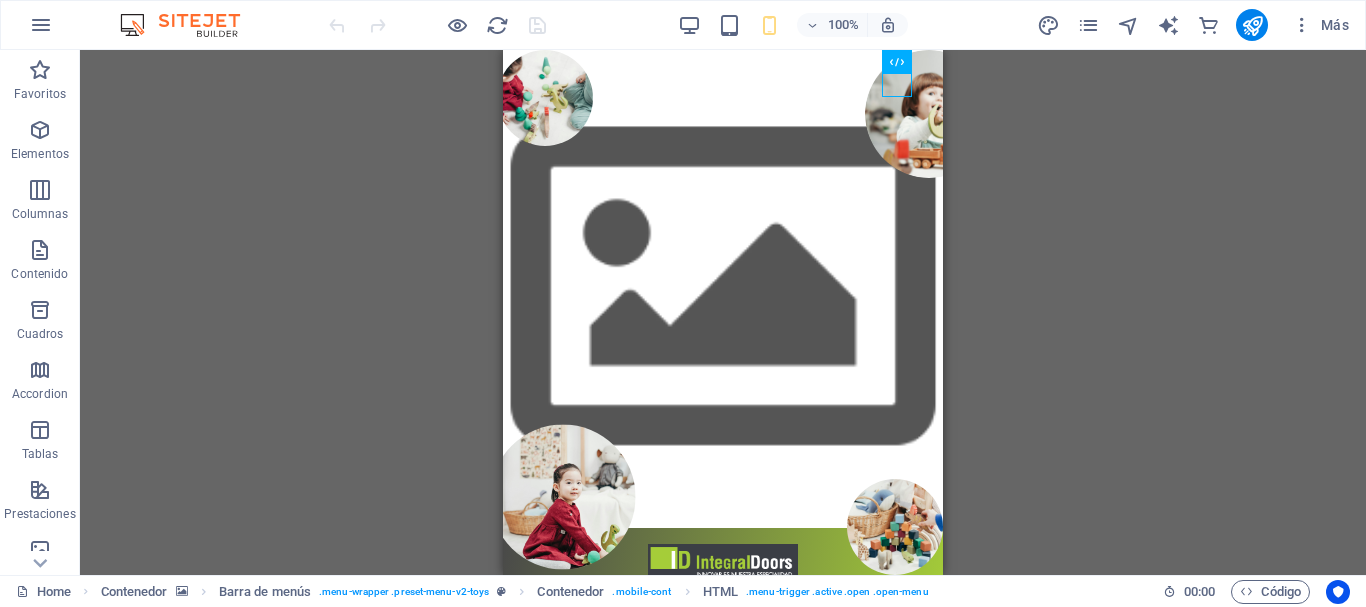 click on "Arrastra aquí para reemplazar el contenido existente. Si quieres crear un elemento nuevo, pulsa “Ctrl”.
Imagen amplia con texto   H1   Contenedor   Imagen amplia con texto   Imagen amplia con texto   Contenedor   Contenedor   Barra de menús   Separador   Menú   Contenedor   HTML" at bounding box center (723, 312) 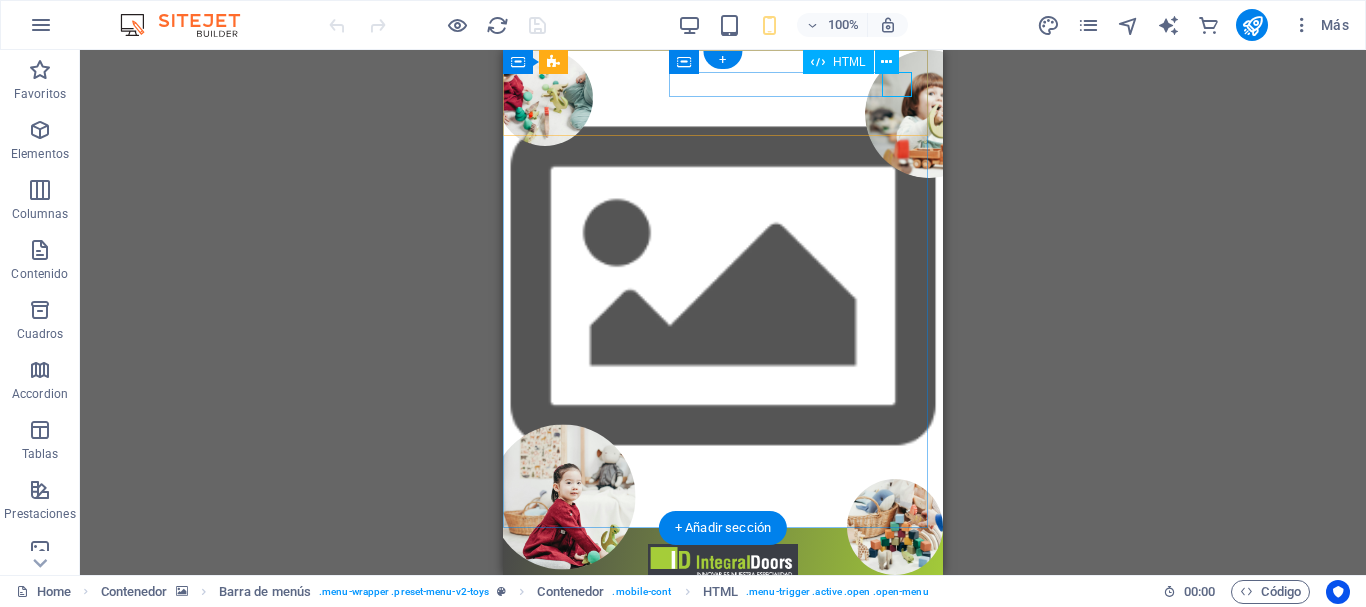 click at bounding box center (723, 593) 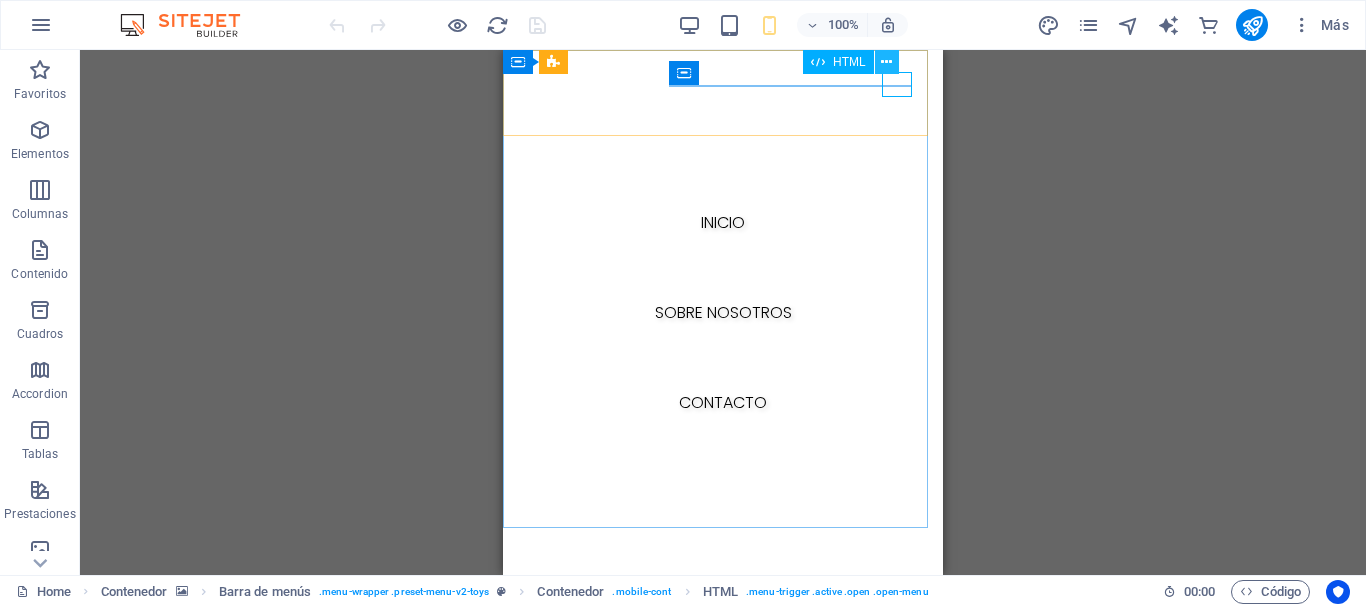 click at bounding box center [886, 62] 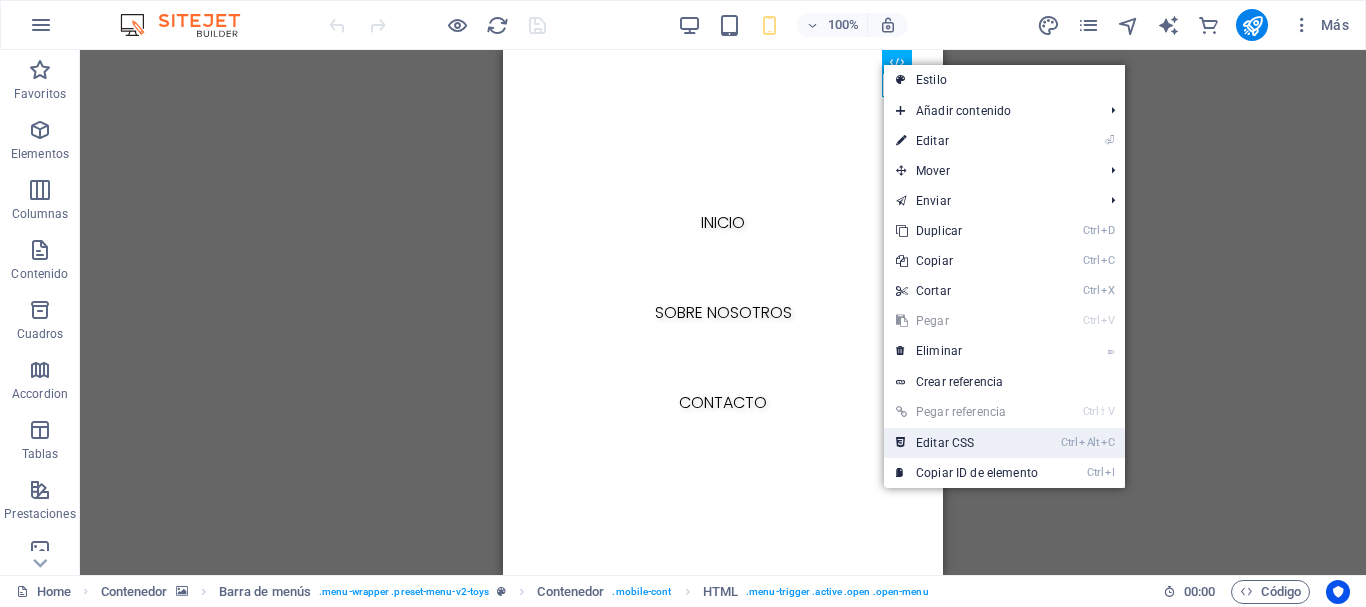click on "Ctrl Alt C  Editar CSS" at bounding box center [967, 443] 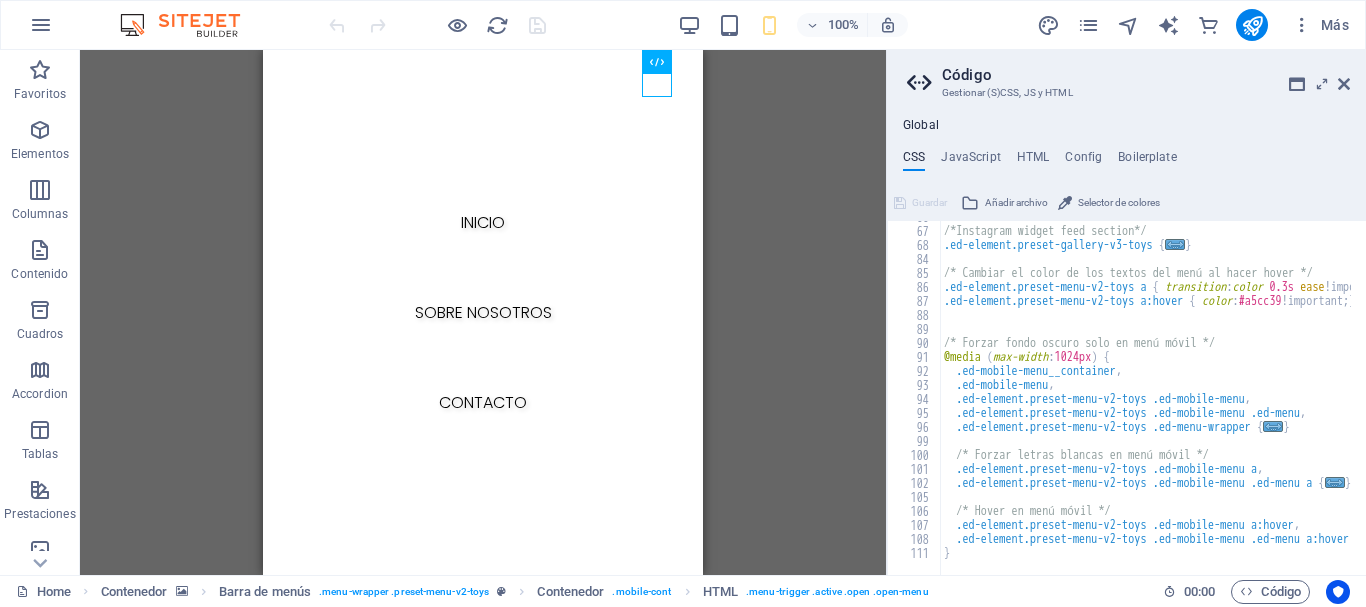 scroll, scrollTop: 501, scrollLeft: 0, axis: vertical 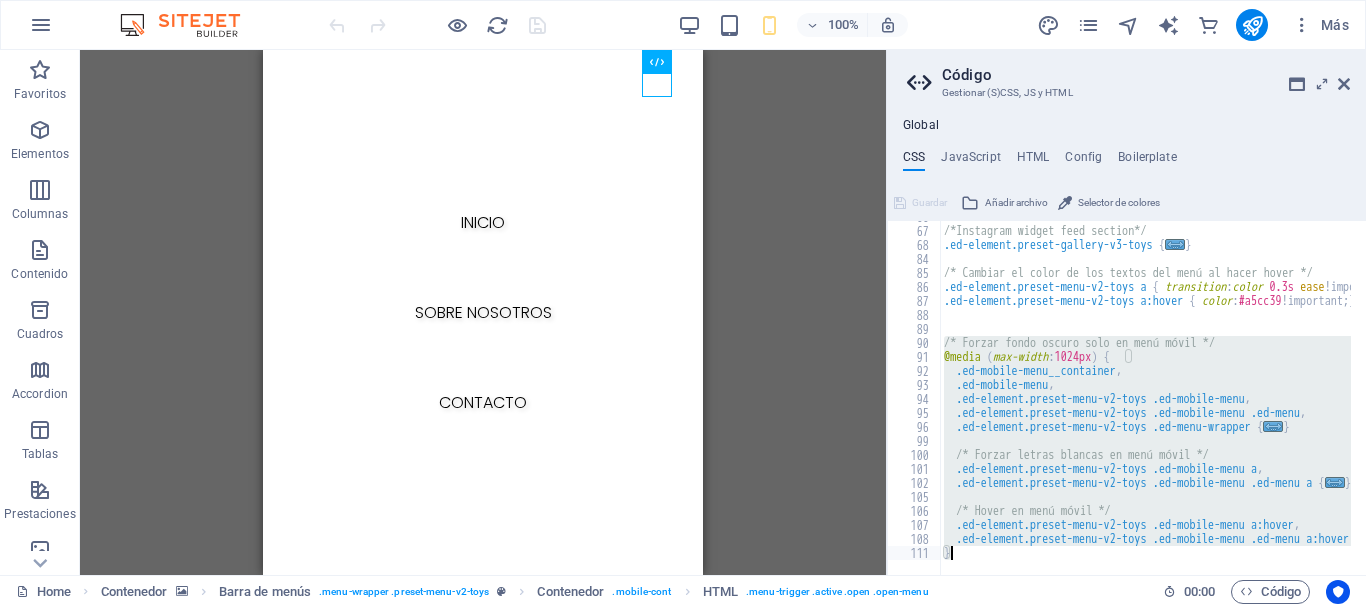 drag, startPoint x: 942, startPoint y: 344, endPoint x: 1144, endPoint y: 586, distance: 315.2269 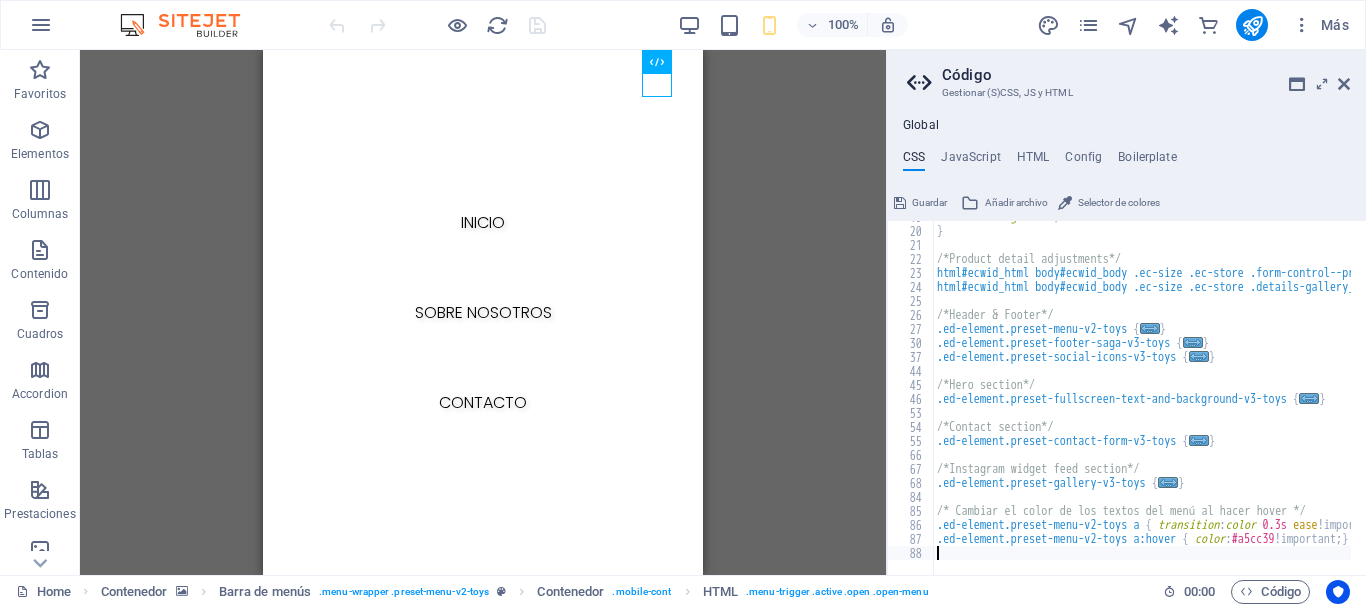 scroll, scrollTop: 263, scrollLeft: 0, axis: vertical 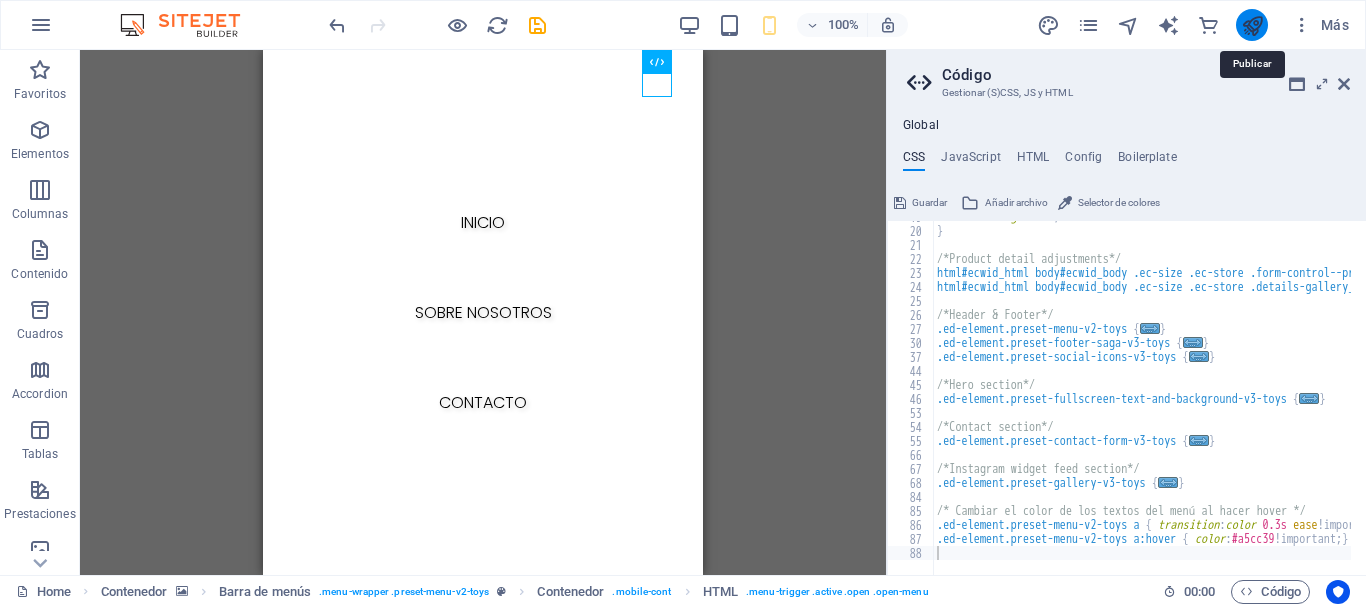 click at bounding box center (1252, 25) 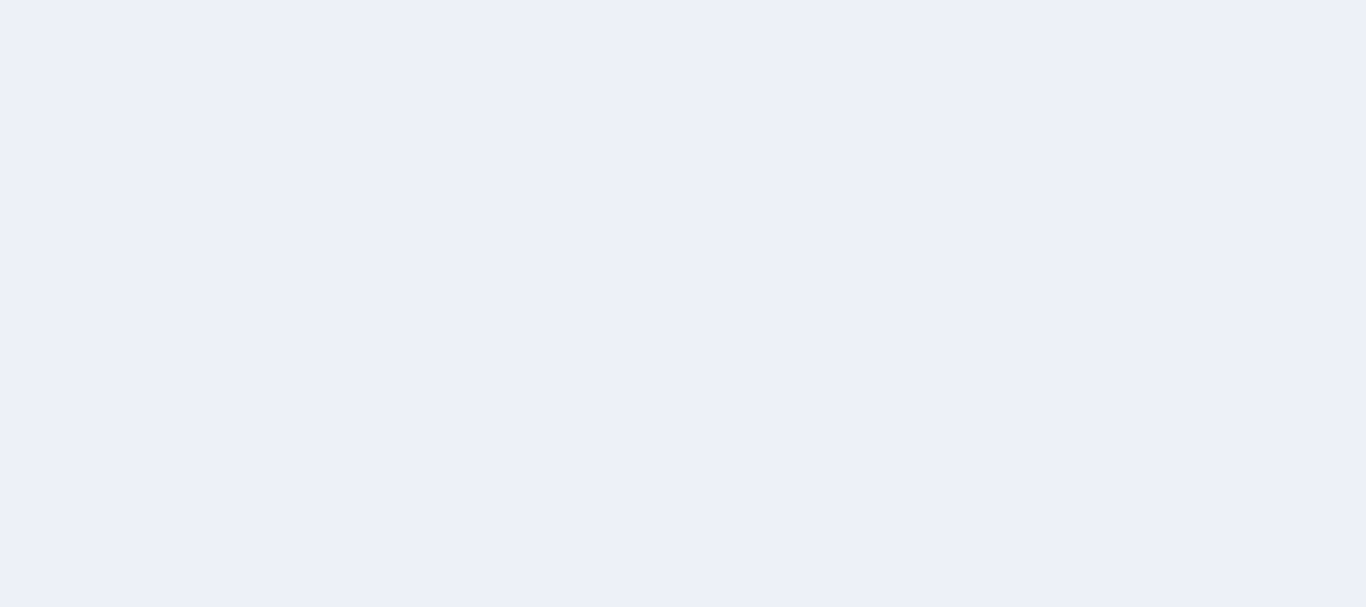 scroll, scrollTop: 0, scrollLeft: 0, axis: both 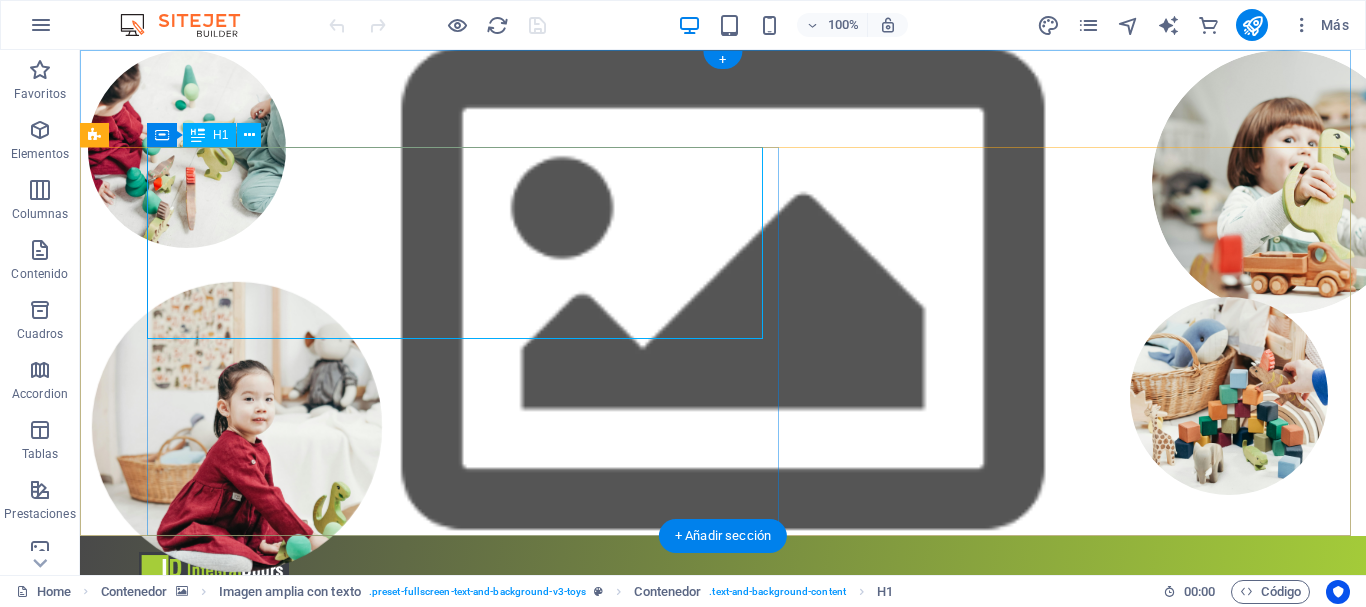 click on "Find toys that your kids like" at bounding box center [749, 718] 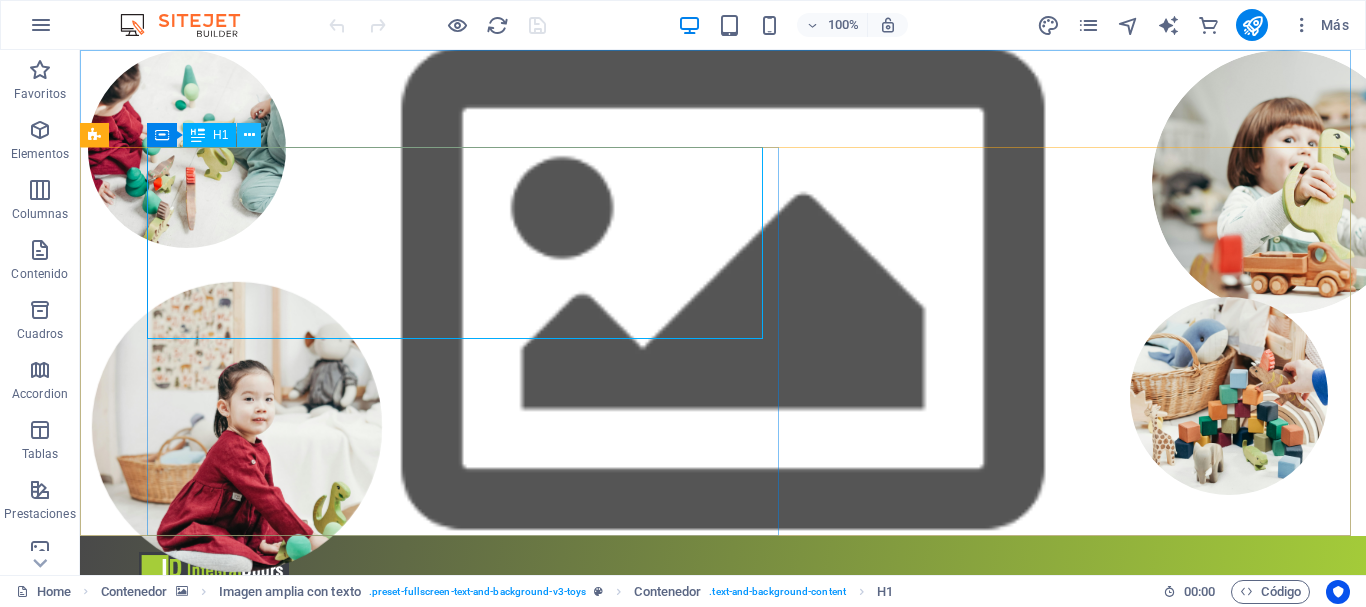 click at bounding box center [249, 135] 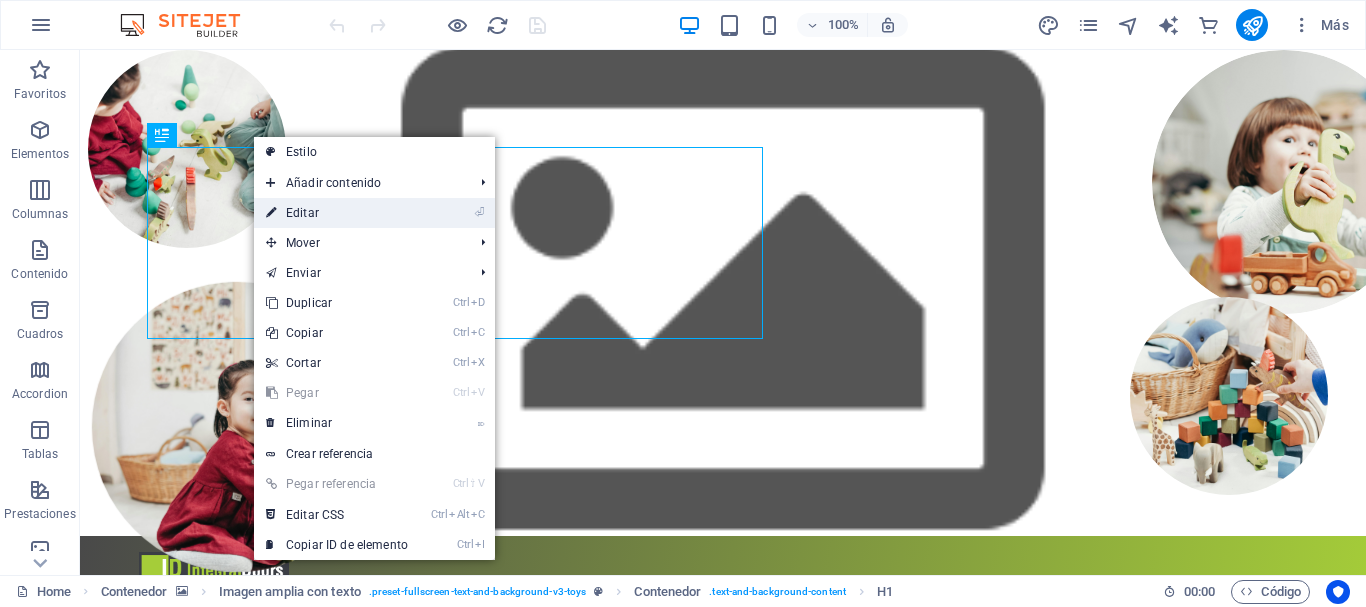 click on "⏎  Editar" at bounding box center (337, 213) 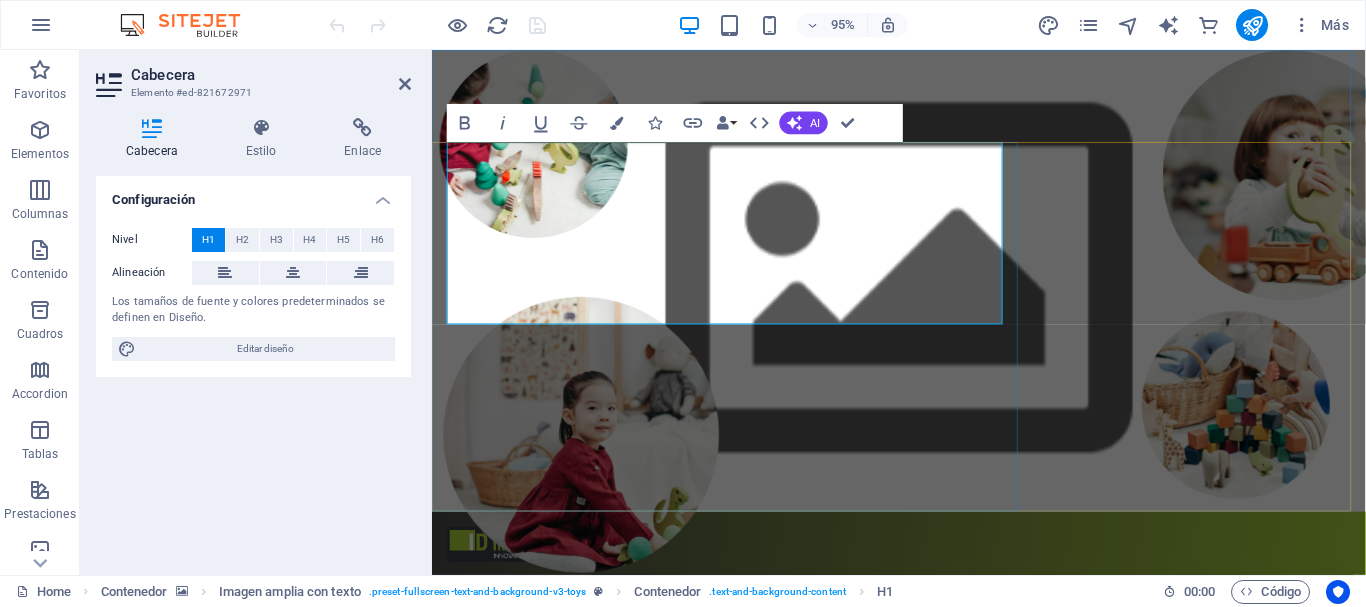 type 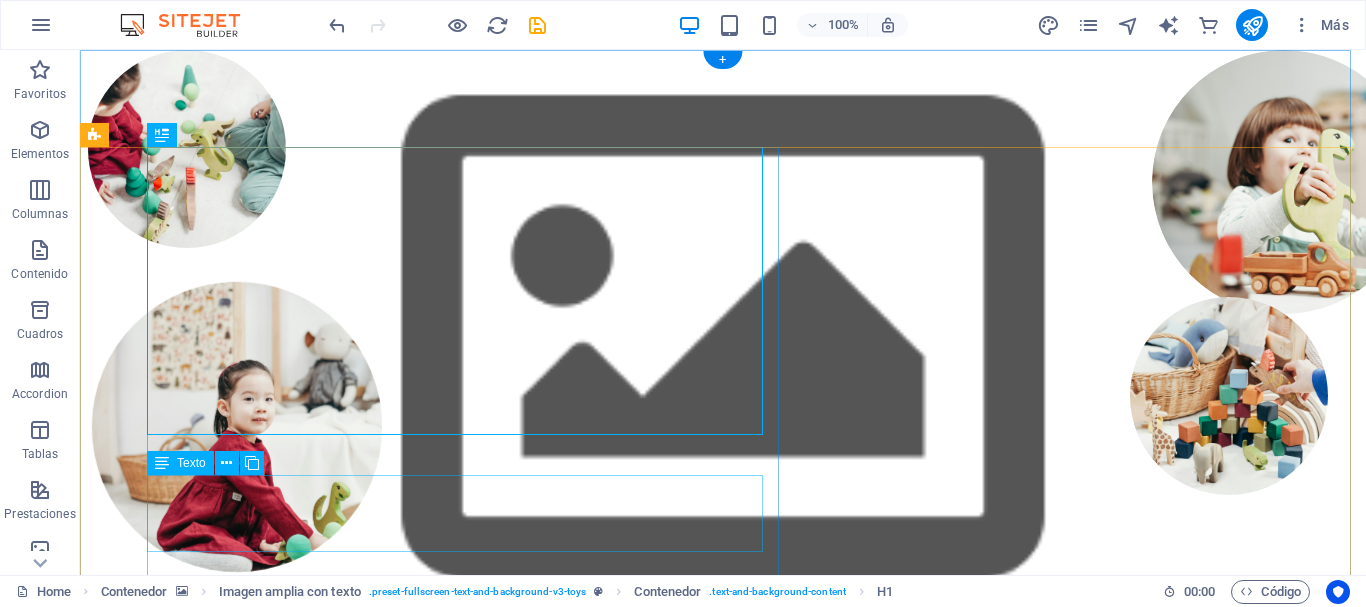 click on "Lorem ipsum dolor sit amet, consectetur adipiscing elit, sed do eiusmod tempor incididunt ut labore et dolore magna aliqua. Ut enim ad minim veniam, quis nostrud exercitation ullamco laboris" at bounding box center [749, 1023] 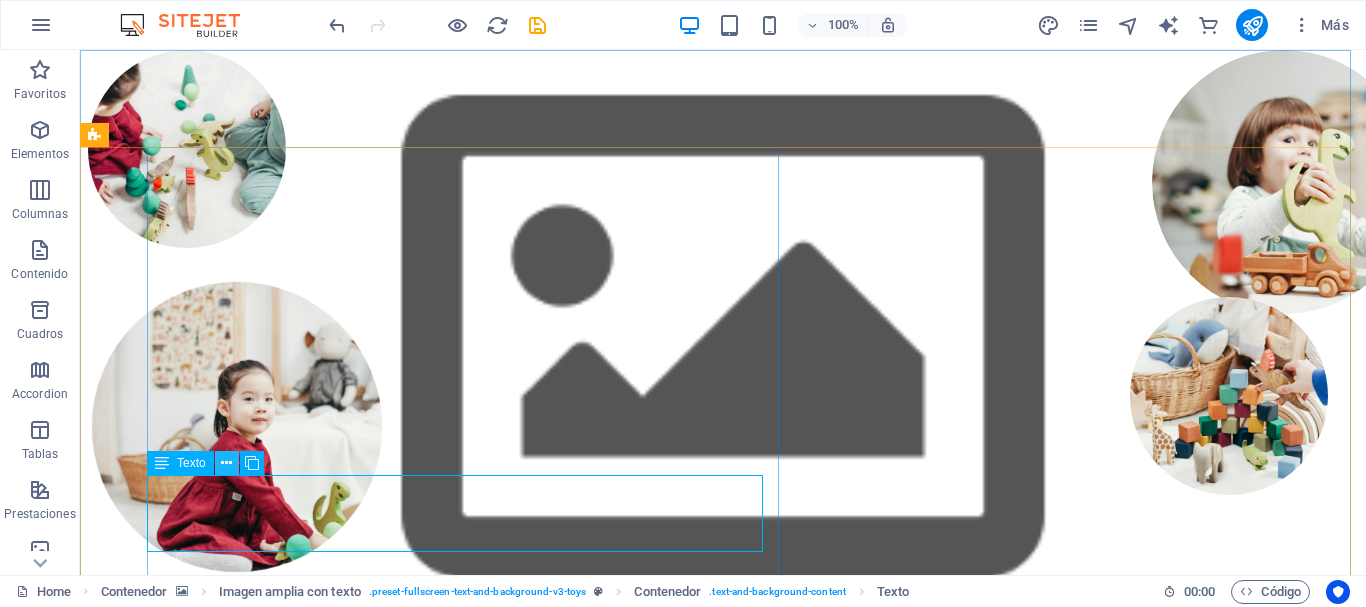 click at bounding box center (226, 463) 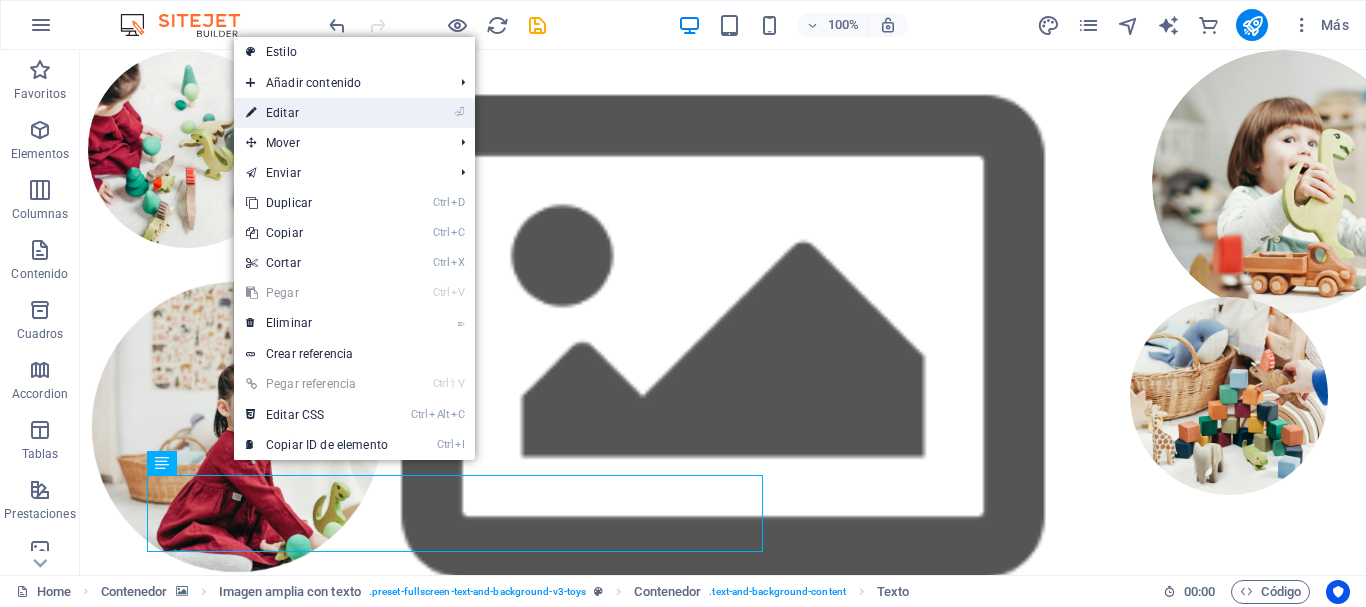 click on "⏎  Editar" at bounding box center (317, 113) 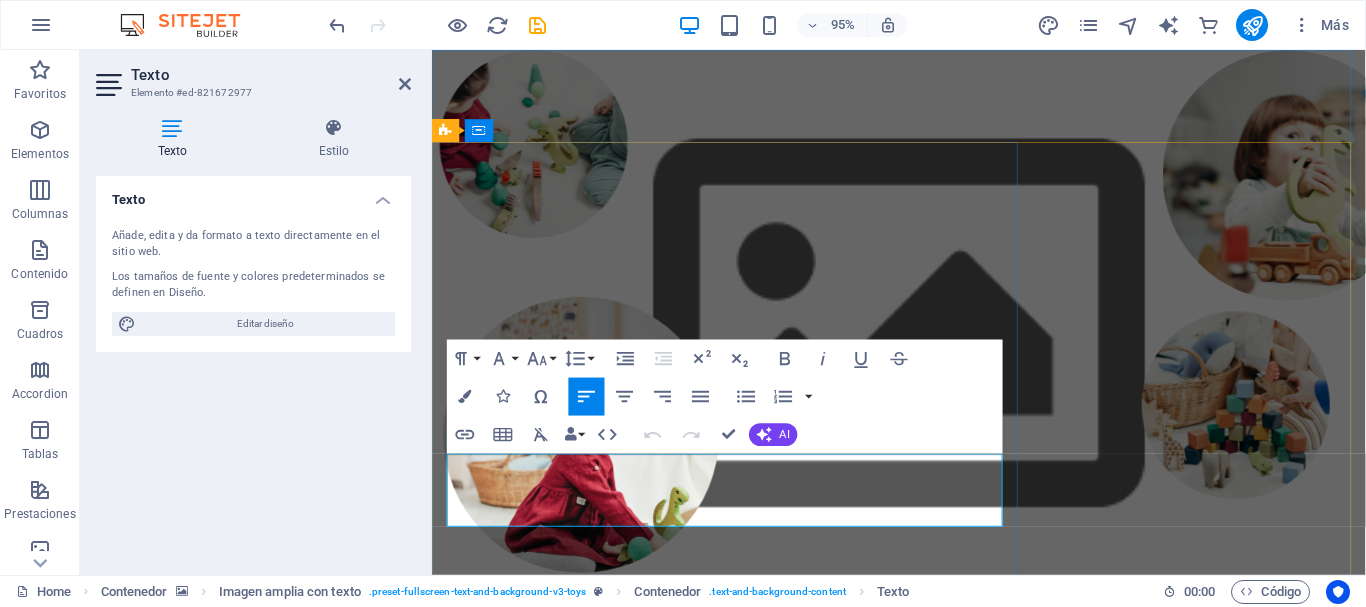 click on "Lorem ipsum dolor sit amet, consectetur adipiscing elit, sed do eiusmod tempor incididunt ut labore et dolore magna aliqua. Ut enim ad minim veniam, quis nostrud exercitation ullamco laboris" at bounding box center (923, 1023) 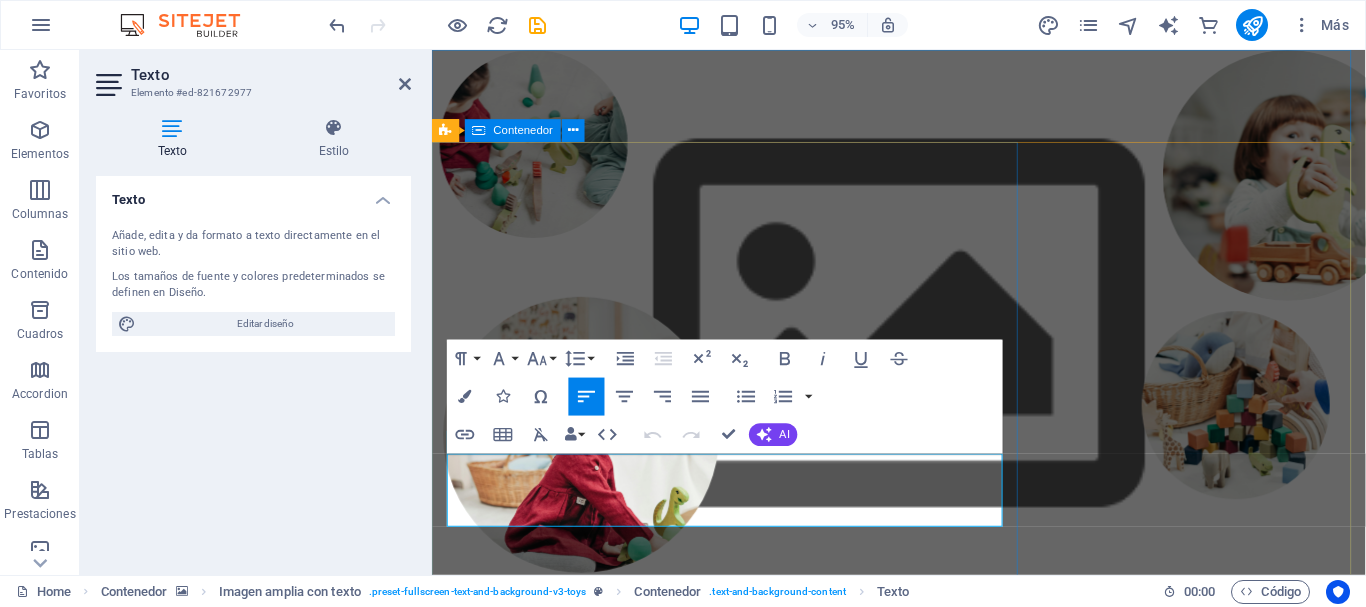 drag, startPoint x: 863, startPoint y: 540, endPoint x: 445, endPoint y: 482, distance: 422.00473 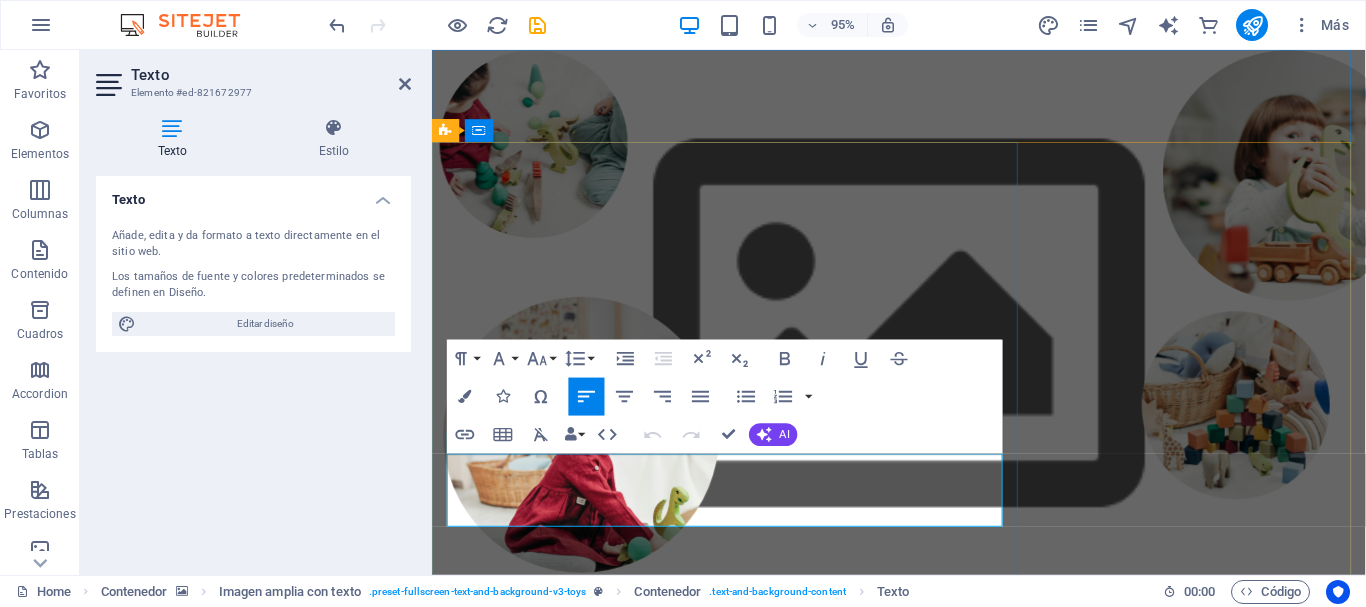 type 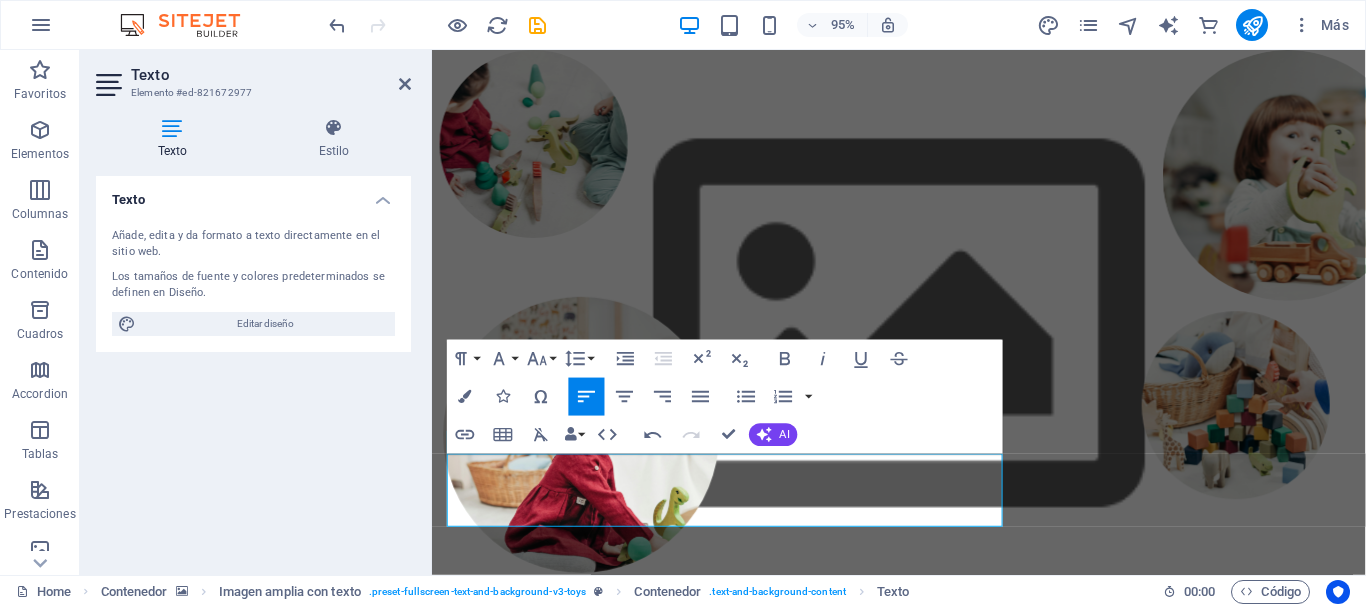 click on "Texto Añade, edita y da formato a texto directamente en el sitio web. Los tamaños de fuente y colores predeterminados se definen en Diseño. Editar diseño Alineación Alineado a la izquierda Centrado Alineado a la derecha" at bounding box center (253, 367) 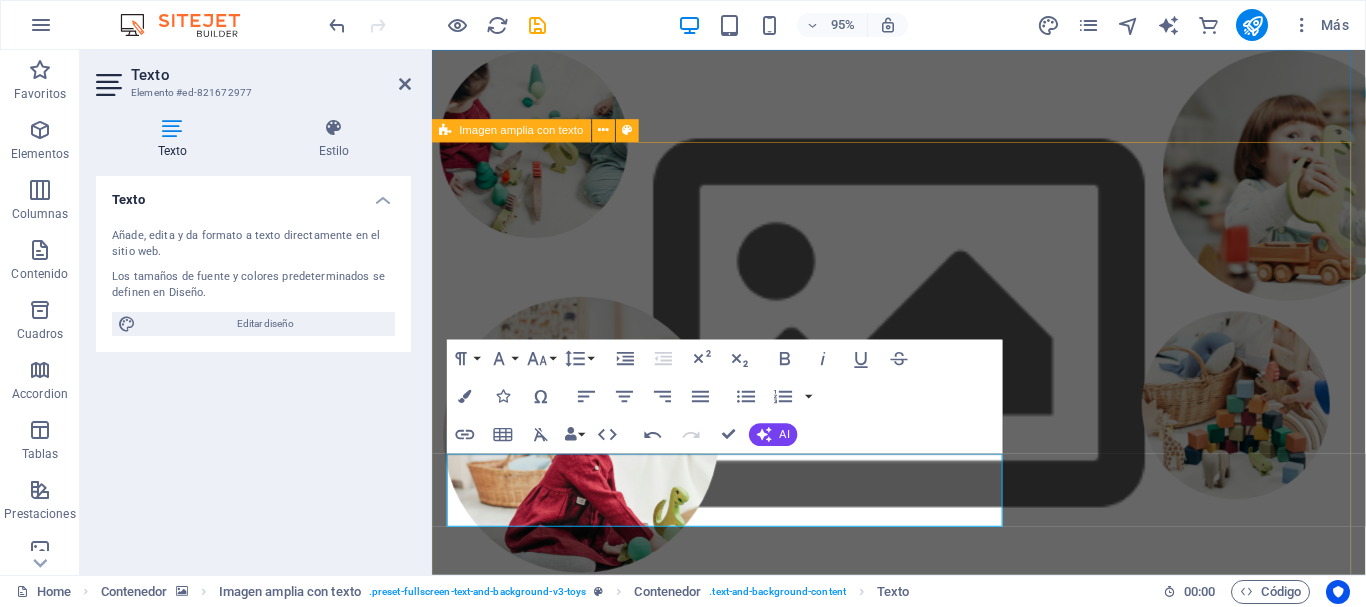 click on "Somos especialistas en diseño Nuestra misión es crear espacios mas grandes y confortables para los ambientes de nuestros clientes. los invitamos a nuestras exclusivas líneas de productos Shop Now" at bounding box center (923, 947) 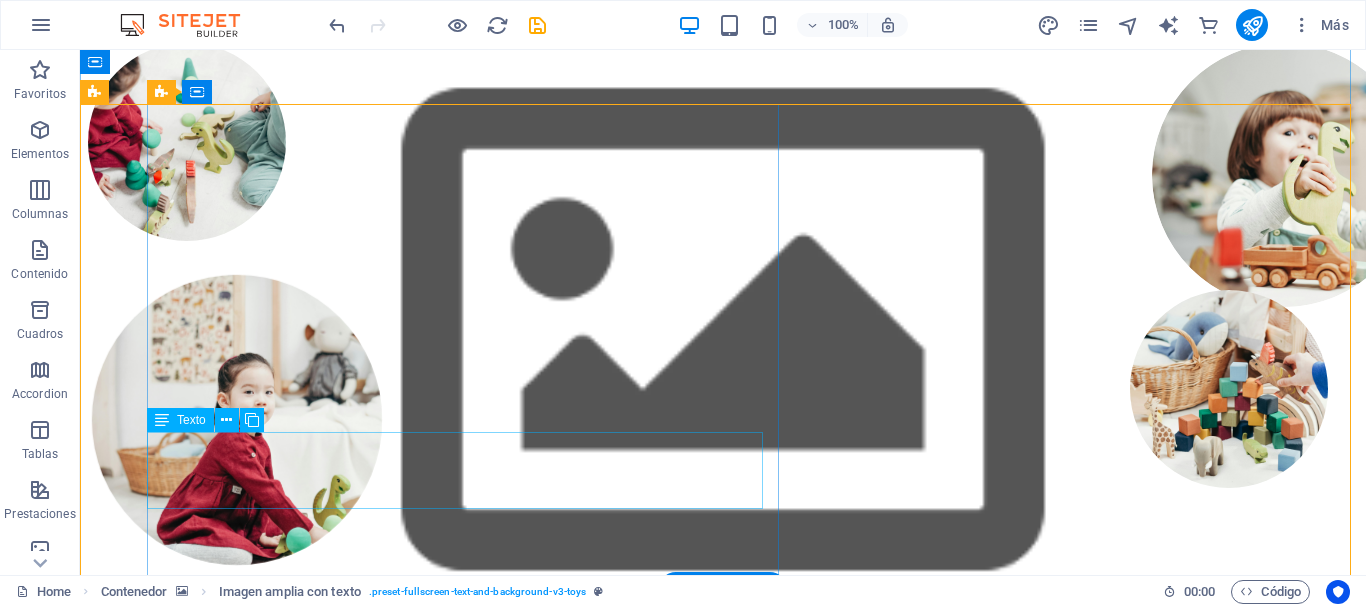 scroll, scrollTop: 100, scrollLeft: 0, axis: vertical 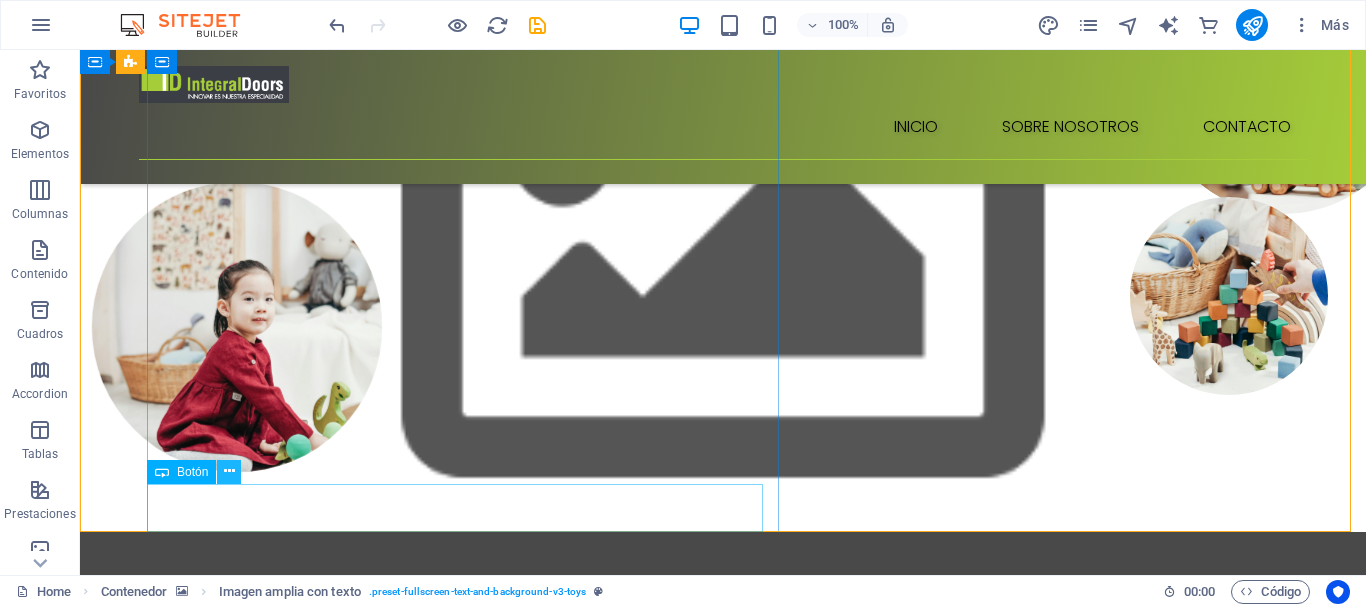click at bounding box center (229, 472) 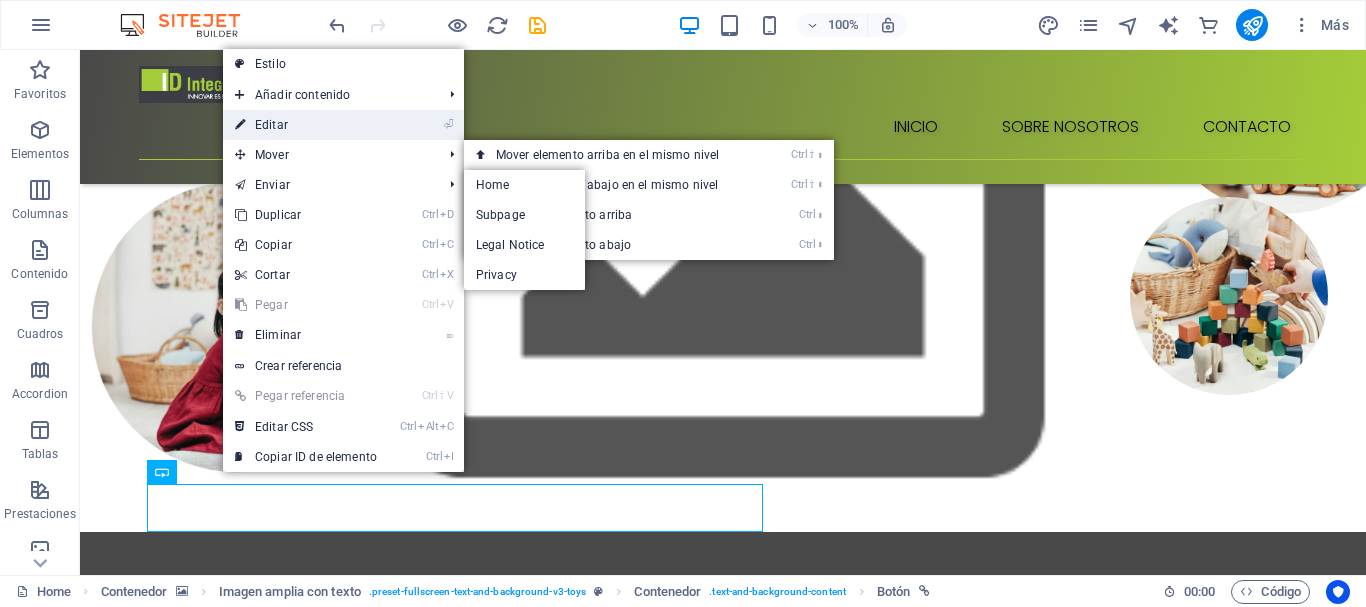click on "⏎  Editar" at bounding box center [306, 125] 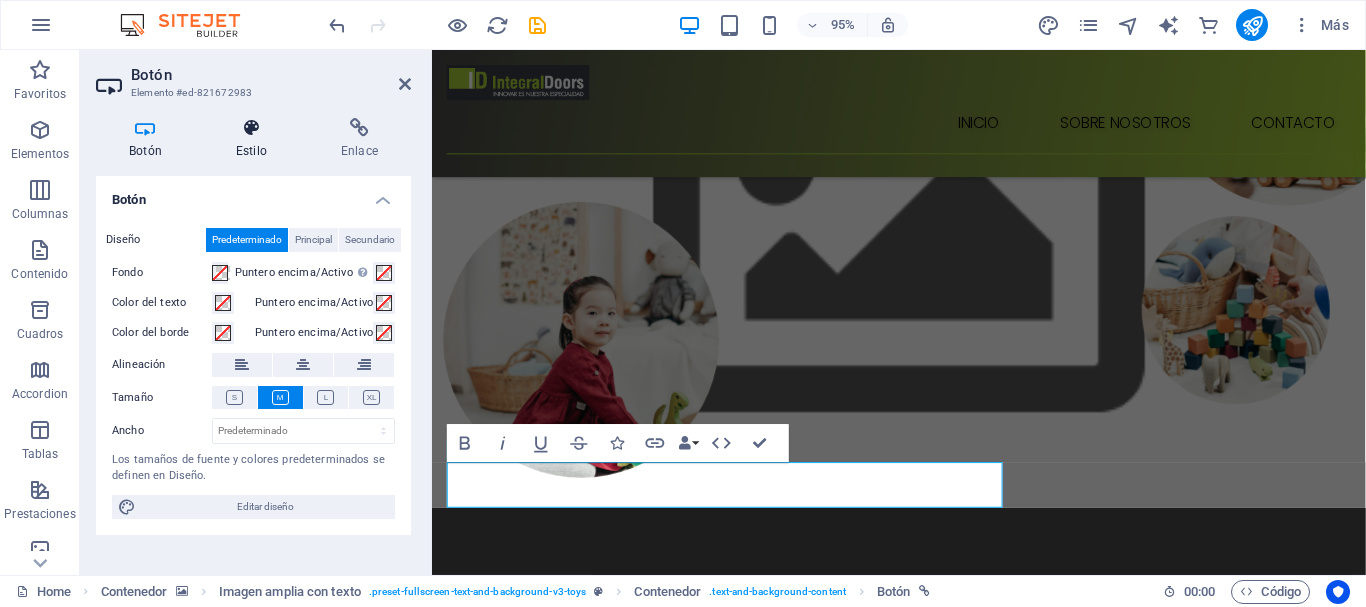 click at bounding box center (251, 128) 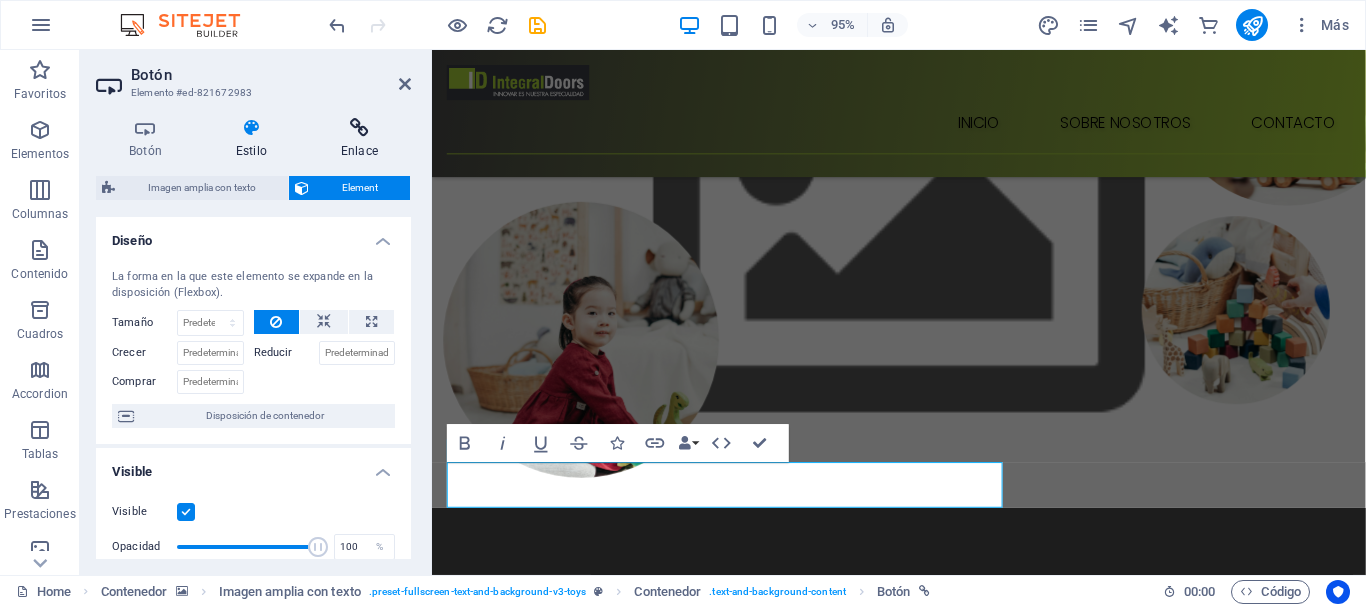 click at bounding box center (359, 128) 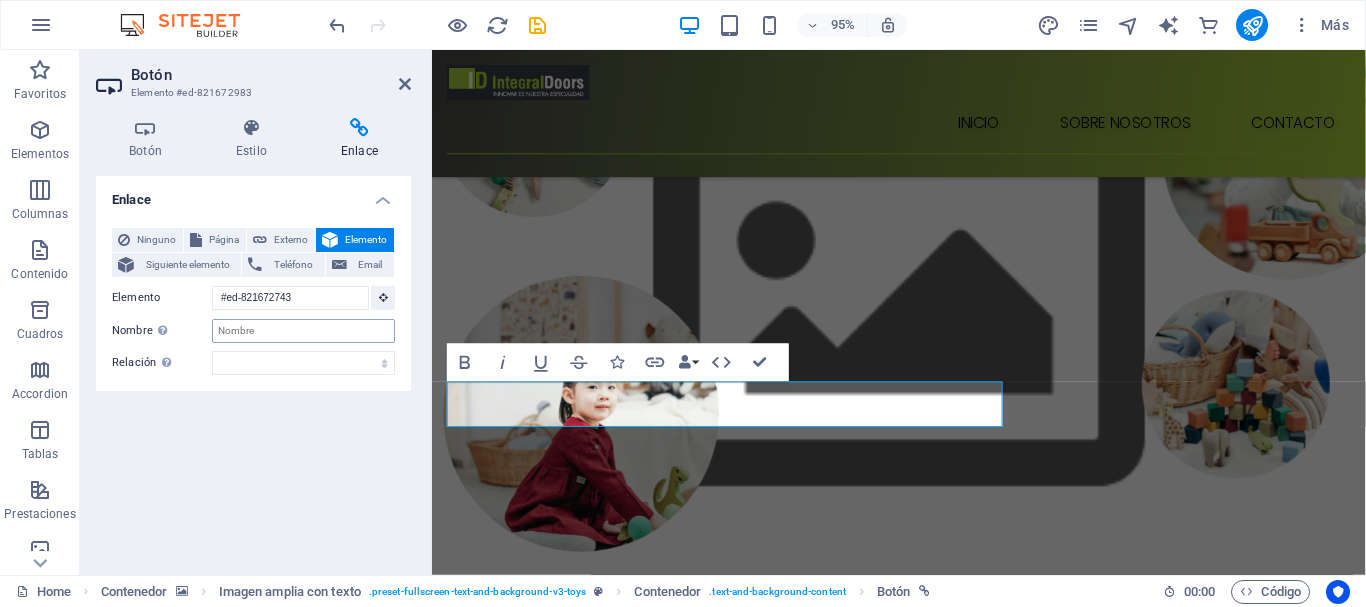 scroll, scrollTop: 100, scrollLeft: 0, axis: vertical 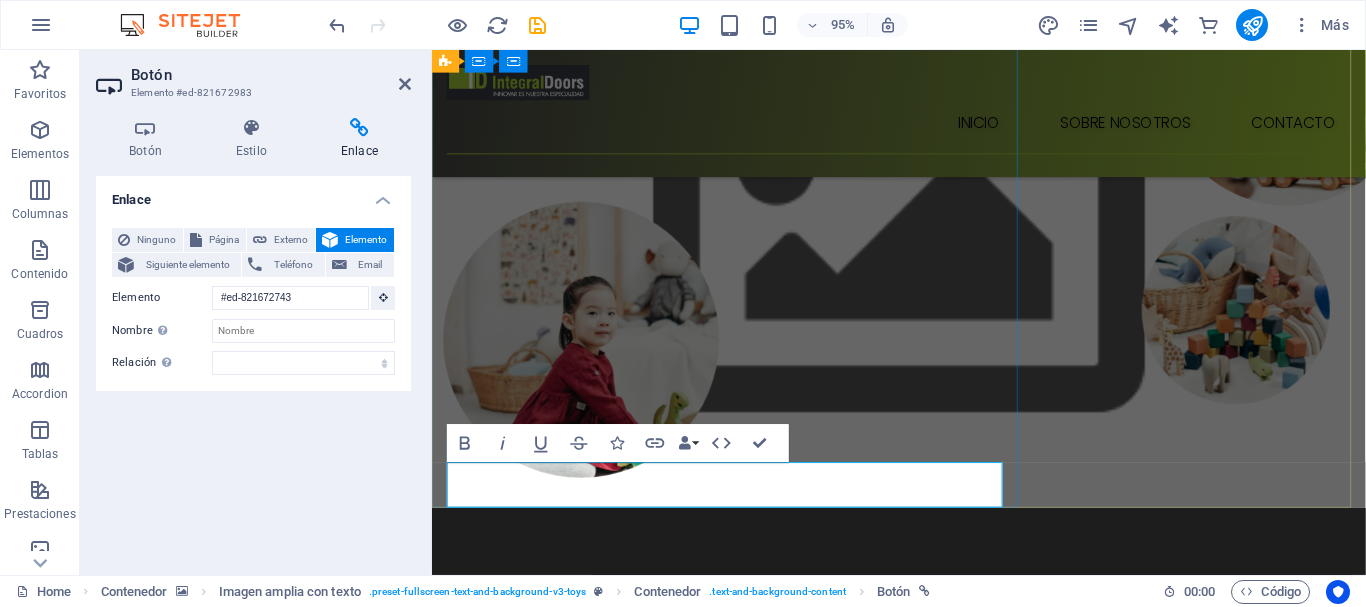 click on "Shop Now" at bounding box center [529, 968] 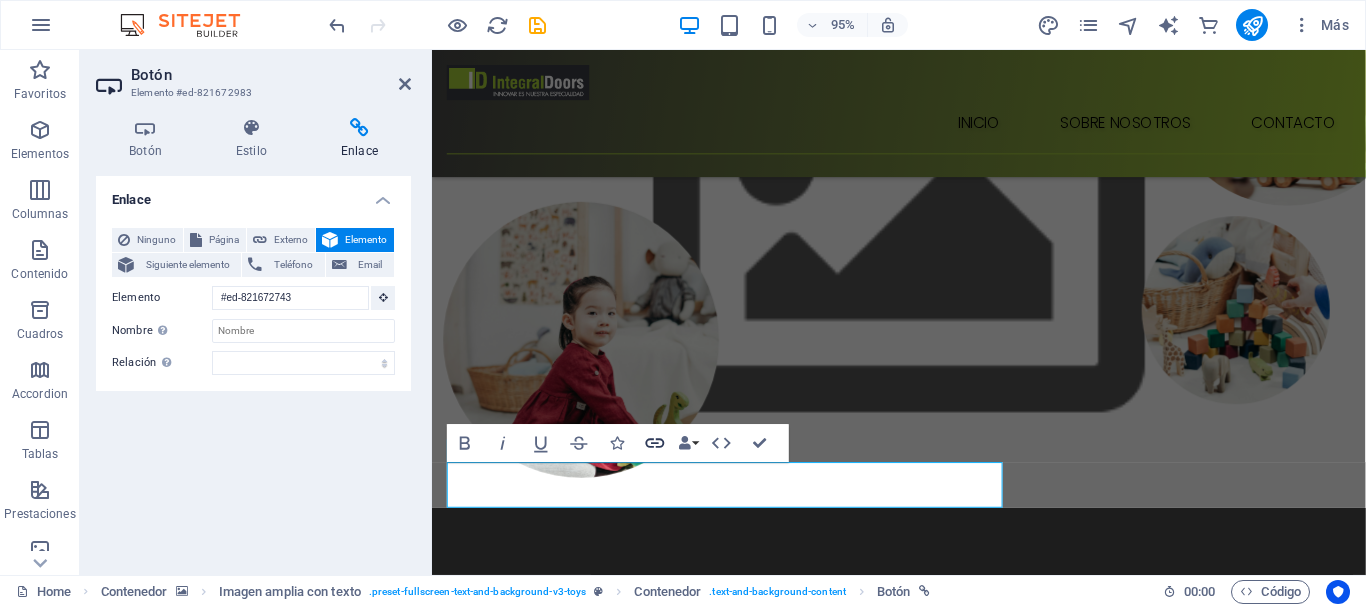 click 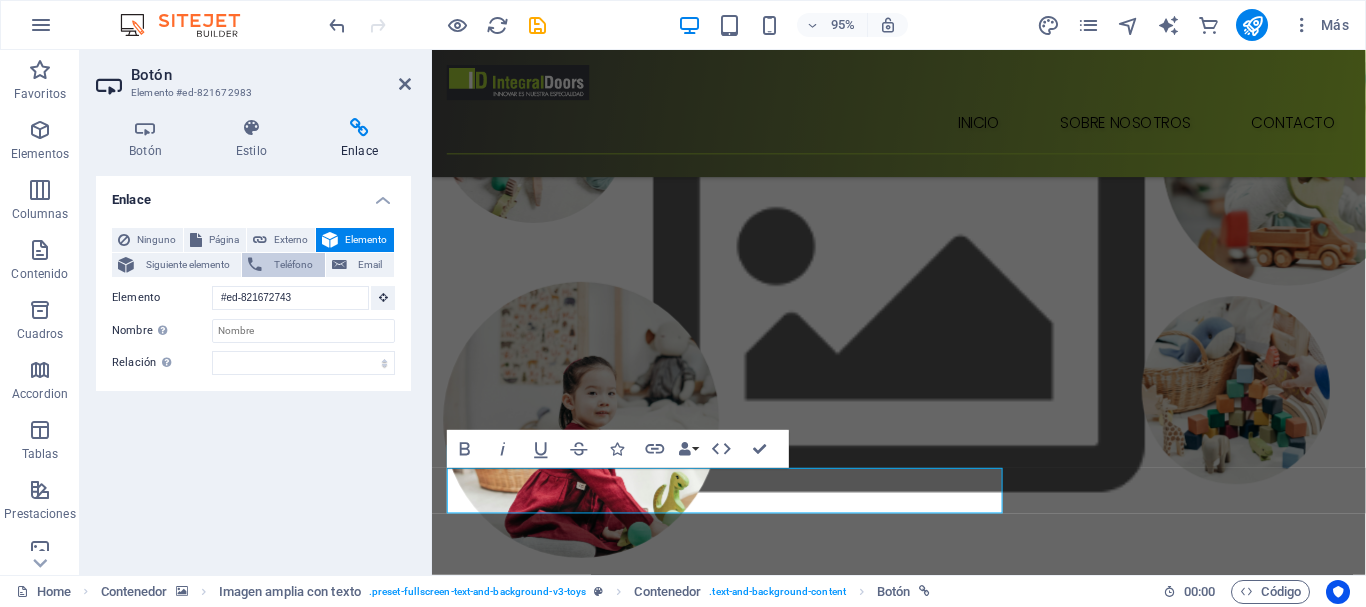scroll, scrollTop: 100, scrollLeft: 0, axis: vertical 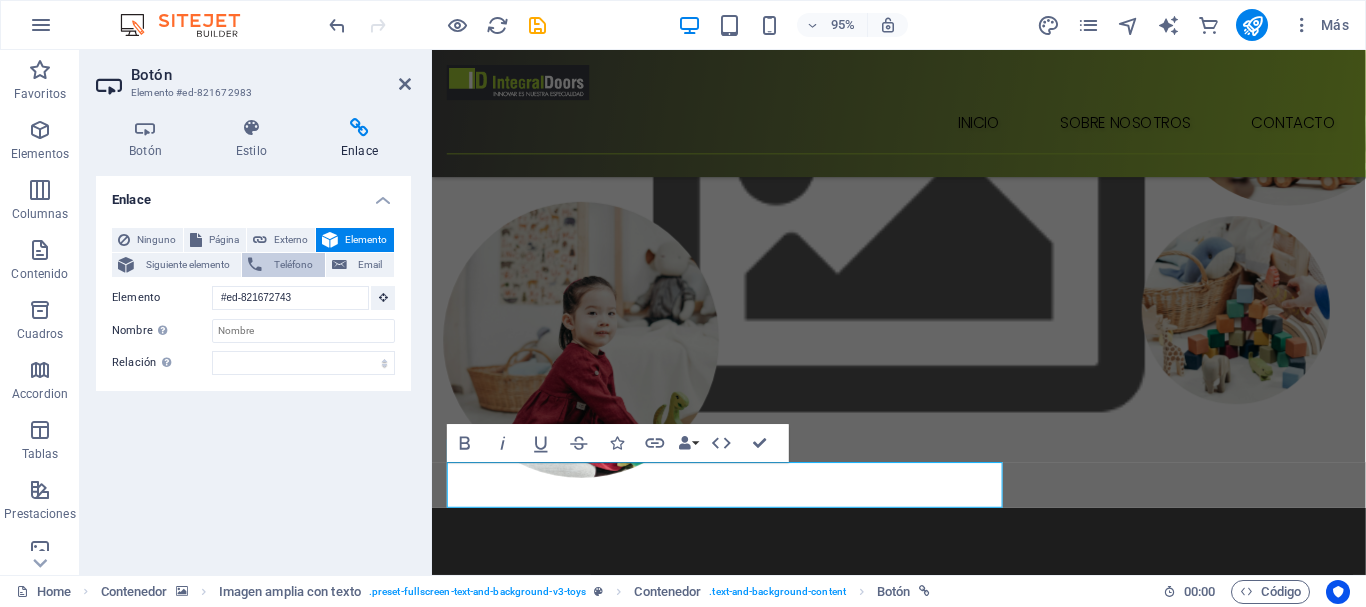 click on "Teléfono" at bounding box center (293, 265) 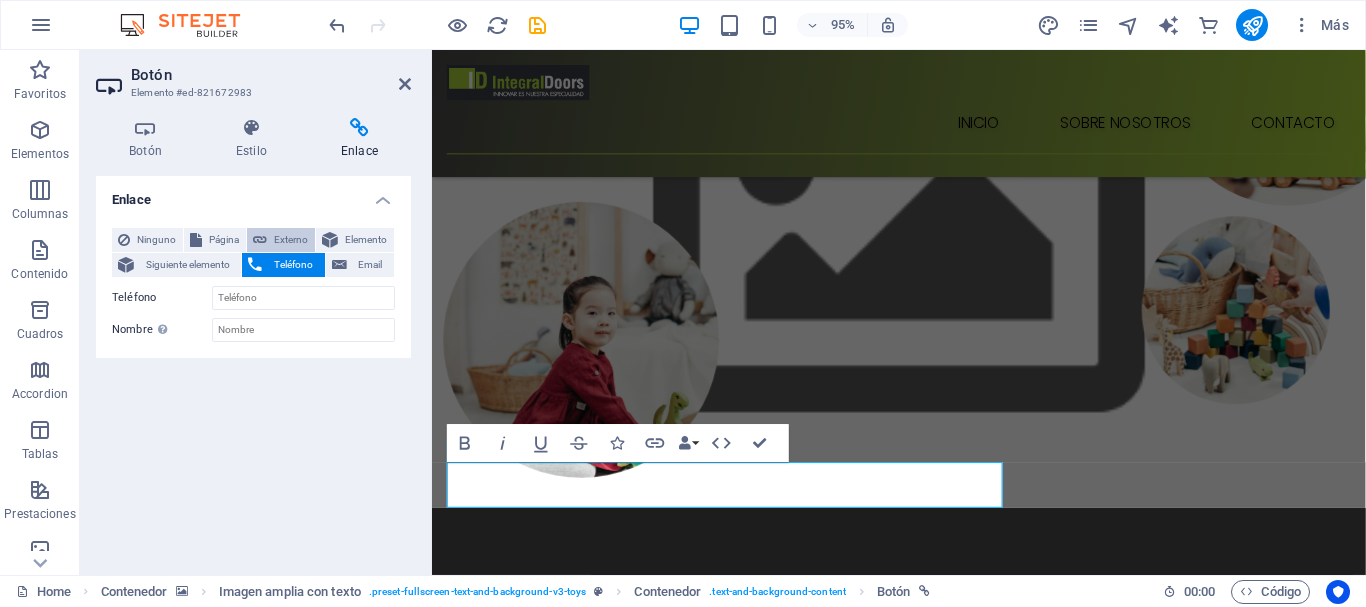 click on "Externo" at bounding box center [291, 240] 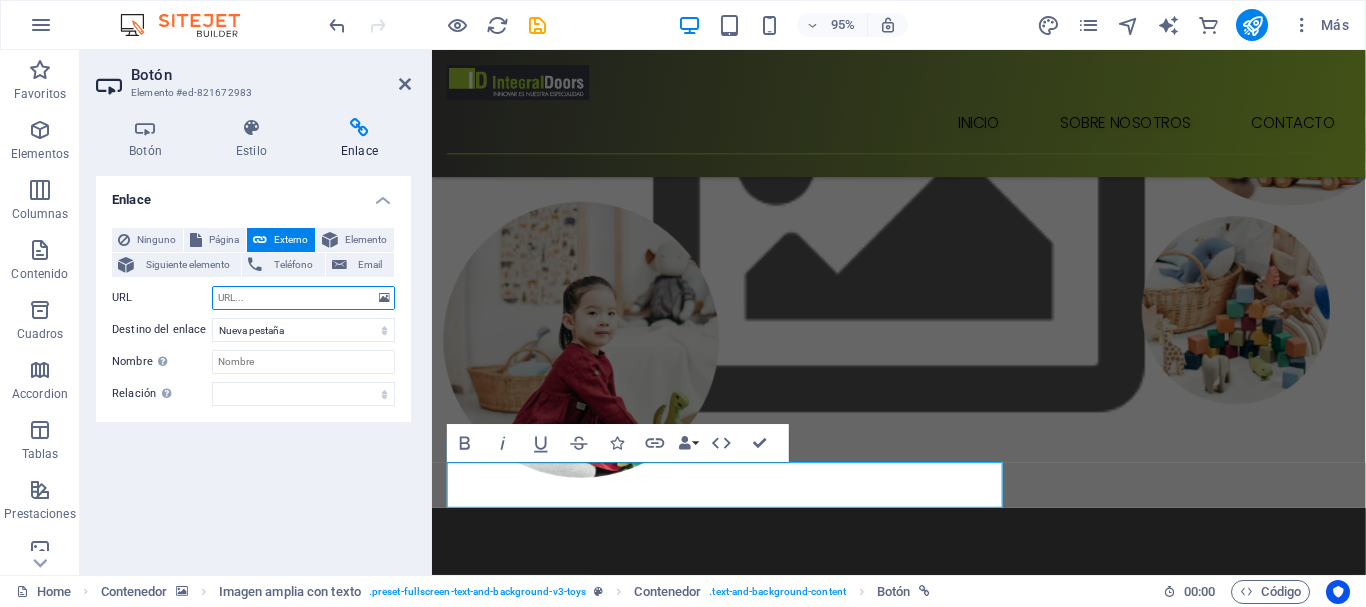 click on "URL" at bounding box center (303, 298) 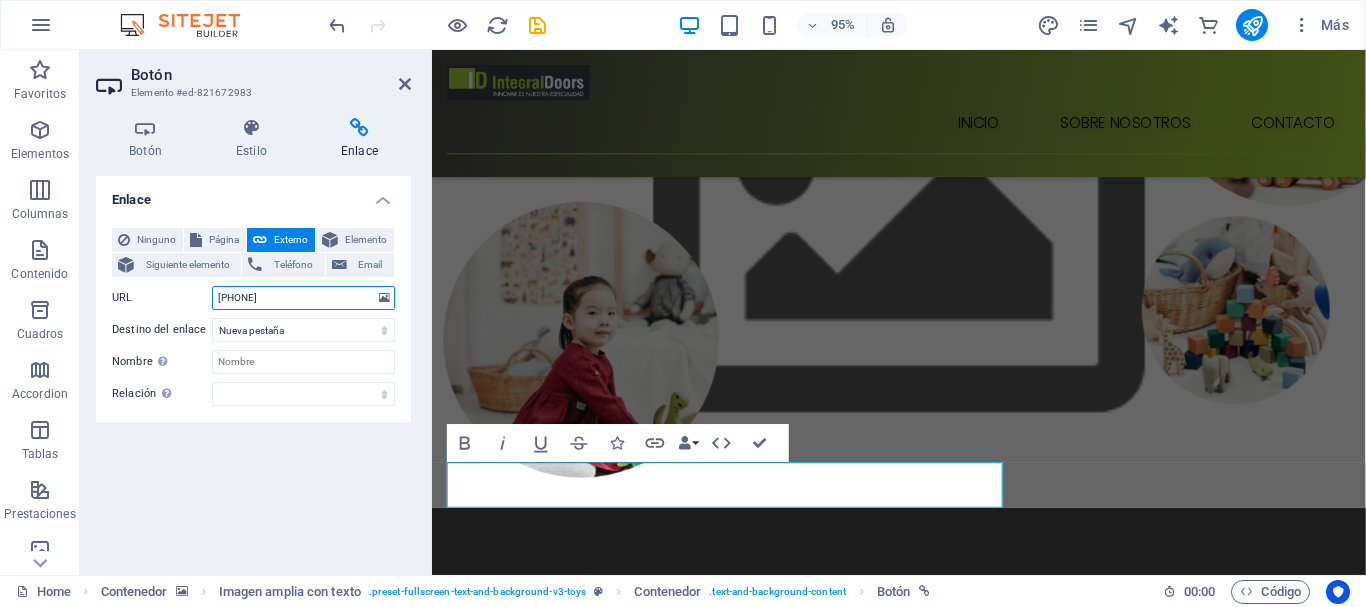 click on "+54 9 11 6556-1600" at bounding box center [303, 298] 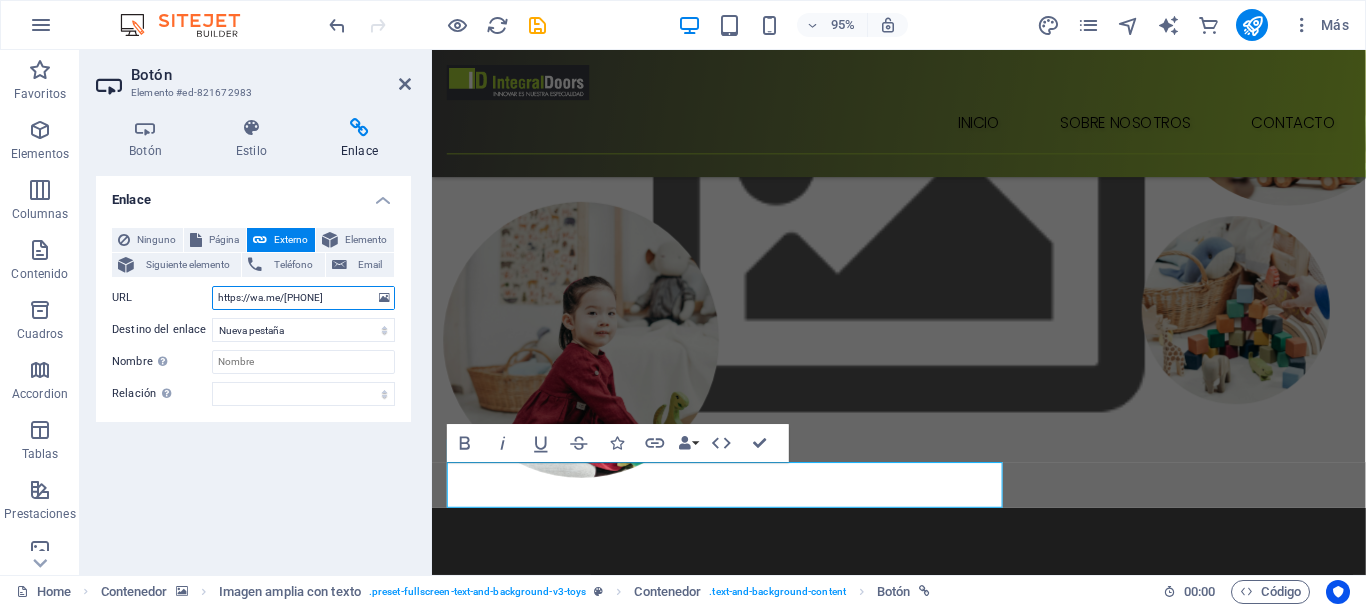 click on "https://wa.me/+54 9 11 6556-1600" at bounding box center [303, 298] 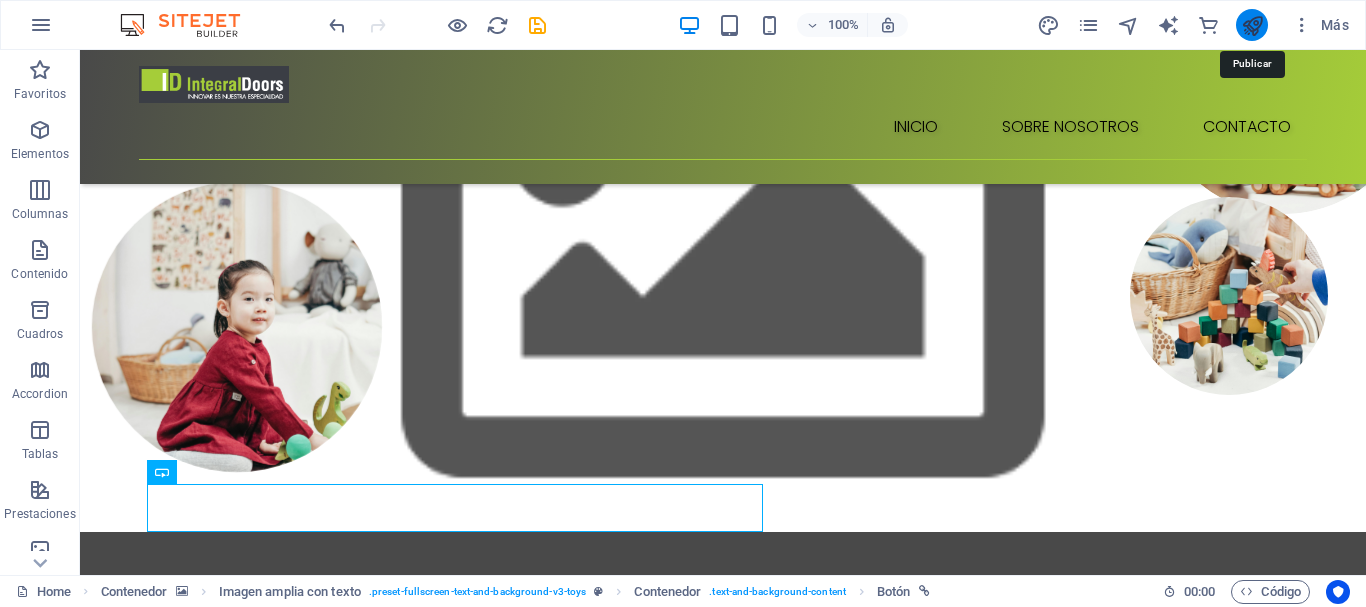 click at bounding box center (1252, 25) 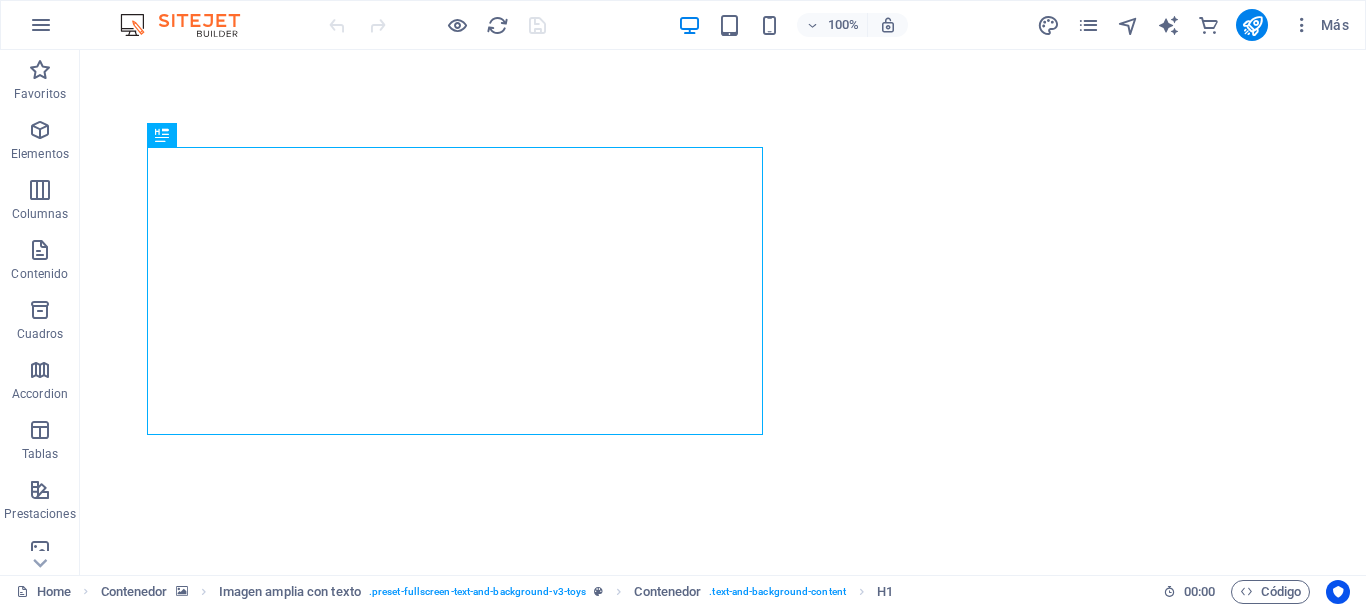 scroll, scrollTop: 0, scrollLeft: 0, axis: both 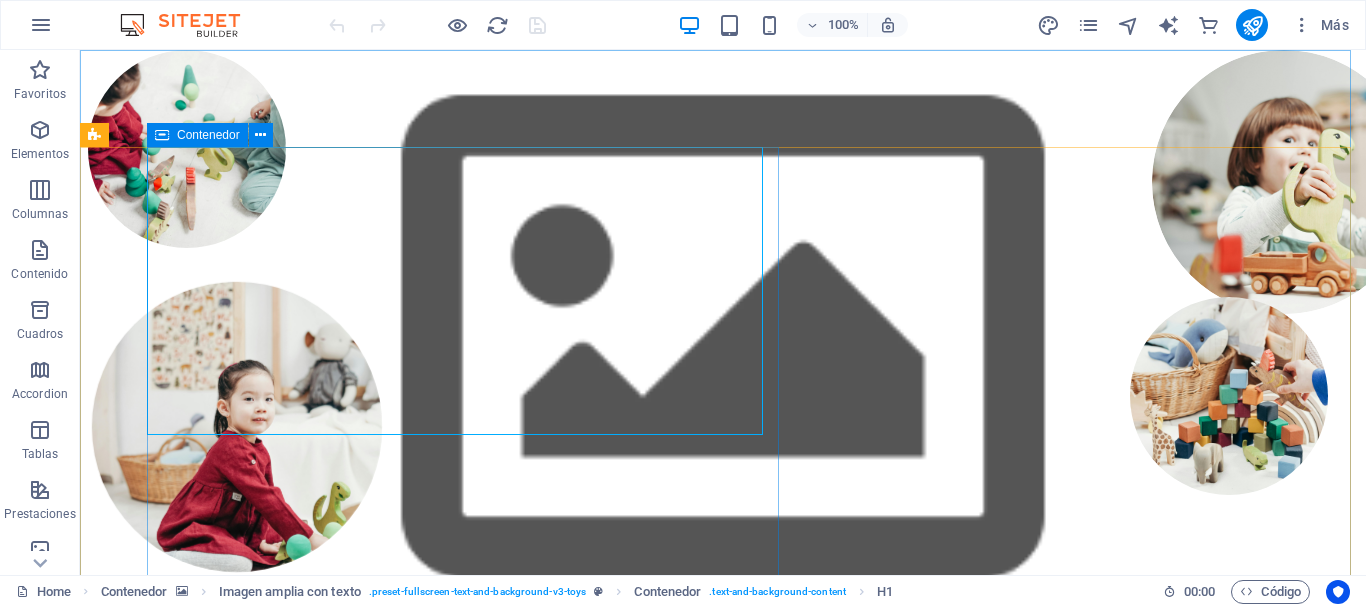 click at bounding box center [162, 135] 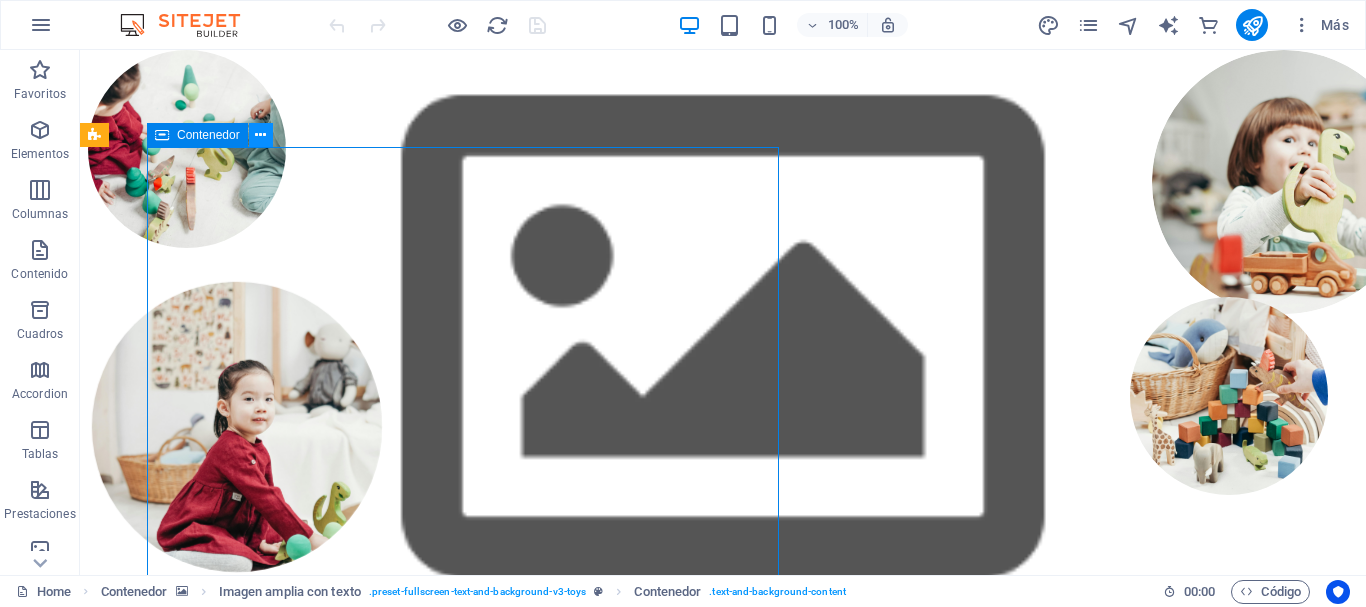 click at bounding box center (260, 135) 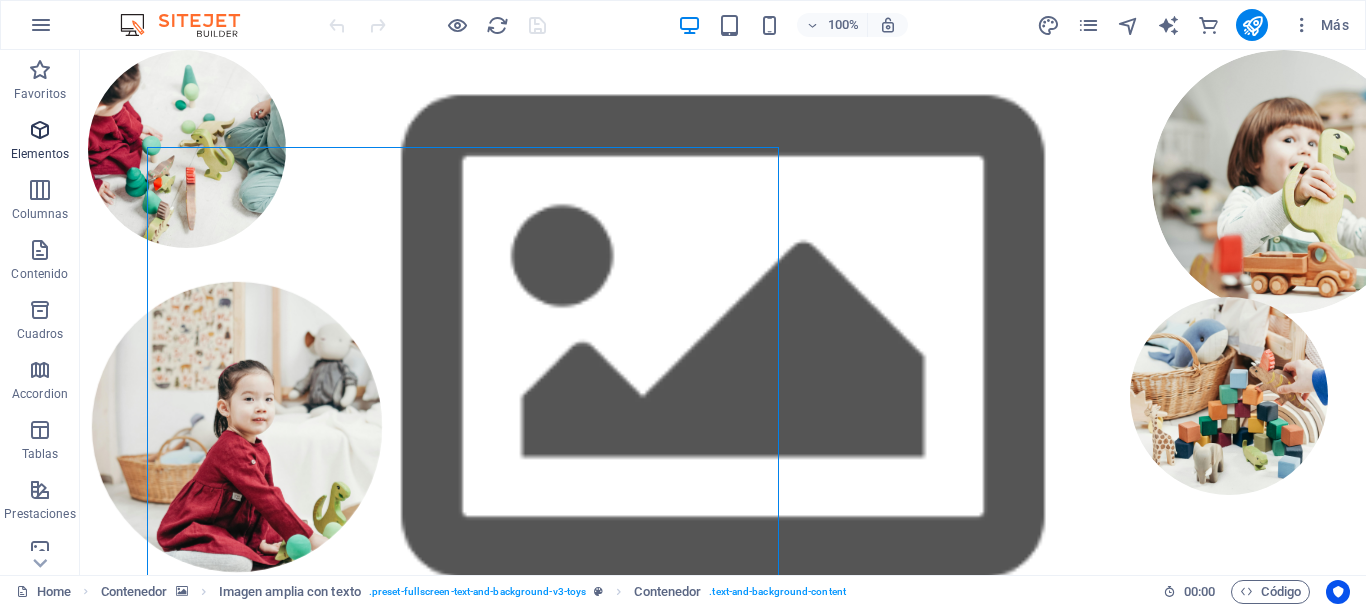 click on "Elementos" at bounding box center [40, 142] 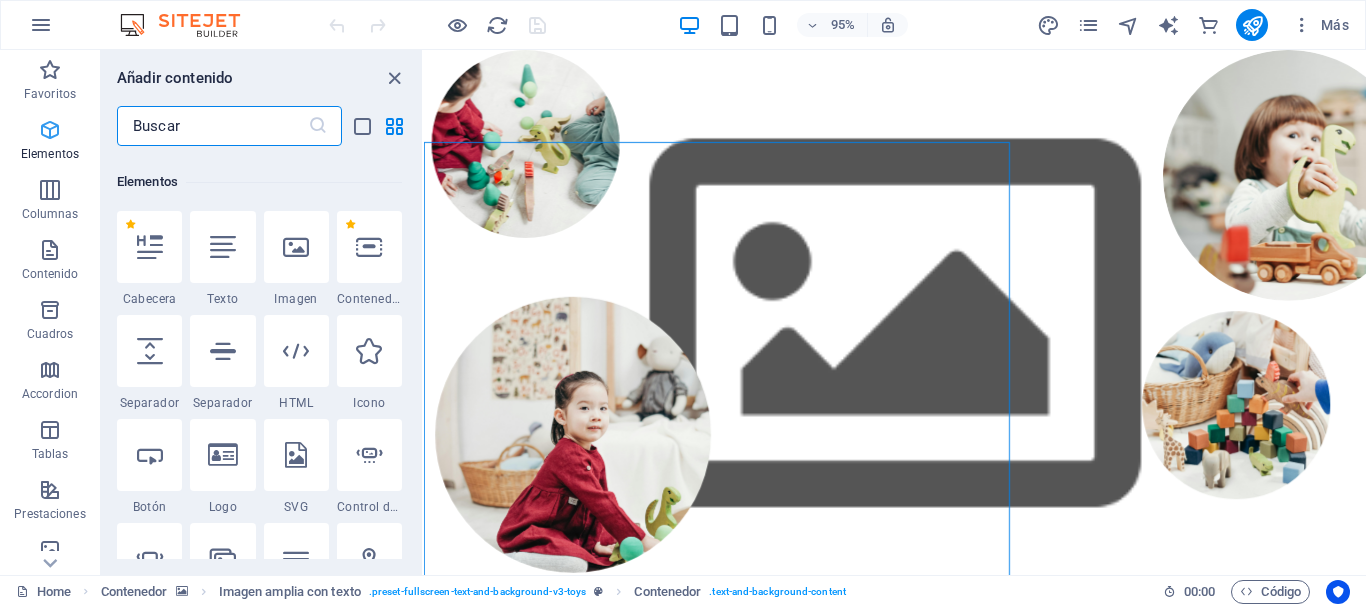 scroll, scrollTop: 377, scrollLeft: 0, axis: vertical 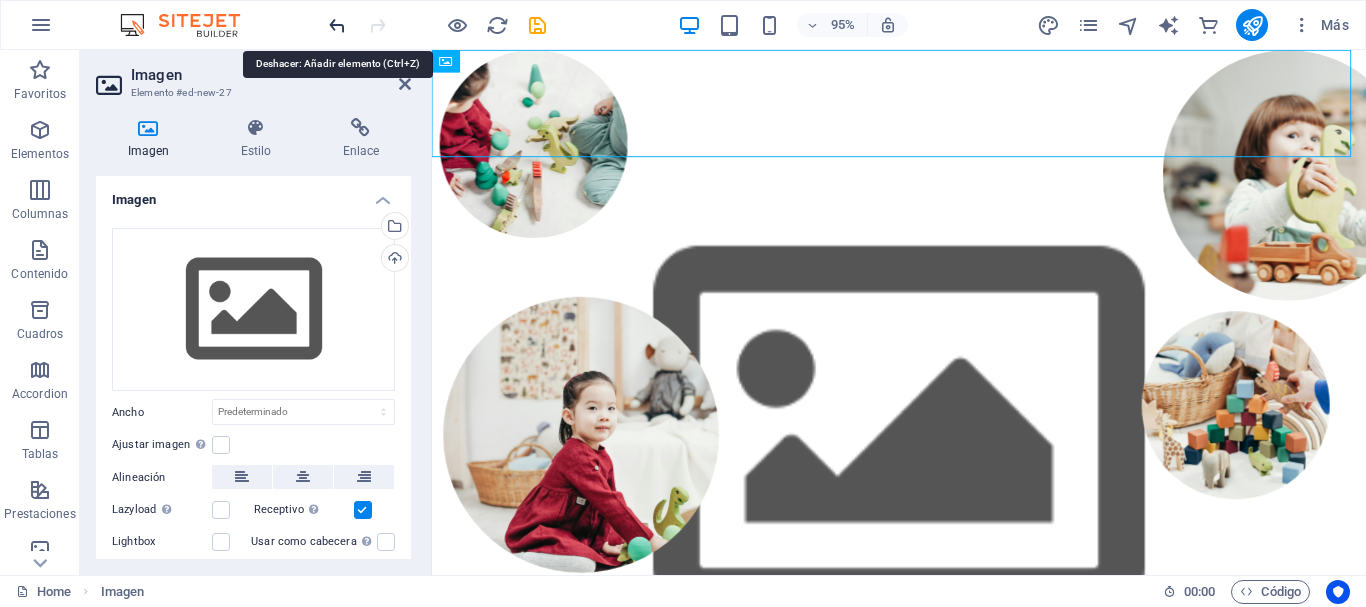 click at bounding box center (337, 25) 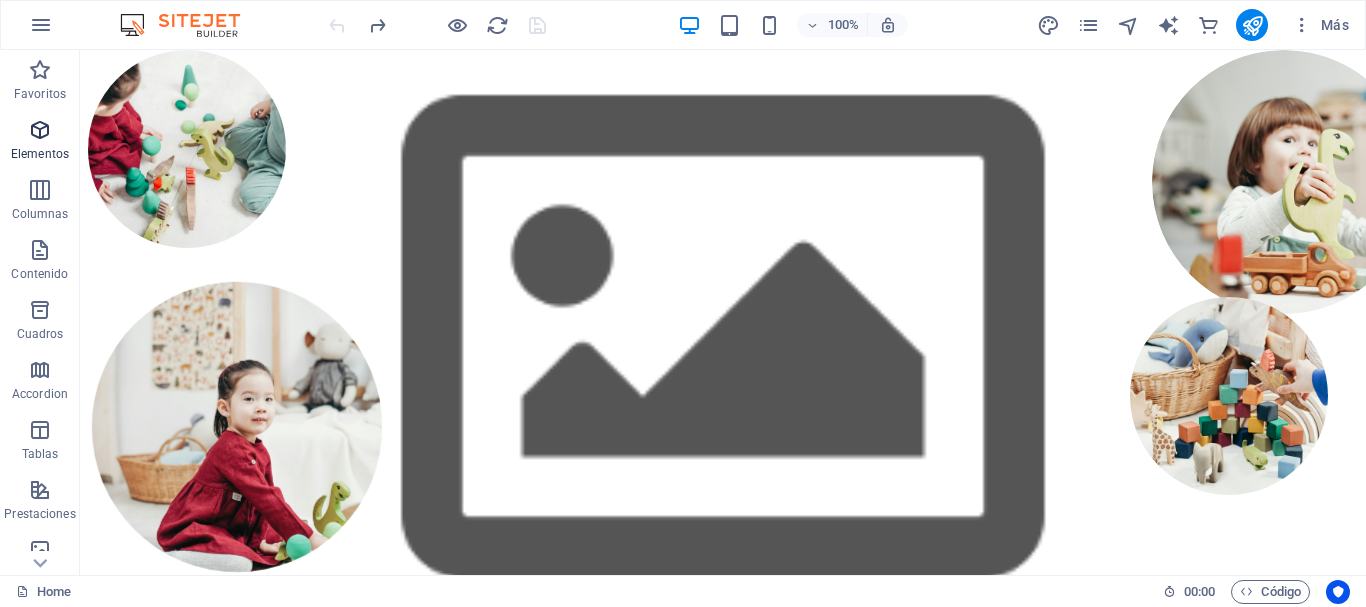 click at bounding box center (40, 130) 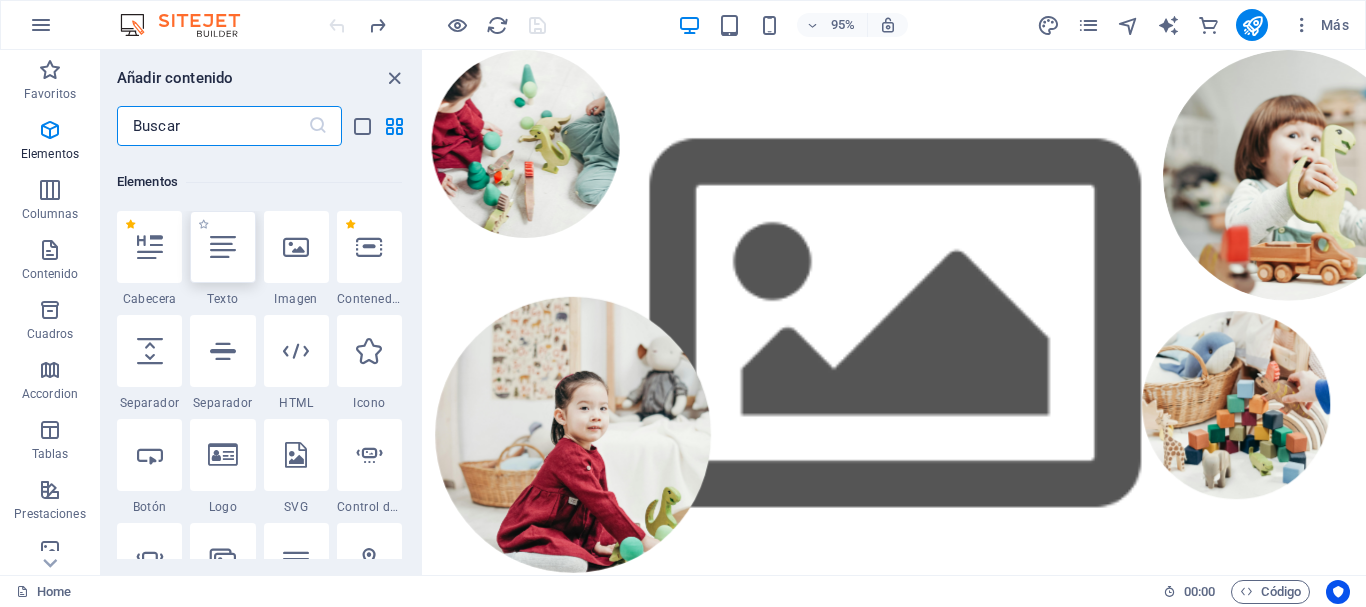 scroll, scrollTop: 377, scrollLeft: 0, axis: vertical 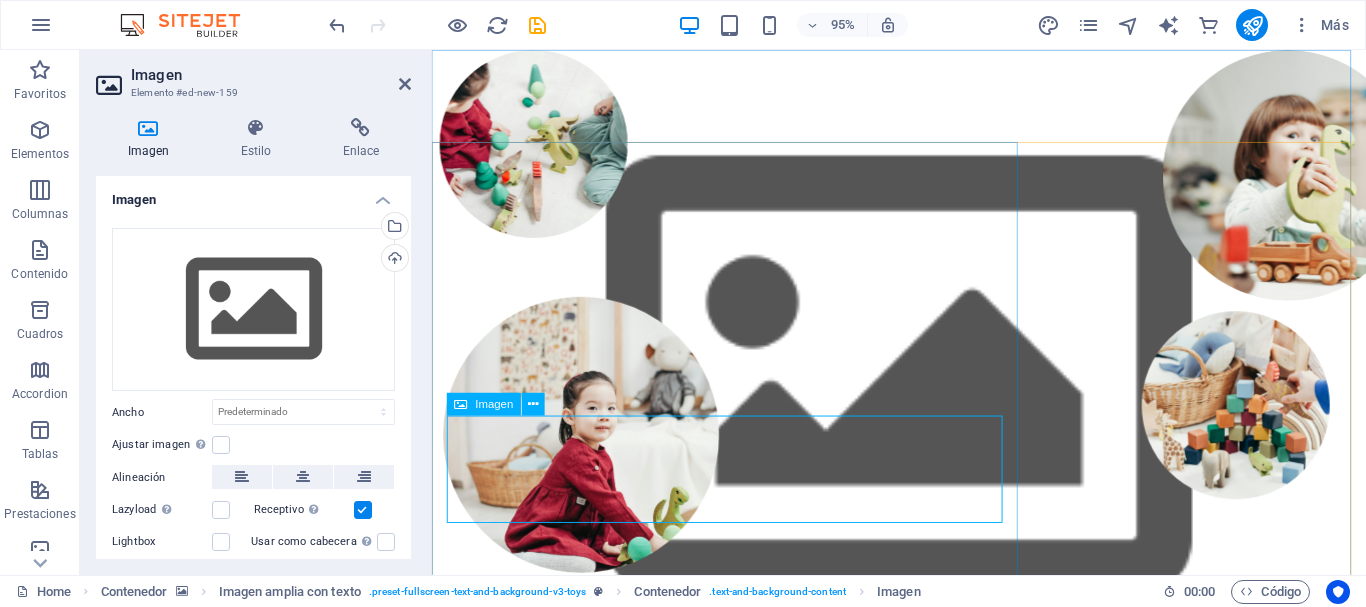 click at bounding box center (923, 1126) 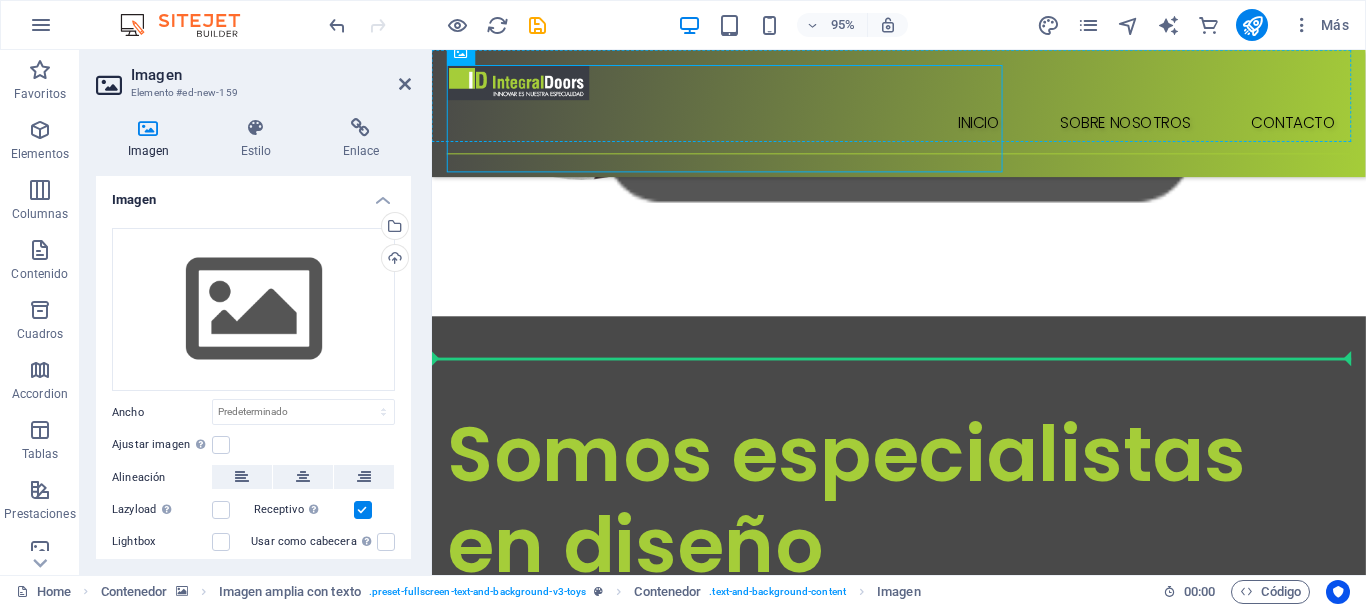 scroll, scrollTop: 356, scrollLeft: 0, axis: vertical 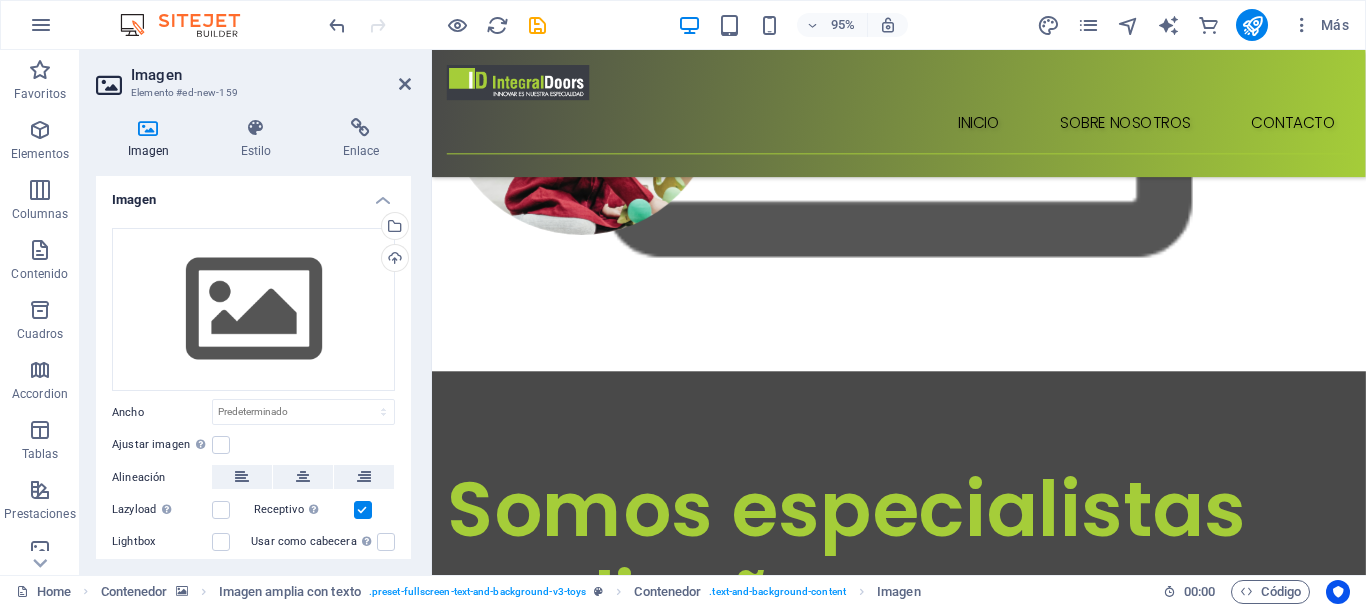 drag, startPoint x: 939, startPoint y: 452, endPoint x: 689, endPoint y: 341, distance: 273.53427 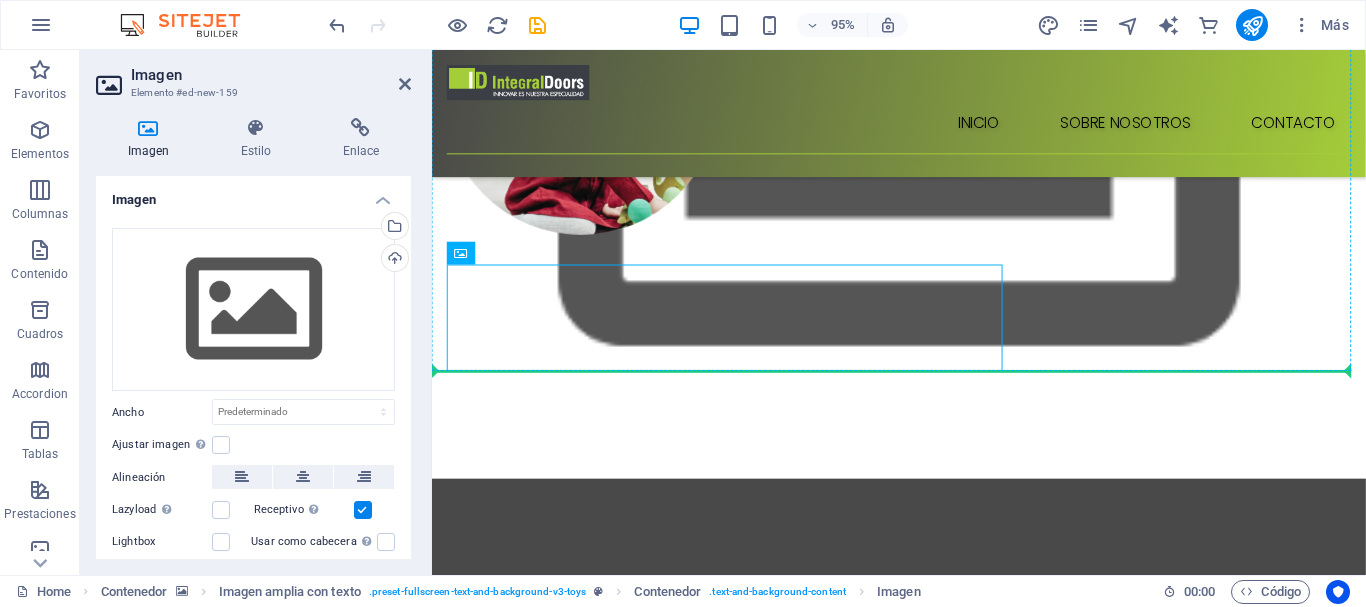 drag, startPoint x: 962, startPoint y: 301, endPoint x: 1264, endPoint y: 233, distance: 309.56097 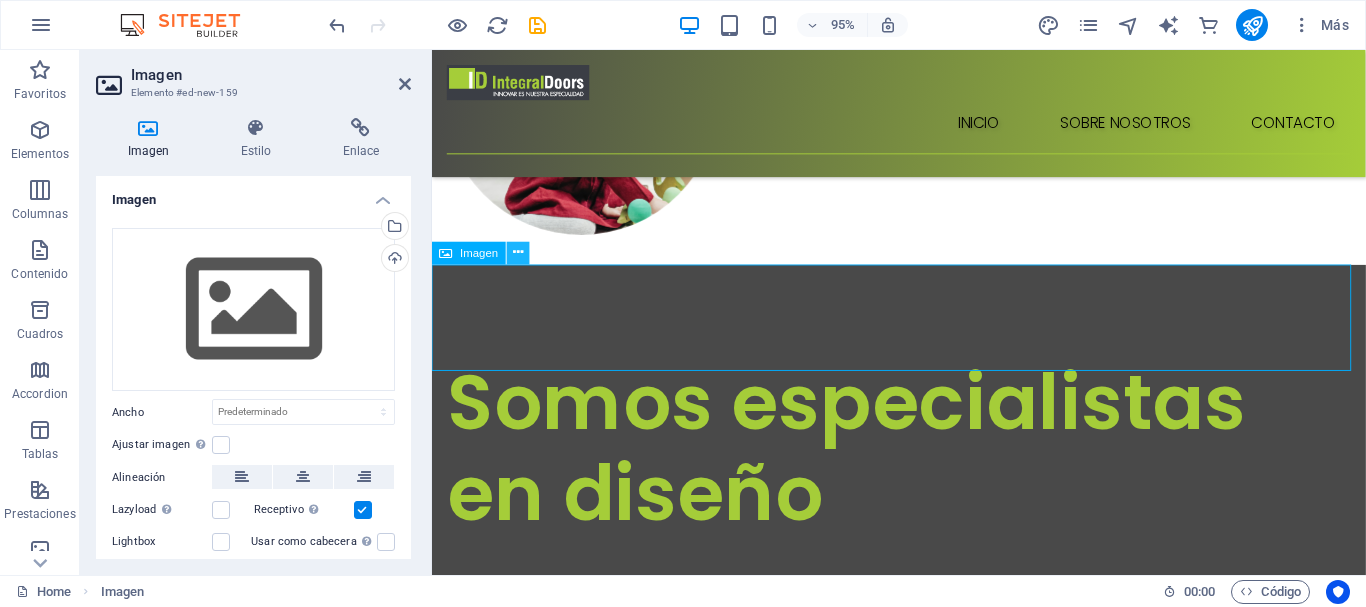 click at bounding box center (518, 253) 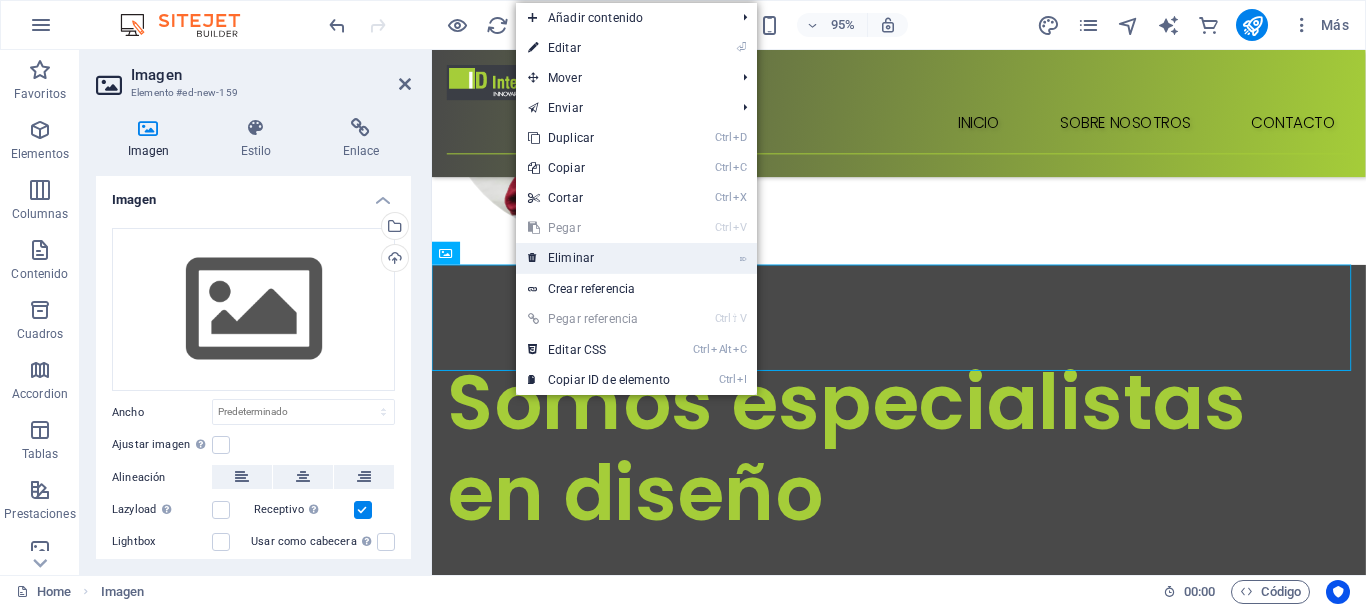 click on "⌦  Eliminar" at bounding box center [599, 258] 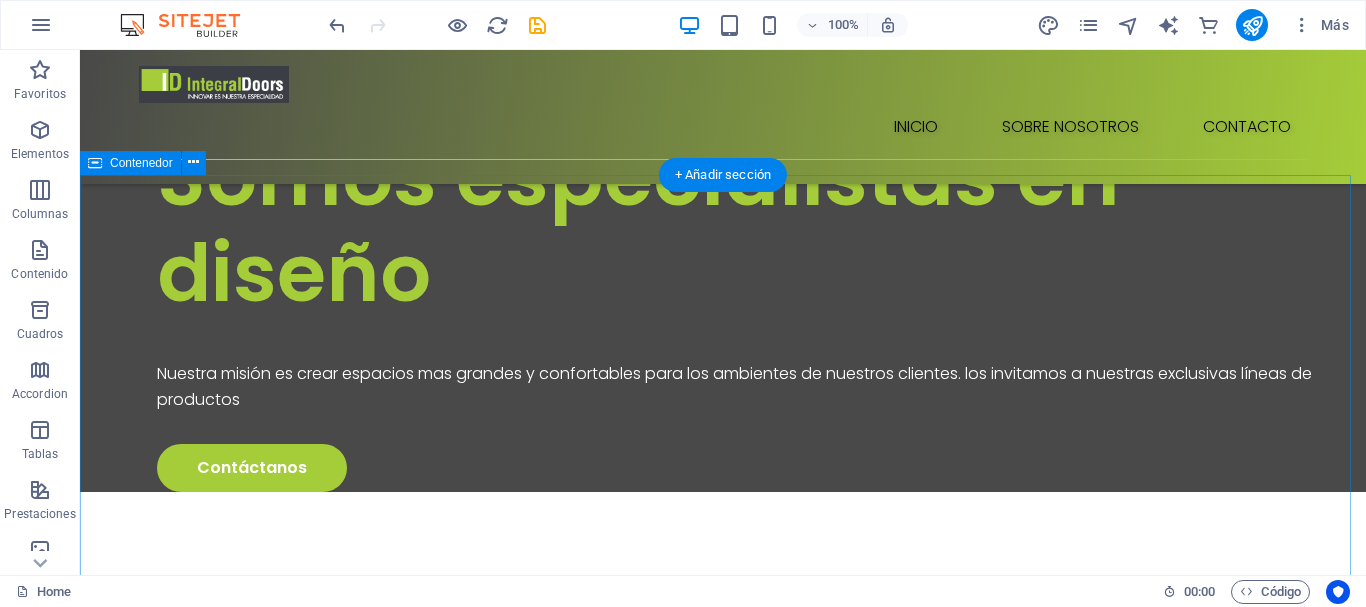 scroll, scrollTop: 300, scrollLeft: 0, axis: vertical 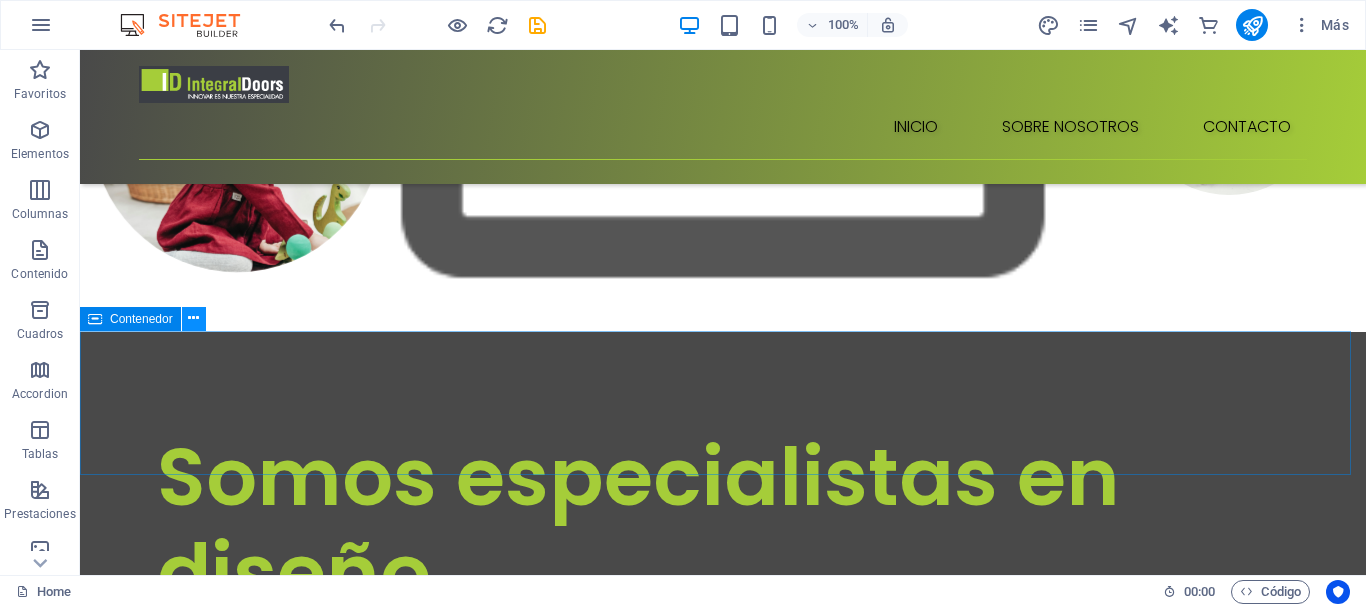 click at bounding box center (193, 318) 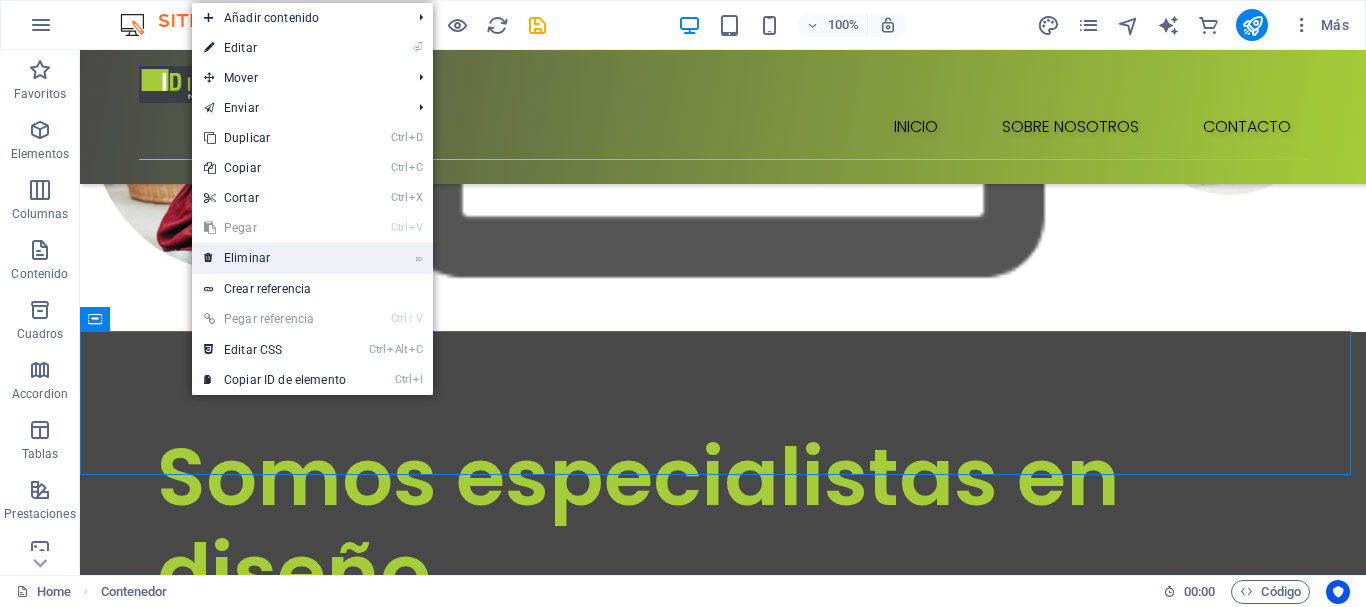 click on "⌦  Eliminar" at bounding box center [275, 258] 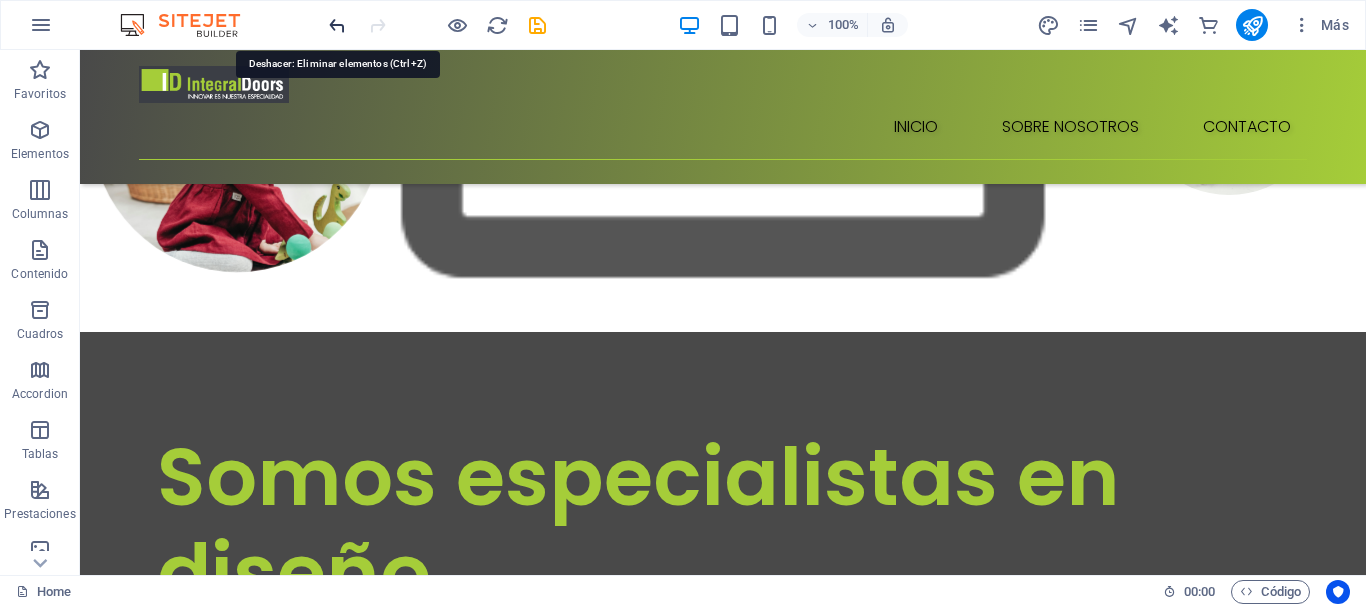 click at bounding box center [337, 25] 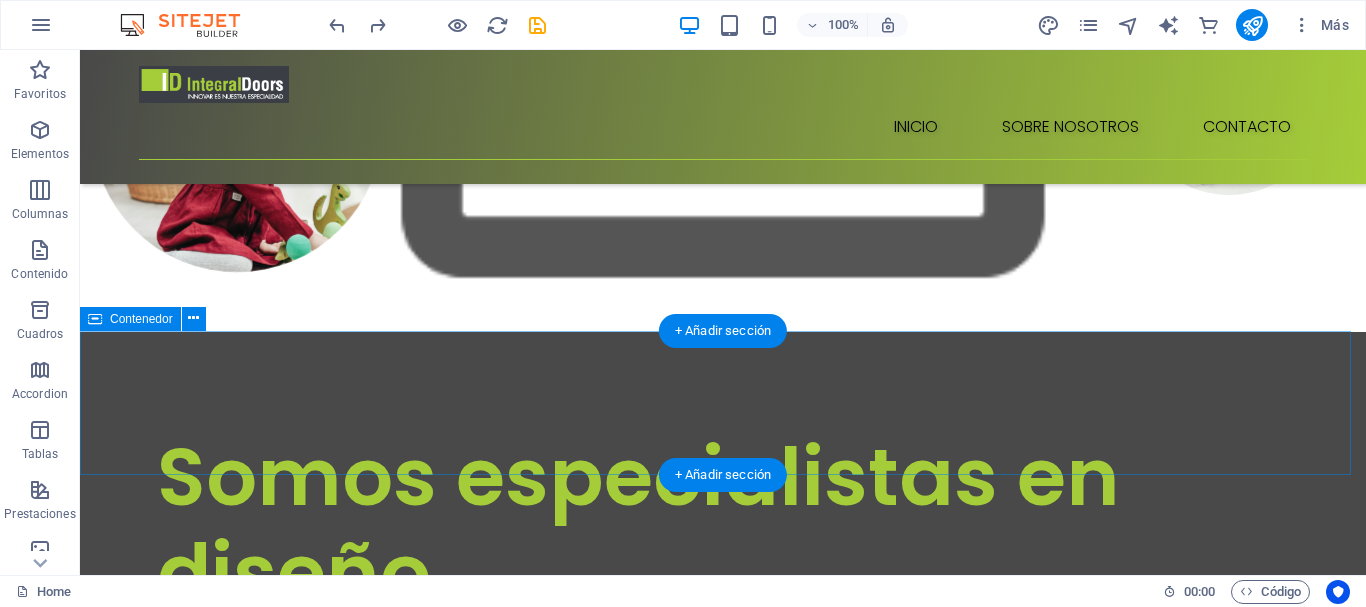 click on "Suelta el contenido aquí o  Añadir elementos  Pegar portapapeles" at bounding box center [723, 1127] 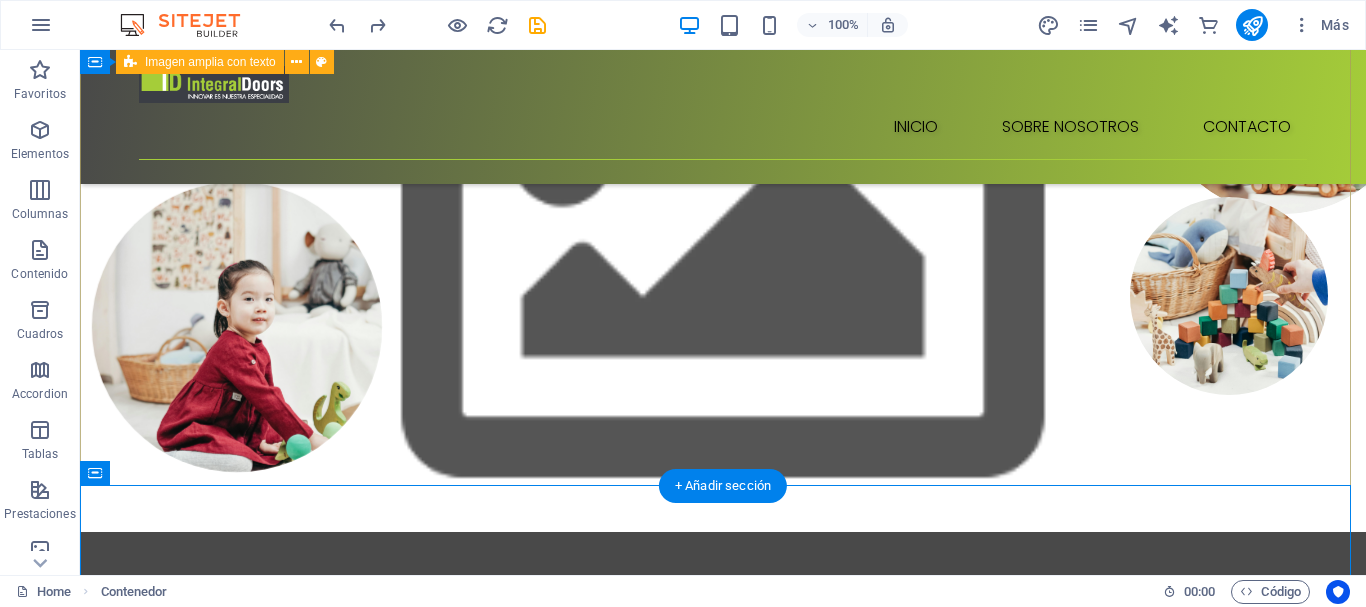 scroll, scrollTop: 0, scrollLeft: 0, axis: both 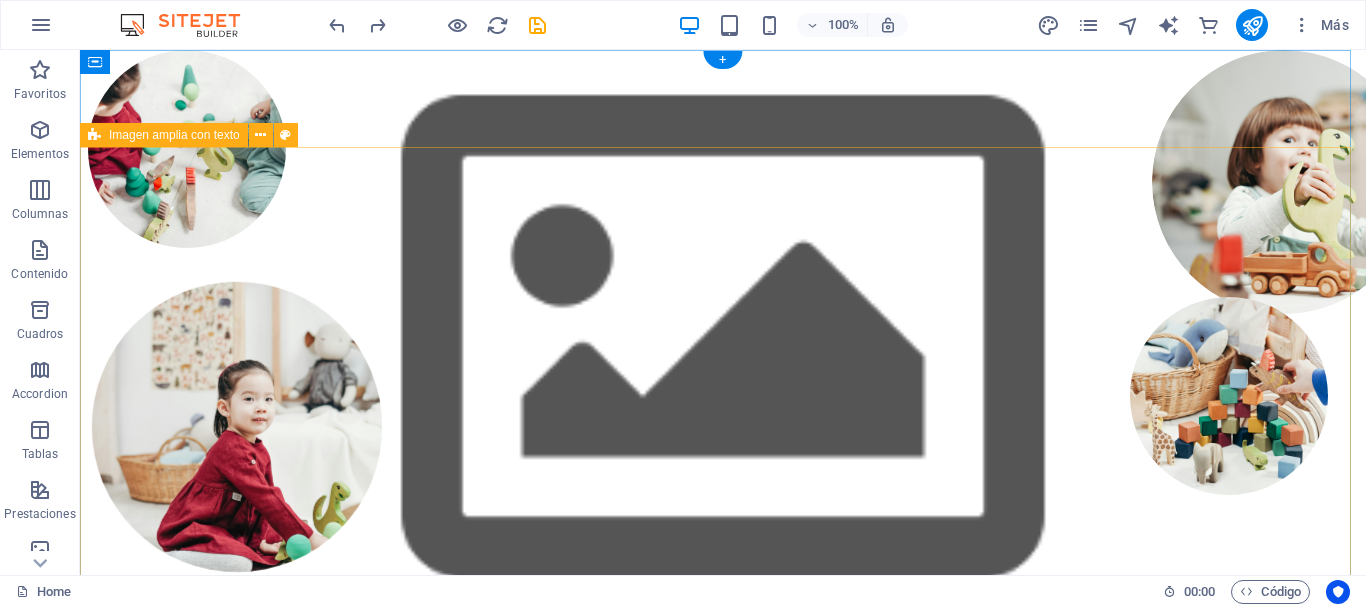 click on "Somos especialistas en diseño Nuestra misión es crear espacios mas grandes y confortables para los ambientes de nuestros clientes. los invitamos a nuestras exclusivas líneas de productos Contáctanos" at bounding box center [723, 947] 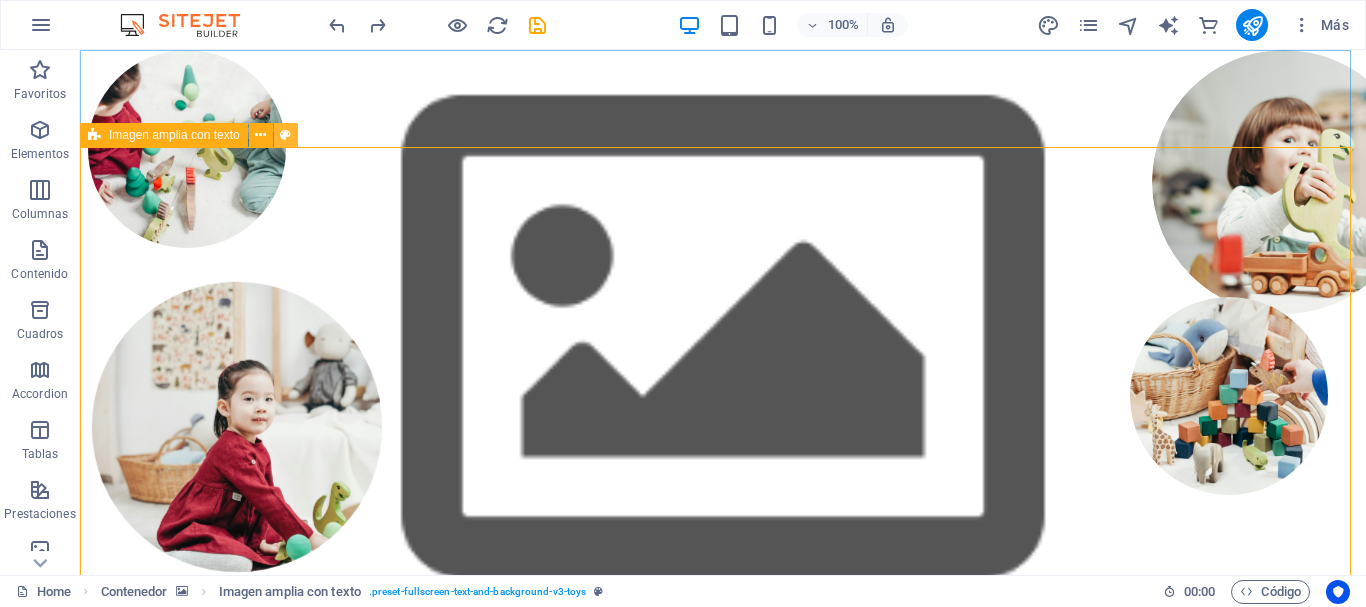 click at bounding box center (285, 135) 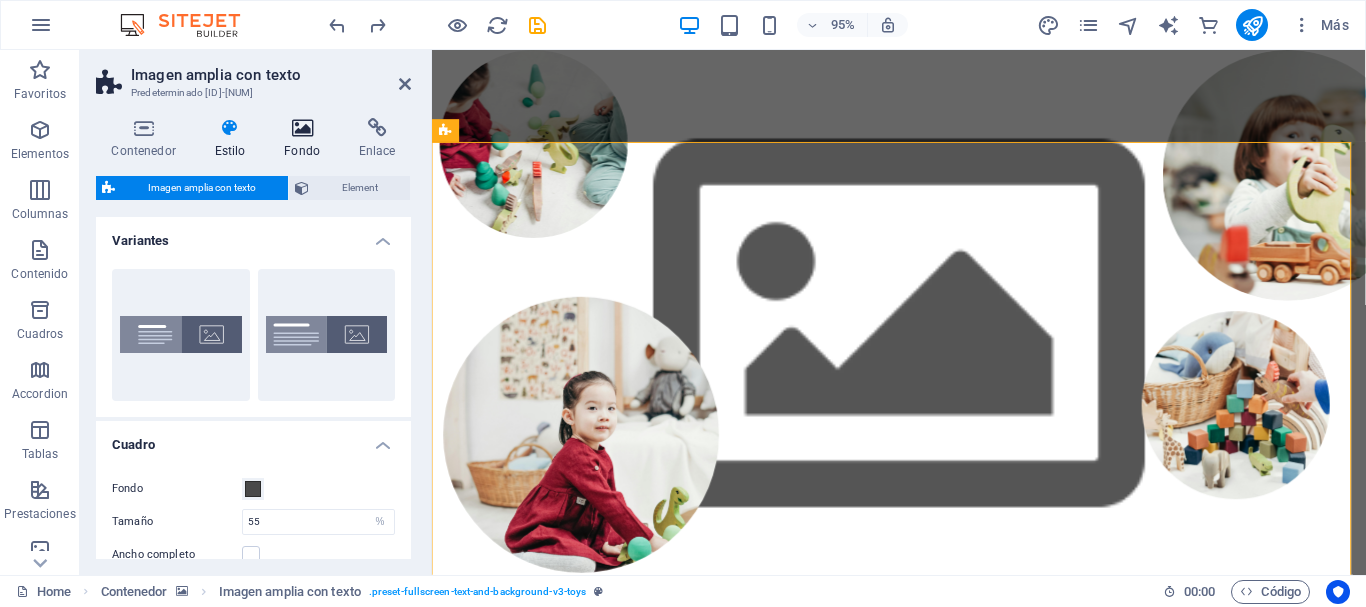 click on "Fondo" at bounding box center (306, 139) 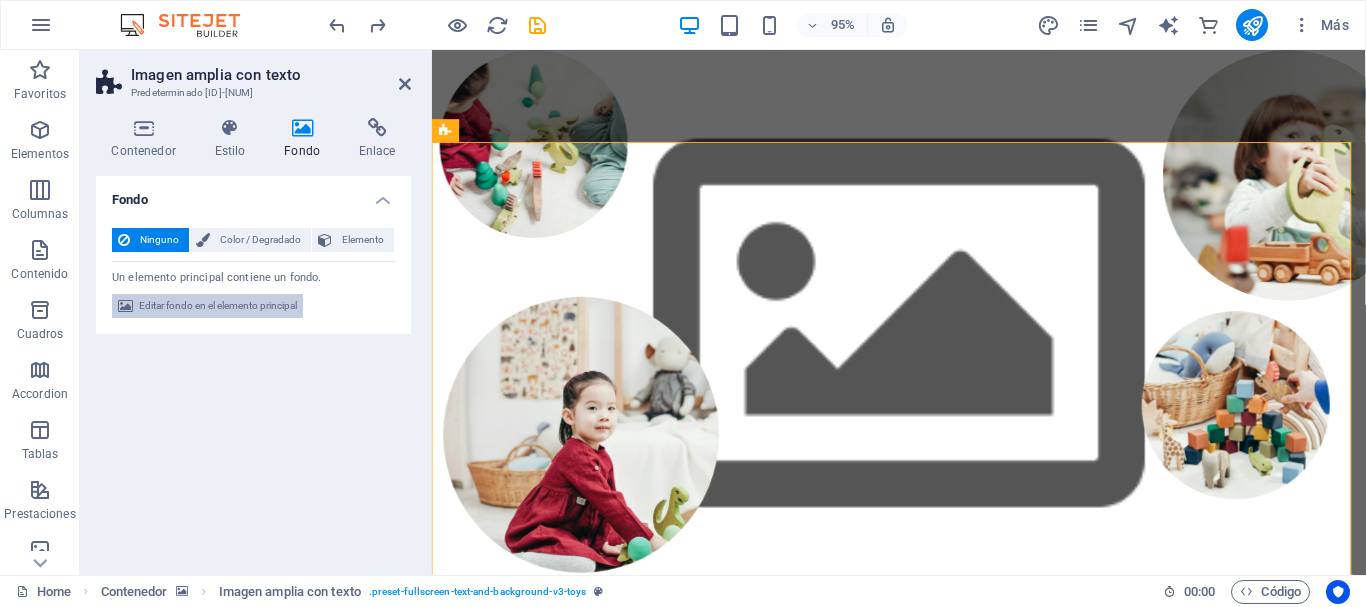 click on "Editar fondo en el elemento principal" at bounding box center (218, 306) 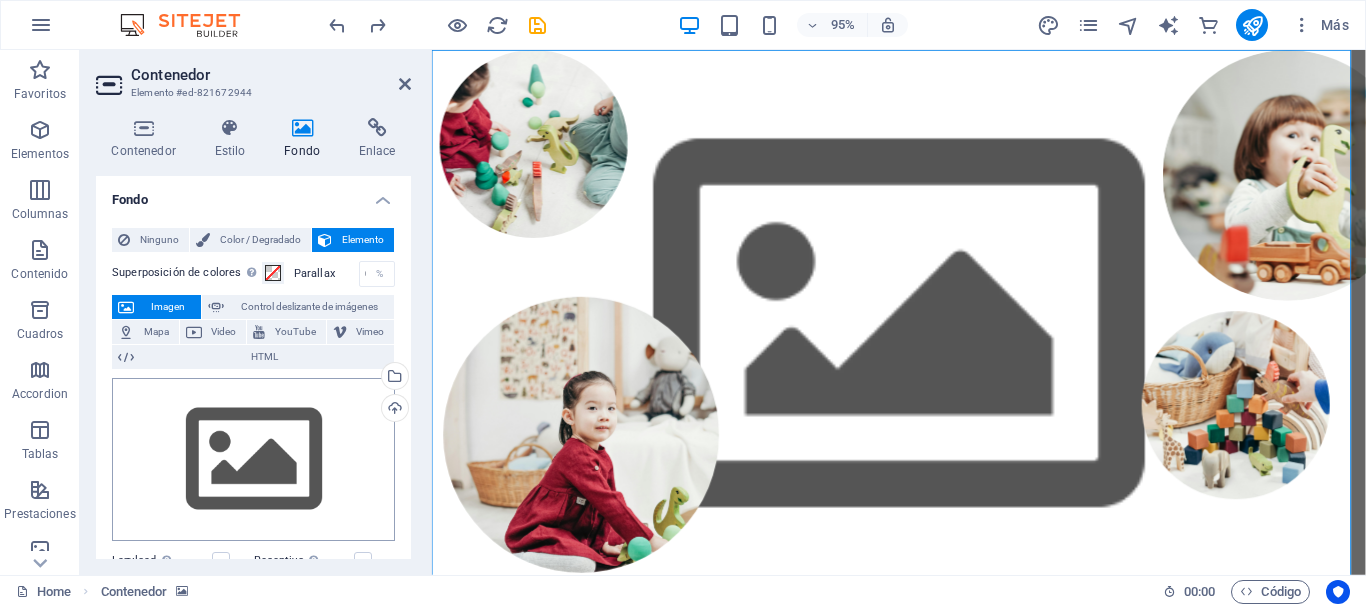 scroll, scrollTop: 200, scrollLeft: 0, axis: vertical 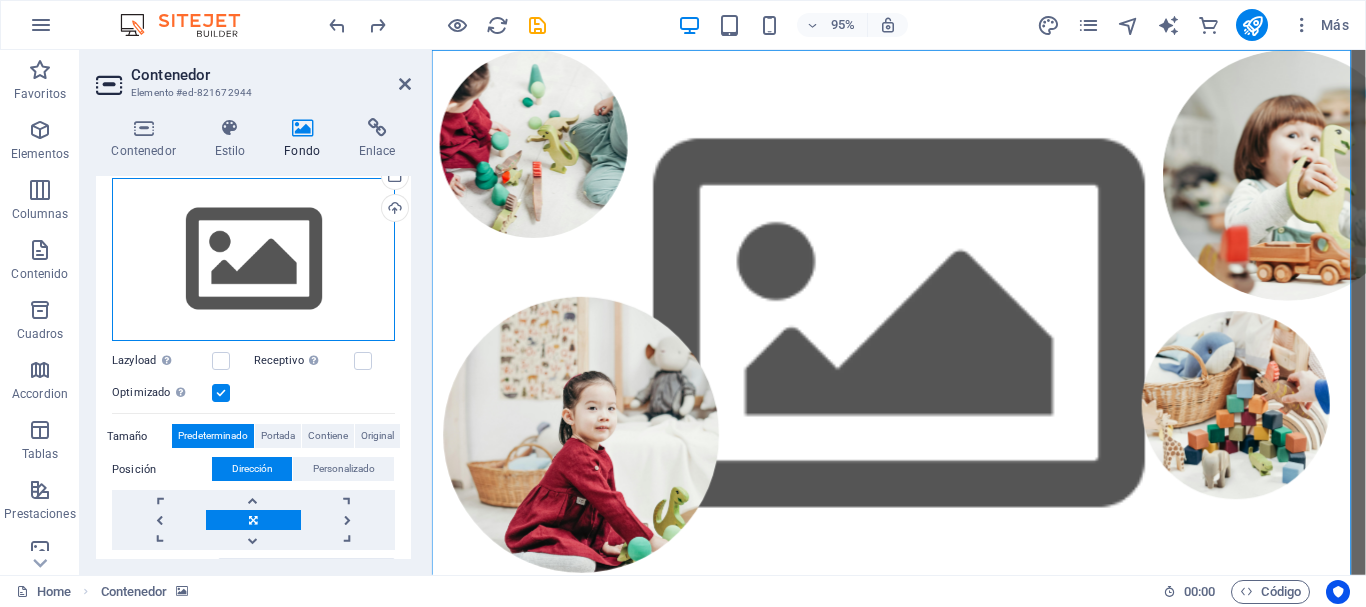 click on "Arrastra archivos aquí, haz clic para escoger archivos o  selecciona archivos de Archivos o de nuestra galería gratuita de fotos y vídeos" at bounding box center (253, 260) 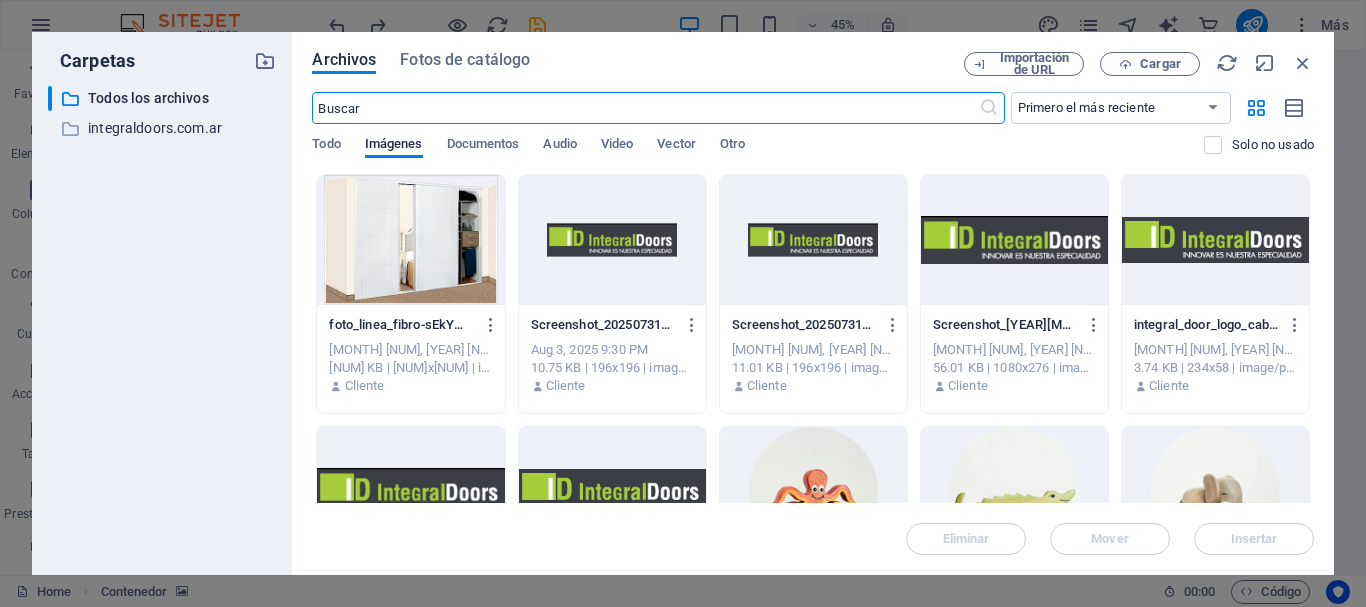 click at bounding box center (410, 240) 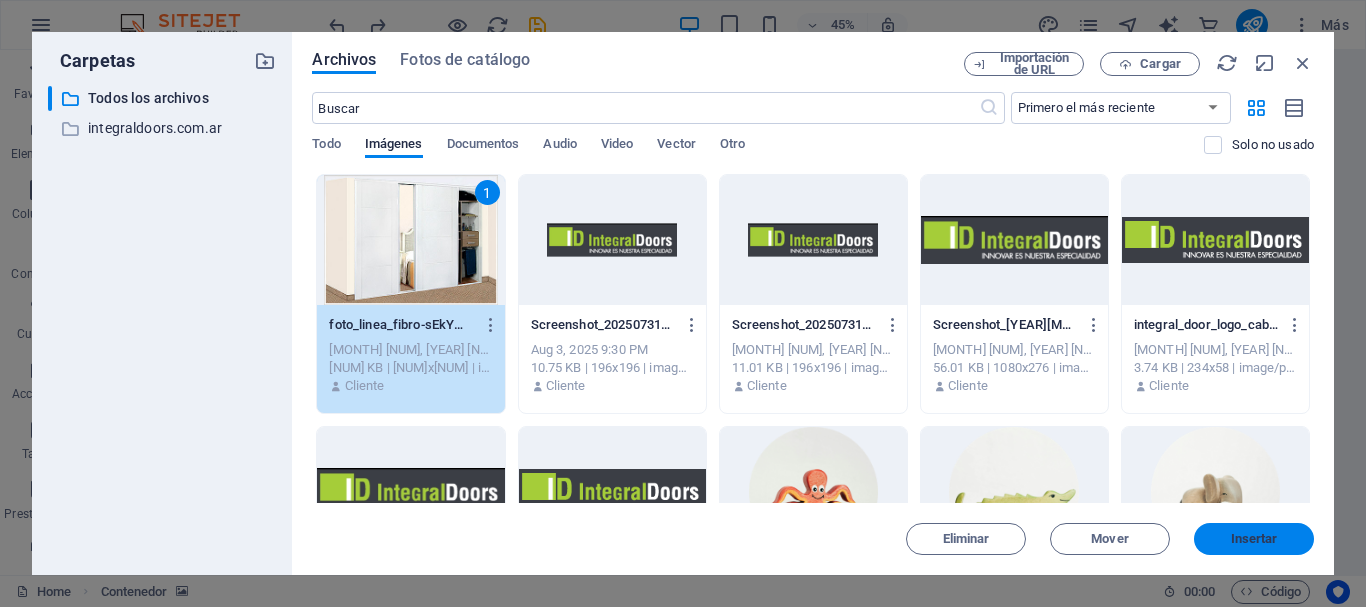 click on "Insertar" at bounding box center (1254, 539) 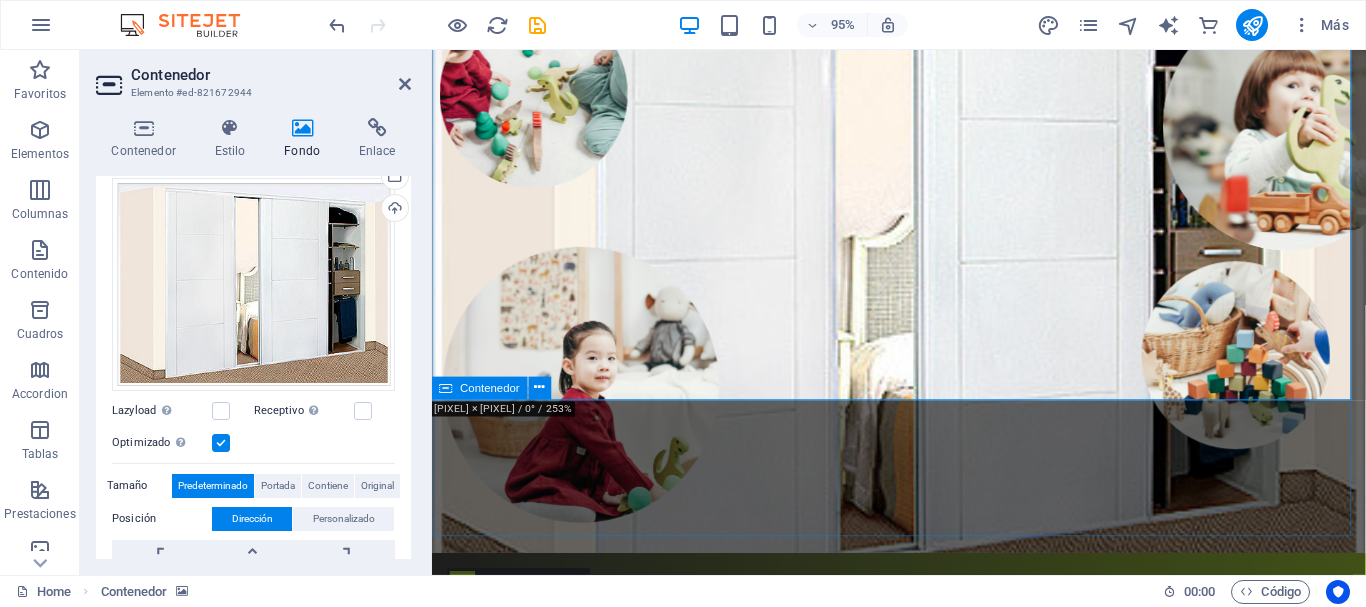 scroll, scrollTop: 0, scrollLeft: 0, axis: both 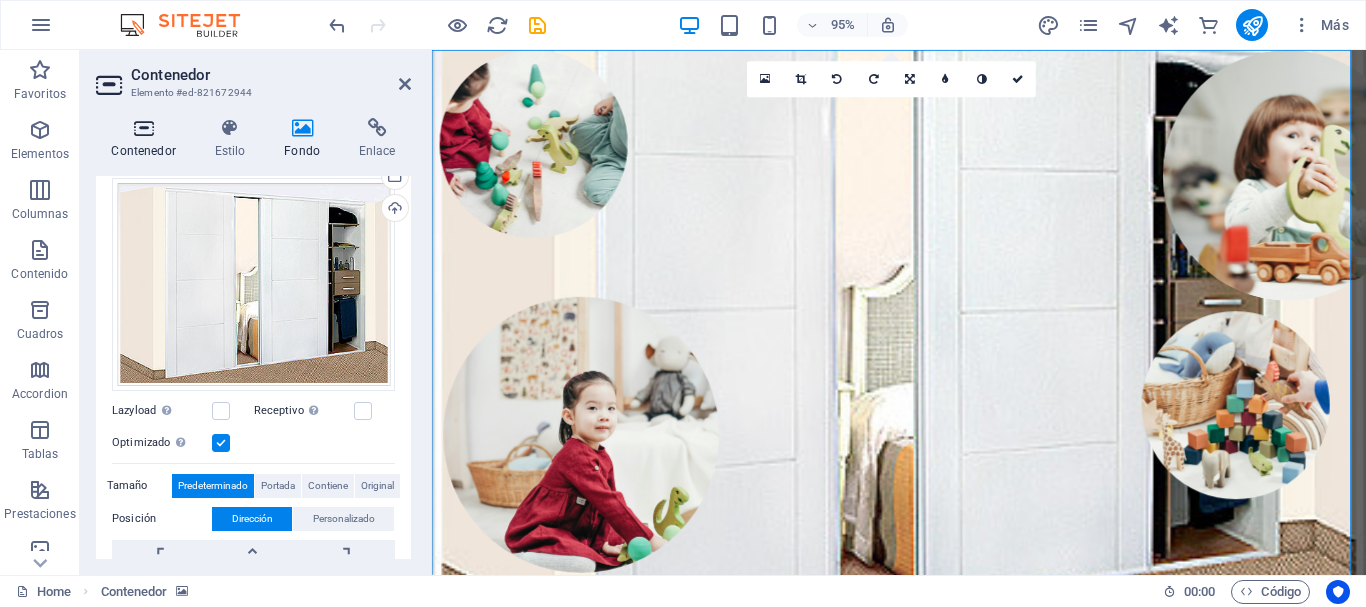 click on "Contenedor" at bounding box center (147, 139) 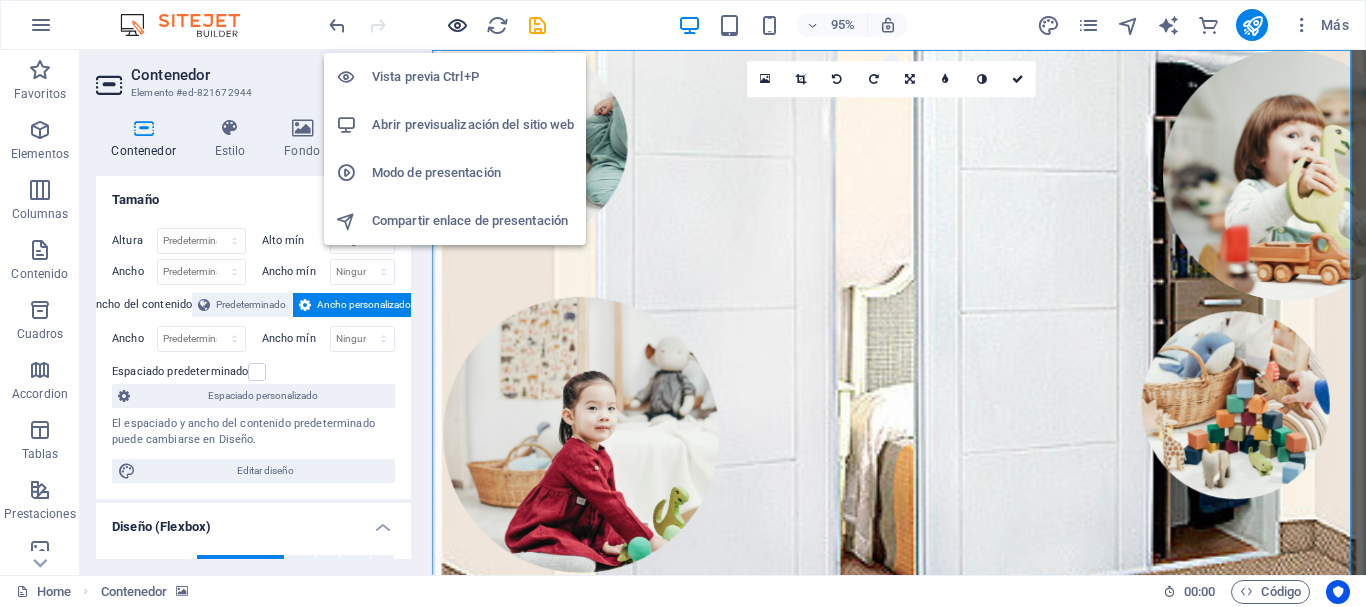 click at bounding box center (457, 25) 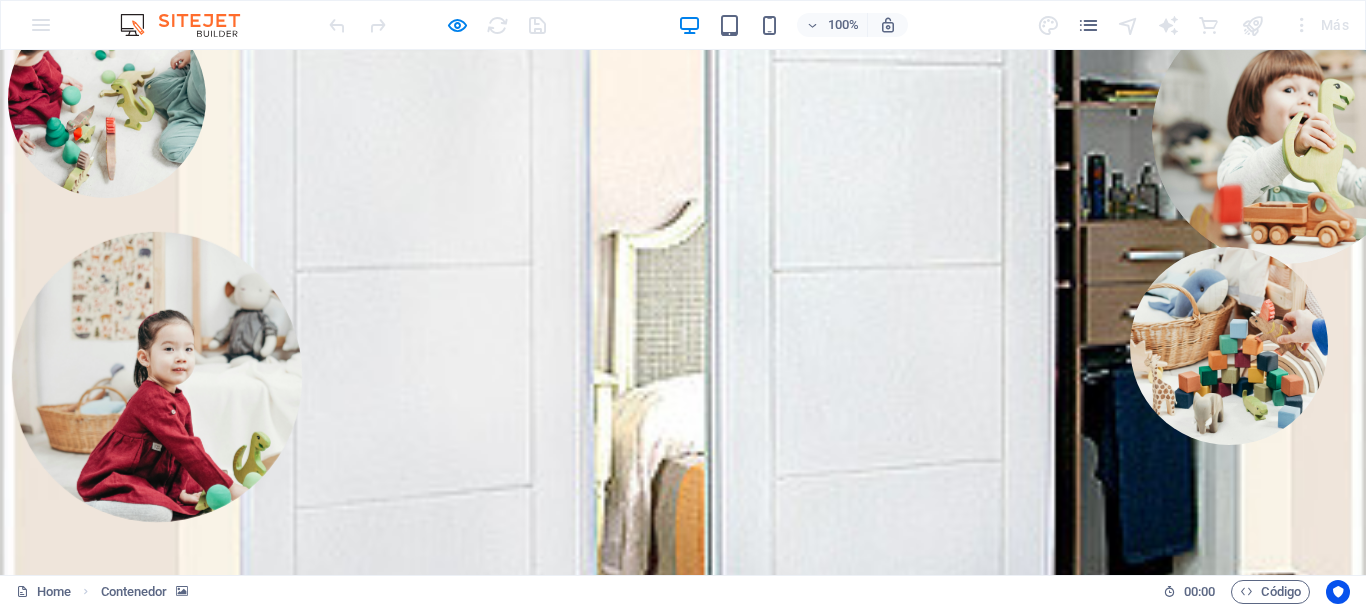 scroll, scrollTop: 0, scrollLeft: 0, axis: both 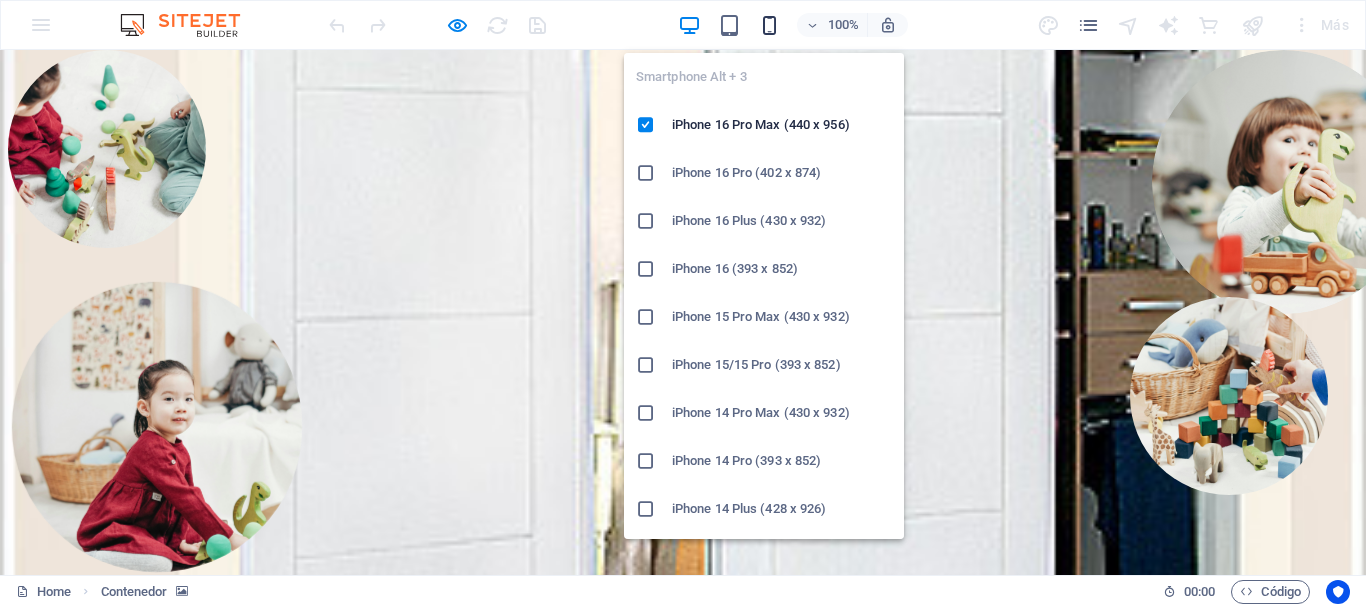 click at bounding box center [769, 25] 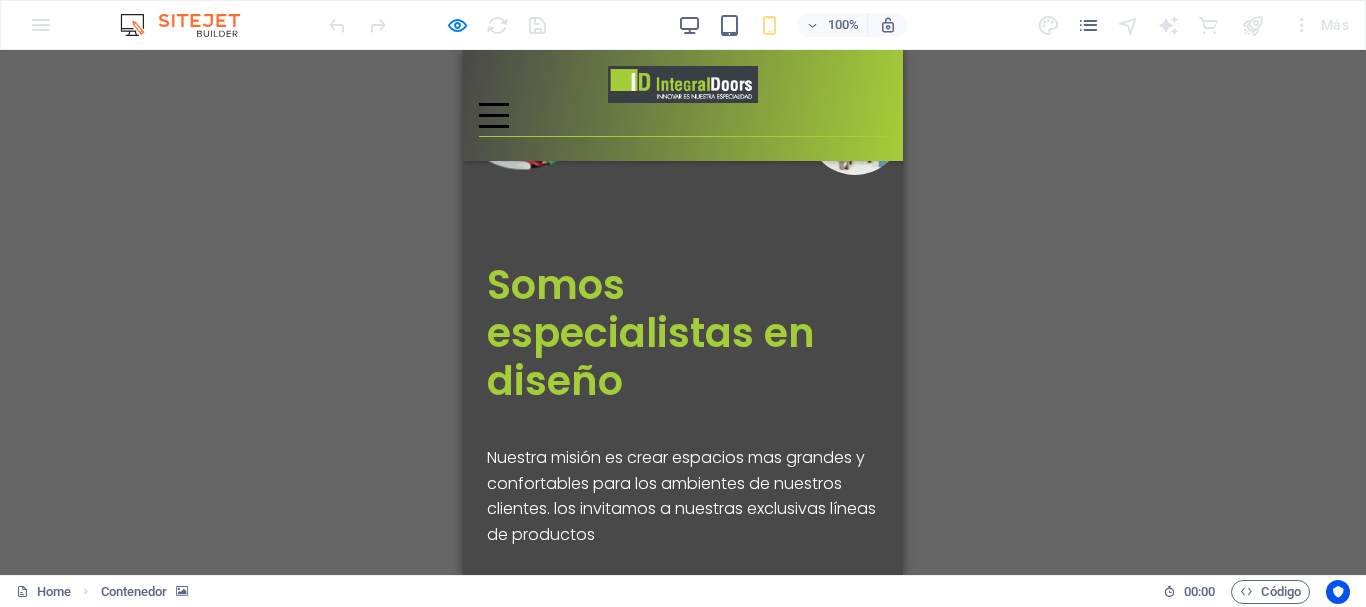 scroll, scrollTop: 0, scrollLeft: 0, axis: both 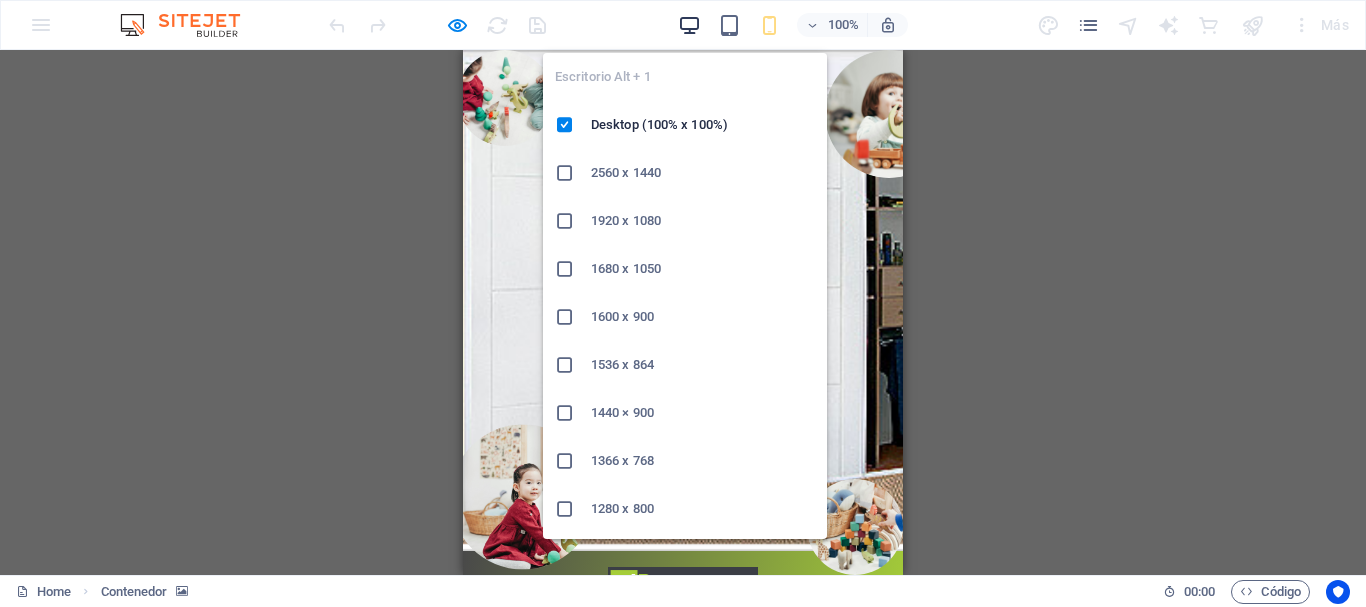 click at bounding box center [689, 25] 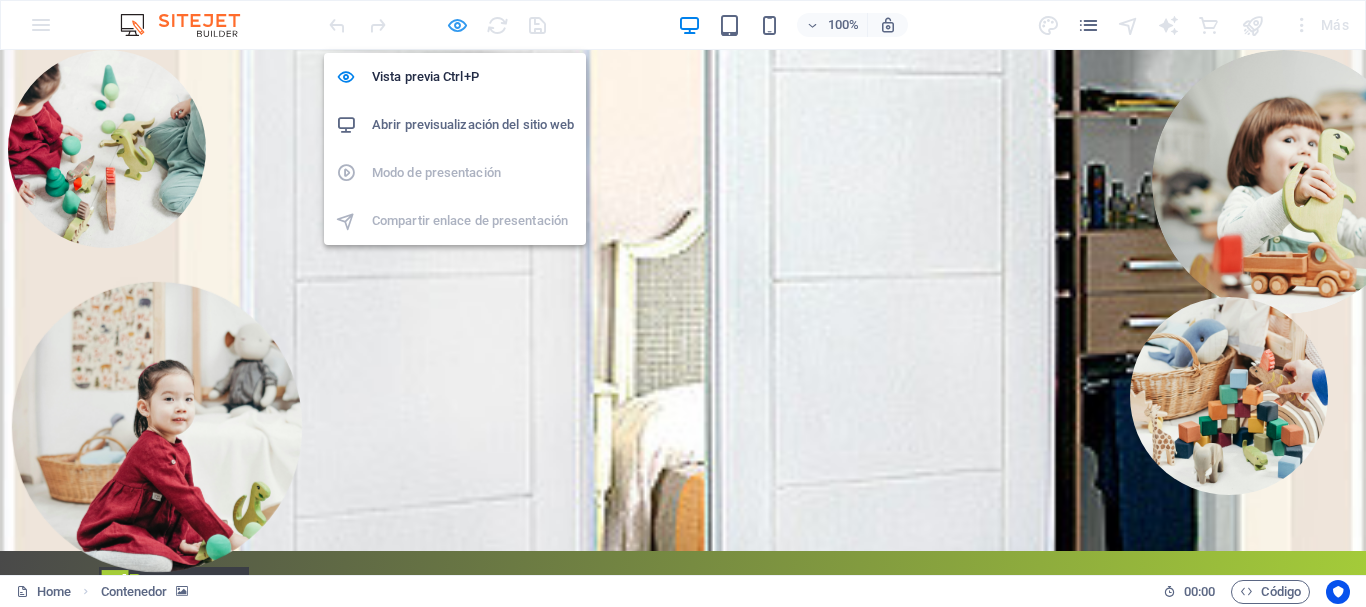 click at bounding box center (457, 25) 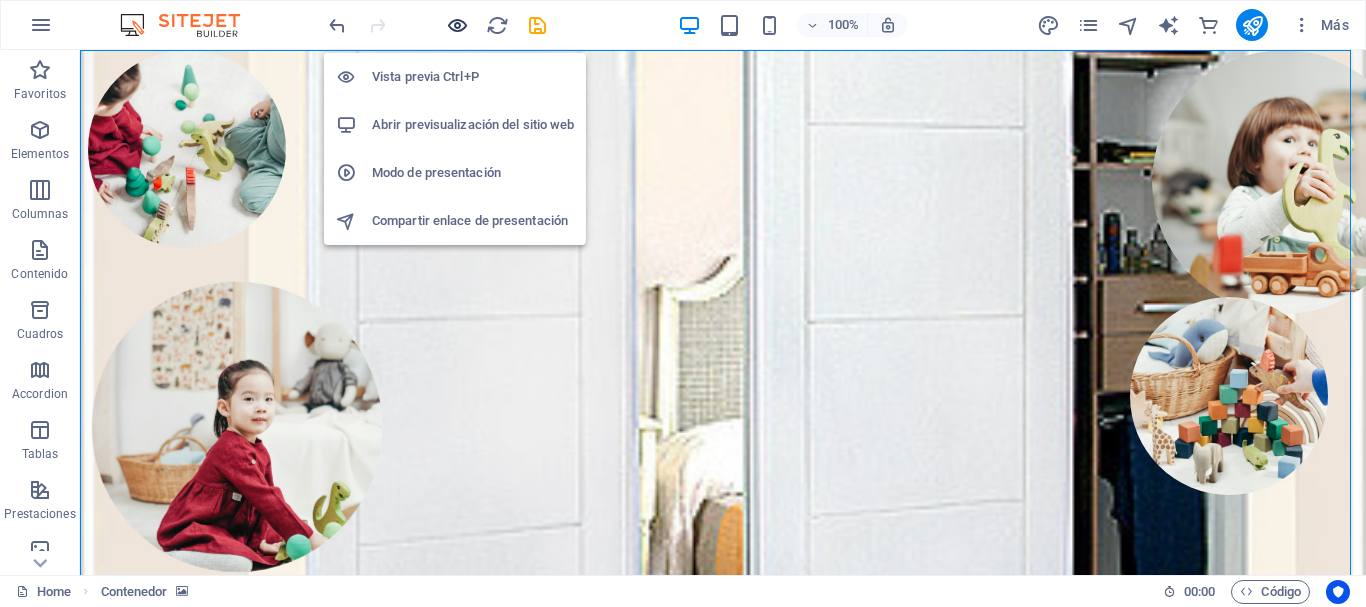 click at bounding box center [457, 25] 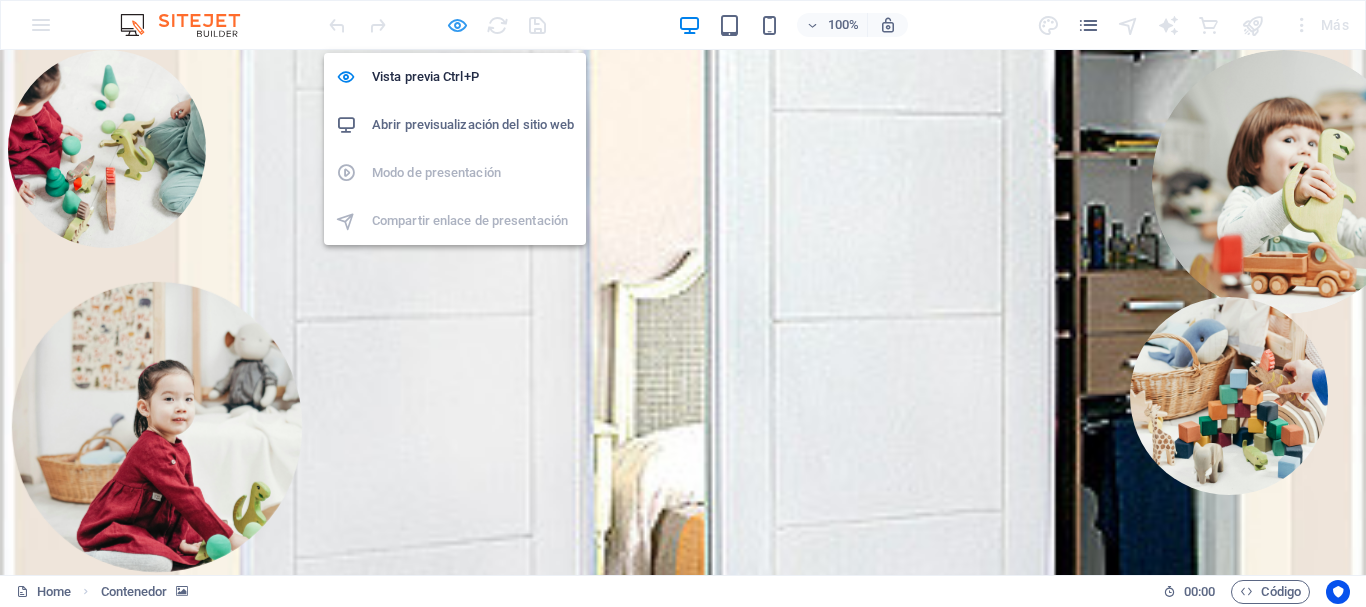 click at bounding box center (457, 25) 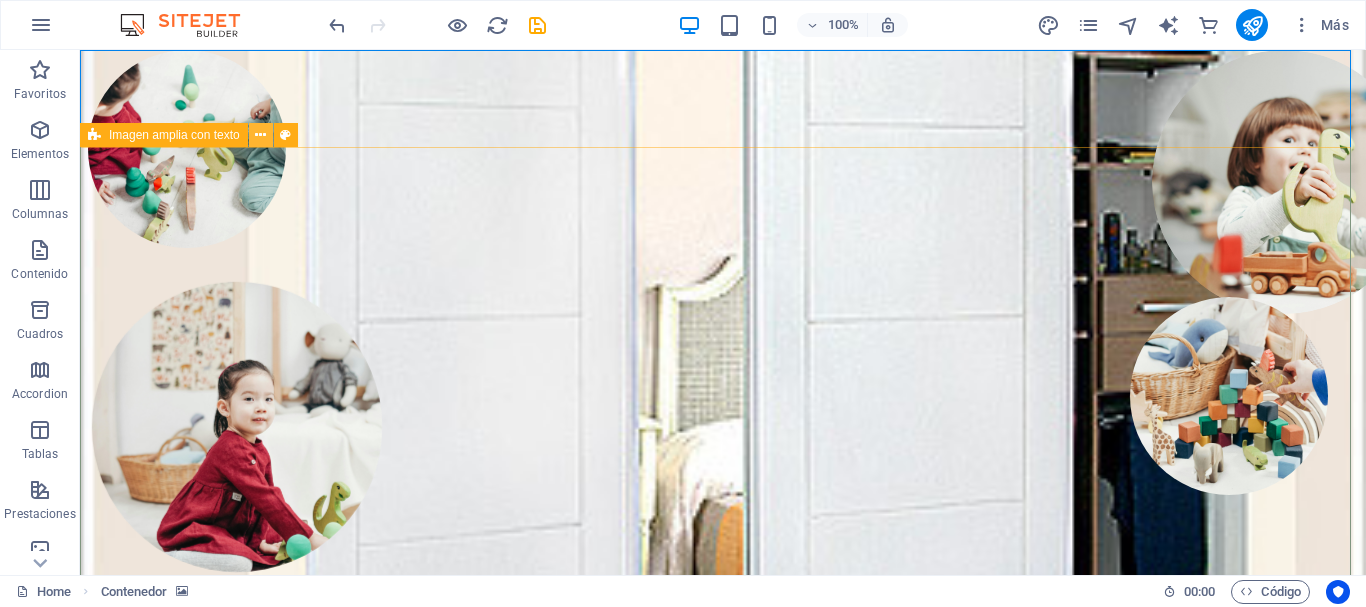 click at bounding box center [261, 135] 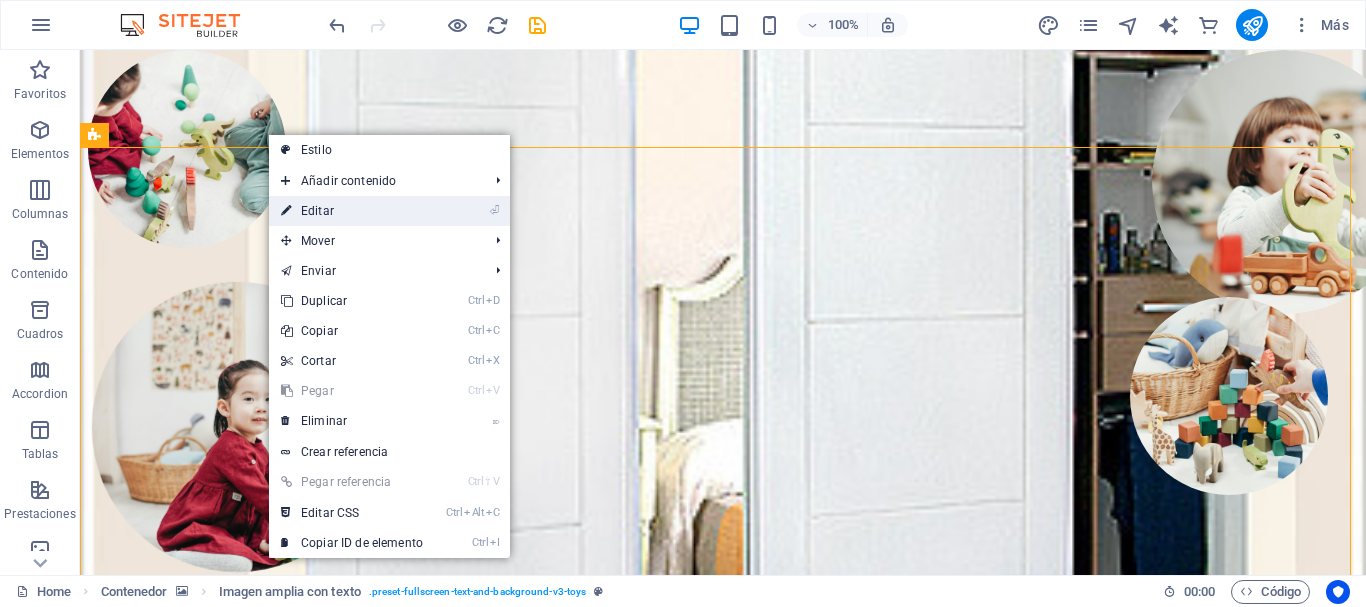click on "⏎  Editar" at bounding box center [352, 211] 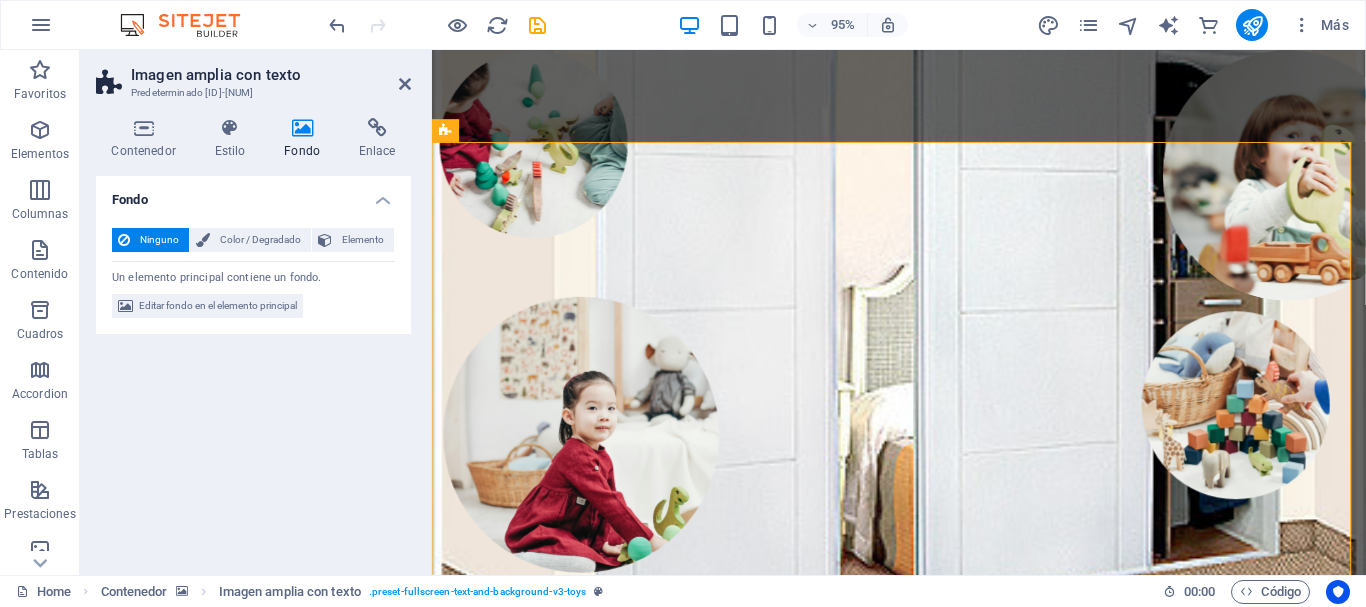 click at bounding box center [302, 128] 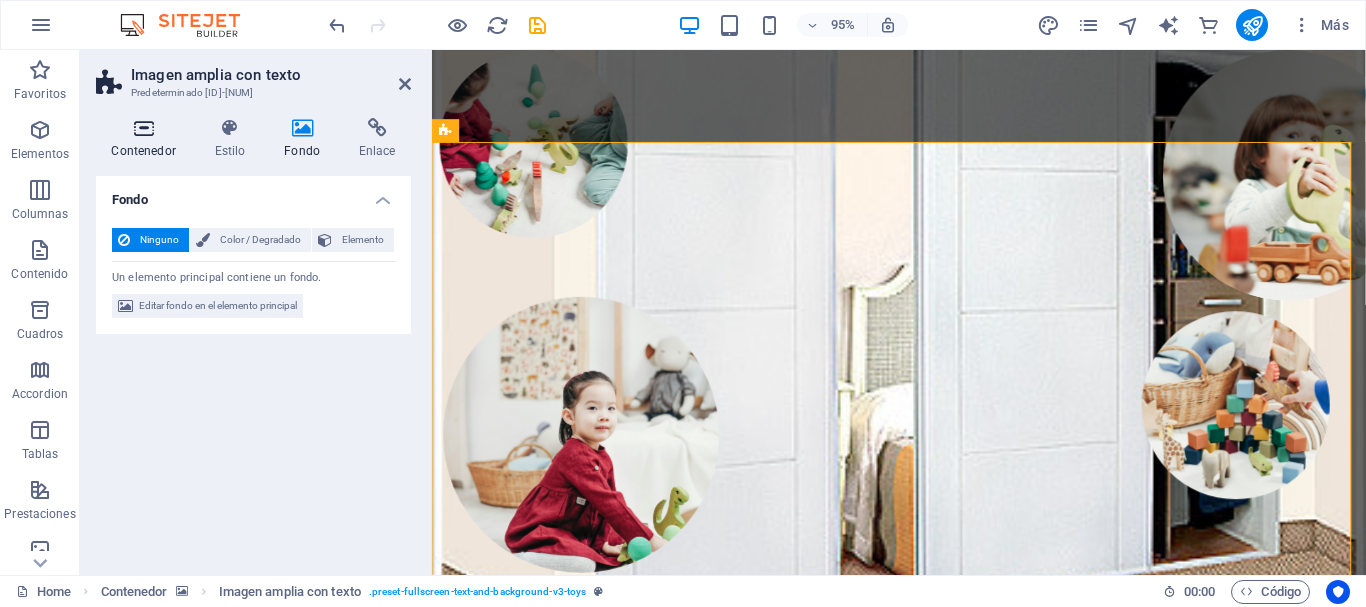 click at bounding box center [143, 128] 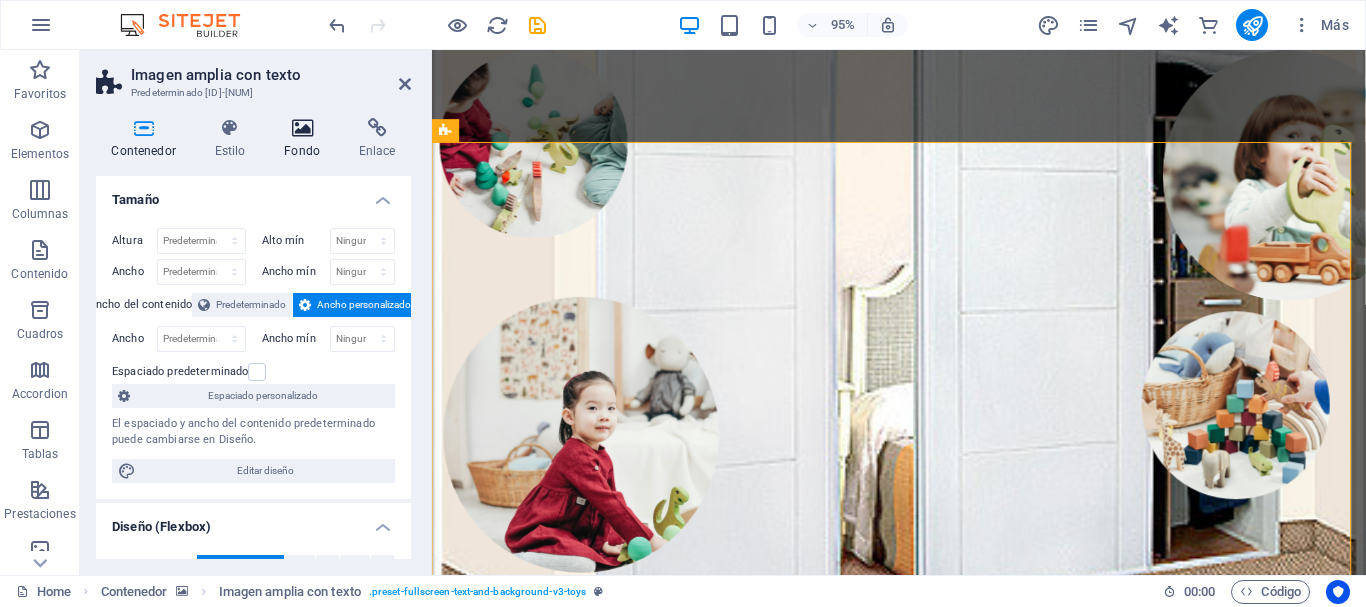 click on "Fondo" at bounding box center [306, 139] 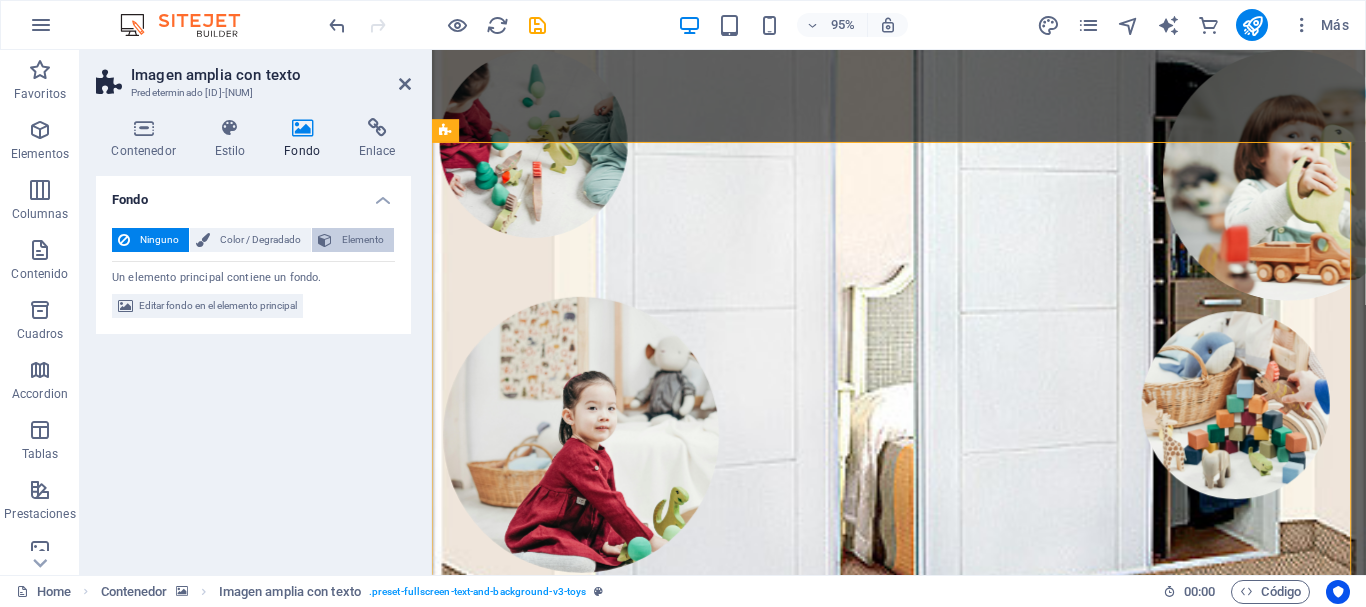 click on "Elemento" at bounding box center [353, 240] 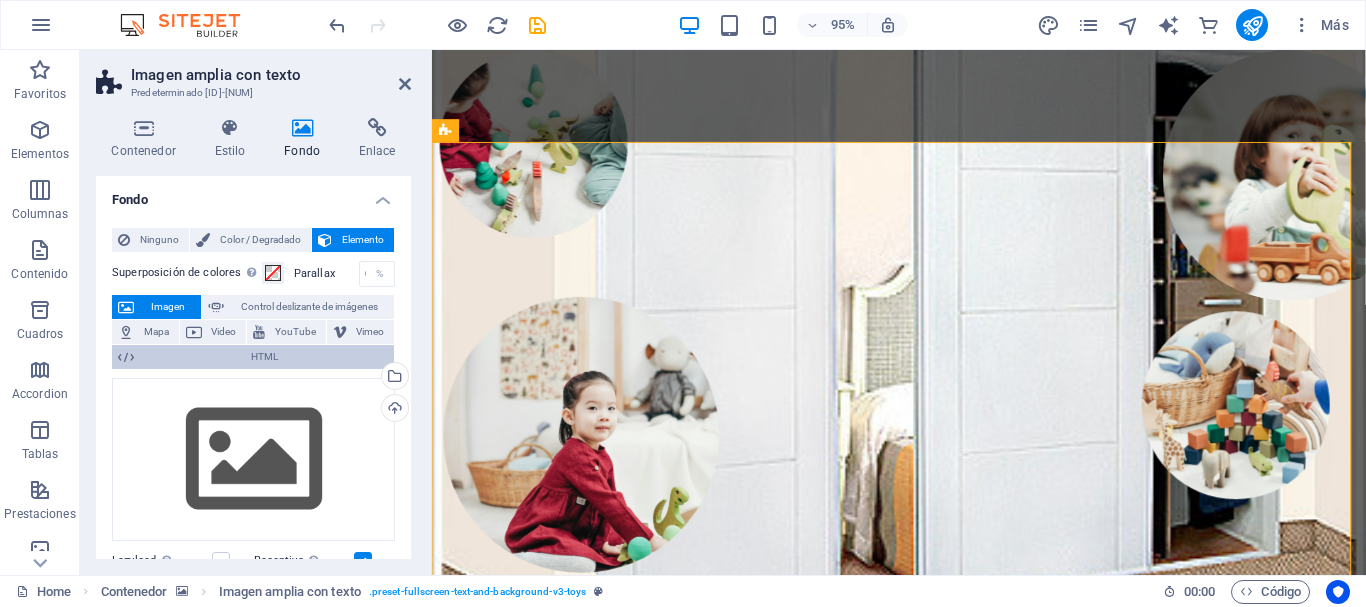 scroll, scrollTop: 100, scrollLeft: 0, axis: vertical 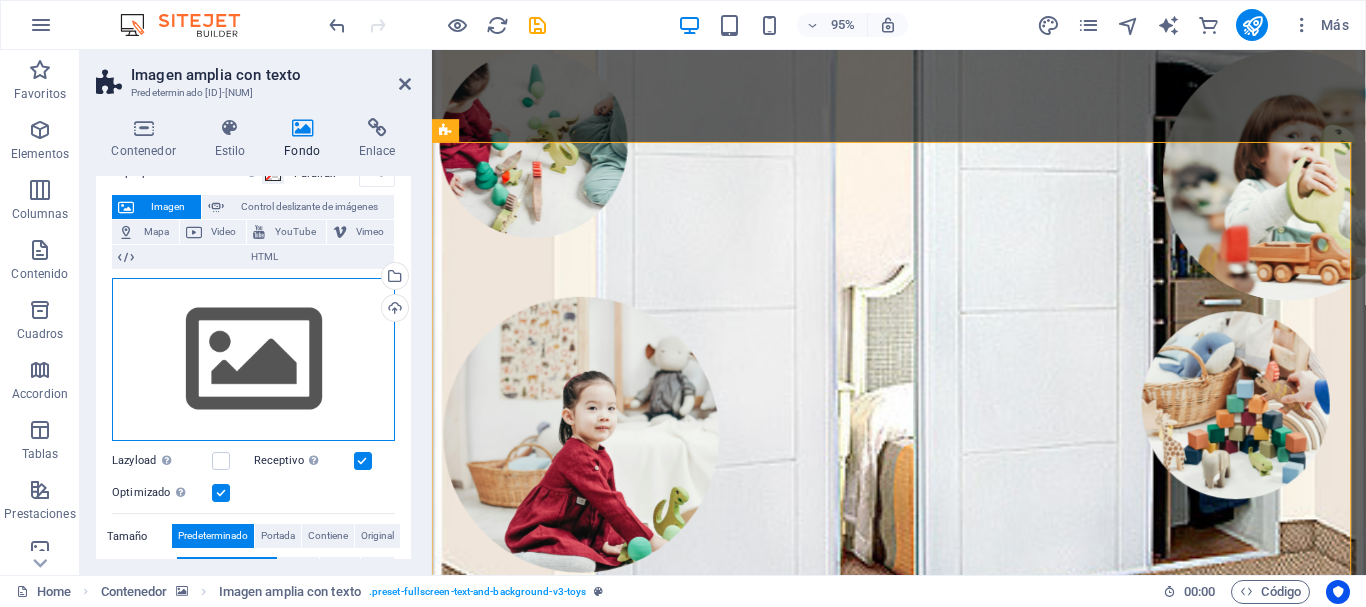 click on "Arrastra archivos aquí, haz clic para escoger archivos o  selecciona archivos de Archivos o de nuestra galería gratuita de fotos y vídeos" at bounding box center (253, 360) 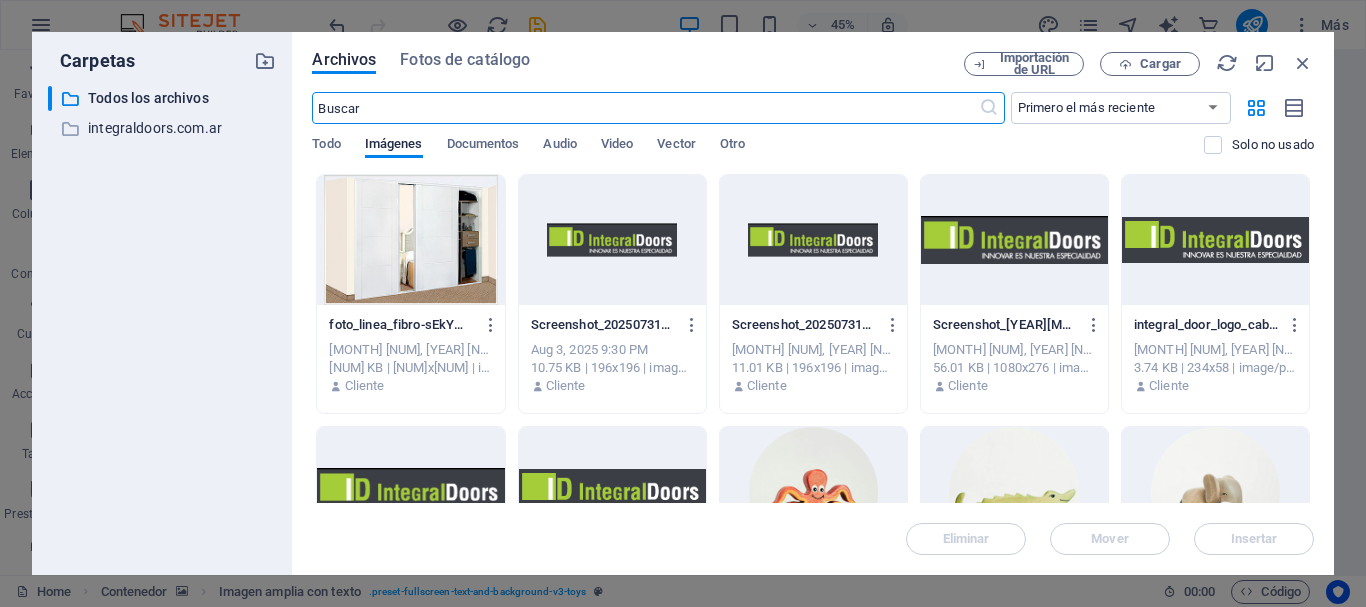 click at bounding box center [410, 240] 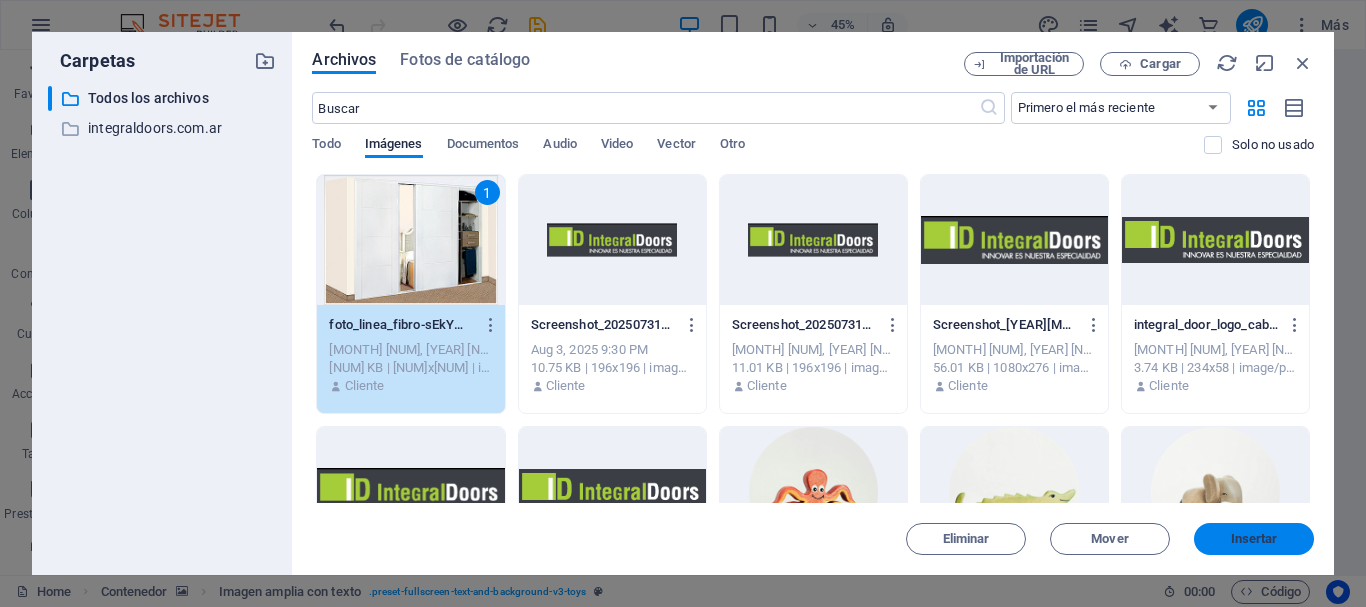drag, startPoint x: 814, startPoint y: 508, endPoint x: 1206, endPoint y: 533, distance: 392.7964 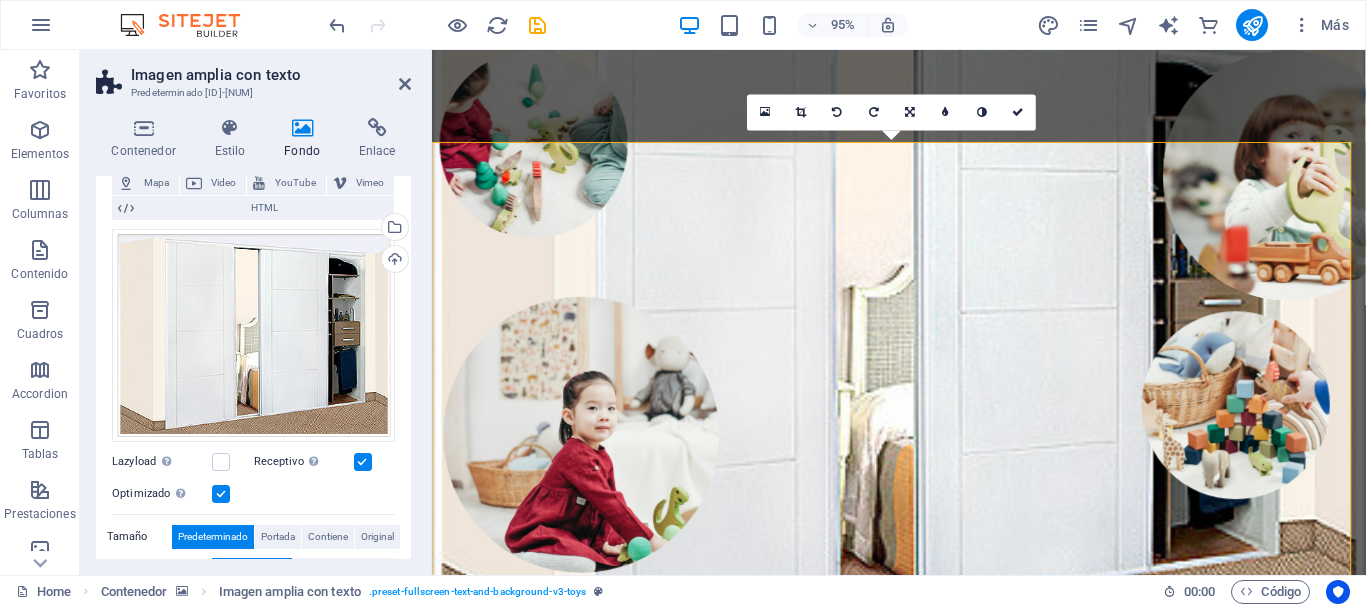 scroll, scrollTop: 300, scrollLeft: 0, axis: vertical 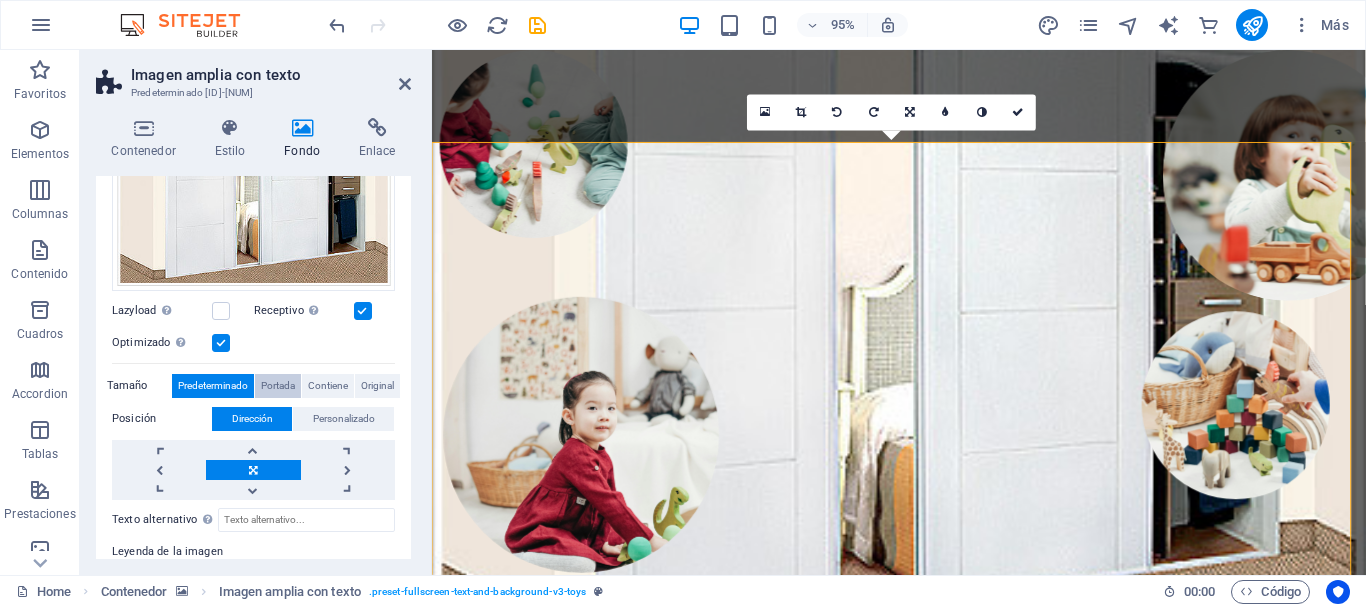 click on "Portada" at bounding box center (278, 386) 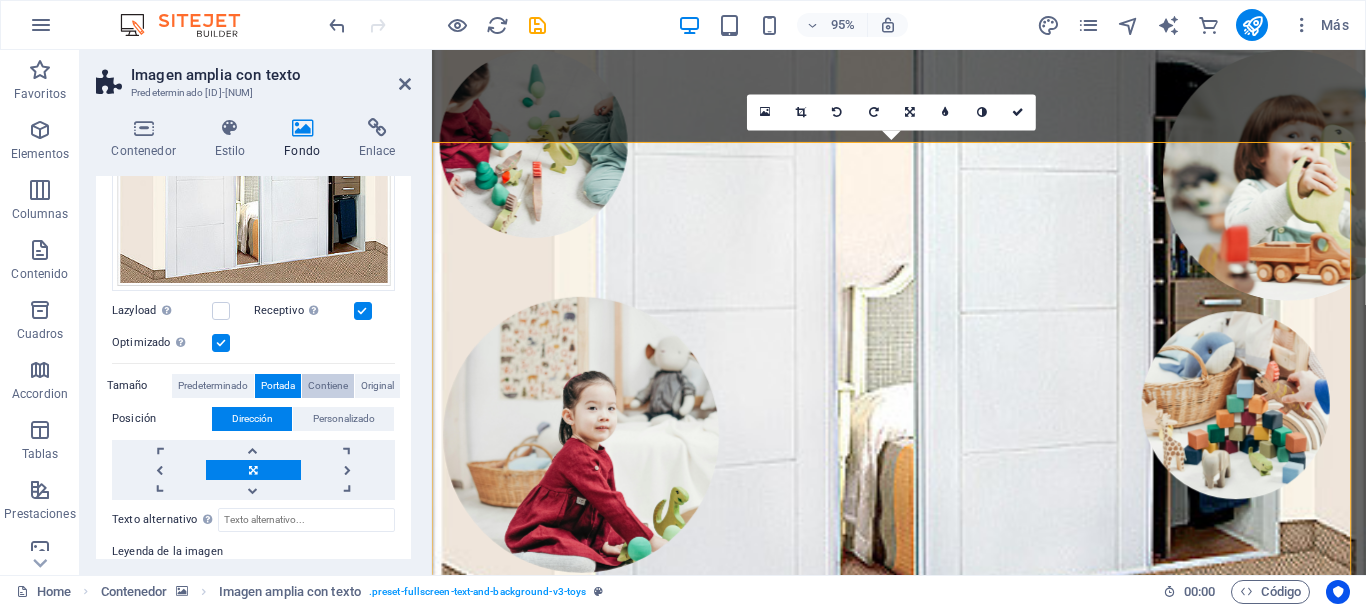 click on "Contiene" at bounding box center [328, 386] 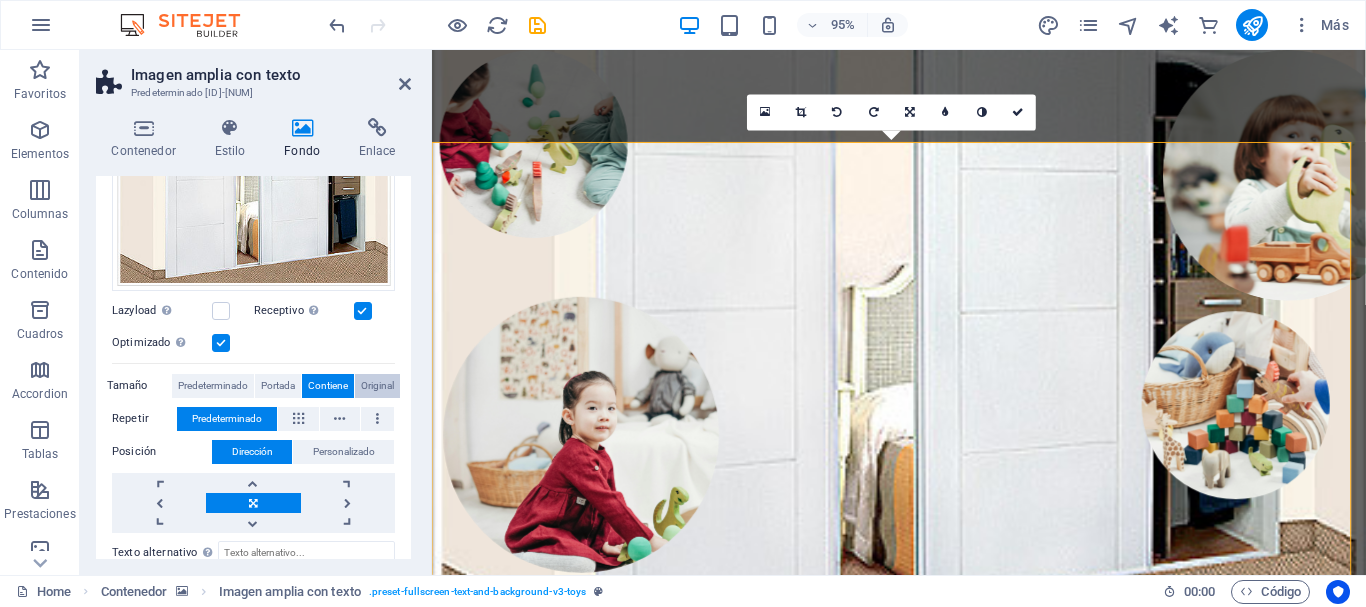 click on "Original" at bounding box center [377, 386] 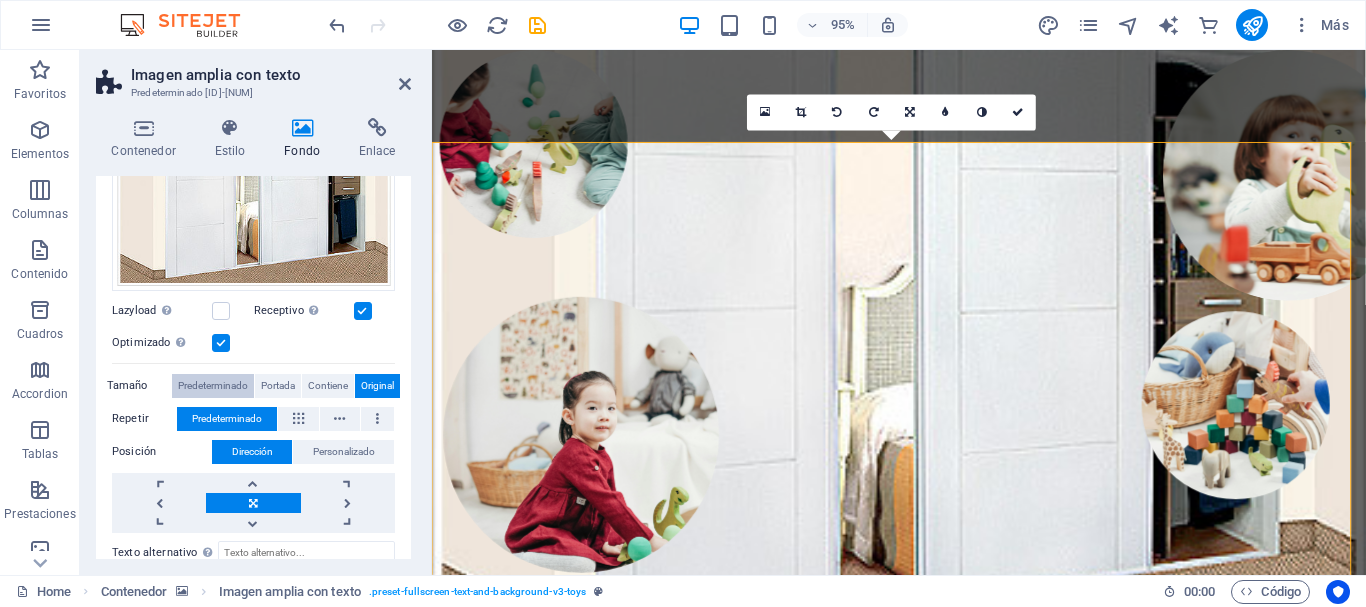 click on "Predeterminado" at bounding box center [213, 386] 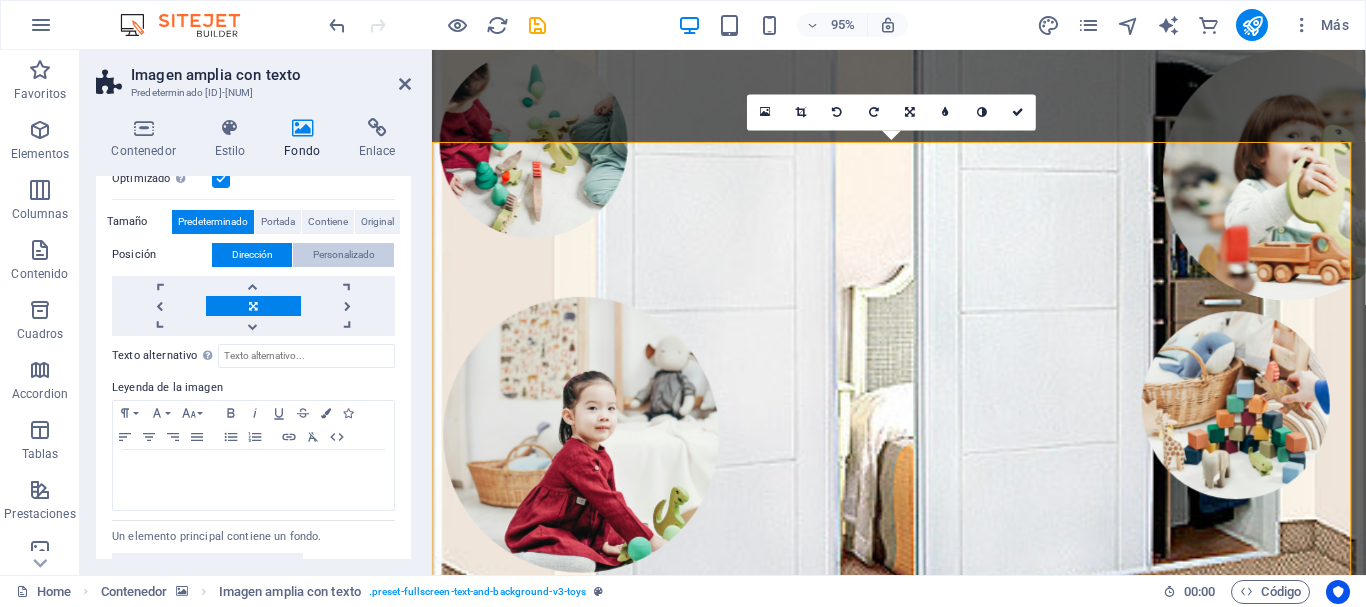 scroll, scrollTop: 495, scrollLeft: 0, axis: vertical 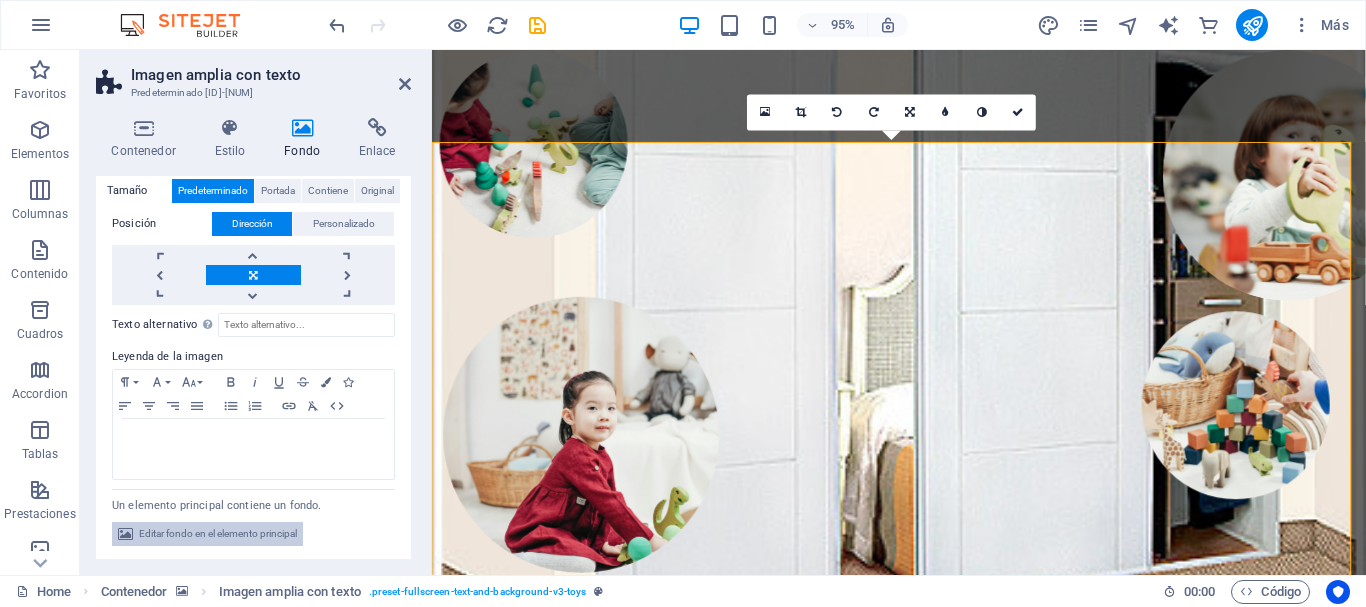 click on "Editar fondo en el elemento principal" at bounding box center [218, 534] 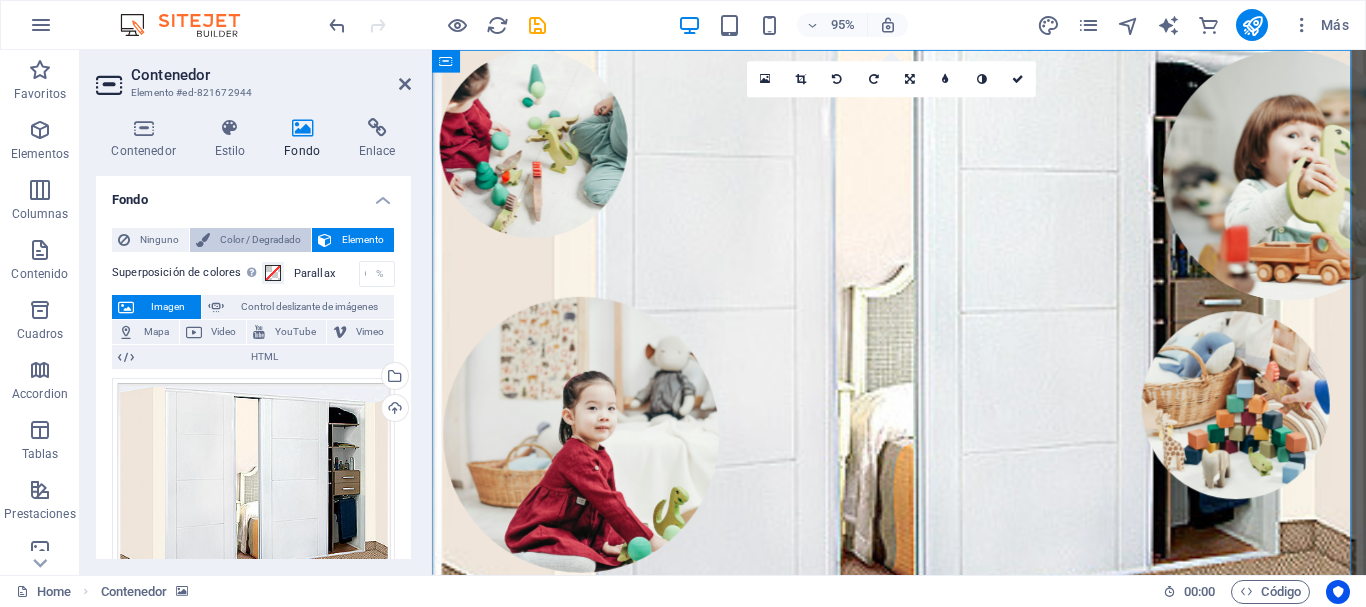 click on "Color / Degradado" at bounding box center [250, 240] 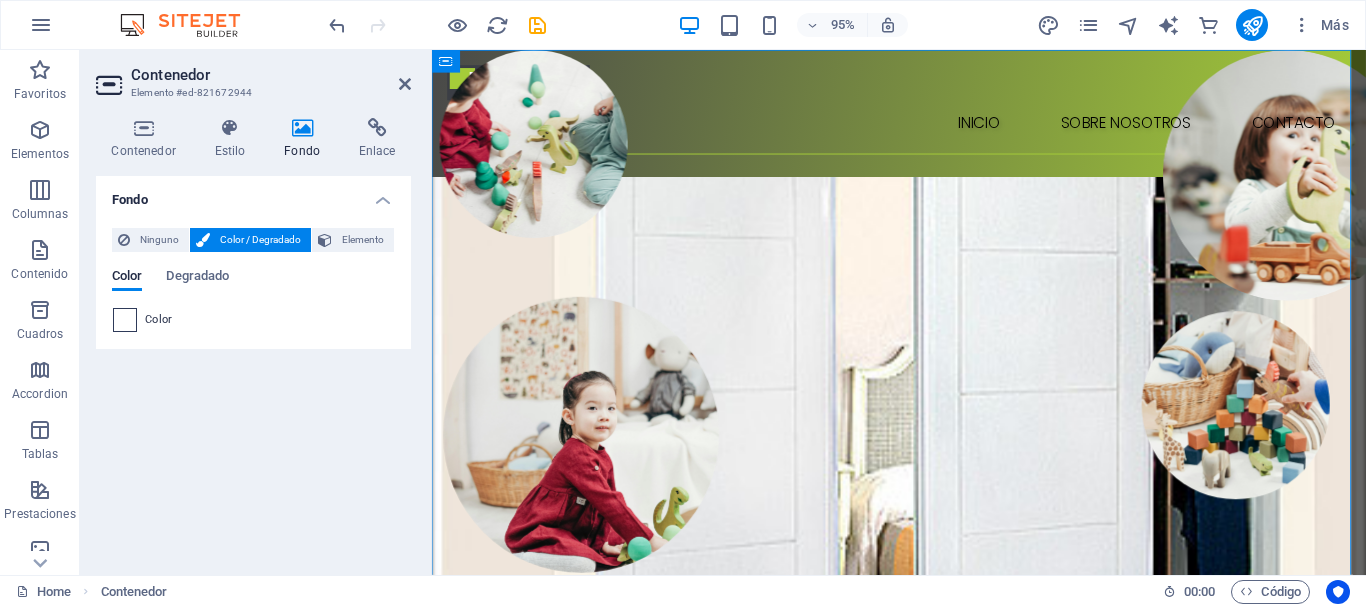 click at bounding box center (125, 320) 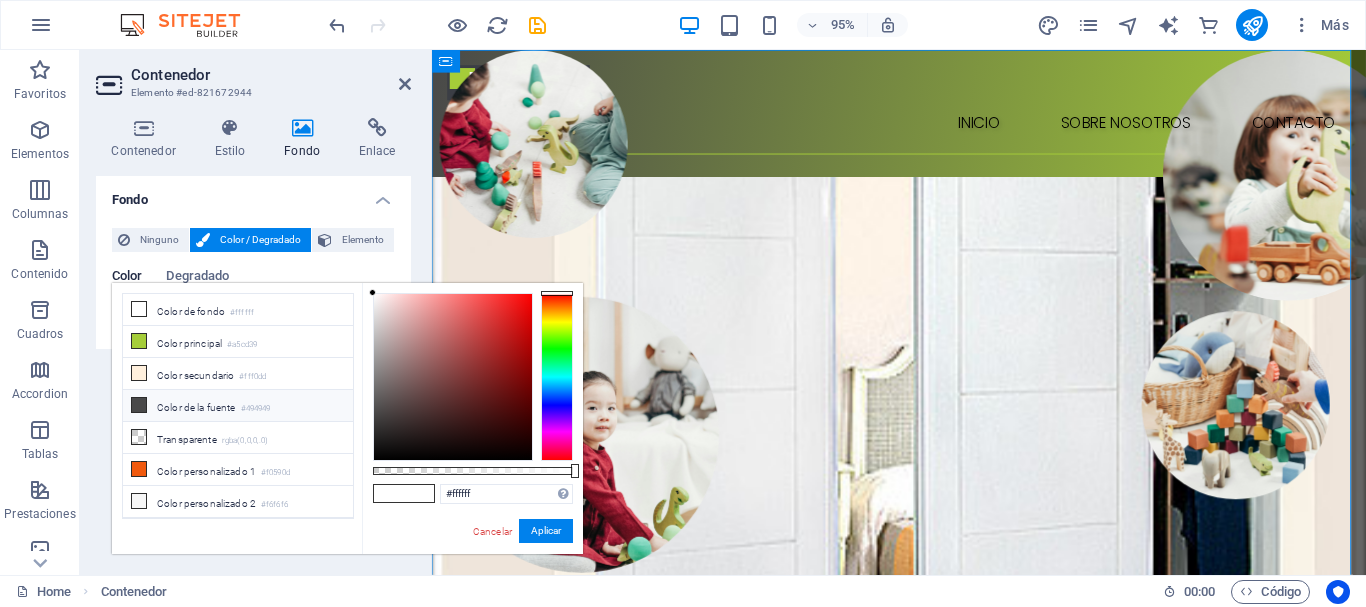 click at bounding box center [139, 405] 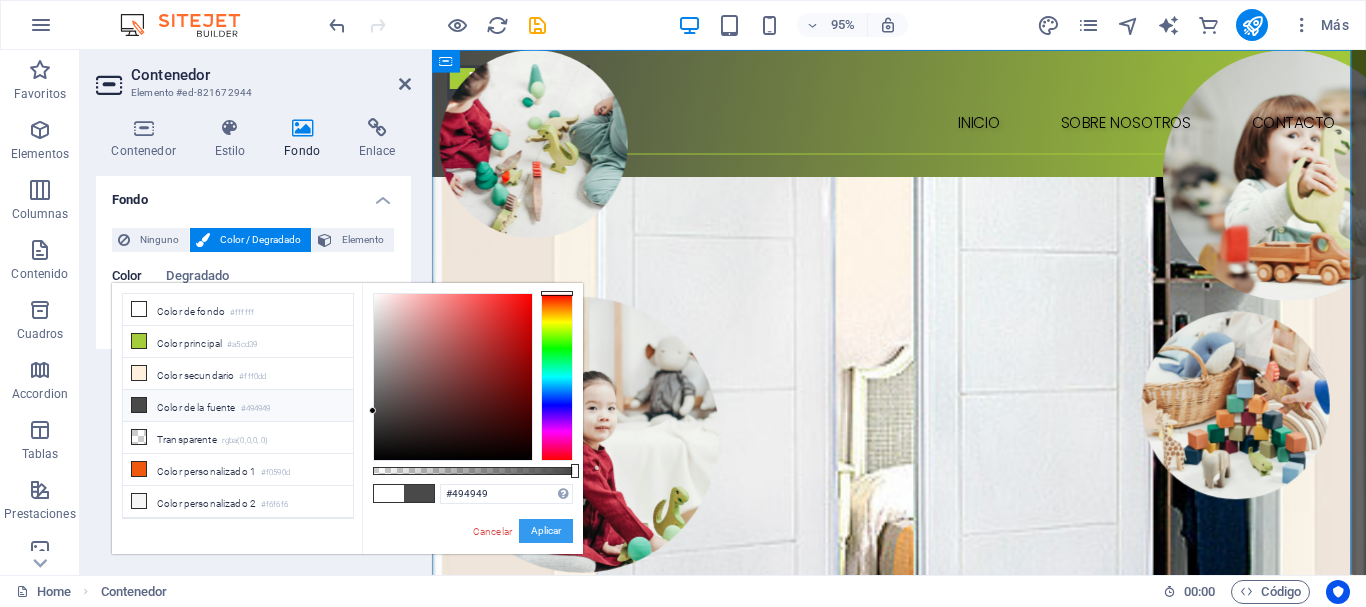 click on "Aplicar" at bounding box center (546, 531) 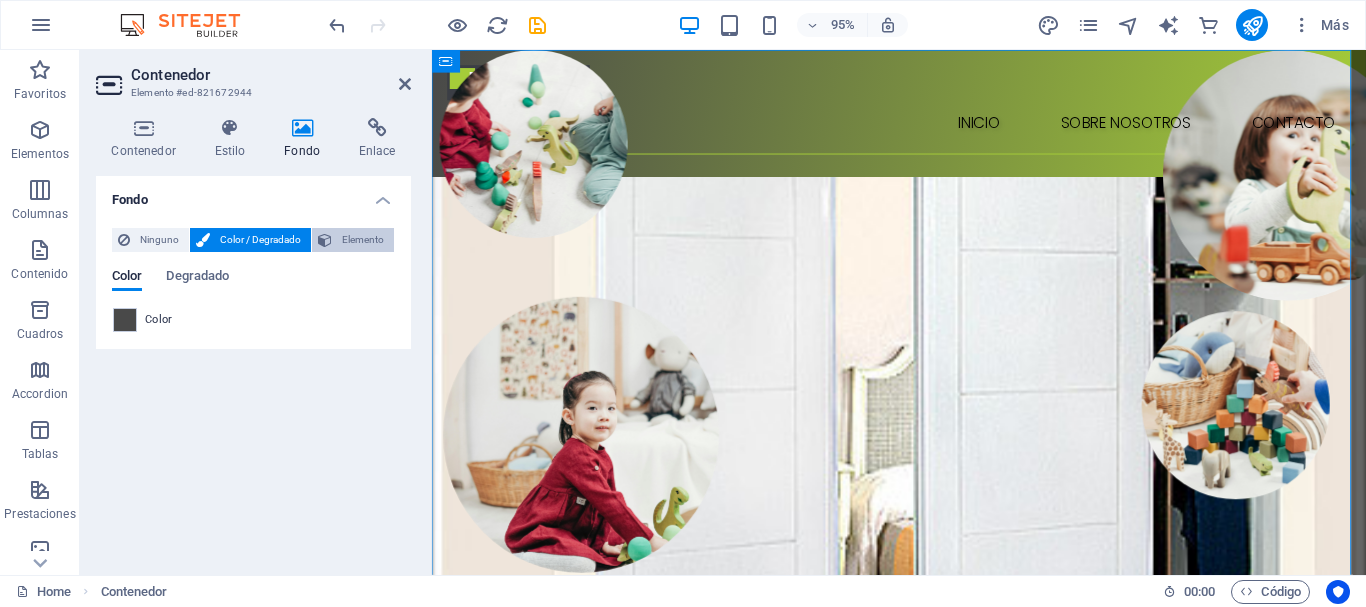 click on "Elemento" at bounding box center (353, 240) 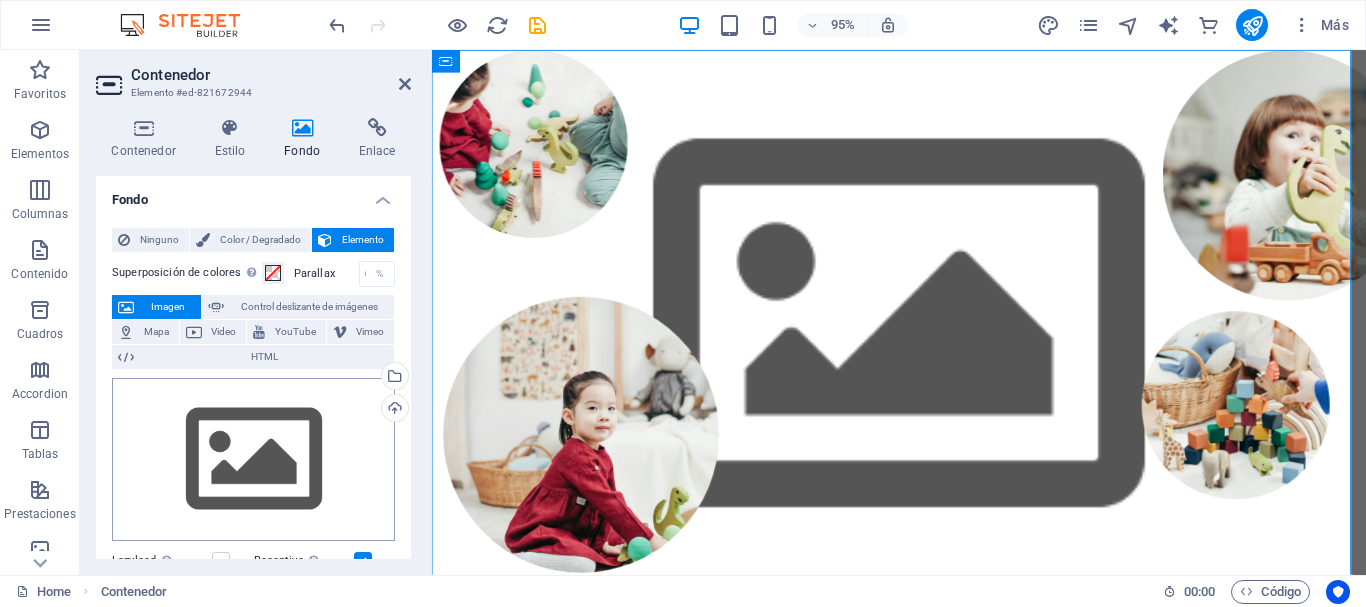 scroll, scrollTop: 100, scrollLeft: 0, axis: vertical 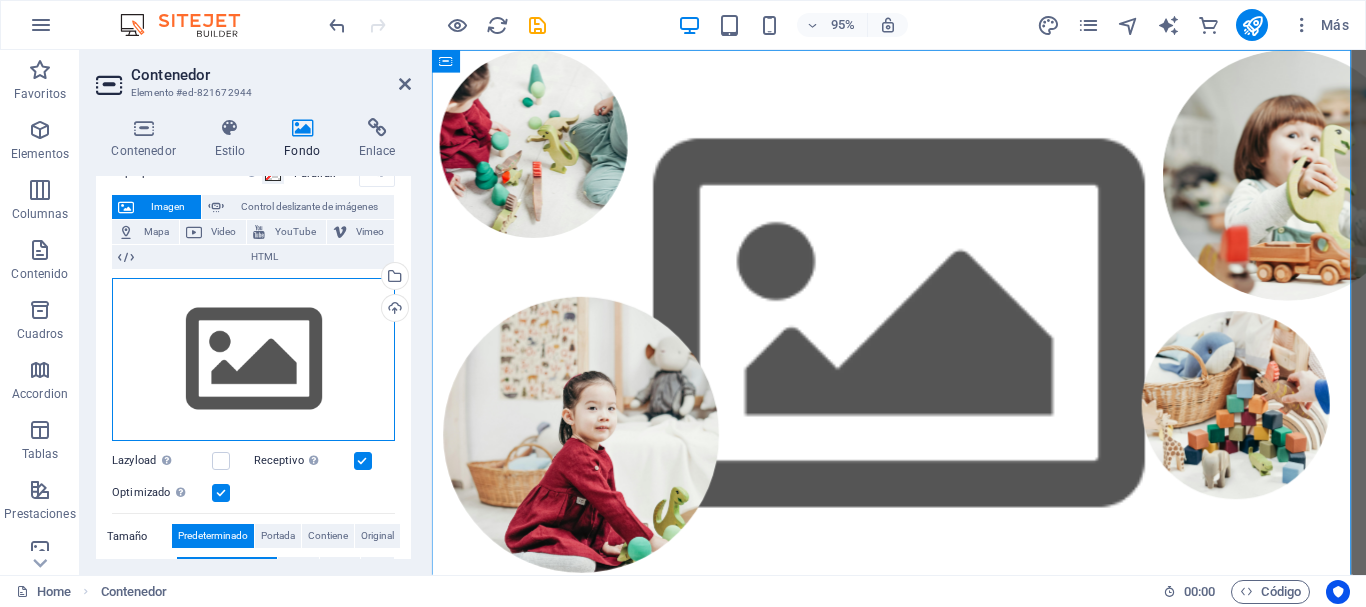 click on "Arrastra archivos aquí, haz clic para escoger archivos o  selecciona archivos de Archivos o de nuestra galería gratuita de fotos y vídeos" at bounding box center (253, 360) 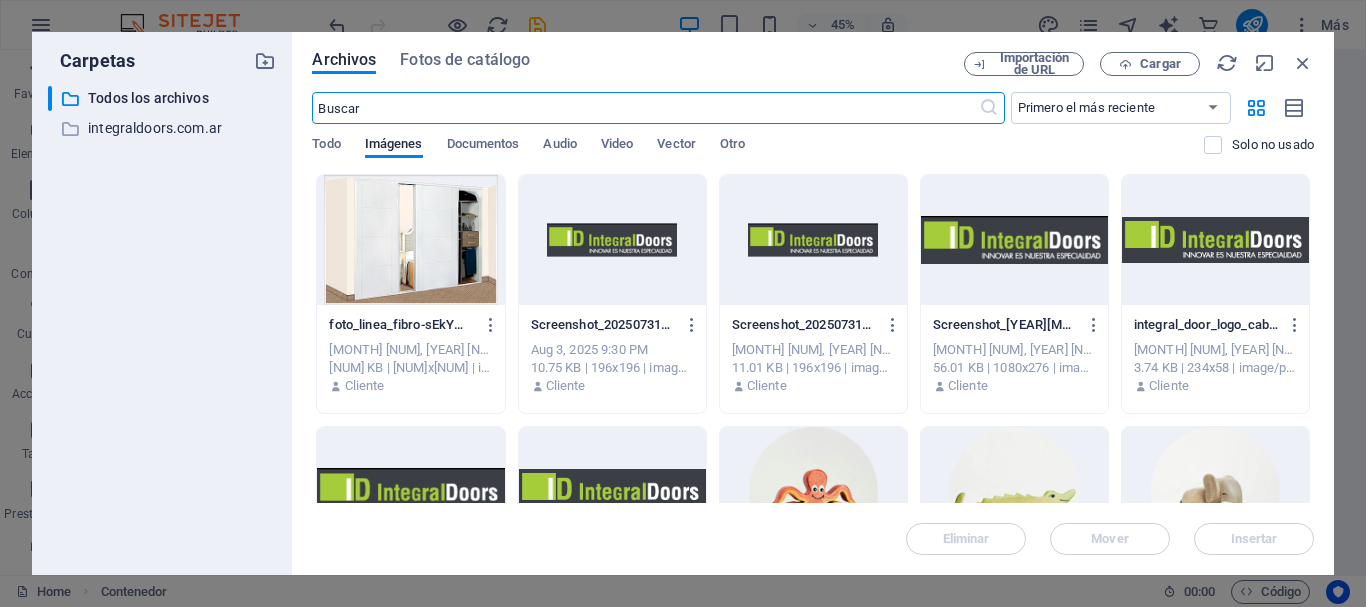 click at bounding box center [410, 240] 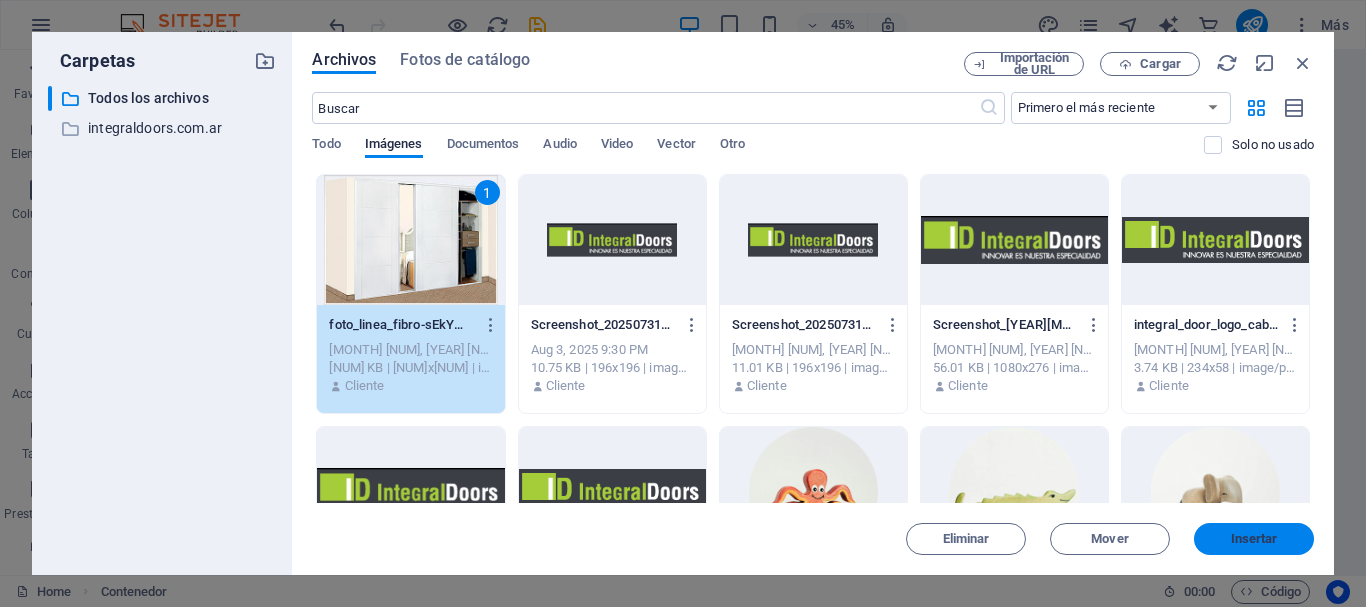 click on "Insertar" at bounding box center (1254, 539) 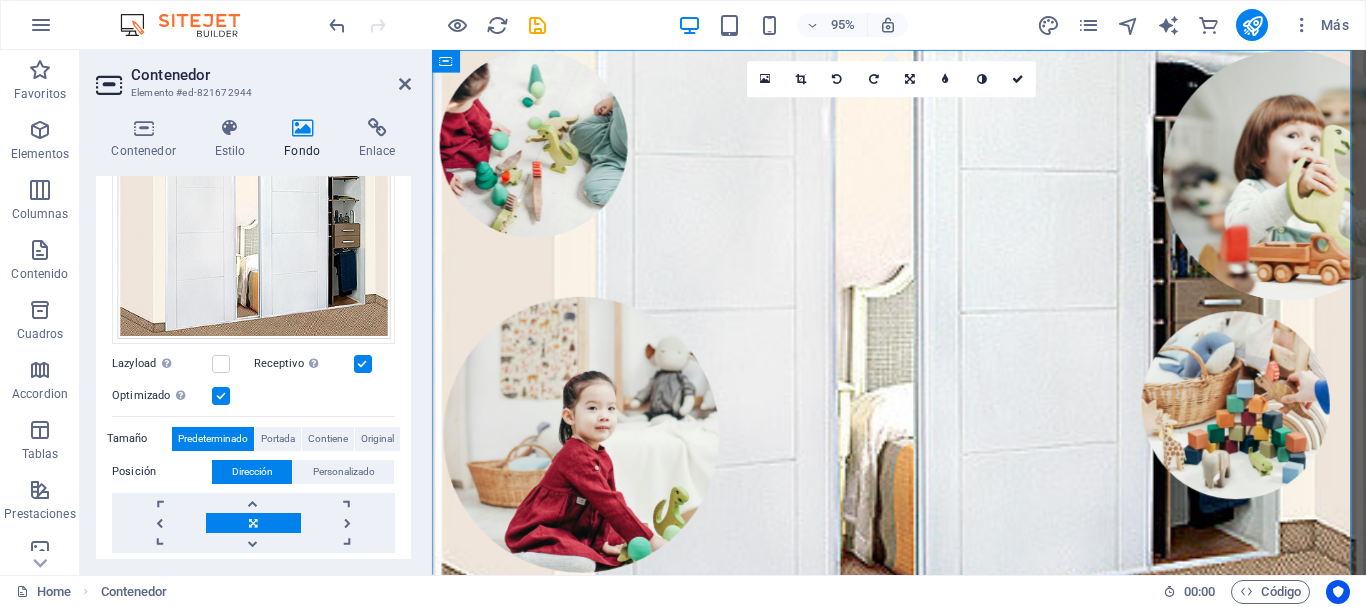 scroll, scrollTop: 300, scrollLeft: 0, axis: vertical 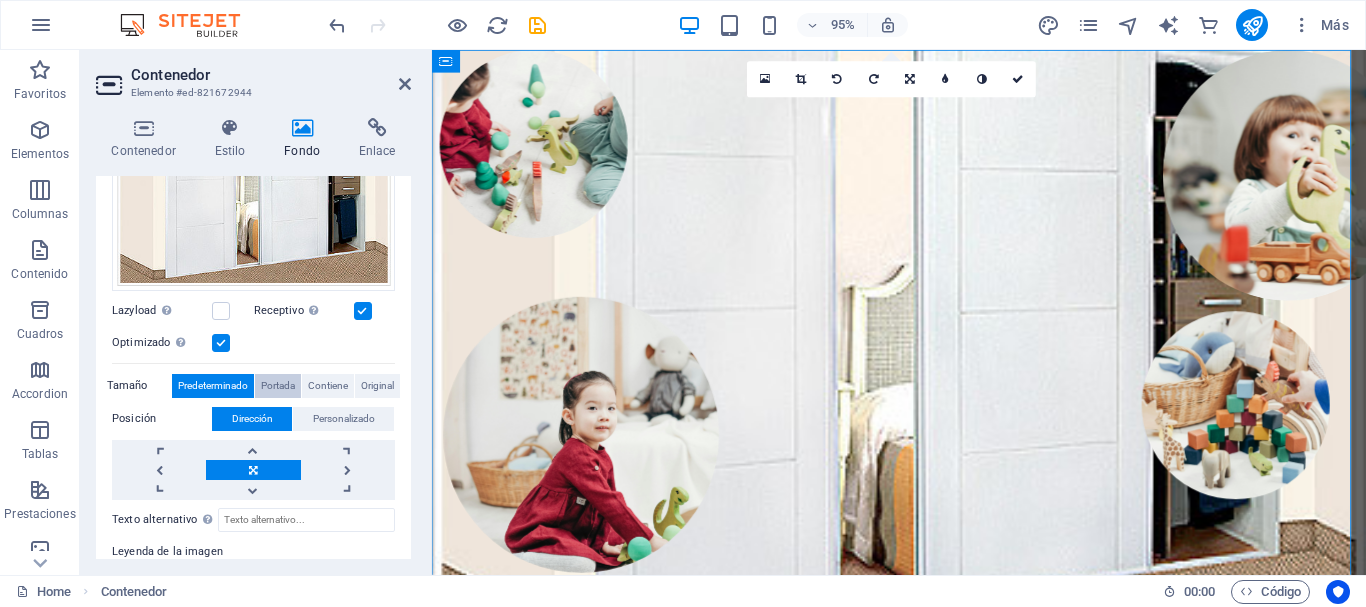 click on "Portada" at bounding box center [278, 386] 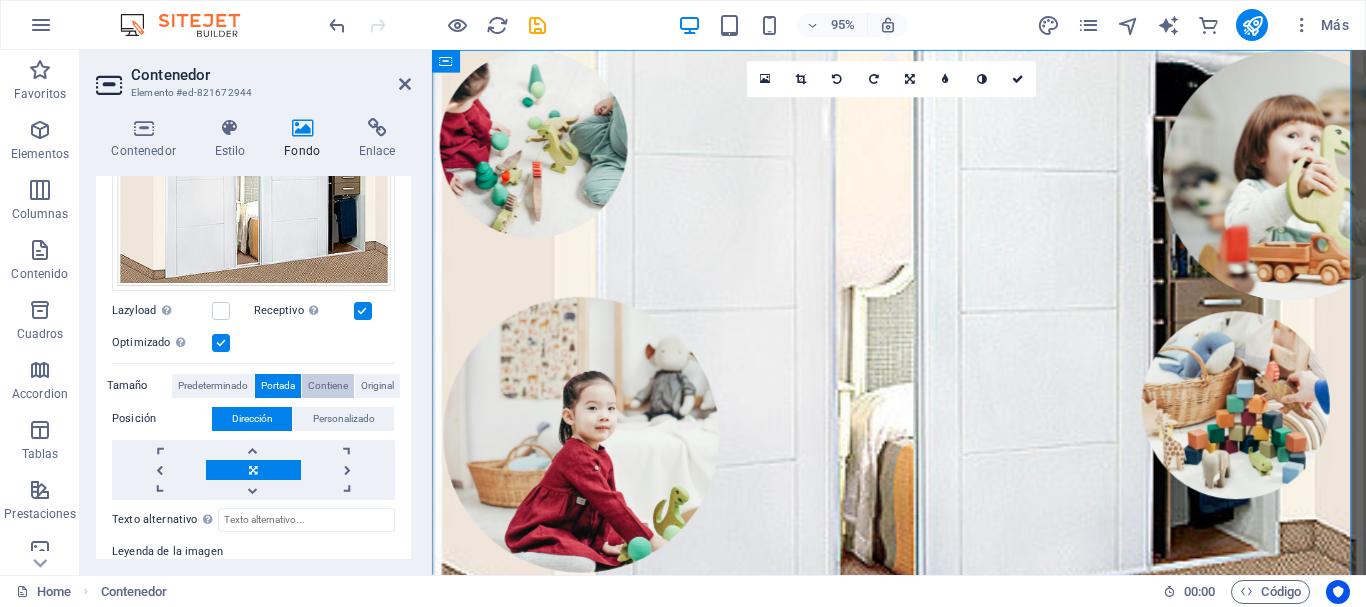 click on "Contiene" at bounding box center (328, 386) 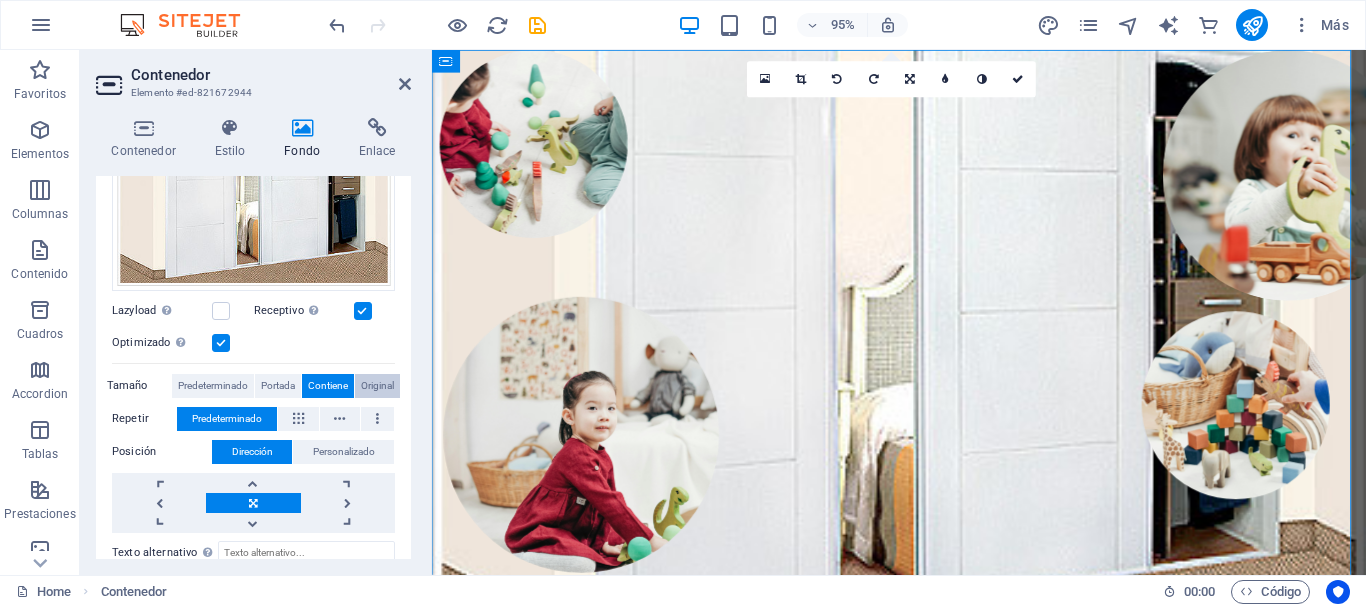 click on "Original" at bounding box center [377, 386] 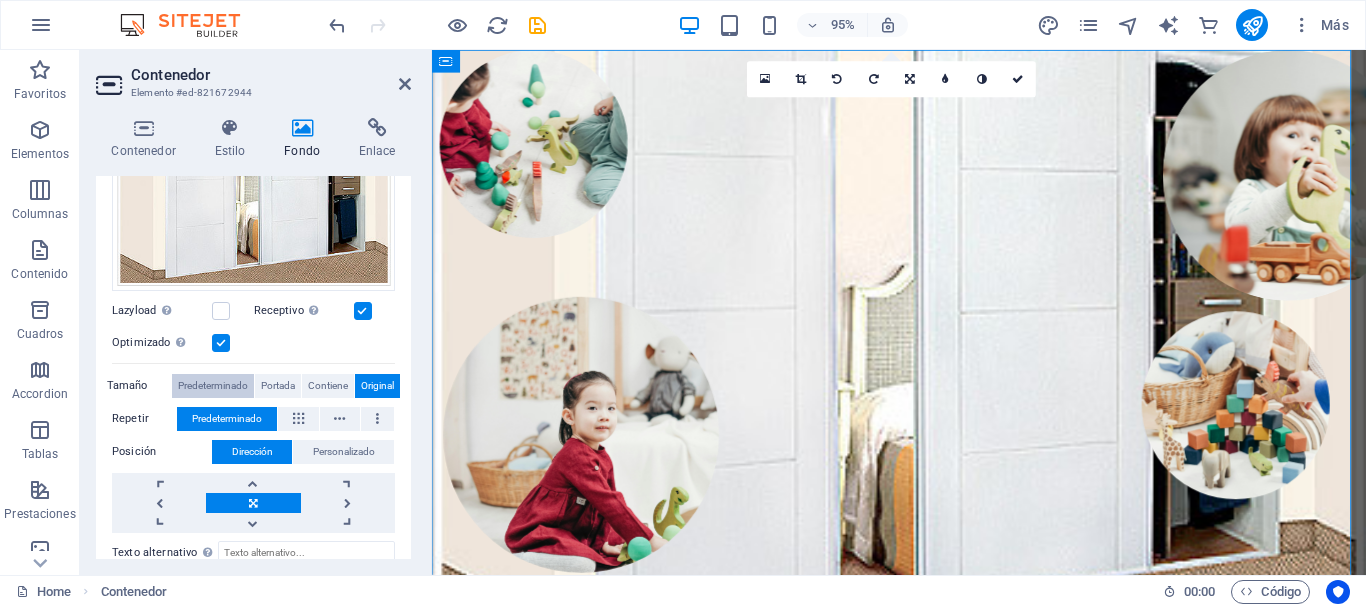 click on "Predeterminado" at bounding box center [213, 386] 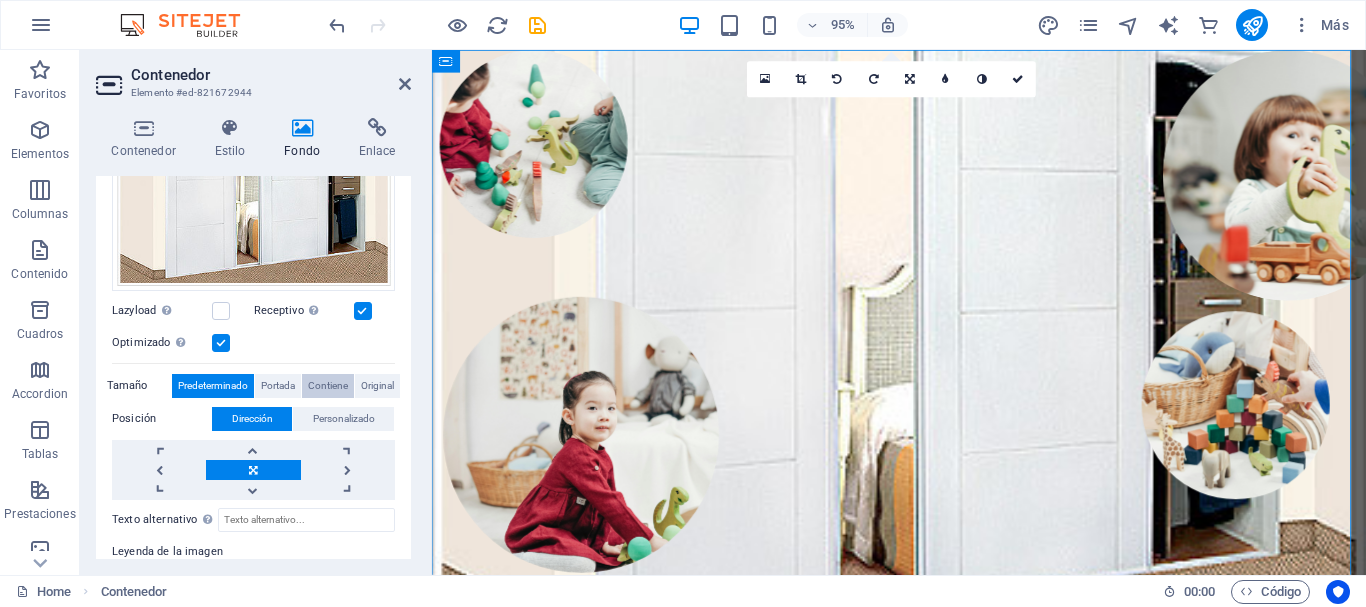 click on "Contiene" at bounding box center [328, 386] 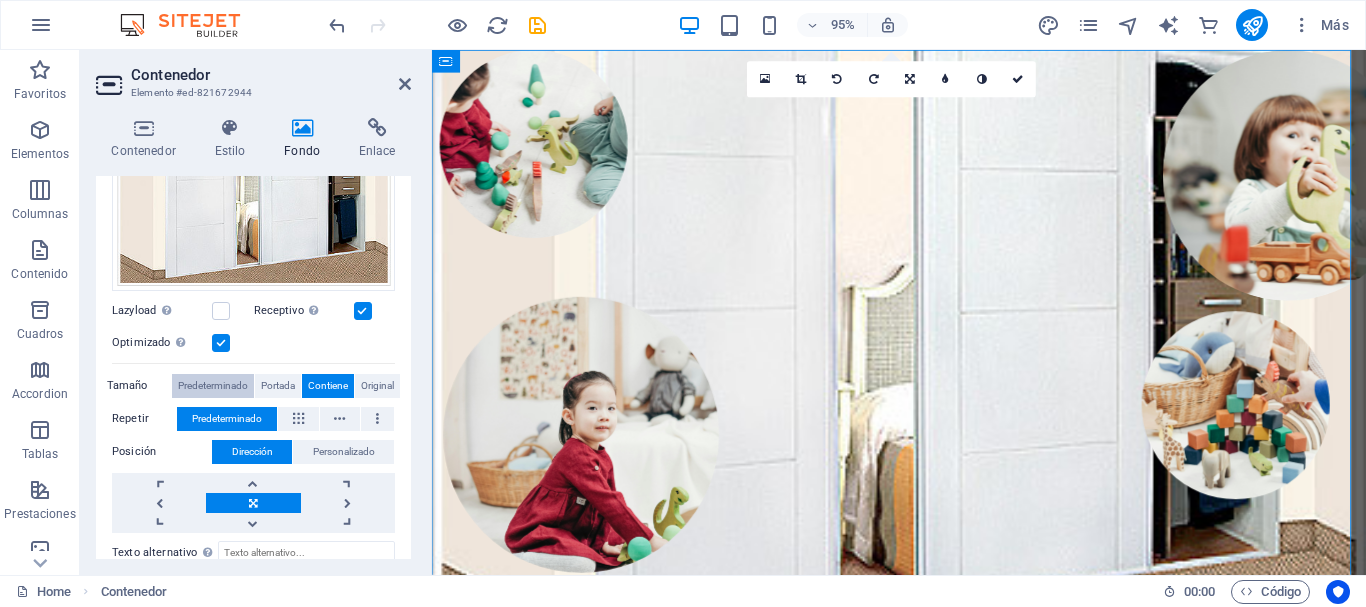 click on "Predeterminado" at bounding box center [213, 386] 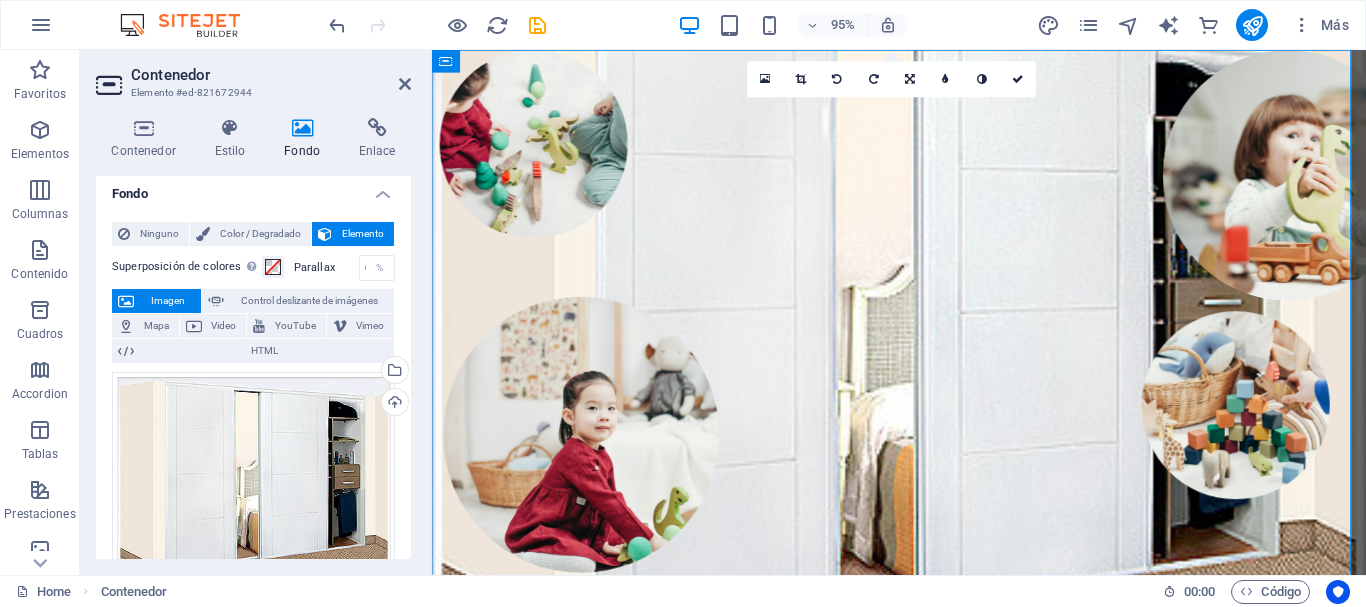 scroll, scrollTop: 0, scrollLeft: 0, axis: both 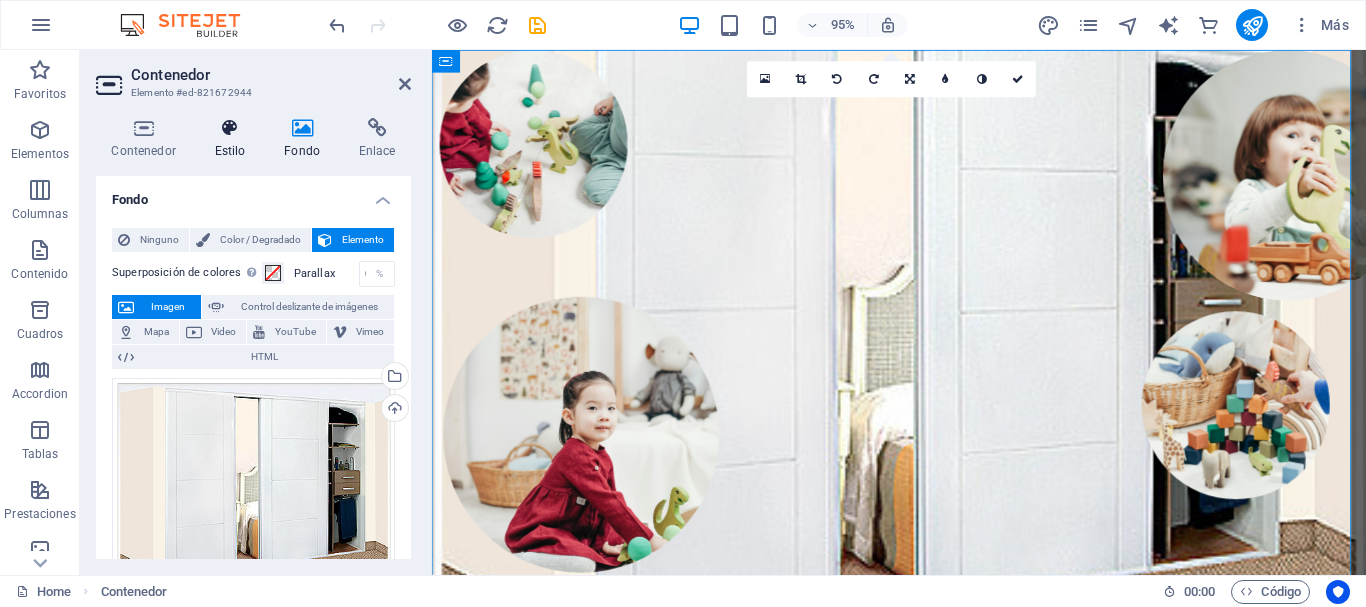 click at bounding box center (230, 128) 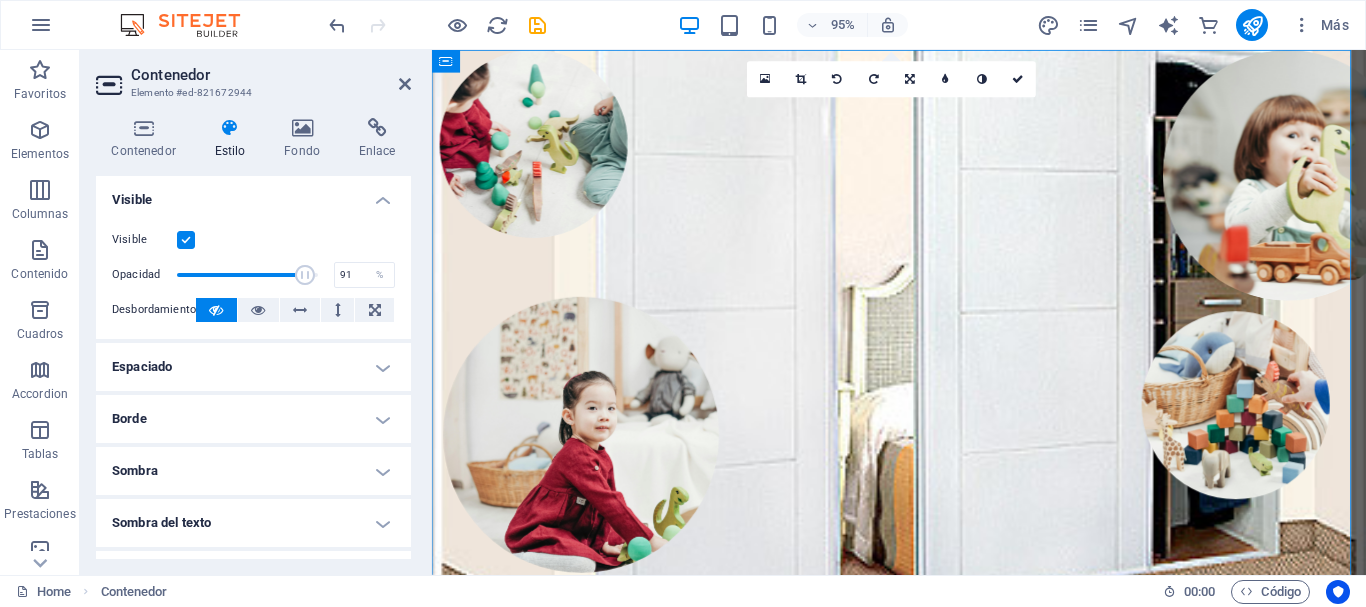 drag, startPoint x: 313, startPoint y: 272, endPoint x: 301, endPoint y: 269, distance: 12.369317 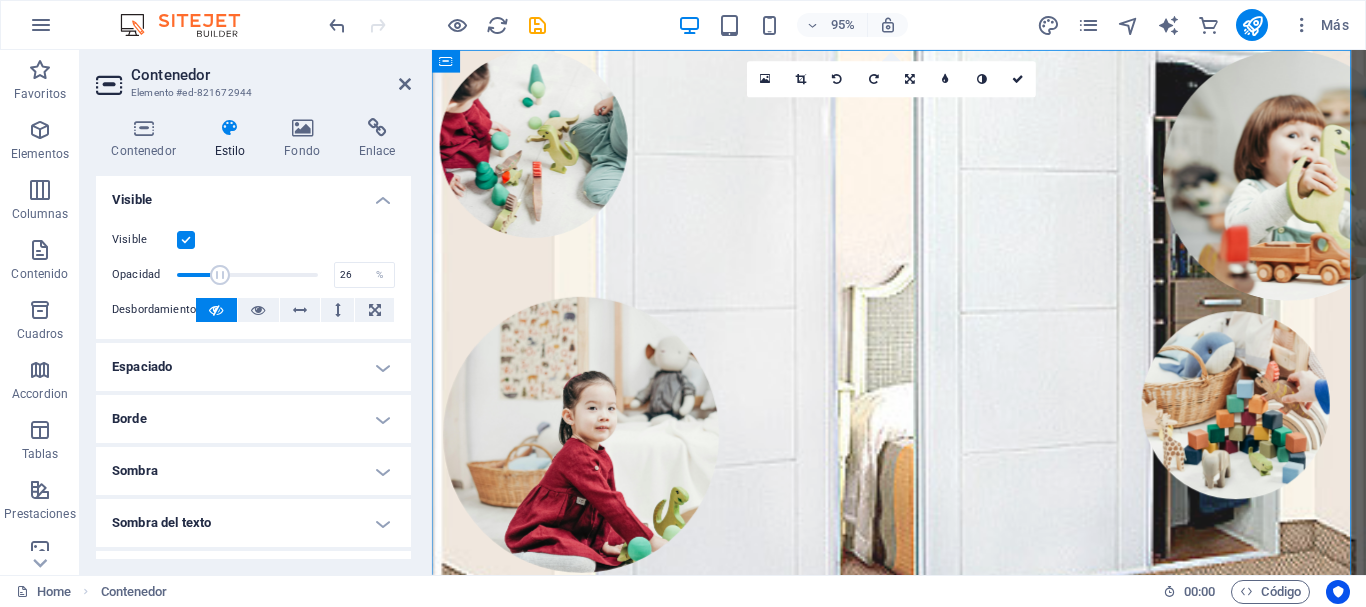 drag, startPoint x: 304, startPoint y: 279, endPoint x: 211, endPoint y: 279, distance: 93 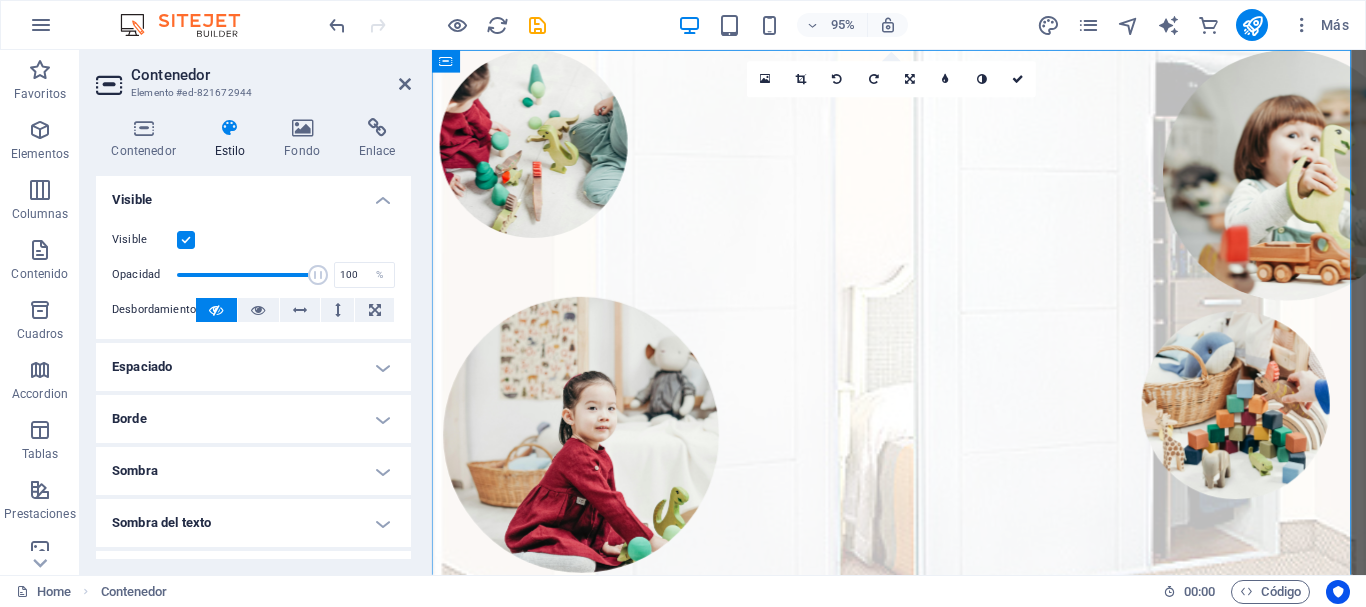 drag, startPoint x: 210, startPoint y: 280, endPoint x: 423, endPoint y: 295, distance: 213.52751 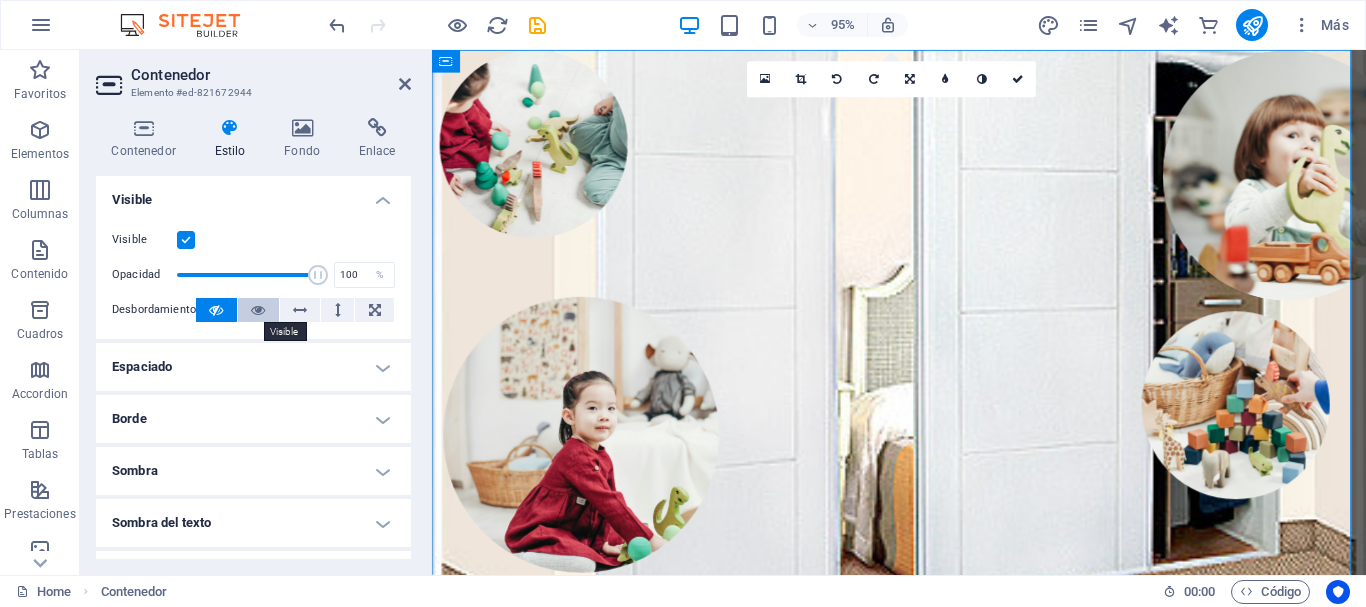 click at bounding box center [258, 310] 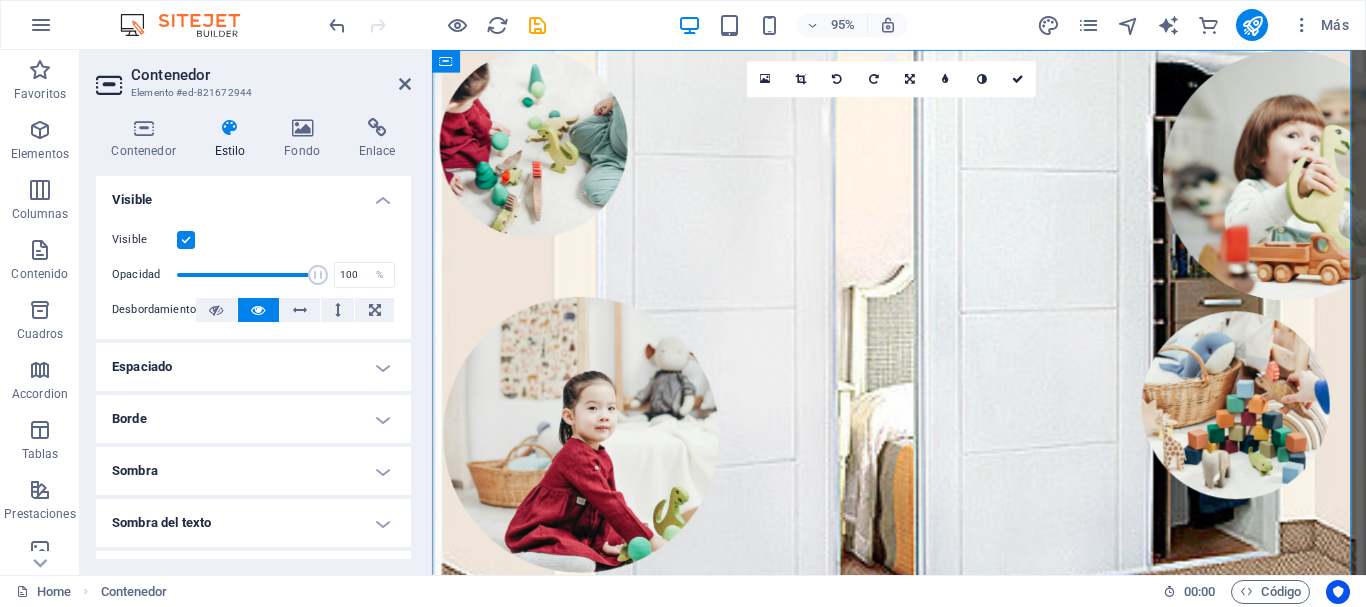 click at bounding box center [258, 310] 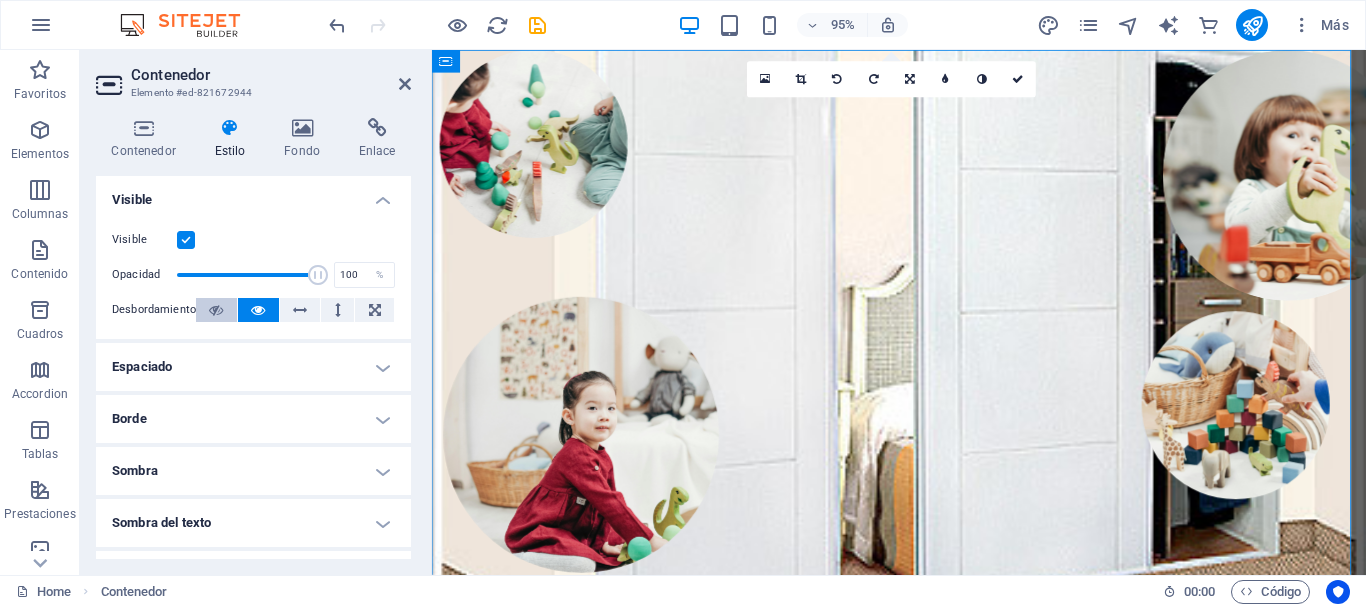 click at bounding box center (216, 310) 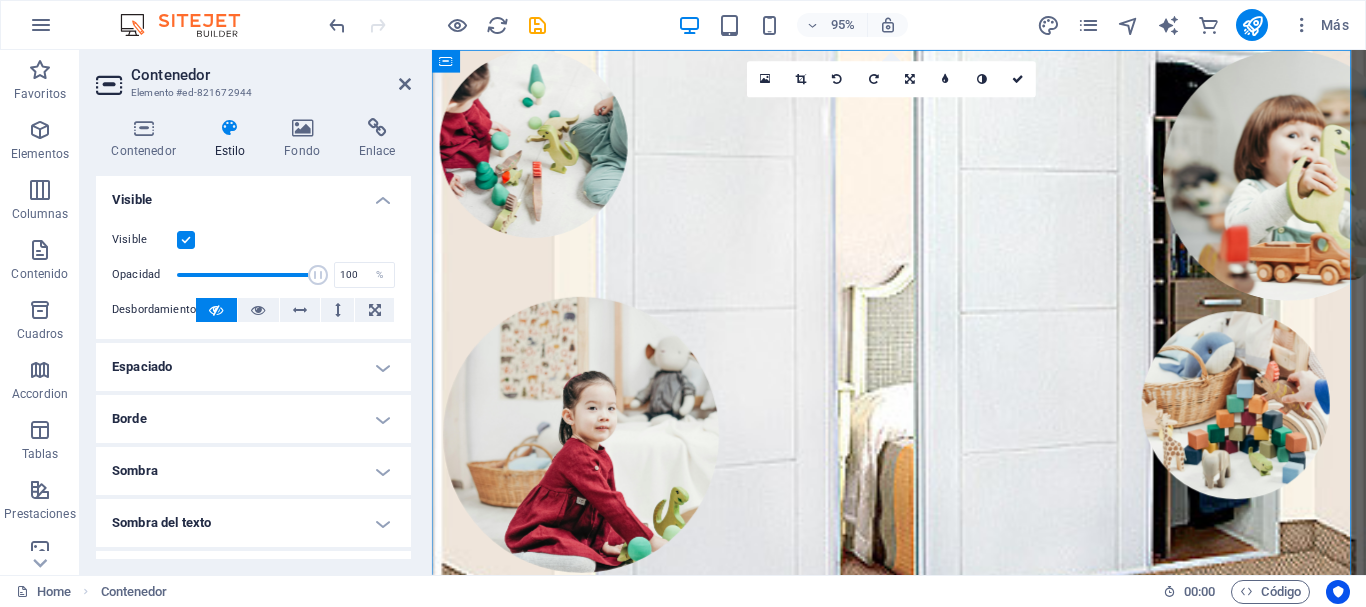 scroll, scrollTop: 100, scrollLeft: 0, axis: vertical 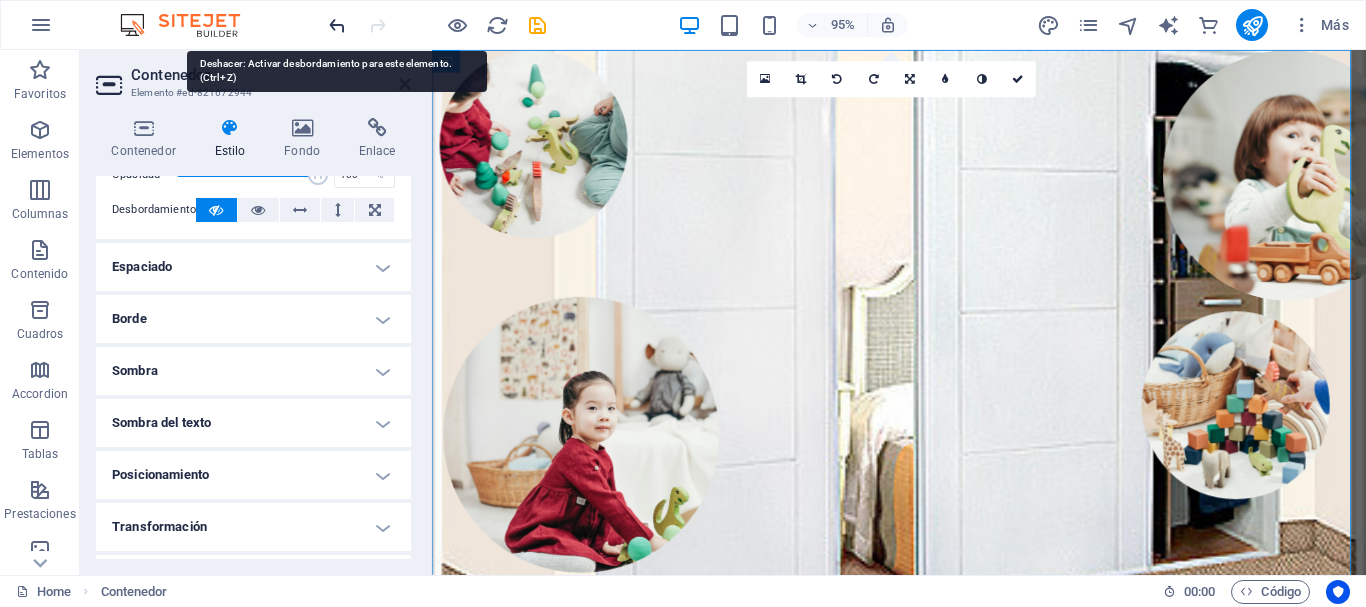 click at bounding box center [337, 25] 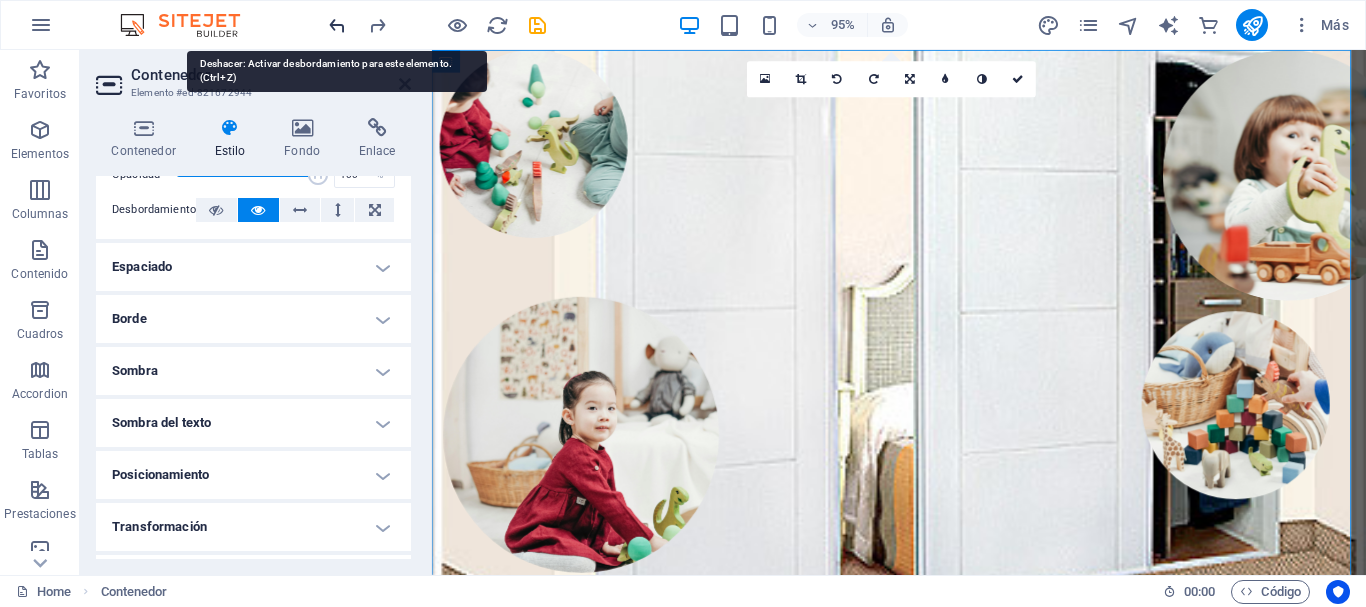 click at bounding box center (337, 25) 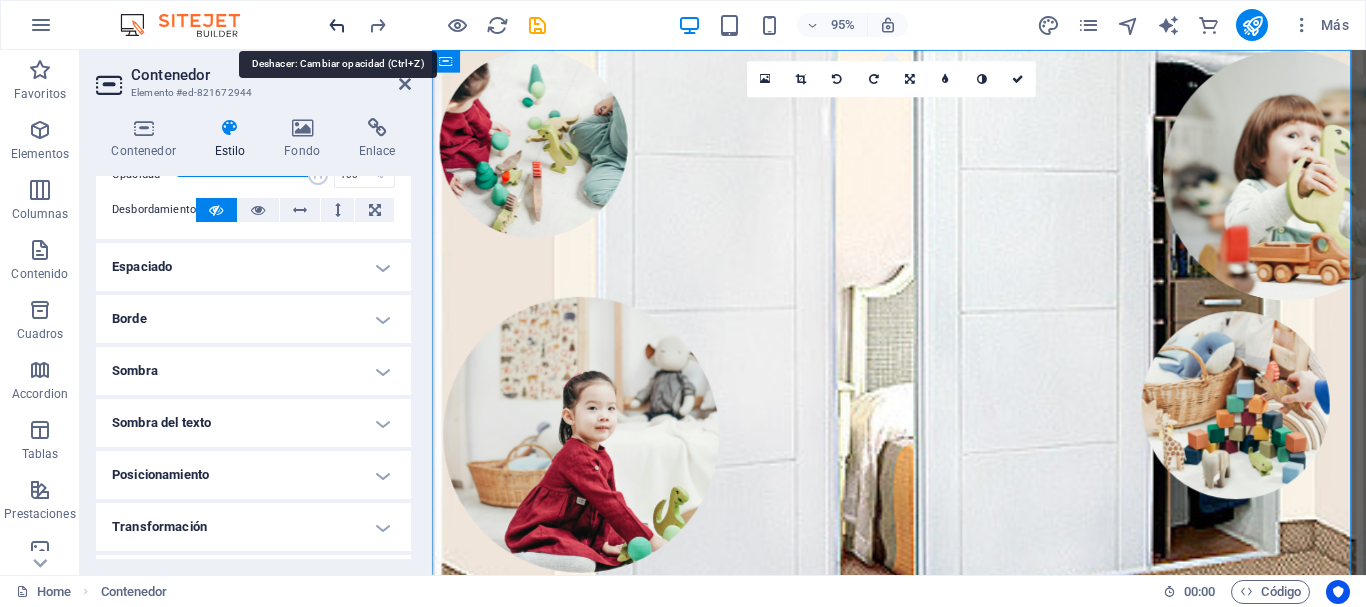 click at bounding box center [337, 25] 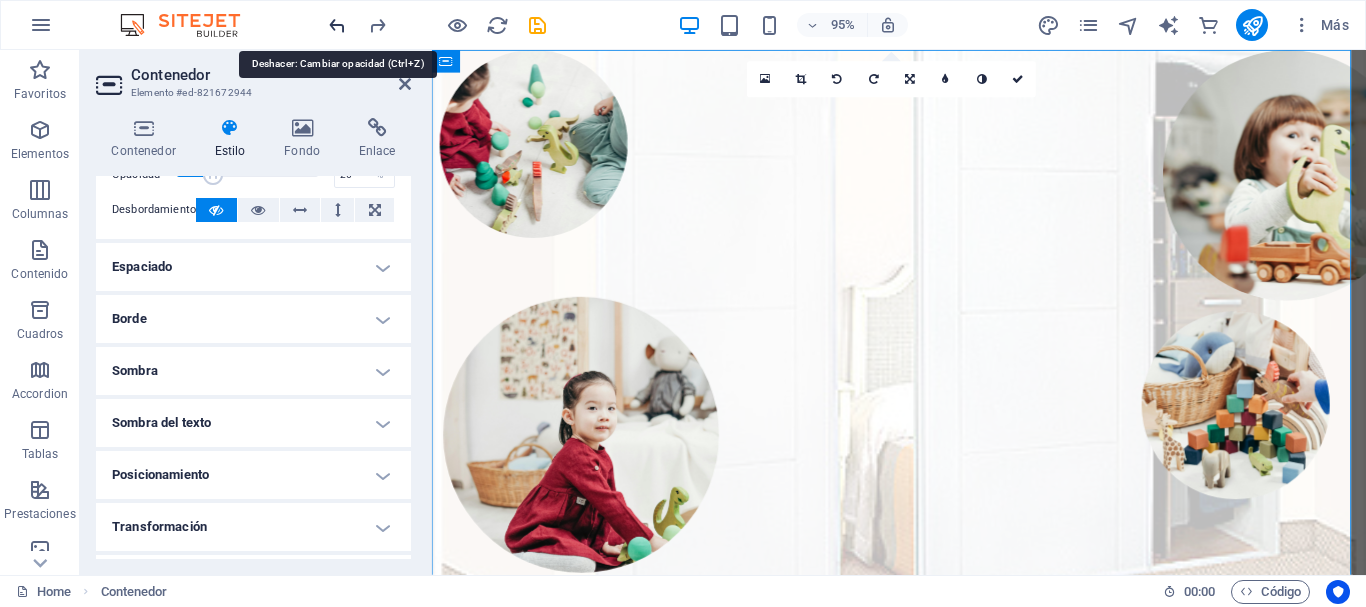 click at bounding box center (337, 25) 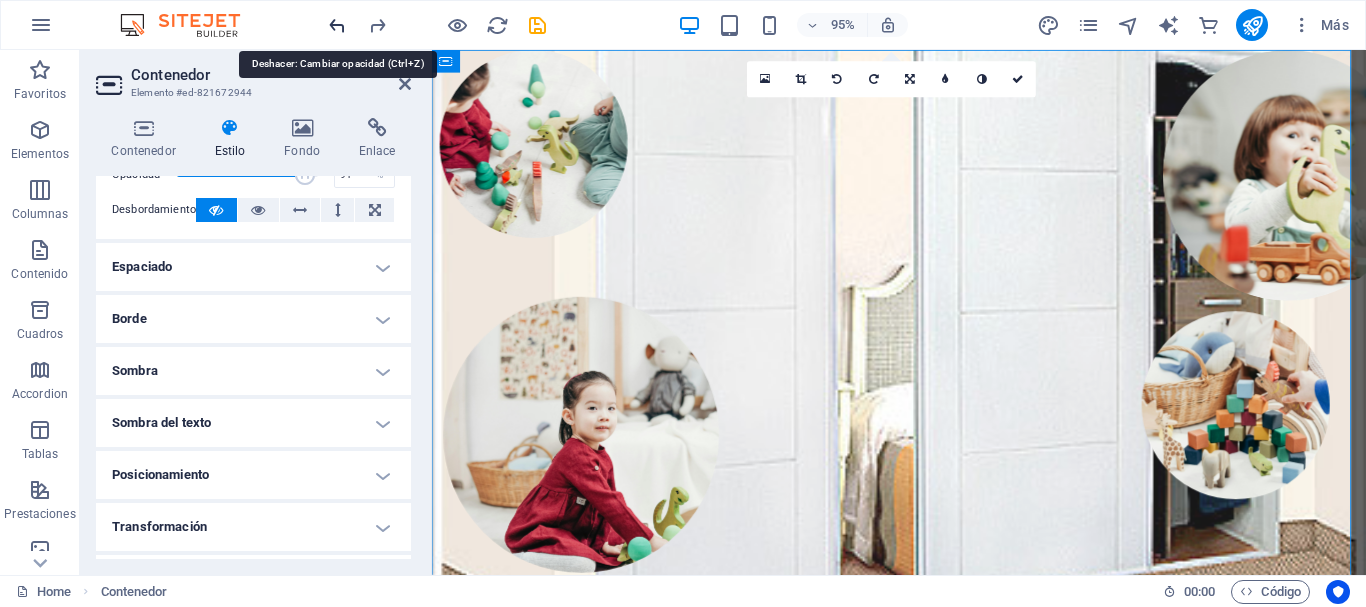 click at bounding box center [337, 25] 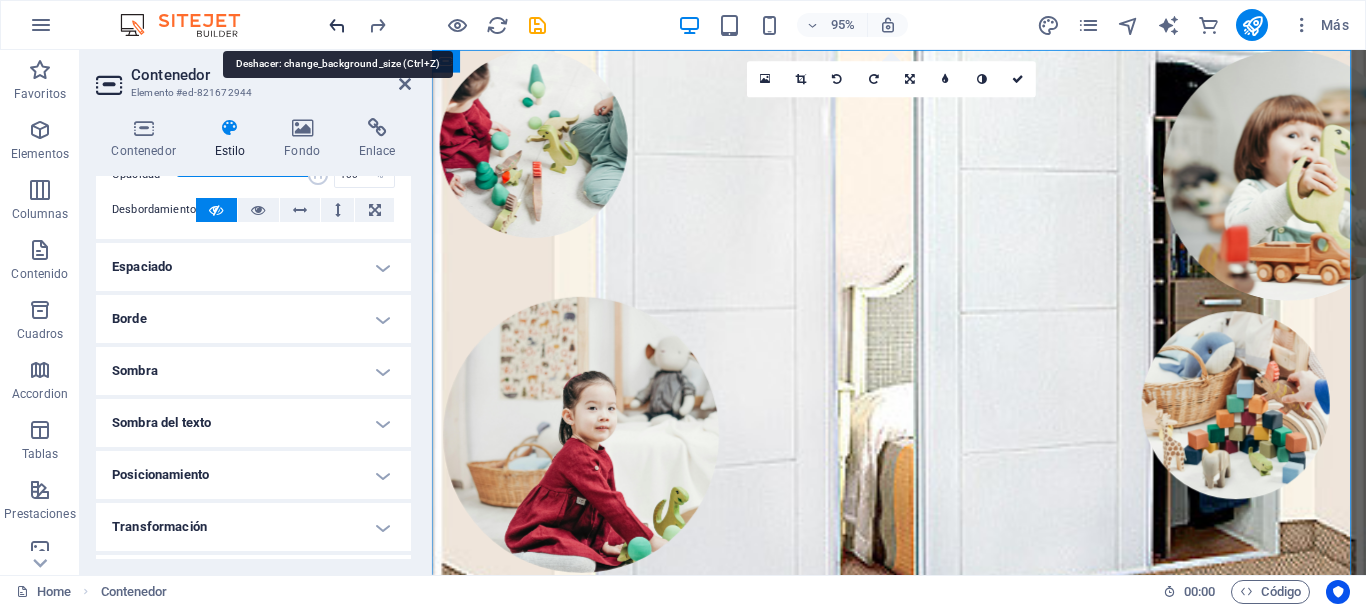 click at bounding box center [337, 25] 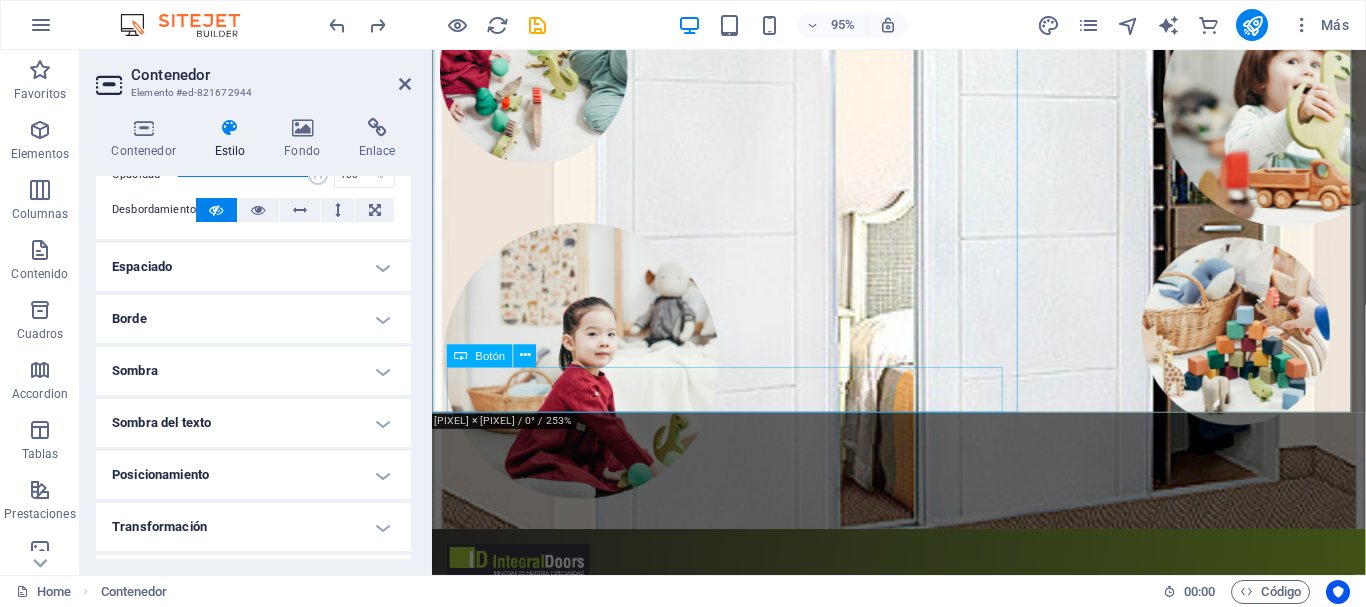 scroll, scrollTop: 0, scrollLeft: 0, axis: both 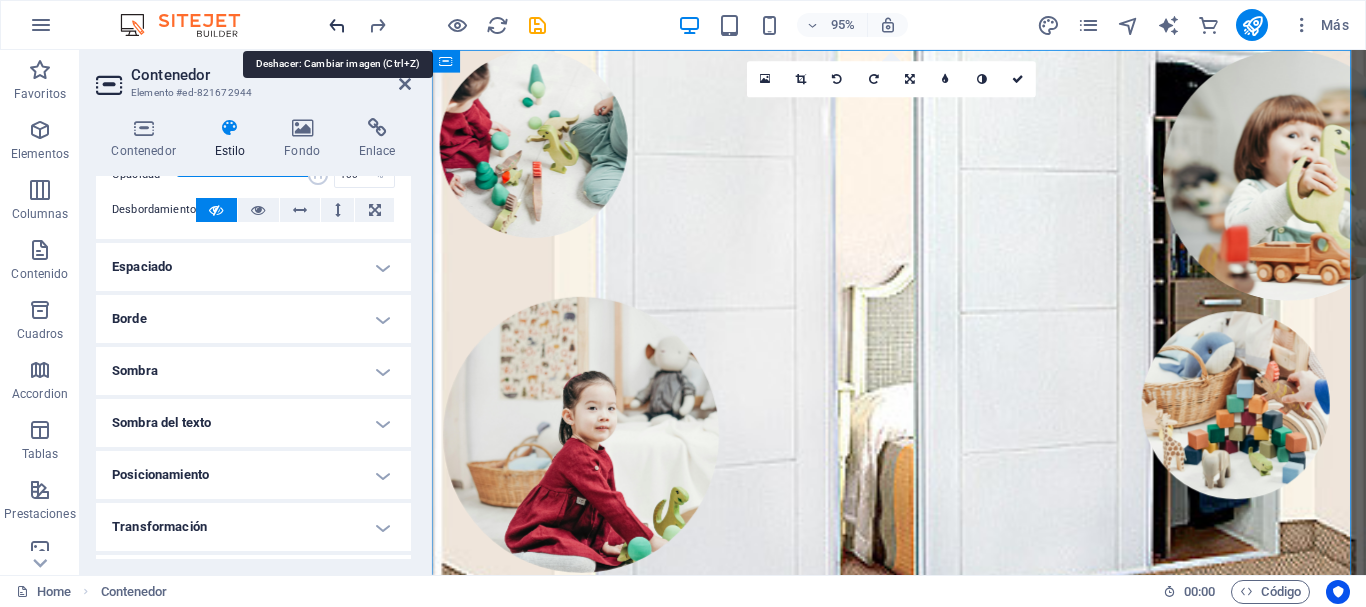 click at bounding box center [337, 25] 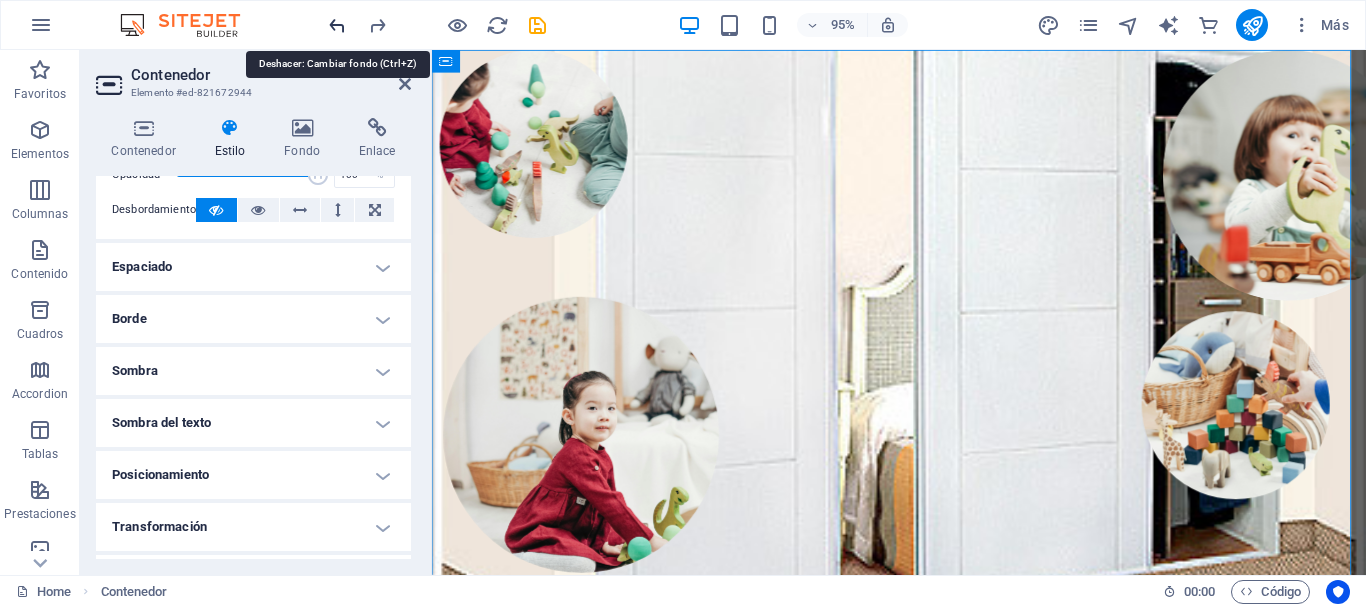 click at bounding box center (337, 25) 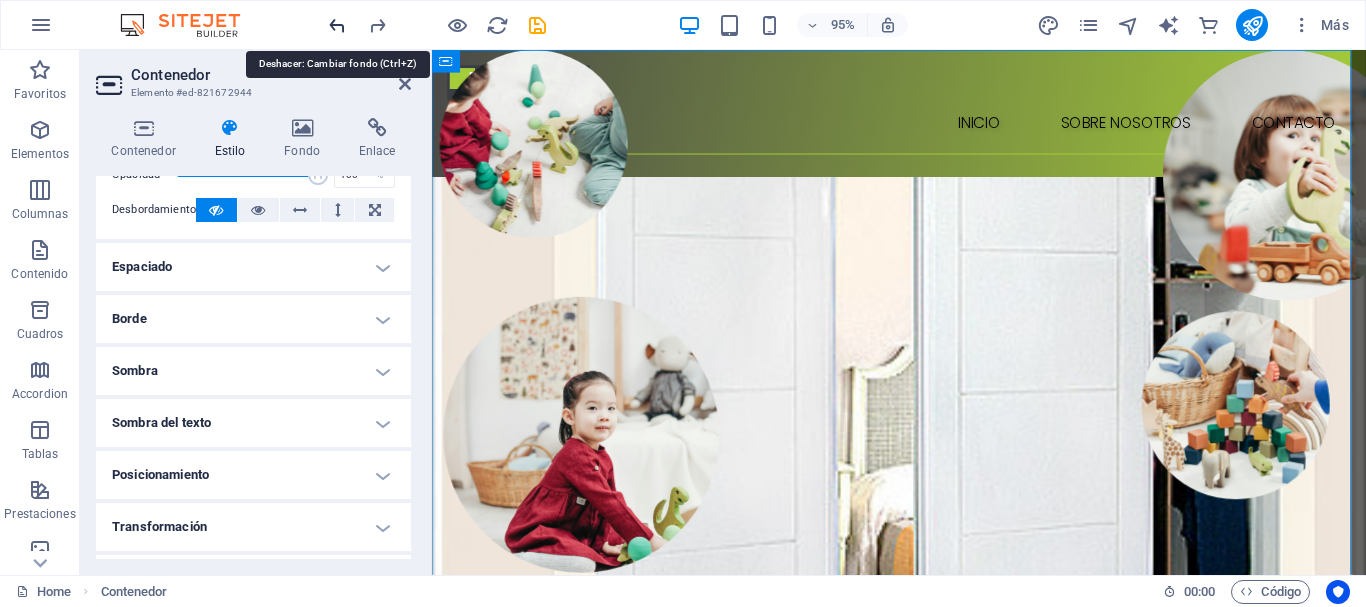 click at bounding box center (337, 25) 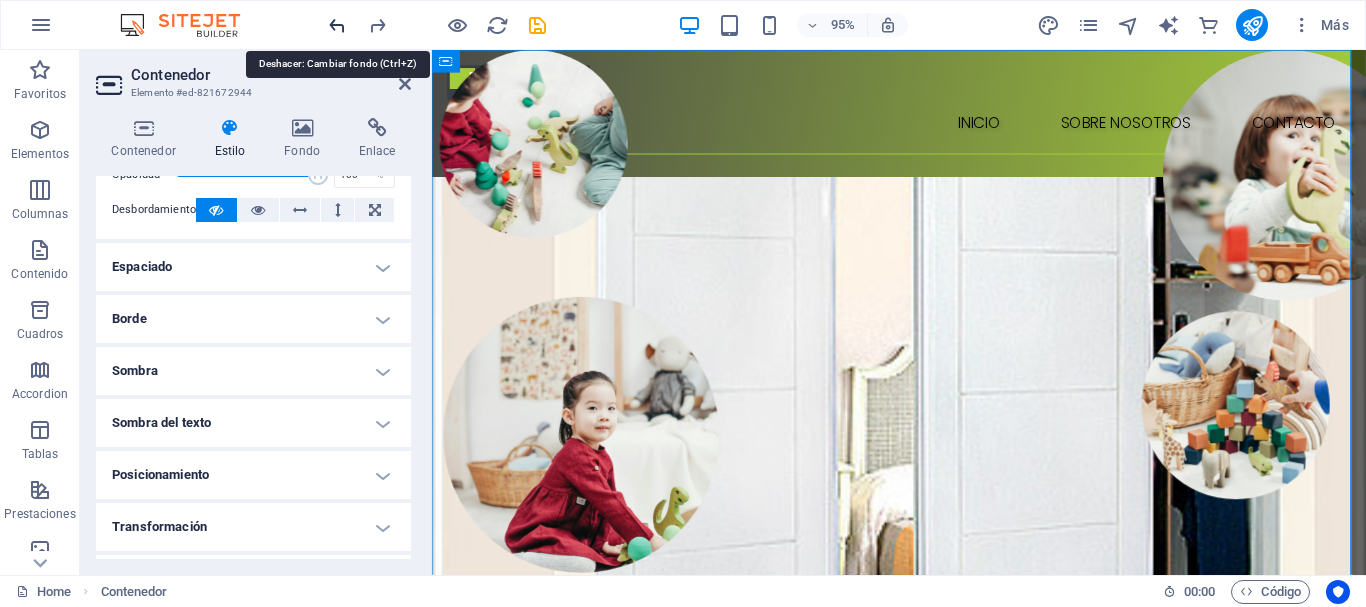 click at bounding box center (337, 25) 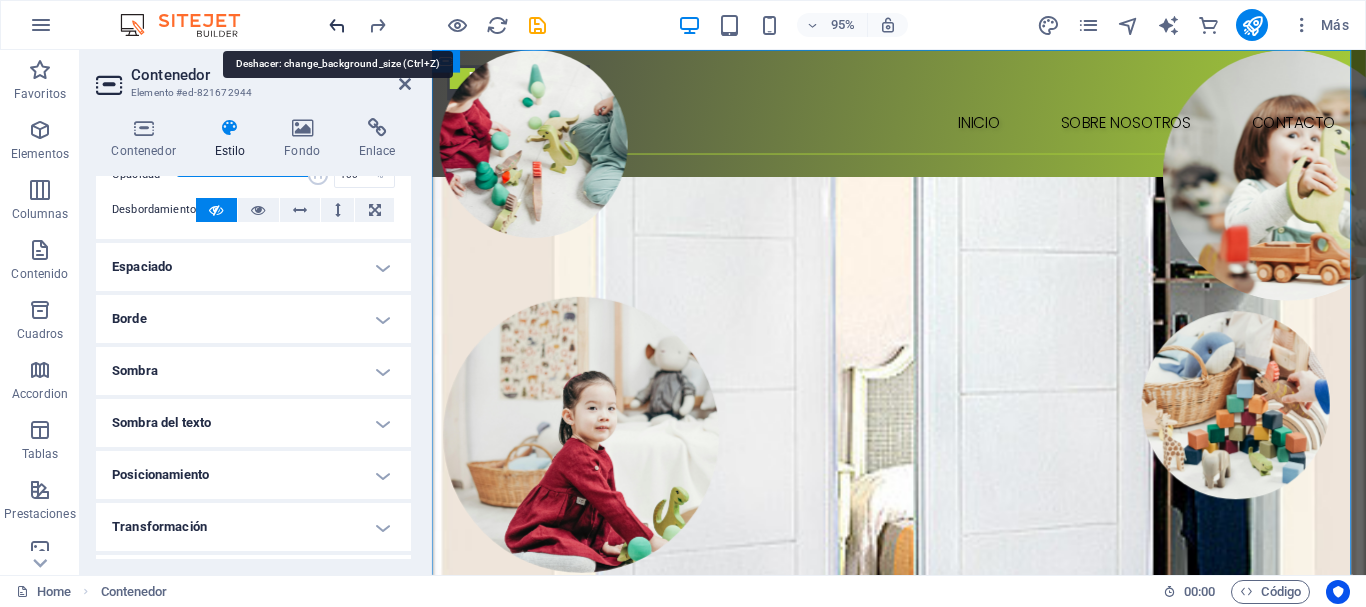 click at bounding box center (337, 25) 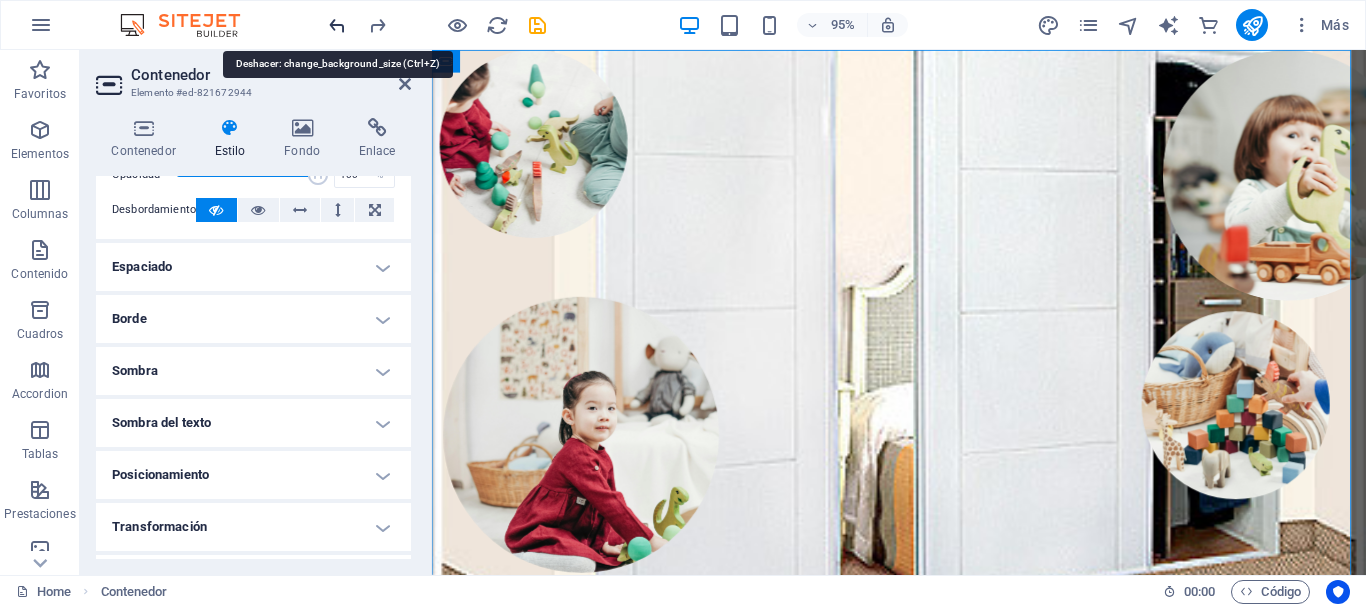 click at bounding box center (337, 25) 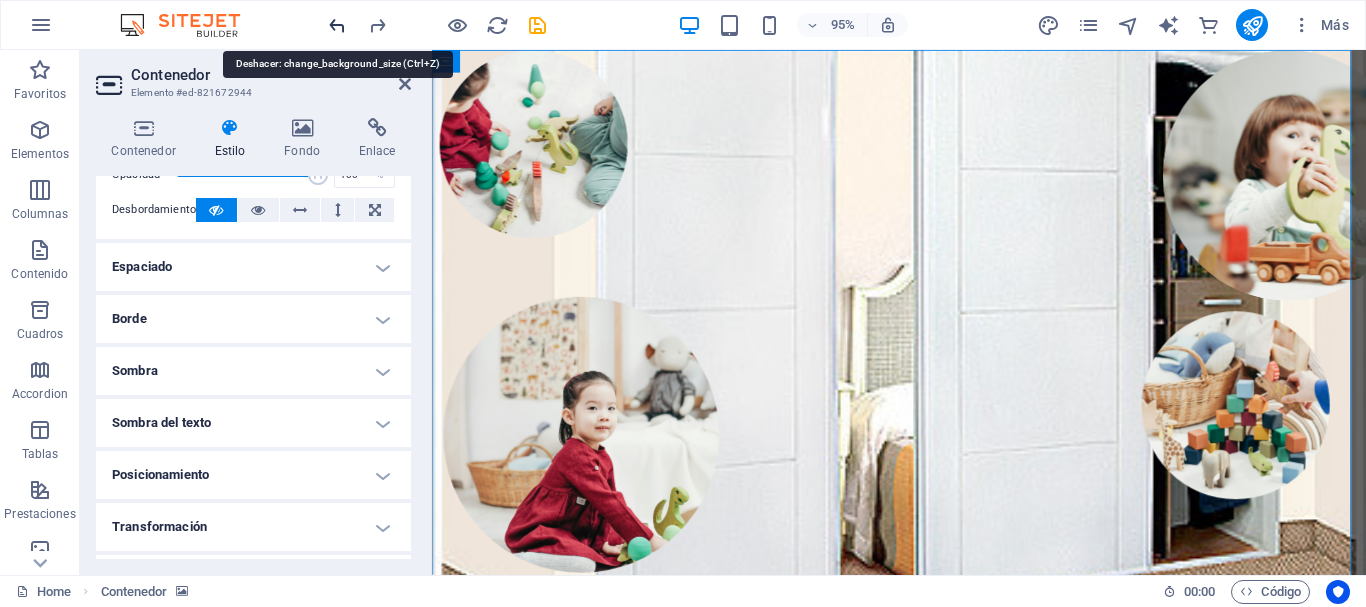 click at bounding box center [337, 25] 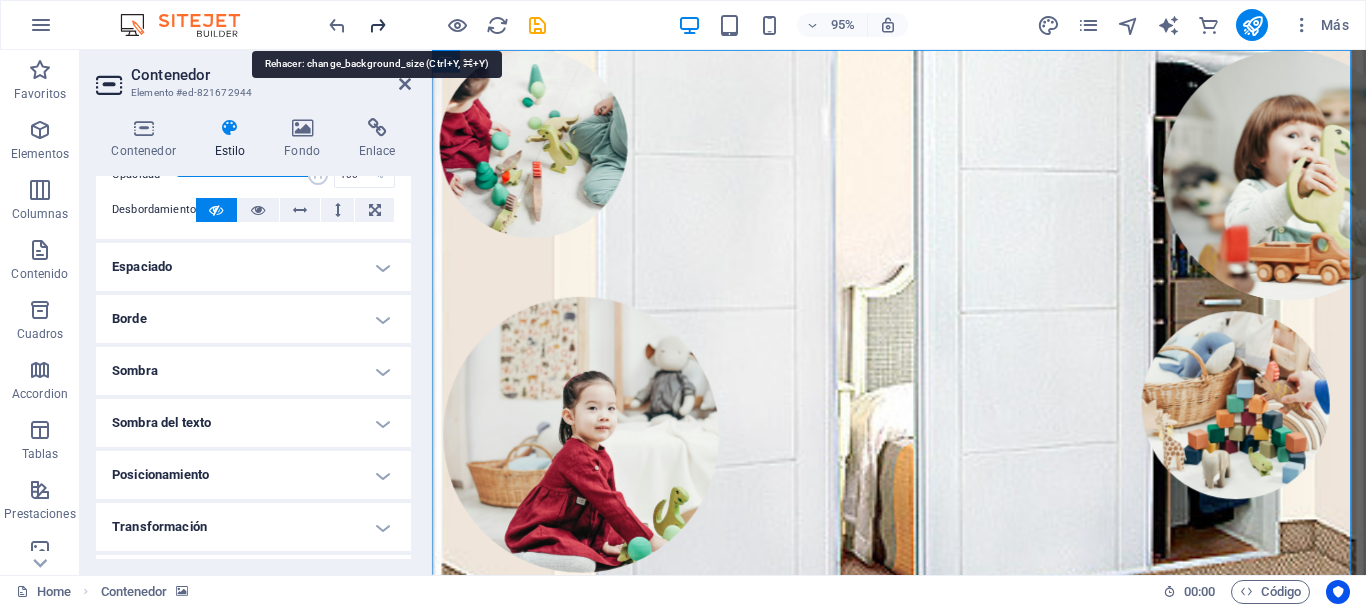click at bounding box center (377, 25) 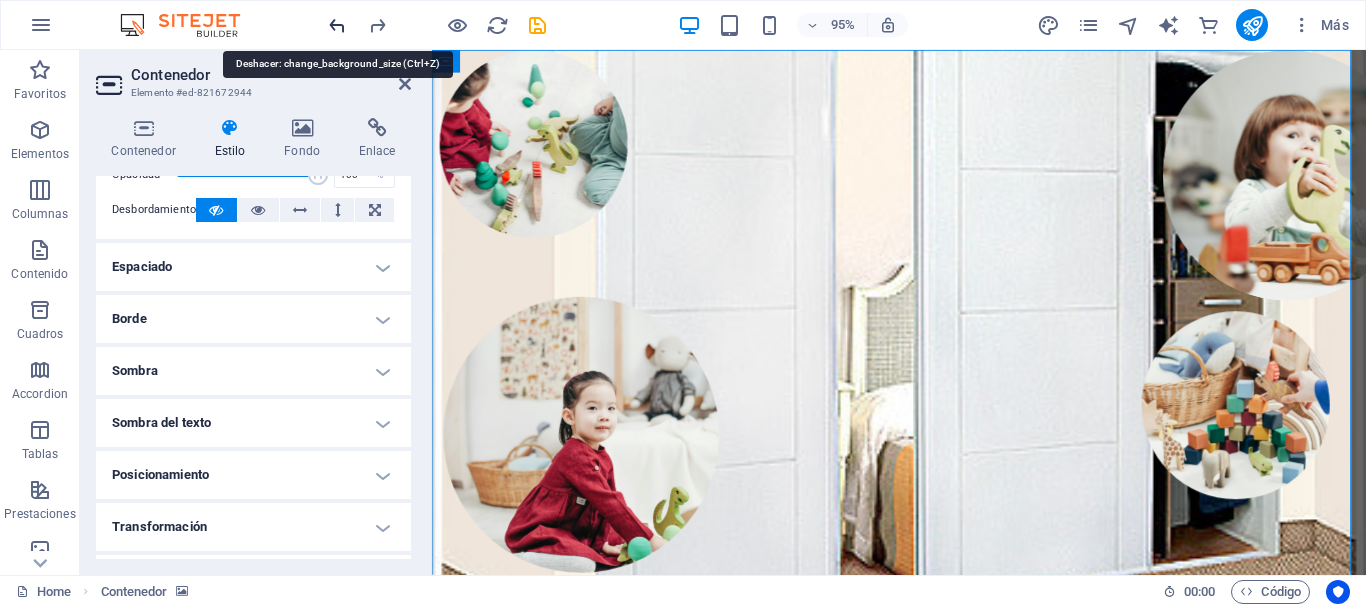 click at bounding box center [337, 25] 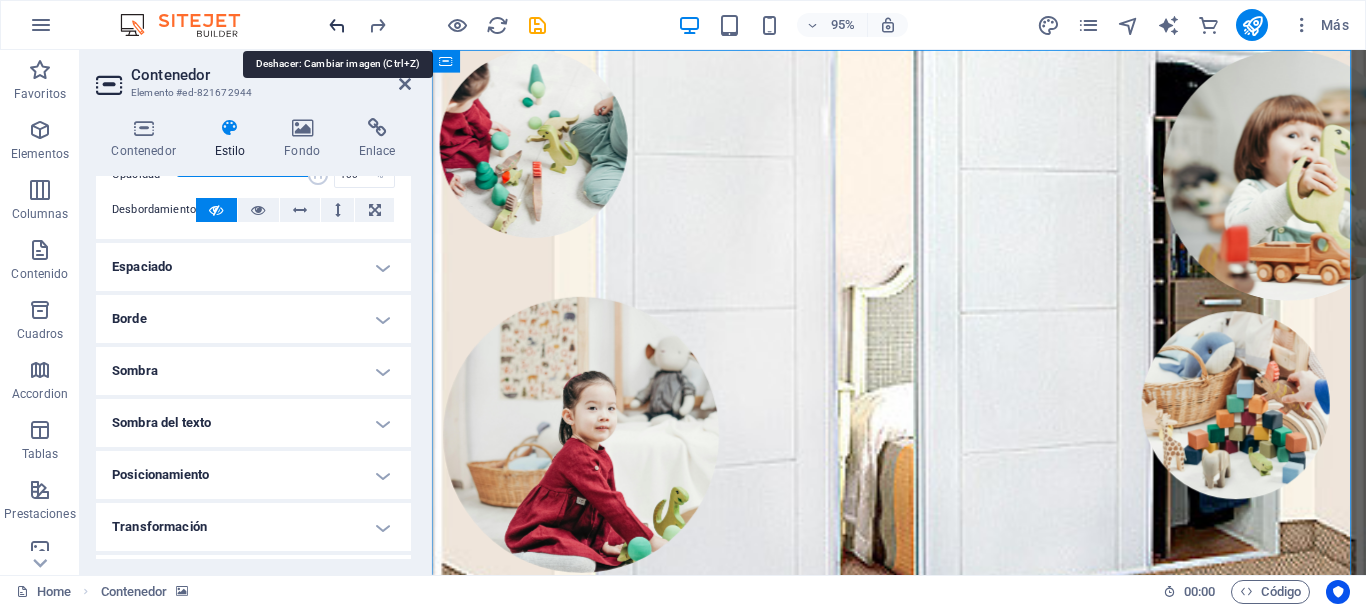click at bounding box center (337, 25) 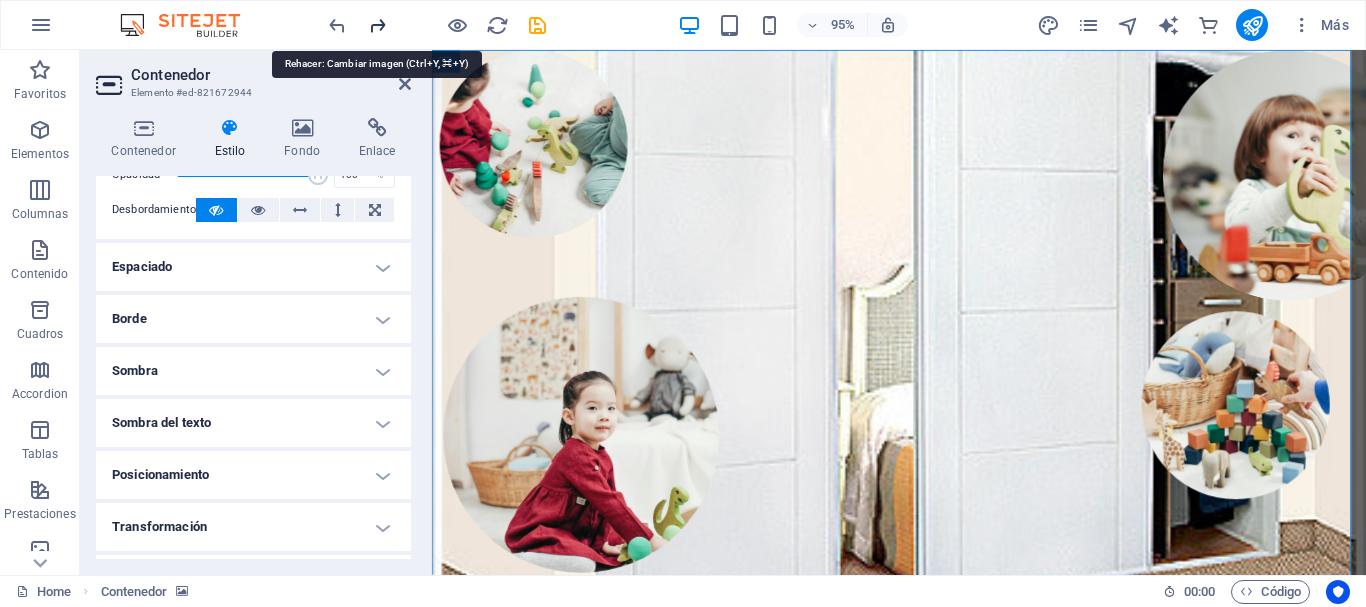 click at bounding box center [377, 25] 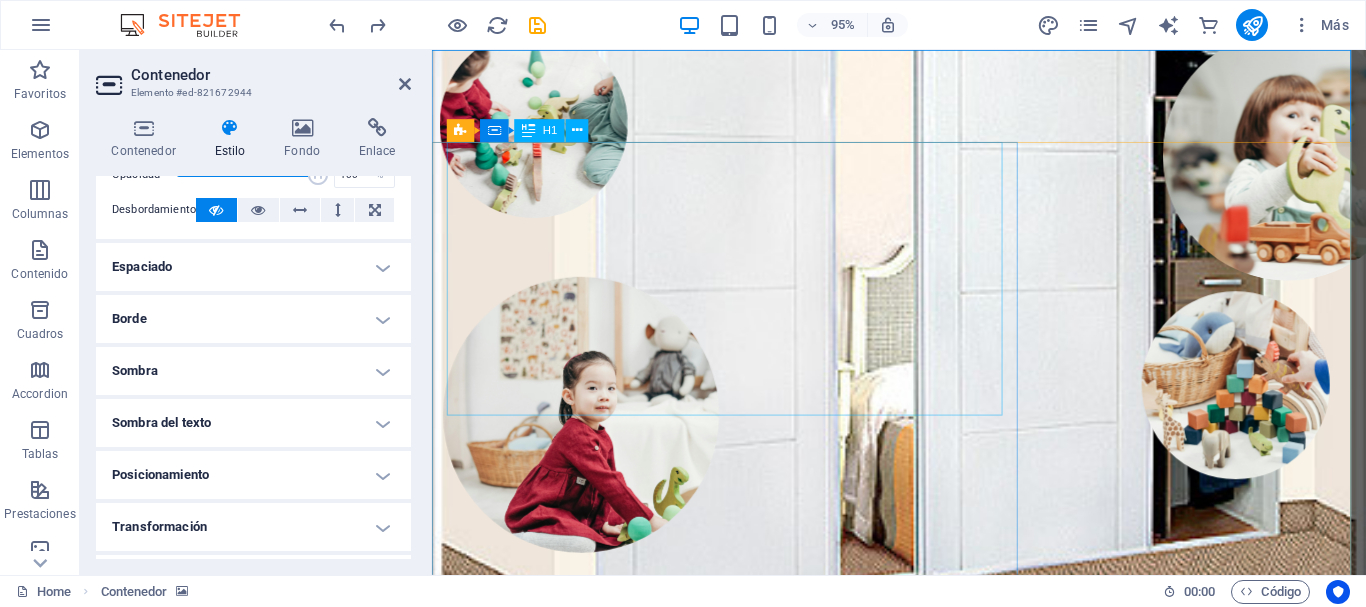 scroll, scrollTop: 0, scrollLeft: 0, axis: both 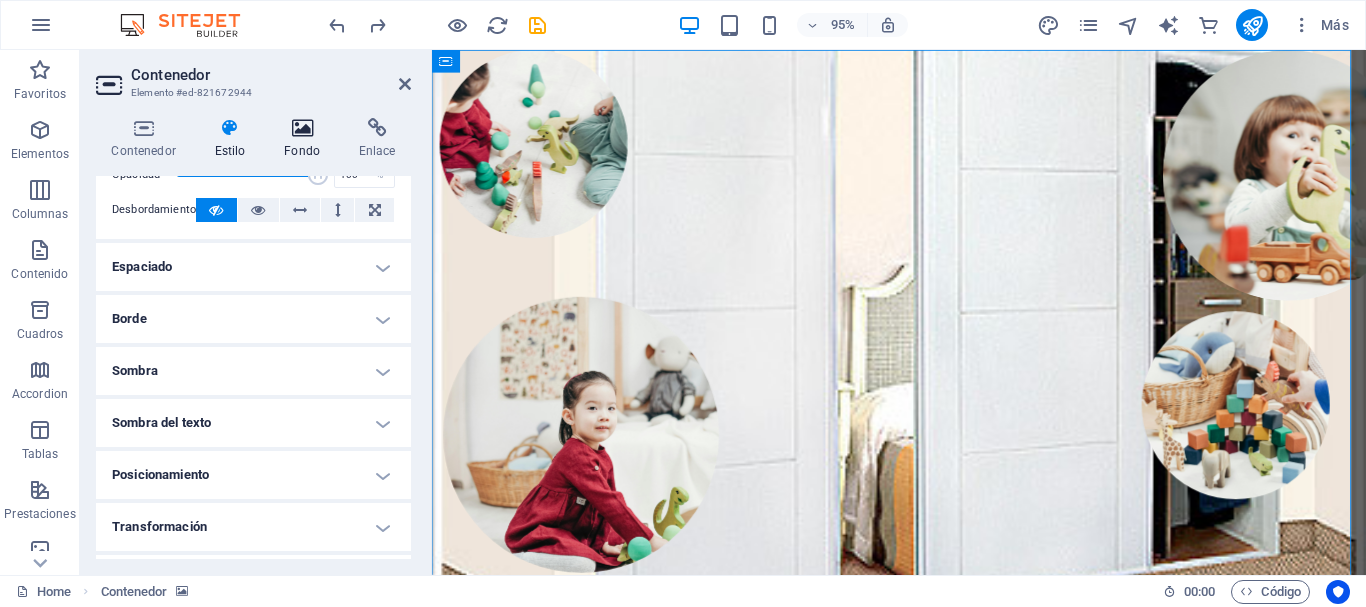 click on "Fondo" at bounding box center (306, 139) 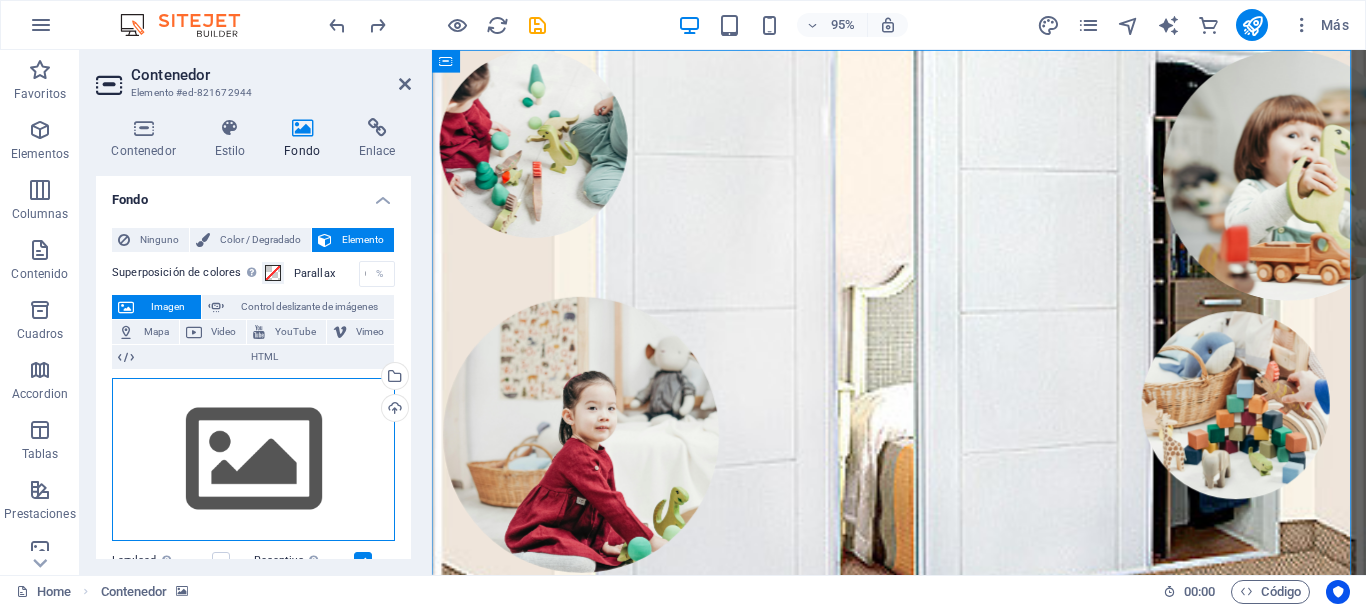click on "Arrastra archivos aquí, haz clic para escoger archivos o  selecciona archivos de Archivos o de nuestra galería gratuita de fotos y vídeos" at bounding box center (253, 460) 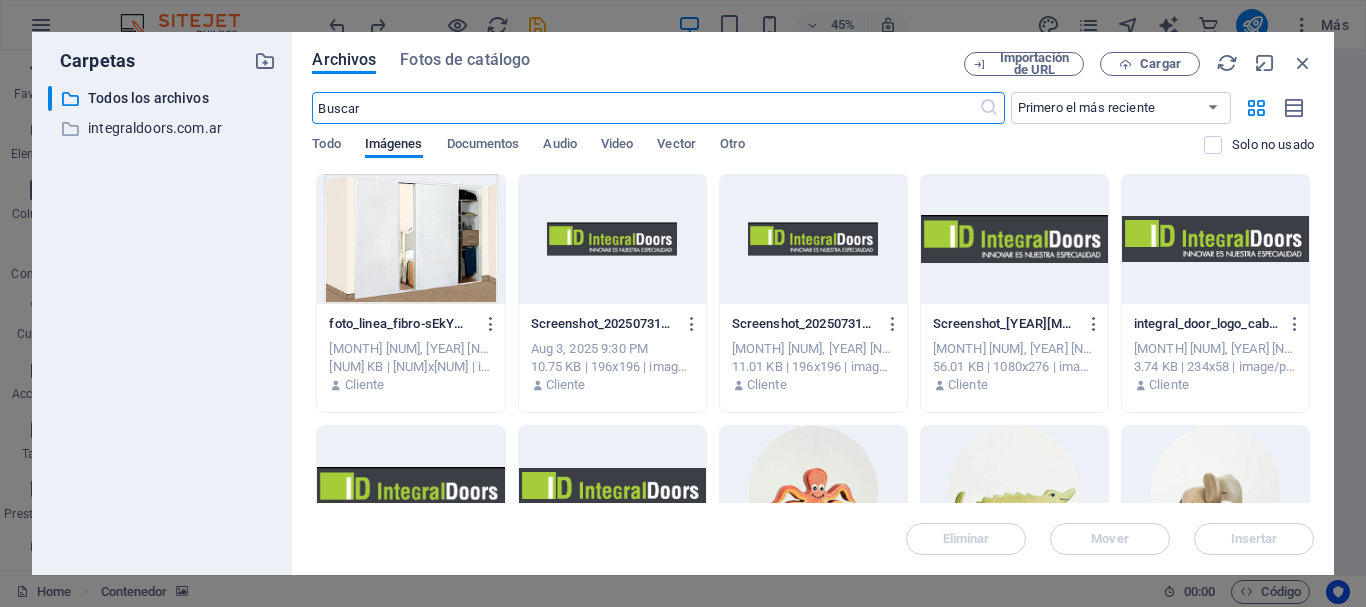 scroll, scrollTop: 0, scrollLeft: 0, axis: both 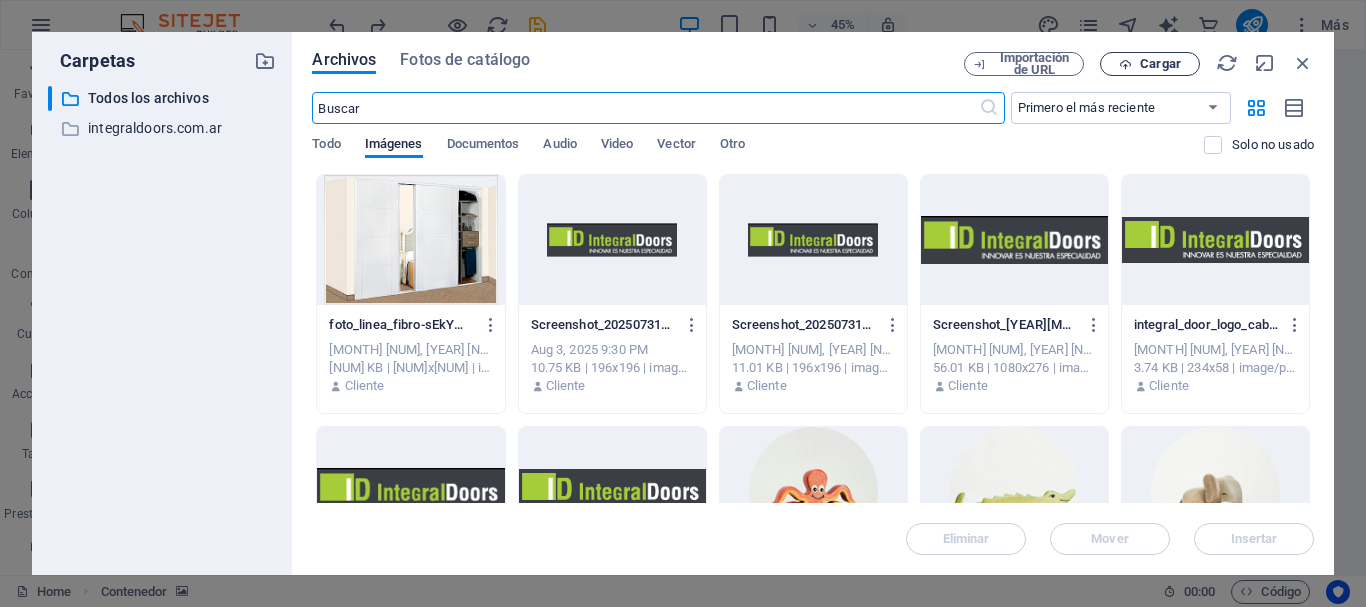 click at bounding box center (1125, 64) 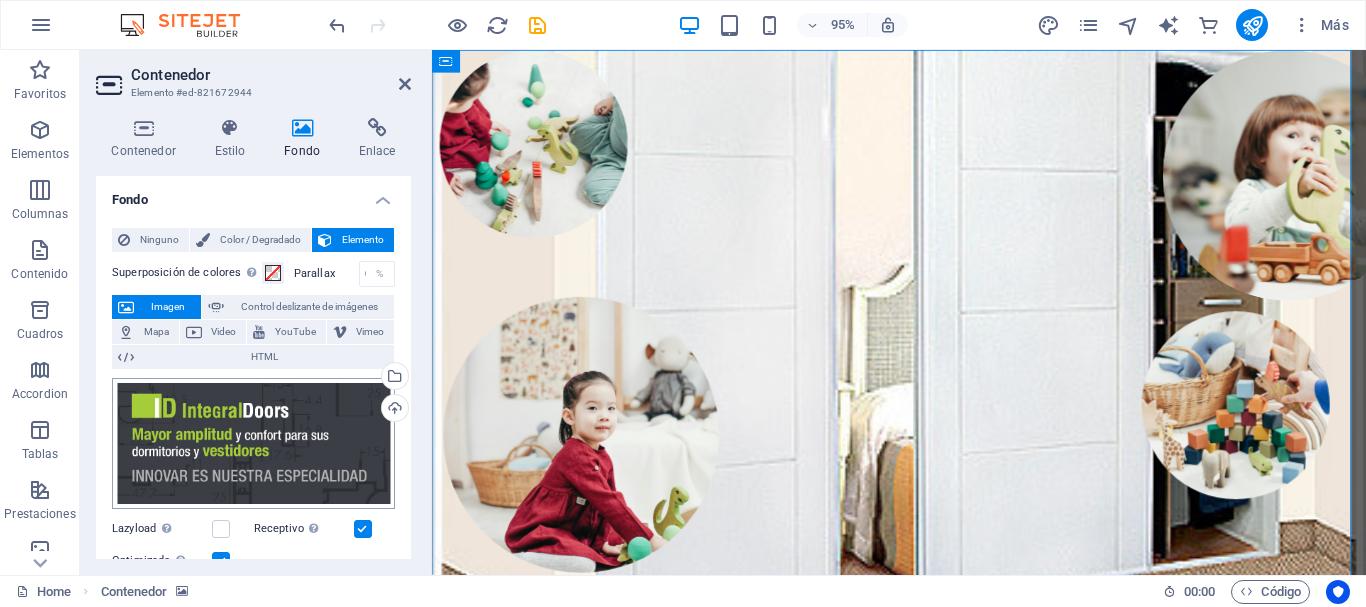 scroll, scrollTop: 200, scrollLeft: 0, axis: vertical 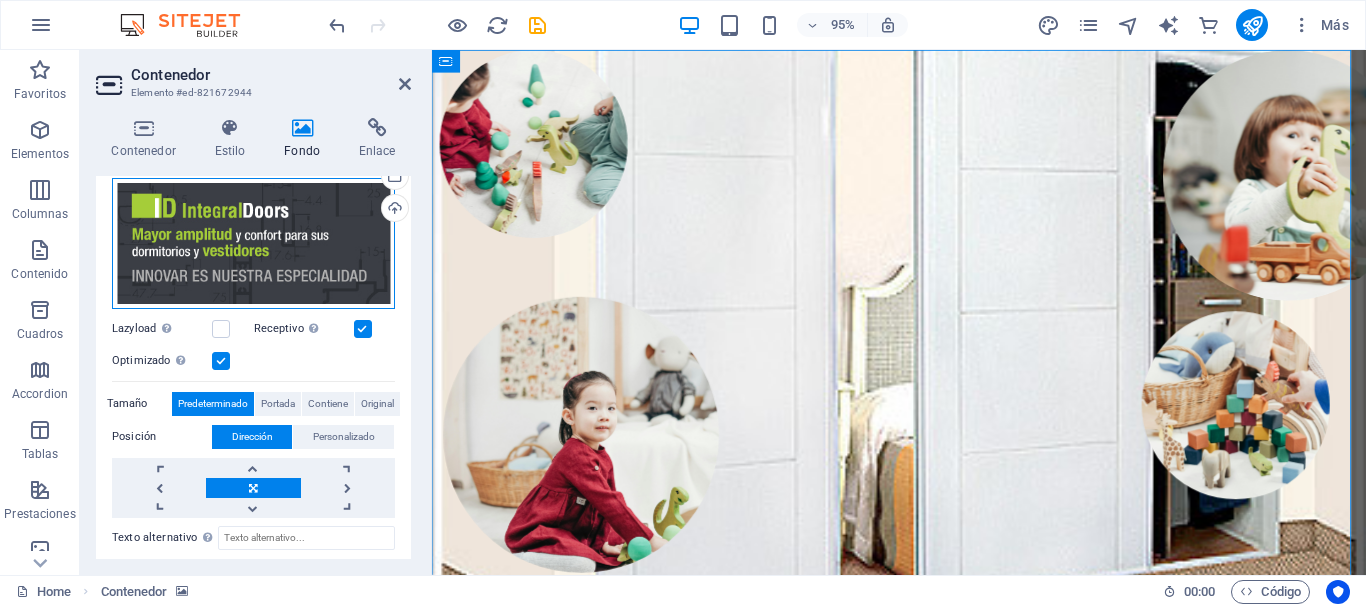 click on "Arrastra archivos aquí, haz clic para escoger archivos o  selecciona archivos de Archivos o de nuestra galería gratuita de fotos y vídeos" at bounding box center (253, 243) 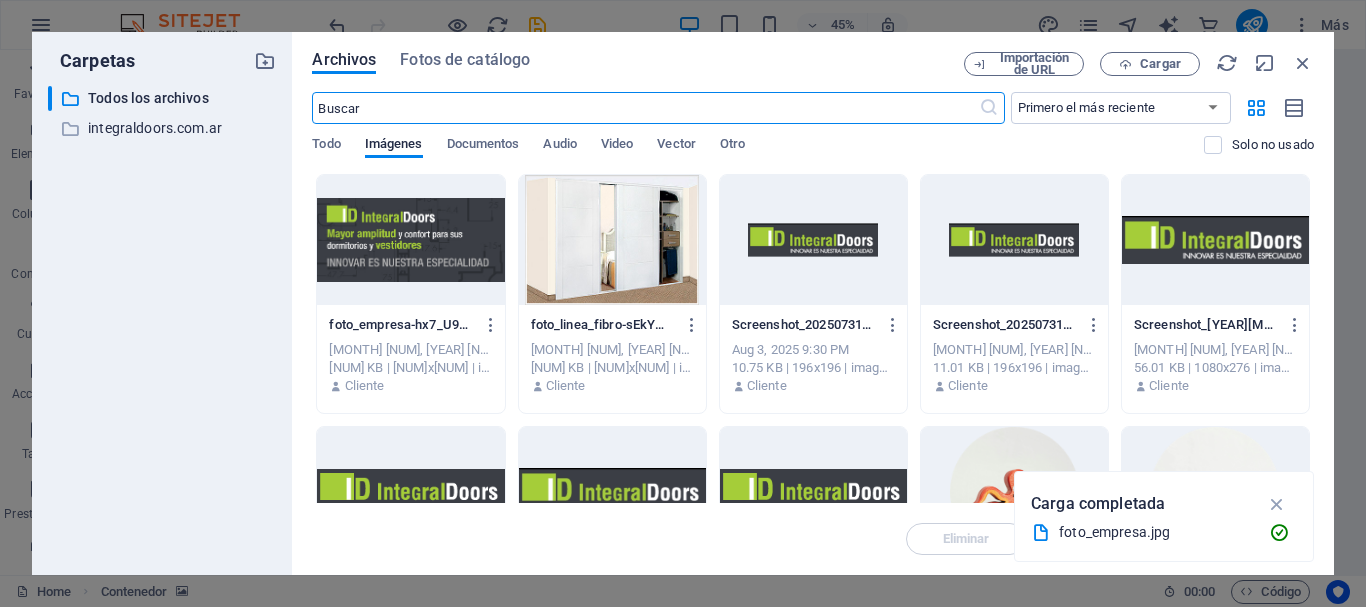 click at bounding box center (410, 240) 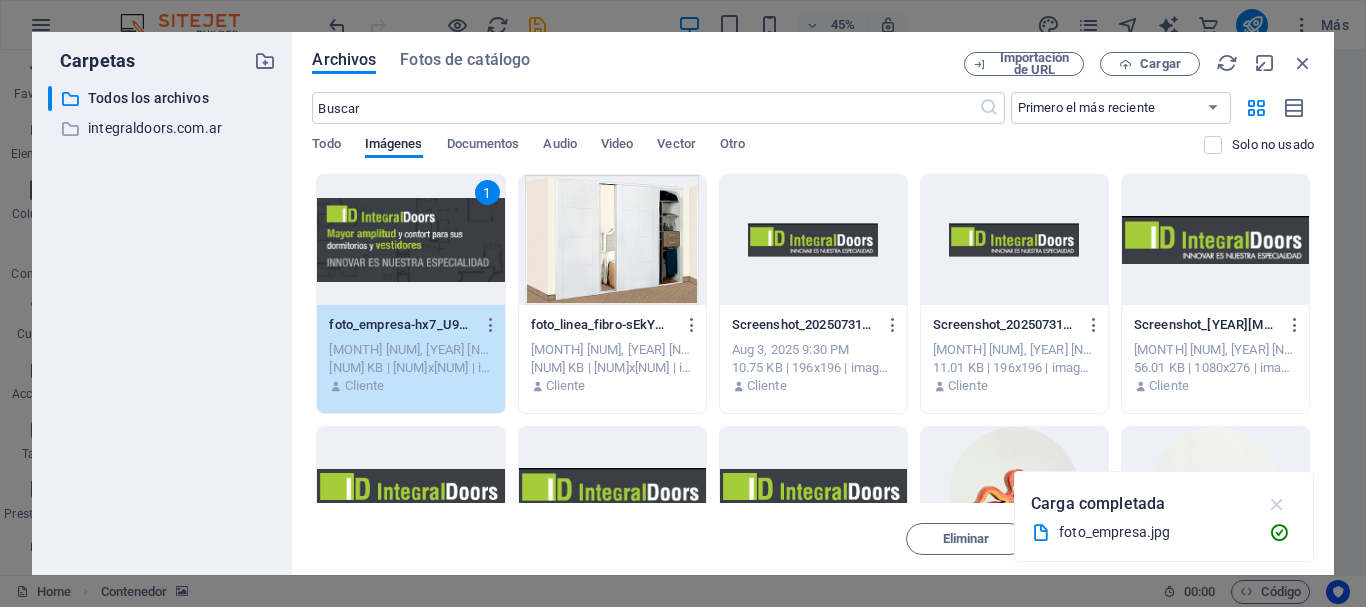 click at bounding box center (1277, 504) 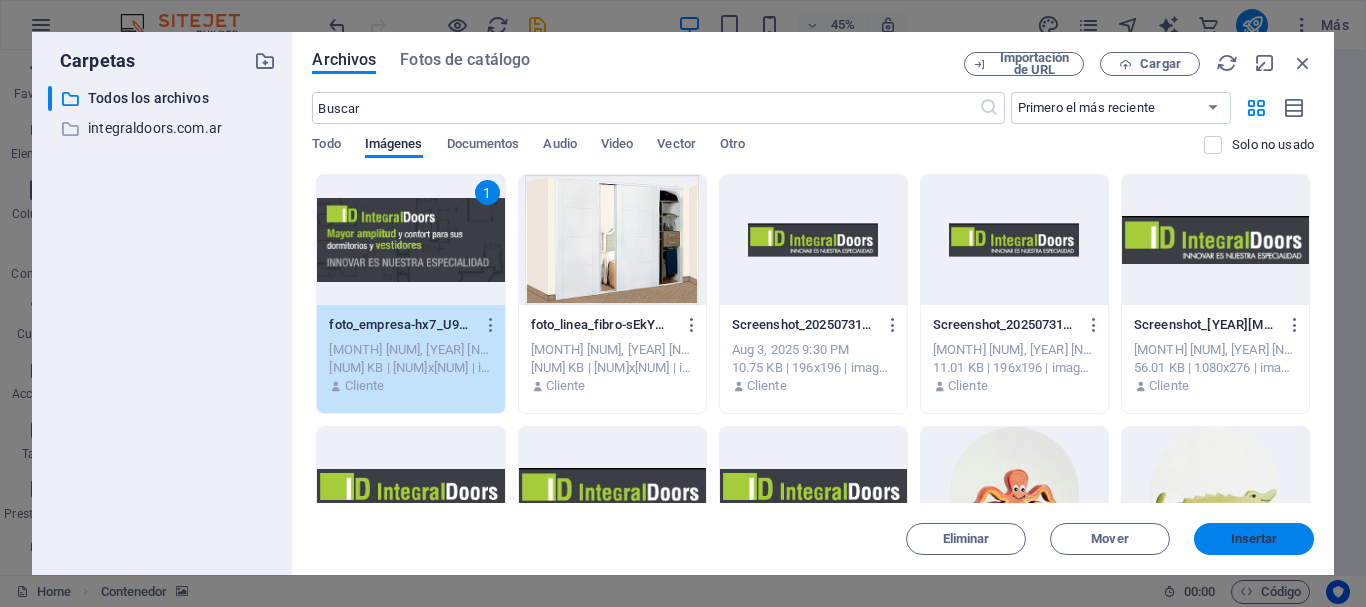 click on "Insertar" at bounding box center [1254, 539] 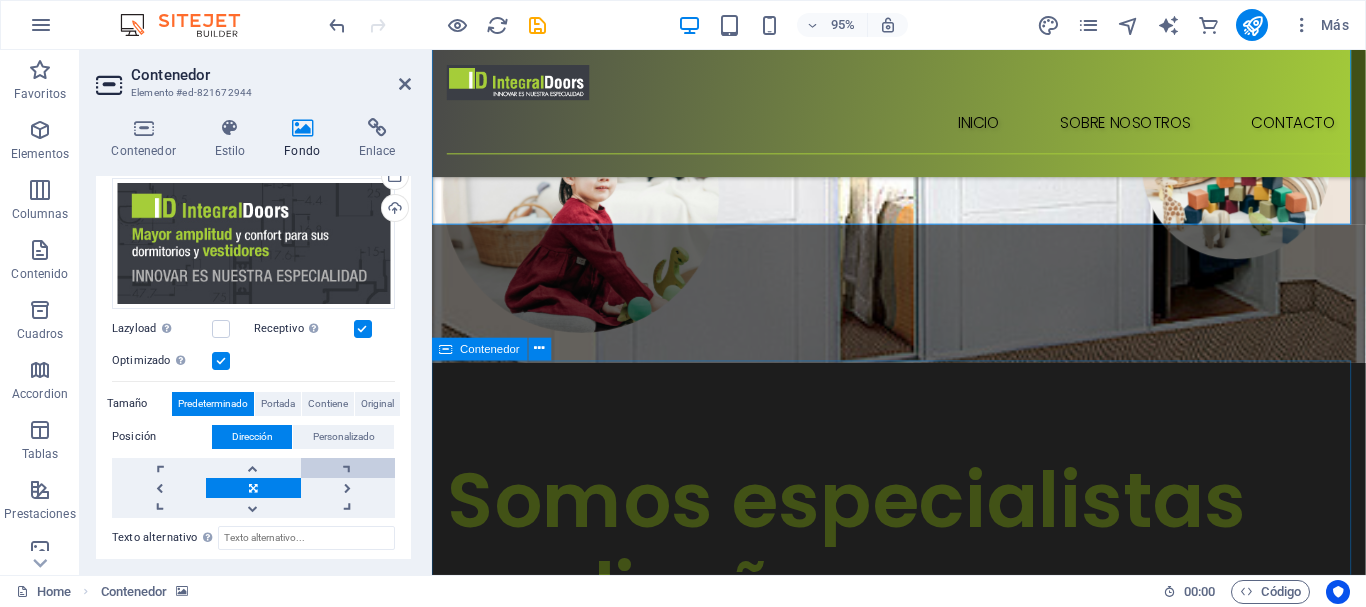 scroll, scrollTop: 100, scrollLeft: 0, axis: vertical 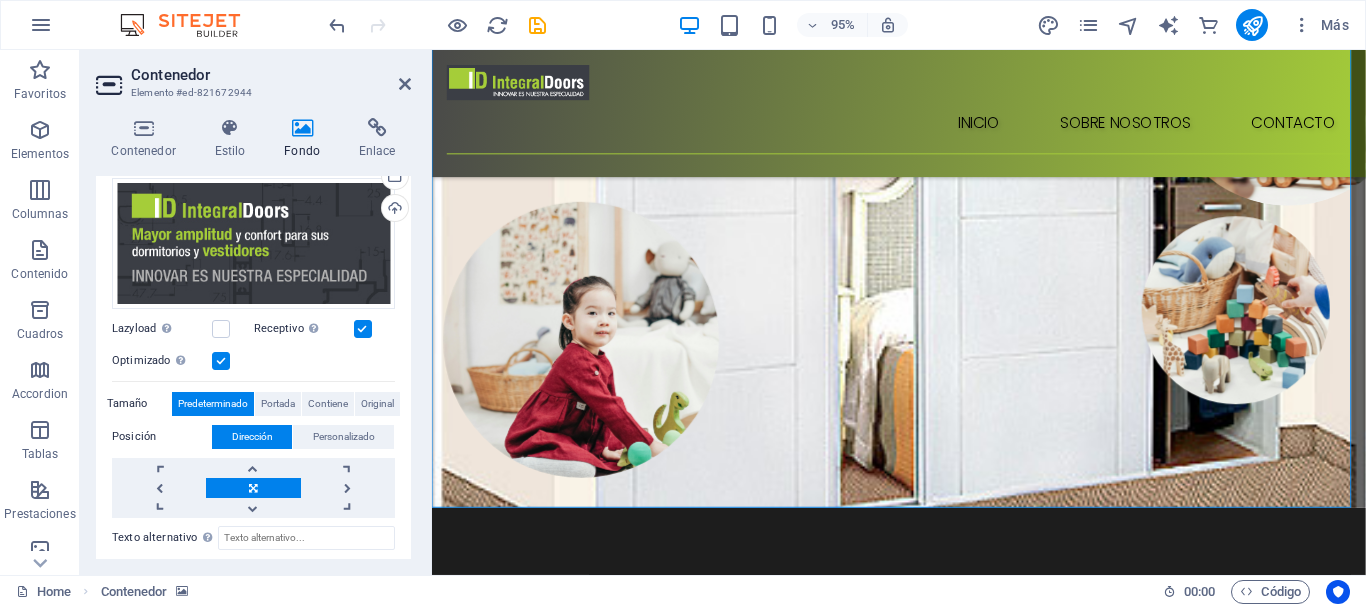 click on "Arrastra archivos aquí, haz clic para escoger archivos o  selecciona archivos de Archivos o de nuestra galería gratuita de fotos y vídeos Selecciona archivos del administrador de archivos, de la galería de fotos o carga archivo(s) Cargar Lazyload La carga de imágenes tras la carga de la página mejora la velocidad de la página. Receptivo Automáticamente cargar tamaños optimizados de smartphone e imagen retina. Optimizado Las imágenes se comprimen para así mejorar la velocidad de las páginas. Tamaño Predeterminado Portada Contiene Original Repetir Predeterminado Posición Dirección Personalizado X offset 50 px rem % vh vw Y offset 50 px rem % vh vw" at bounding box center [253, 344] 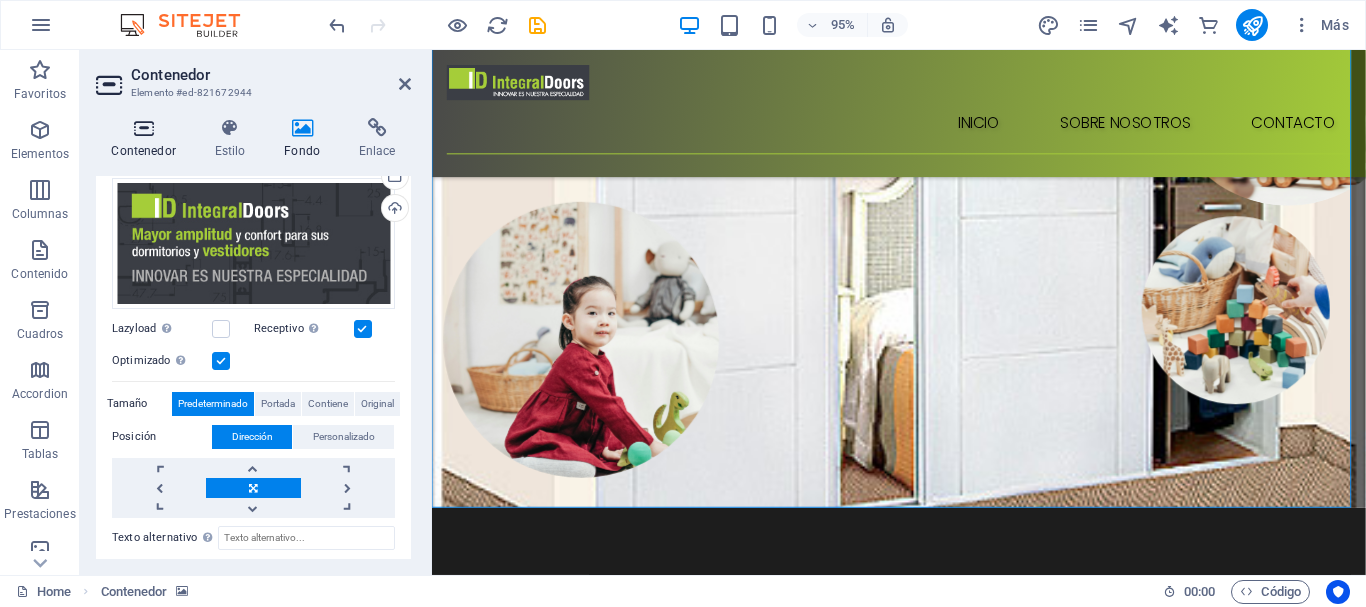click at bounding box center (143, 128) 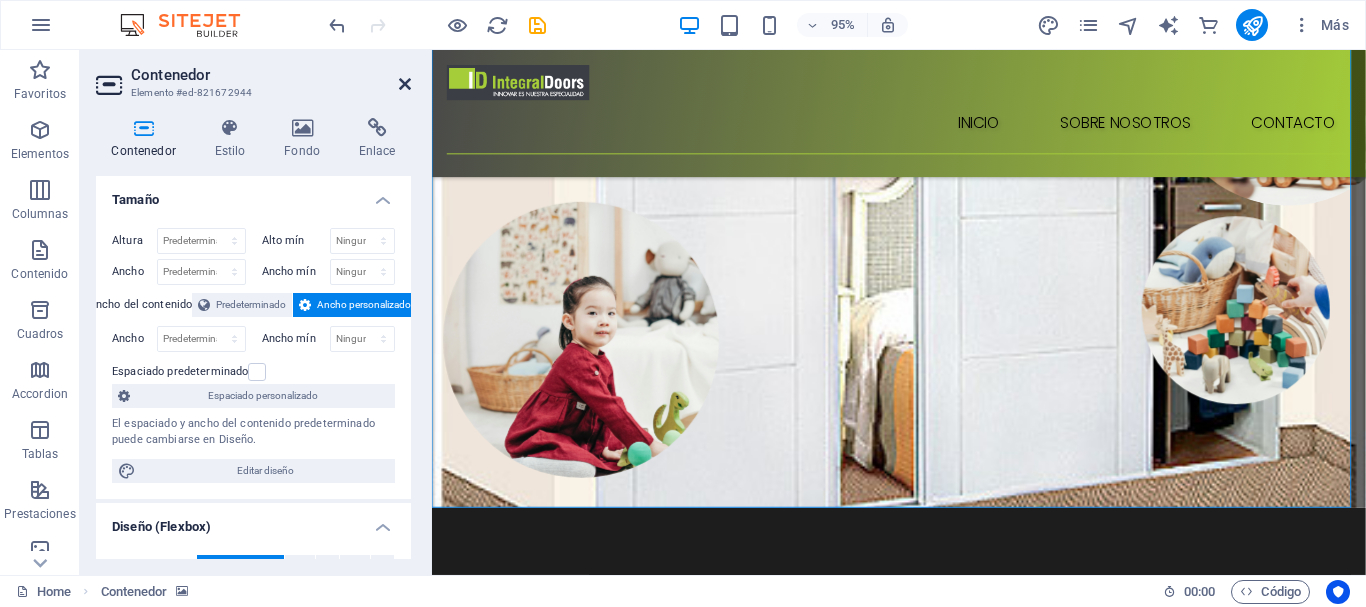 click at bounding box center [405, 84] 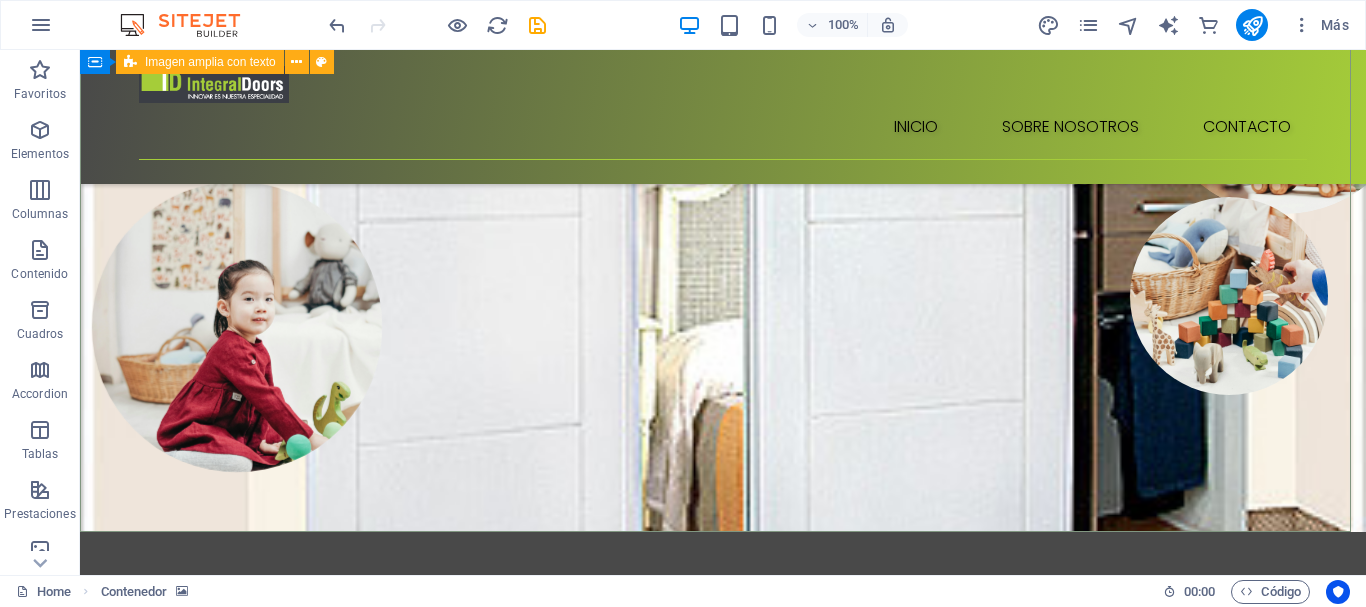 click on "Somos especialistas en diseño Nuestra misión es crear espacios mas grandes y confortables para los ambientes de nuestros clientes. los invitamos a nuestras exclusivas líneas de productos Contáctanos" at bounding box center (723, 762) 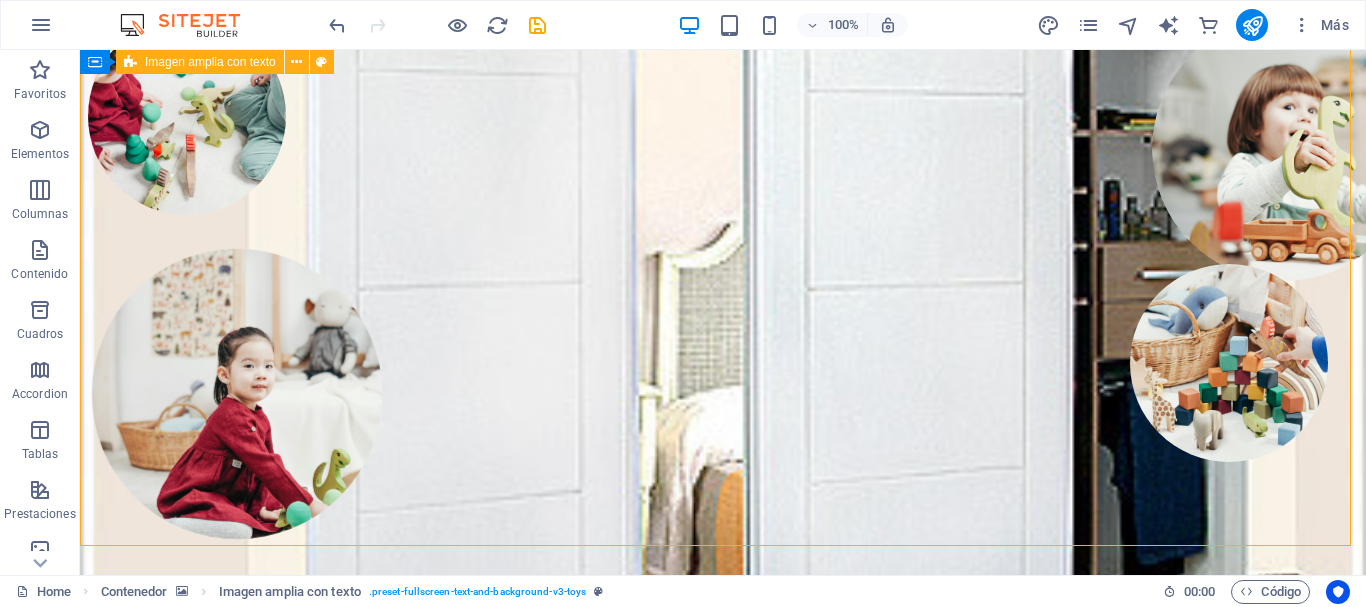 scroll, scrollTop: 0, scrollLeft: 0, axis: both 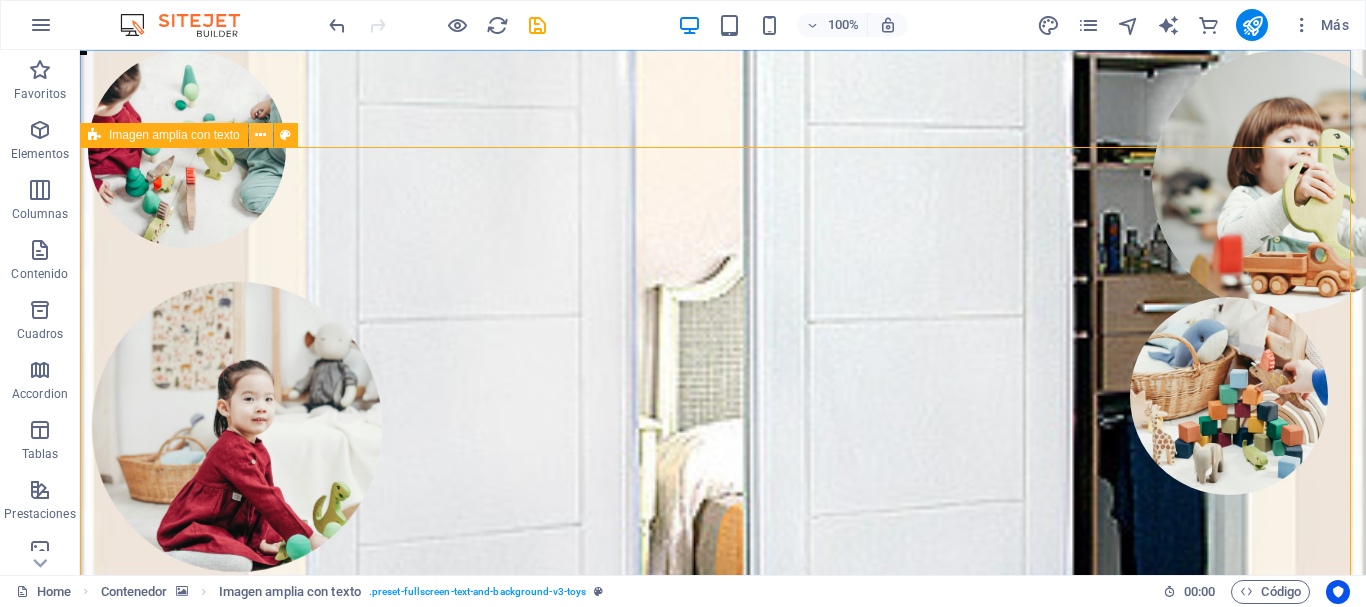click at bounding box center (260, 135) 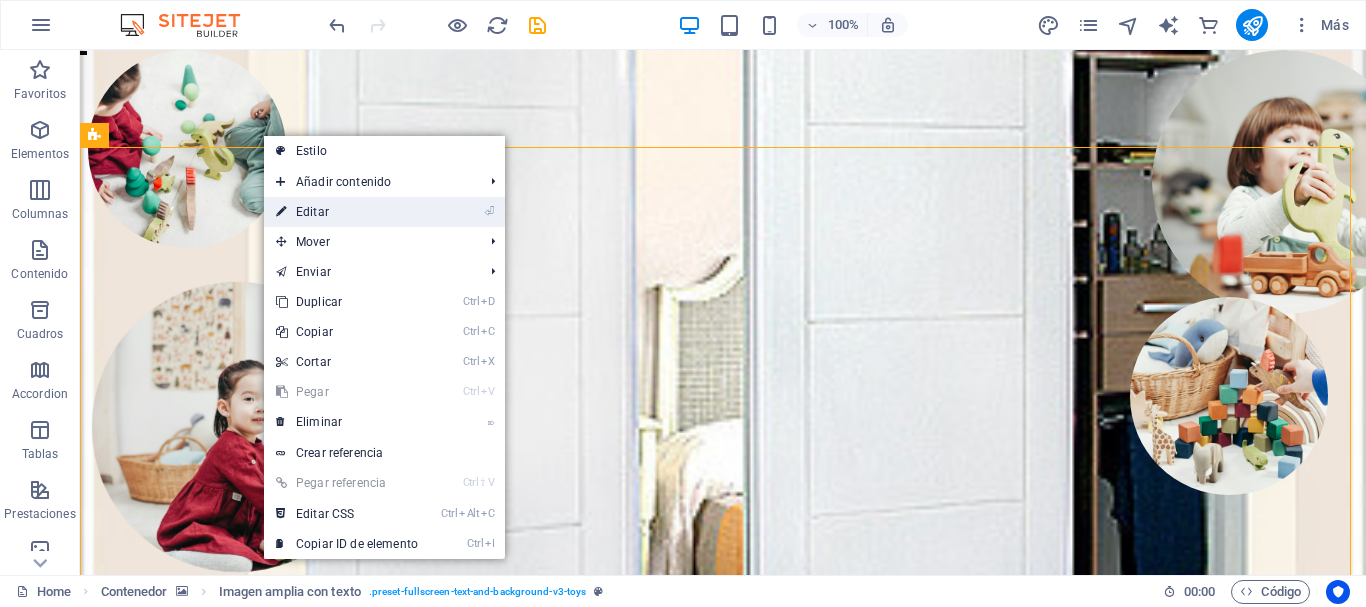 click on "⏎  Editar" at bounding box center [347, 212] 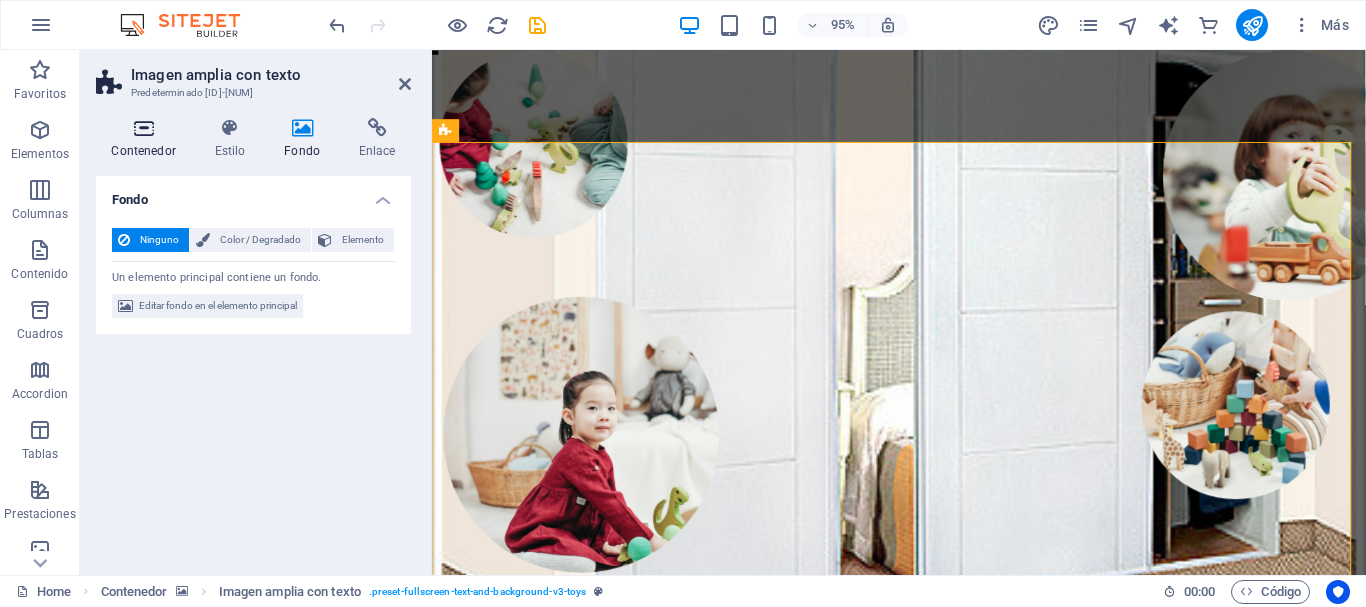 click on "Contenedor" at bounding box center [147, 139] 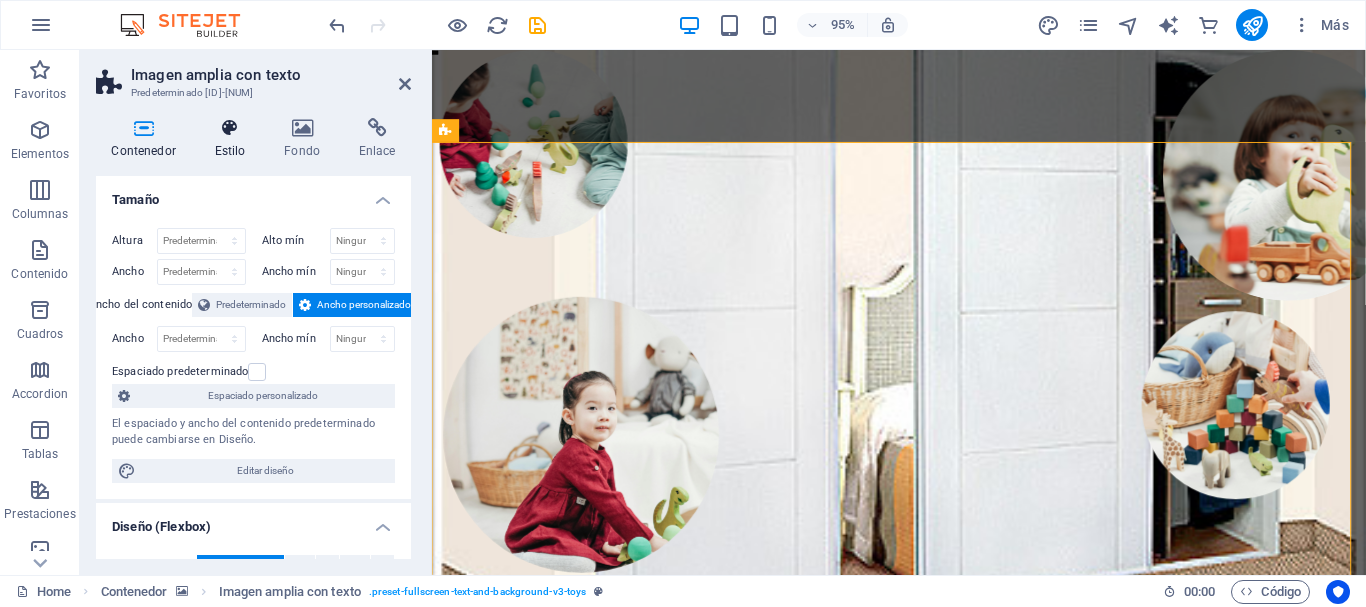click on "Estilo" at bounding box center [234, 139] 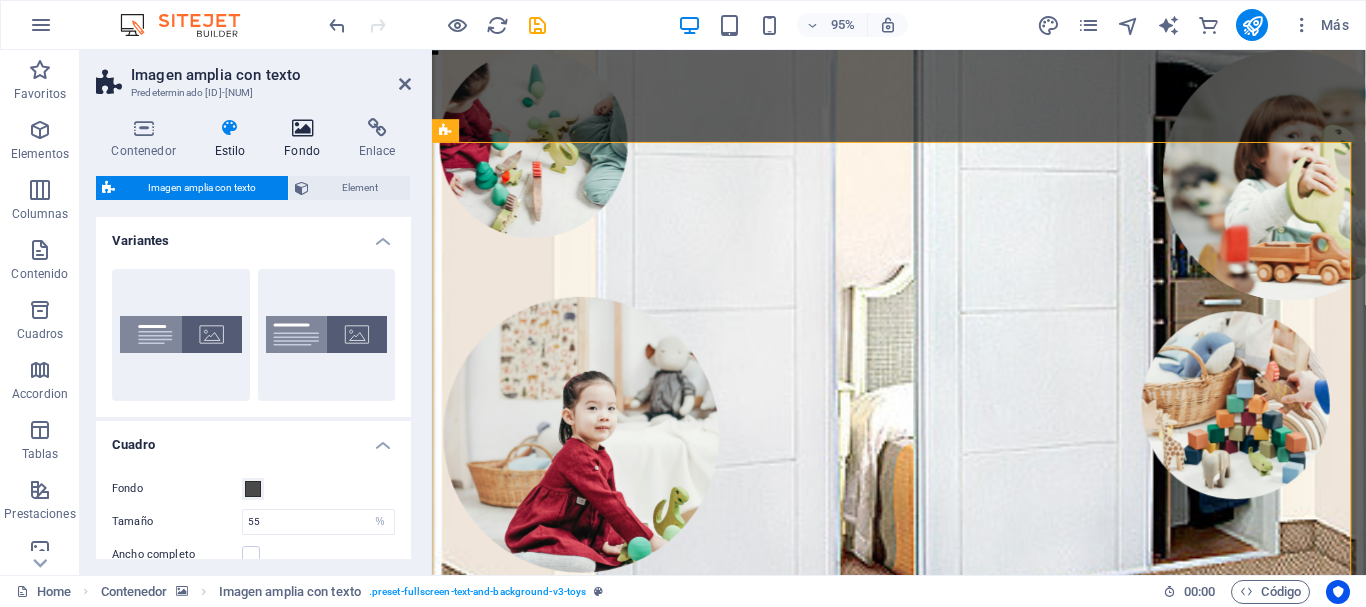 click at bounding box center [302, 128] 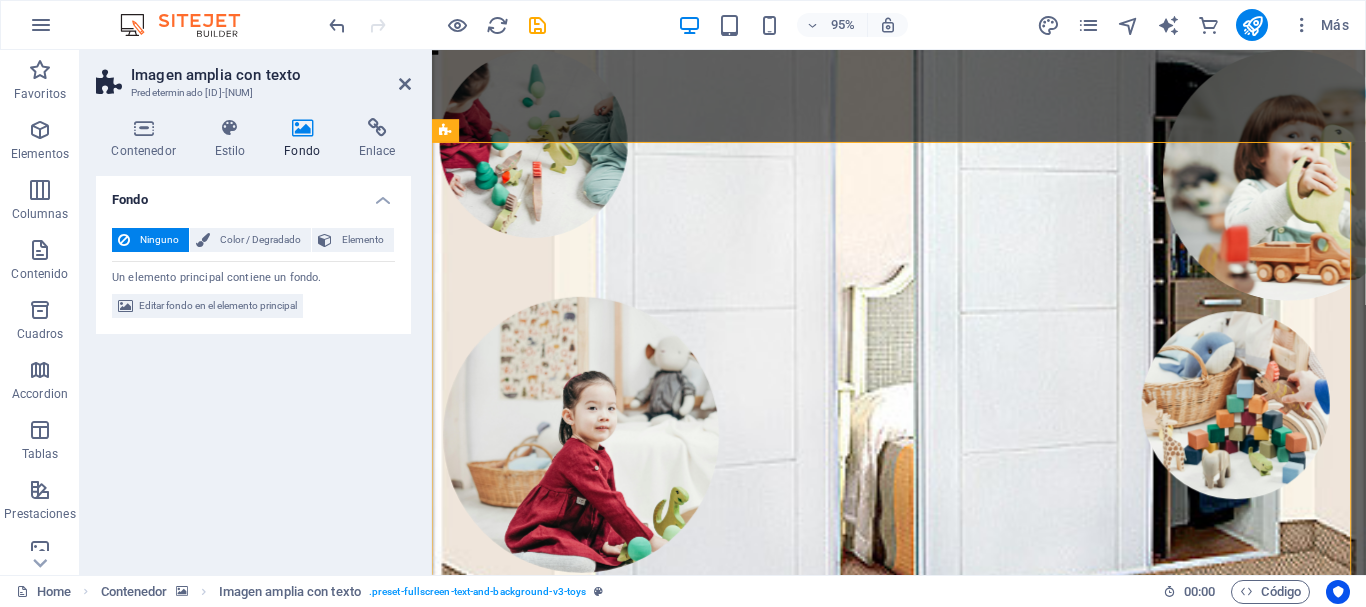 click on "Ninguno Color / Degradado Elemento Estirar fondo a ancho completo Superposición de colores Sitúa una superposición sobre el fondo para colorearla Parallax 0 % Imagen Control deslizante de imágenes Mapa Video YouTube Vimeo HTML Arrastra archivos aquí, haz clic para escoger archivos o  selecciona archivos de Archivos o de nuestra galería gratuita de fotos y vídeos Selecciona archivos del administrador de archivos, de la galería de fotos o carga archivo(s) Cargar Lazyload La carga de imágenes tras la carga de la página mejora la velocidad de la página. Receptivo Automáticamente cargar tamaños optimizados de smartphone e imagen retina. Optimizado Las imágenes se comprimen para así mejorar la velocidad de las páginas. Tamaño Predeterminado Portada Contiene Original Repetir Predeterminado Posición Dirección Personalizado X offset 50 px rem % vh vw Y offset 50 px rem % vh vw Texto alternativo Leyenda de la imagen Paragraph Format Normal Heading 1 Heading 2 Heading 3 Heading 4 Heading 5 Heading 6 8" at bounding box center (253, 273) 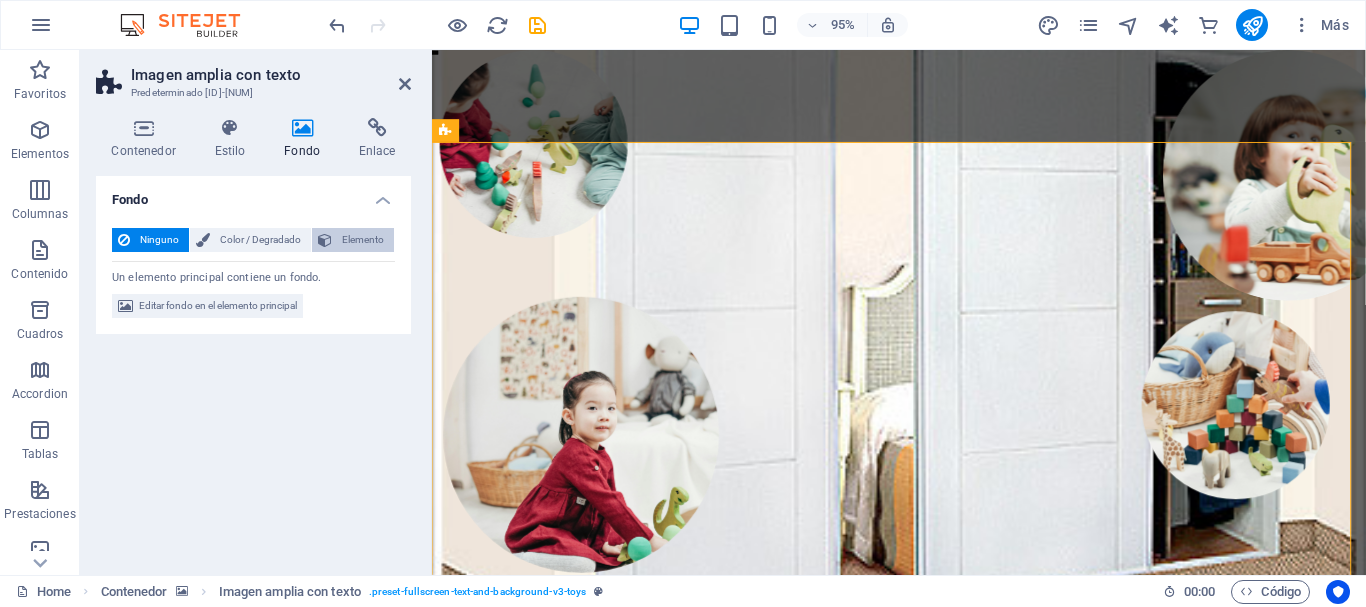 click on "Elemento" at bounding box center [353, 240] 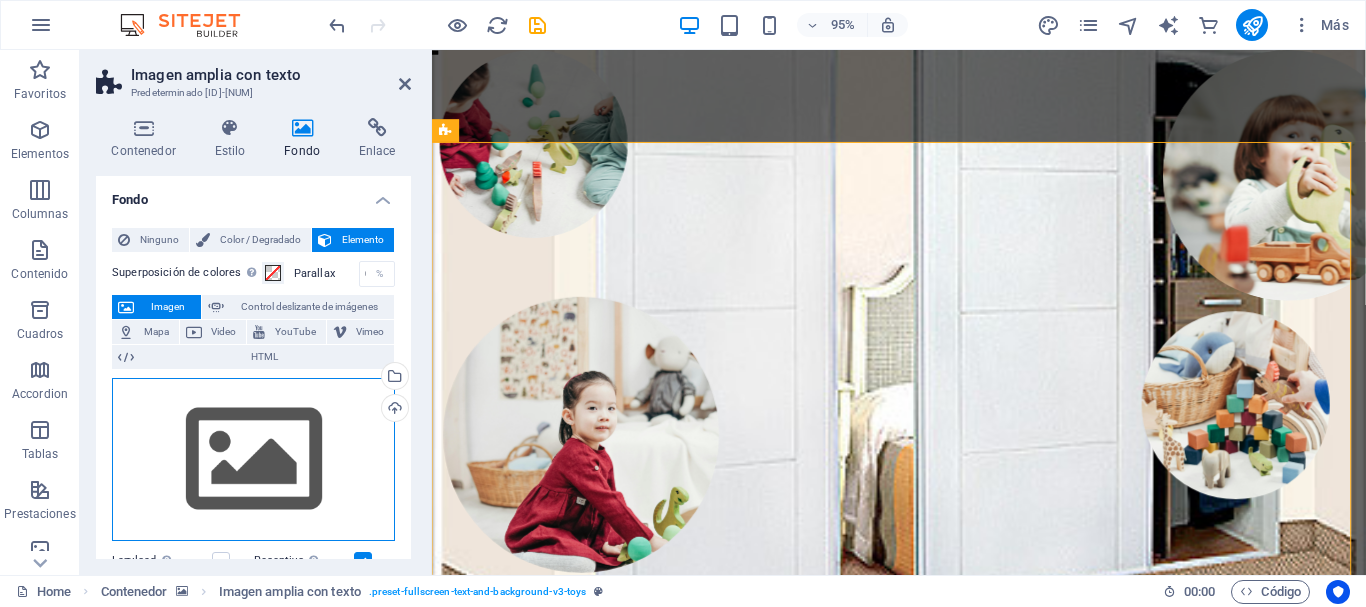 click on "Arrastra archivos aquí, haz clic para escoger archivos o  selecciona archivos de Archivos o de nuestra galería gratuita de fotos y vídeos" at bounding box center [253, 460] 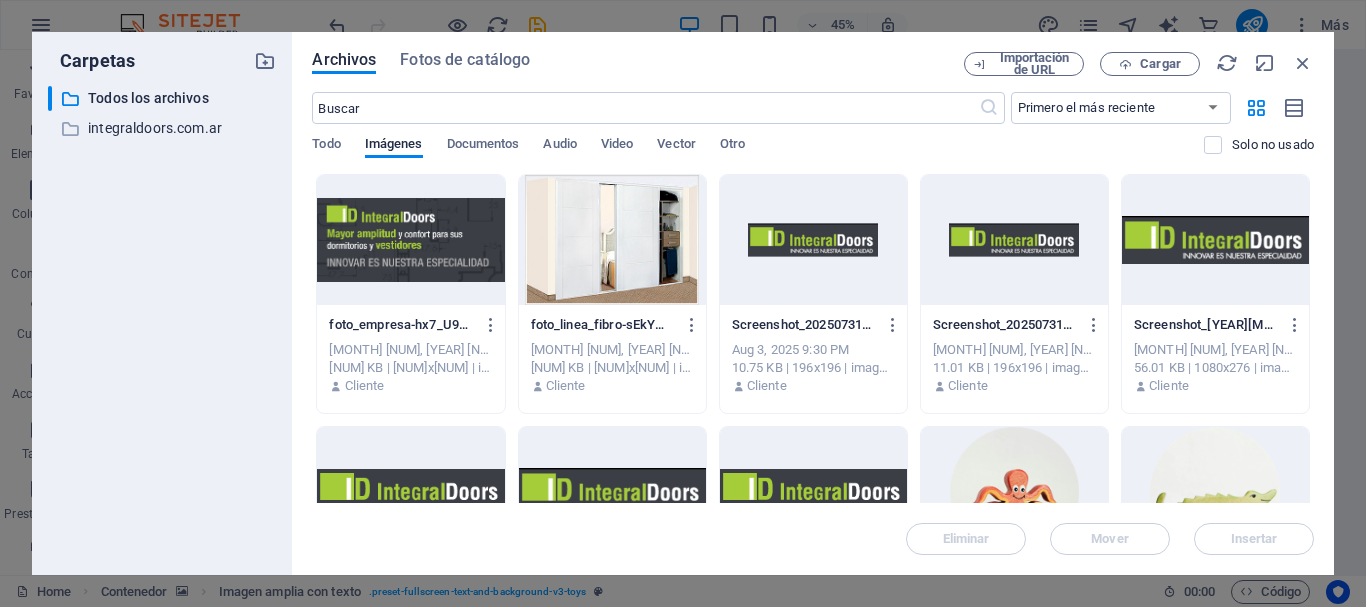 click at bounding box center (410, 240) 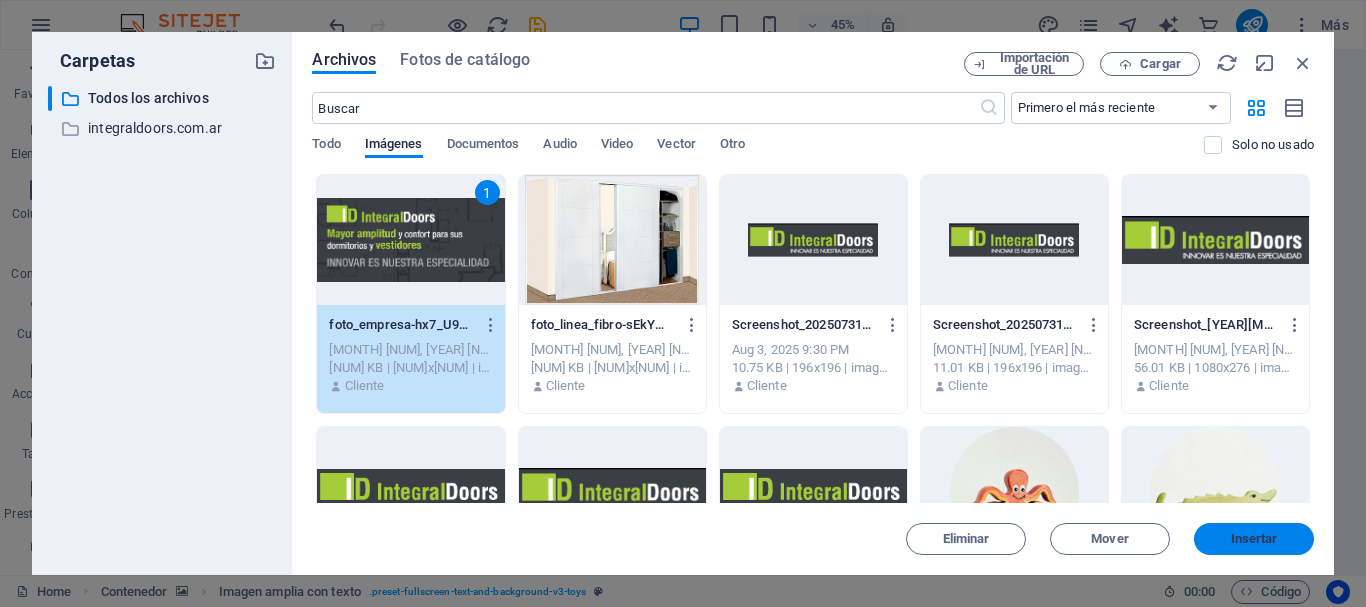 click on "Insertar" at bounding box center [1254, 539] 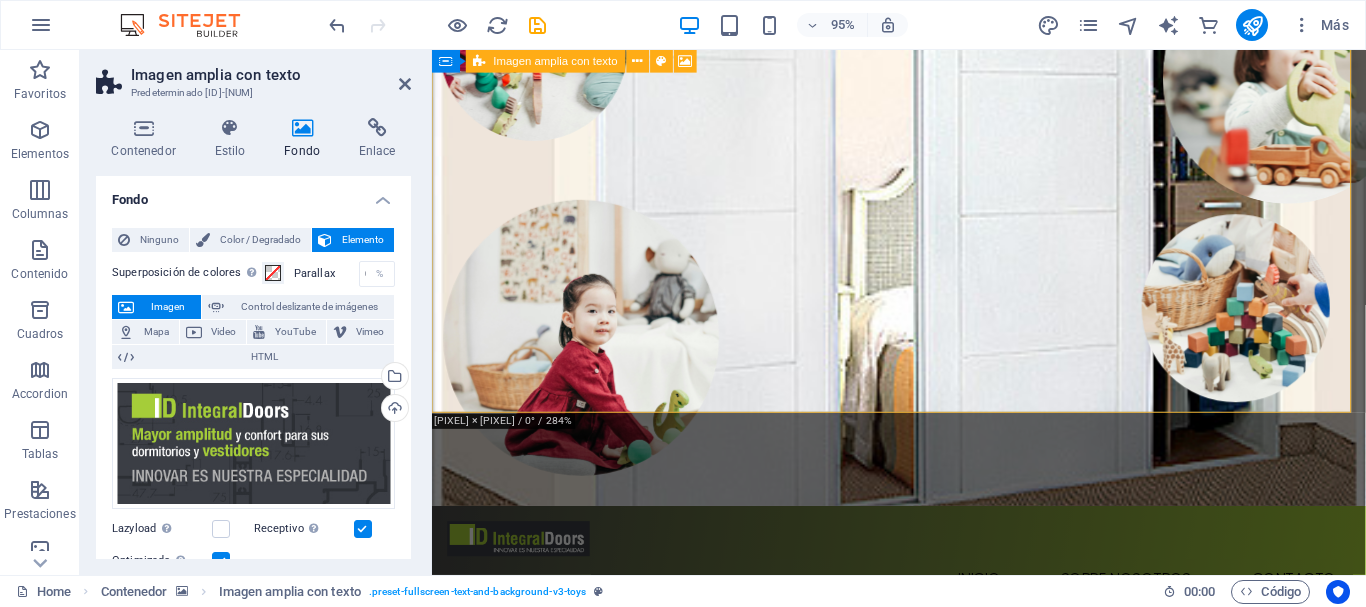 scroll, scrollTop: 0, scrollLeft: 0, axis: both 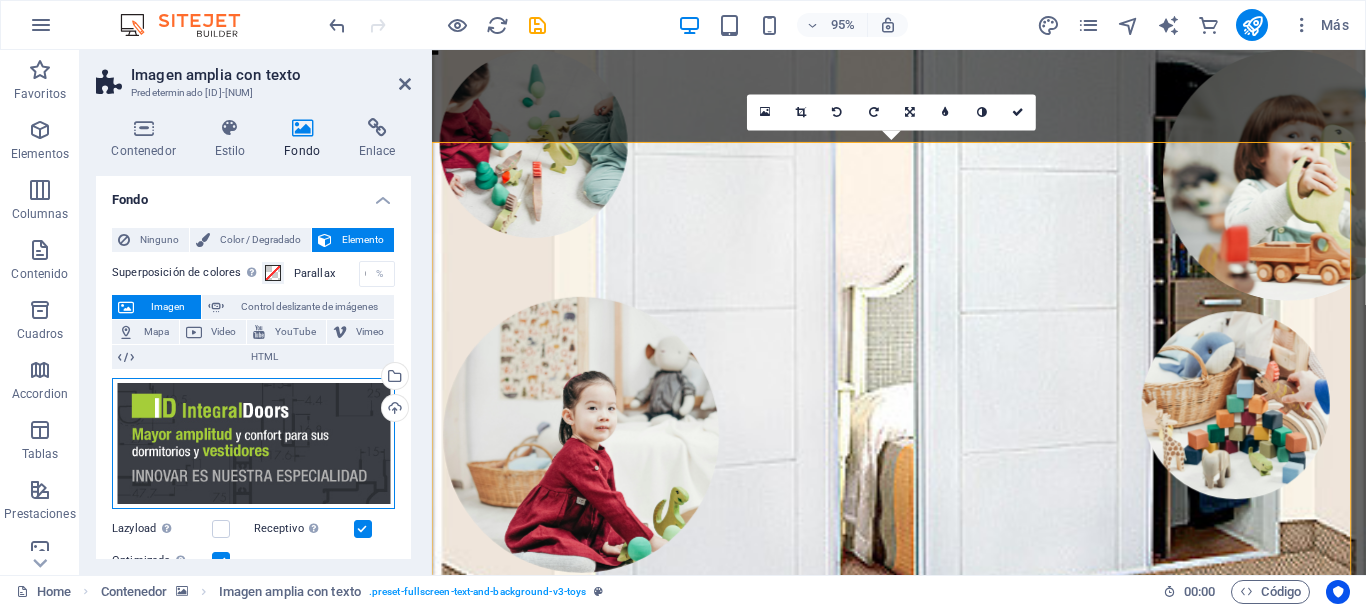 click on "Arrastra archivos aquí, haz clic para escoger archivos o  selecciona archivos de Archivos o de nuestra galería gratuita de fotos y vídeos" at bounding box center (253, 443) 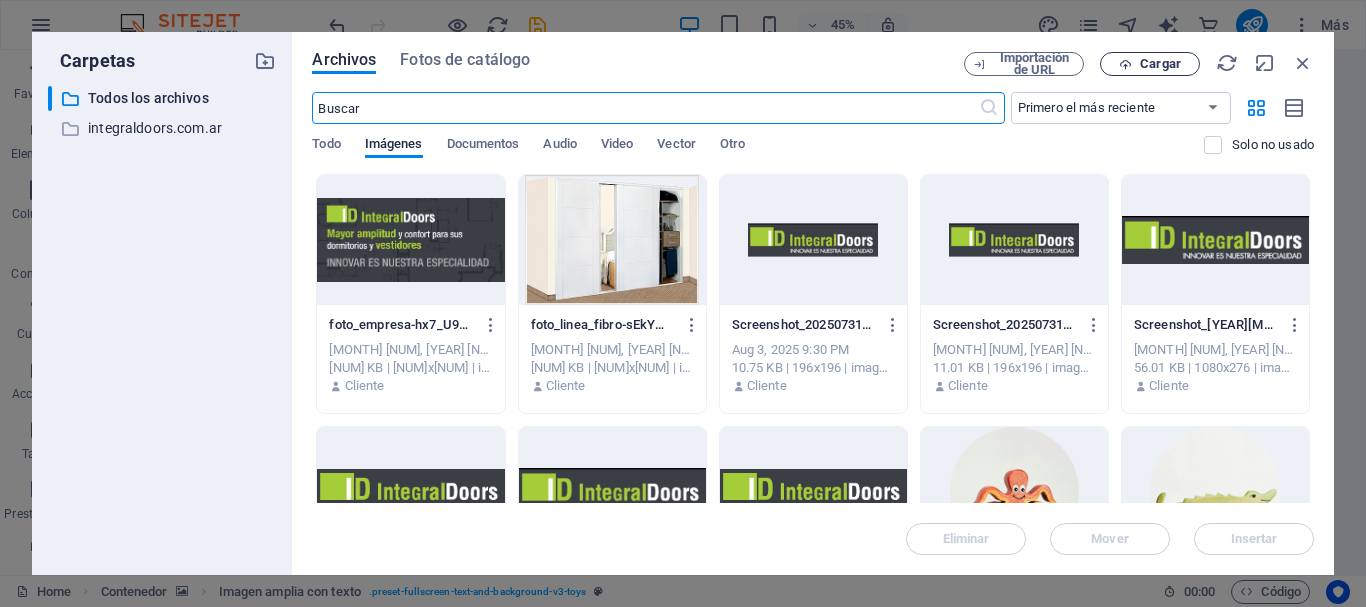 click on "Cargar" at bounding box center (1150, 64) 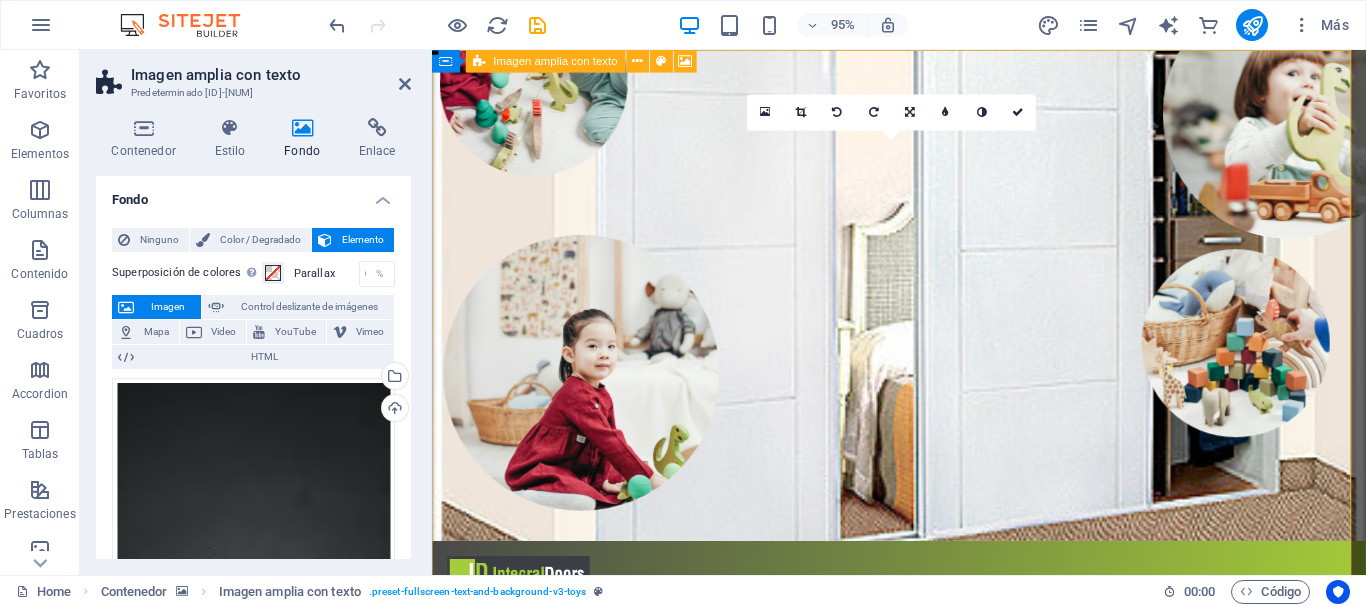 scroll, scrollTop: 0, scrollLeft: 0, axis: both 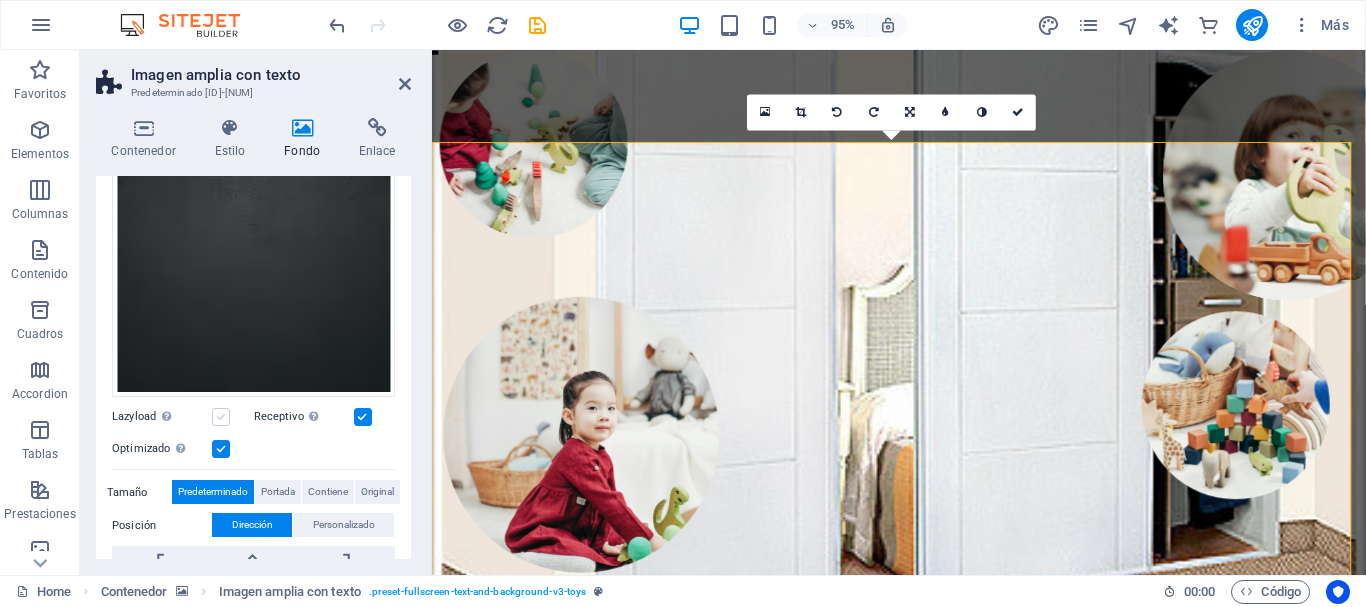 click at bounding box center (221, 417) 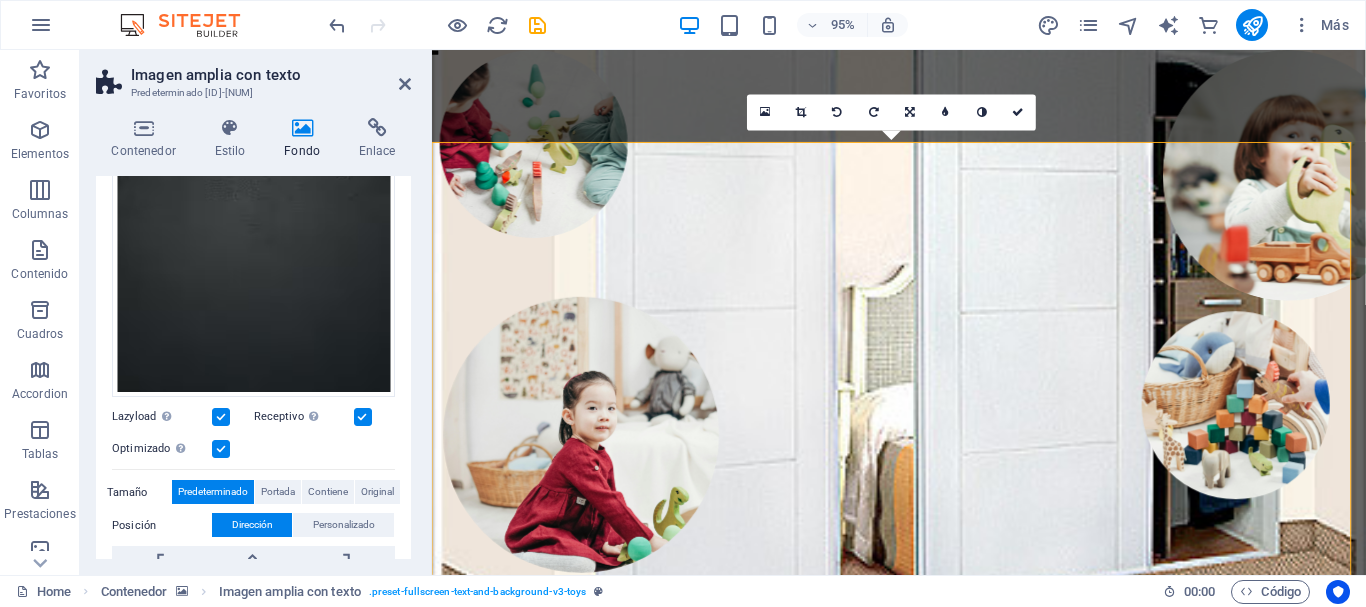 click at bounding box center [221, 417] 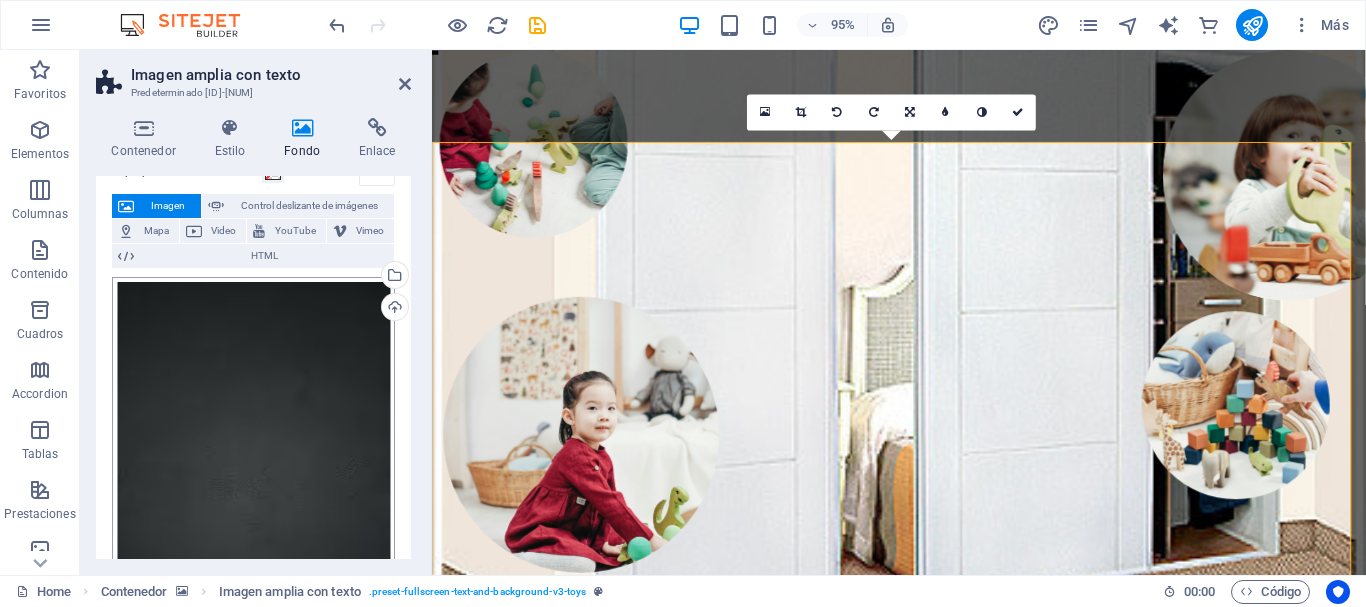 scroll, scrollTop: 100, scrollLeft: 0, axis: vertical 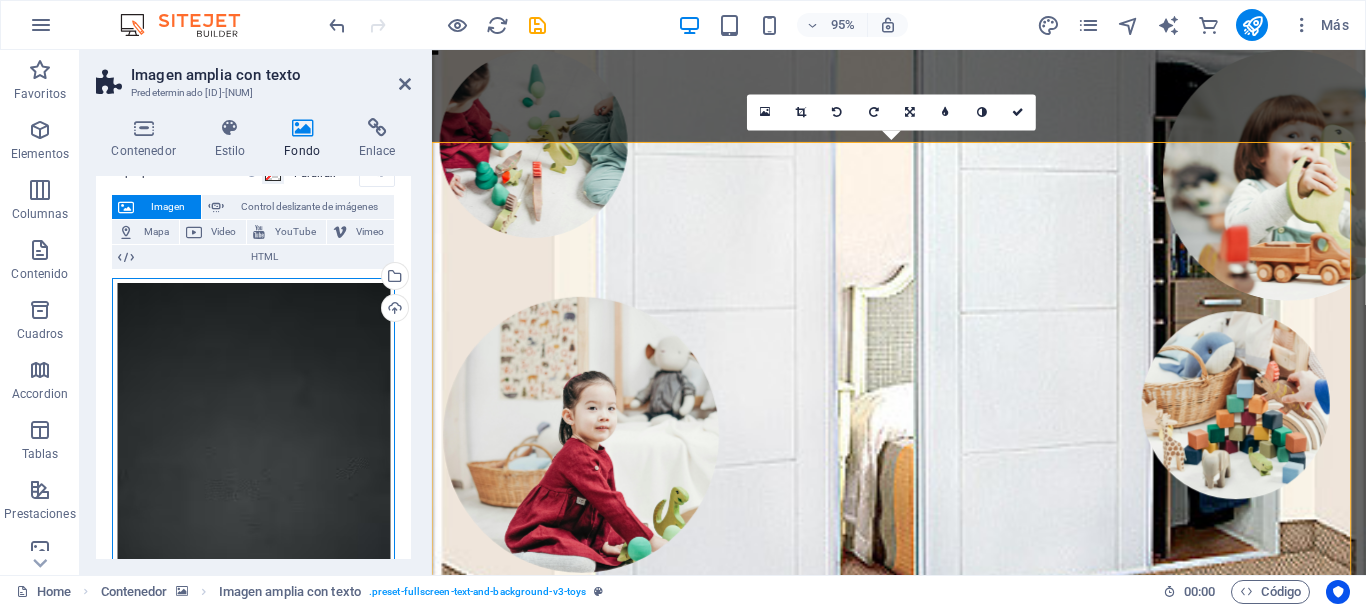click on "Arrastra archivos aquí, haz clic para escoger archivos o  selecciona archivos de Archivos o de nuestra galería gratuita de fotos y vídeos" at bounding box center (253, 488) 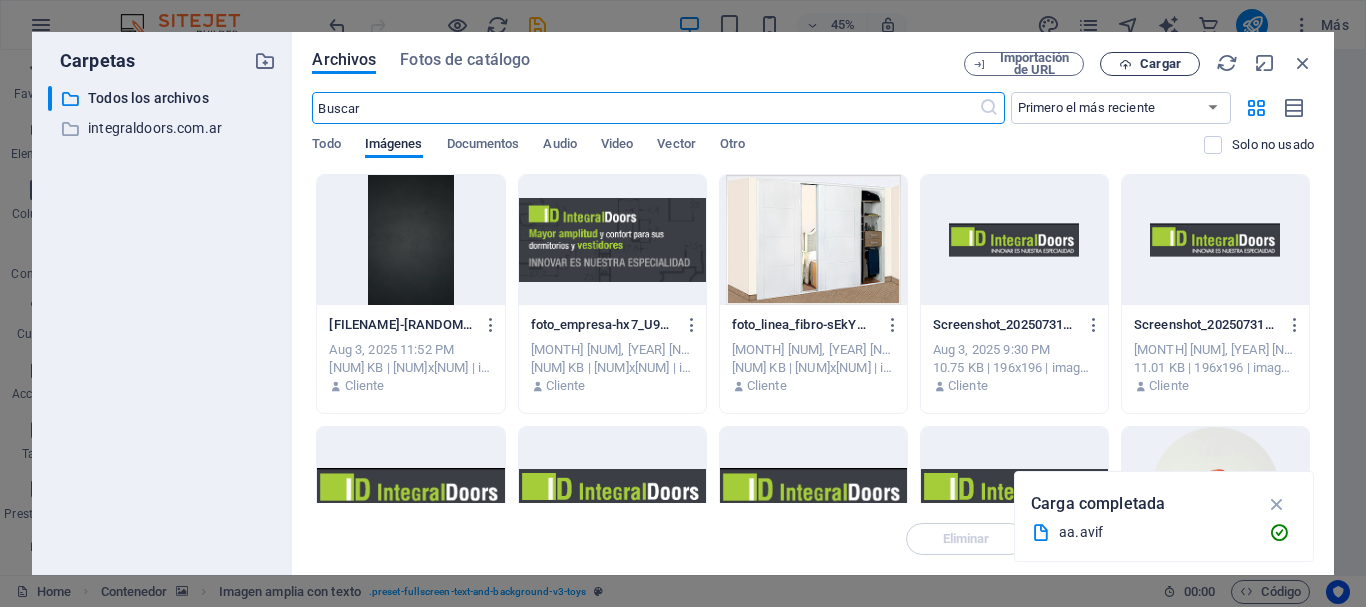 click on "Cargar" at bounding box center (1160, 64) 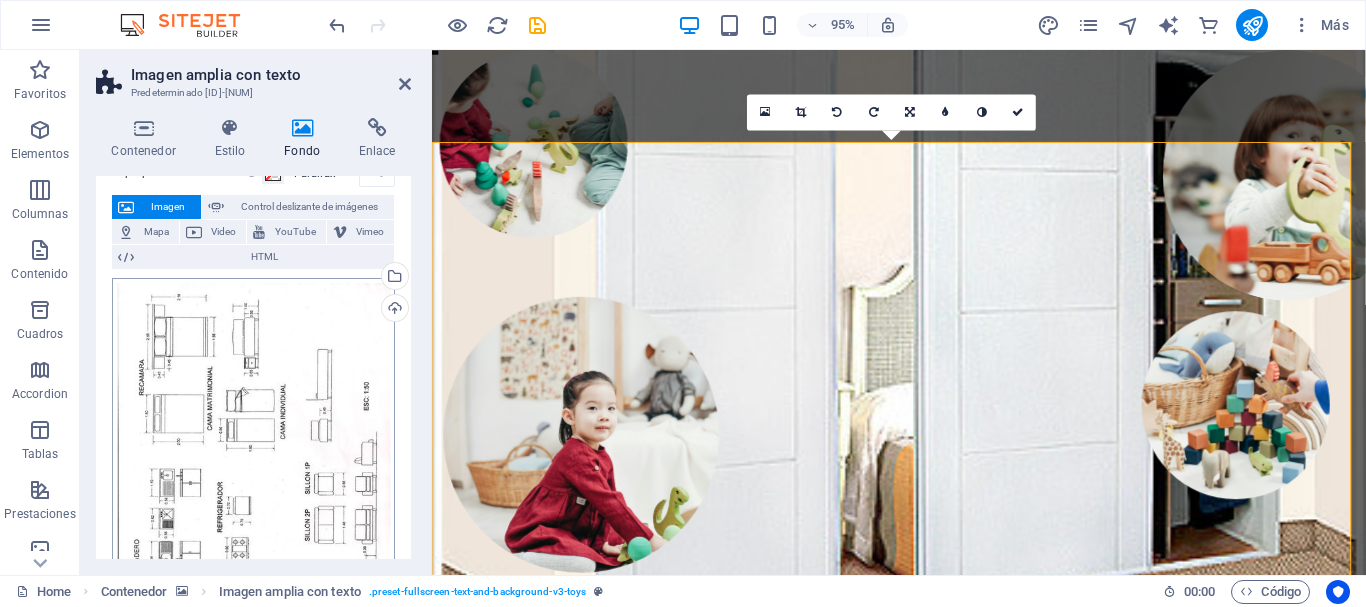 scroll, scrollTop: 200, scrollLeft: 0, axis: vertical 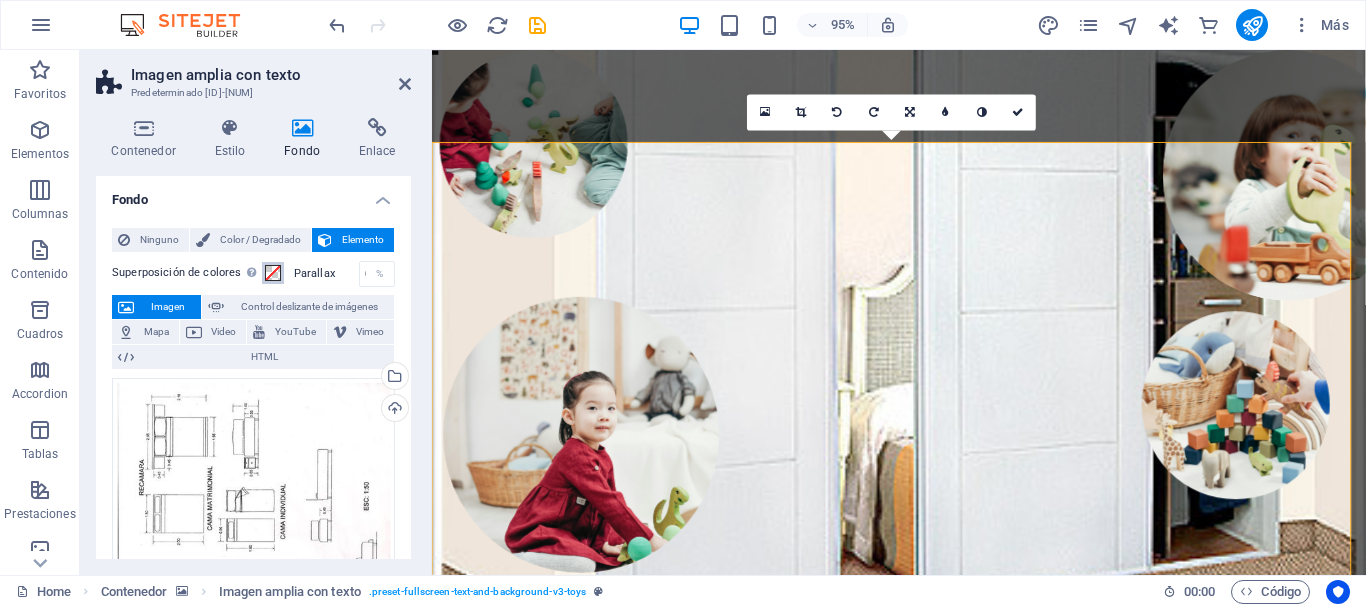 click at bounding box center (273, 273) 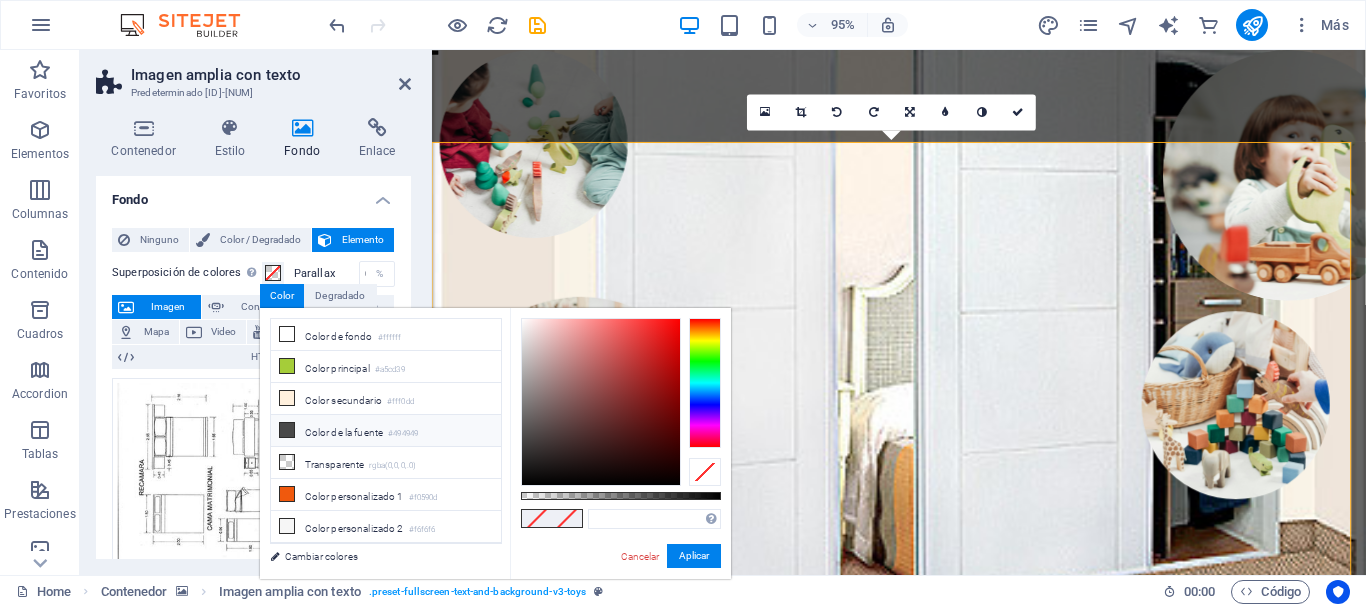 click at bounding box center (287, 430) 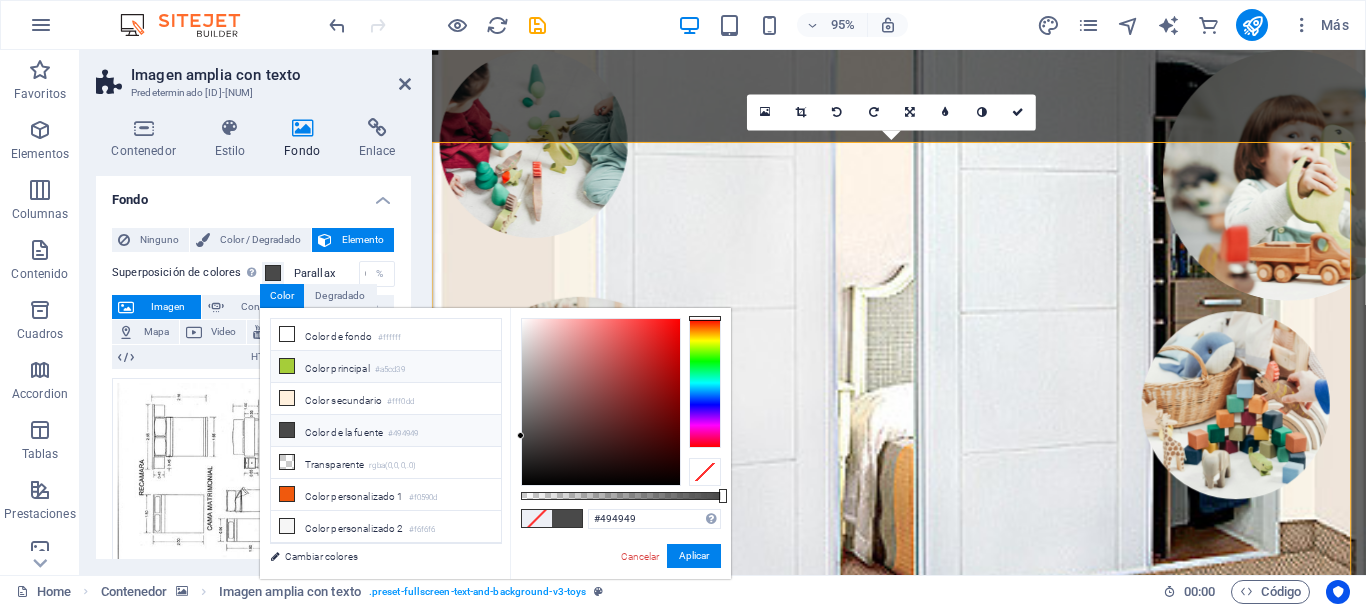 click at bounding box center [287, 366] 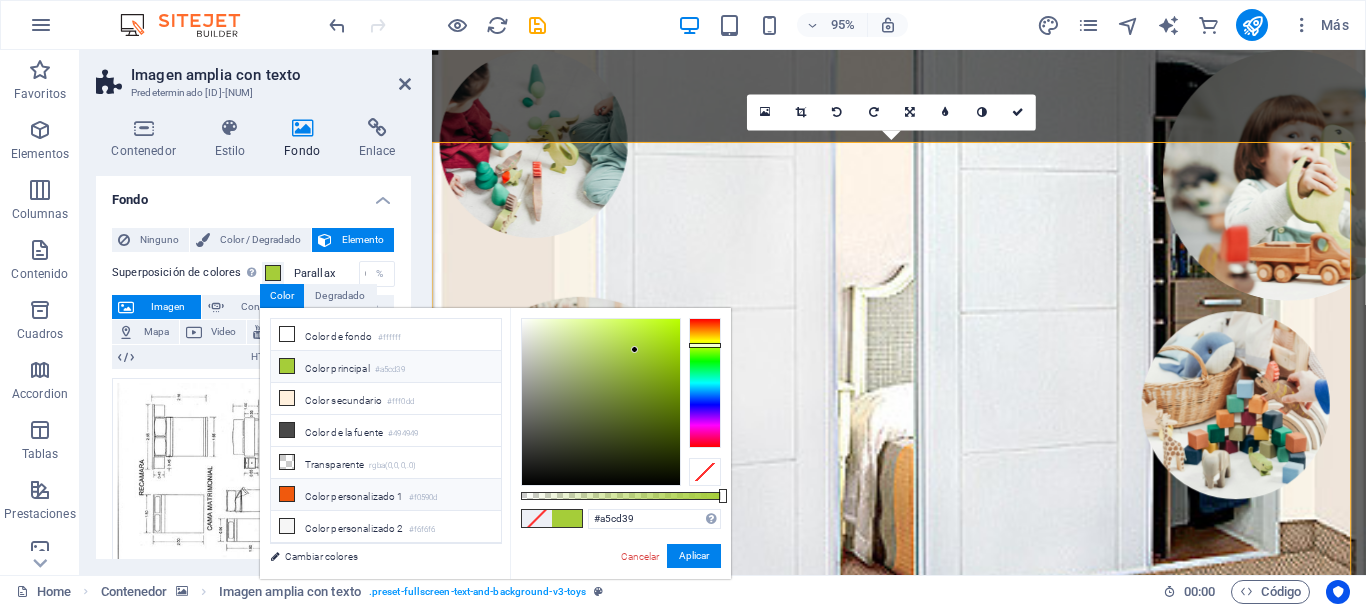 click at bounding box center (287, 494) 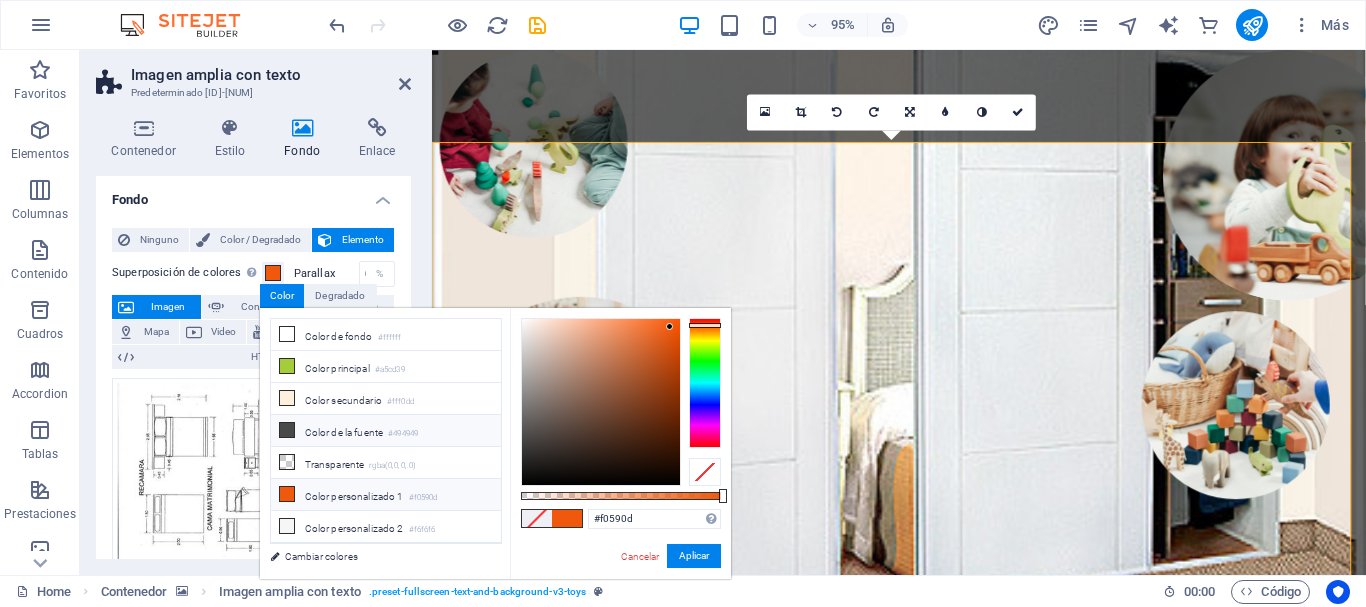 click at bounding box center [287, 430] 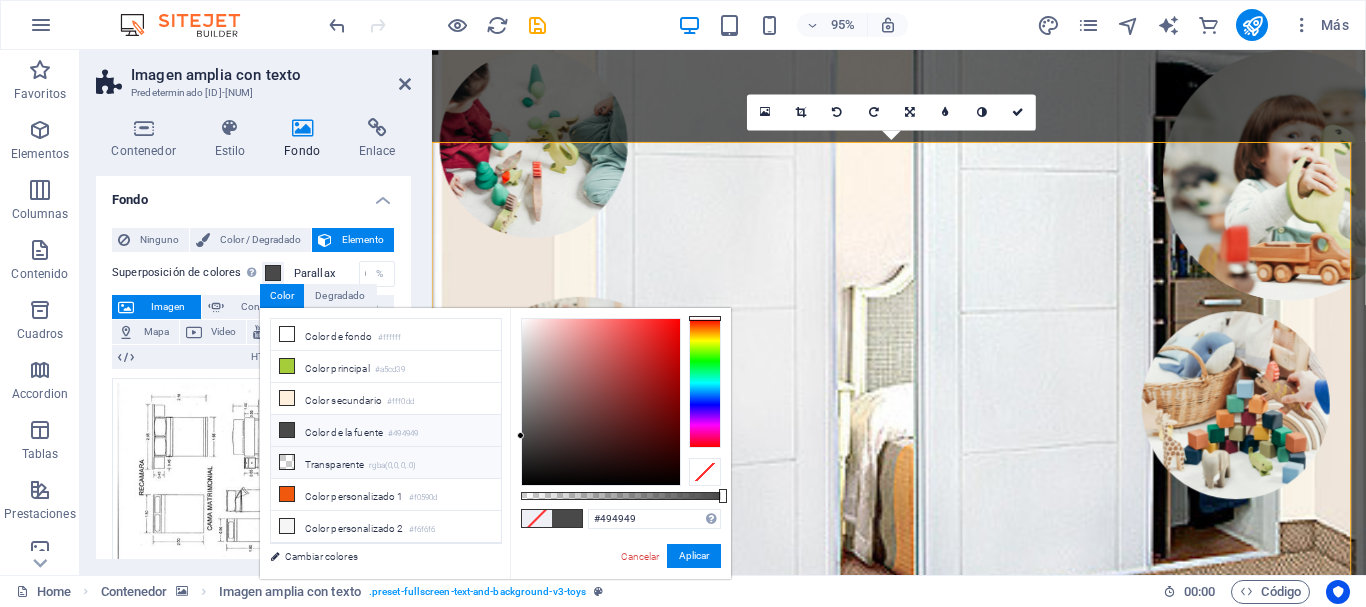 click at bounding box center (287, 462) 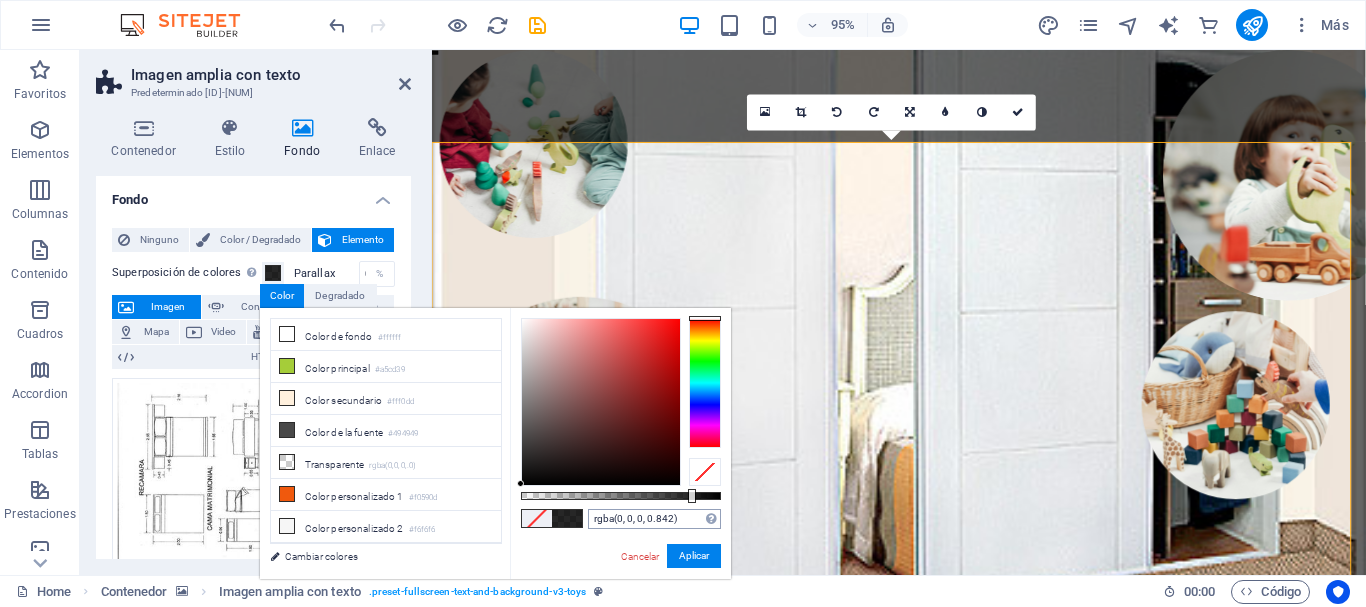 type on "rgba(0, 0, 0, 0.837)" 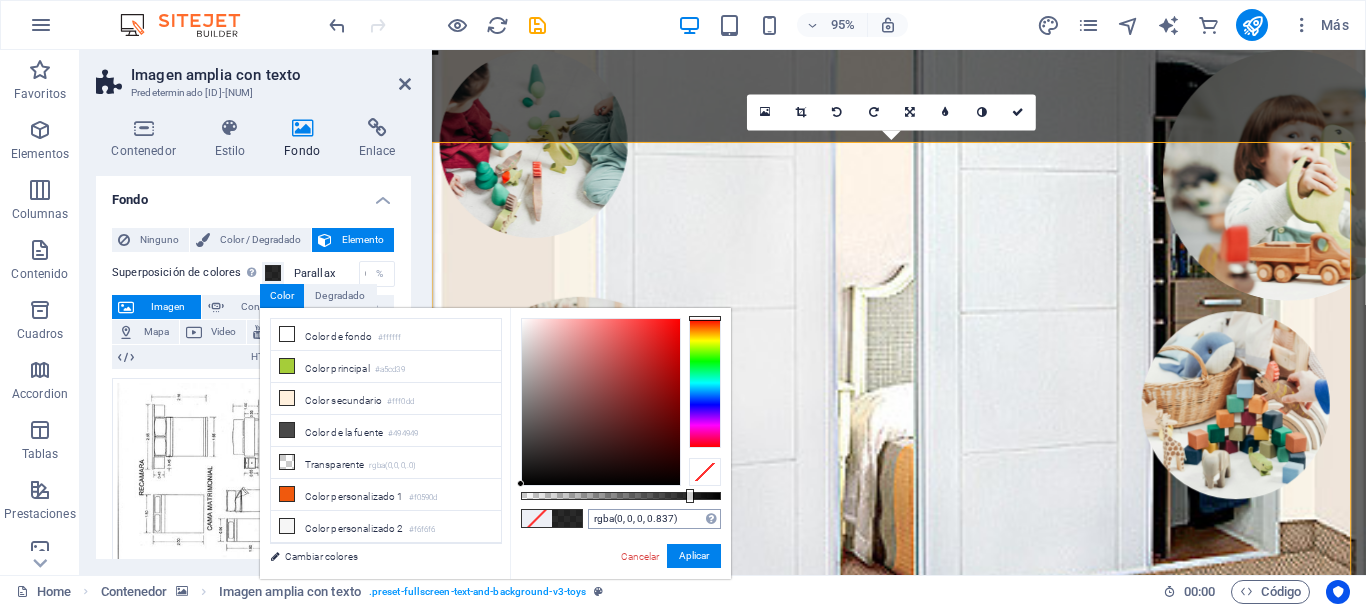 drag, startPoint x: 536, startPoint y: 494, endPoint x: 688, endPoint y: 508, distance: 152.64337 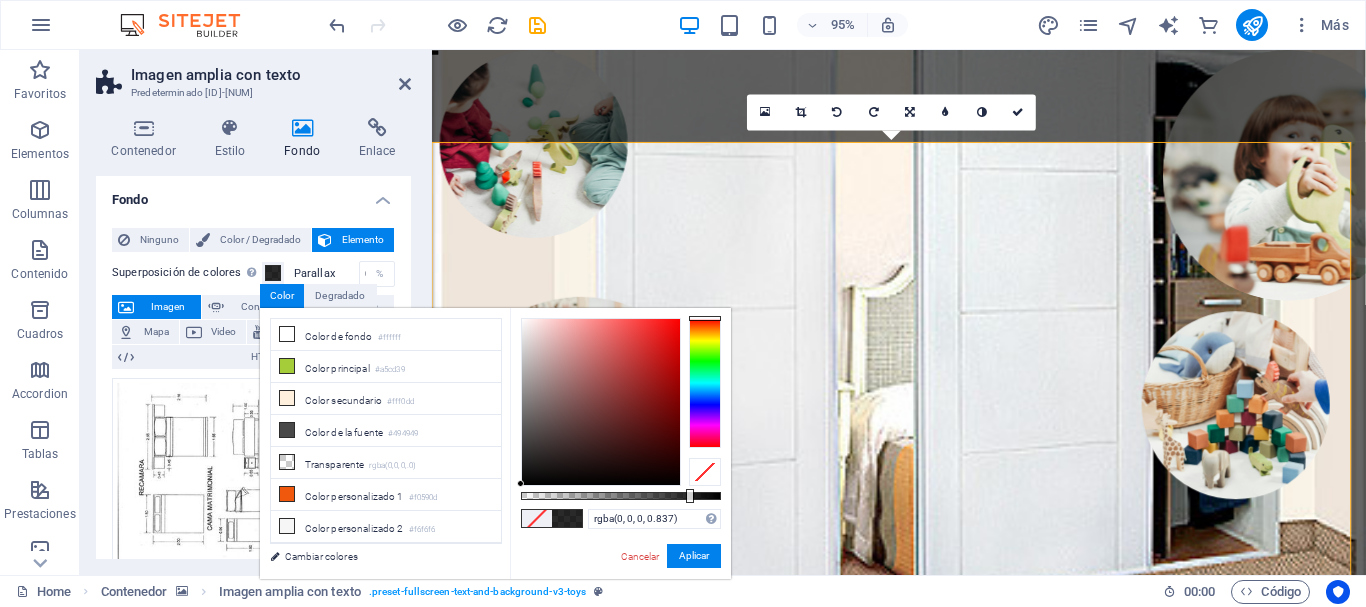 click on "Fondo" at bounding box center (253, 194) 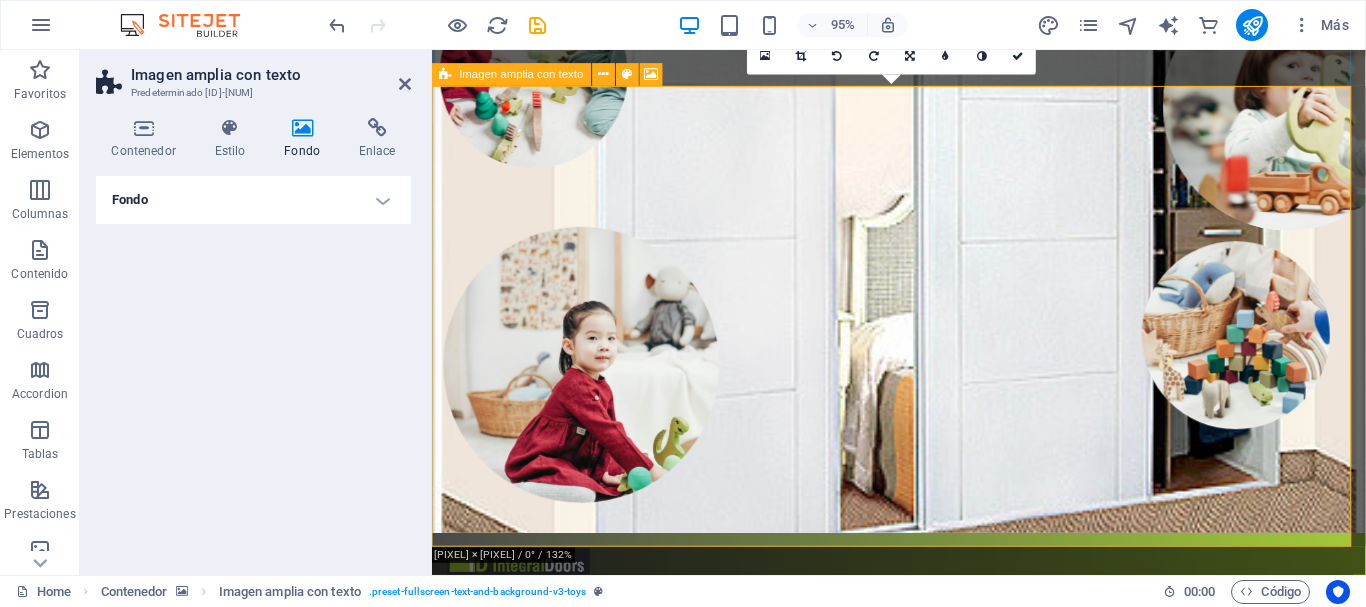 scroll, scrollTop: 100, scrollLeft: 0, axis: vertical 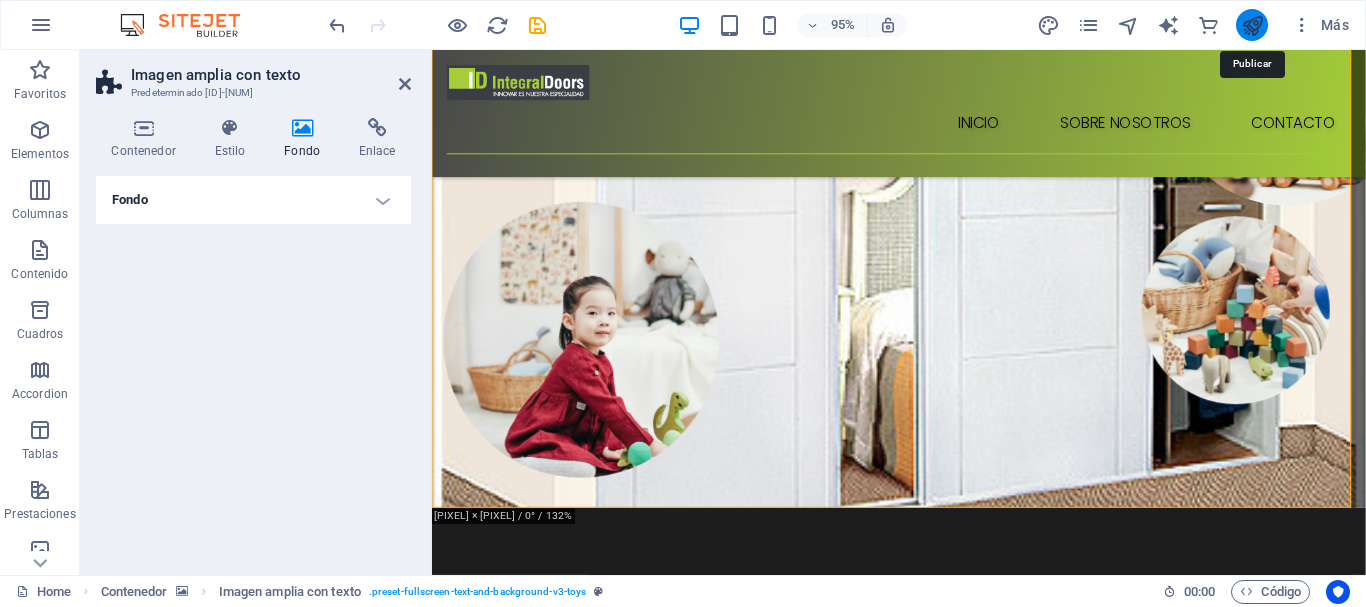 click at bounding box center (1252, 25) 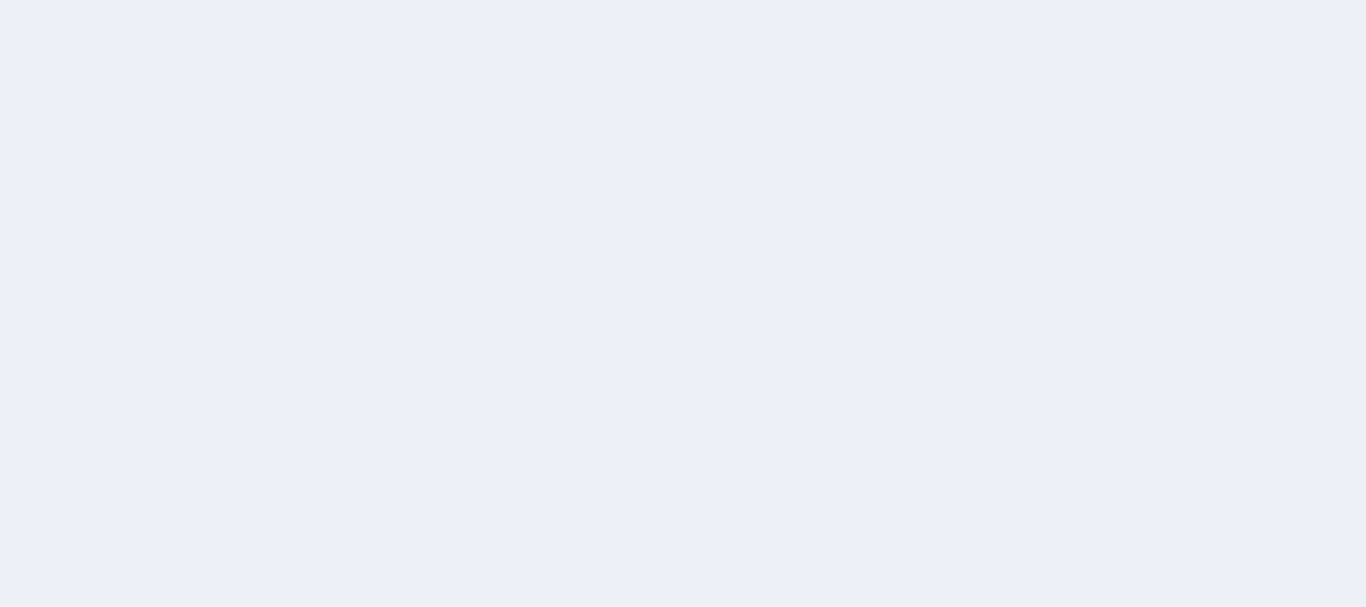 scroll, scrollTop: 0, scrollLeft: 0, axis: both 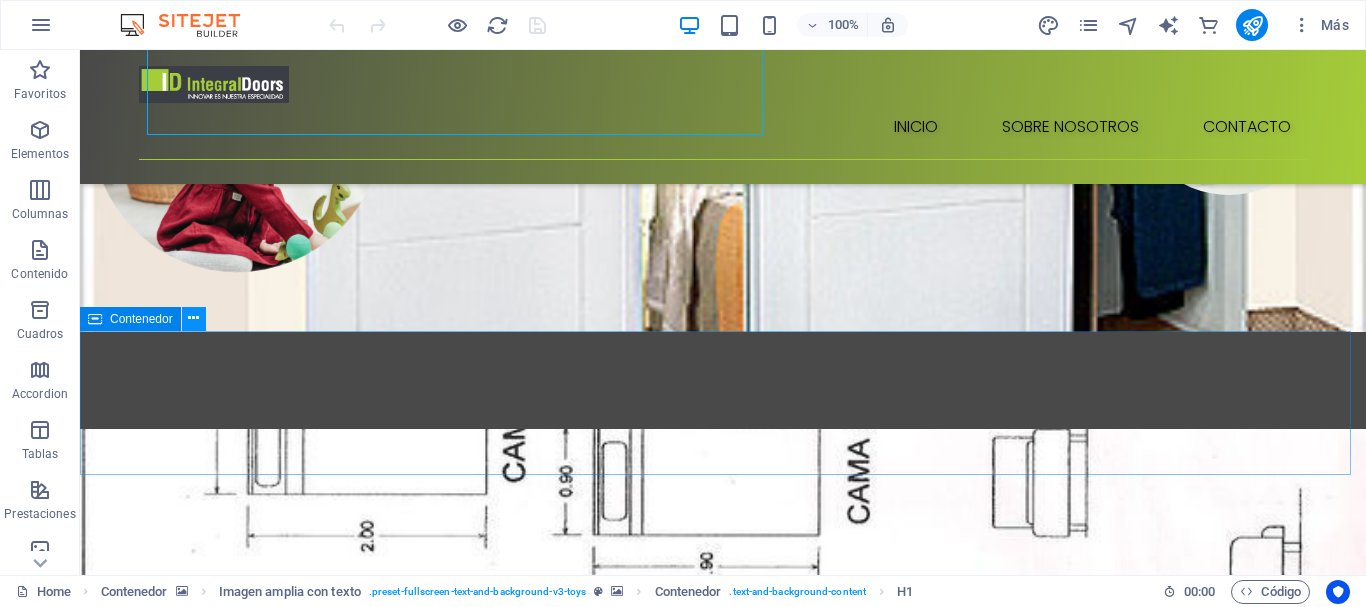 click at bounding box center (193, 318) 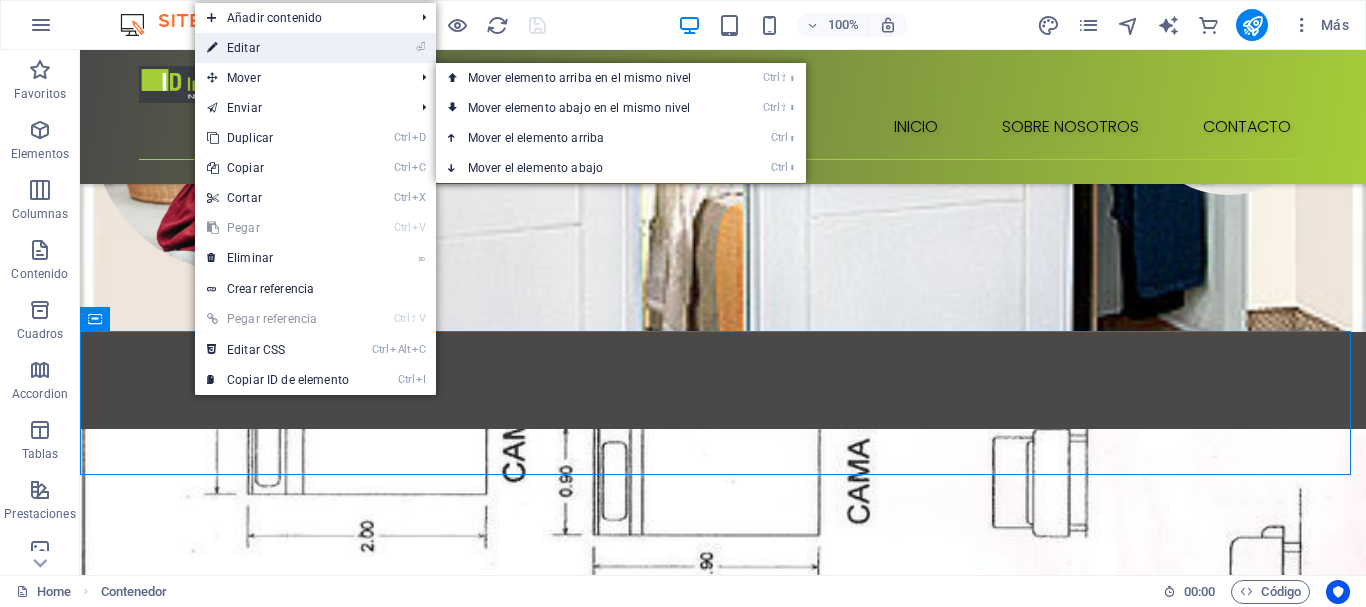 click on "⏎  Editar" at bounding box center (278, 48) 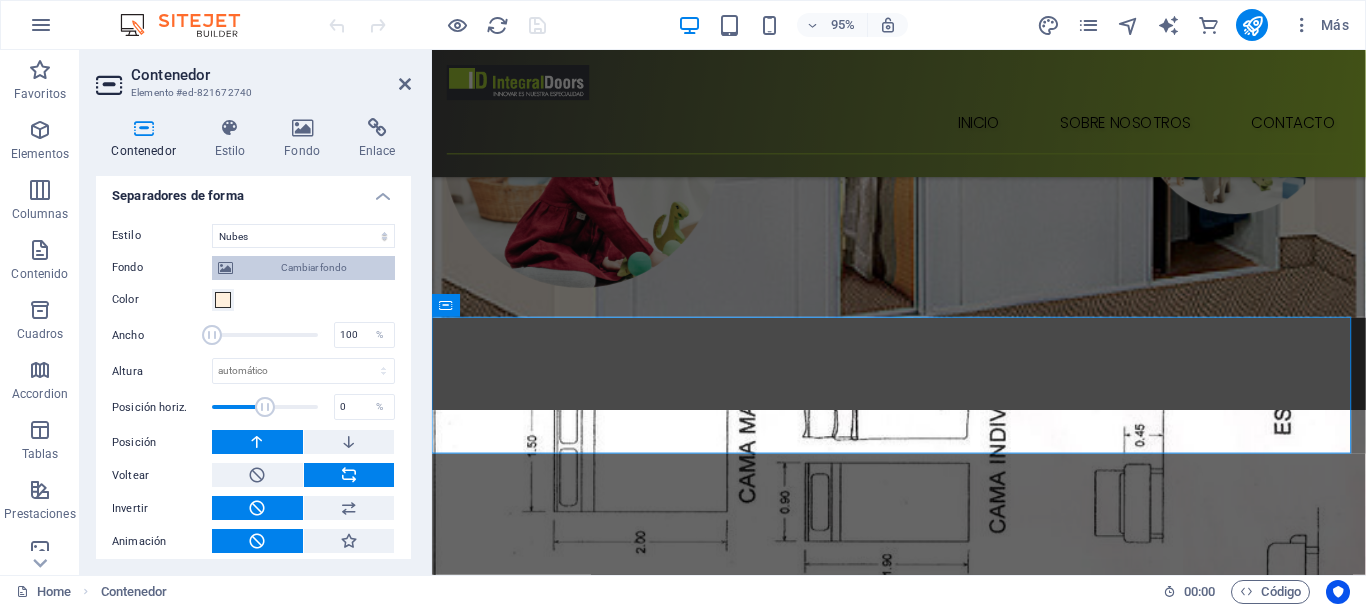 scroll, scrollTop: 756, scrollLeft: 0, axis: vertical 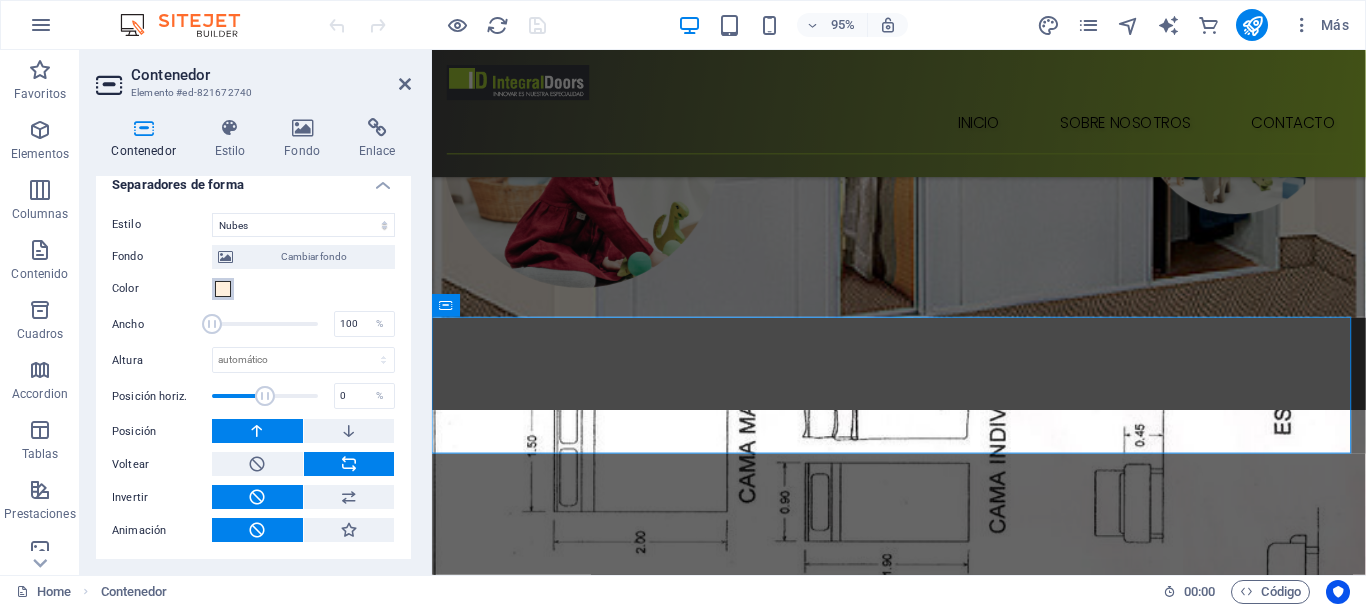 click at bounding box center [223, 289] 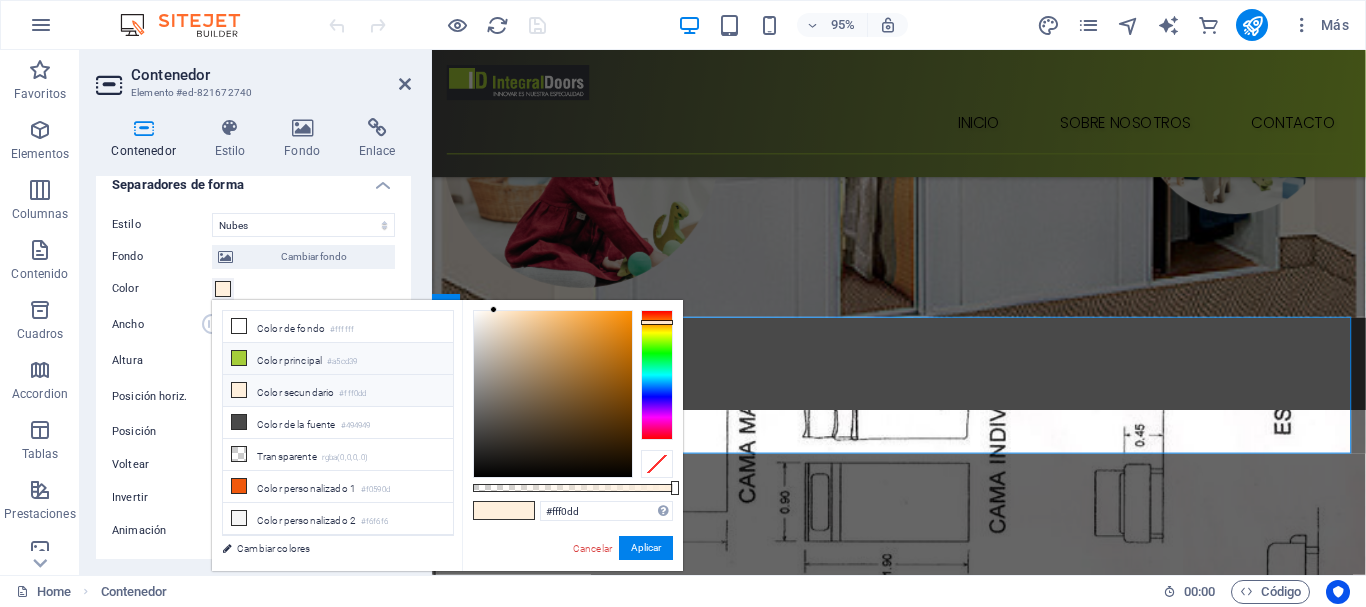 click at bounding box center (239, 358) 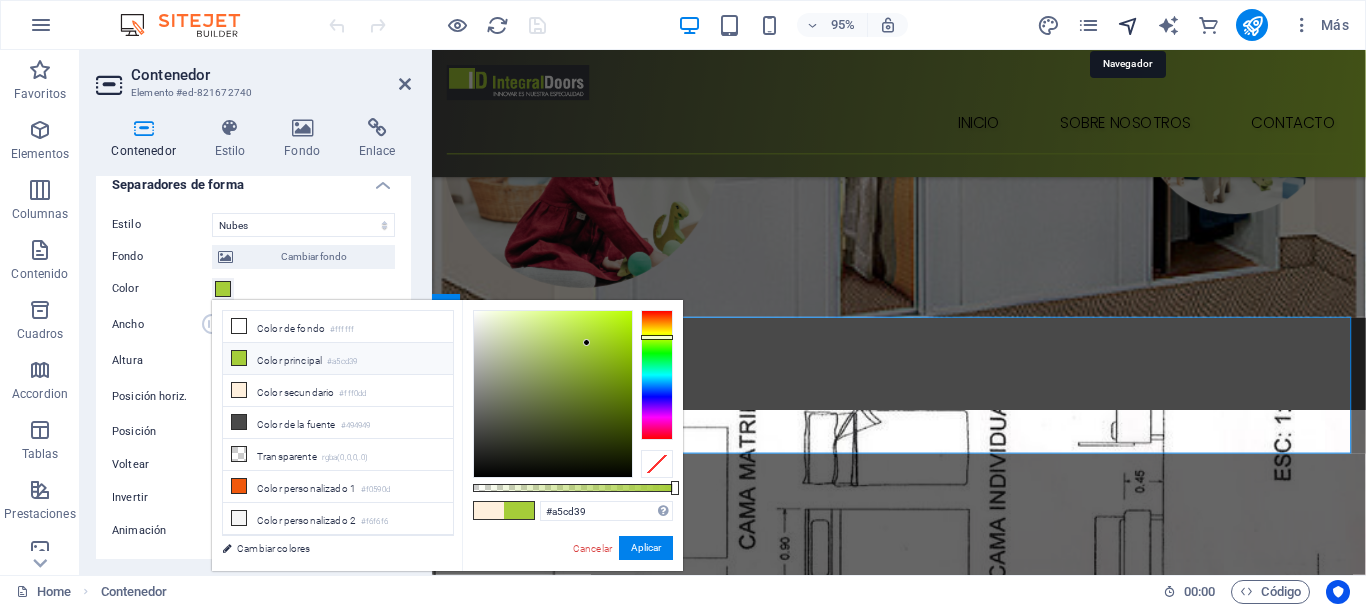 click at bounding box center (1128, 25) 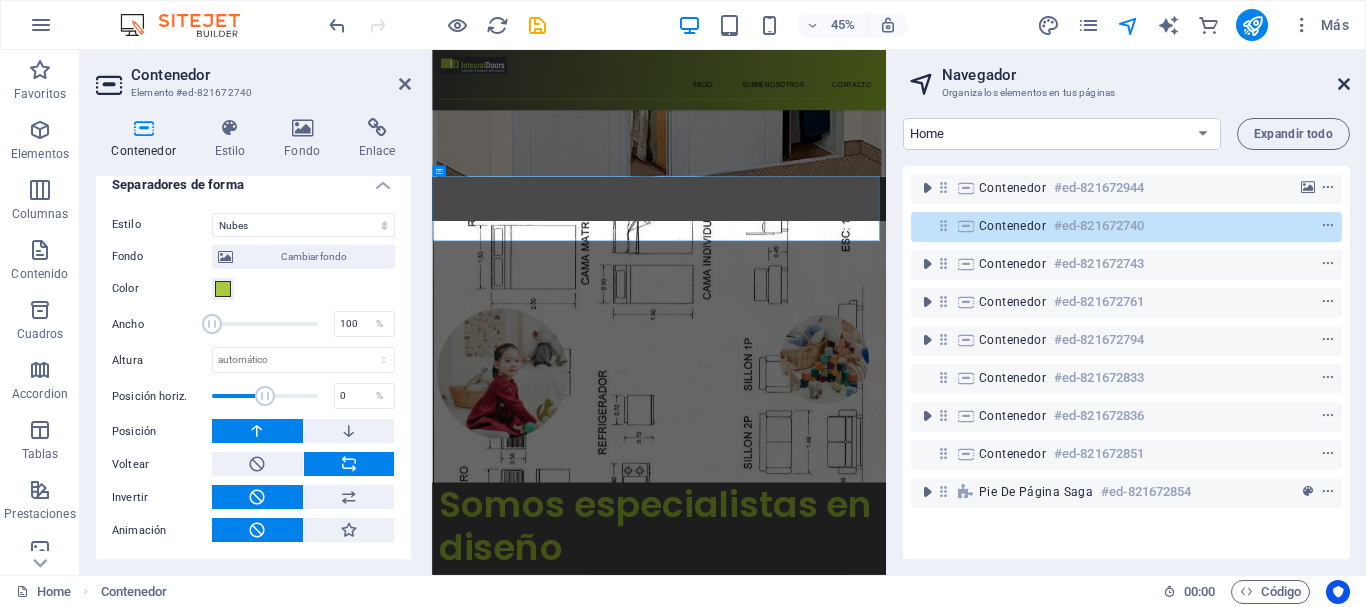 click at bounding box center (1344, 84) 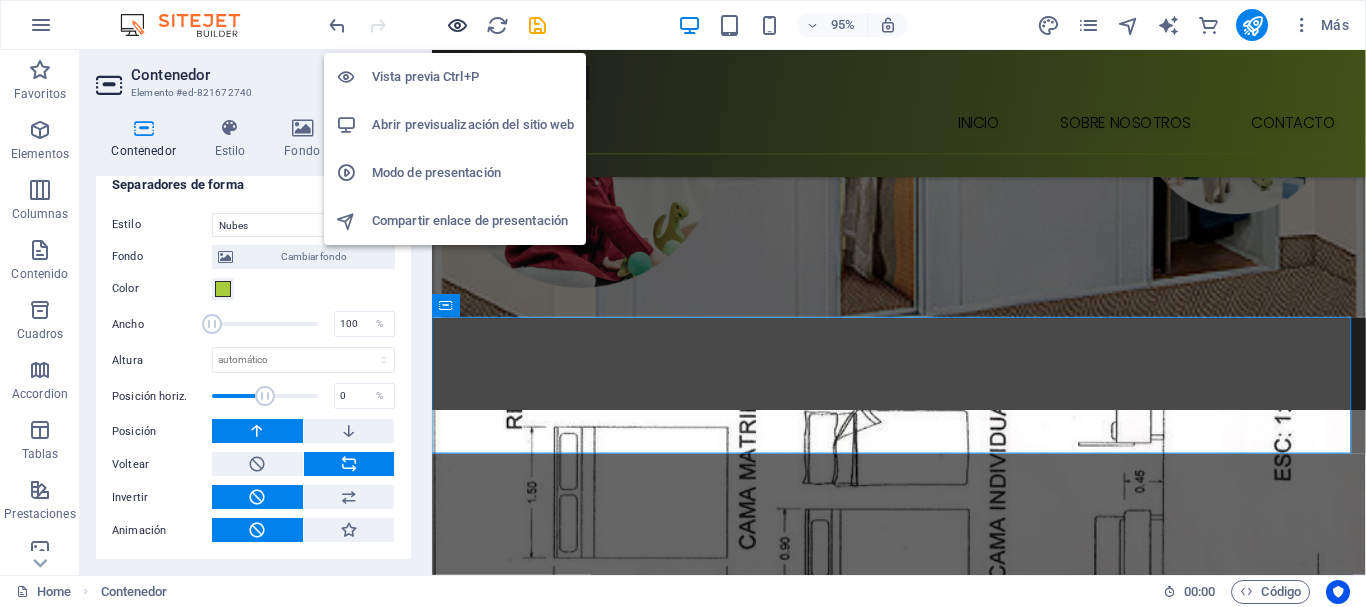 click at bounding box center [457, 25] 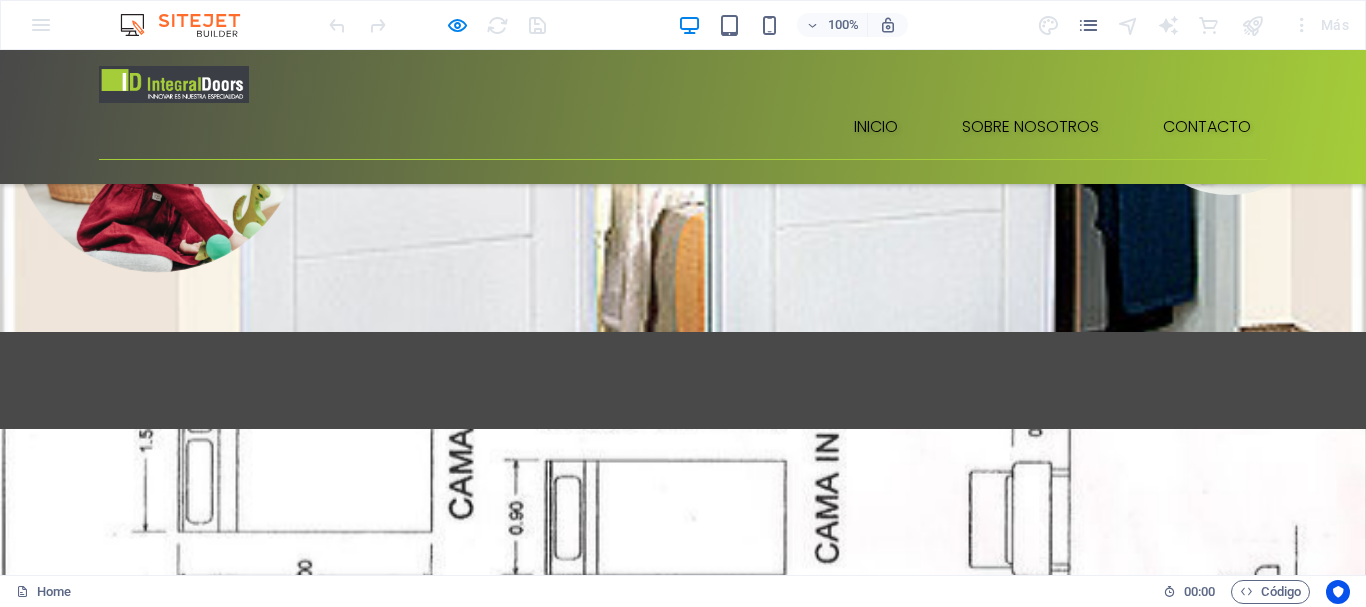 scroll, scrollTop: 200, scrollLeft: 0, axis: vertical 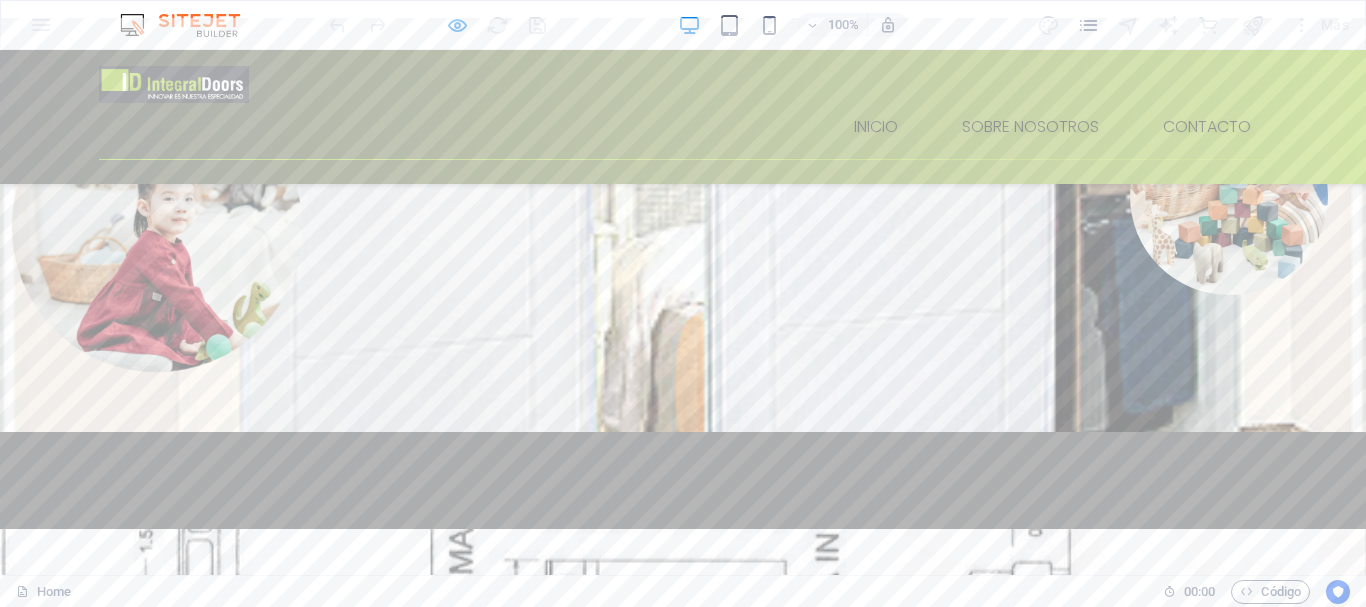 click 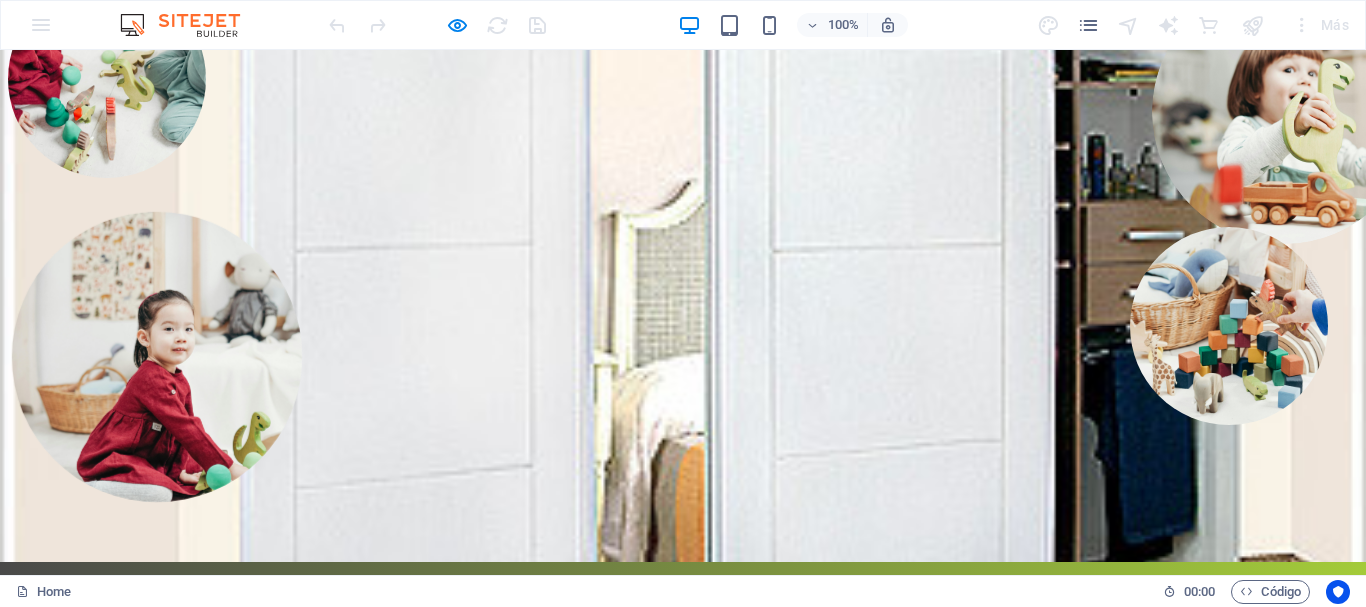 scroll, scrollTop: 0, scrollLeft: 0, axis: both 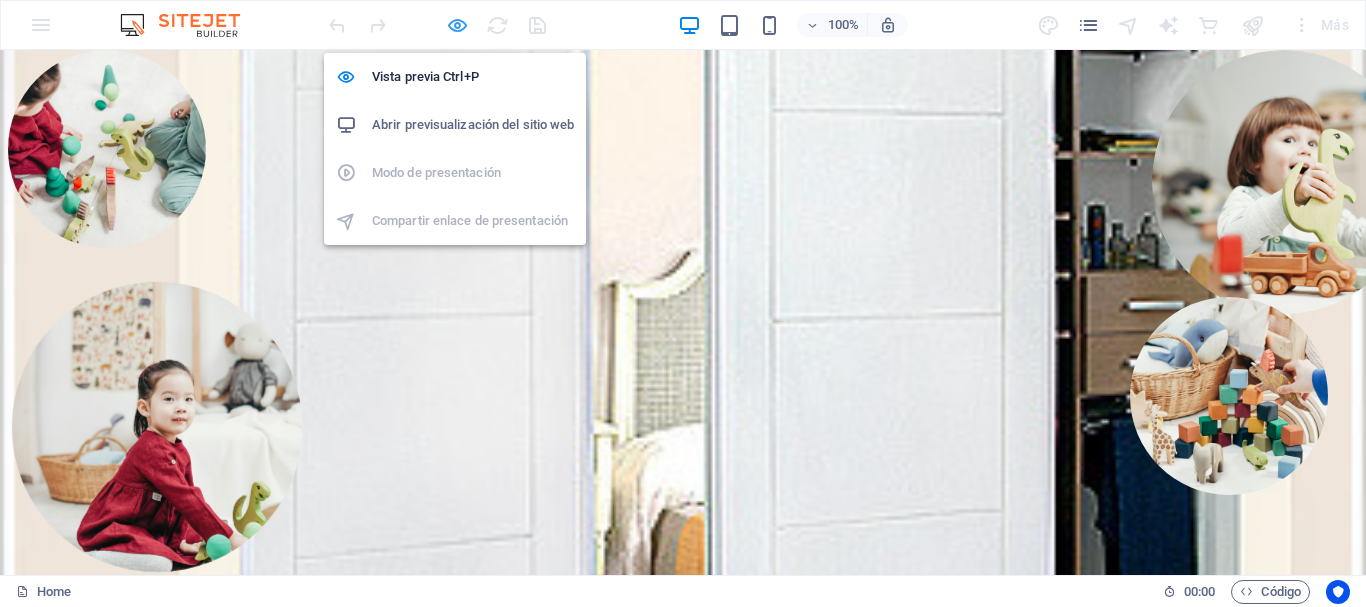 click at bounding box center [457, 25] 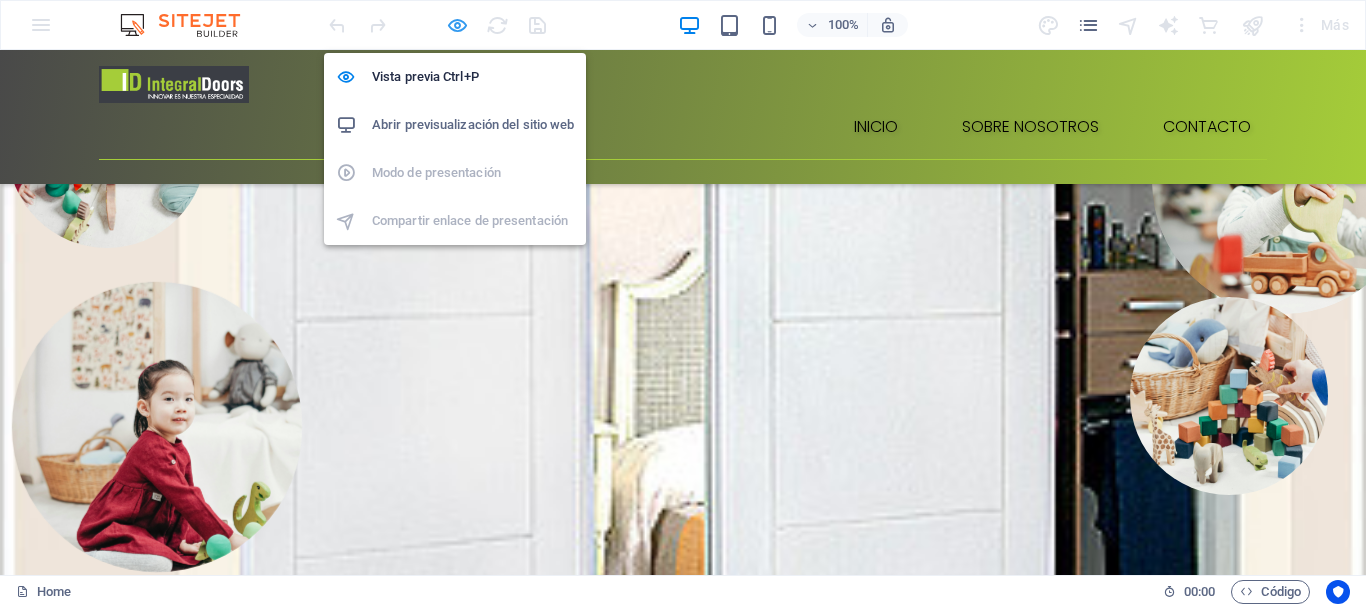 select on "px" 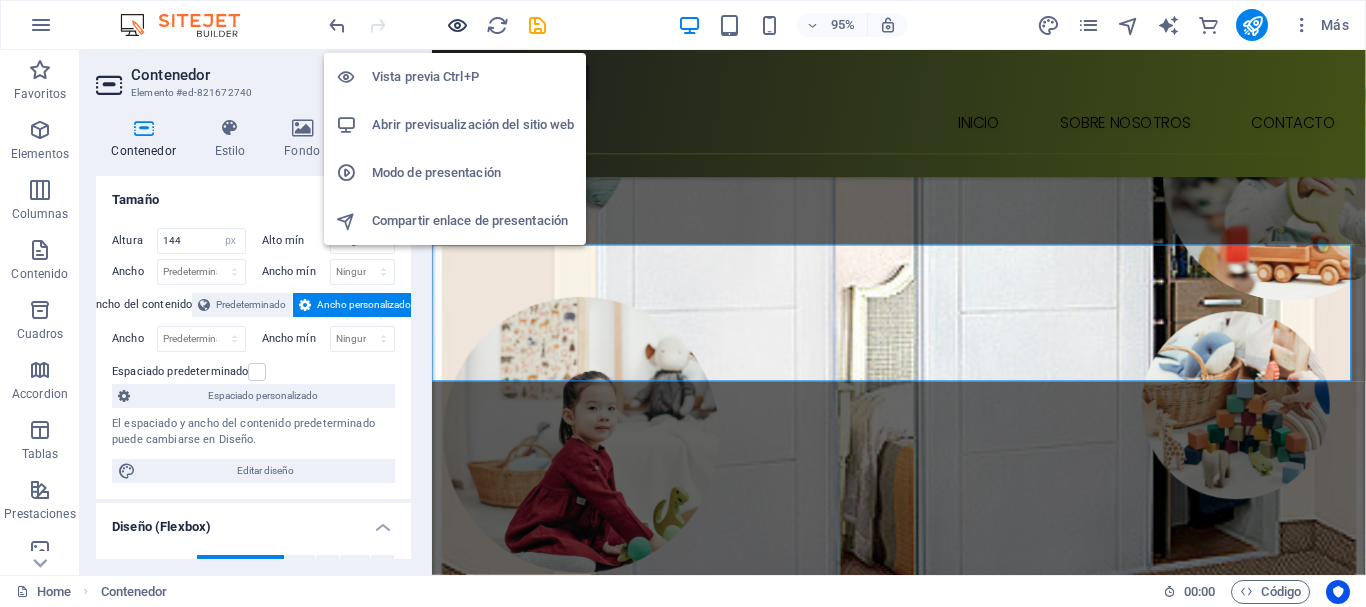 scroll, scrollTop: 376, scrollLeft: 0, axis: vertical 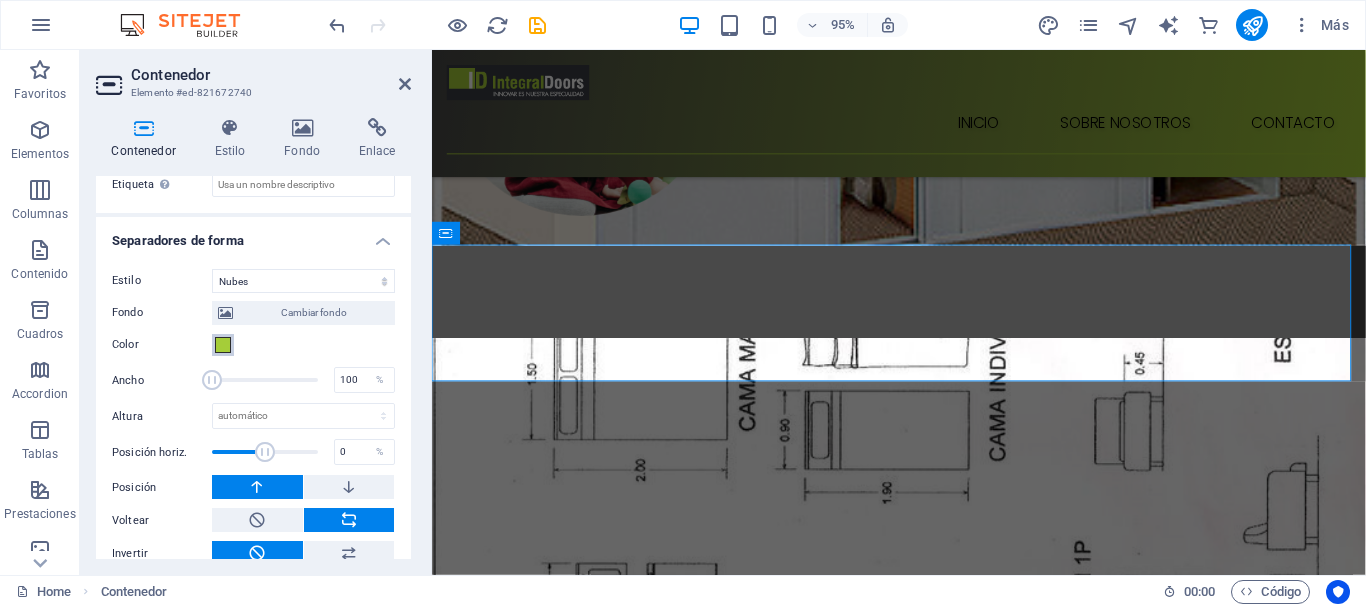 click at bounding box center (223, 345) 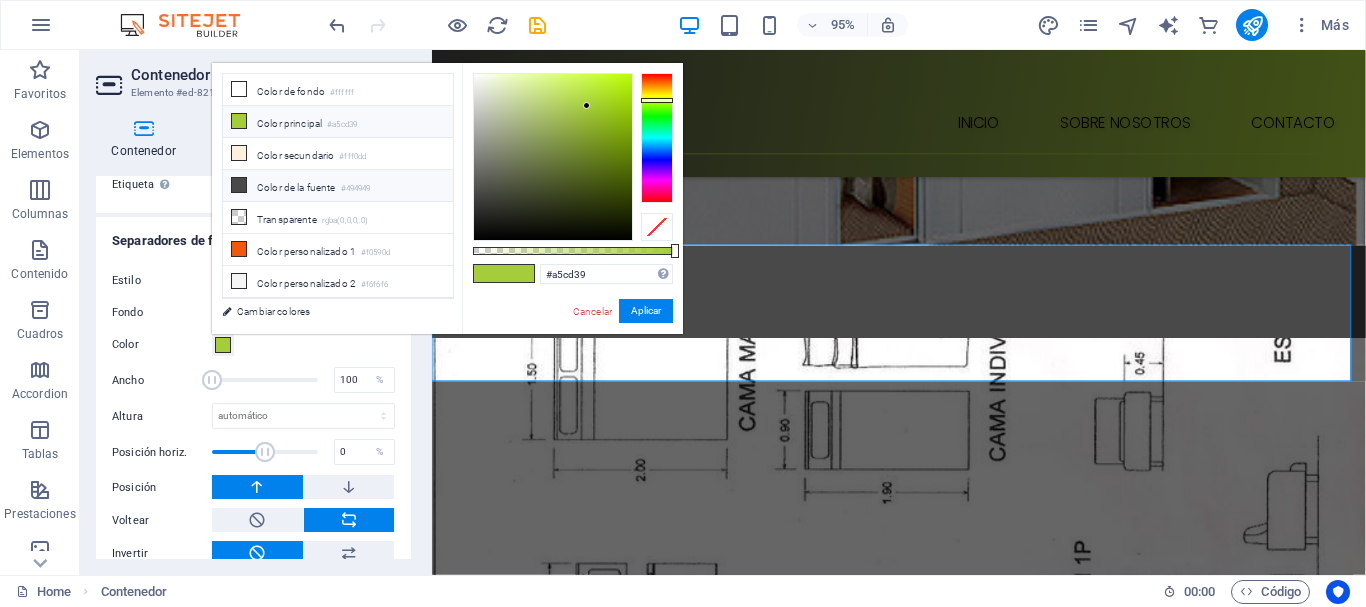 click at bounding box center [239, 185] 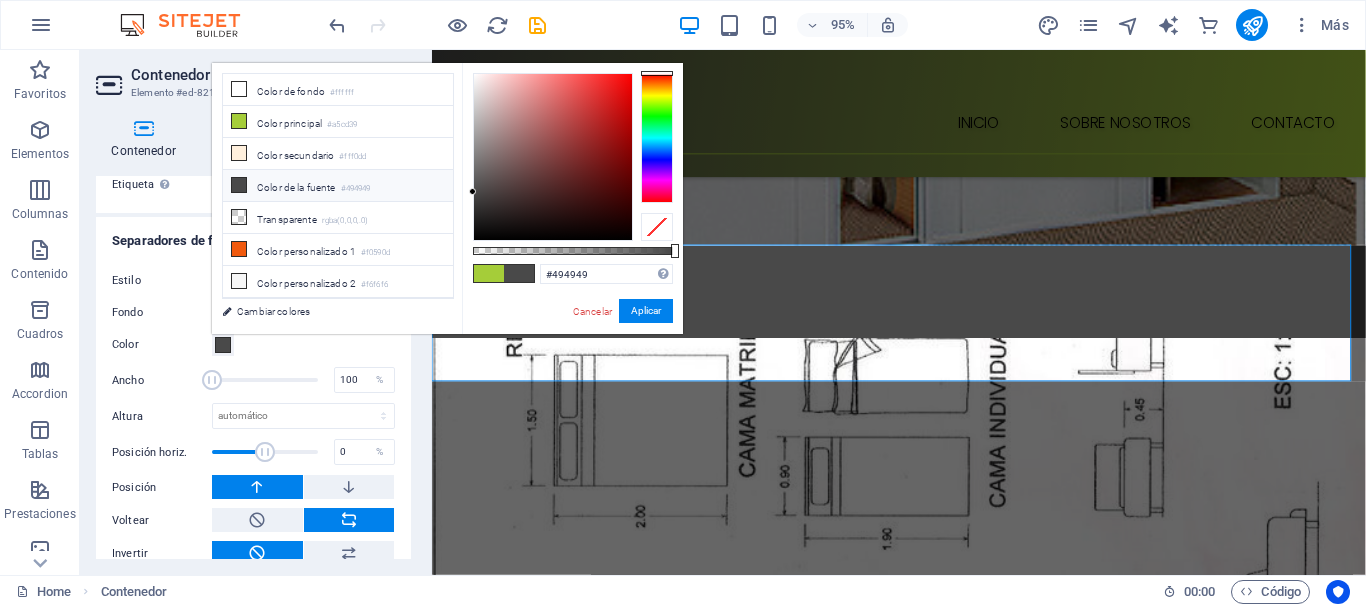 click on "Color" at bounding box center [253, 345] 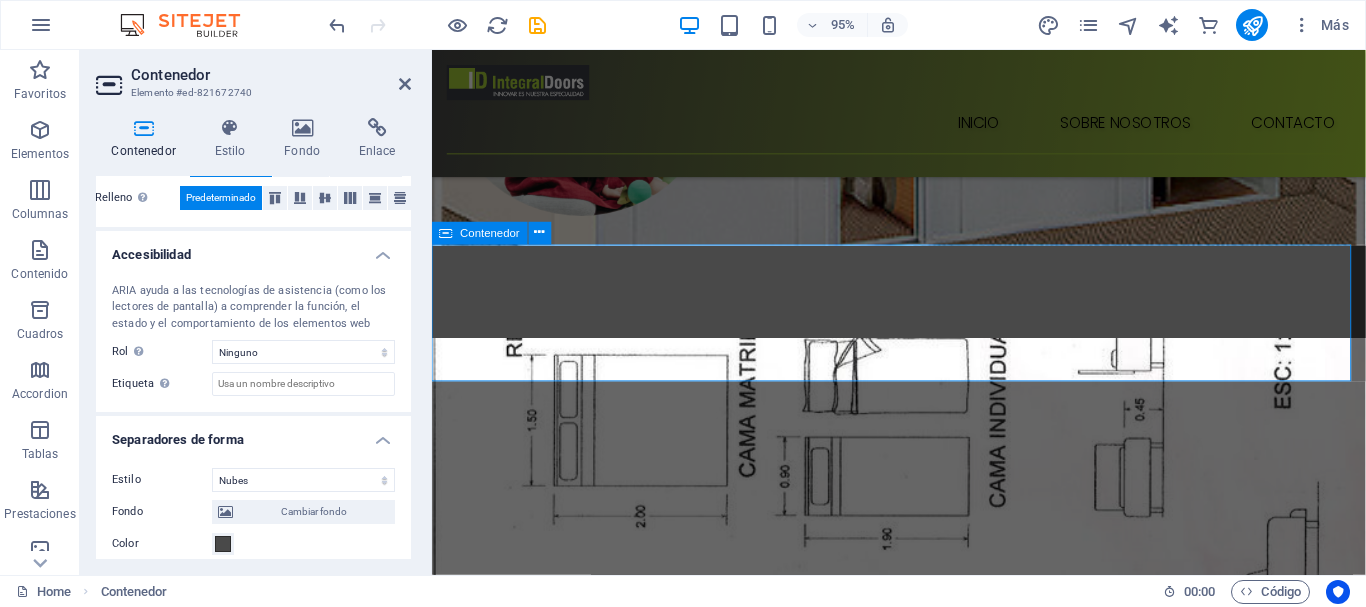 scroll, scrollTop: 500, scrollLeft: 0, axis: vertical 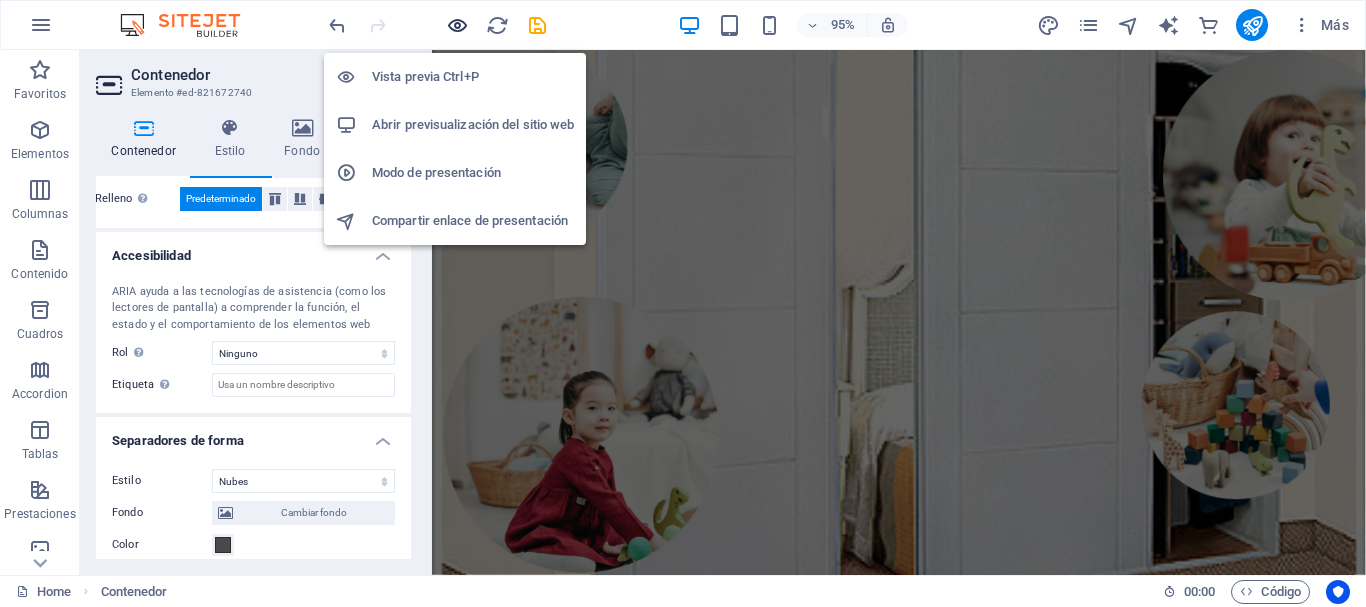 click at bounding box center [457, 25] 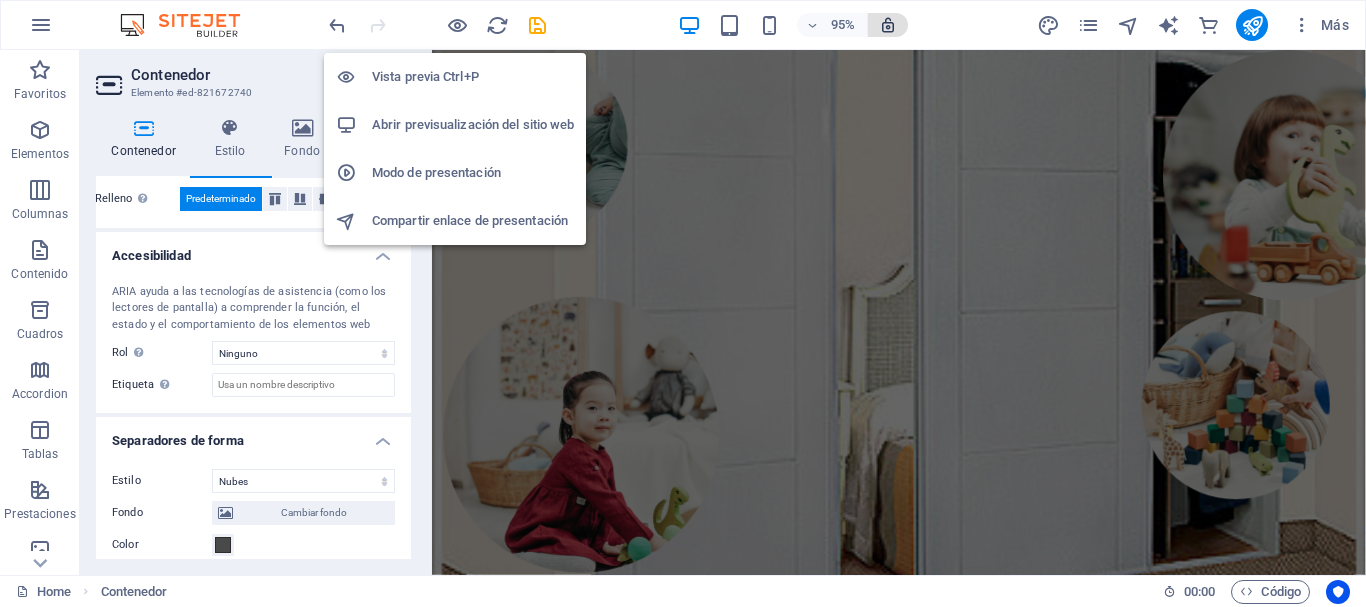 scroll, scrollTop: 390, scrollLeft: 0, axis: vertical 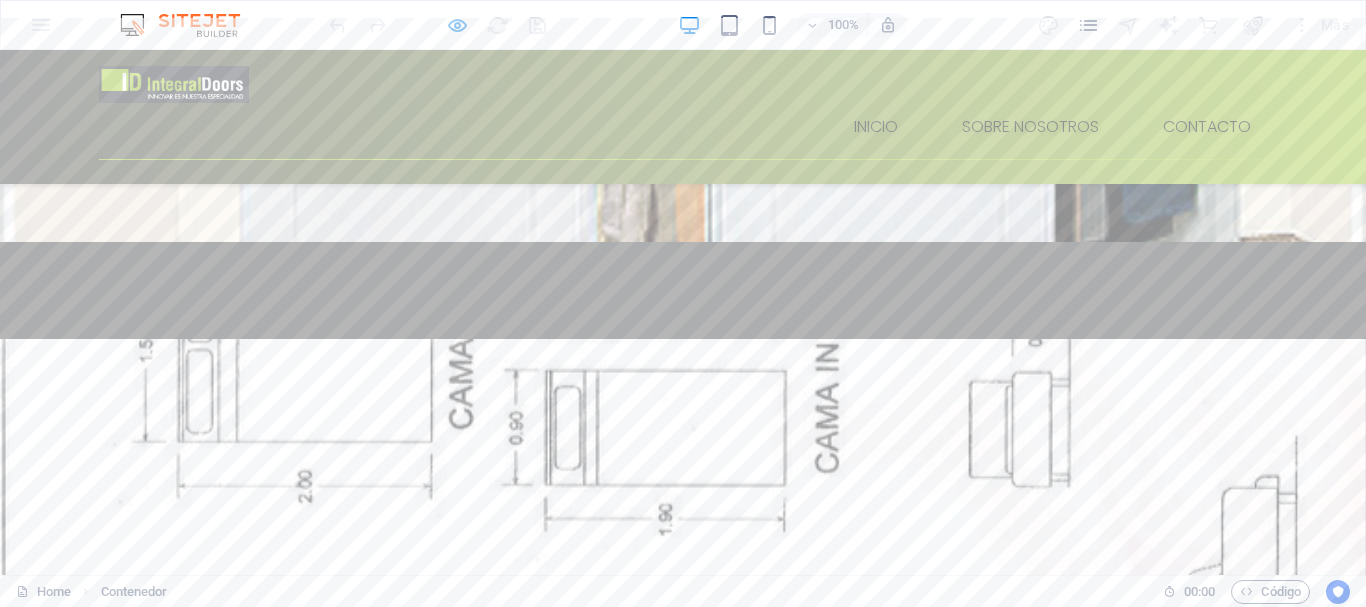 click on "#3b3e45" at bounding box center [683, 680] 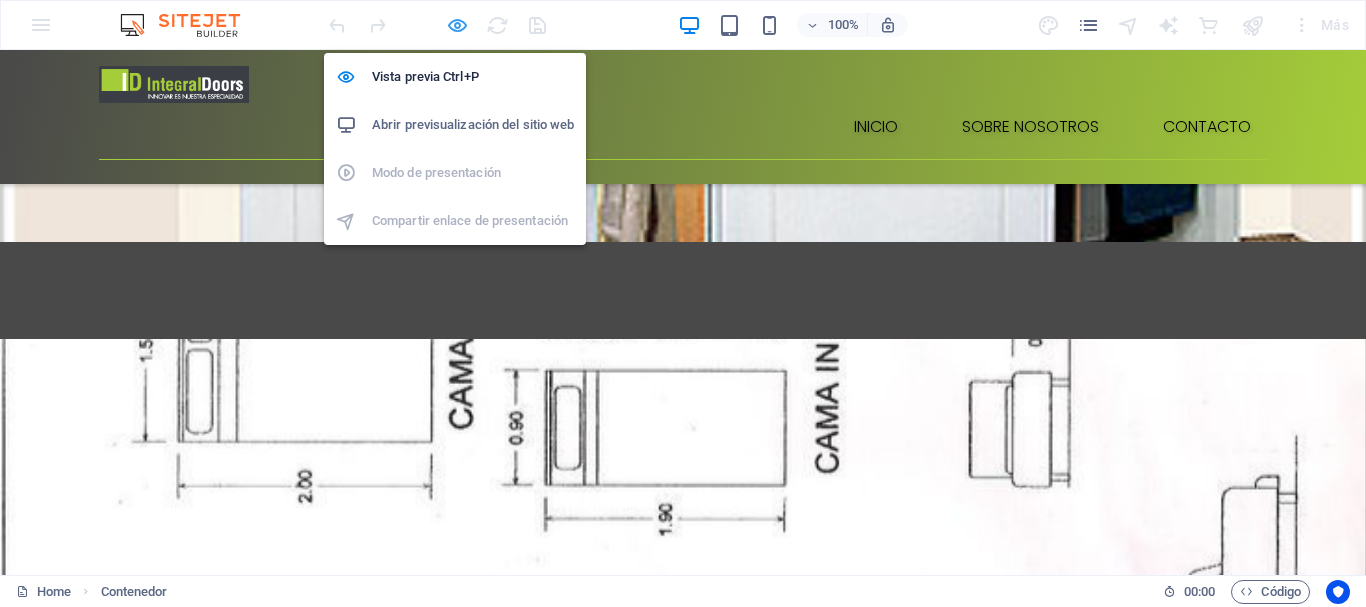 click at bounding box center (457, 25) 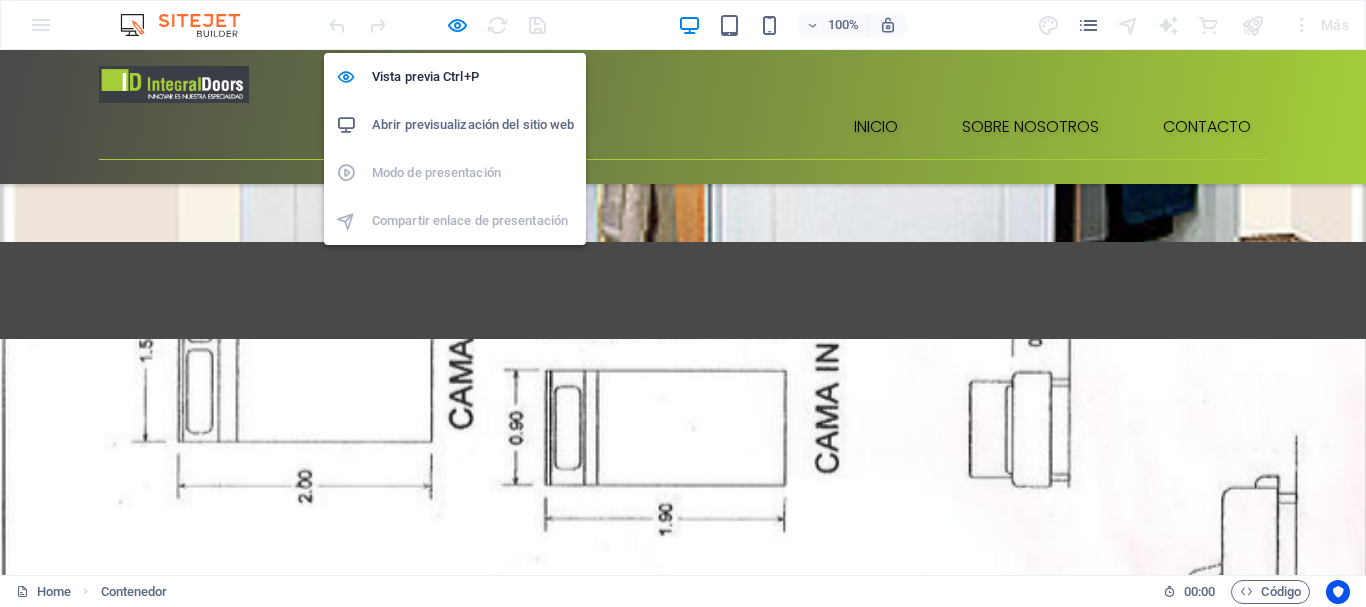 select on "px" 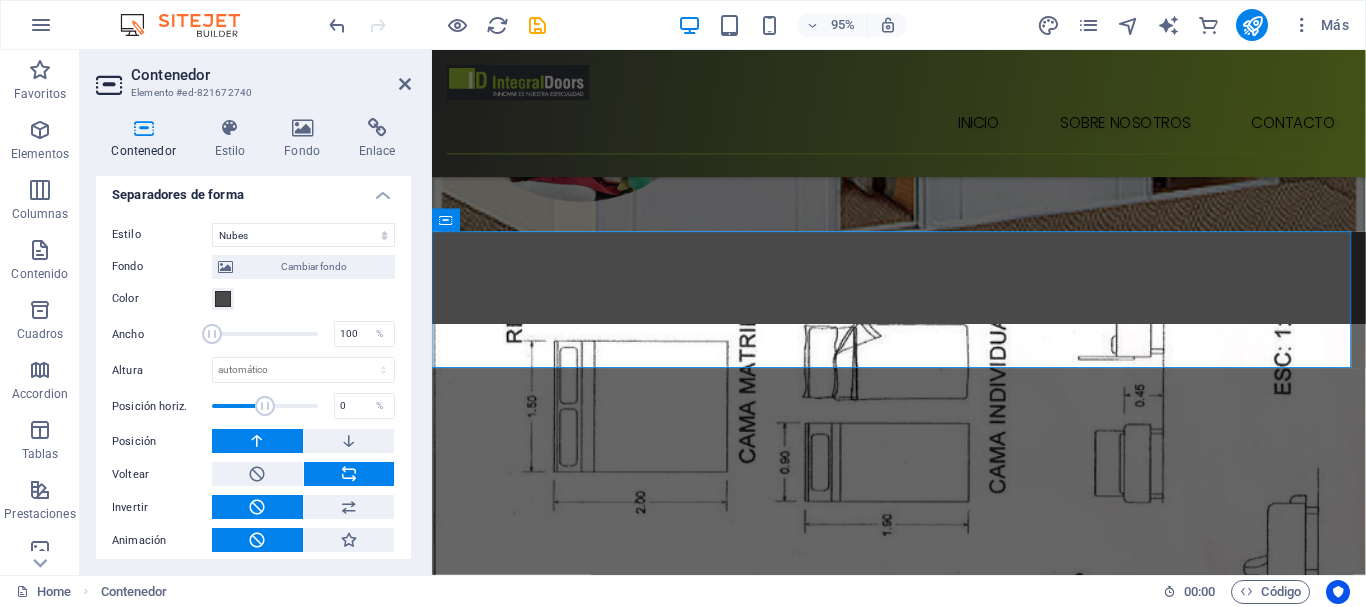 scroll, scrollTop: 756, scrollLeft: 0, axis: vertical 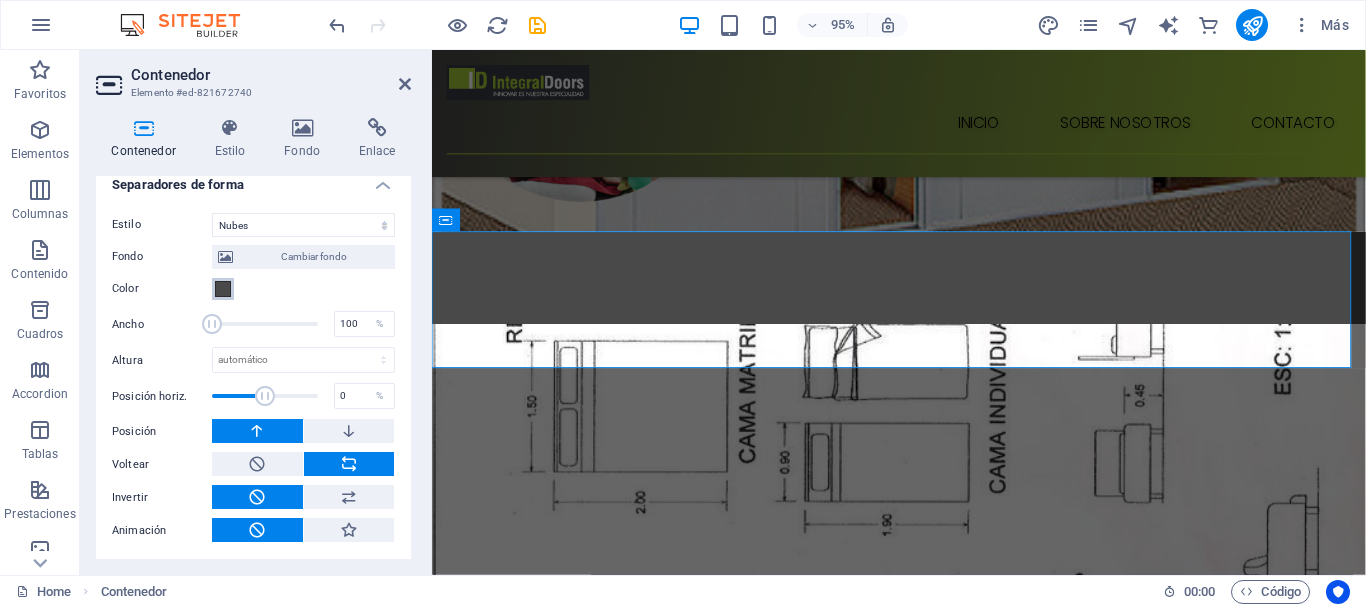 click at bounding box center (223, 289) 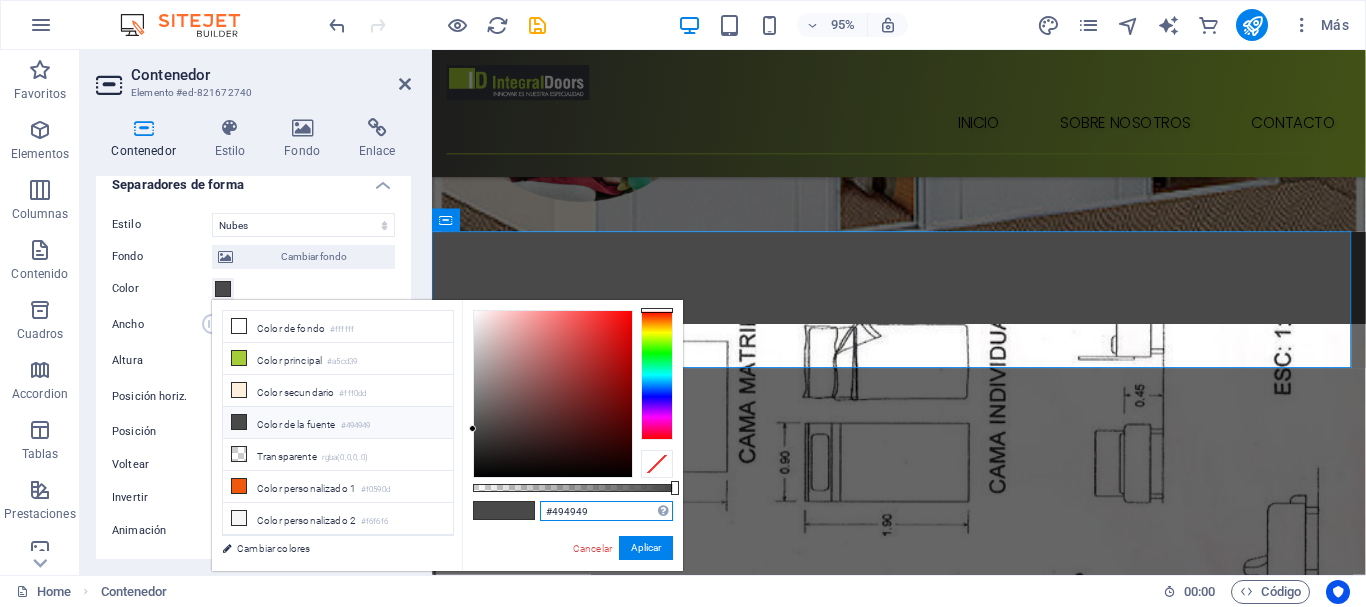 drag, startPoint x: 597, startPoint y: 507, endPoint x: 534, endPoint y: 512, distance: 63.1981 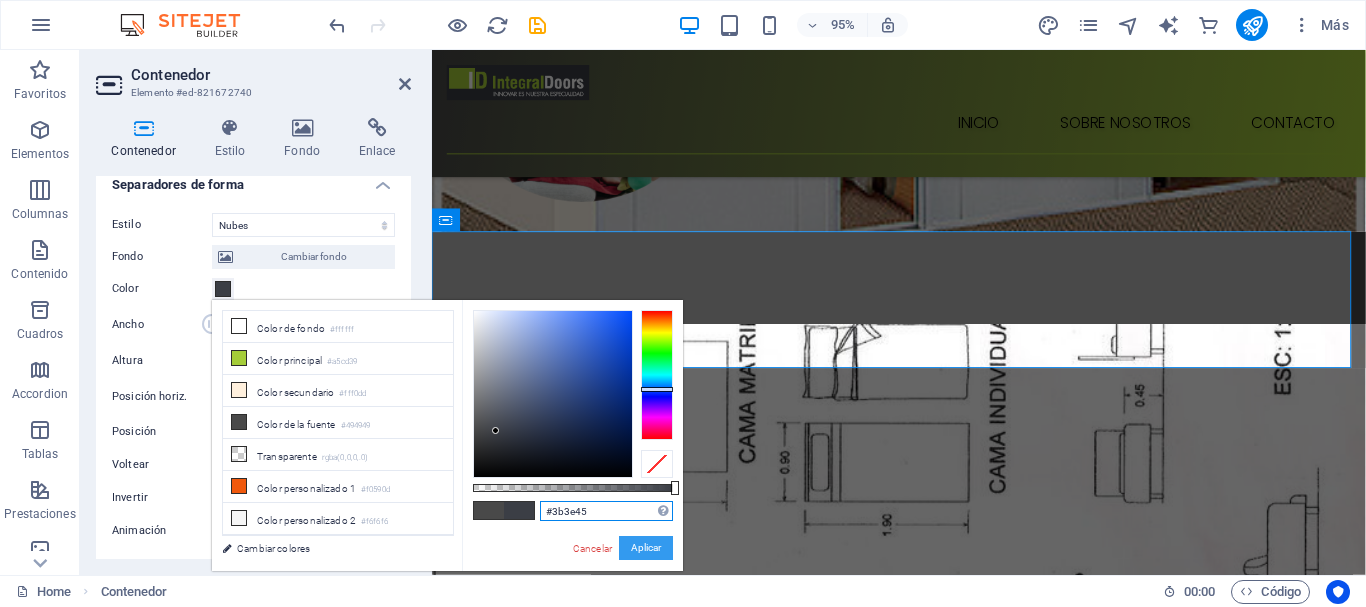 type on "#3b3e45" 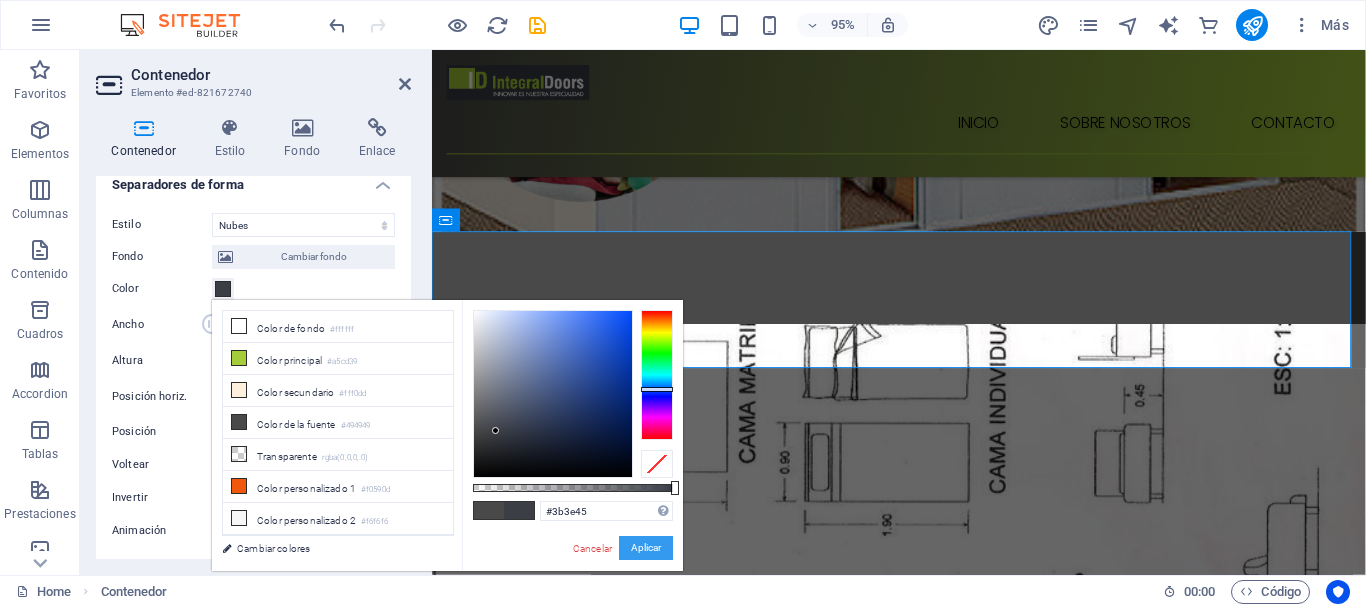 click on "Aplicar" at bounding box center [646, 548] 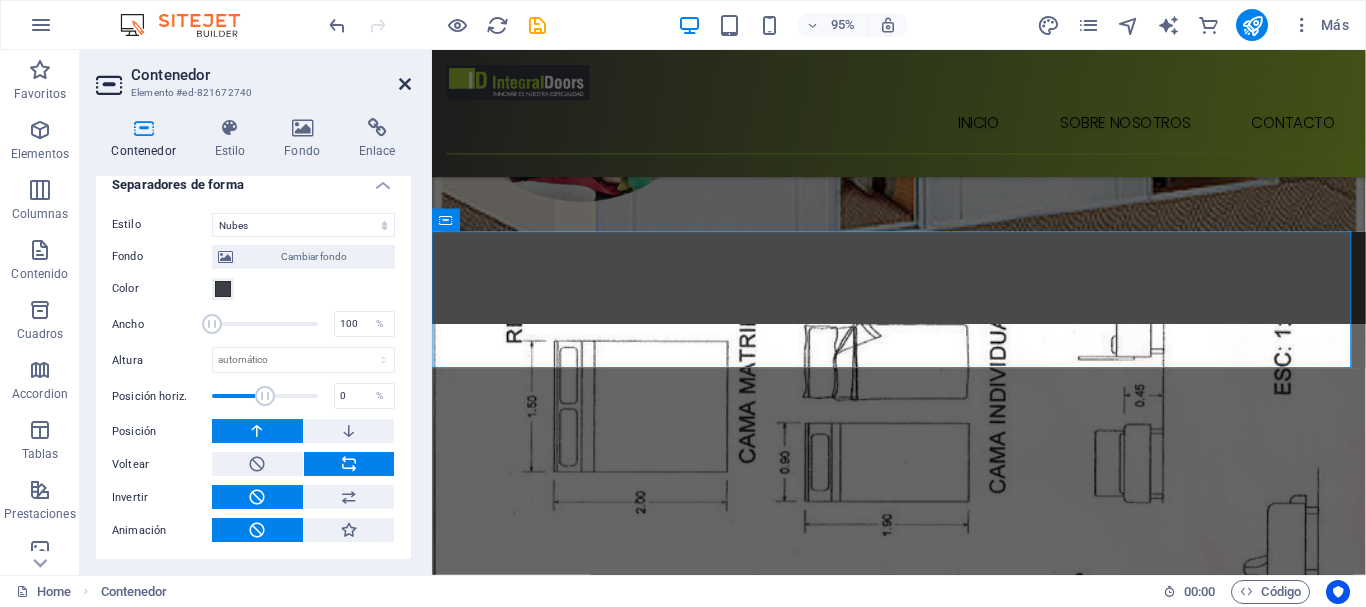 click at bounding box center (405, 84) 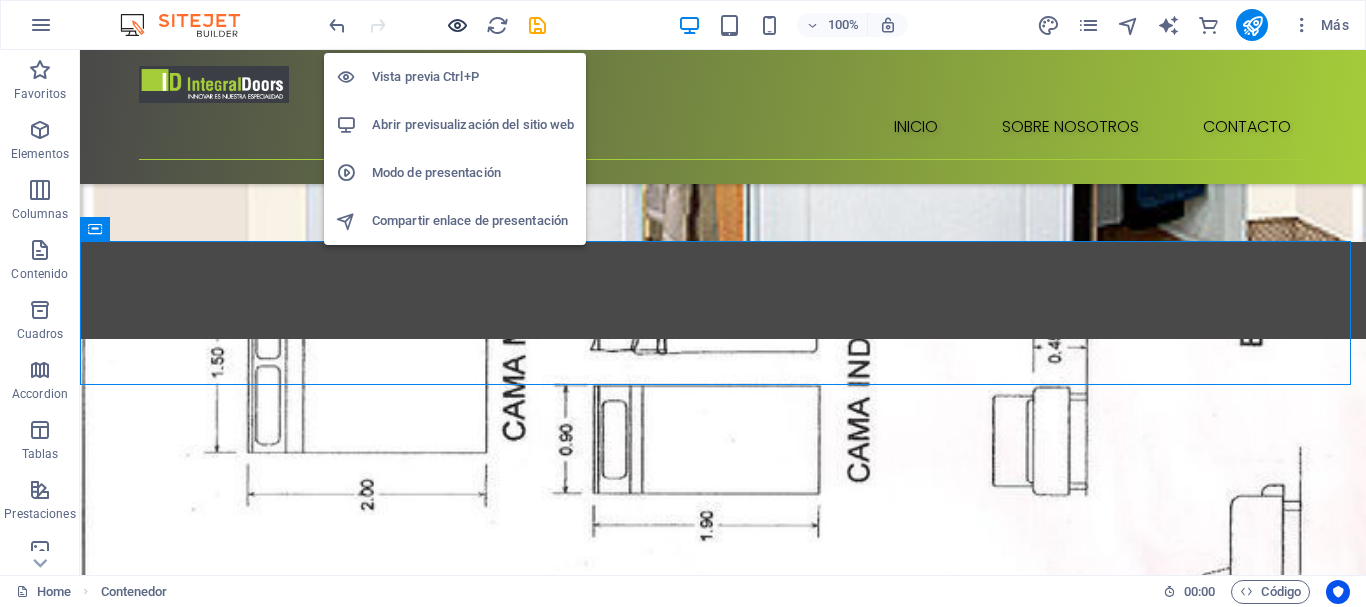 click at bounding box center (457, 25) 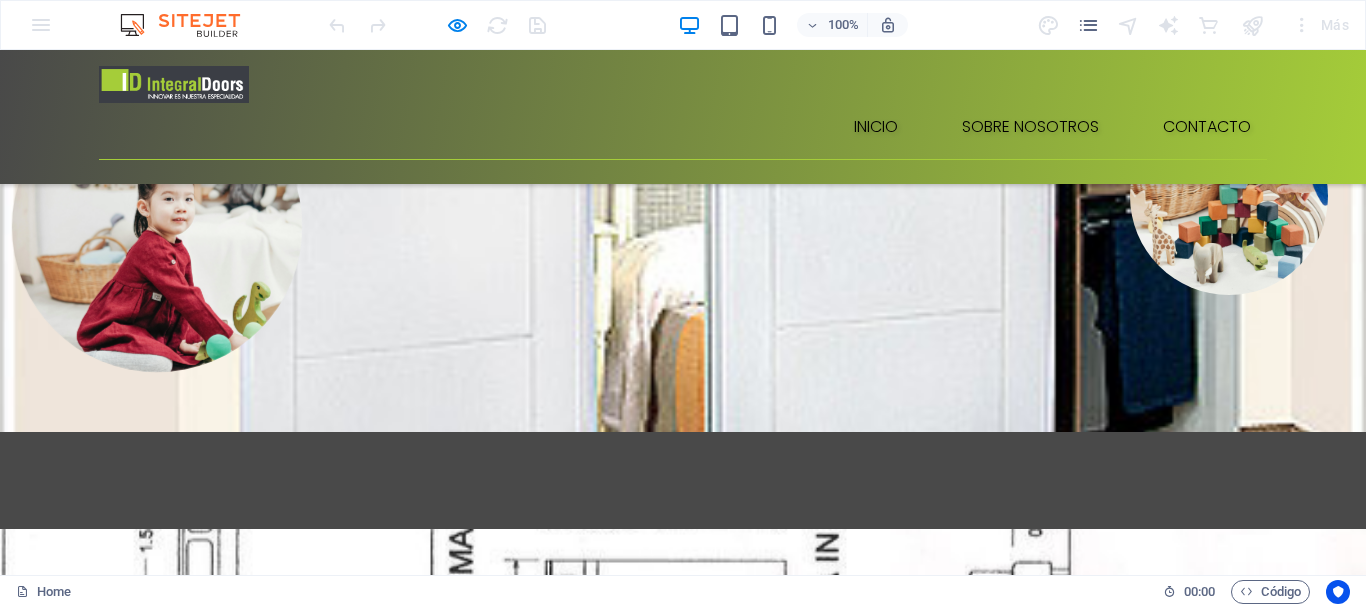 scroll, scrollTop: 300, scrollLeft: 0, axis: vertical 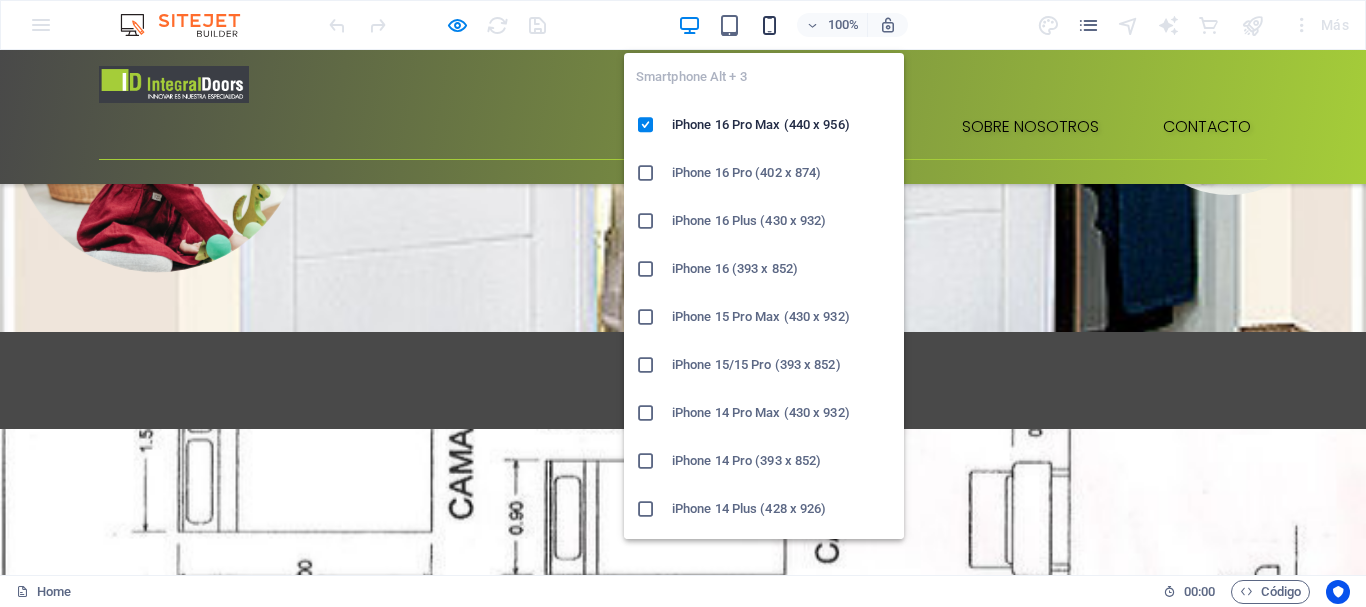 click at bounding box center (769, 25) 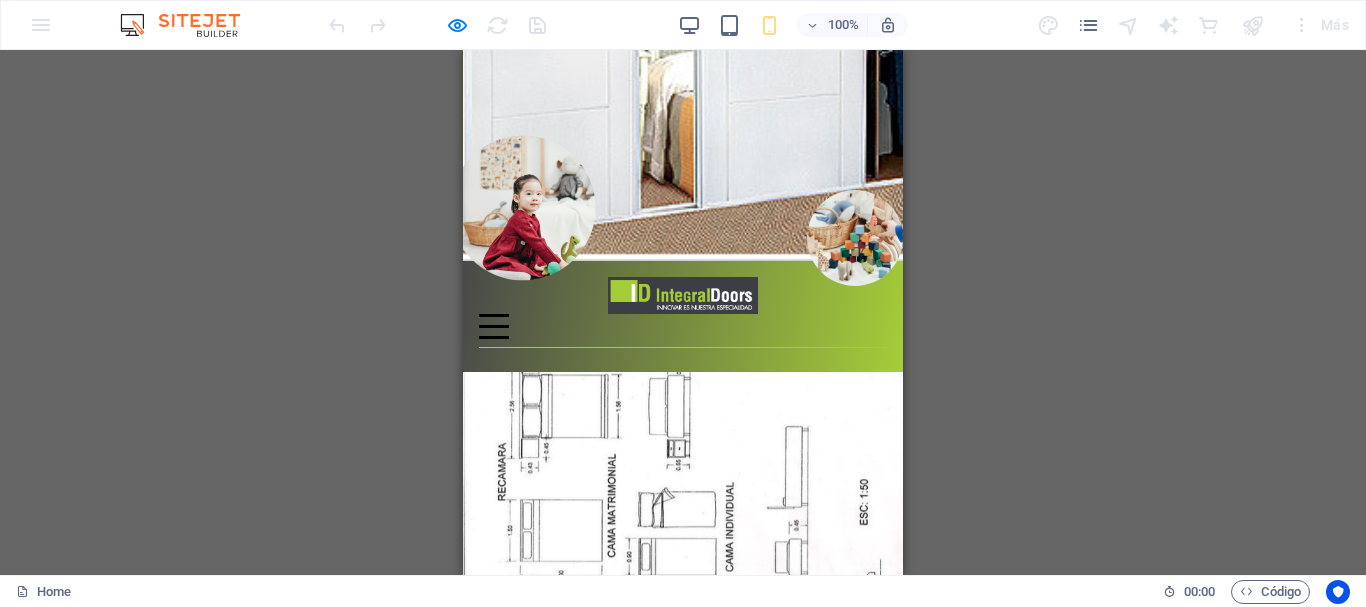 scroll, scrollTop: 0, scrollLeft: 0, axis: both 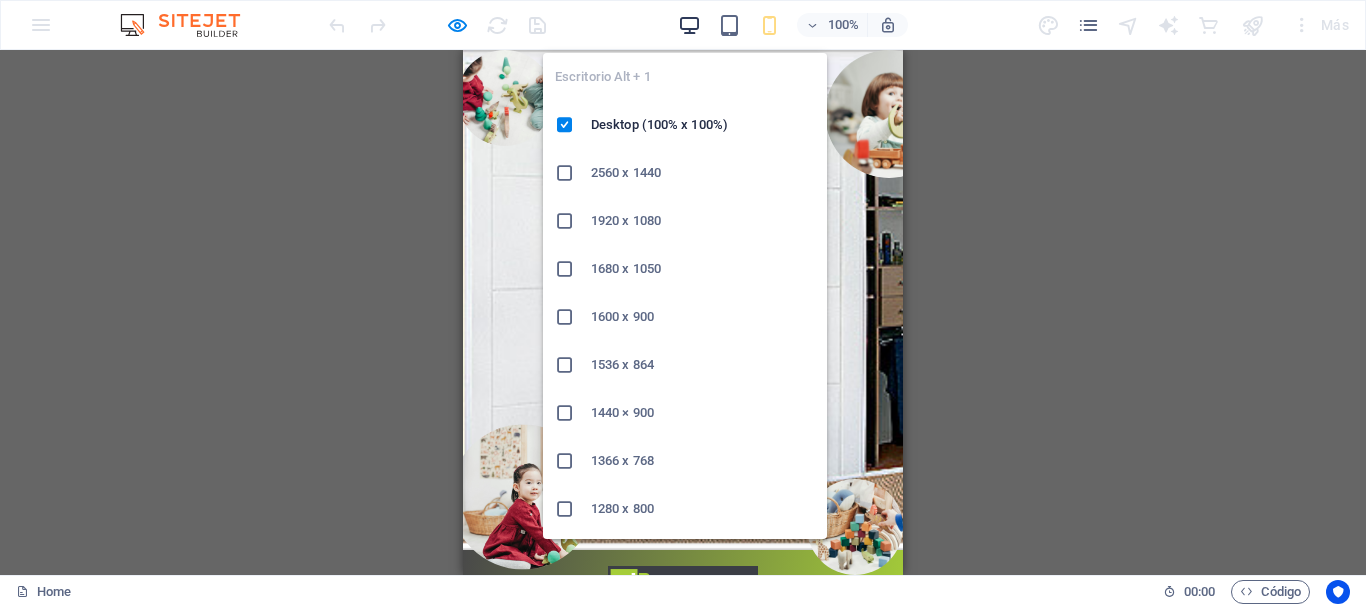 click at bounding box center (689, 25) 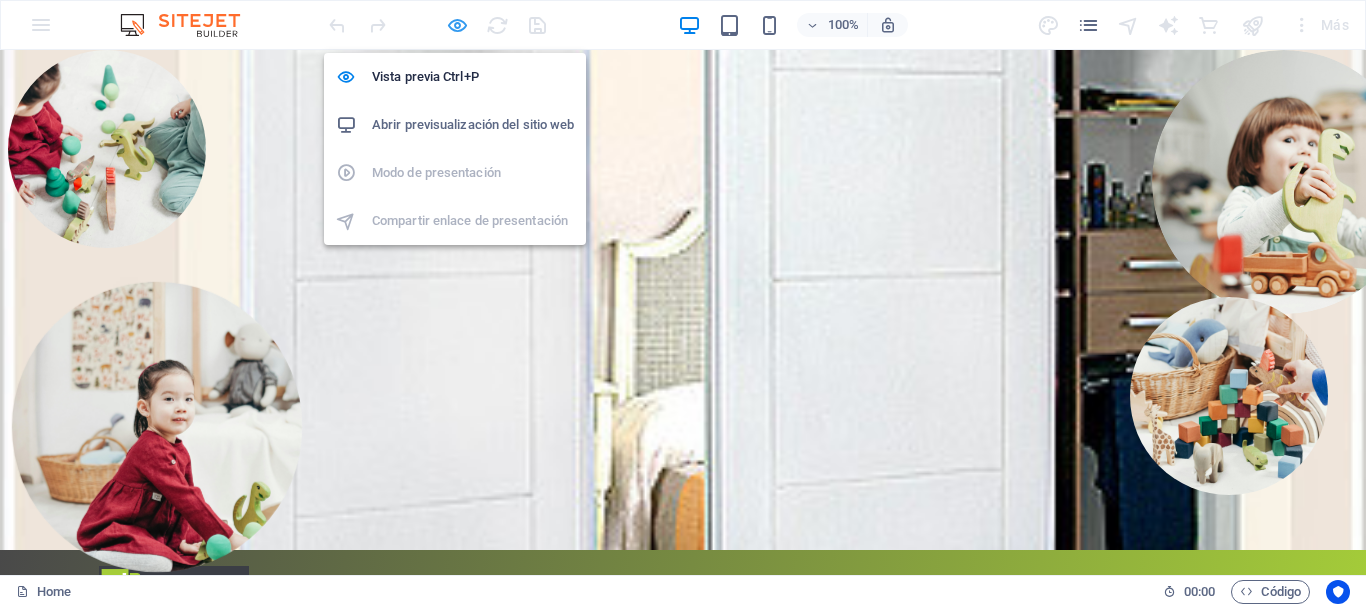 click at bounding box center (457, 25) 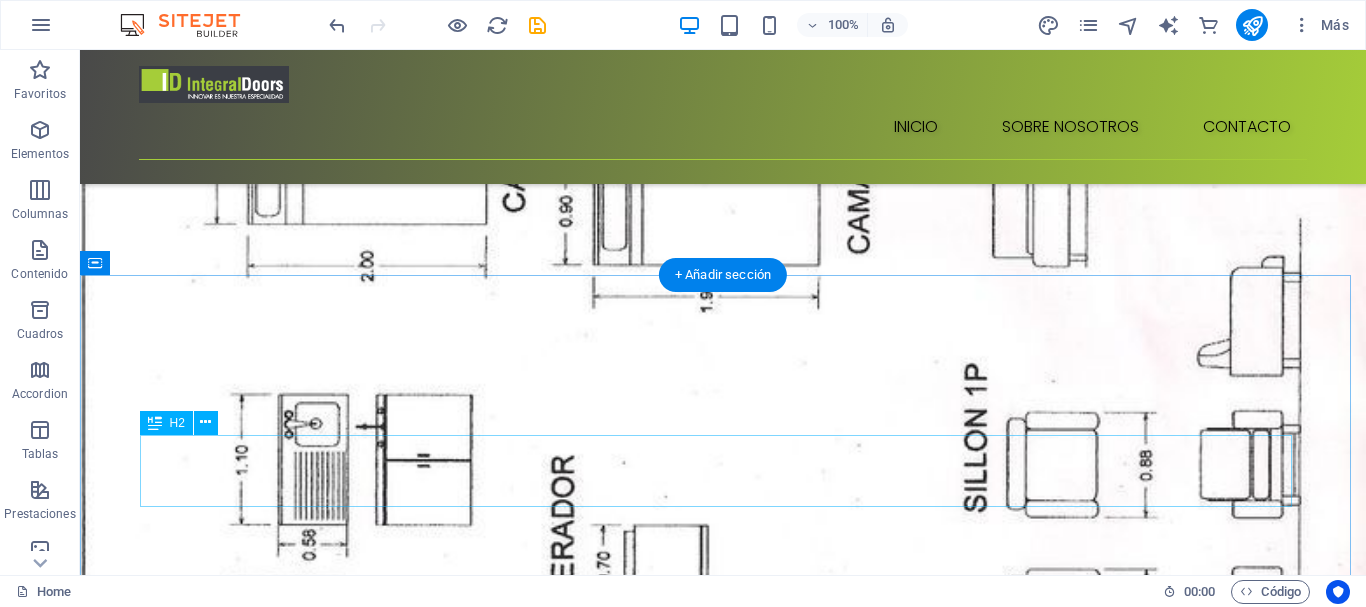 scroll, scrollTop: 600, scrollLeft: 0, axis: vertical 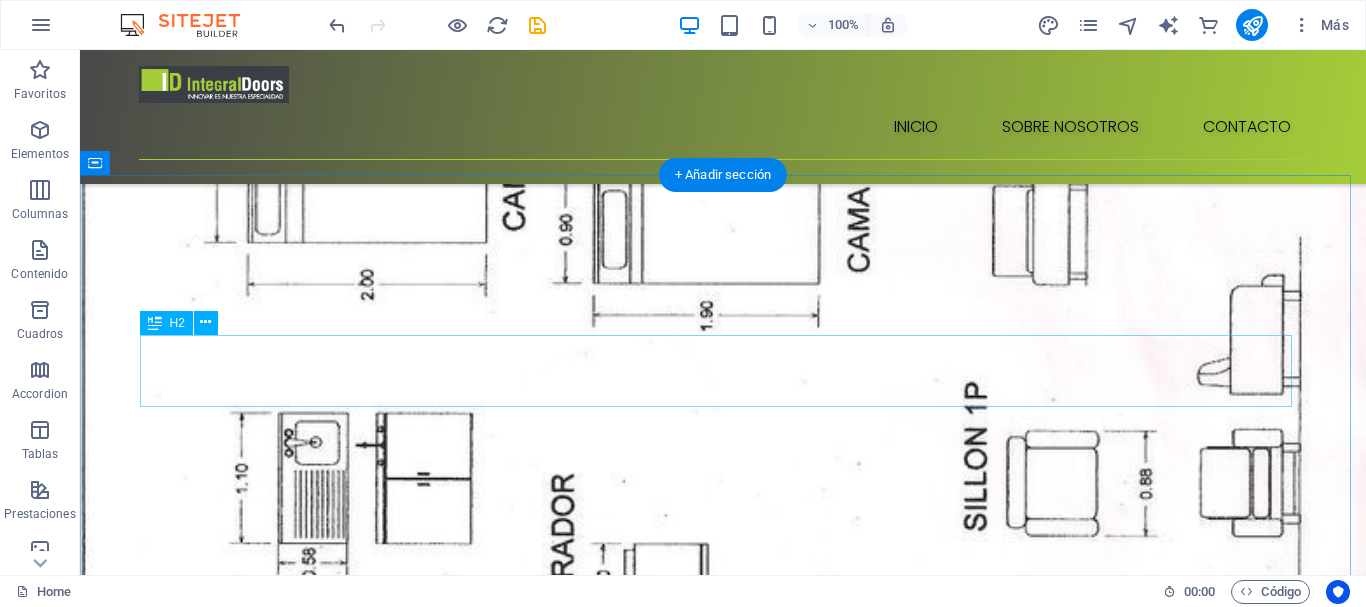 click on "Our toys" at bounding box center (723, 1678) 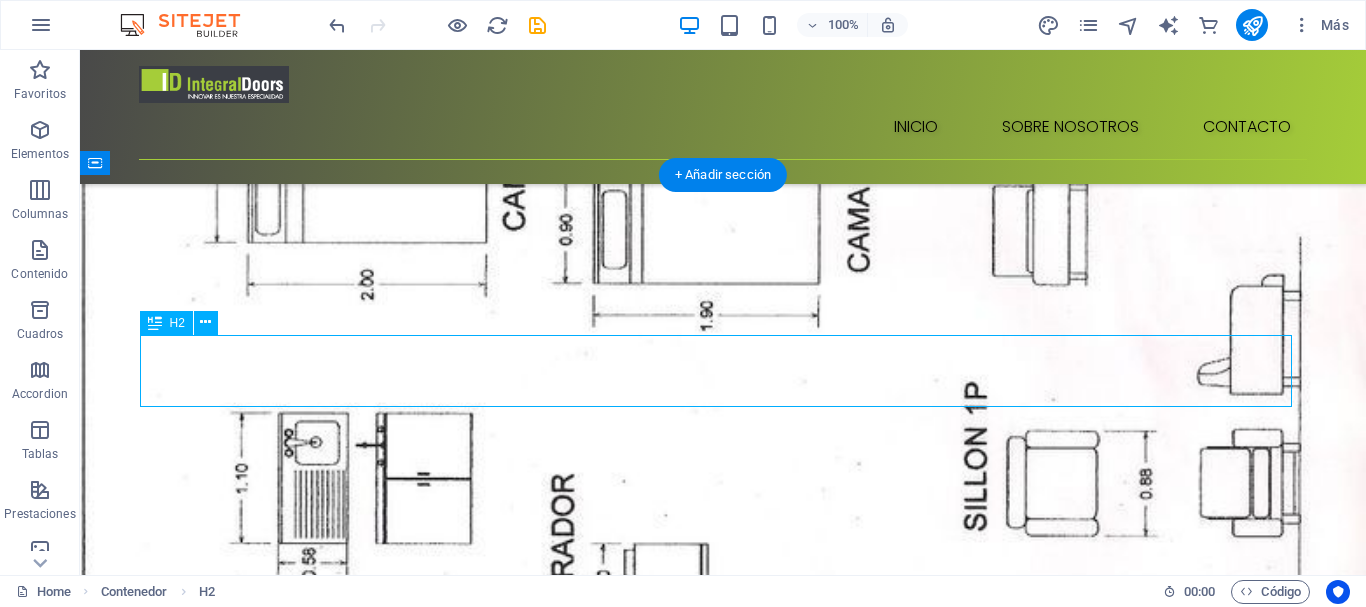 click on "Our toys" at bounding box center [723, 1678] 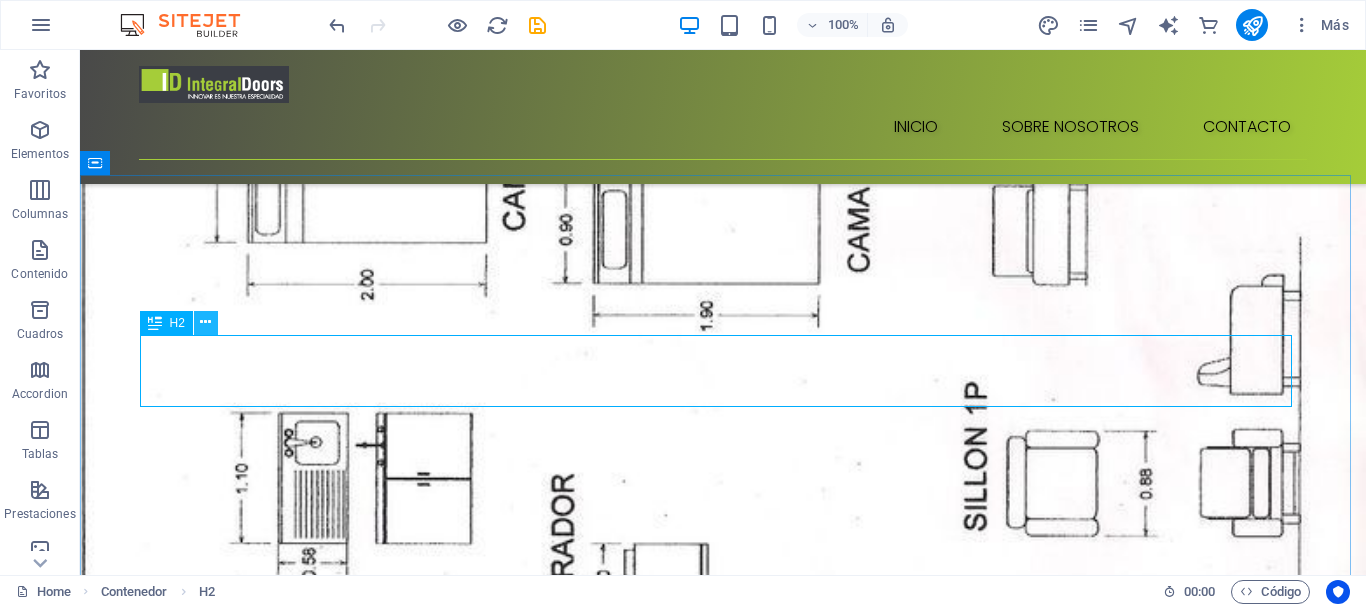 click at bounding box center [205, 322] 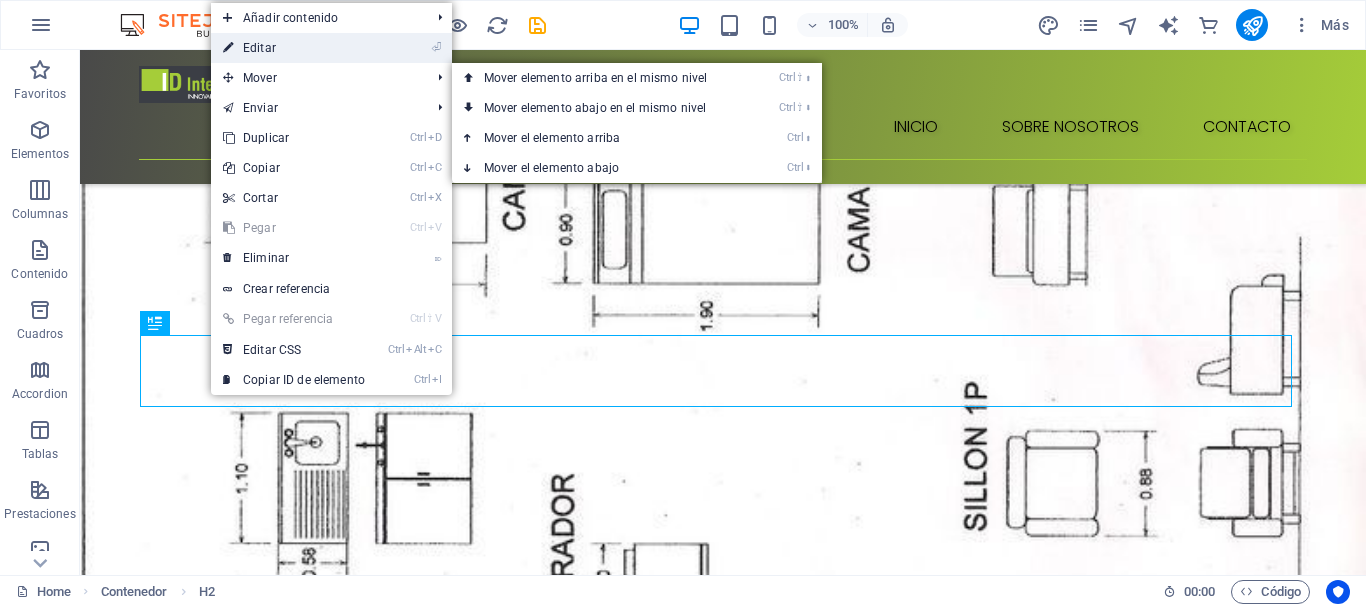 click on "⏎  Editar" at bounding box center [294, 48] 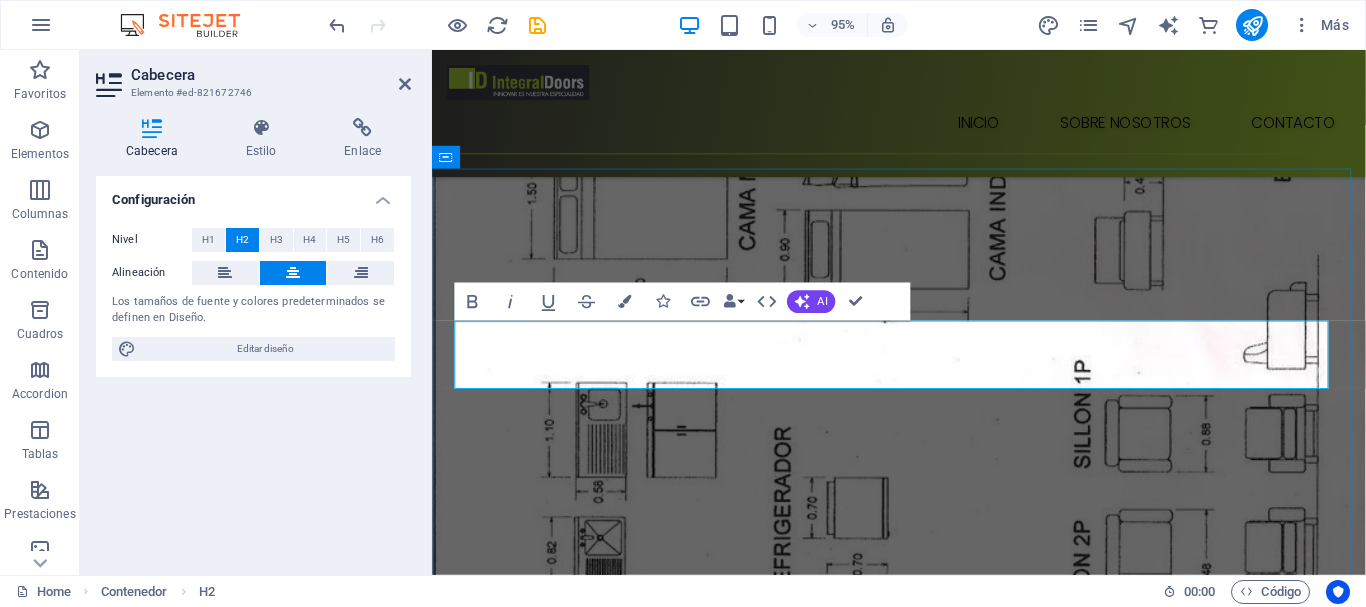 type 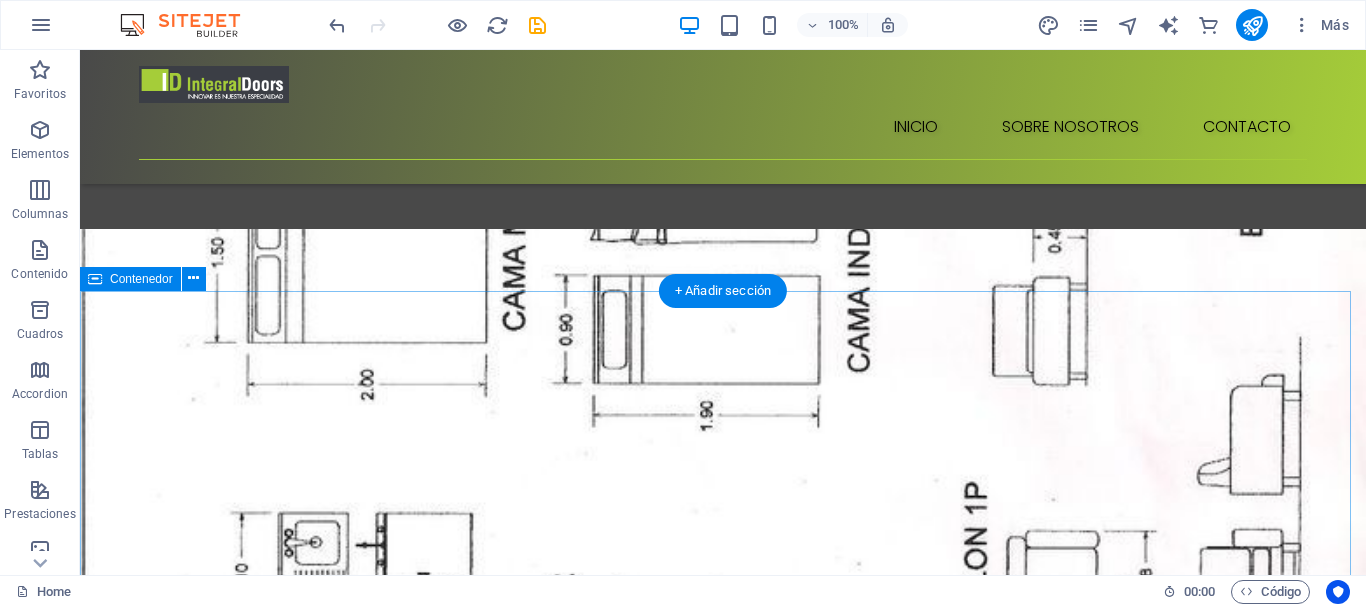 scroll, scrollTop: 400, scrollLeft: 0, axis: vertical 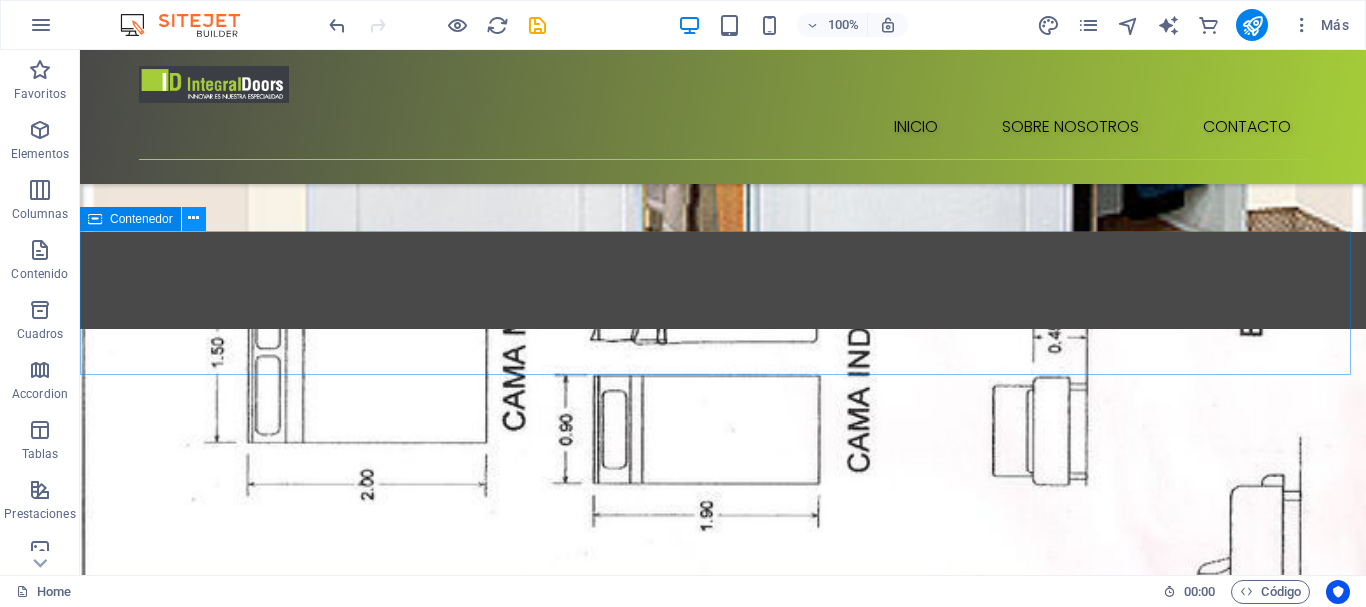 click at bounding box center (193, 218) 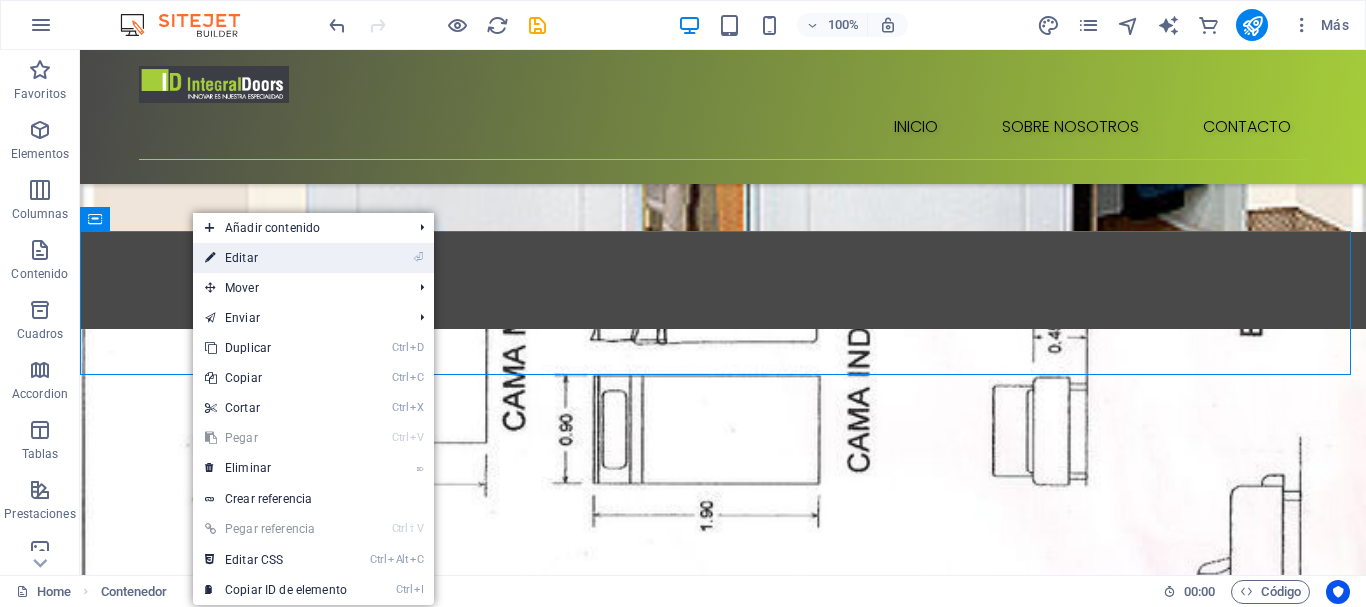 click on "⏎  Editar" at bounding box center (276, 258) 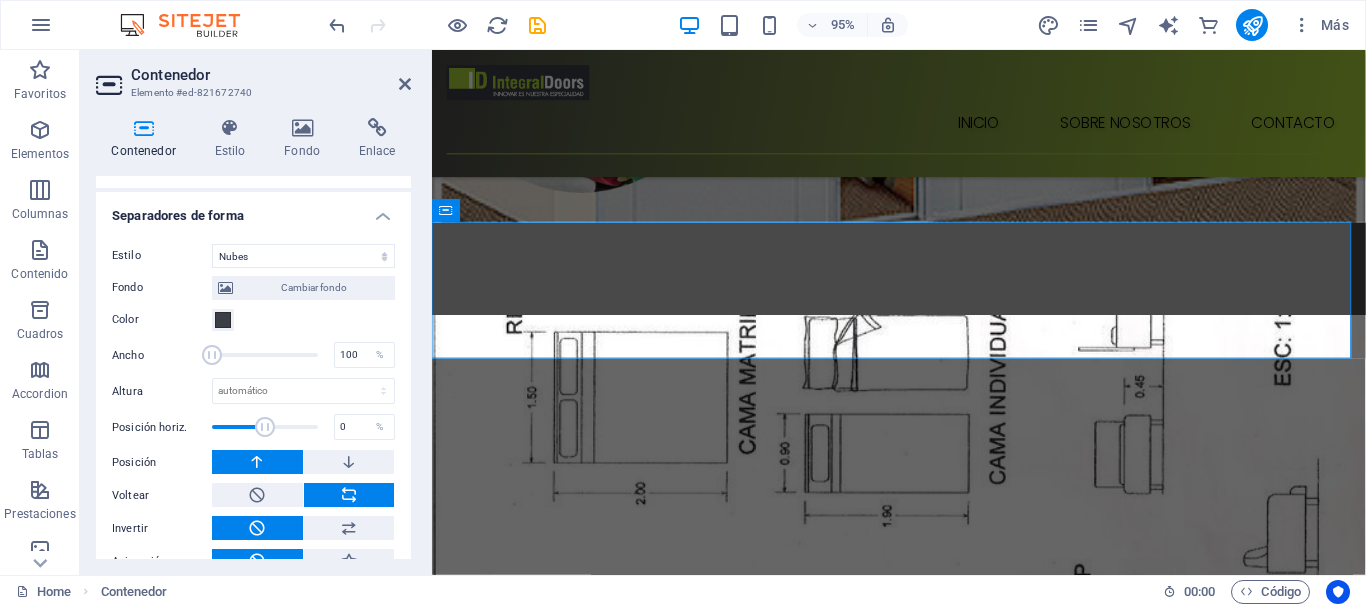 scroll, scrollTop: 756, scrollLeft: 0, axis: vertical 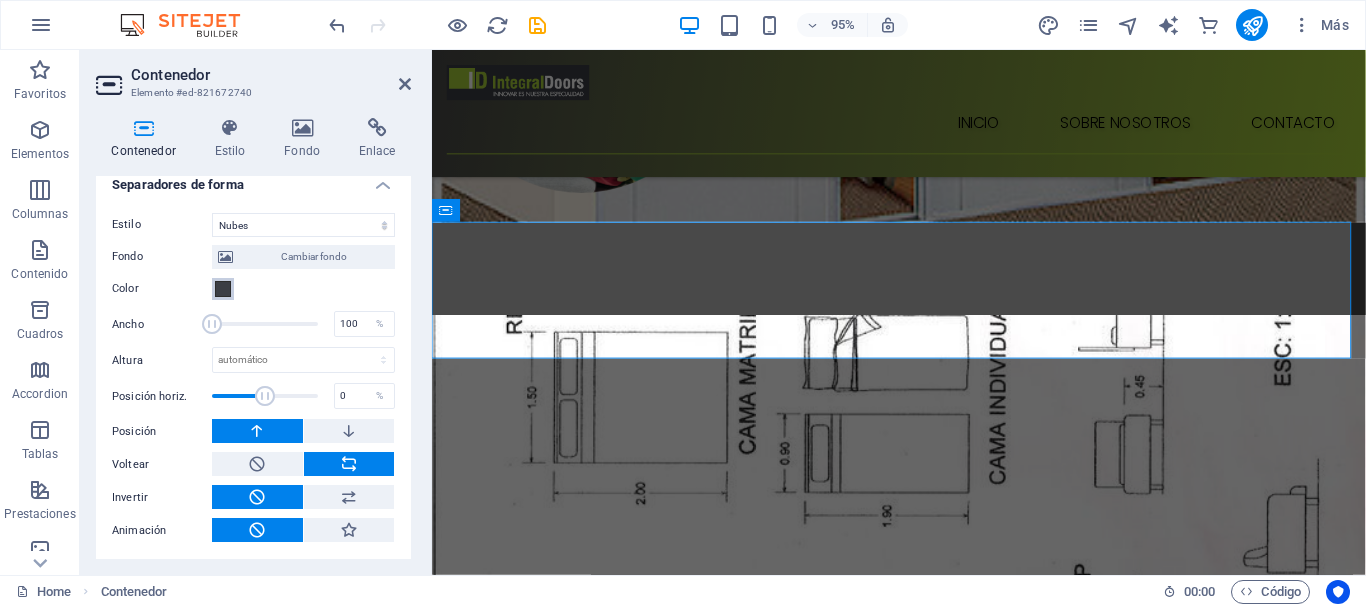 click at bounding box center [223, 289] 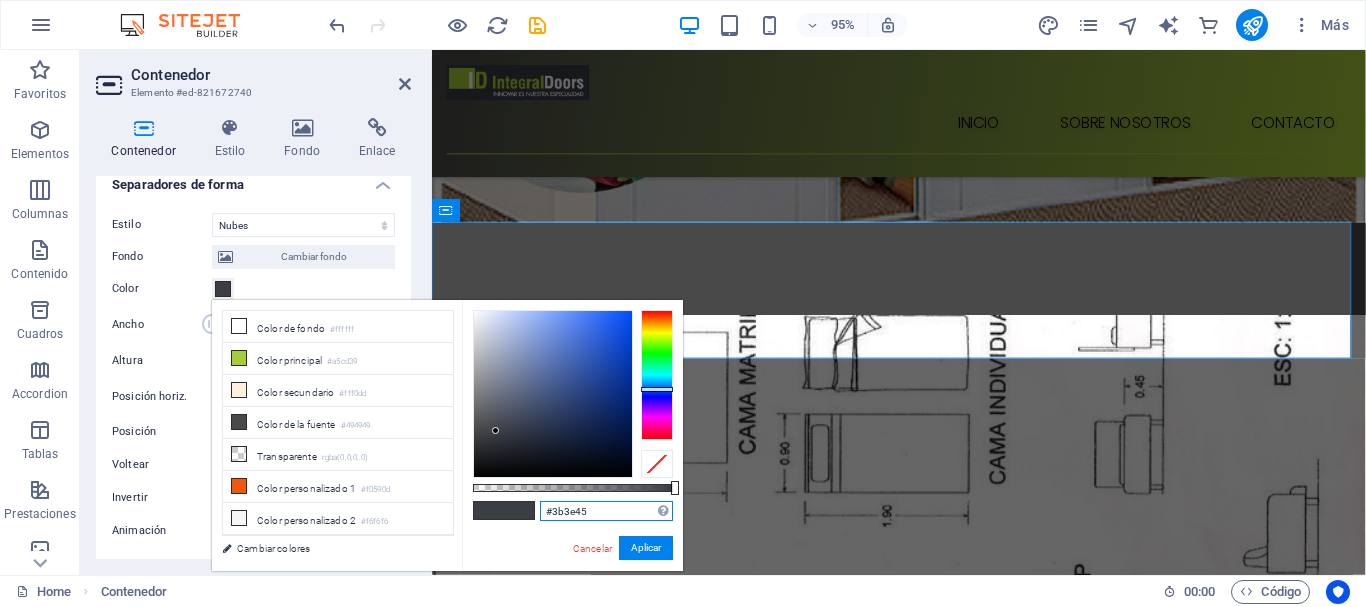 drag, startPoint x: 561, startPoint y: 514, endPoint x: 548, endPoint y: 516, distance: 13.152946 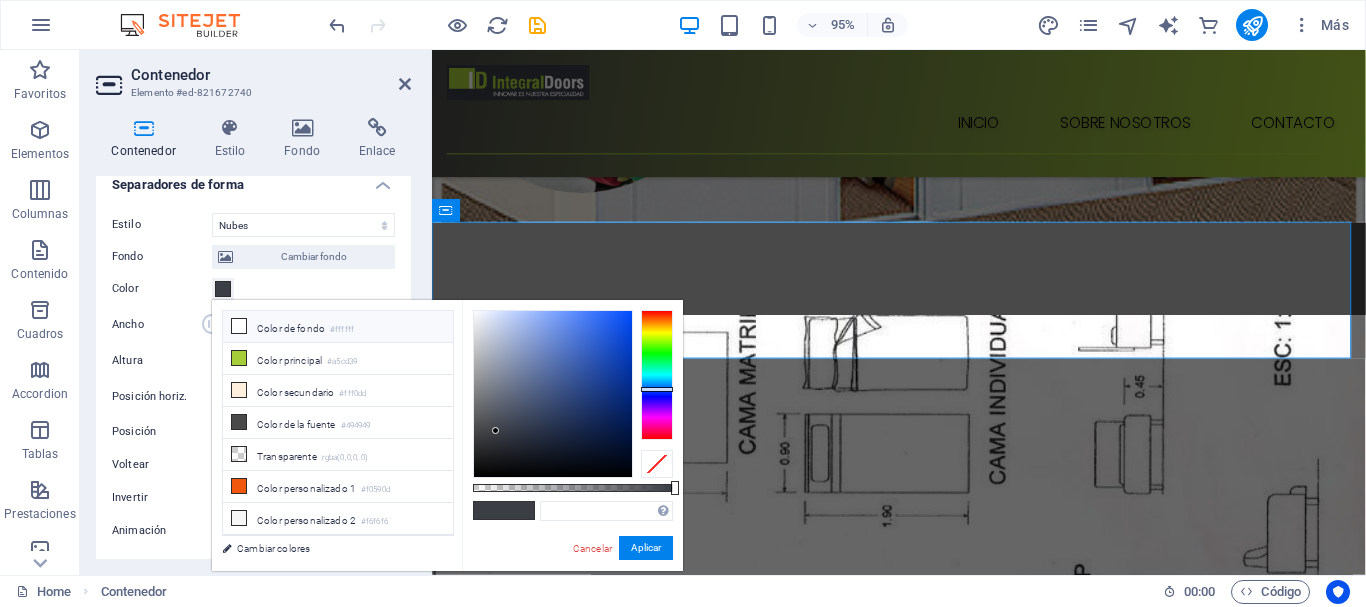 click at bounding box center [239, 326] 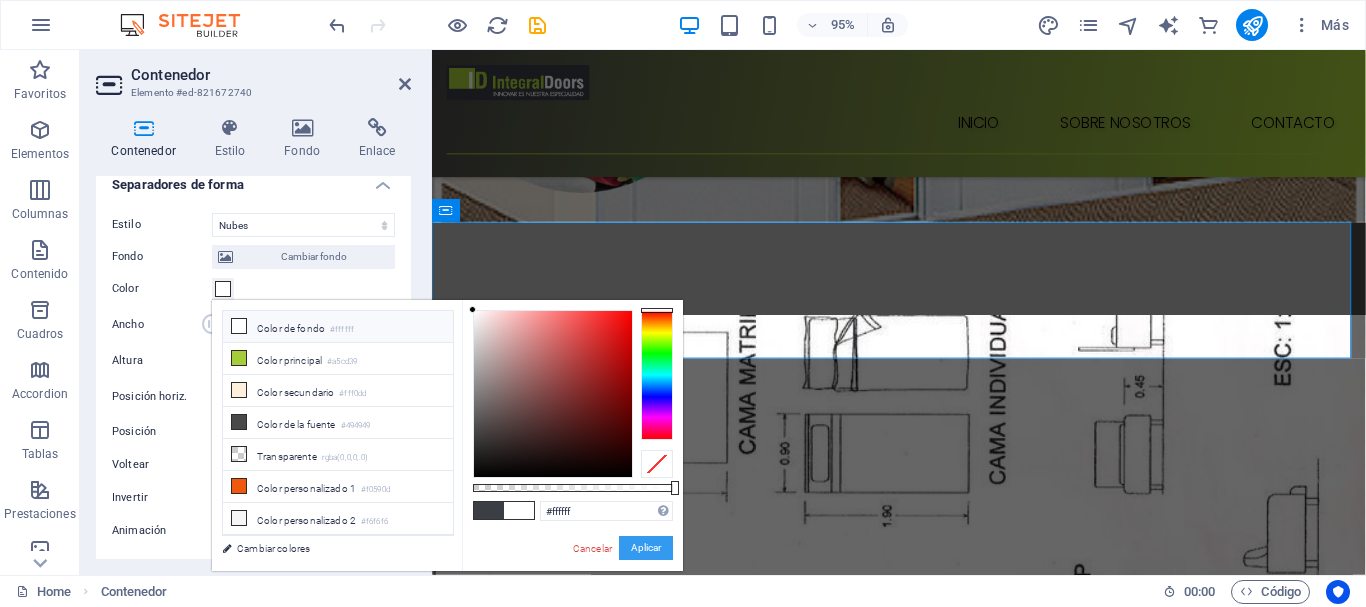 drag, startPoint x: 653, startPoint y: 540, endPoint x: 231, endPoint y: 515, distance: 422.73987 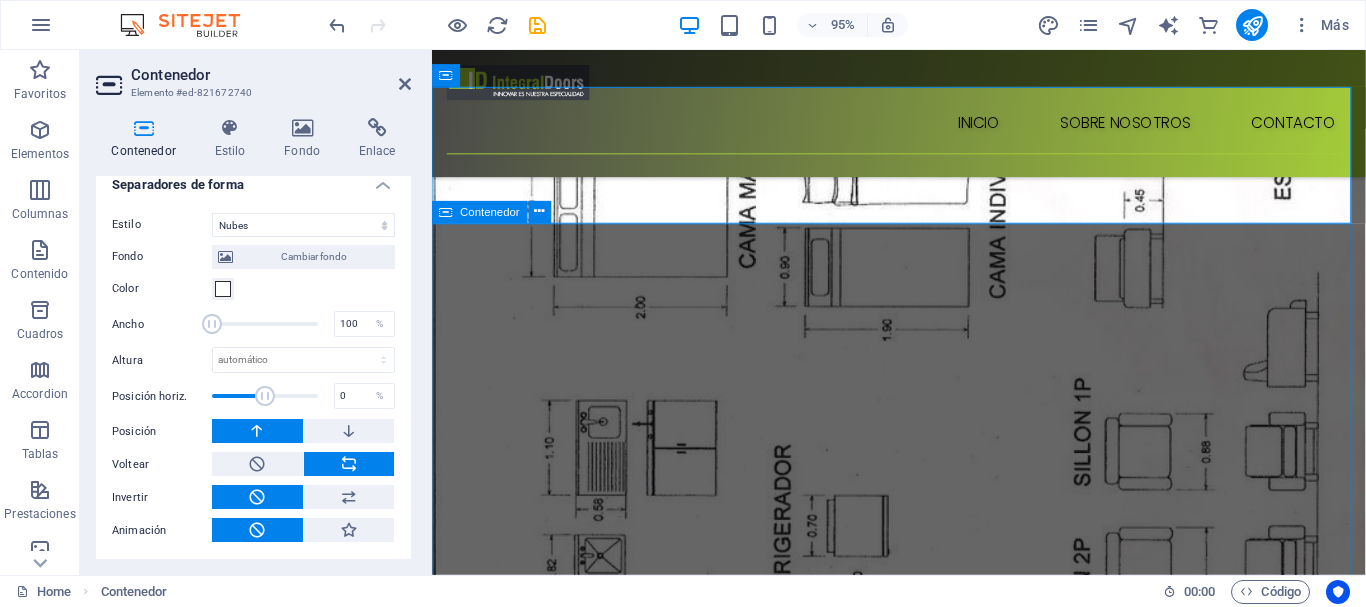 scroll, scrollTop: 600, scrollLeft: 0, axis: vertical 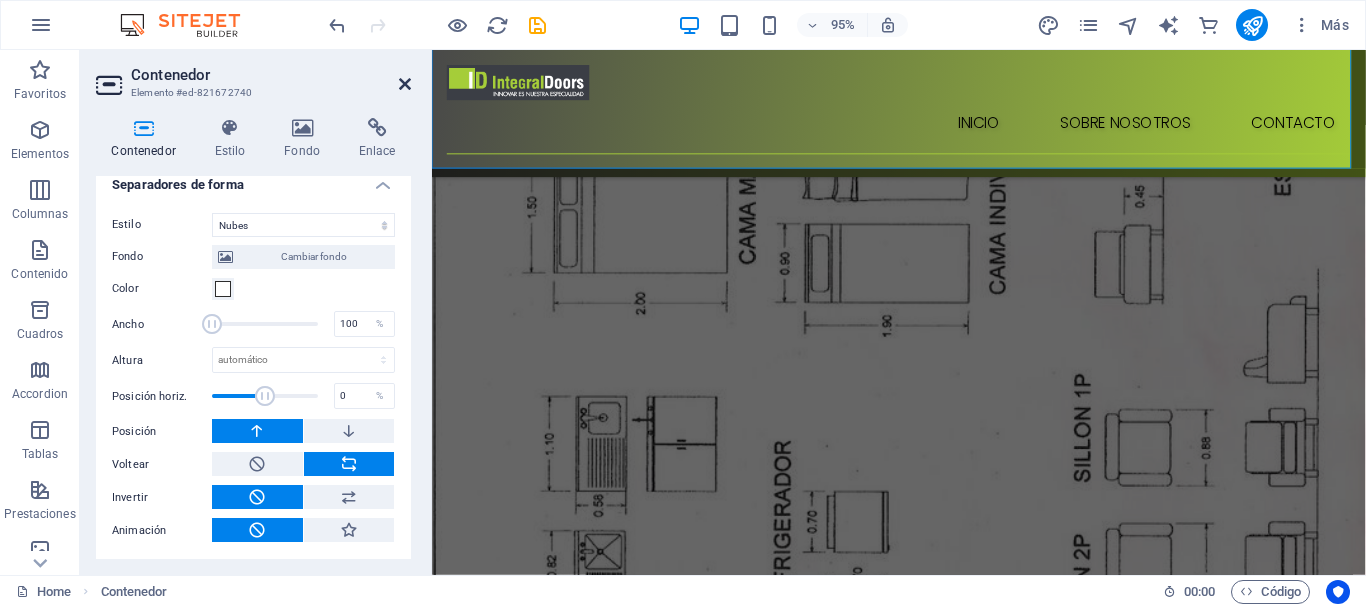 click at bounding box center (405, 84) 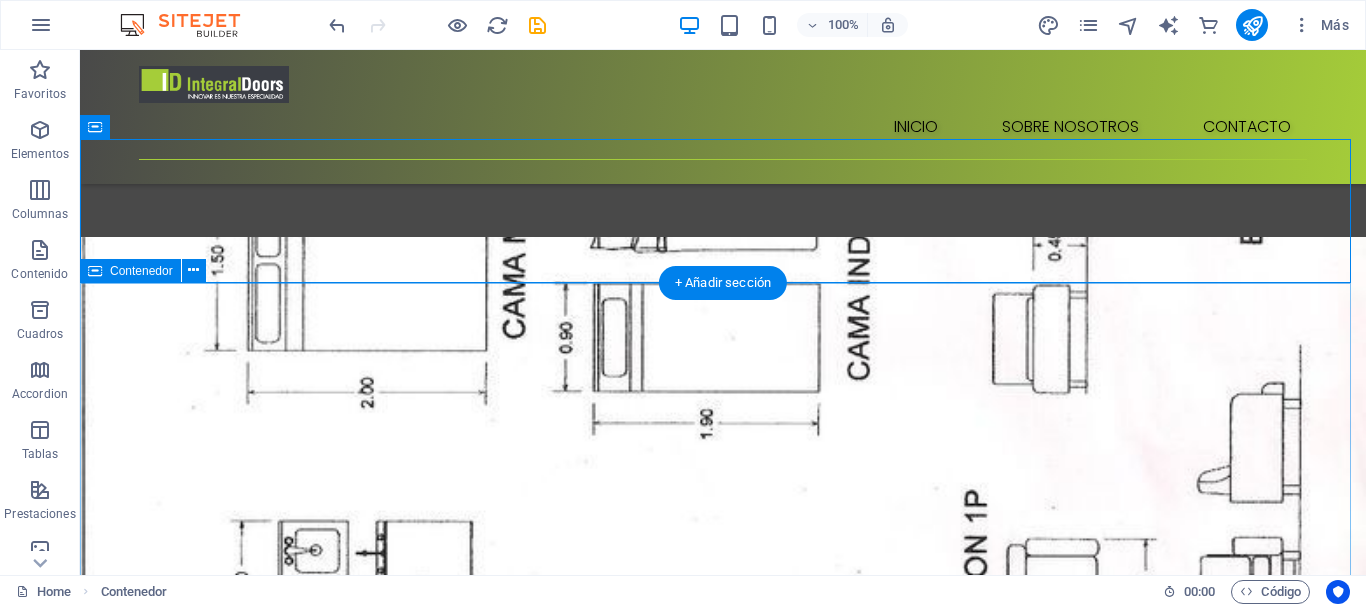 scroll, scrollTop: 500, scrollLeft: 0, axis: vertical 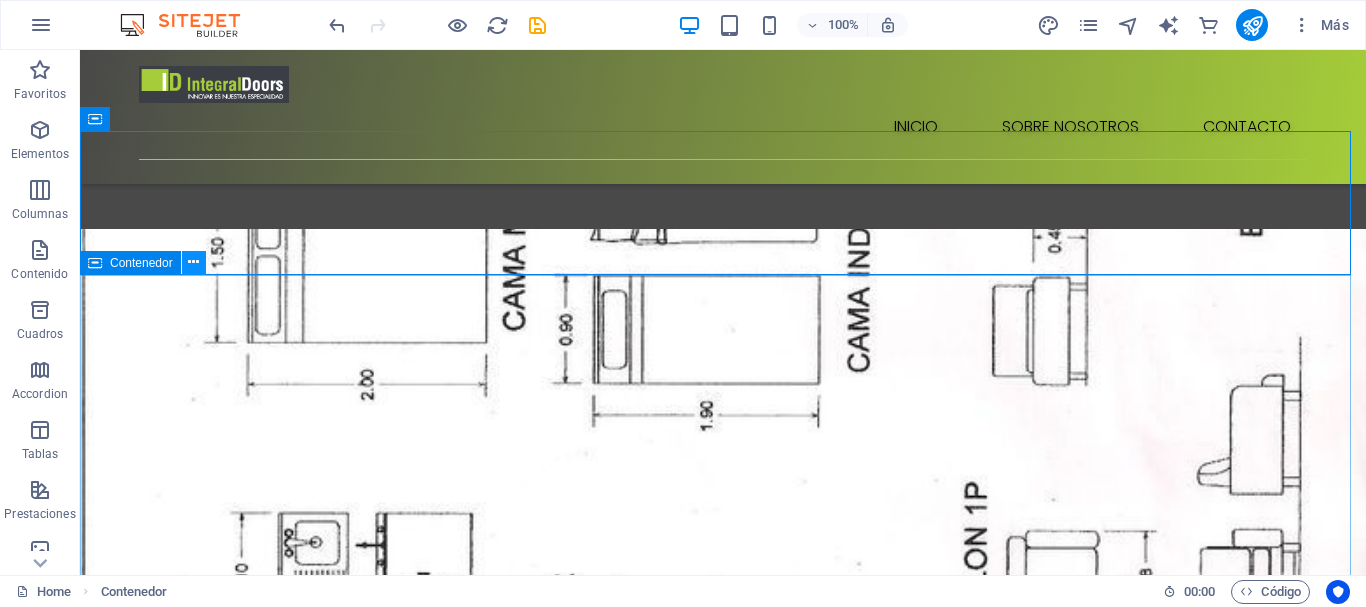 click at bounding box center (193, 262) 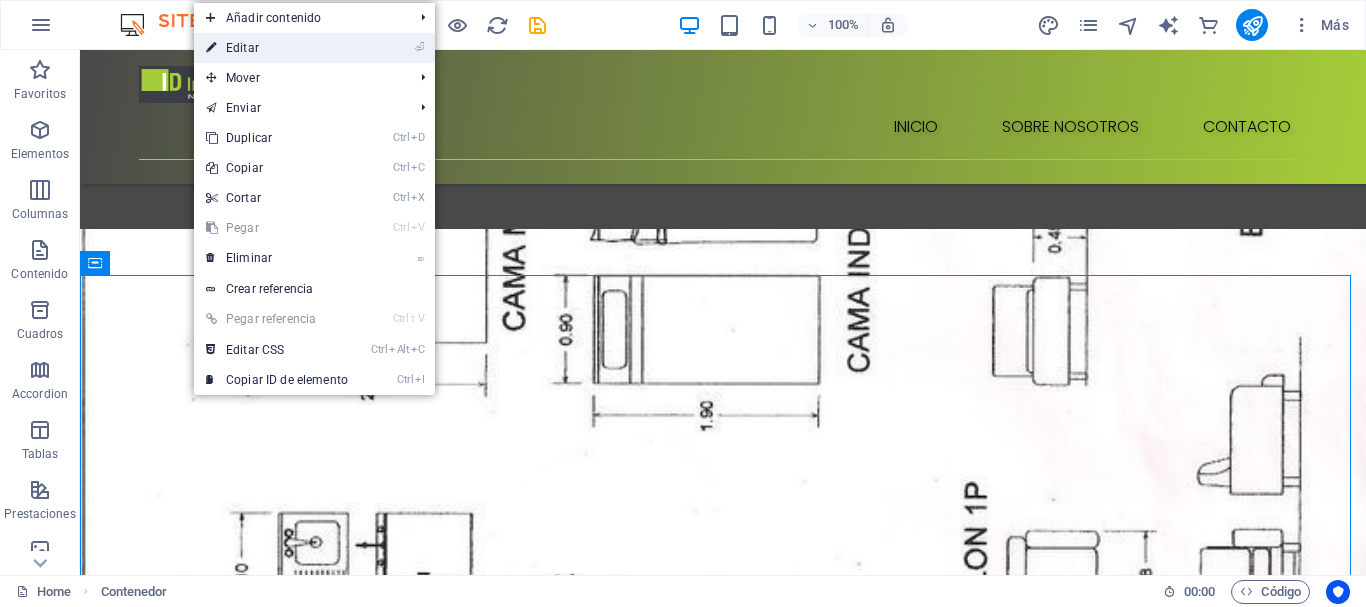 click on "⏎  Editar" at bounding box center (277, 48) 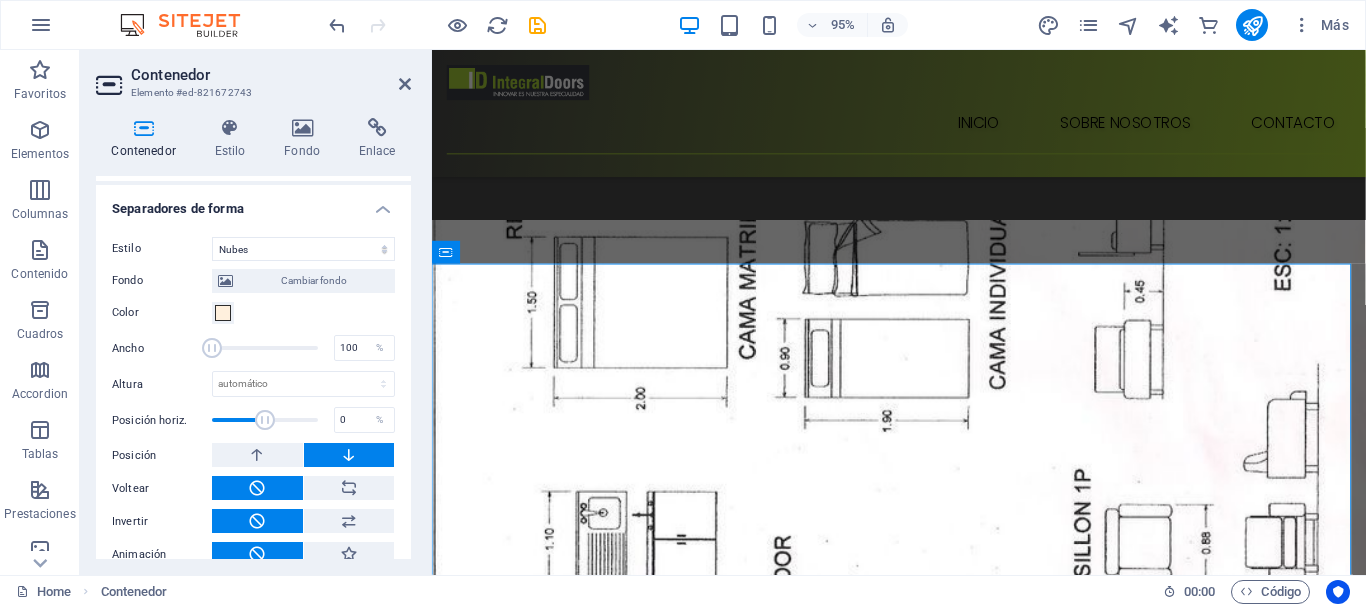 scroll, scrollTop: 700, scrollLeft: 0, axis: vertical 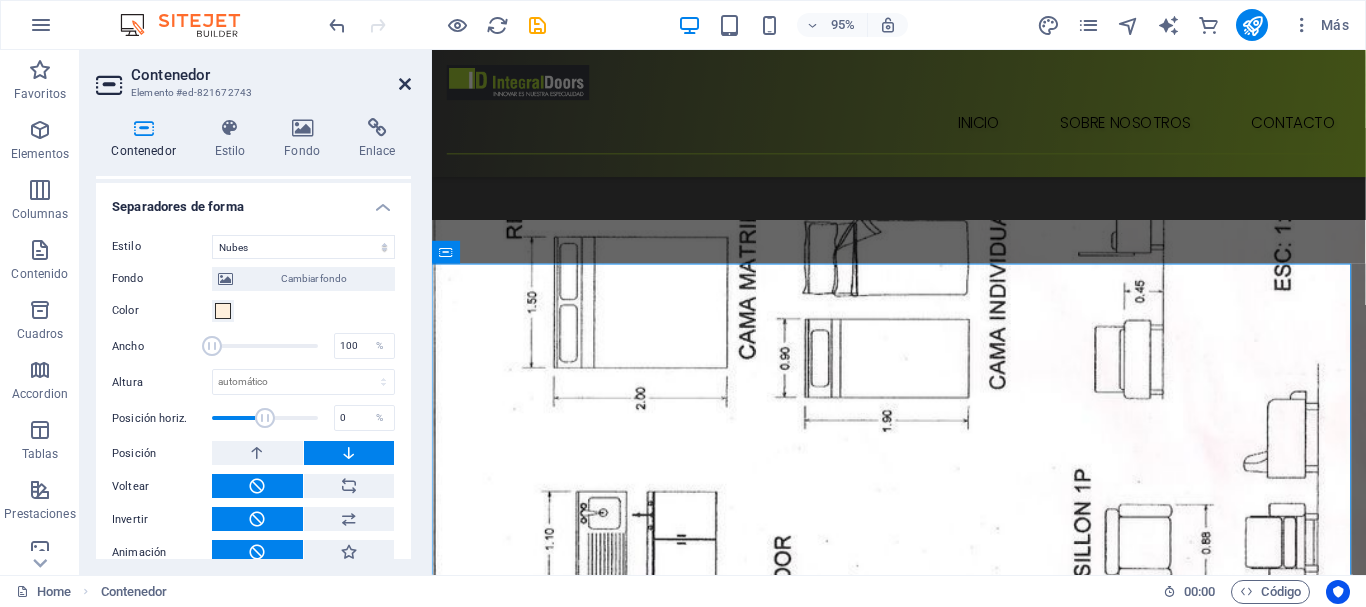 click at bounding box center (405, 84) 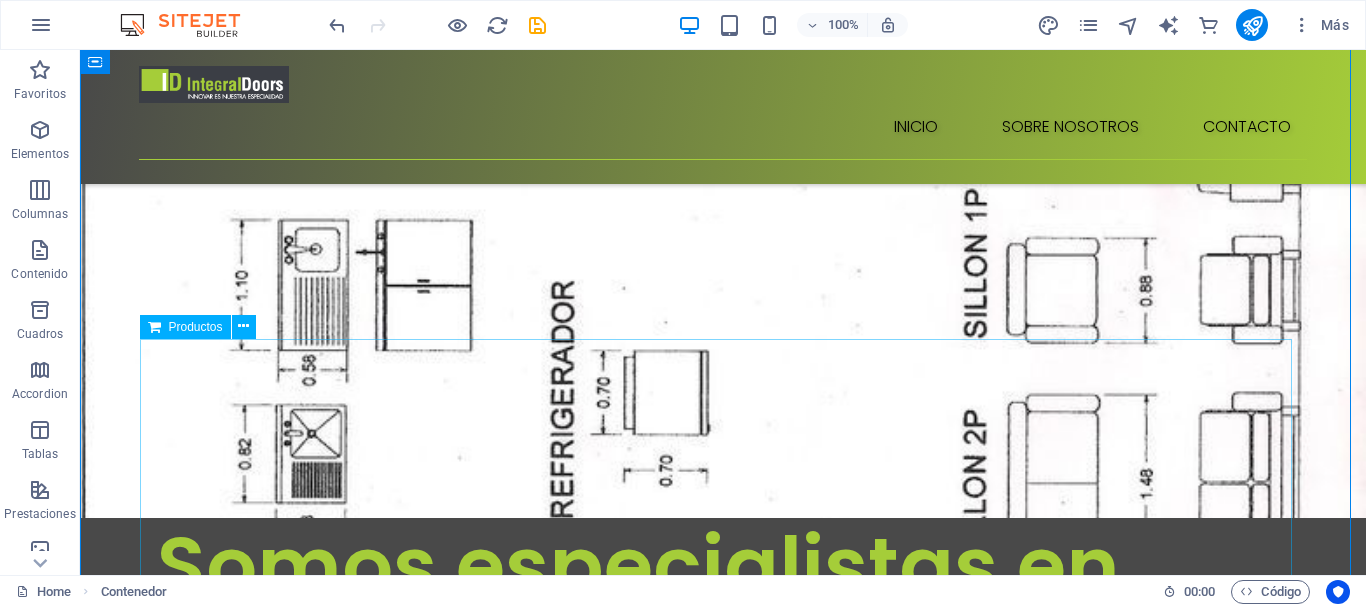 scroll, scrollTop: 800, scrollLeft: 0, axis: vertical 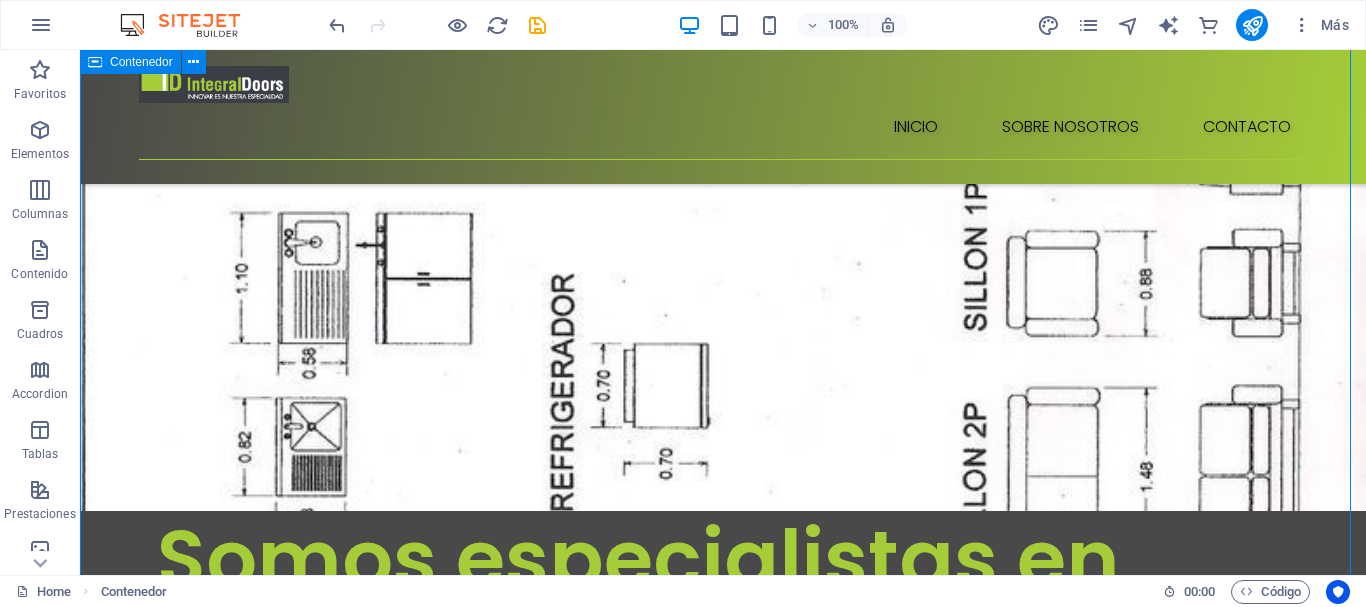 click on "Nuestros trabajos Lorem ipsum dolor sit amet, consectetur adipiscing elit, sed do eiusmod tempor incididunt." at bounding box center [723, 1710] 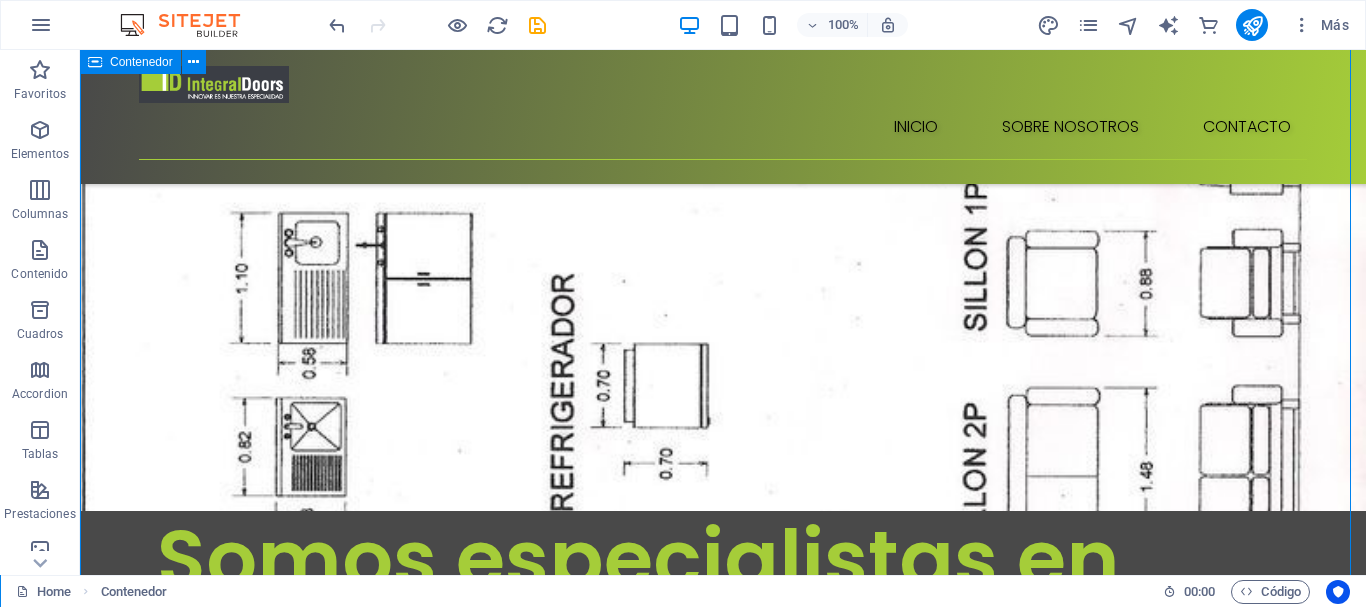 click on "Nuestros trabajos Lorem ipsum dolor sit amet, consectetur adipiscing elit, sed do eiusmod tempor incididunt." at bounding box center [723, 1710] 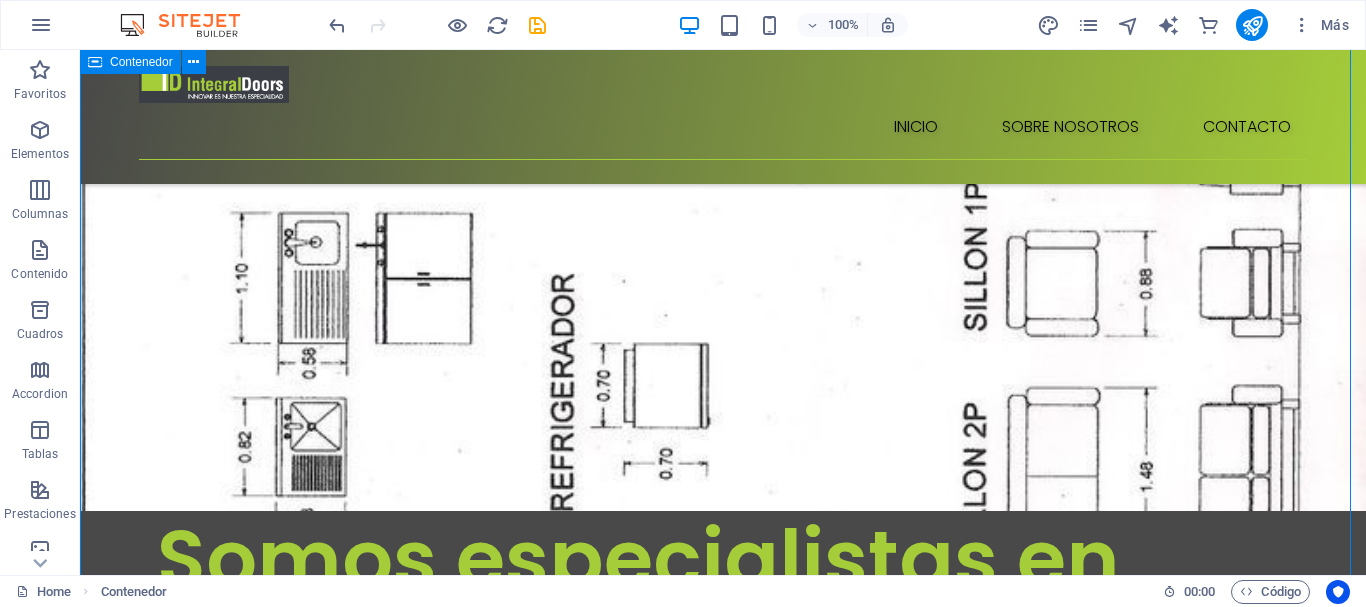 click on "Nuestros trabajos Lorem ipsum dolor sit amet, consectetur adipiscing elit, sed do eiusmod tempor incididunt." at bounding box center [723, 1710] 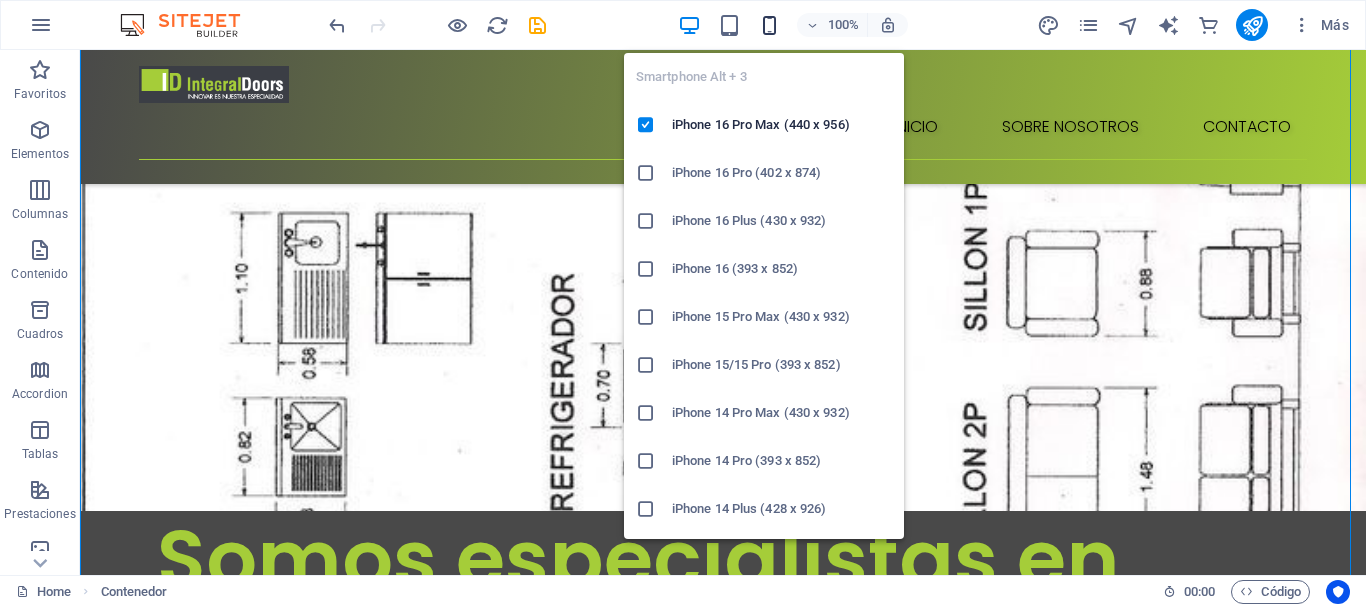 click at bounding box center (769, 25) 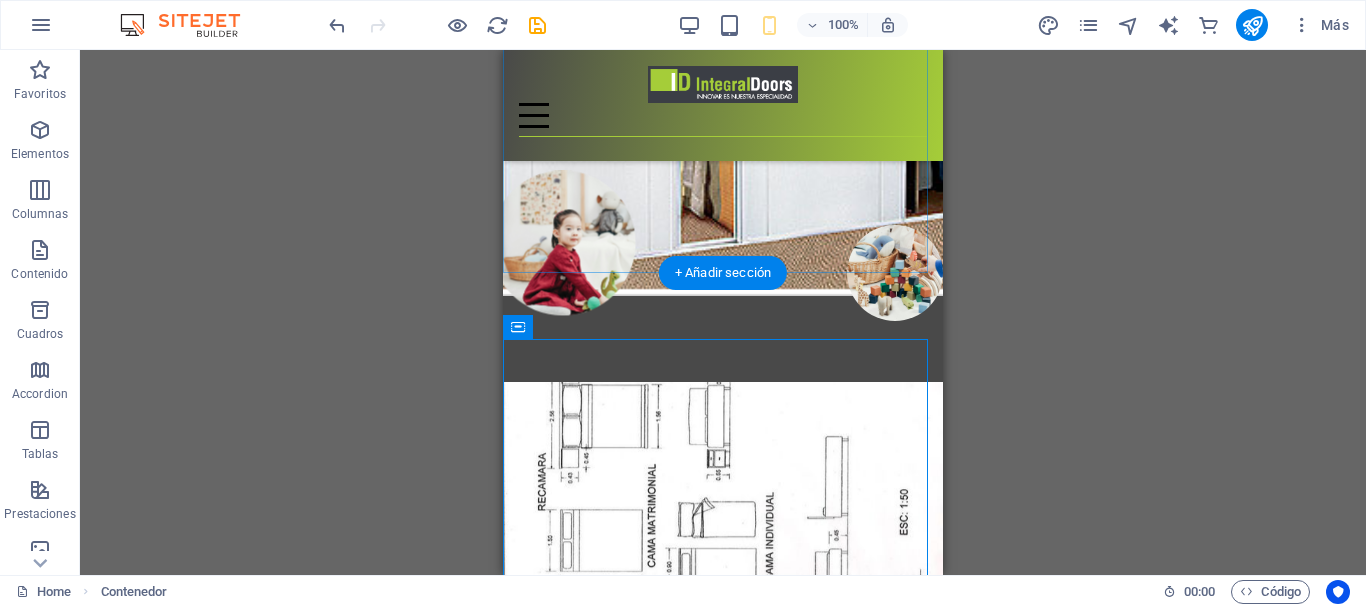 scroll, scrollTop: 289, scrollLeft: 0, axis: vertical 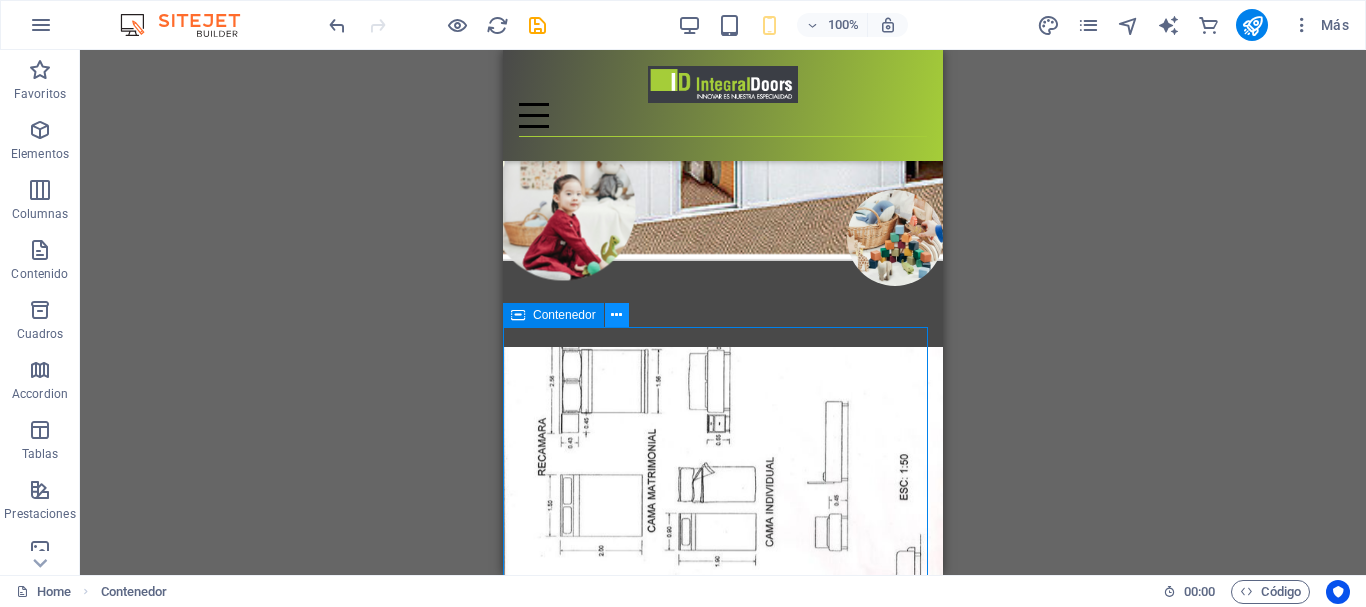click at bounding box center (616, 315) 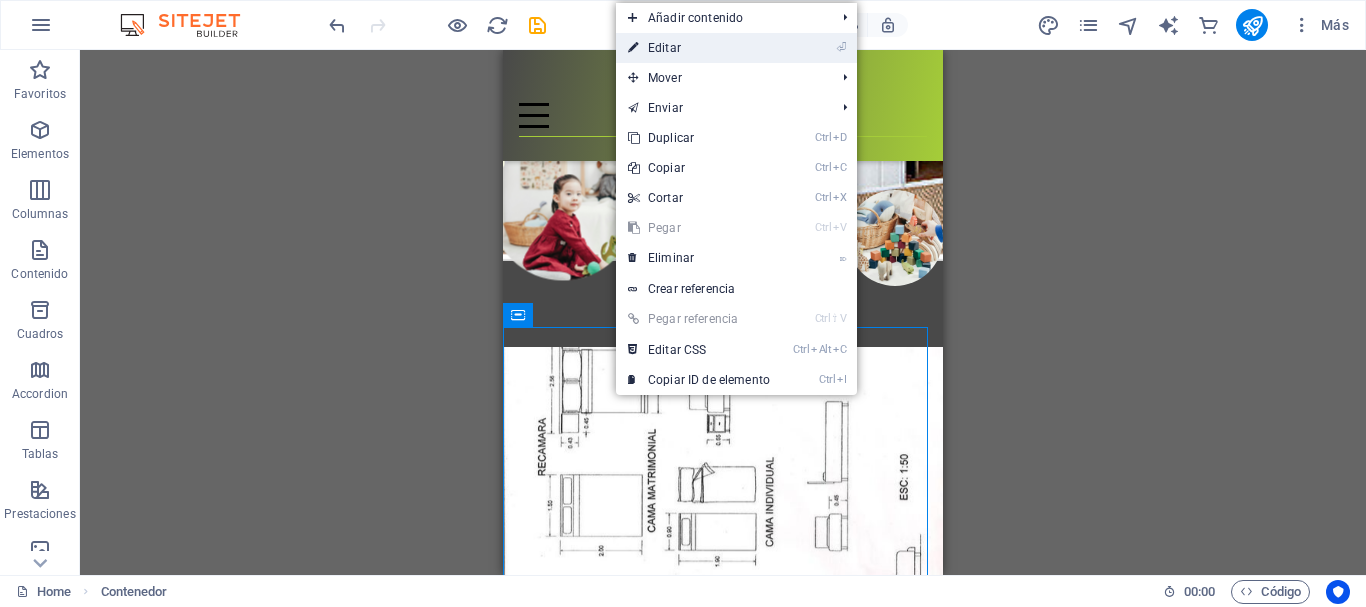 click on "⏎  Editar" at bounding box center [699, 48] 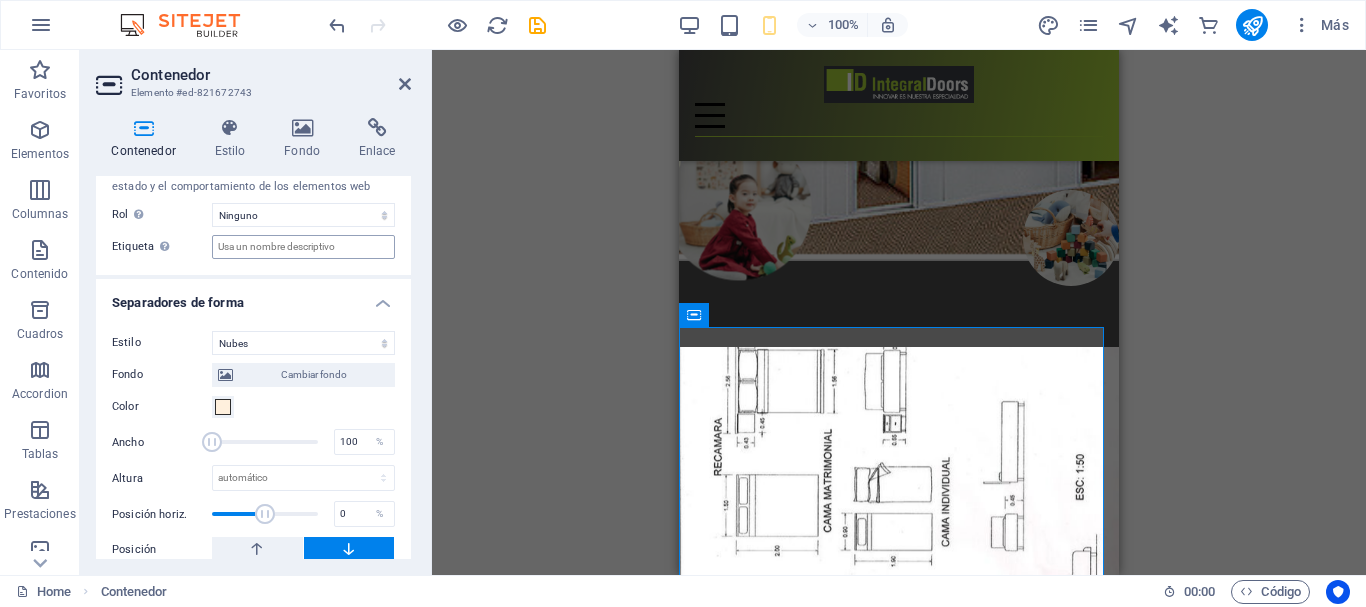 scroll, scrollTop: 700, scrollLeft: 0, axis: vertical 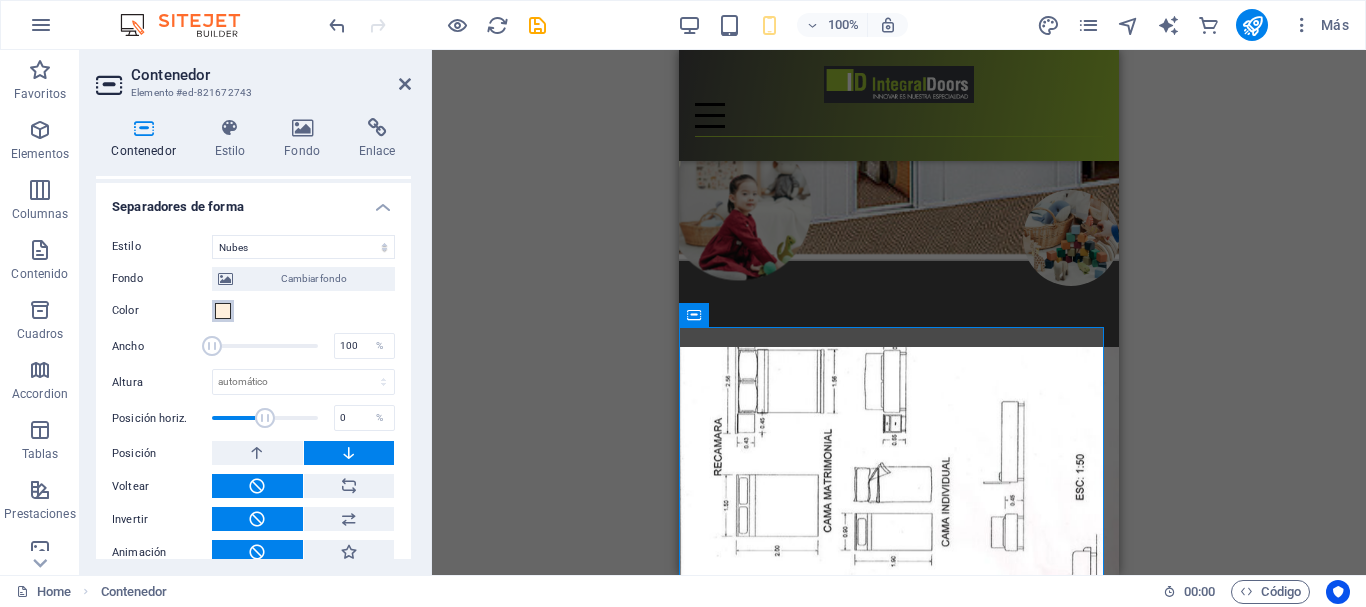 click at bounding box center [223, 311] 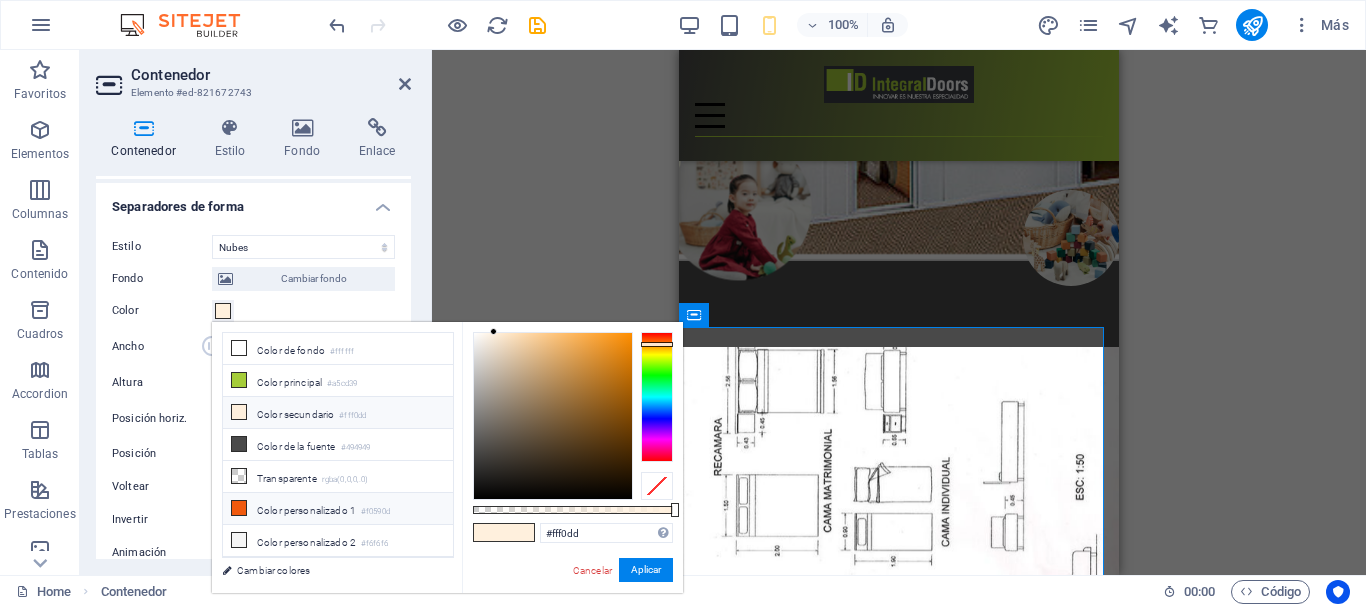 click on "Color personalizado 1
#f0590d" at bounding box center (338, 509) 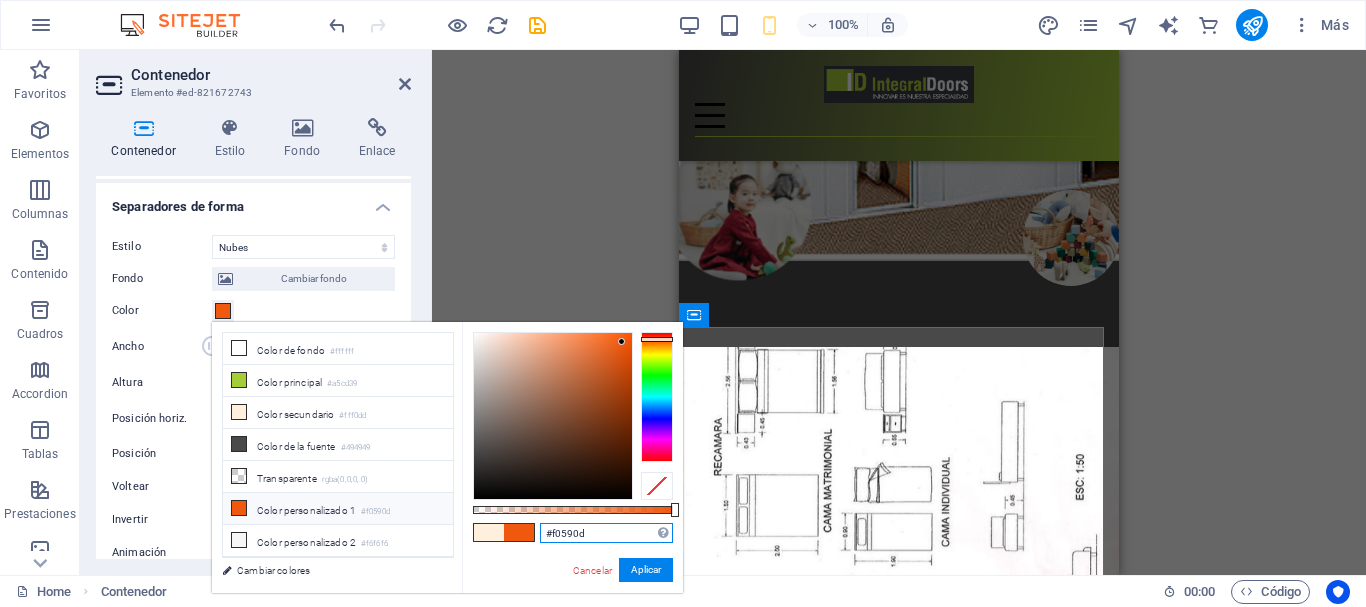 drag, startPoint x: 592, startPoint y: 527, endPoint x: 547, endPoint y: 529, distance: 45.044422 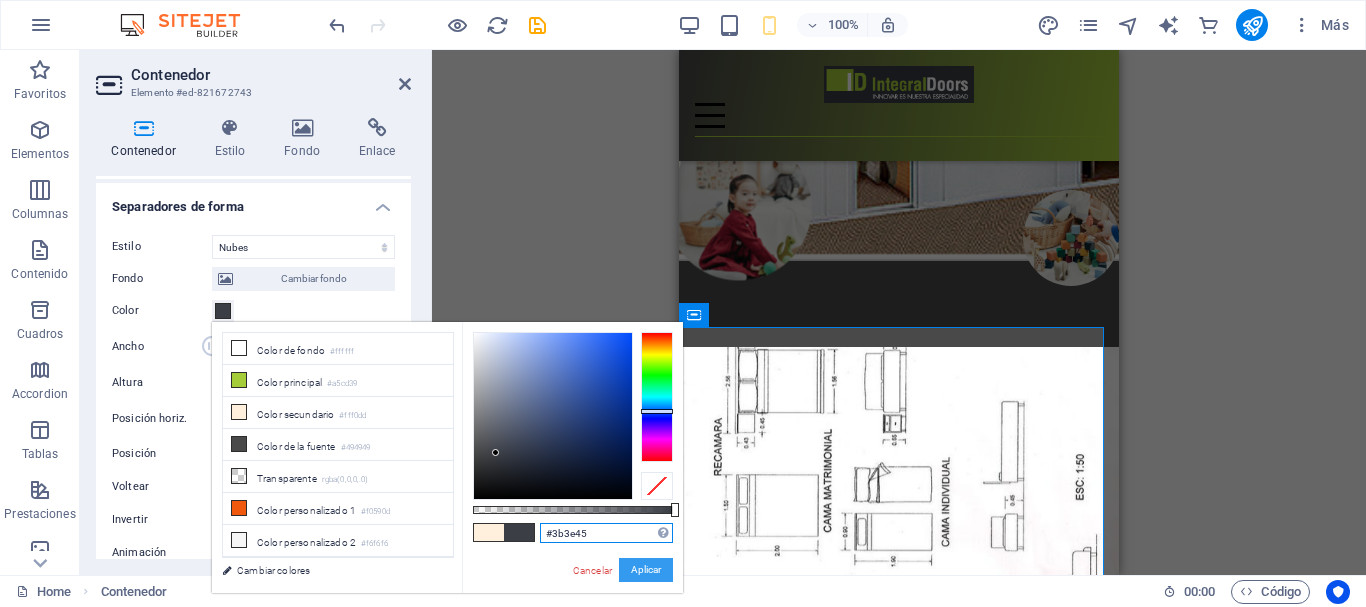 type on "#3b3e45" 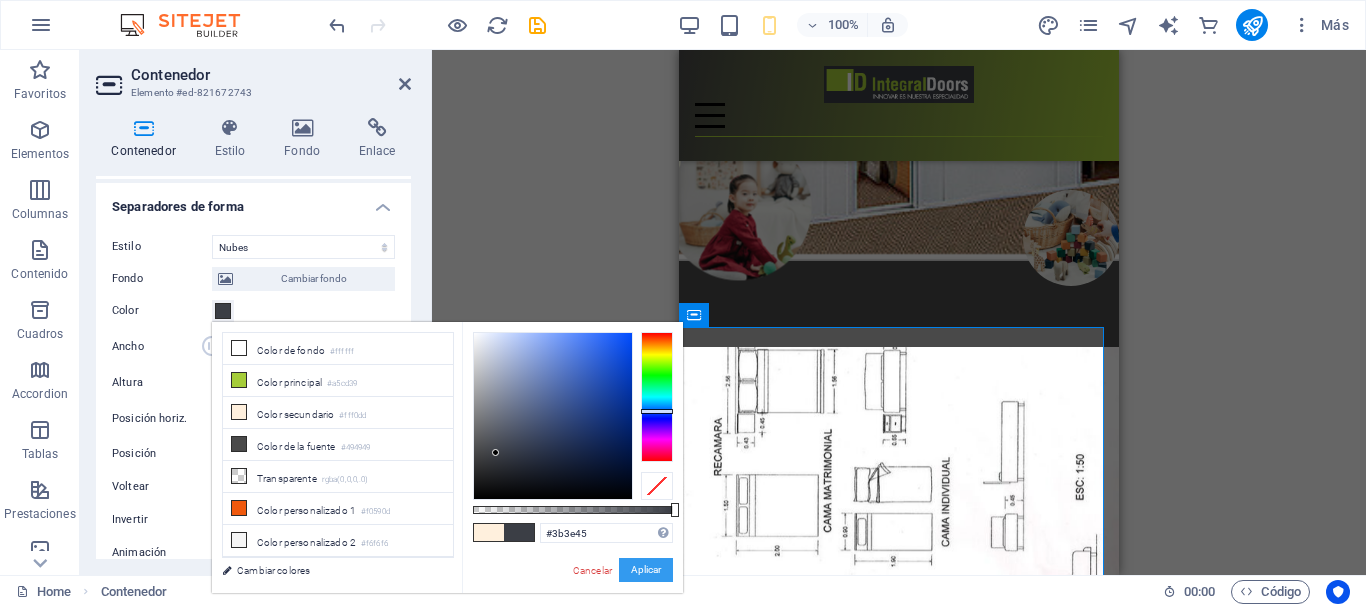 click on "Aplicar" at bounding box center (646, 570) 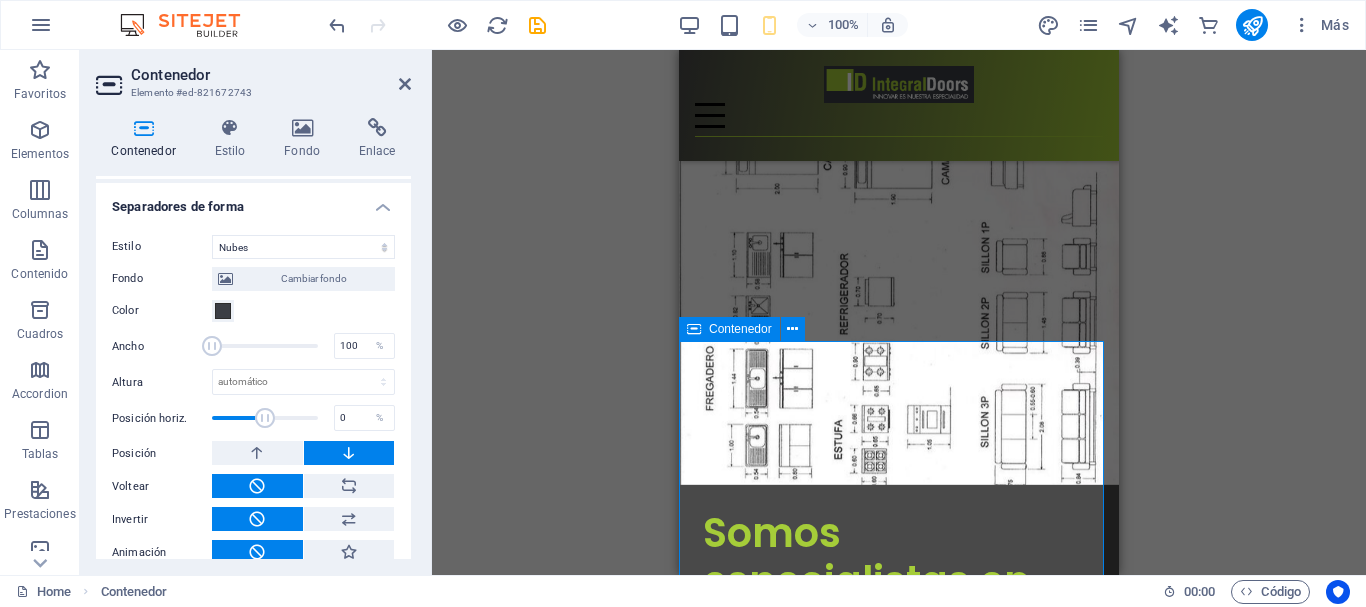 scroll, scrollTop: 189, scrollLeft: 0, axis: vertical 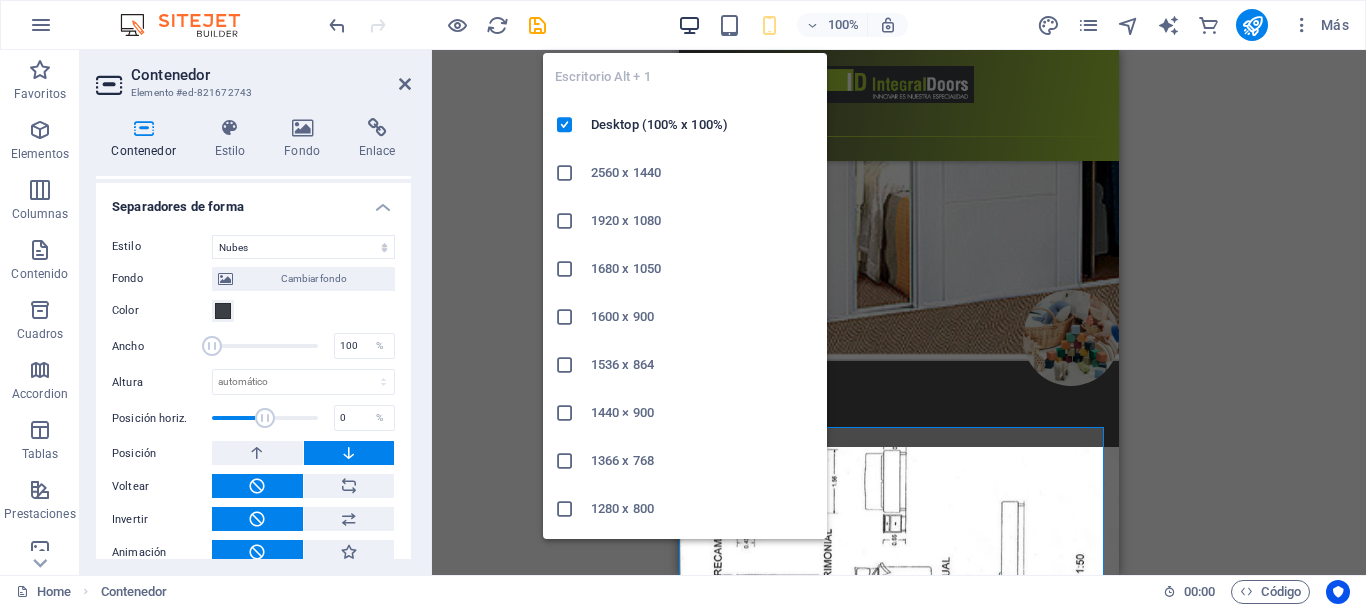 click at bounding box center [689, 25] 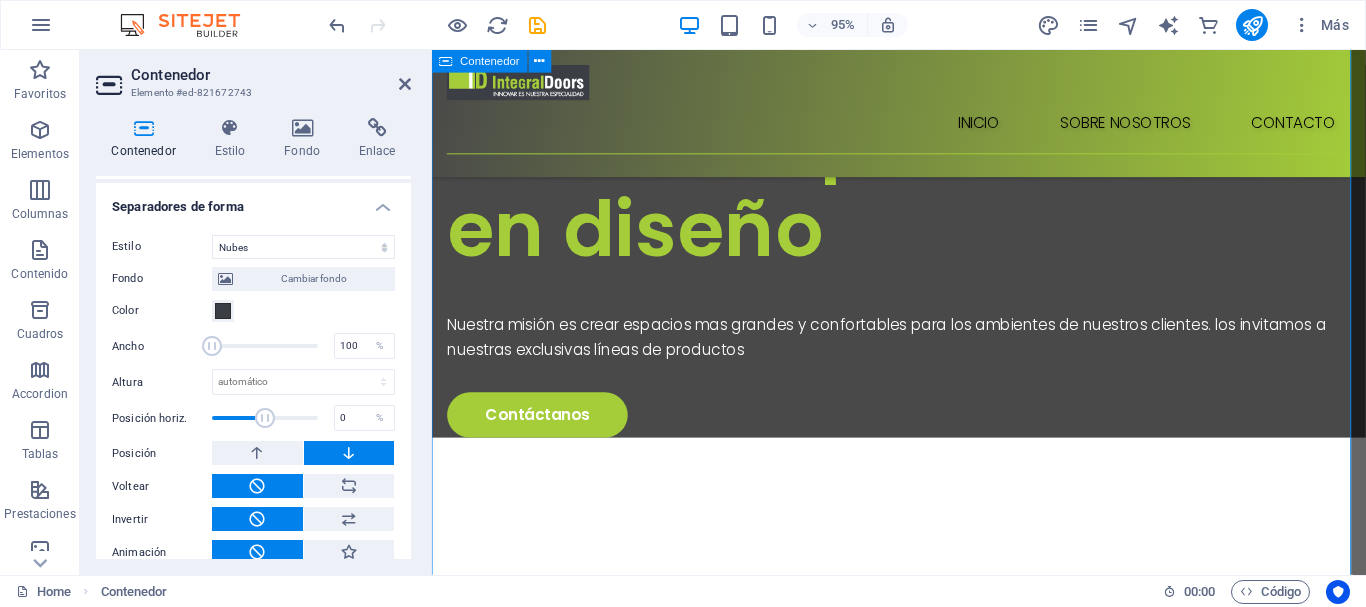 scroll, scrollTop: 1189, scrollLeft: 0, axis: vertical 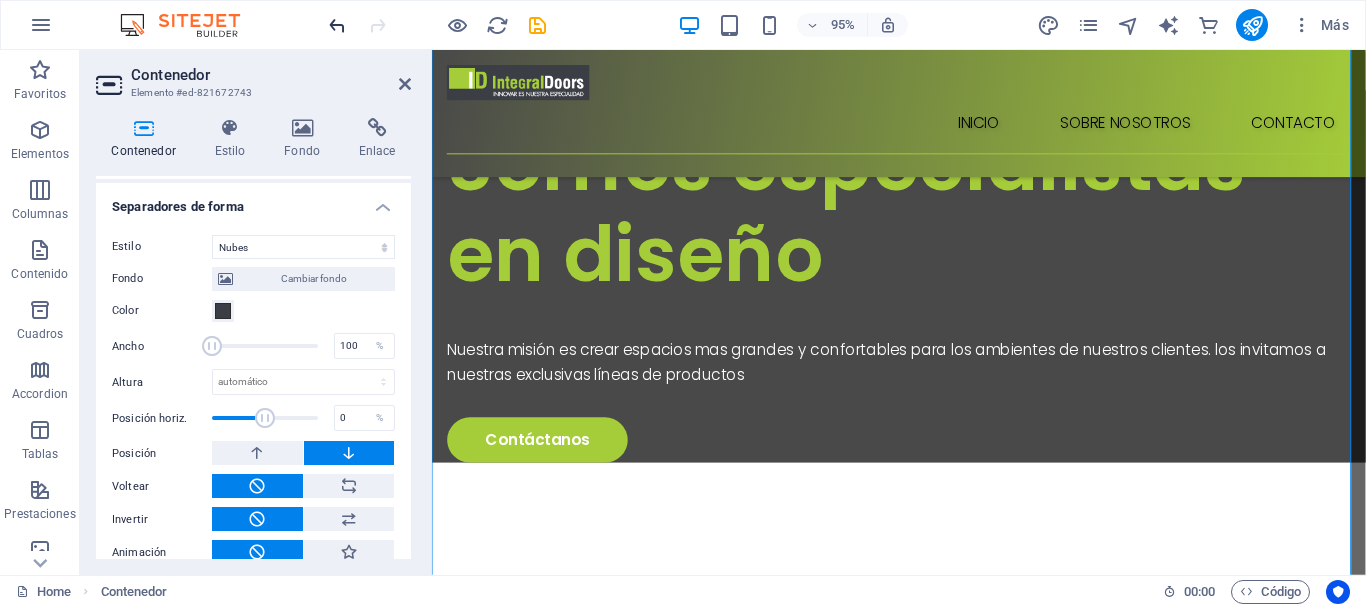 click at bounding box center [337, 25] 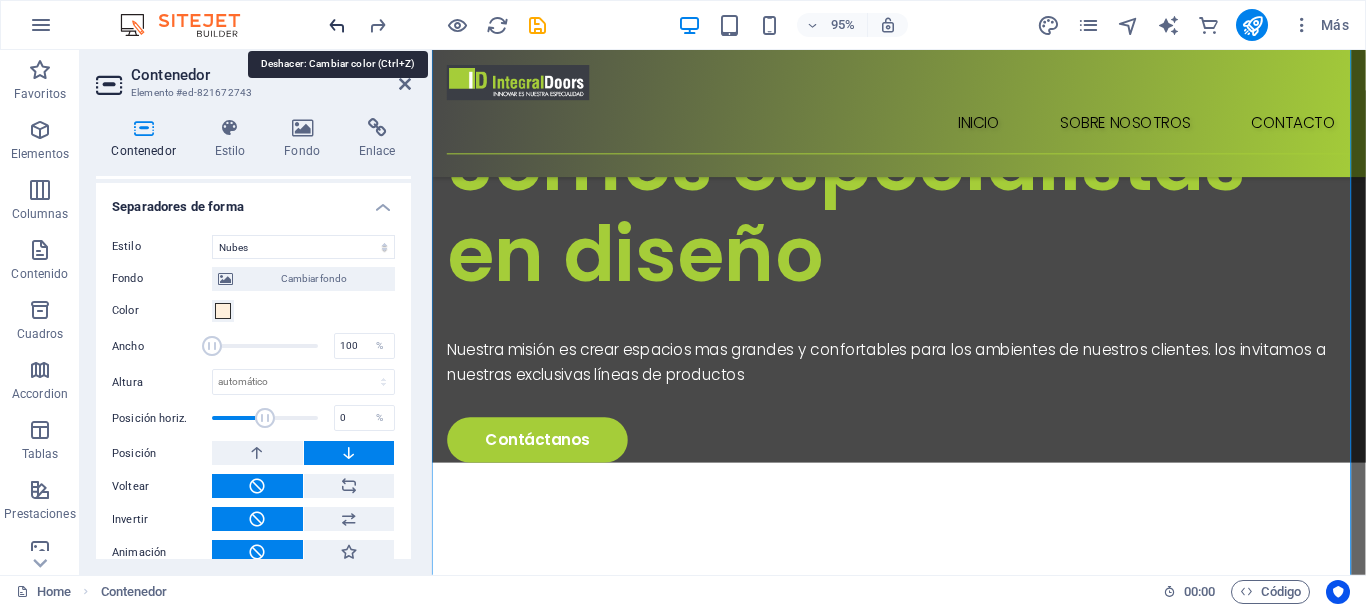 drag, startPoint x: 339, startPoint y: 19, endPoint x: 207, endPoint y: 225, distance: 244.66304 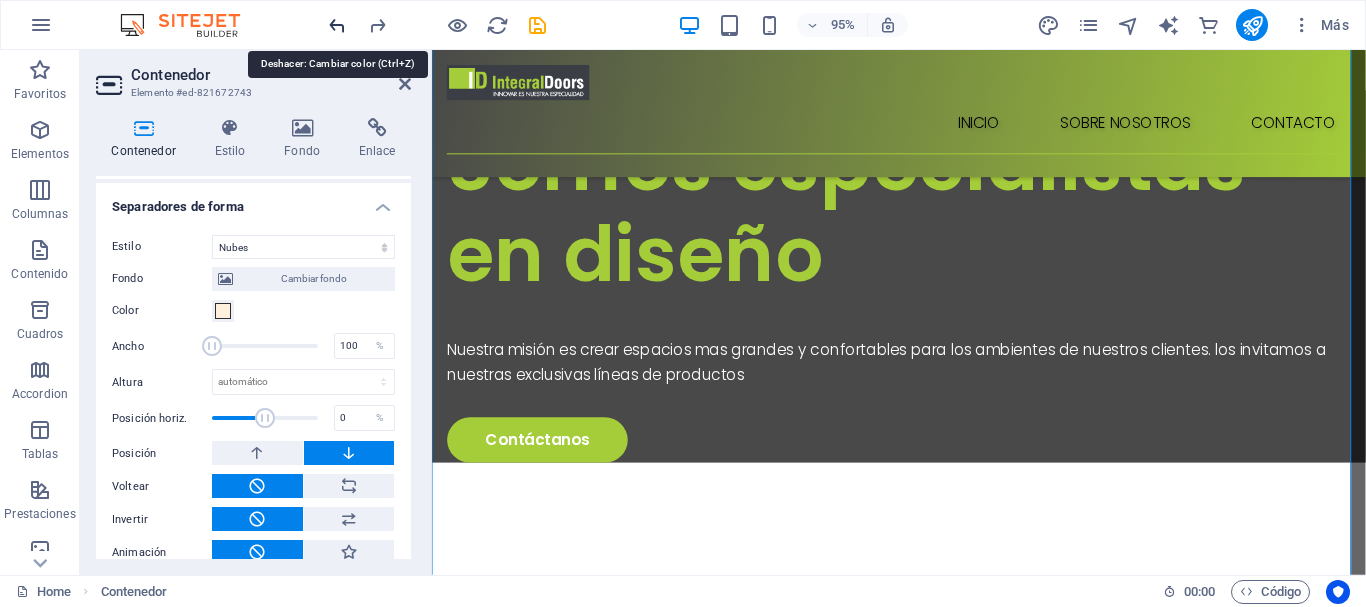 click at bounding box center [337, 25] 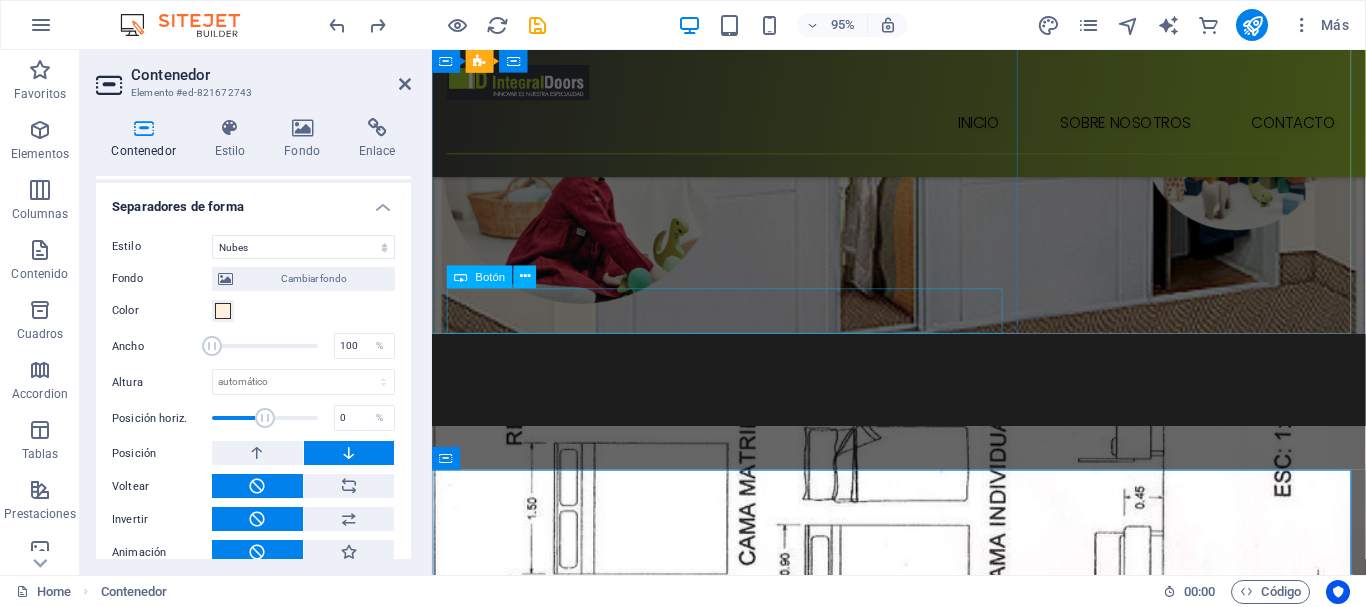 scroll, scrollTop: 176, scrollLeft: 0, axis: vertical 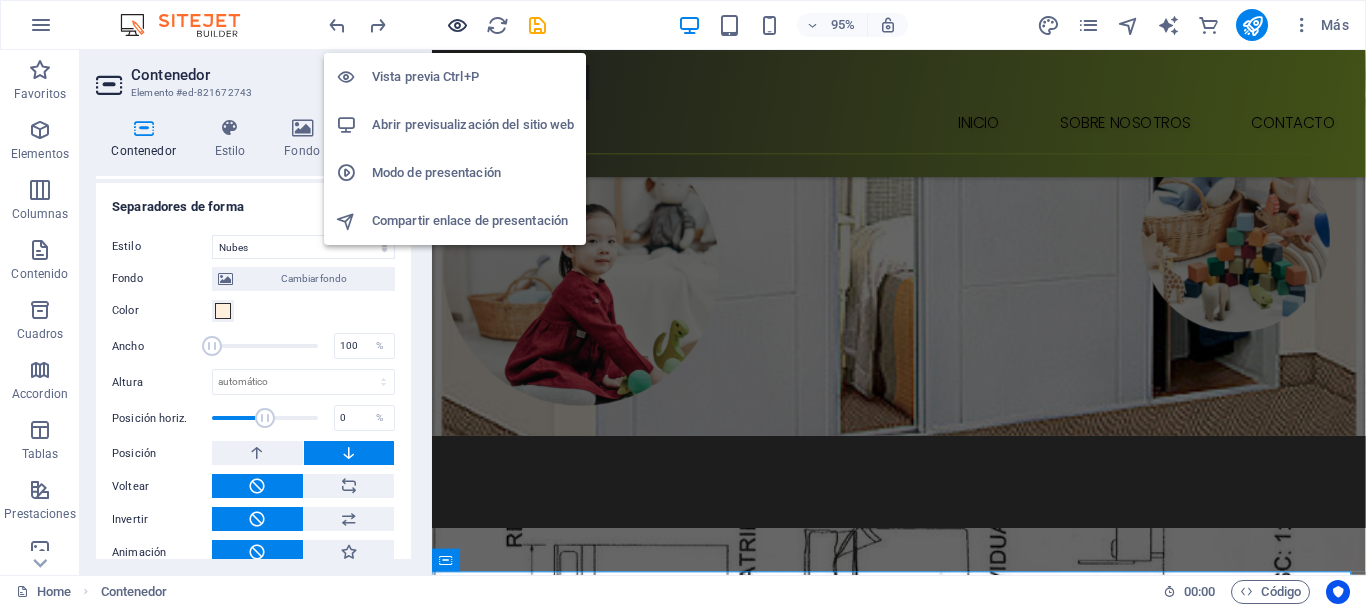 click at bounding box center (457, 25) 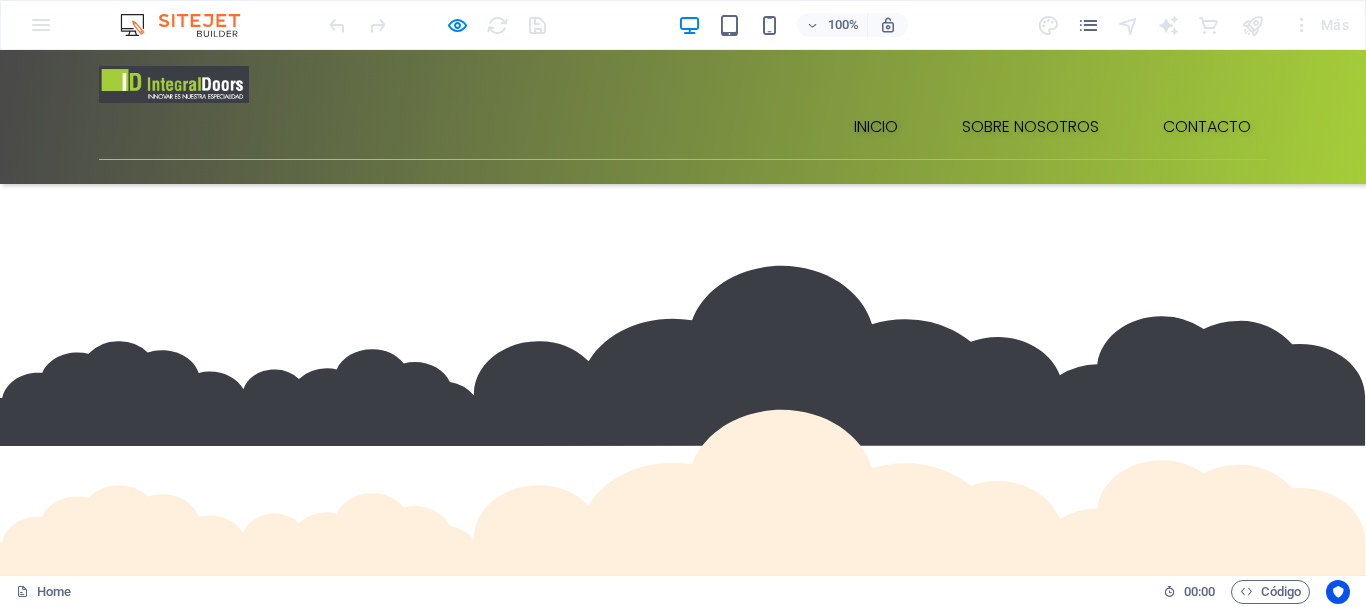 scroll, scrollTop: 1600, scrollLeft: 0, axis: vertical 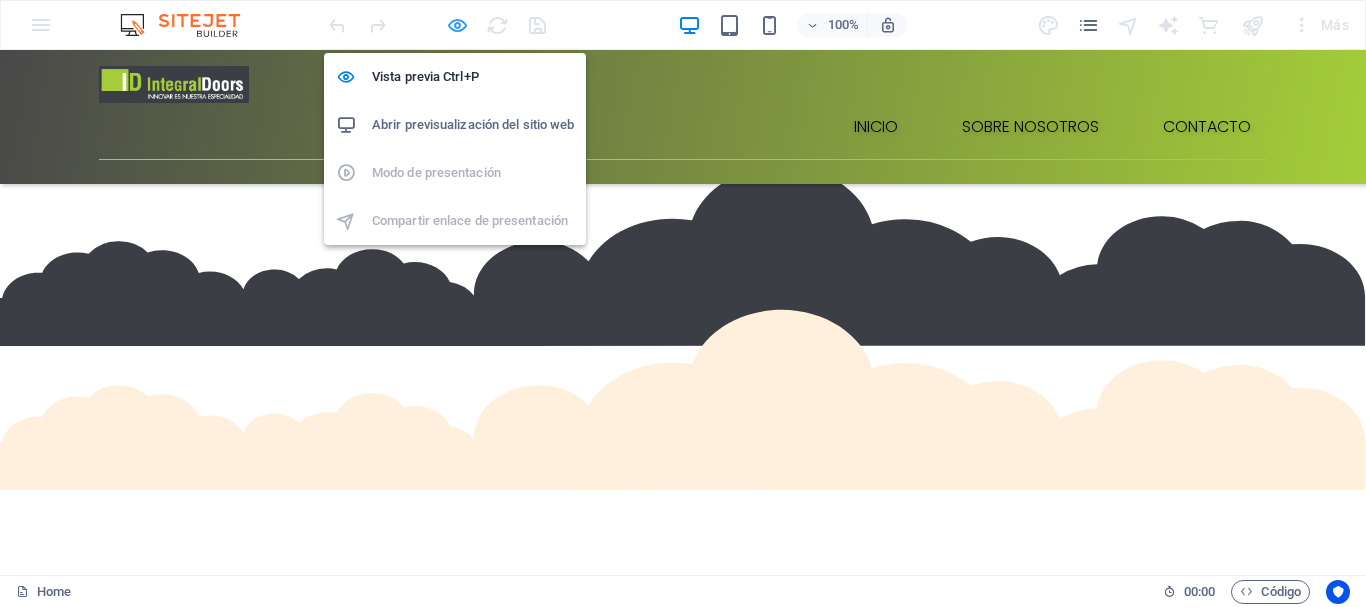 click at bounding box center [457, 25] 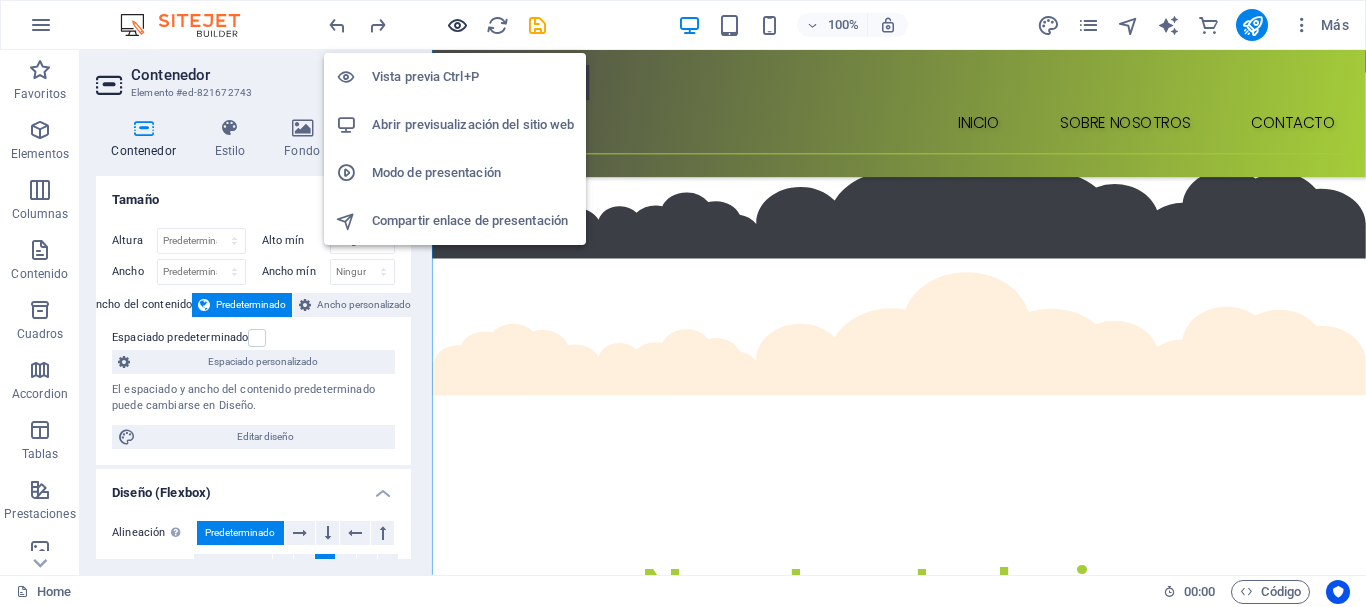 scroll, scrollTop: 1022, scrollLeft: 0, axis: vertical 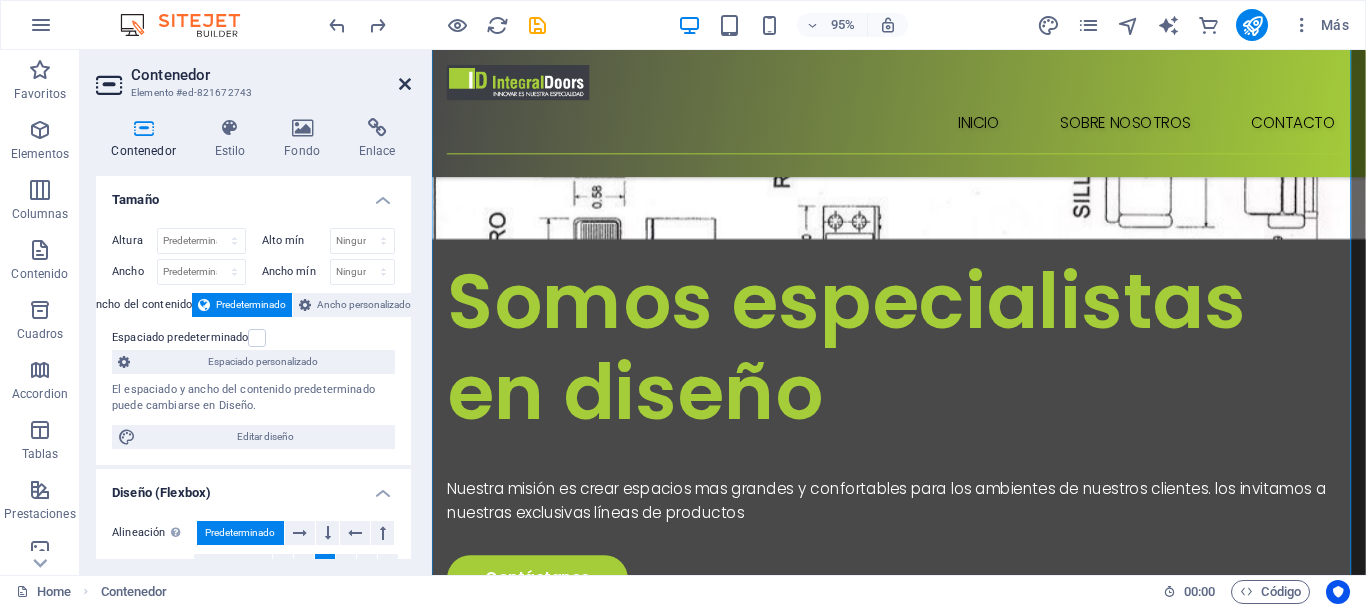 click at bounding box center [405, 84] 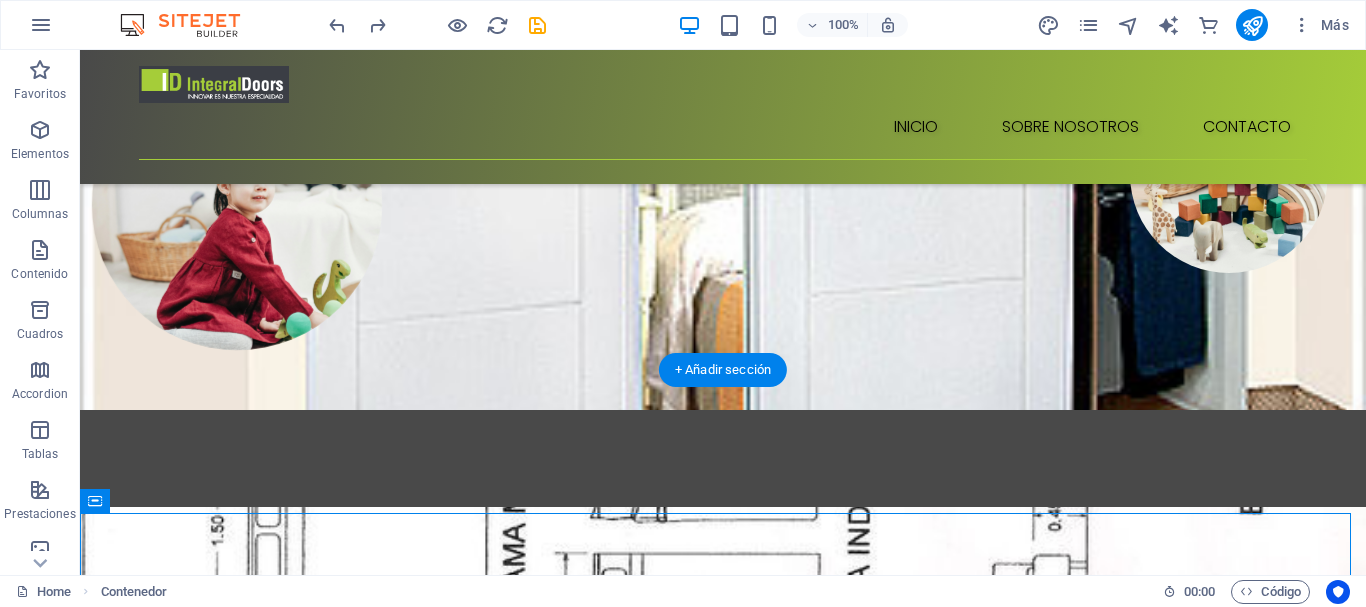 scroll, scrollTop: 322, scrollLeft: 0, axis: vertical 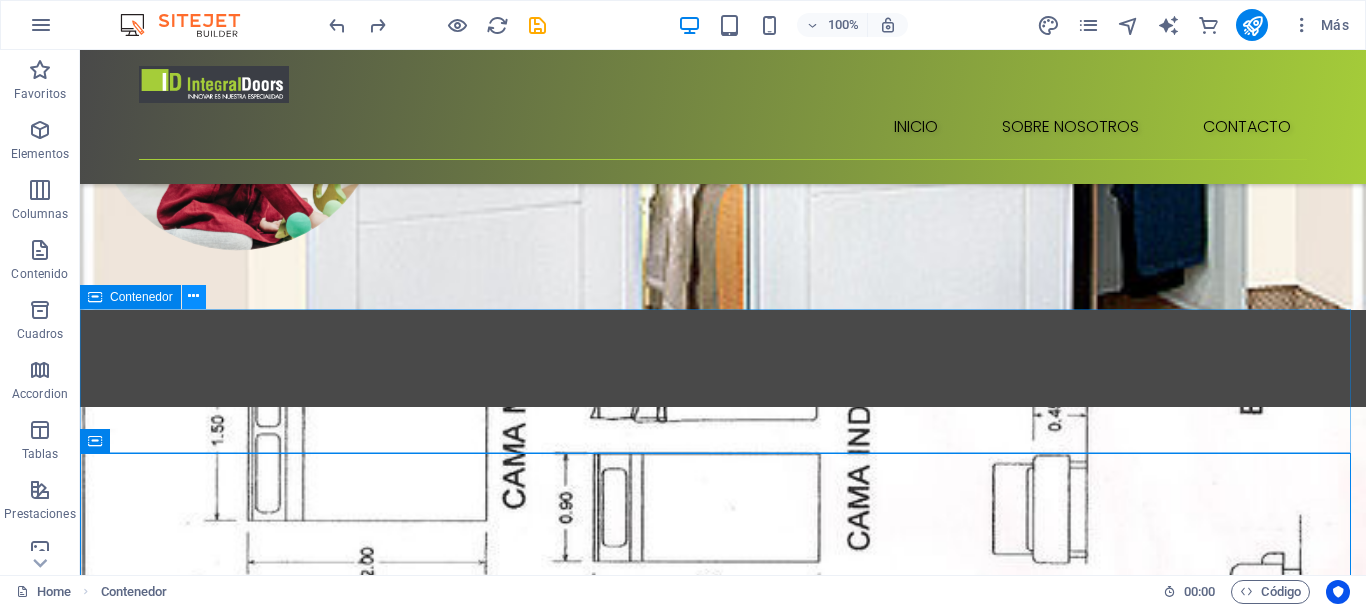 click at bounding box center [193, 296] 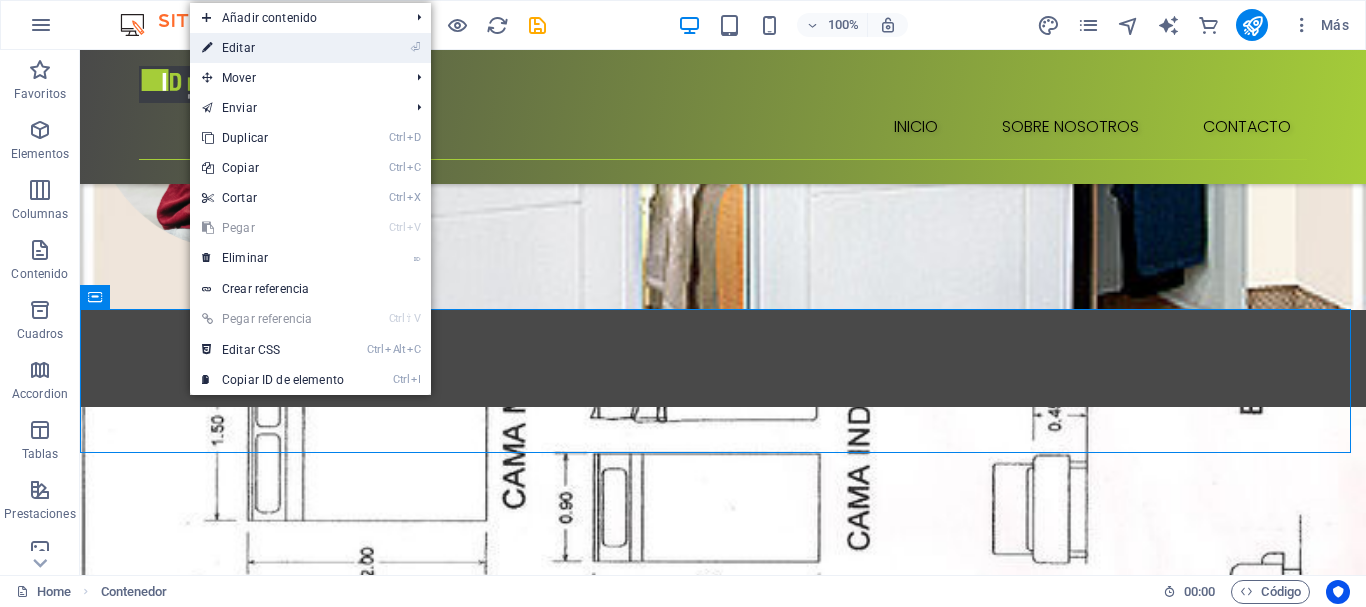 click on "⏎  Editar" at bounding box center (273, 48) 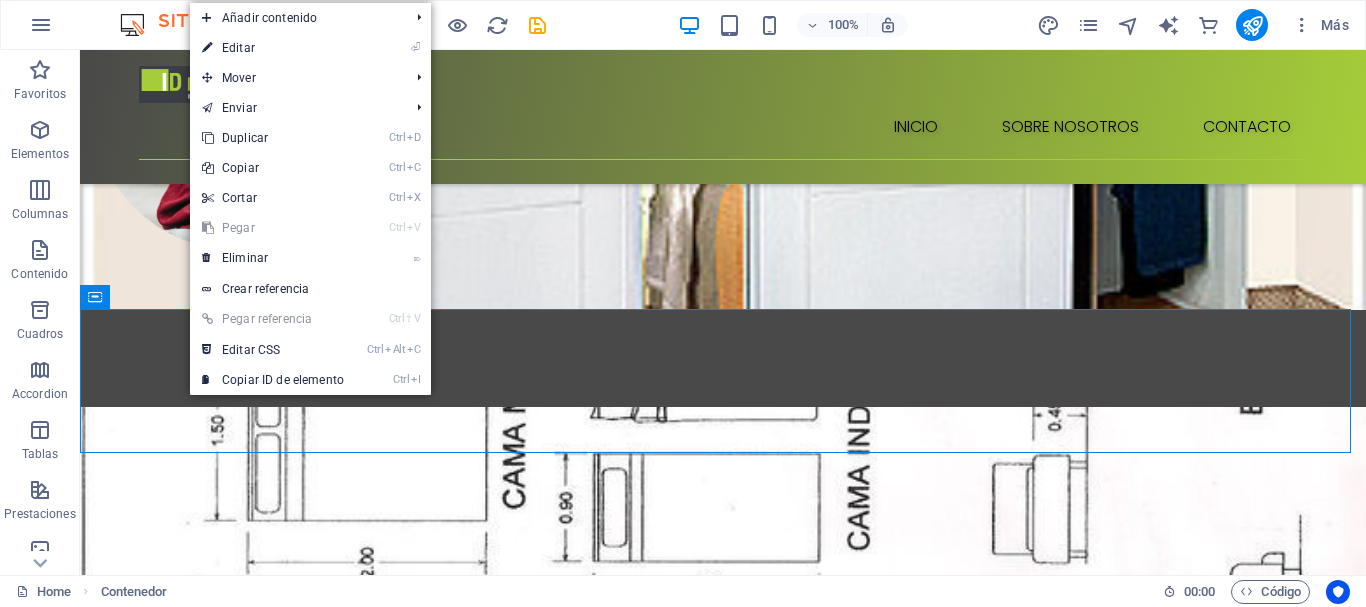 select on "px" 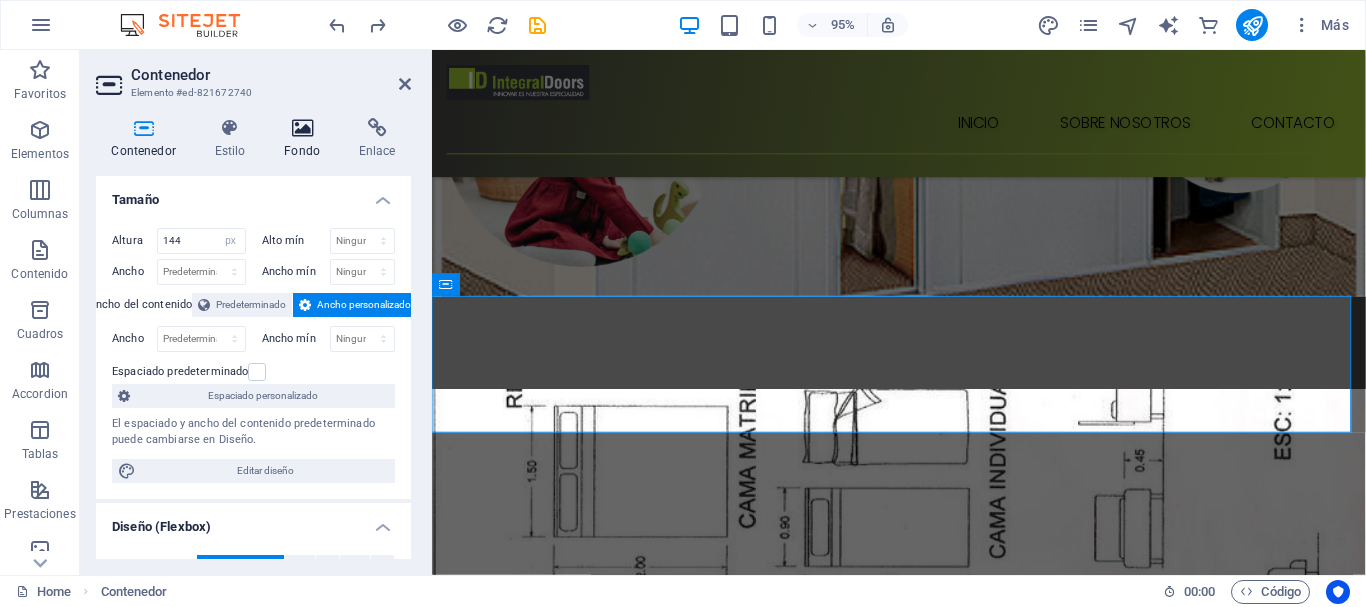 click at bounding box center (302, 128) 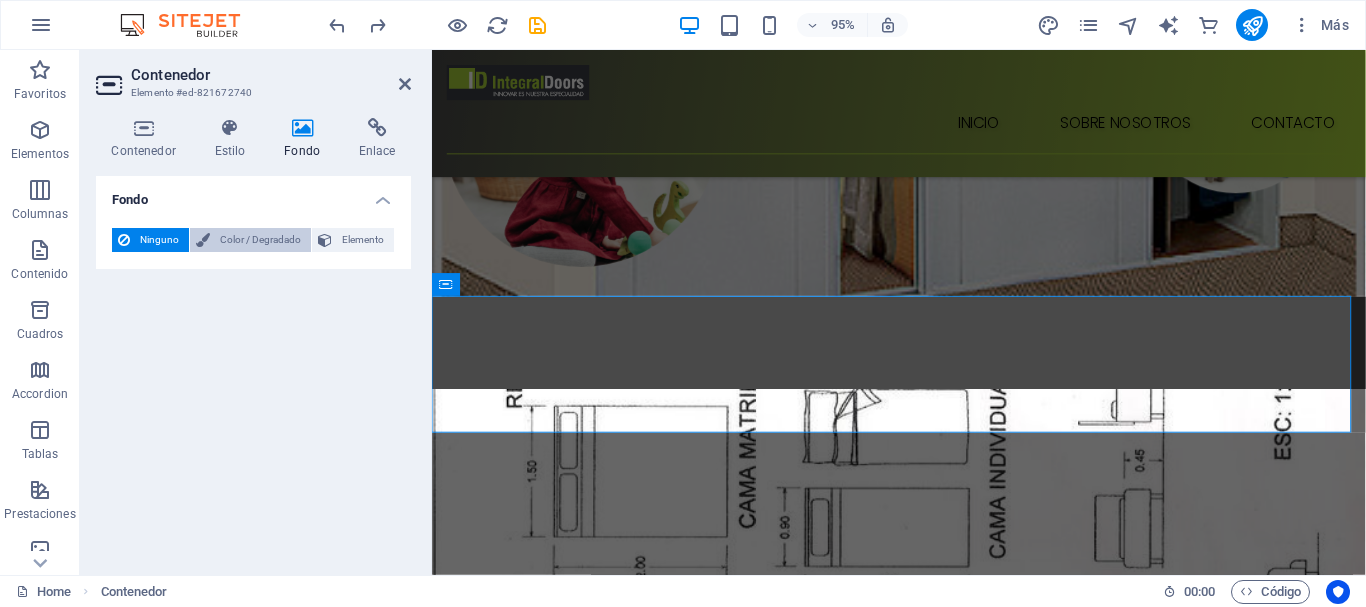 drag, startPoint x: 278, startPoint y: 234, endPoint x: 298, endPoint y: 234, distance: 20 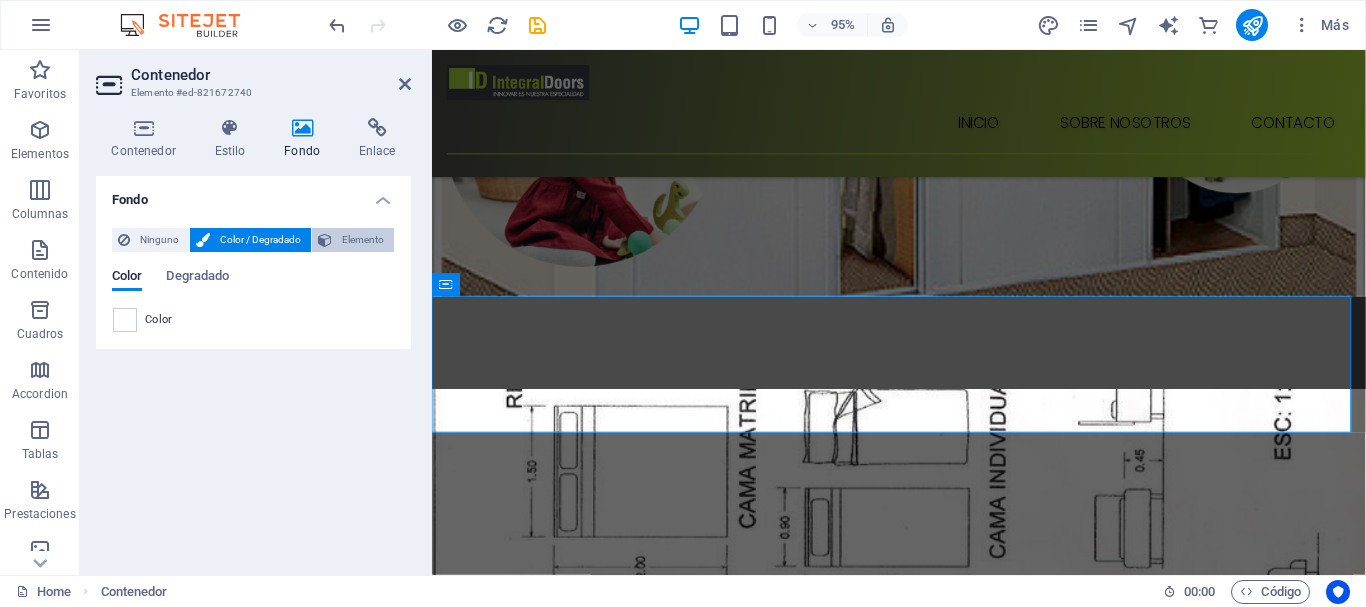 click at bounding box center [325, 240] 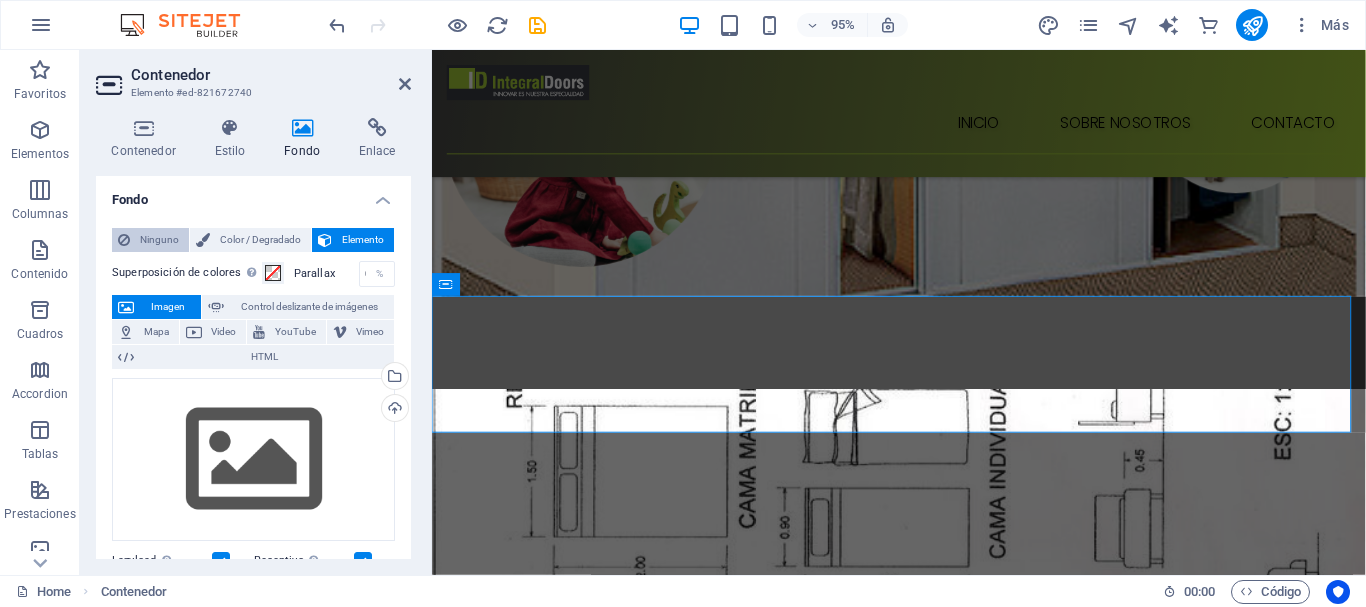 click on "Ninguno" at bounding box center [159, 240] 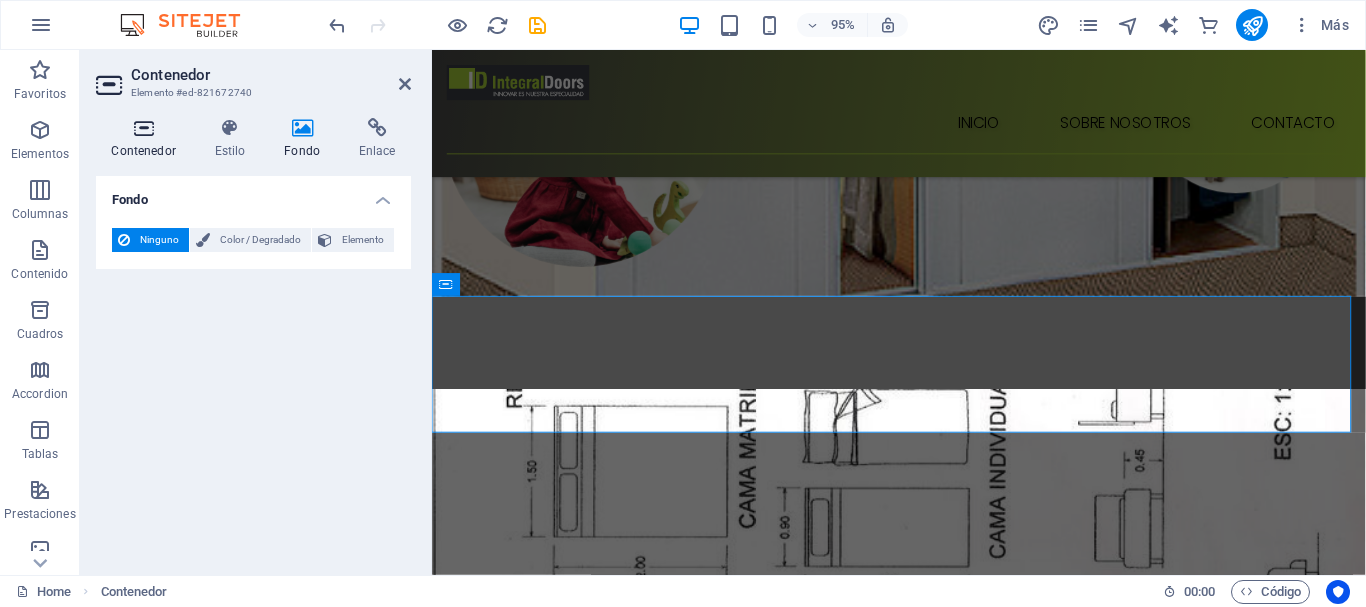 click at bounding box center [143, 128] 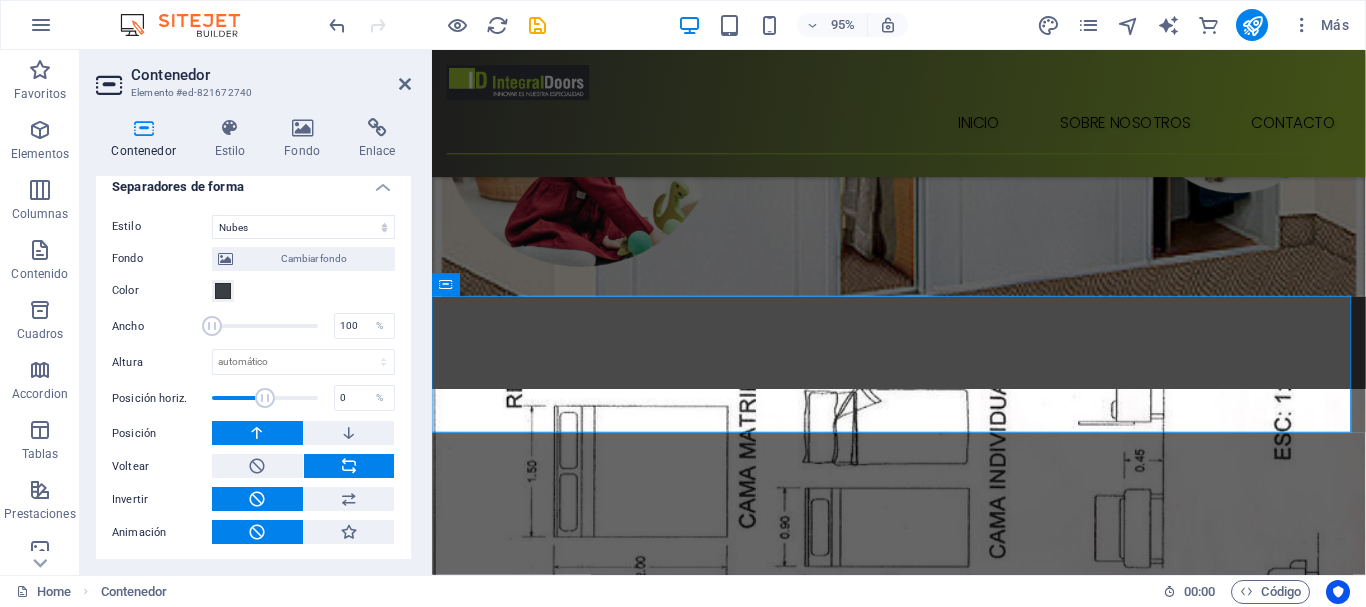 scroll, scrollTop: 756, scrollLeft: 0, axis: vertical 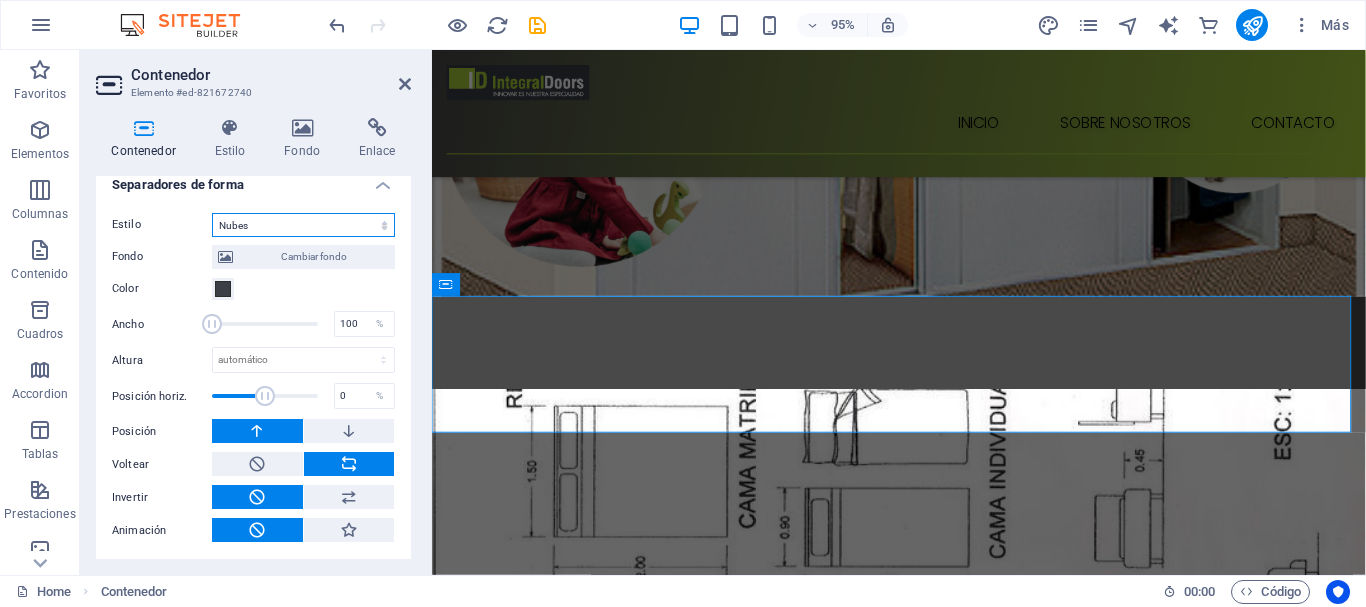click on "Ninguno Triángulo Cuadrado Diagonal Polígono 1 Polígono 2 Zigzag Múltiples zigzags Olas Múltiples olas Medio círculo Círculo Sombra de círculo Bloques Hexágonos Nubes Múltiples nubes Ventilador Pirámides Libro Gota de pintura Fuego Papel desmenuzado Flecha" at bounding box center [303, 225] 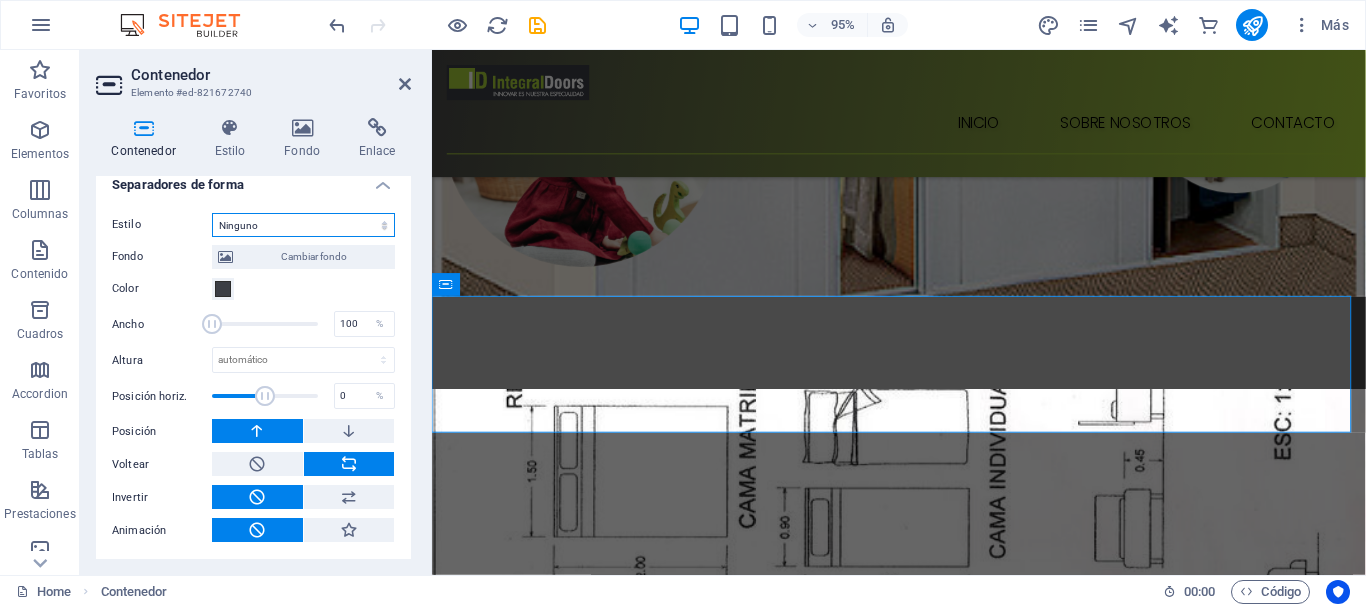 click on "Ninguno Triángulo Cuadrado Diagonal Polígono 1 Polígono 2 Zigzag Múltiples zigzags Olas Múltiples olas Medio círculo Círculo Sombra de círculo Bloques Hexágonos Nubes Múltiples nubes Ventilador Pirámides Libro Gota de pintura Fuego Papel desmenuzado Flecha" at bounding box center (303, 225) 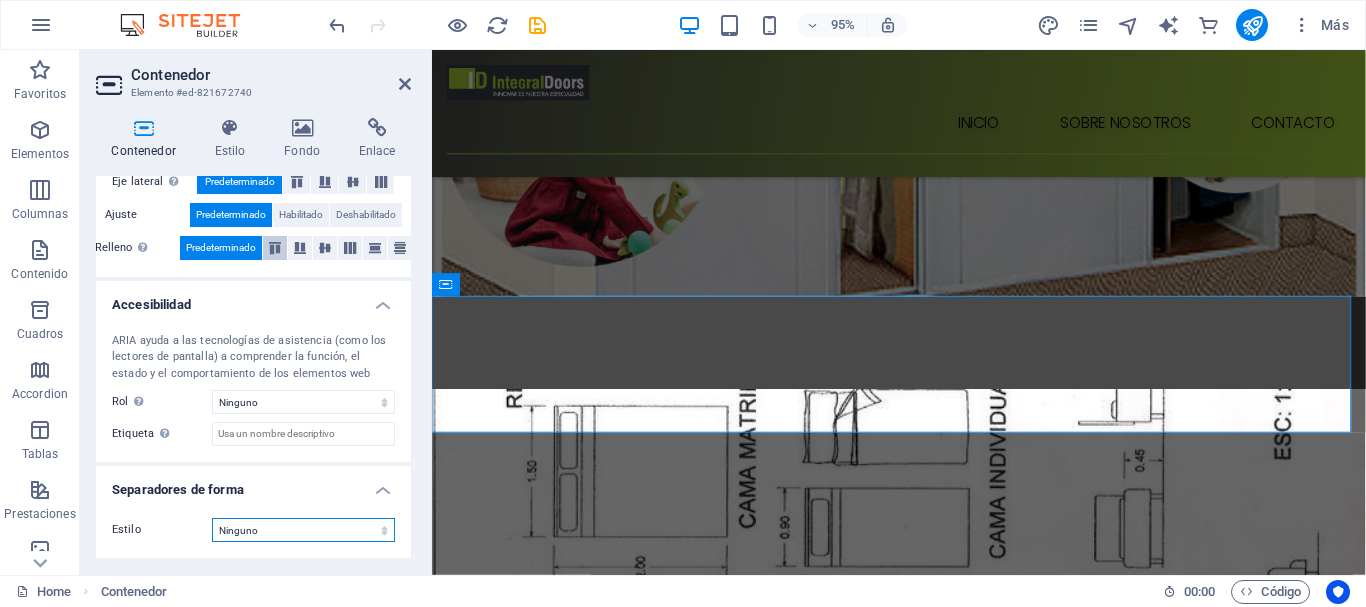scroll, scrollTop: 451, scrollLeft: 0, axis: vertical 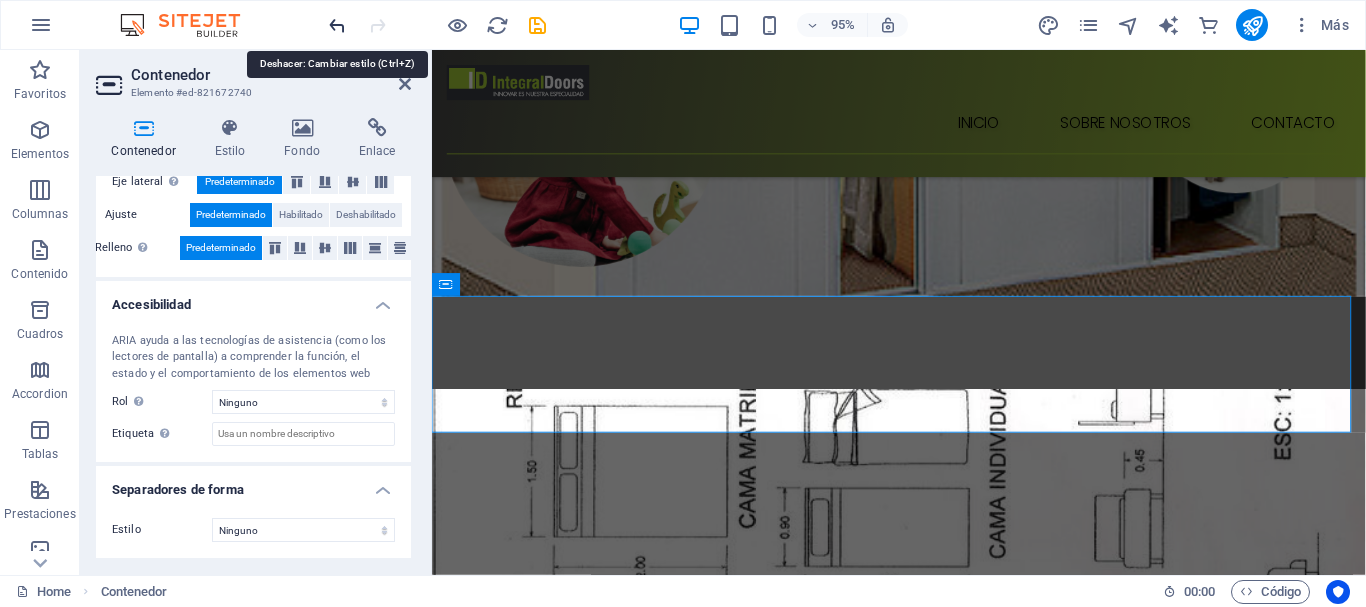 click at bounding box center (337, 25) 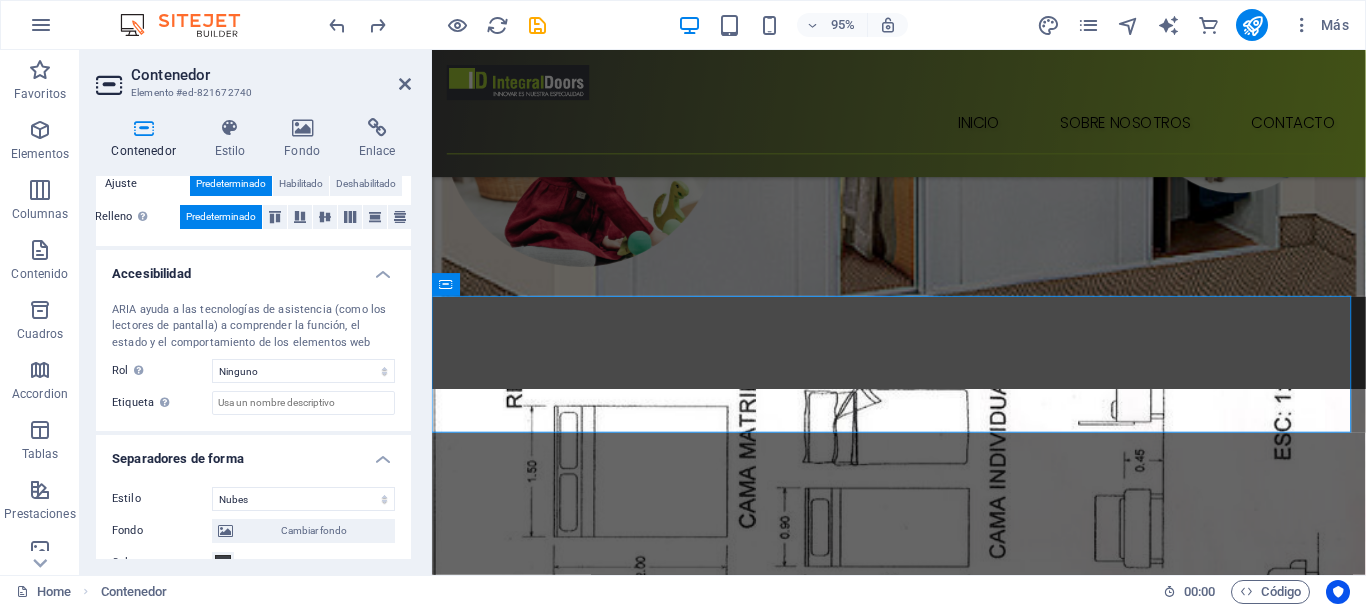 scroll, scrollTop: 600, scrollLeft: 0, axis: vertical 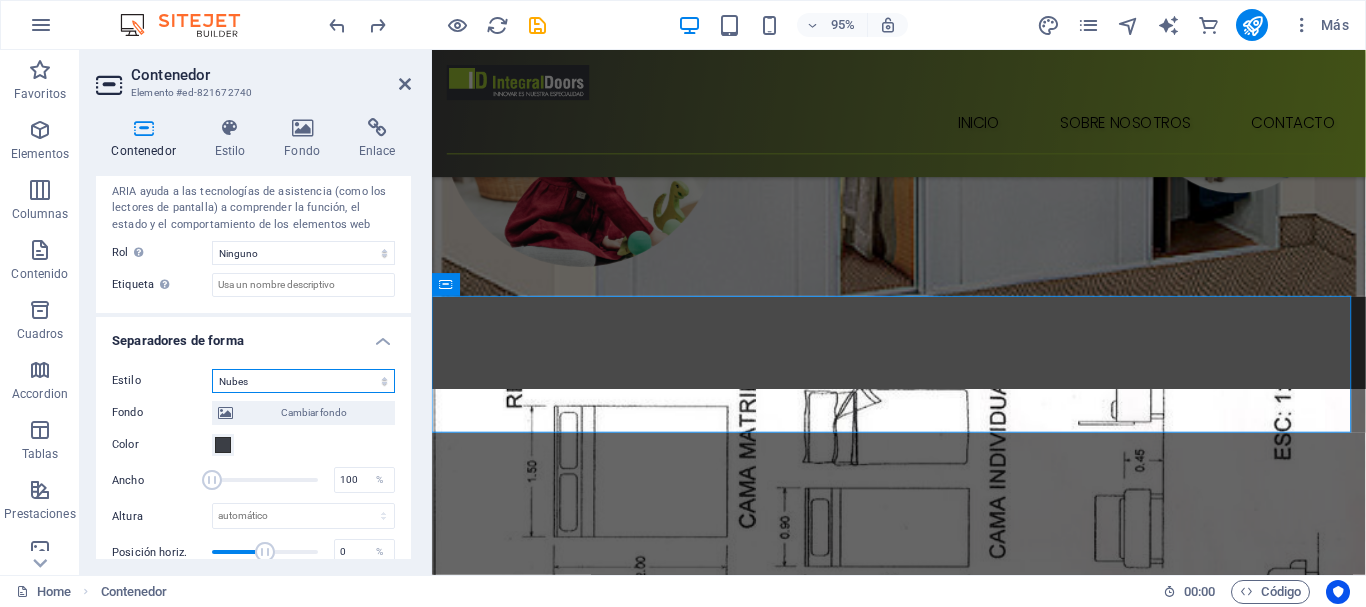 click on "Ninguno Triángulo Cuadrado Diagonal Polígono 1 Polígono 2 Zigzag Múltiples zigzags Olas Múltiples olas Medio círculo Círculo Sombra de círculo Bloques Hexágonos Nubes Múltiples nubes Ventilador Pirámides Libro Gota de pintura Fuego Papel desmenuzado Flecha" at bounding box center (303, 381) 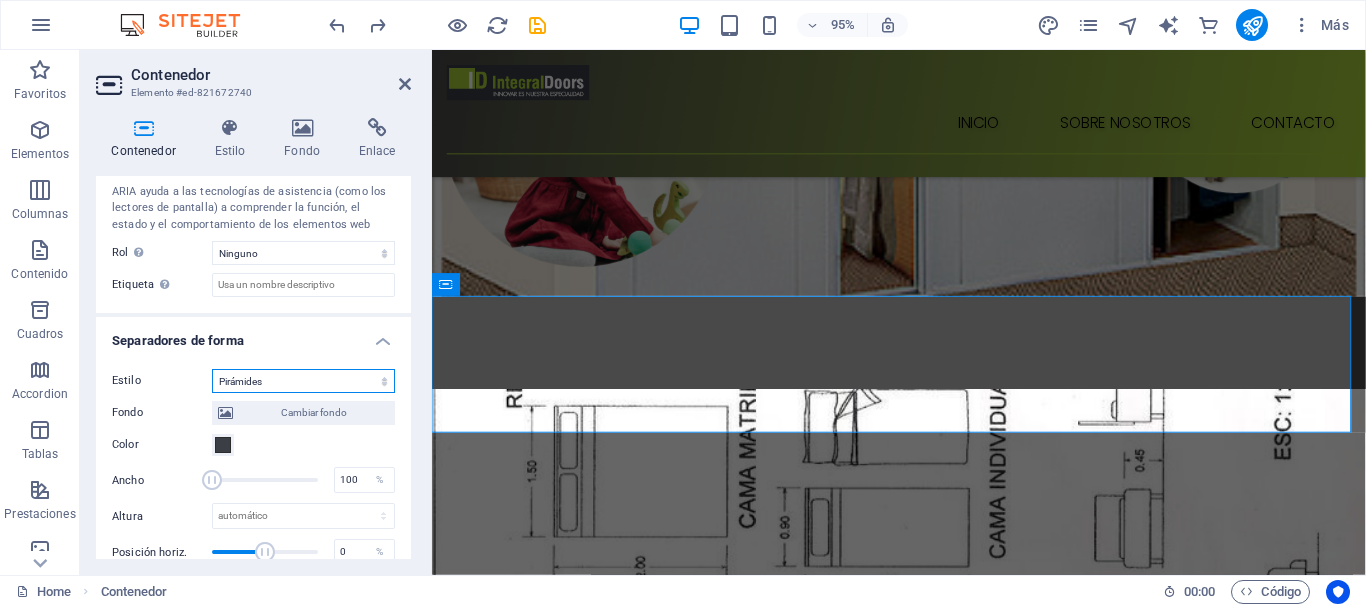 click on "Ninguno Triángulo Cuadrado Diagonal Polígono 1 Polígono 2 Zigzag Múltiples zigzags Olas Múltiples olas Medio círculo Círculo Sombra de círculo Bloques Hexágonos Nubes Múltiples nubes Ventilador Pirámides Libro Gota de pintura Fuego Papel desmenuzado Flecha" at bounding box center (303, 381) 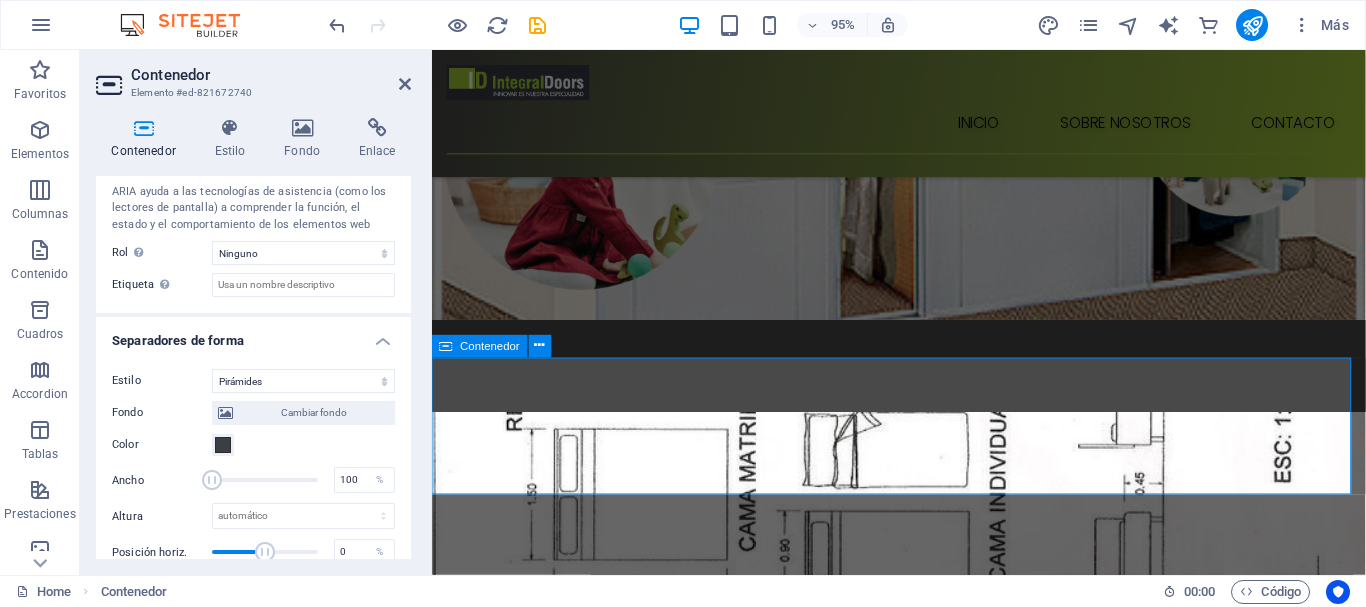scroll, scrollTop: 300, scrollLeft: 0, axis: vertical 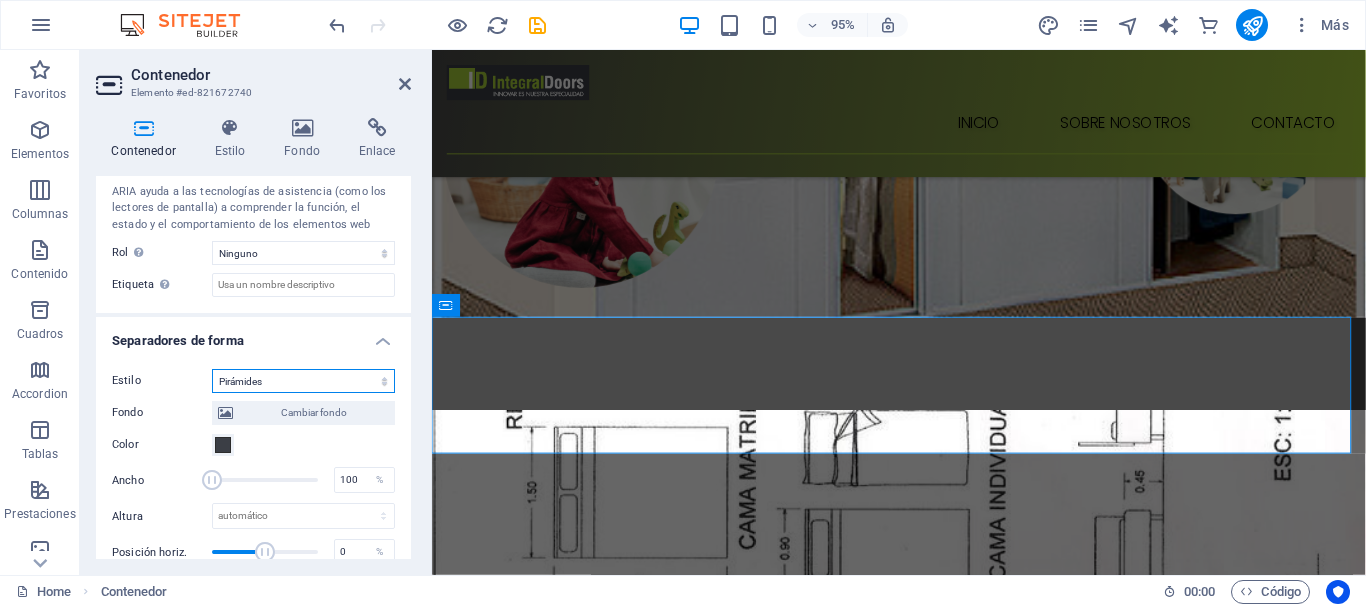 click on "Ninguno Triángulo Cuadrado Diagonal Polígono 1 Polígono 2 Zigzag Múltiples zigzags Olas Múltiples olas Medio círculo Círculo Sombra de círculo Bloques Hexágonos Nubes Múltiples nubes Ventilador Pirámides Libro Gota de pintura Fuego Papel desmenuzado Flecha" at bounding box center [303, 381] 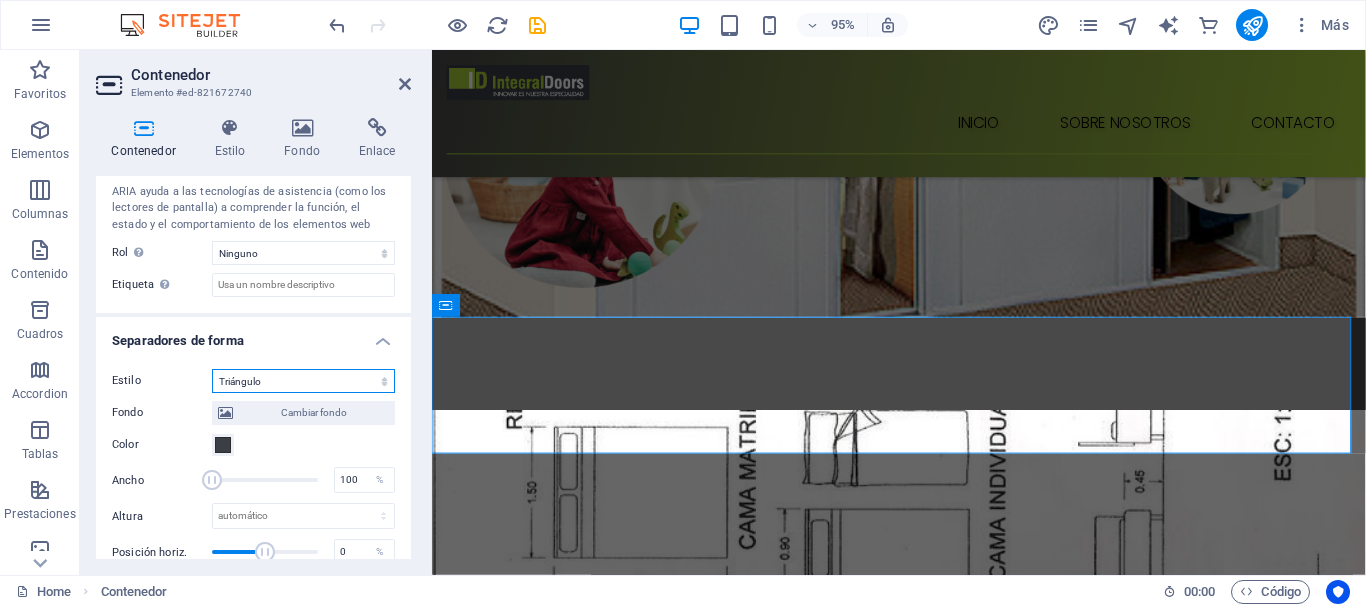 click on "Ninguno Triángulo Cuadrado Diagonal Polígono 1 Polígono 2 Zigzag Múltiples zigzags Olas Múltiples olas Medio círculo Círculo Sombra de círculo Bloques Hexágonos Nubes Múltiples nubes Ventilador Pirámides Libro Gota de pintura Fuego Papel desmenuzado Flecha" at bounding box center (303, 381) 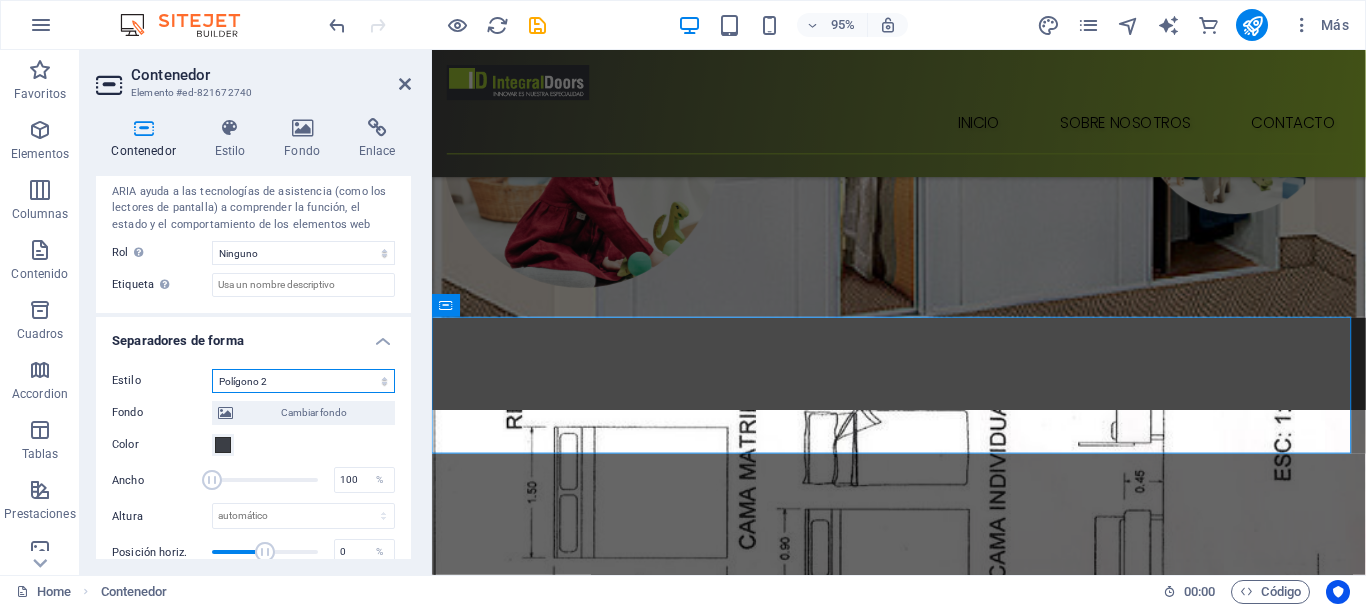 click on "Ninguno Triángulo Cuadrado Diagonal Polígono 1 Polígono 2 Zigzag Múltiples zigzags Olas Múltiples olas Medio círculo Círculo Sombra de círculo Bloques Hexágonos Nubes Múltiples nubes Ventilador Pirámides Libro Gota de pintura Fuego Papel desmenuzado Flecha" at bounding box center (303, 381) 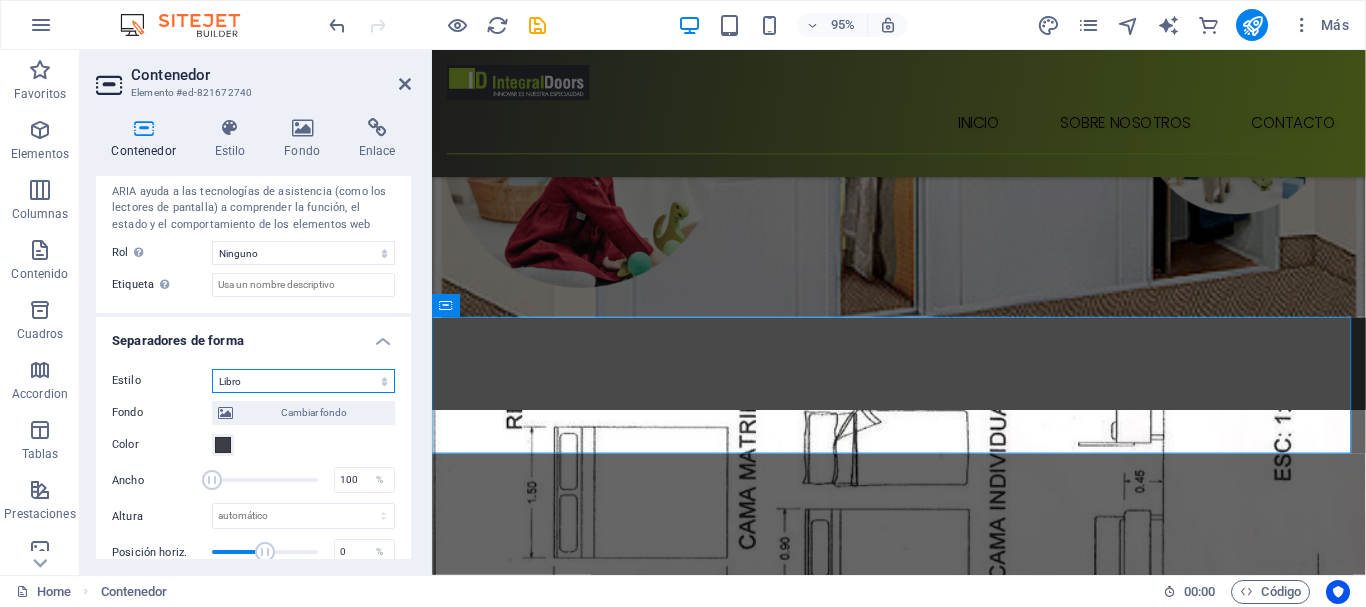 click on "Ninguno Triángulo Cuadrado Diagonal Polígono 1 Polígono 2 Zigzag Múltiples zigzags Olas Múltiples olas Medio círculo Círculo Sombra de círculo Bloques Hexágonos Nubes Múltiples nubes Ventilador Pirámides Libro Gota de pintura Fuego Papel desmenuzado Flecha" at bounding box center (303, 381) 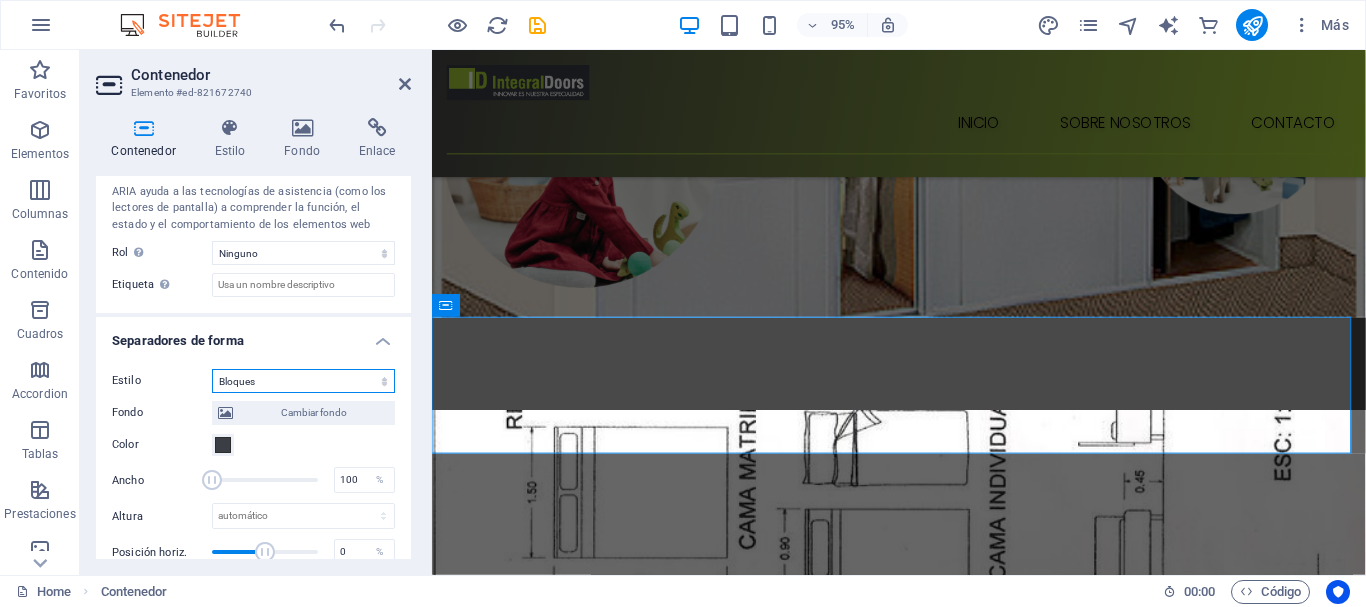 click on "Ninguno Triángulo Cuadrado Diagonal Polígono 1 Polígono 2 Zigzag Múltiples zigzags Olas Múltiples olas Medio círculo Círculo Sombra de círculo Bloques Hexágonos Nubes Múltiples nubes Ventilador Pirámides Libro Gota de pintura Fuego Papel desmenuzado Flecha" at bounding box center (303, 381) 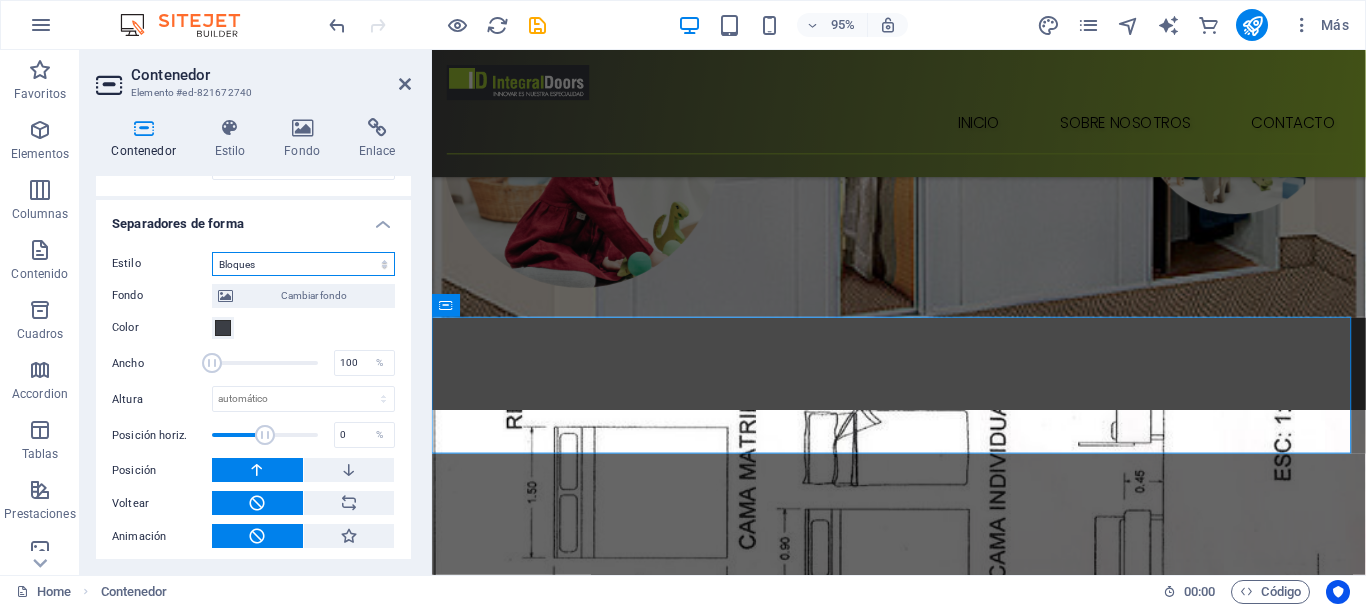 scroll, scrollTop: 723, scrollLeft: 0, axis: vertical 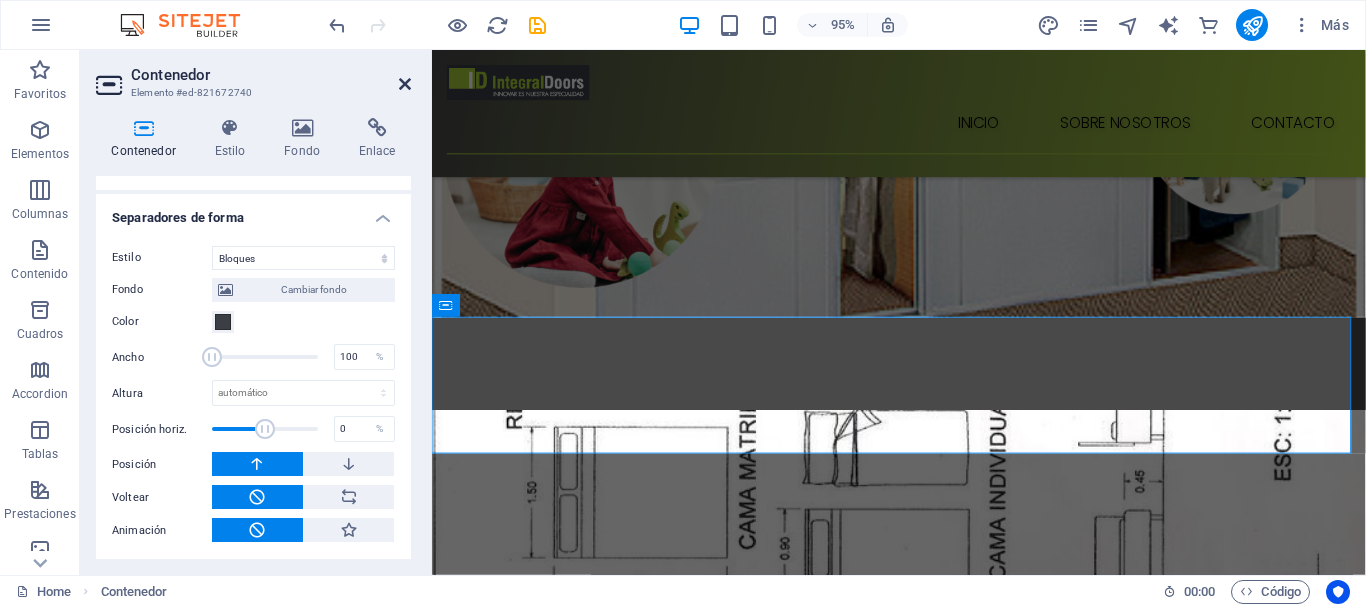 click at bounding box center (405, 84) 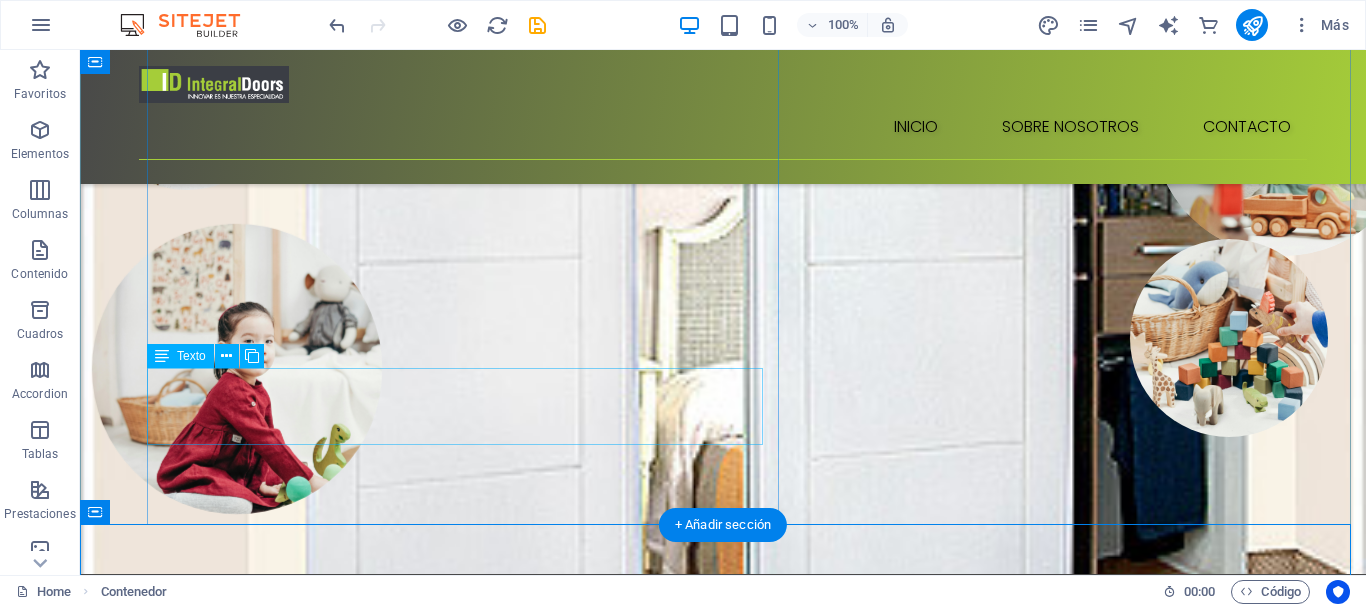 scroll, scrollTop: 0, scrollLeft: 0, axis: both 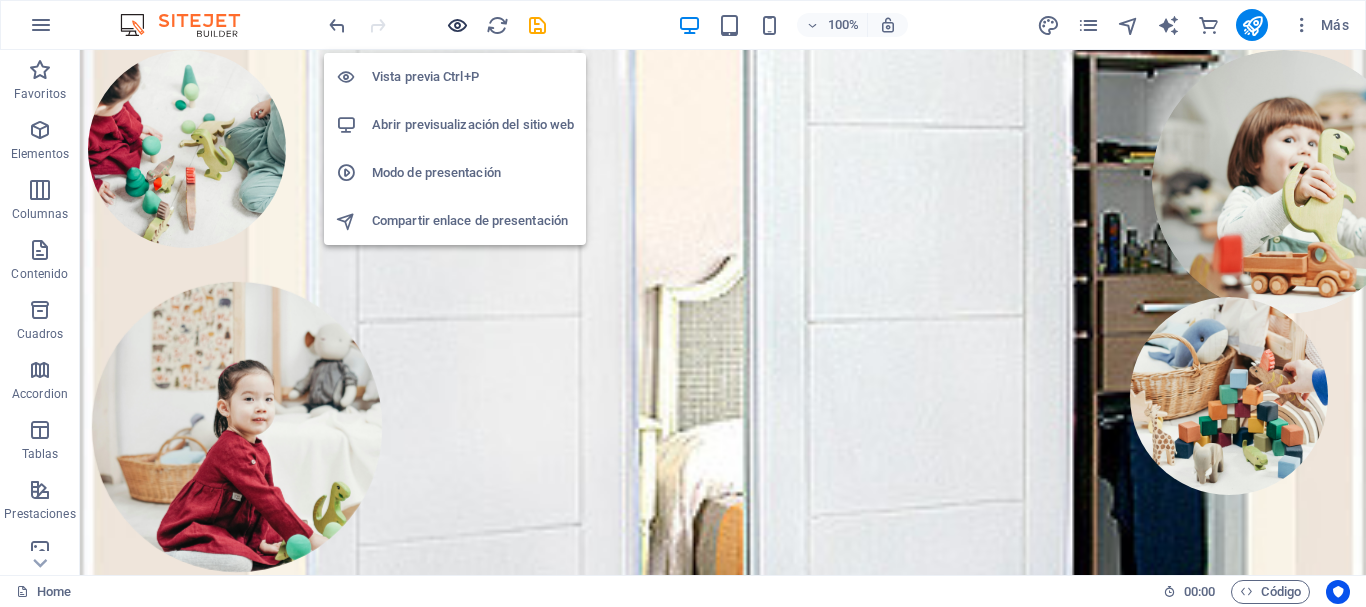 click at bounding box center (457, 25) 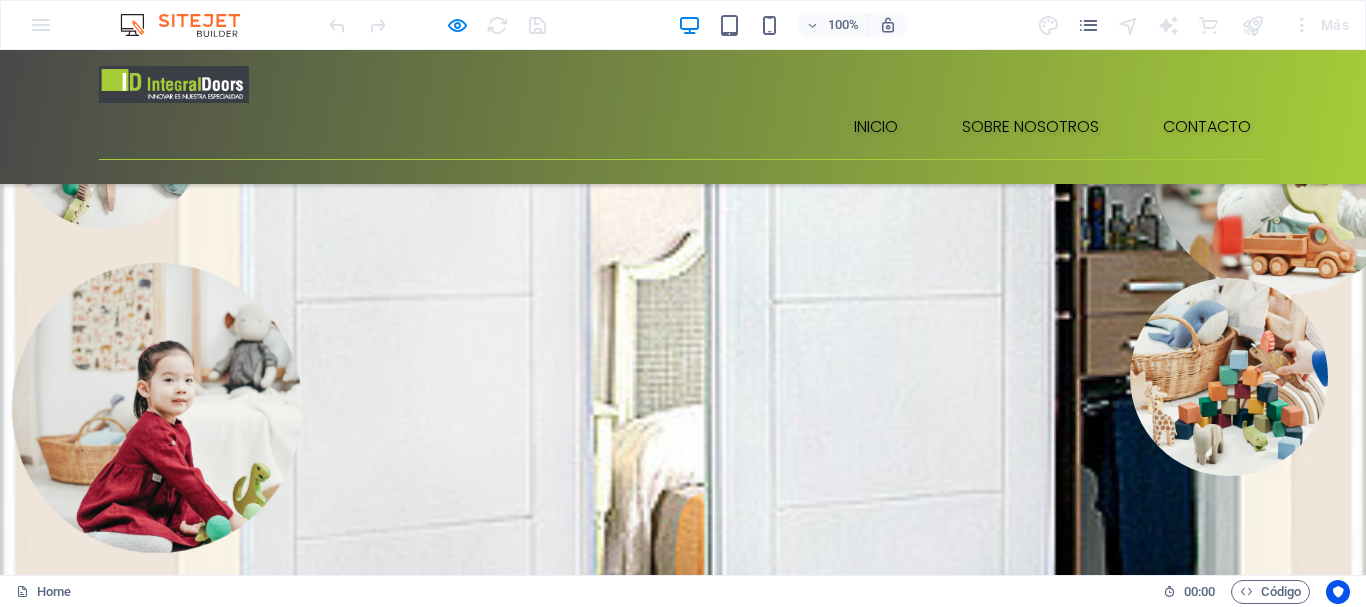 scroll, scrollTop: 0, scrollLeft: 0, axis: both 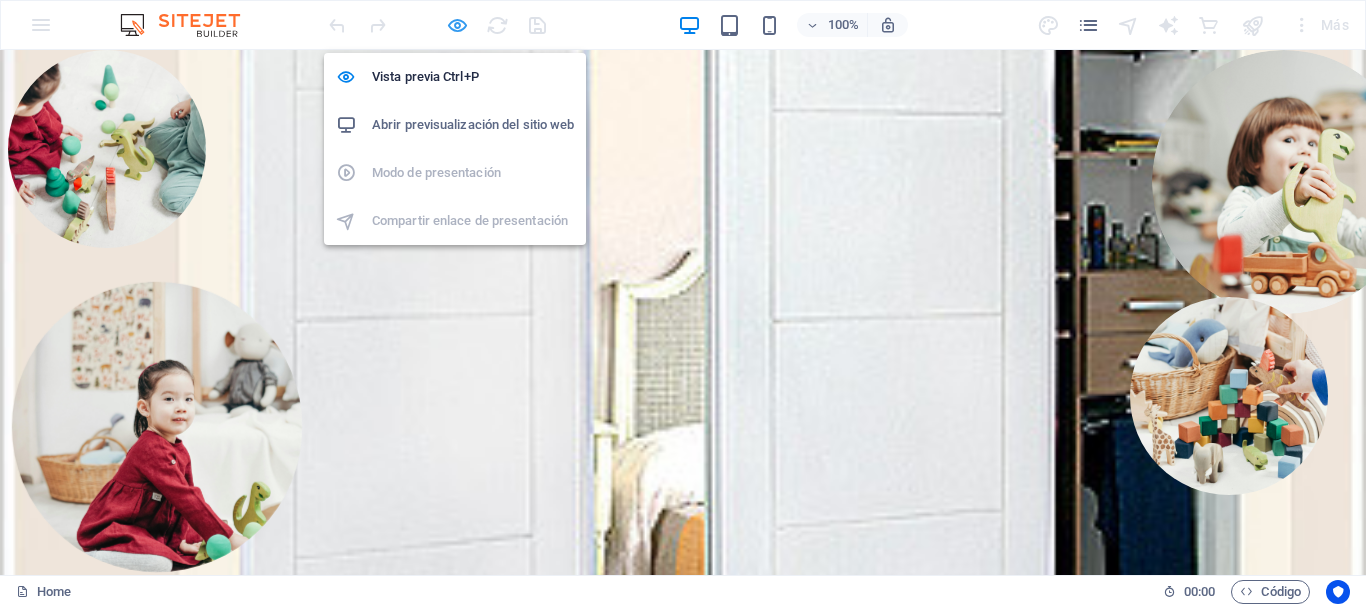 click at bounding box center [457, 25] 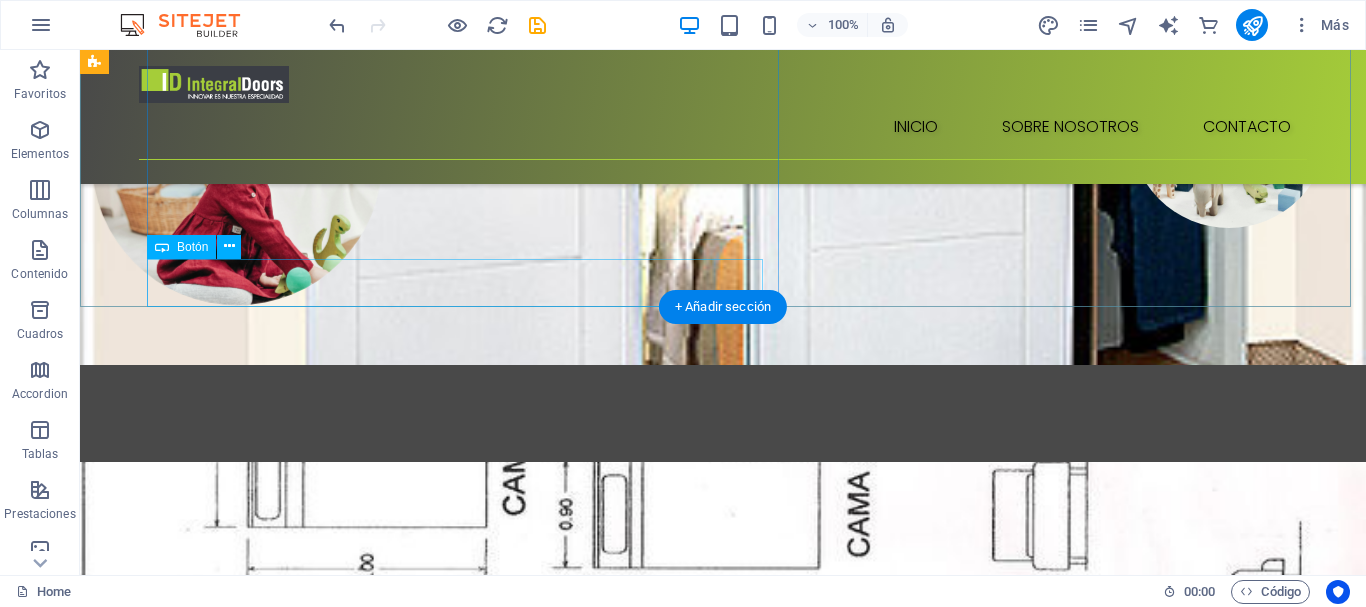 scroll, scrollTop: 400, scrollLeft: 0, axis: vertical 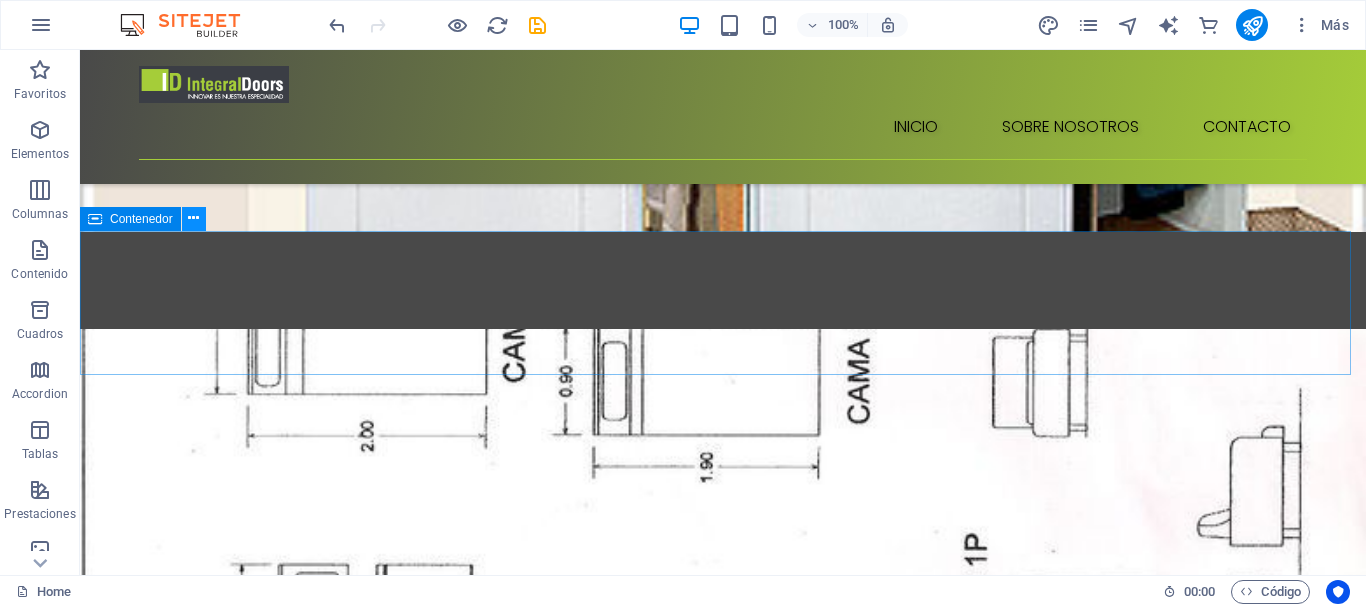 click at bounding box center (193, 218) 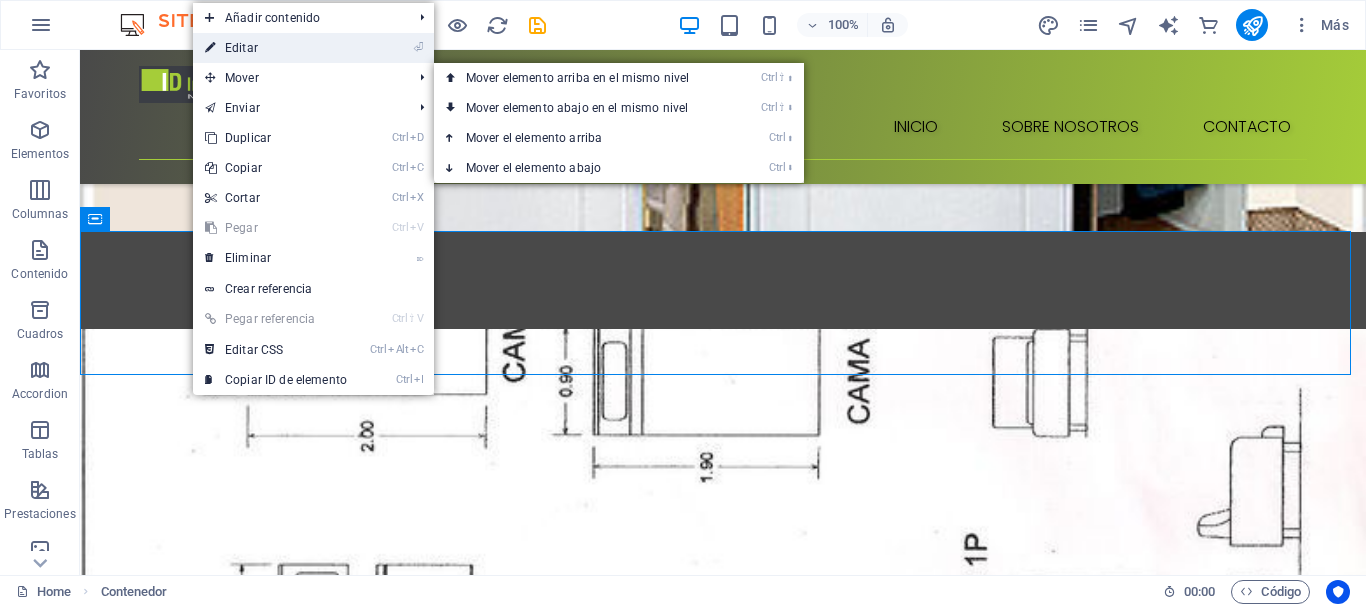 click on "⏎  Editar" at bounding box center [276, 48] 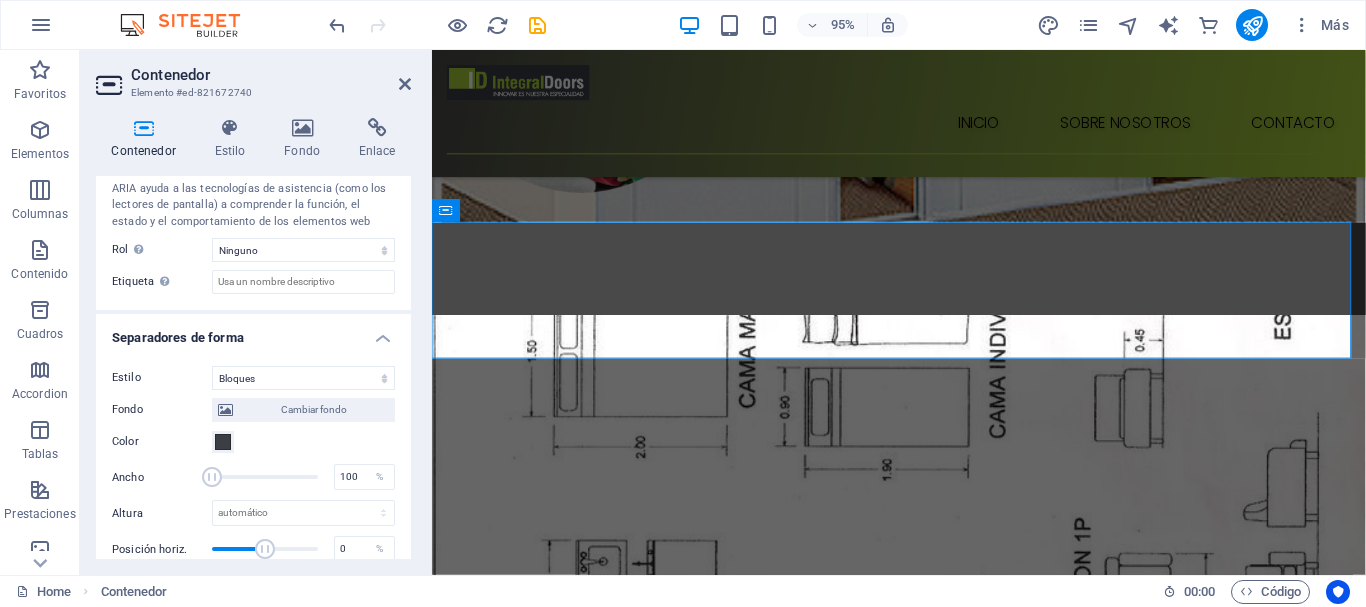scroll, scrollTop: 700, scrollLeft: 0, axis: vertical 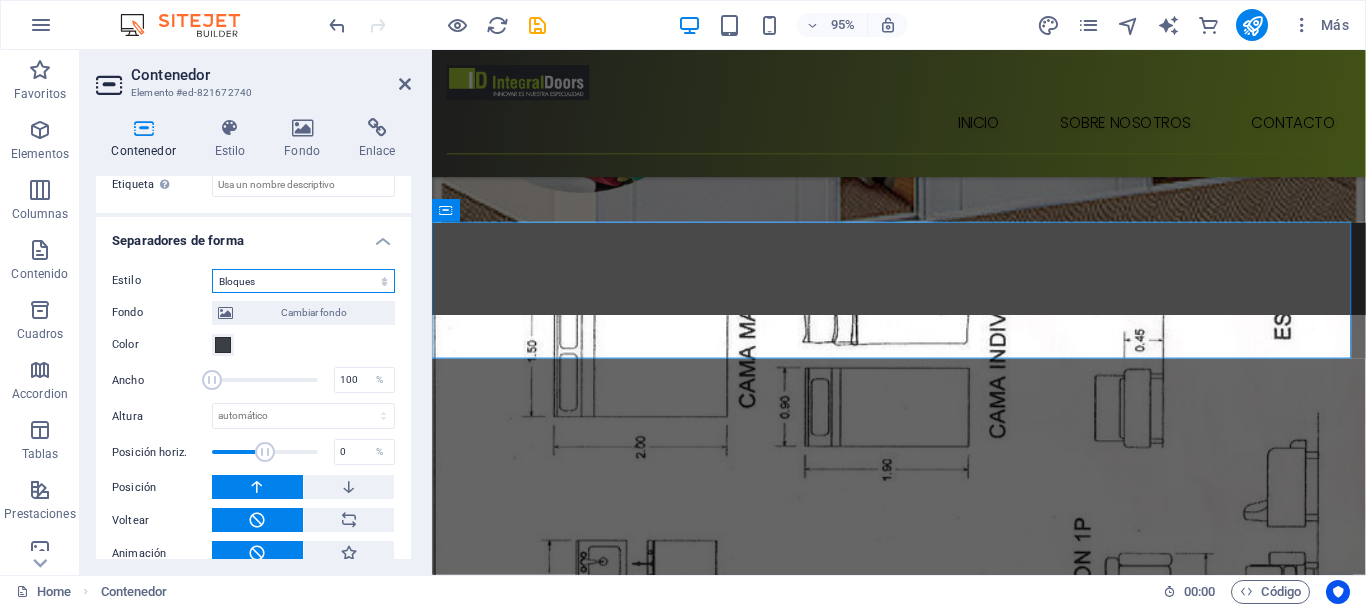 click on "Ninguno Triángulo Cuadrado Diagonal Polígono 1 Polígono 2 Zigzag Múltiples zigzags Olas Múltiples olas Medio círculo Círculo Sombra de círculo Bloques Hexágonos Nubes Múltiples nubes Ventilador Pirámides Libro Gota de pintura Fuego Papel desmenuzado Flecha" at bounding box center [303, 281] 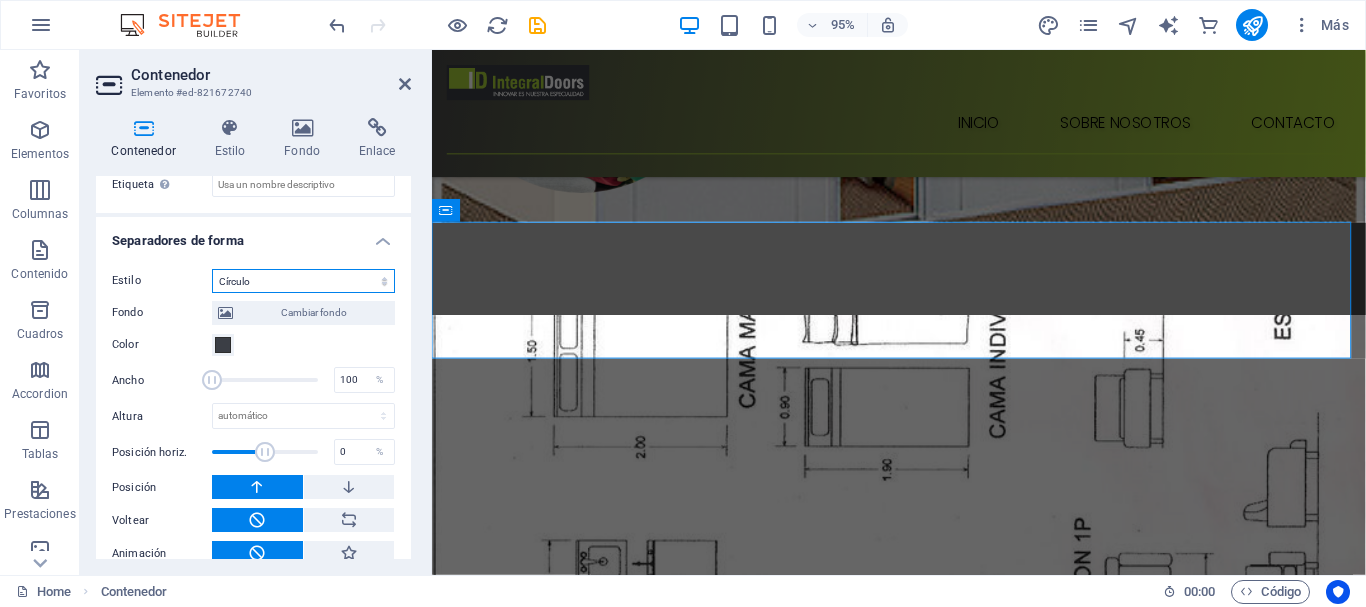 click on "Ninguno Triángulo Cuadrado Diagonal Polígono 1 Polígono 2 Zigzag Múltiples zigzags Olas Múltiples olas Medio círculo Círculo Sombra de círculo Bloques Hexágonos Nubes Múltiples nubes Ventilador Pirámides Libro Gota de pintura Fuego Papel desmenuzado Flecha" at bounding box center (303, 281) 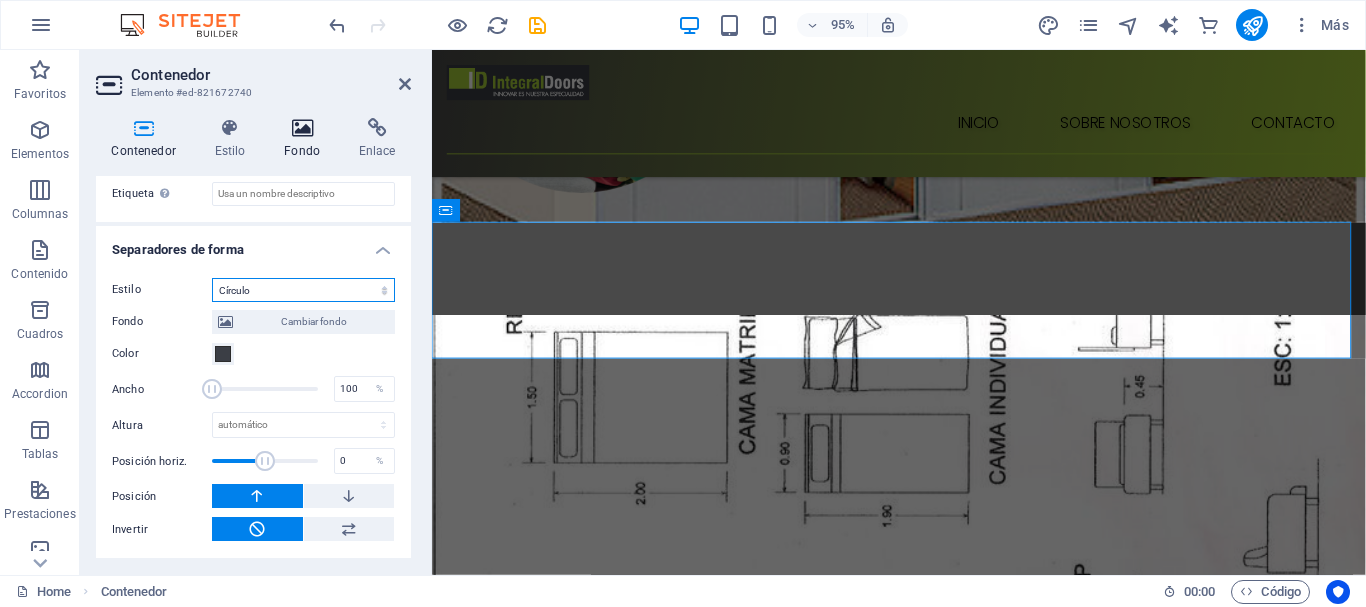 scroll, scrollTop: 691, scrollLeft: 0, axis: vertical 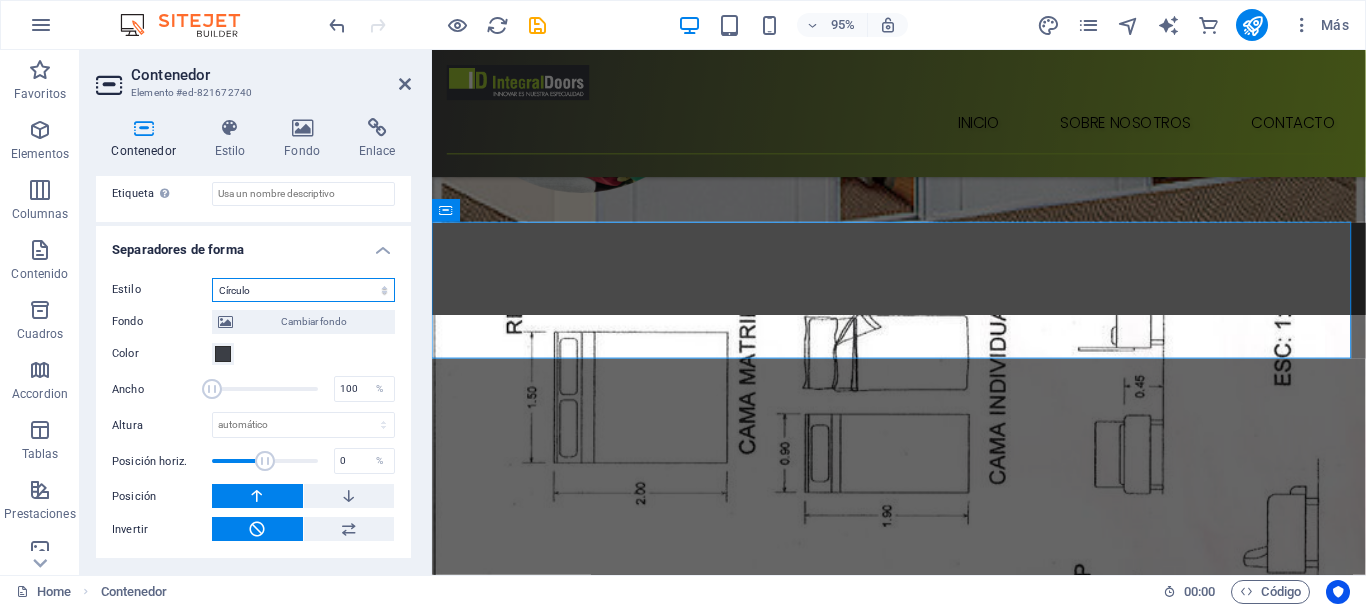 click on "Ninguno Triángulo Cuadrado Diagonal Polígono 1 Polígono 2 Zigzag Múltiples zigzags Olas Múltiples olas Medio círculo Círculo Sombra de círculo Bloques Hexágonos Nubes Múltiples nubes Ventilador Pirámides Libro Gota de pintura Fuego Papel desmenuzado Flecha" at bounding box center (303, 290) 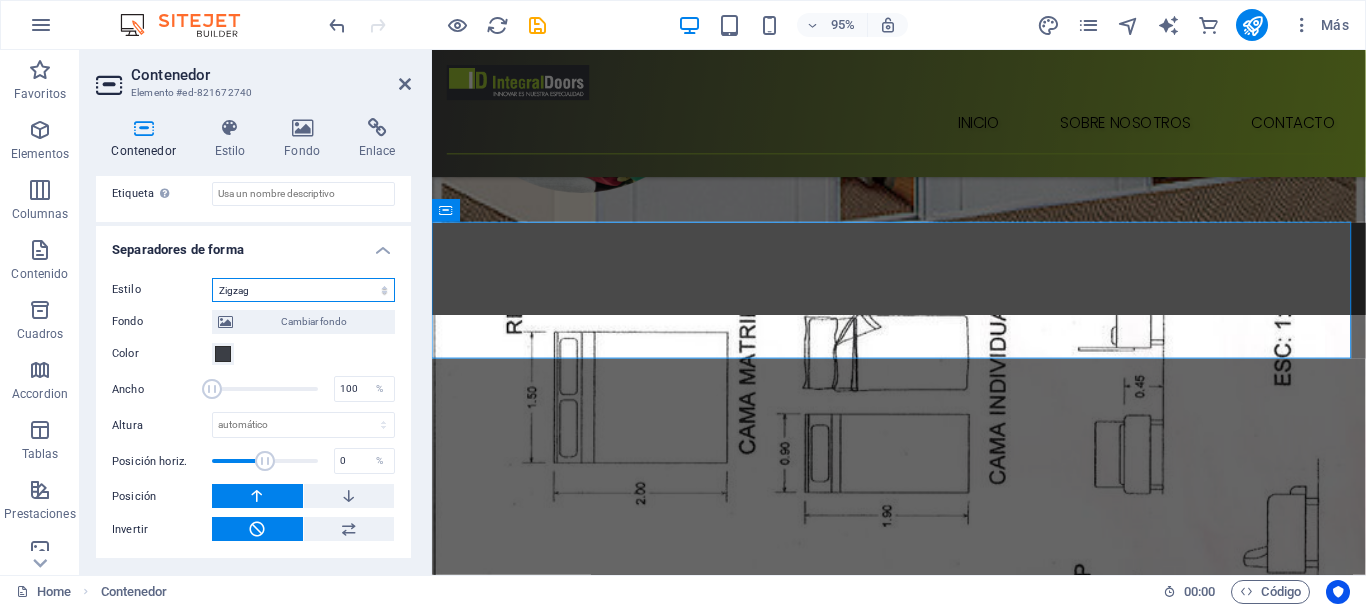 click on "Ninguno Triángulo Cuadrado Diagonal Polígono 1 Polígono 2 Zigzag Múltiples zigzags Olas Múltiples olas Medio círculo Círculo Sombra de círculo Bloques Hexágonos Nubes Múltiples nubes Ventilador Pirámides Libro Gota de pintura Fuego Papel desmenuzado Flecha" at bounding box center (303, 290) 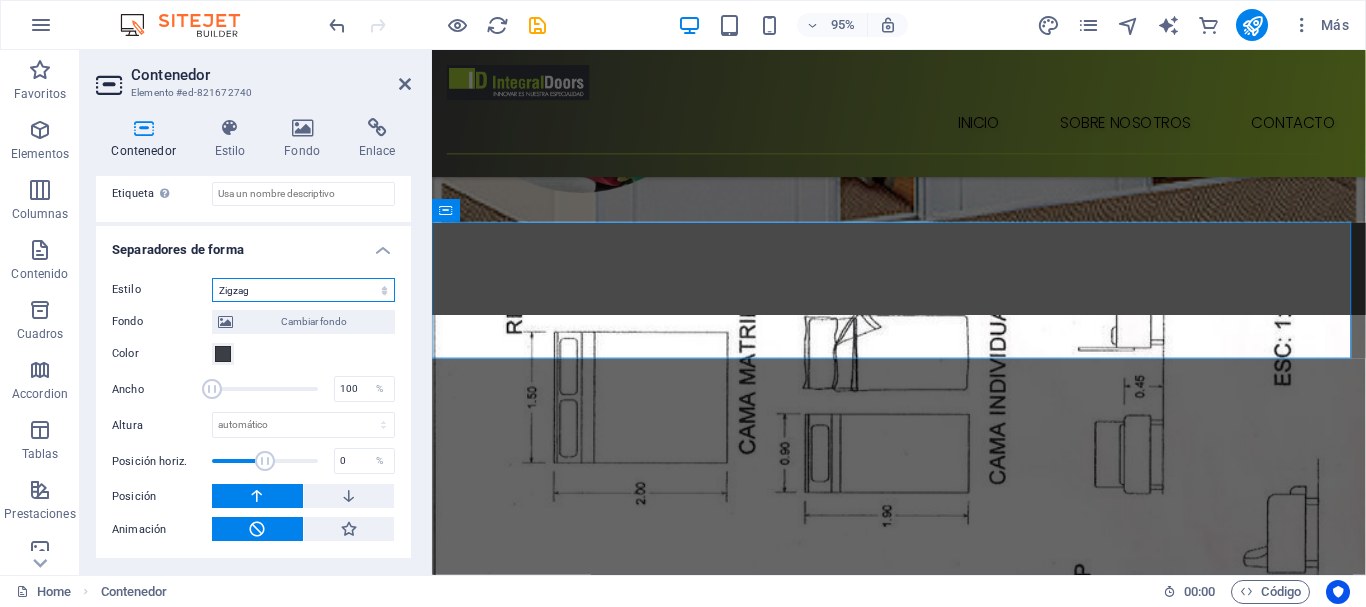 click on "Ninguno Triángulo Cuadrado Diagonal Polígono 1 Polígono 2 Zigzag Múltiples zigzags Olas Múltiples olas Medio círculo Círculo Sombra de círculo Bloques Hexágonos Nubes Múltiples nubes Ventilador Pirámides Libro Gota de pintura Fuego Papel desmenuzado Flecha" at bounding box center [303, 290] 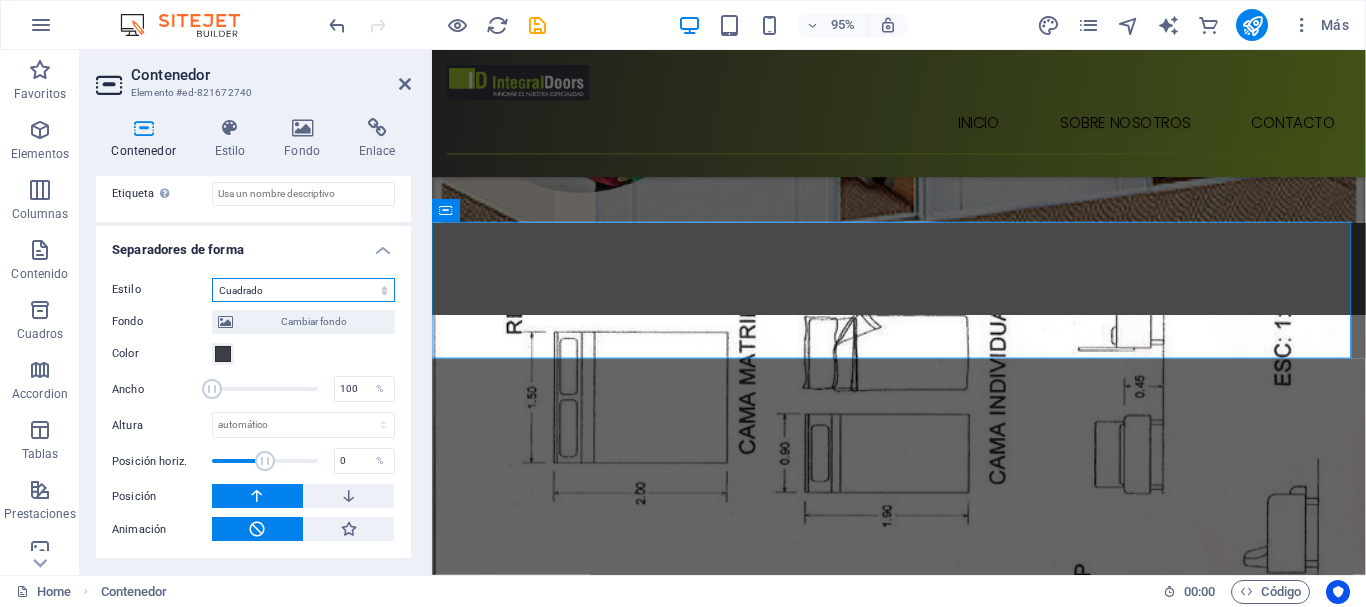 click on "Ninguno Triángulo Cuadrado Diagonal Polígono 1 Polígono 2 Zigzag Múltiples zigzags Olas Múltiples olas Medio círculo Círculo Sombra de círculo Bloques Hexágonos Nubes Múltiples nubes Ventilador Pirámides Libro Gota de pintura Fuego Papel desmenuzado Flecha" at bounding box center (303, 290) 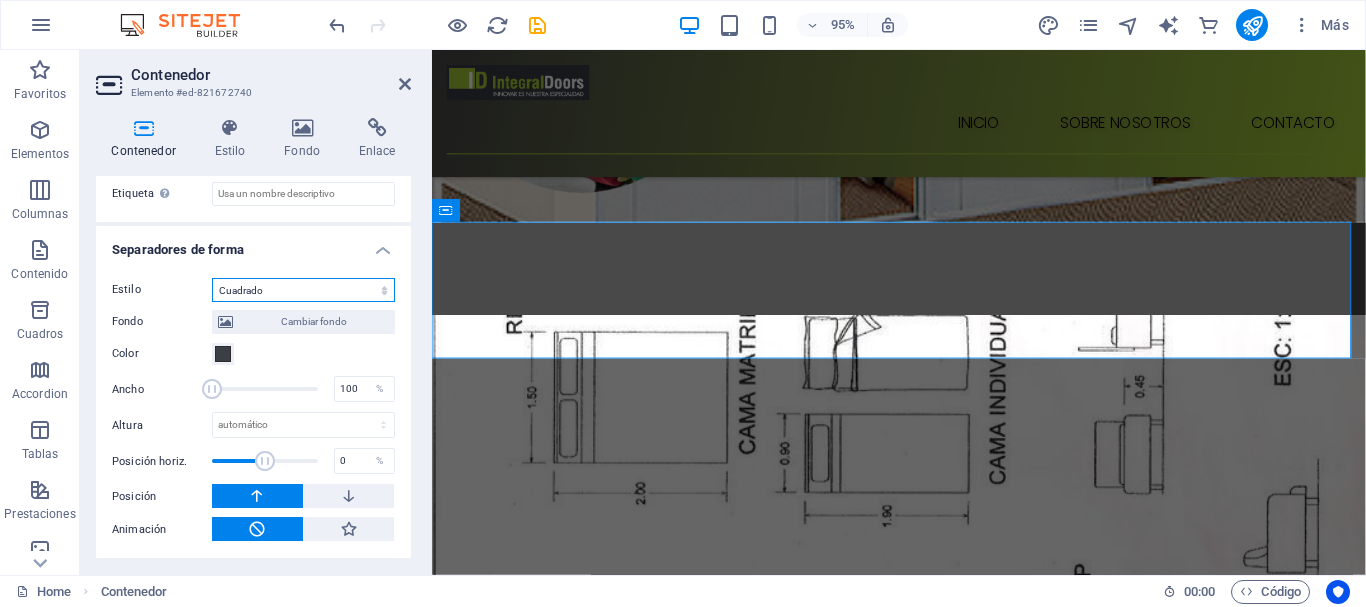 scroll, scrollTop: 658, scrollLeft: 0, axis: vertical 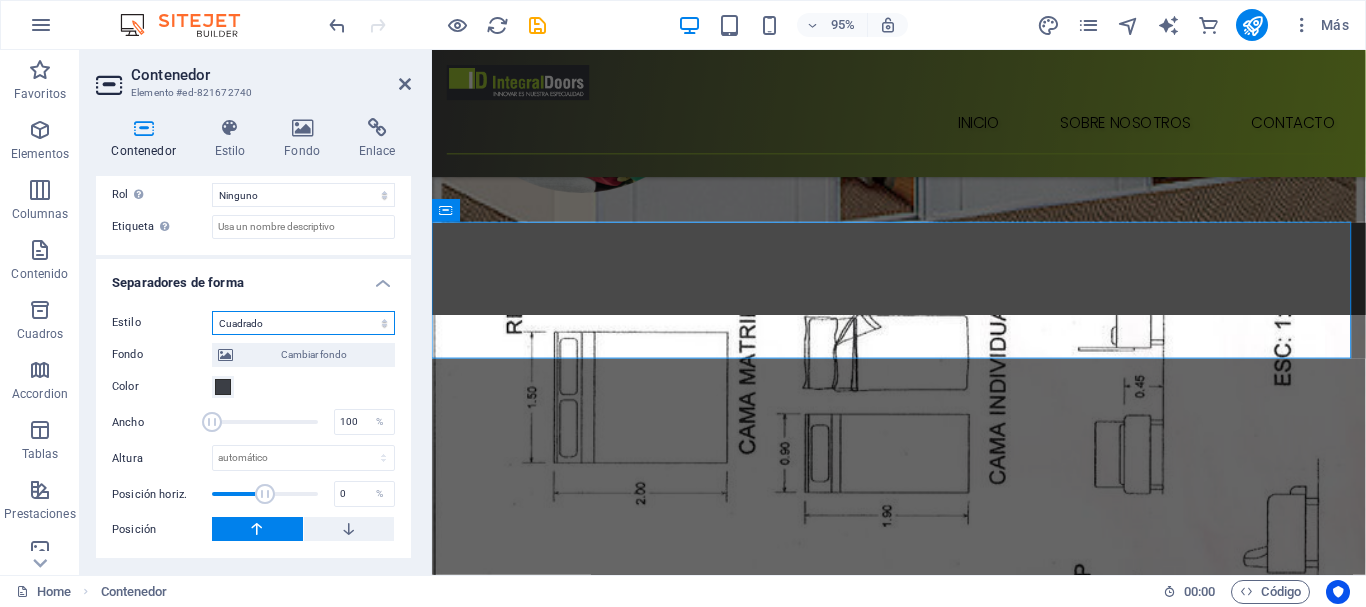 click on "Ninguno Triángulo Cuadrado Diagonal Polígono 1 Polígono 2 Zigzag Múltiples zigzags Olas Múltiples olas Medio círculo Círculo Sombra de círculo Bloques Hexágonos Nubes Múltiples nubes Ventilador Pirámides Libro Gota de pintura Fuego Papel desmenuzado Flecha" at bounding box center [303, 323] 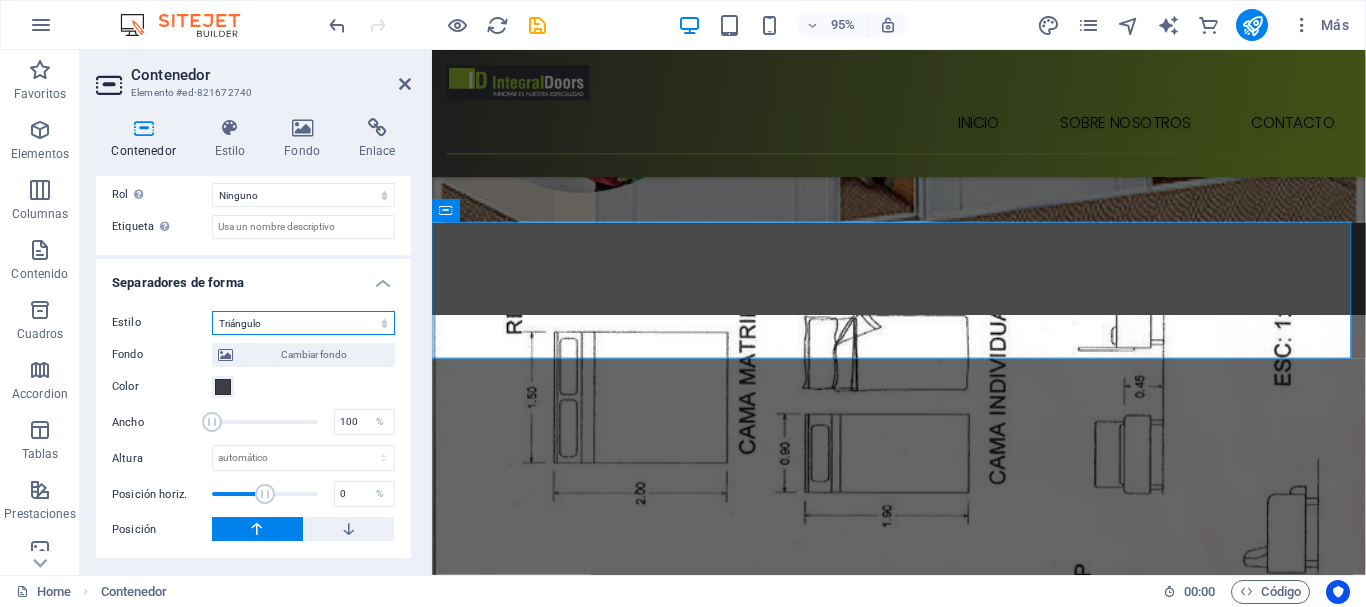 click on "Ninguno Triángulo Cuadrado Diagonal Polígono 1 Polígono 2 Zigzag Múltiples zigzags Olas Múltiples olas Medio círculo Círculo Sombra de círculo Bloques Hexágonos Nubes Múltiples nubes Ventilador Pirámides Libro Gota de pintura Fuego Papel desmenuzado Flecha" at bounding box center (303, 323) 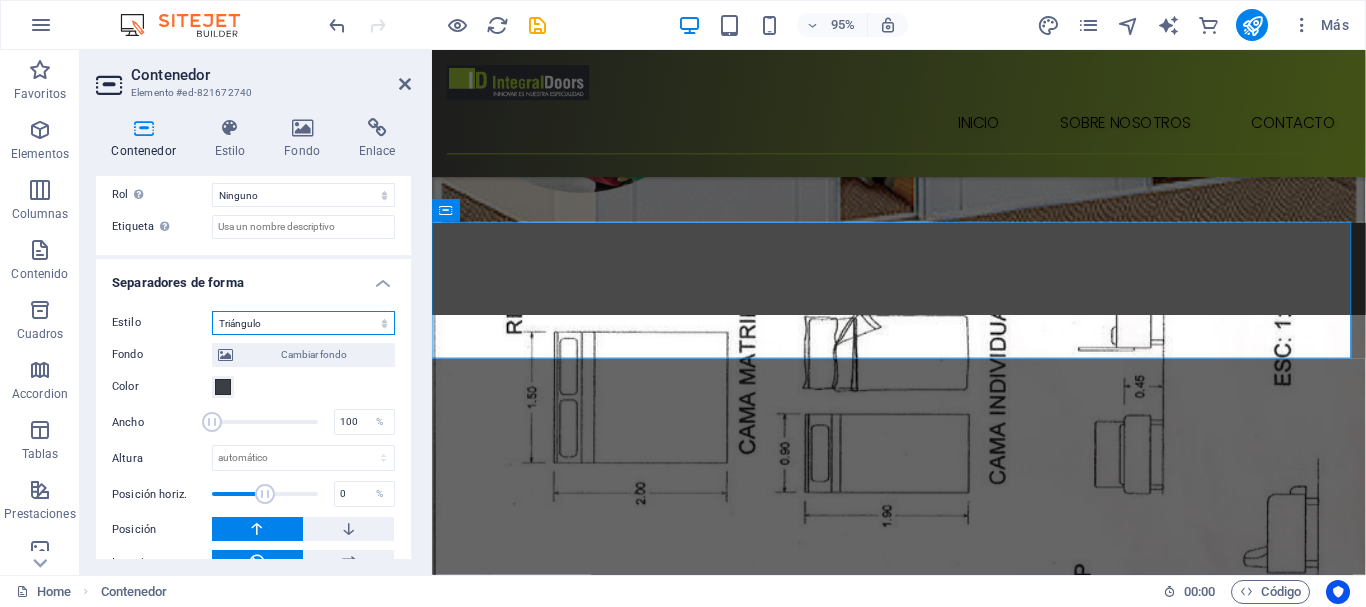 scroll, scrollTop: 691, scrollLeft: 0, axis: vertical 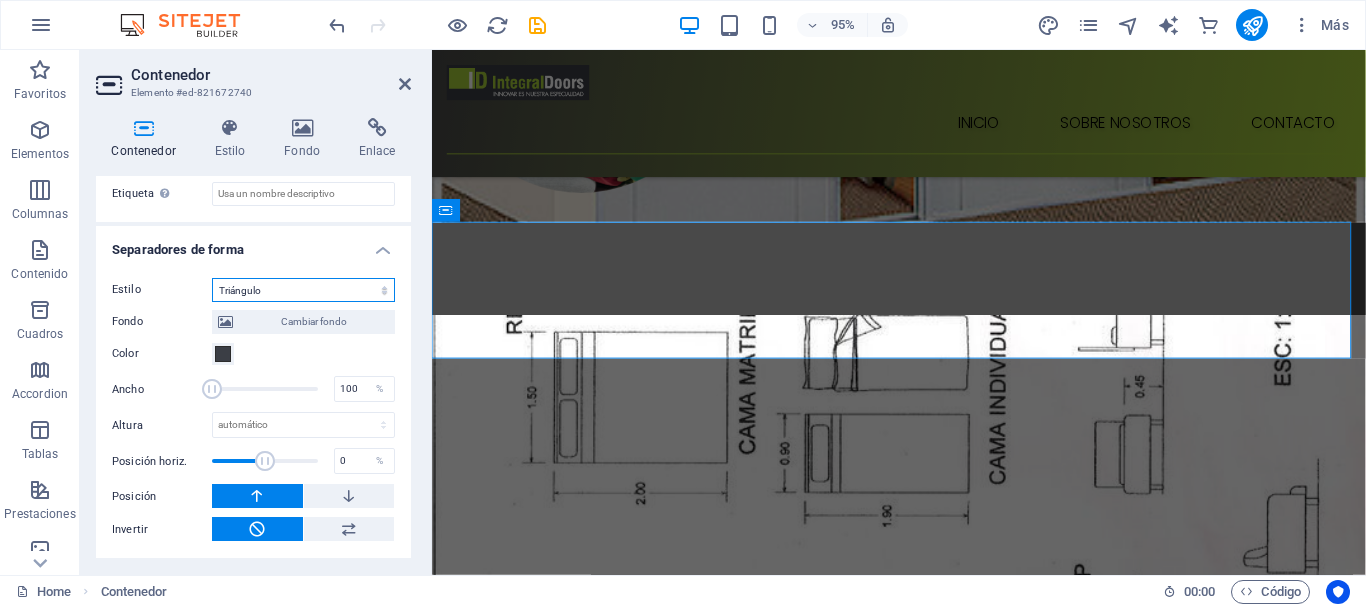 click on "Ninguno Triángulo Cuadrado Diagonal Polígono 1 Polígono 2 Zigzag Múltiples zigzags Olas Múltiples olas Medio círculo Círculo Sombra de círculo Bloques Hexágonos Nubes Múltiples nubes Ventilador Pirámides Libro Gota de pintura Fuego Papel desmenuzado Flecha" at bounding box center (303, 290) 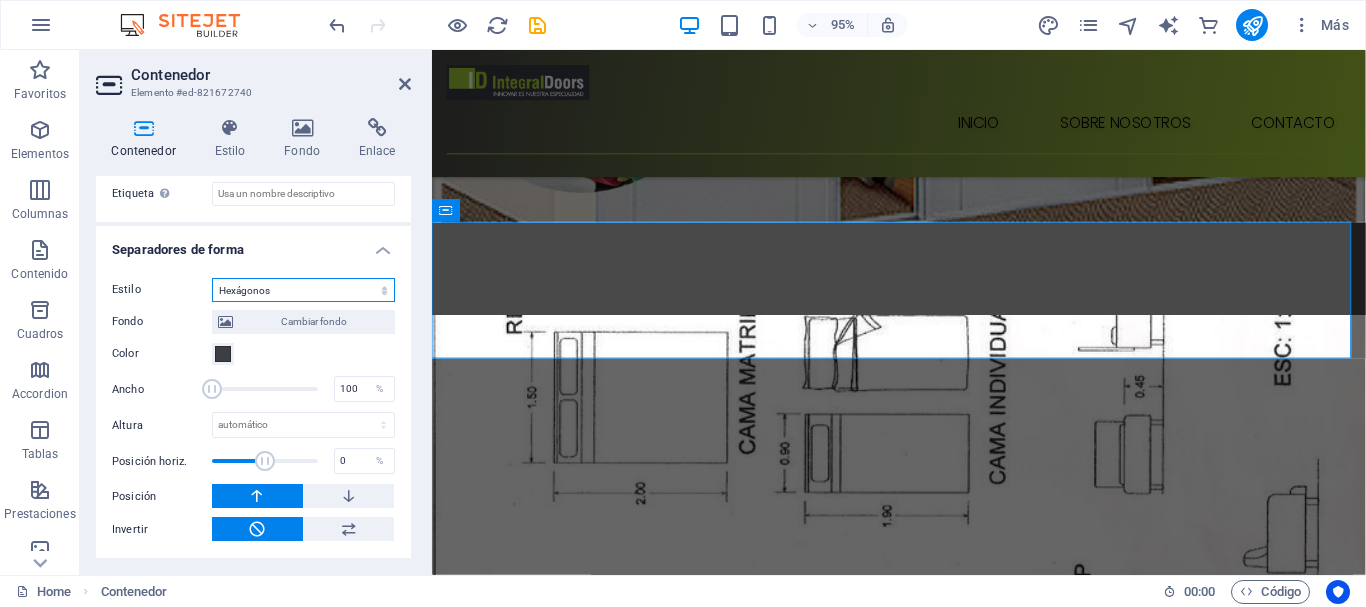 click on "Ninguno Triángulo Cuadrado Diagonal Polígono 1 Polígono 2 Zigzag Múltiples zigzags Olas Múltiples olas Medio círculo Círculo Sombra de círculo Bloques Hexágonos Nubes Múltiples nubes Ventilador Pirámides Libro Gota de pintura Fuego Papel desmenuzado Flecha" at bounding box center [303, 290] 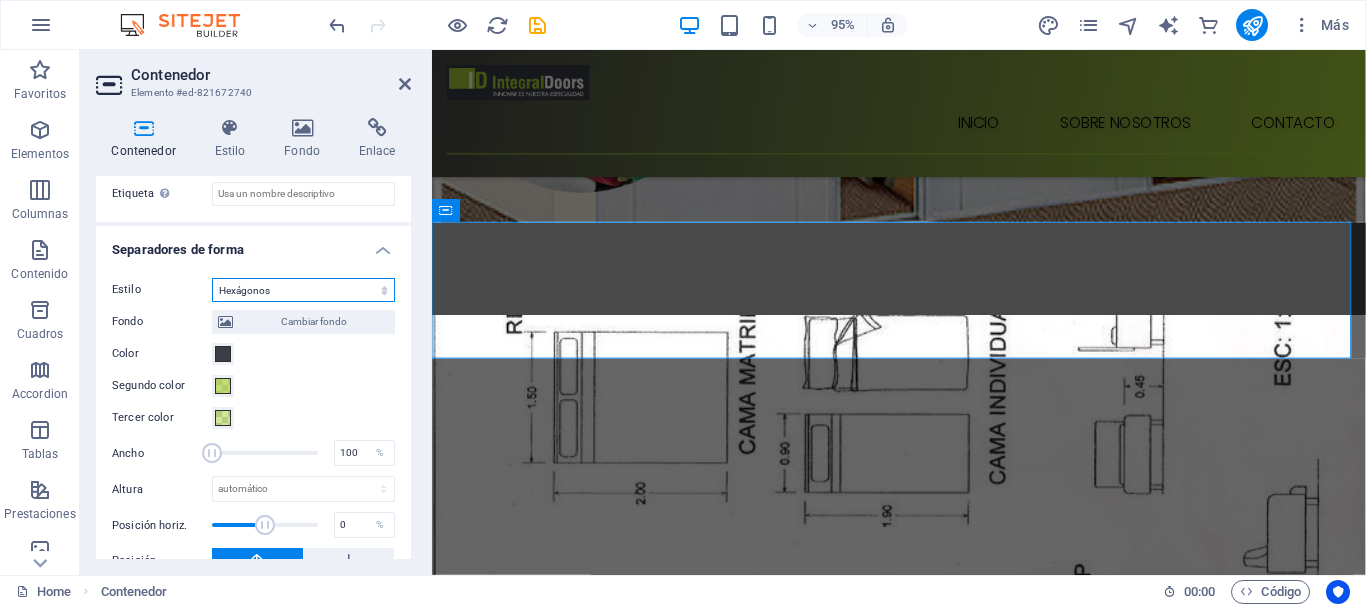 scroll, scrollTop: 700, scrollLeft: 0, axis: vertical 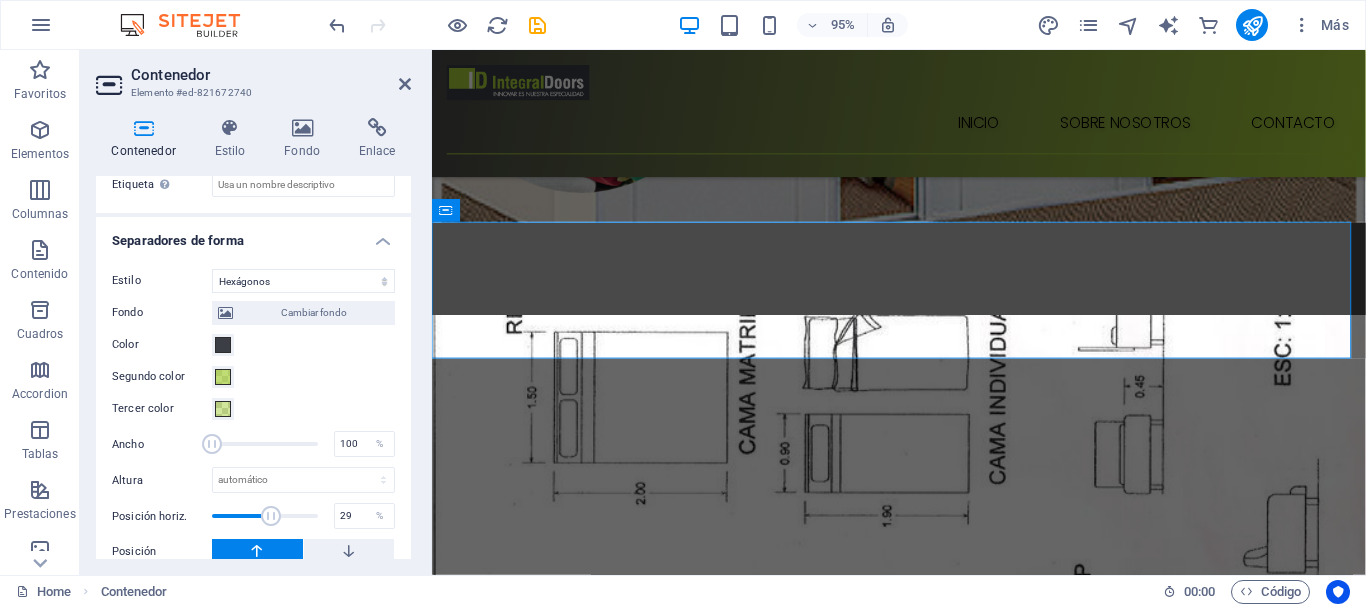 click at bounding box center [271, 516] 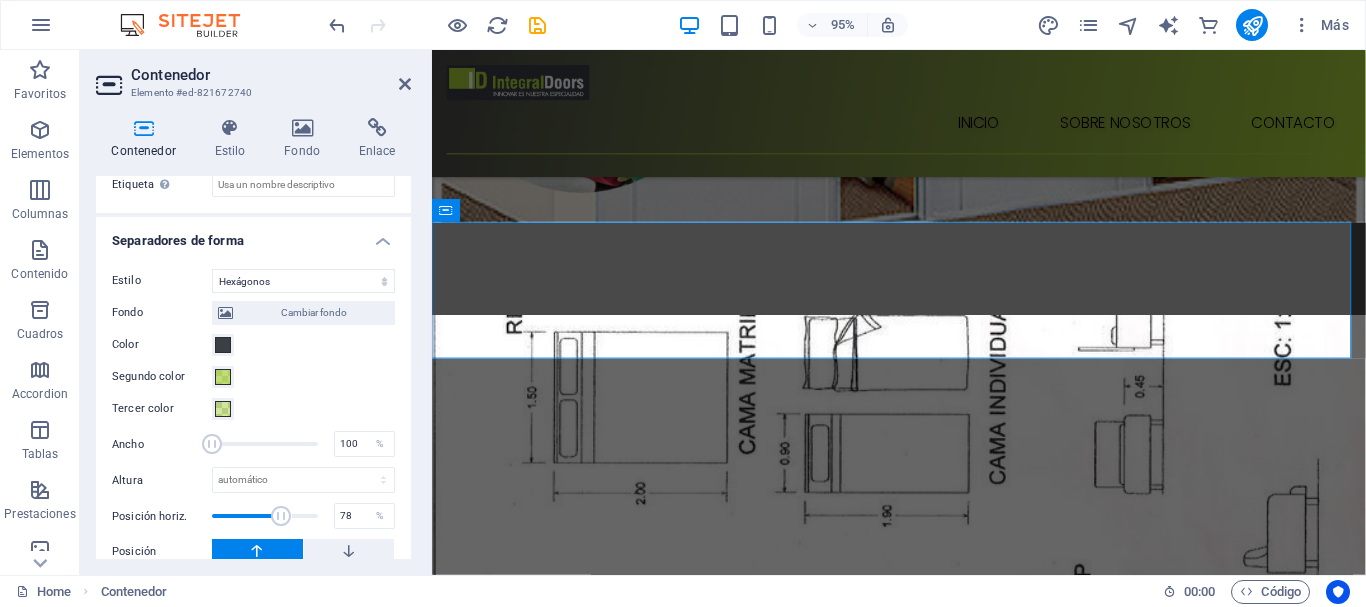 click at bounding box center [282, 516] 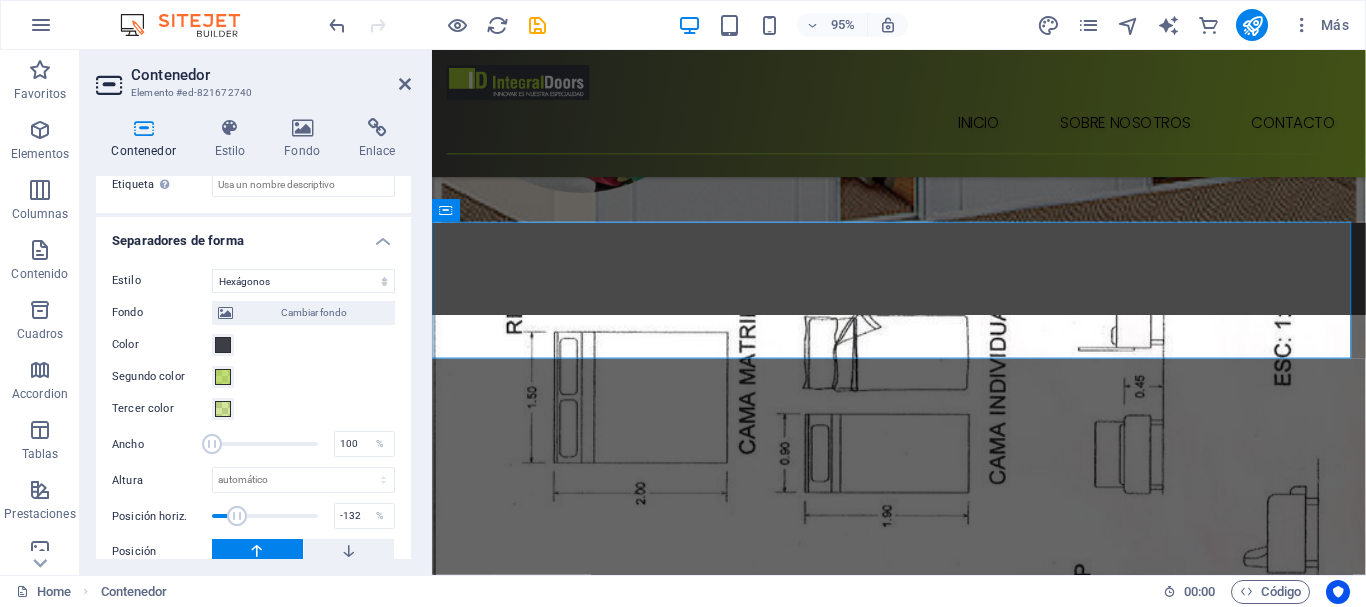drag, startPoint x: 279, startPoint y: 521, endPoint x: 236, endPoint y: 532, distance: 44.38468 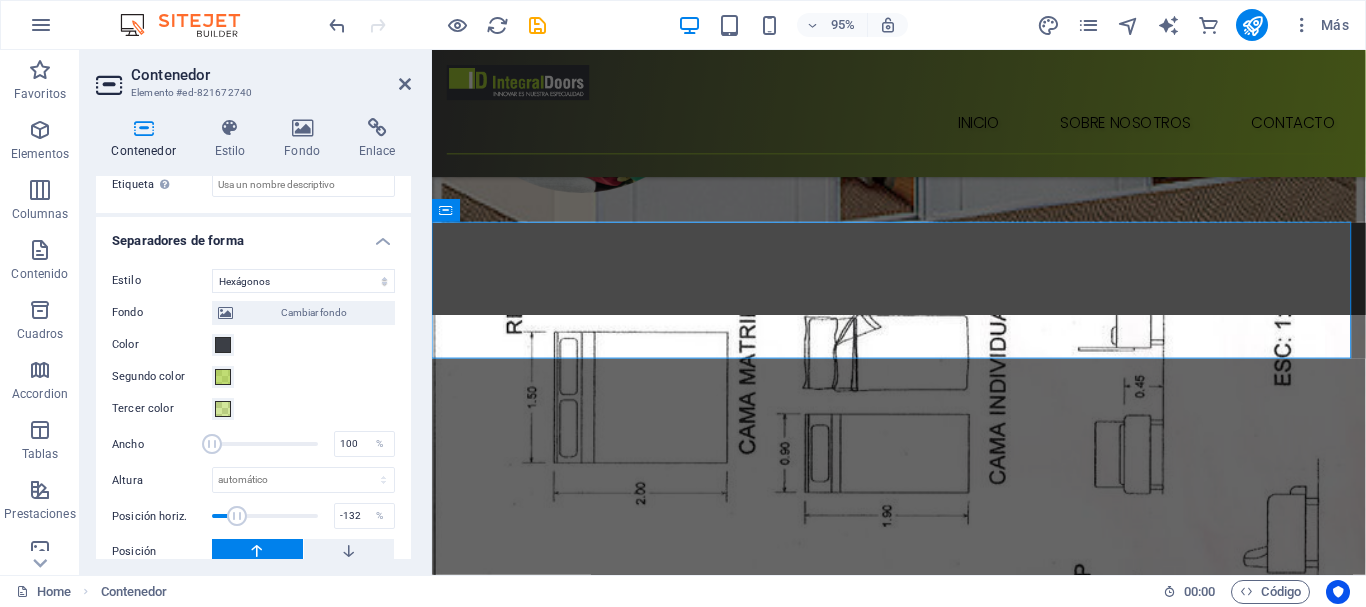 click on "Fondo Cambiar fondo Color Segundo color Tercer color Ancho 100 % Altura automático px rem em vh vw Posición horiz. -132 % Posición Voltear Invertir Animación  - Dirección  - Duración 60 s" at bounding box center (253, 461) 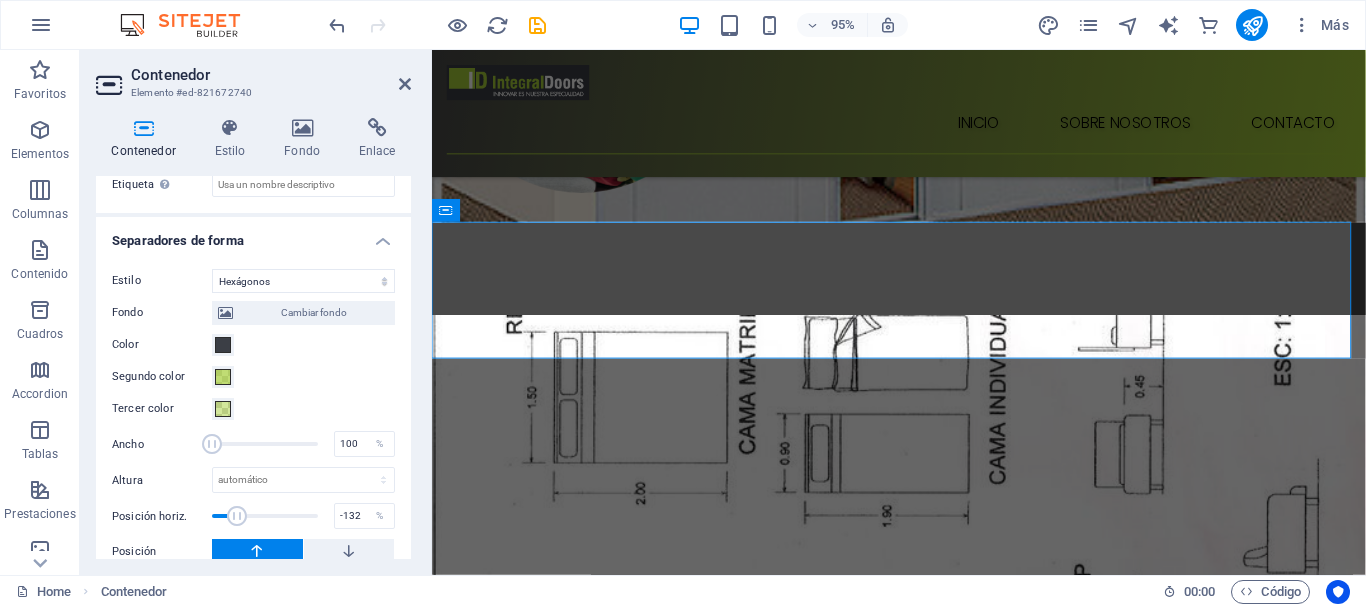 drag, startPoint x: 244, startPoint y: 532, endPoint x: 262, endPoint y: 532, distance: 18 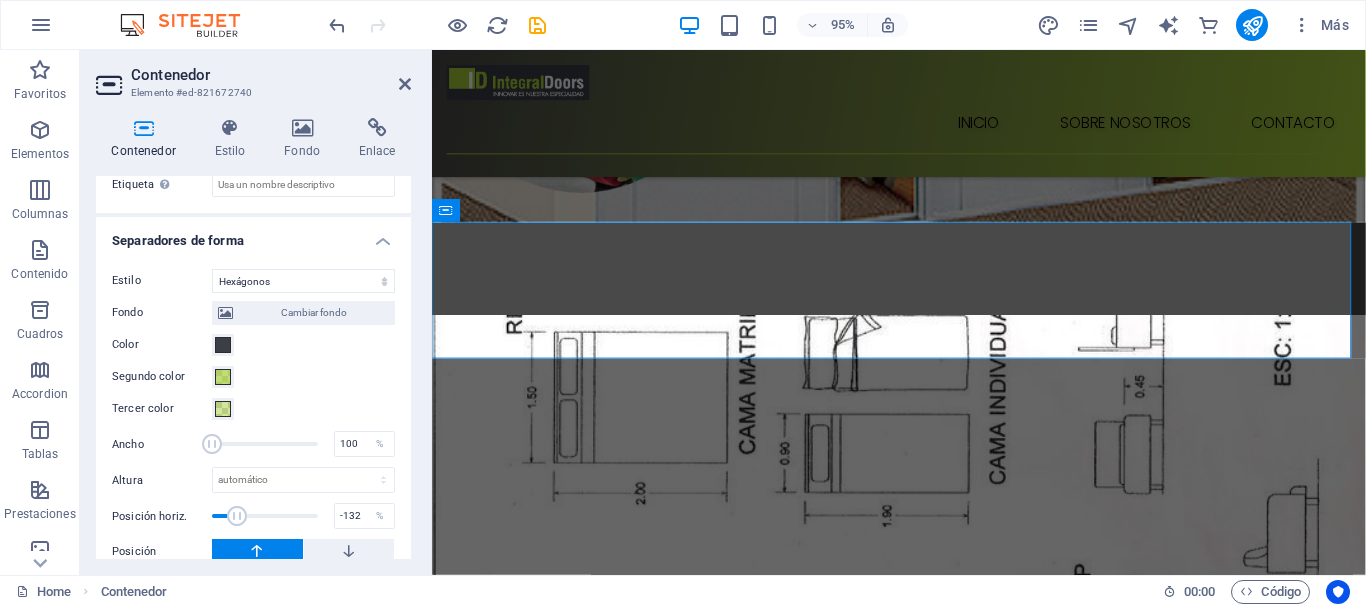 click on "Fondo Cambiar fondo Color Segundo color Tercer color Ancho 100 % Altura automático px rem em vh vw Posición horiz. -132 % Posición Voltear Invertir Animación  - Dirección  - Duración 60 s" at bounding box center [253, 461] 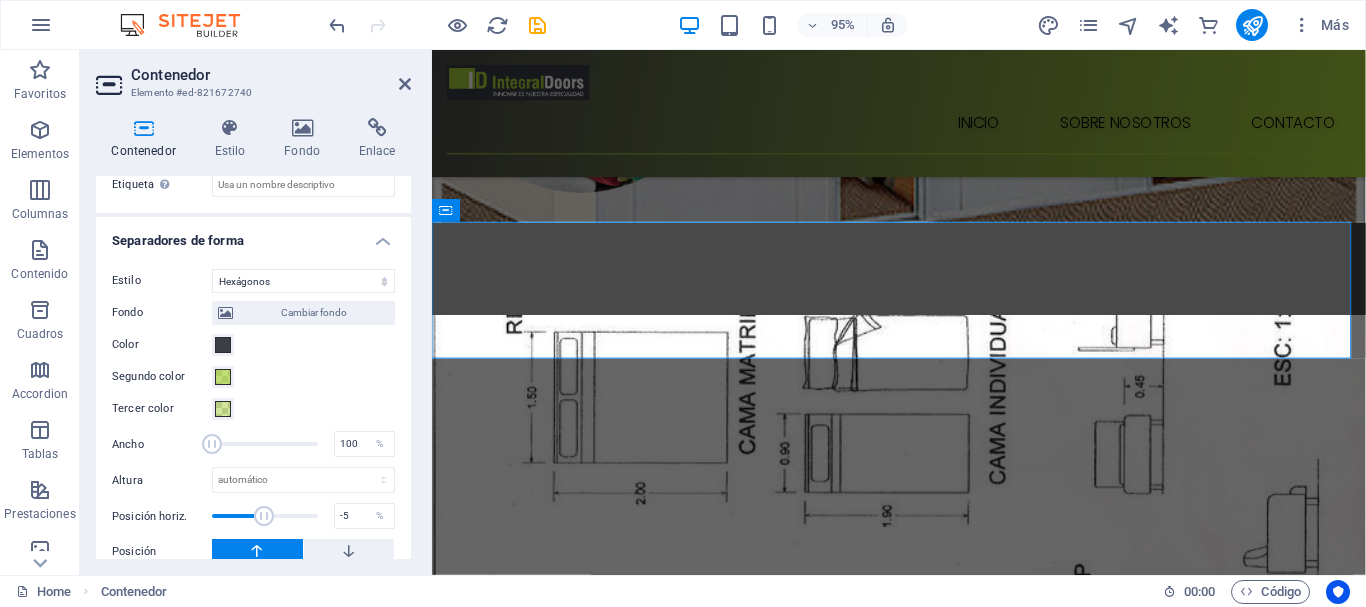 type on "0" 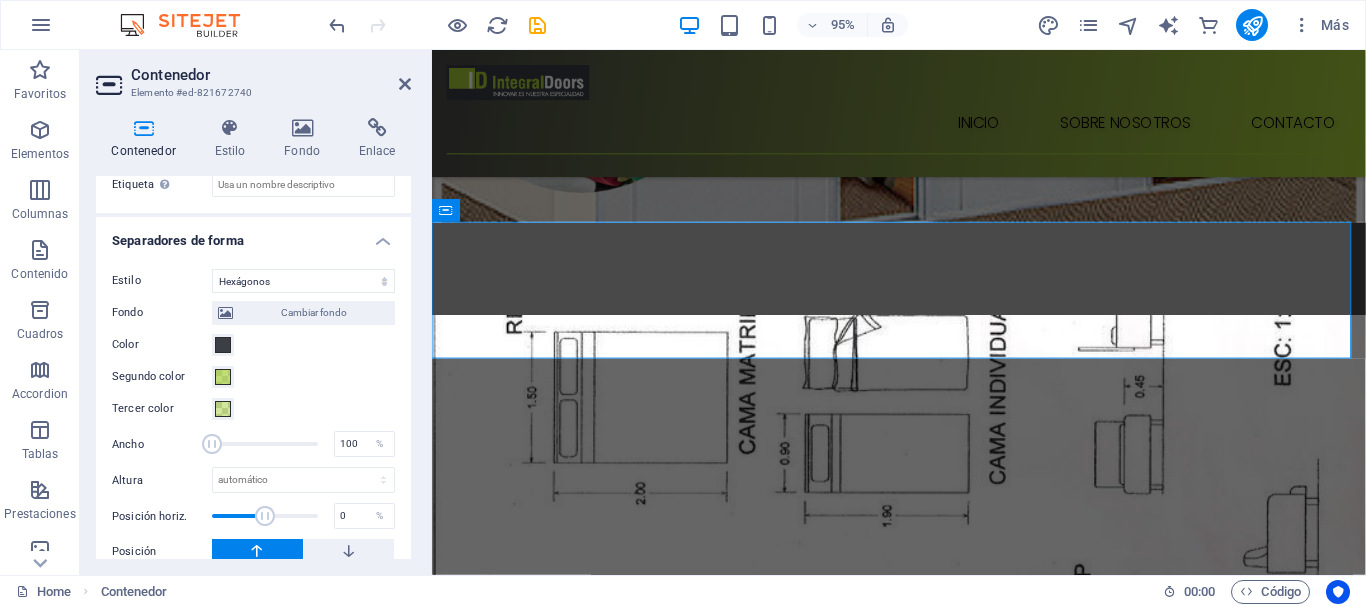 drag, startPoint x: 236, startPoint y: 513, endPoint x: 263, endPoint y: 511, distance: 27.073973 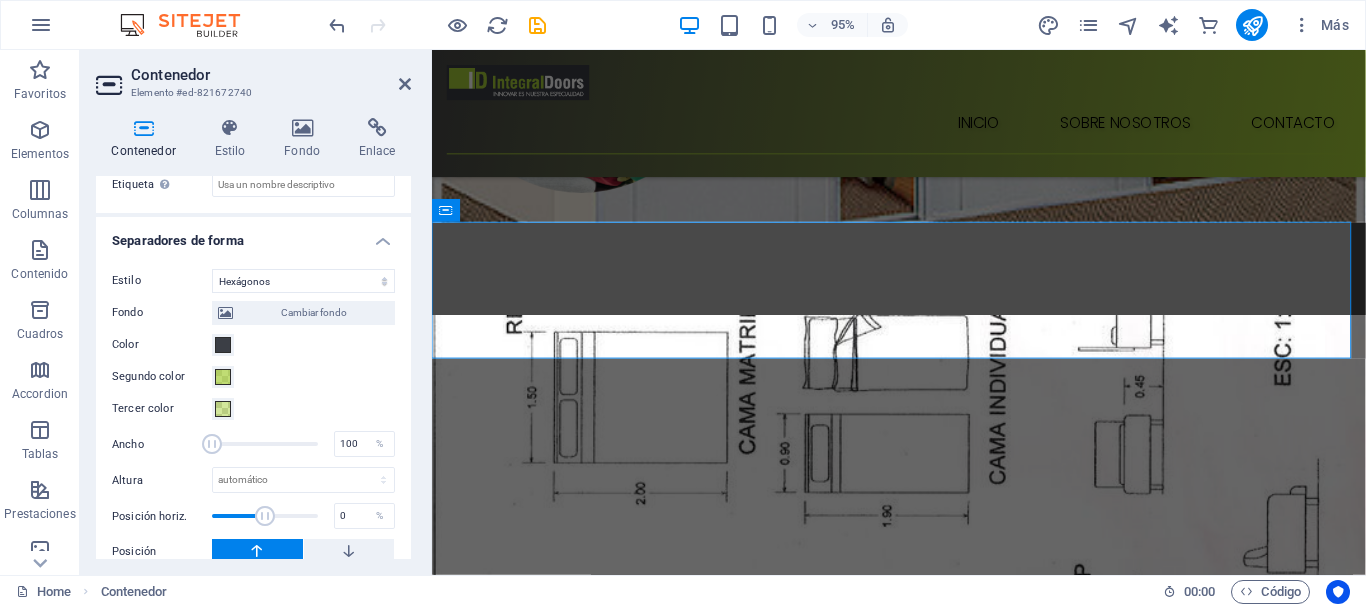 click at bounding box center [265, 516] 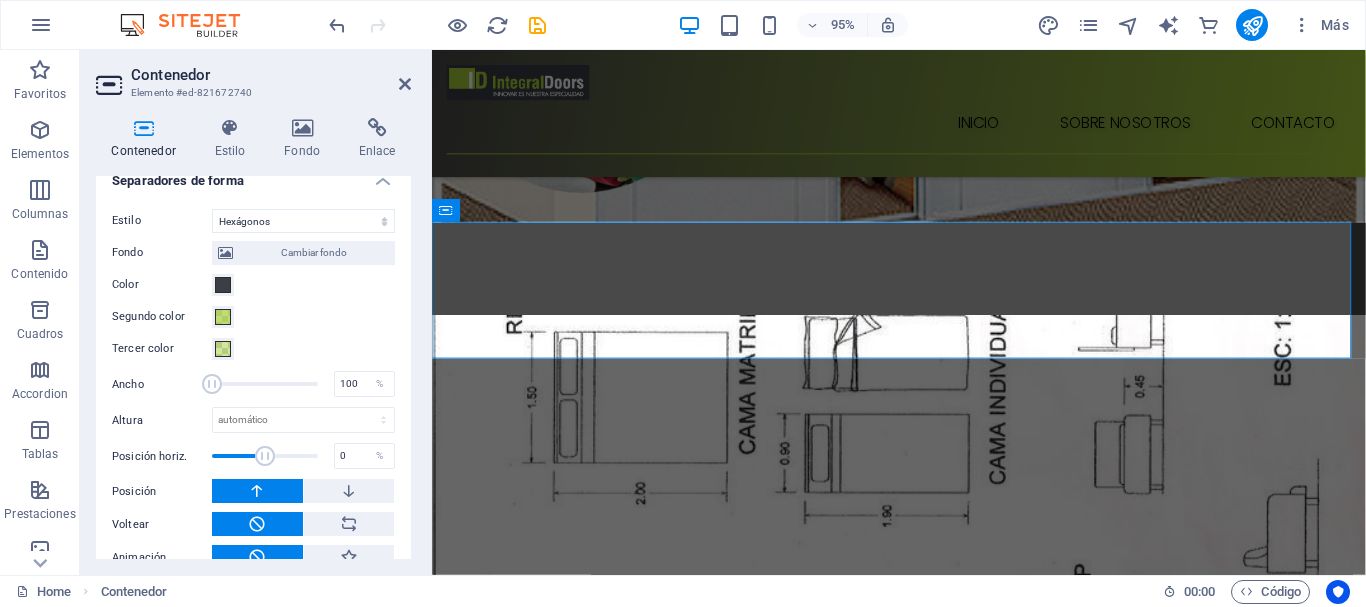 scroll, scrollTop: 787, scrollLeft: 0, axis: vertical 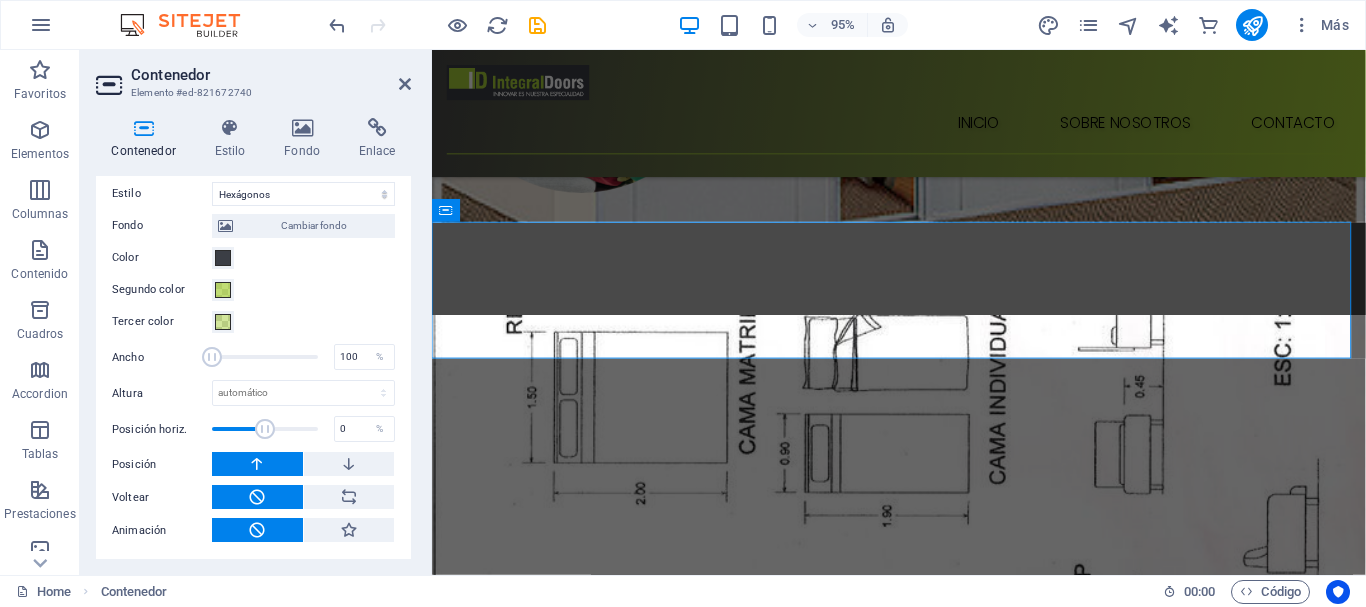 click on "Contenedor Elemento #ed-821672740
Contenedor Estilo Fondo Enlace Tamaño Altura 144 Predeterminado px rem % vh vw Alto mín Ninguno px rem % vh vw Ancho Predeterminado px rem % em vh vw Ancho mín Ninguno px rem % vh vw Ancho del contenido Predeterminado Ancho personalizado Ancho Predeterminado px rem % em vh vw Ancho mín Ninguno px rem % vh vw Espaciado predeterminado Espaciado personalizado El espaciado y ancho del contenido predeterminado puede cambiarse en Diseño. Editar diseño Diseño (Flexbox) Alineación Determina flex-direction. Predeterminado Eje principal Determina la forma en la que los elementos deberían comportarse por el eje principal en este contenedor (contenido justificado). Predeterminado Eje lateral Controla la dirección vertical del elemento en el contenedor (alinear elementos). Predeterminado Ajuste Predeterminado Habilitado Deshabilitado Relleno Controla las distancias y la dirección de los elementos en el eje Y en varias líneas (alinear contenido). Predeterminado" at bounding box center (256, 312) 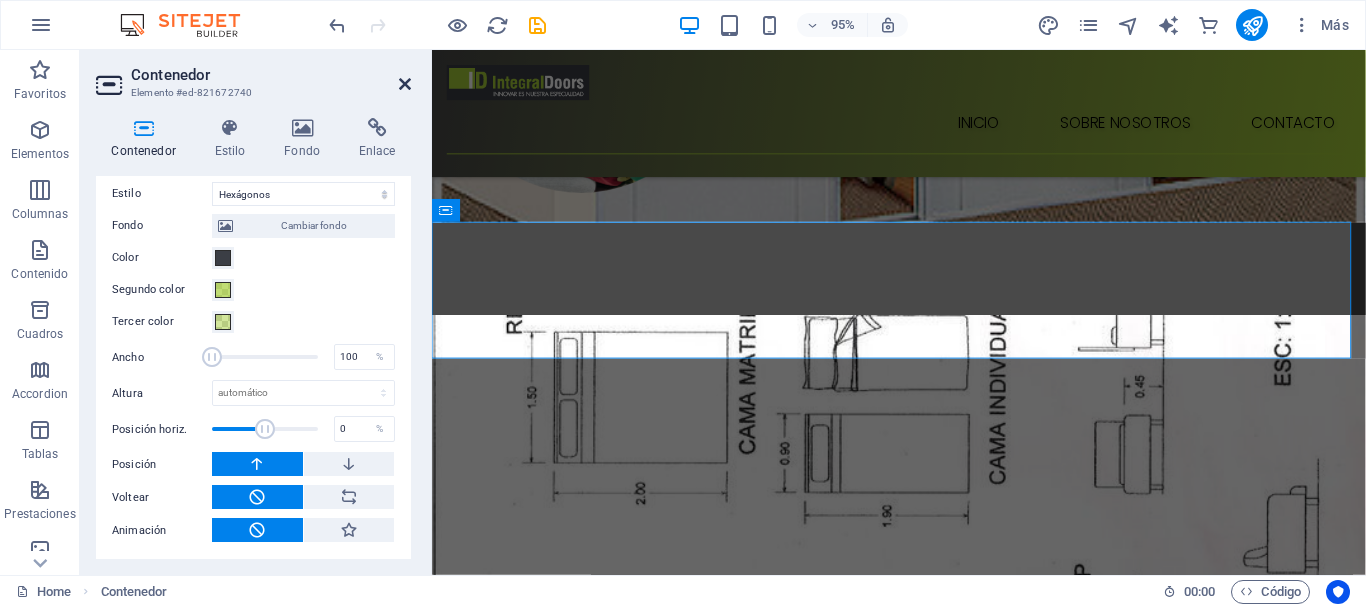 click at bounding box center [405, 84] 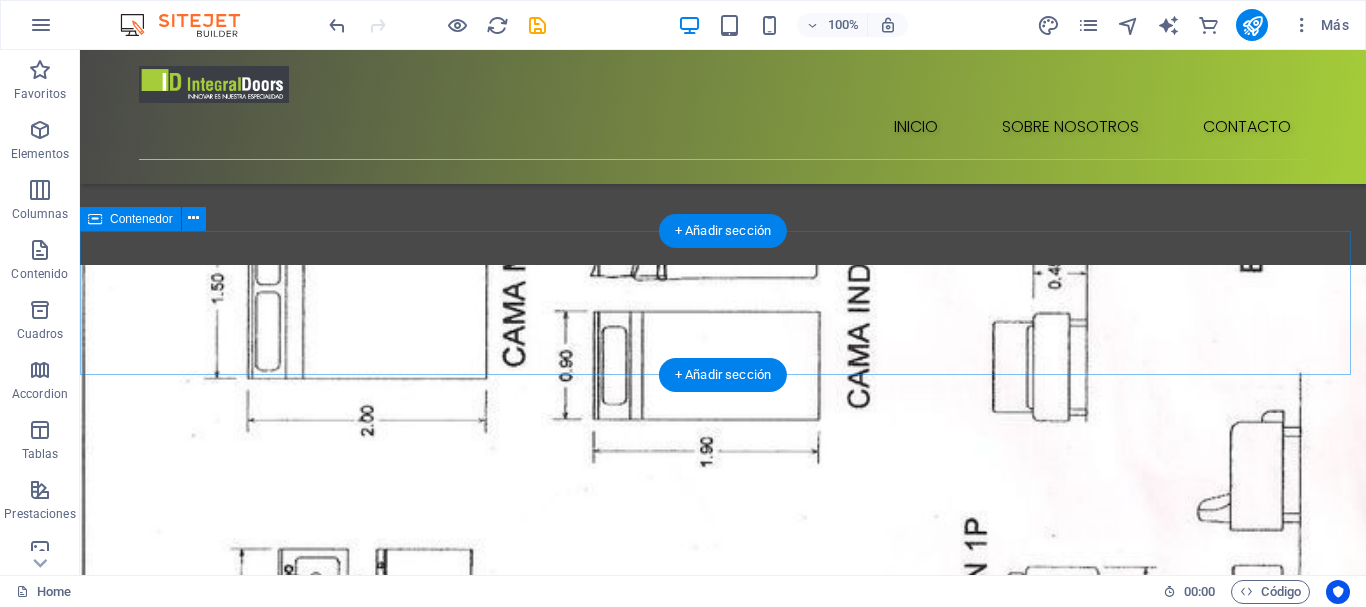scroll, scrollTop: 500, scrollLeft: 0, axis: vertical 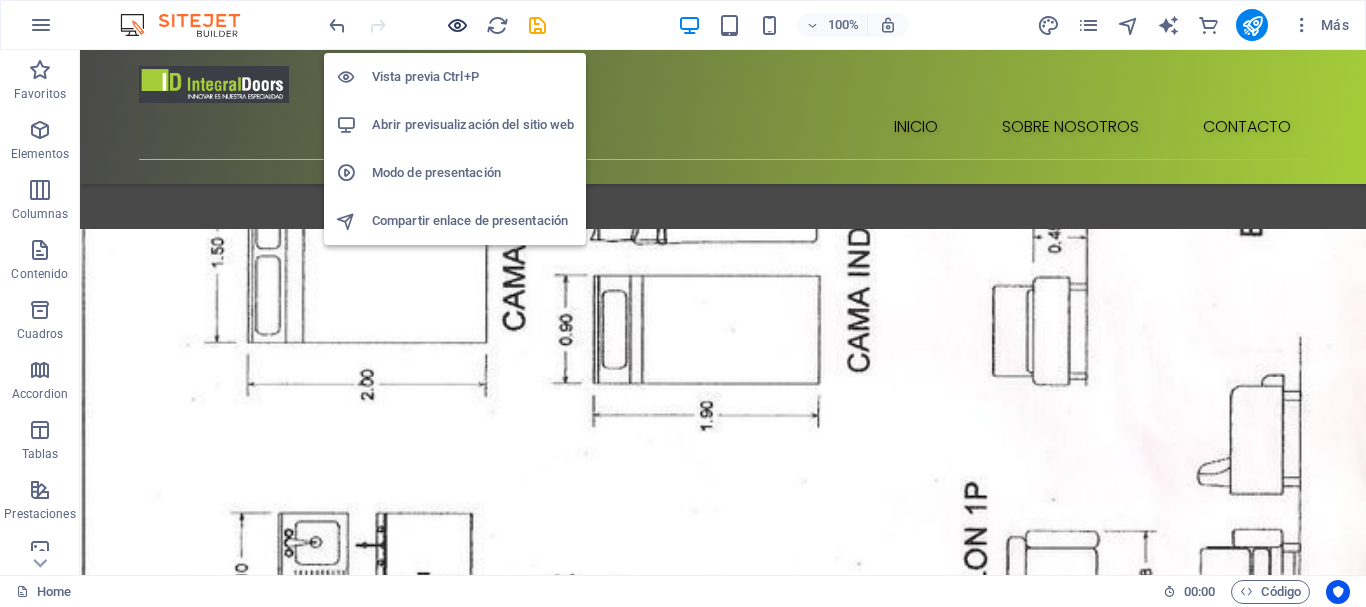 click at bounding box center [457, 25] 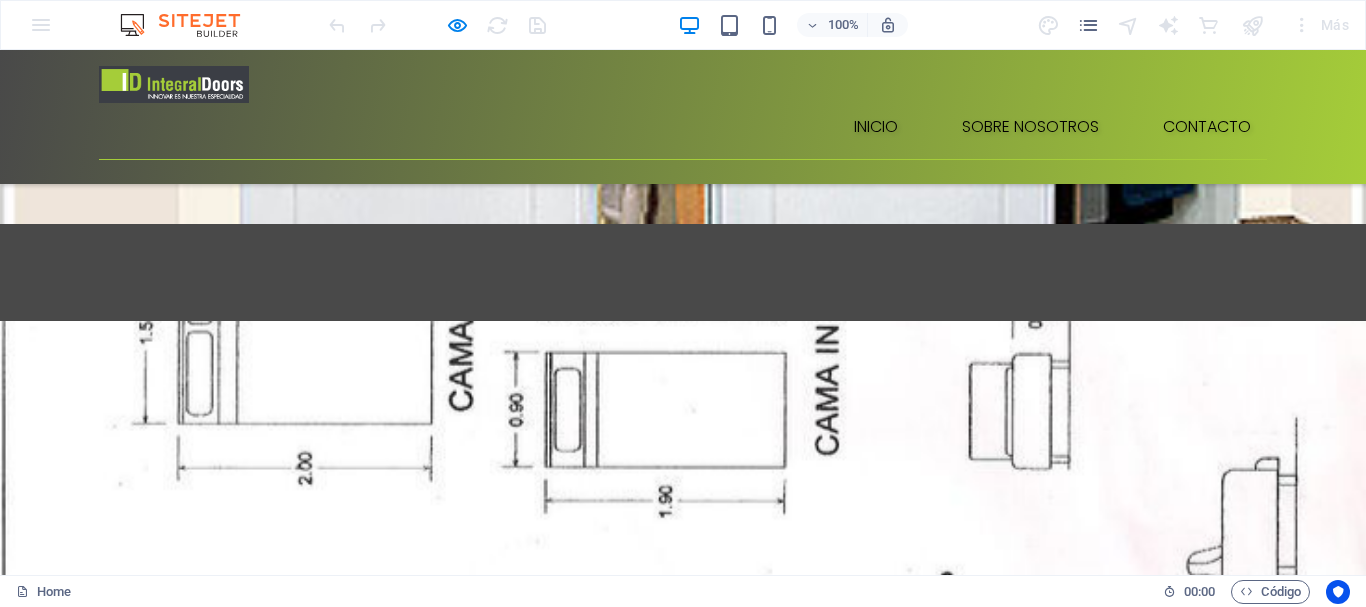 scroll, scrollTop: 400, scrollLeft: 0, axis: vertical 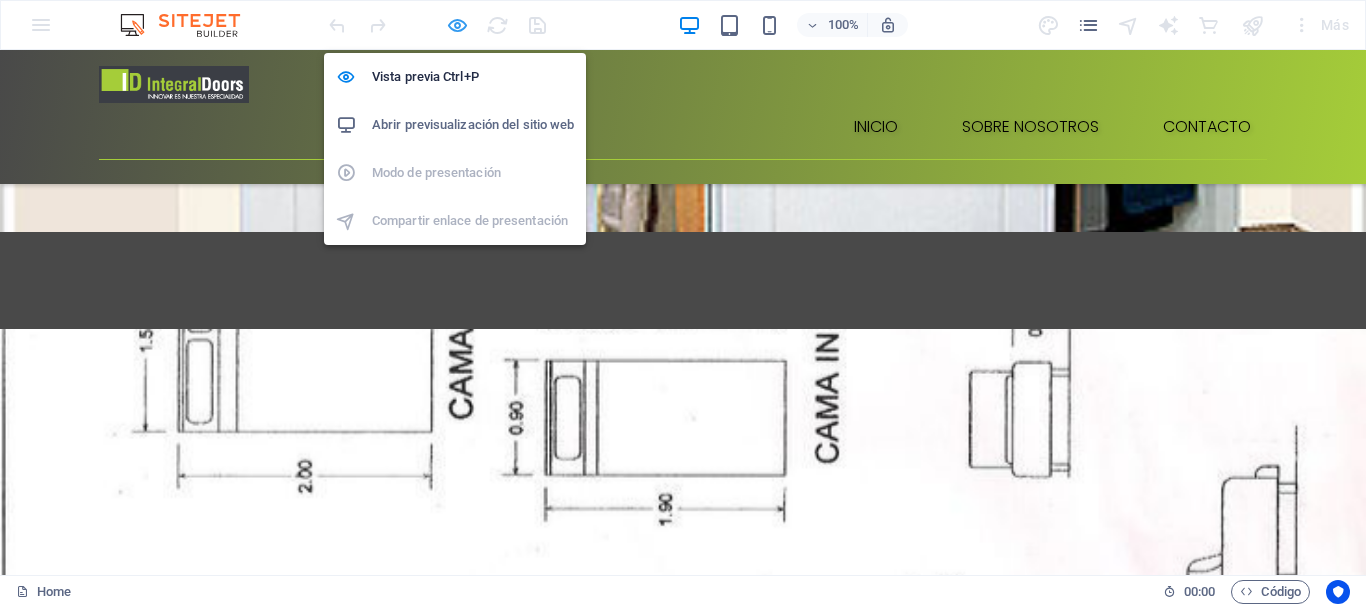 click at bounding box center (457, 25) 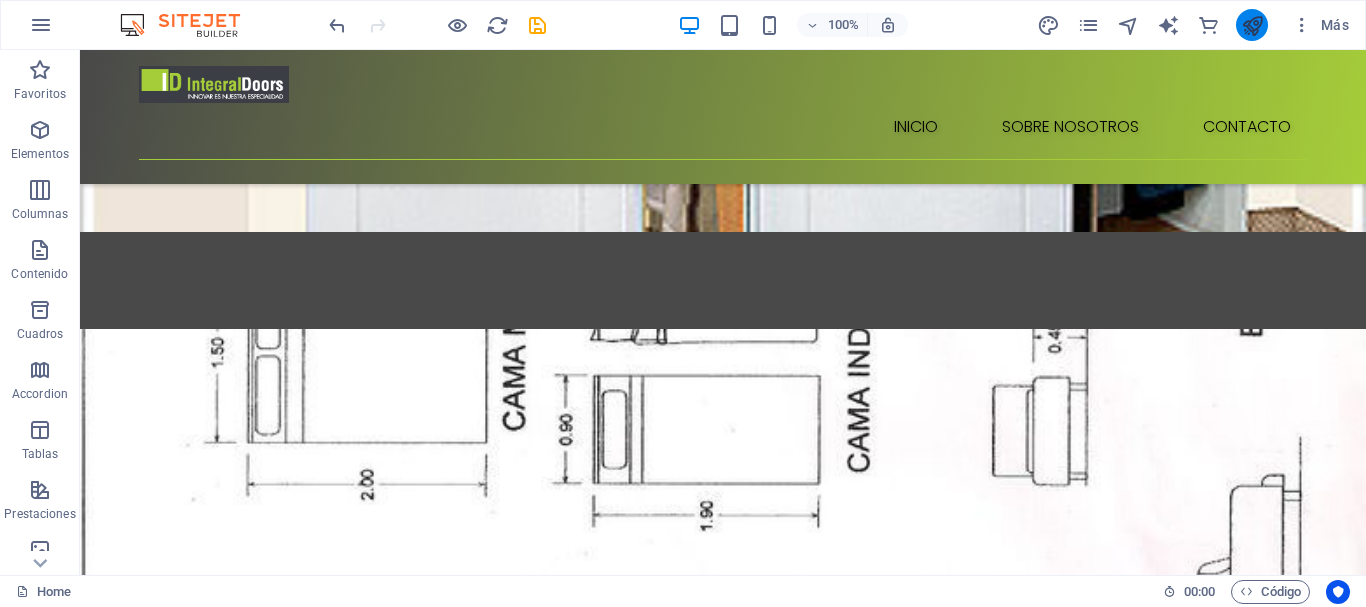 click at bounding box center (1252, 25) 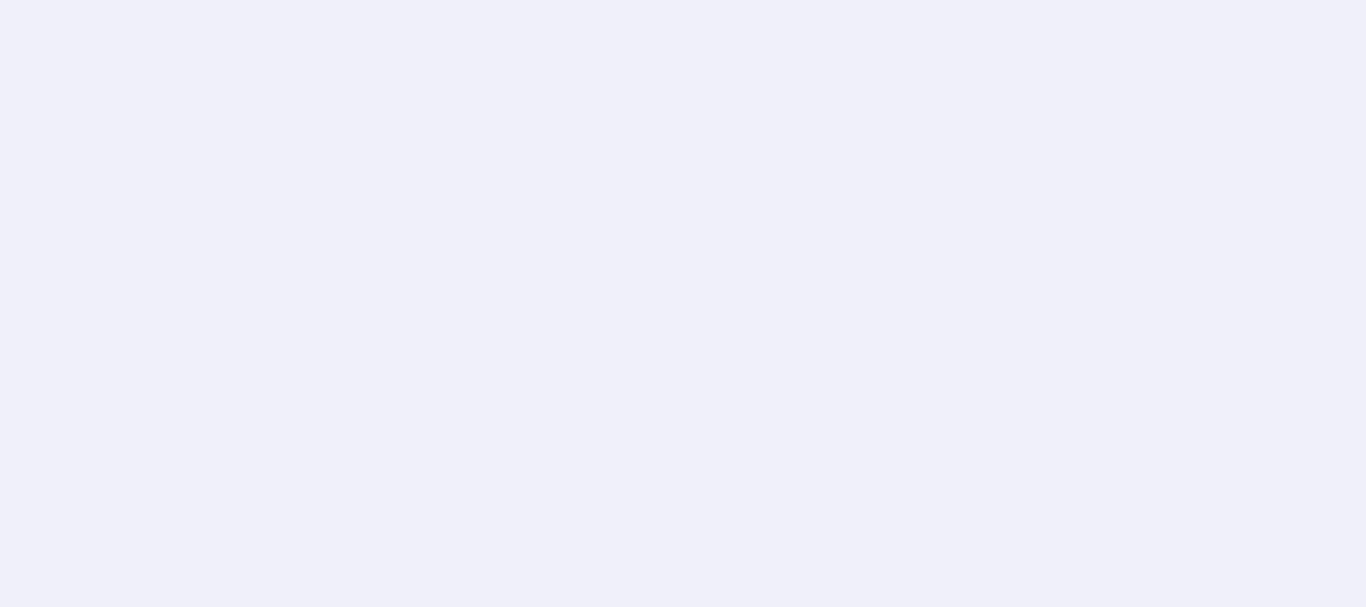 scroll, scrollTop: 0, scrollLeft: 0, axis: both 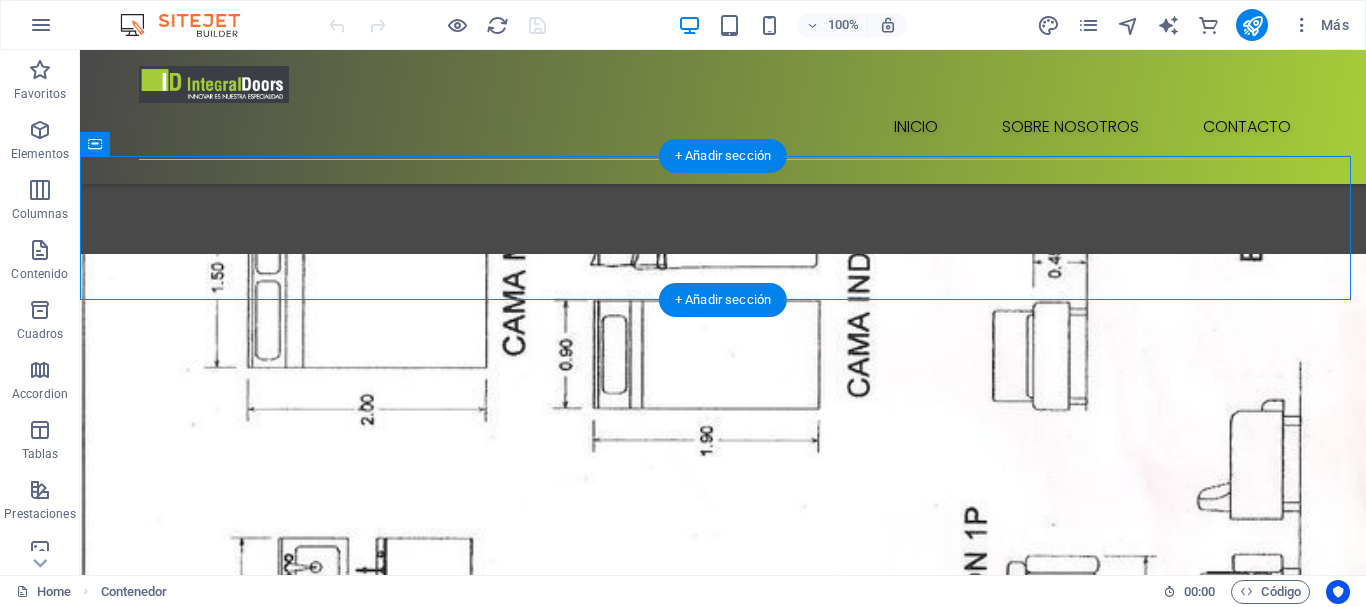 drag, startPoint x: 141, startPoint y: 163, endPoint x: 128, endPoint y: 180, distance: 21.400934 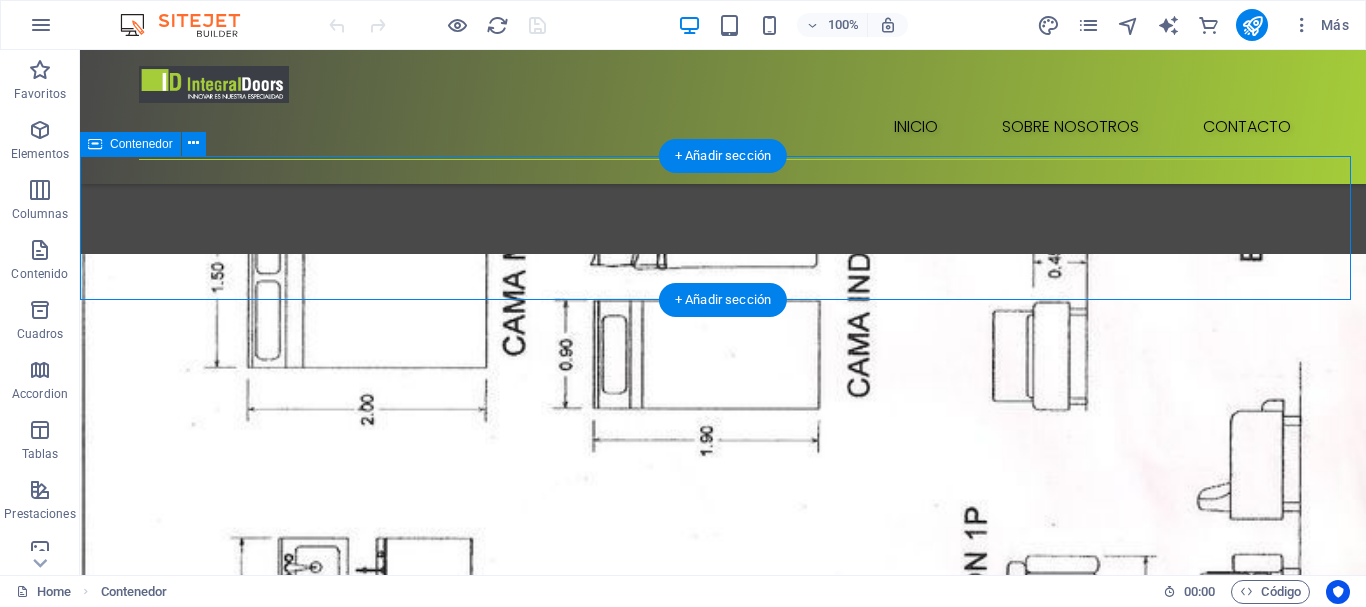 click on "Suelta el contenido aquí o  Añadir elementos  Pegar portapapeles" at bounding box center [723, 1331] 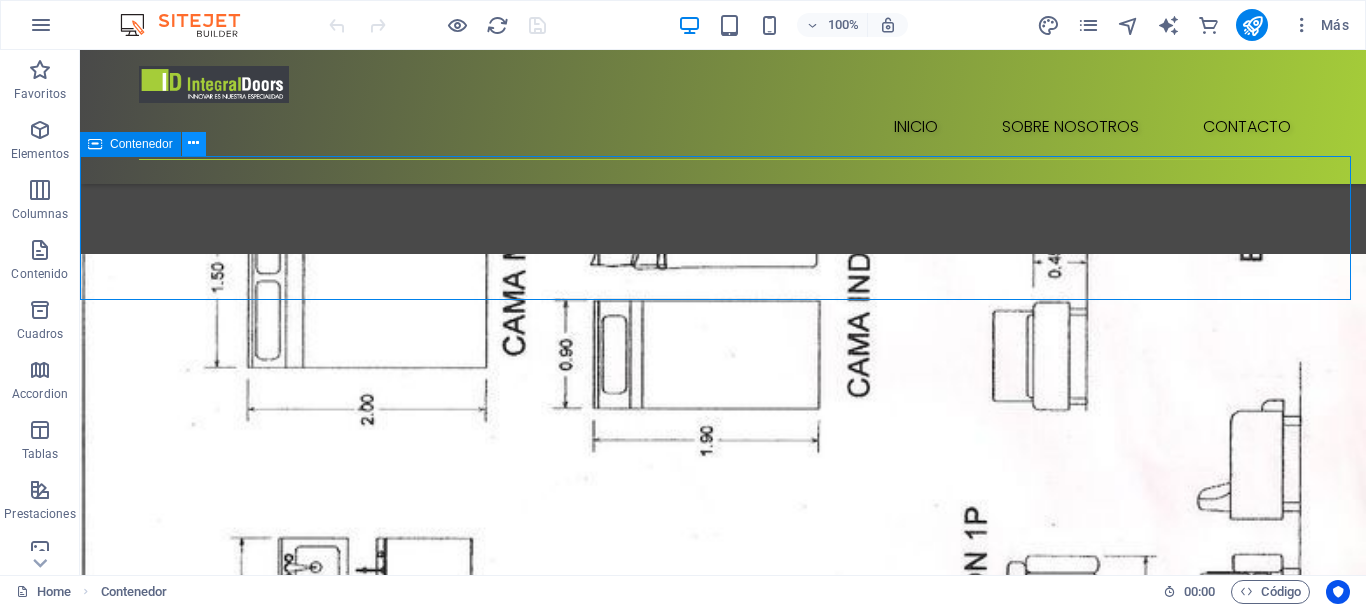 click at bounding box center (193, 143) 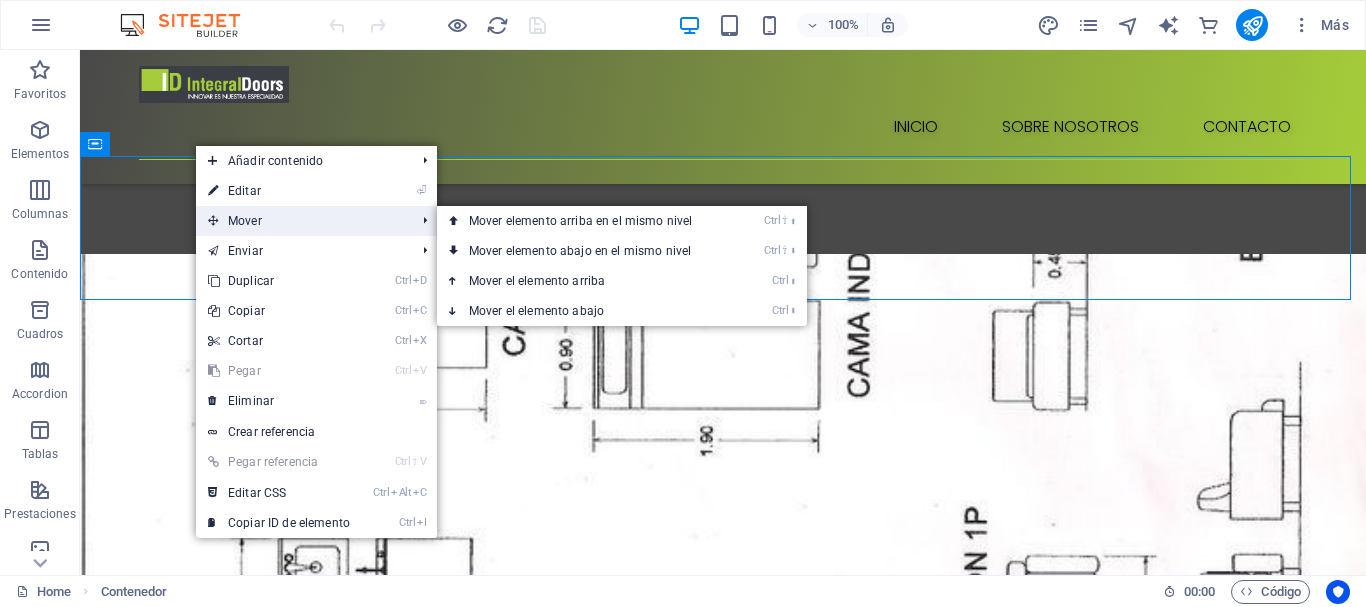 click on "Mover" at bounding box center (301, 221) 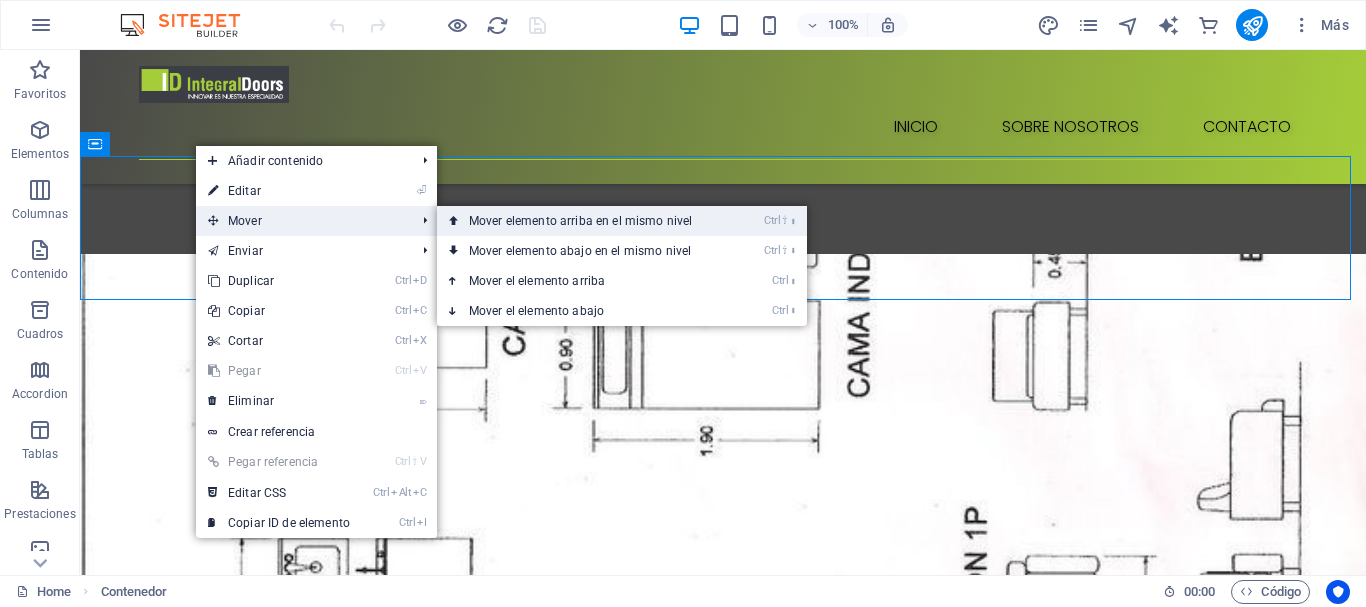 click on "Ctrl ⇧ ⬆  Mover elemento arriba en el mismo nivel" at bounding box center (584, 221) 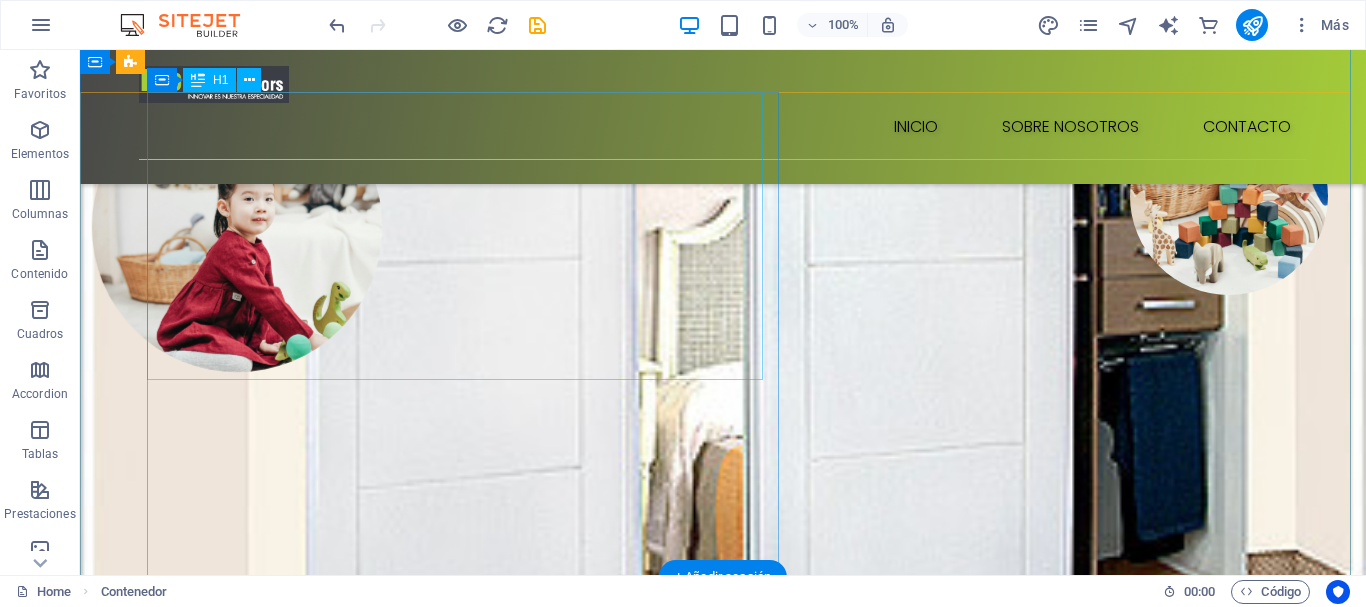 scroll, scrollTop: 0, scrollLeft: 0, axis: both 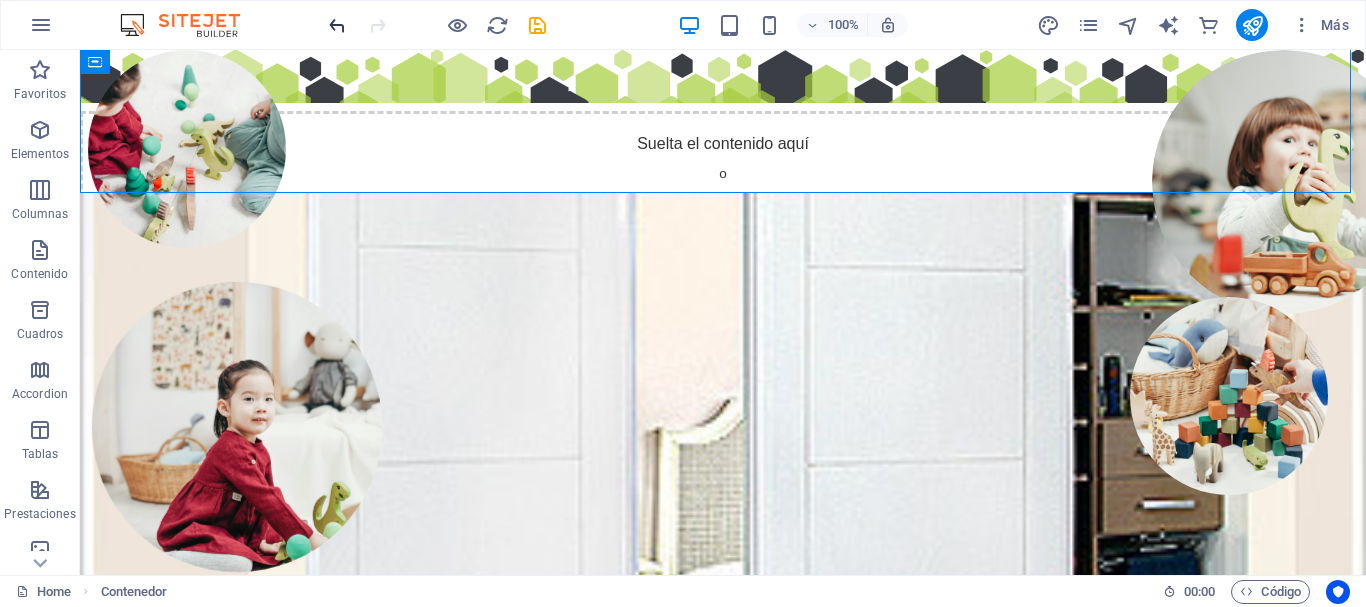 click at bounding box center [337, 25] 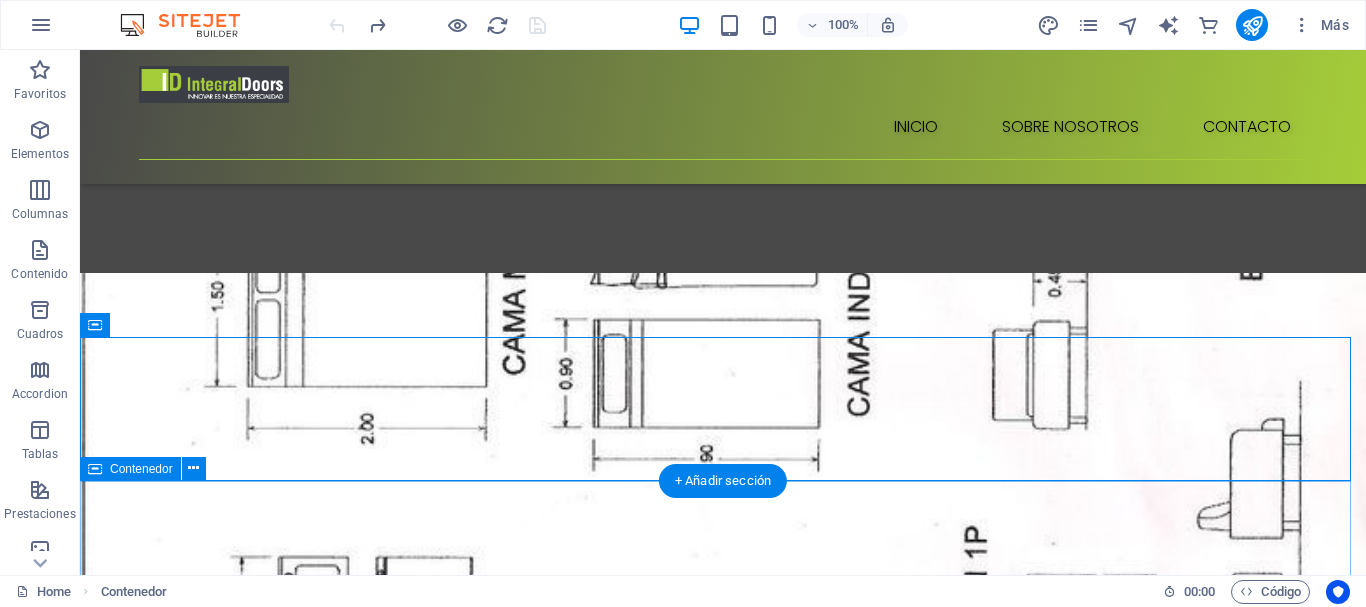 scroll, scrollTop: 490, scrollLeft: 0, axis: vertical 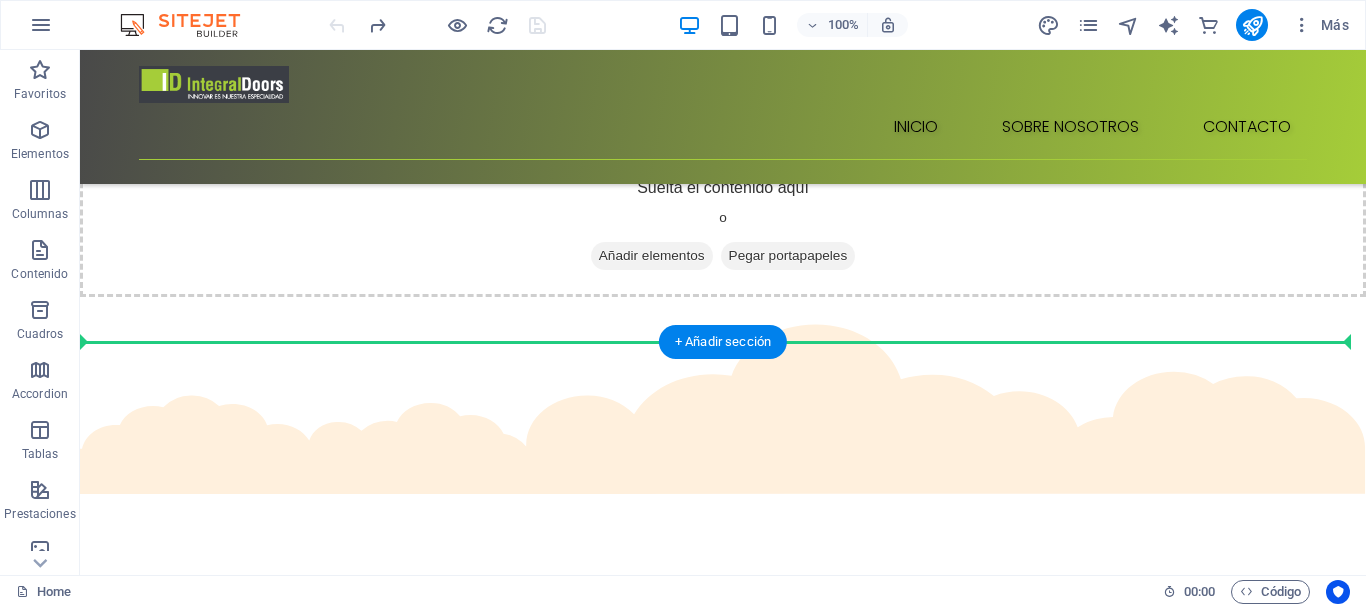 drag, startPoint x: 580, startPoint y: 191, endPoint x: 602, endPoint y: 235, distance: 49.193497 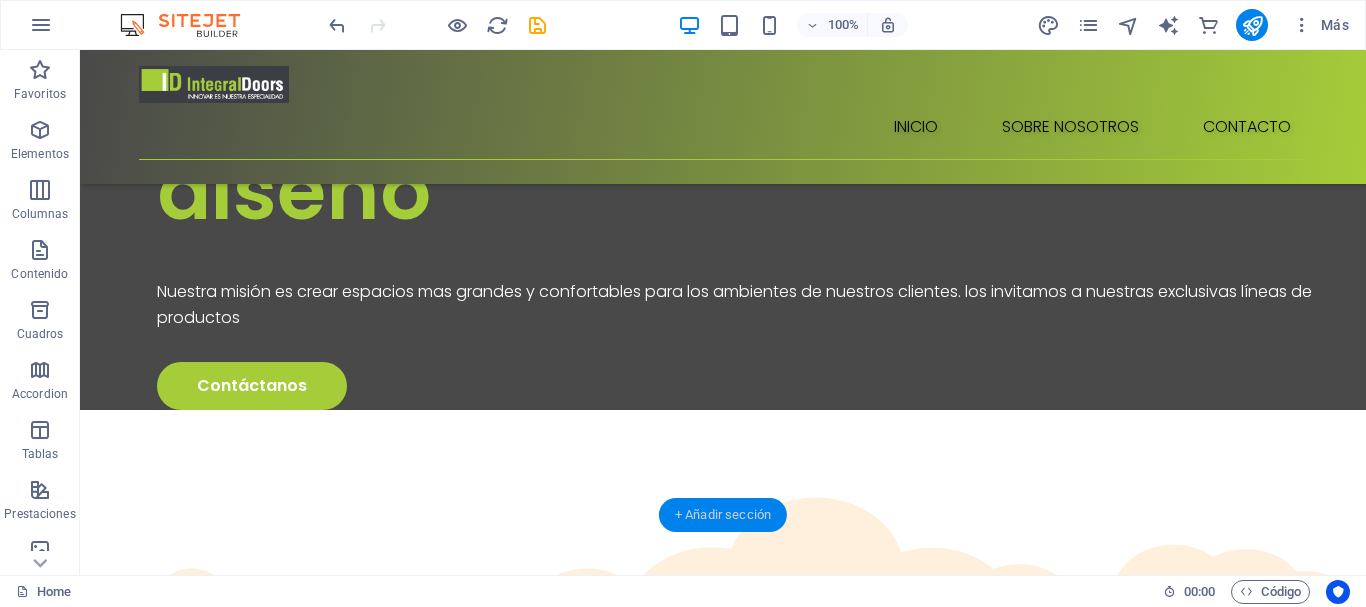 scroll, scrollTop: 1337, scrollLeft: 0, axis: vertical 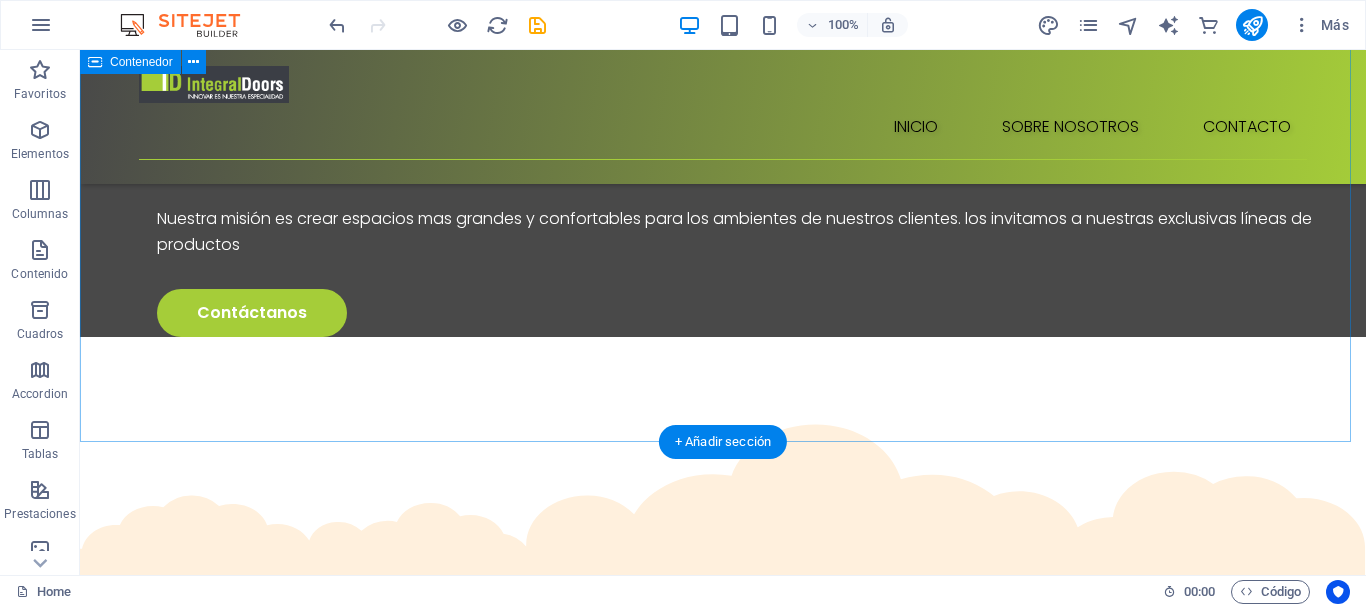 click on "Nuestros trabajos Lorem ipsum dolor sit amet, consectetur adipiscing elit, sed do eiusmod tempor incididunt." at bounding box center [723, 1030] 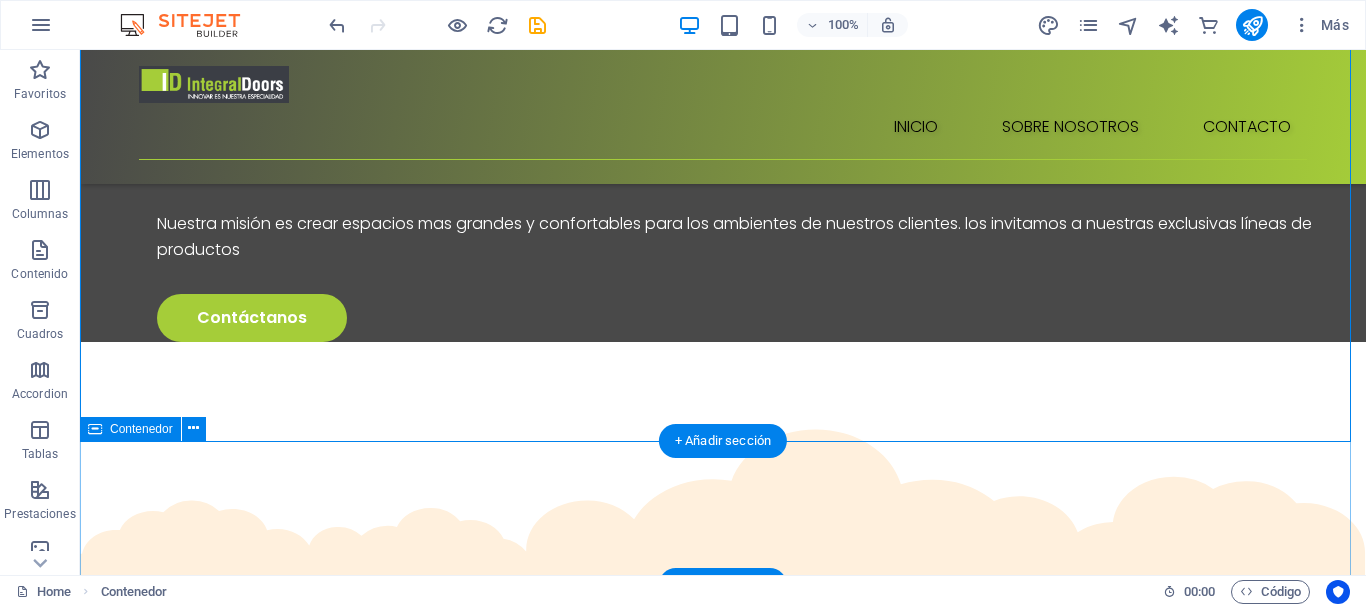 scroll, scrollTop: 1337, scrollLeft: 0, axis: vertical 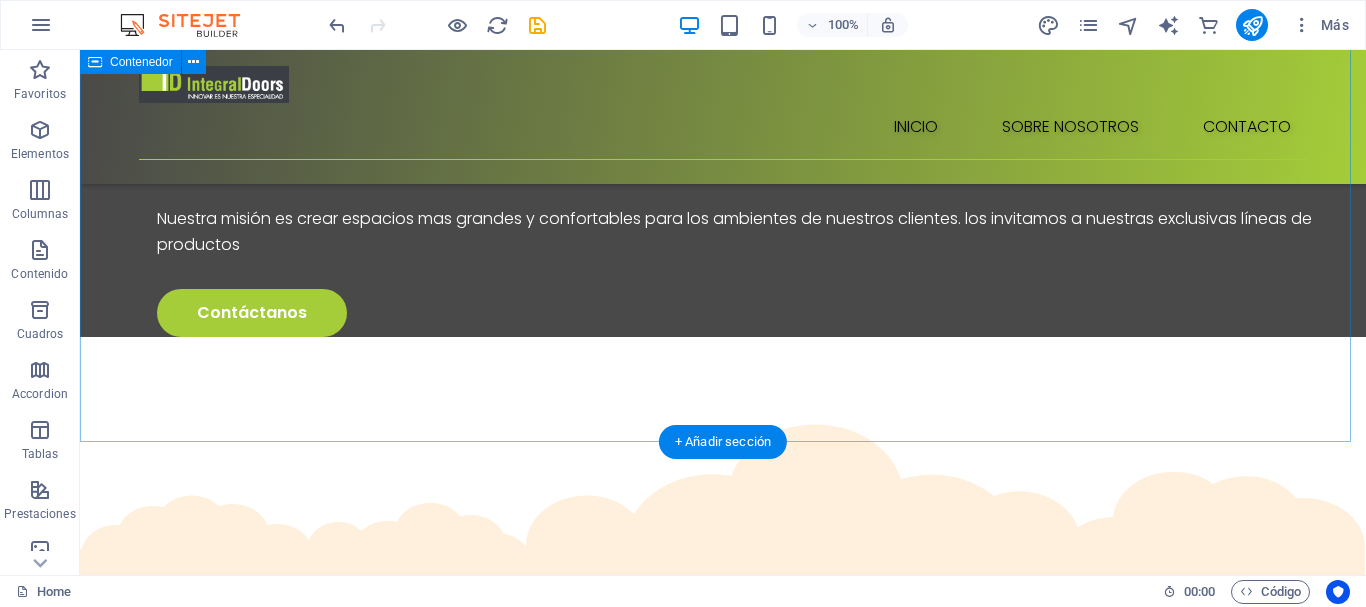 click on "Nuestros trabajos Lorem ipsum dolor sit amet, consectetur adipiscing elit, sed do eiusmod tempor incididunt." at bounding box center [723, 1030] 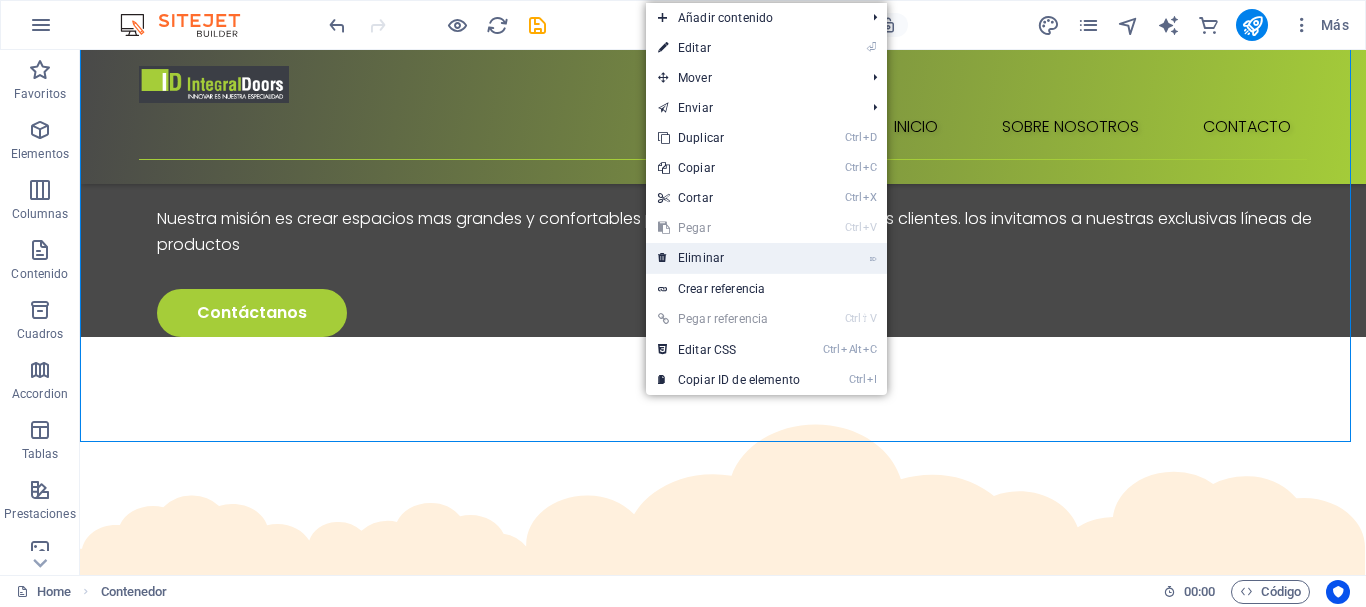 click on "⌦  Eliminar" at bounding box center [729, 258] 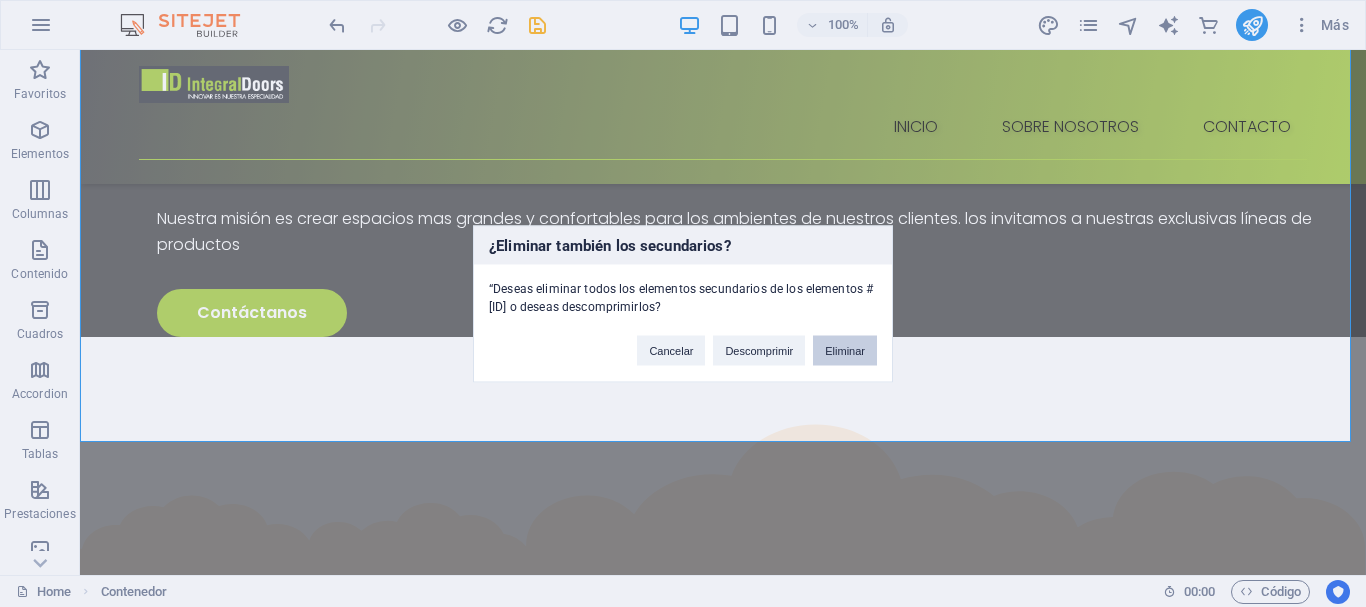 click on "Eliminar" at bounding box center [845, 350] 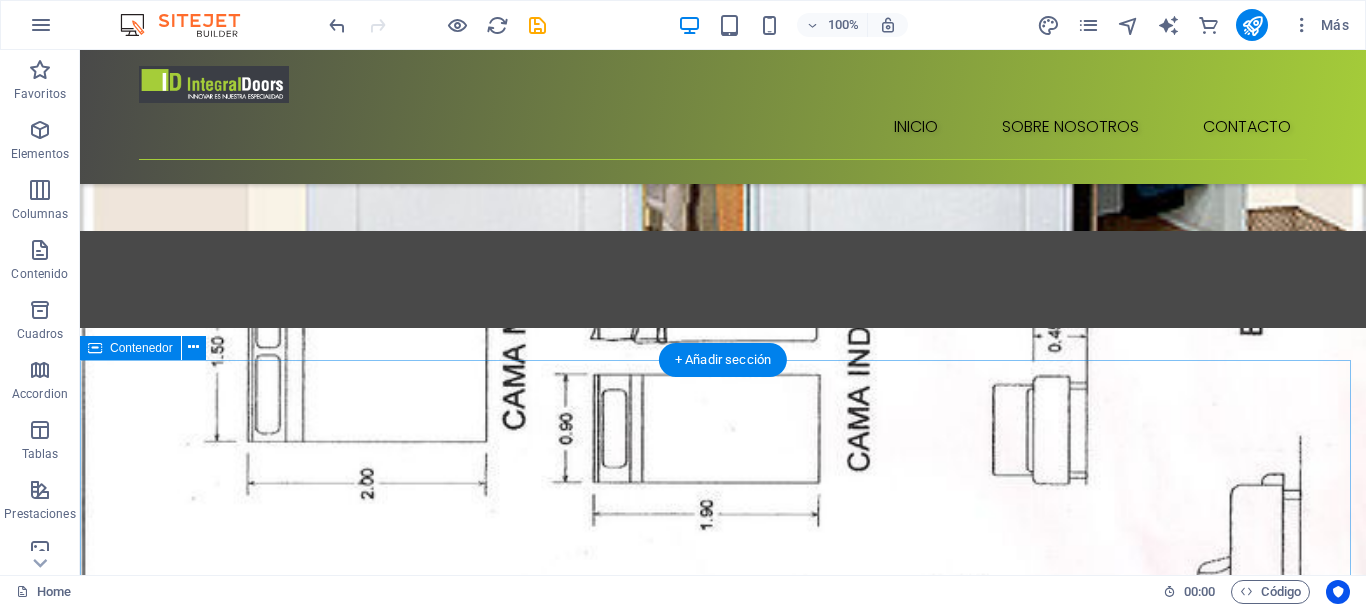 scroll, scrollTop: 400, scrollLeft: 0, axis: vertical 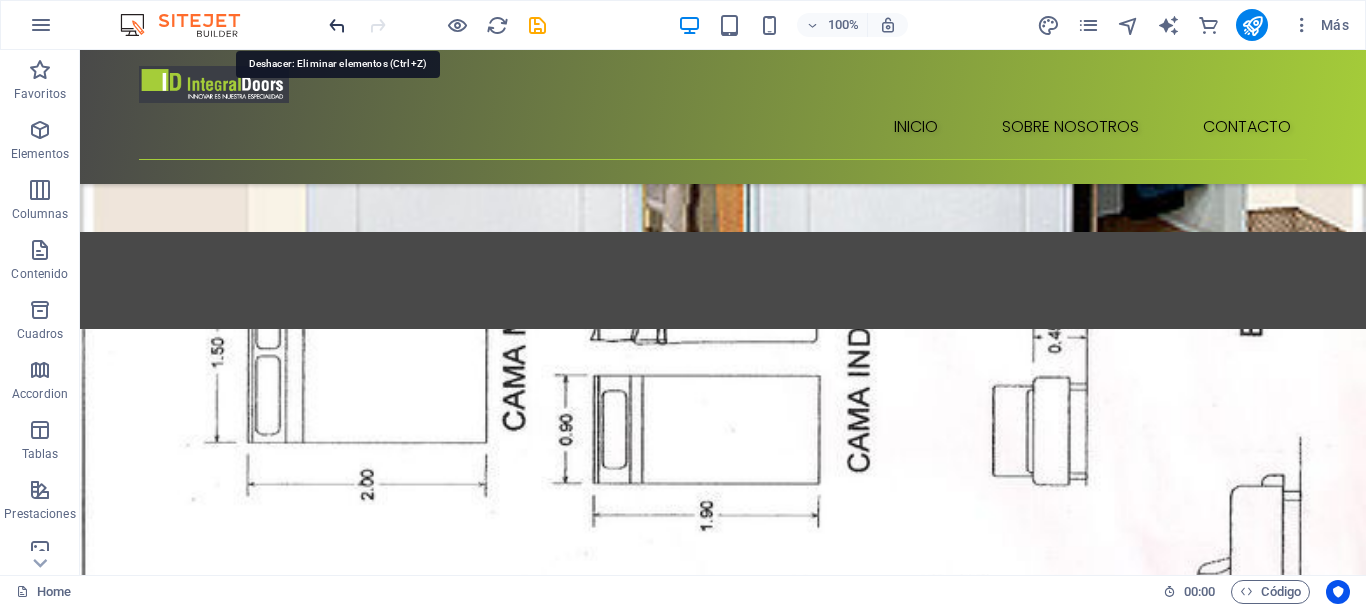 click at bounding box center [337, 25] 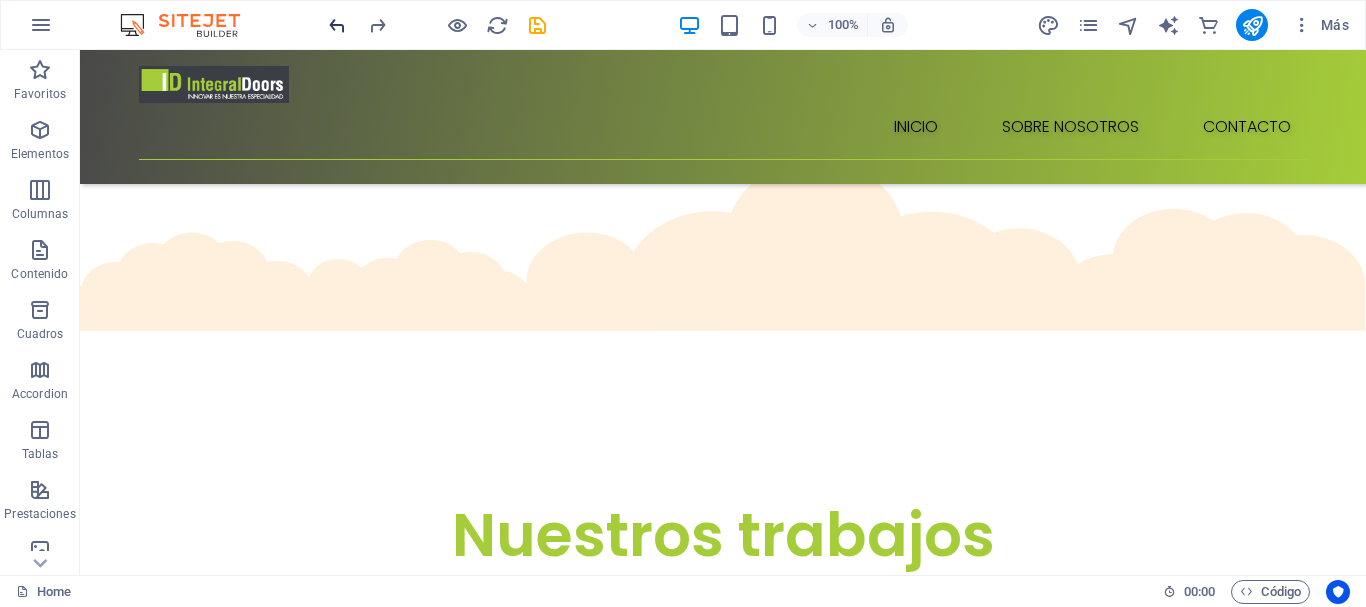 click at bounding box center (337, 25) 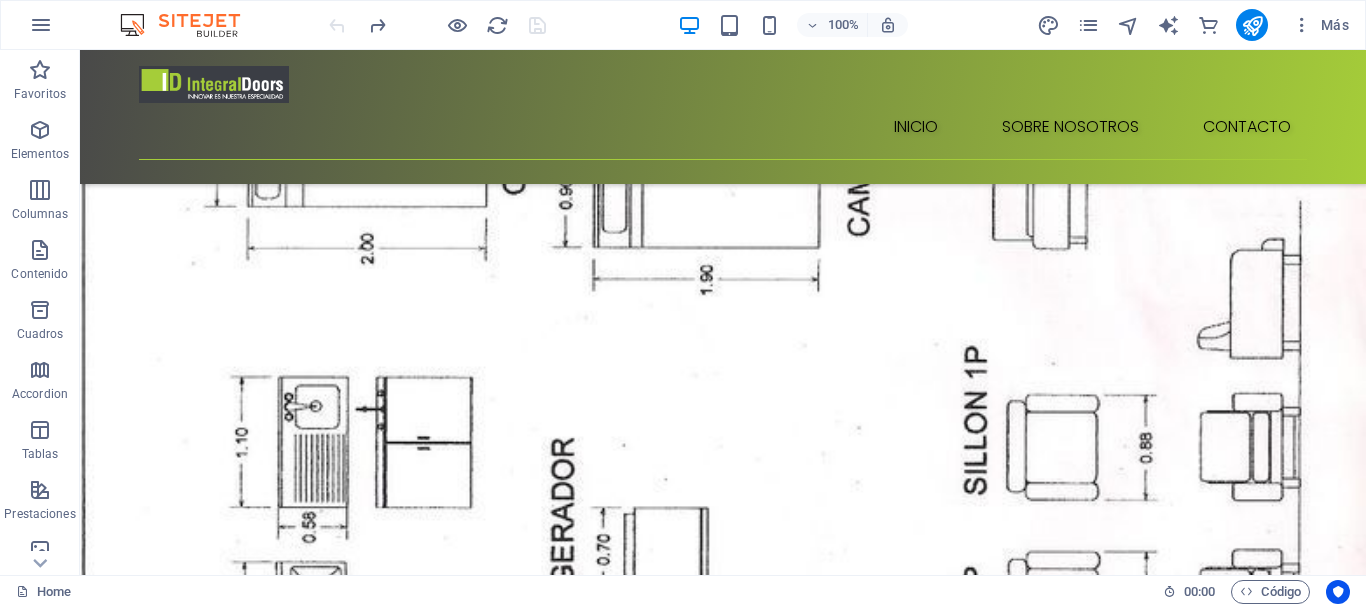scroll, scrollTop: 390, scrollLeft: 0, axis: vertical 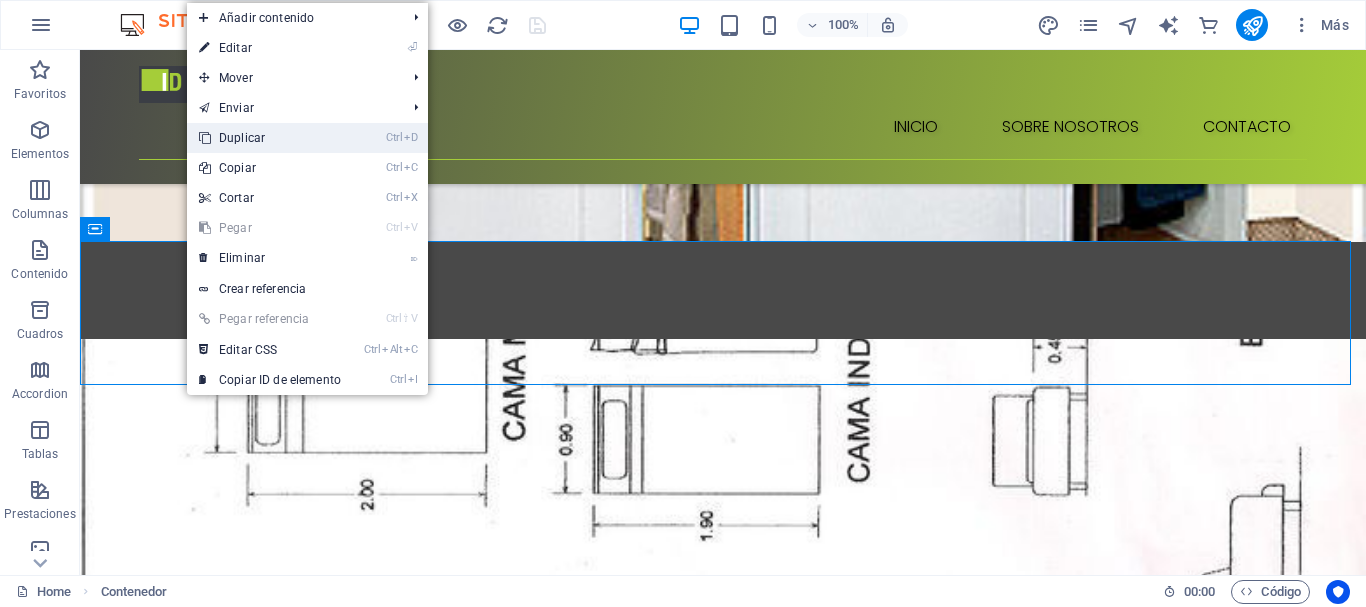 click on "Ctrl D  Duplicar" at bounding box center [270, 138] 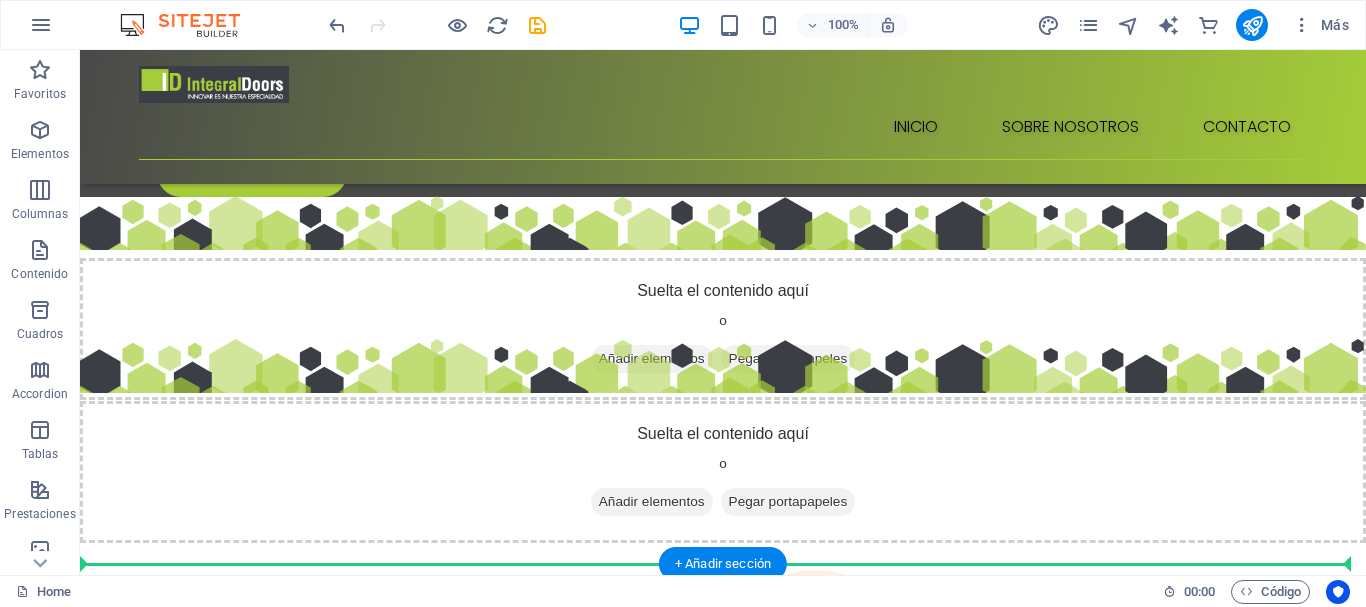 scroll, scrollTop: 1549, scrollLeft: 0, axis: vertical 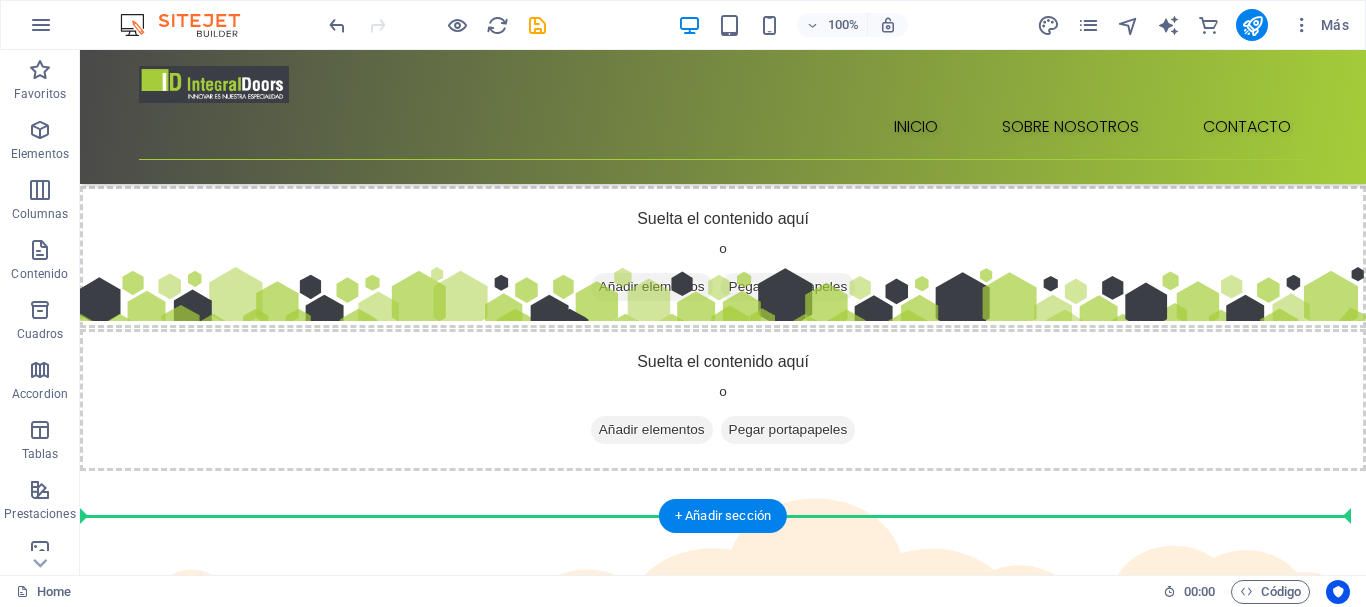 drag, startPoint x: 609, startPoint y: 415, endPoint x: 643, endPoint y: 352, distance: 71.5891 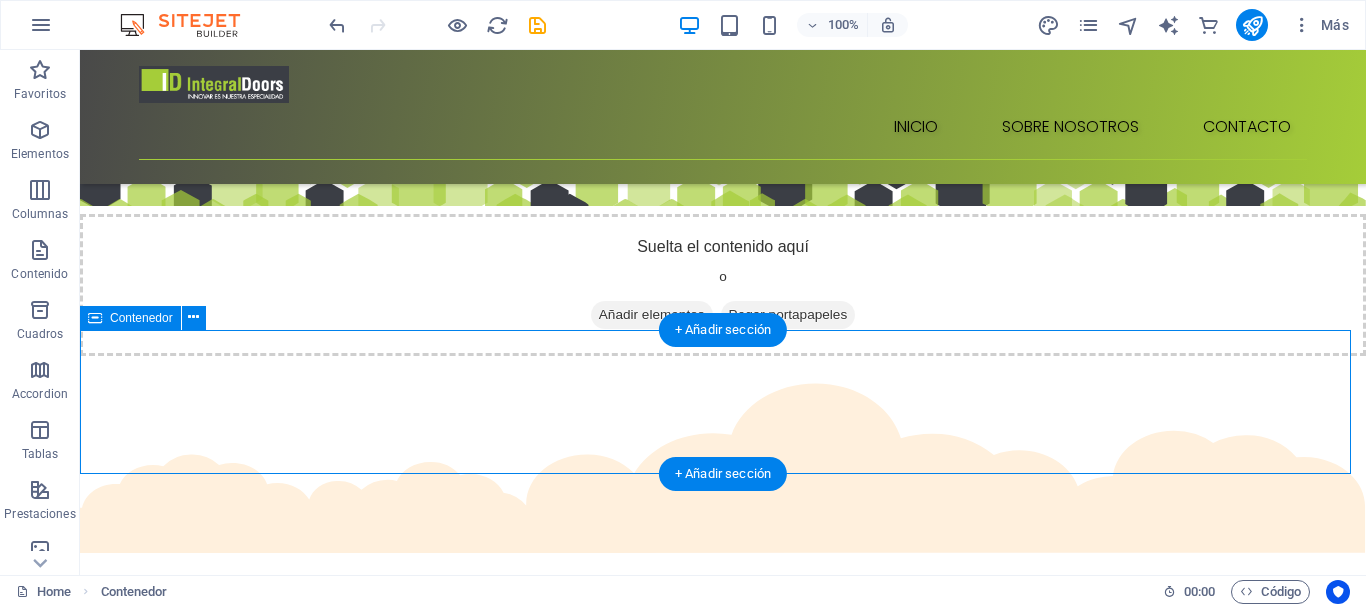 scroll, scrollTop: 1606, scrollLeft: 0, axis: vertical 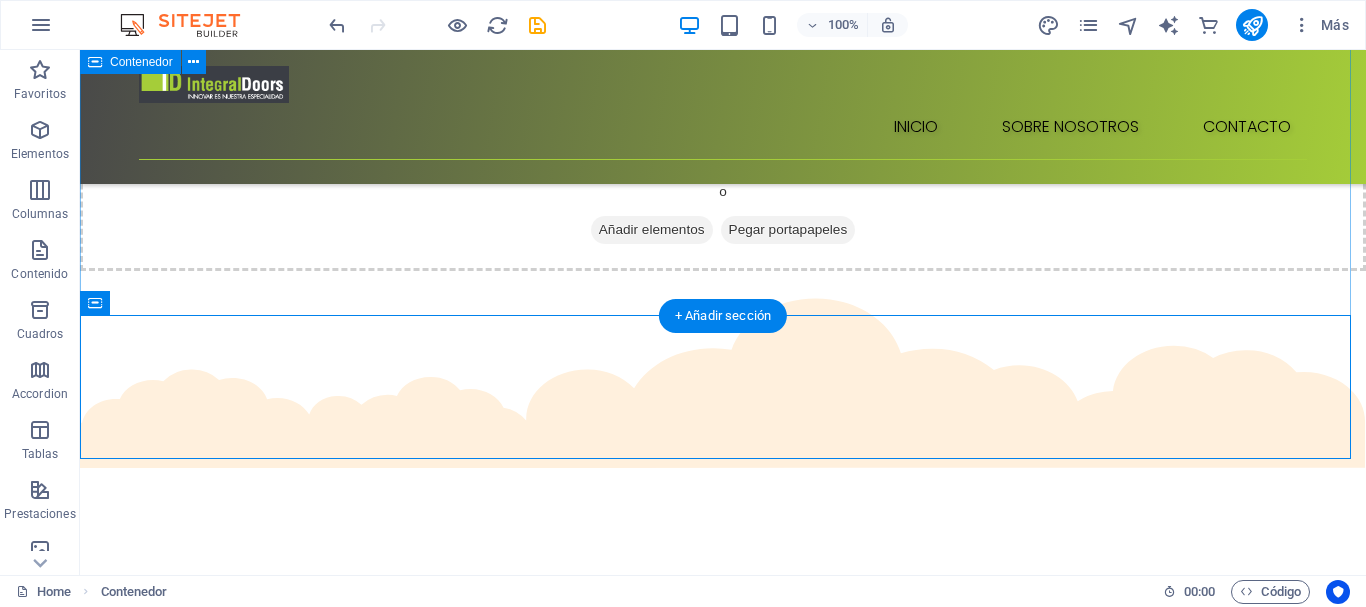 click on "Nuestros trabajos Lorem ipsum dolor sit amet, consectetur adipiscing elit, sed do eiusmod tempor incididunt." at bounding box center [723, 904] 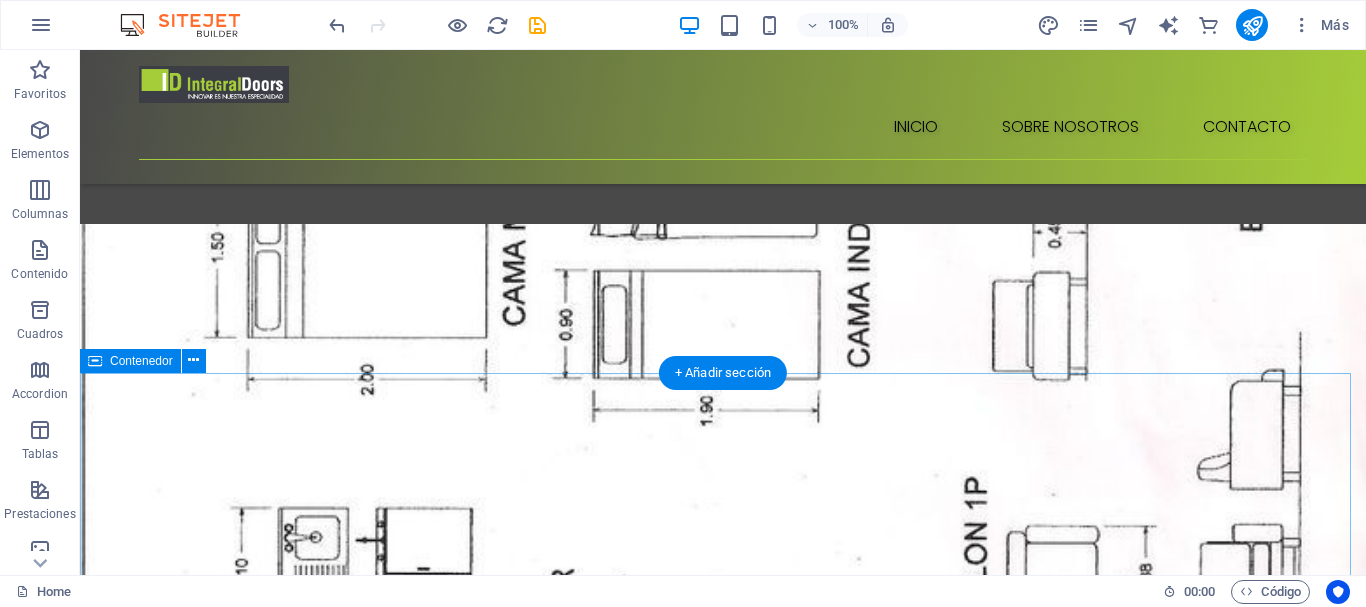 scroll, scrollTop: 506, scrollLeft: 0, axis: vertical 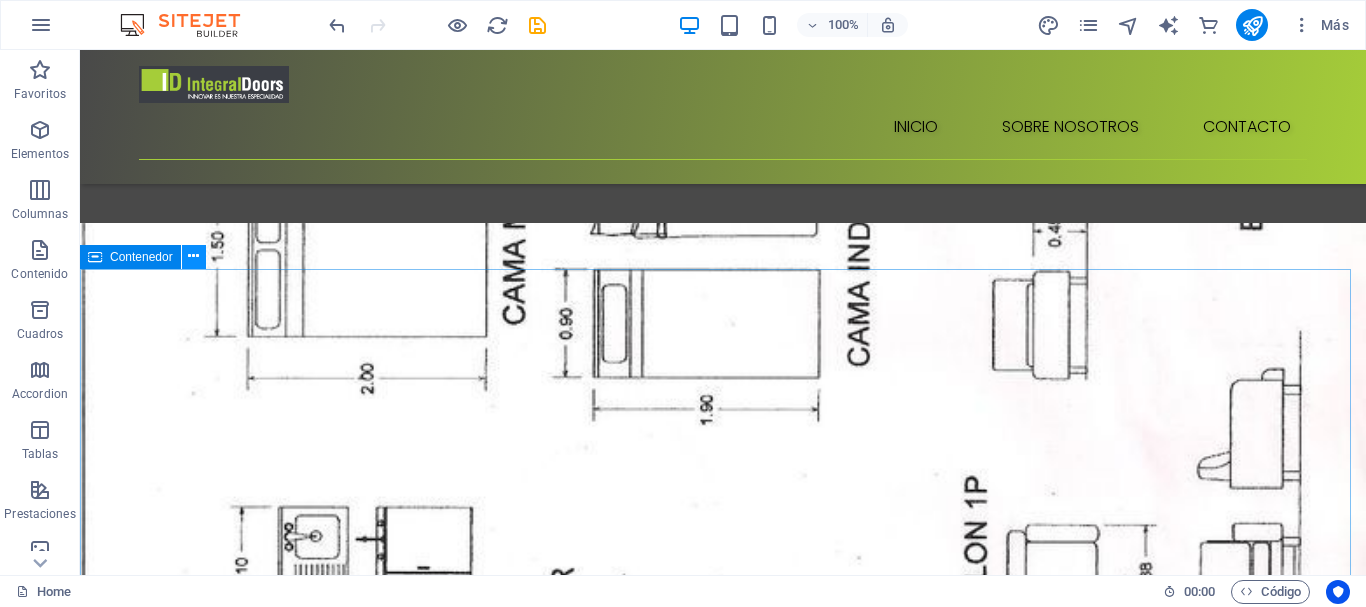 click at bounding box center (193, 256) 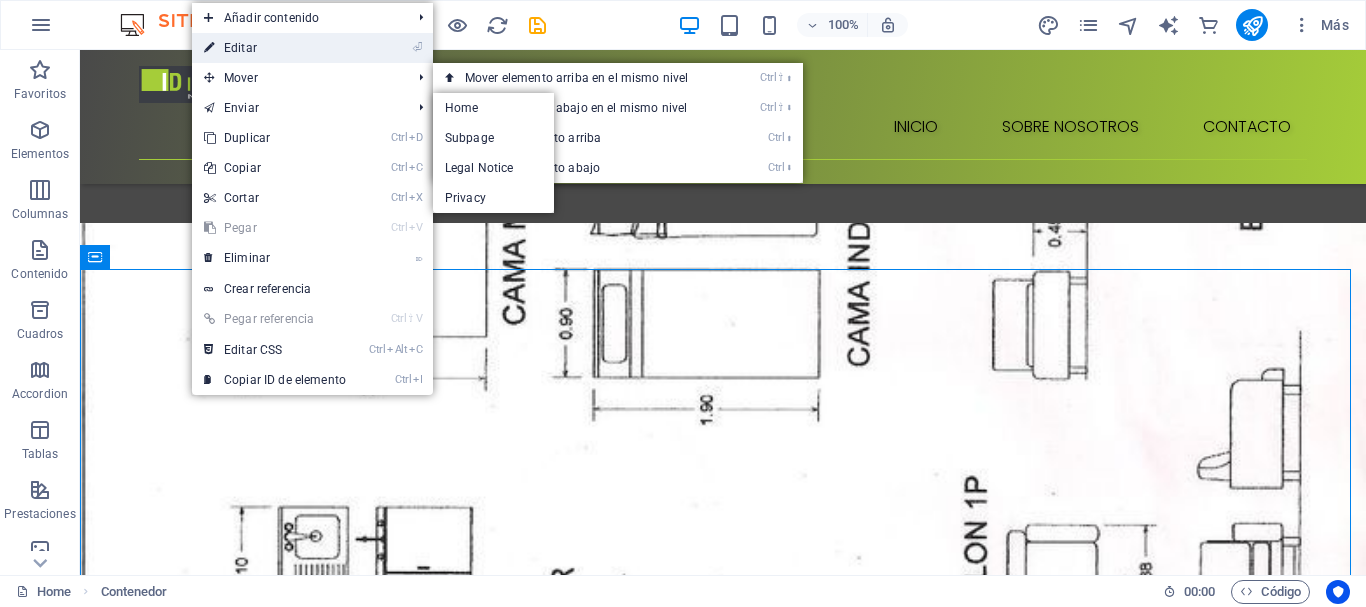 click on "⏎  Editar" at bounding box center (275, 48) 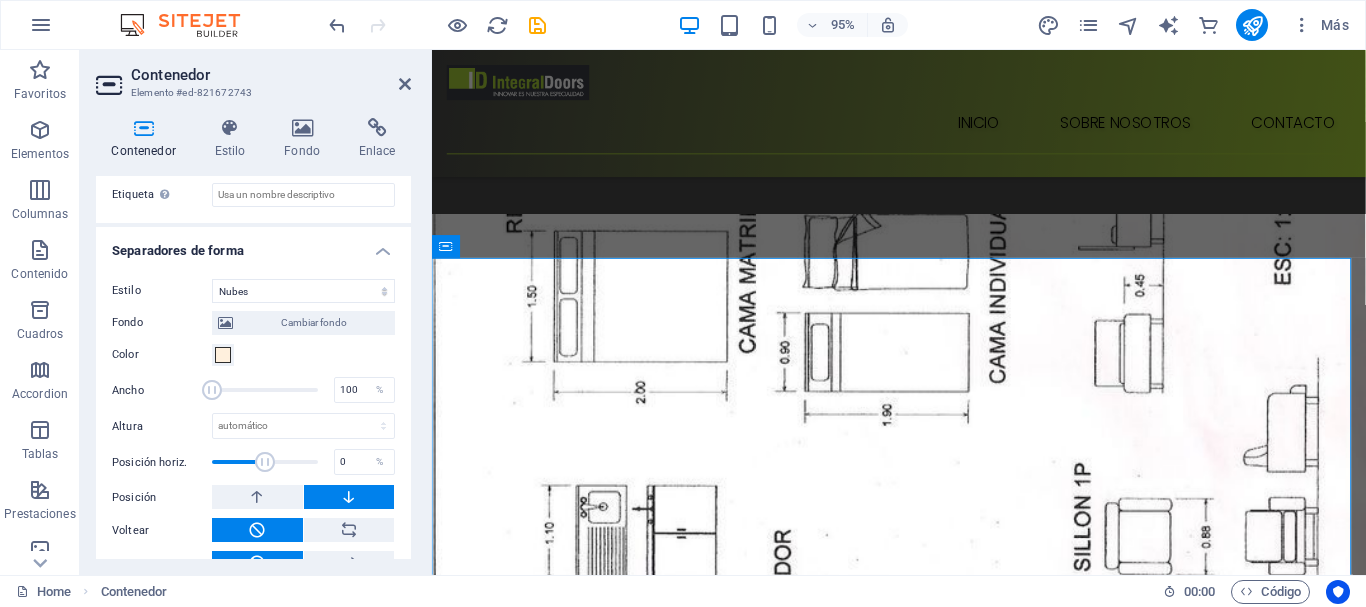 scroll, scrollTop: 700, scrollLeft: 0, axis: vertical 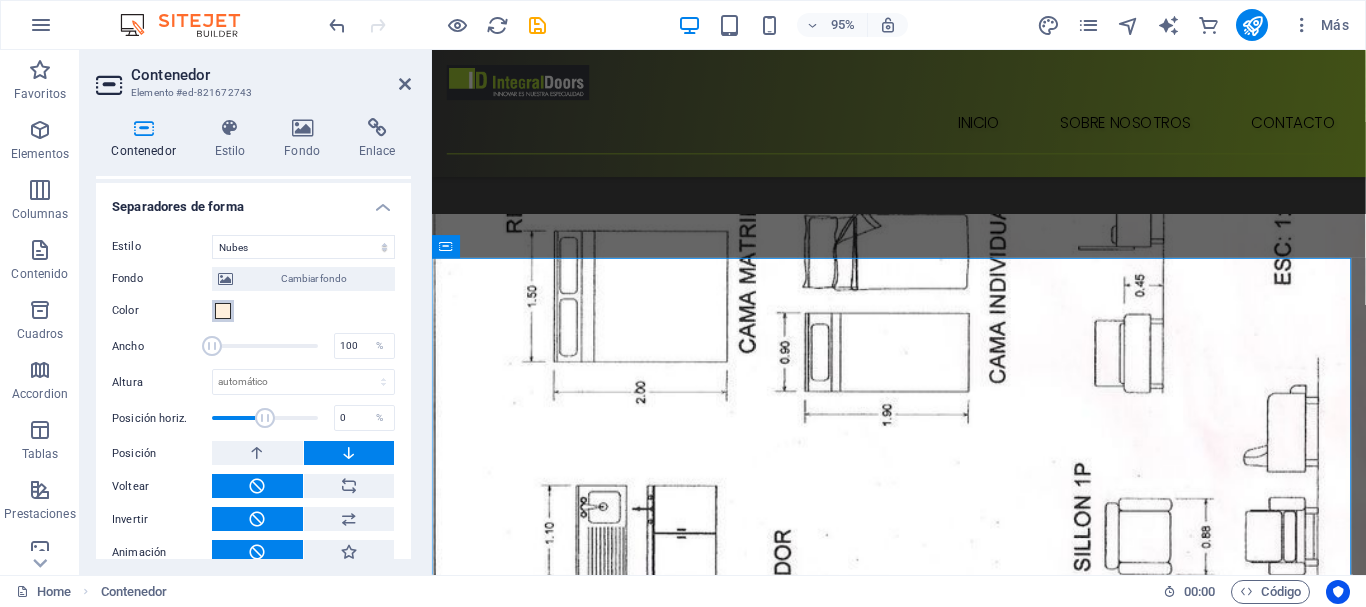 click at bounding box center (223, 311) 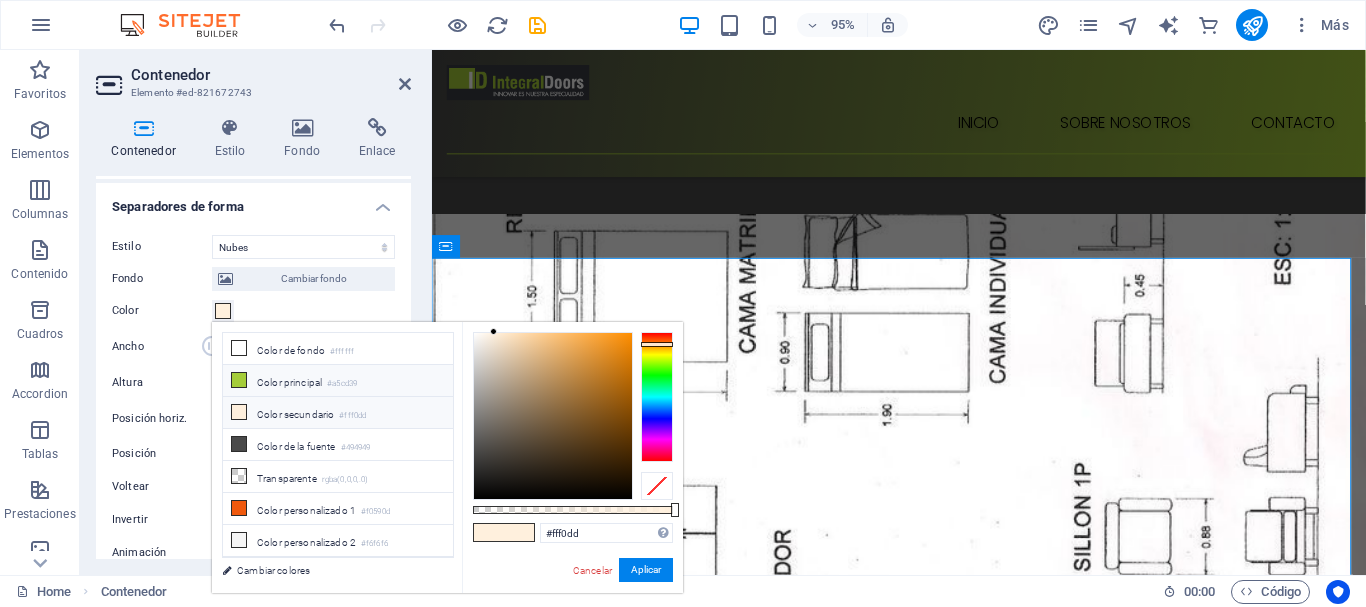 click at bounding box center [239, 380] 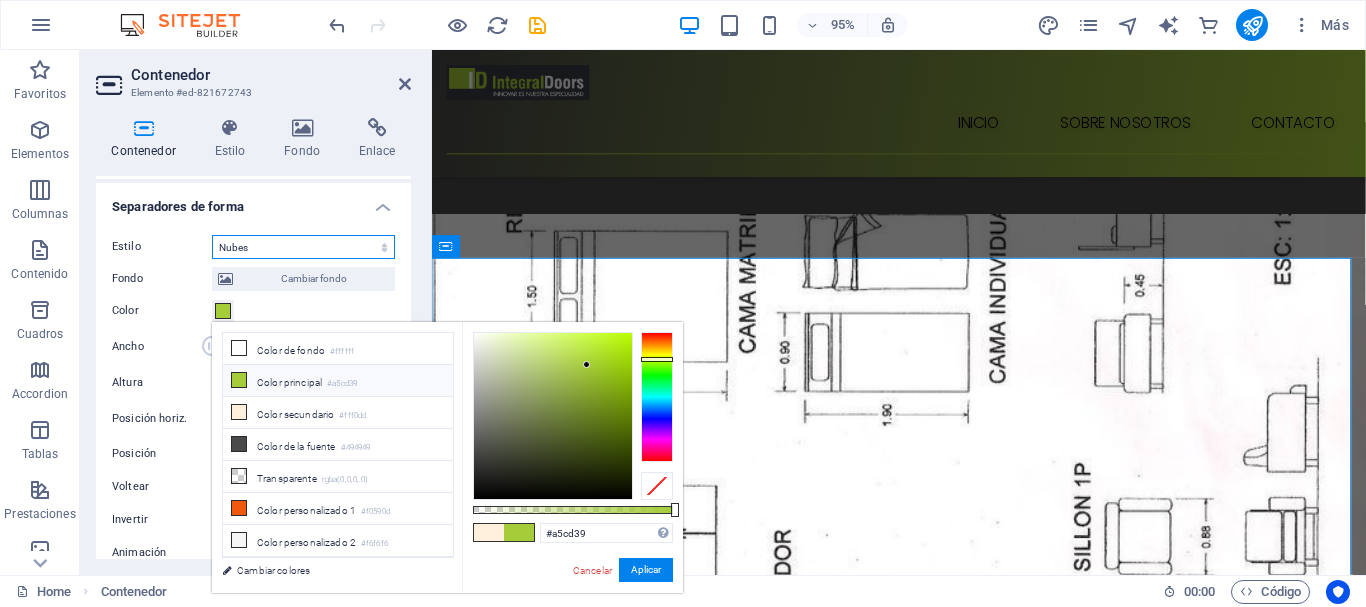 click on "Ninguno Triángulo Cuadrado Diagonal Polígono 1 Polígono 2 Zigzag Múltiples zigzags Olas Múltiples olas Medio círculo Círculo Sombra de círculo Bloques Hexágonos Nubes Múltiples nubes Ventilador Pirámides Libro Gota de pintura Fuego Papel desmenuzado Flecha" at bounding box center [303, 247] 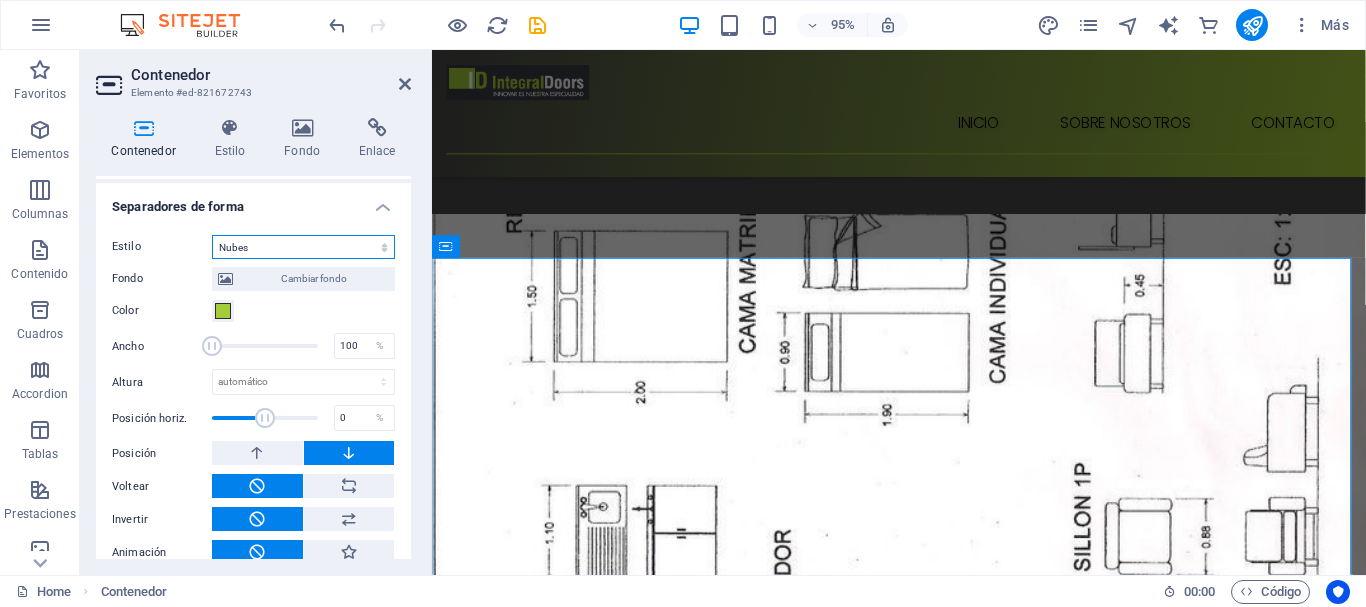 select on "hexagons" 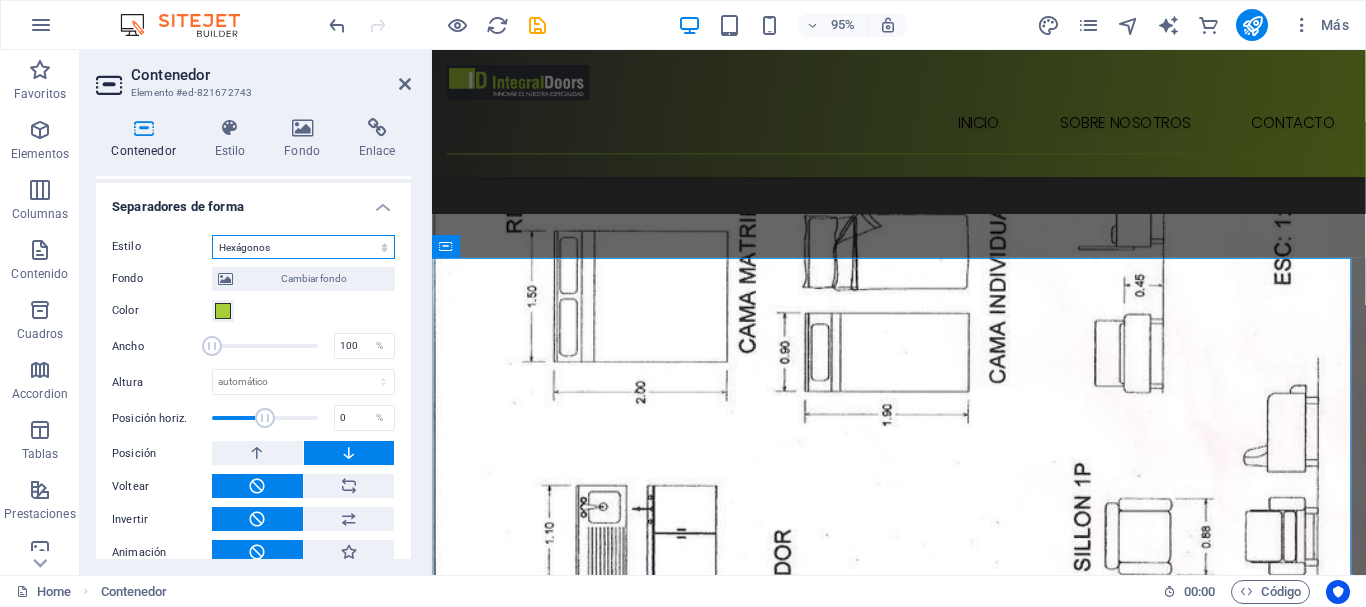 click on "Ninguno Triángulo Cuadrado Diagonal Polígono 1 Polígono 2 Zigzag Múltiples zigzags Olas Múltiples olas Medio círculo Círculo Sombra de círculo Bloques Hexágonos Nubes Múltiples nubes Ventilador Pirámides Libro Gota de pintura Fuego Papel desmenuzado Flecha" at bounding box center [303, 247] 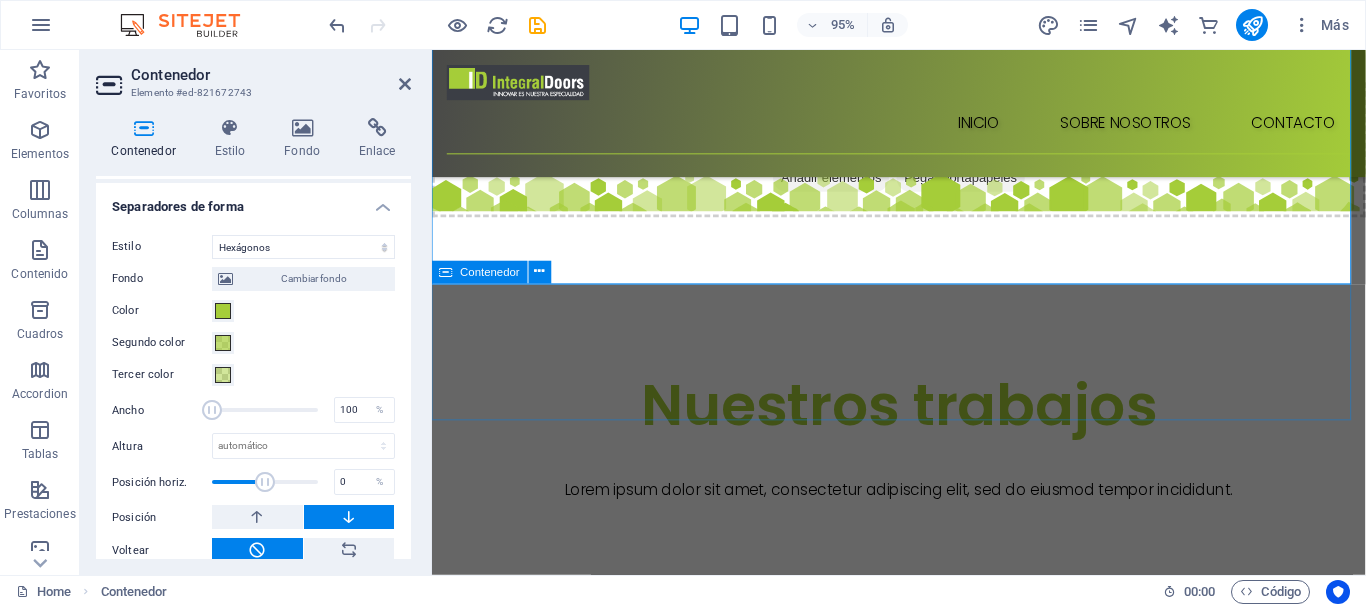 scroll, scrollTop: 1606, scrollLeft: 0, axis: vertical 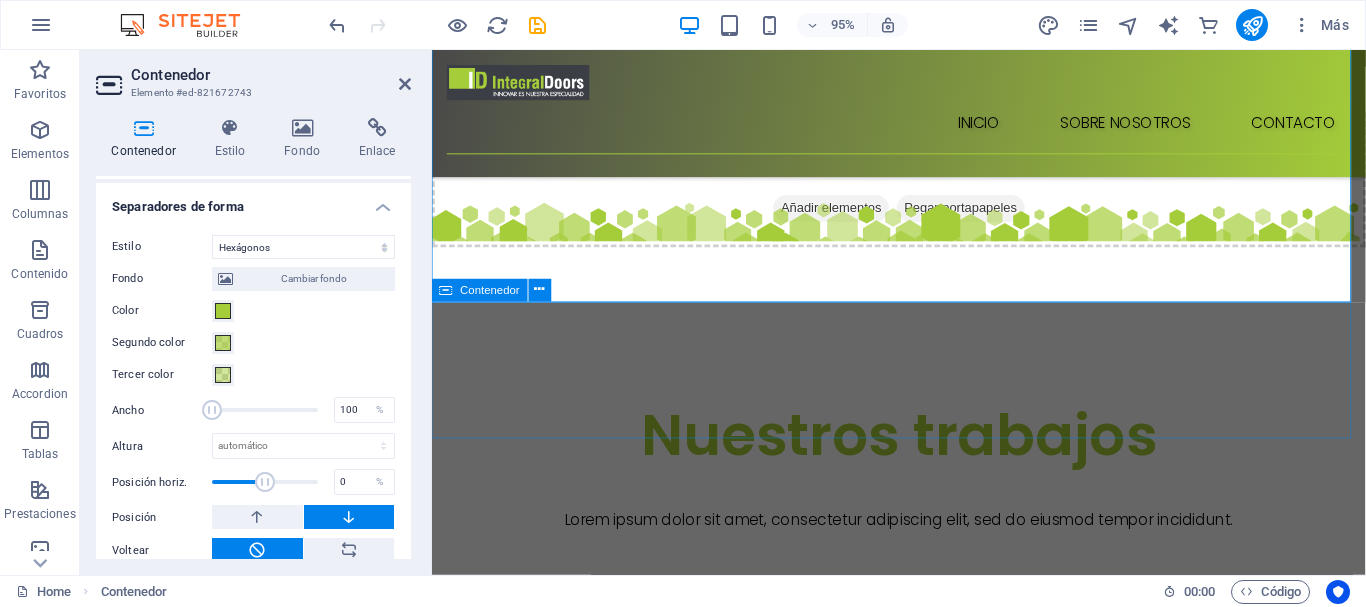 click on "Suelta el contenido aquí o  Añadir elementos  Pegar portapapeles" at bounding box center [923, 1501] 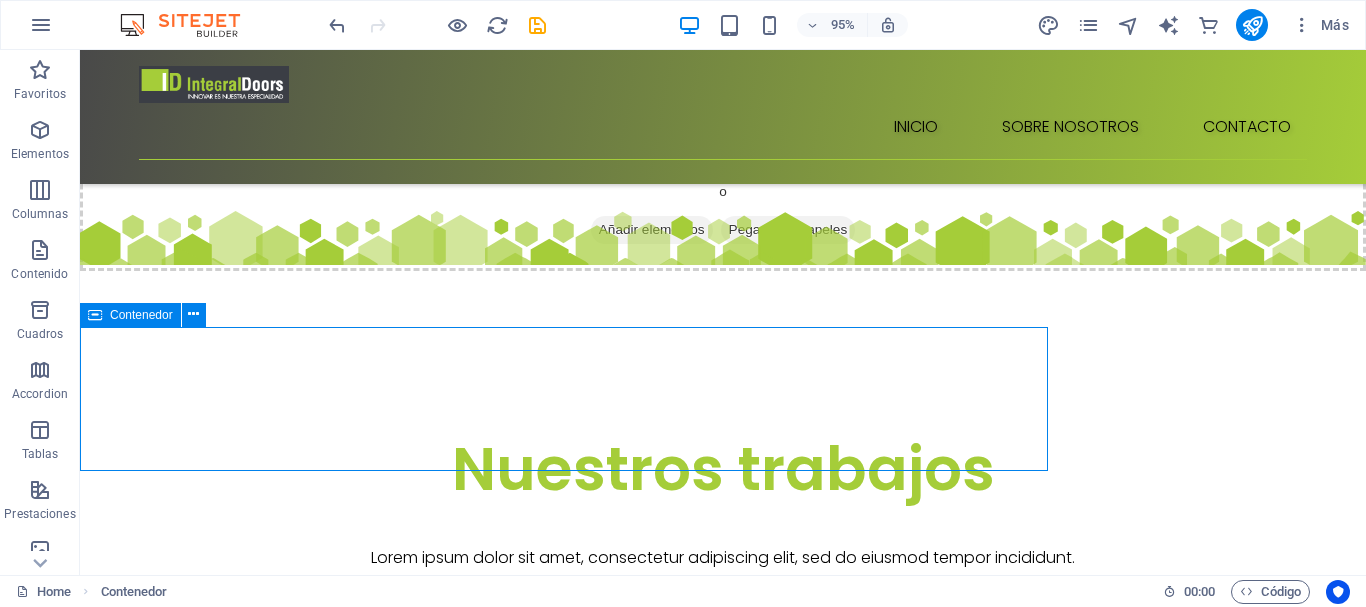 scroll, scrollTop: 1594, scrollLeft: 0, axis: vertical 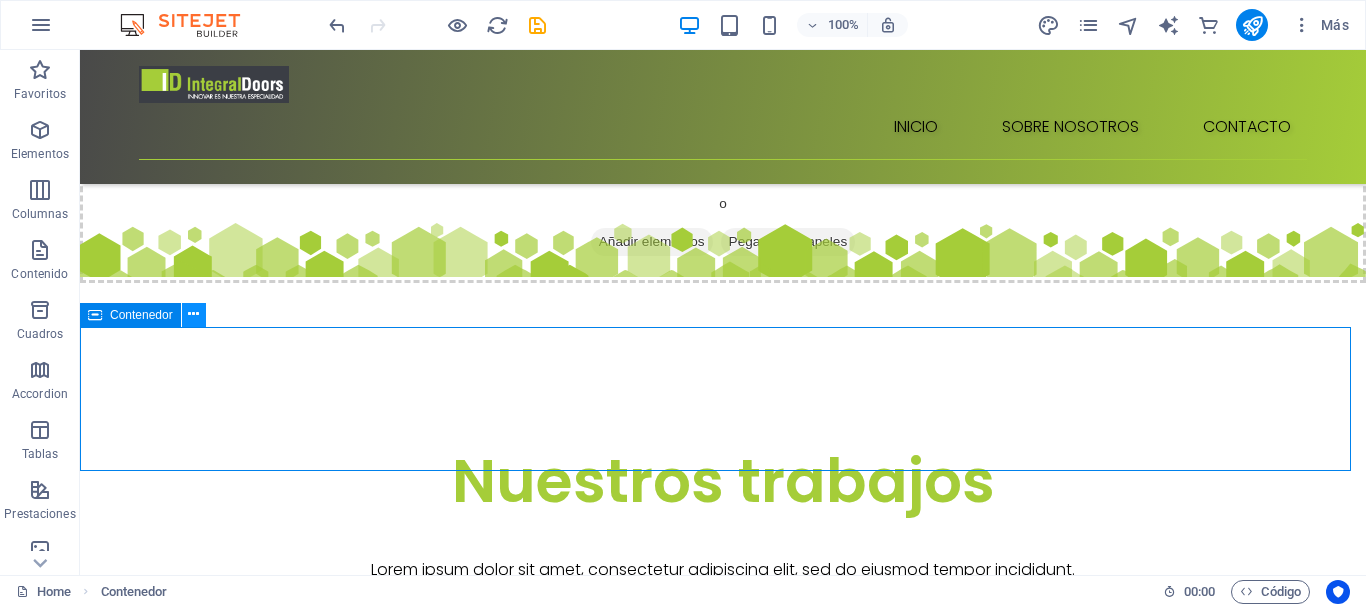 click at bounding box center (193, 314) 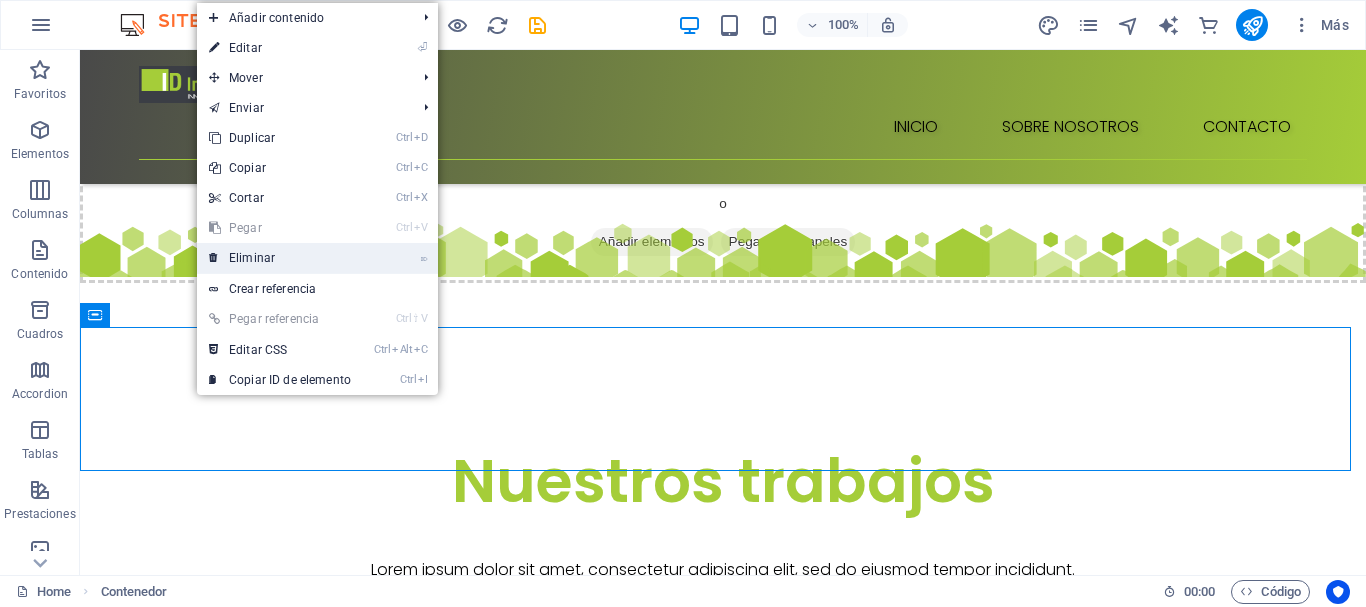 click on "⌦  Eliminar" at bounding box center (280, 258) 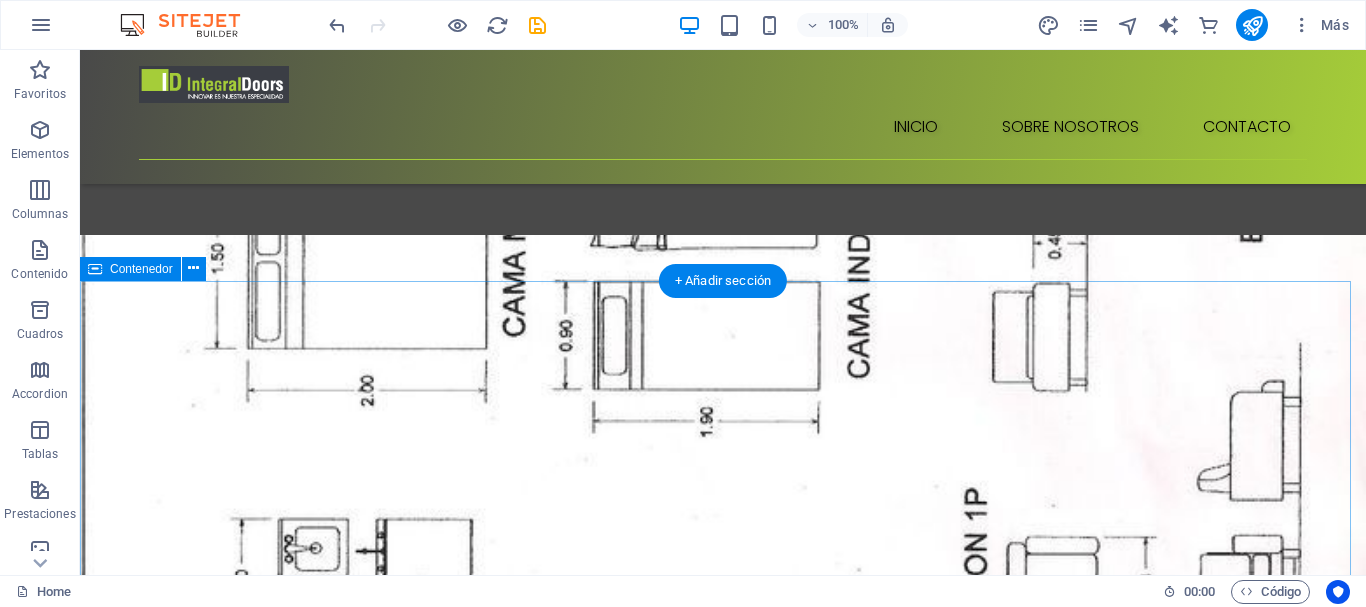 scroll, scrollTop: 394, scrollLeft: 0, axis: vertical 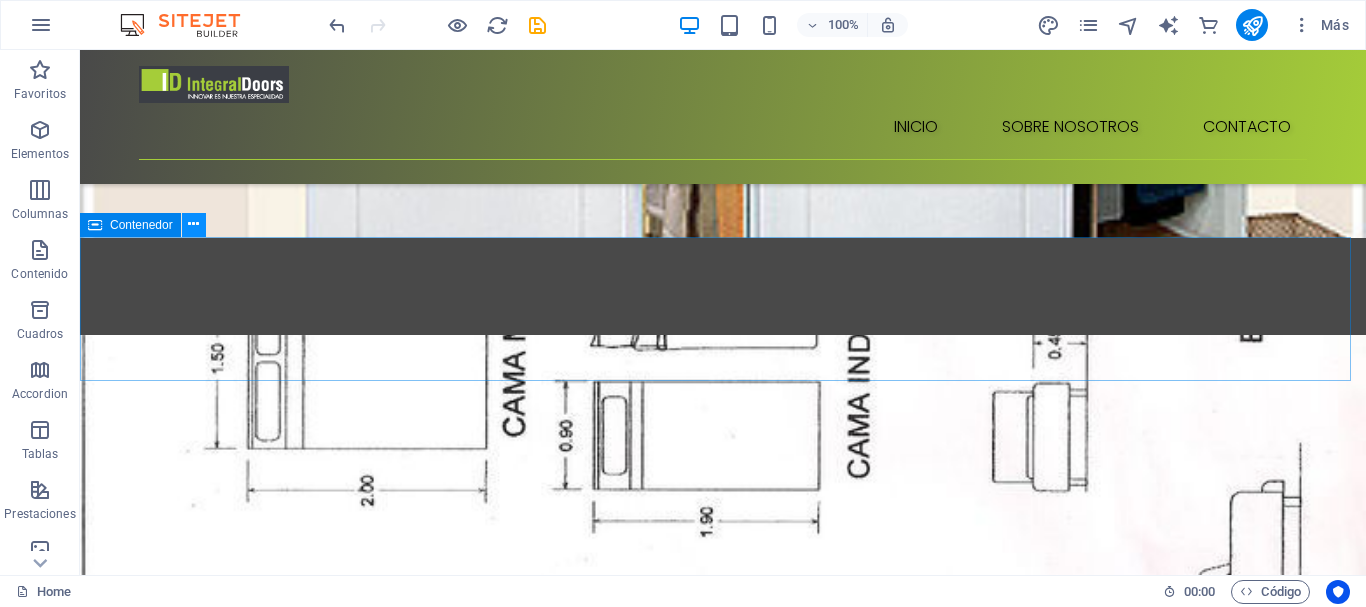 click at bounding box center (193, 224) 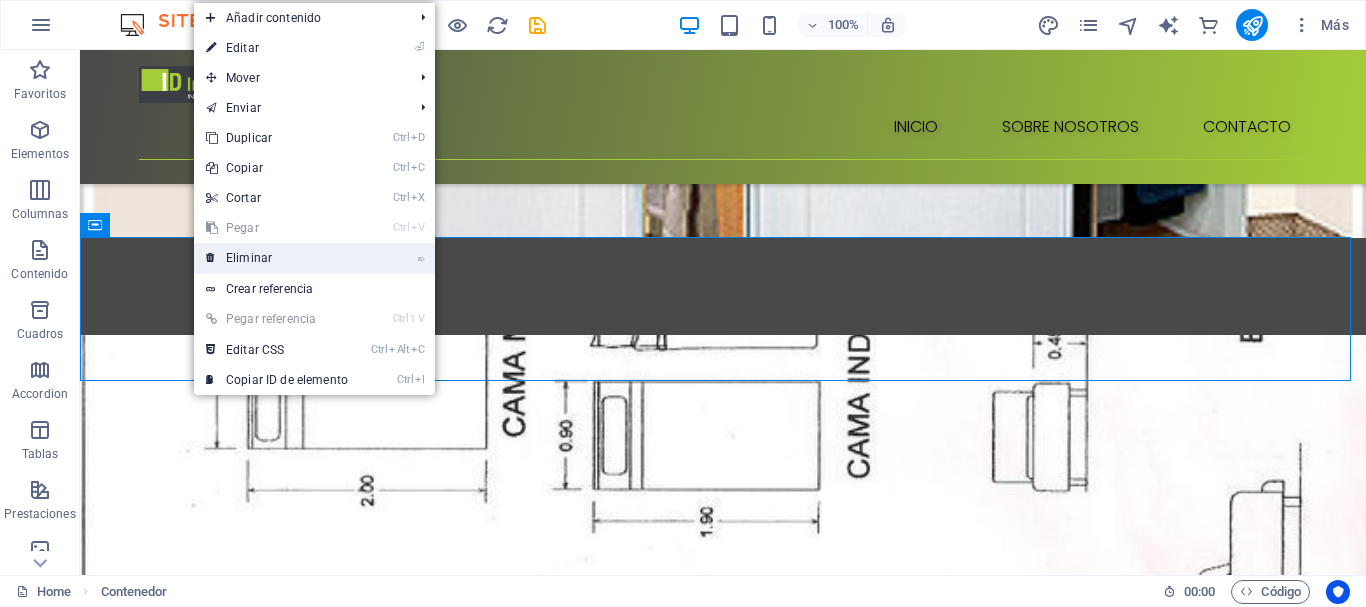 click on "⌦  Eliminar" at bounding box center [277, 258] 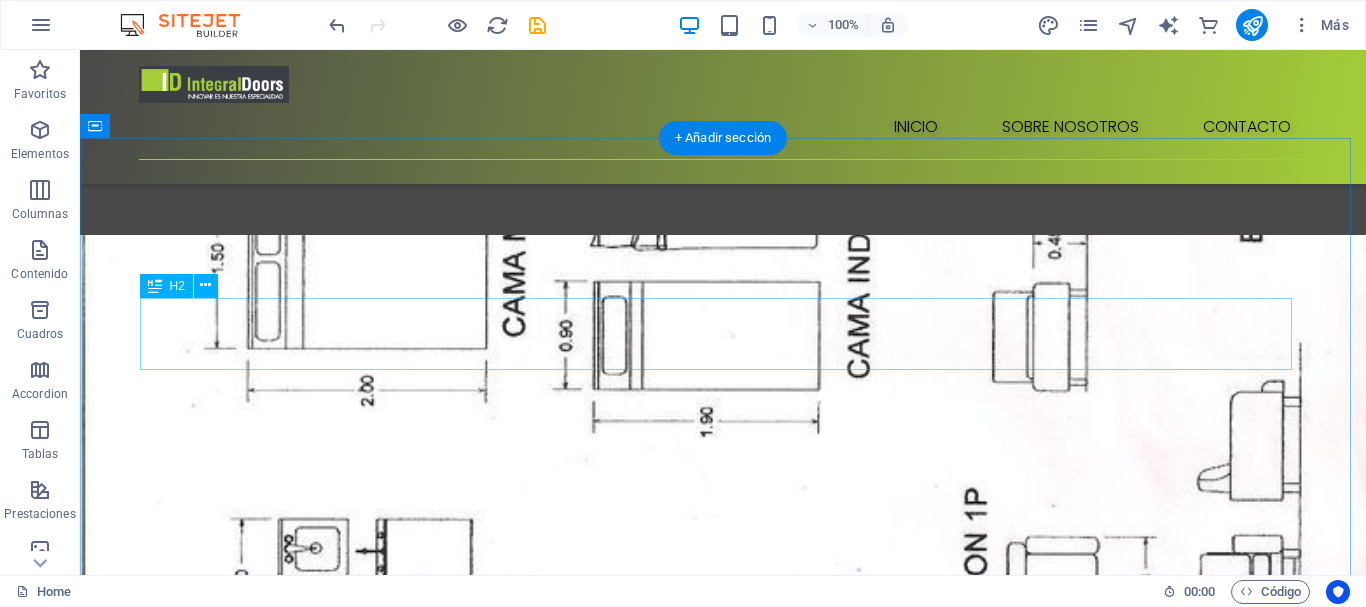 scroll, scrollTop: 594, scrollLeft: 0, axis: vertical 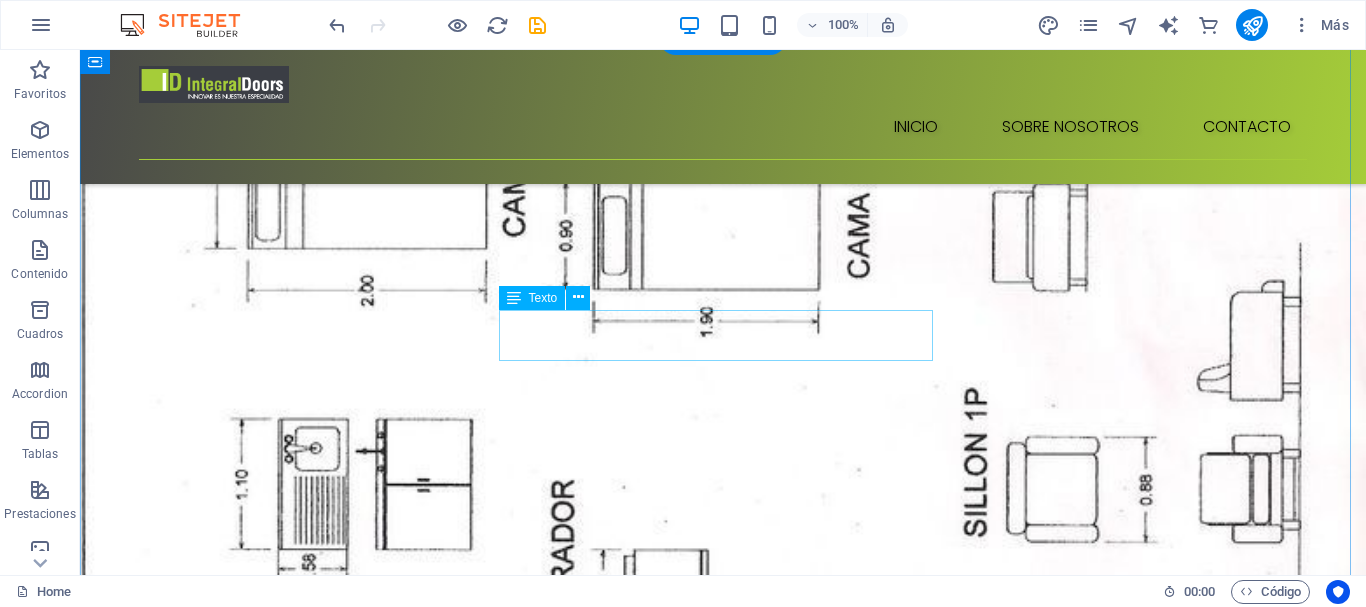 click on "Lorem ipsum dolor sit amet, consectetur adipiscing elit, sed do eiusmod tempor incididunt." at bounding box center [723, 1427] 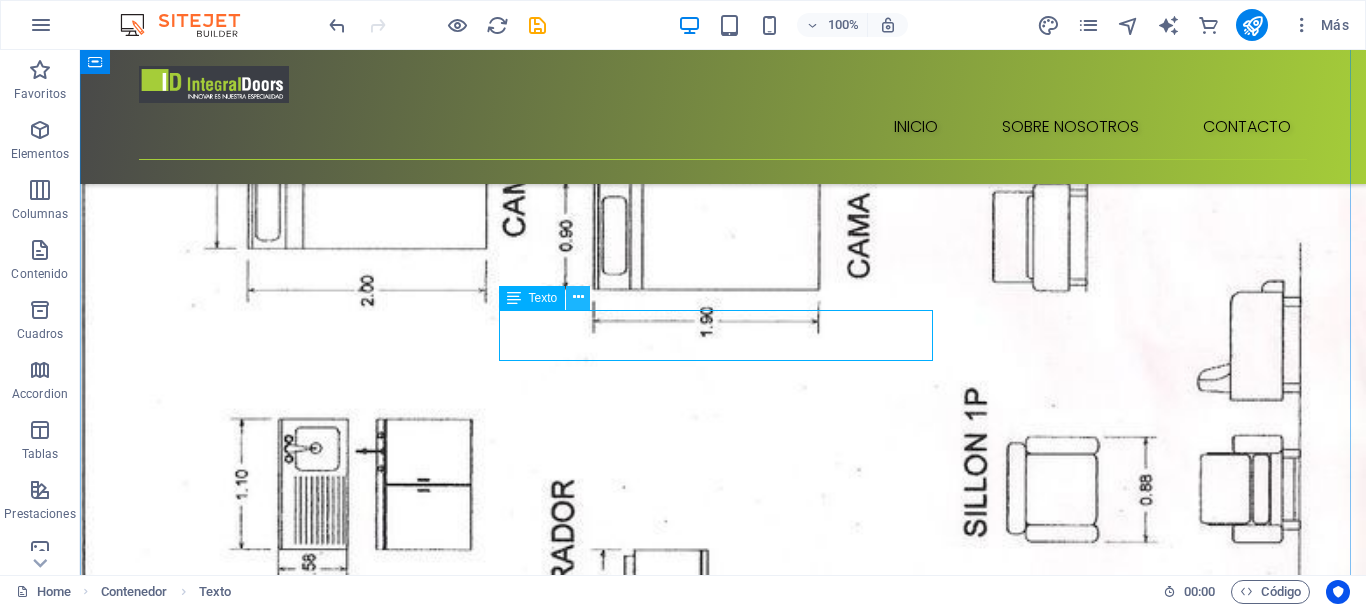 click at bounding box center [578, 297] 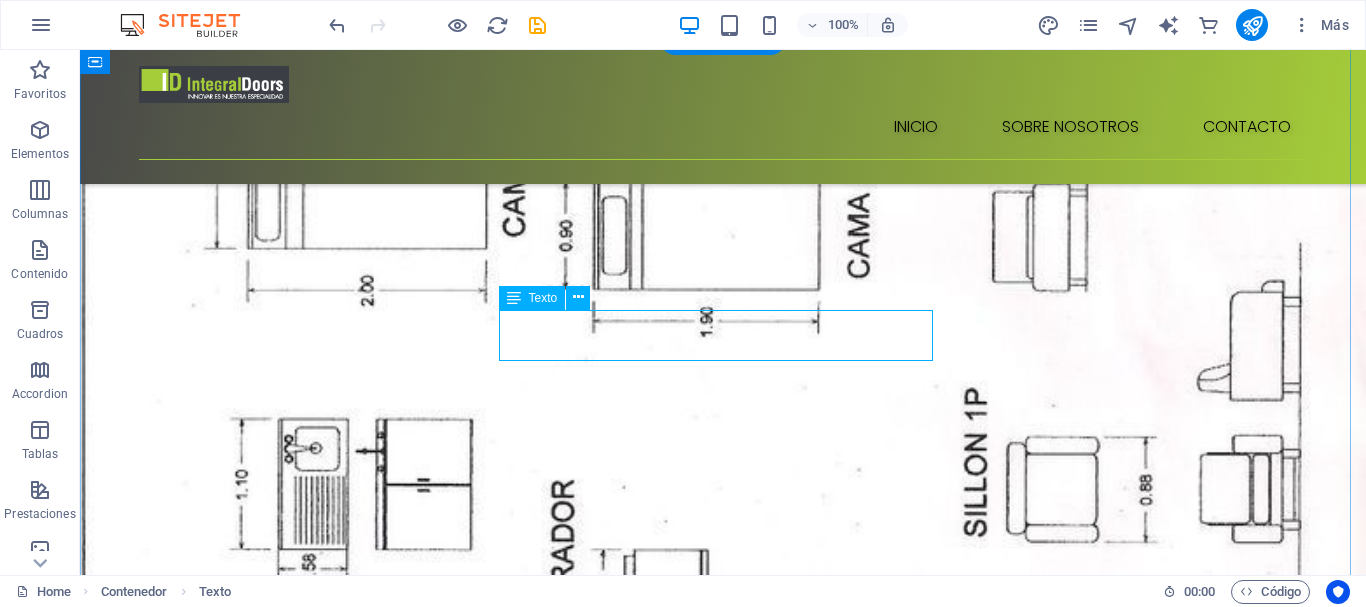 click on "Lorem ipsum dolor sit amet, consectetur adipiscing elit, sed do eiusmod tempor incididunt." at bounding box center [723, 1427] 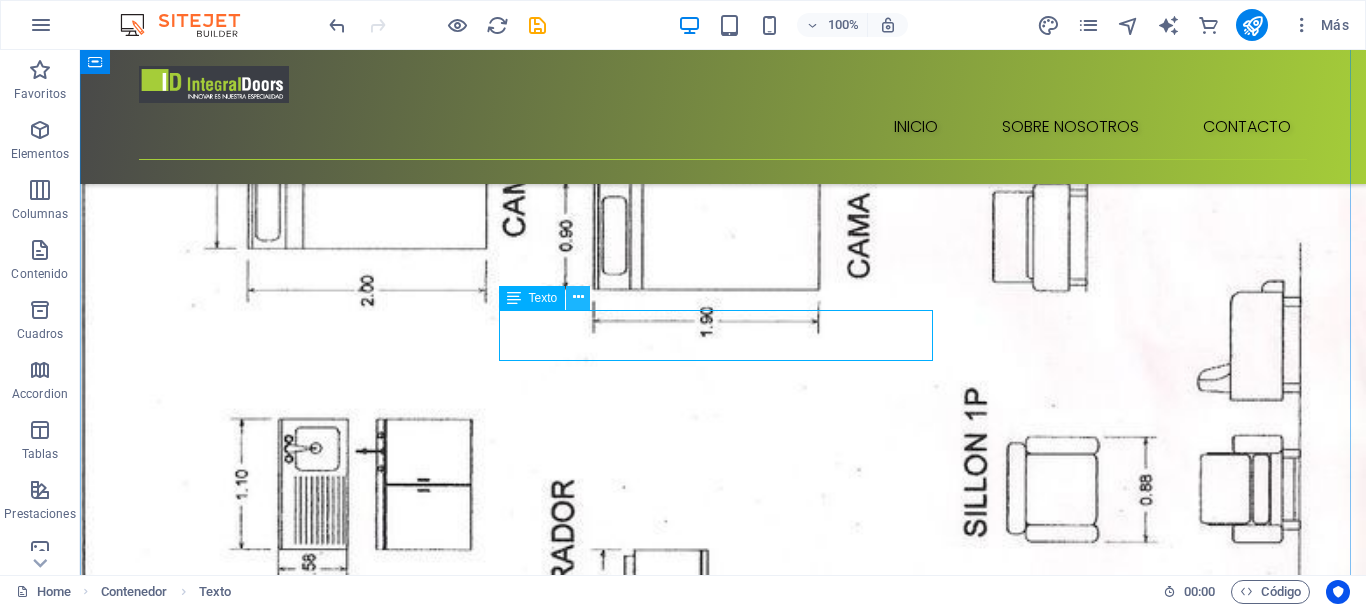 click at bounding box center (578, 298) 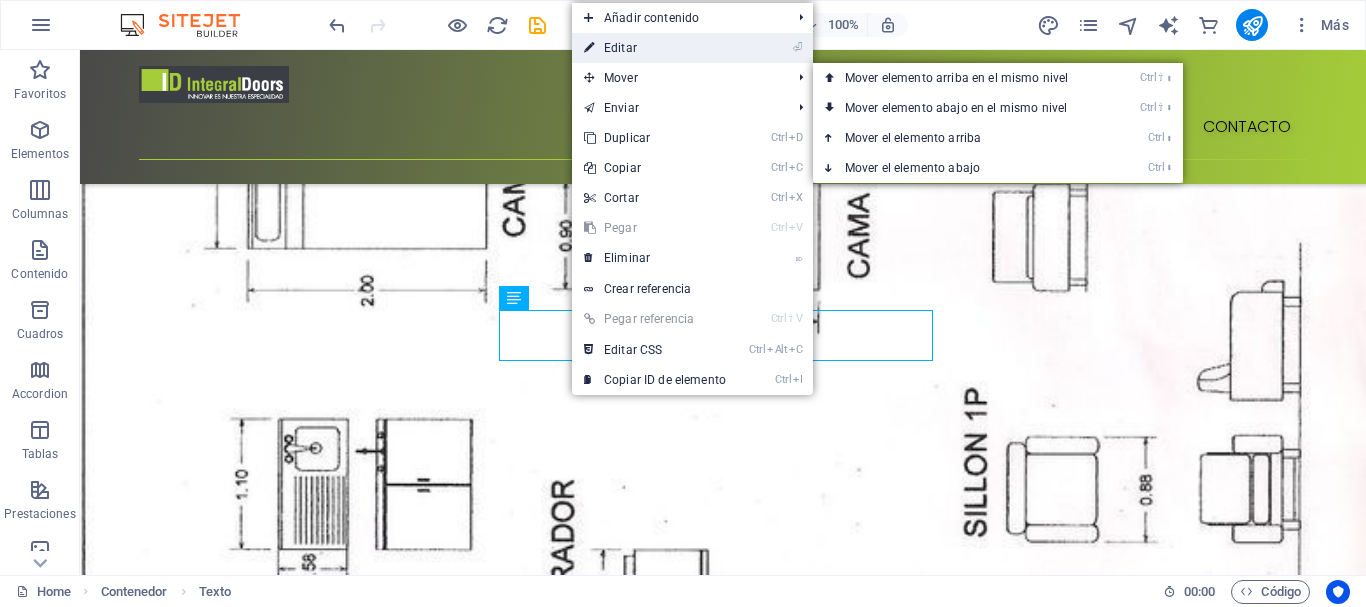 click on "⏎  Editar" at bounding box center (655, 48) 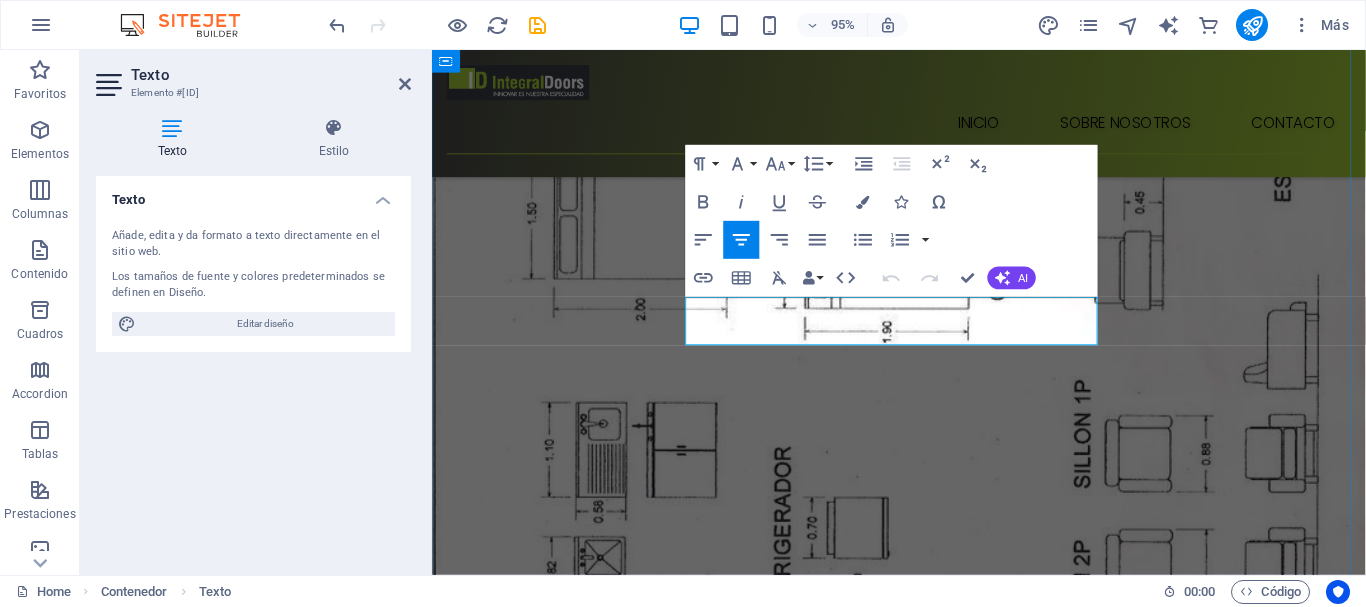click on "Lorem ipsum dolor sit amet, consectetur adipiscing elit, sed do eiusmod tempor incididunt." at bounding box center (923, 1414) 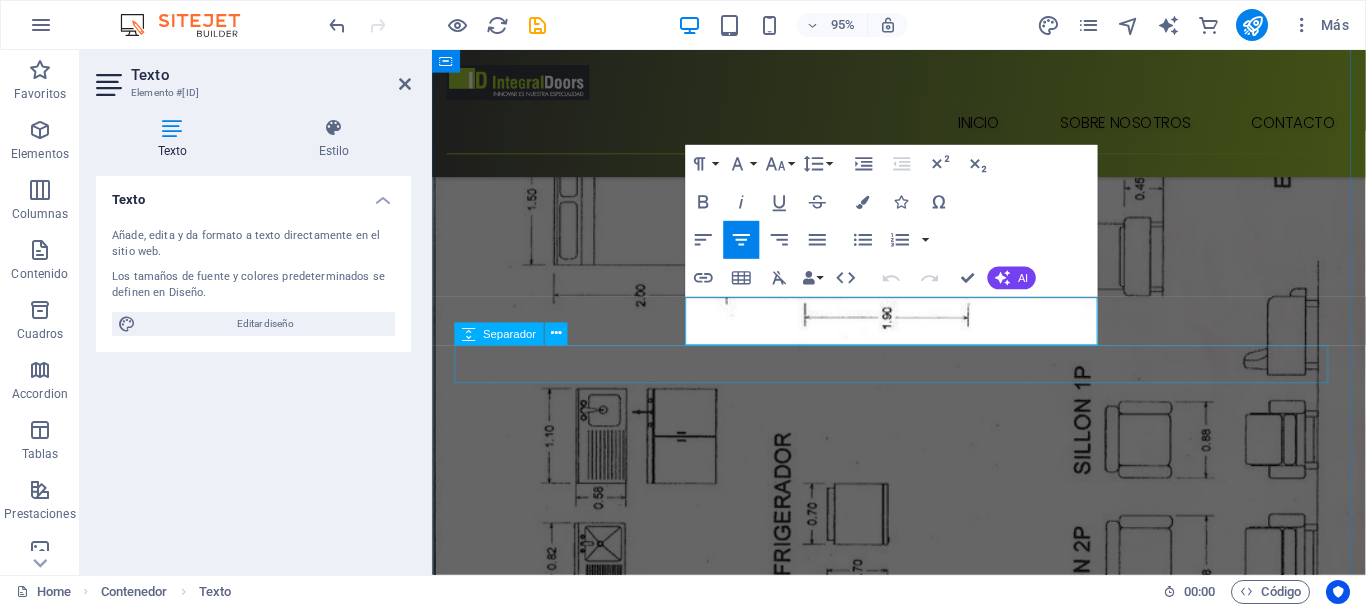 type 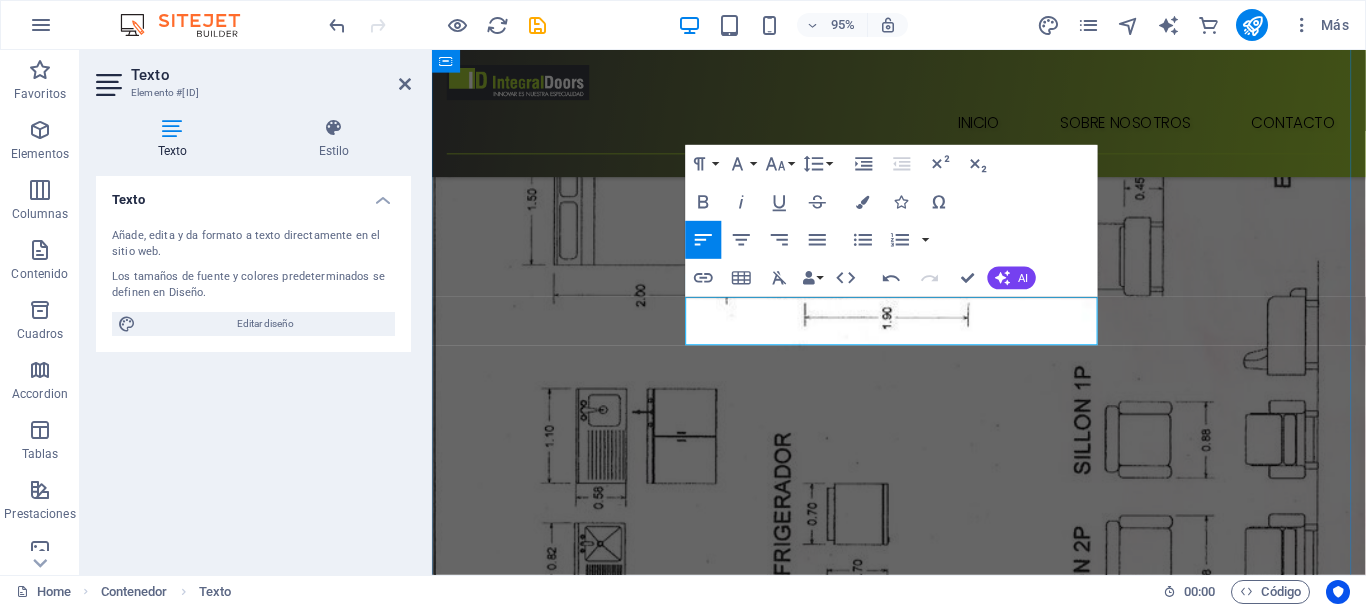 click on "Mayor amplitud y cofort para sus dormitorios y Vestidores" at bounding box center [923, 1414] 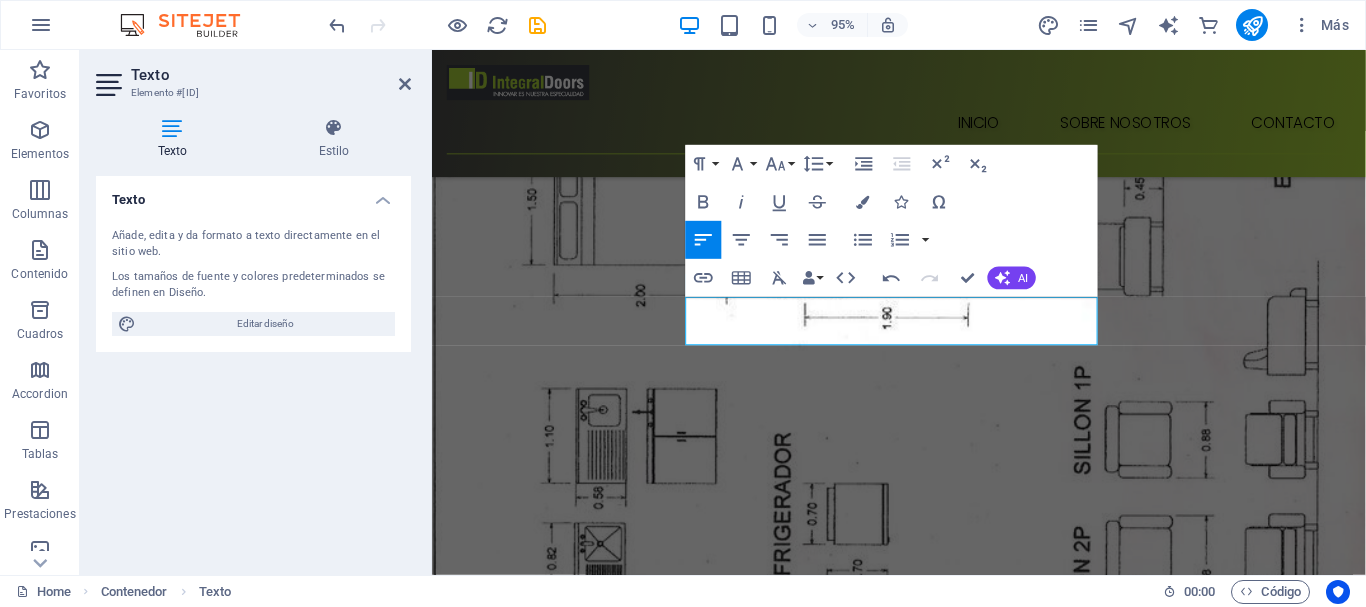 click on "Texto Añade, edita y da formato a texto directamente en el sitio web. Los tamaños de fuente y colores predeterminados se definen en Diseño. Editar diseño Alineación Alineado a la izquierda Centrado Alineado a la derecha" at bounding box center (253, 367) 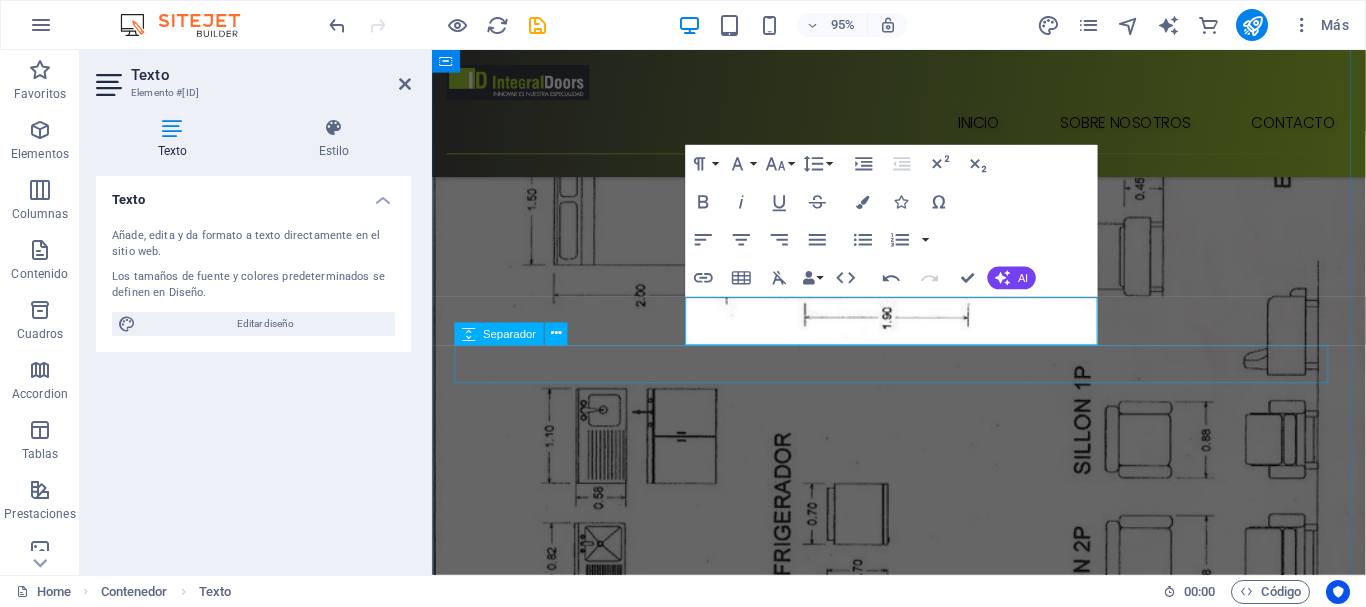 click at bounding box center [923, 1447] 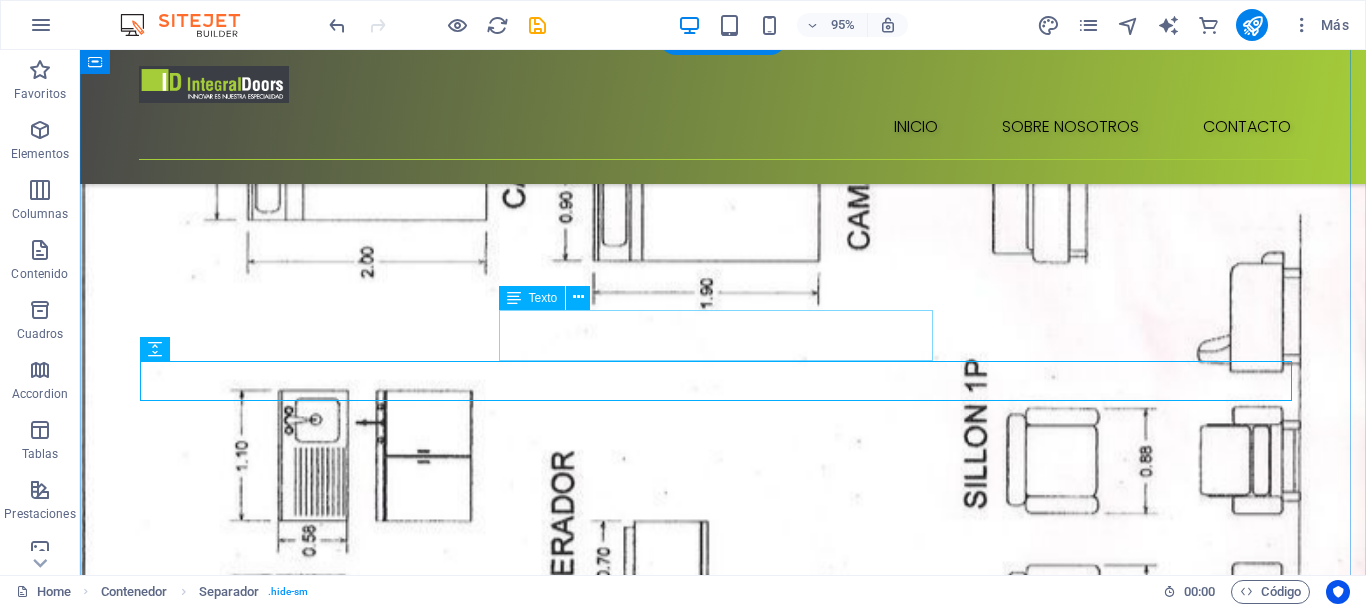 click at bounding box center [723, 1394] 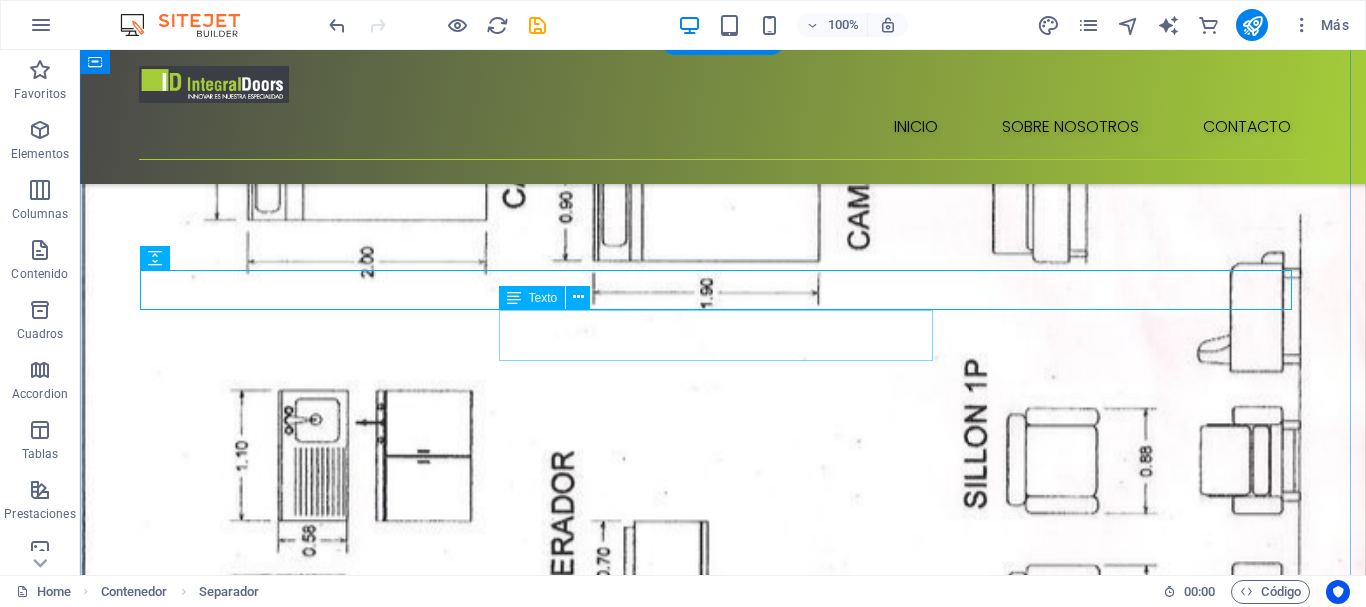 click on "Mayor amplitud y confort para sus dormitorios y Vestidores" at bounding box center [723, 1427] 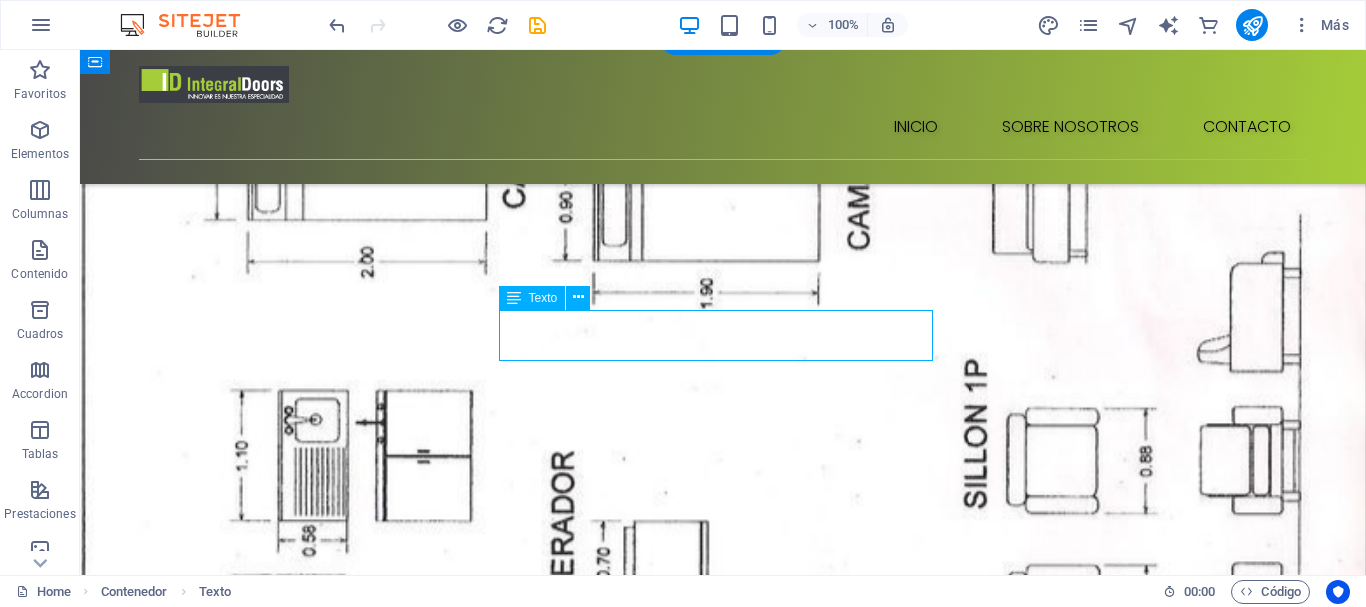 click on "Mayor amplitud y confort para sus dormitorios y Vestidores" at bounding box center (723, 1427) 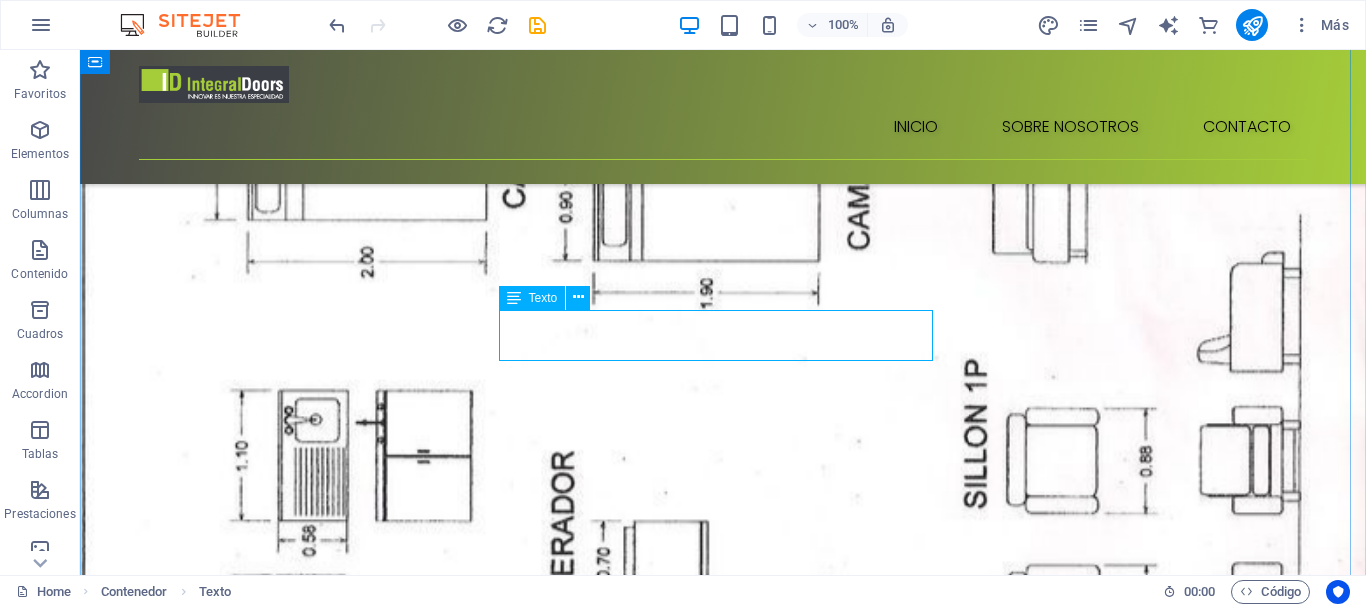 click on "Texto" at bounding box center (543, 298) 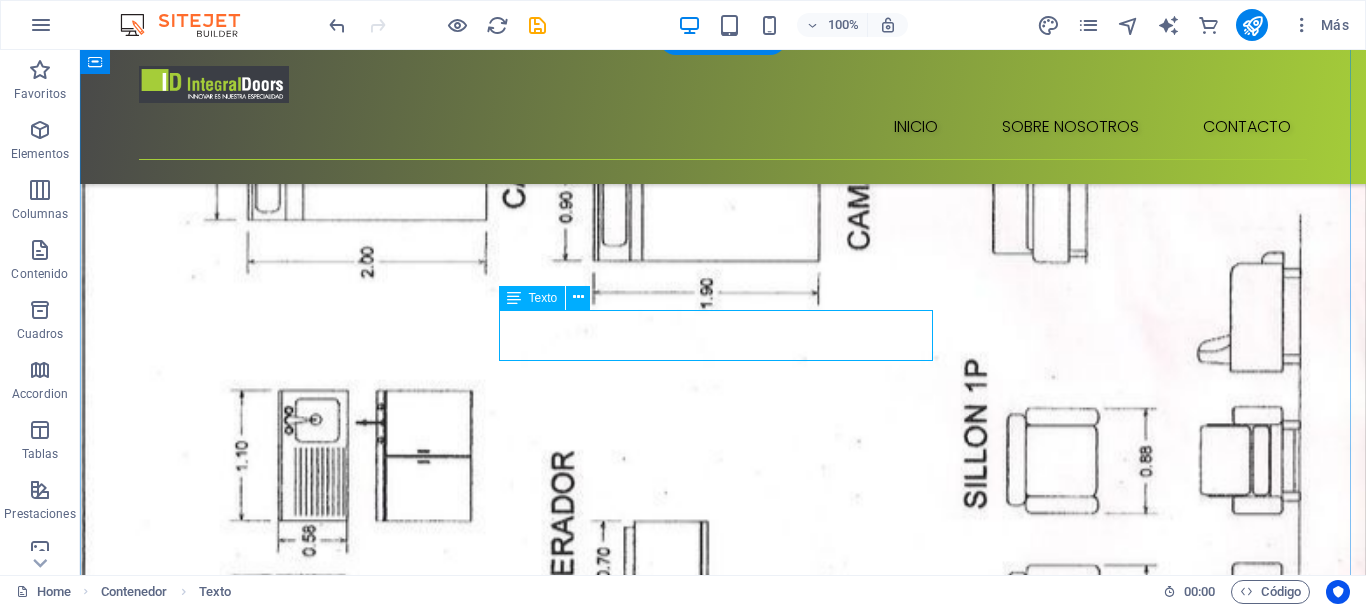 click on "Mayor amplitud y confort para sus dormitorios y Vestidores" at bounding box center (723, 1427) 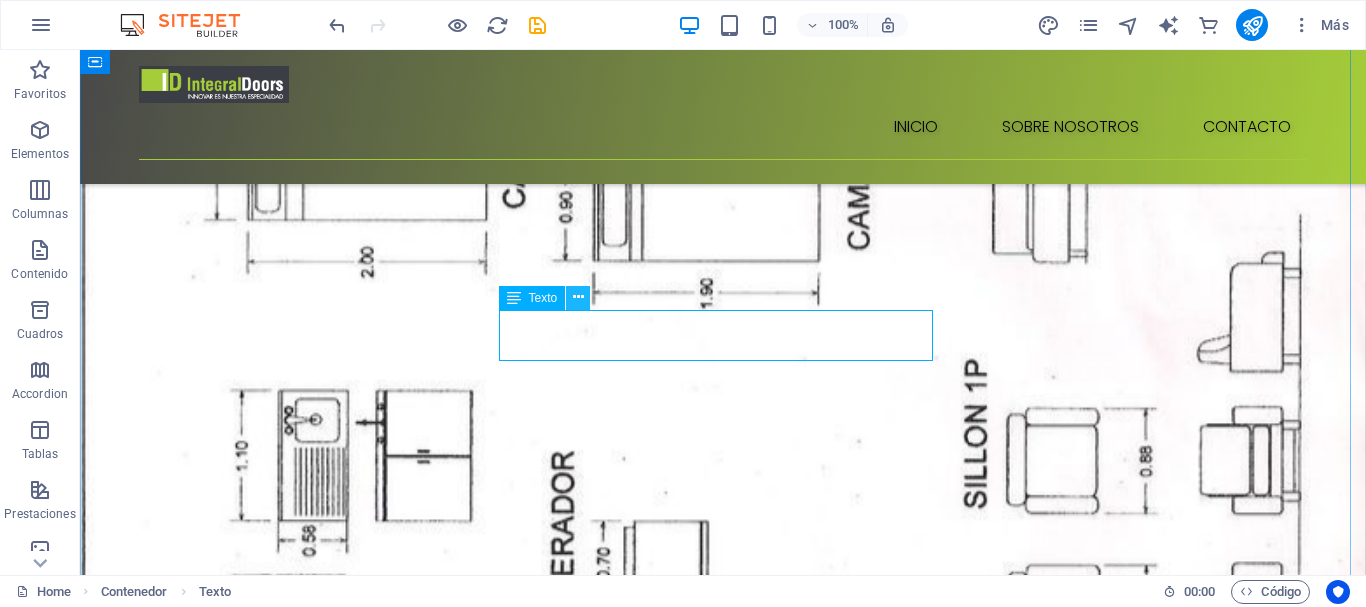click at bounding box center (578, 297) 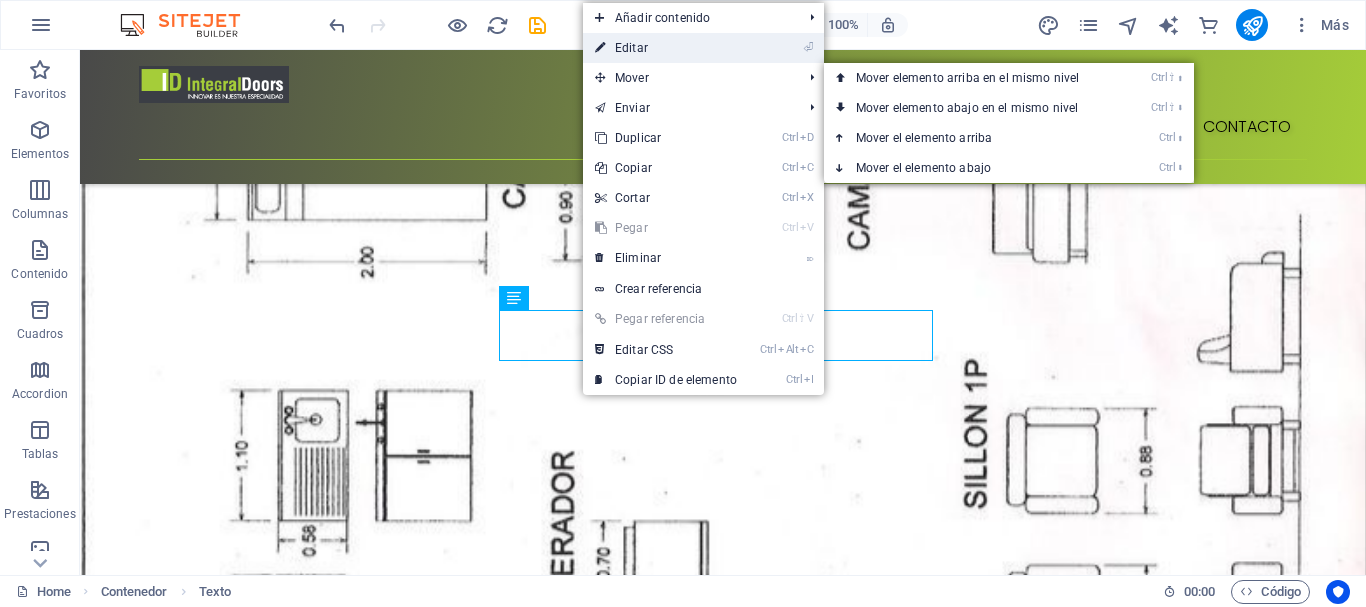 click on "⏎  Editar" at bounding box center [666, 48] 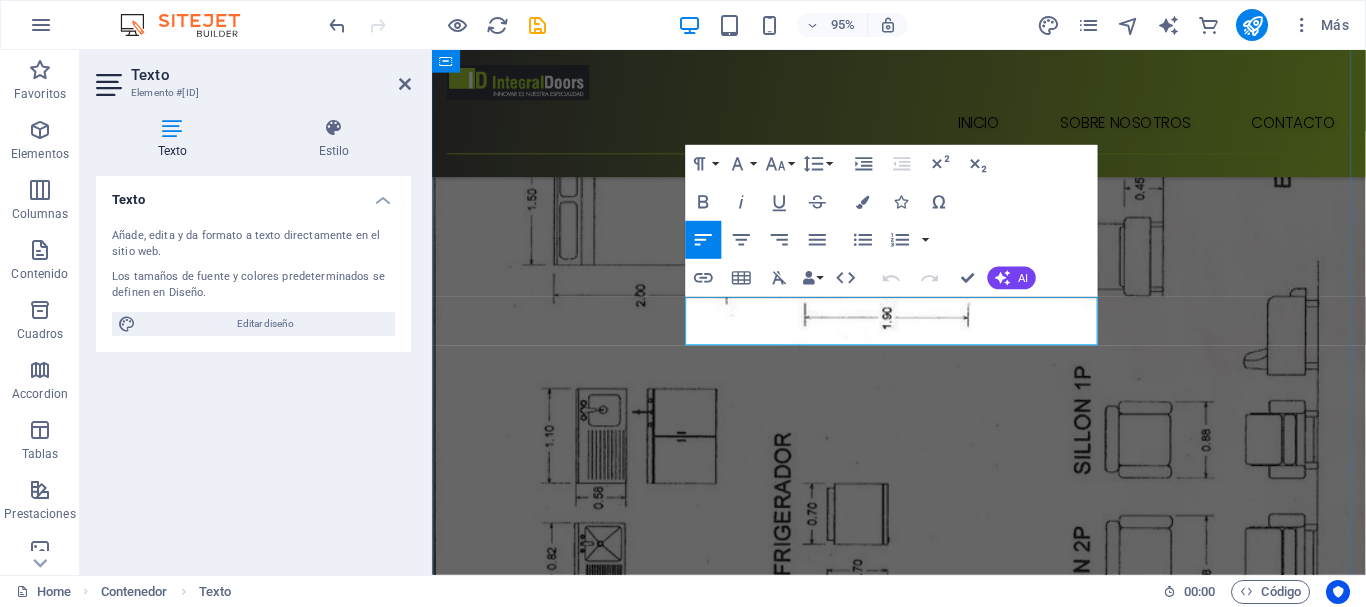 click on "Mayor amplitud y confort para sus dormitorios y Vestidores" at bounding box center (923, 1414) 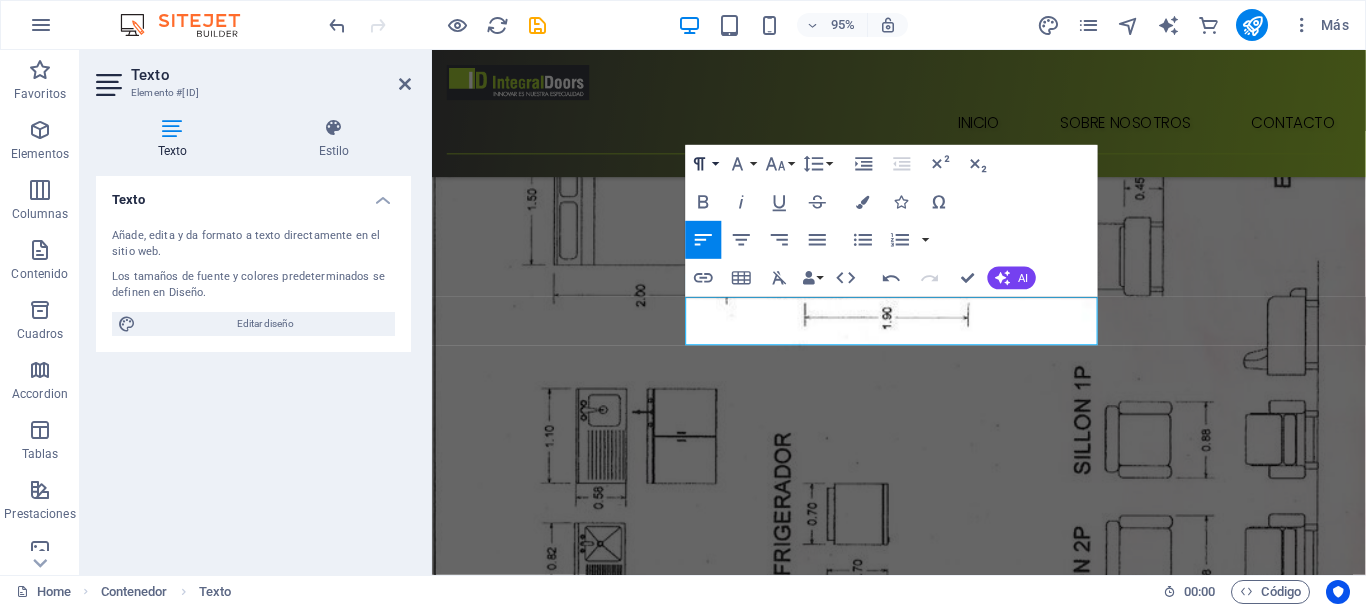 click 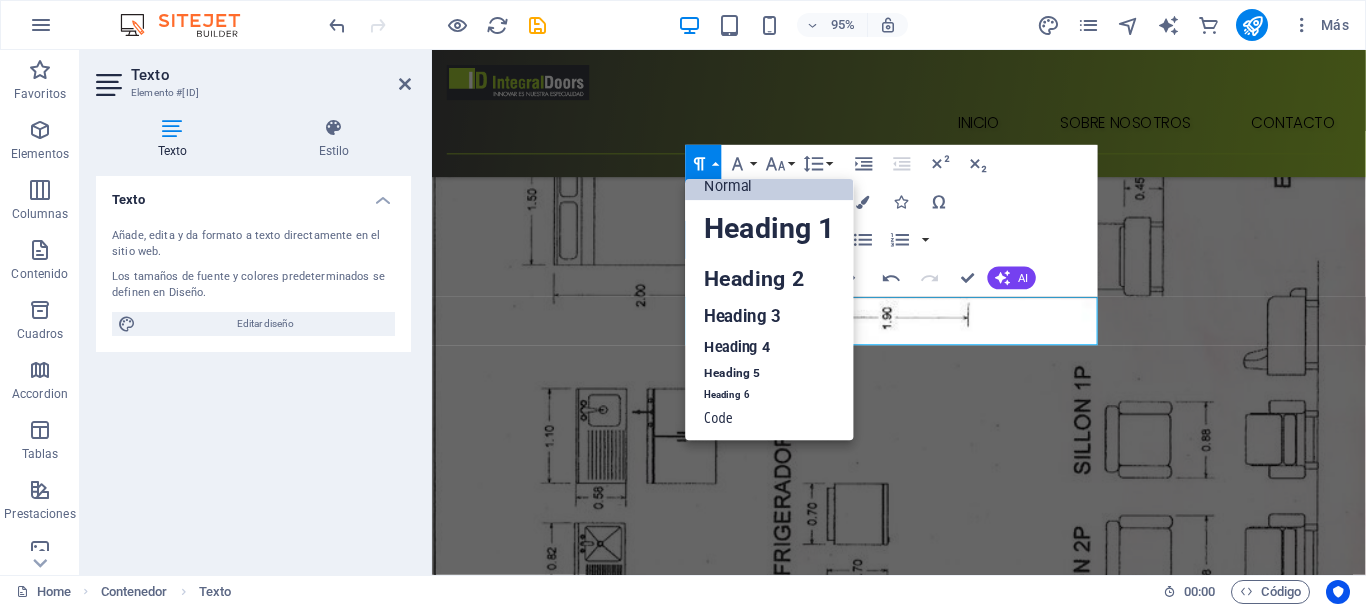 scroll, scrollTop: 16, scrollLeft: 0, axis: vertical 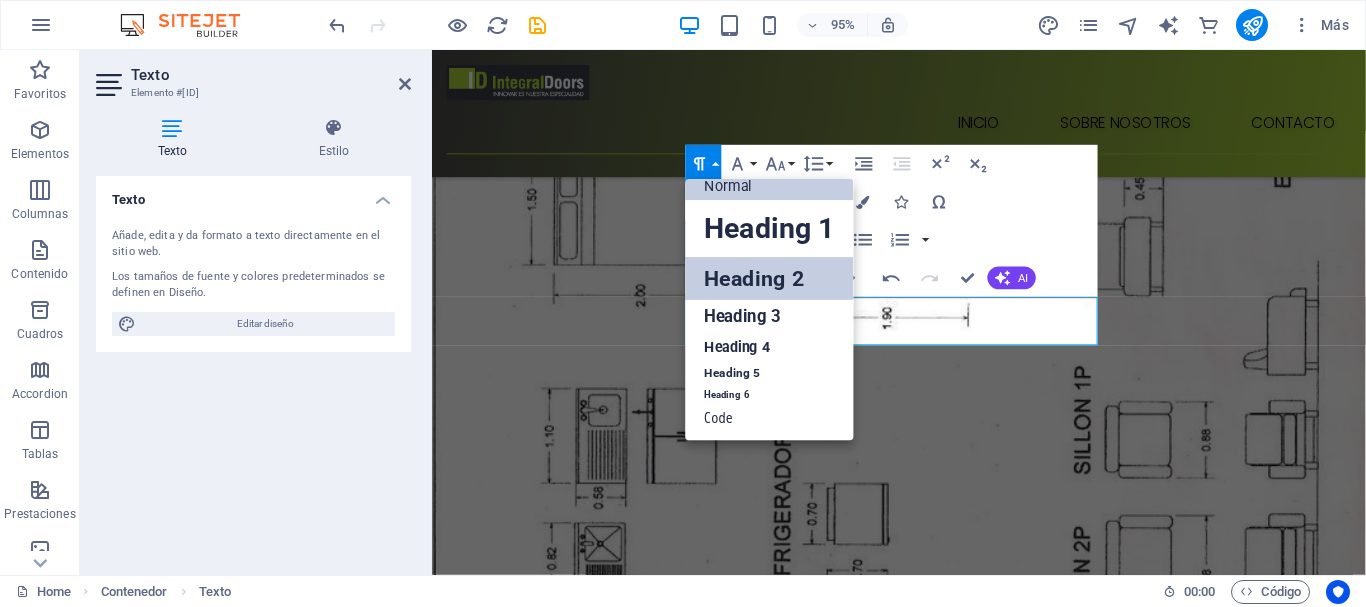 click on "Heading 2" at bounding box center [770, 278] 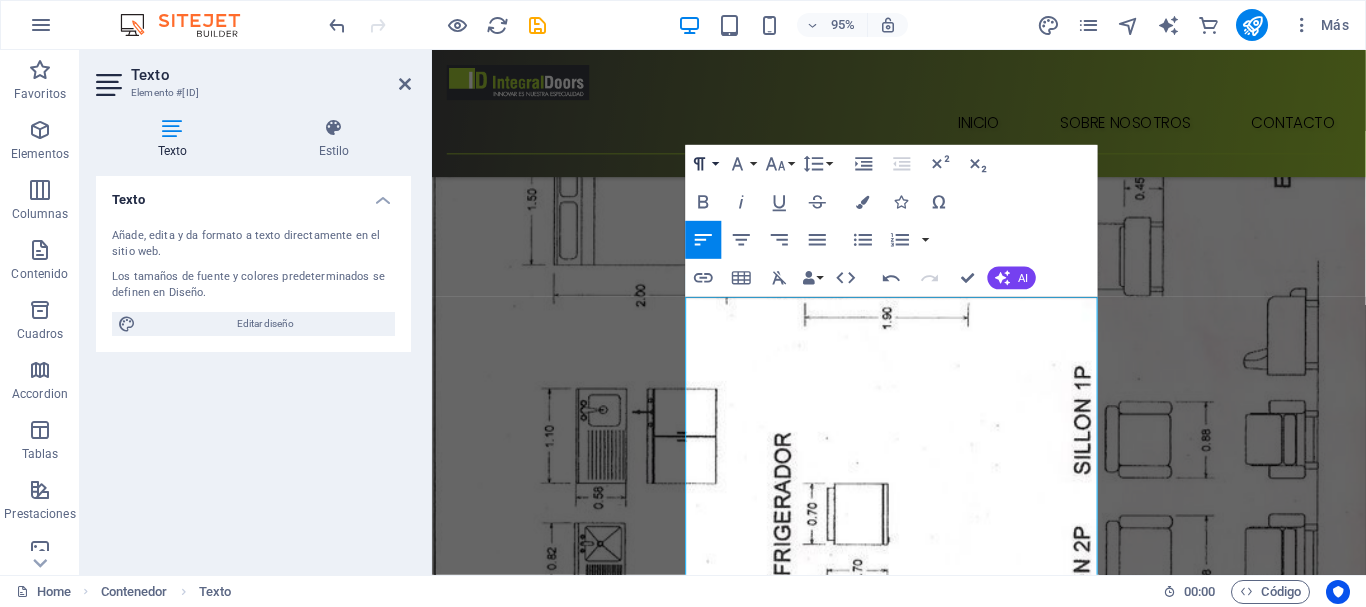 click 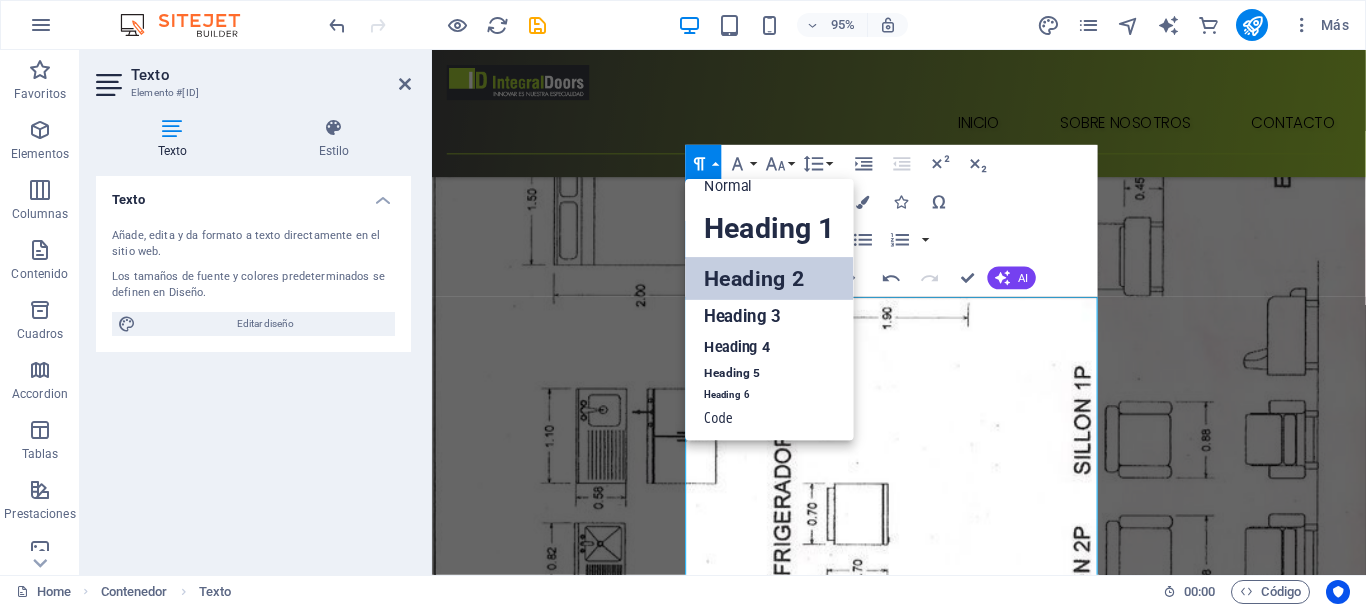 scroll, scrollTop: 16, scrollLeft: 0, axis: vertical 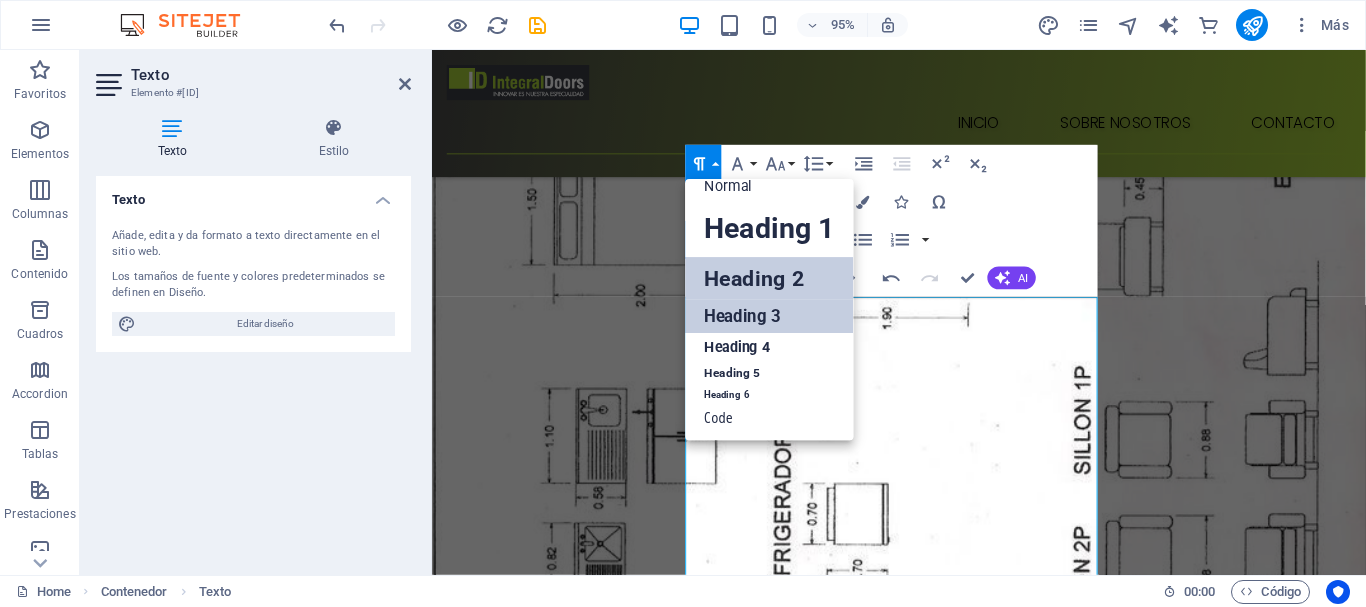 click on "Heading 3" at bounding box center (770, 316) 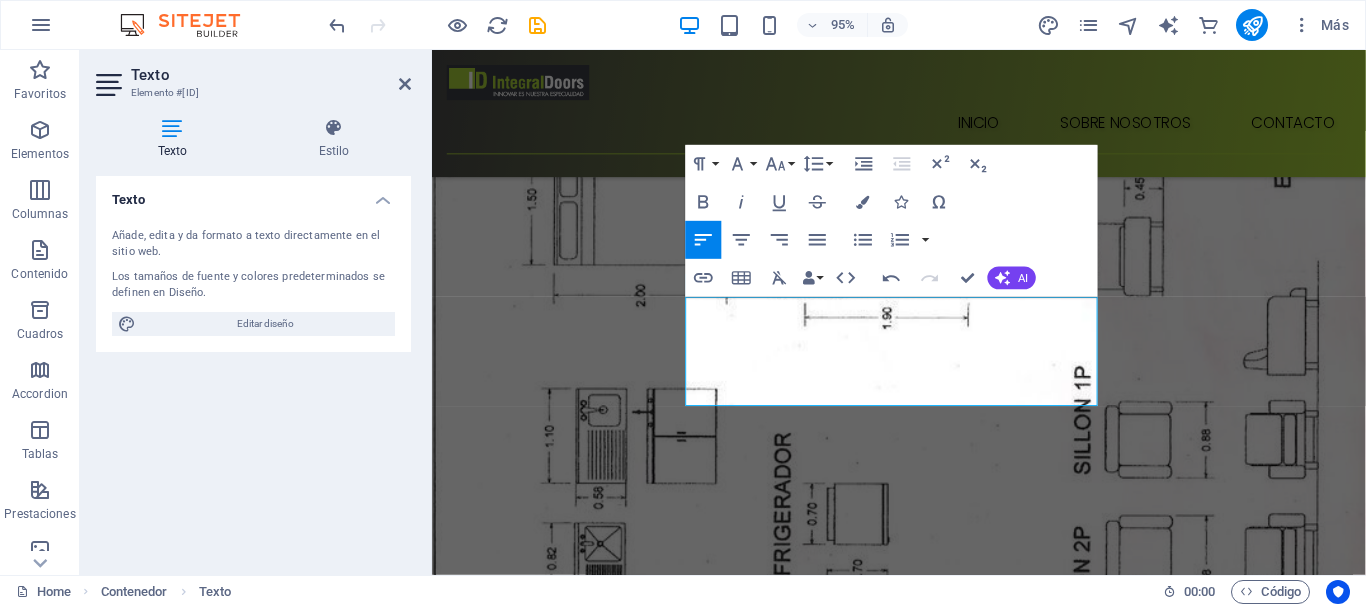 click 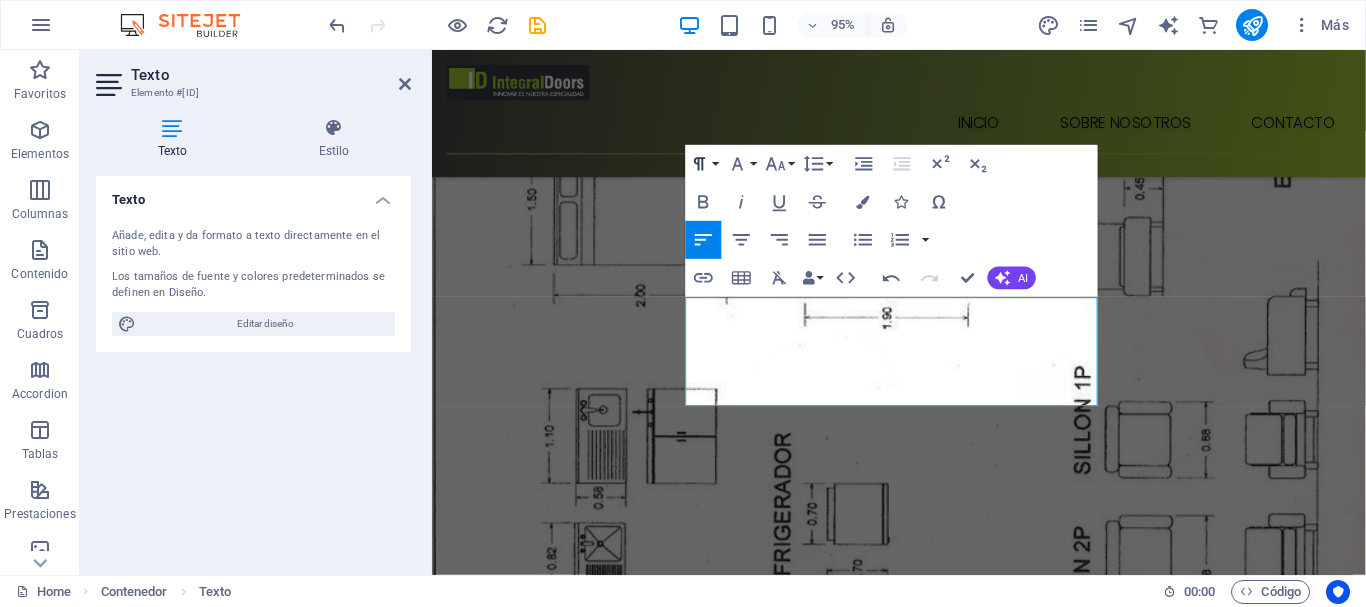 click 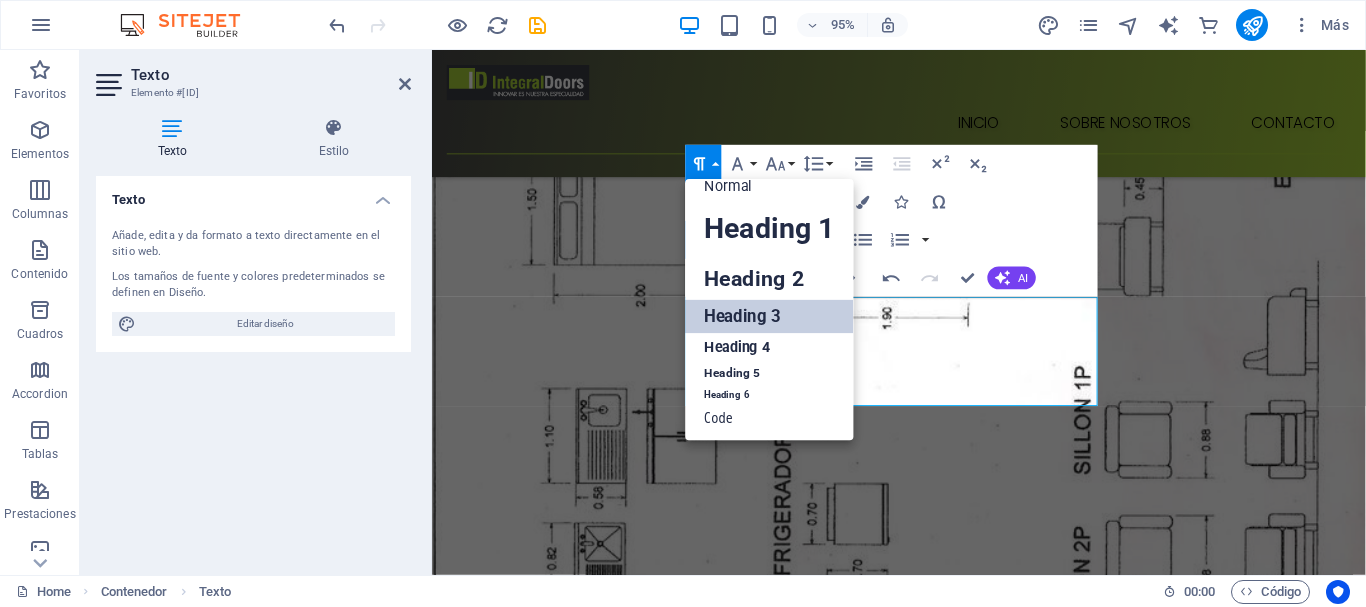 scroll, scrollTop: 16, scrollLeft: 0, axis: vertical 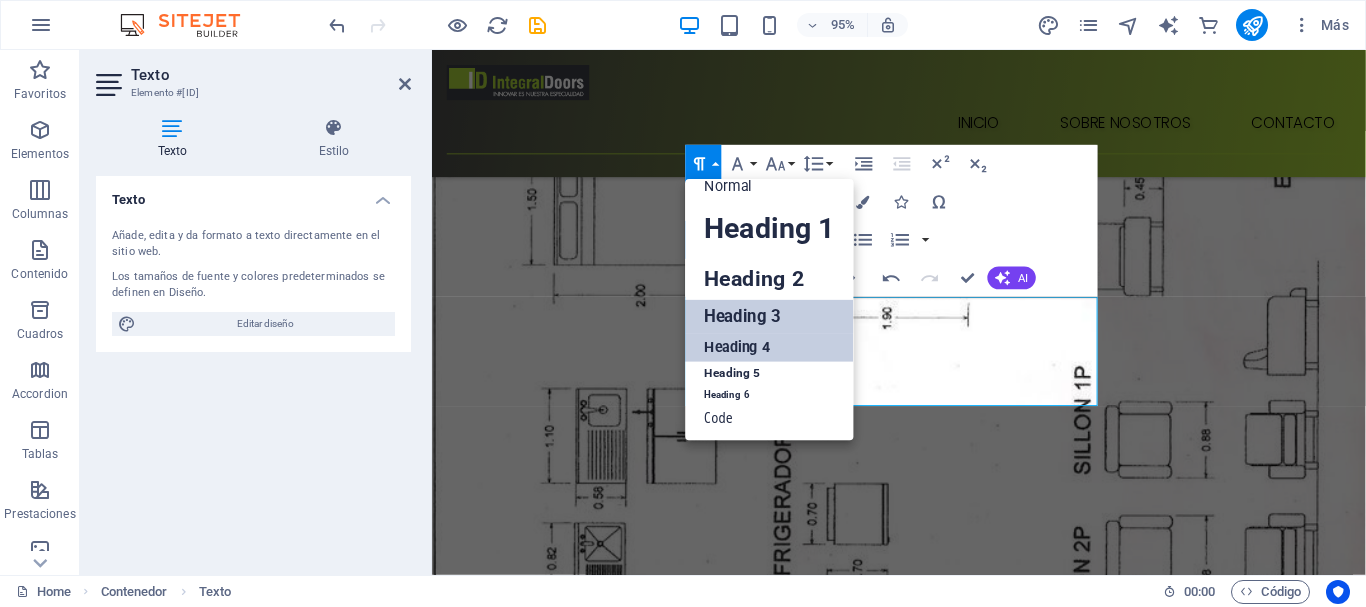 click on "Heading 4" at bounding box center (770, 347) 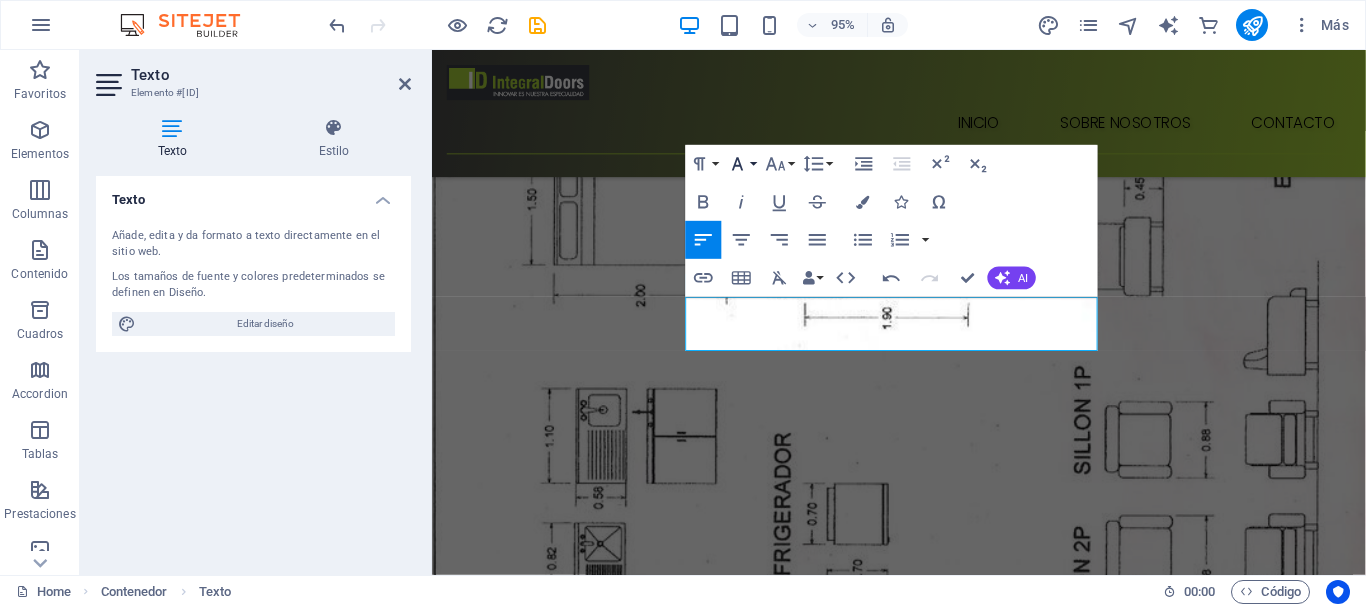 click on "Font Family" at bounding box center [742, 164] 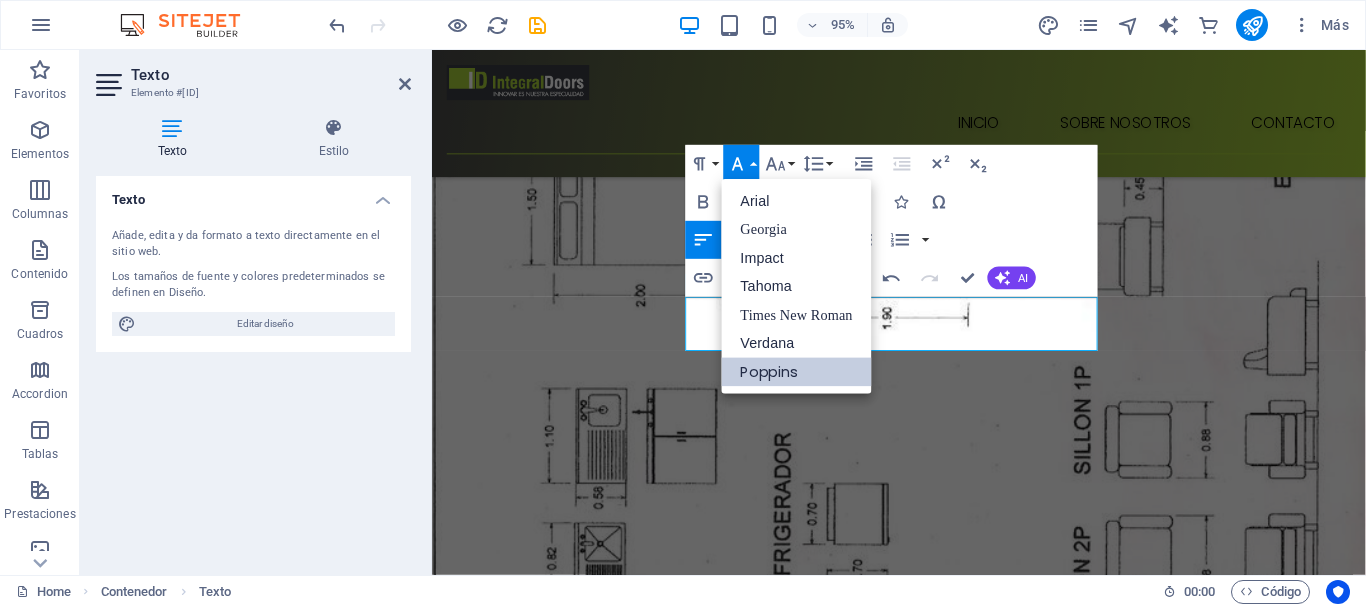 scroll, scrollTop: 0, scrollLeft: 0, axis: both 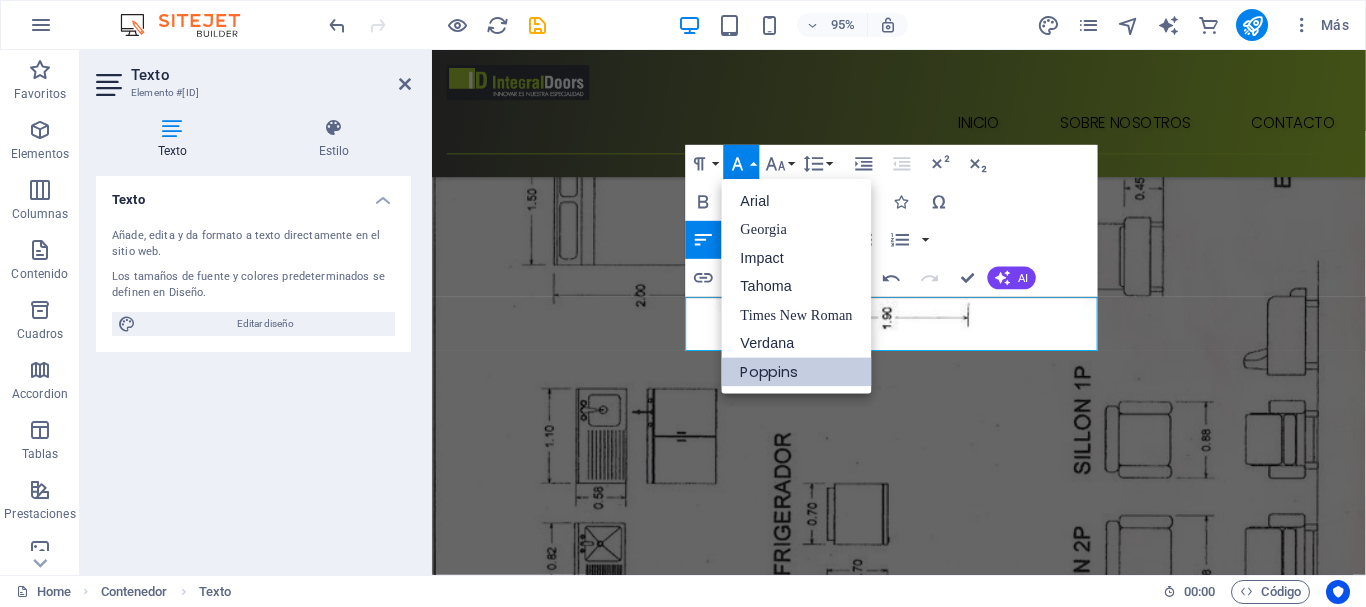 click on "Font Family" at bounding box center [742, 164] 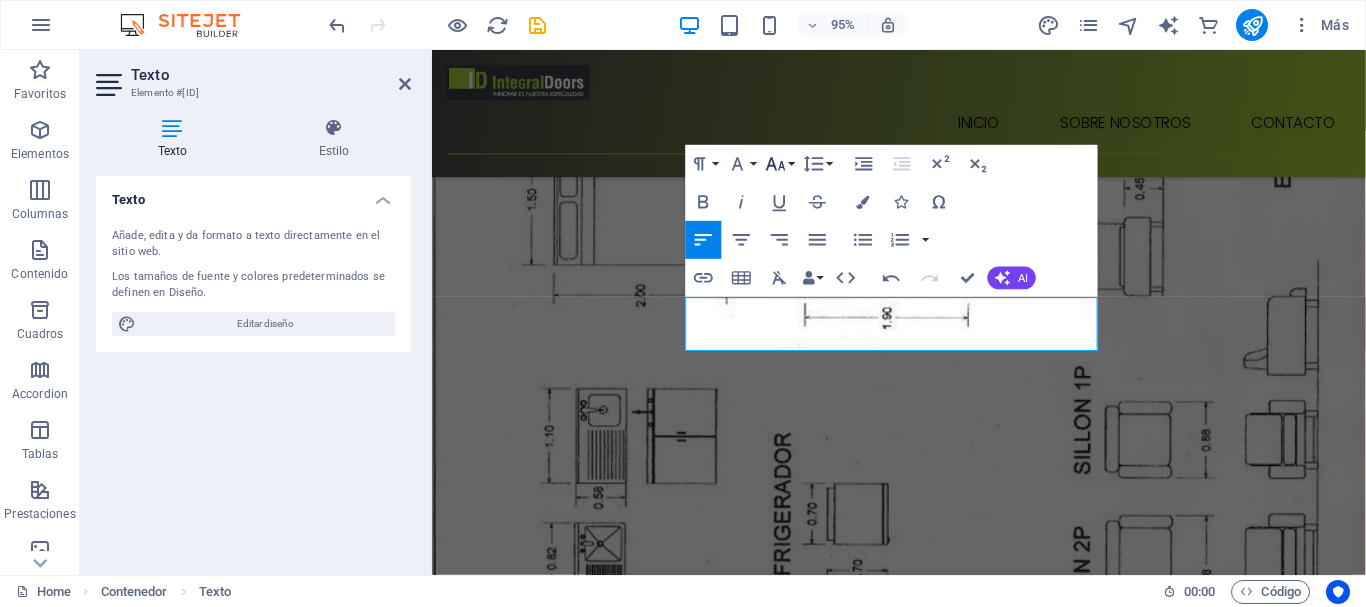 click 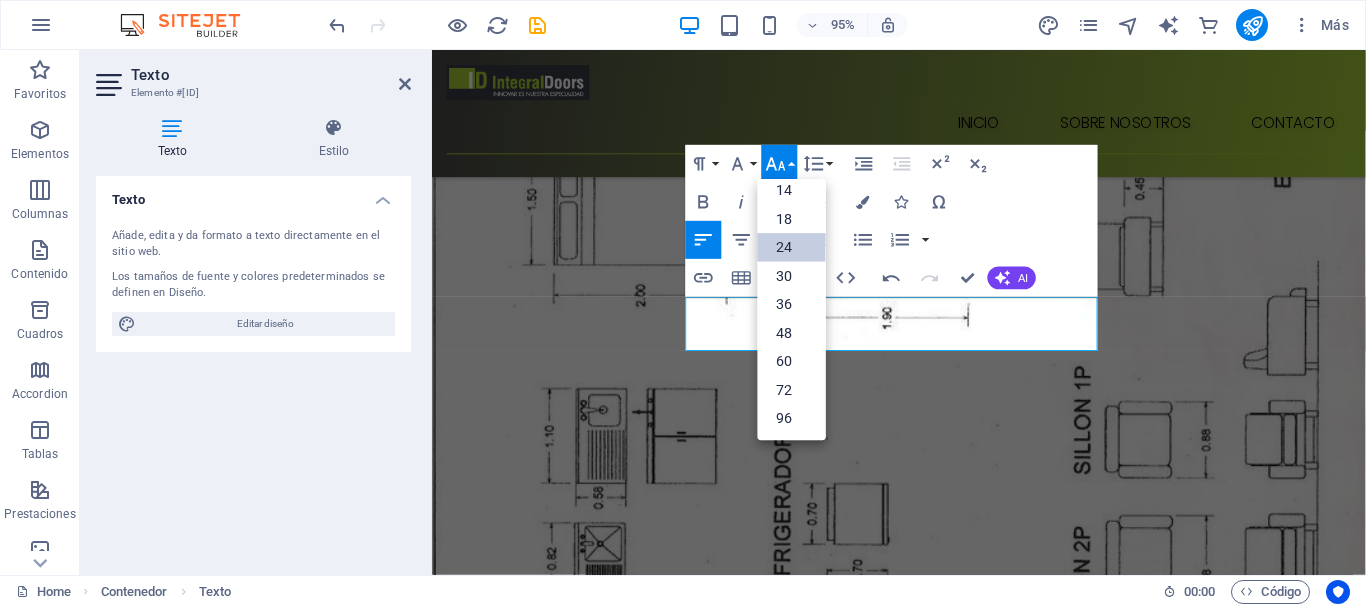 scroll, scrollTop: 161, scrollLeft: 0, axis: vertical 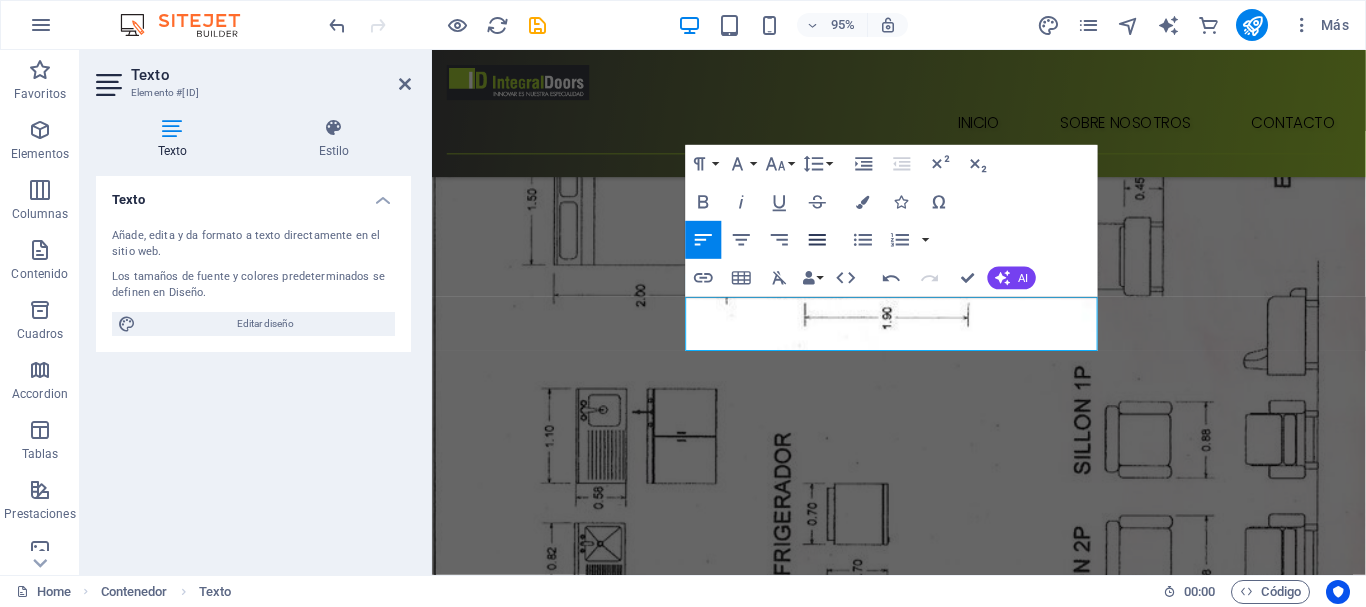 click 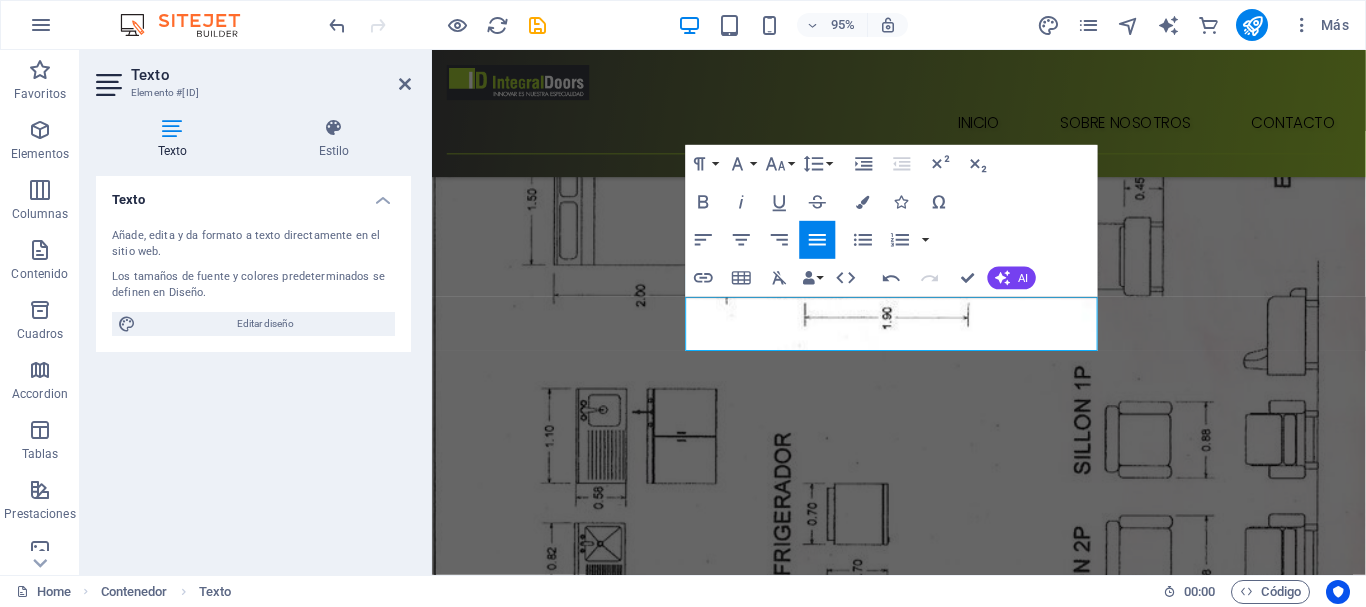 click 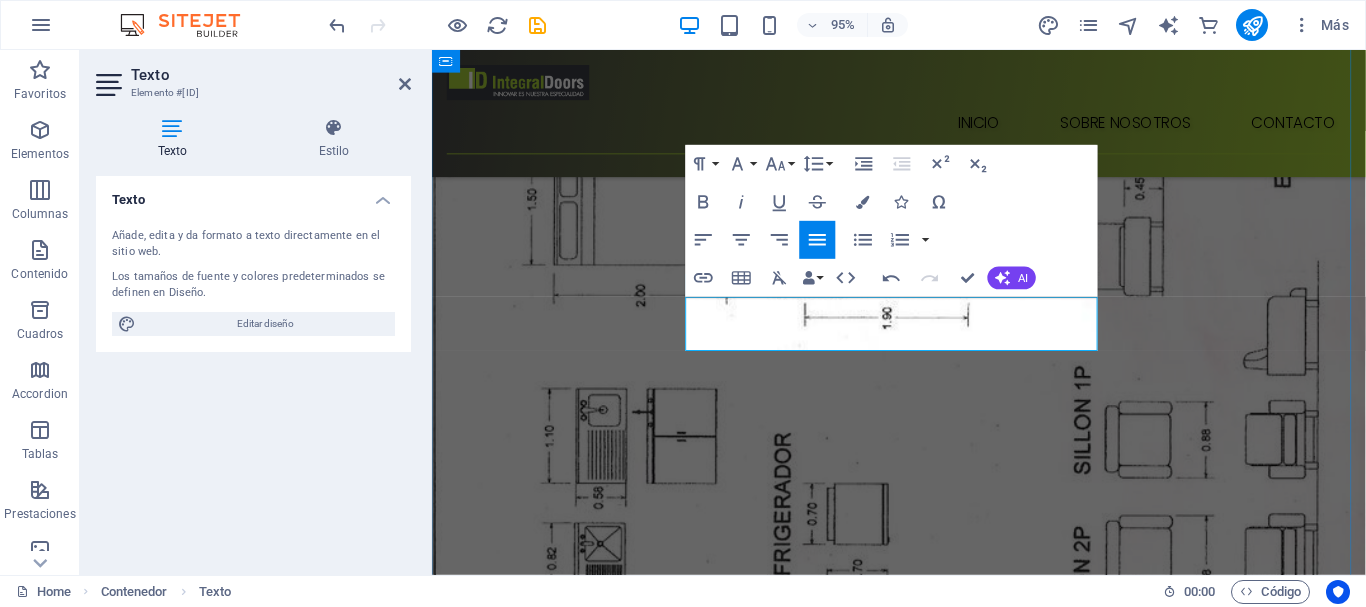 drag, startPoint x: 1009, startPoint y: 355, endPoint x: 699, endPoint y: 321, distance: 311.85895 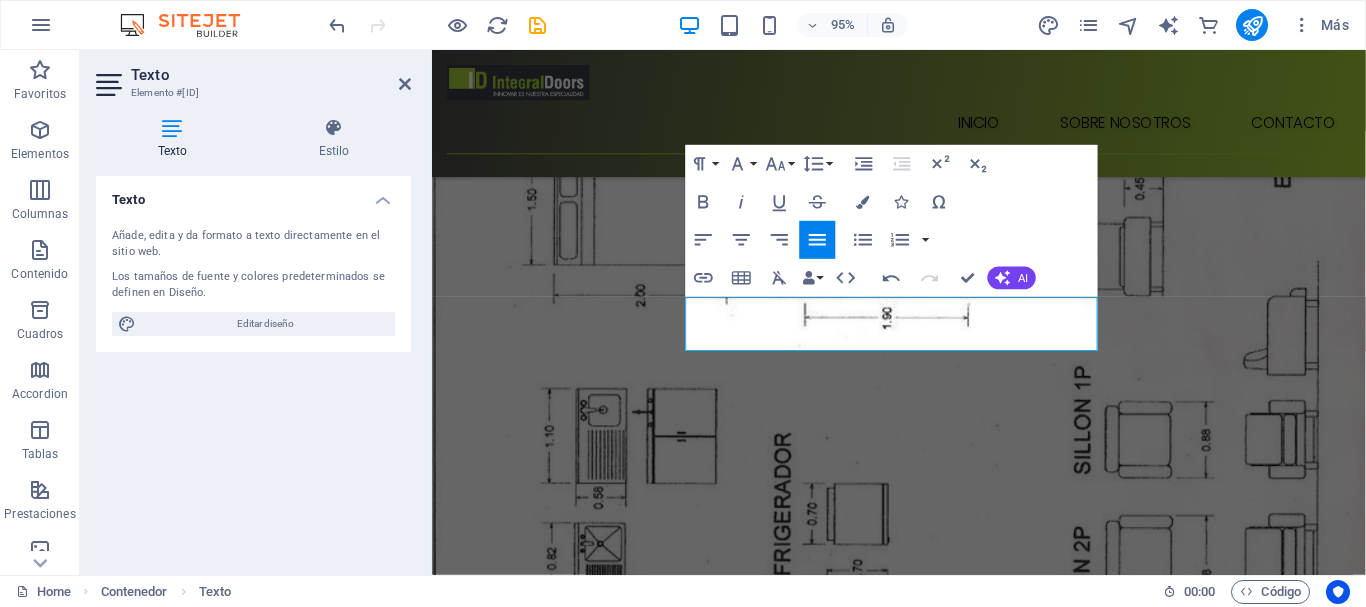 click 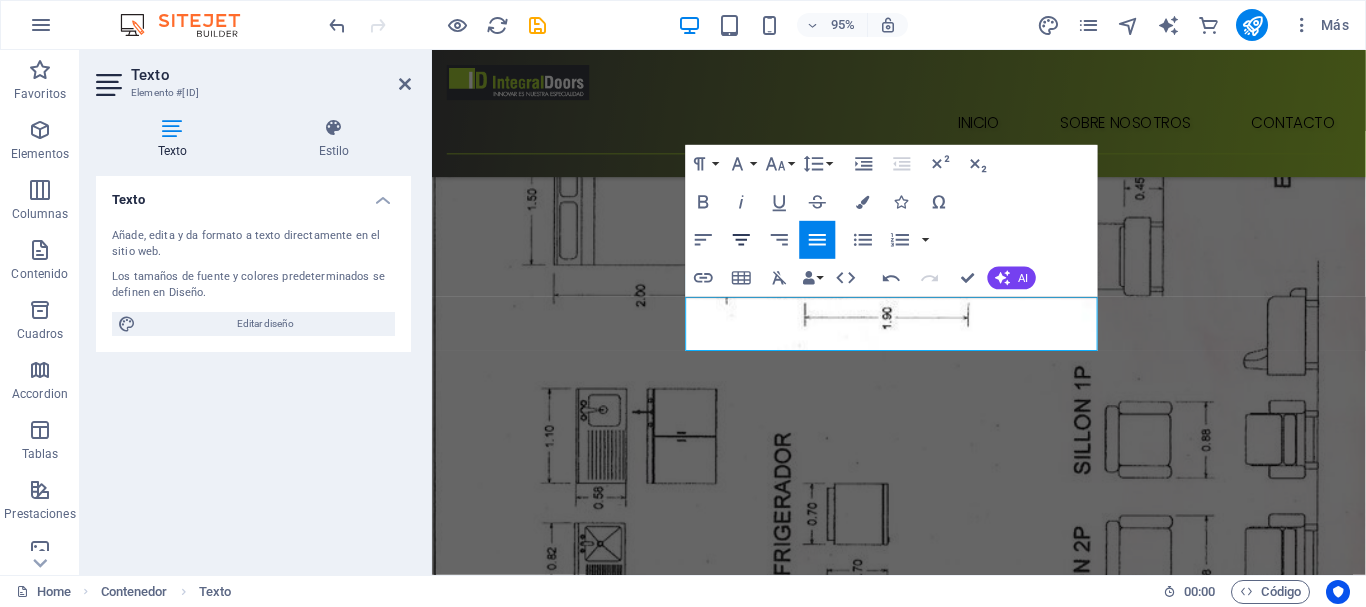 click 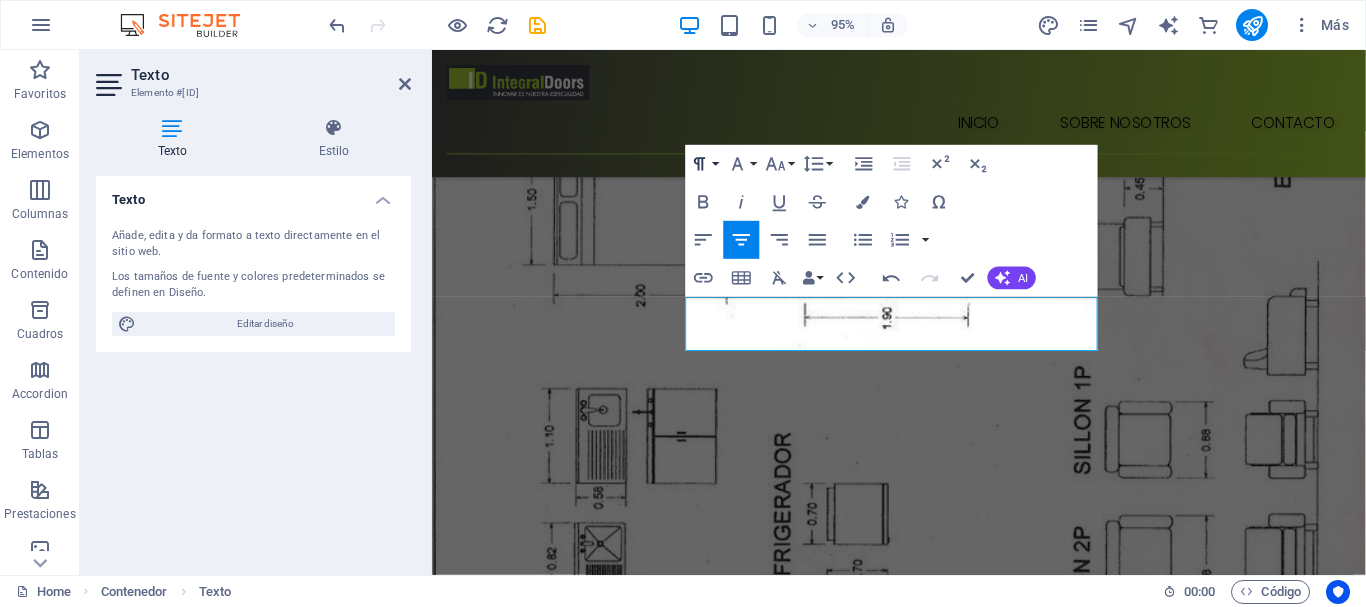 click 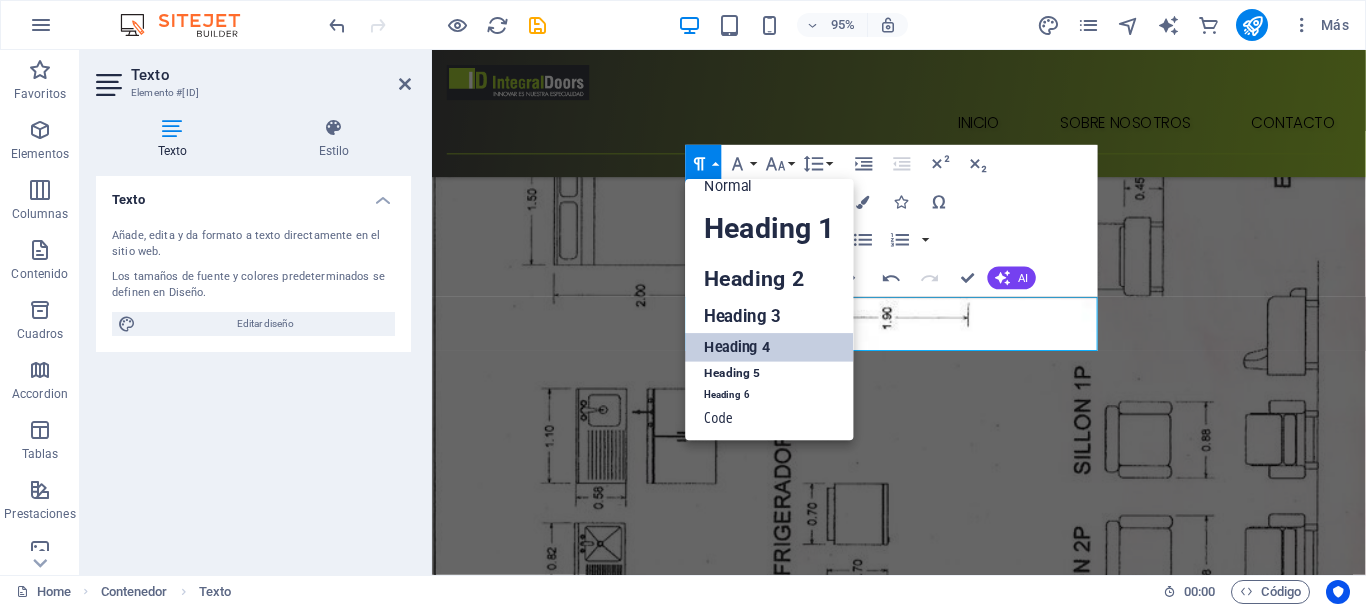 scroll, scrollTop: 16, scrollLeft: 0, axis: vertical 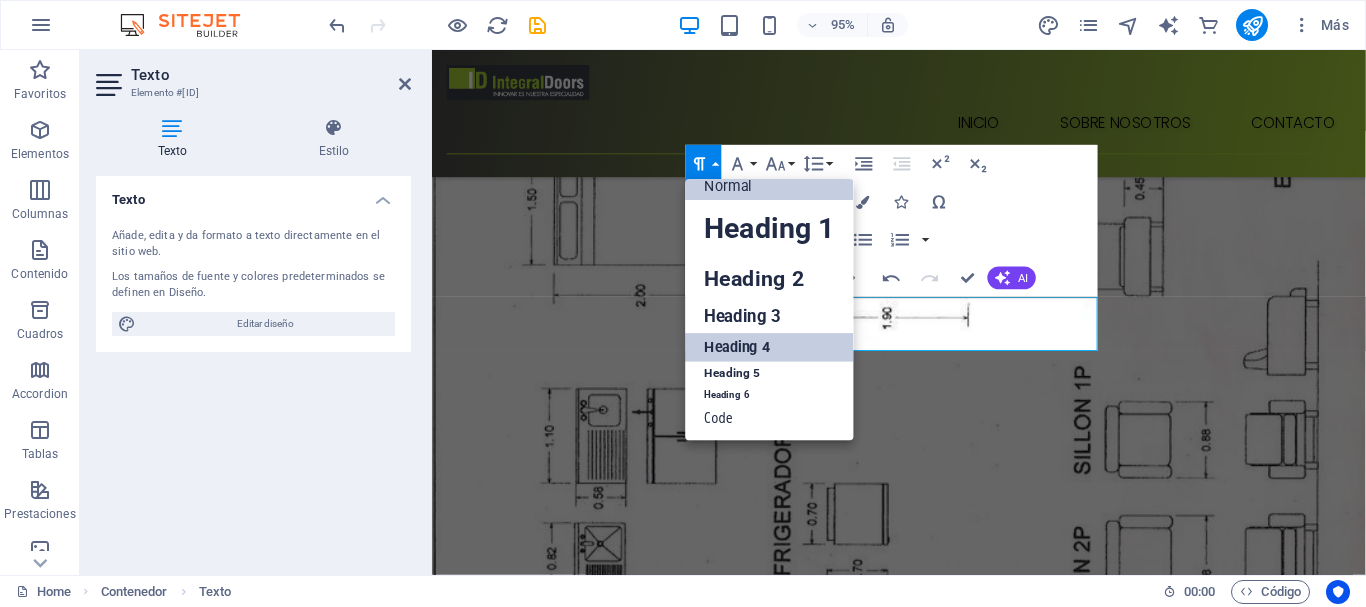 click on "Normal" at bounding box center [770, 185] 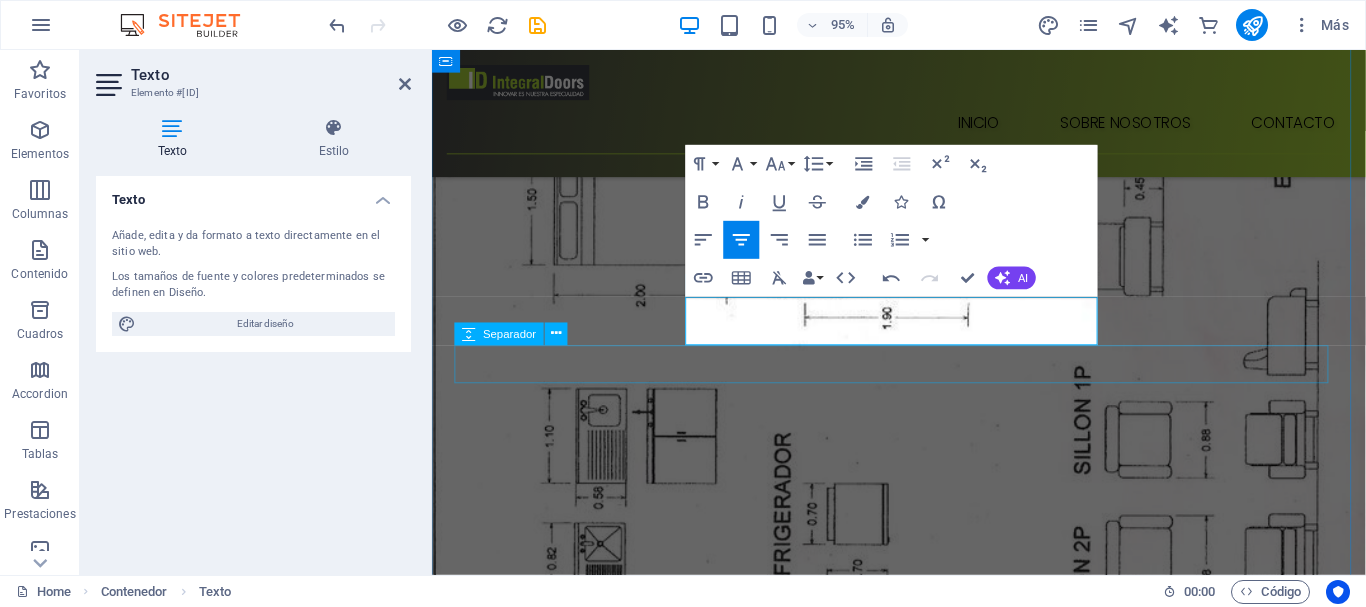 click at bounding box center [923, 1447] 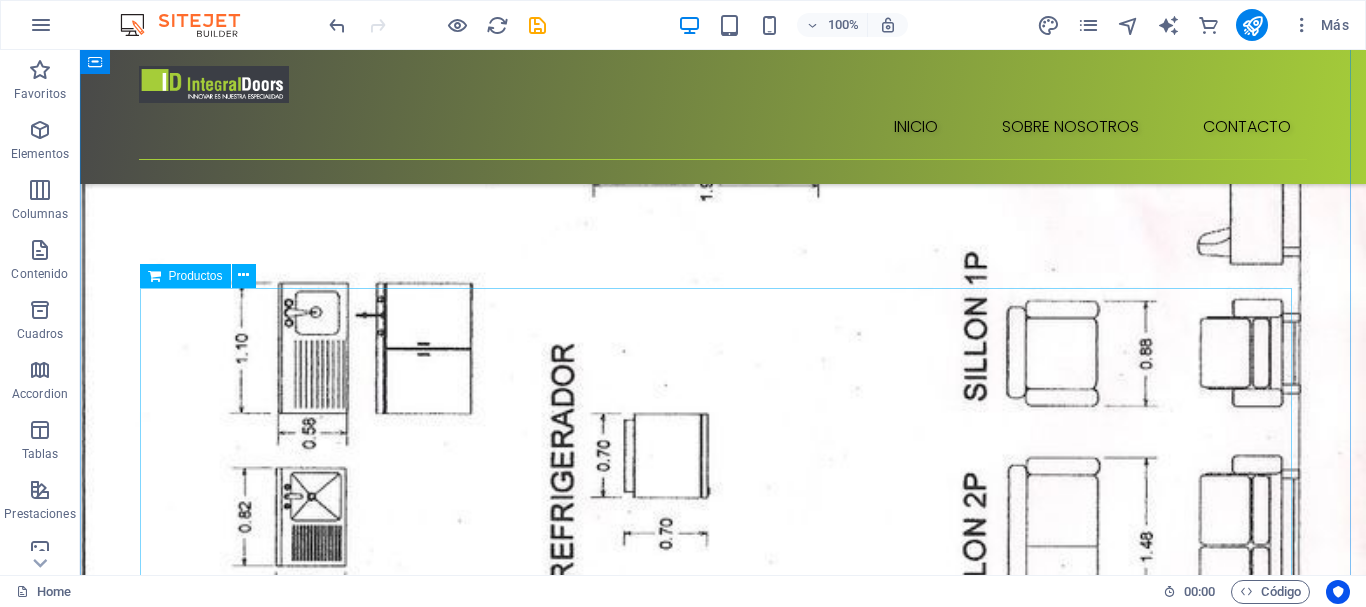 scroll, scrollTop: 694, scrollLeft: 0, axis: vertical 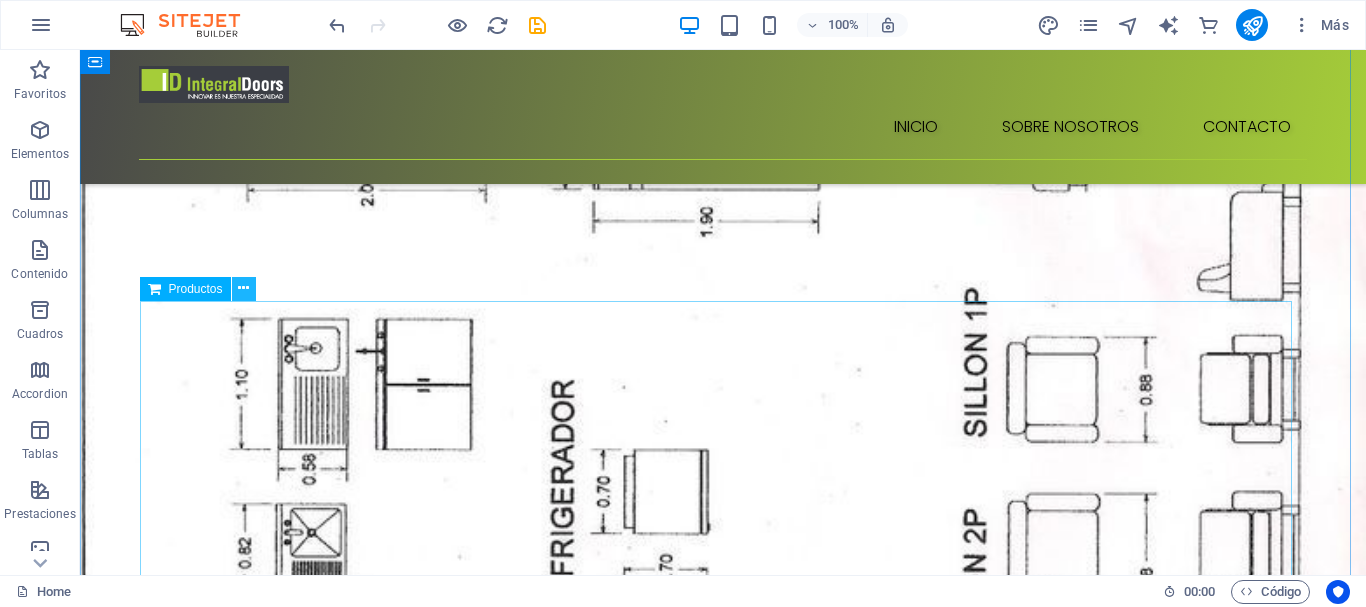 click at bounding box center (243, 288) 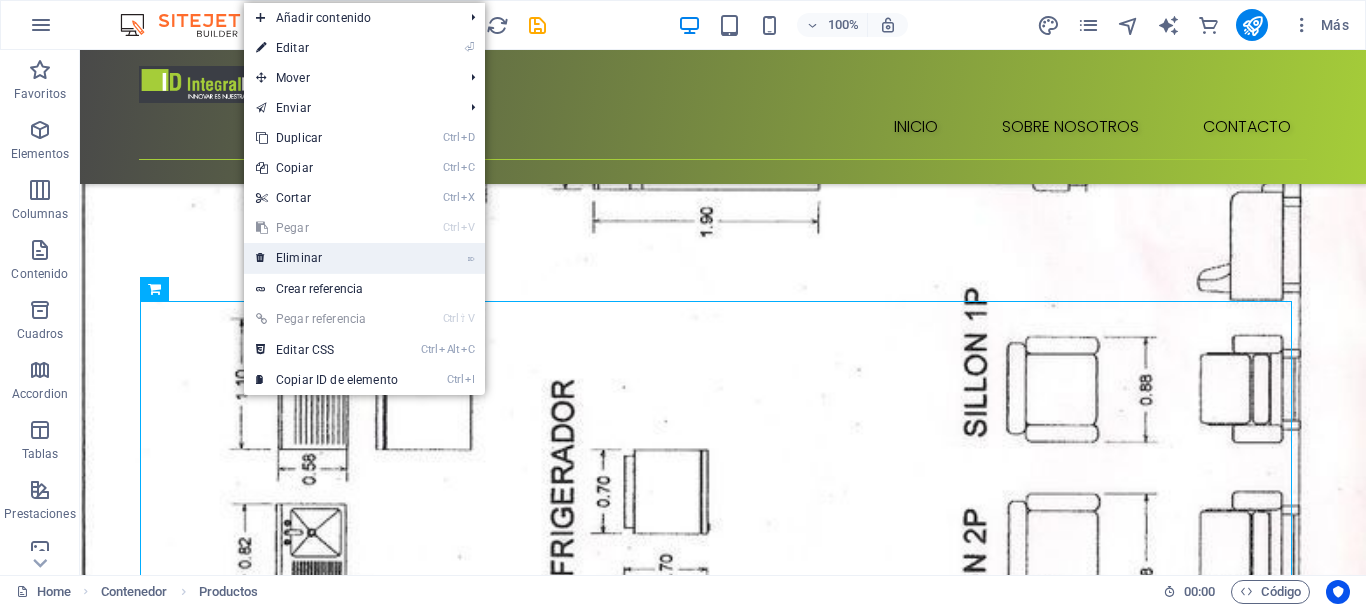 click on "⌦  Eliminar" at bounding box center [327, 258] 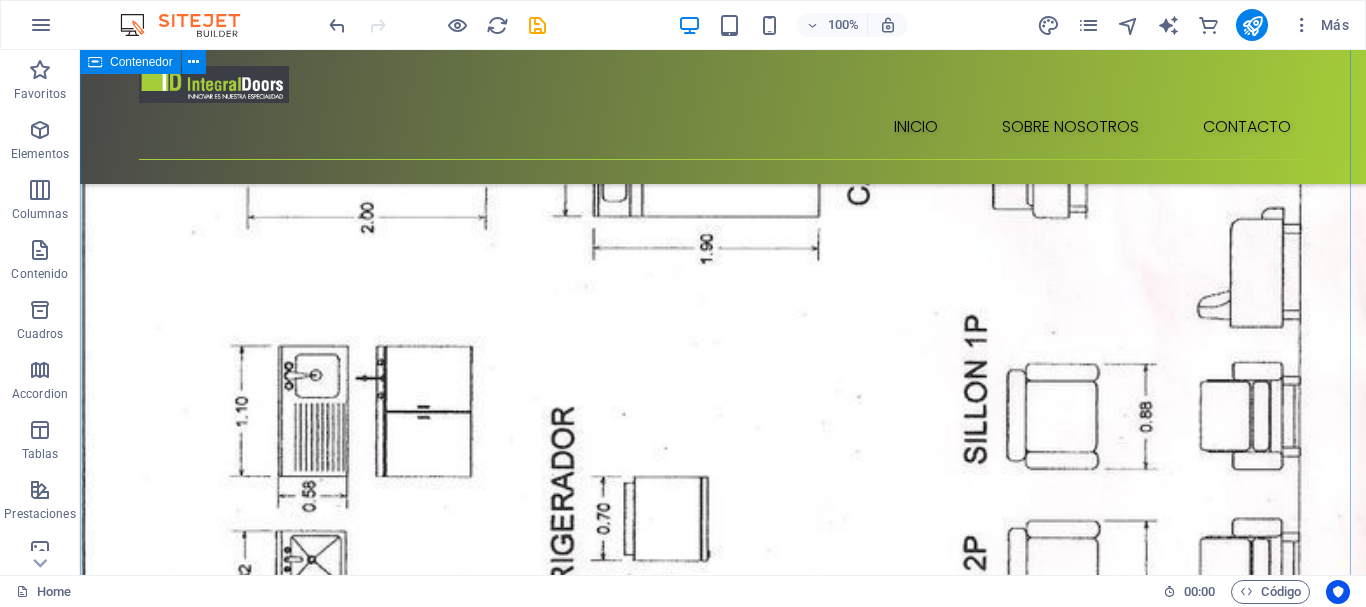 scroll, scrollTop: 694, scrollLeft: 0, axis: vertical 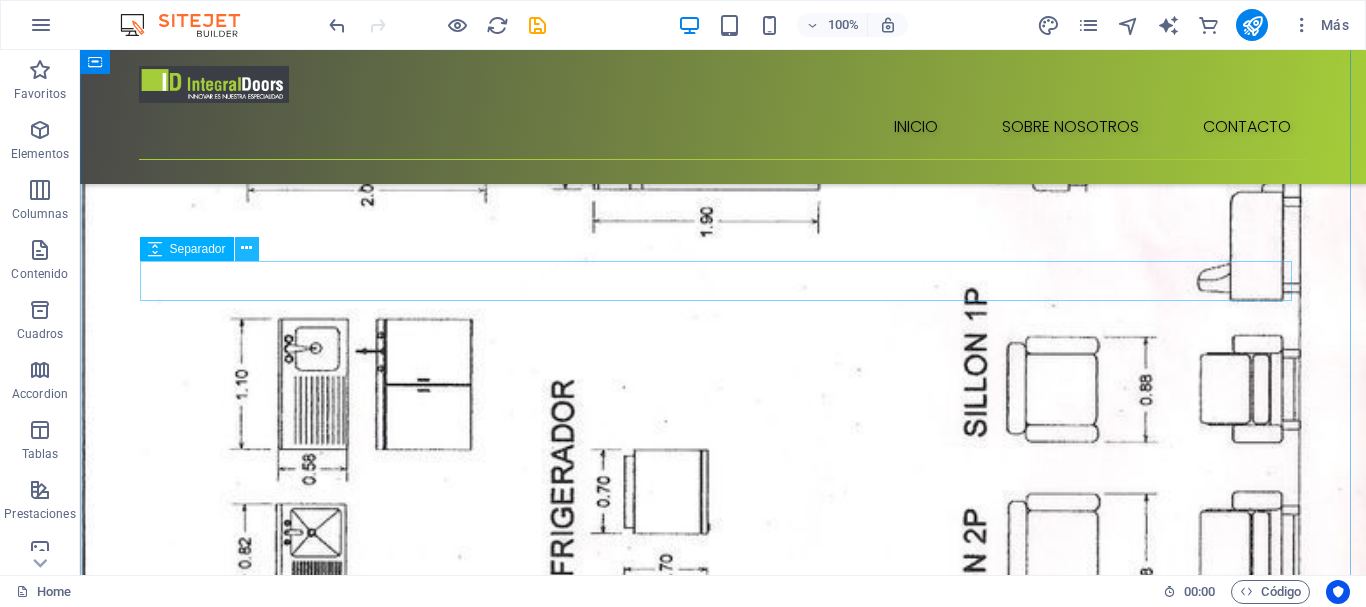 click at bounding box center (246, 248) 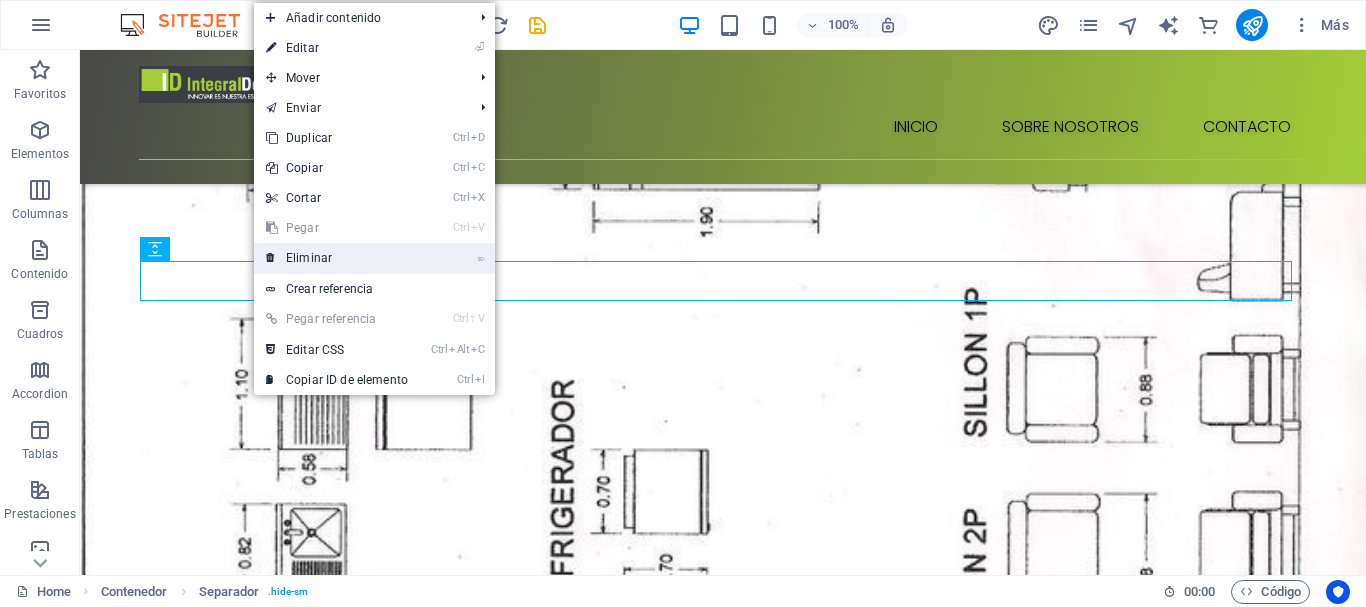 click on "⌦  Eliminar" at bounding box center [337, 258] 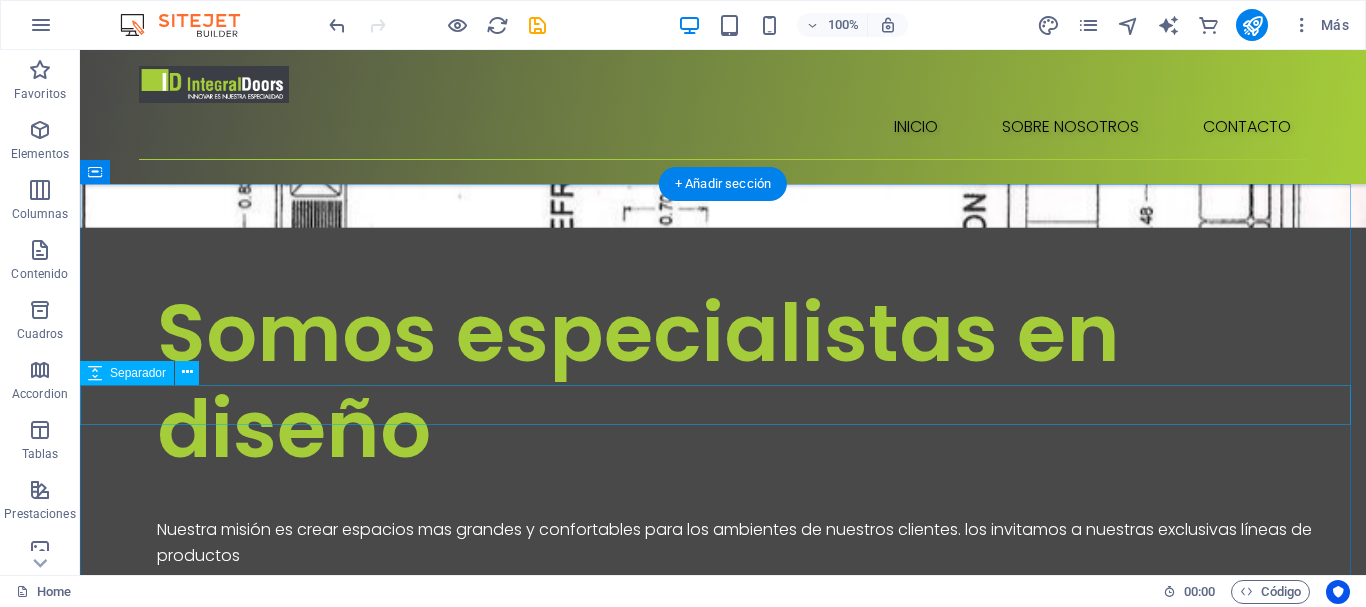 scroll, scrollTop: 1154, scrollLeft: 0, axis: vertical 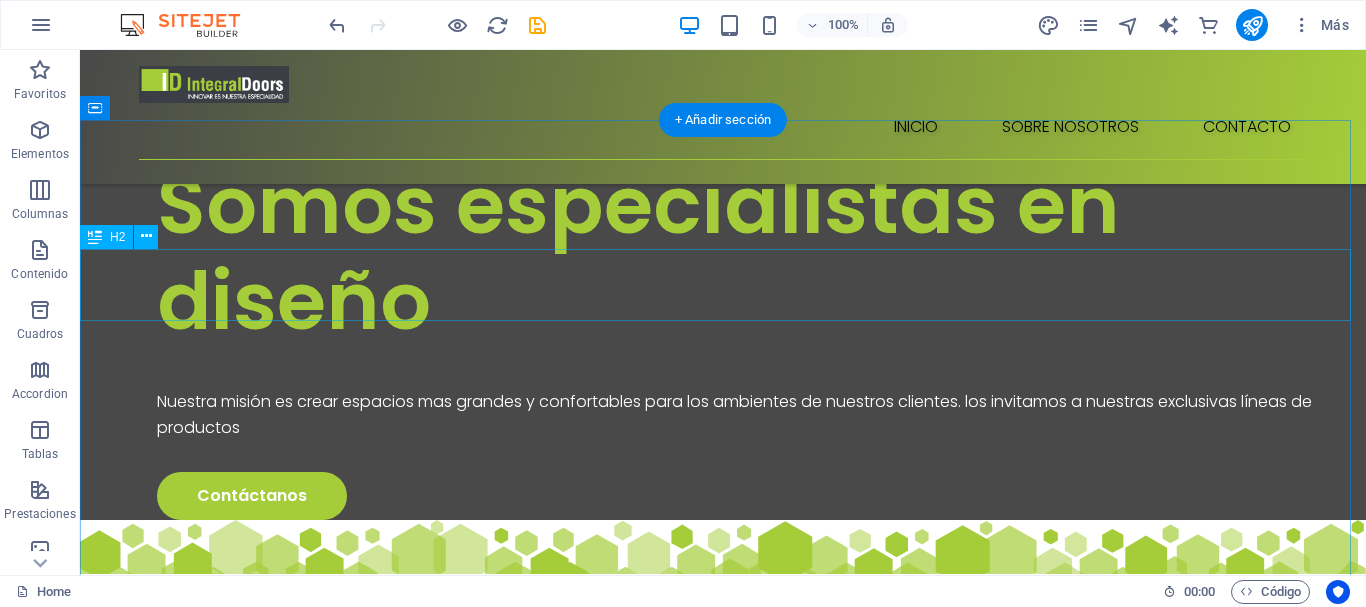 click on "About Us" at bounding box center [723, 1363] 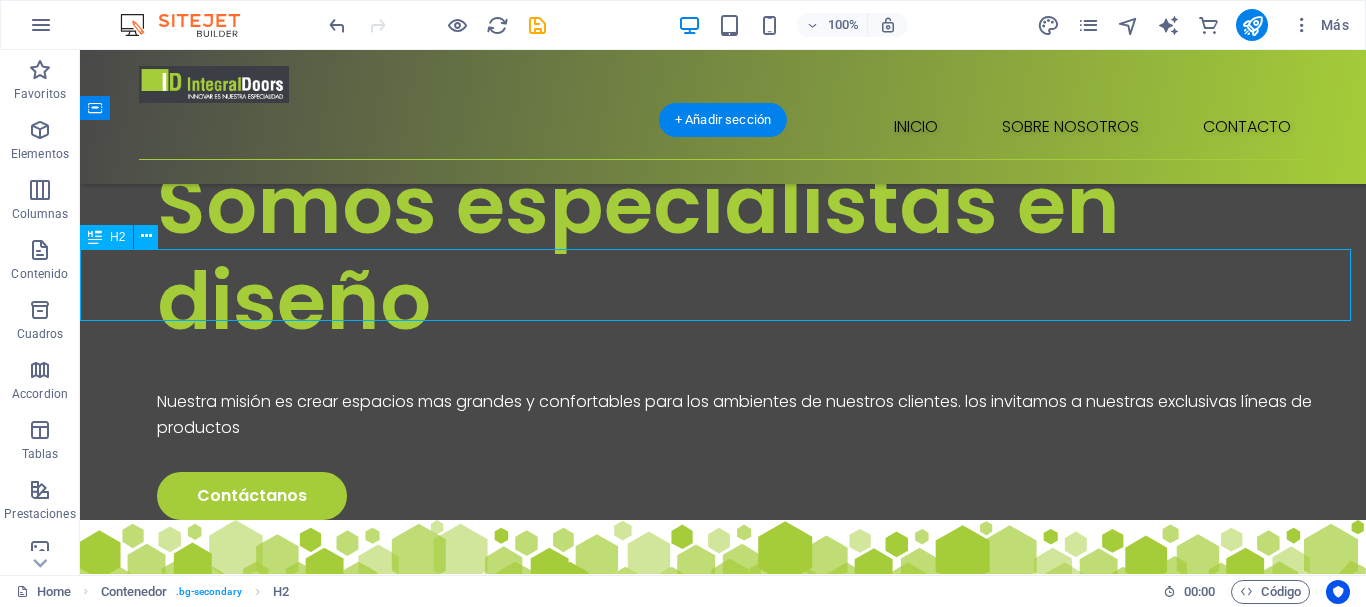 click on "About Us" at bounding box center (723, 1363) 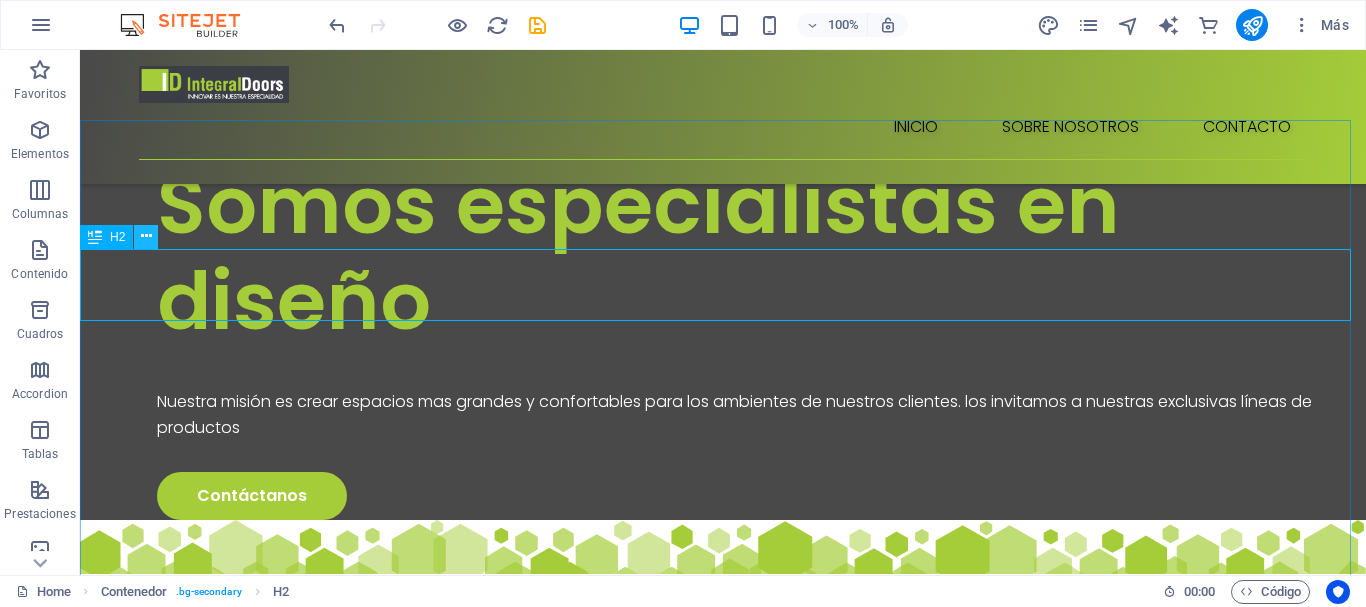 click at bounding box center [146, 236] 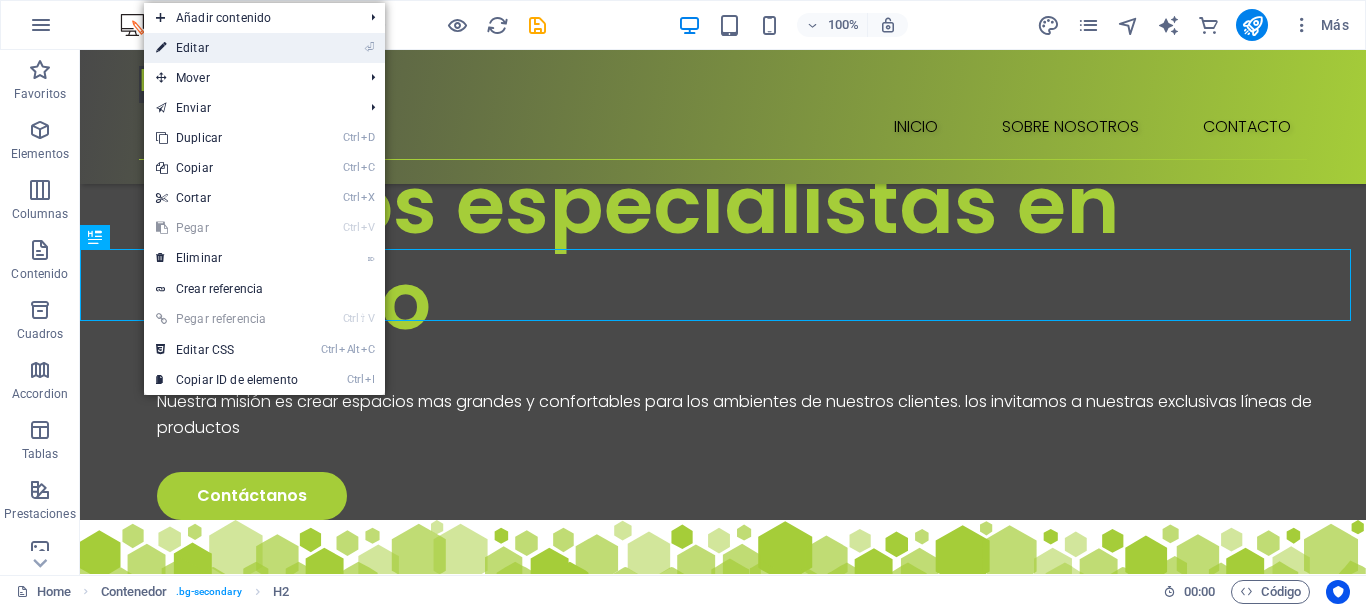 click on "⏎  Editar" at bounding box center [227, 48] 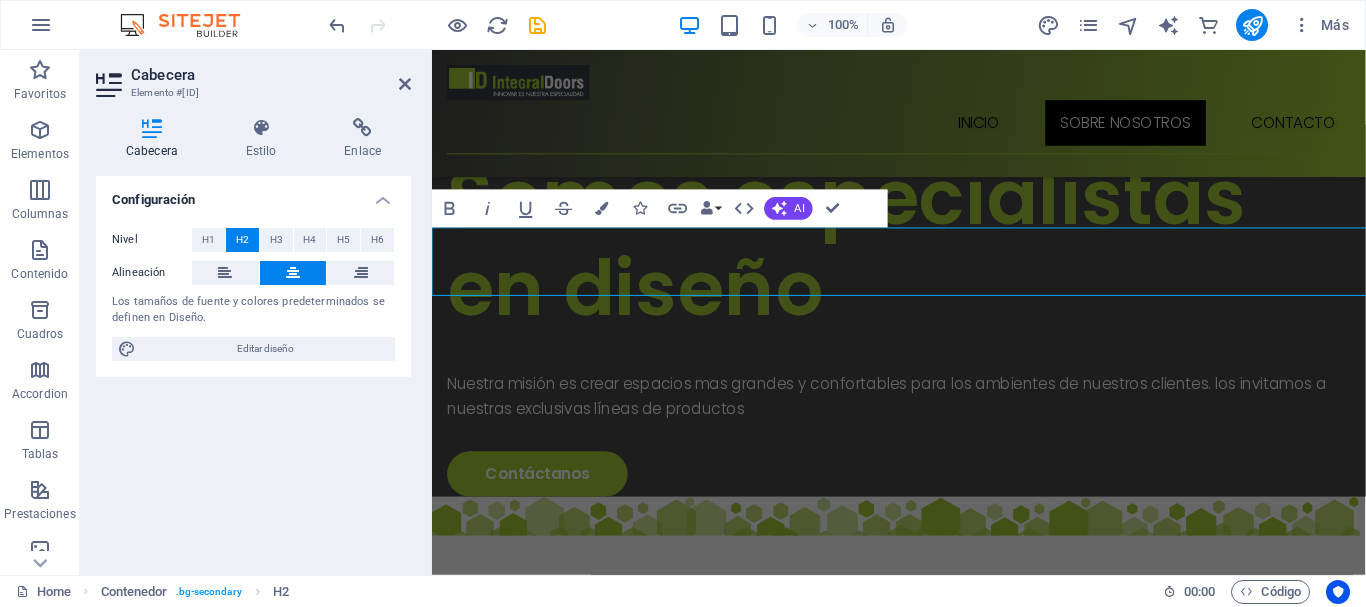 scroll, scrollTop: 1166, scrollLeft: 0, axis: vertical 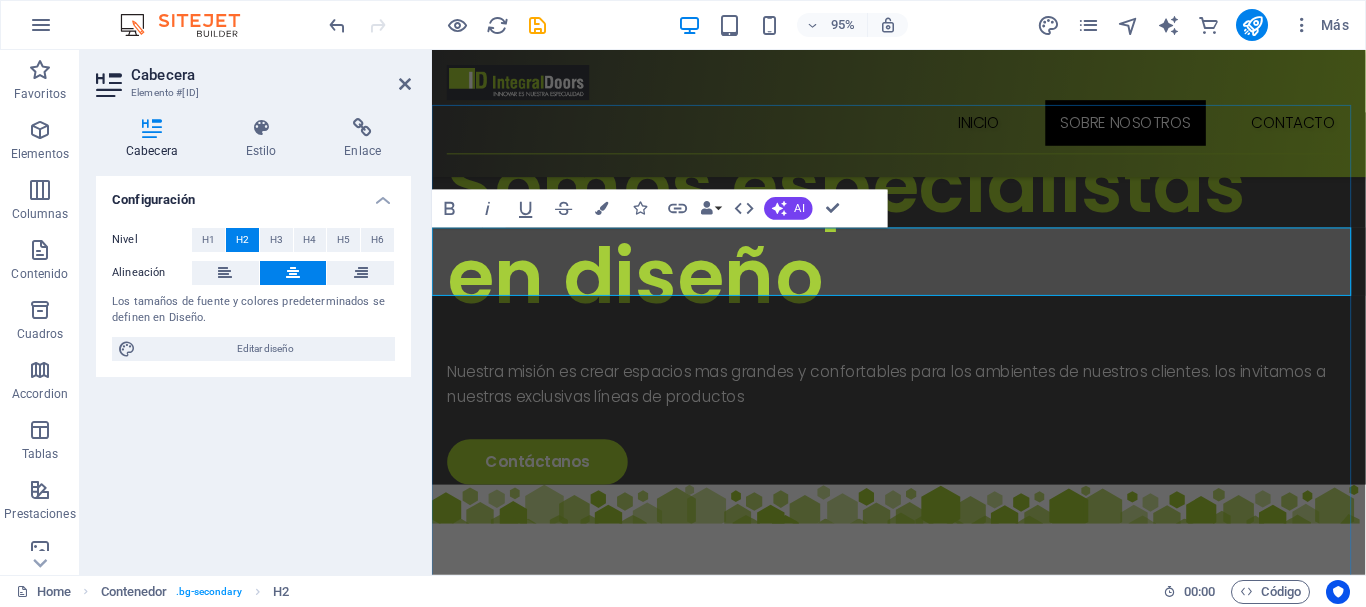 type 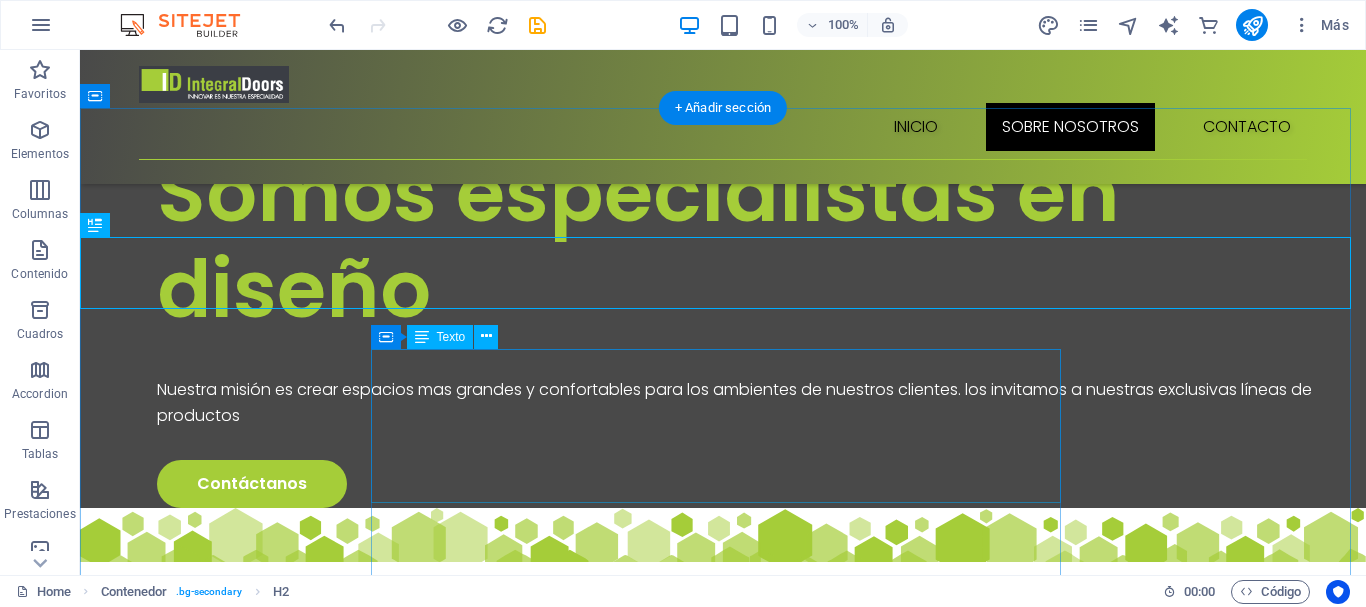click on "Lorem ipsum dolor sit amet, consectetur adipiscing elit, sed do eiusmod tempor incididunt ut labore et dolore magna aliqua. Ut enim ad minim veniam, quis nostrud exercitation ullamco laboris nisi ut aliquip ex ea commodo consequat. Duis aute irure dolor in reprehenderit in voluptate velit esse cillum dolore eu fugiat nulla pariatur. Excepteur sint occaecat cupidatat non proident, sunt in culpa qui officia deserunt mollit anim id est laborum." at bounding box center [723, 1465] 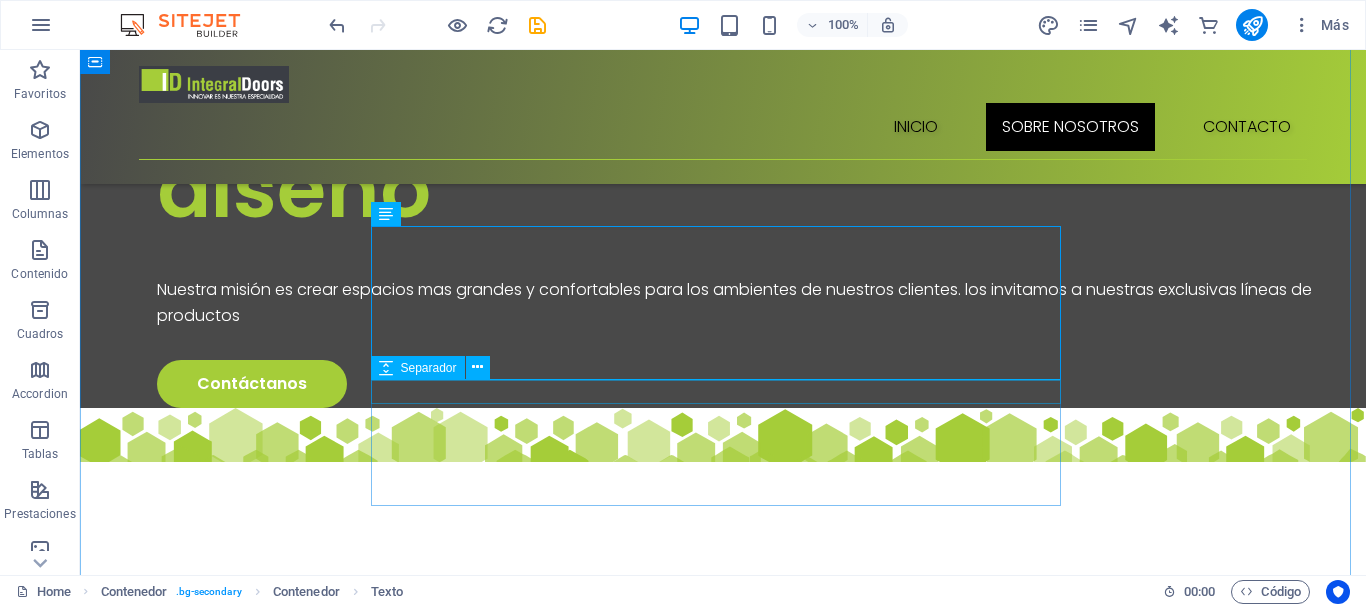 scroll, scrollTop: 1366, scrollLeft: 0, axis: vertical 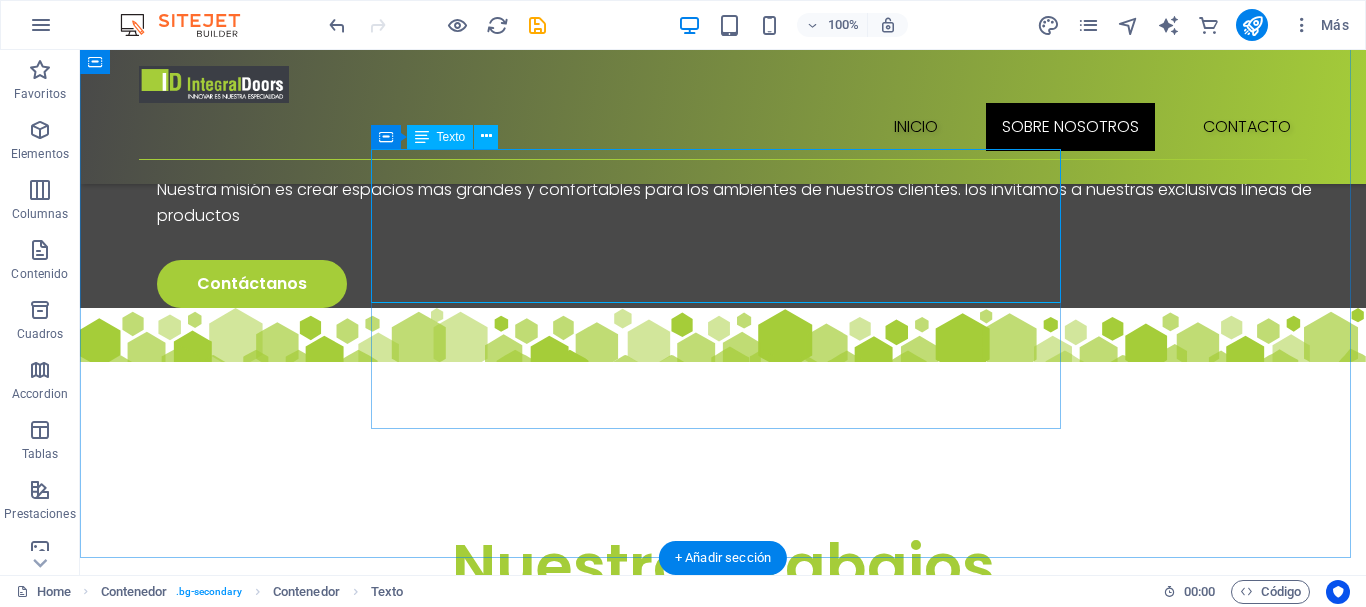 click on "Lorem ipsum dolor sit amet, consectetur adipiscing elit, sed do eiusmod tempor incididunt ut labore et dolore magna aliqua. Ut enim ad minim veniam, quis nostrud exercitation ullamco laboris nisi ut aliquip ex ea commodo consequat. Duis aute irure dolor in reprehenderit in voluptate velit esse cillum dolore eu fugiat nulla pariatur. Excepteur sint occaecat cupidatat non proident, sunt in culpa qui officia deserunt mollit anim id est laborum." at bounding box center (723, 1265) 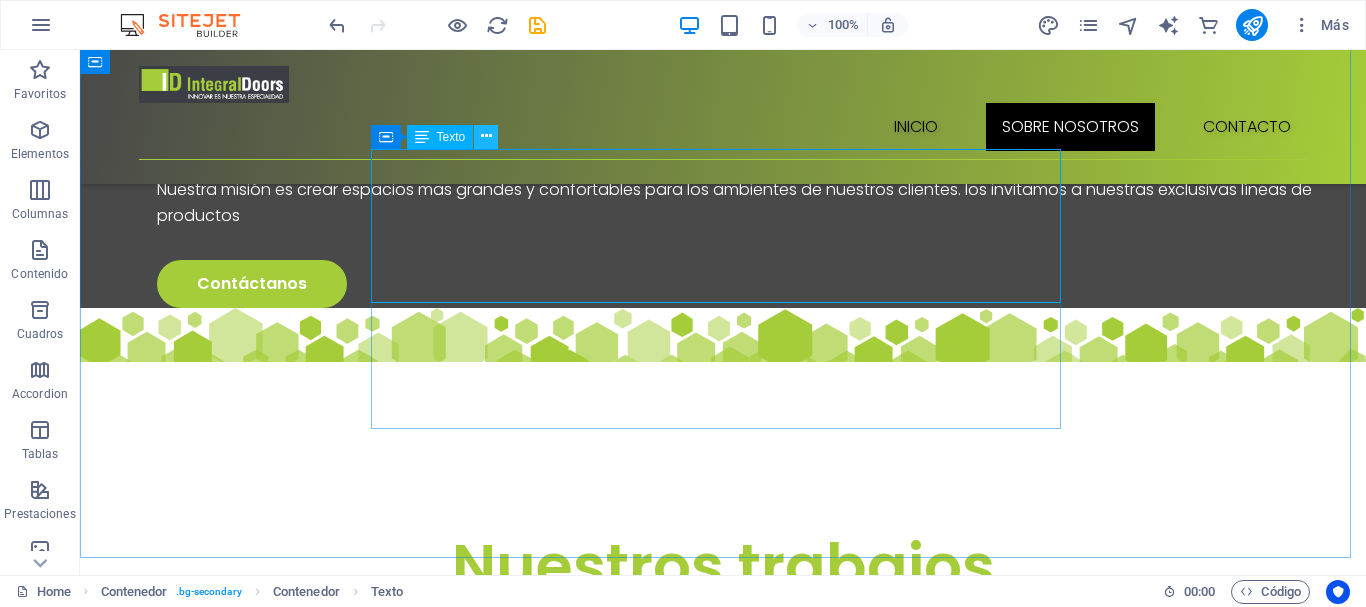 click at bounding box center (486, 136) 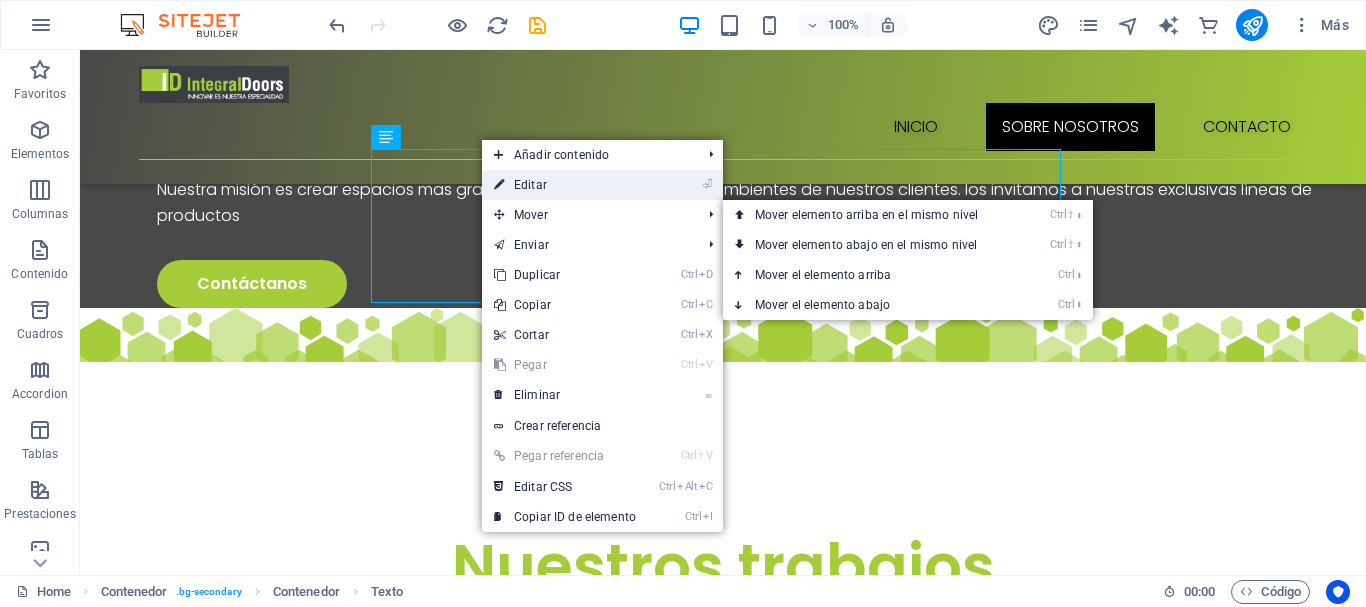 click on "⏎  Editar" at bounding box center (565, 185) 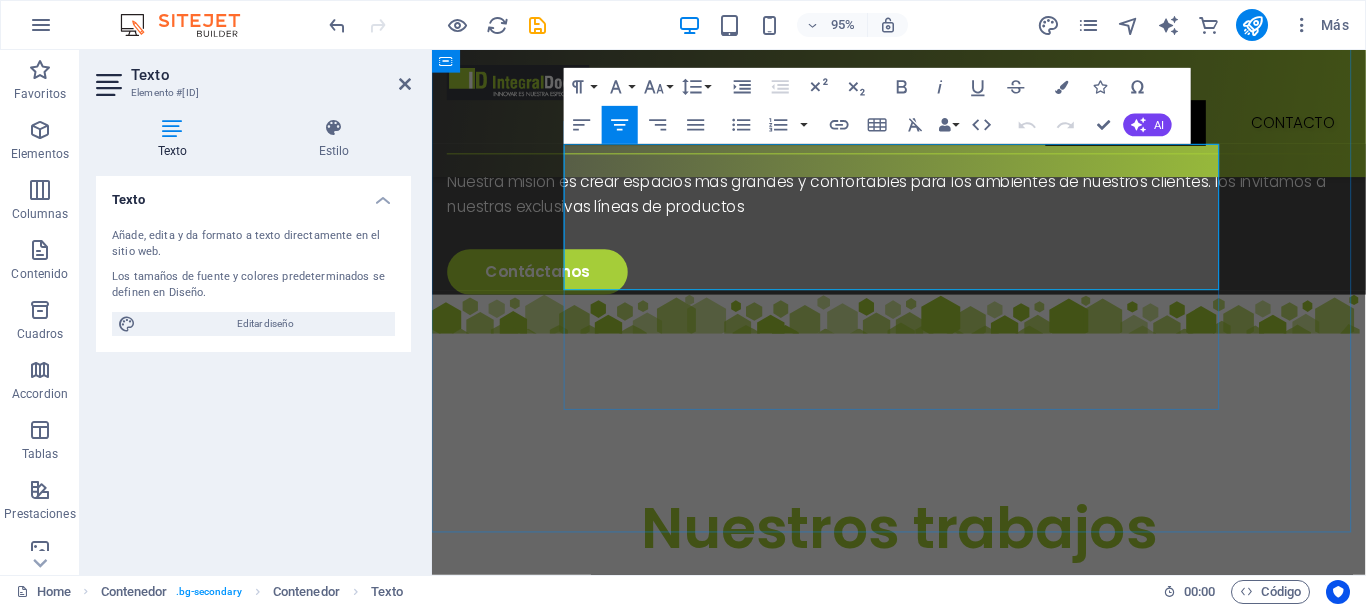 drag, startPoint x: 600, startPoint y: 164, endPoint x: 1043, endPoint y: 288, distance: 460.02716 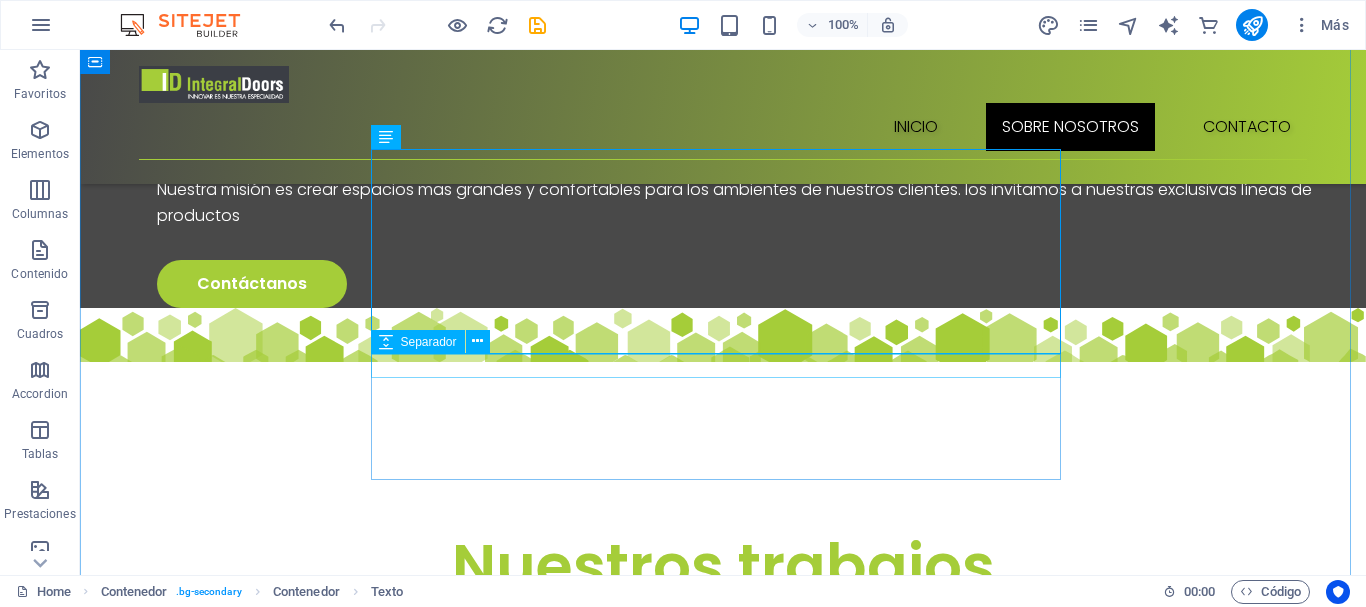 click at bounding box center [723, 1342] 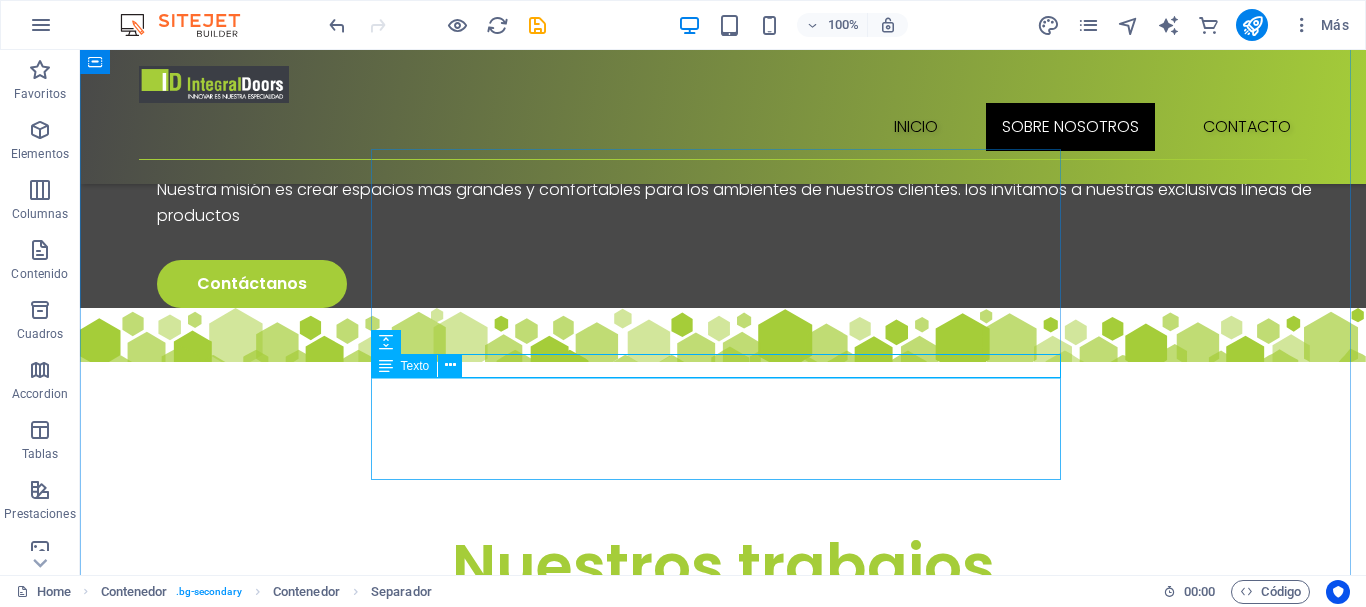 click on "Ut enim ad minim veniam, quis nostrud exercitation ullamco laboris nisi ut aliquip ex ea commodo consequat. Duis aute irure dolor in reprehenderit in voluptate velit esse cillum dolore eu fugiat nulla pariatur. Excepteur sint occaecat cupidatat non proident, sunt in culpa qui officia deserunt mollit anim id est laborum." at bounding box center [723, 1379] 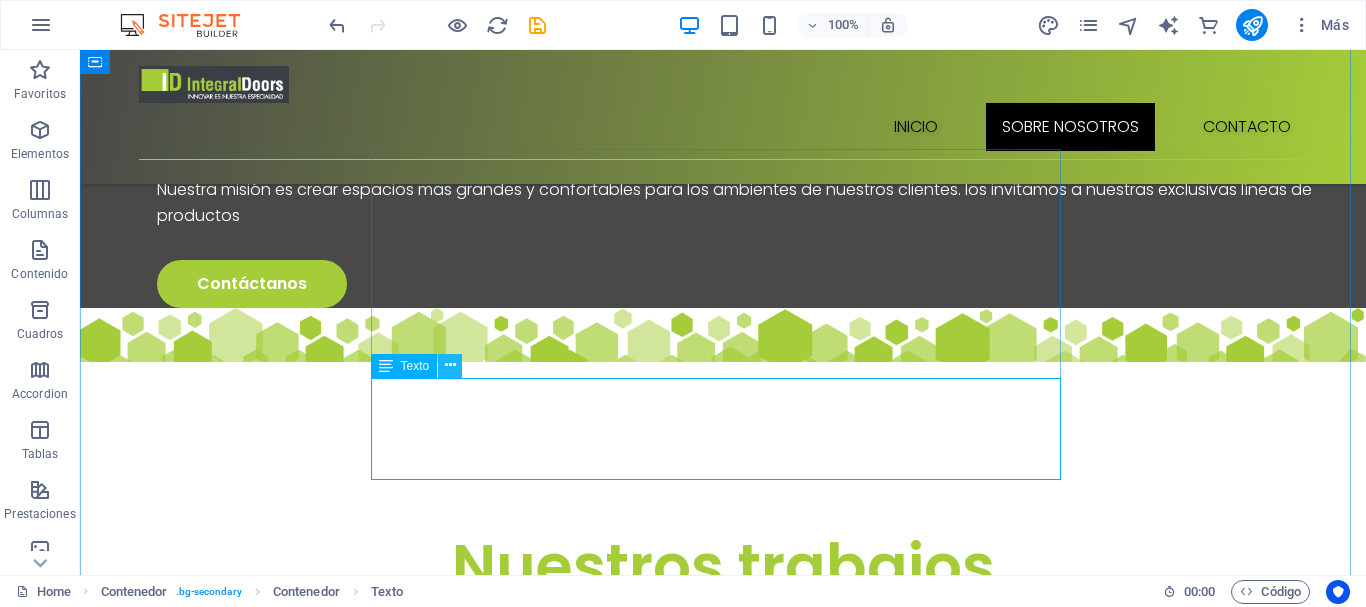 click at bounding box center (450, 365) 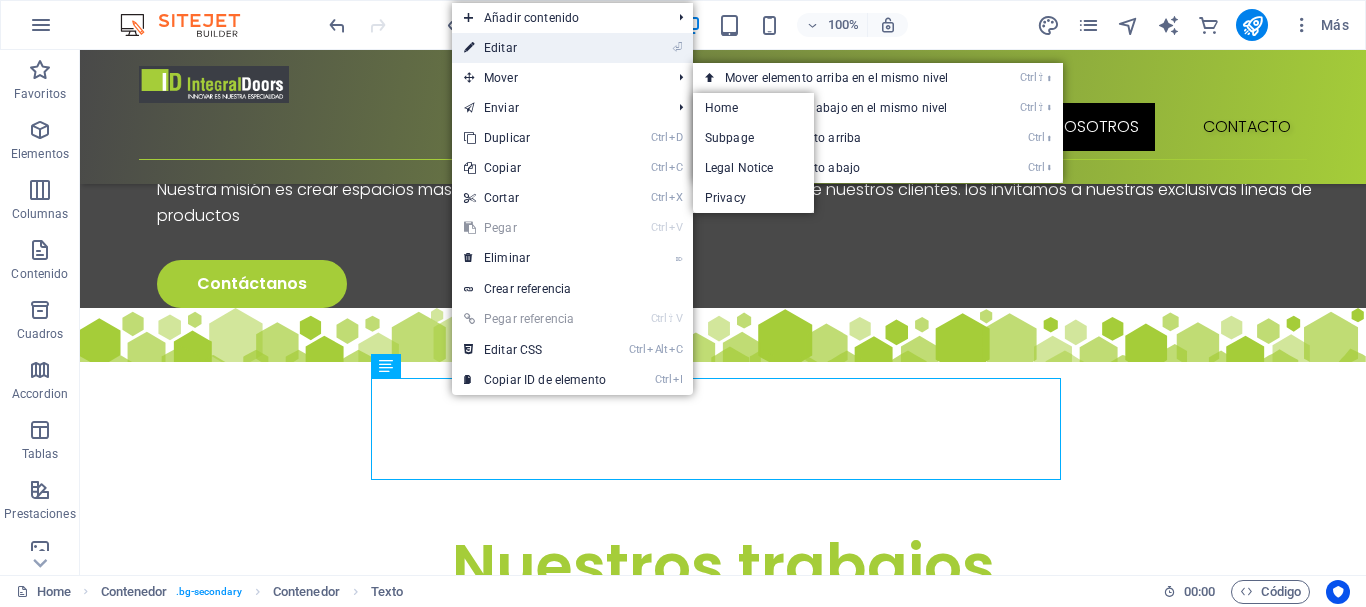 click on "⏎  Editar" at bounding box center (535, 48) 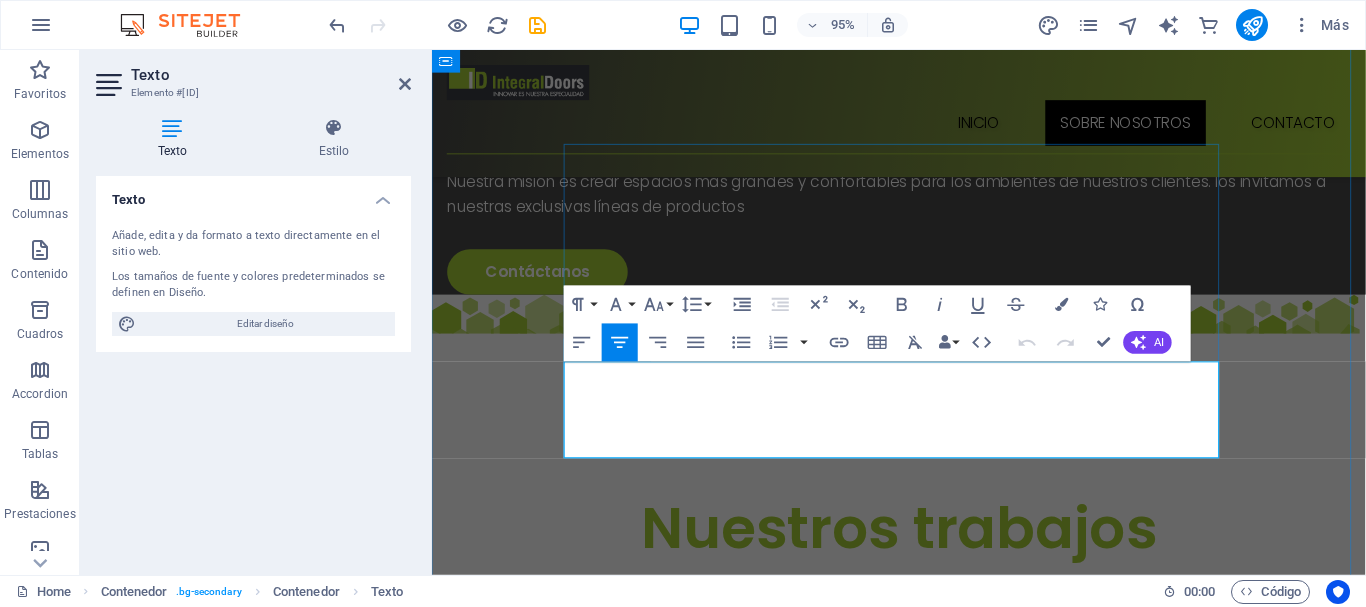 drag, startPoint x: 570, startPoint y: 392, endPoint x: 1182, endPoint y: 479, distance: 618.1529 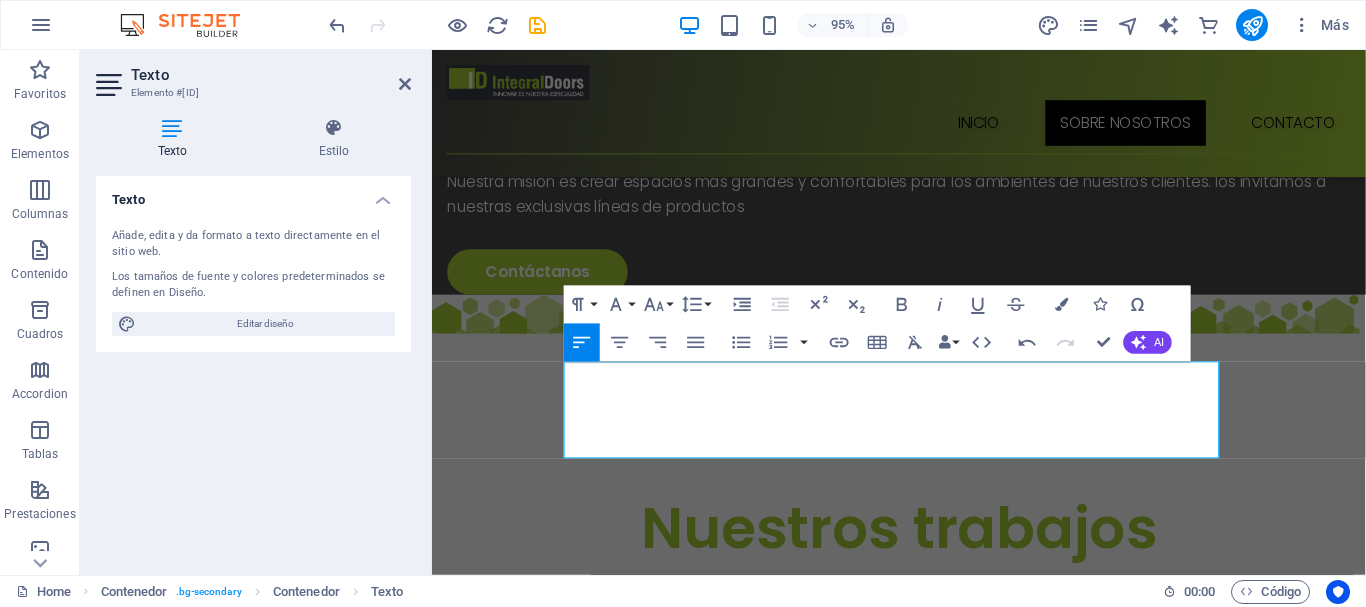 click on "Texto Añade, edita y da formato a texto directamente en el sitio web. Los tamaños de fuente y colores predeterminados se definen en Diseño. Editar diseño Alineación Alineado a la izquierda Centrado Alineado a la derecha" at bounding box center (253, 367) 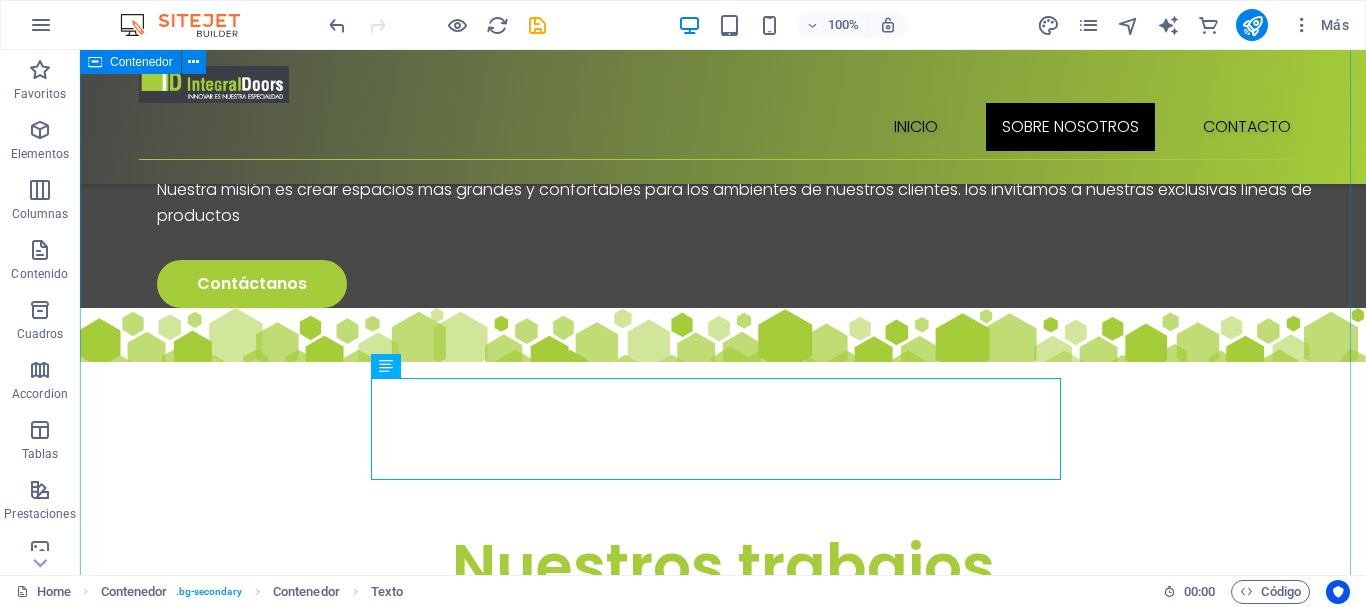 click on "Sobre nosotros En  IntegralDoors  llevamos la innovación como bandera. Nos especializamos en ofrecer soluciones que brindan  mayor amplitud y confort  para dormitorios y vestidores, combinando diseño, funcionalidad y calidad en cada uno de nuestros productos. Desde nuestros inicios, trabajamos con un objetivo claro: transformar los espacios con puertas y sistemas que no solo optimicen el ambiente, sino que también aporten estilo y practicidad. Creemos que cada detalle cuenta, por eso desarrollamos productos que se adaptan a las necesidades de cada cliente. Contamos con una sólida  red de distribuidores oficiales  en Buenos Aires y el resto del país, lo que nos permite llevar nuestras soluciones a todo el territorio argentino a través de locales exclusivos y representantes confiables. Innovar es nuestra especialidad . Y día a día lo demostramos." at bounding box center [723, 1272] 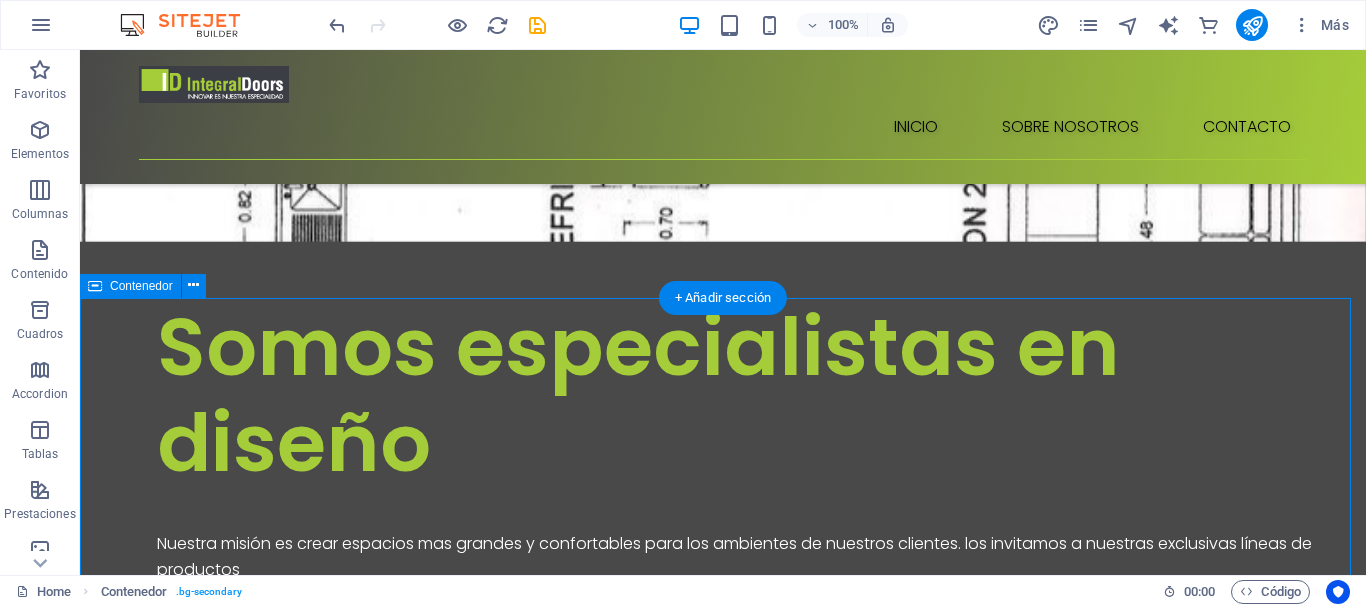 scroll, scrollTop: 966, scrollLeft: 0, axis: vertical 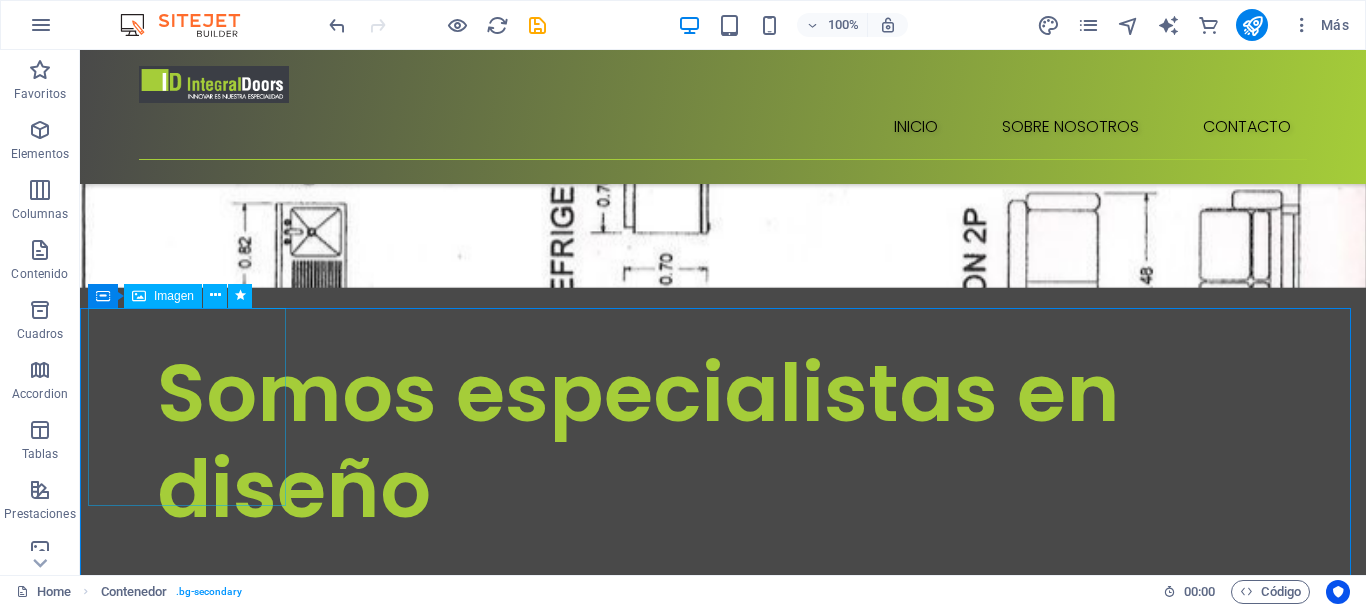 click on "Imagen" at bounding box center (174, 296) 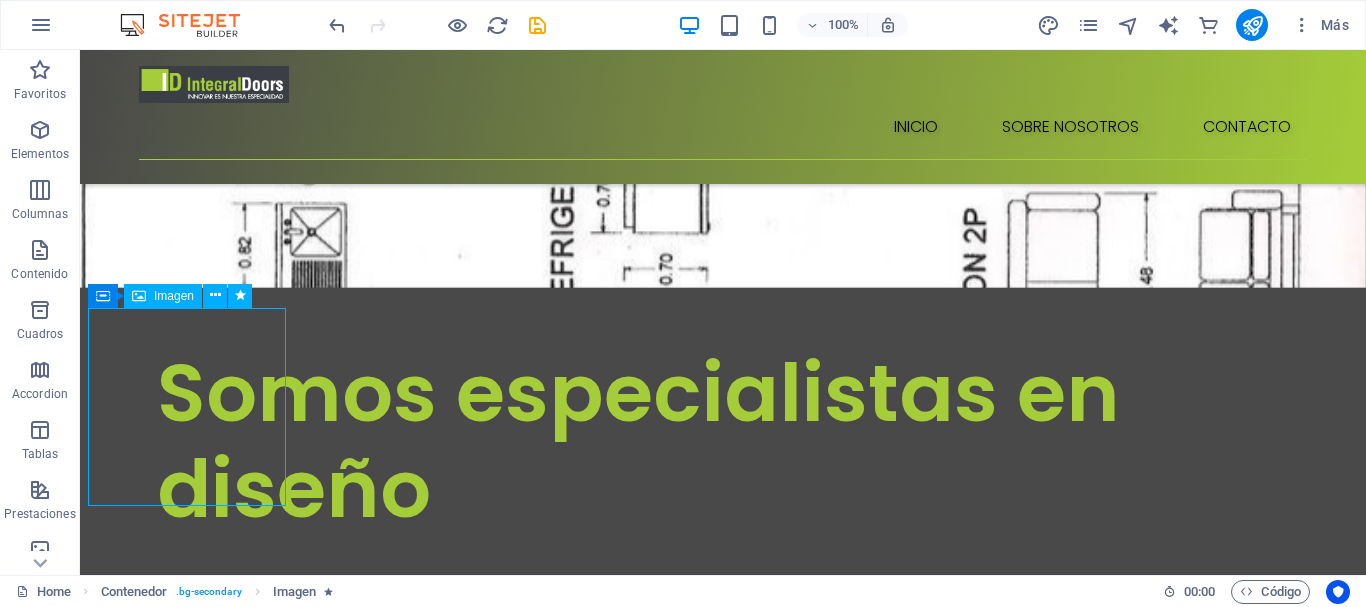 click on "Imagen" at bounding box center (174, 296) 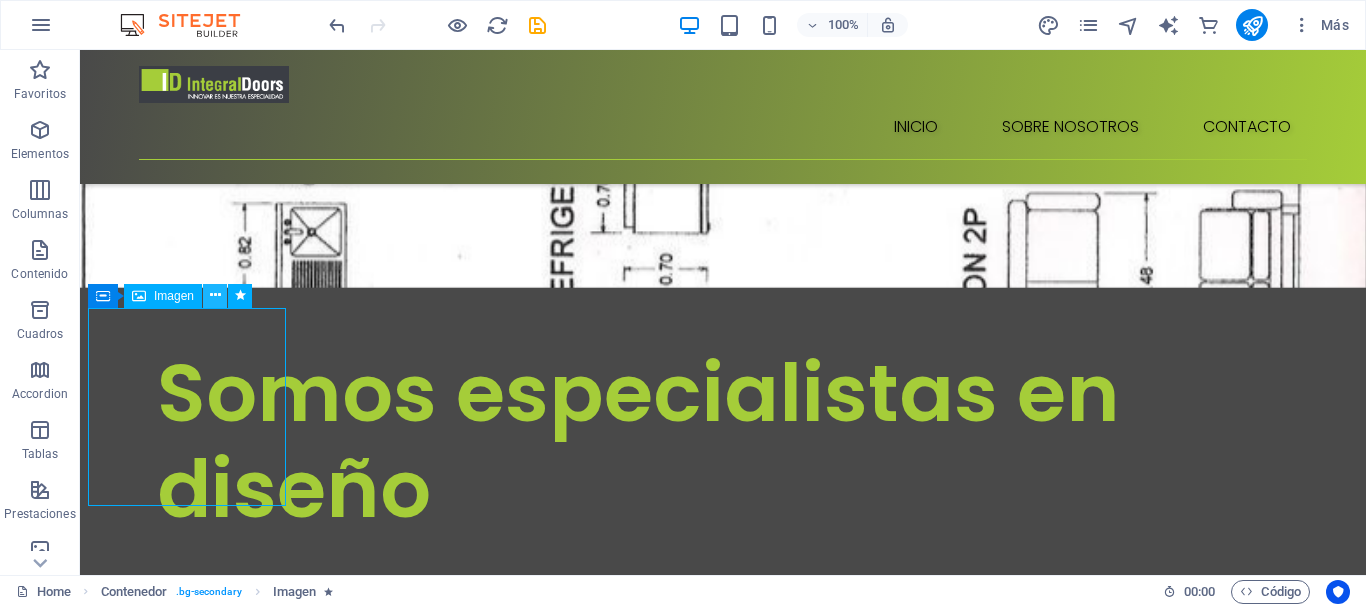 click at bounding box center (215, 295) 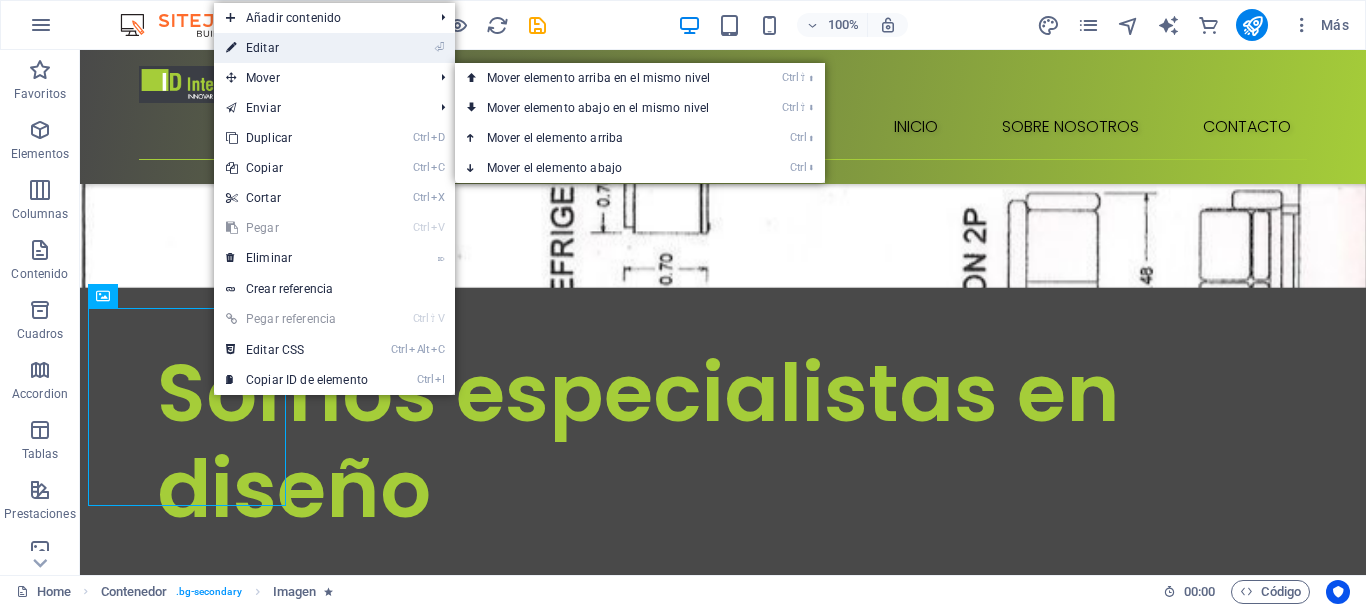 click on "⏎  Editar" at bounding box center [297, 48] 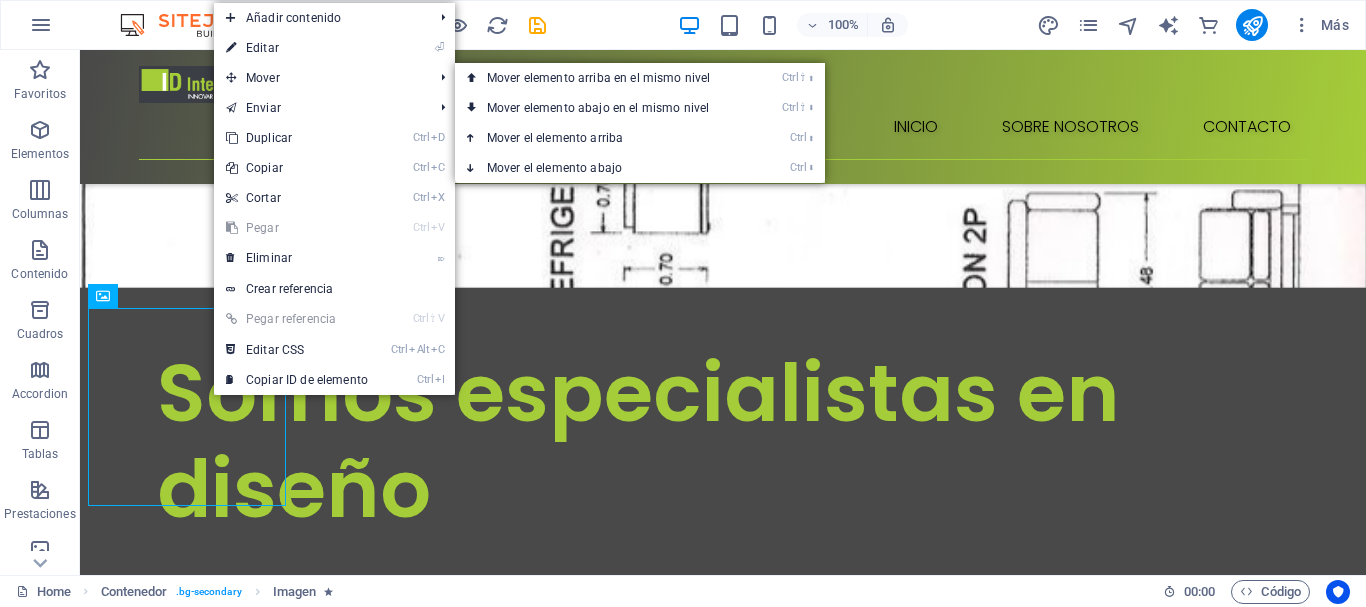 select on "px" 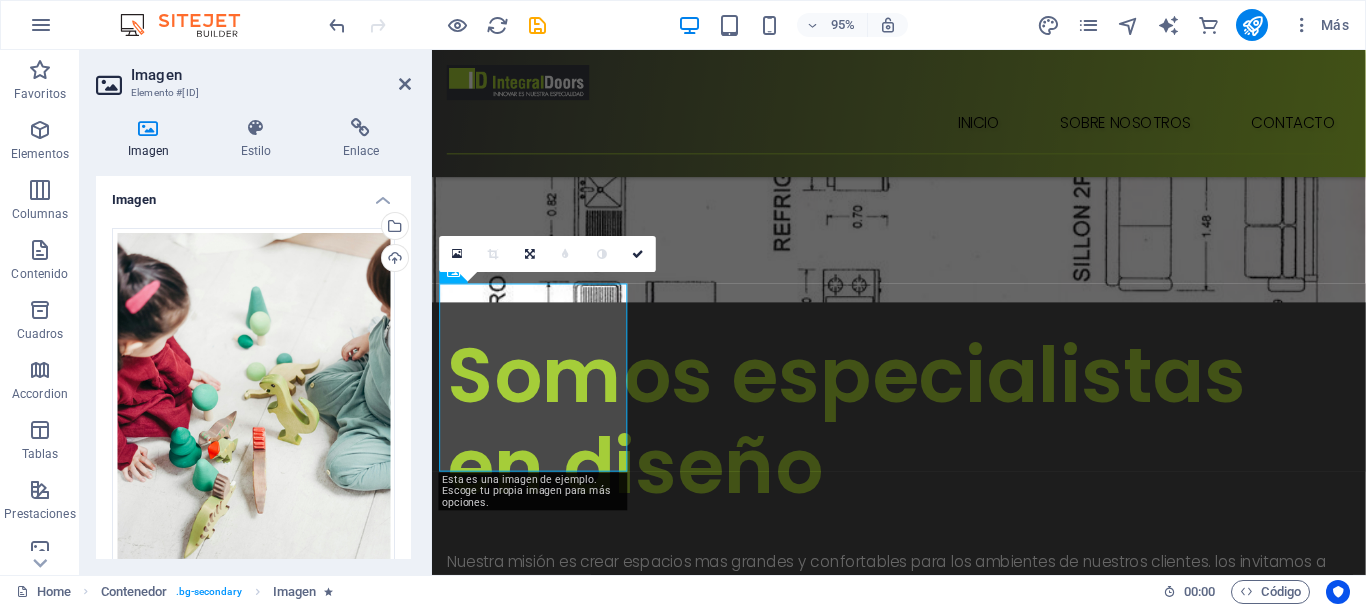 scroll, scrollTop: 978, scrollLeft: 0, axis: vertical 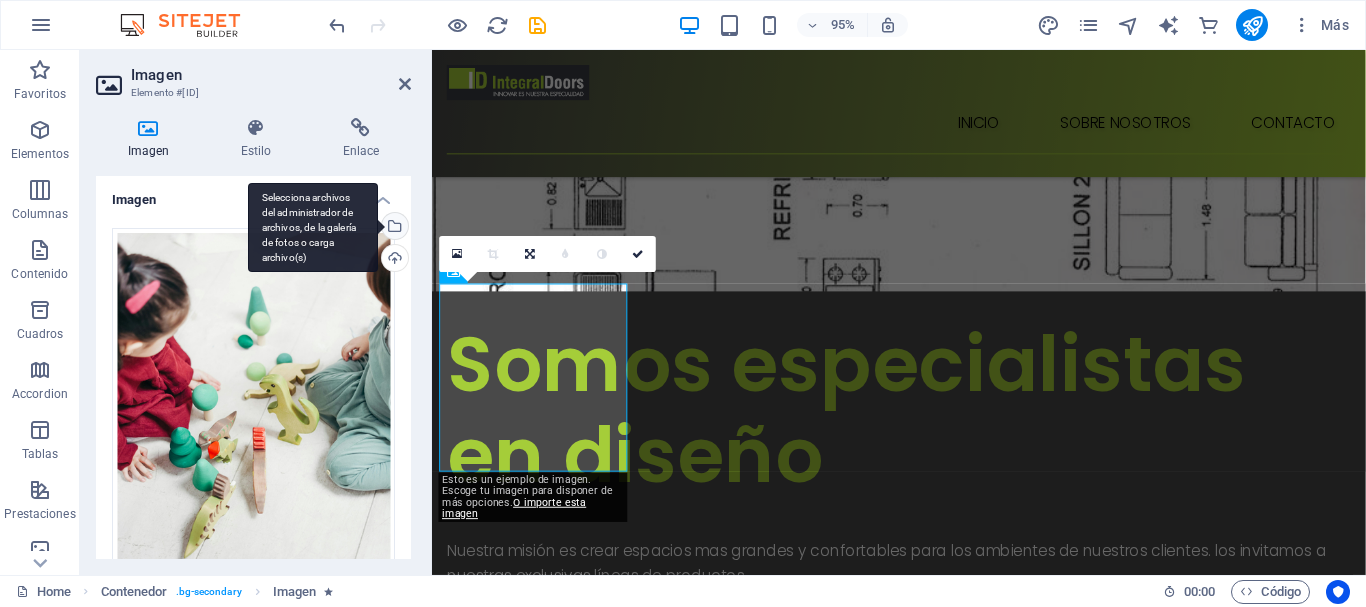 click on "Selecciona archivos del administrador de archivos, de la galería de fotos o carga archivo(s)" at bounding box center (393, 228) 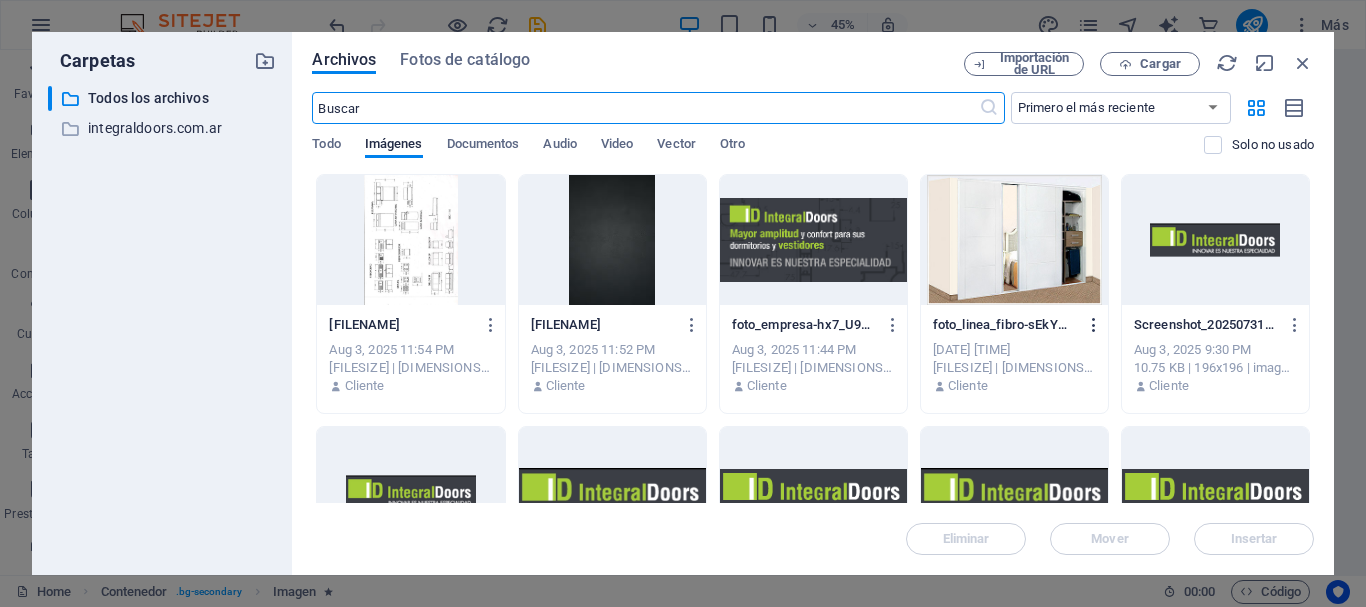 drag, startPoint x: 1041, startPoint y: 274, endPoint x: 1074, endPoint y: 320, distance: 56.61272 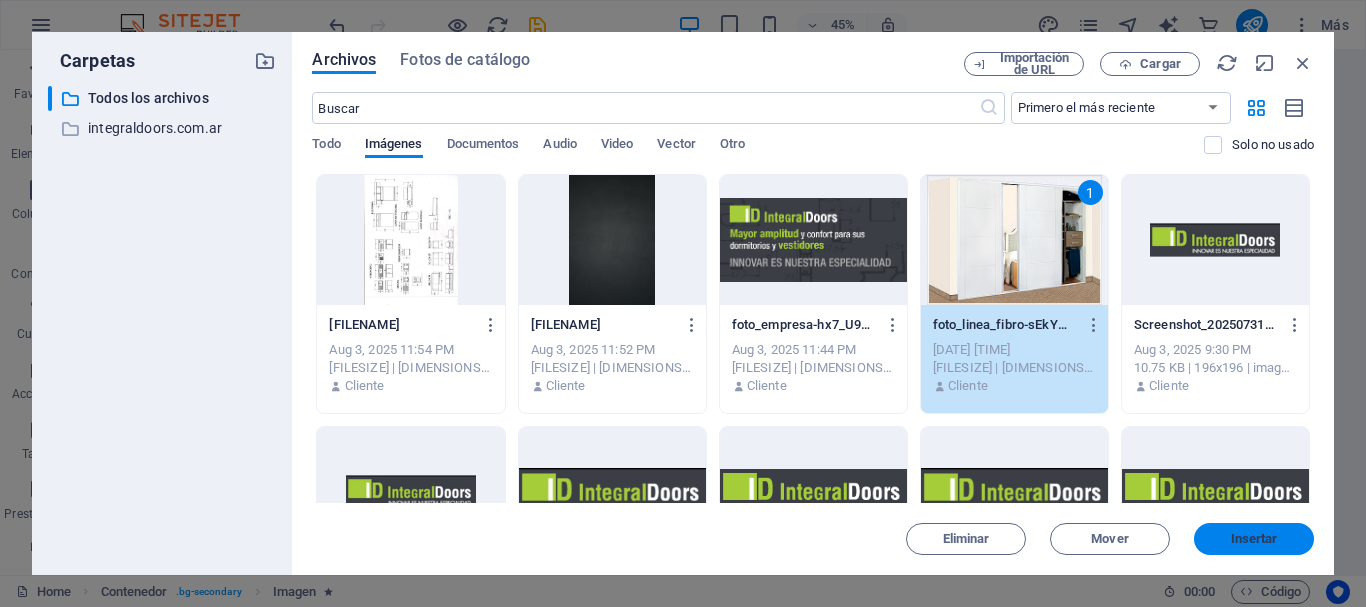 drag, startPoint x: 1239, startPoint y: 540, endPoint x: 806, endPoint y: 515, distance: 433.7211 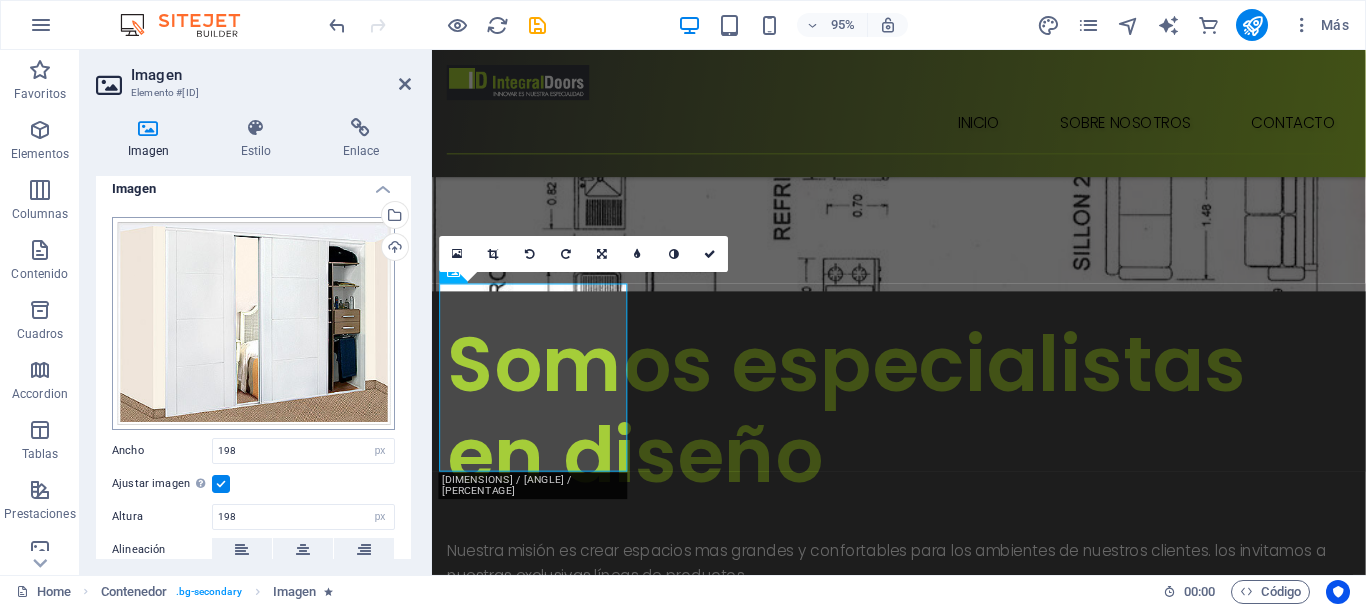 scroll, scrollTop: 0, scrollLeft: 0, axis: both 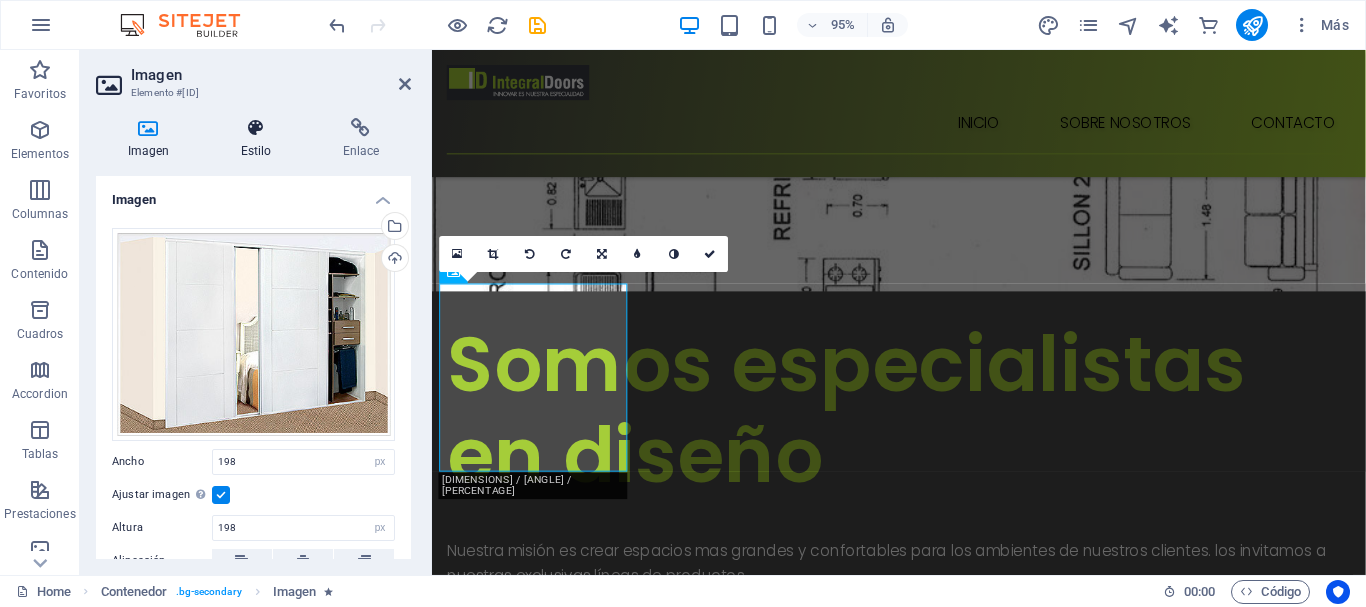 click on "Estilo" at bounding box center (260, 139) 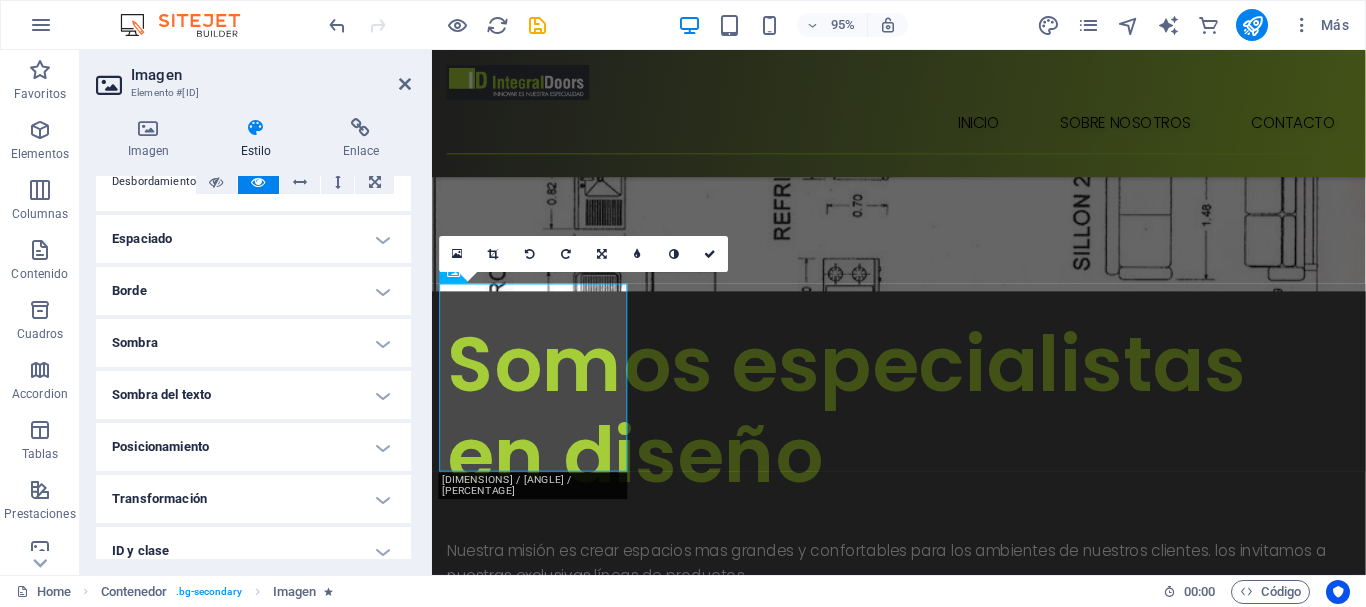 scroll, scrollTop: 0, scrollLeft: 0, axis: both 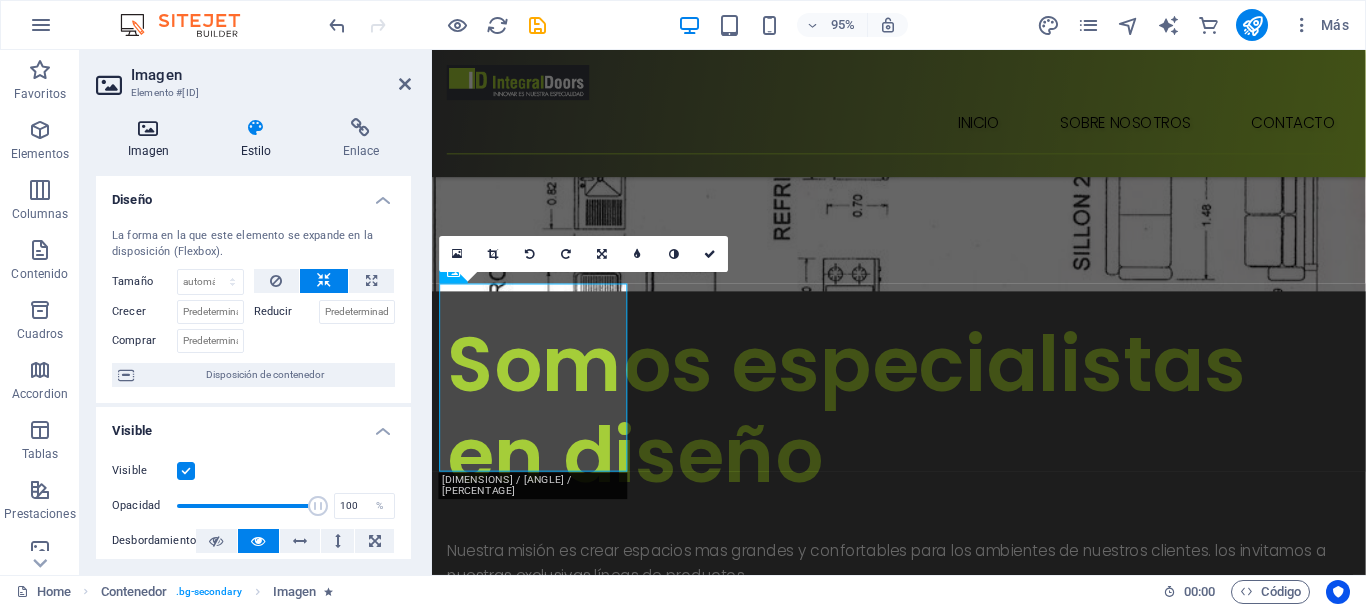 click on "Imagen" at bounding box center [152, 139] 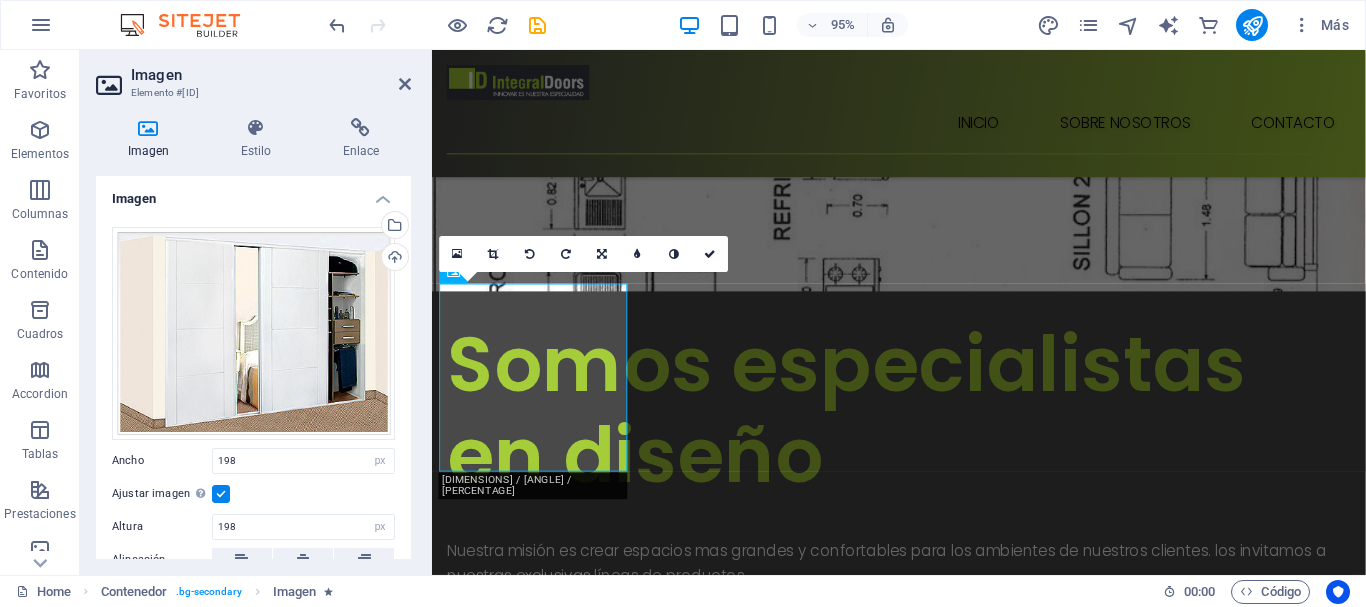 scroll, scrollTop: 0, scrollLeft: 0, axis: both 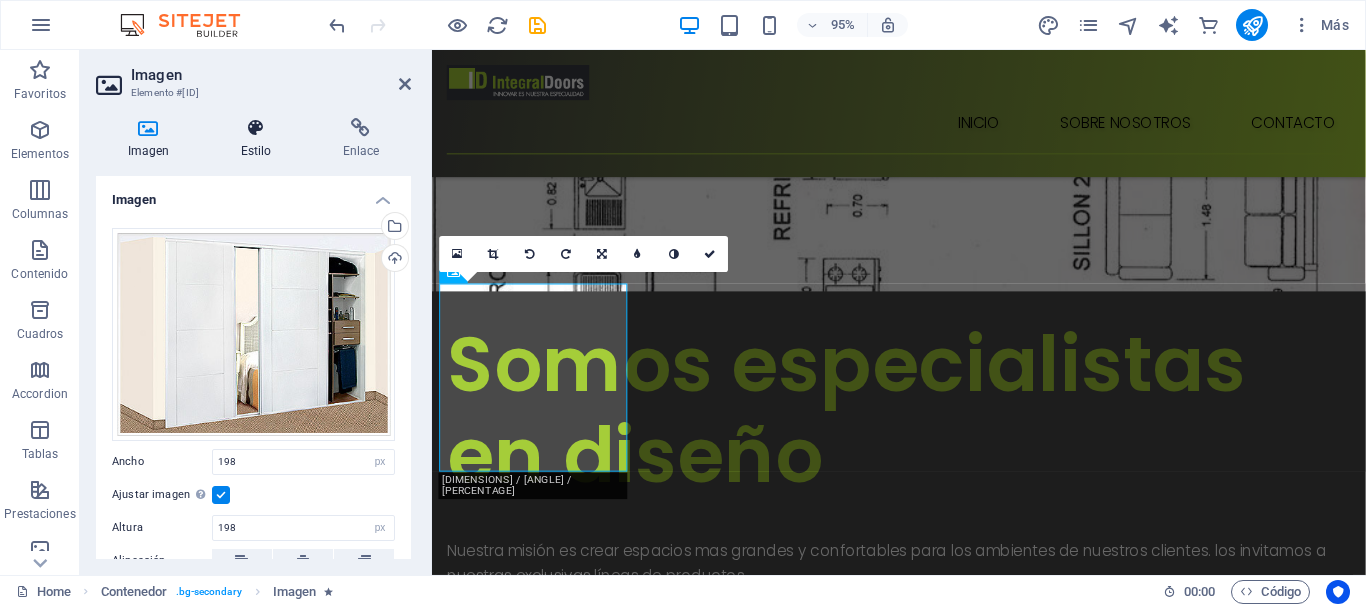 click at bounding box center (256, 128) 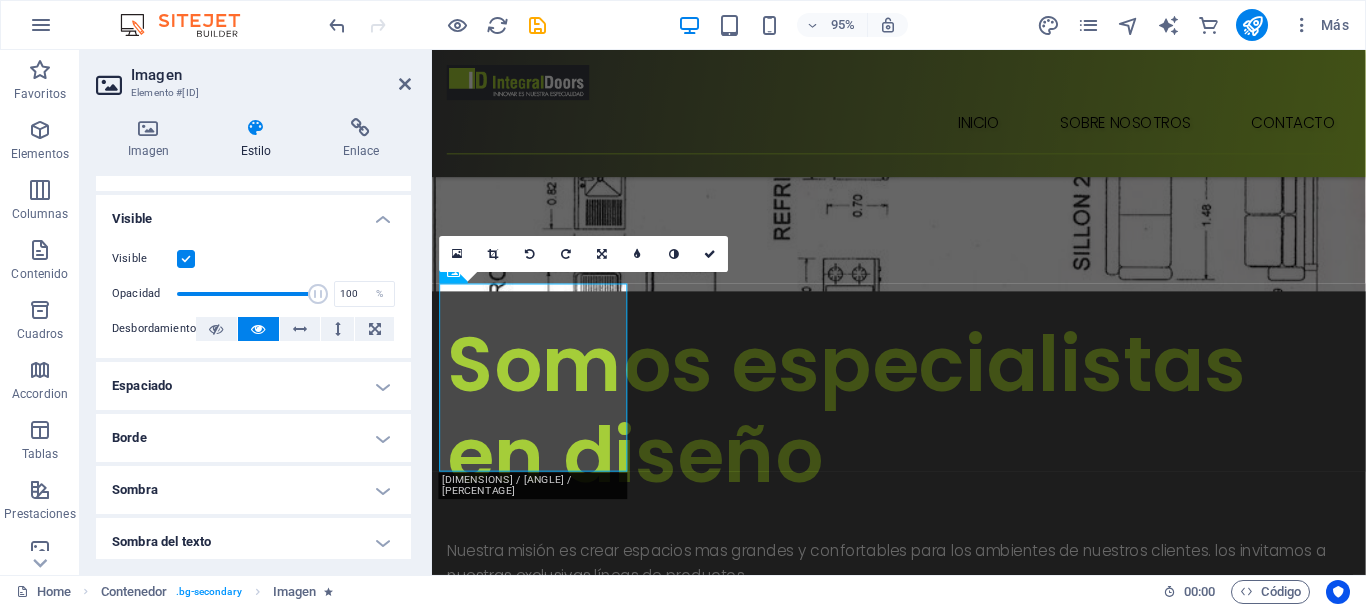 scroll, scrollTop: 179, scrollLeft: 0, axis: vertical 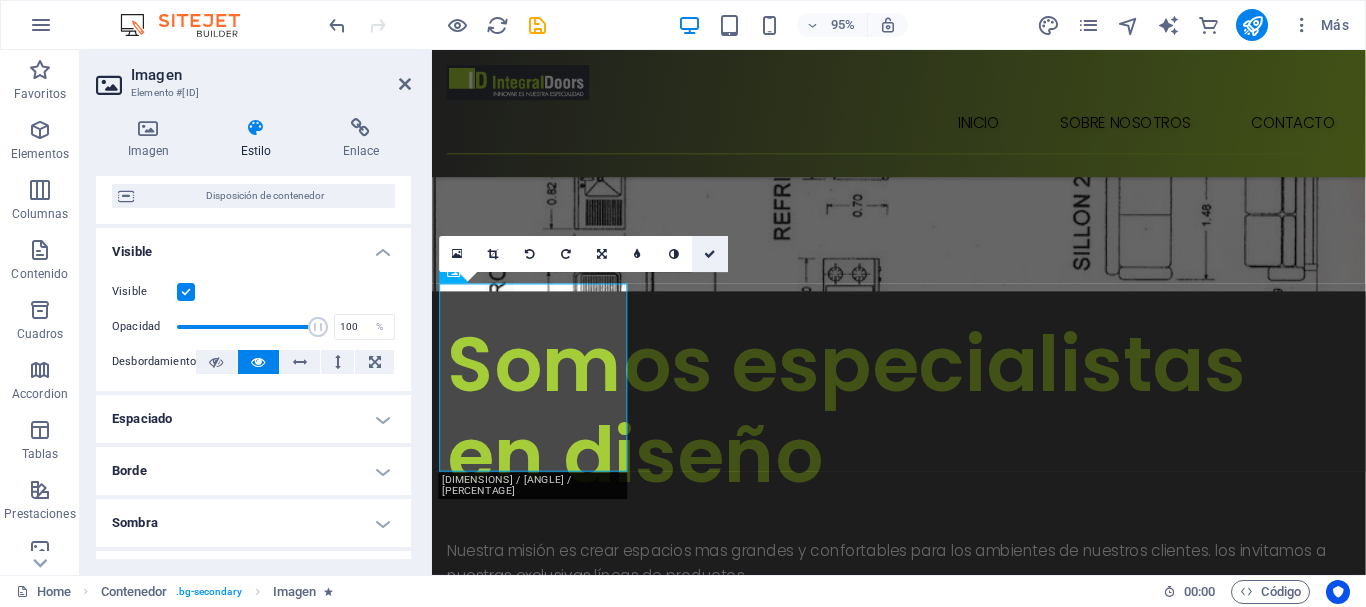 click at bounding box center (711, 254) 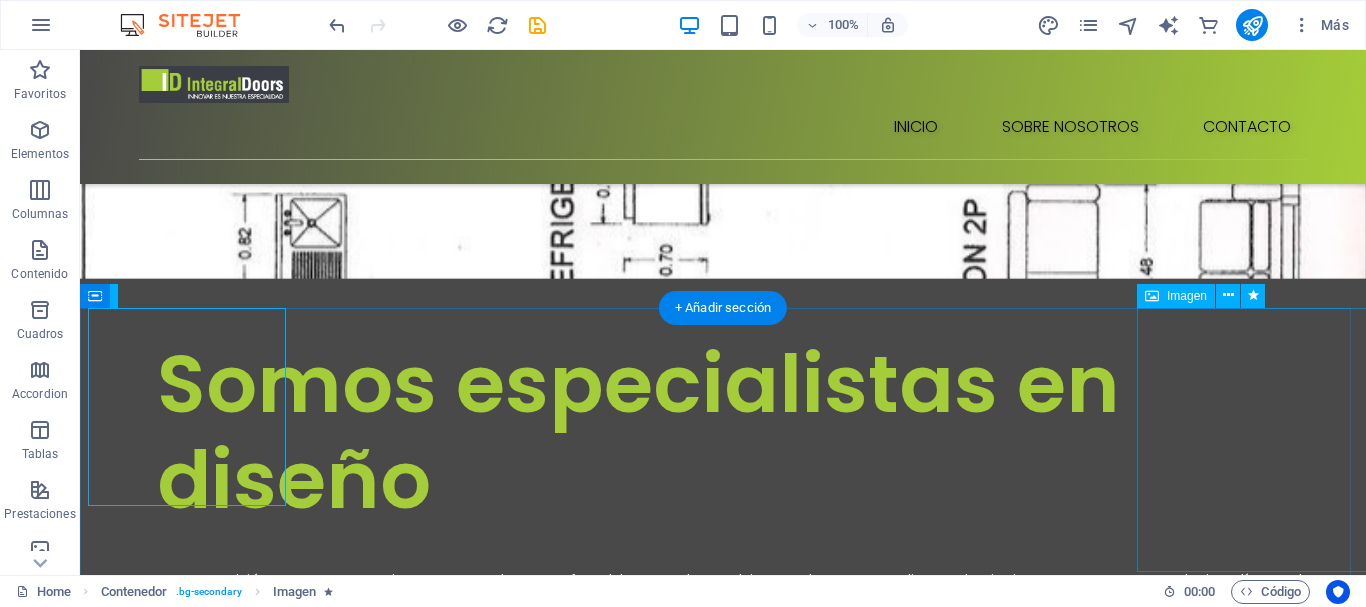 scroll, scrollTop: 966, scrollLeft: 0, axis: vertical 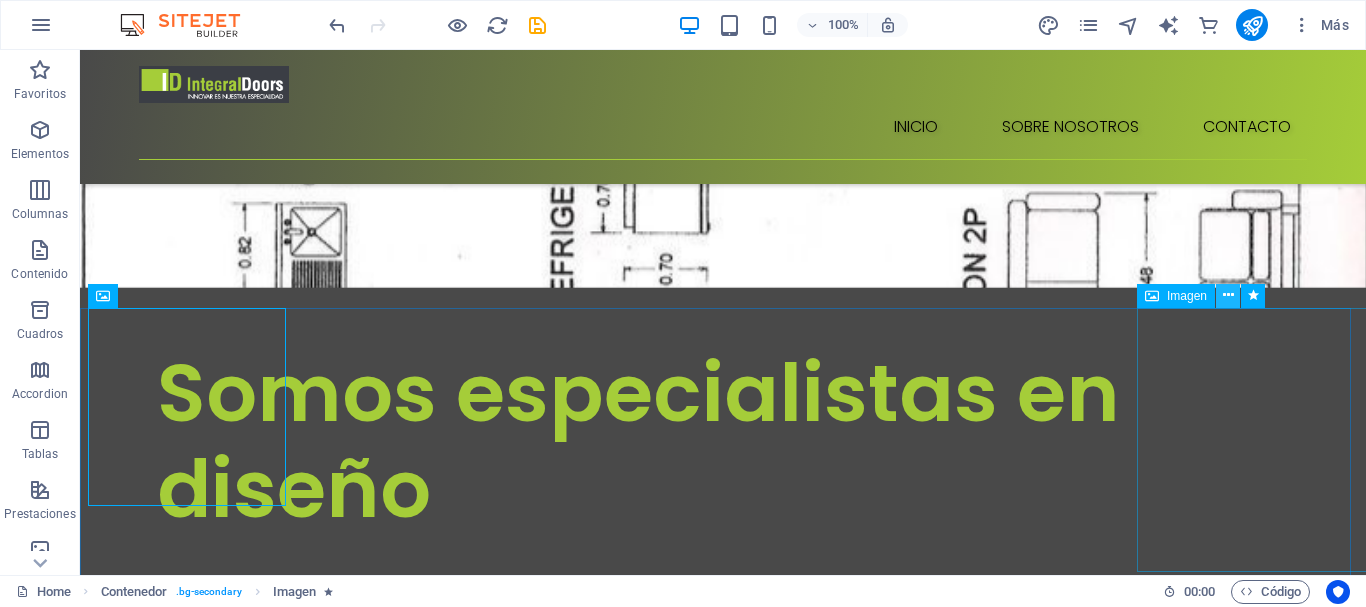 click at bounding box center [1228, 295] 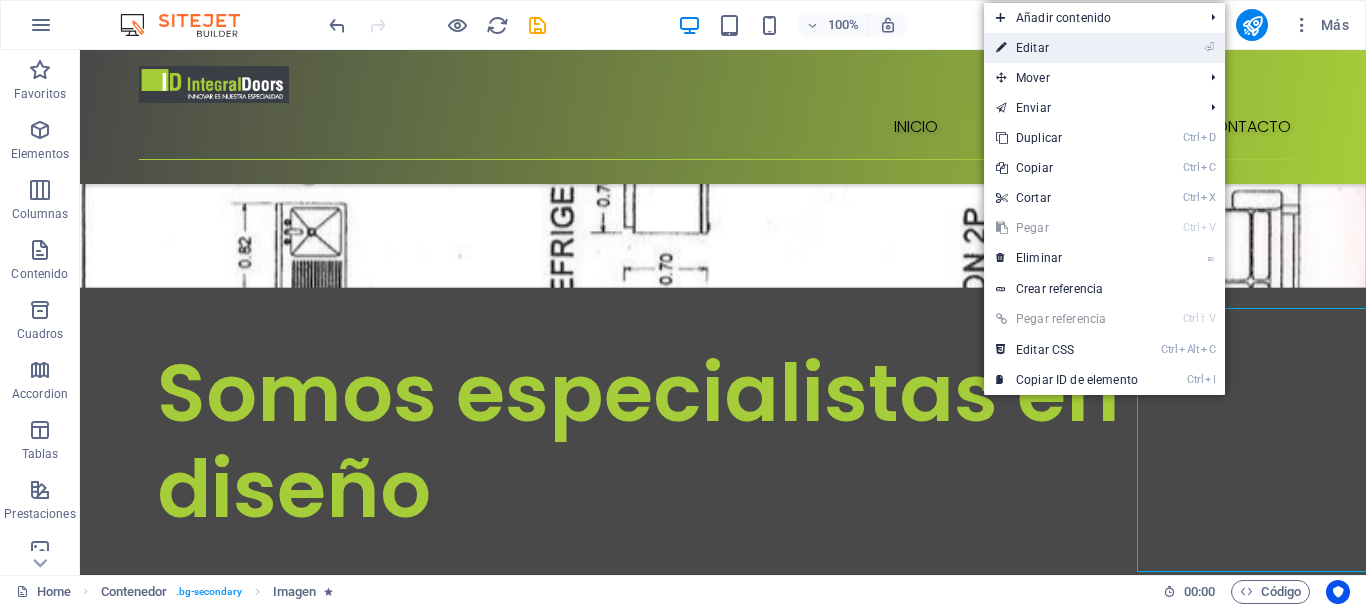 click on "⏎  Editar" at bounding box center (1067, 48) 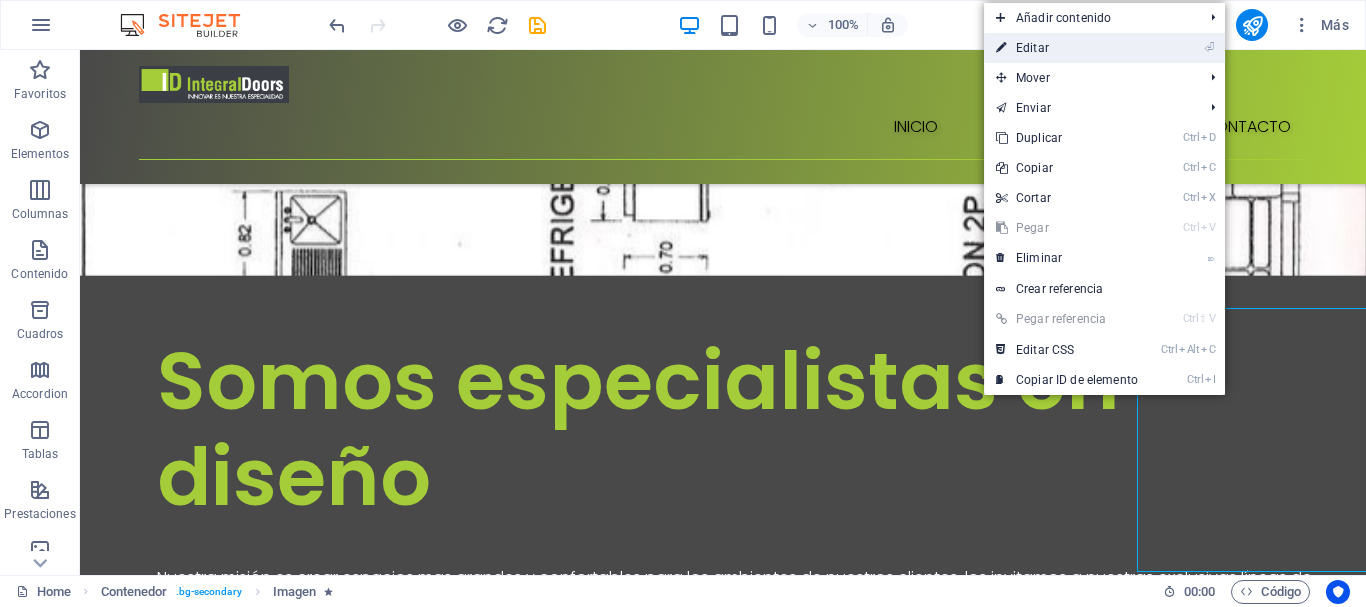 select on "px" 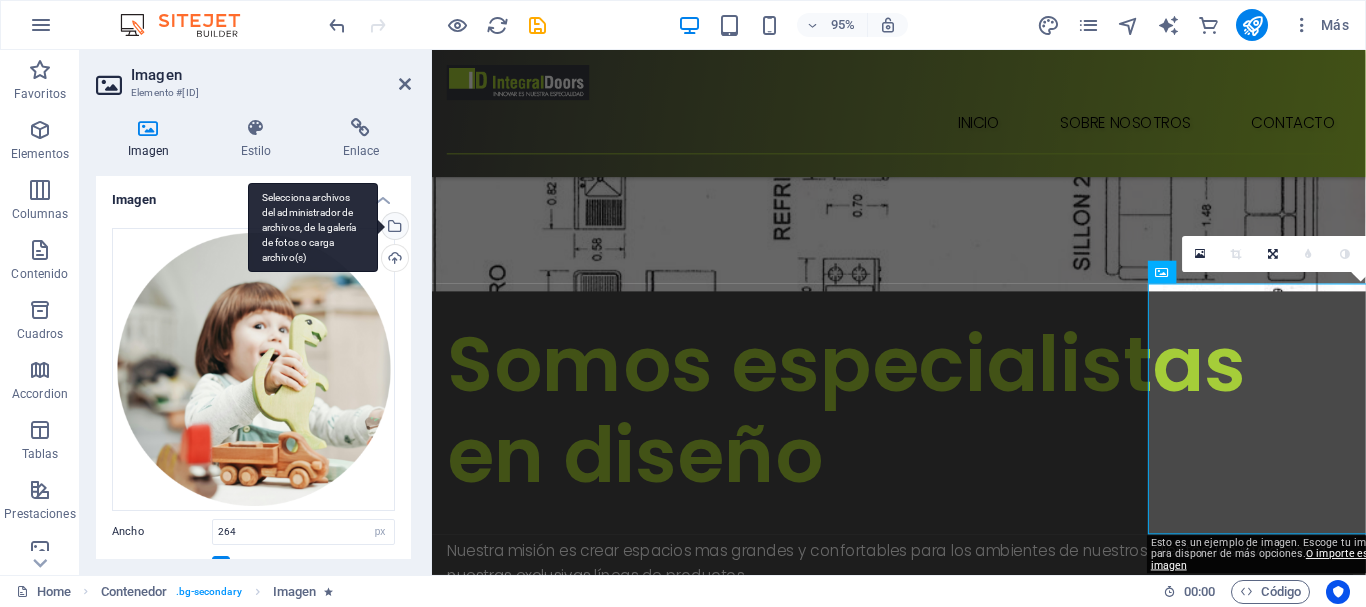 click on "Selecciona archivos del administrador de archivos, de la galería de fotos o carga archivo(s)" at bounding box center [313, 228] 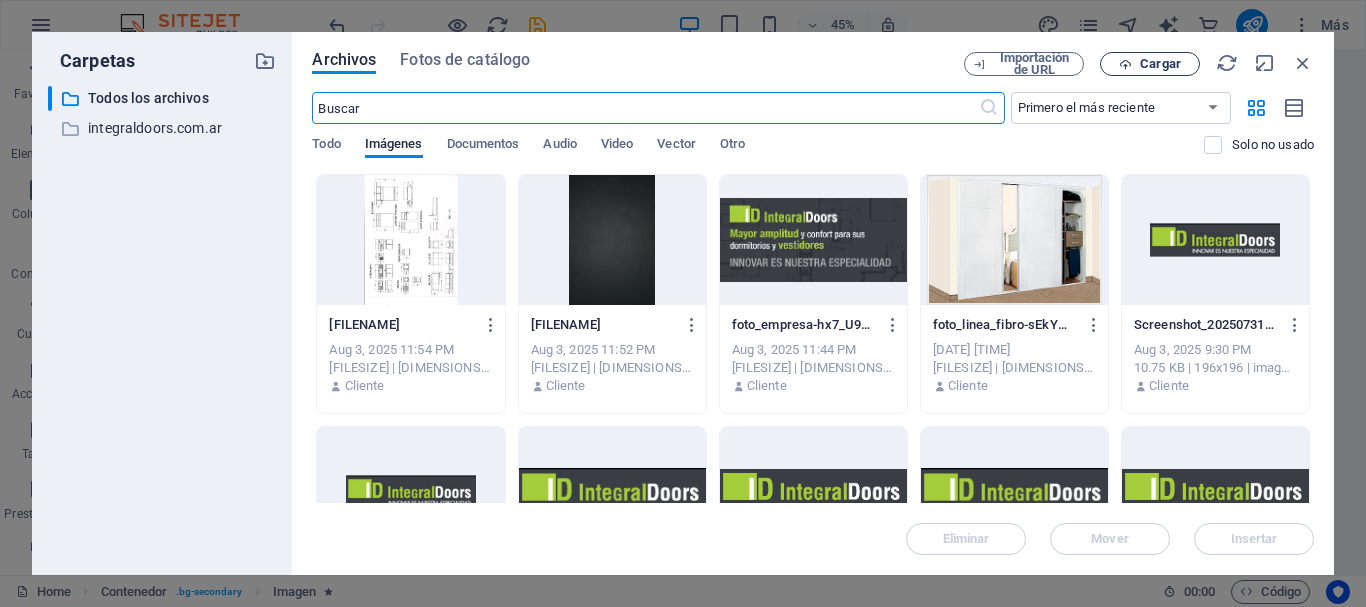 click on "Cargar" at bounding box center [1160, 64] 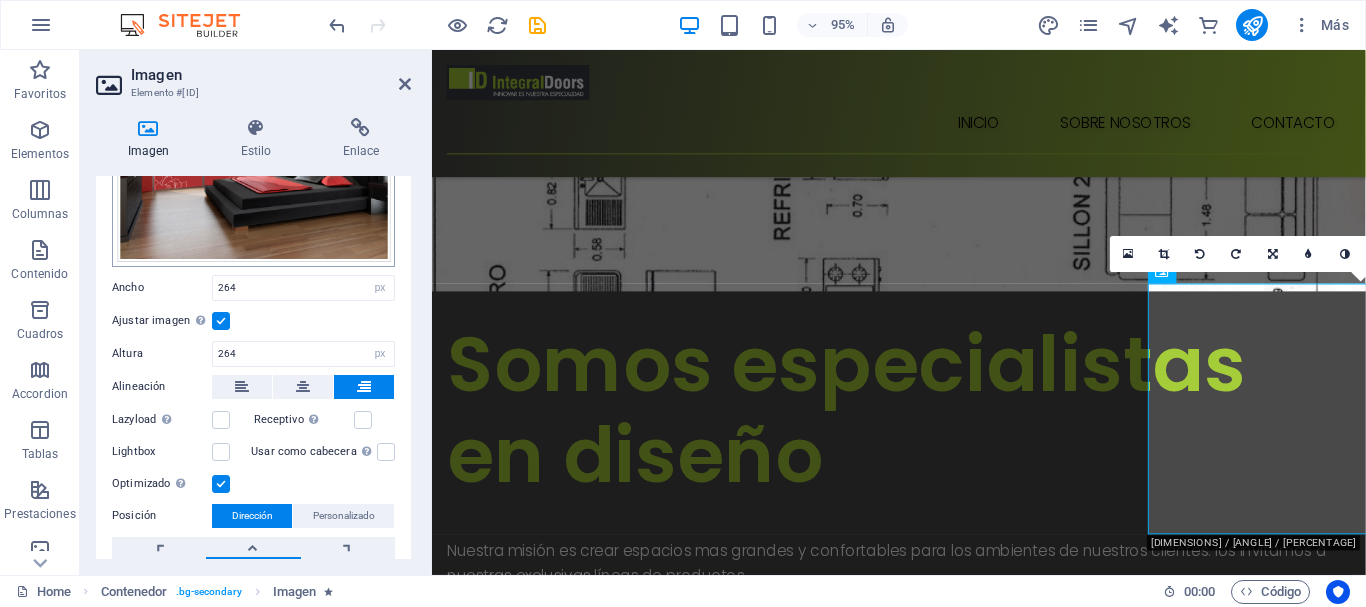 scroll, scrollTop: 273, scrollLeft: 0, axis: vertical 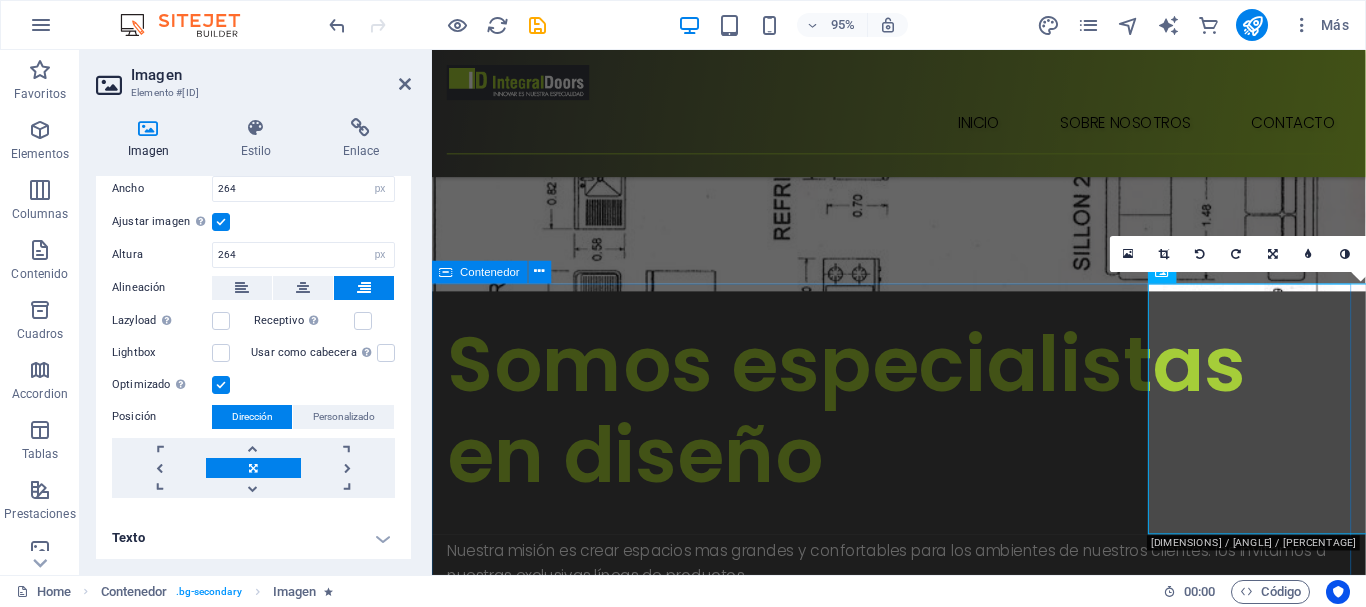 click on "Sobre nosotros En  IntegralDoors  llevamos la innovación como bandera. Nos especializamos en ofrecer soluciones que brindan  mayor amplitud y confort  para dormitorios y vestidores, combinando diseño, funcionalidad y calidad en cada uno de nuestros productos. Desde nuestros inicios, trabajamos con un objetivo claro: transformar los espacios con puertas y sistemas que no solo optimicen el ambiente, sino que también aporten estilo y practicidad. Creemos que cada detalle cuenta, por eso desarrollamos productos que se adaptan a las necesidades de cada cliente. Contamos con una sólida  red de distribuidores oficiales  en Buenos Aires y el resto del país, lo que nos permite llevar nuestras soluciones a todo el territorio argentino a través de locales exclusivos y representantes confiables. Innovar es nuestra especialidad . Y día a día lo demostramos." at bounding box center [923, 1674] 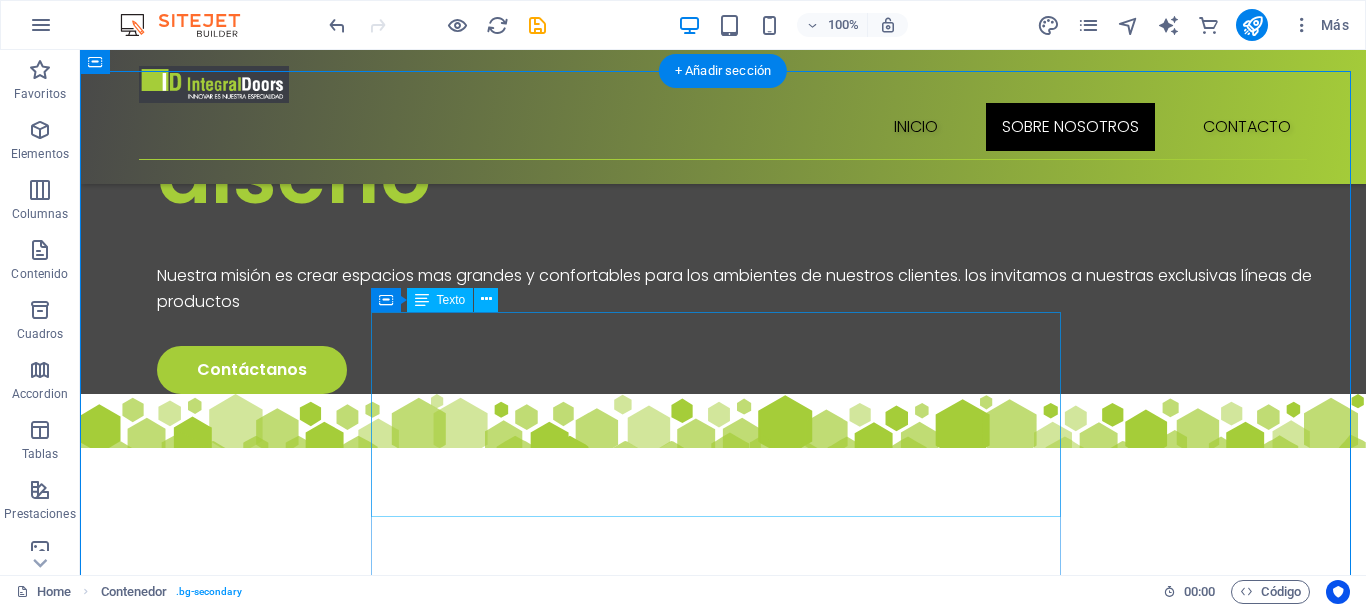 scroll, scrollTop: 1066, scrollLeft: 0, axis: vertical 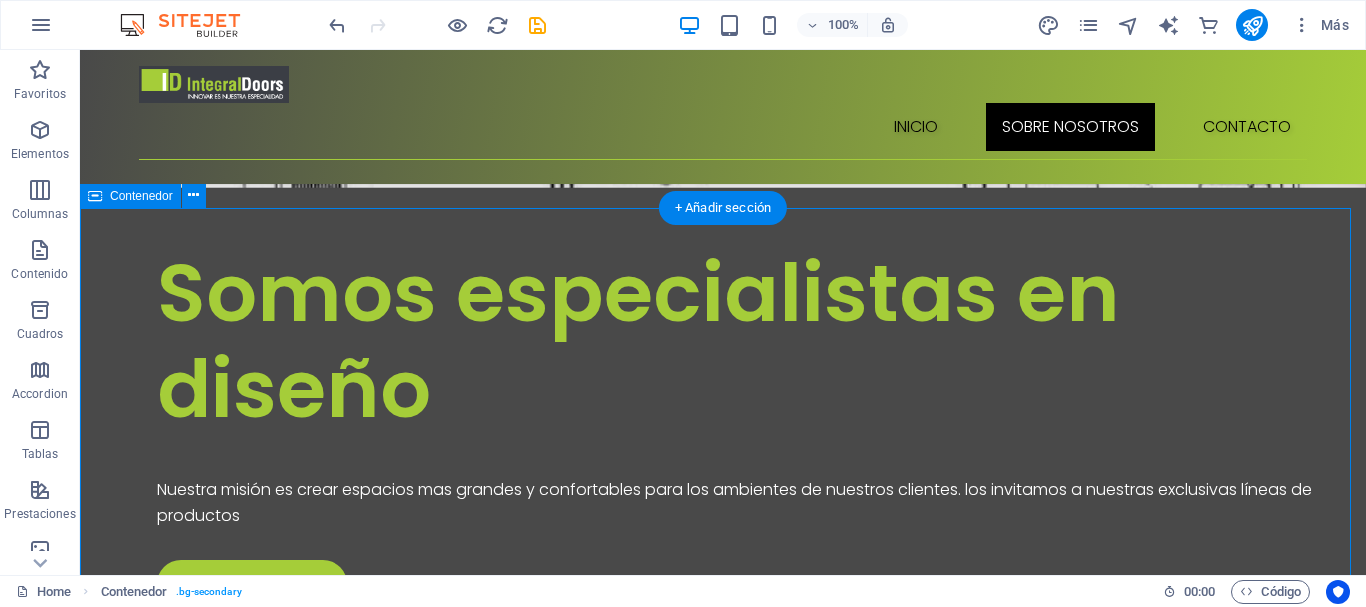 click on "Sobre nosotros En  IntegralDoors  llevamos la innovación como bandera. Nos especializamos en ofrecer soluciones que brindan  mayor amplitud y confort  para dormitorios y vestidores, combinando diseño, funcionalidad y calidad en cada uno de nuestros productos. Desde nuestros inicios, trabajamos con un objetivo claro: transformar los espacios con puertas y sistemas que no solo optimicen el ambiente, sino que también aporten estilo y practicidad. Creemos que cada detalle cuenta, por eso desarrollamos productos que se adaptan a las necesidades de cada cliente. Contamos con una sólida  red de distribuidores oficiales  en Buenos Aires y el resto del país, lo que nos permite llevar nuestras soluciones a todo el territorio argentino a través de locales exclusivos y representantes confiables. Innovar es nuestra especialidad . Y día a día lo demostramos." at bounding box center (723, 1572) 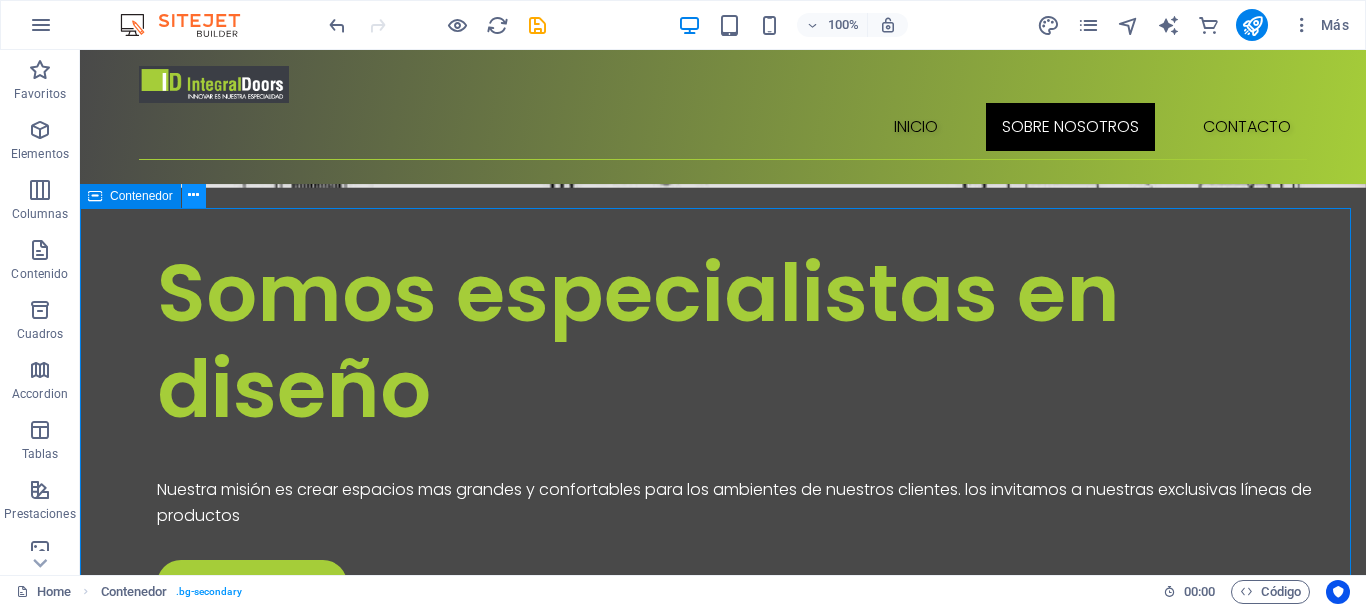 click at bounding box center (193, 195) 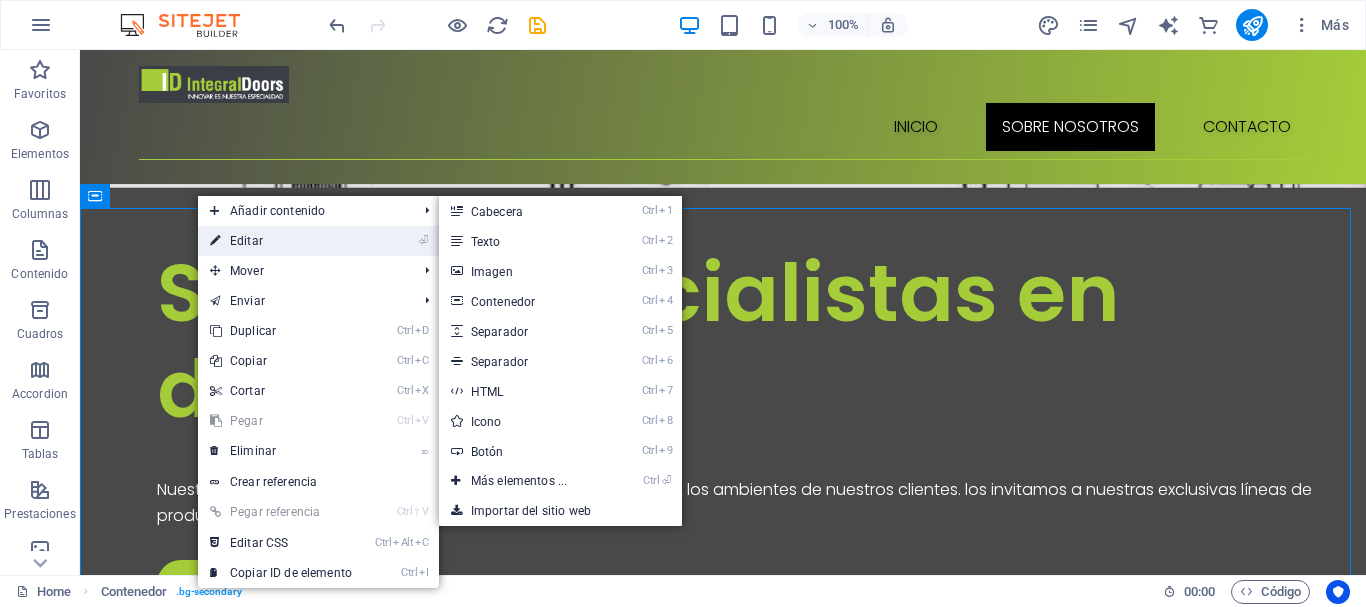 click on "⏎  Editar" at bounding box center (281, 241) 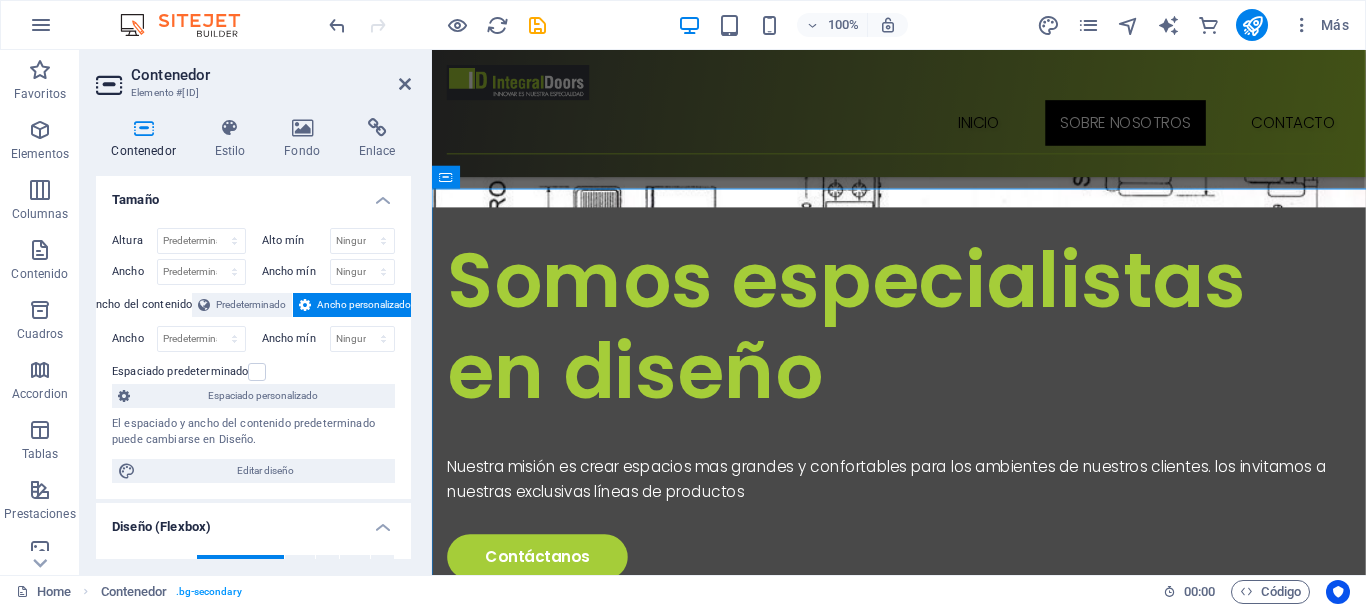 scroll, scrollTop: 1078, scrollLeft: 0, axis: vertical 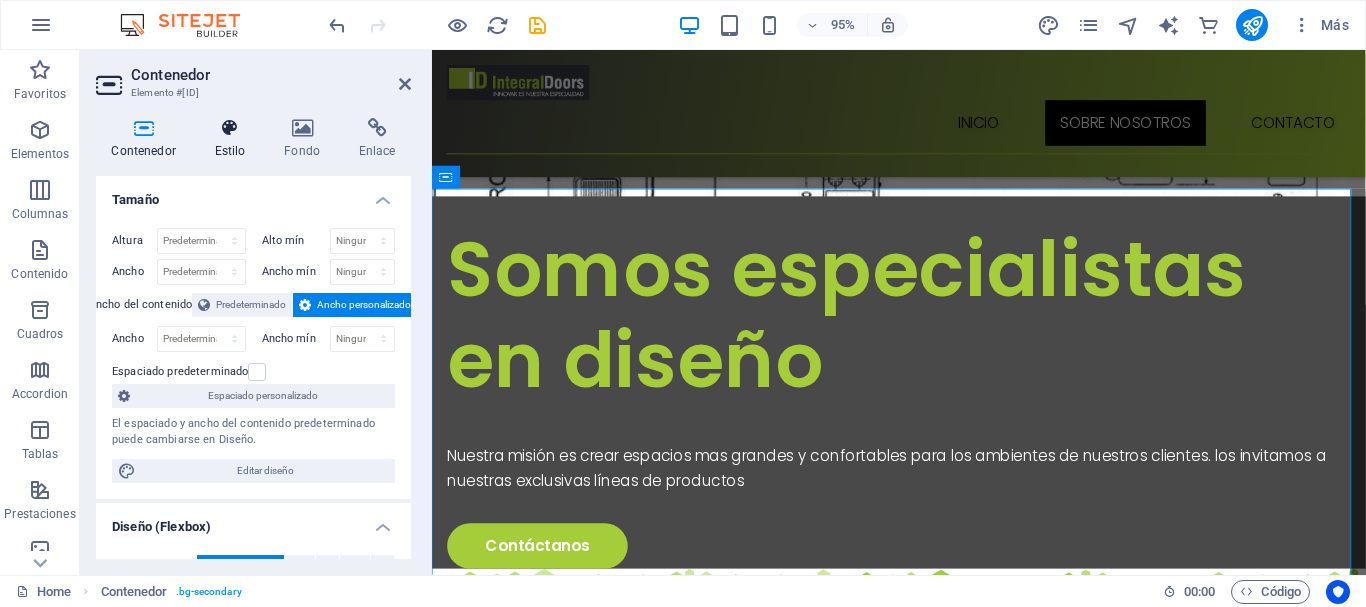 click at bounding box center (230, 128) 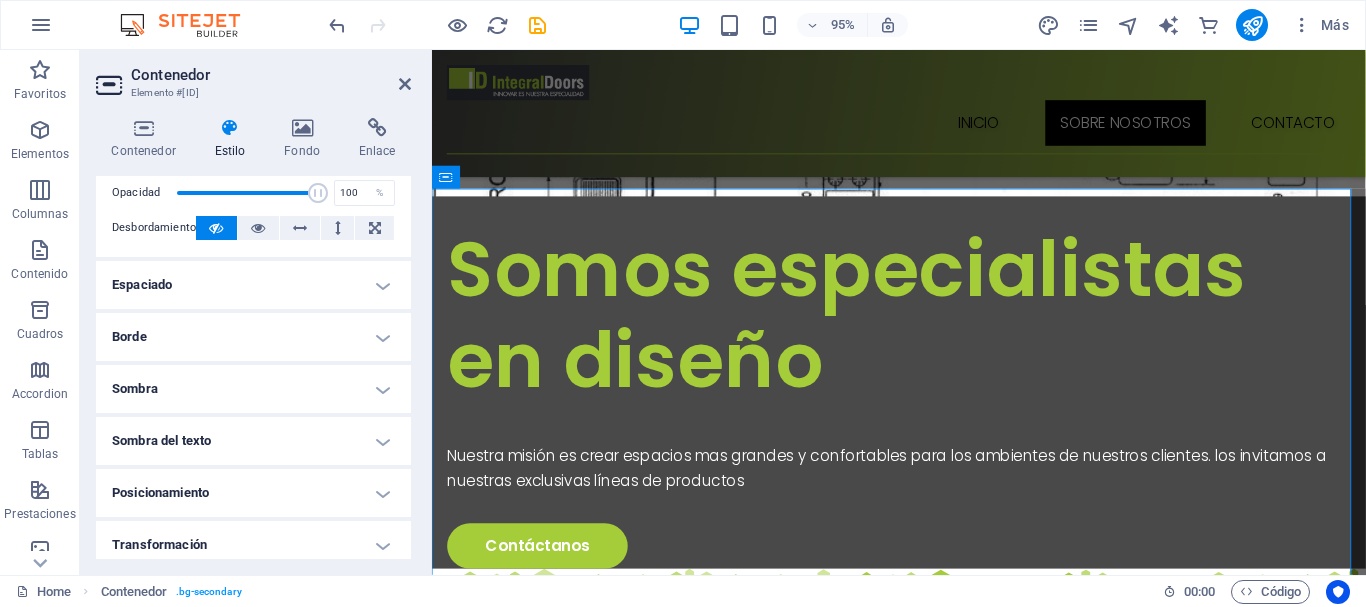 scroll, scrollTop: 0, scrollLeft: 0, axis: both 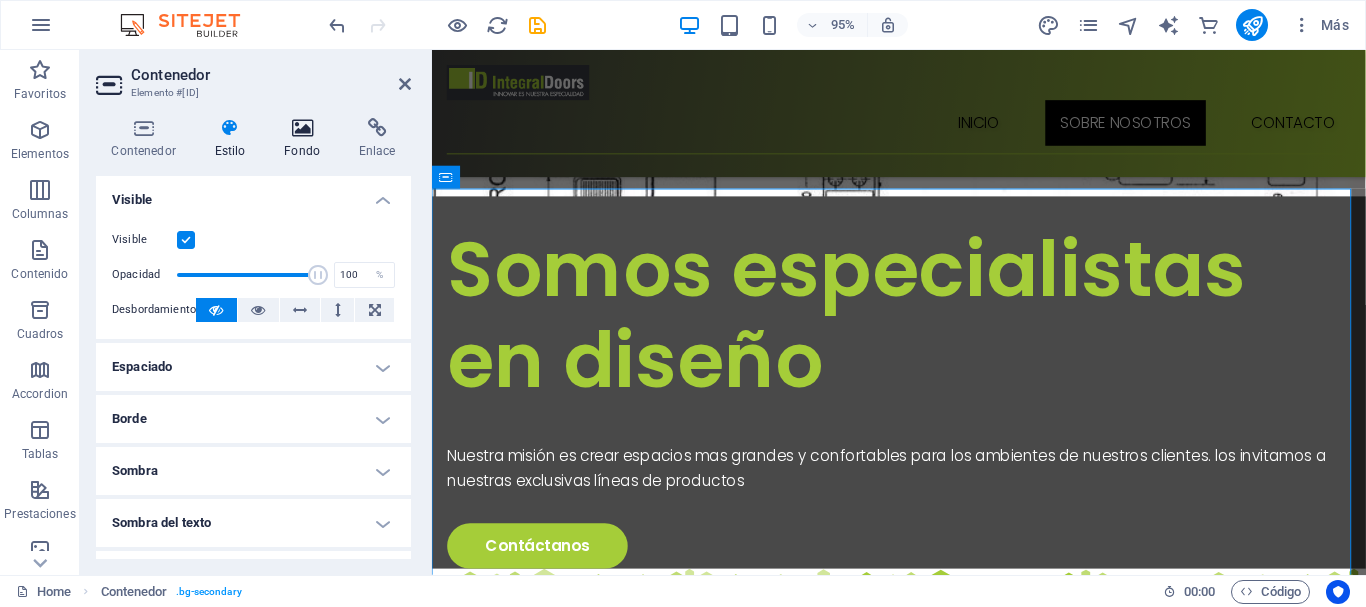 click on "Fondo" at bounding box center (306, 139) 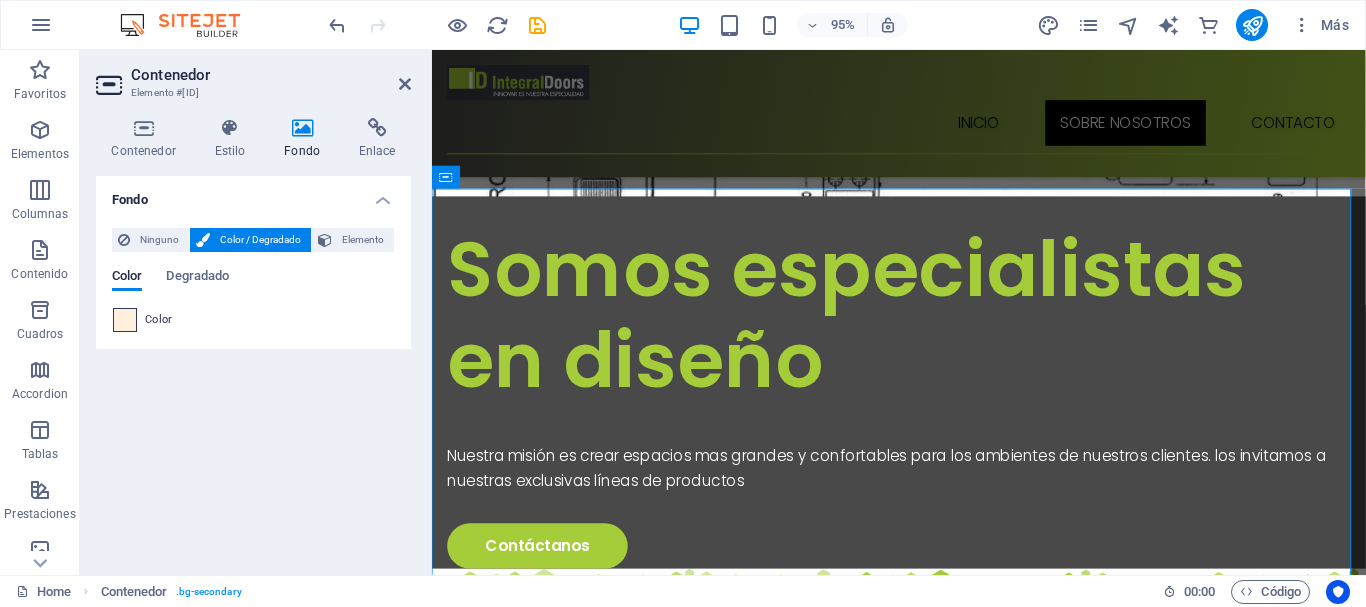 click at bounding box center [125, 320] 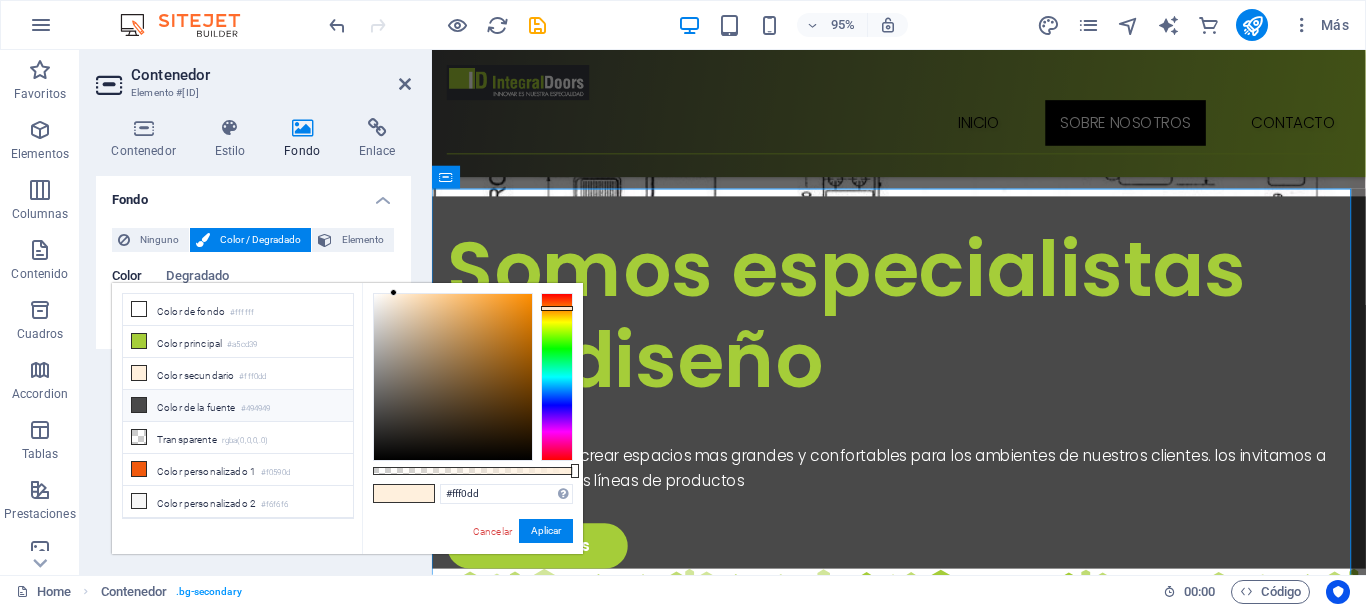 click on "Color de la fuente
#494949" at bounding box center [238, 406] 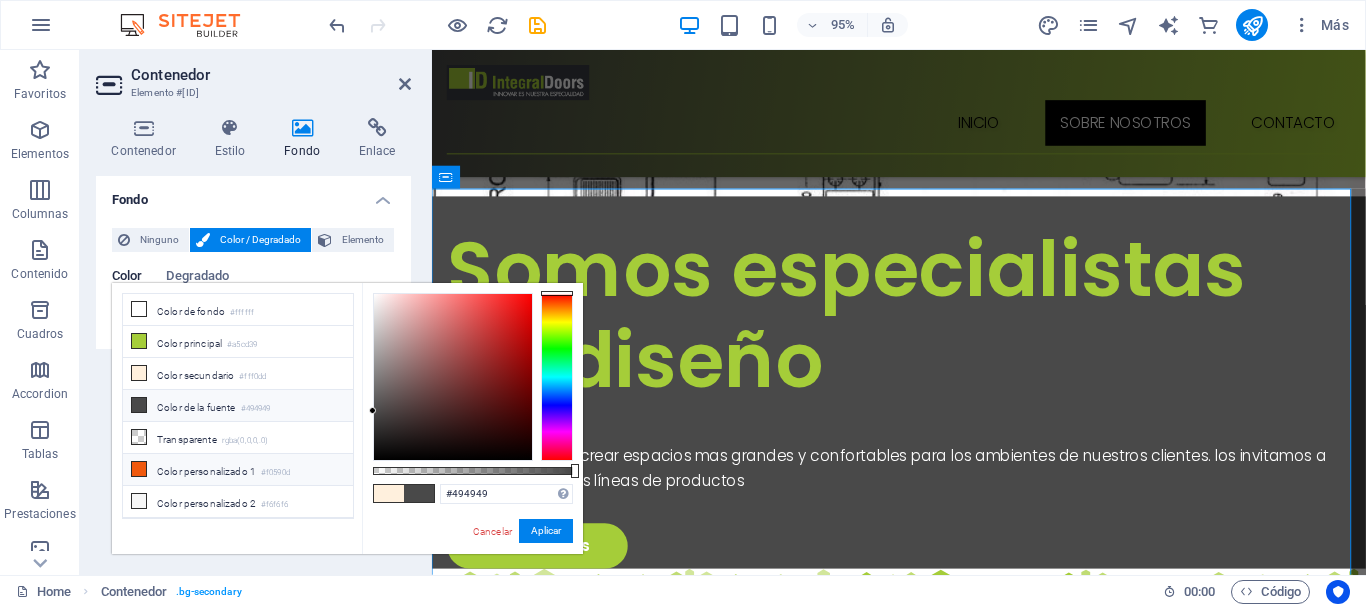 click at bounding box center (139, 469) 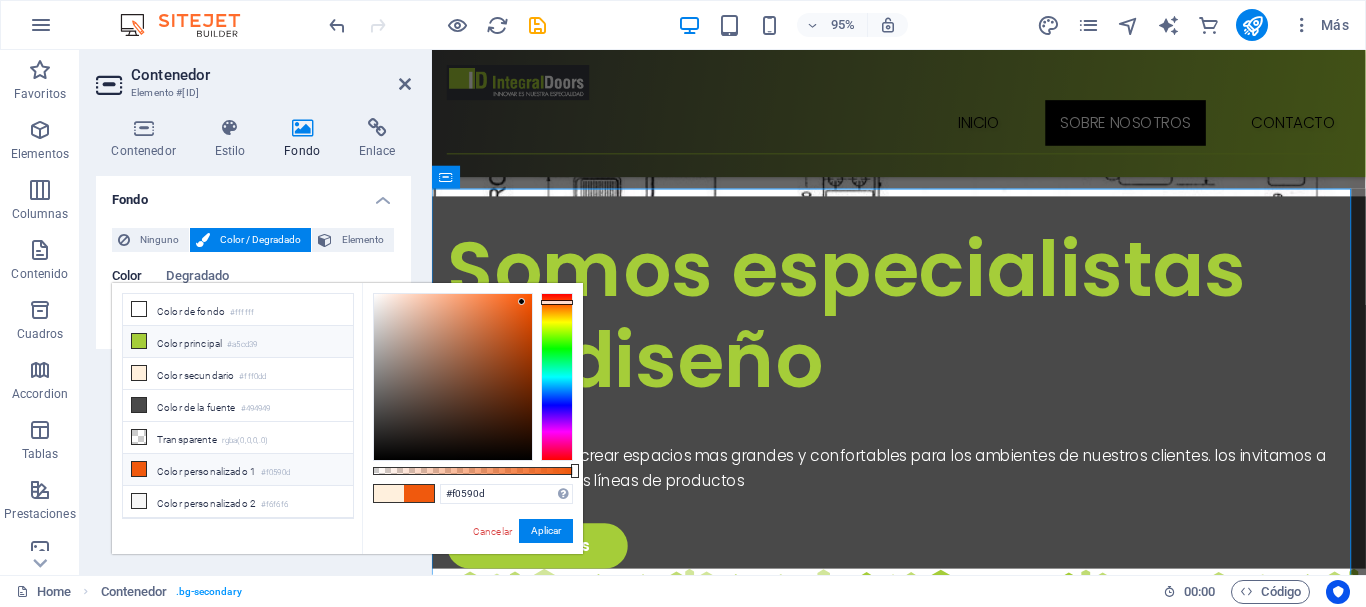 click on "Color principal
#a5cd39" at bounding box center (238, 342) 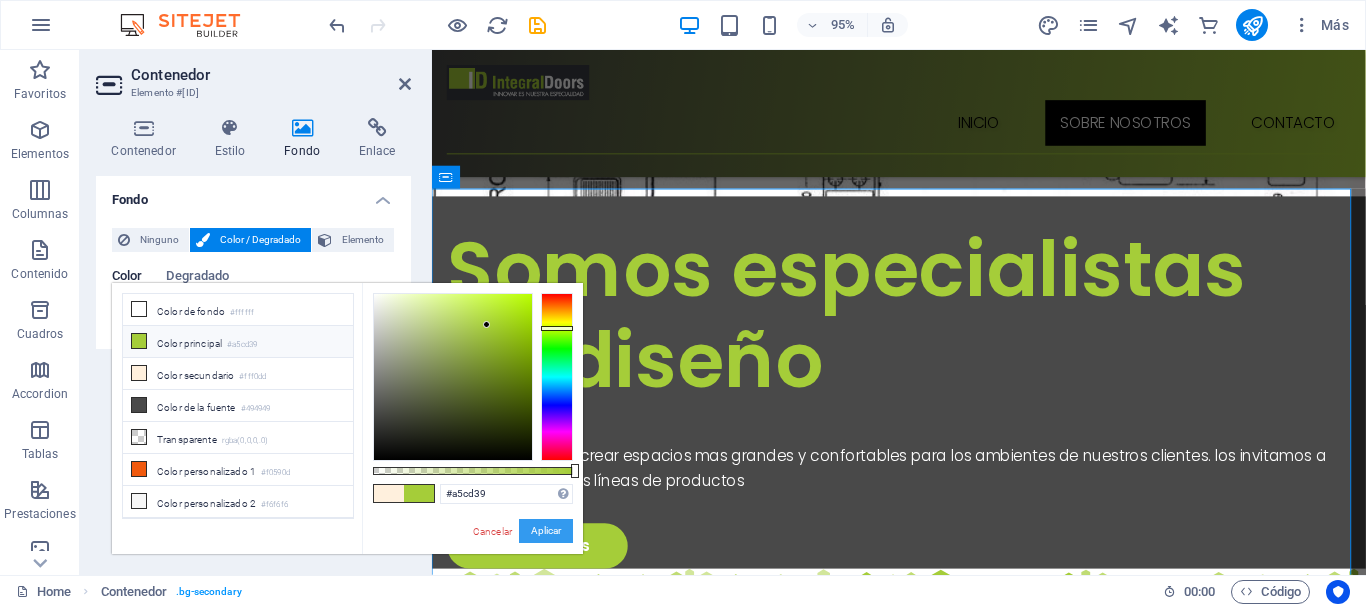 click on "Aplicar" at bounding box center (546, 531) 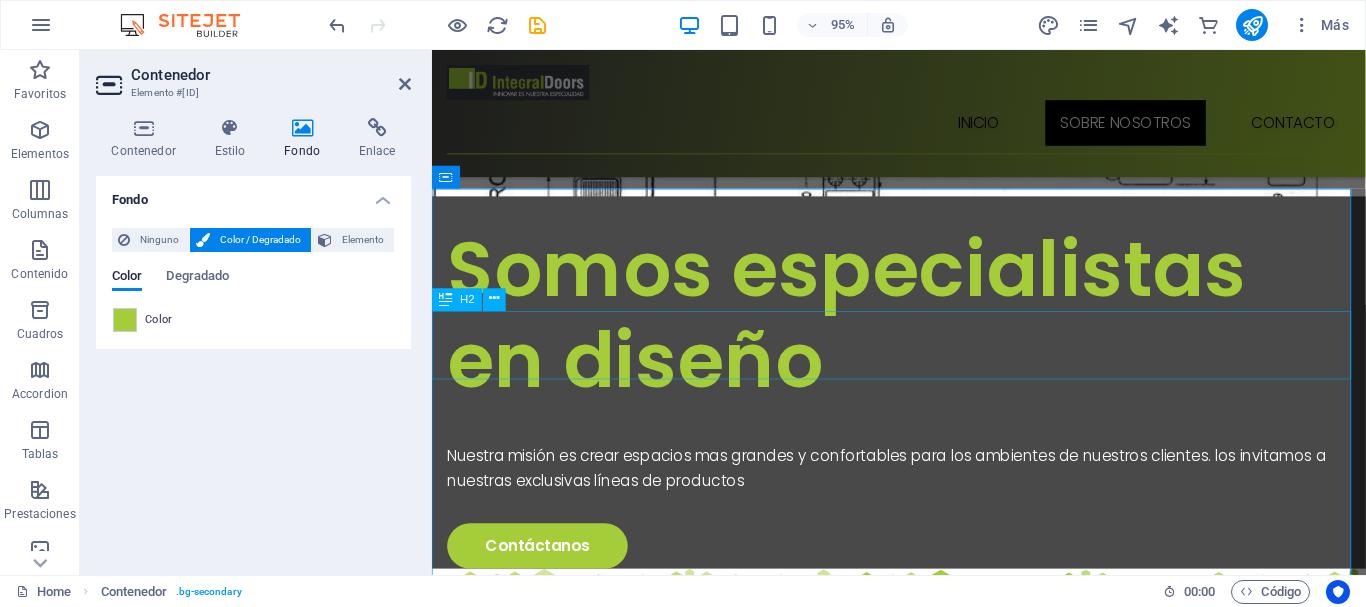 click on "Sobre nosotros" at bounding box center (923, 1427) 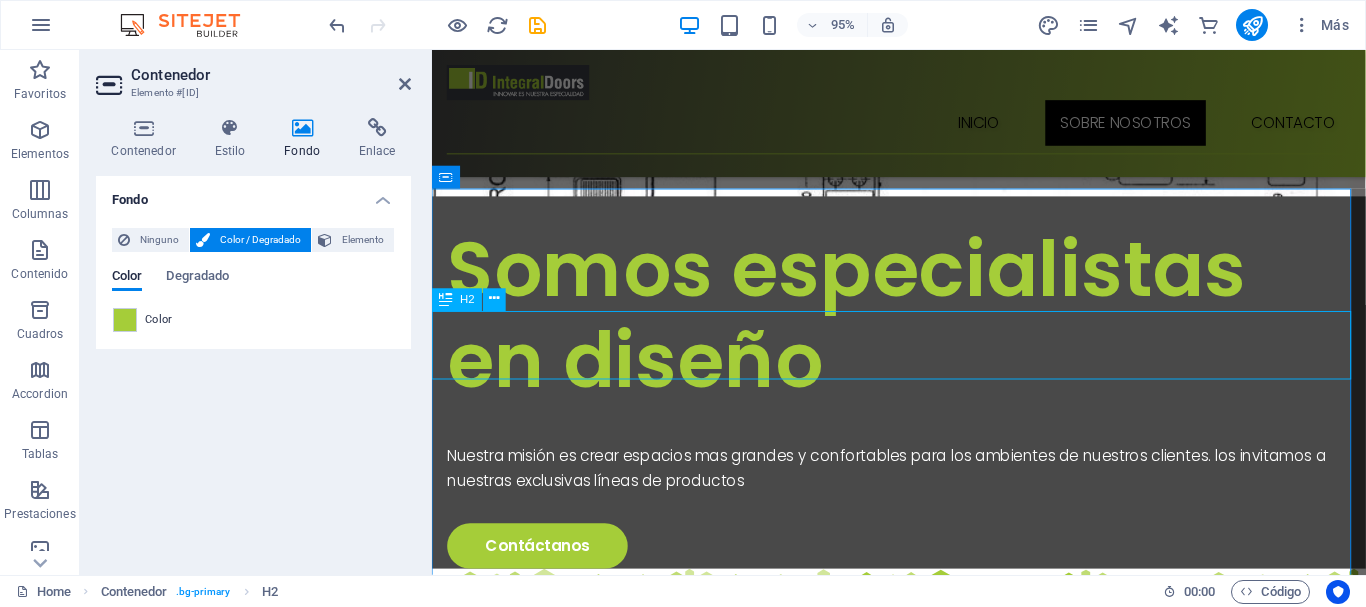click on "Sobre nosotros" at bounding box center [923, 1427] 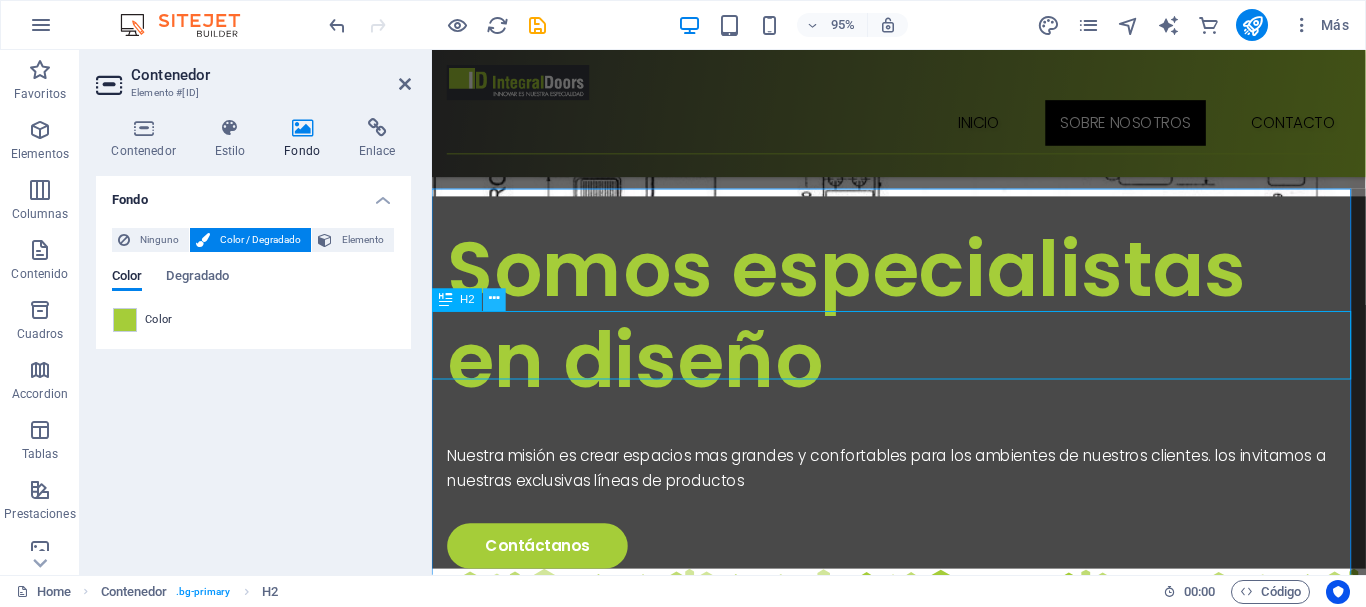 click at bounding box center [495, 300] 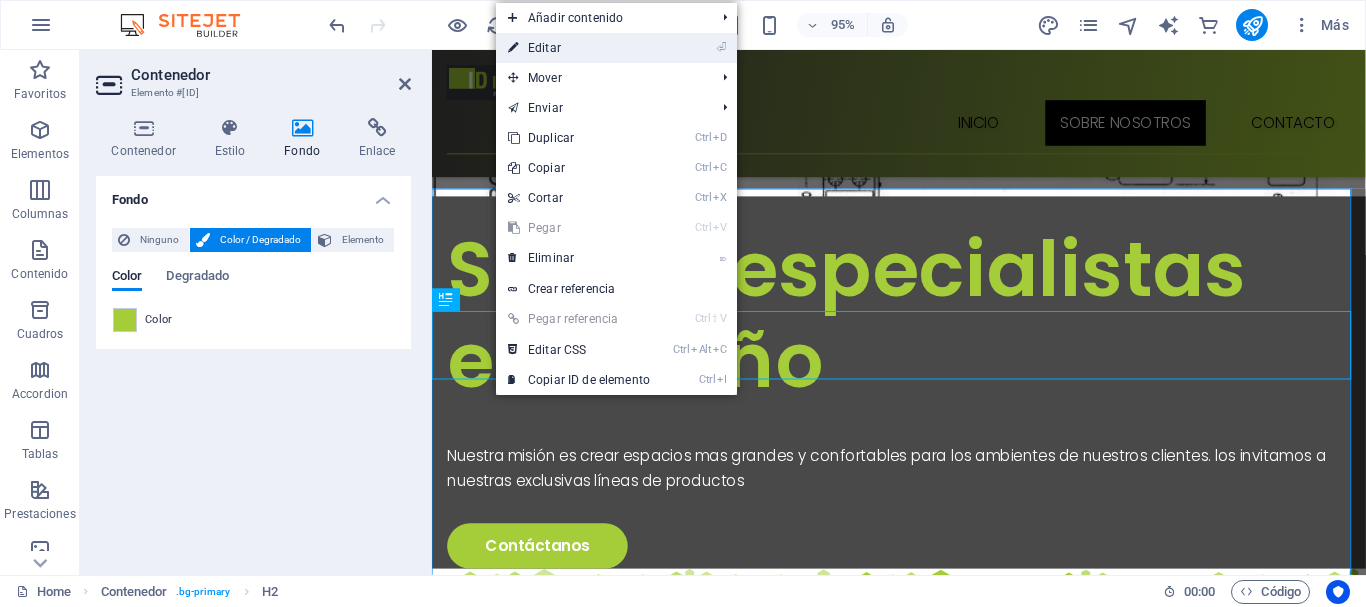 click on "⏎  Editar" at bounding box center [579, 48] 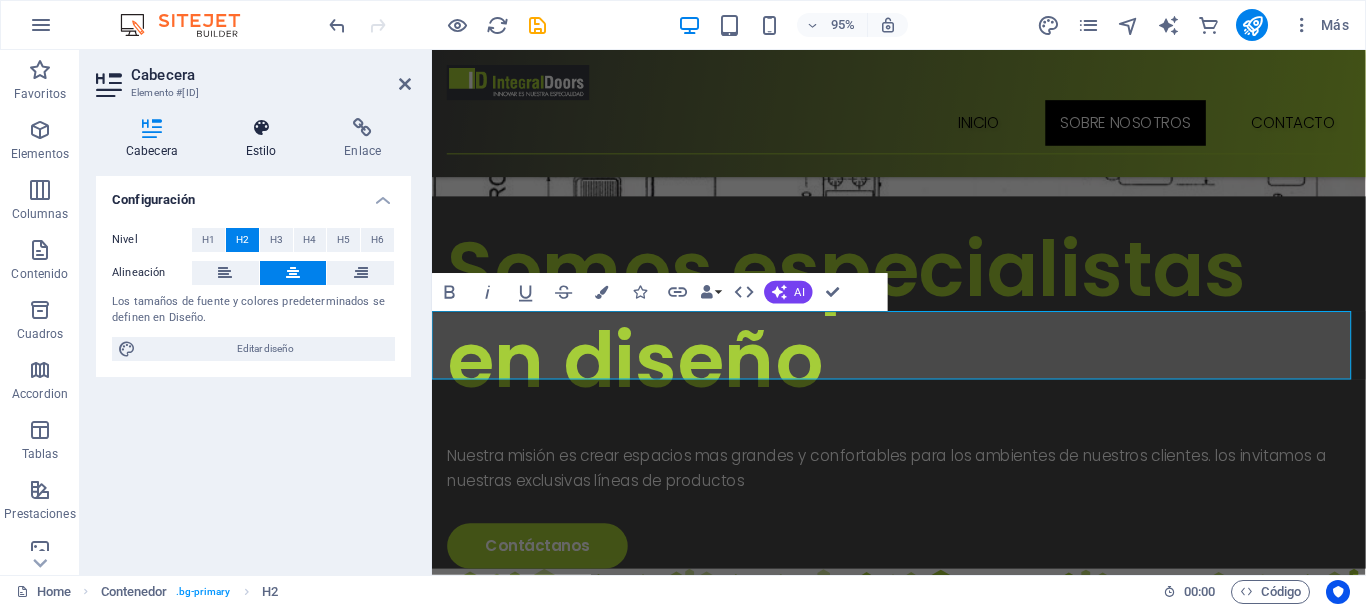 click at bounding box center [261, 128] 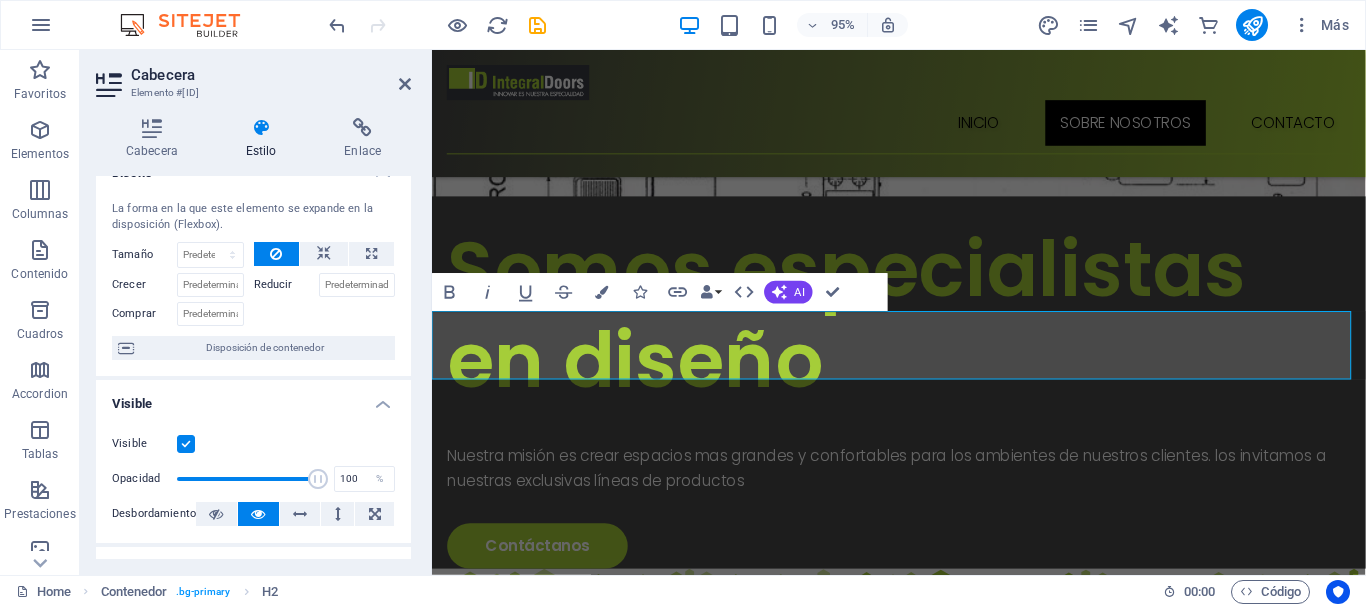 scroll, scrollTop: 0, scrollLeft: 0, axis: both 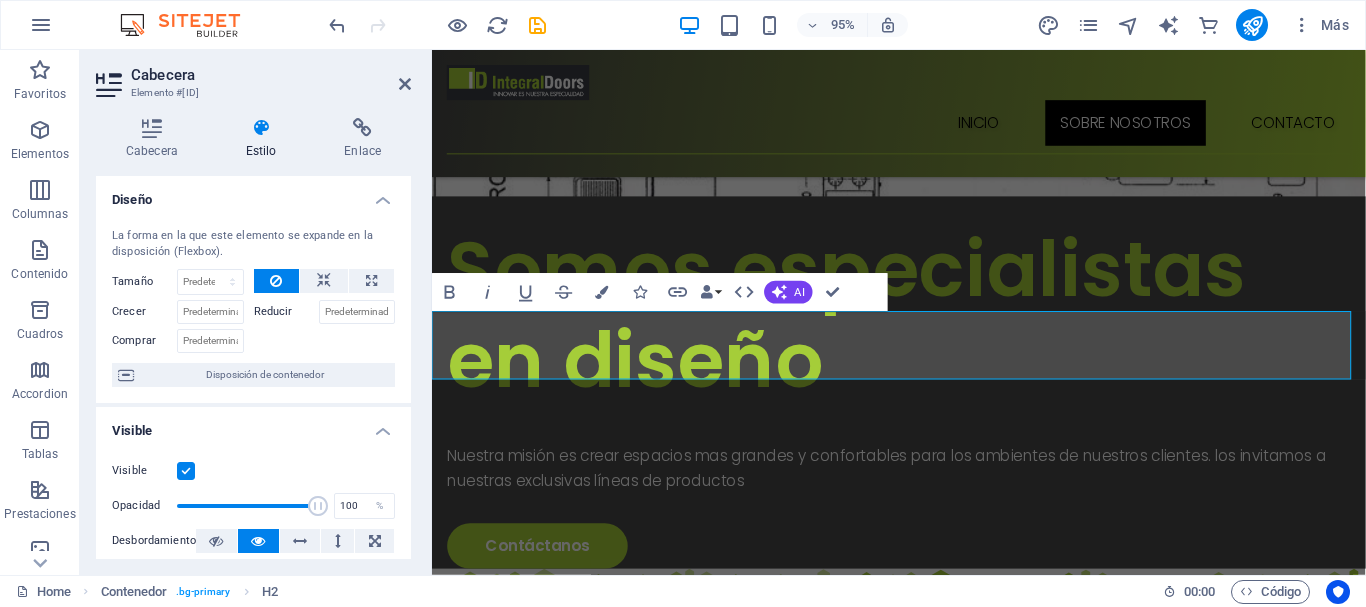 click at bounding box center [186, 471] 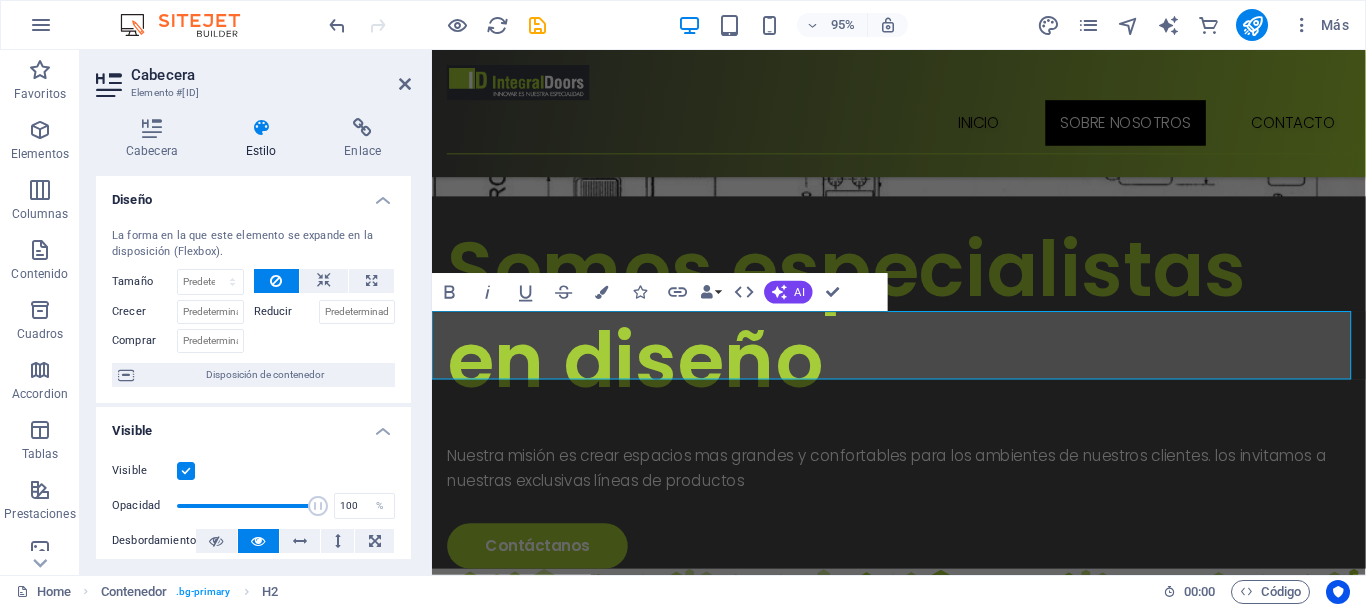 click on "Visible" at bounding box center (0, 0) 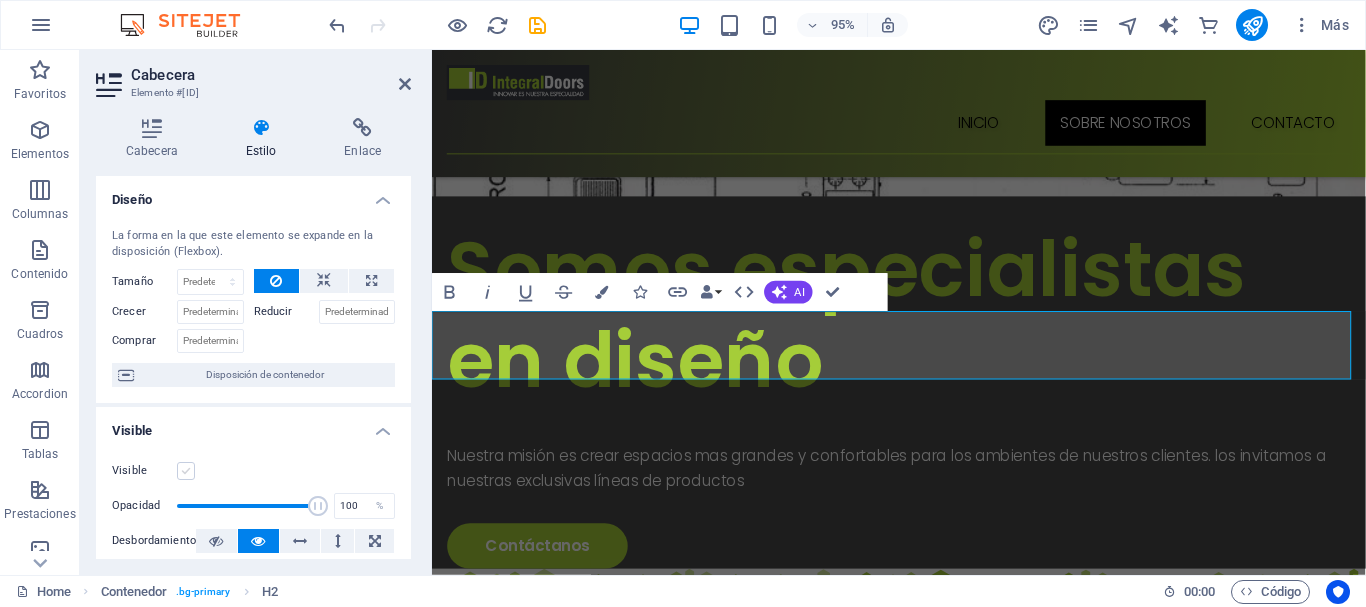 click at bounding box center (186, 471) 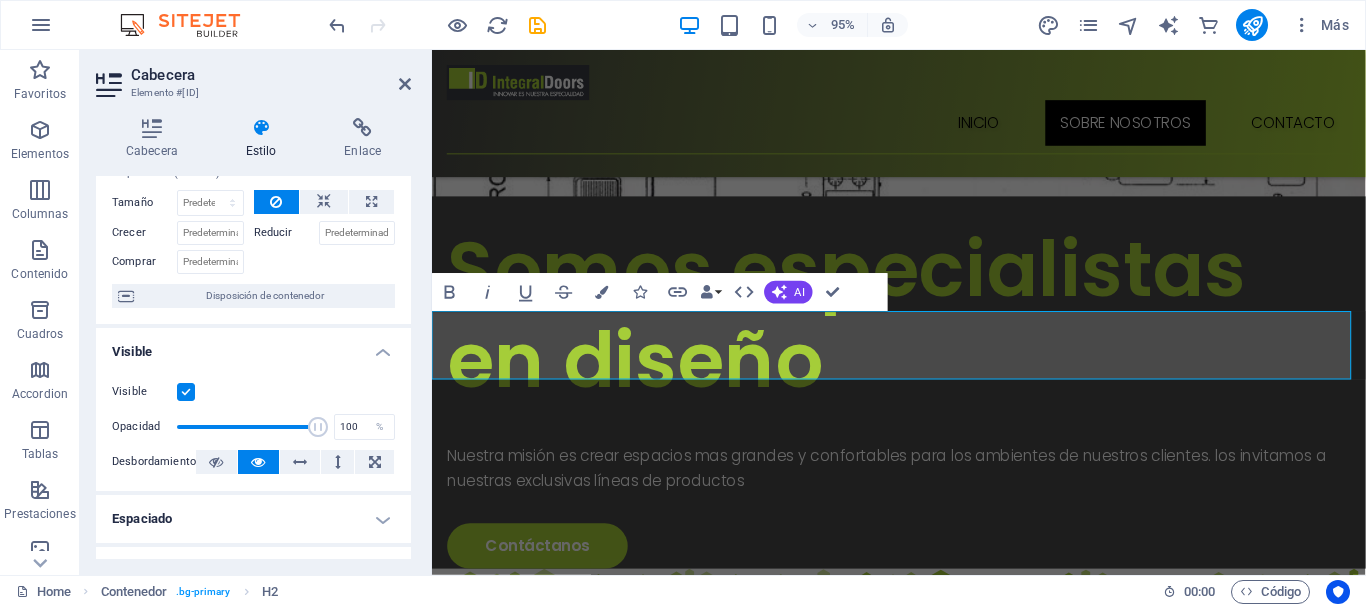 scroll, scrollTop: 0, scrollLeft: 0, axis: both 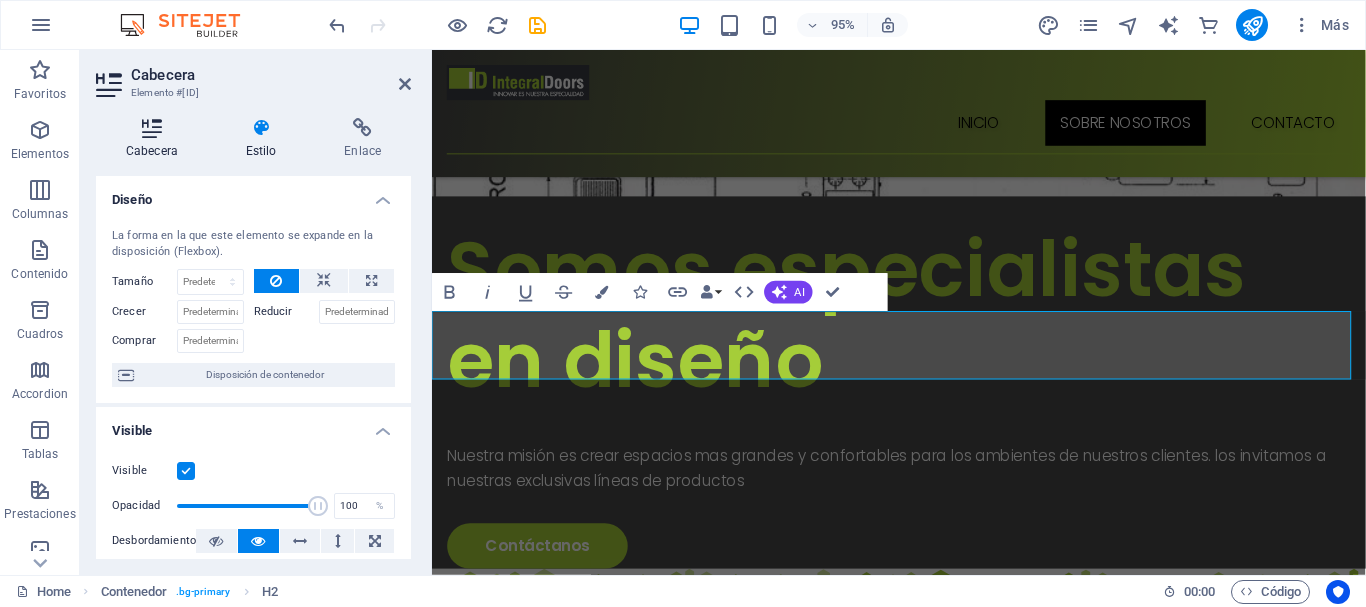 click at bounding box center [152, 128] 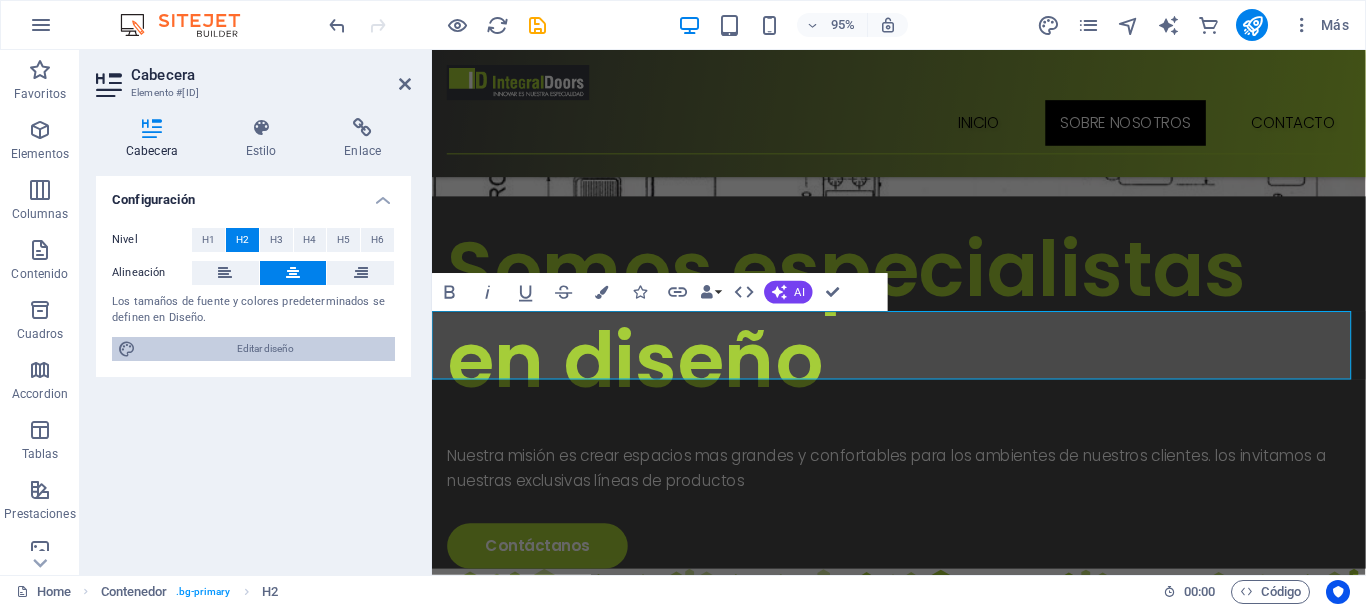 click on "Editar diseño" at bounding box center [265, 349] 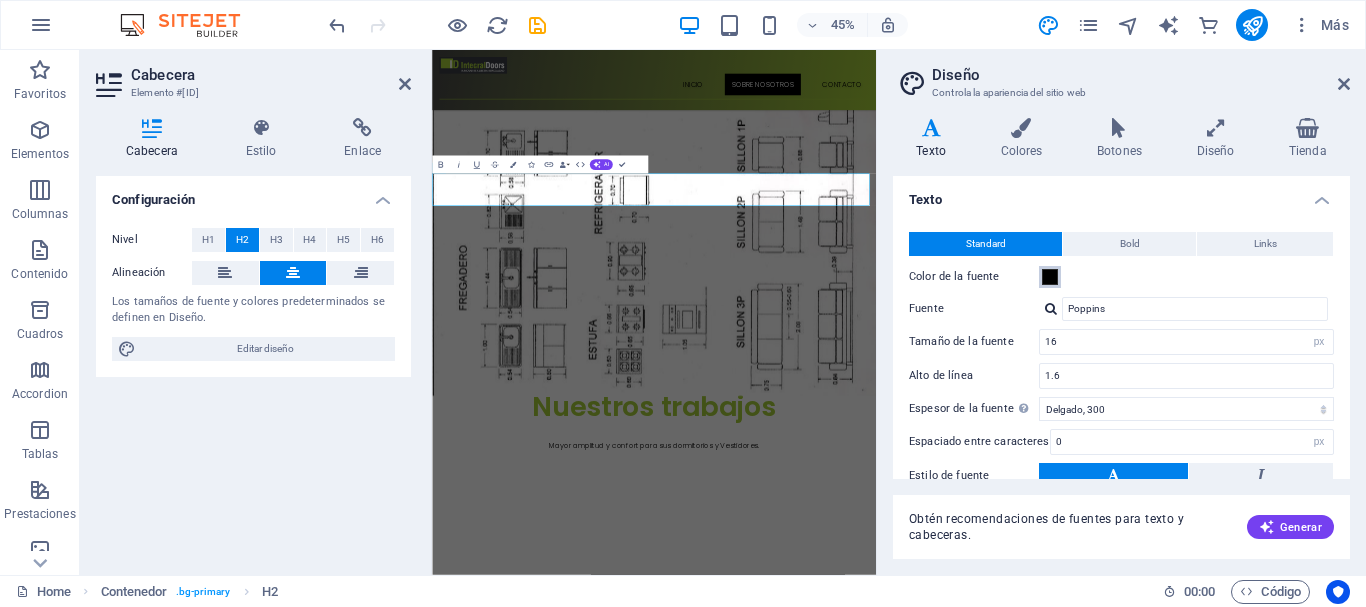 click at bounding box center (1050, 277) 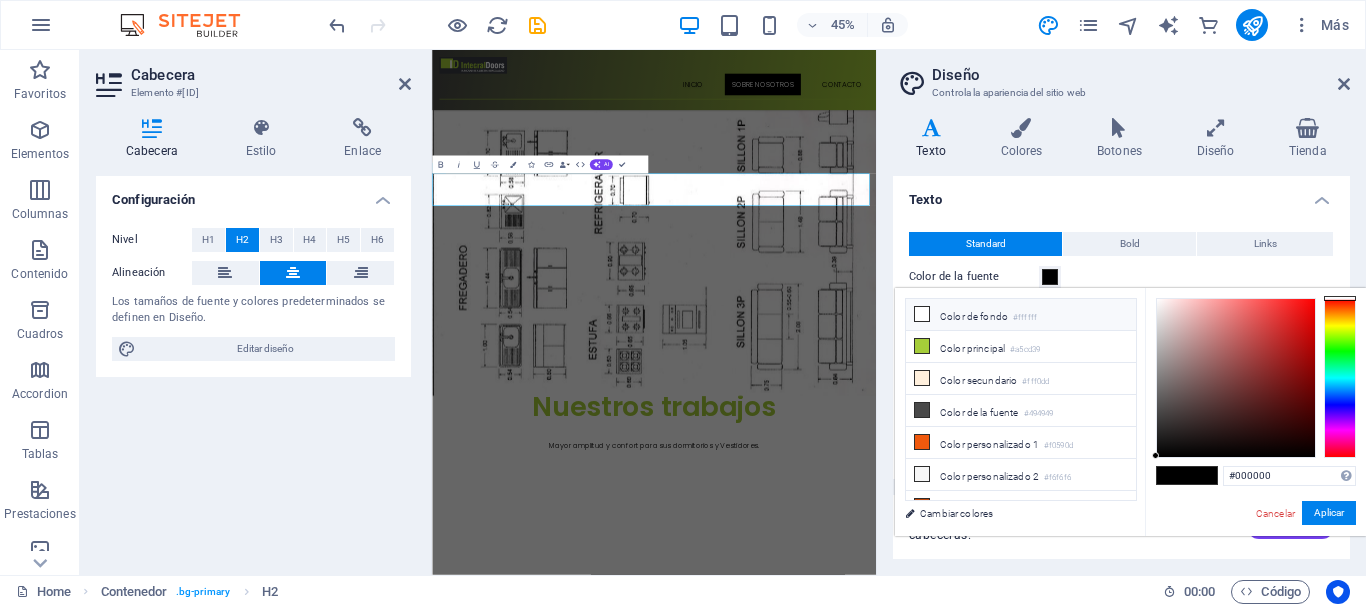 click at bounding box center [922, 314] 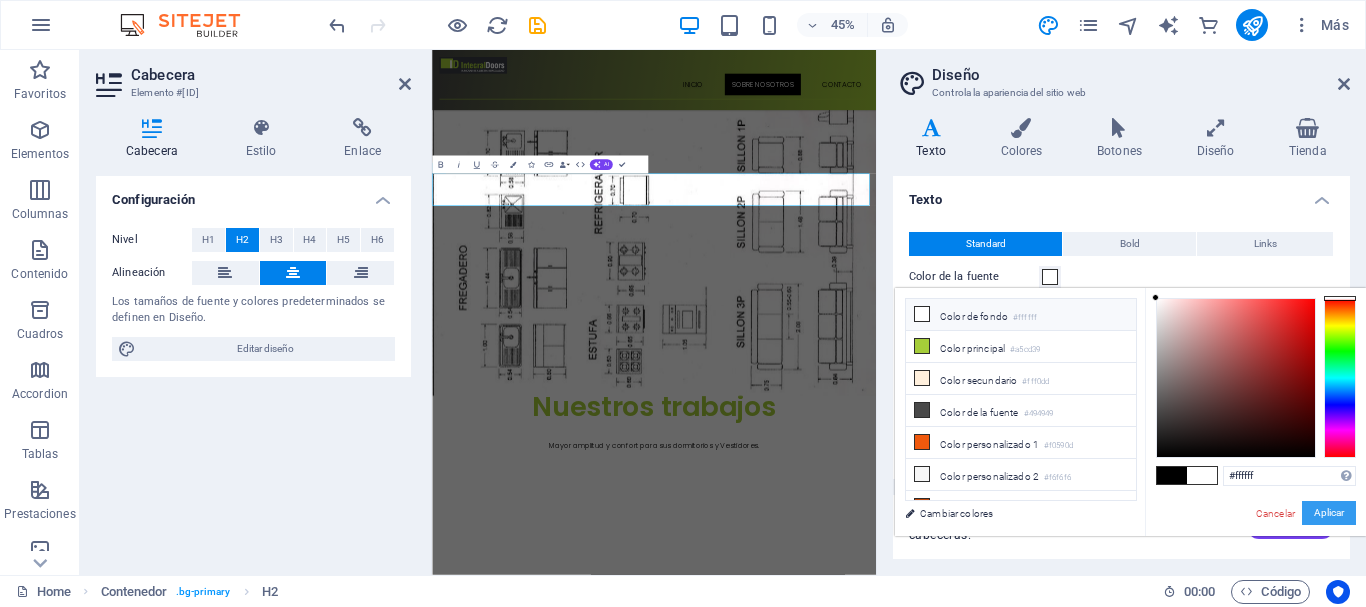 click on "Aplicar" at bounding box center (1329, 513) 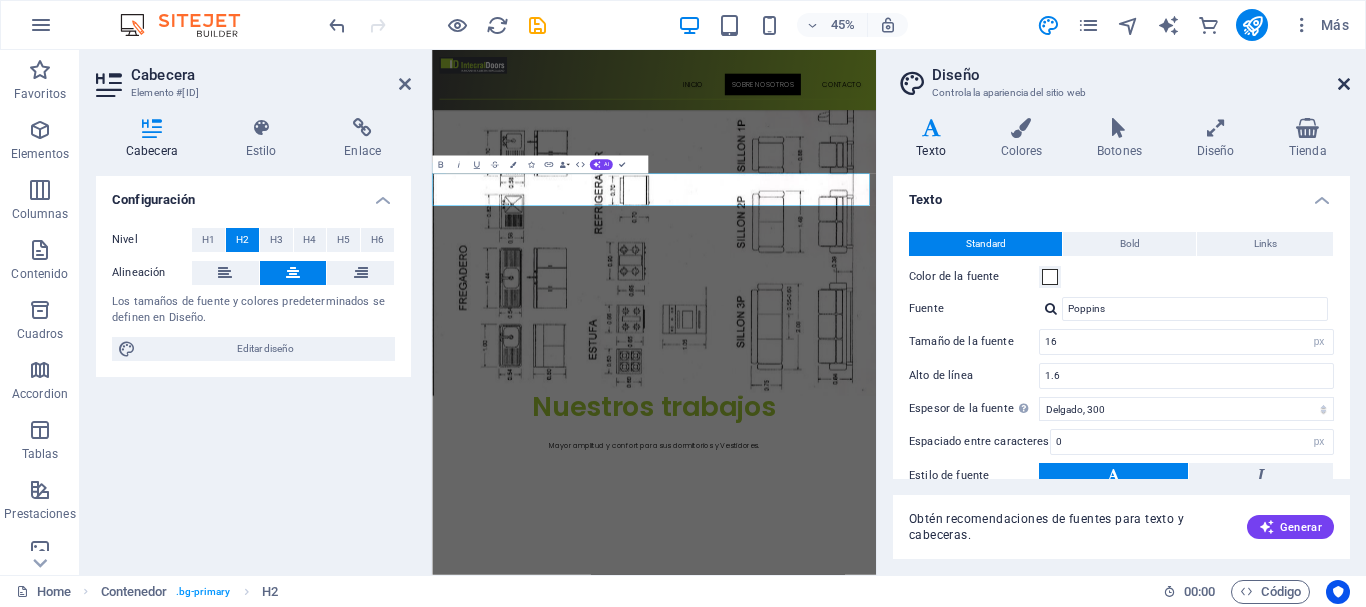click at bounding box center [1344, 84] 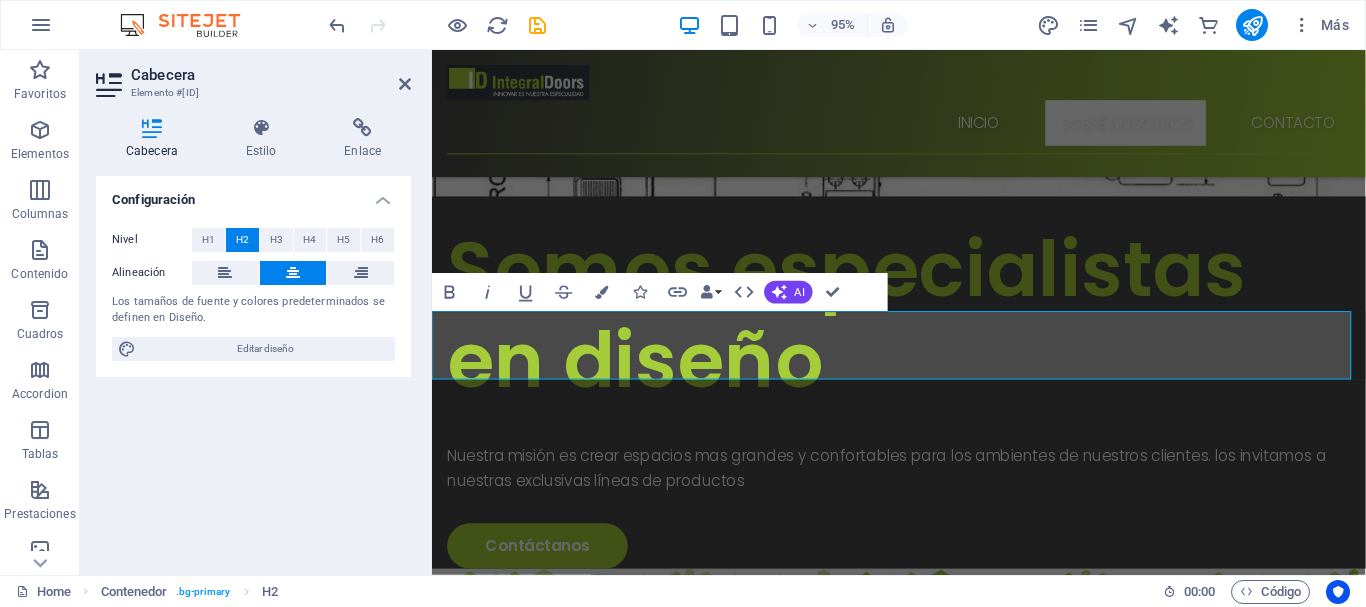 click on "Cabecera Elemento #ed-821672770 Cabecera Estilo Enlace Configuración Nivel H1 H2 H3 H4 H5 H6 Alineación Los tamaños de fuente y colores predeterminados se definen en Diseño. Editar diseño Predeterminado Element Diseño La forma en la que este elemento se expande en la disposición (Flexbox). Tamaño Predeterminado automático px % 1/1 1/2 1/3 1/4 1/5 1/6 1/7 1/8 1/9 1/10 Crecer Reducir Comprar Disposición de contenedor Visible Visible Opacidad 100 % Desbordamiento Espaciado Margen Predeterminado automático px % rem vw vh Personalizado Personalizado automático px % rem vw vh automático px % rem vw vh automático px % rem vw vh automático px % rem vw vh Espaciado Predeterminado px rem % vh vw Personalizado Personalizado px rem % vh vw px rem % vh vw px rem % vh vw px rem % vh vw Borde Estilo              - Ancho 1 automático px rem % vh vw Personalizado Personalizado 1 automático px rem % vh vw 1 automático px rem % vh vw 1 automático px rem % vh vw 1 automático px rem % vh vw  - Color" at bounding box center [256, 312] 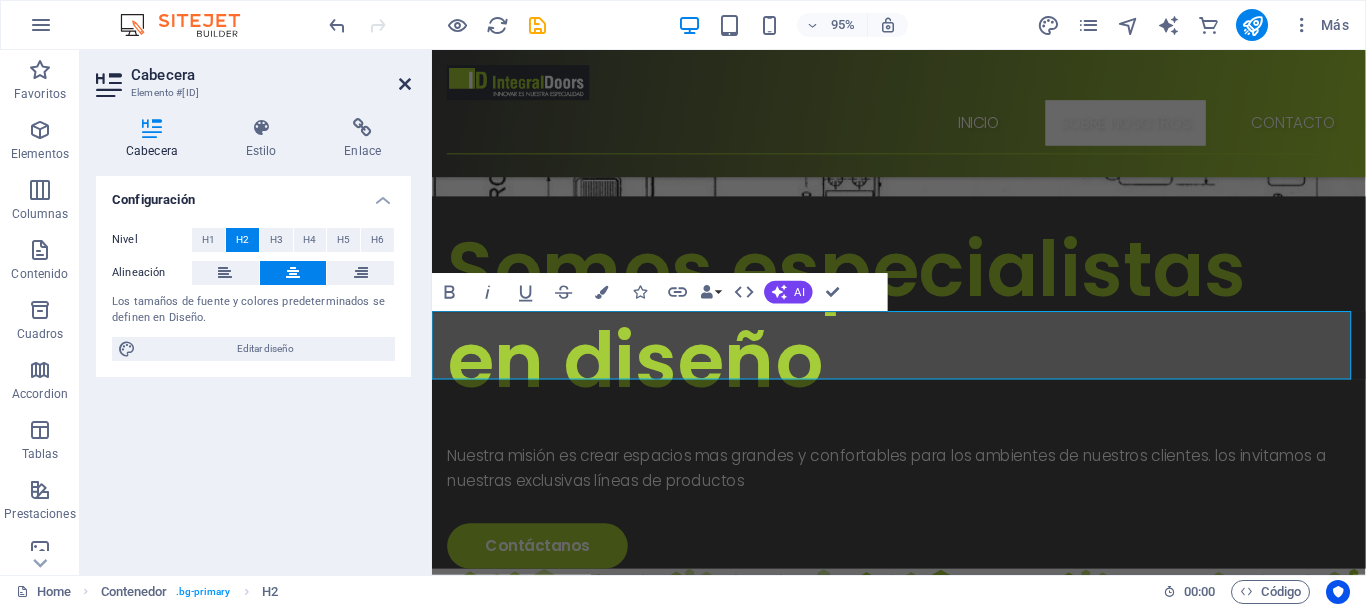 drag, startPoint x: 414, startPoint y: 79, endPoint x: 405, endPoint y: 84, distance: 10.29563 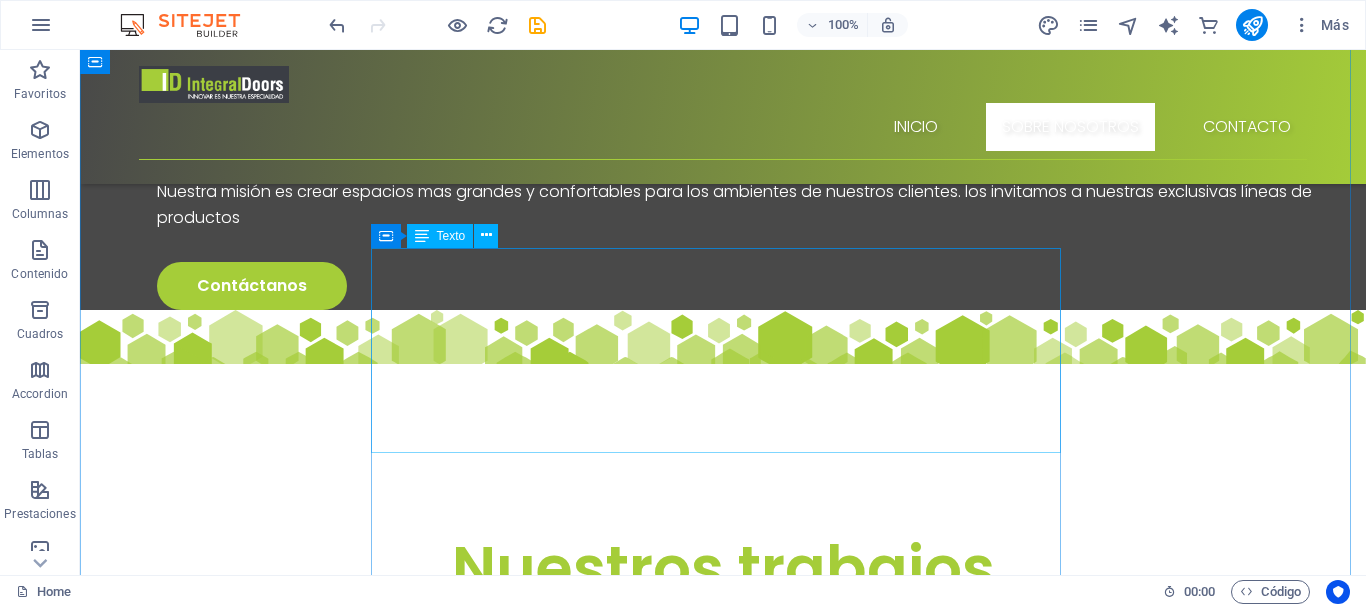 scroll, scrollTop: 1300, scrollLeft: 0, axis: vertical 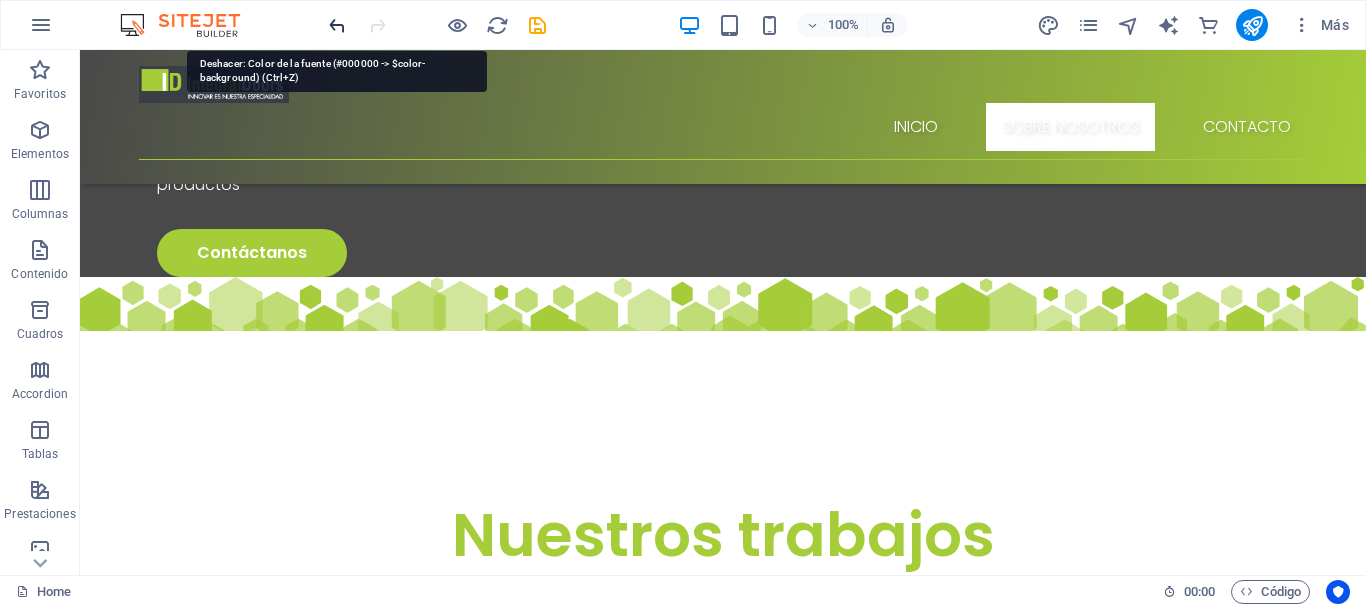 click at bounding box center [337, 25] 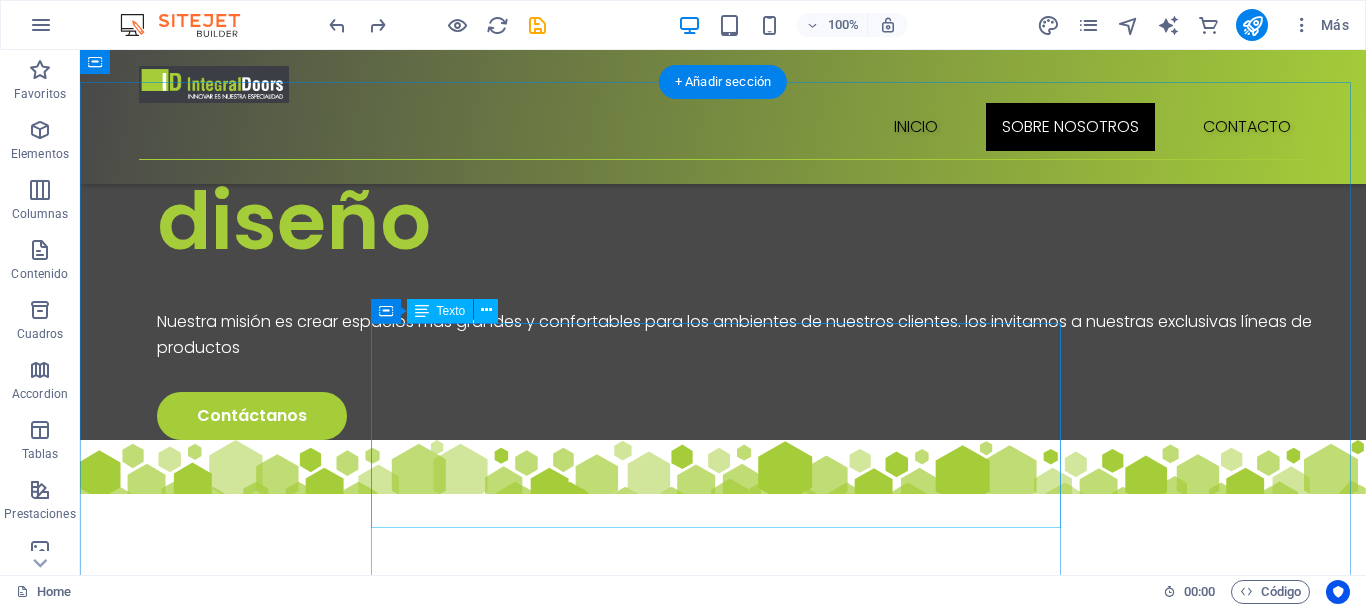 scroll, scrollTop: 1100, scrollLeft: 0, axis: vertical 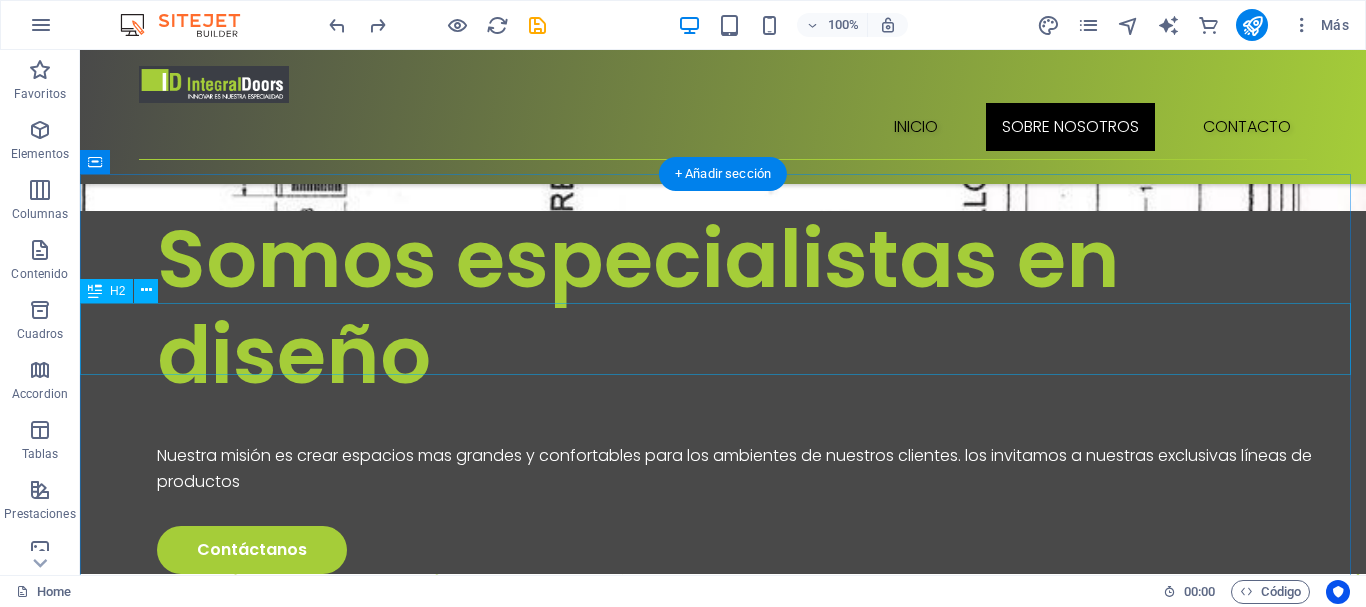 click on "Sobre nosotros" at bounding box center (723, 1417) 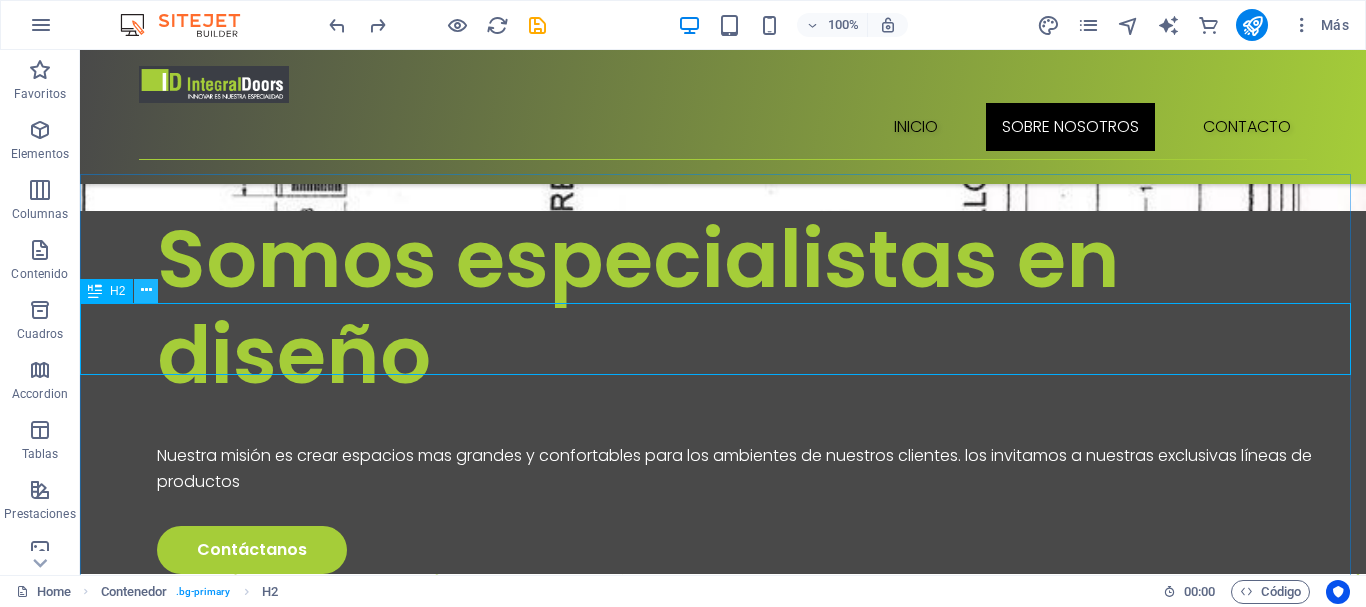 click at bounding box center [146, 290] 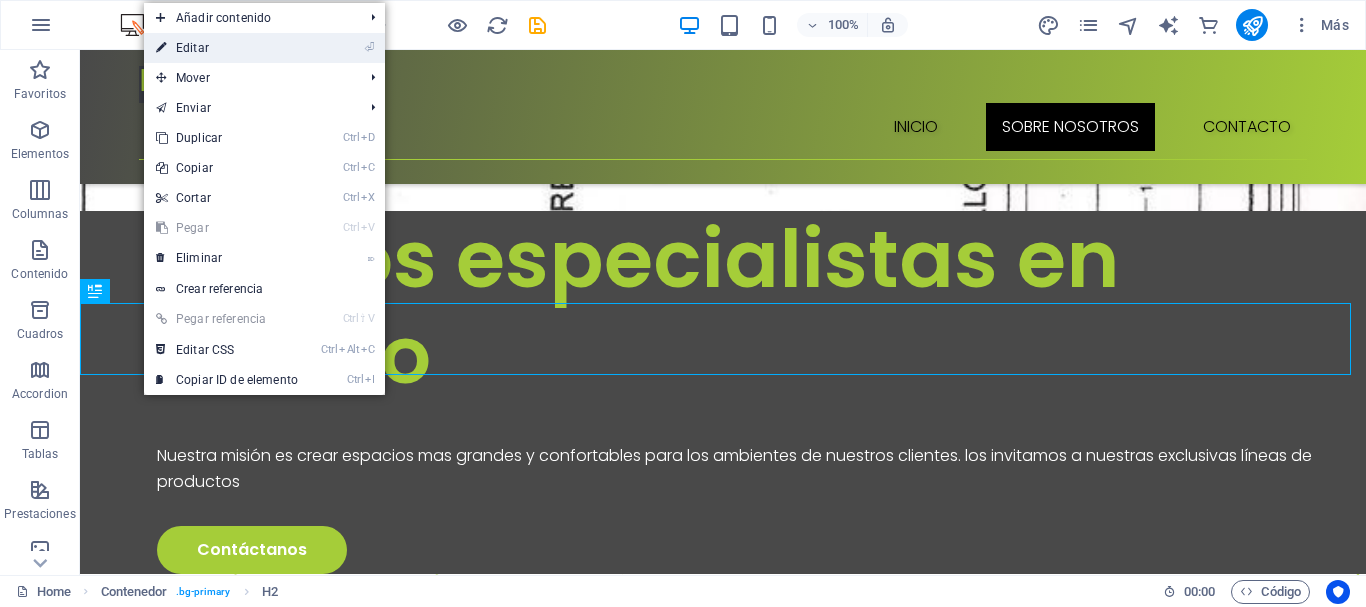 click on "⏎  Editar" at bounding box center (227, 48) 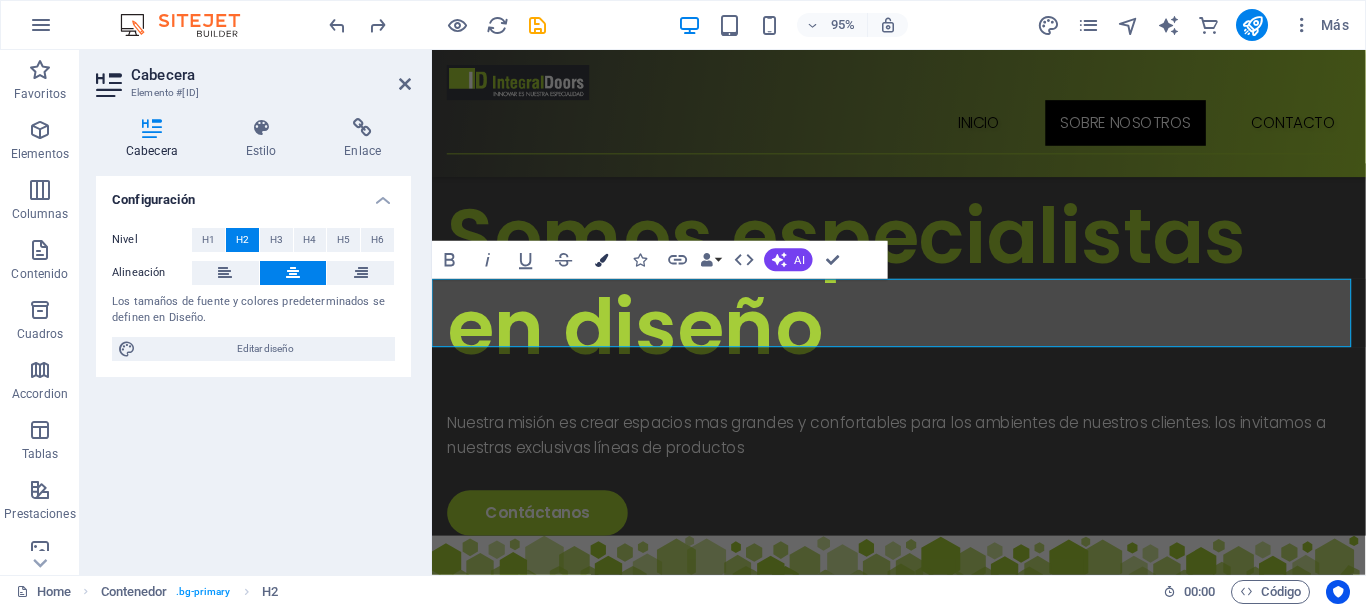 click at bounding box center (601, 259) 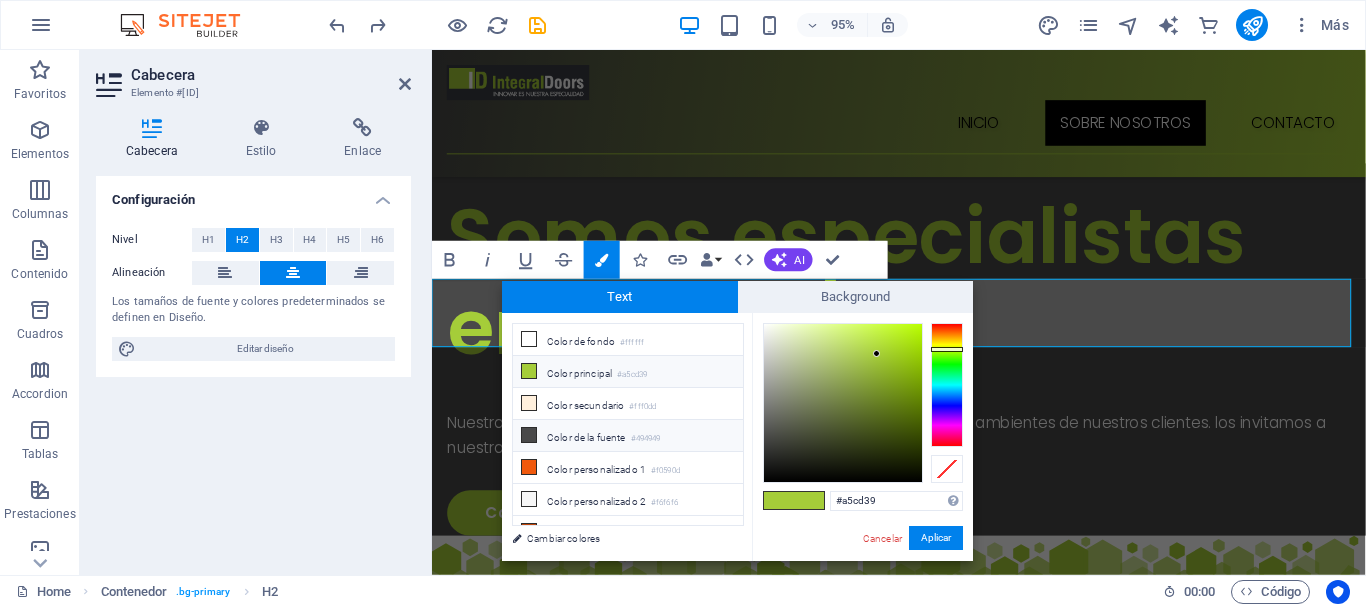 click at bounding box center [529, 435] 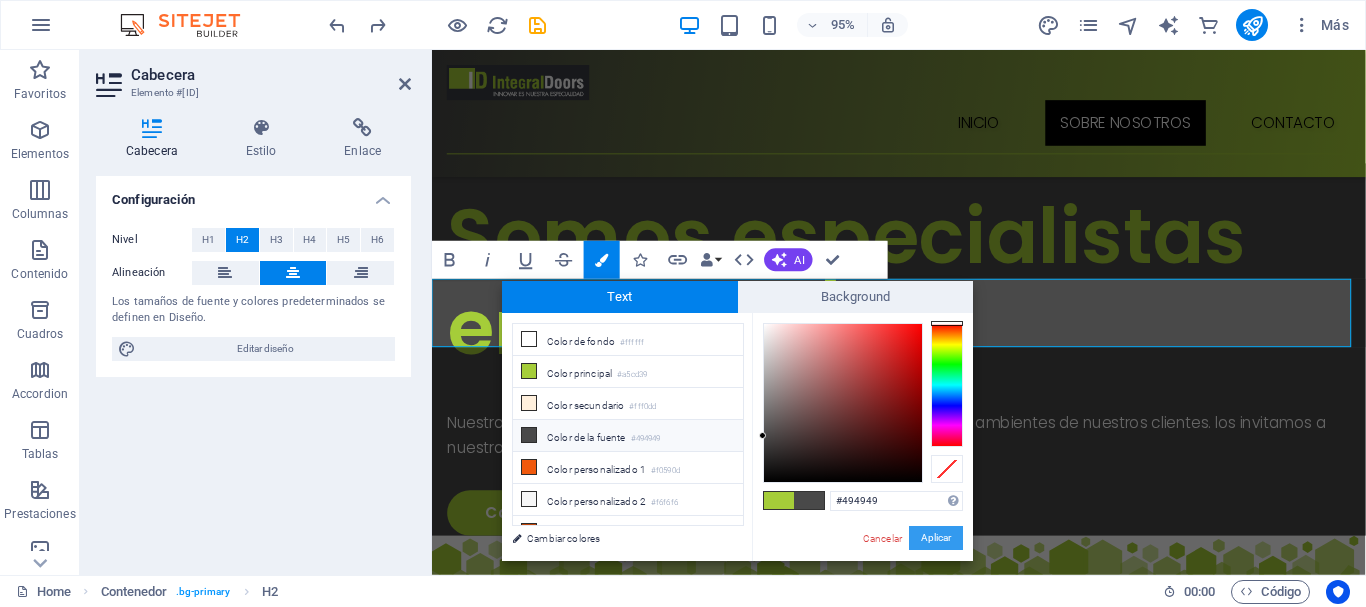 click on "Aplicar" at bounding box center (936, 538) 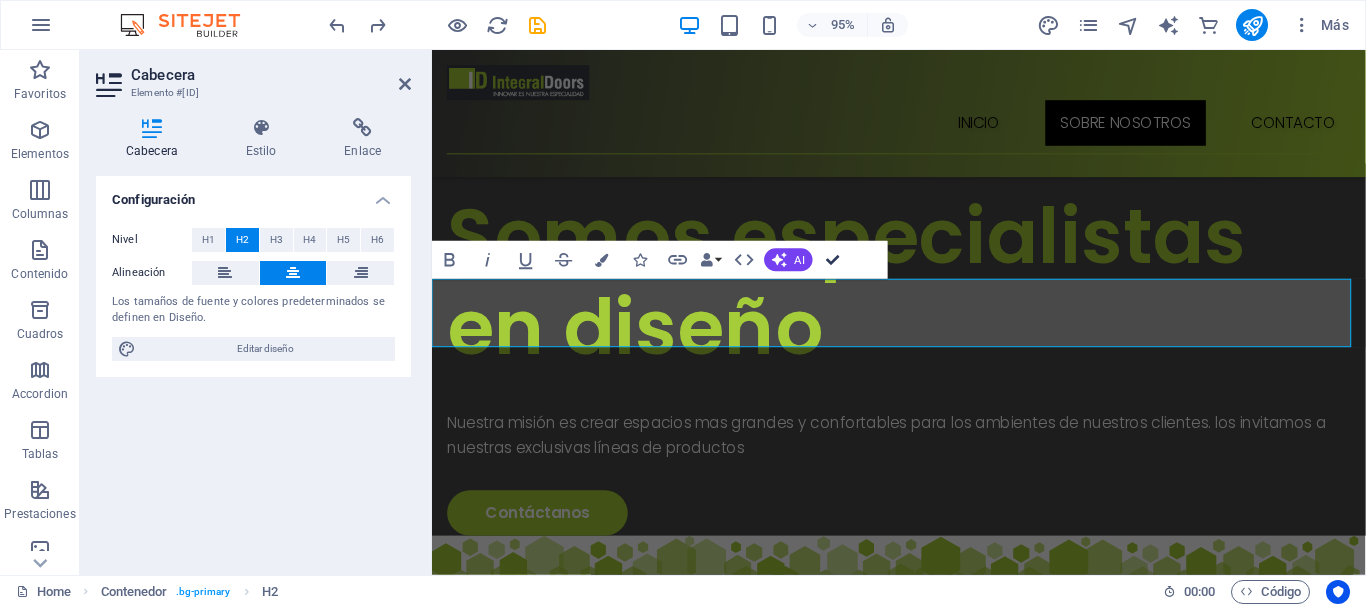 drag, startPoint x: 823, startPoint y: 253, endPoint x: 744, endPoint y: 202, distance: 94.031906 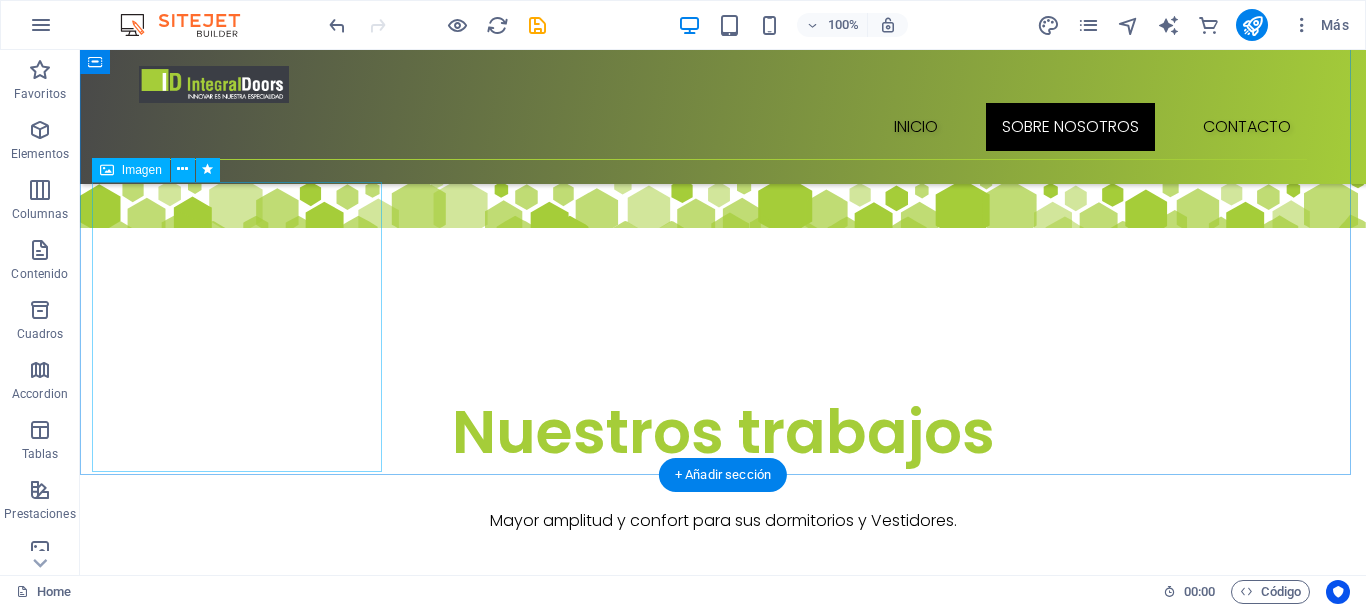 scroll, scrollTop: 1400, scrollLeft: 0, axis: vertical 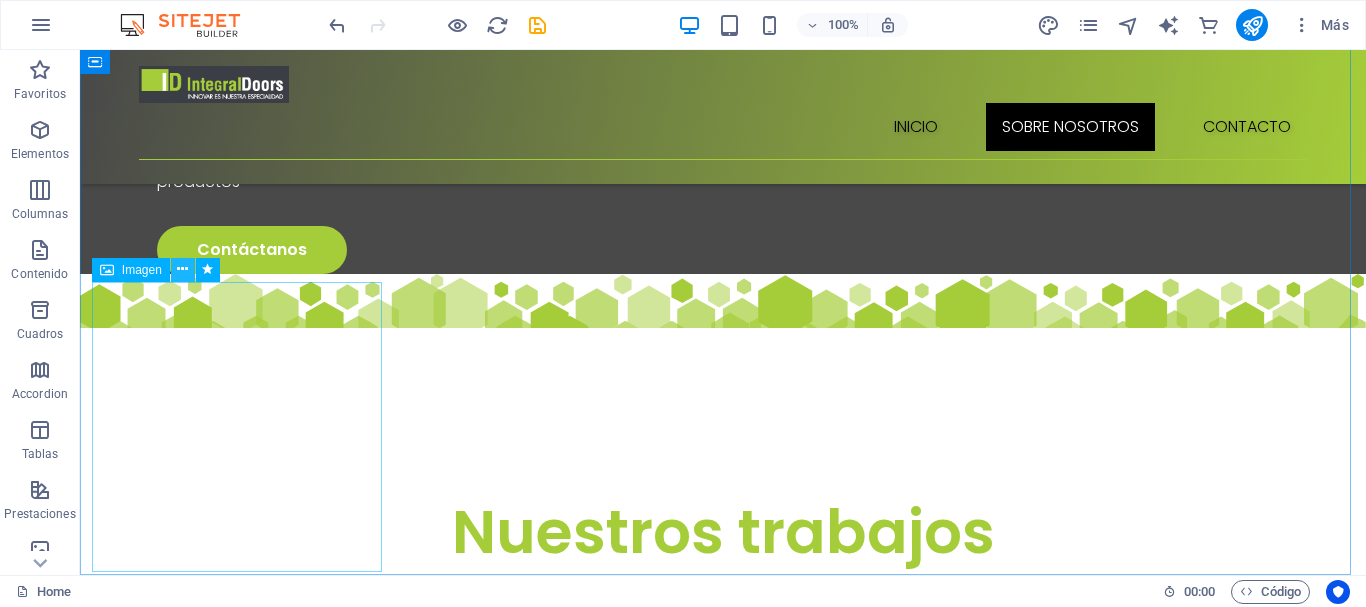 click at bounding box center (182, 269) 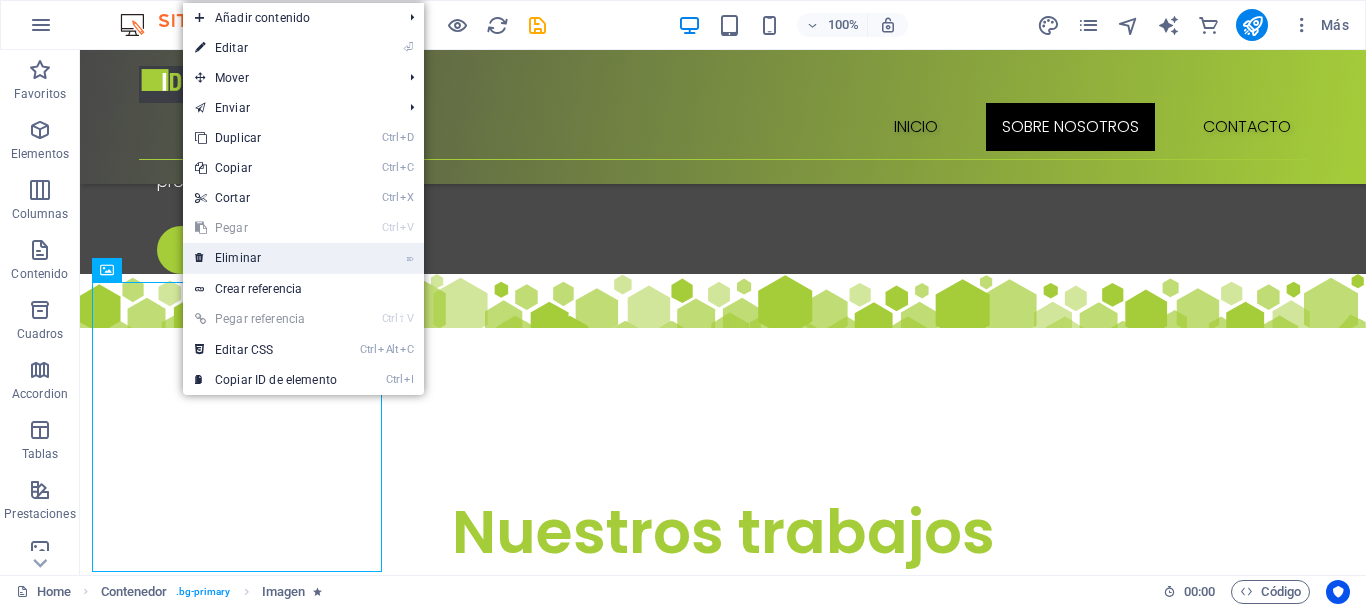 click on "⌦  Eliminar" at bounding box center [266, 258] 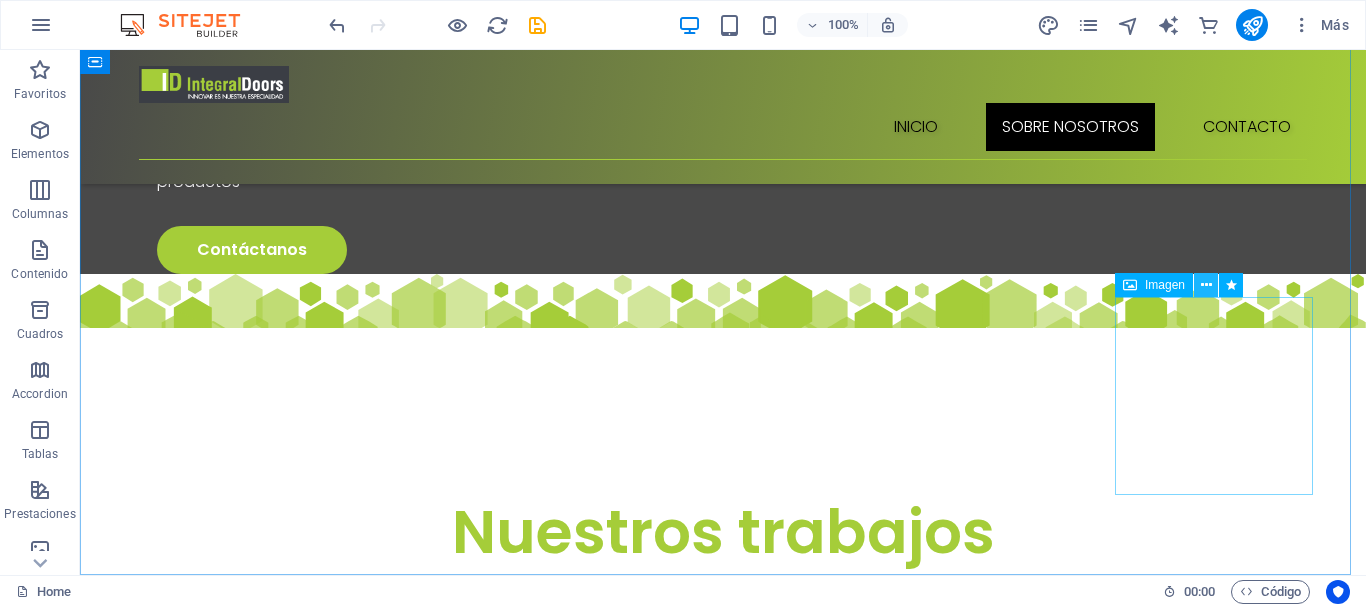 click at bounding box center (1206, 285) 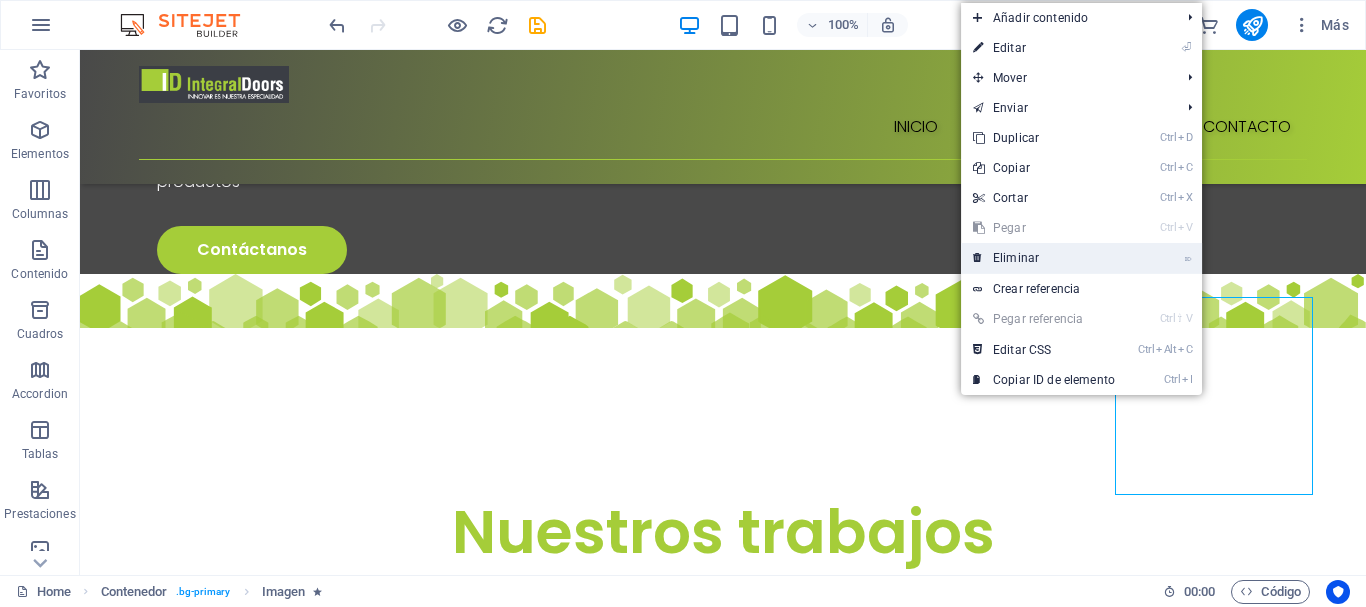 click on "⌦  Eliminar" at bounding box center [1044, 258] 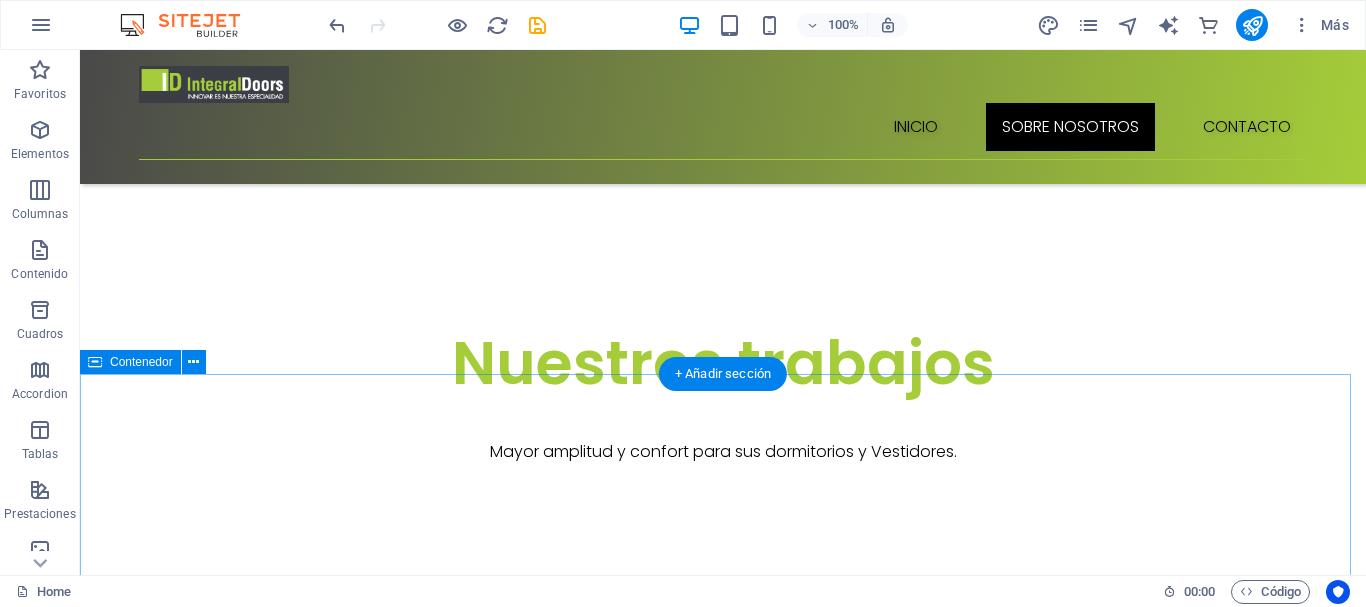 scroll, scrollTop: 1600, scrollLeft: 0, axis: vertical 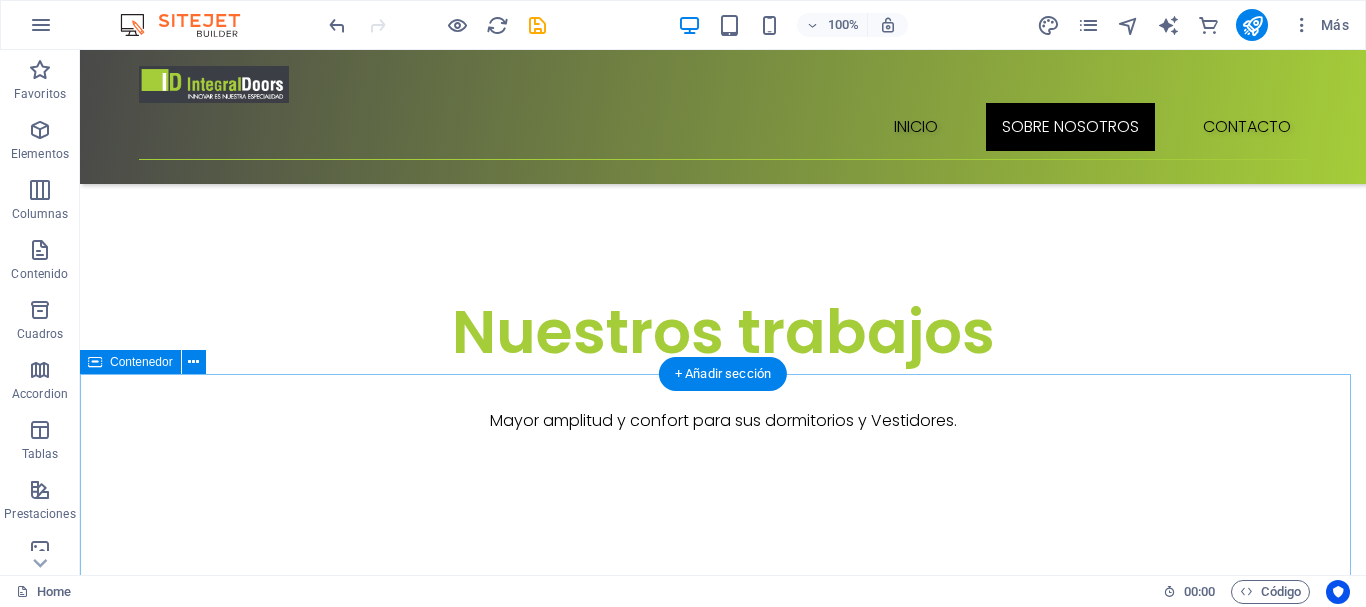 click on "Contact Us Lorem ipsum dolor sit amet, consectetur adipiscing elit, sed do eiusmod tempor incididunt.   I have read and understand the privacy policy. ¿Ilegible? Cargar nuevo Submit" at bounding box center (723, 1992) 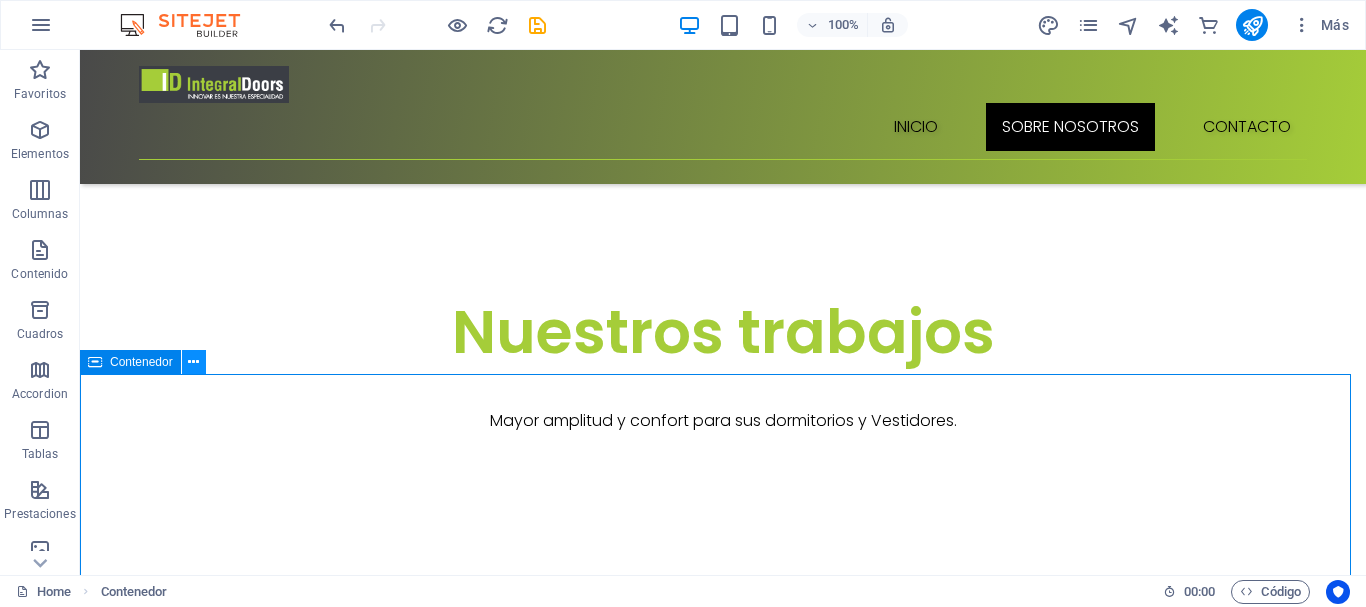 click at bounding box center [193, 362] 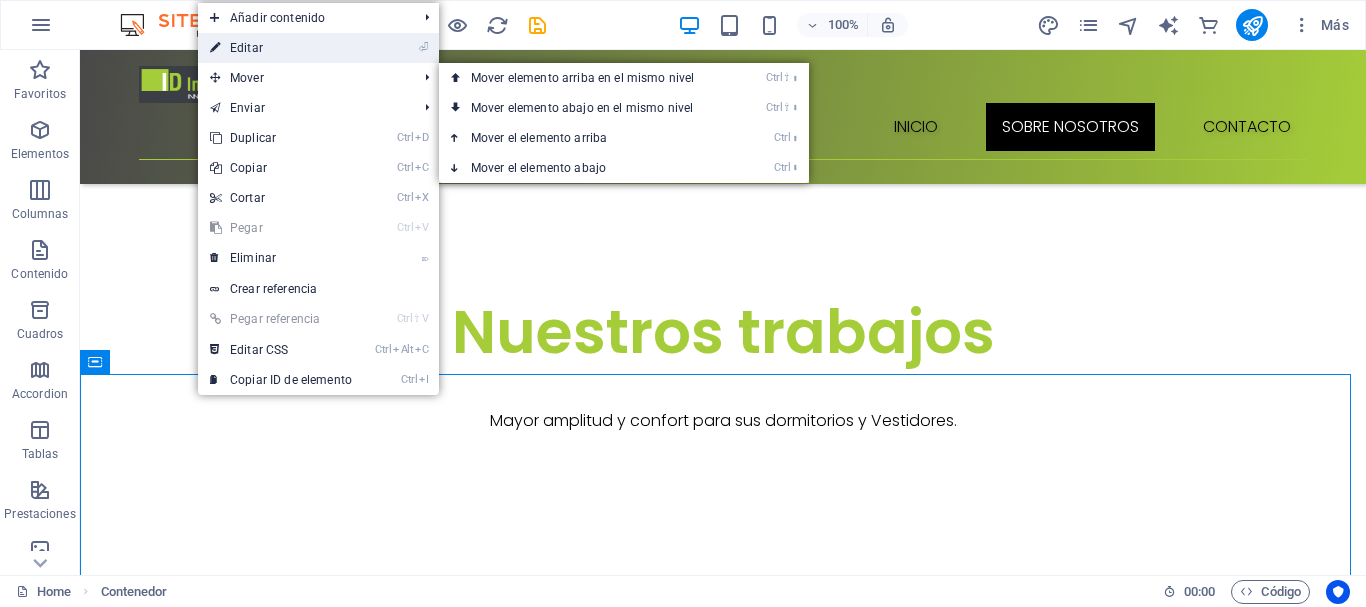 click on "⏎  Editar" at bounding box center (281, 48) 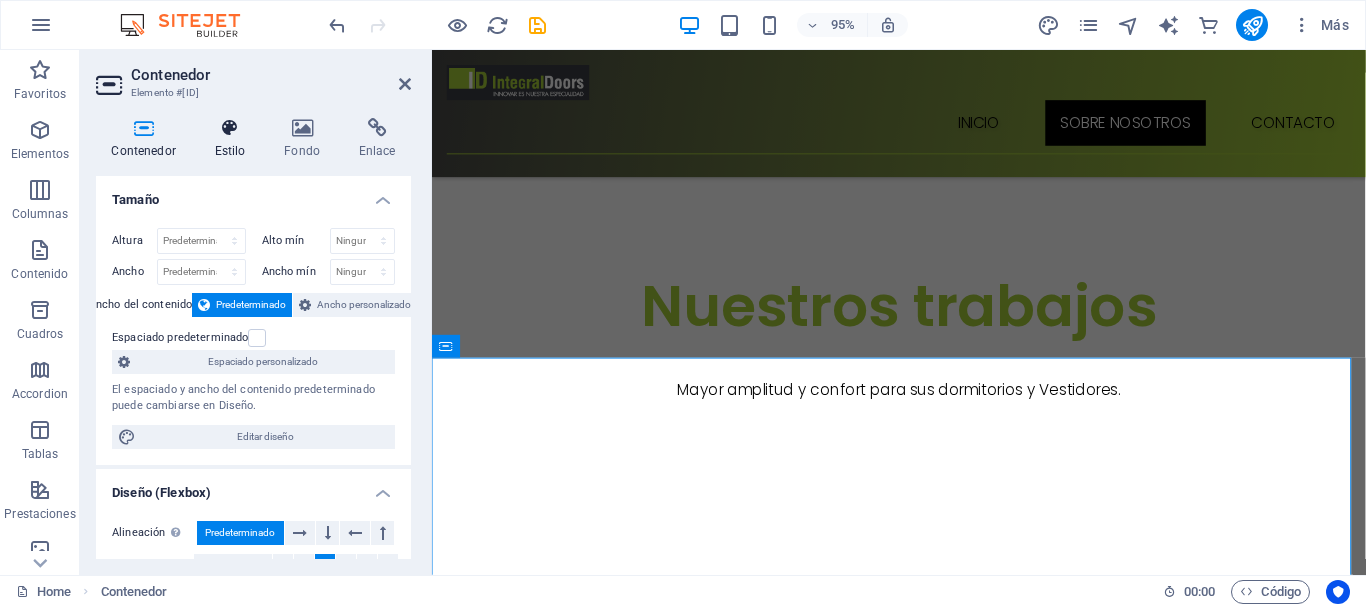 click on "Estilo" at bounding box center [234, 139] 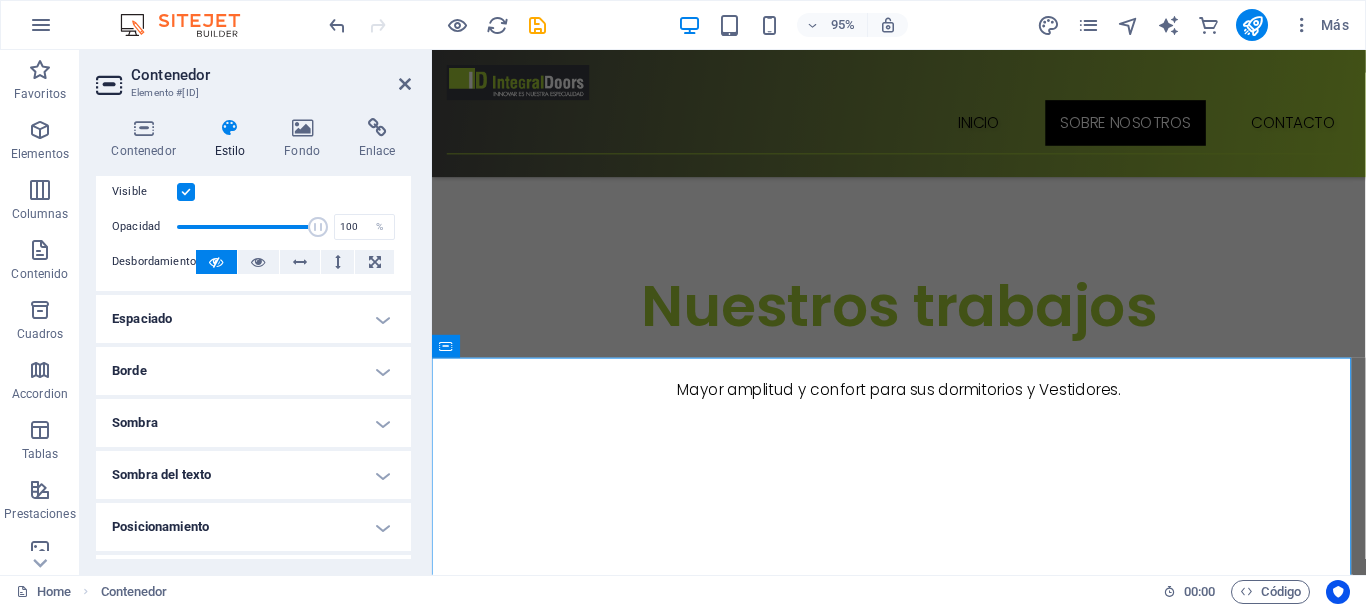 scroll, scrollTop: 0, scrollLeft: 0, axis: both 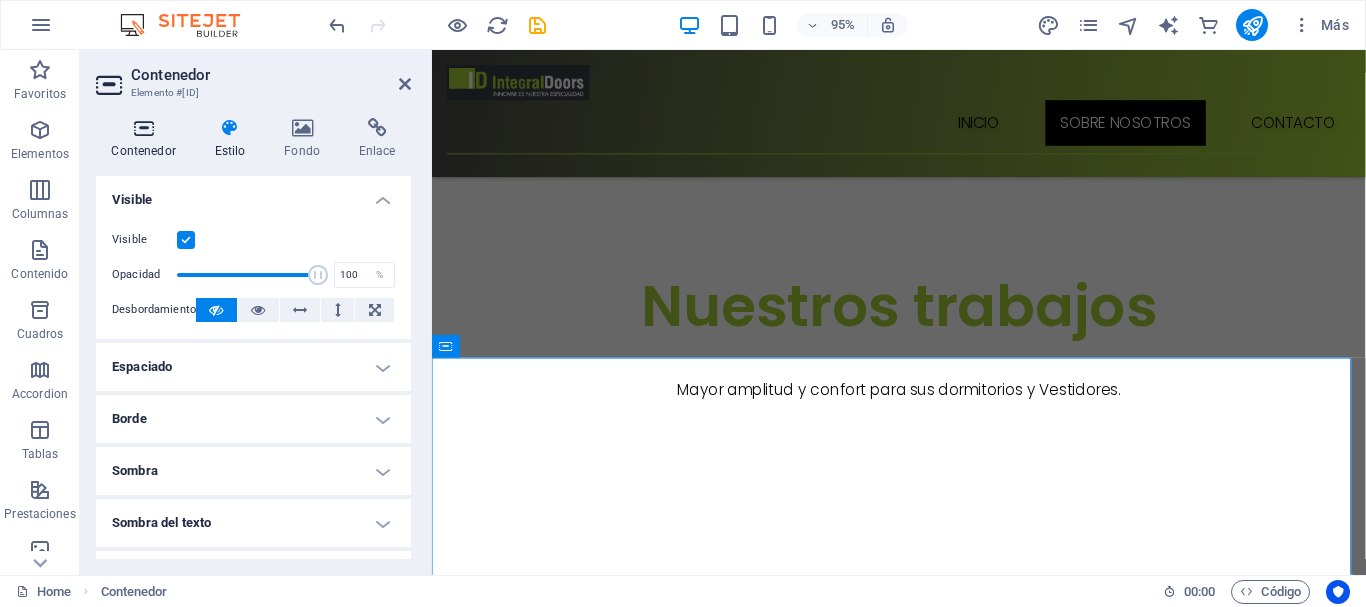 click on "Contenedor" at bounding box center [147, 139] 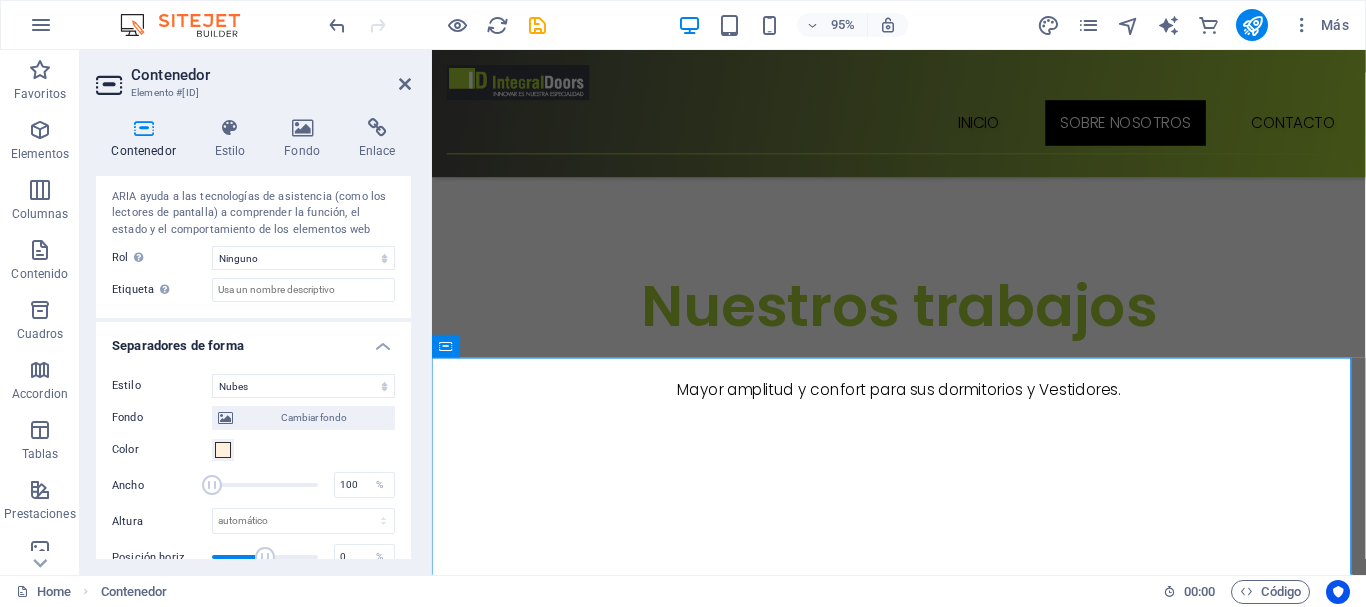 scroll, scrollTop: 600, scrollLeft: 0, axis: vertical 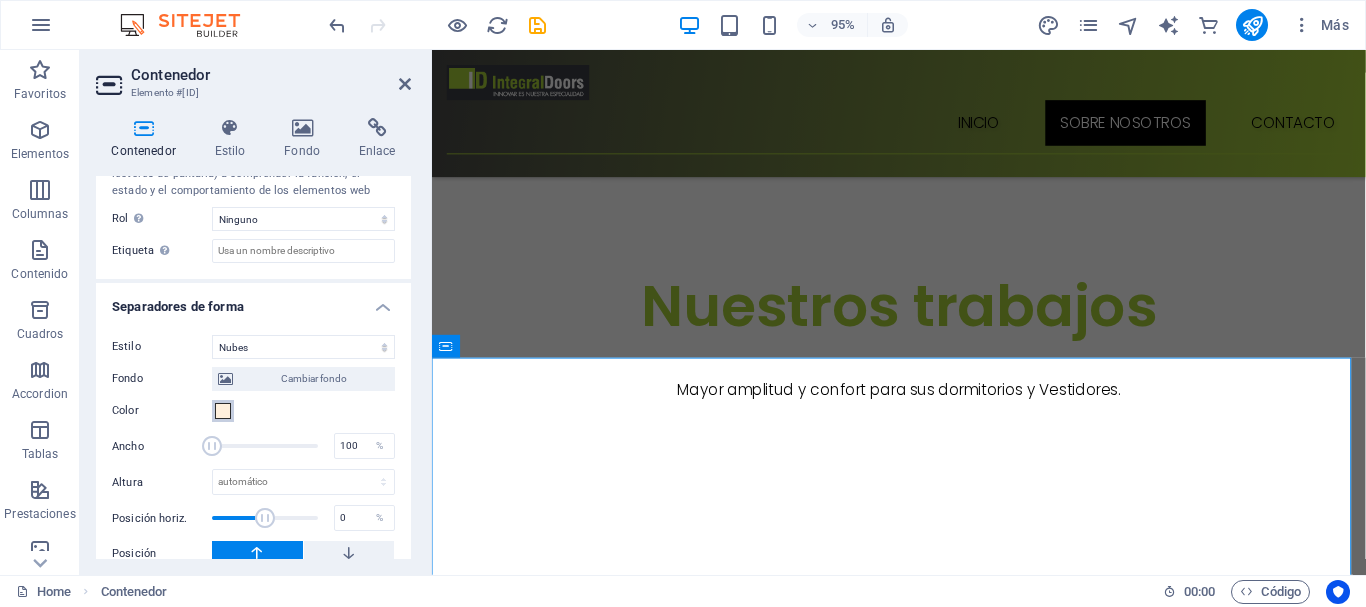click at bounding box center (223, 411) 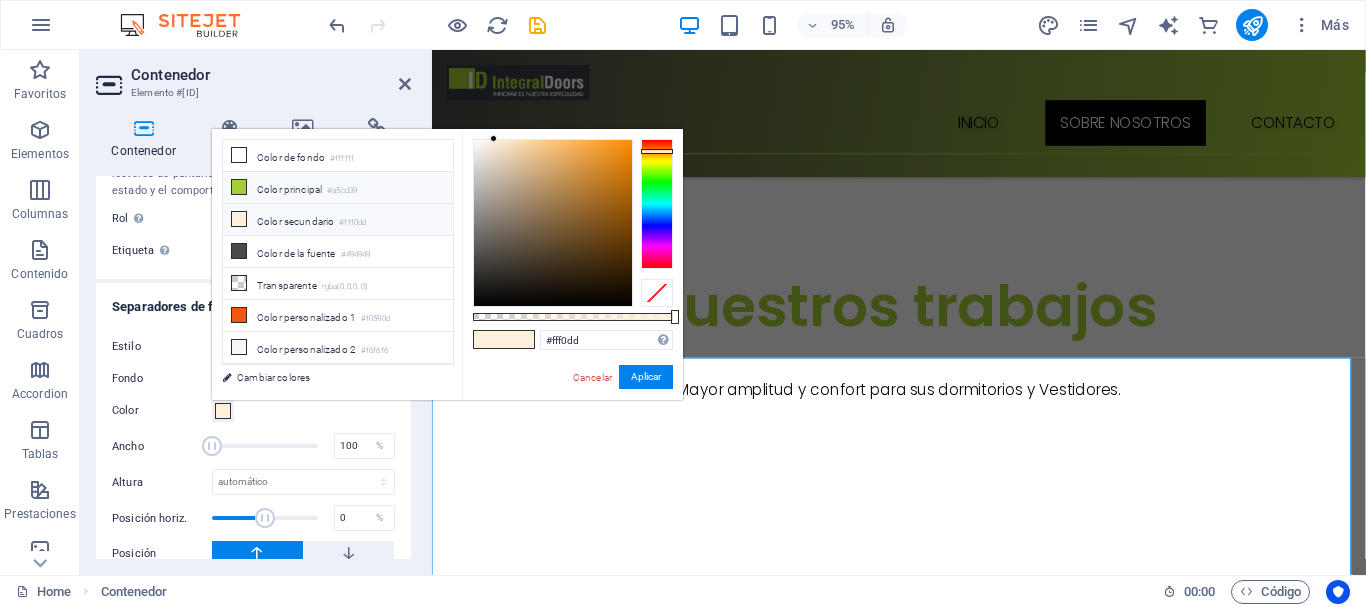 click at bounding box center (239, 187) 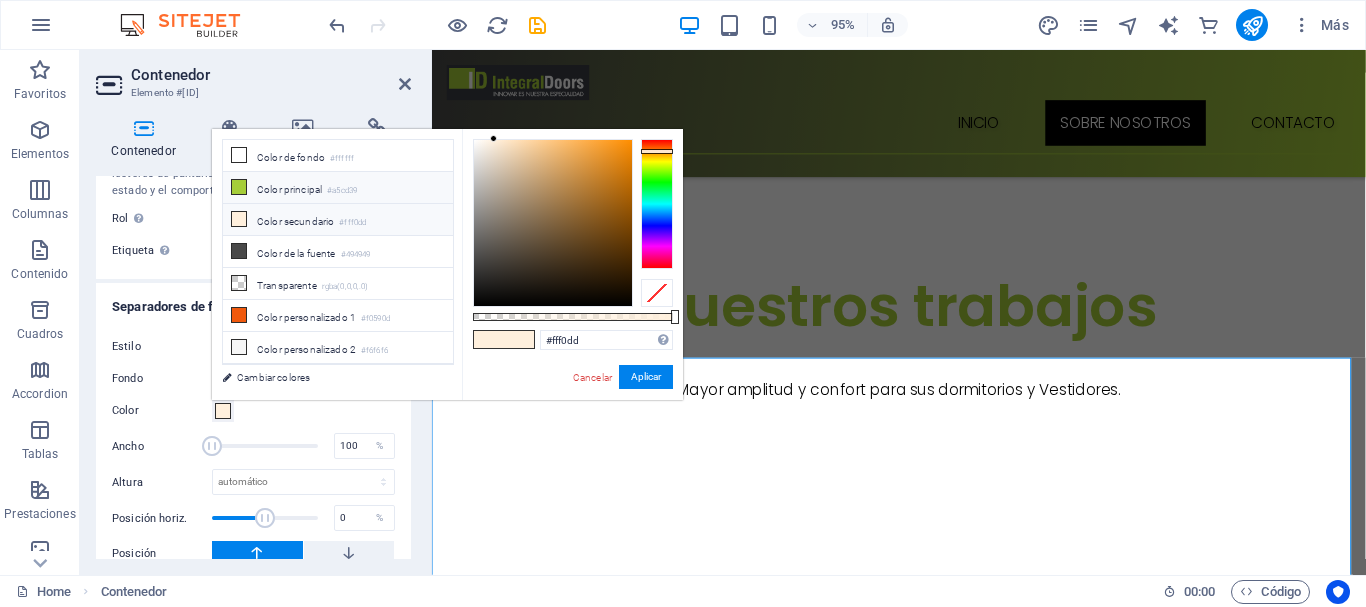 type on "#a5cd39" 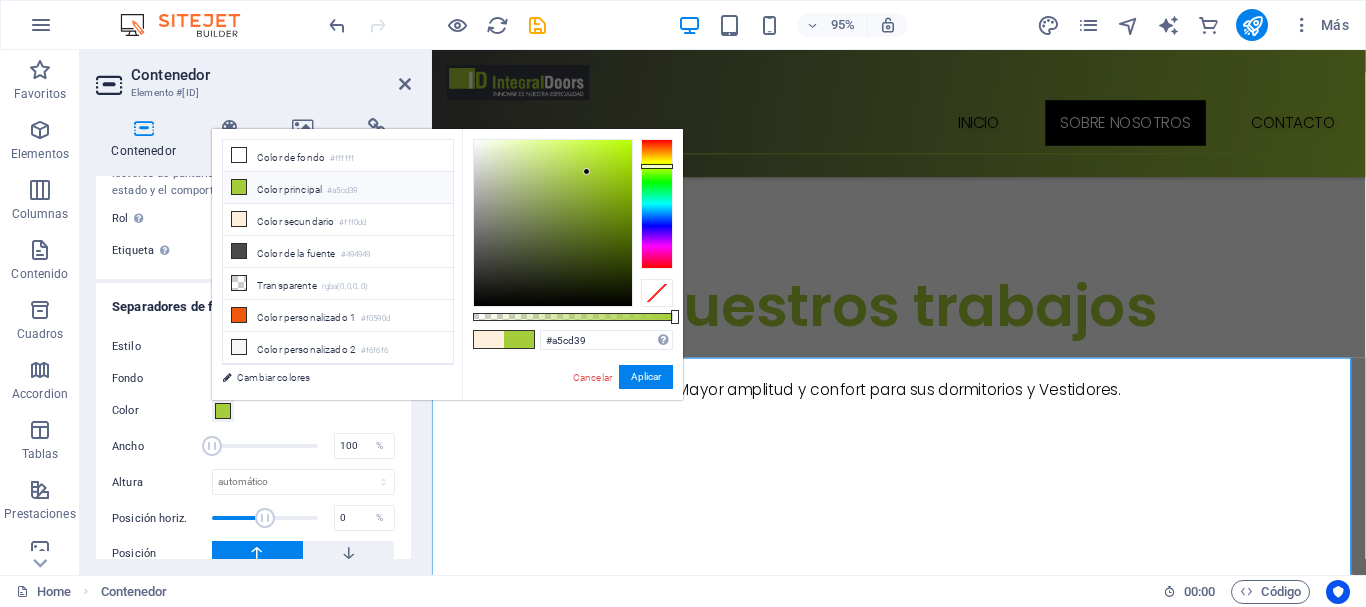click on "Color" at bounding box center (253, 411) 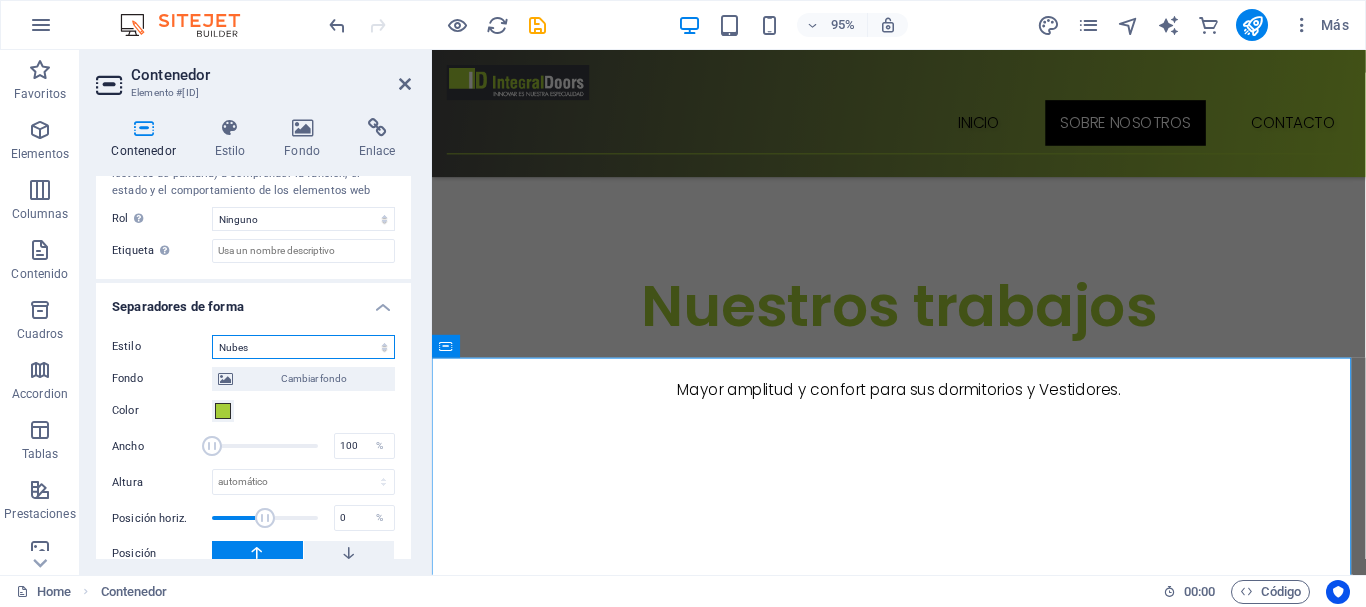 click on "Ninguno Triángulo Cuadrado Diagonal Polígono 1 Polígono 2 Zigzag Múltiples zigzags Olas Múltiples olas Medio círculo Círculo Sombra de círculo Bloques Hexágonos Nubes Múltiples nubes Ventilador Pirámides Libro Gota de pintura Fuego Papel desmenuzado Flecha" at bounding box center (303, 347) 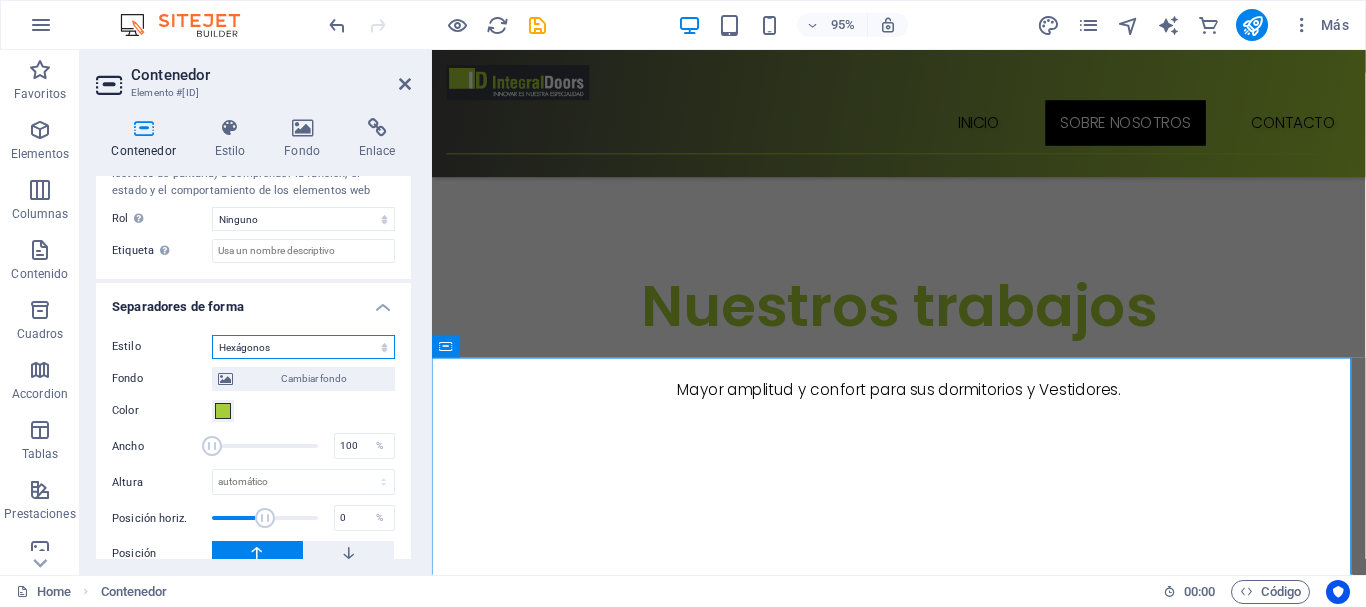 click on "Ninguno Triángulo Cuadrado Diagonal Polígono 1 Polígono 2 Zigzag Múltiples zigzags Olas Múltiples olas Medio círculo Círculo Sombra de círculo Bloques Hexágonos Nubes Múltiples nubes Ventilador Pirámides Libro Gota de pintura Fuego Papel desmenuzado Flecha" at bounding box center [303, 347] 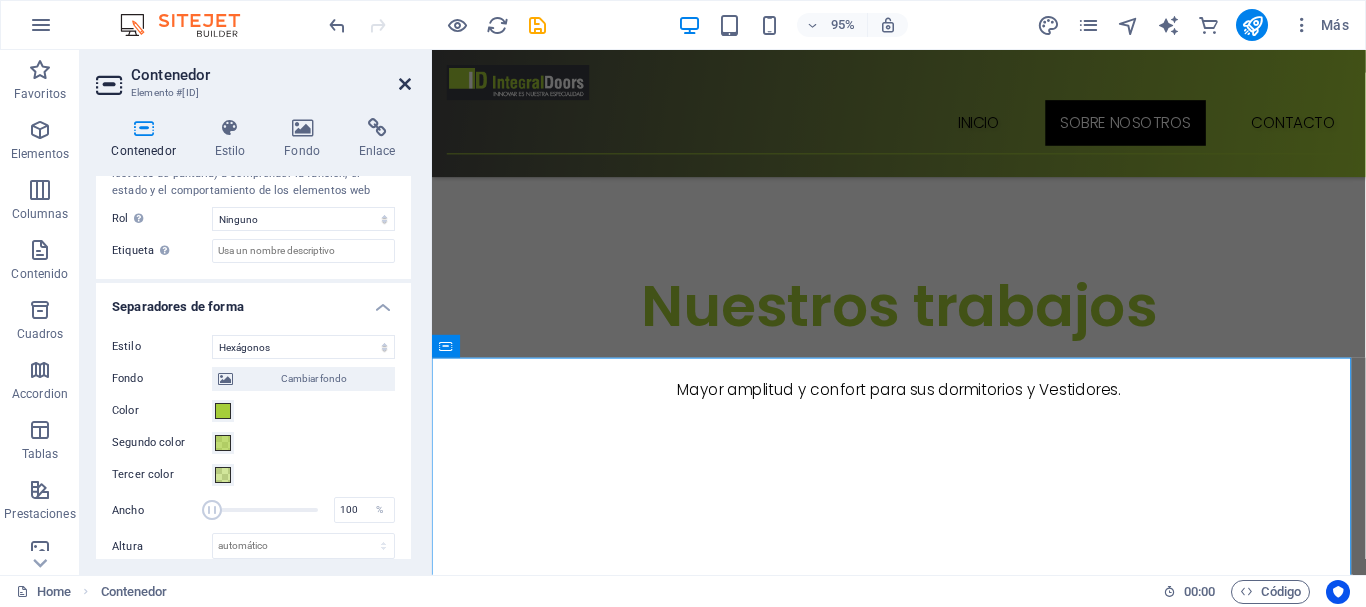 click at bounding box center (405, 84) 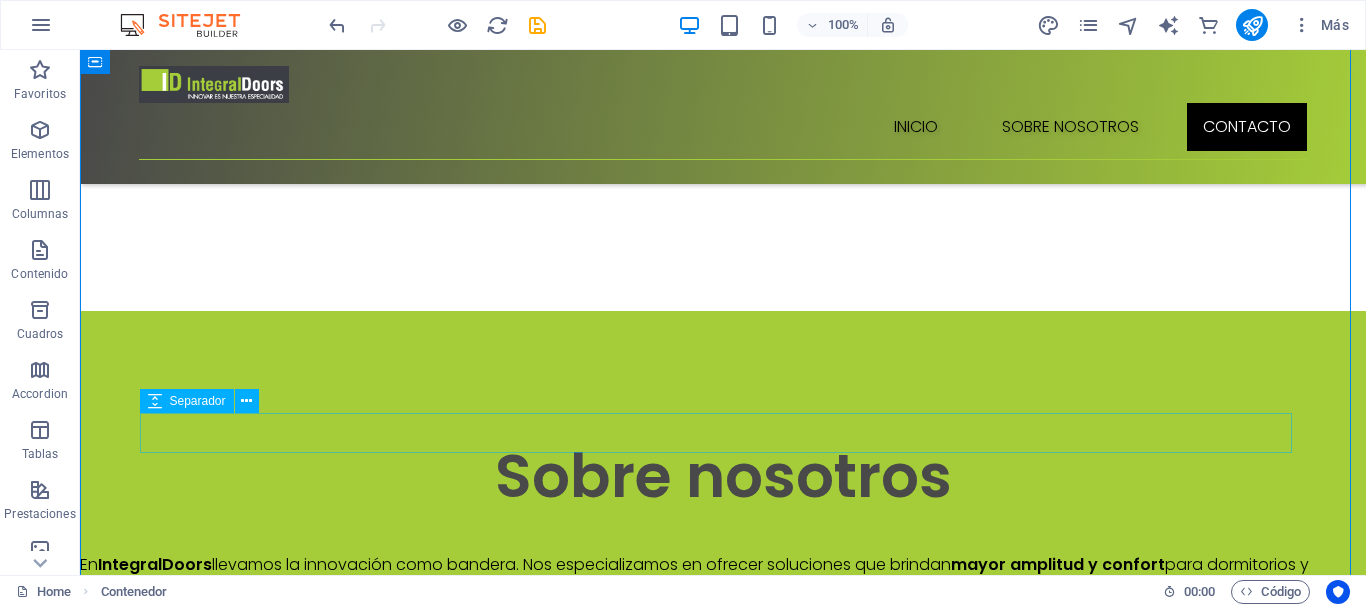 scroll, scrollTop: 2100, scrollLeft: 0, axis: vertical 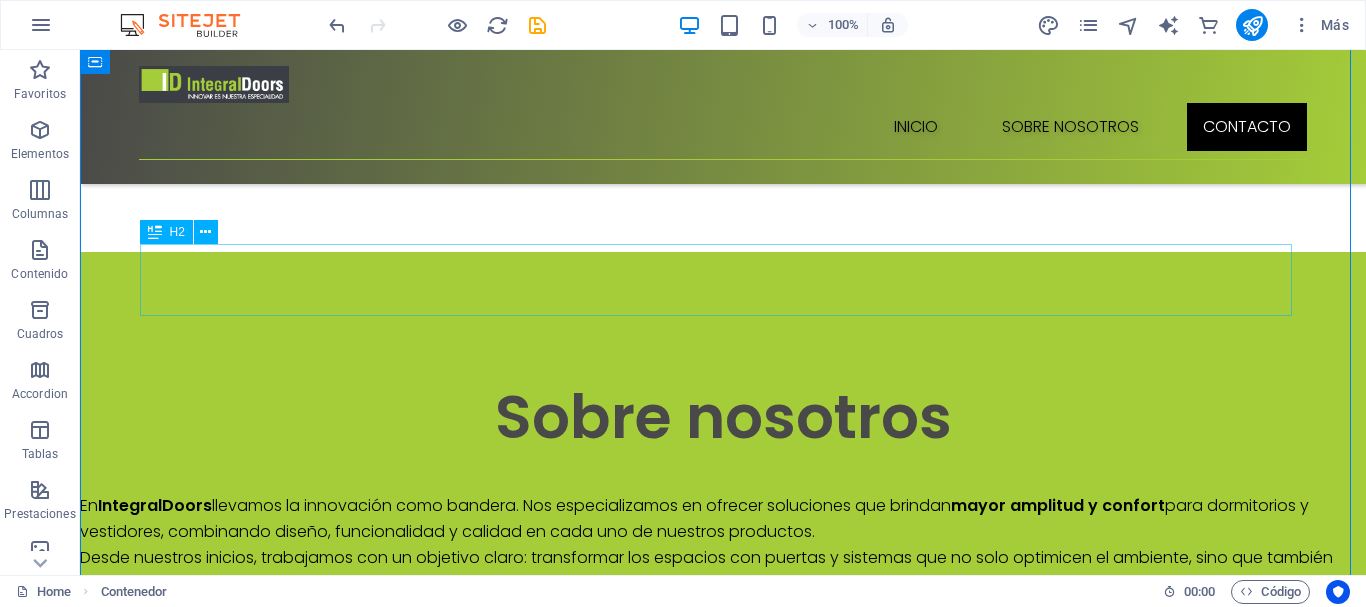click on "Contact Us" at bounding box center [723, 1292] 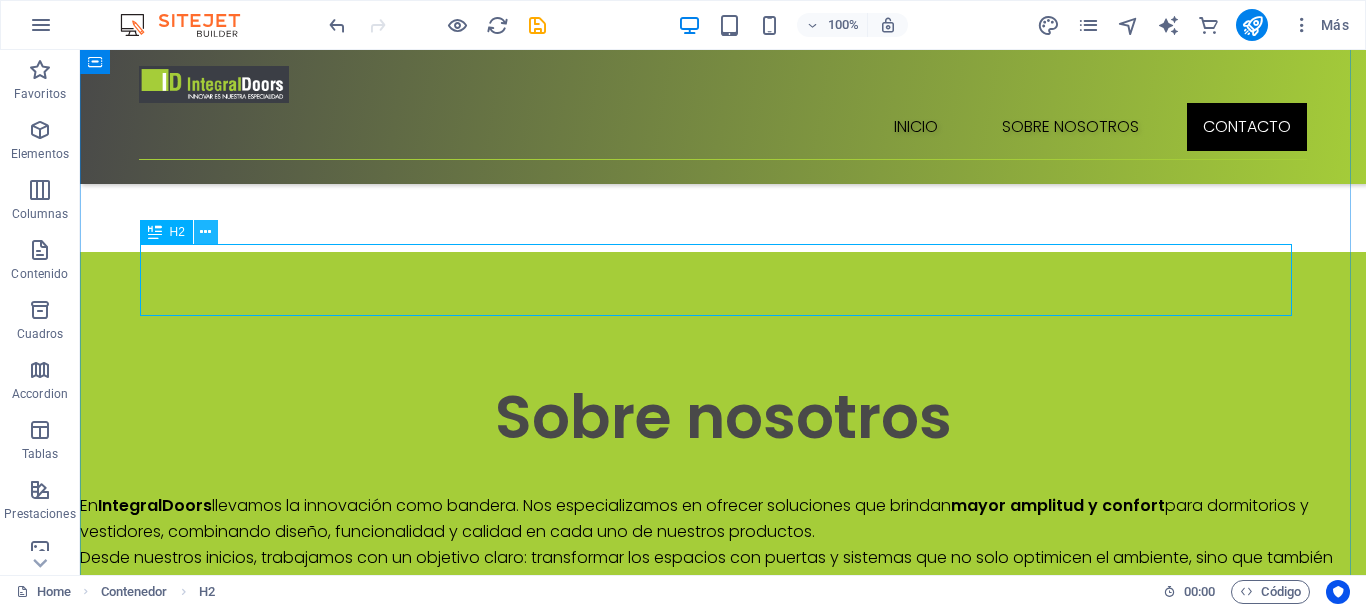 click at bounding box center (205, 232) 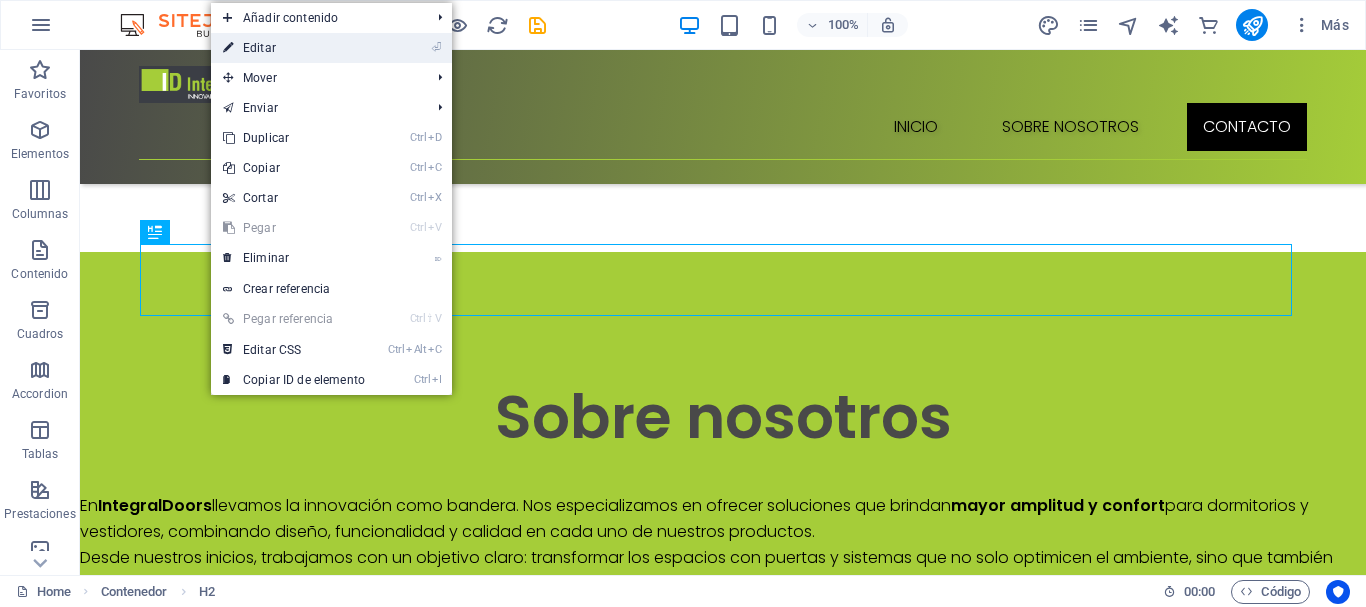 click on "⏎  Editar" at bounding box center [294, 48] 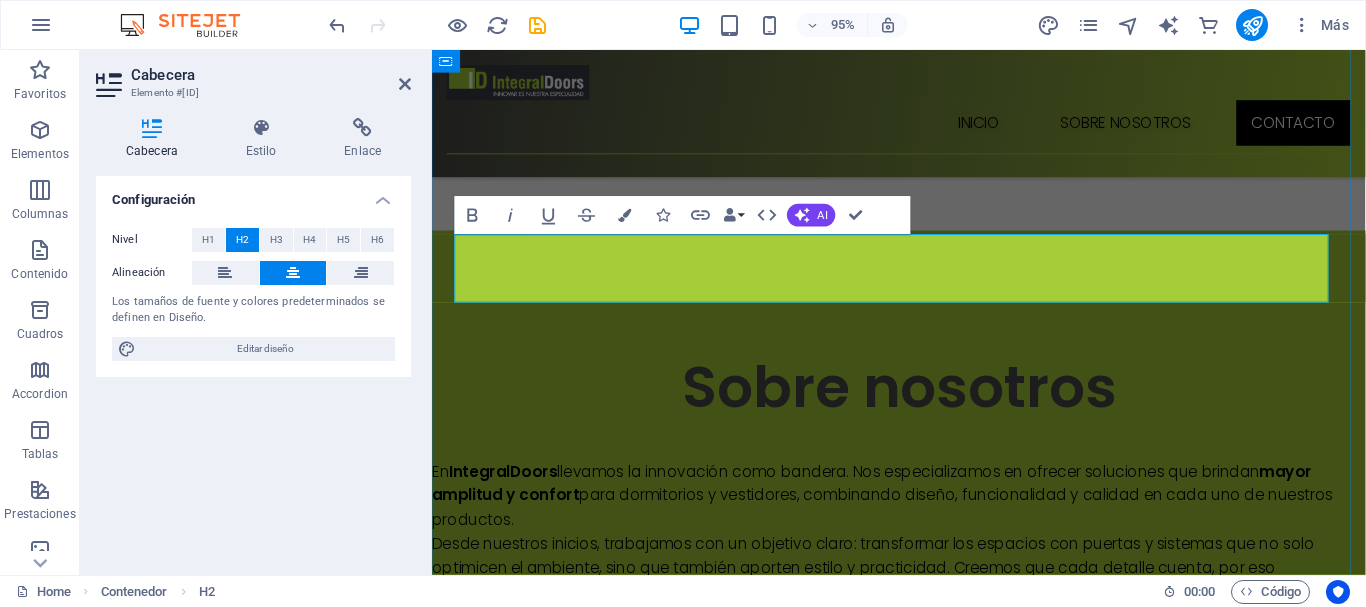 type 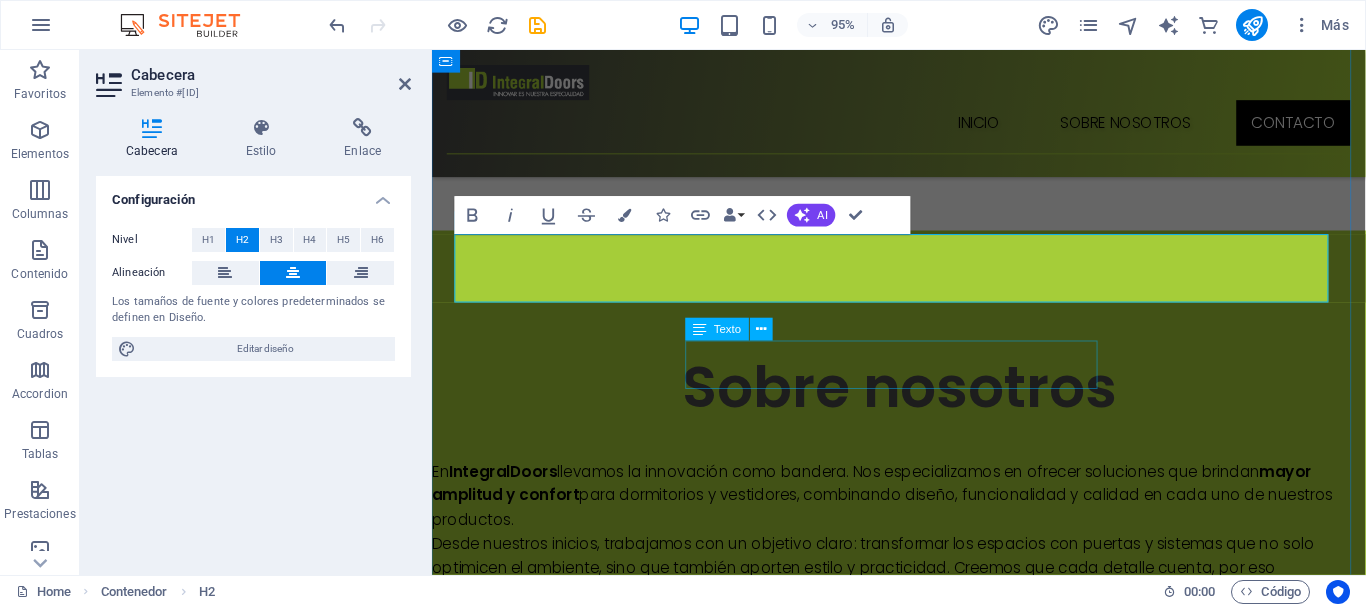 click on "Lorem ipsum dolor sit amet, consectetur adipiscing elit, sed do eiusmod tempor incididunt." at bounding box center (923, 1407) 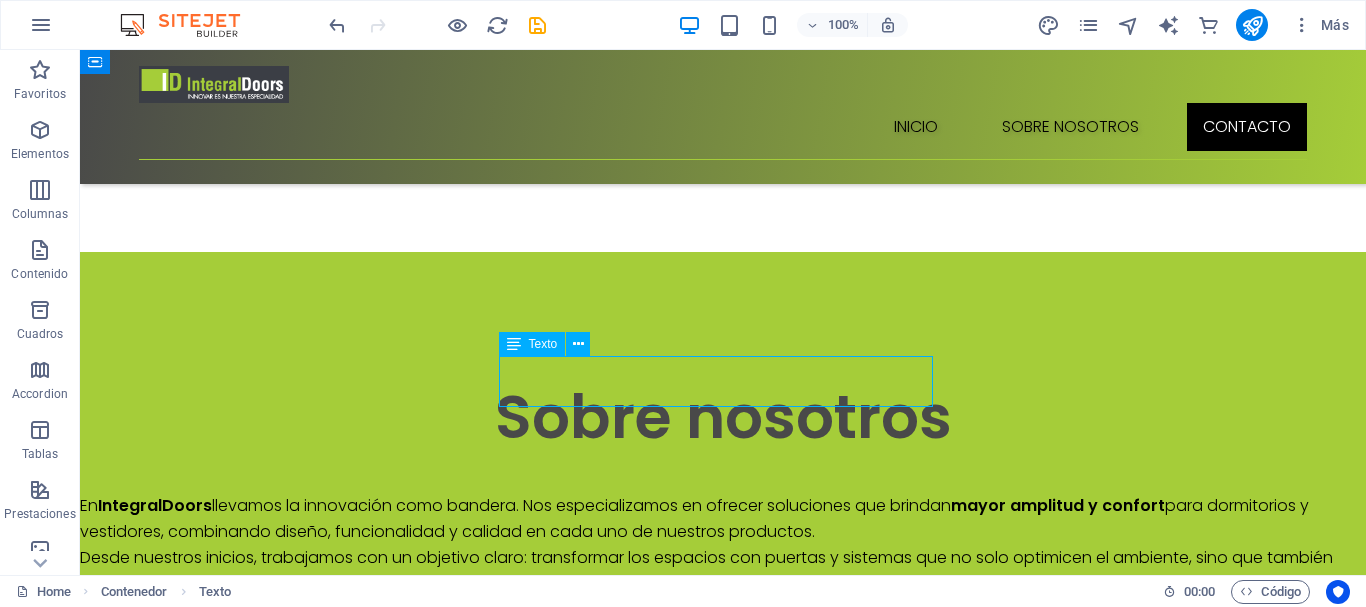 click on "Lorem ipsum dolor sit amet, consectetur adipiscing elit, sed do eiusmod tempor incididunt." at bounding box center [723, 1381] 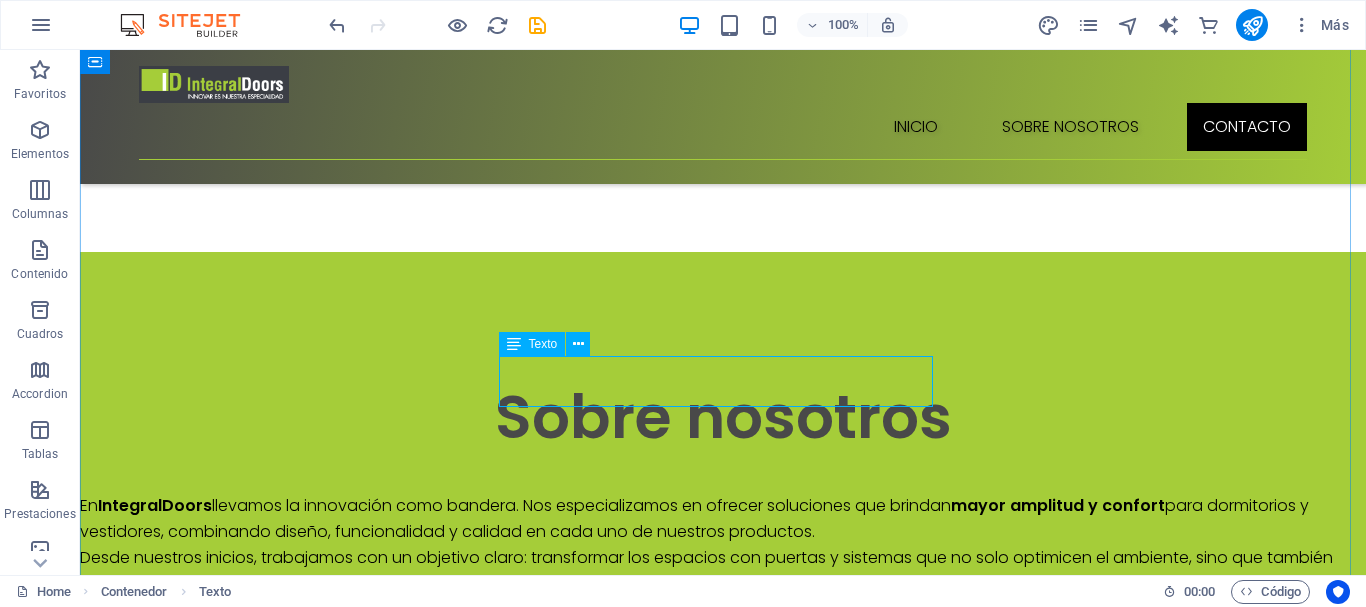 click on "Lorem ipsum dolor sit amet, consectetur adipiscing elit, sed do eiusmod tempor incididunt." at bounding box center (723, 1381) 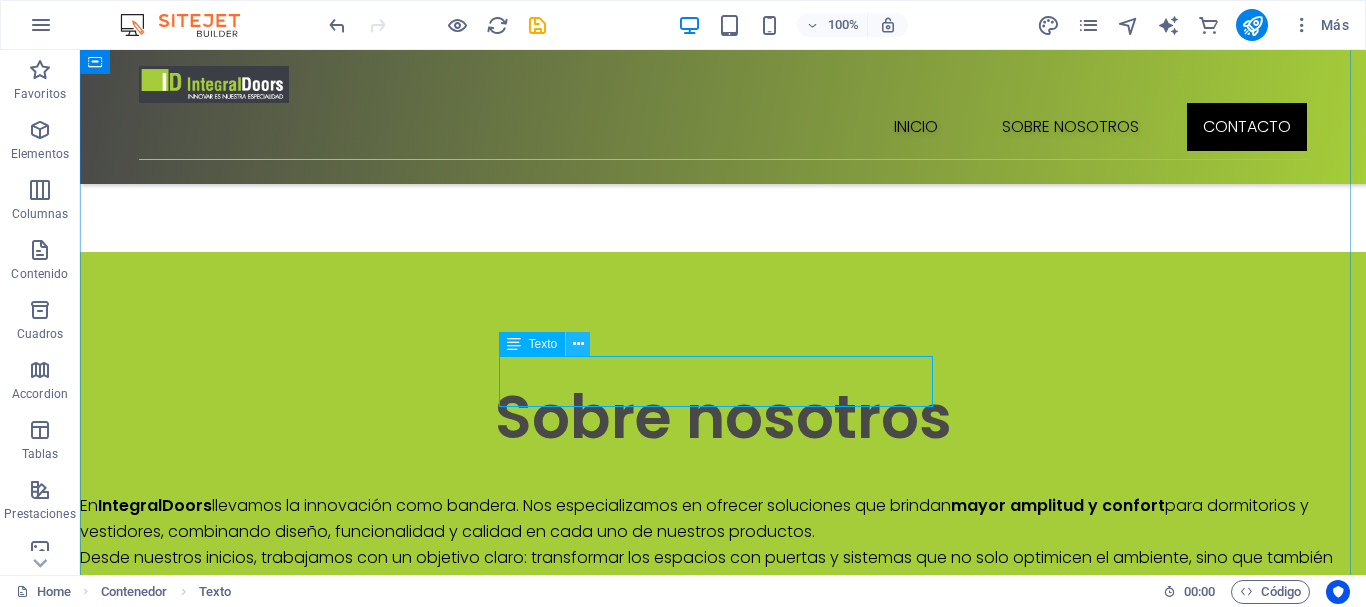 click at bounding box center (578, 344) 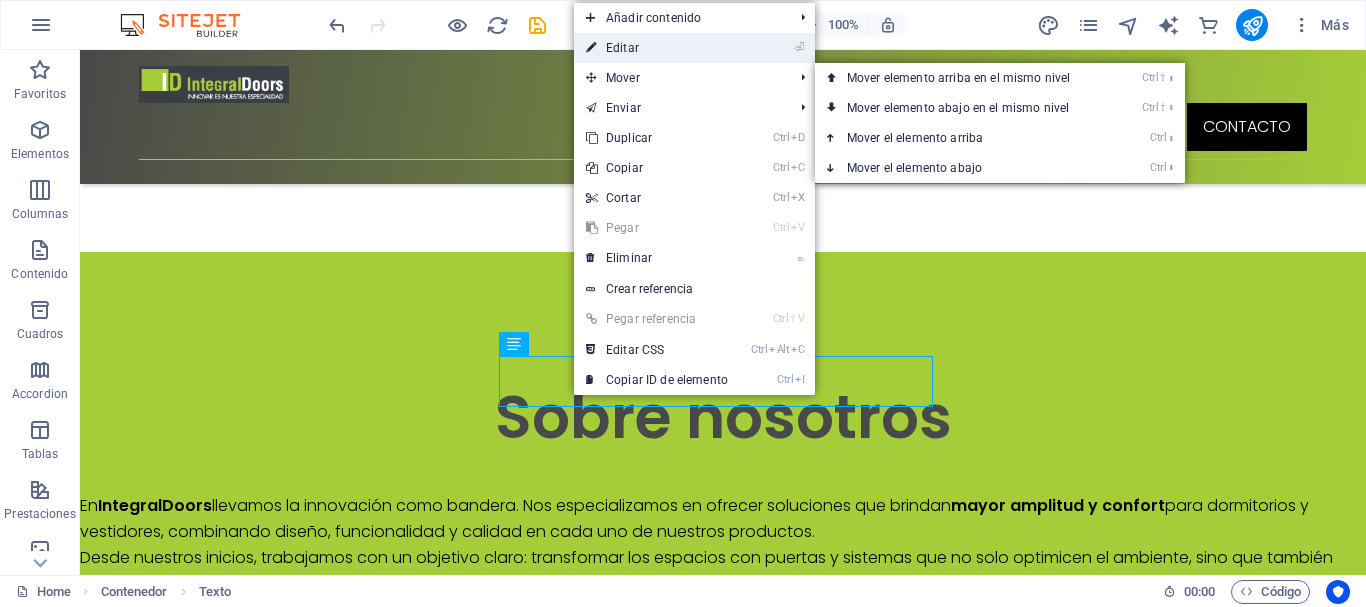 click on "⏎  Editar" at bounding box center (657, 48) 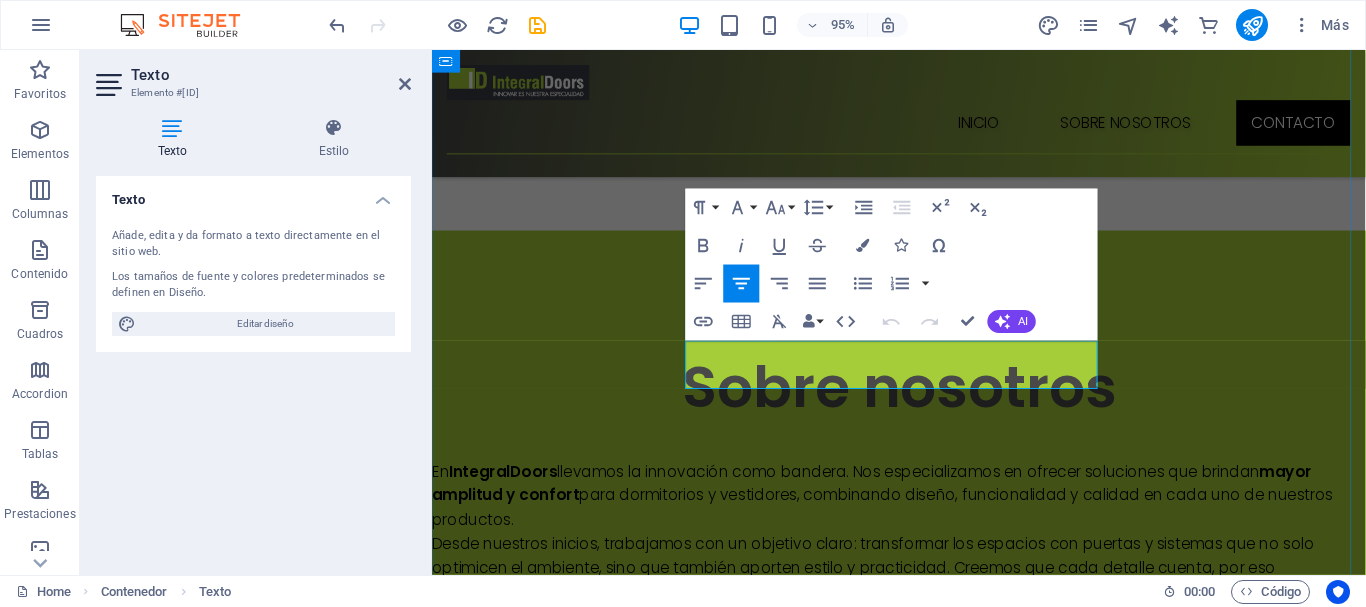 drag, startPoint x: 713, startPoint y: 371, endPoint x: 1073, endPoint y: 392, distance: 360.61197 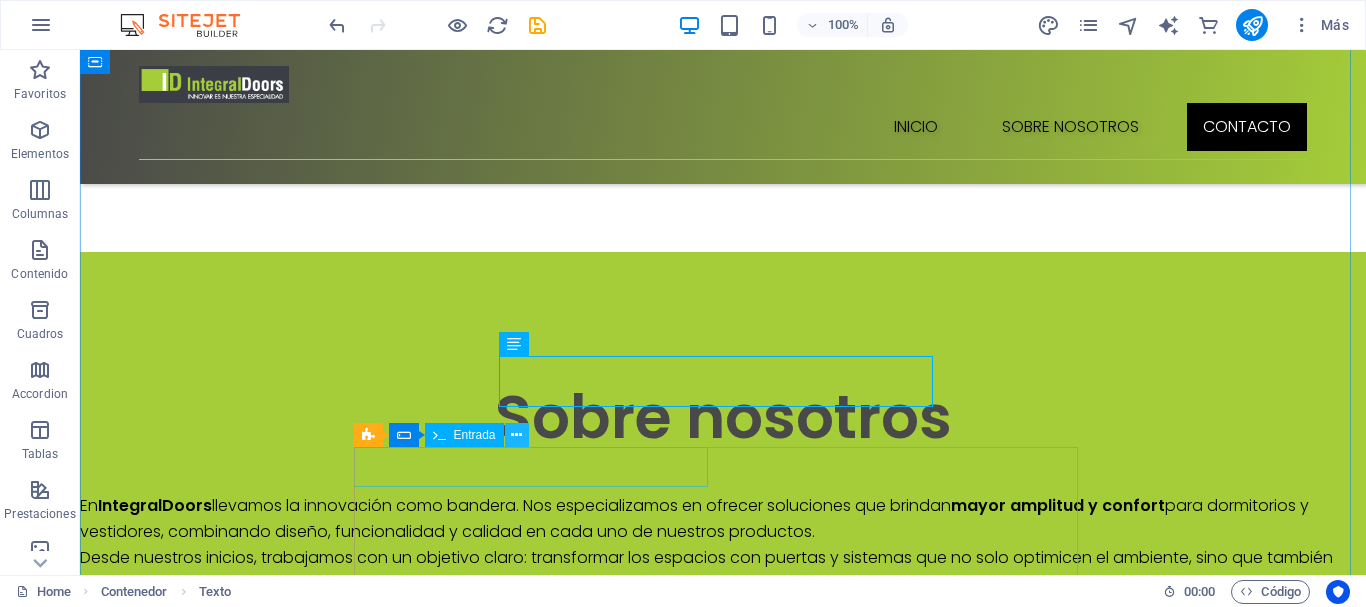 click at bounding box center [516, 435] 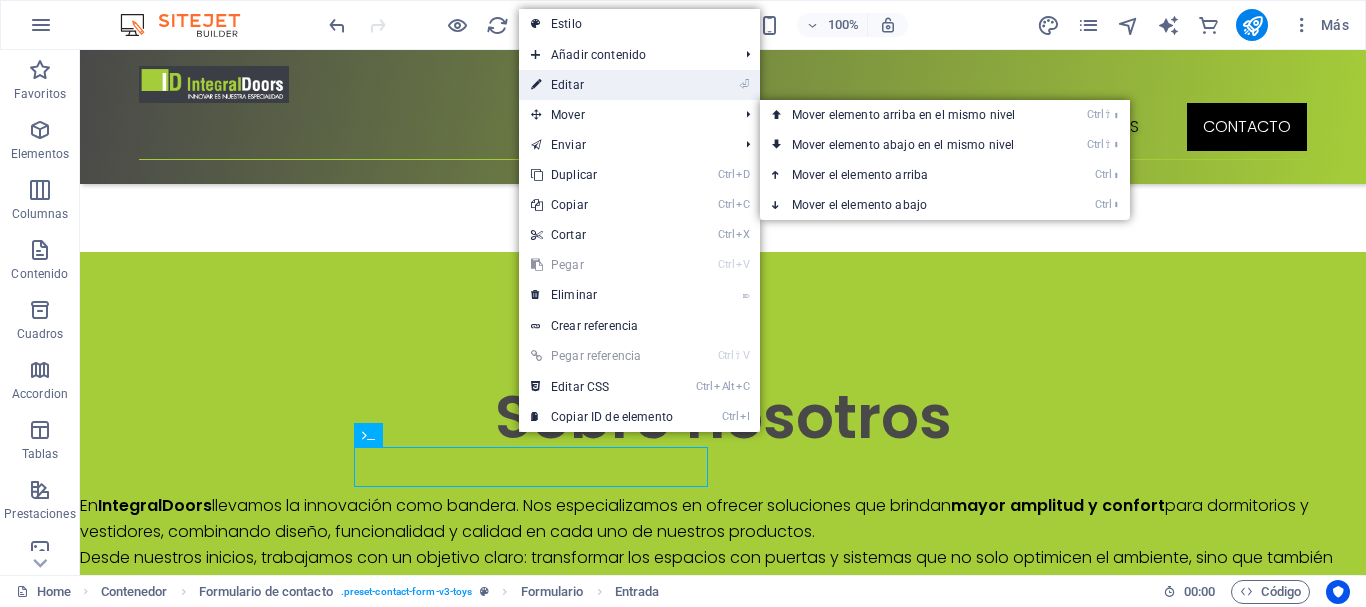 click on "⏎  Editar" at bounding box center (602, 85) 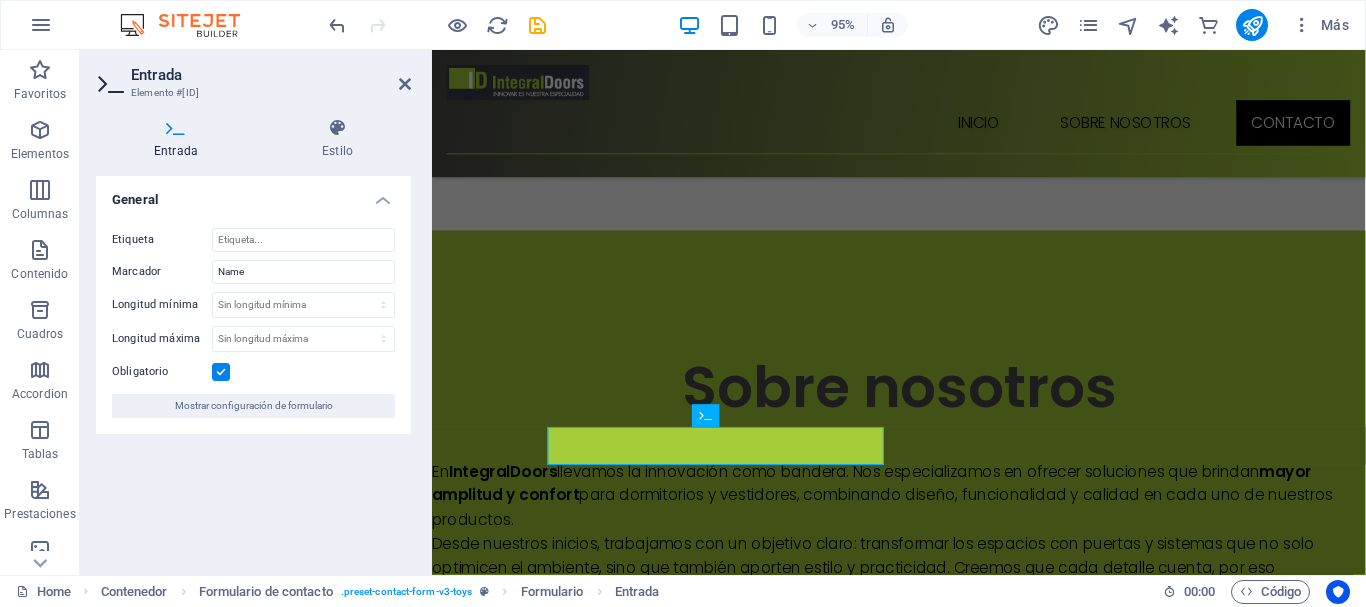 click on "Etiqueta Marcador Name Longitud mínima Sin longitud mínima carácteres Longitud máxima Sin longitud máxima carácteres Obligatorio Mostrar configuración de formulario" at bounding box center (253, 323) 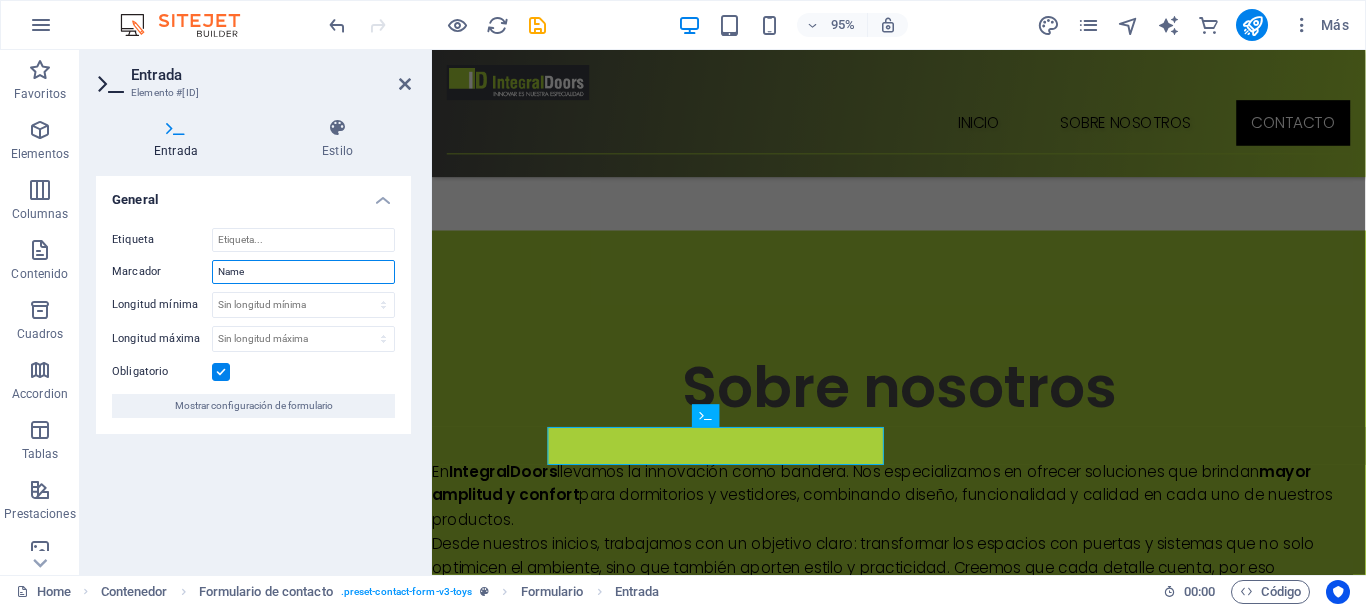 click on "Name" at bounding box center [303, 272] 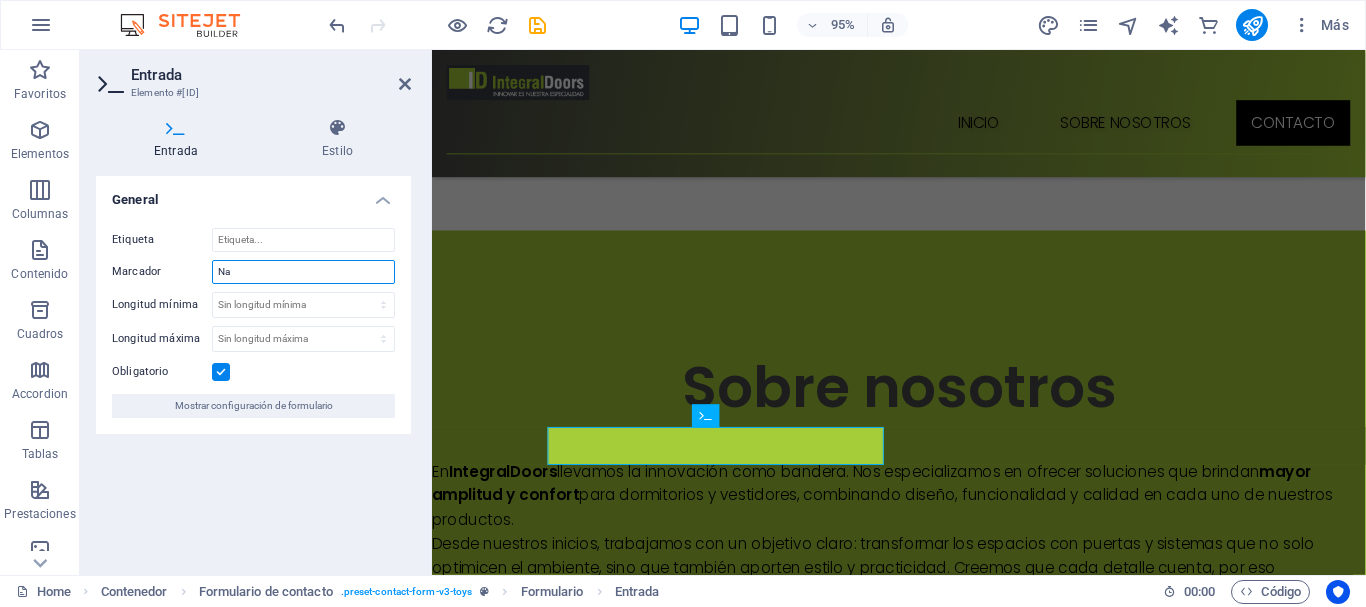 type on "N" 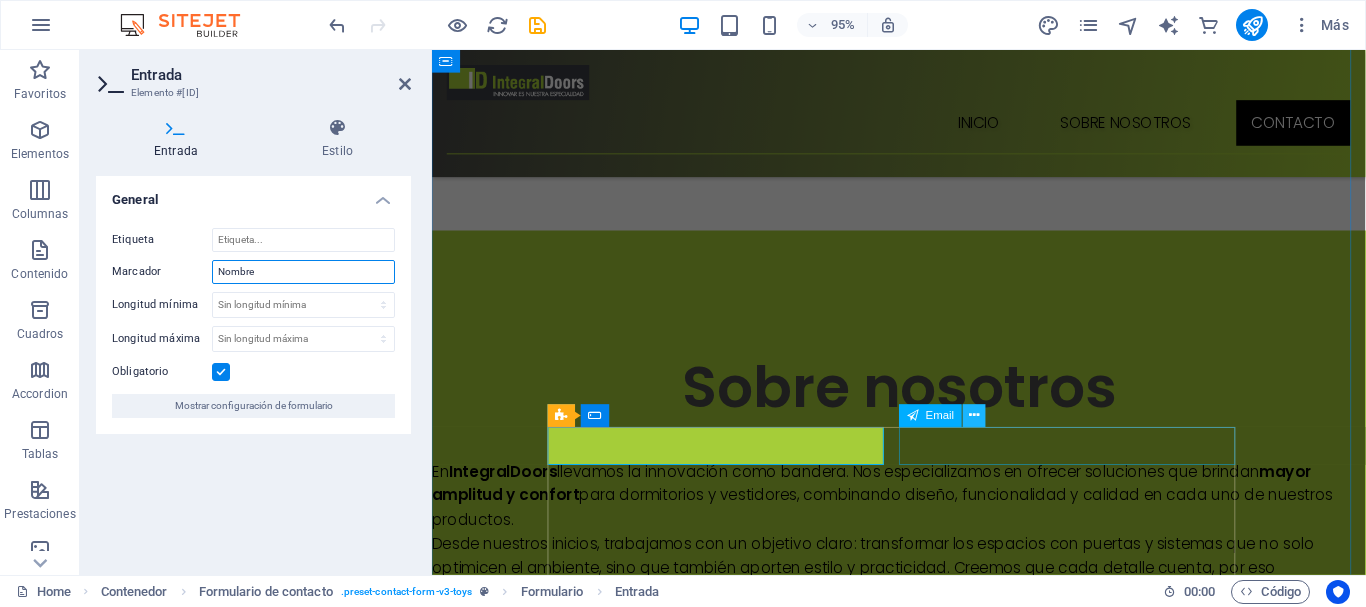 type on "Nombre" 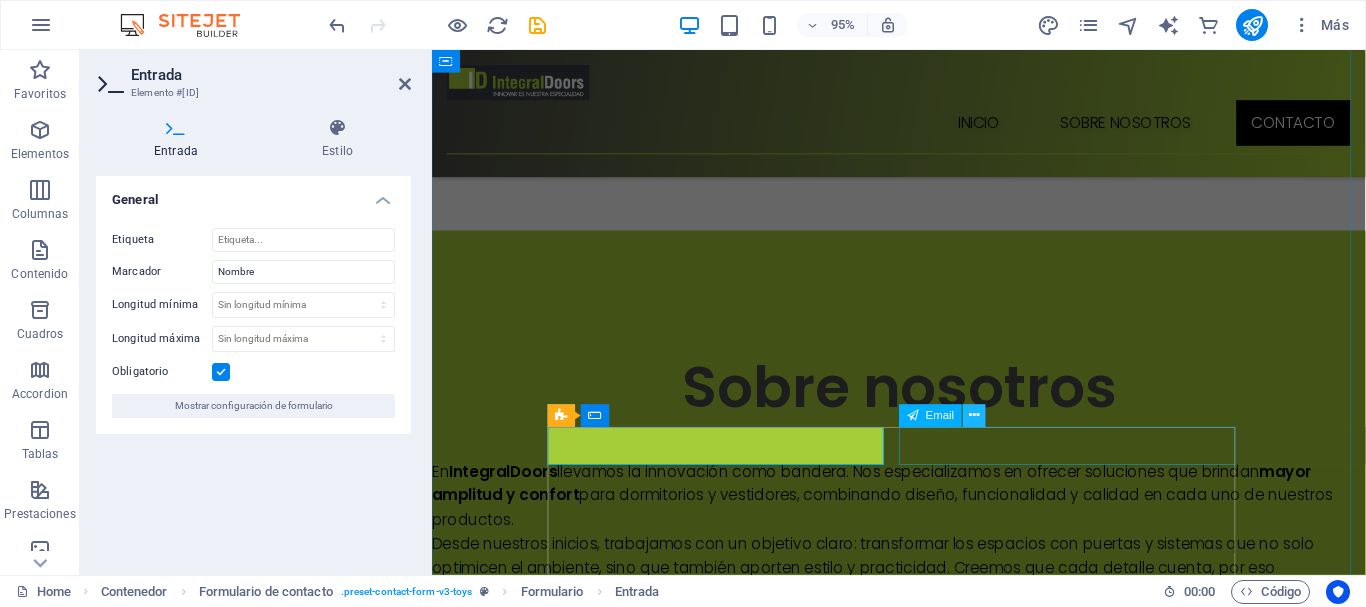 click at bounding box center [974, 416] 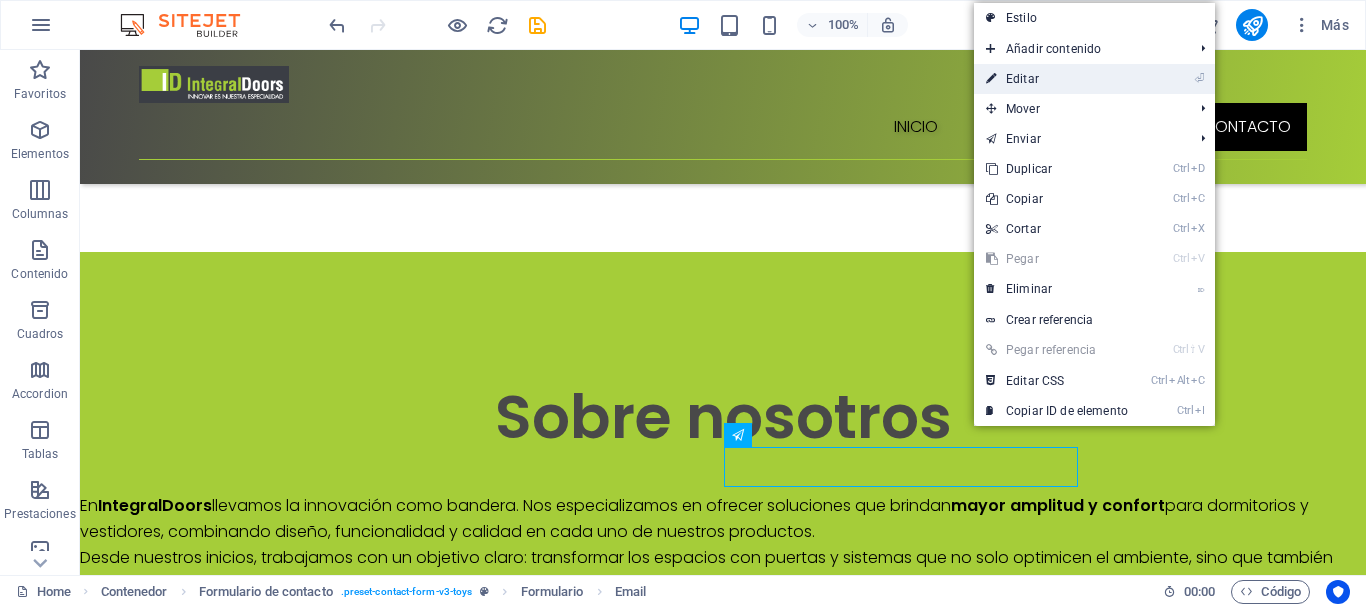 click on "⏎  Editar" at bounding box center (1057, 79) 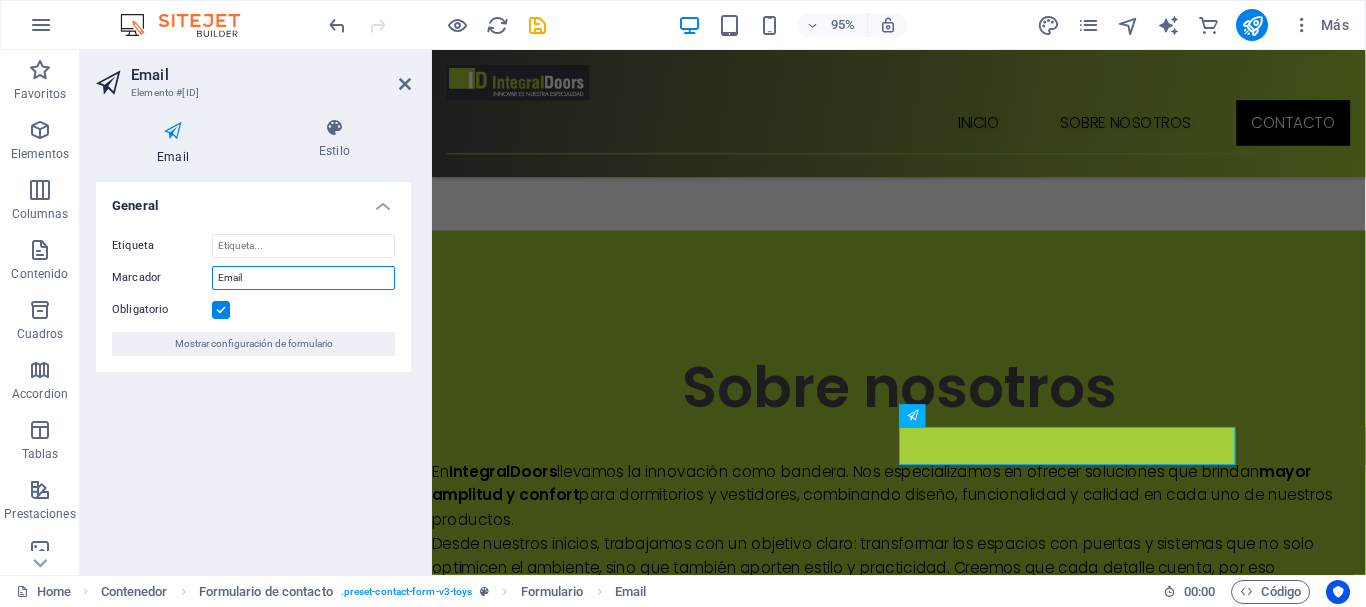 click on "Email" at bounding box center (303, 278) 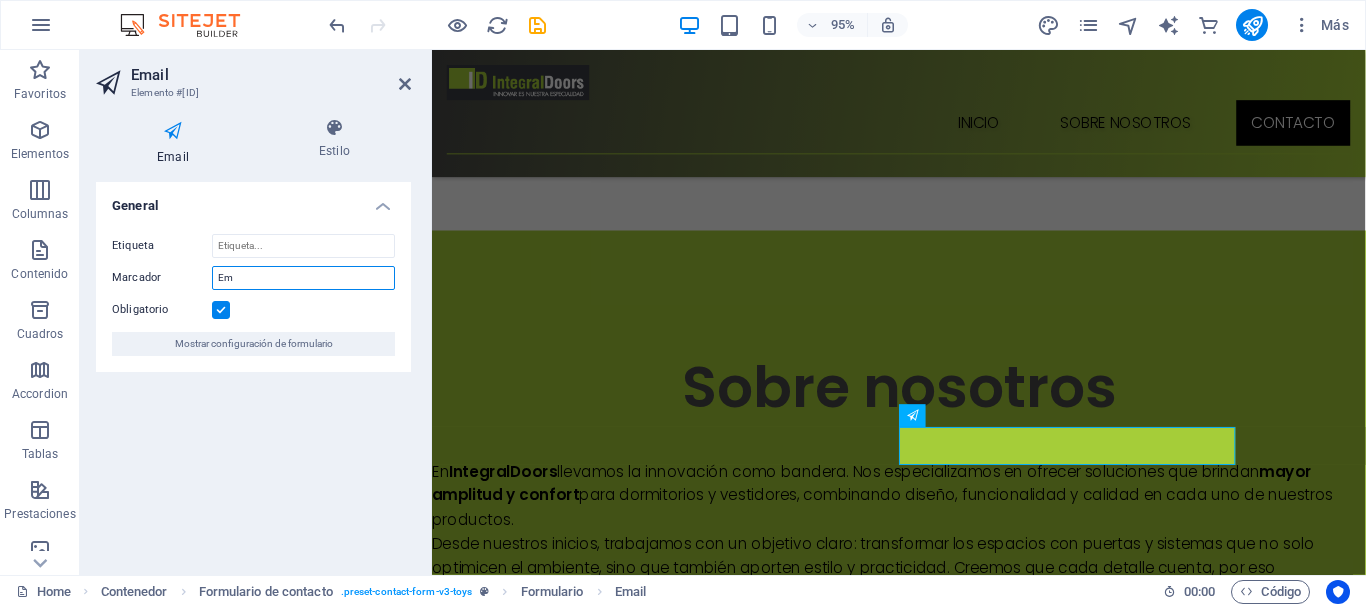 type on "E" 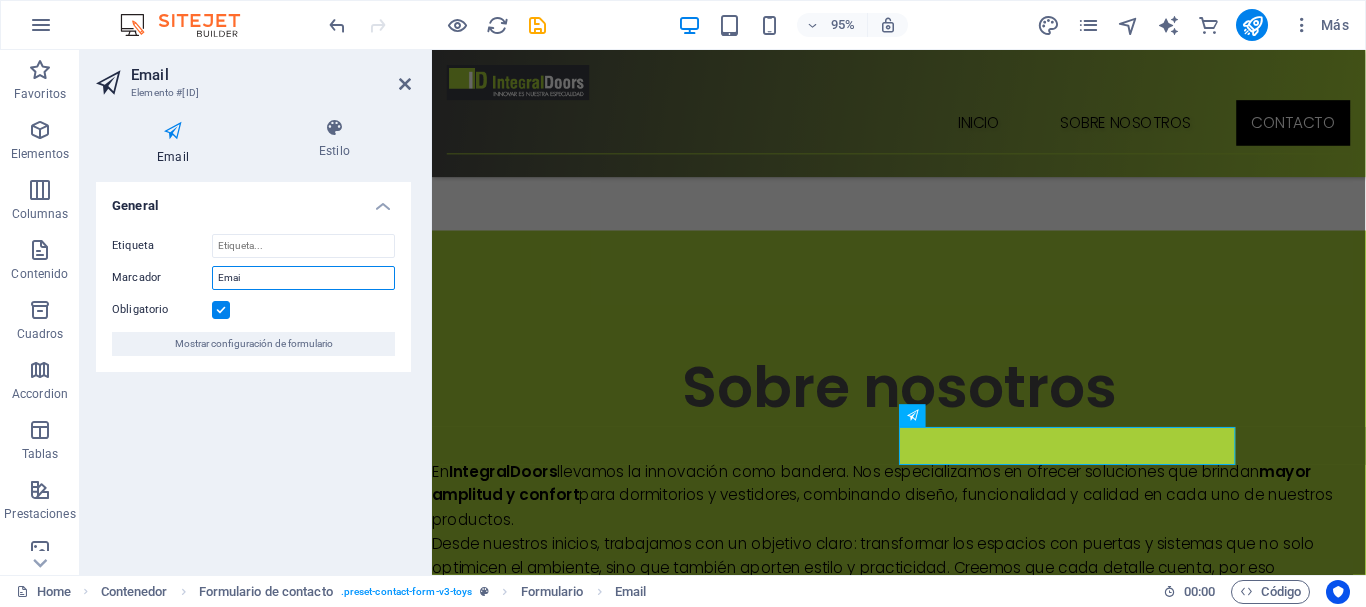 type on "Email" 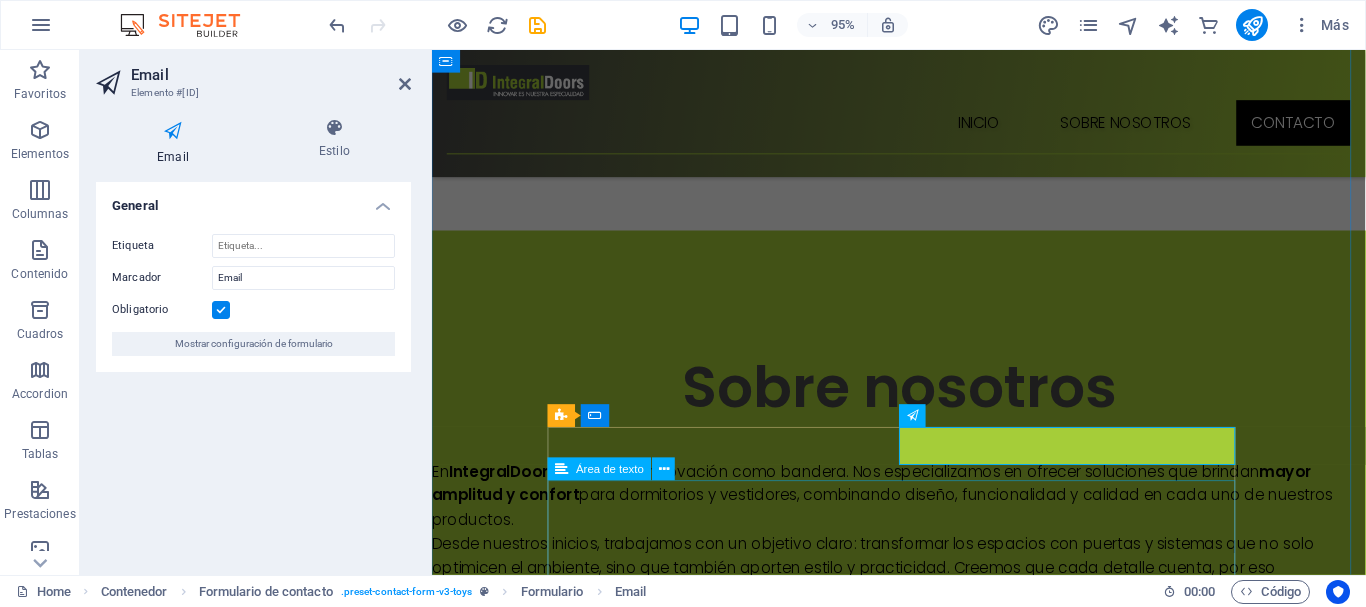 click at bounding box center (923, 1580) 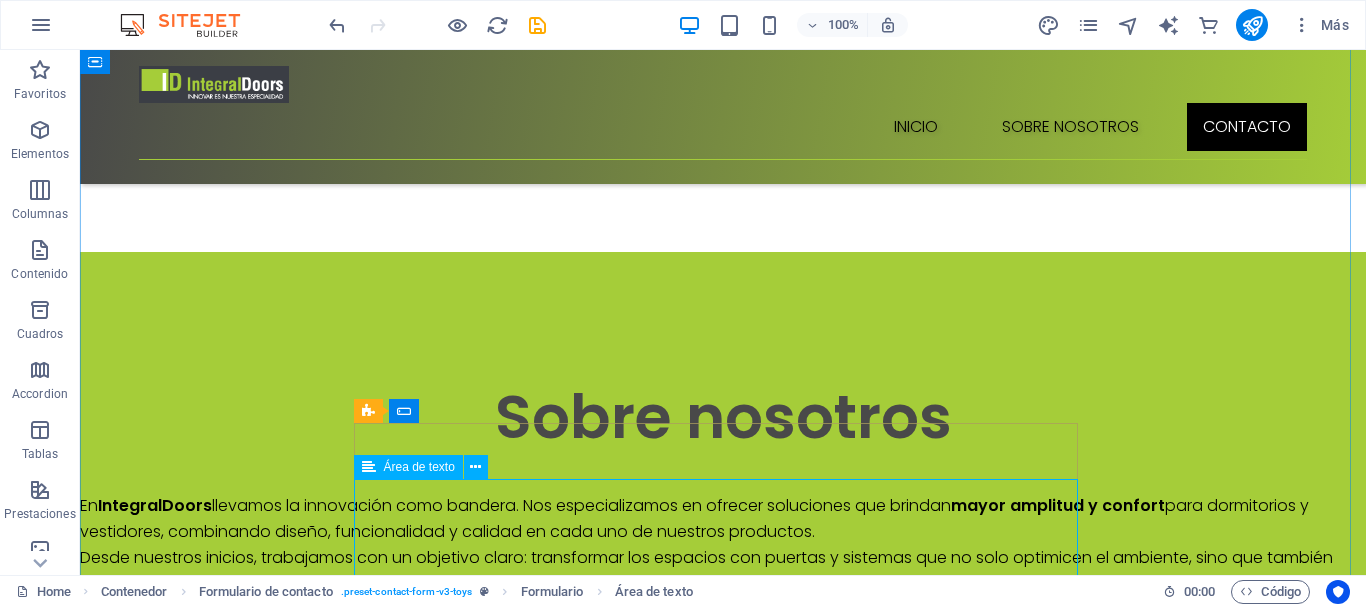 scroll, scrollTop: 2300, scrollLeft: 0, axis: vertical 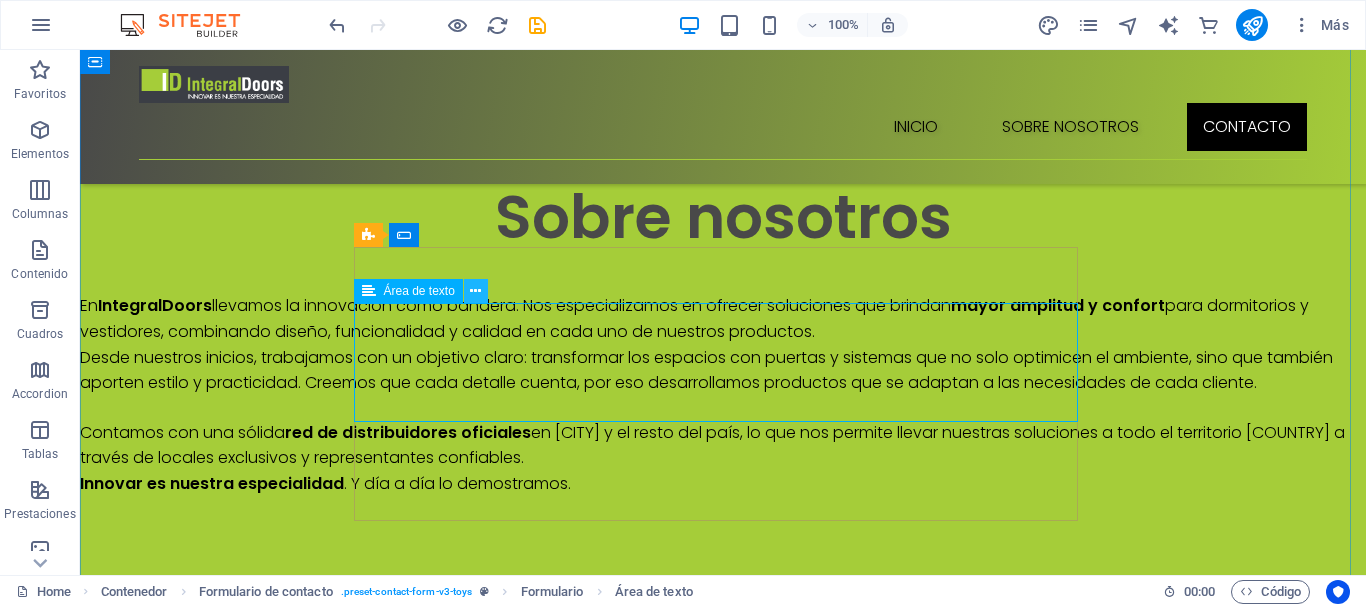 click at bounding box center [475, 291] 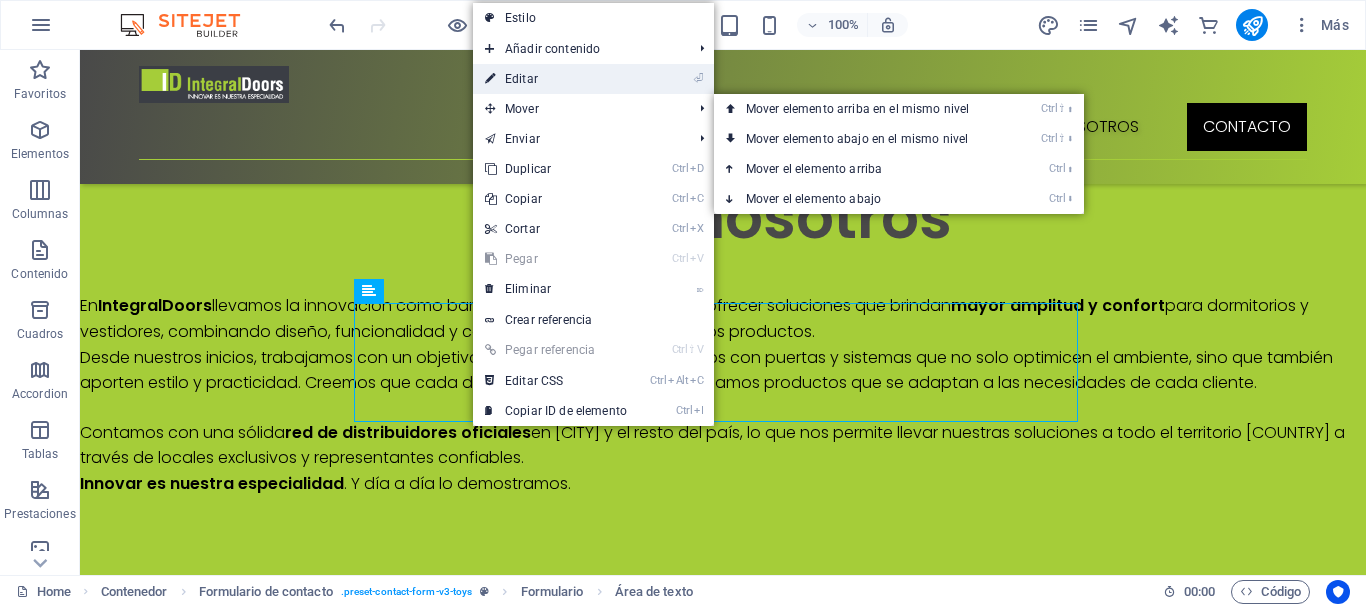 click on "⏎  Editar" at bounding box center [556, 79] 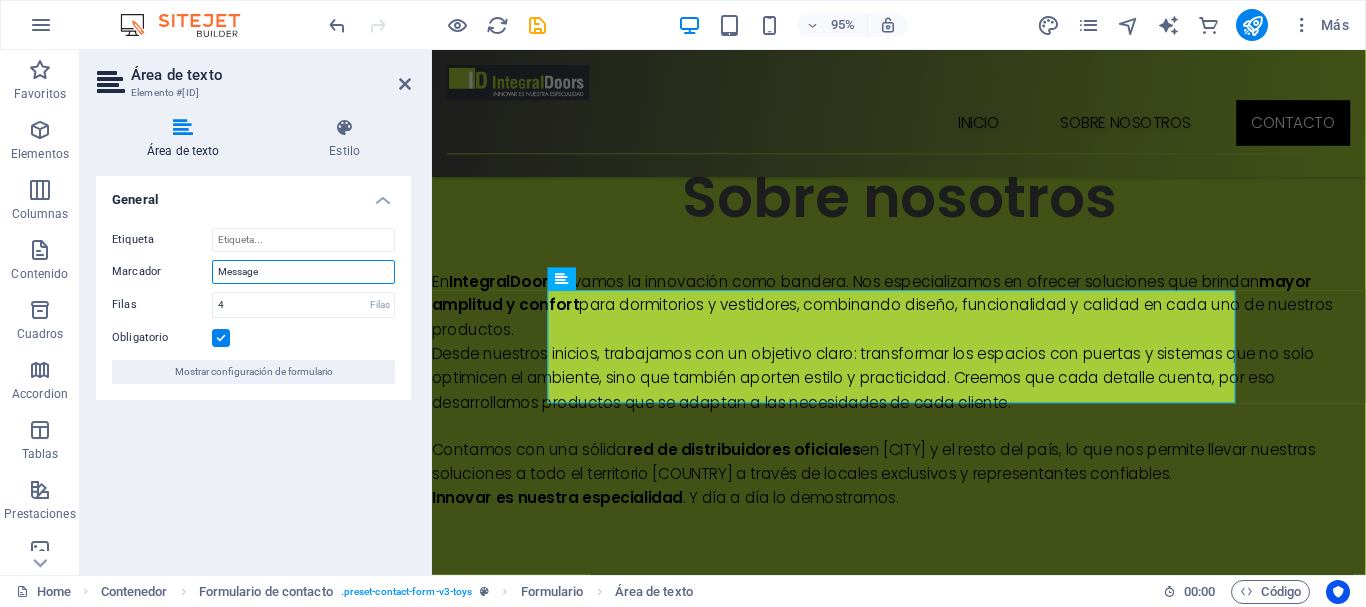 drag, startPoint x: 277, startPoint y: 268, endPoint x: 197, endPoint y: 277, distance: 80.50466 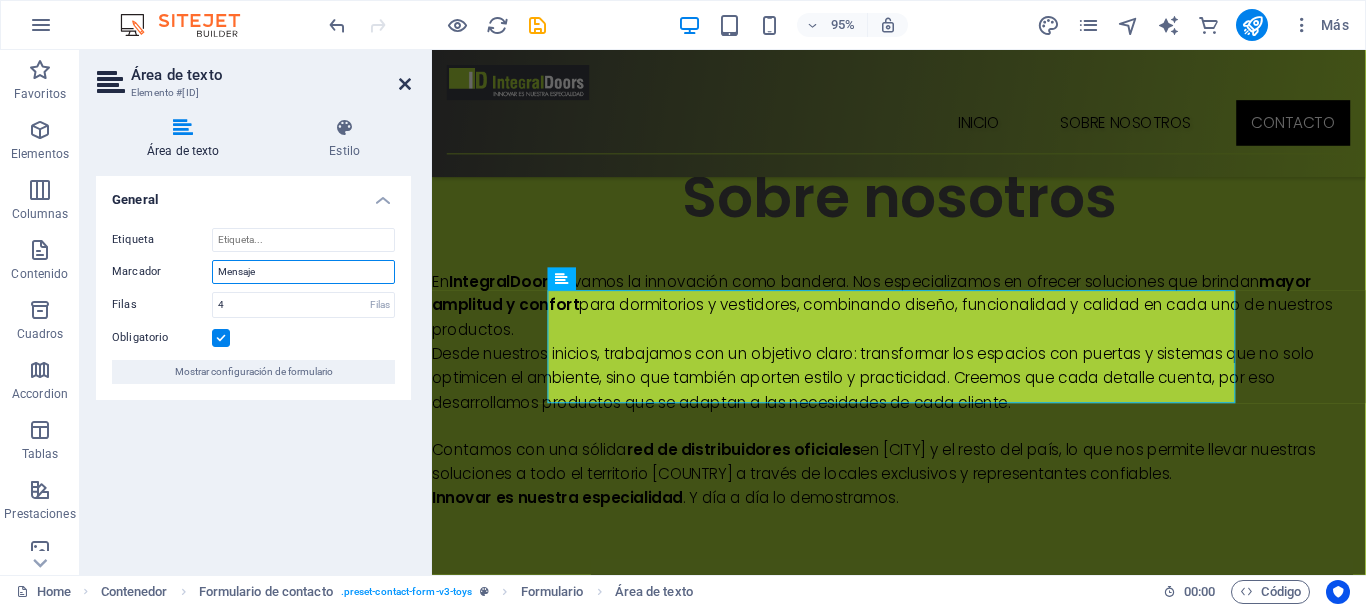 type on "Mensaje" 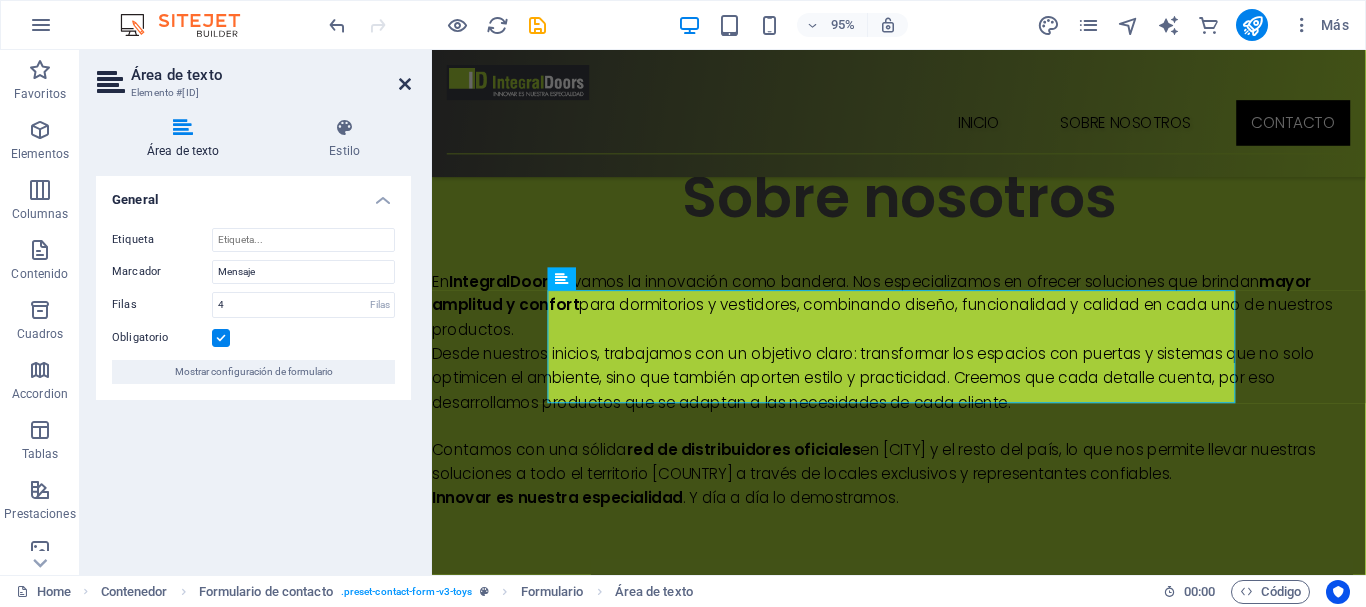 click at bounding box center (405, 84) 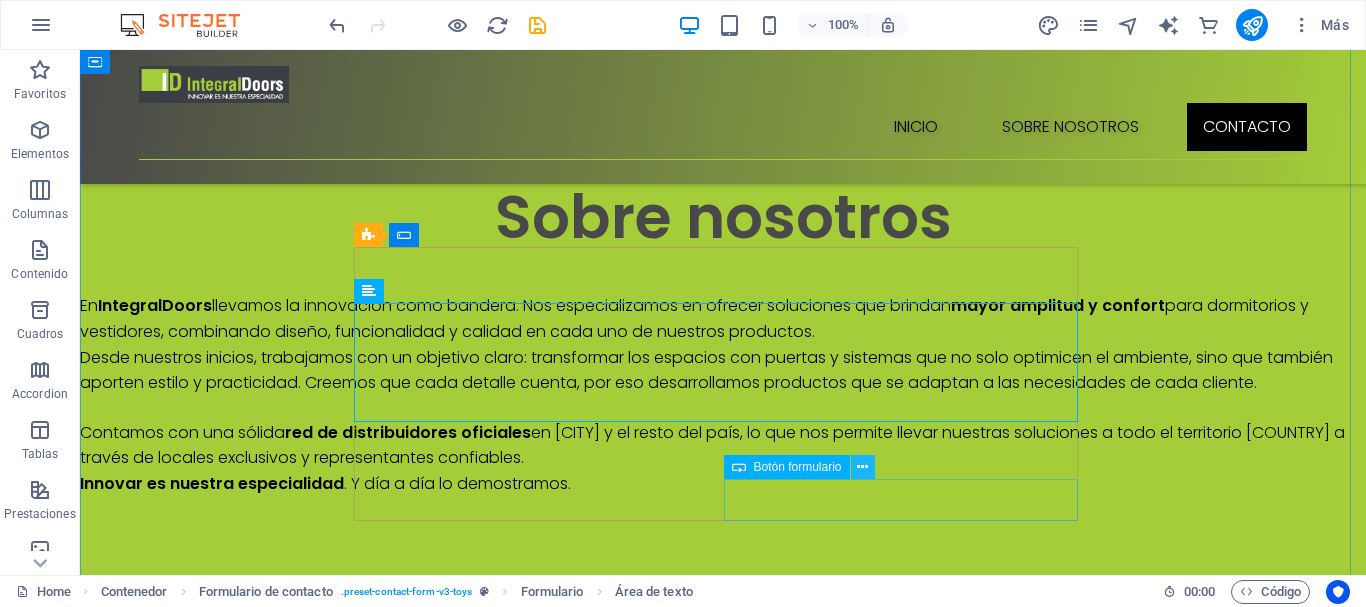 click at bounding box center (862, 467) 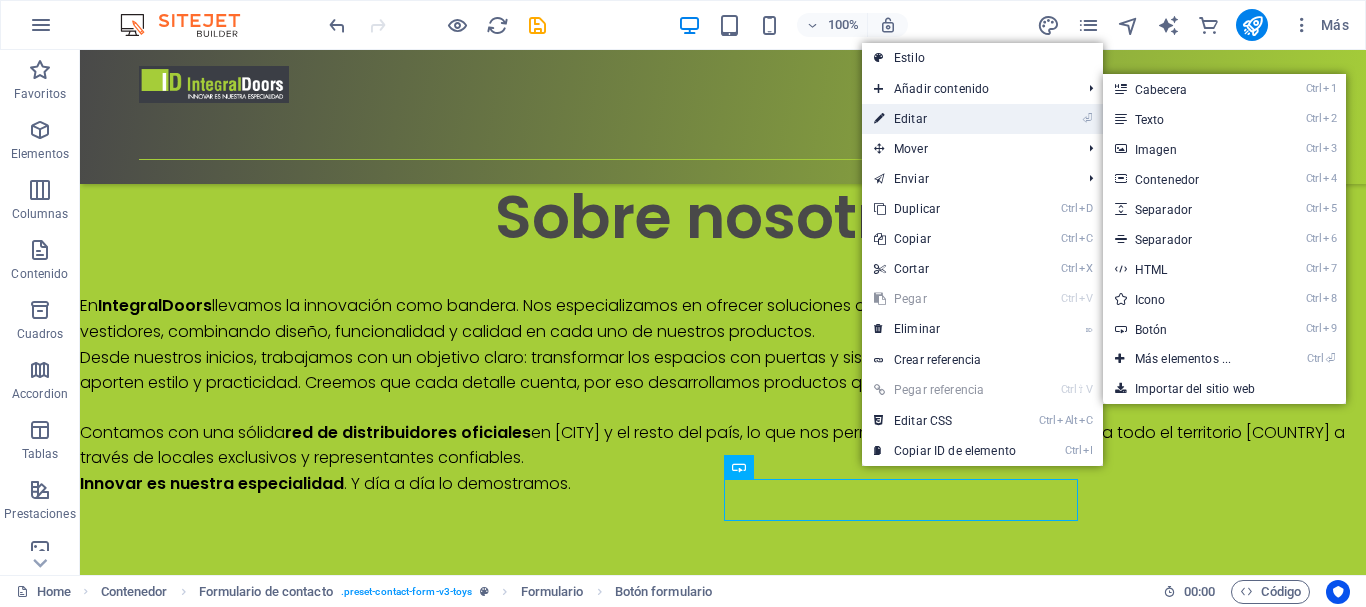 click on "⏎  Editar" at bounding box center [945, 119] 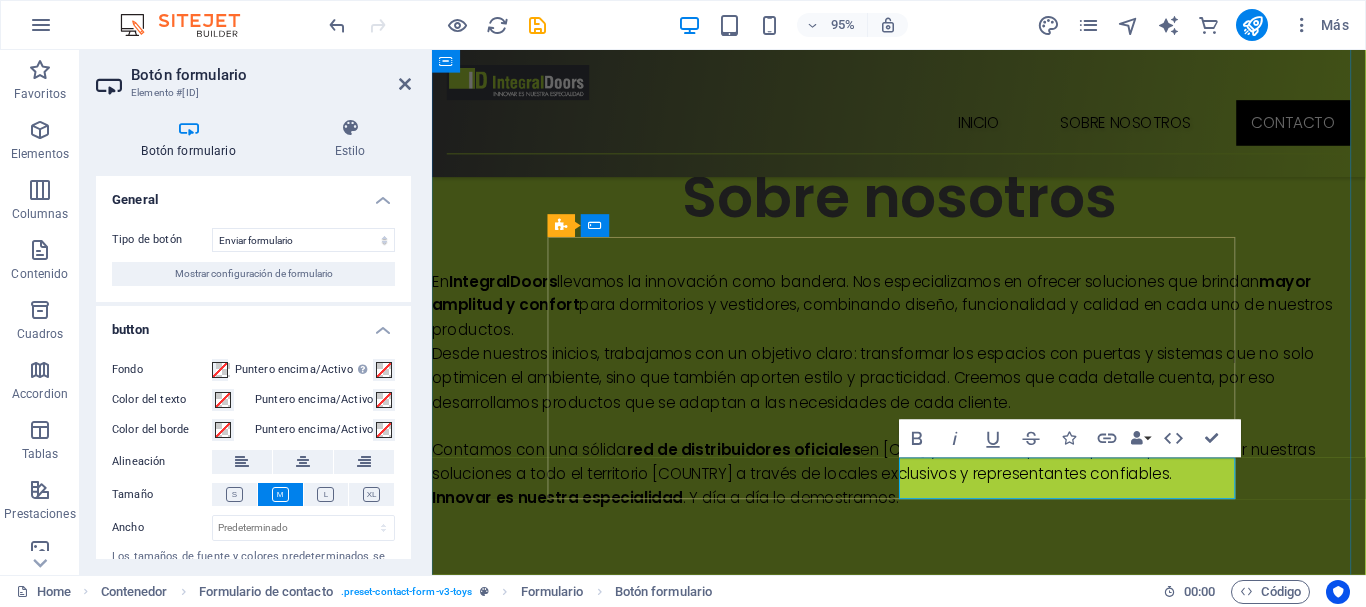 click on "Submit" at bounding box center [1162, 1522] 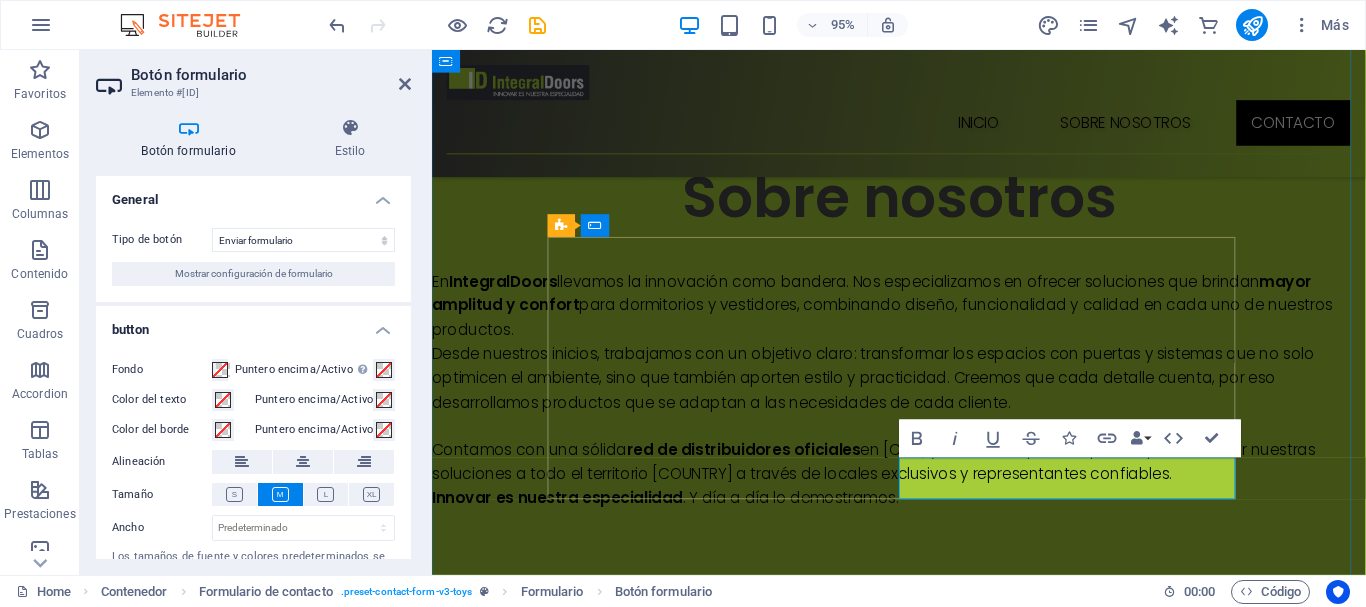 type on "Submit" 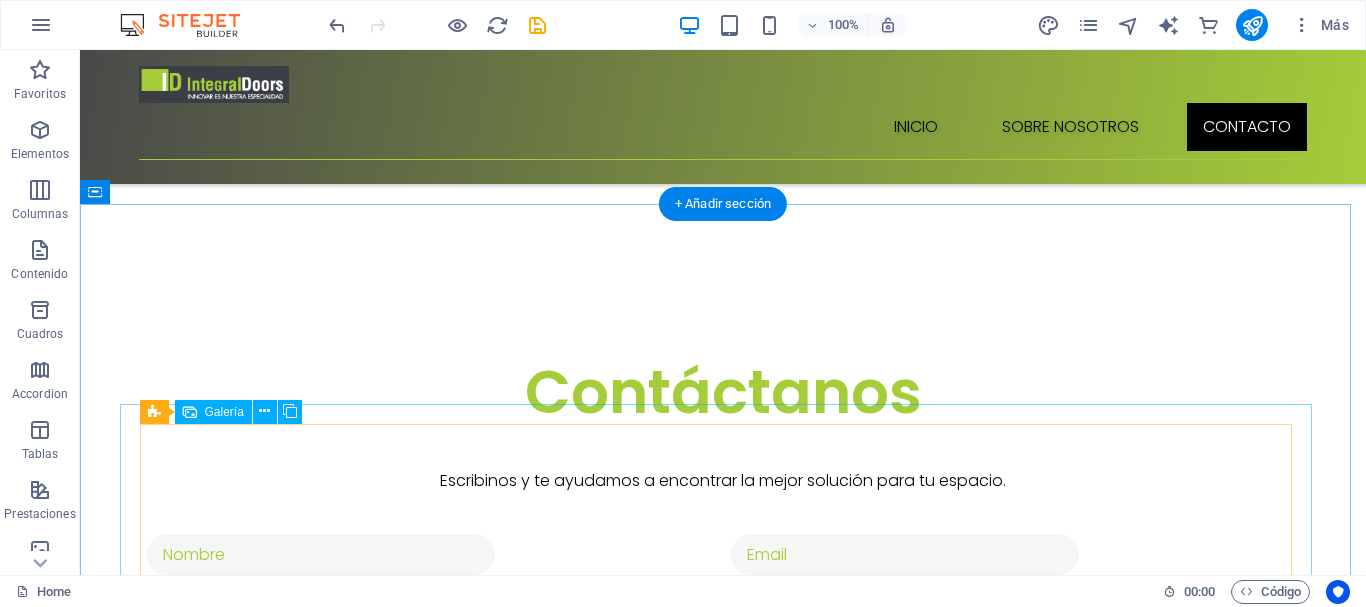 scroll, scrollTop: 2900, scrollLeft: 0, axis: vertical 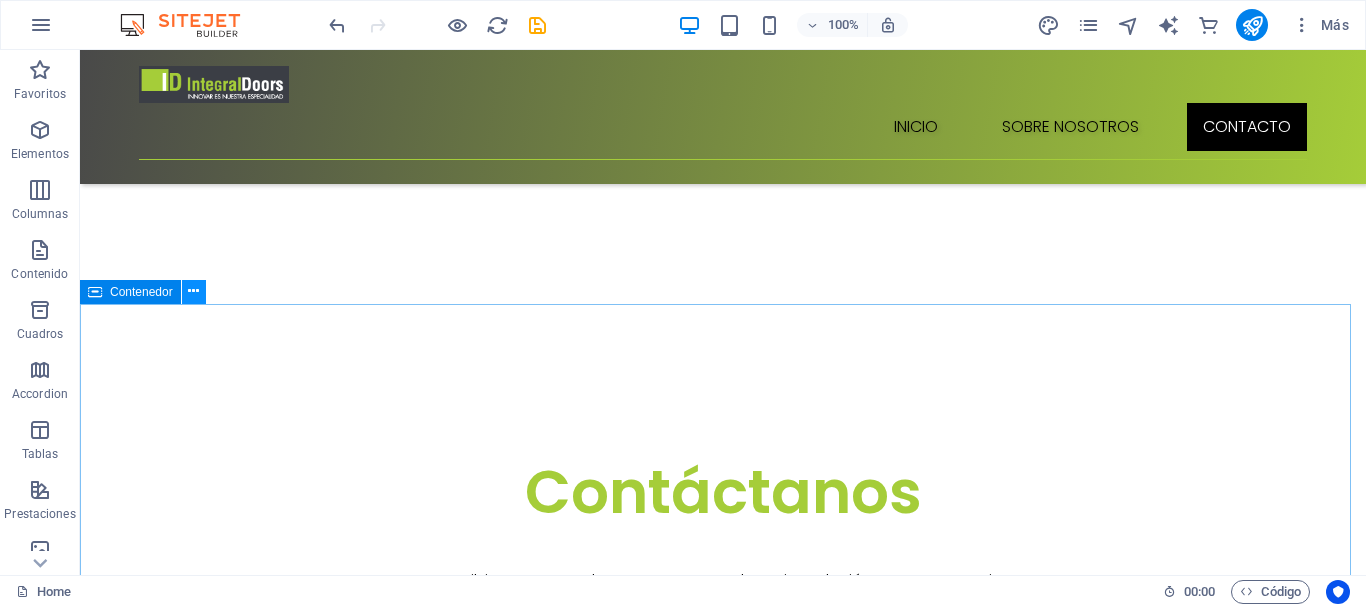 click at bounding box center (193, 291) 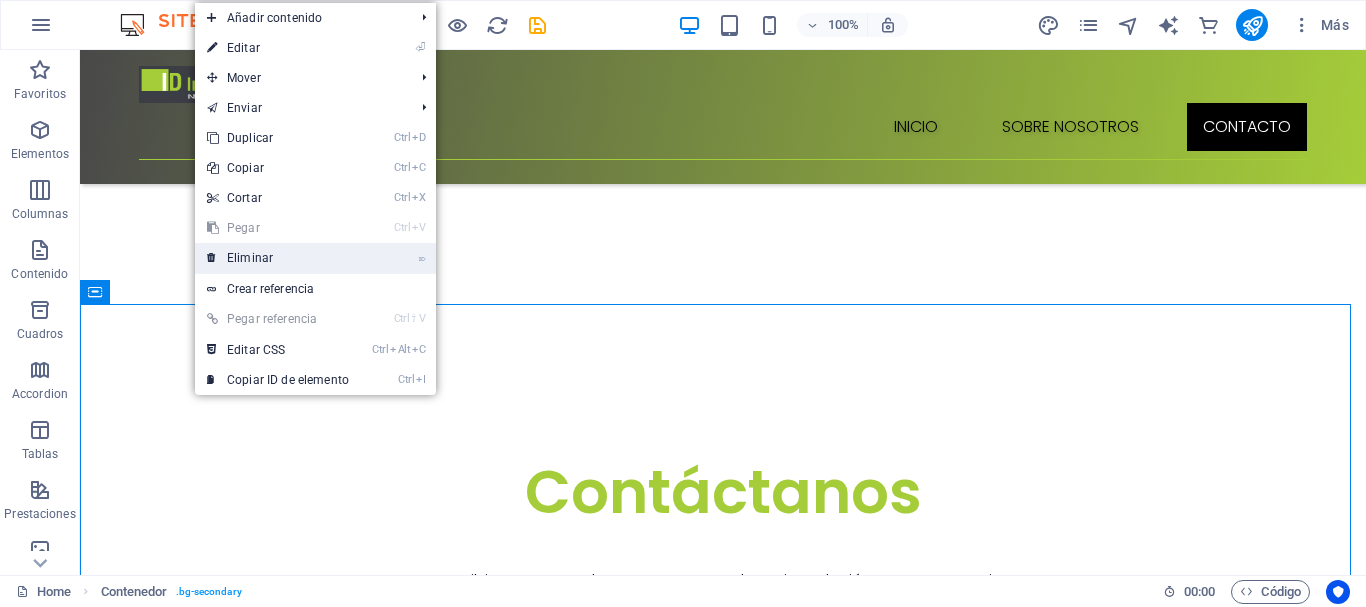 click on "⌦  Eliminar" at bounding box center [278, 258] 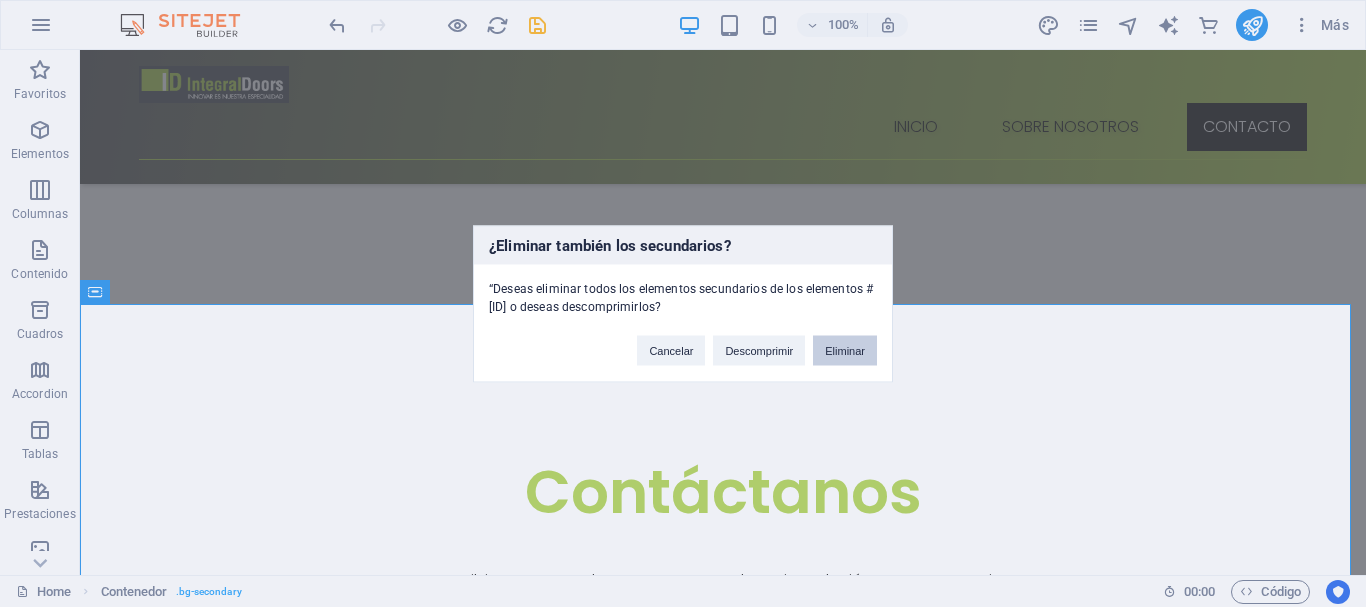 click on "Eliminar" at bounding box center [845, 350] 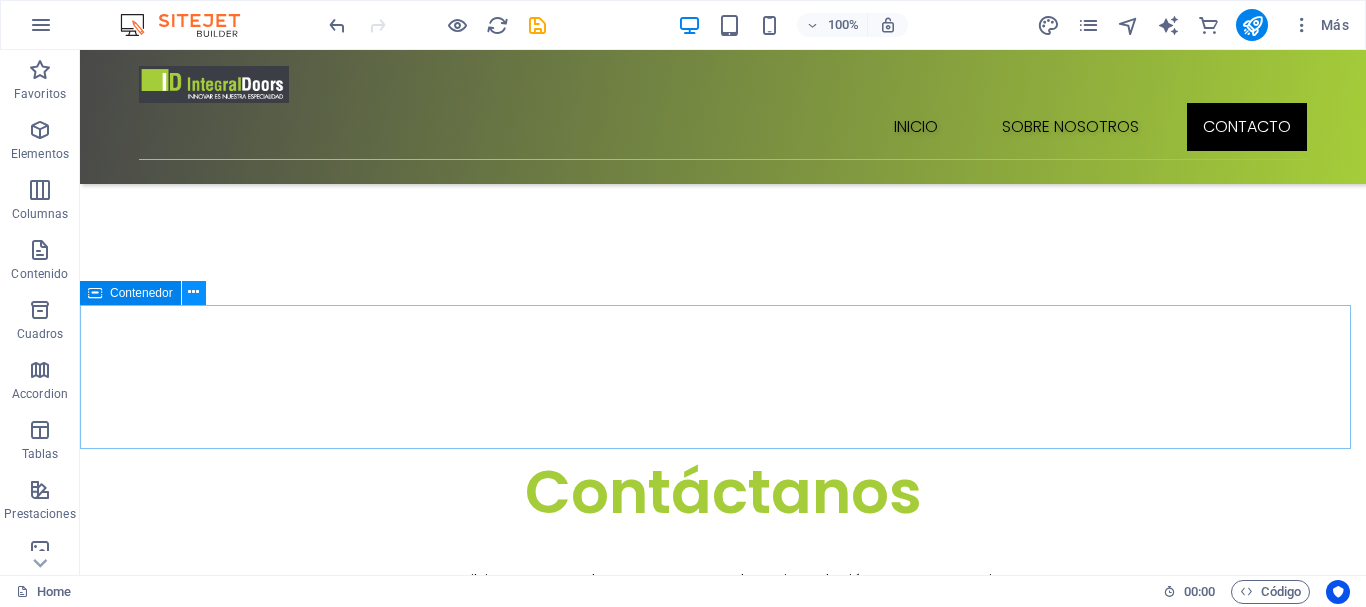 click at bounding box center [193, 292] 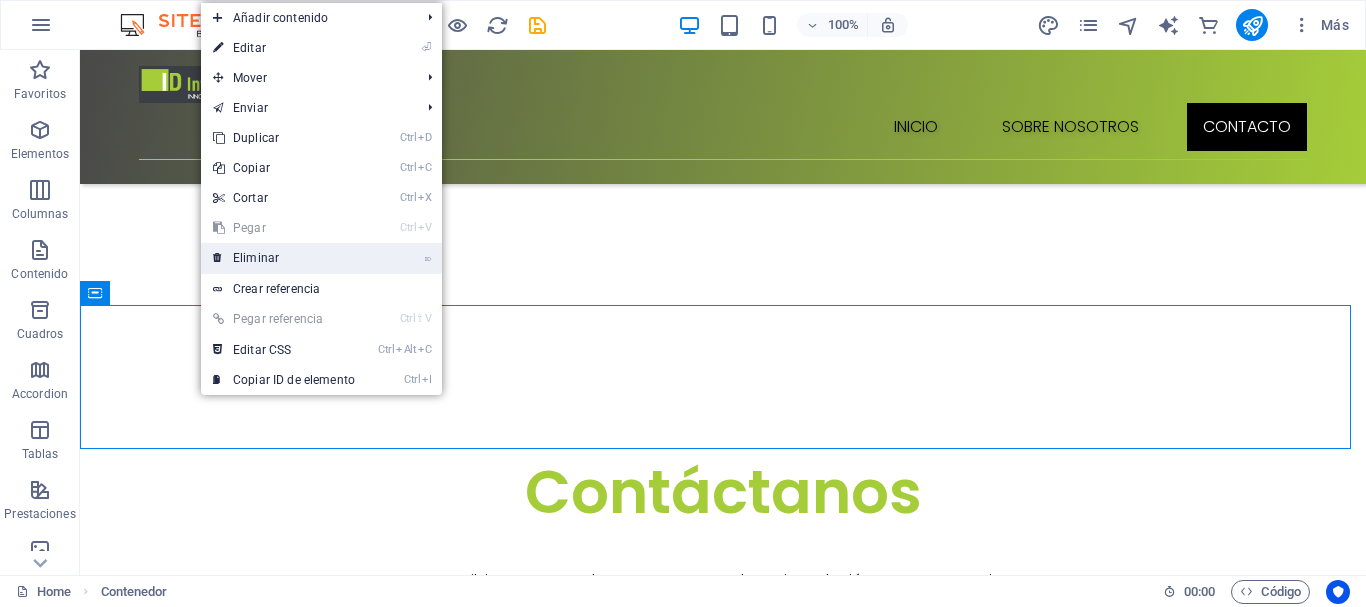 click on "⌦  Eliminar" at bounding box center [284, 258] 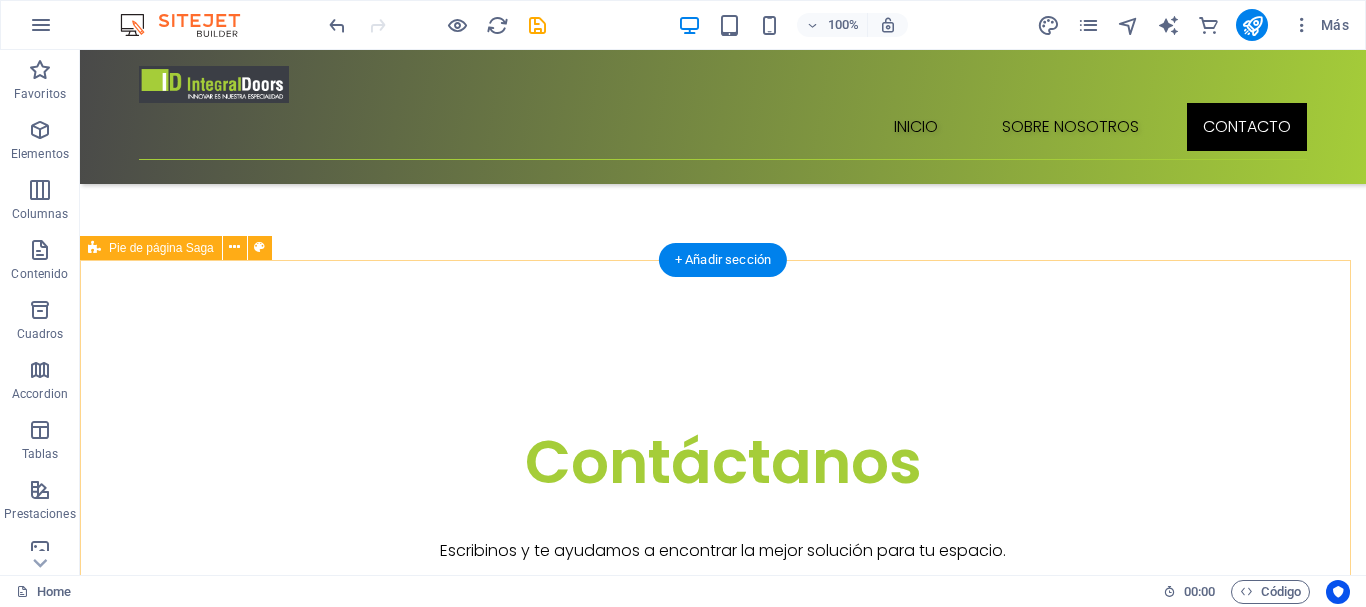 scroll, scrollTop: 2900, scrollLeft: 0, axis: vertical 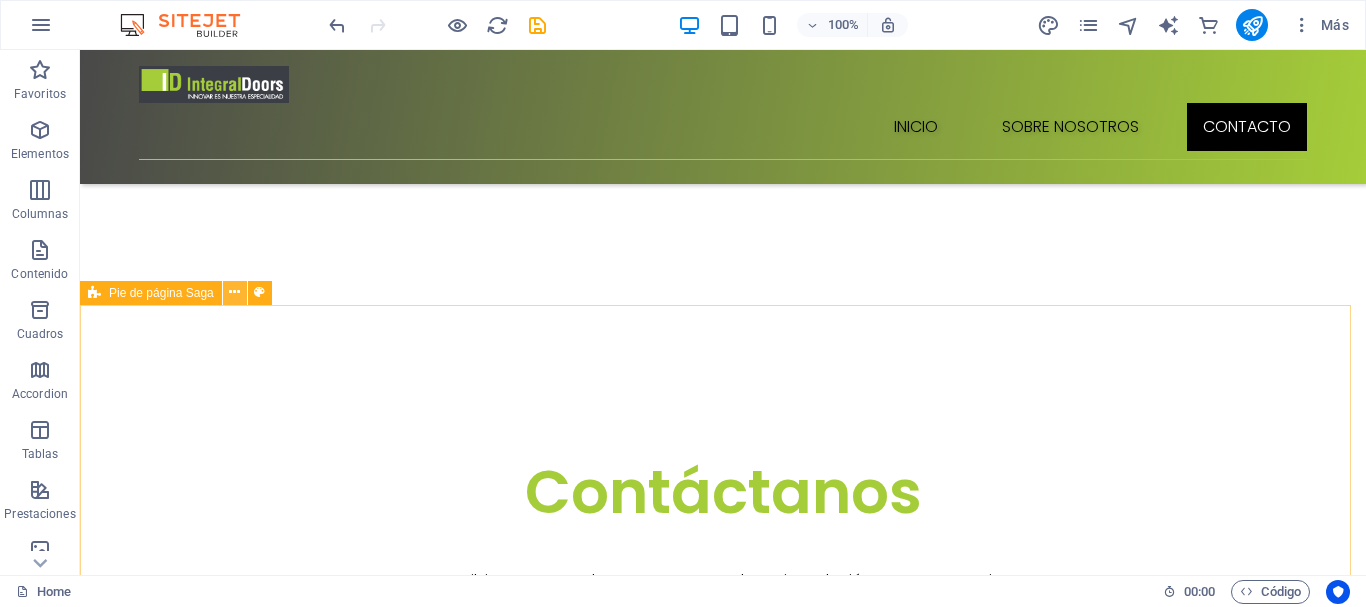 click at bounding box center (234, 292) 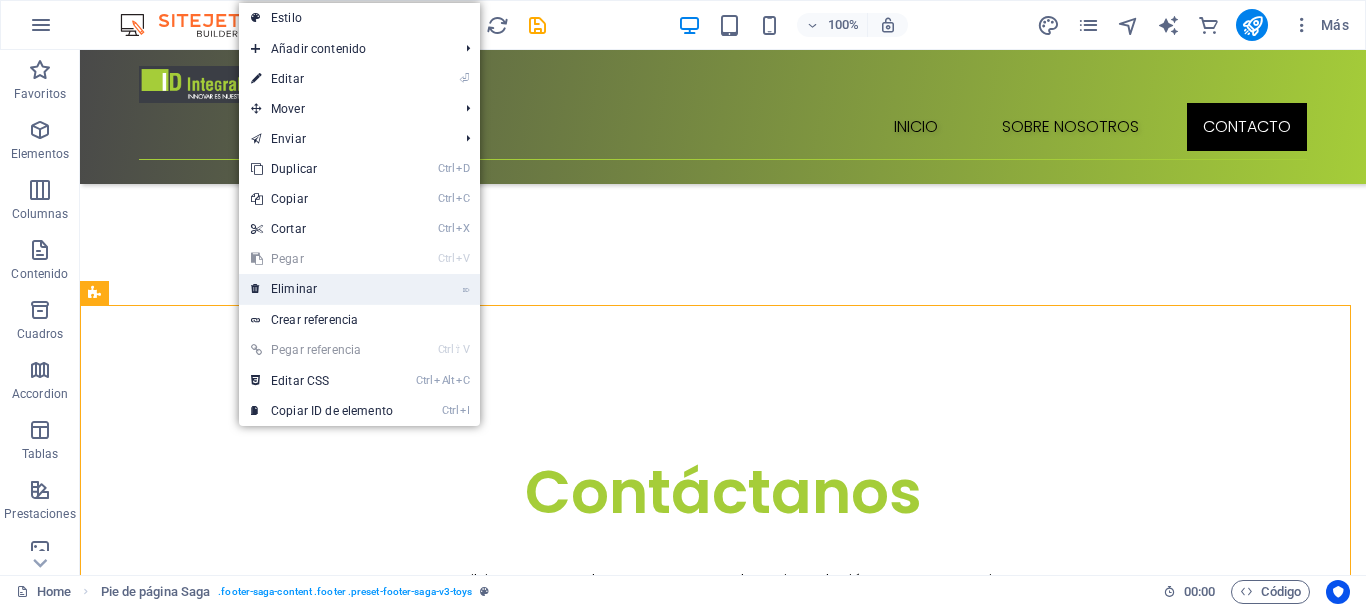 click on "⌦  Eliminar" at bounding box center (322, 289) 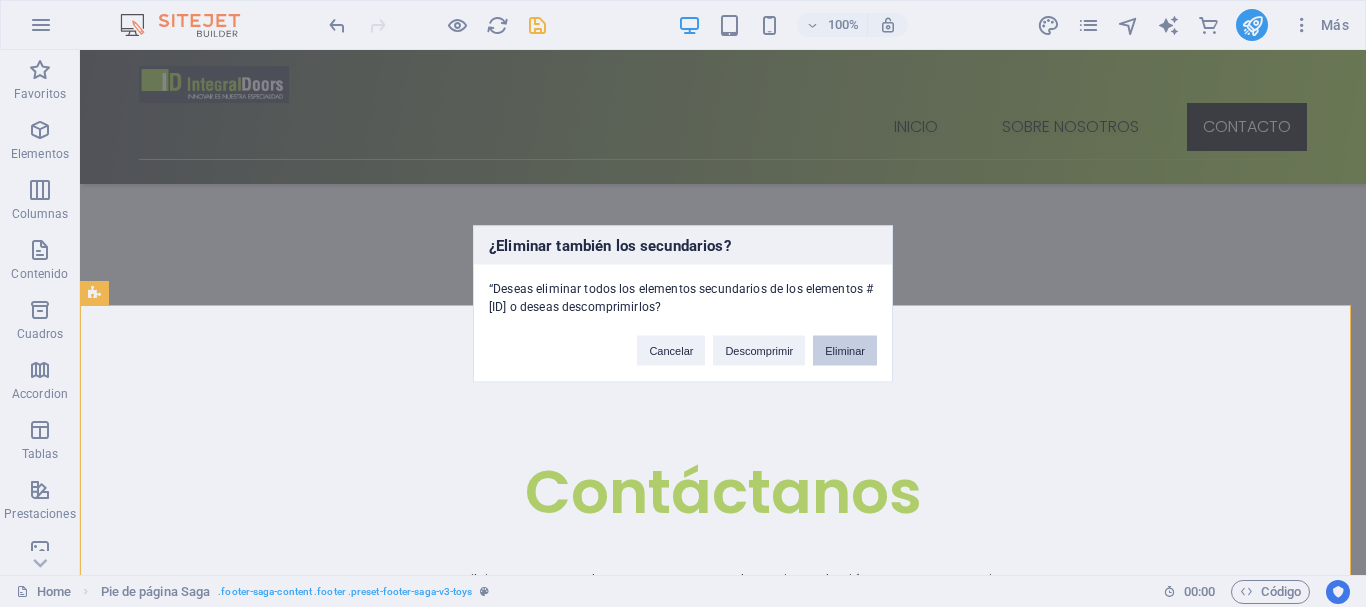 click on "Eliminar" at bounding box center [845, 350] 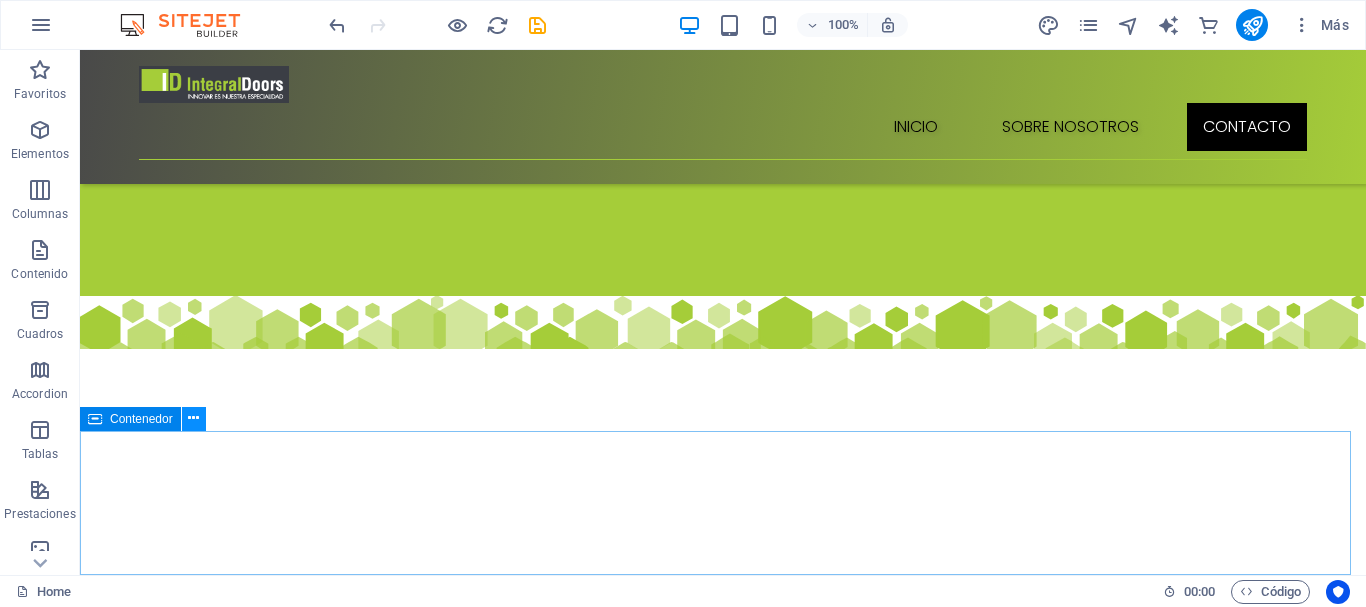 click at bounding box center [193, 418] 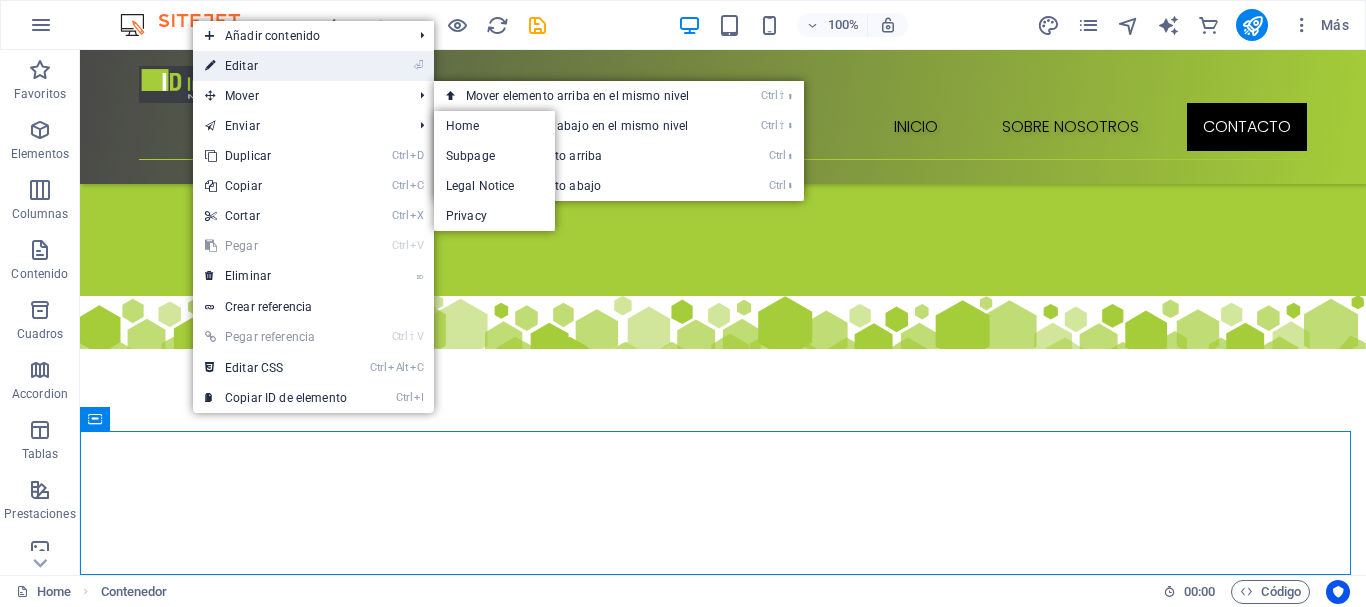 click on "⏎  Editar" at bounding box center [276, 66] 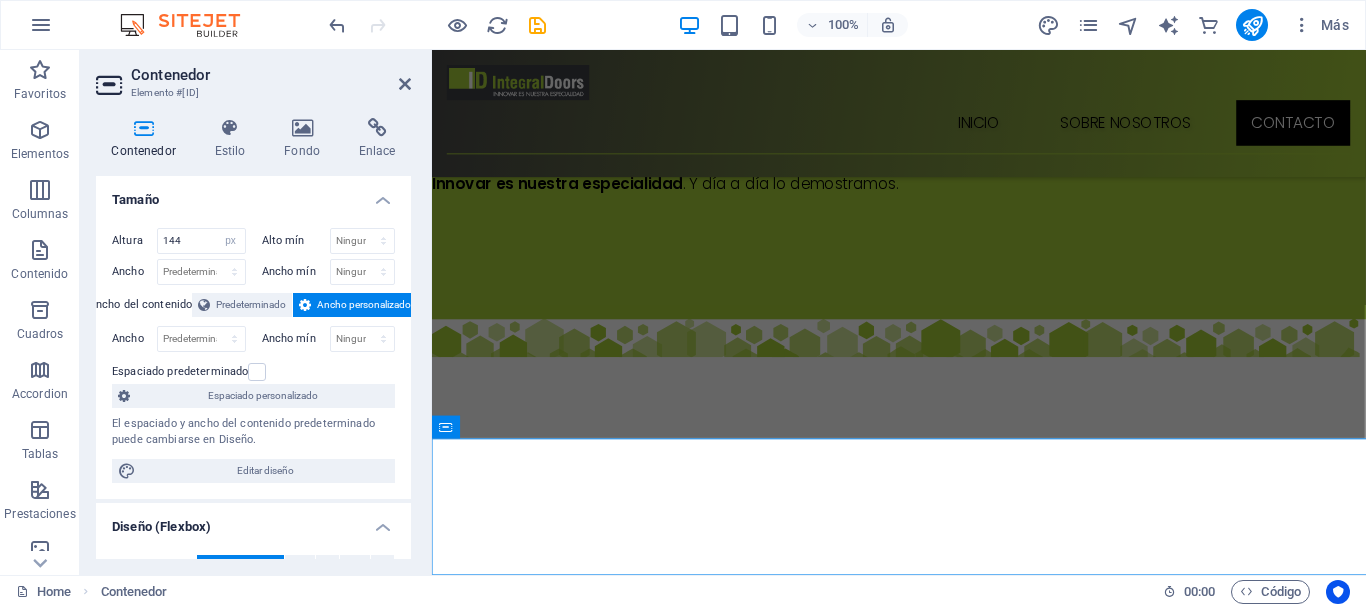 scroll, scrollTop: 2602, scrollLeft: 0, axis: vertical 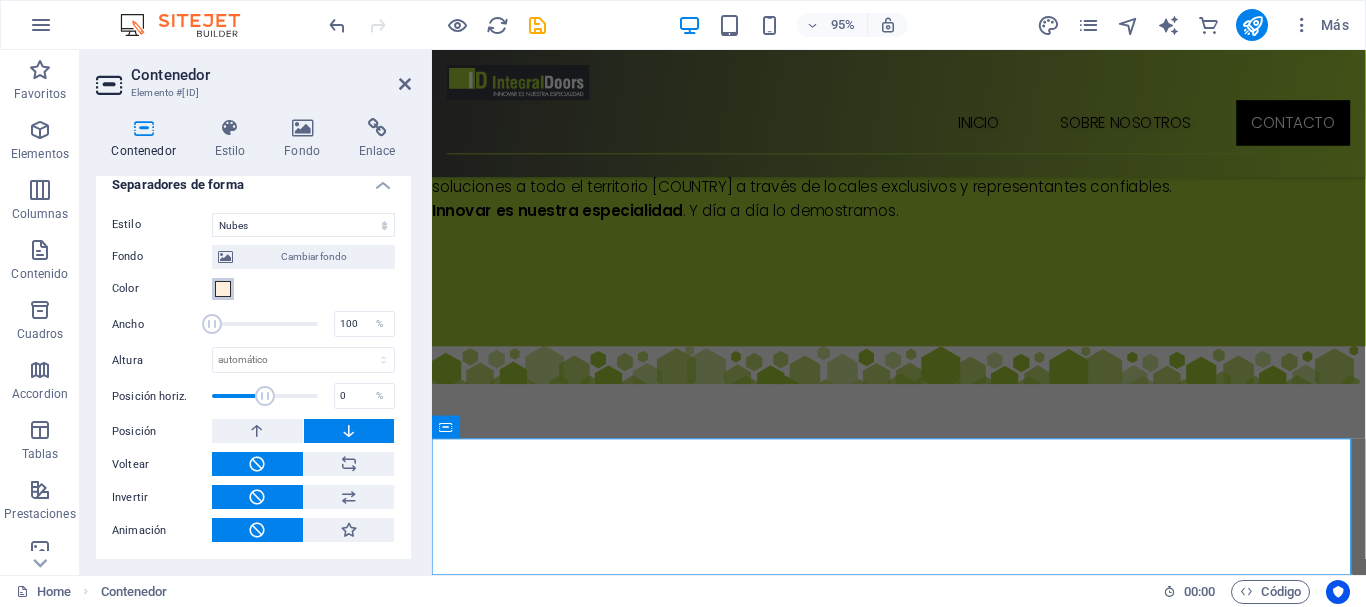 click at bounding box center [223, 289] 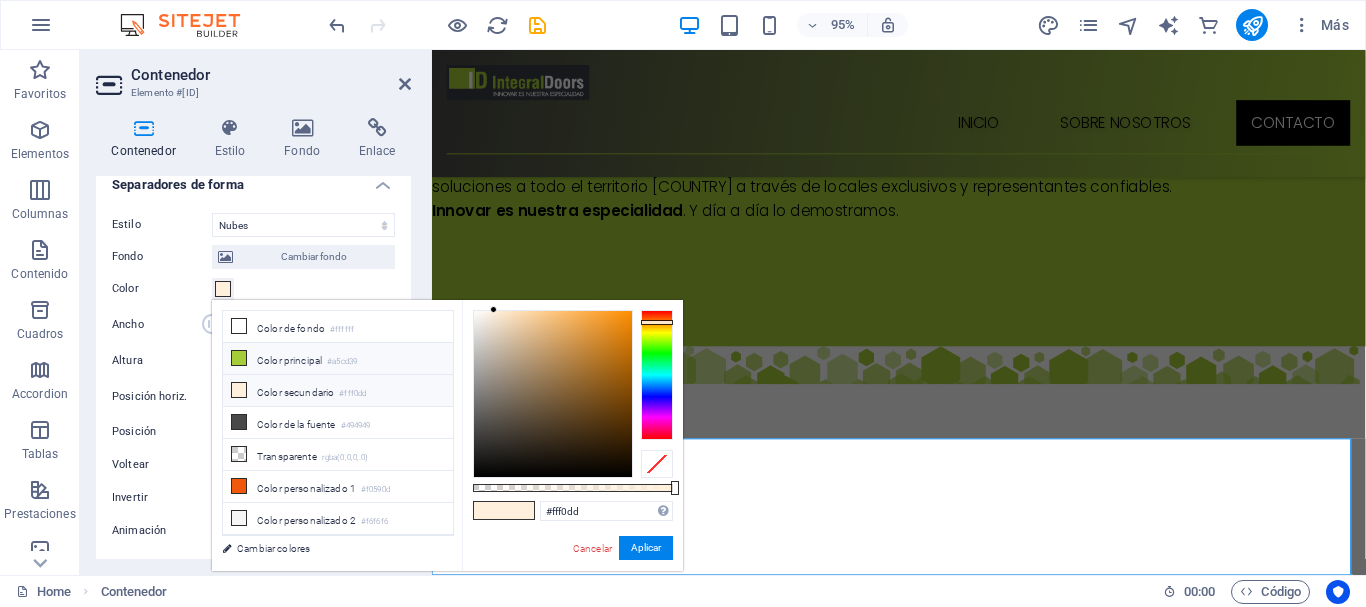 click at bounding box center [239, 358] 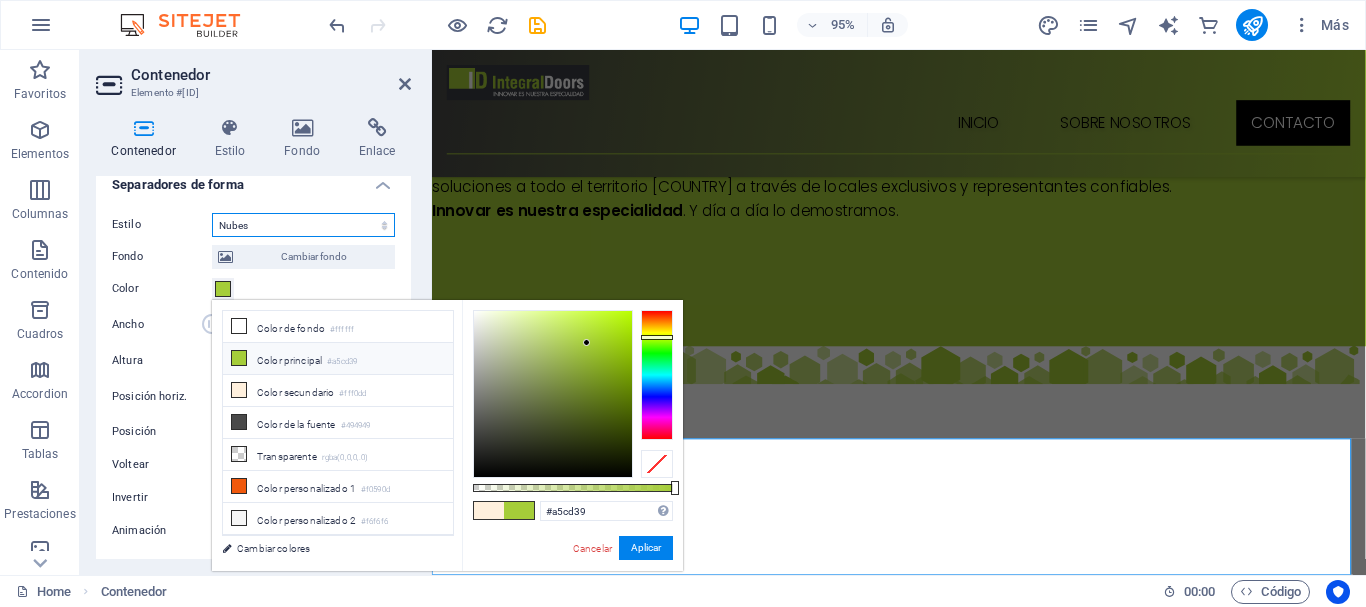 click on "Ninguno Triángulo Cuadrado Diagonal Polígono 1 Polígono 2 Zigzag Múltiples zigzags Olas Múltiples olas Medio círculo Círculo Sombra de círculo Bloques Hexágonos Nubes Múltiples nubes Ventilador Pirámides Libro Gota de pintura Fuego Papel desmenuzado Flecha" at bounding box center [303, 225] 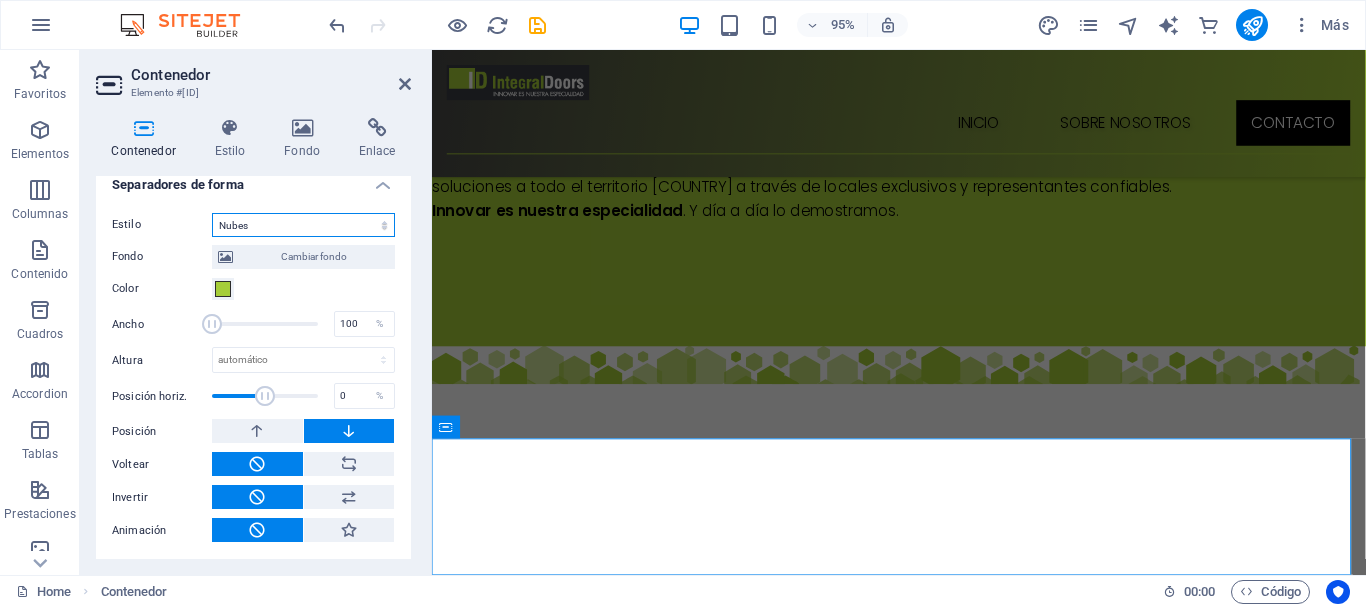 select on "hexagons" 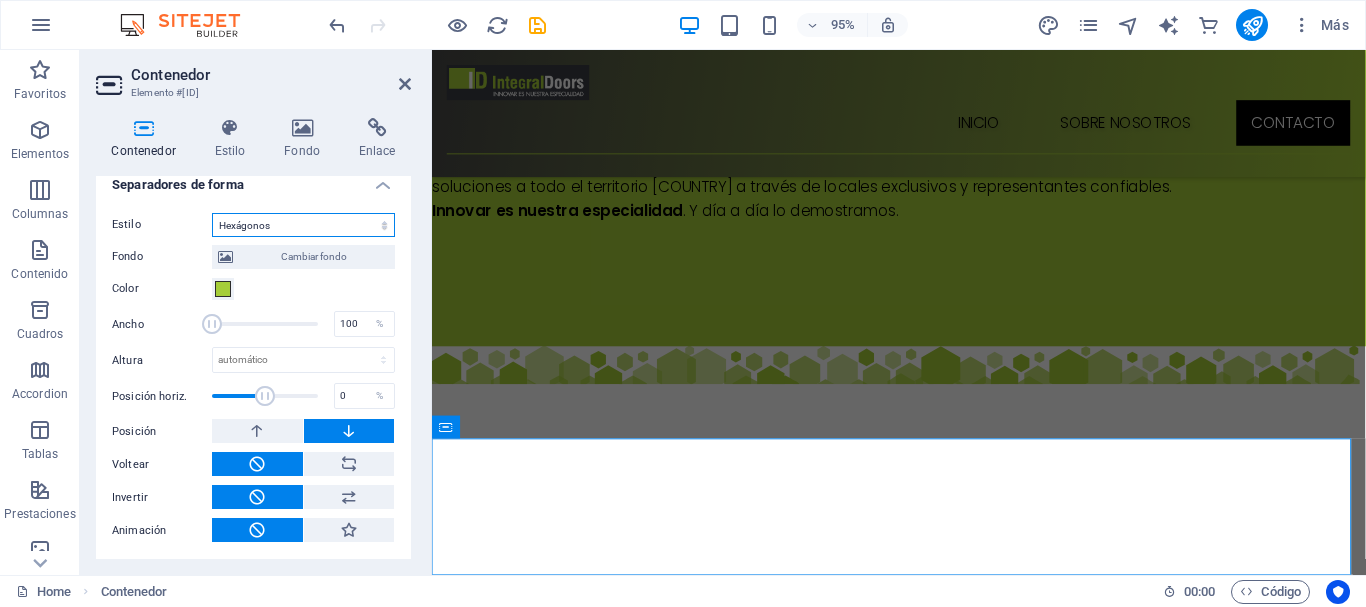click on "Ninguno Triángulo Cuadrado Diagonal Polígono 1 Polígono 2 Zigzag Múltiples zigzags Olas Múltiples olas Medio círculo Círculo Sombra de círculo Bloques Hexágonos Nubes Múltiples nubes Ventilador Pirámides Libro Gota de pintura Fuego Papel desmenuzado Flecha" at bounding box center [303, 225] 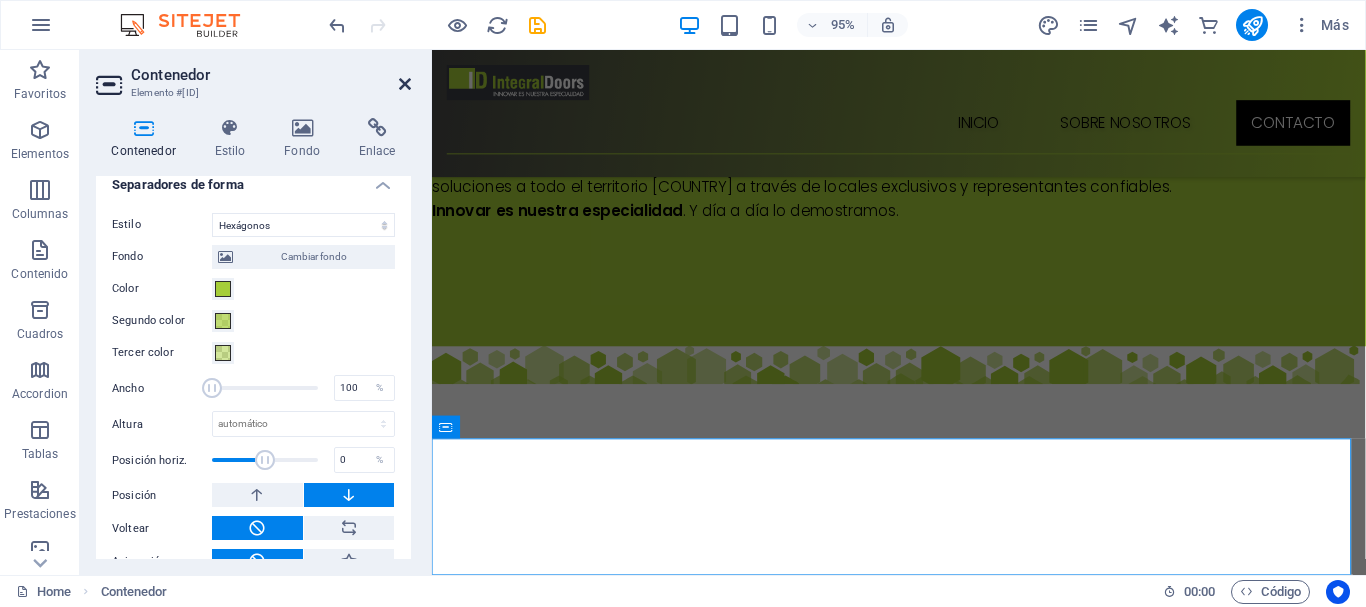 click at bounding box center [405, 84] 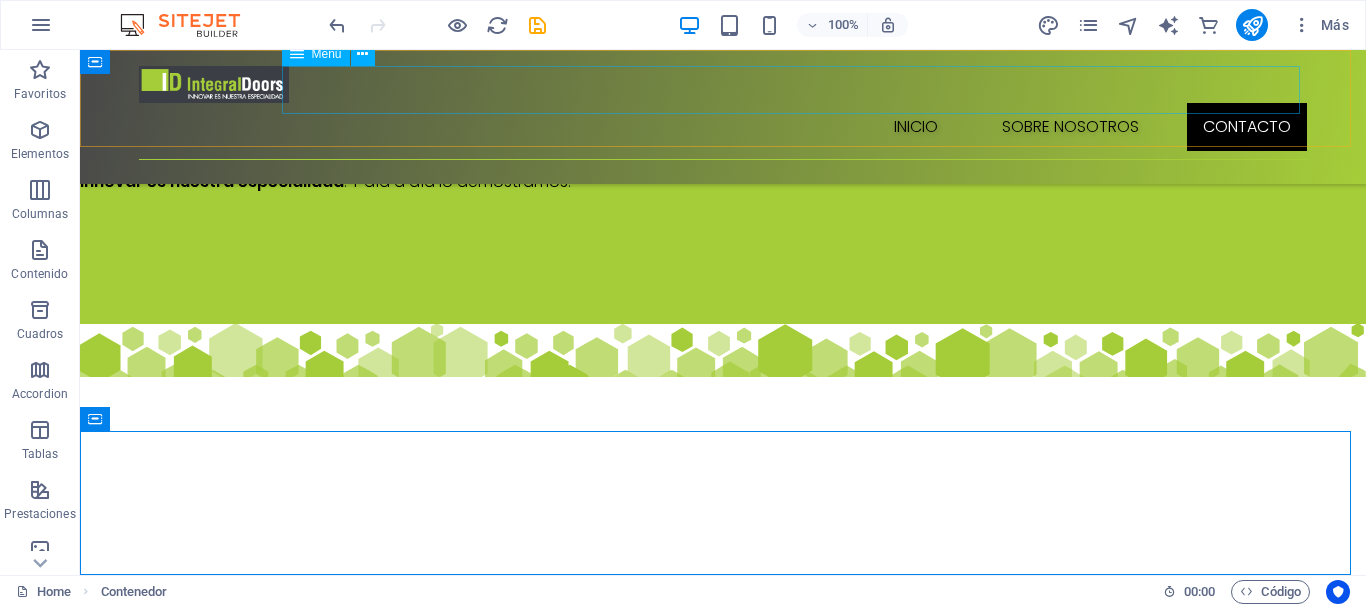 scroll, scrollTop: 2630, scrollLeft: 0, axis: vertical 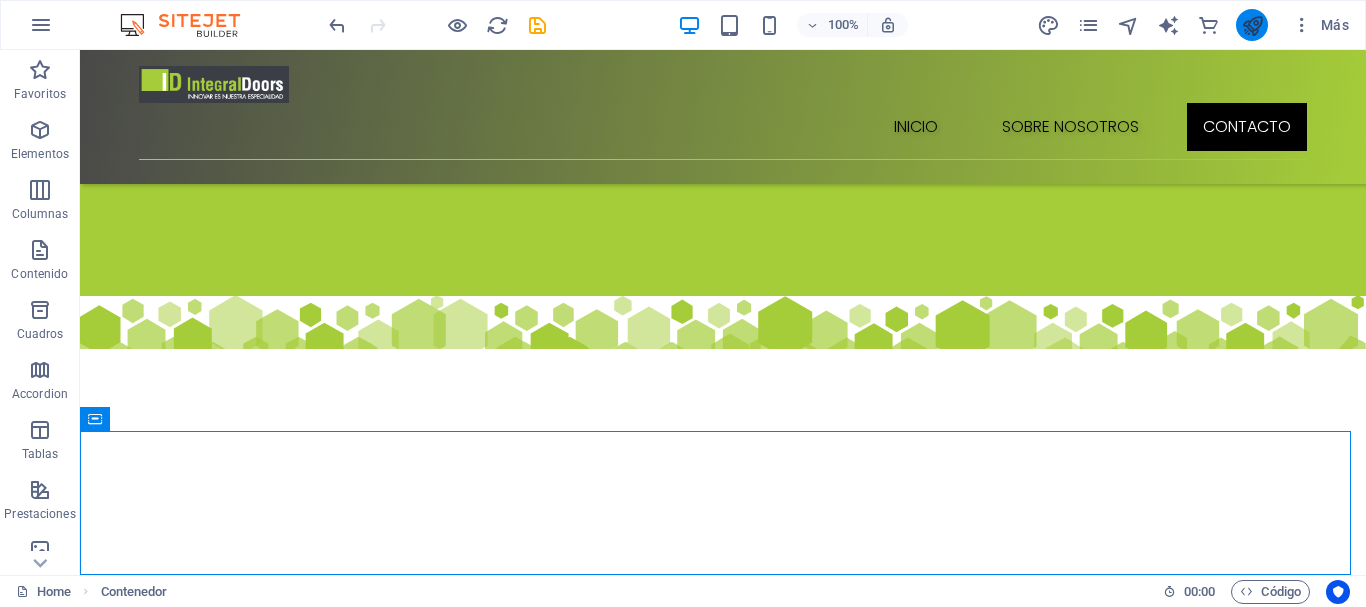 click at bounding box center [1252, 25] 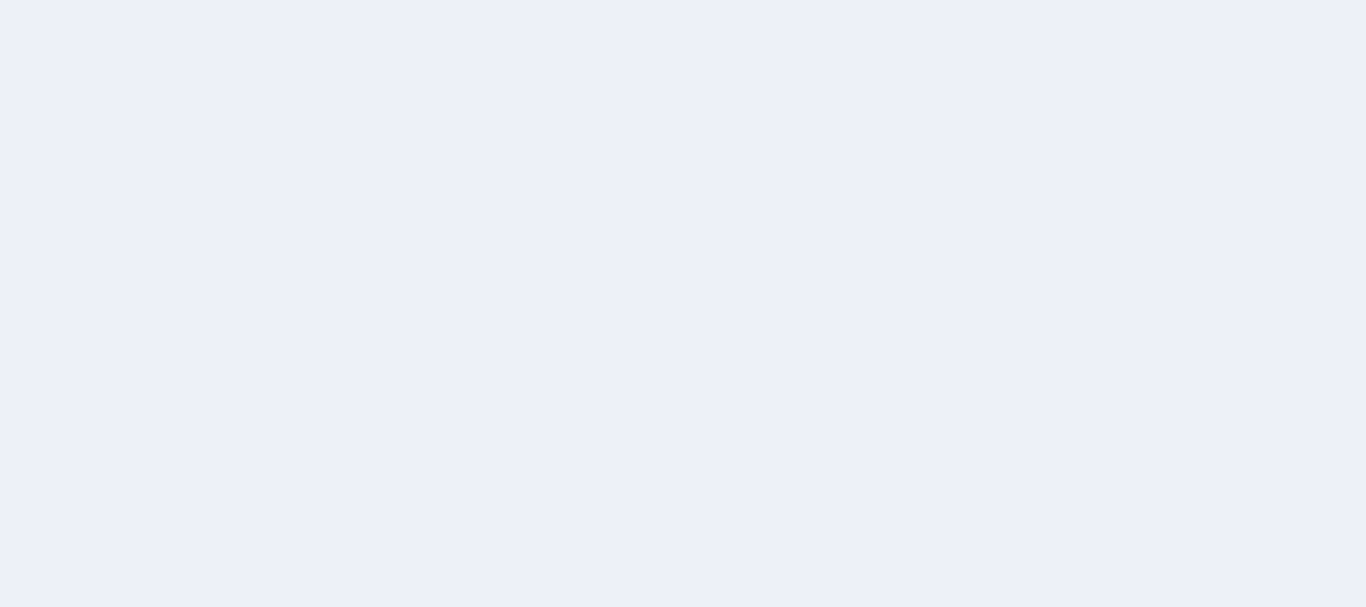 scroll, scrollTop: 0, scrollLeft: 0, axis: both 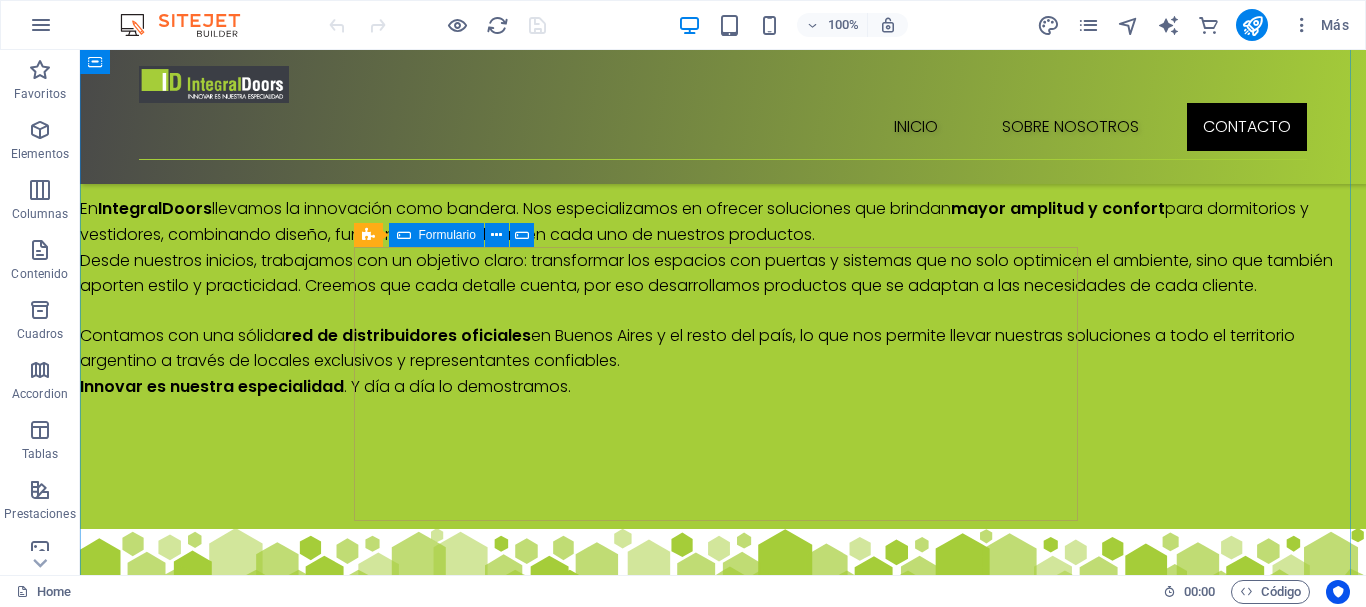 click on "Formulario" at bounding box center [447, 235] 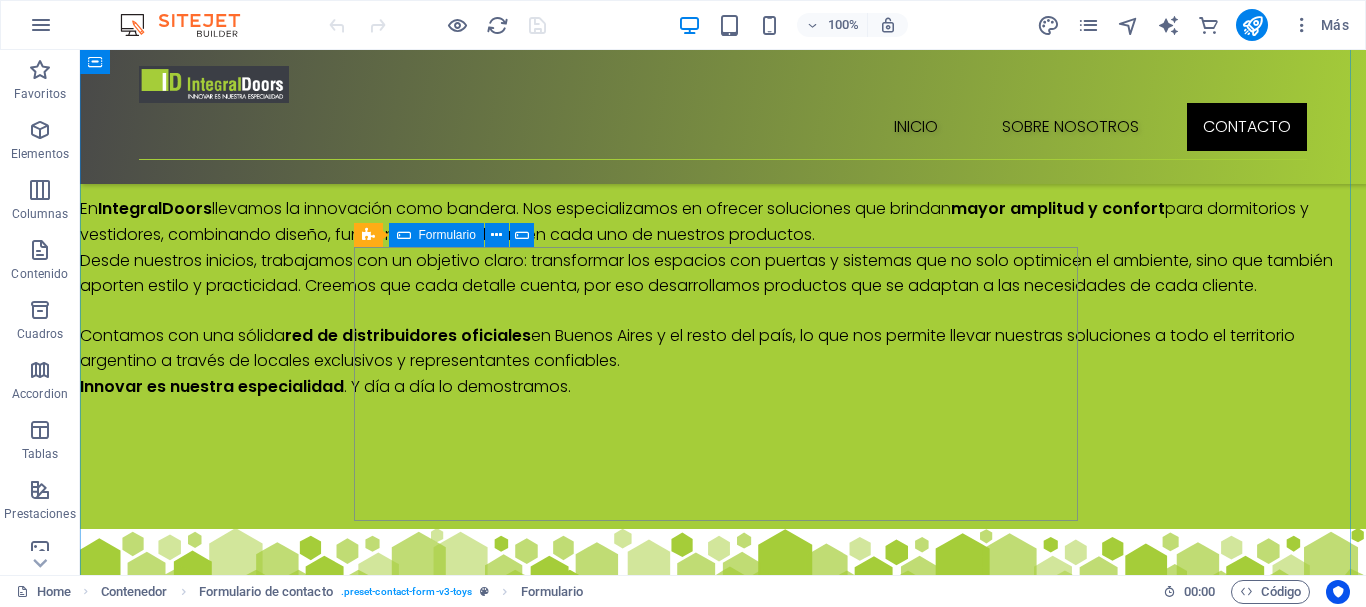 click on "Formulario" at bounding box center (436, 235) 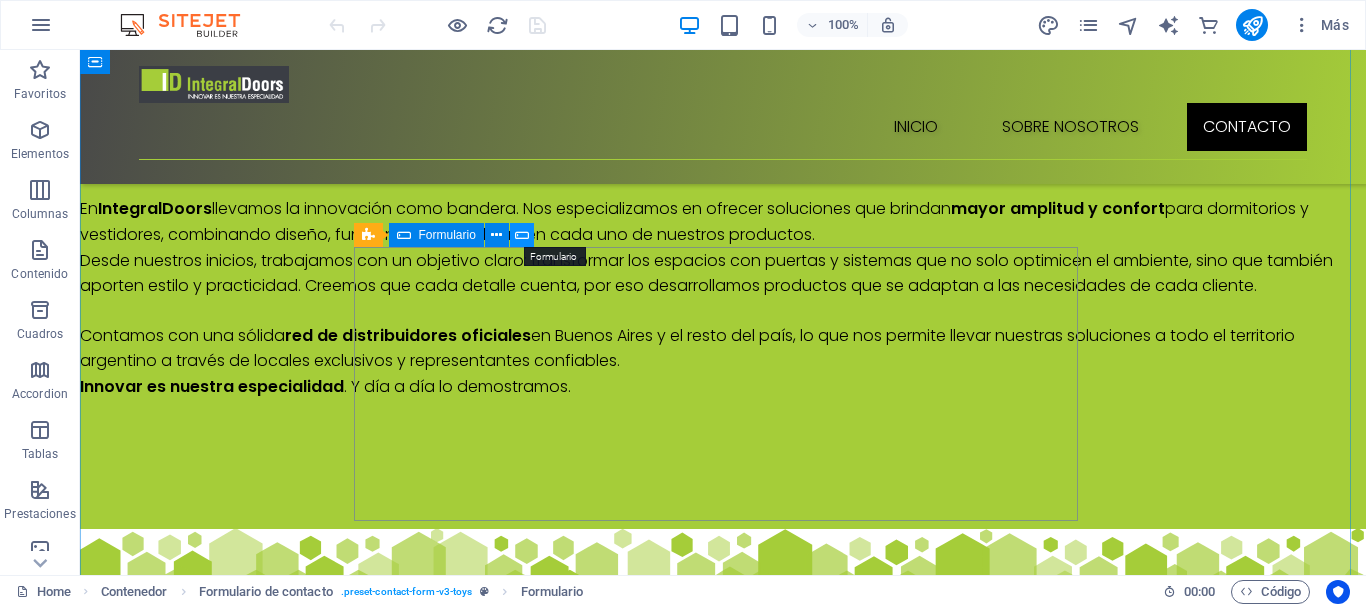click at bounding box center (522, 235) 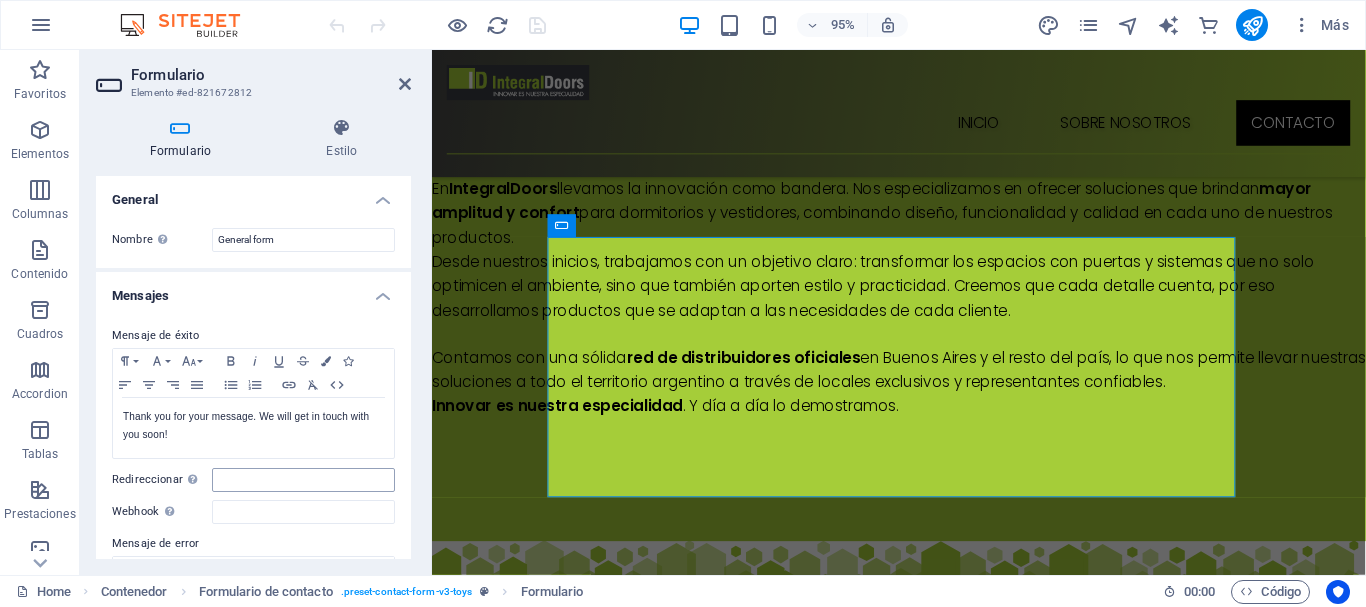 scroll, scrollTop: 100, scrollLeft: 0, axis: vertical 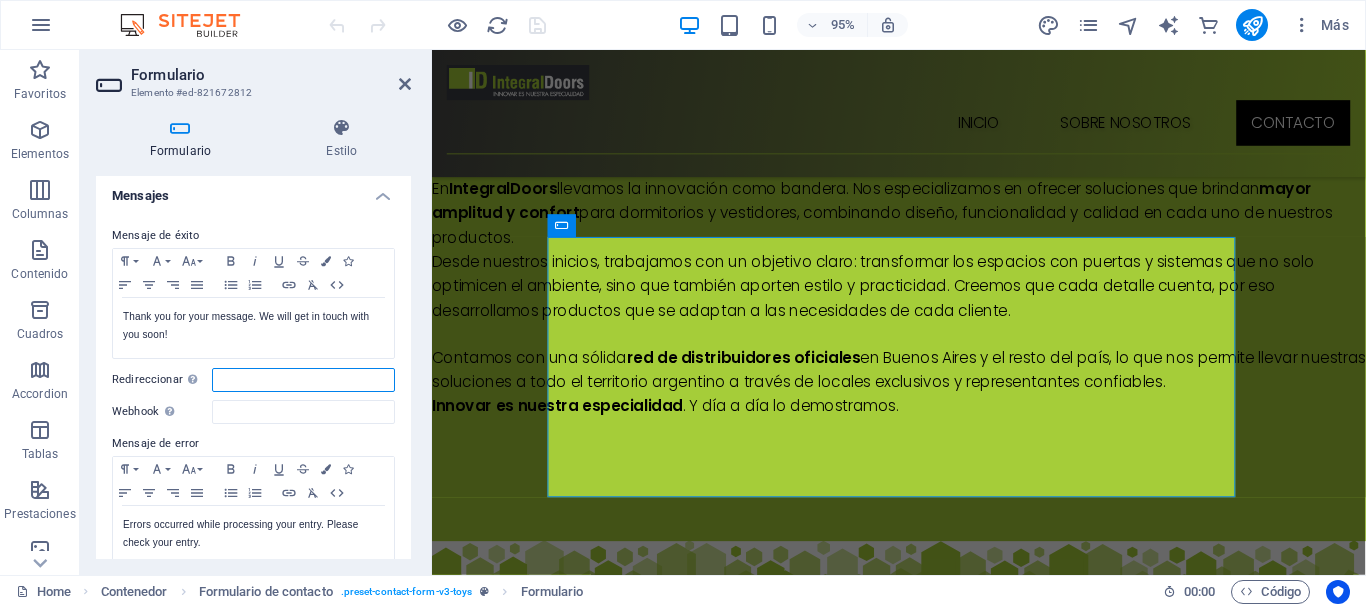 click on "Redireccionar Defina un destino de redireccionamiento cuando un formulario se envíe correctamente. Por ejemplo, una página de éxito." at bounding box center [303, 380] 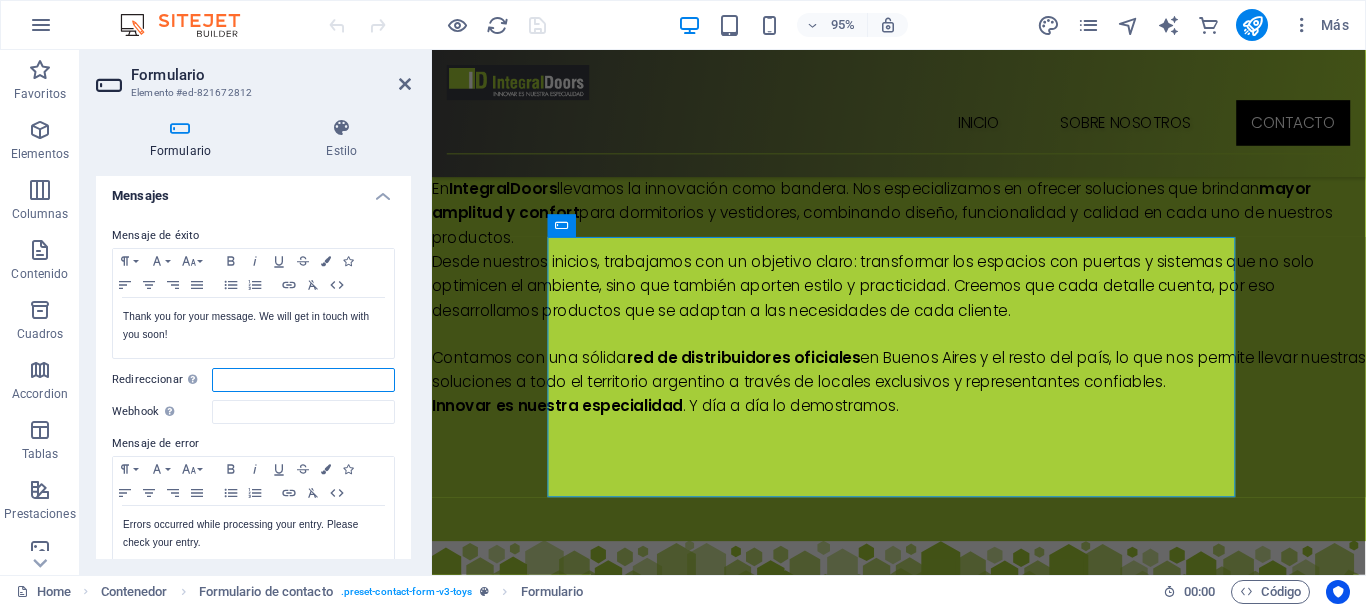click on "Redireccionar Defina un destino de redireccionamiento cuando un formulario se envíe correctamente. Por ejemplo, una página de éxito." at bounding box center [303, 380] 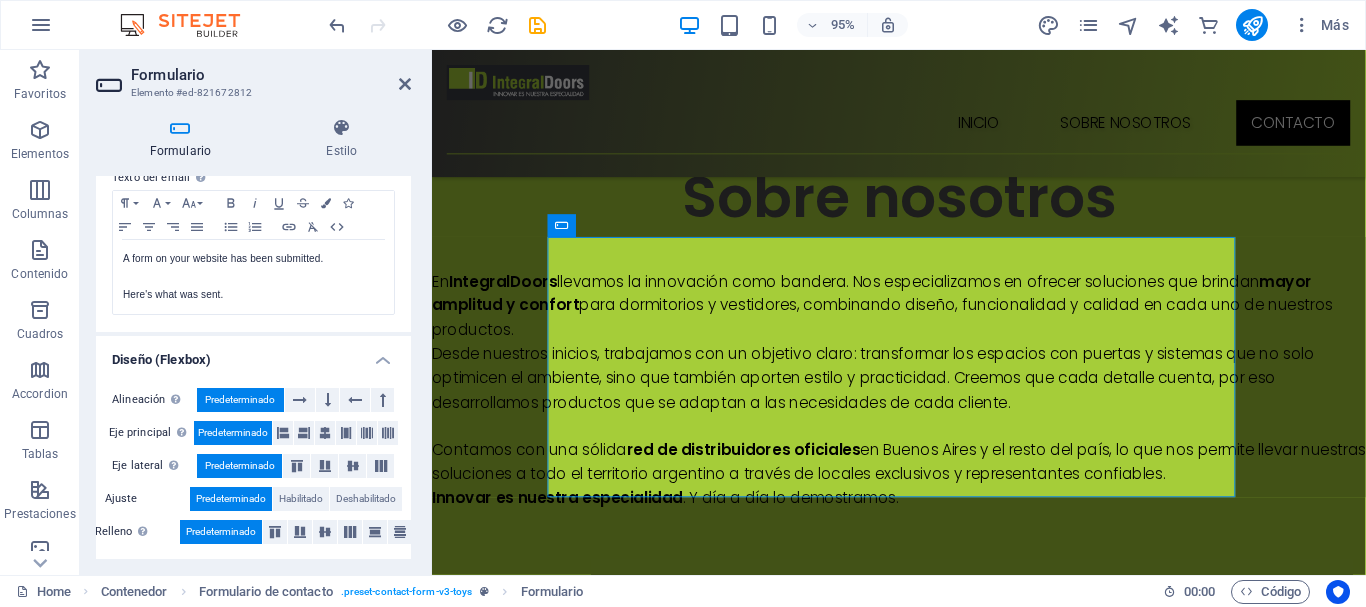 scroll, scrollTop: 736, scrollLeft: 0, axis: vertical 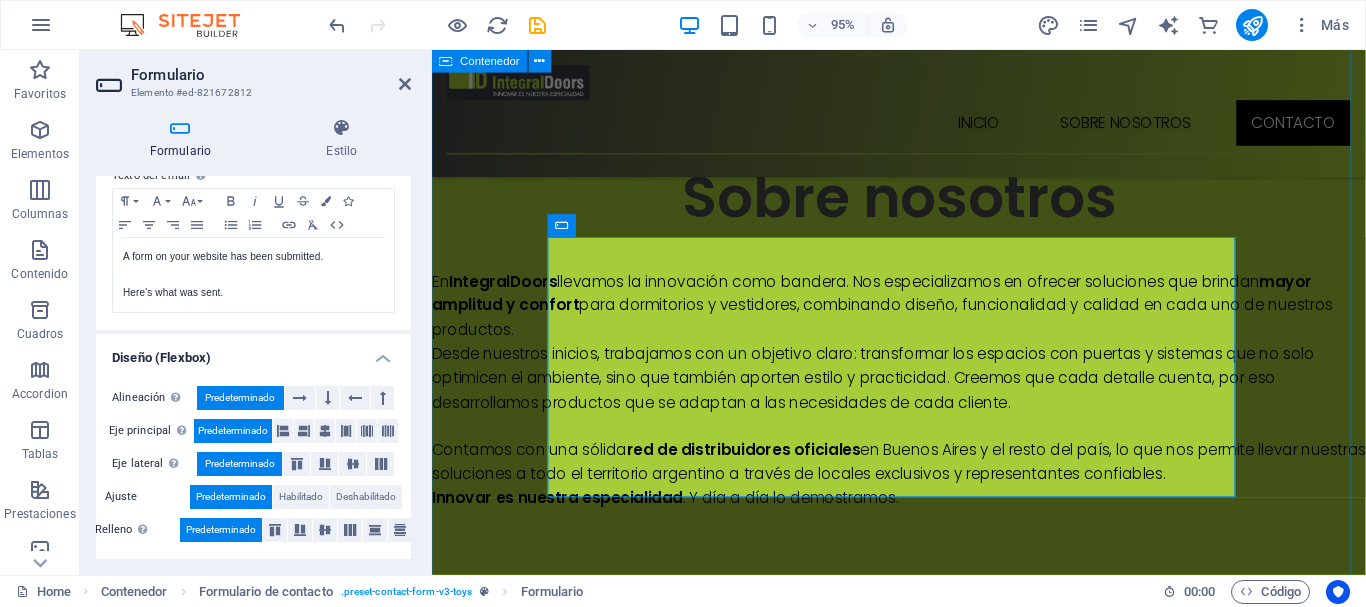 type on "info.integral.doors@[EXAMPLE.COM]" 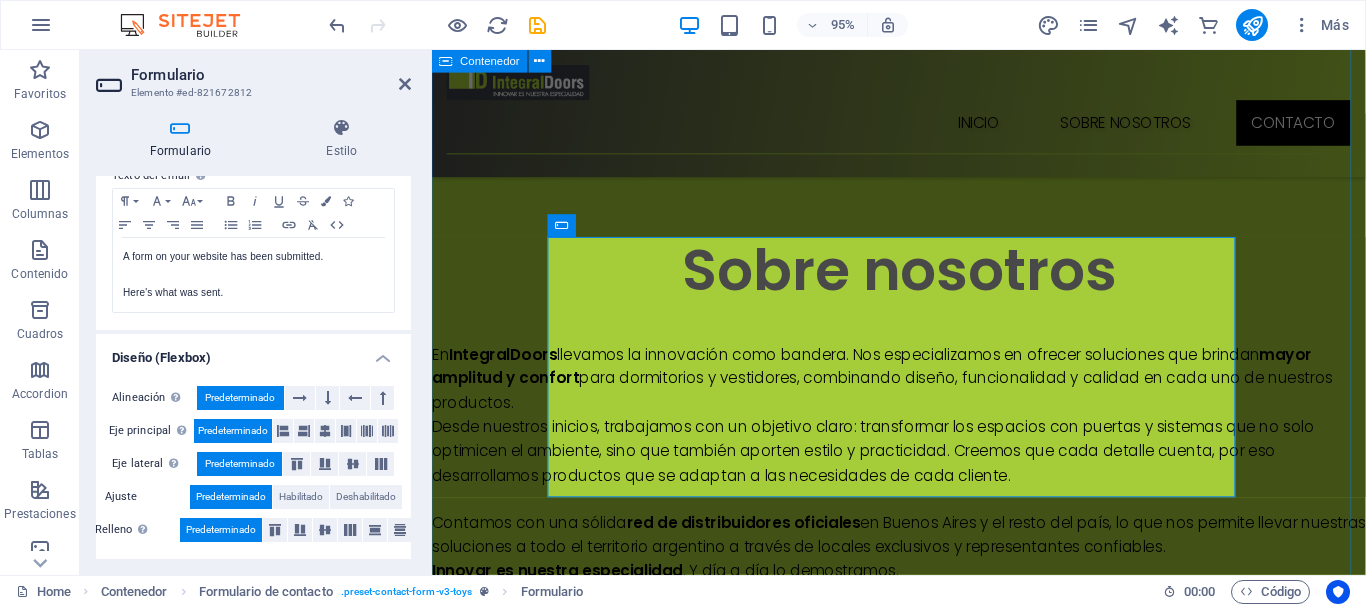 scroll, scrollTop: 2200, scrollLeft: 0, axis: vertical 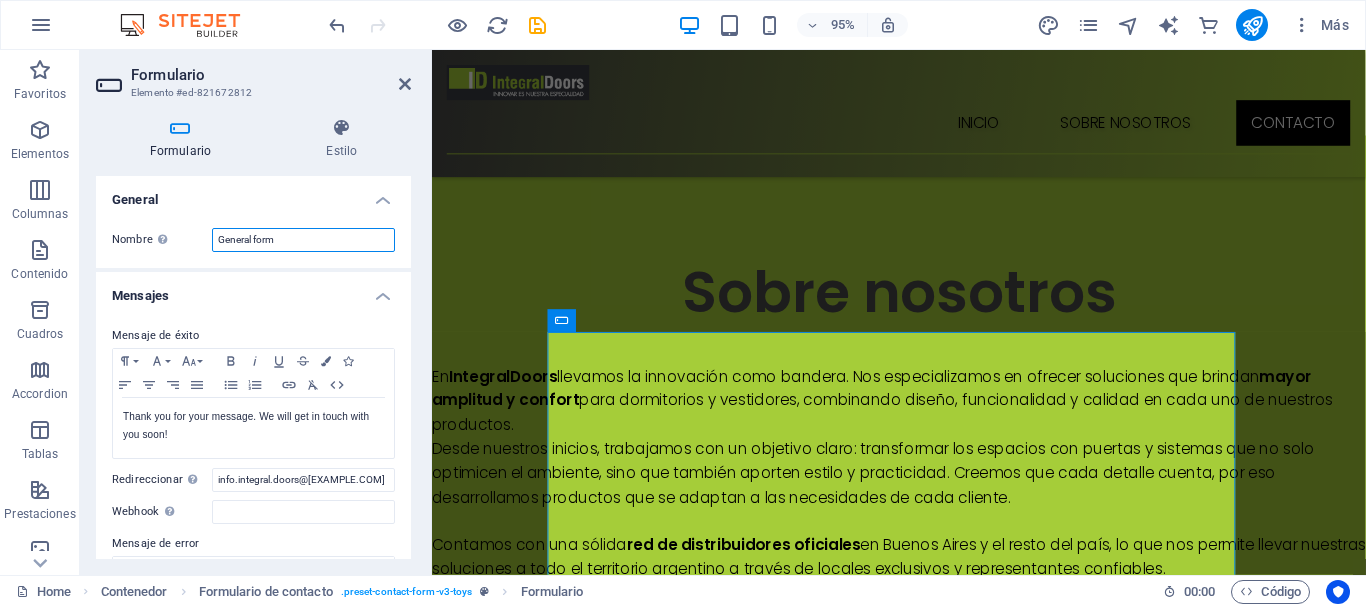 click on "General form" at bounding box center [303, 240] 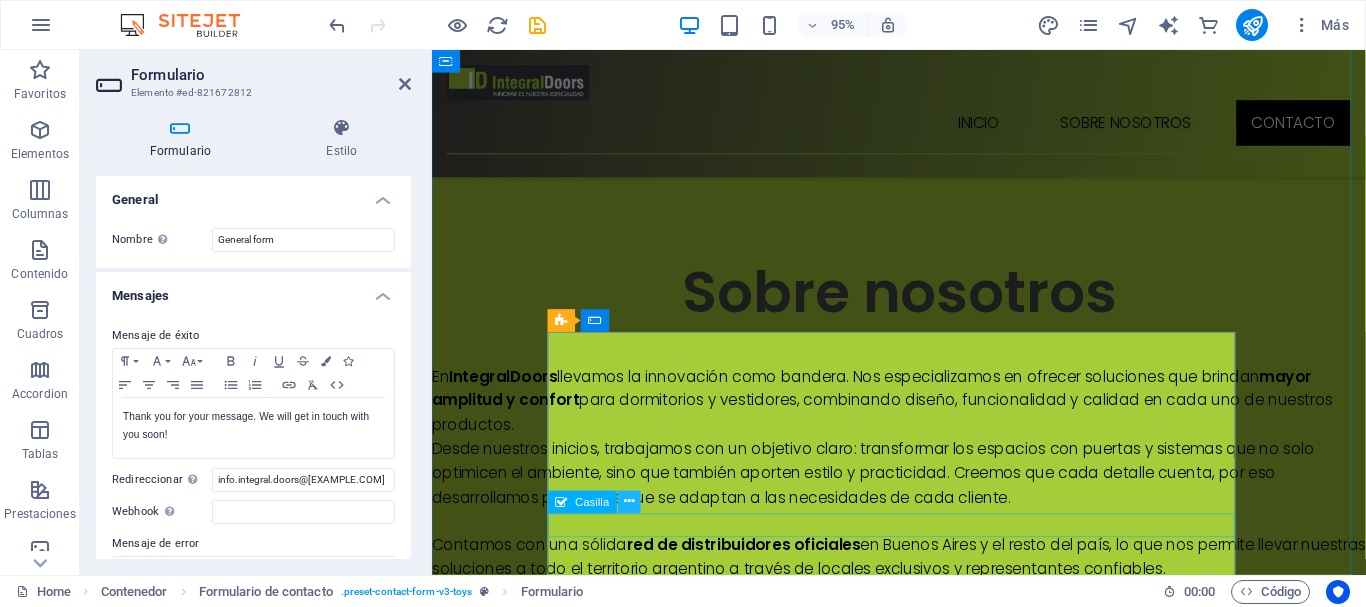 click at bounding box center (629, 502) 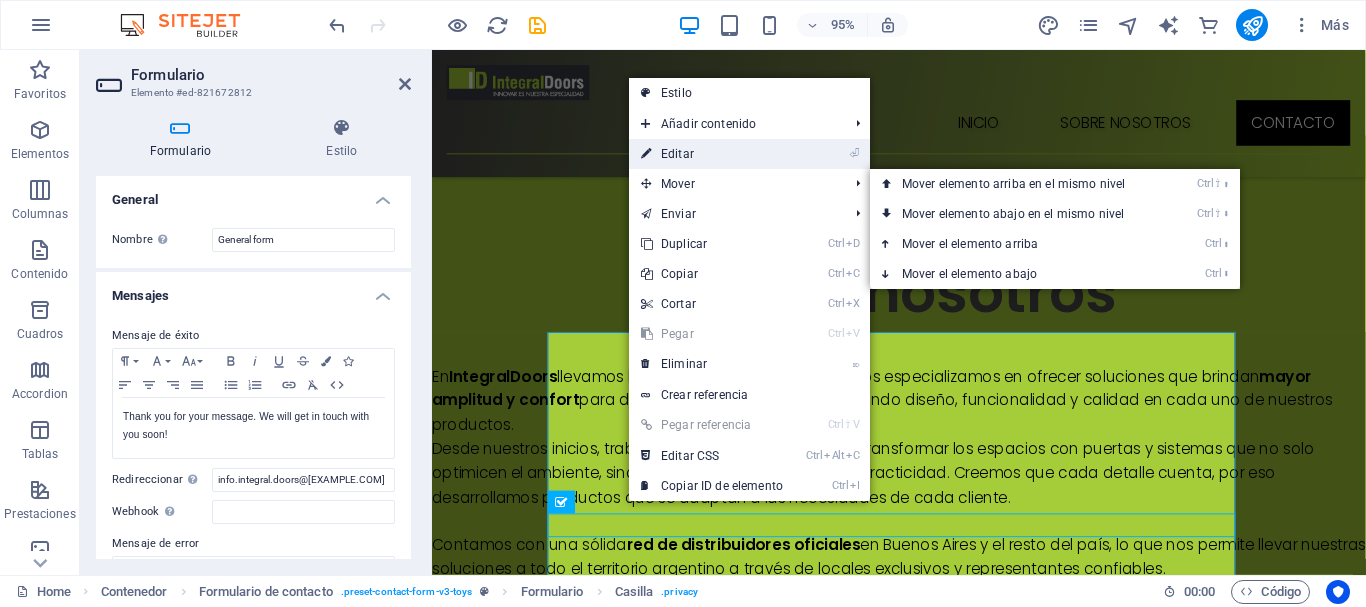 click on "⏎  Editar" at bounding box center (712, 154) 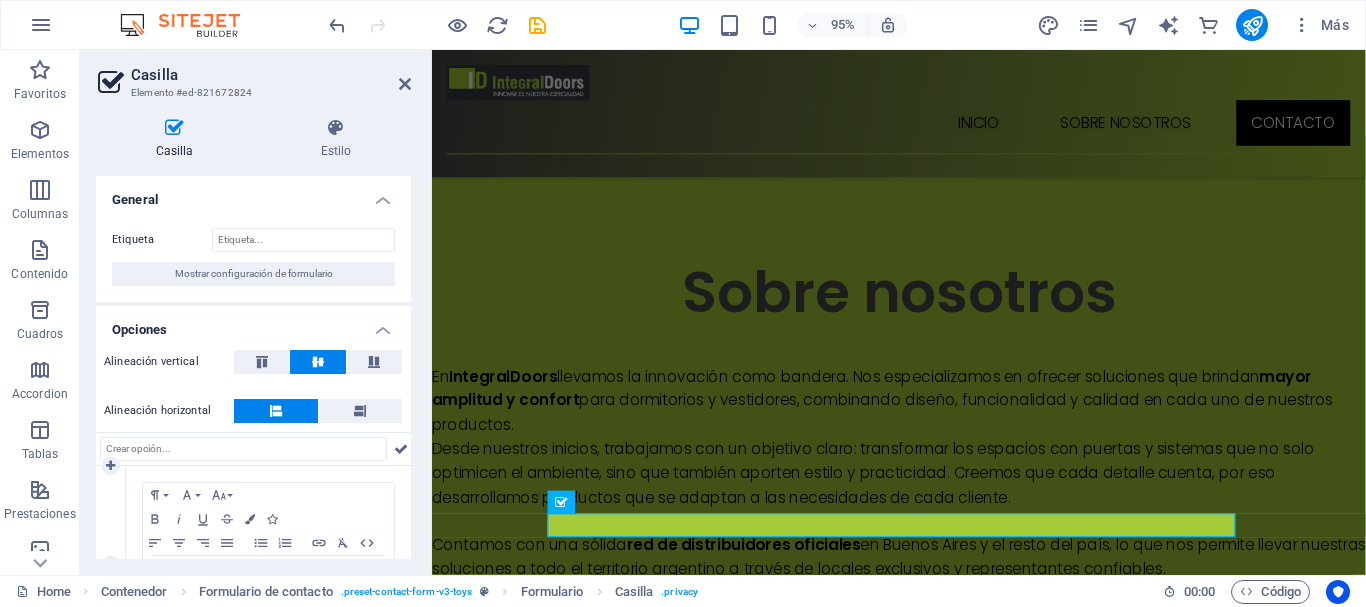 scroll, scrollTop: 100, scrollLeft: 0, axis: vertical 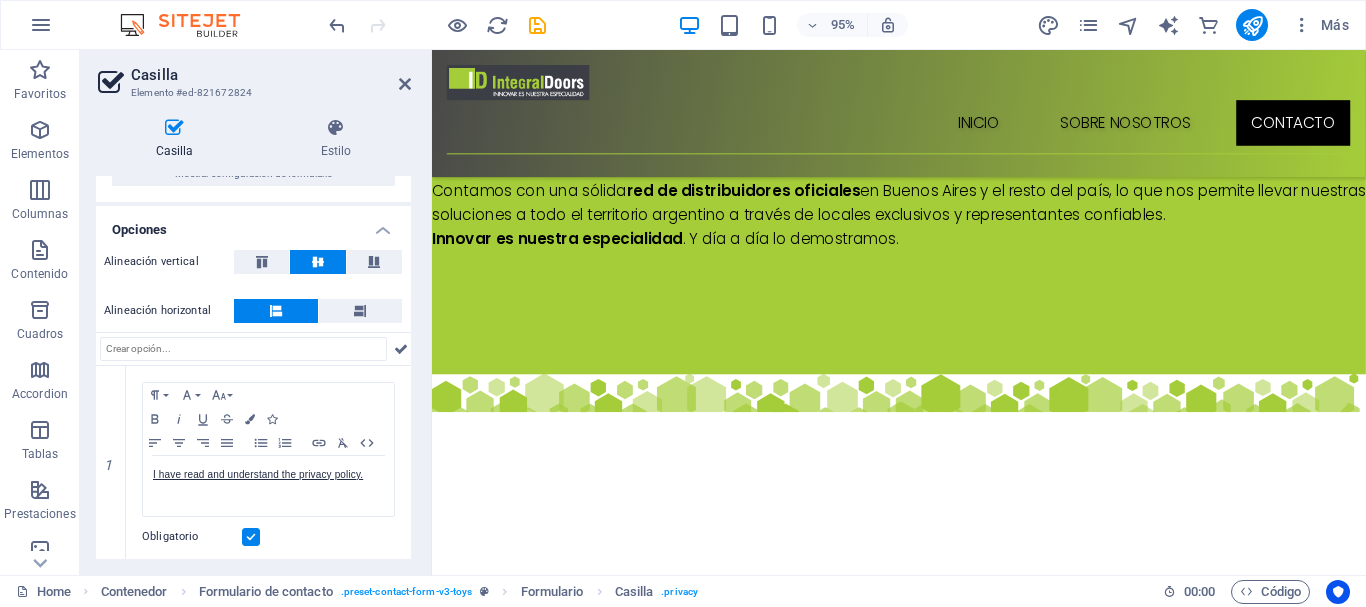drag, startPoint x: 985, startPoint y: 551, endPoint x: 939, endPoint y: 551, distance: 46 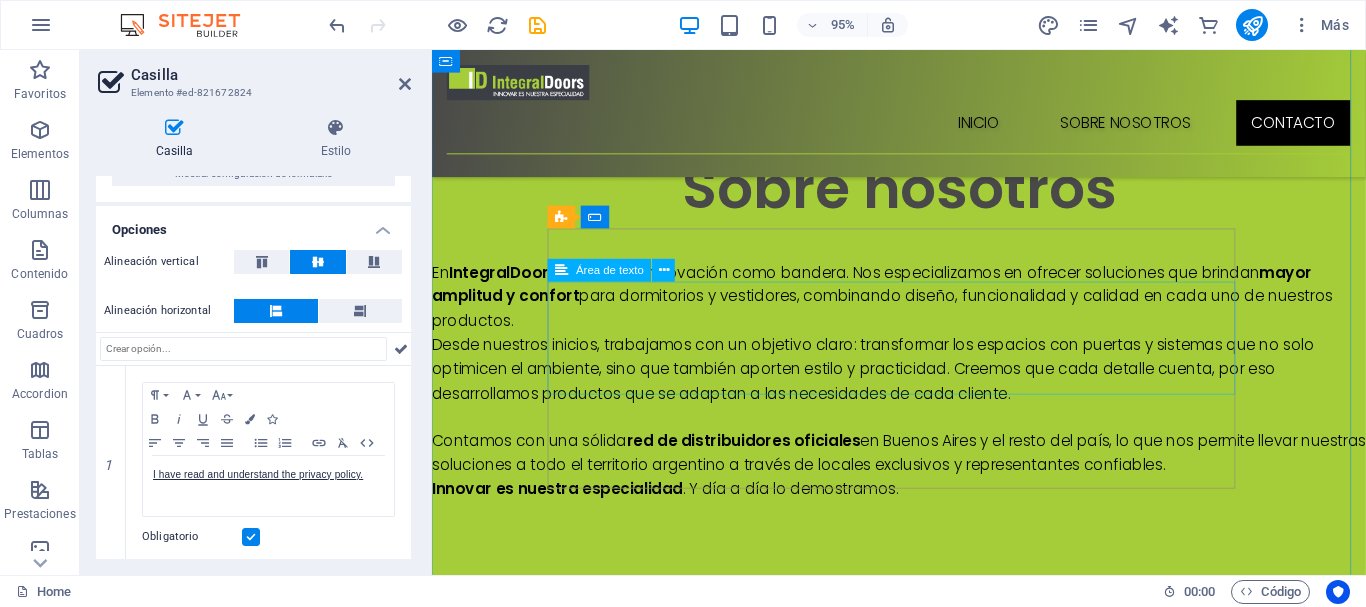 scroll, scrollTop: 2290, scrollLeft: 0, axis: vertical 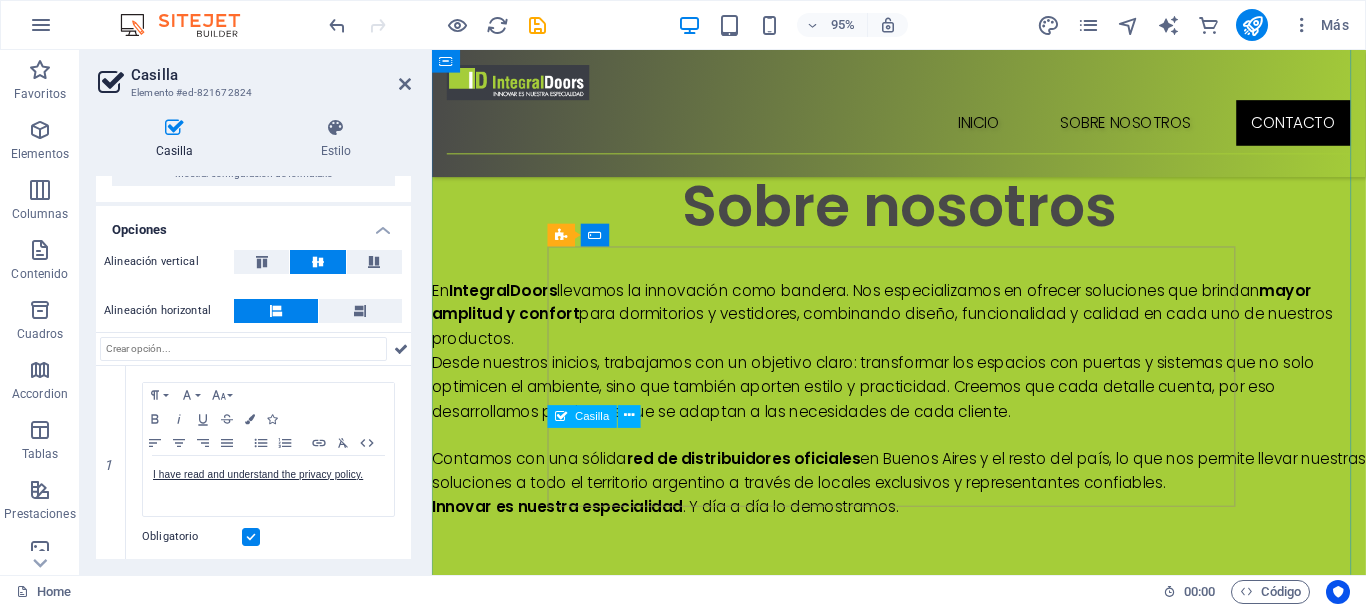 click on "I have read and understand the privacy policy." at bounding box center (923, 1482) 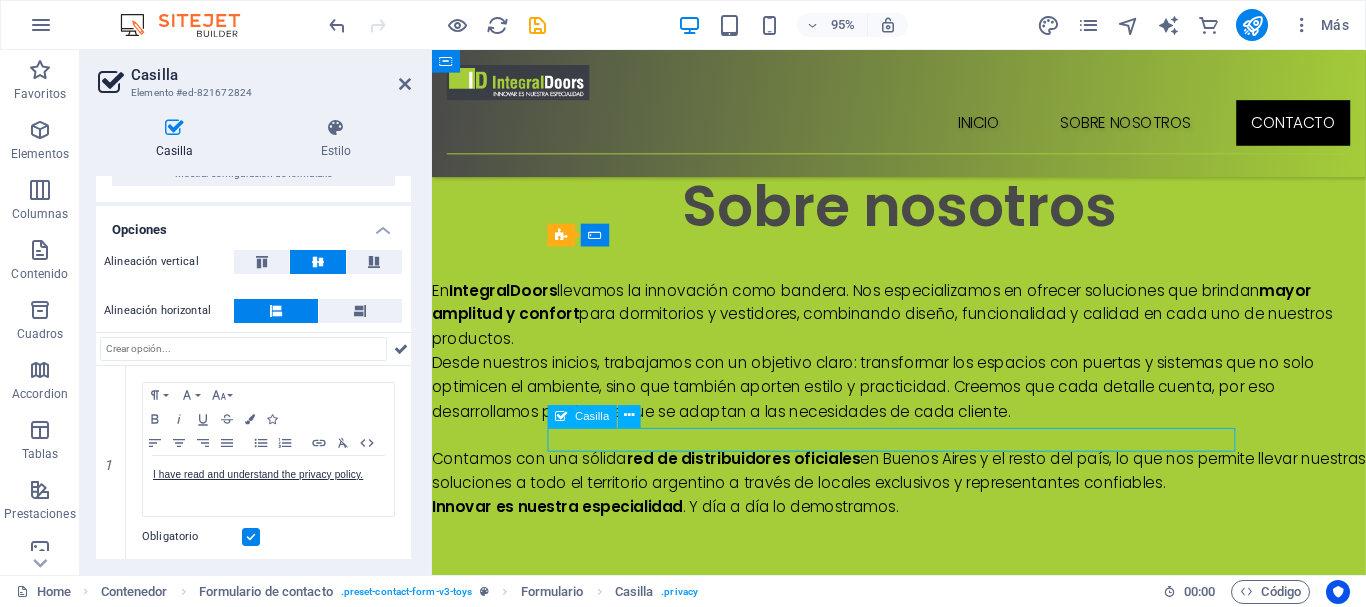 drag, startPoint x: 943, startPoint y: 459, endPoint x: 896, endPoint y: 459, distance: 47 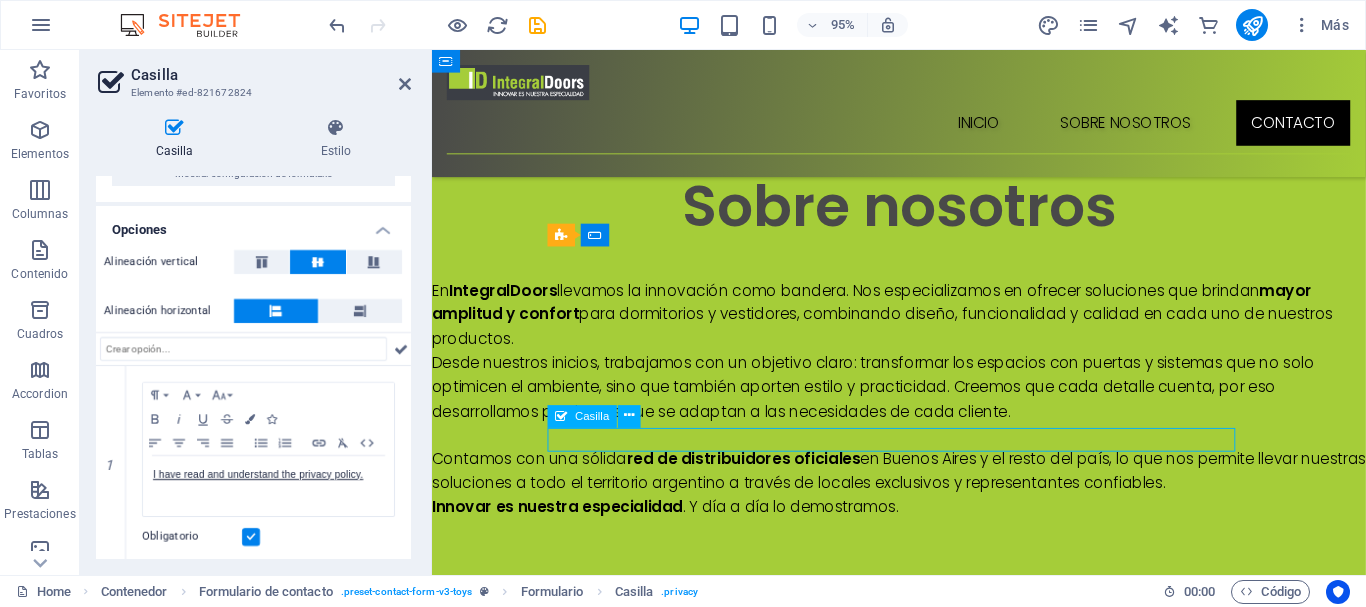 click on "I have read and understand the privacy policy." at bounding box center (923, 1482) 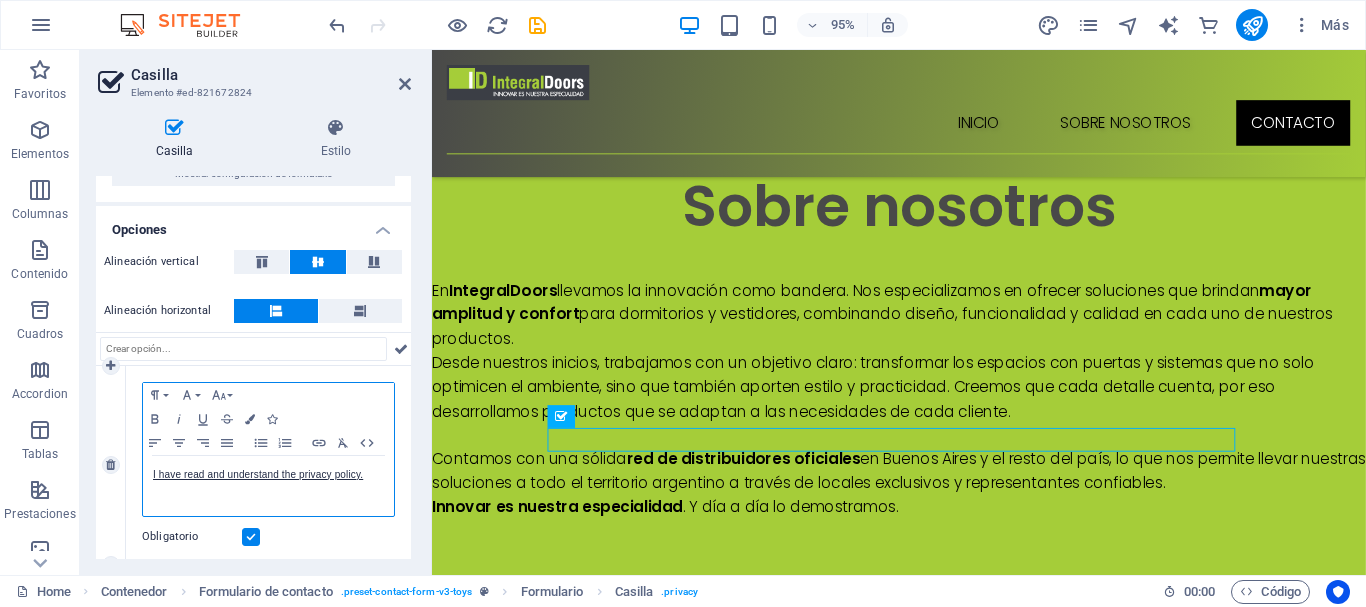 click on "I have read and understand the privacy policy." at bounding box center (268, 486) 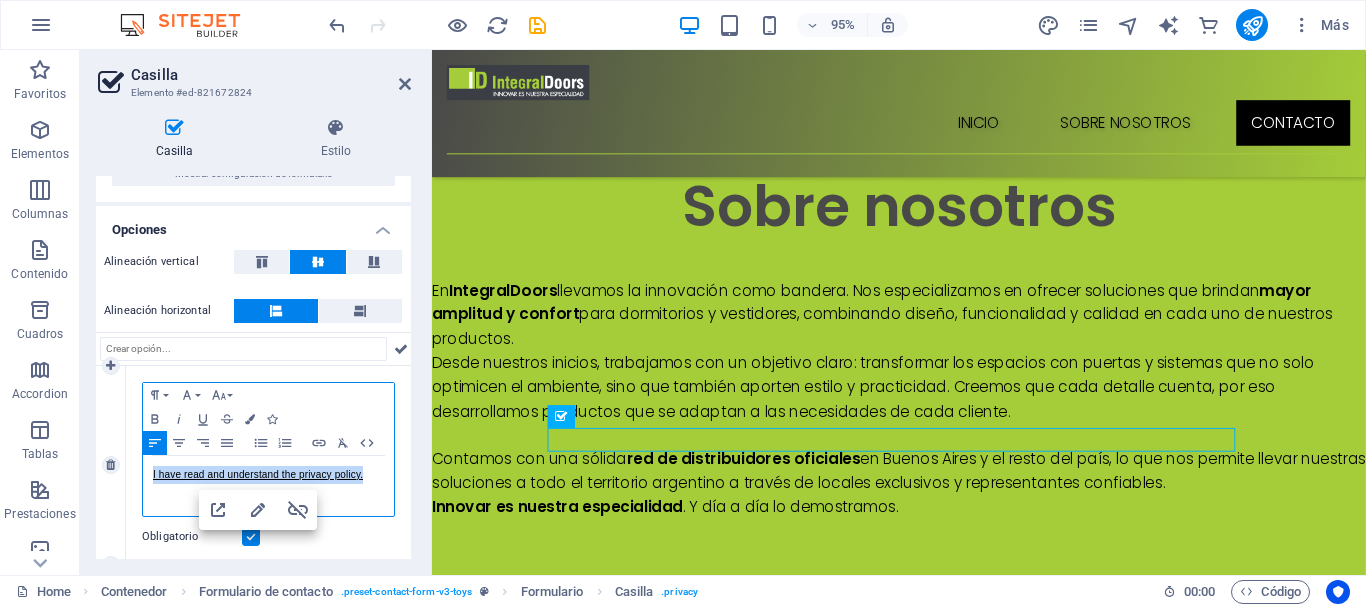 drag, startPoint x: 369, startPoint y: 480, endPoint x: 153, endPoint y: 473, distance: 216.1134 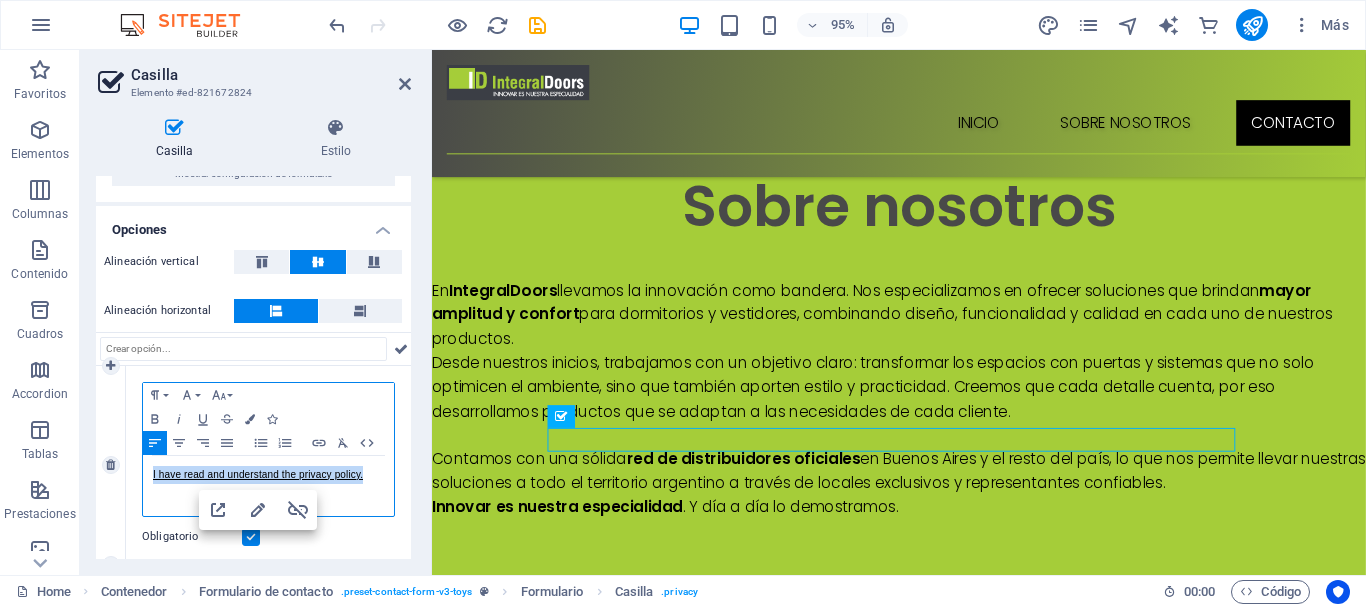 click on "I have read and understand the privacy policy." at bounding box center [268, 475] 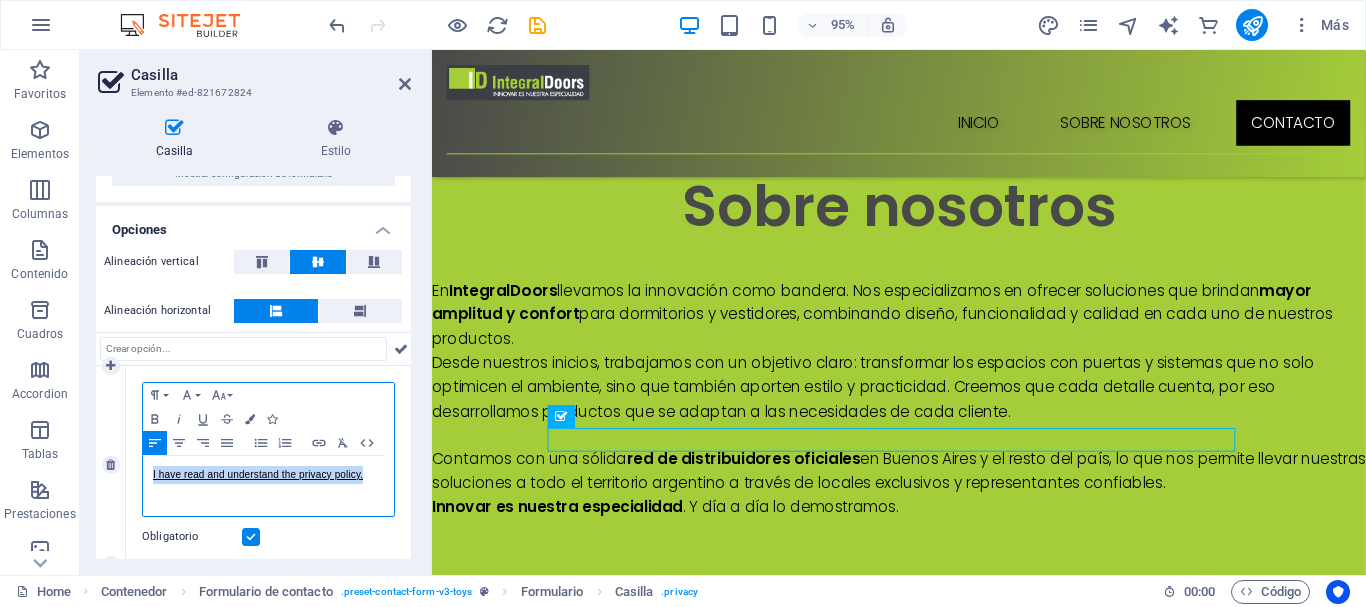 copy on "I have read and understand the privacy policy." 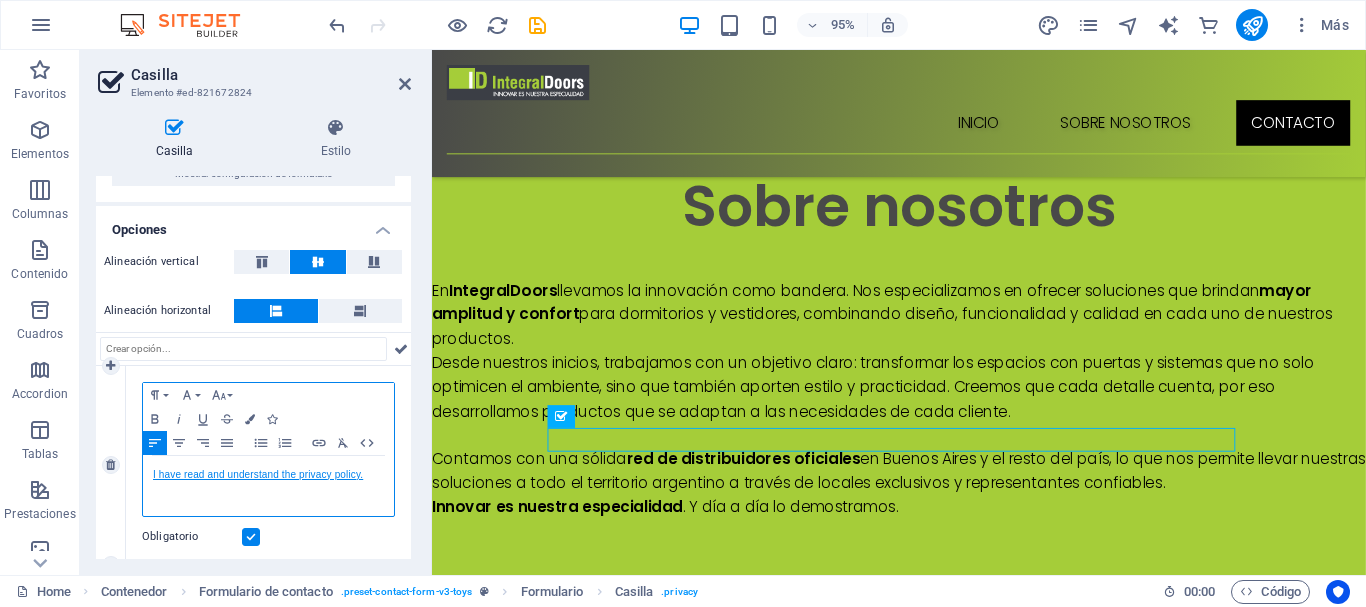 click on "I have read and understand the privacy policy." at bounding box center [258, 474] 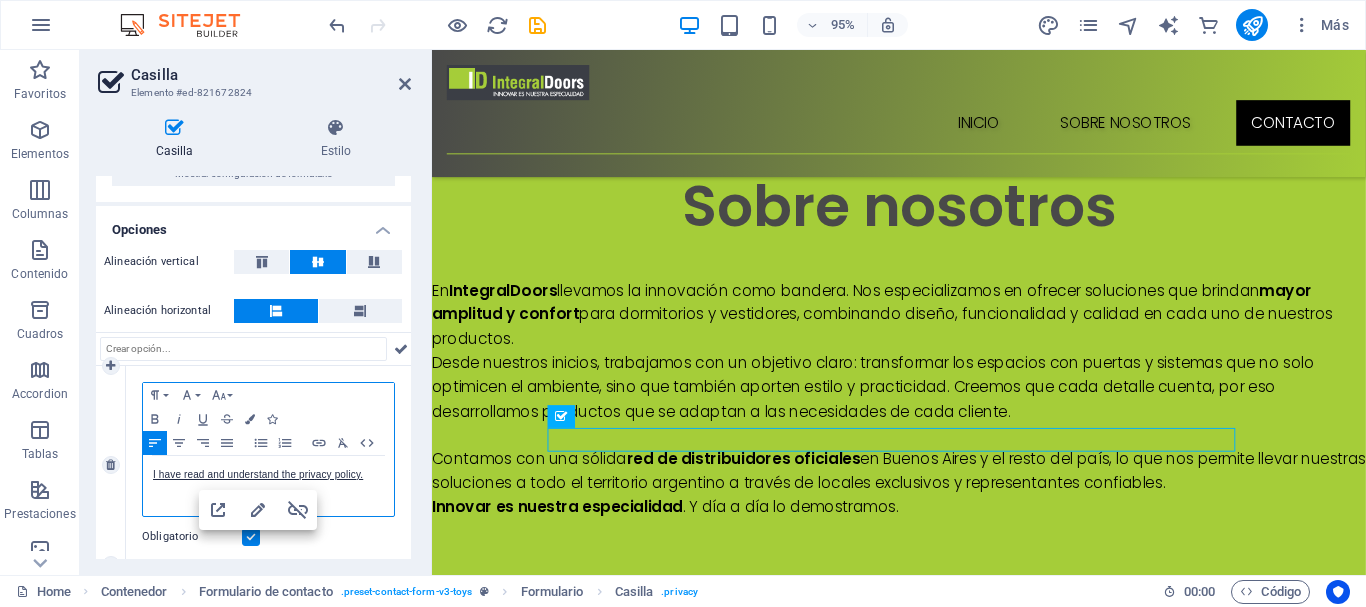 click on "I have read and understand the privacy policy." at bounding box center [268, 486] 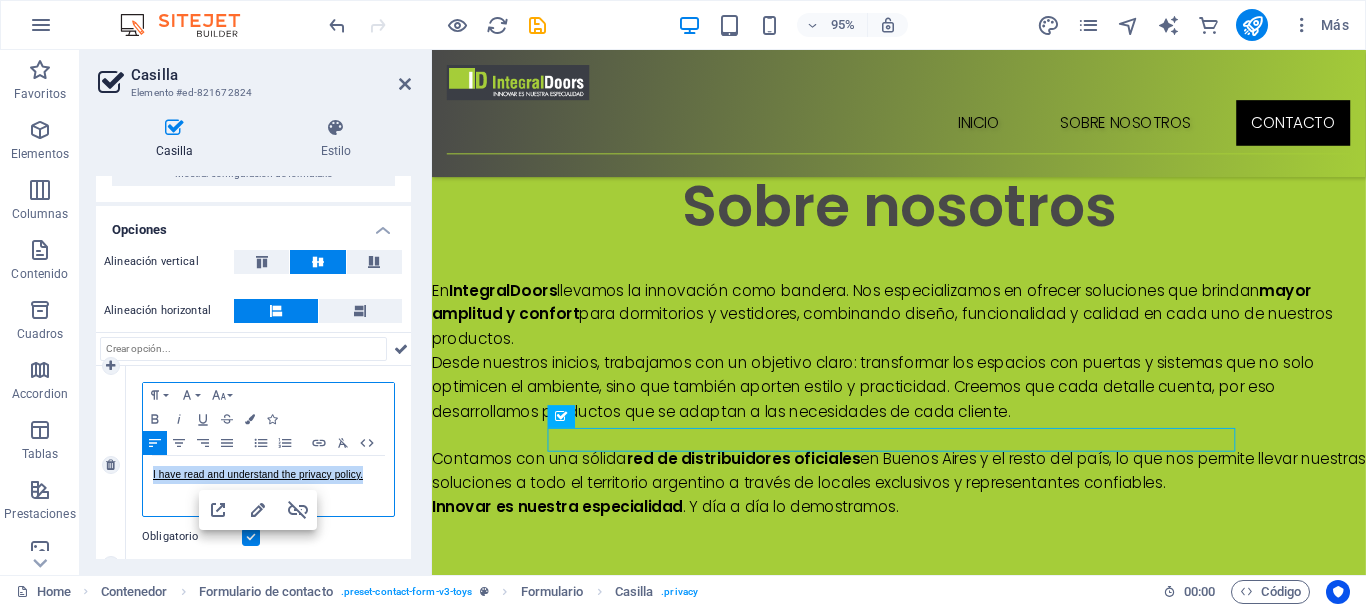 drag, startPoint x: 374, startPoint y: 477, endPoint x: 149, endPoint y: 479, distance: 225.0089 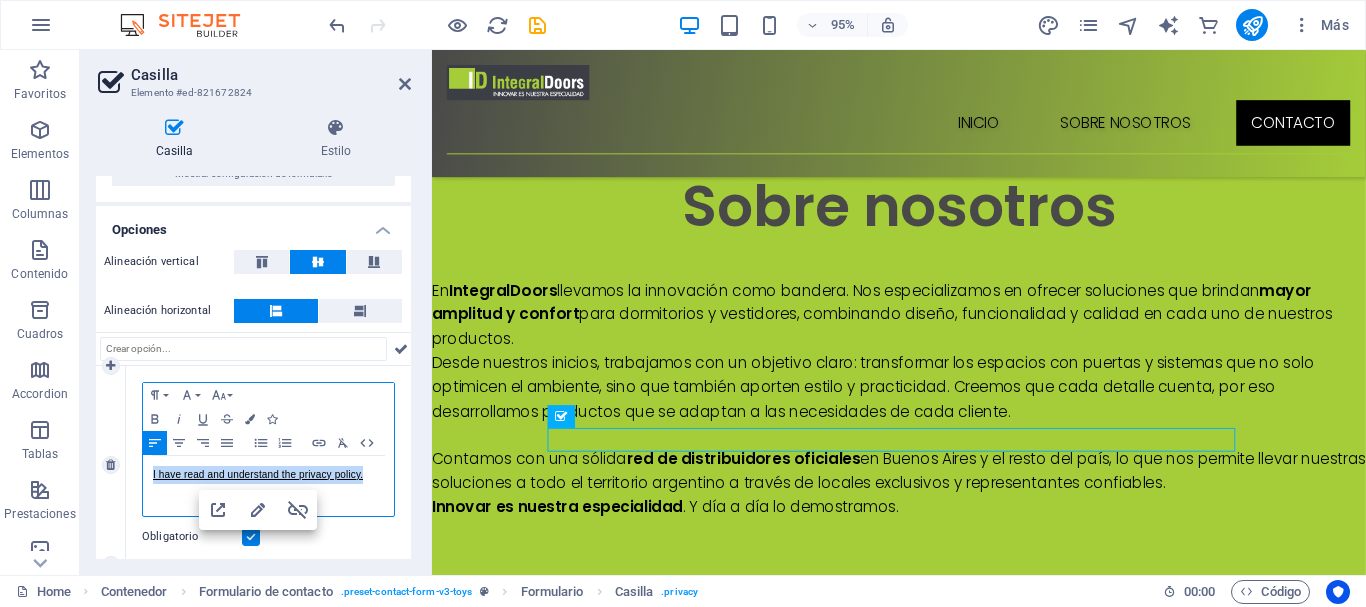click on "I have read and understand the privacy policy." at bounding box center (268, 486) 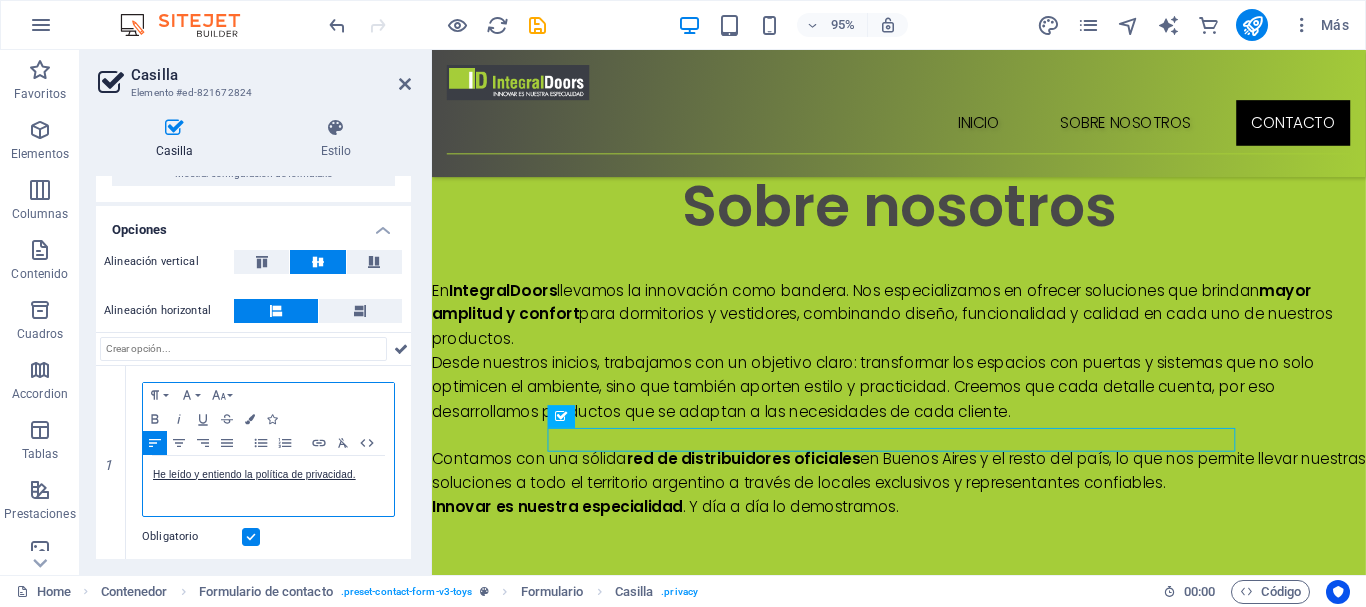 scroll, scrollTop: 0, scrollLeft: 1, axis: horizontal 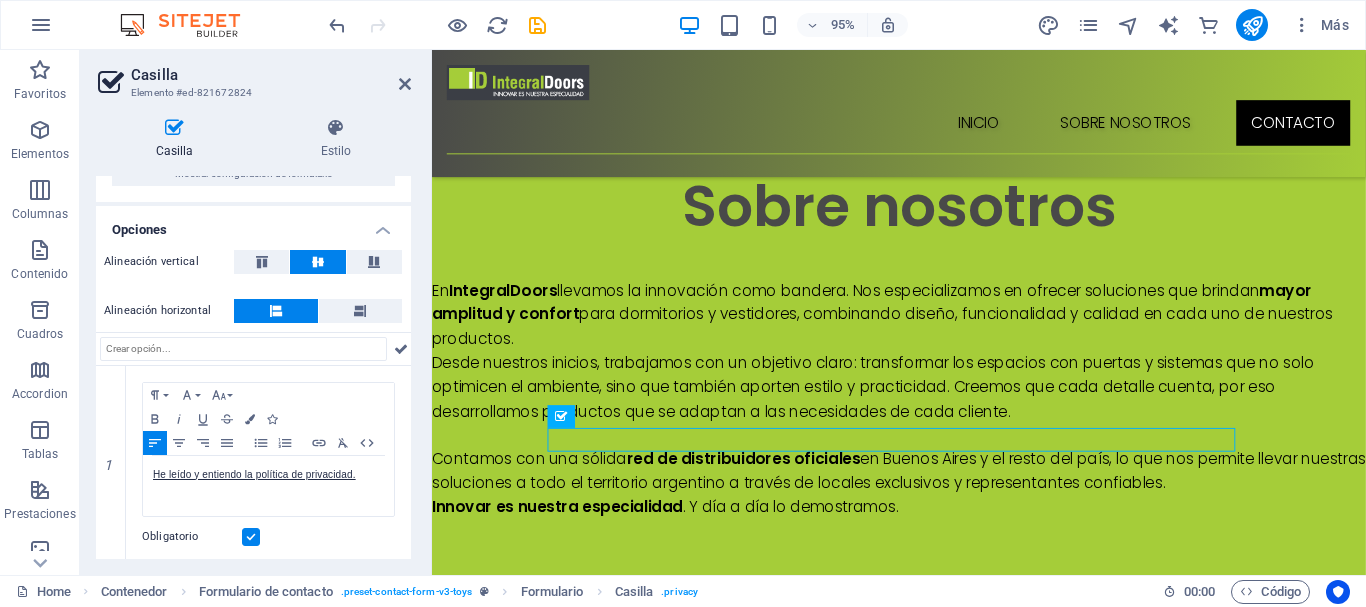 click at bounding box center (111, 83) 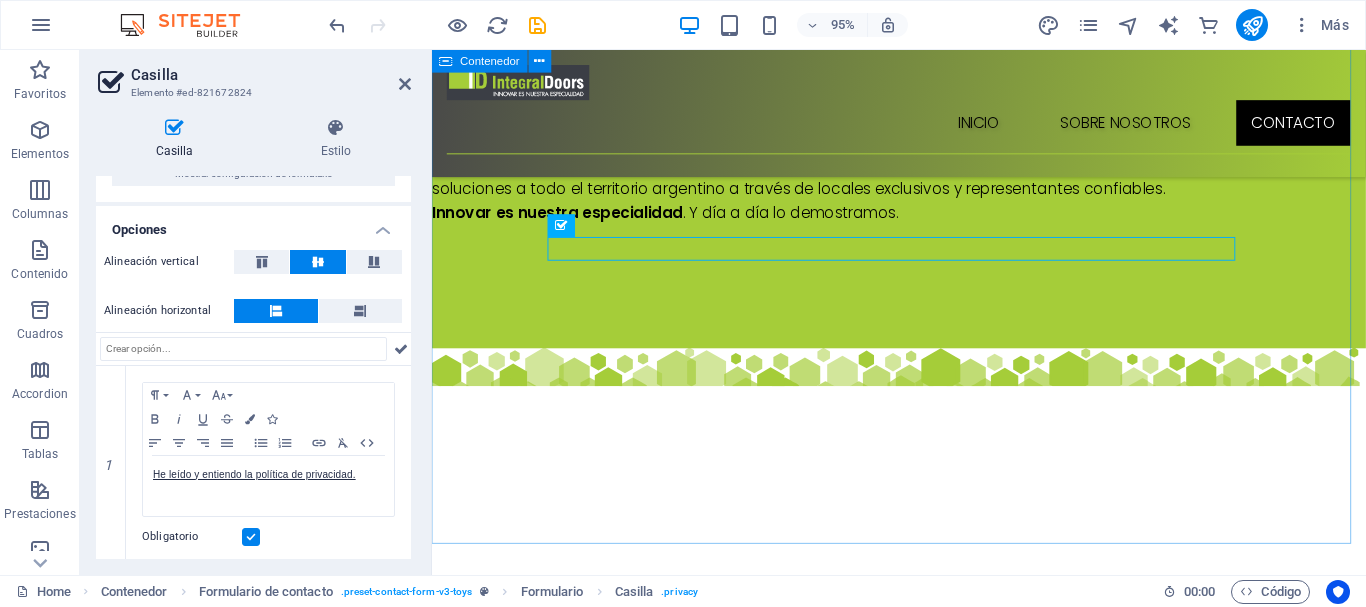 scroll, scrollTop: 2602, scrollLeft: 0, axis: vertical 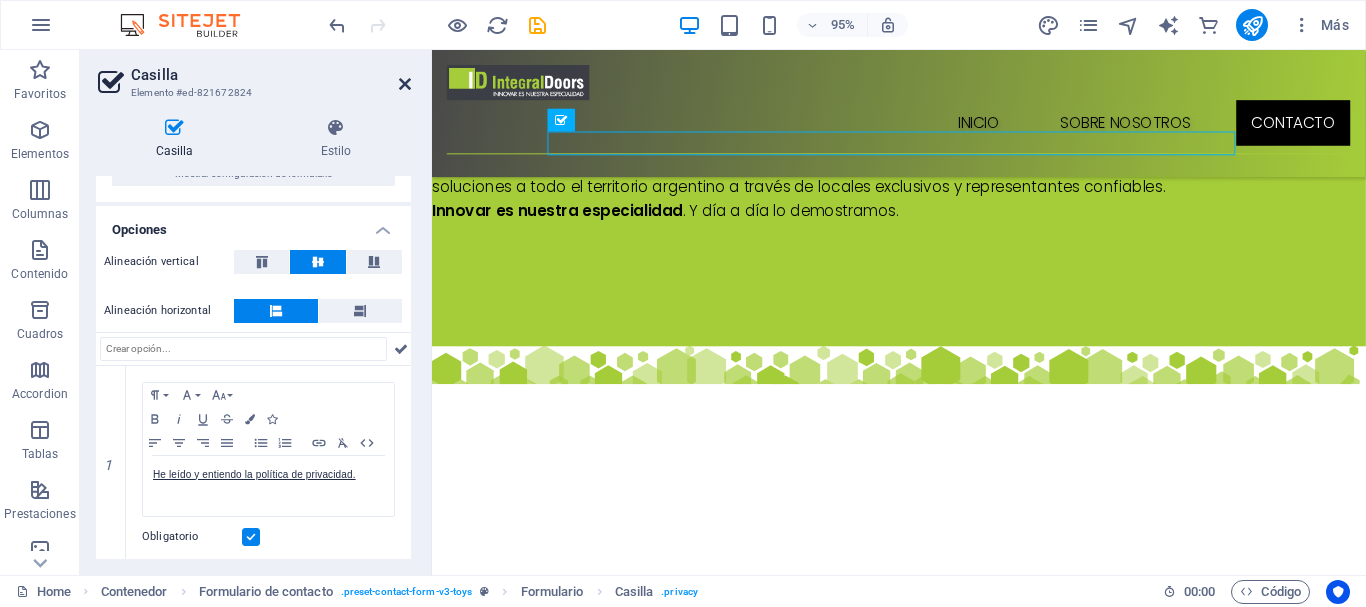 click at bounding box center (405, 84) 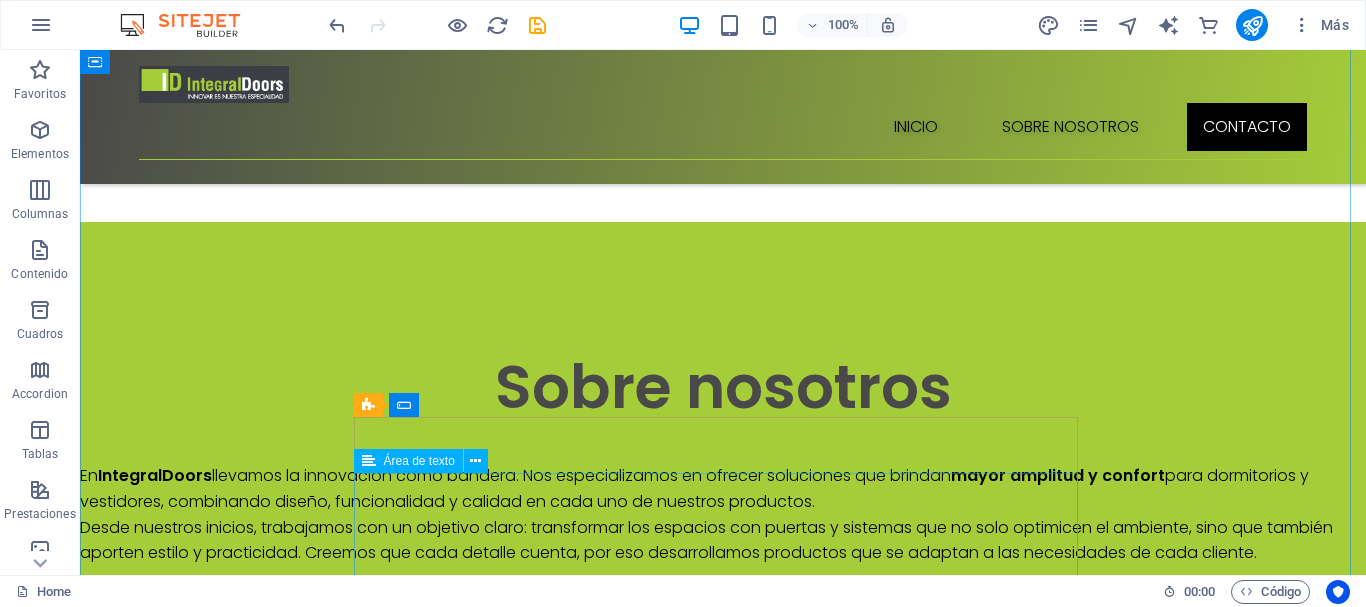 scroll, scrollTop: 2230, scrollLeft: 0, axis: vertical 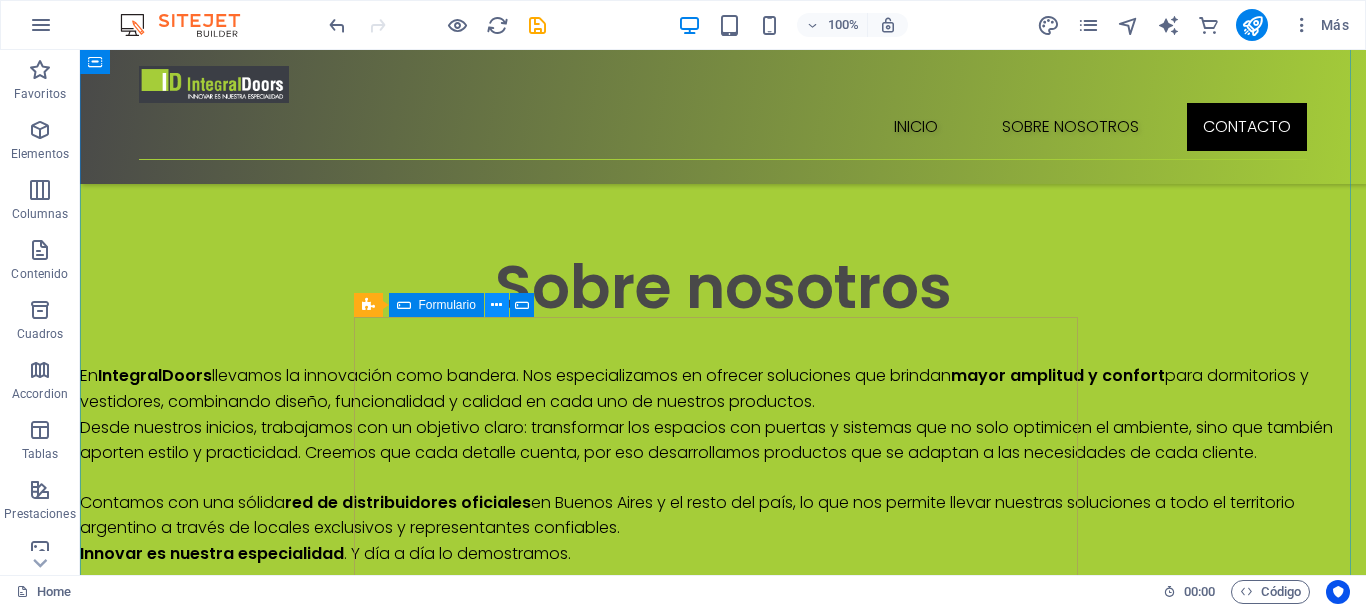 click at bounding box center (496, 305) 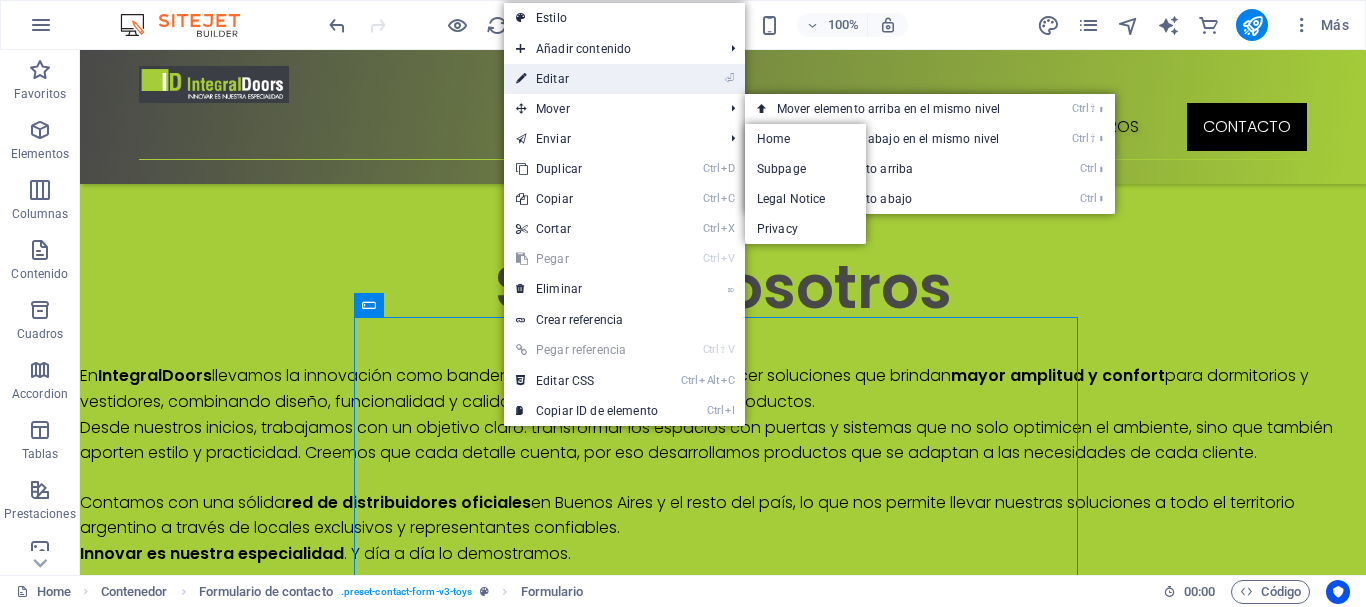 click on "⏎  Editar" at bounding box center [587, 79] 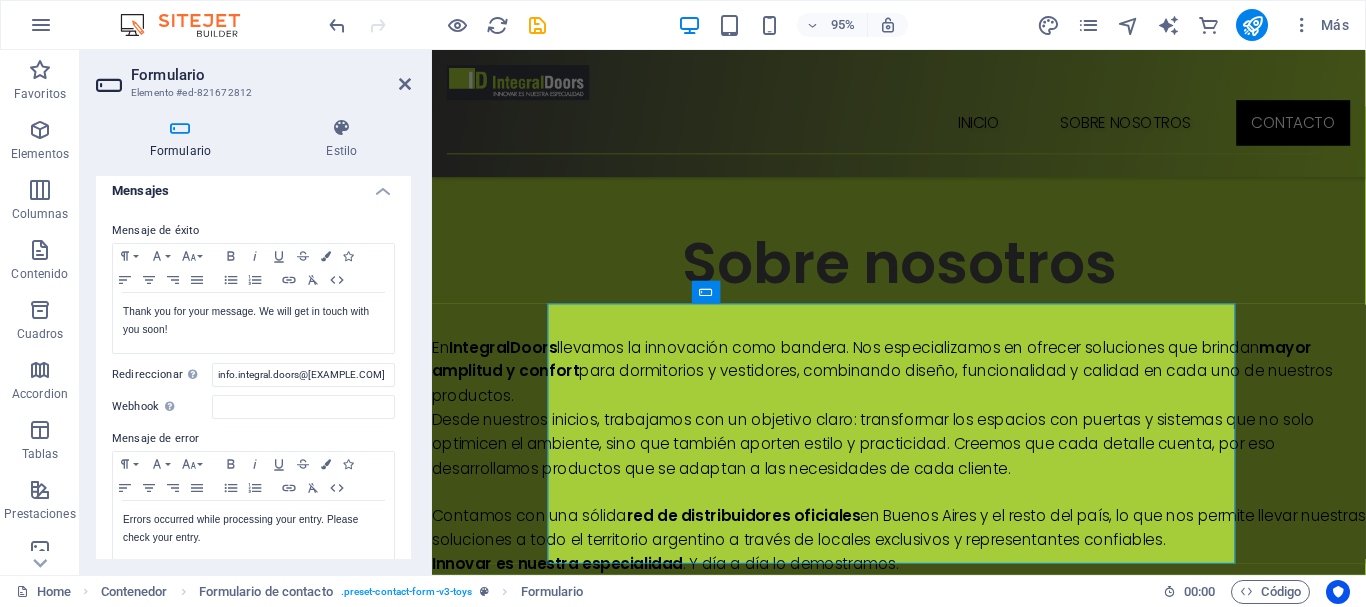scroll, scrollTop: 200, scrollLeft: 0, axis: vertical 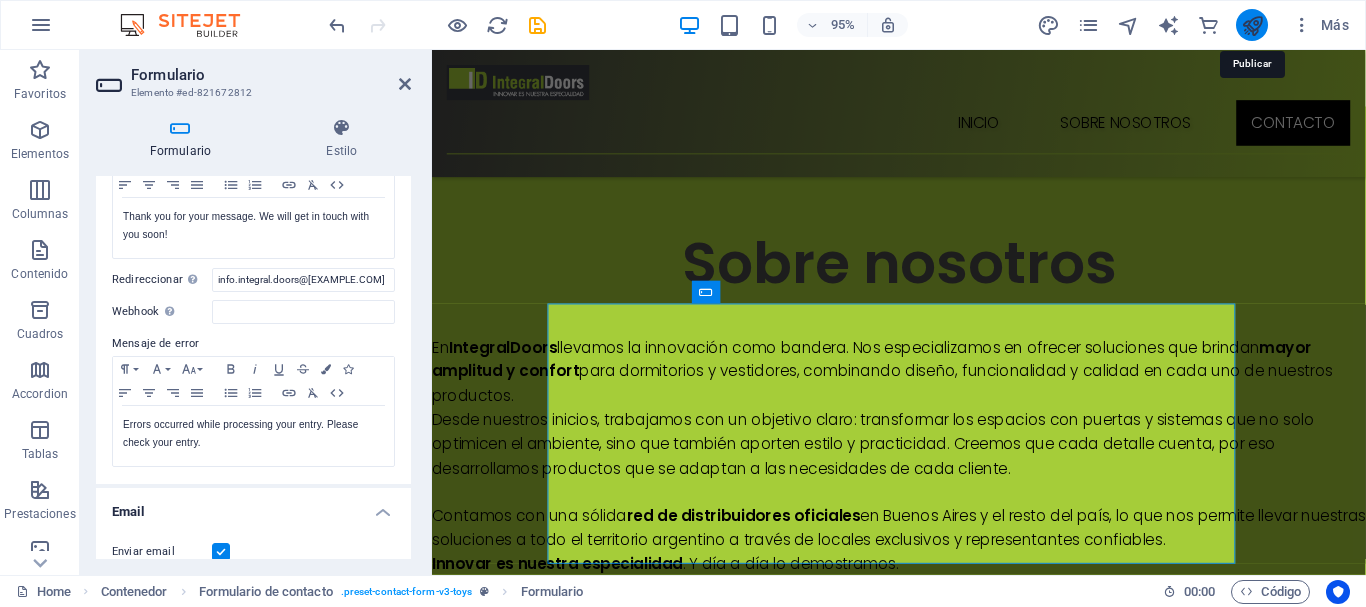 click at bounding box center [1252, 25] 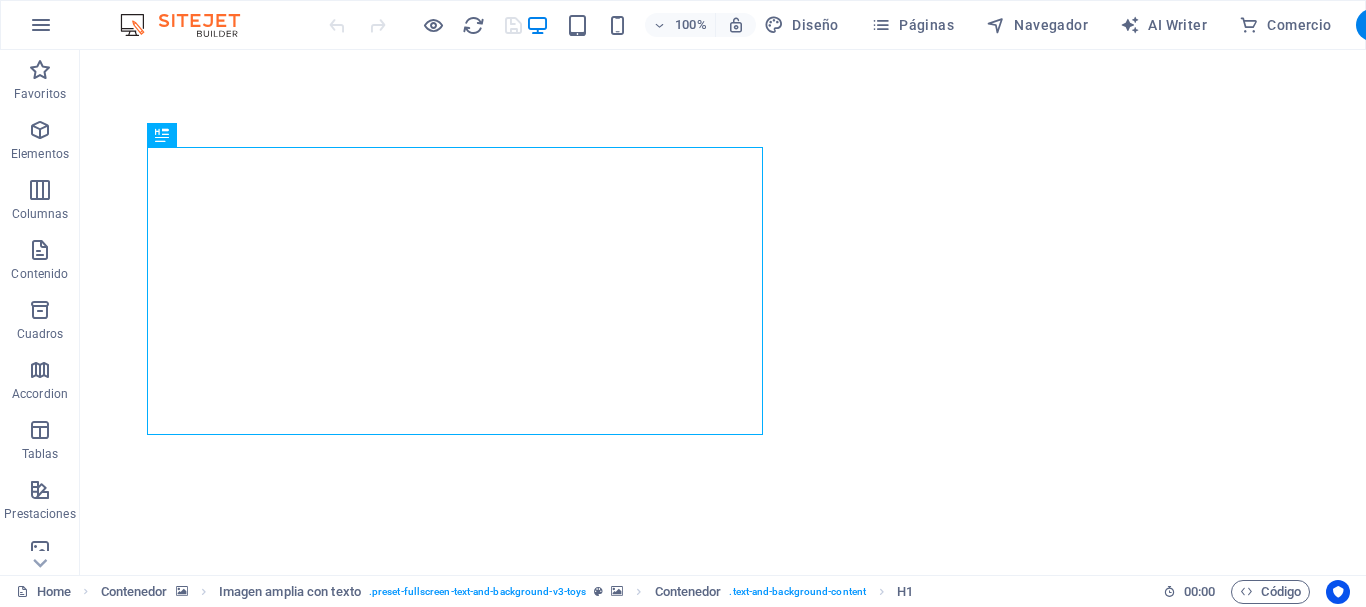 scroll, scrollTop: 0, scrollLeft: 0, axis: both 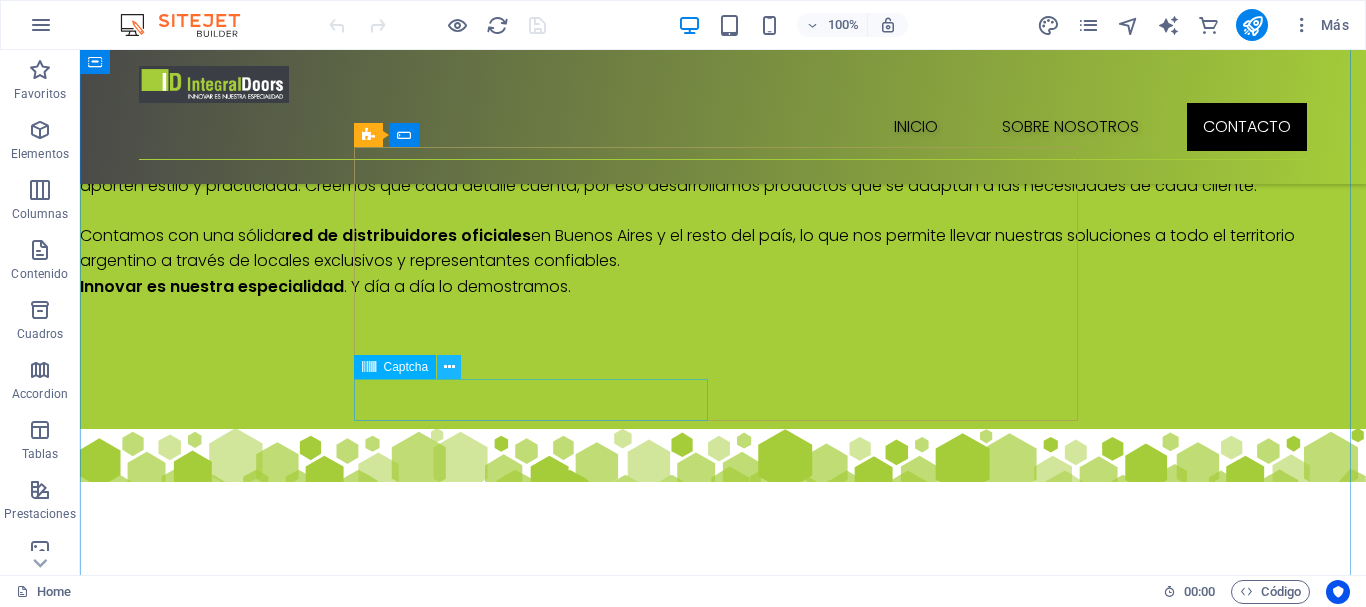click at bounding box center [449, 367] 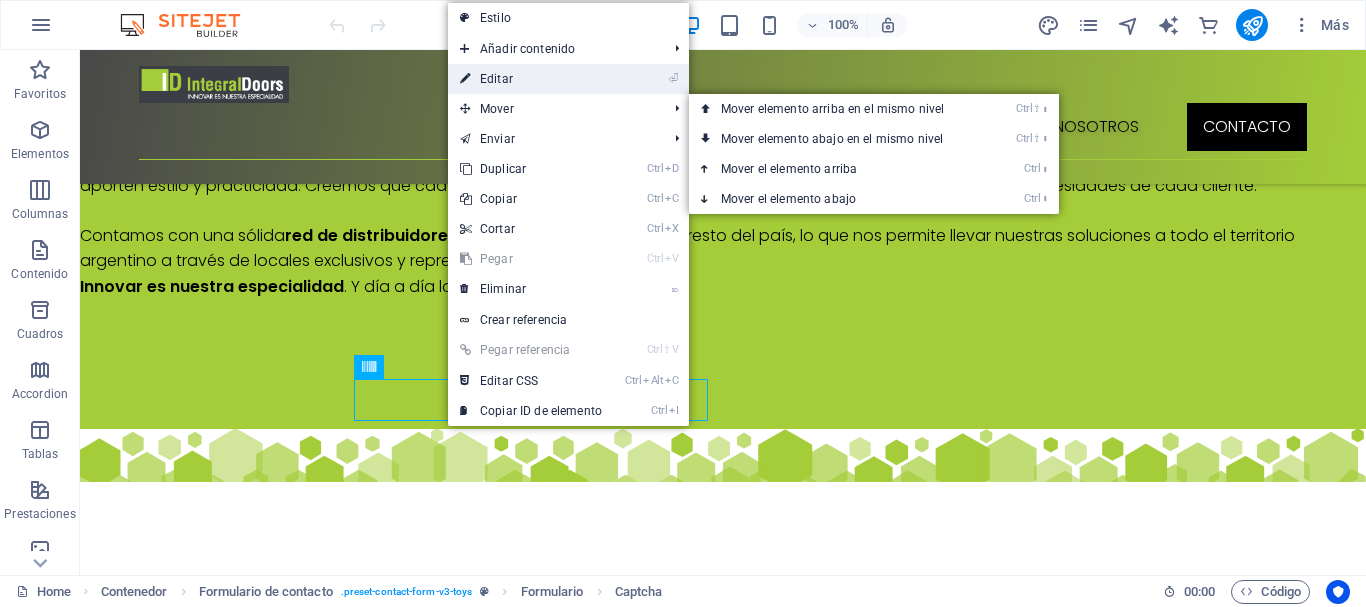 click on "⏎  Editar" at bounding box center [531, 79] 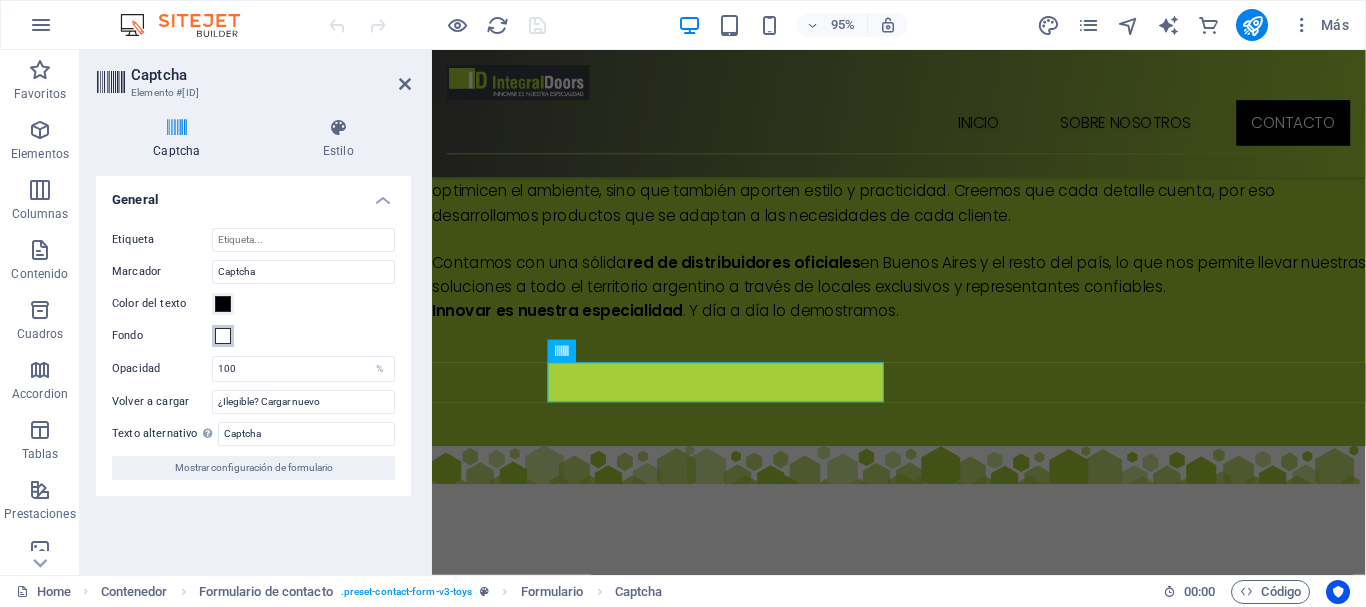 click at bounding box center (223, 336) 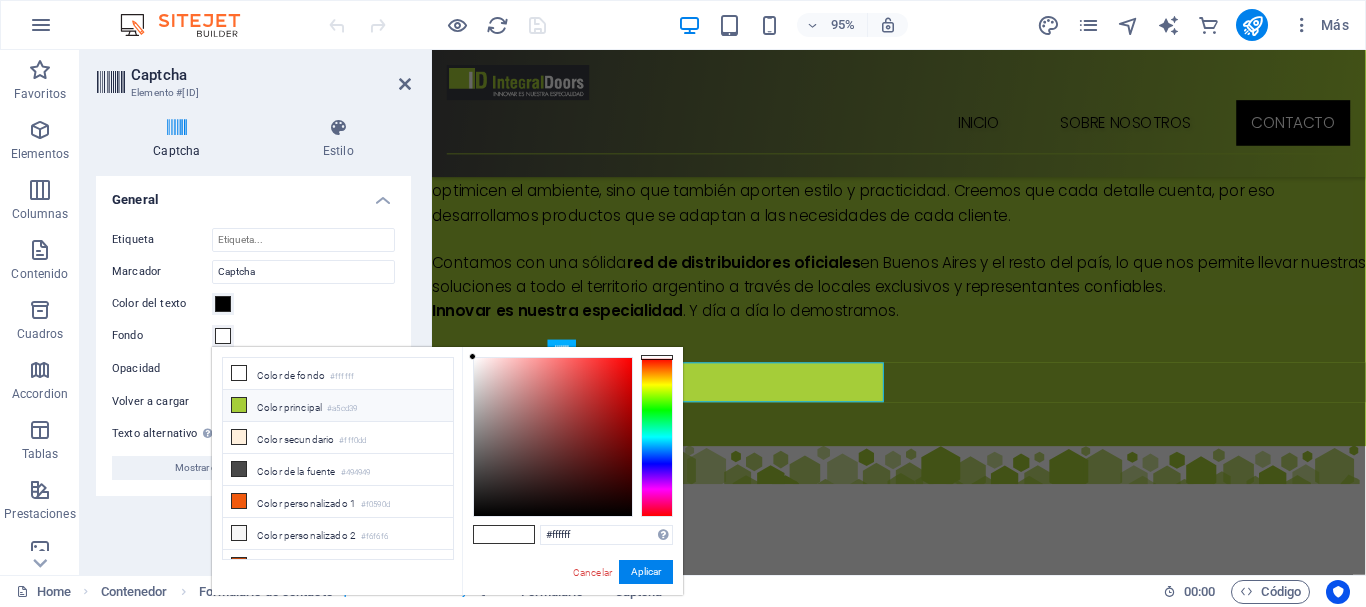 click at bounding box center [239, 405] 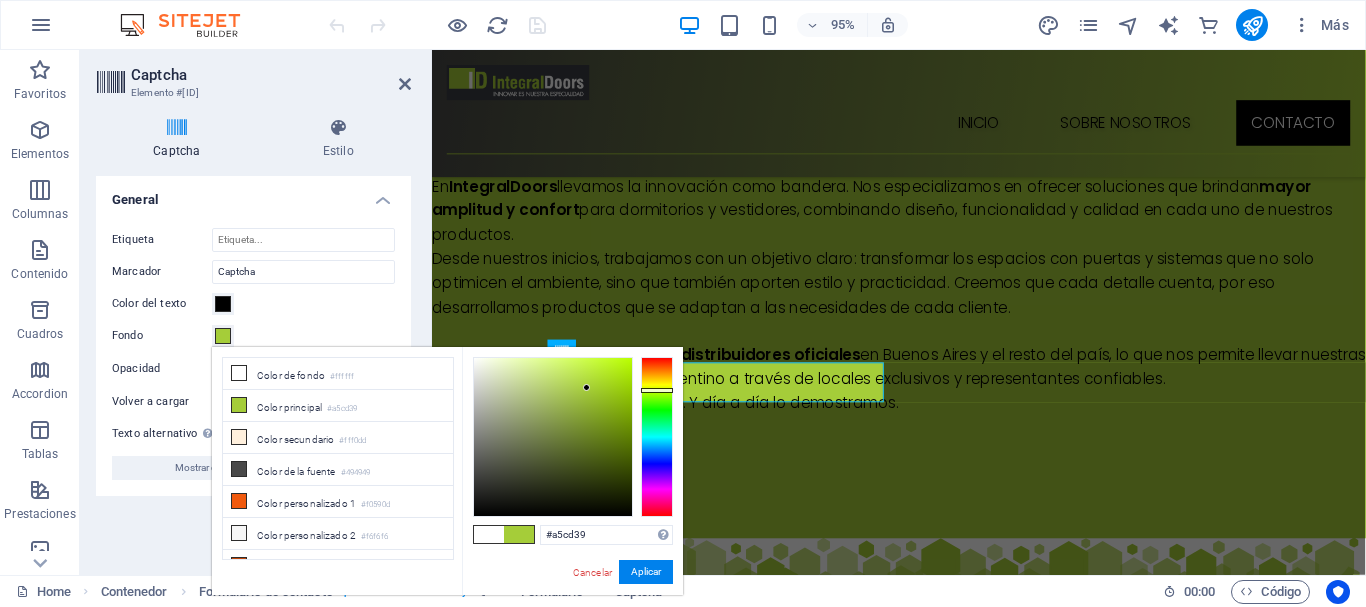 click on "Color del texto" at bounding box center [253, 304] 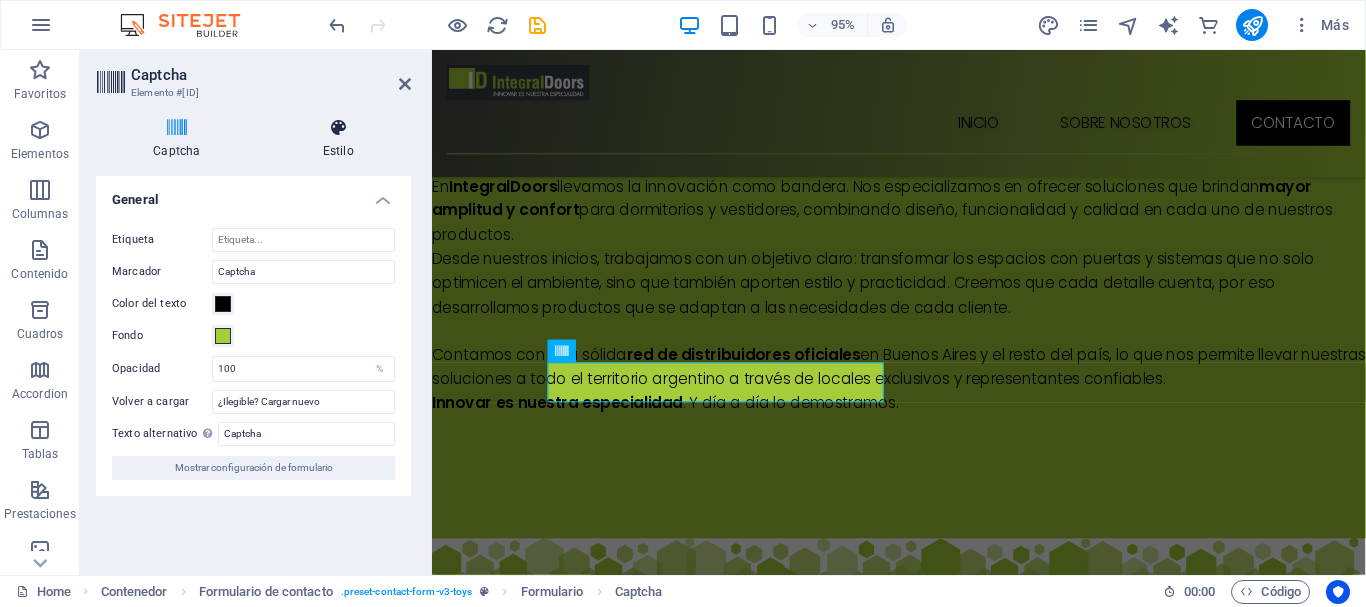 click at bounding box center [338, 128] 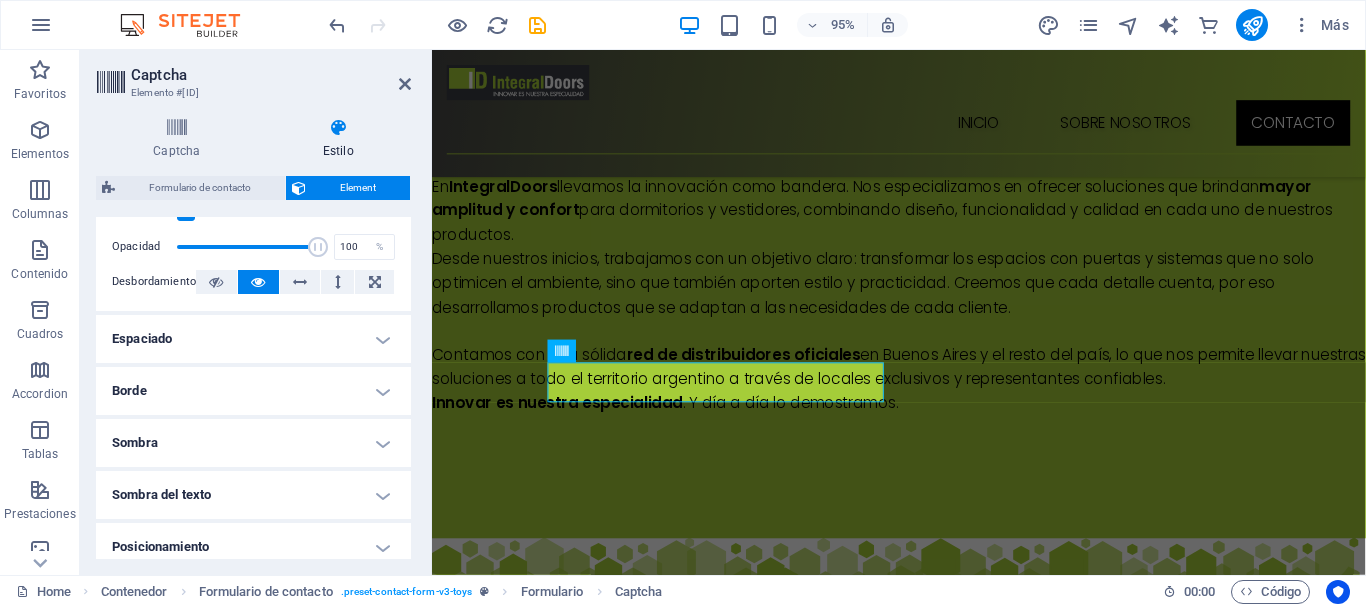 scroll, scrollTop: 400, scrollLeft: 0, axis: vertical 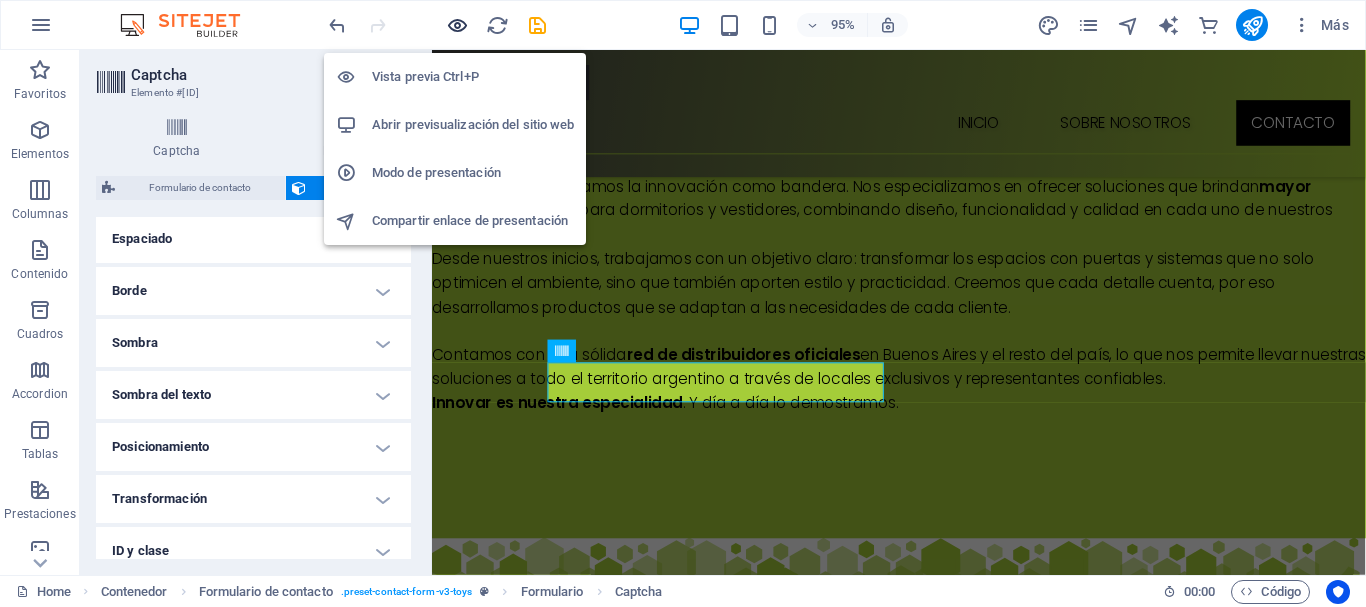 click at bounding box center [457, 25] 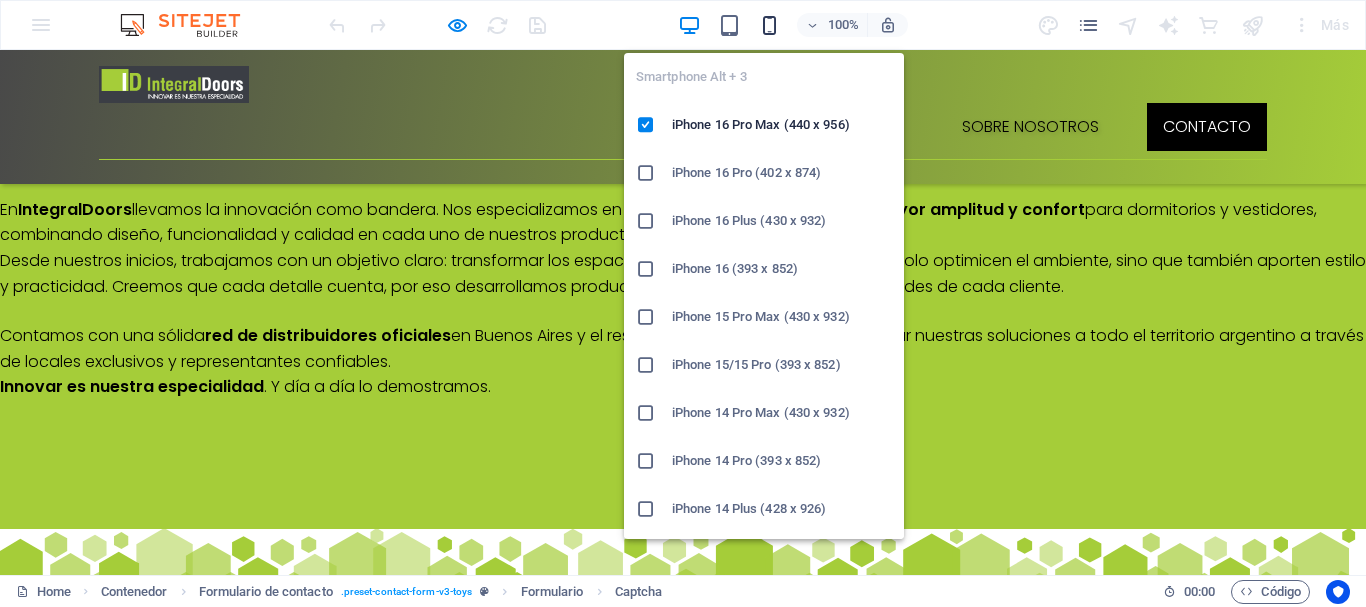 click at bounding box center (769, 25) 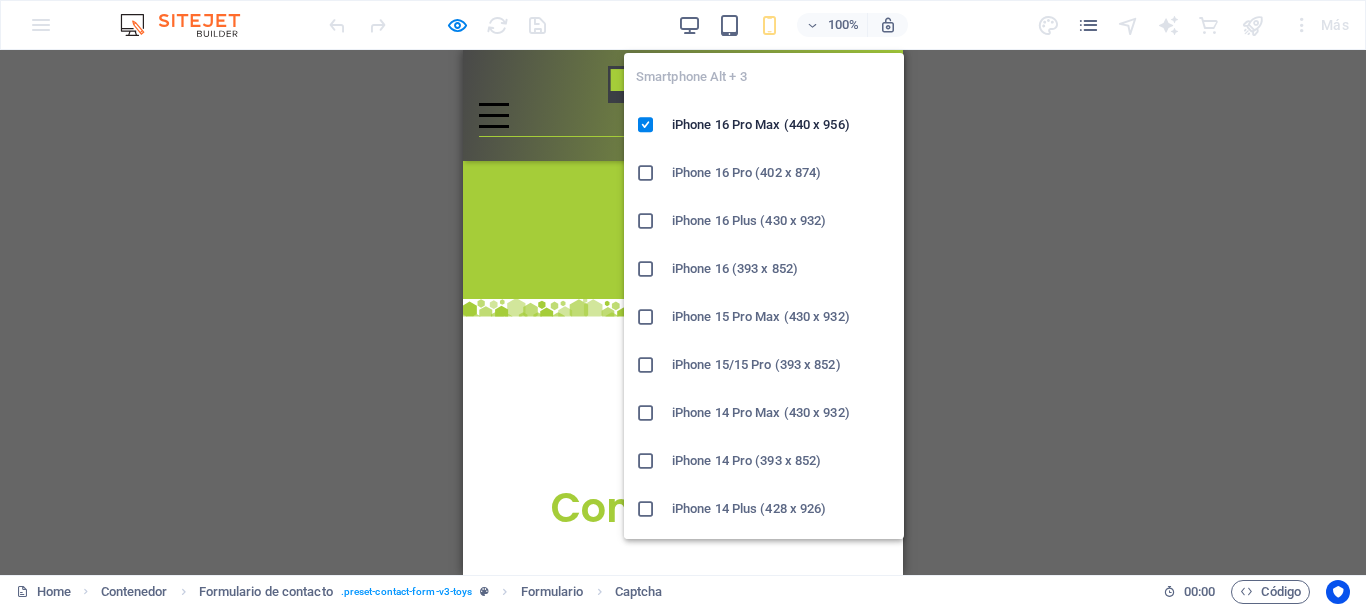 scroll, scrollTop: 2097, scrollLeft: 0, axis: vertical 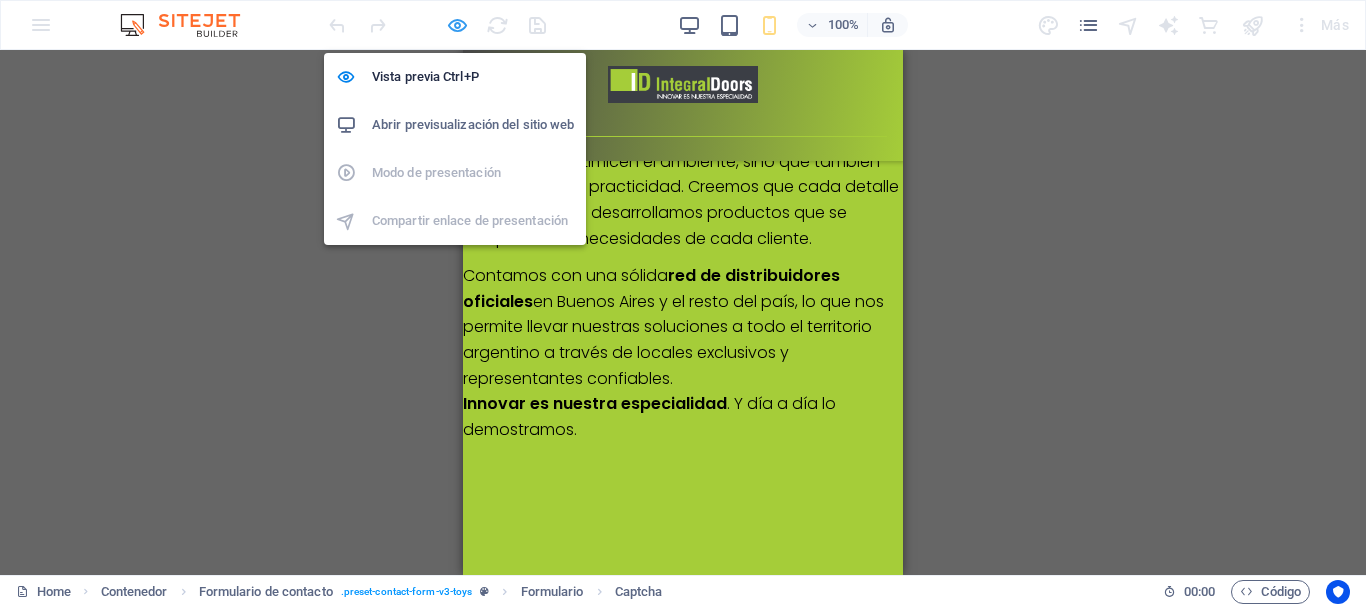 click at bounding box center [457, 25] 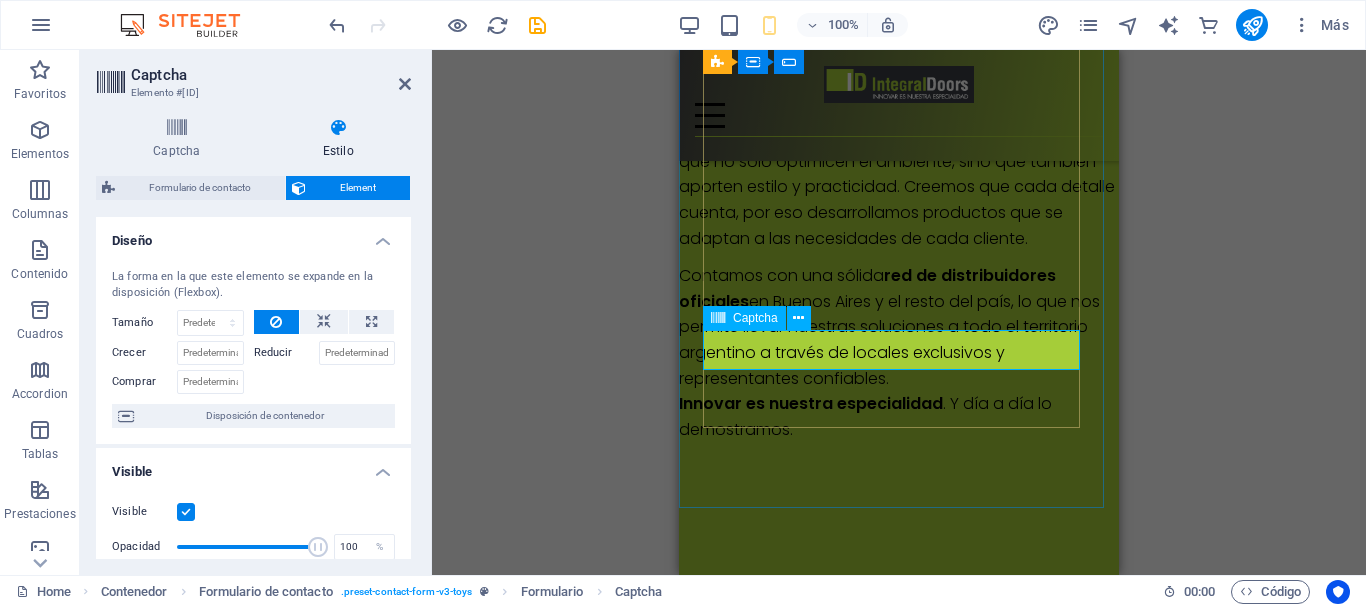 click on "Captcha" at bounding box center [755, 318] 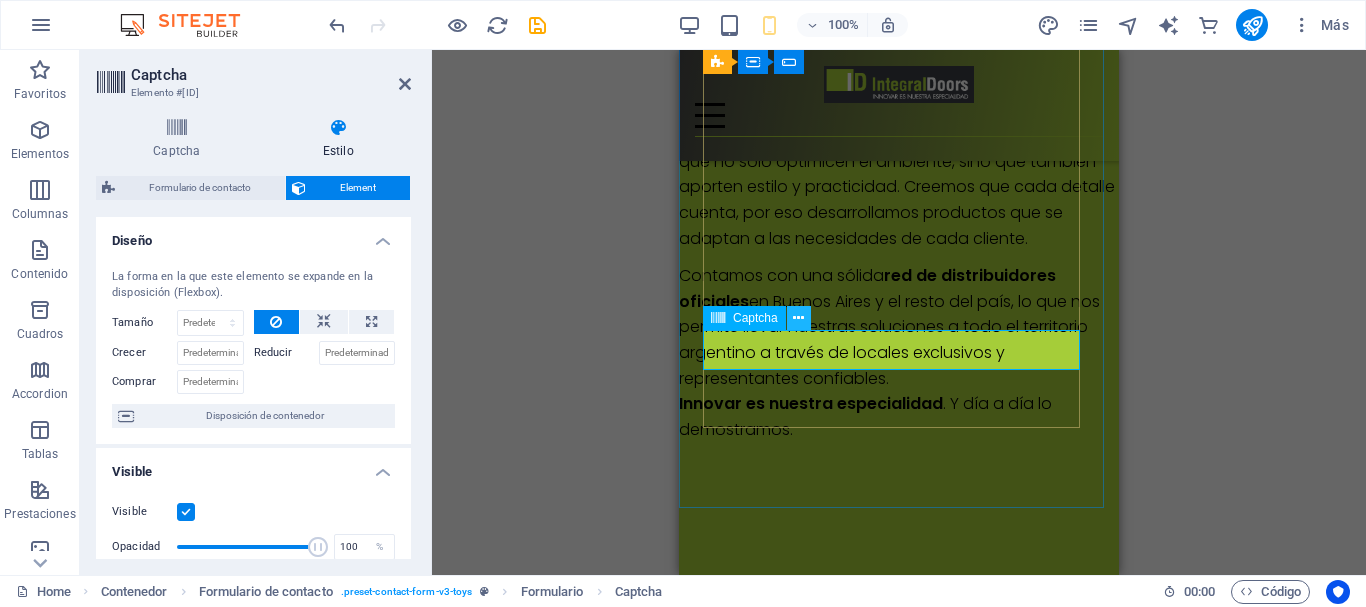 click at bounding box center [798, 318] 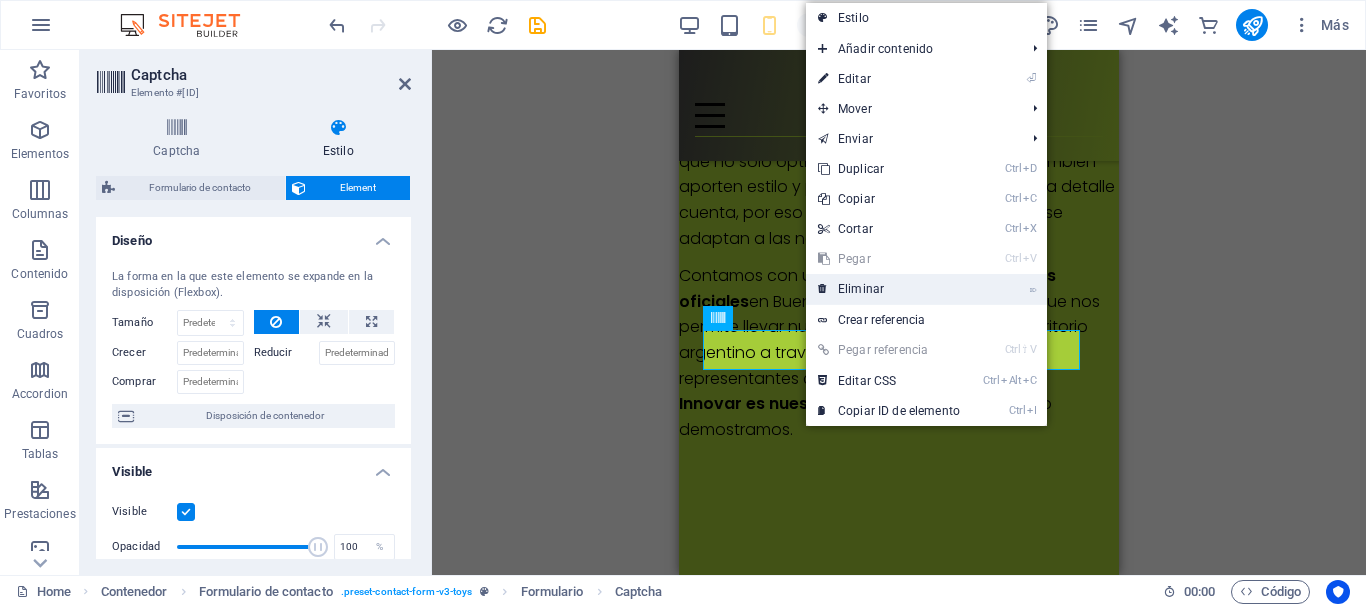 click on "⌦  Eliminar" at bounding box center [889, 289] 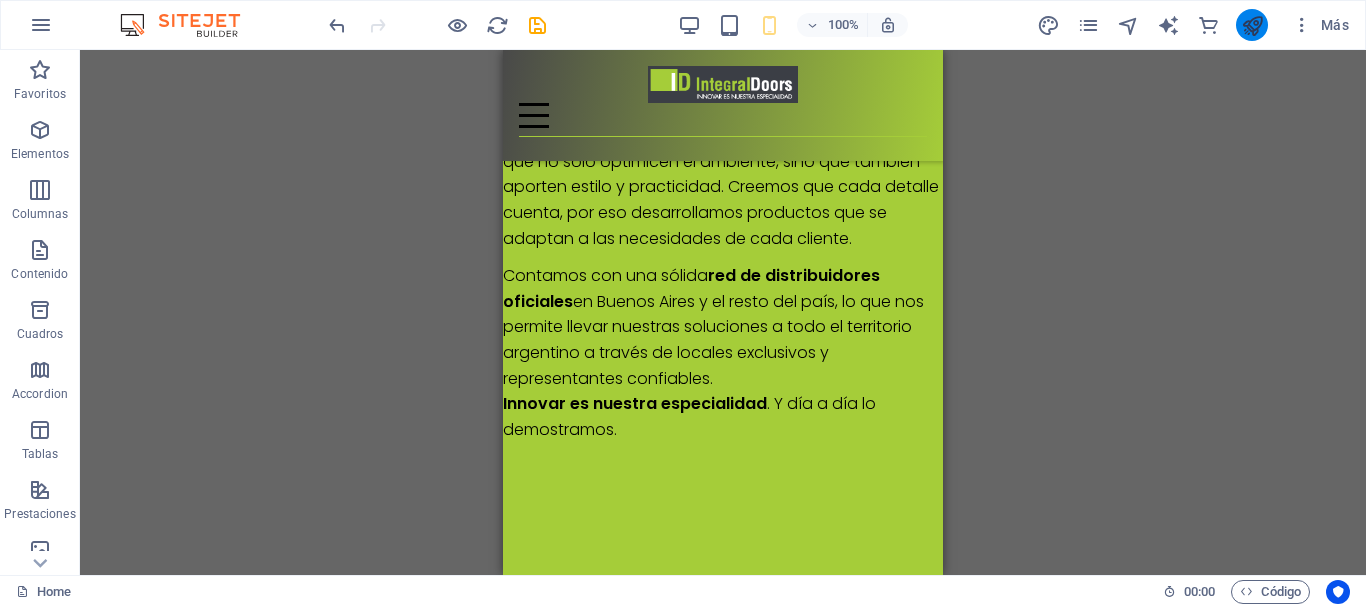 click at bounding box center [1252, 25] 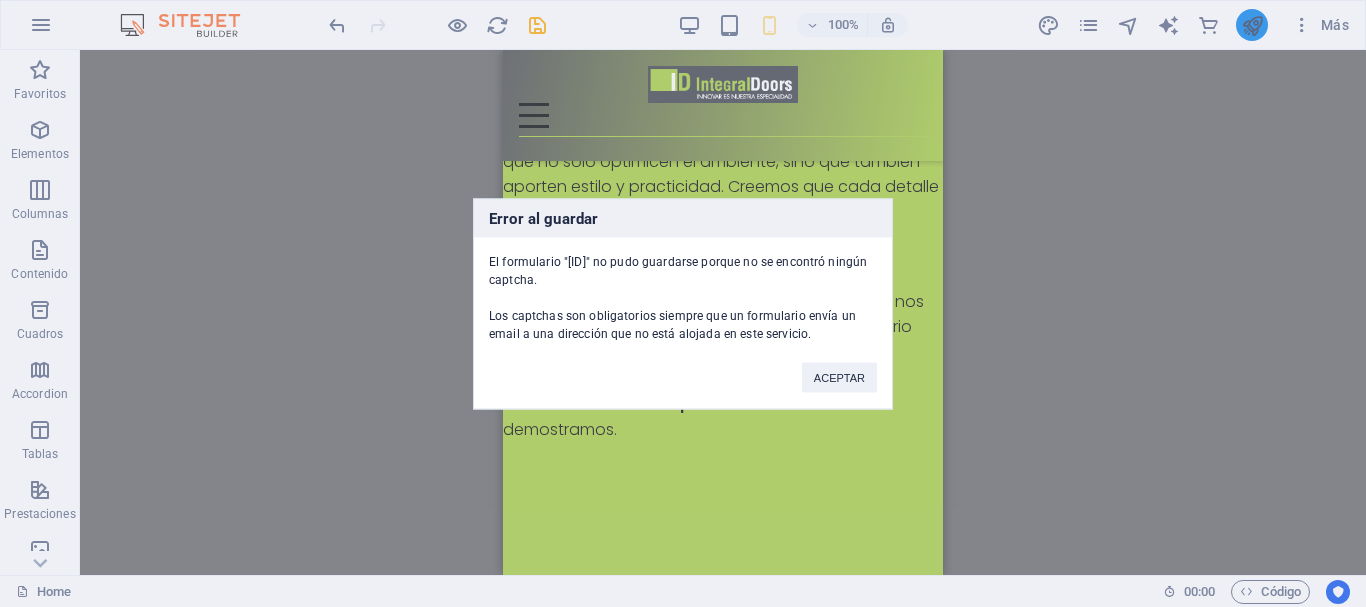 scroll, scrollTop: 2081, scrollLeft: 0, axis: vertical 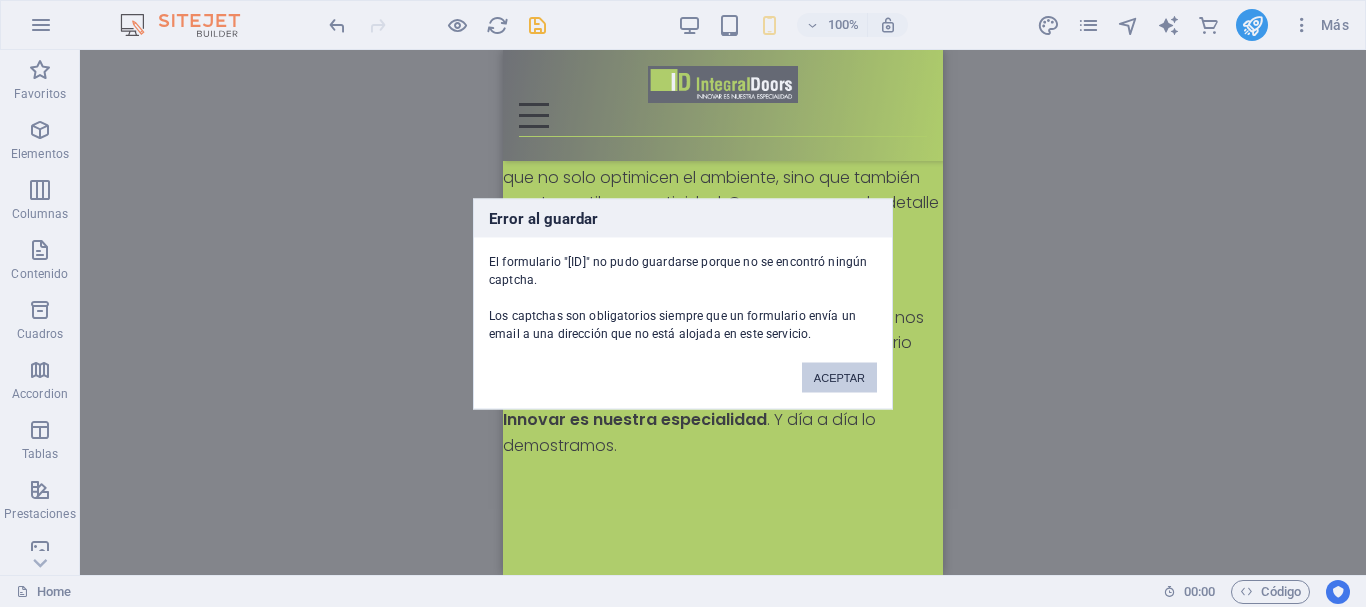 click on "ACEPTAR" at bounding box center (839, 377) 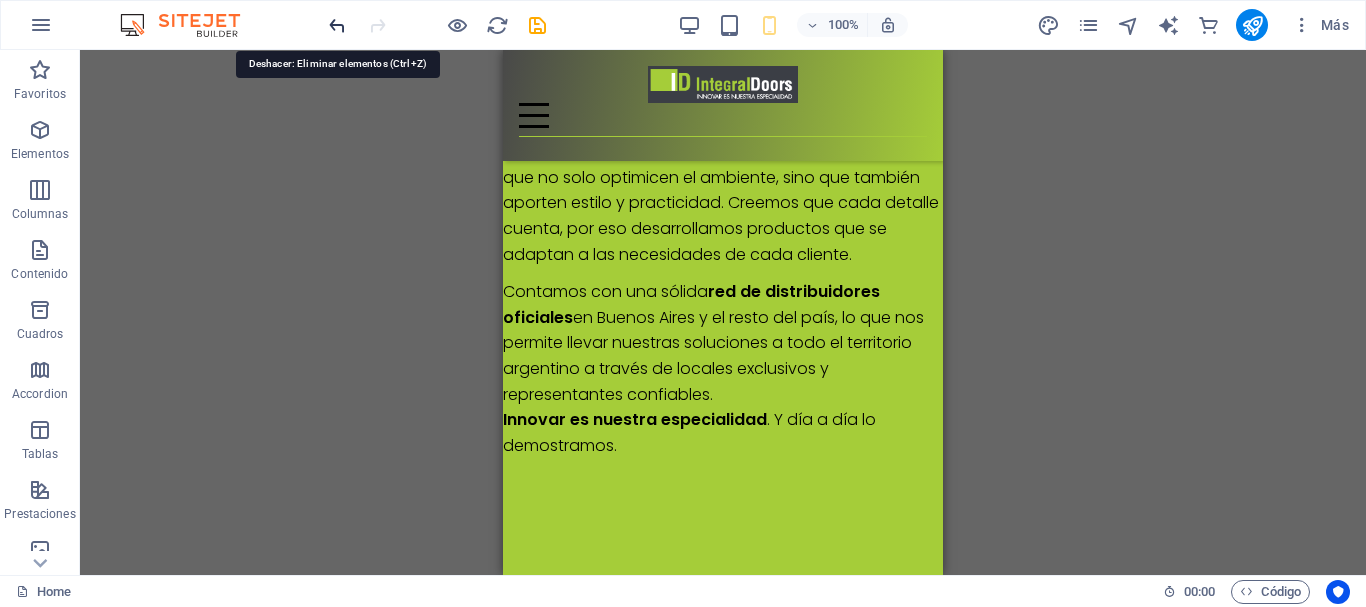 click at bounding box center [337, 25] 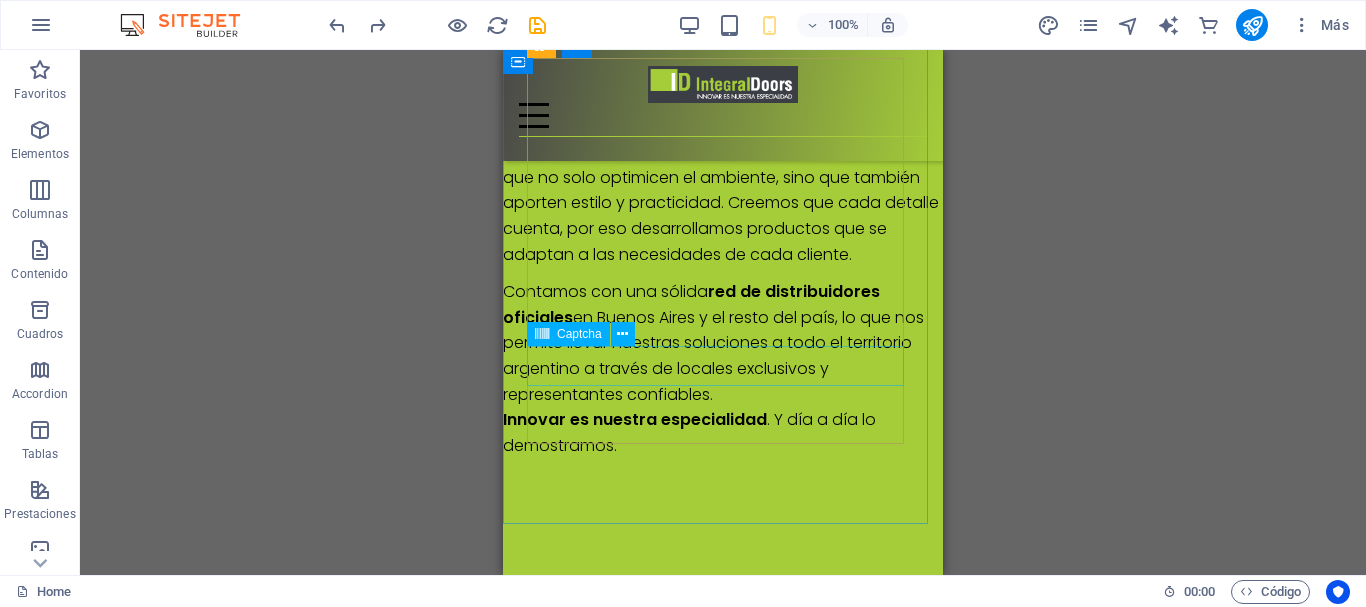 click on "Captcha" at bounding box center [579, 334] 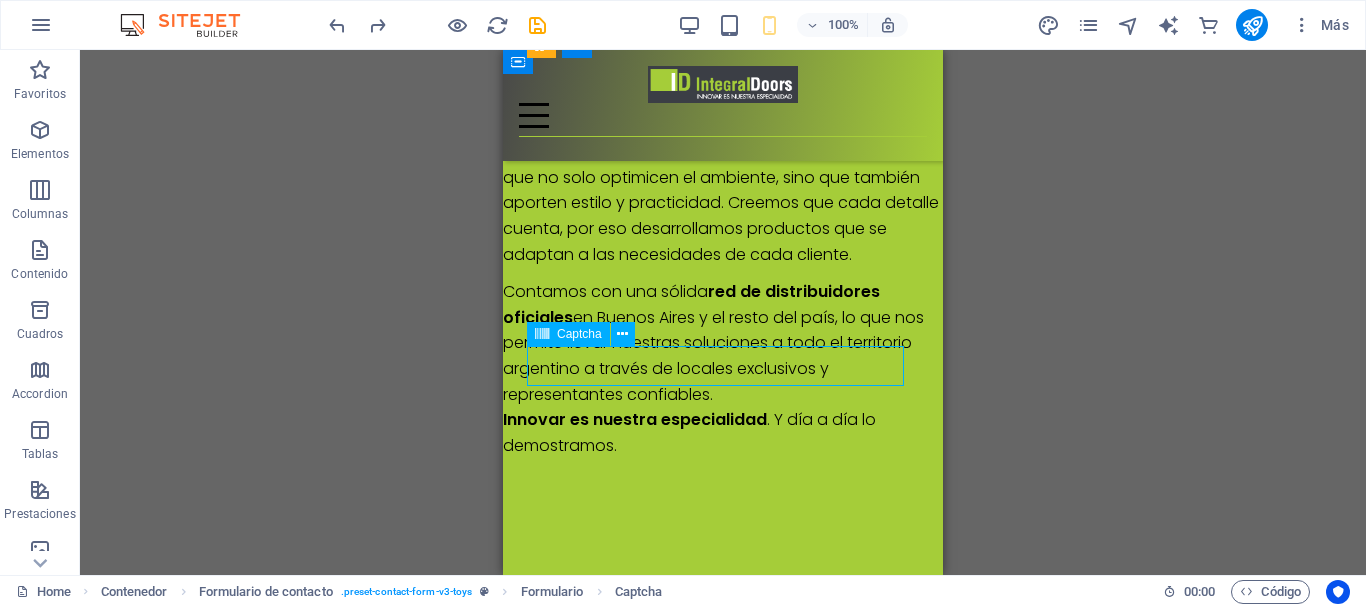 click at bounding box center [542, 334] 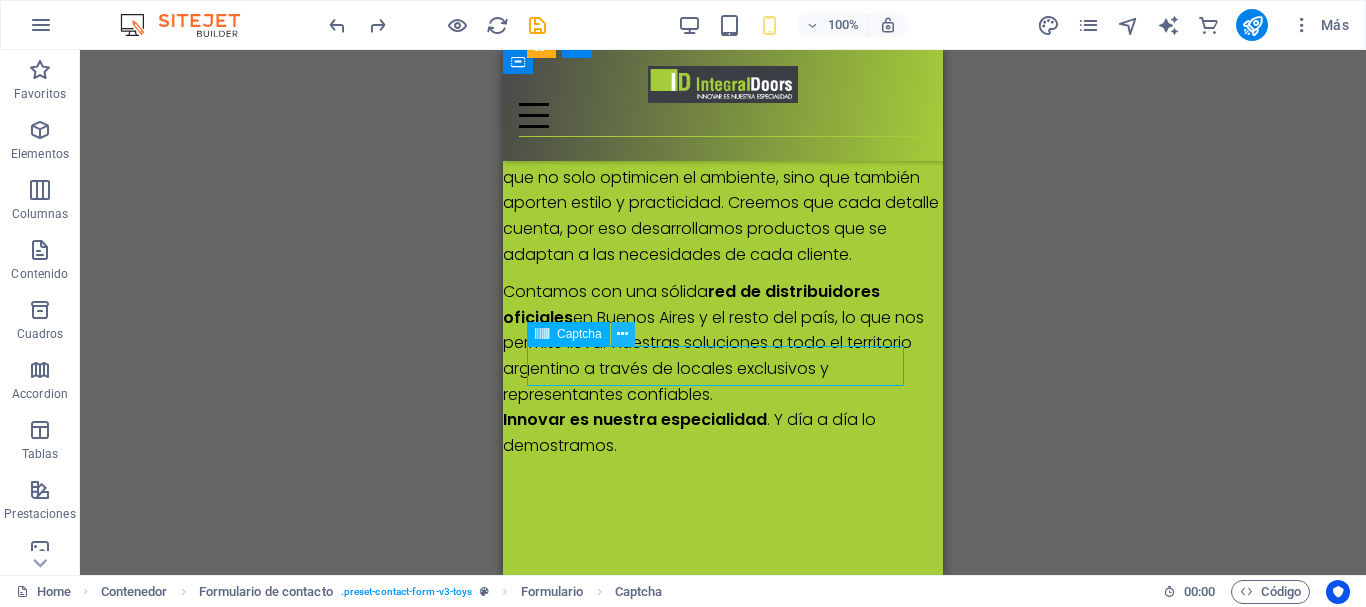 click at bounding box center (622, 334) 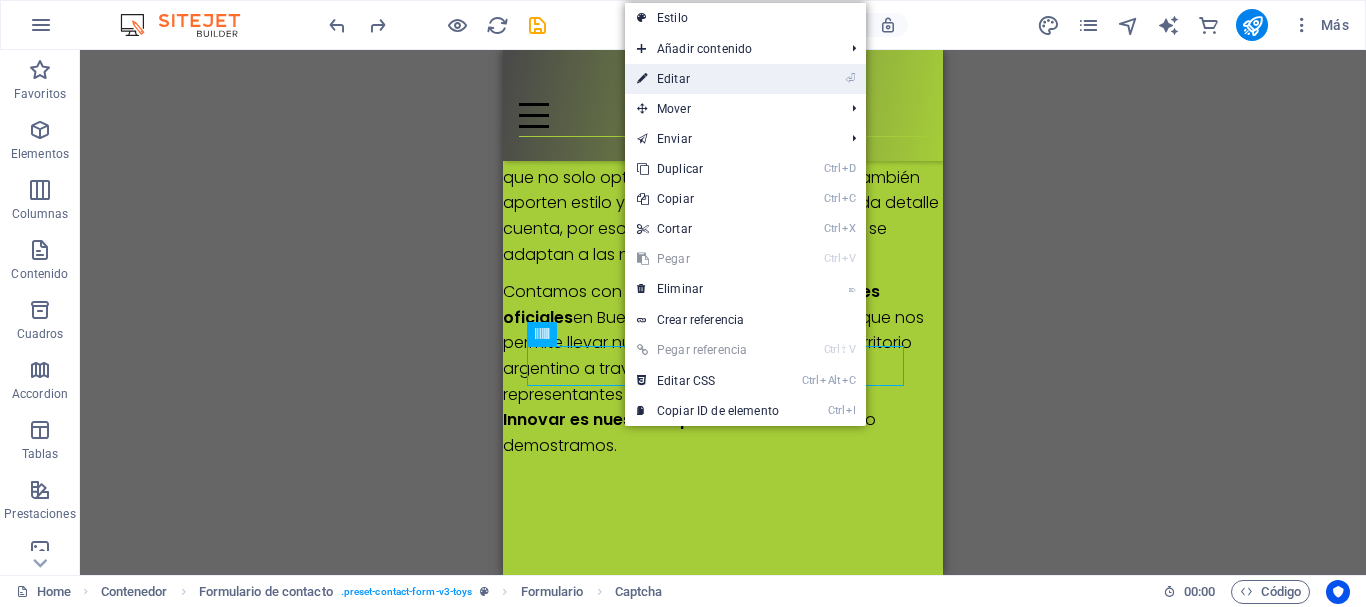 click on "⏎  Editar" at bounding box center [708, 79] 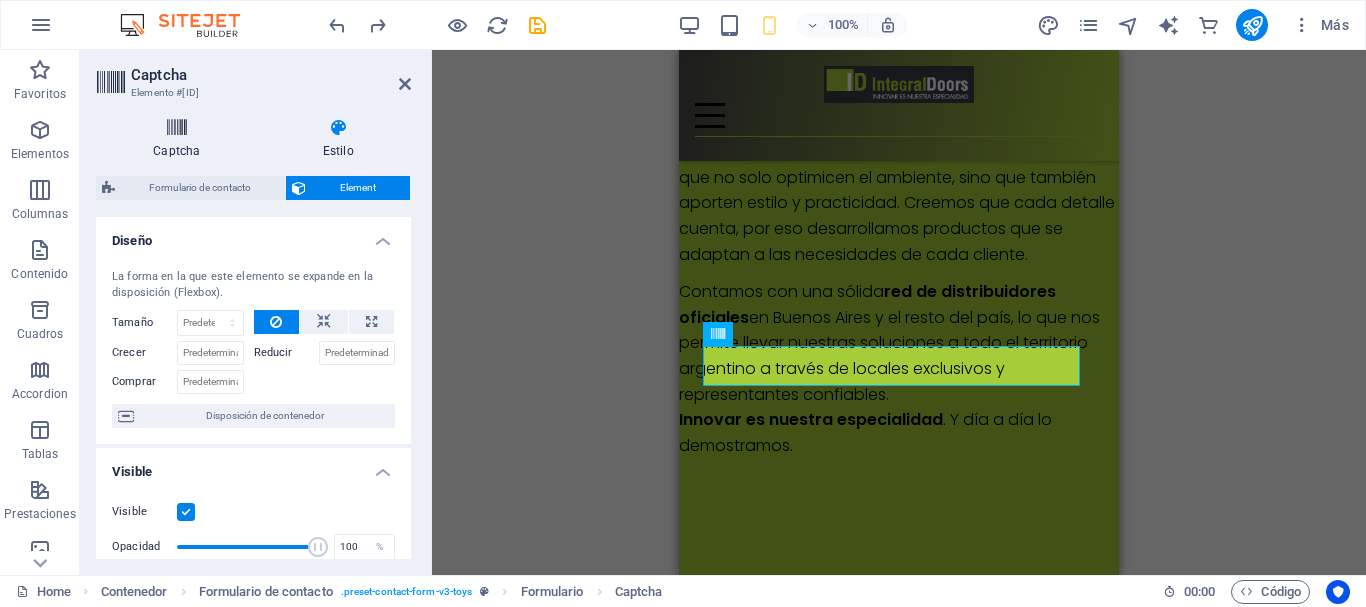 click on "Captcha" at bounding box center (181, 139) 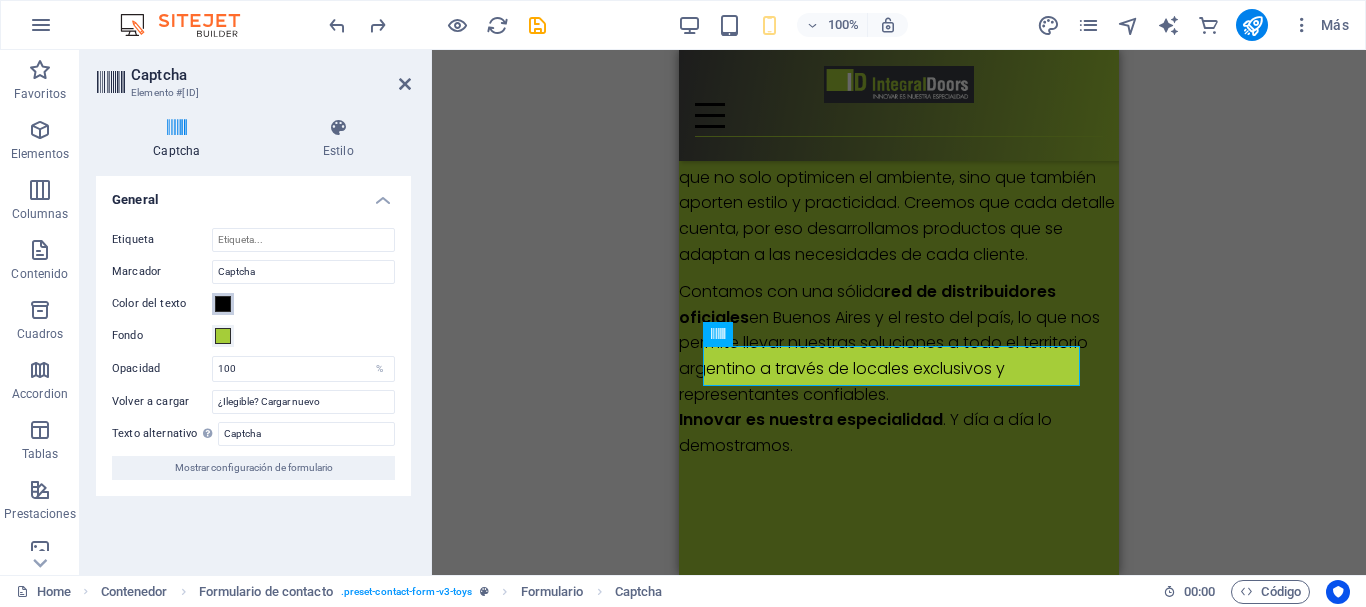 click at bounding box center (223, 304) 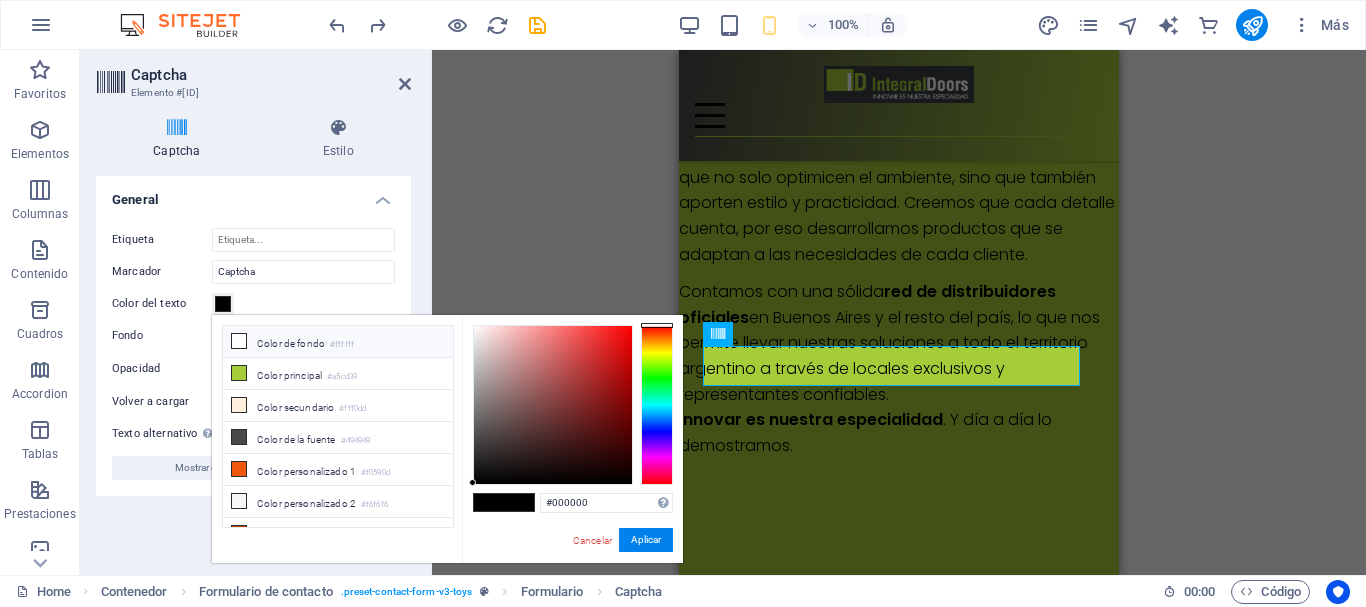 click at bounding box center [239, 341] 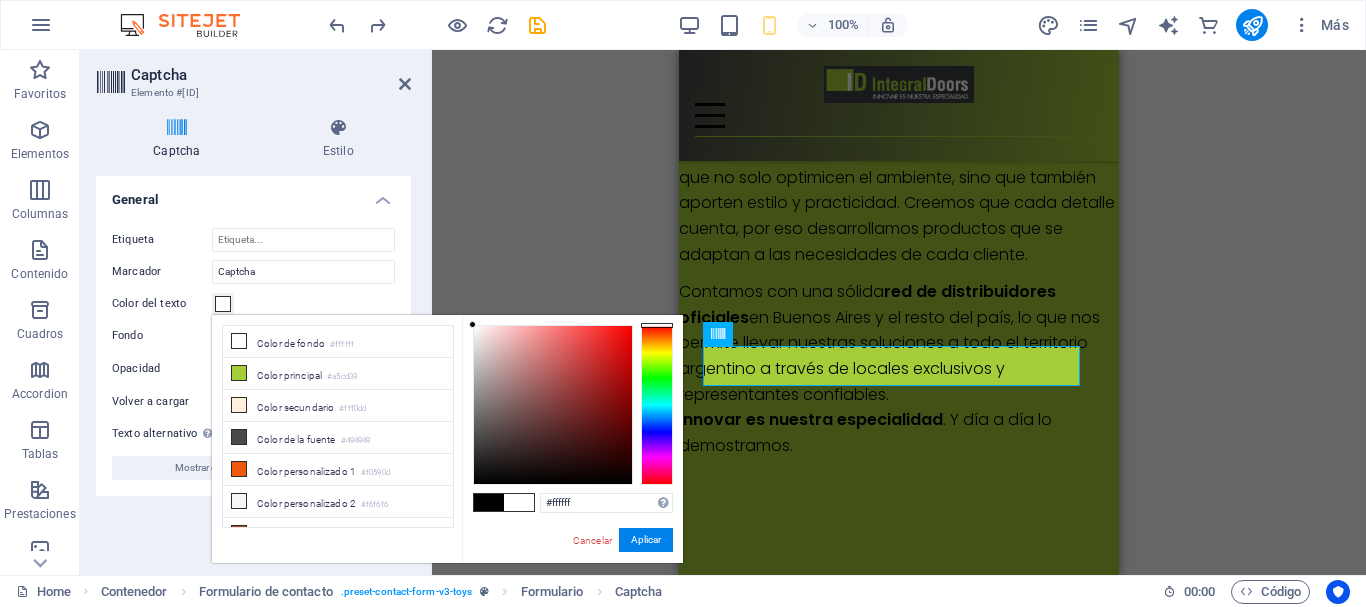 click on "Color del texto" at bounding box center [253, 304] 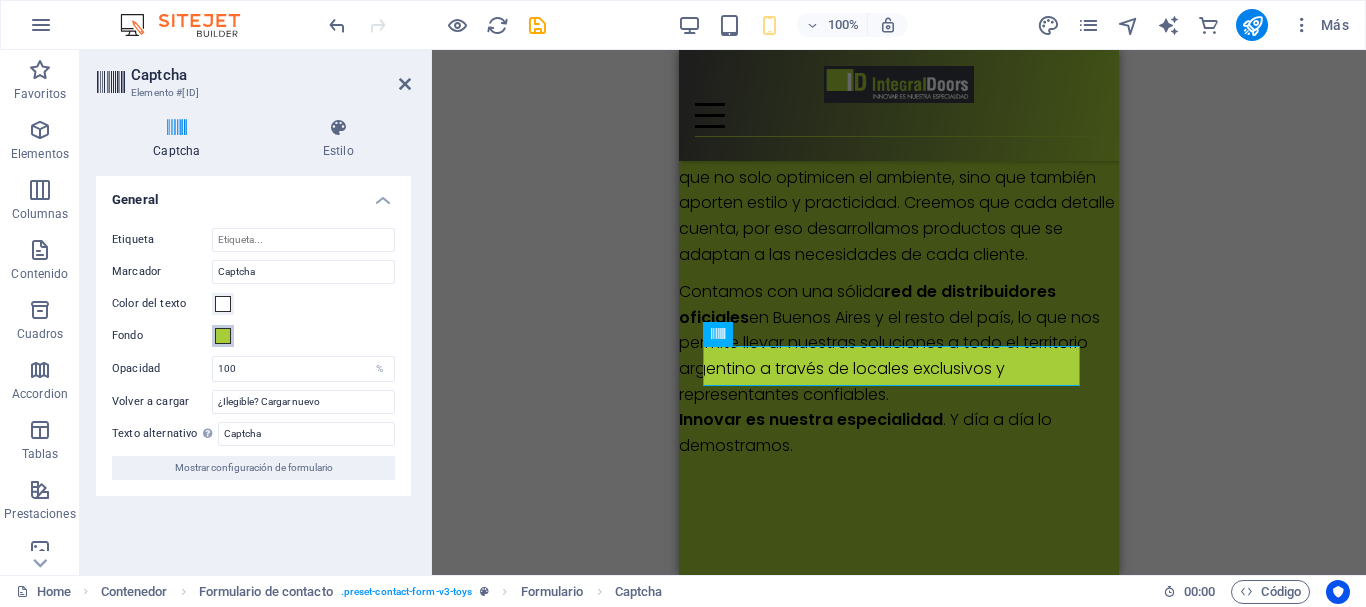 click at bounding box center [223, 336] 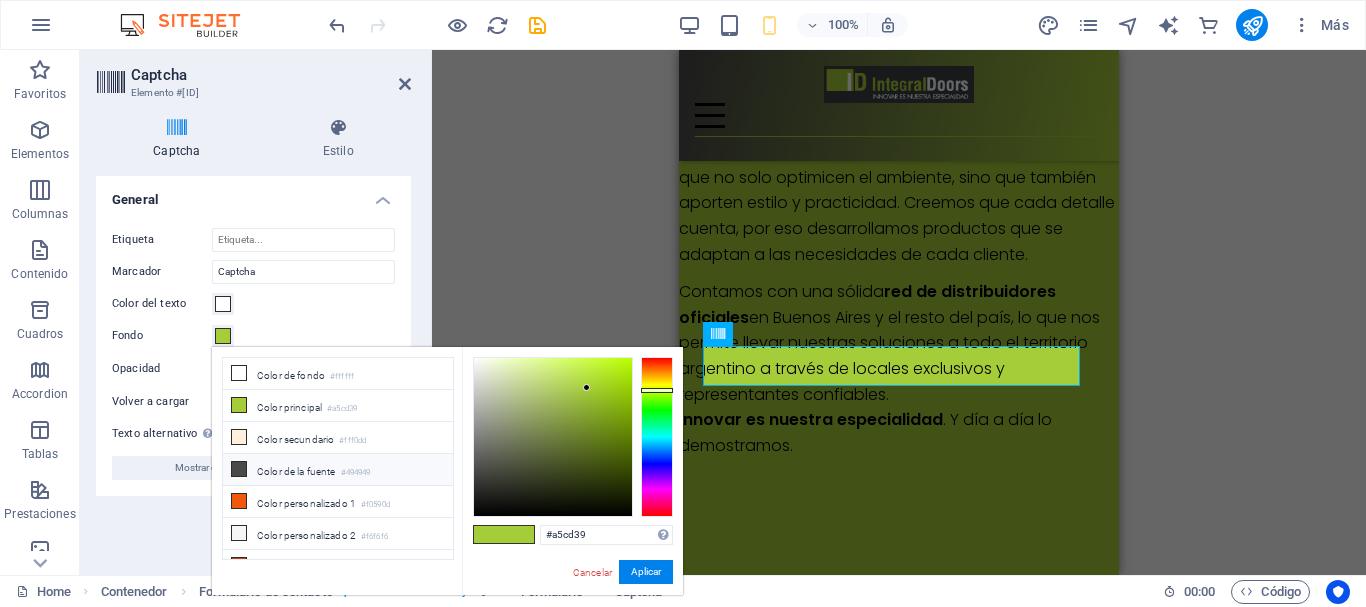 click at bounding box center [239, 469] 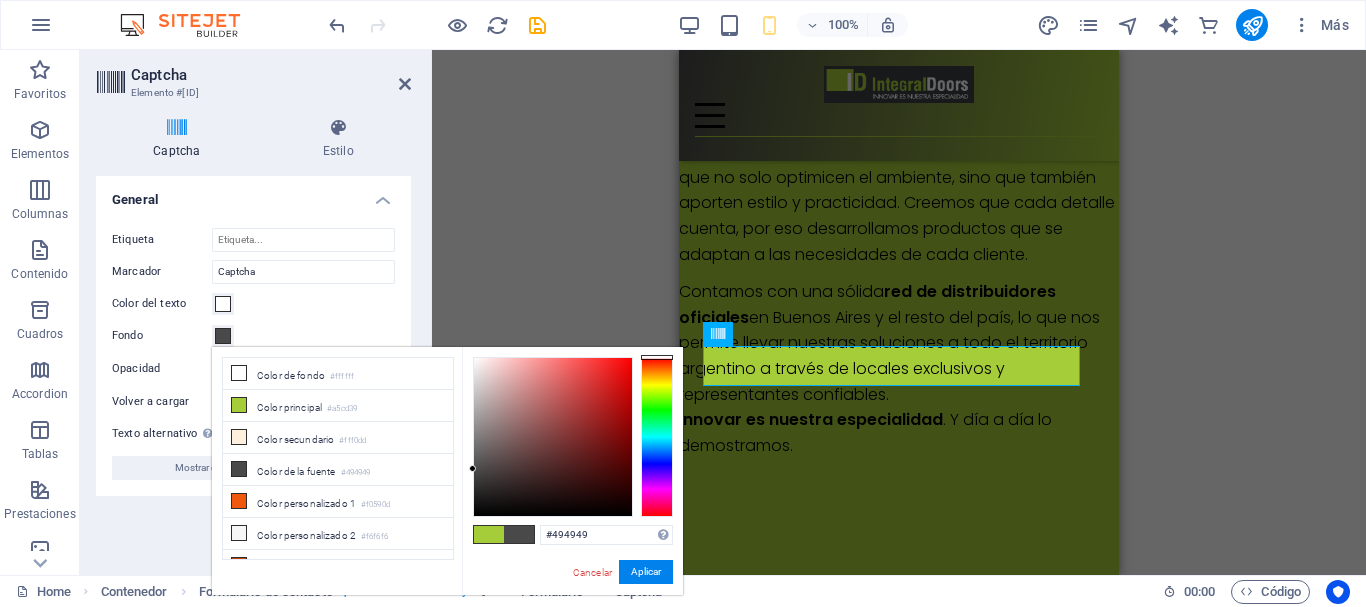 click at bounding box center [223, 336] 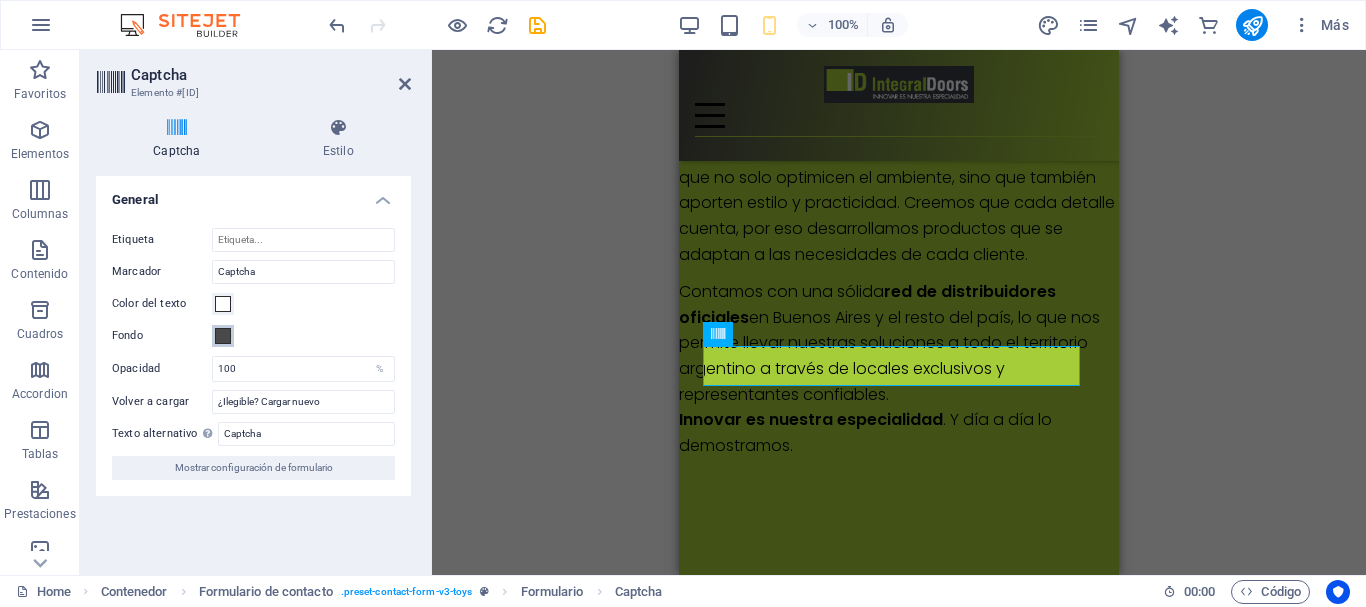 click at bounding box center (223, 336) 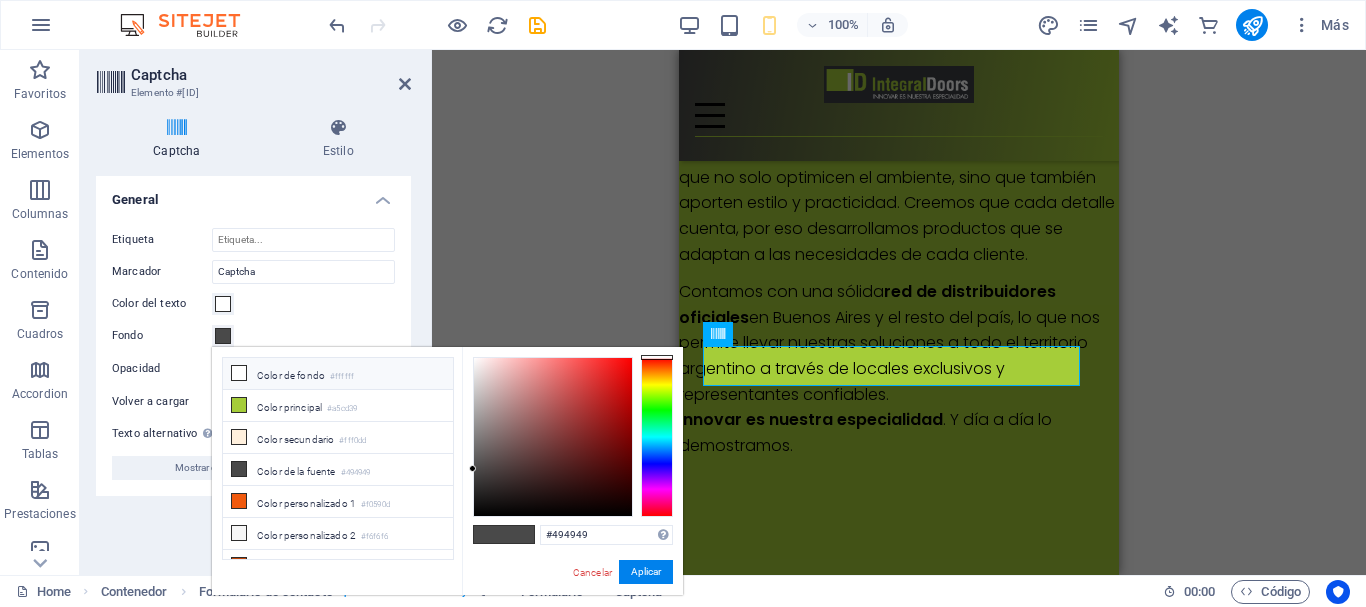 click on "Color de fondo
#ffffff" at bounding box center [338, 374] 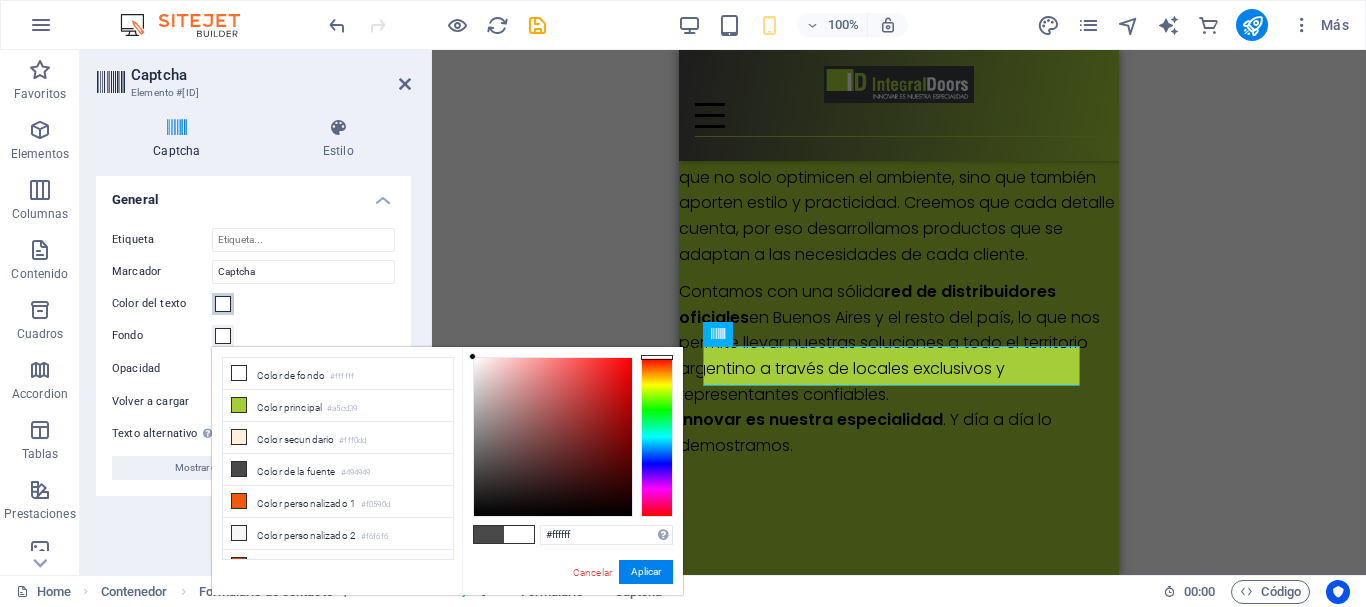 click at bounding box center (223, 304) 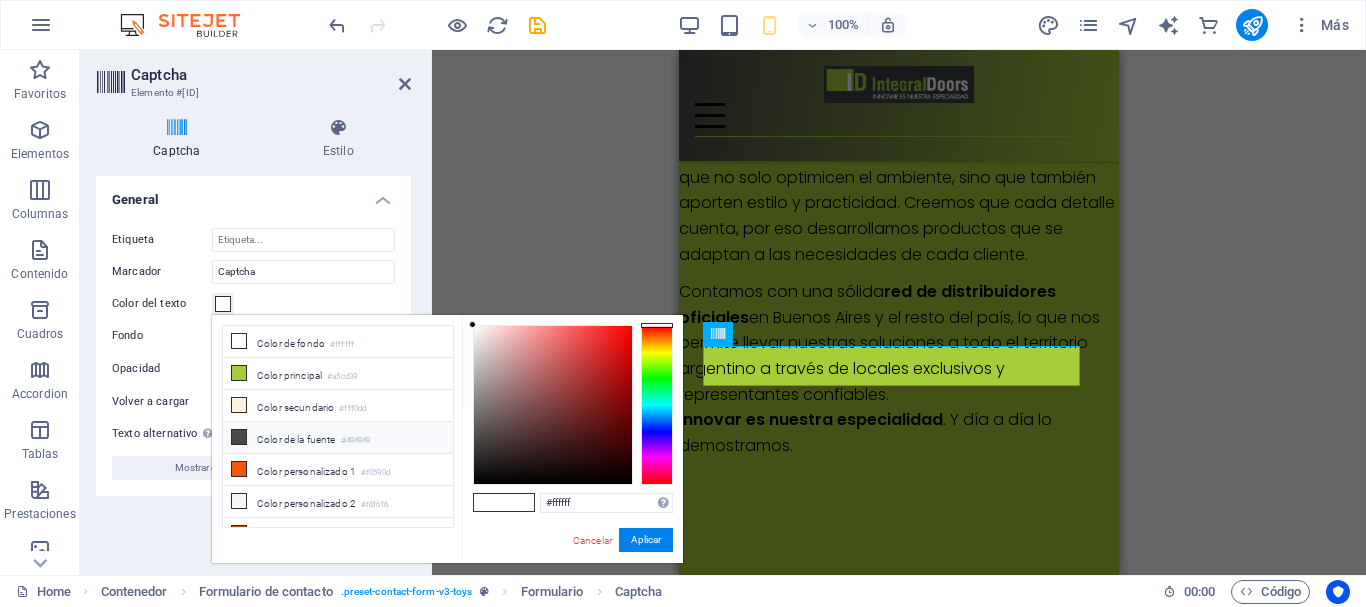 click on "Color de la fuente
#494949" at bounding box center [338, 438] 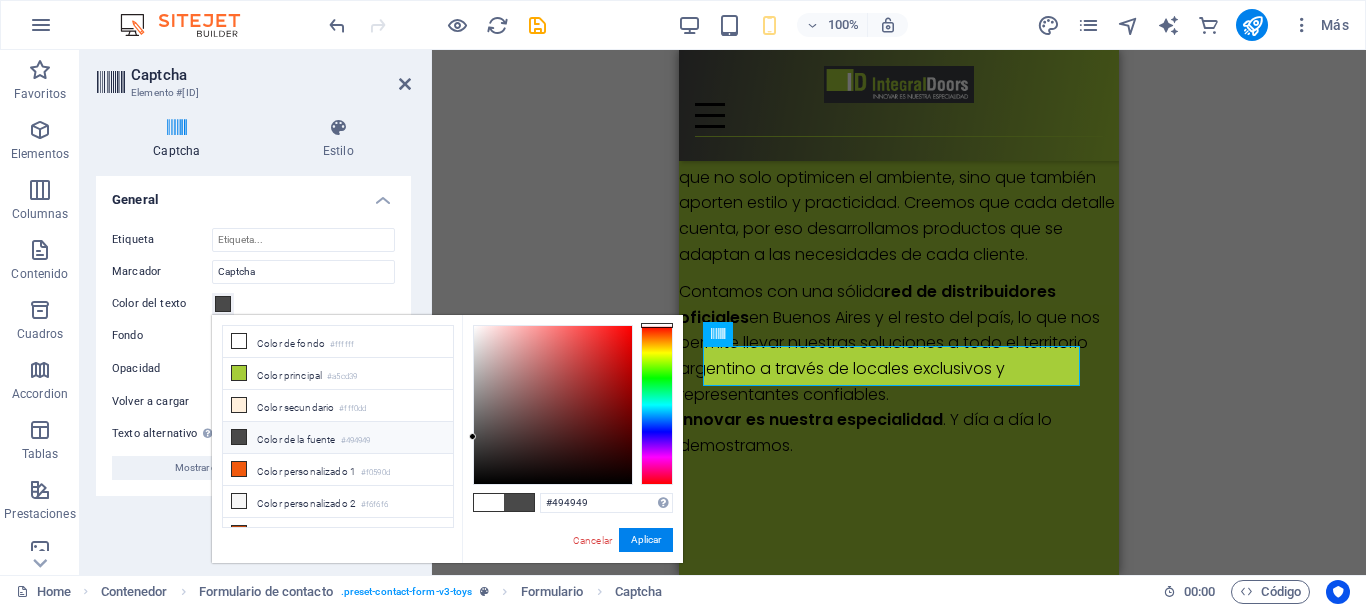 click at bounding box center [239, 437] 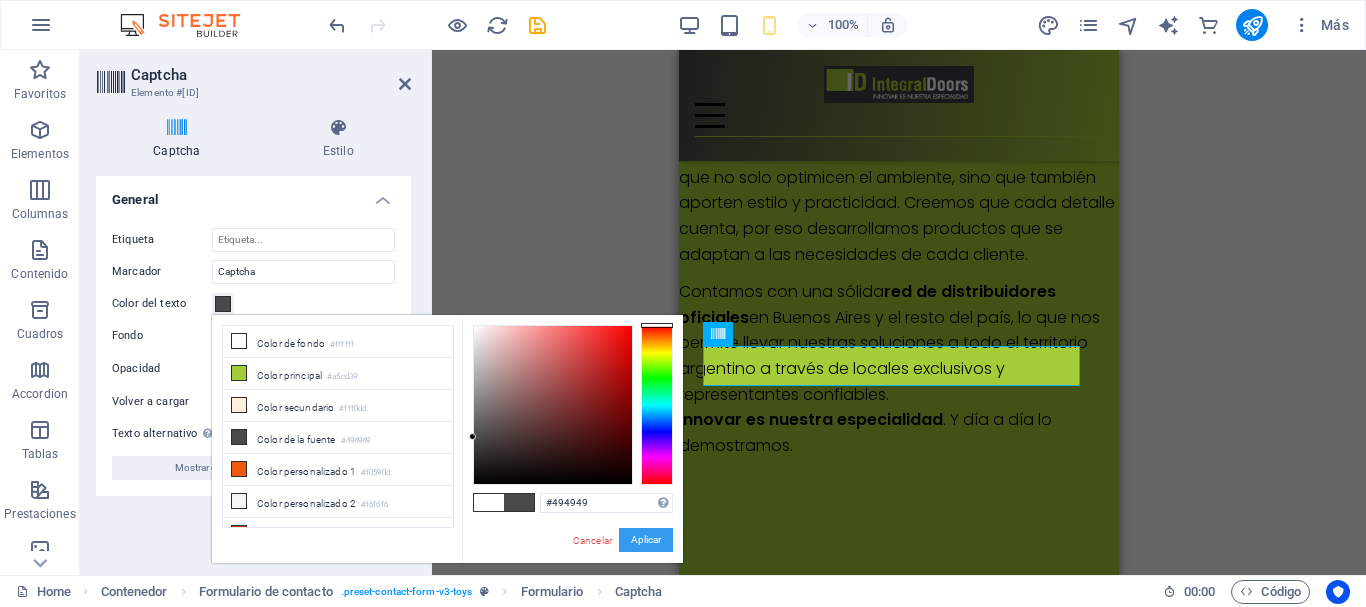 drag, startPoint x: 634, startPoint y: 539, endPoint x: 657, endPoint y: 537, distance: 23.086792 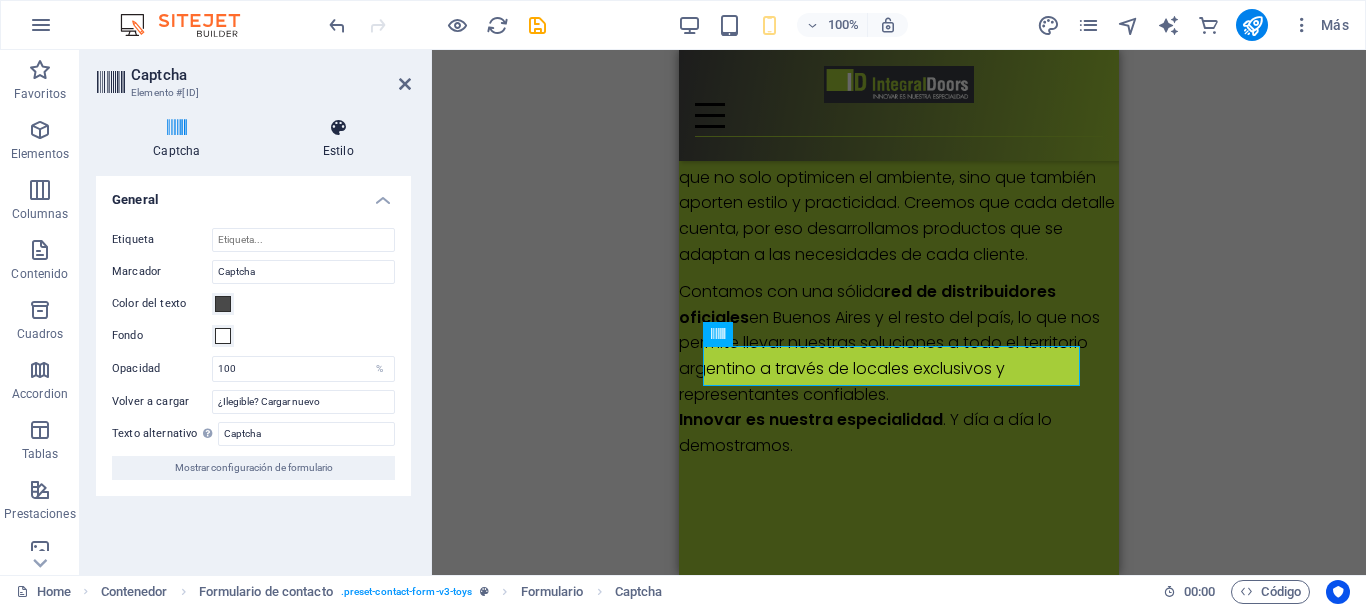 click on "Estilo" at bounding box center (338, 139) 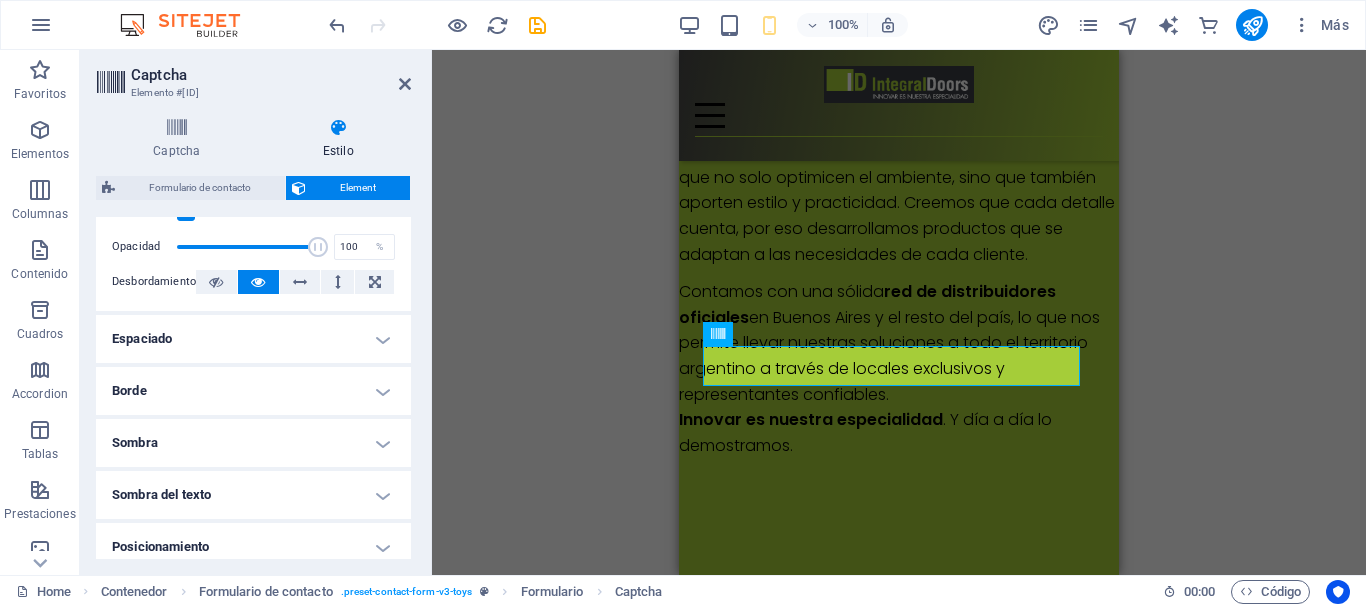 scroll, scrollTop: 400, scrollLeft: 0, axis: vertical 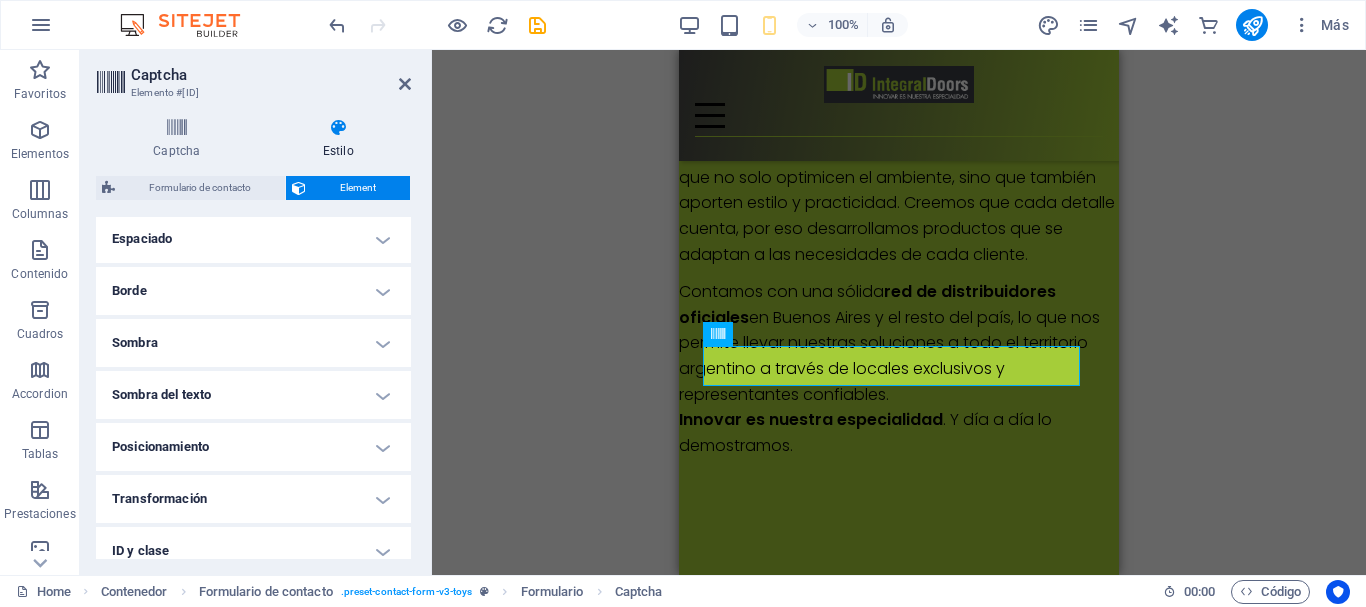 click on "Sombra" at bounding box center [253, 343] 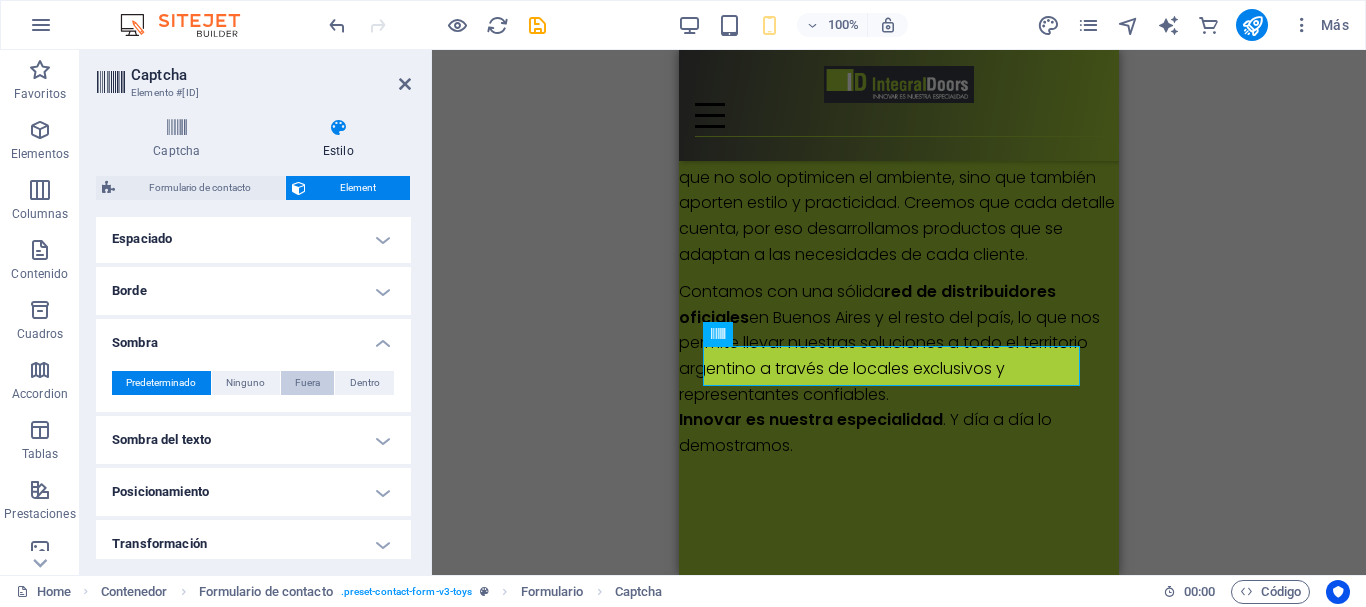 click on "Fuera" at bounding box center [307, 383] 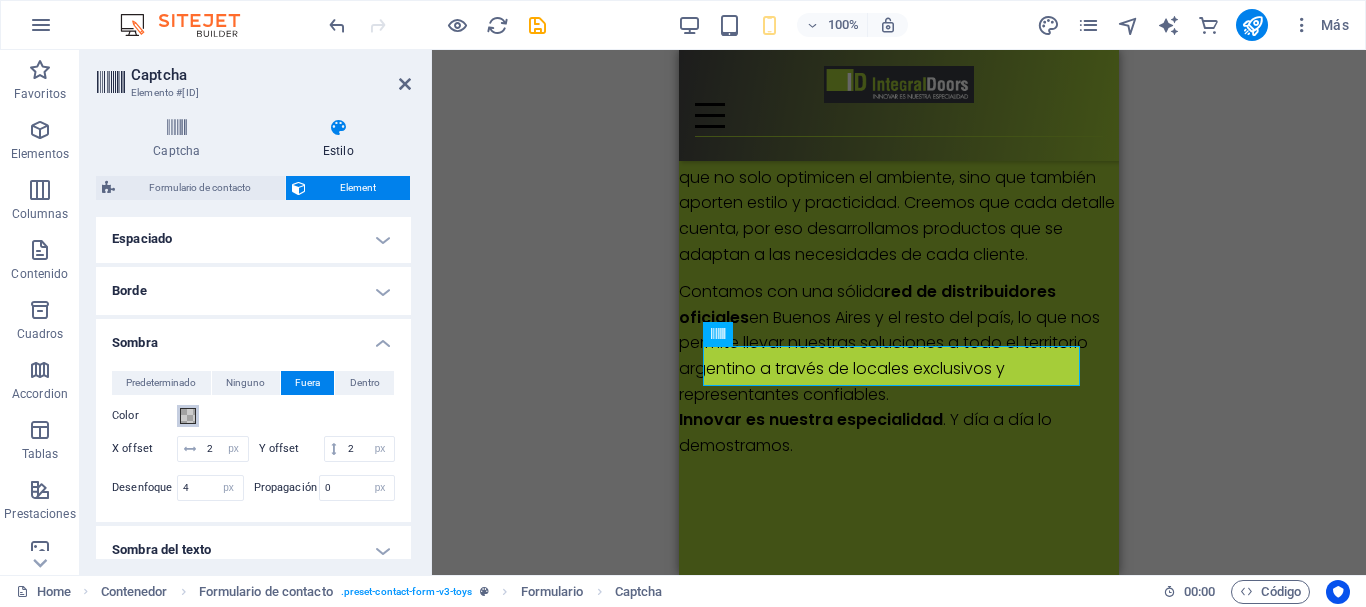 click at bounding box center (188, 416) 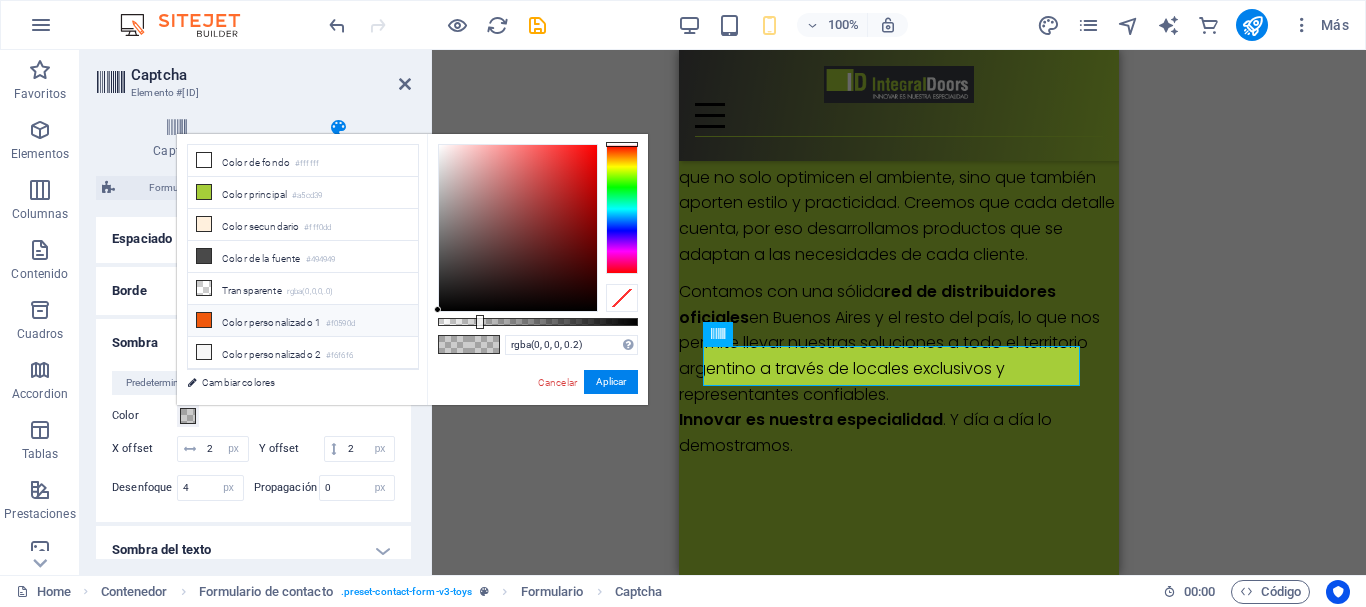 click at bounding box center [204, 320] 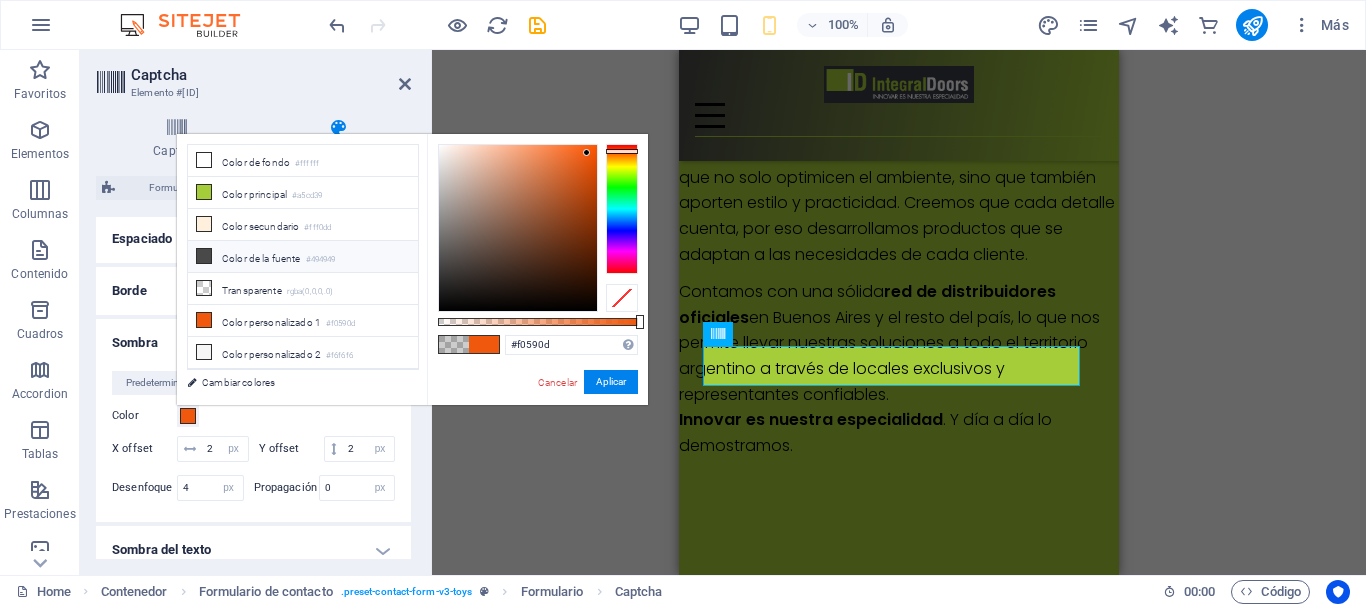 click at bounding box center (204, 256) 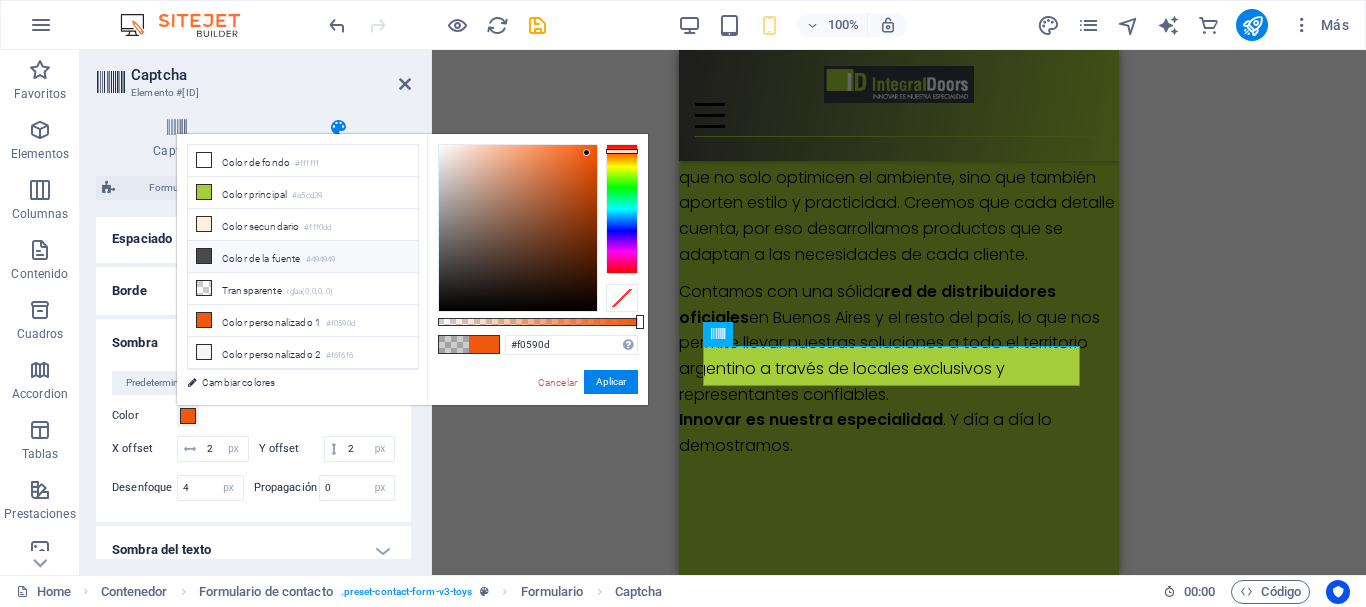 type on "#494949" 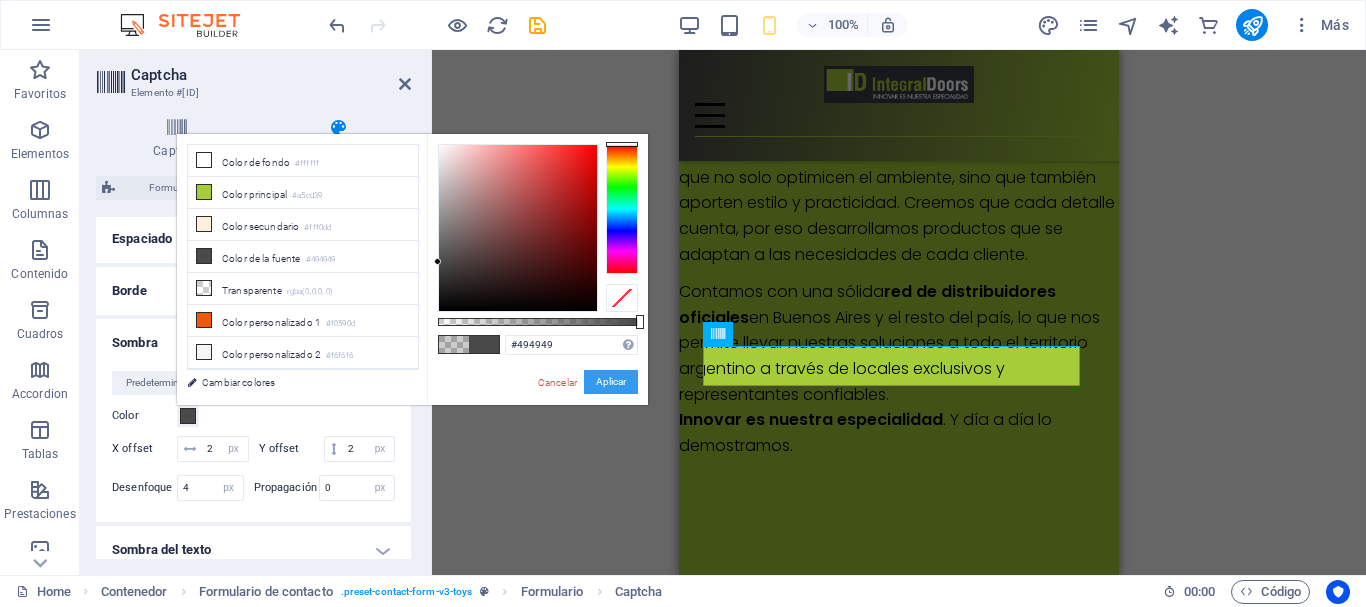 click on "Aplicar" at bounding box center [611, 382] 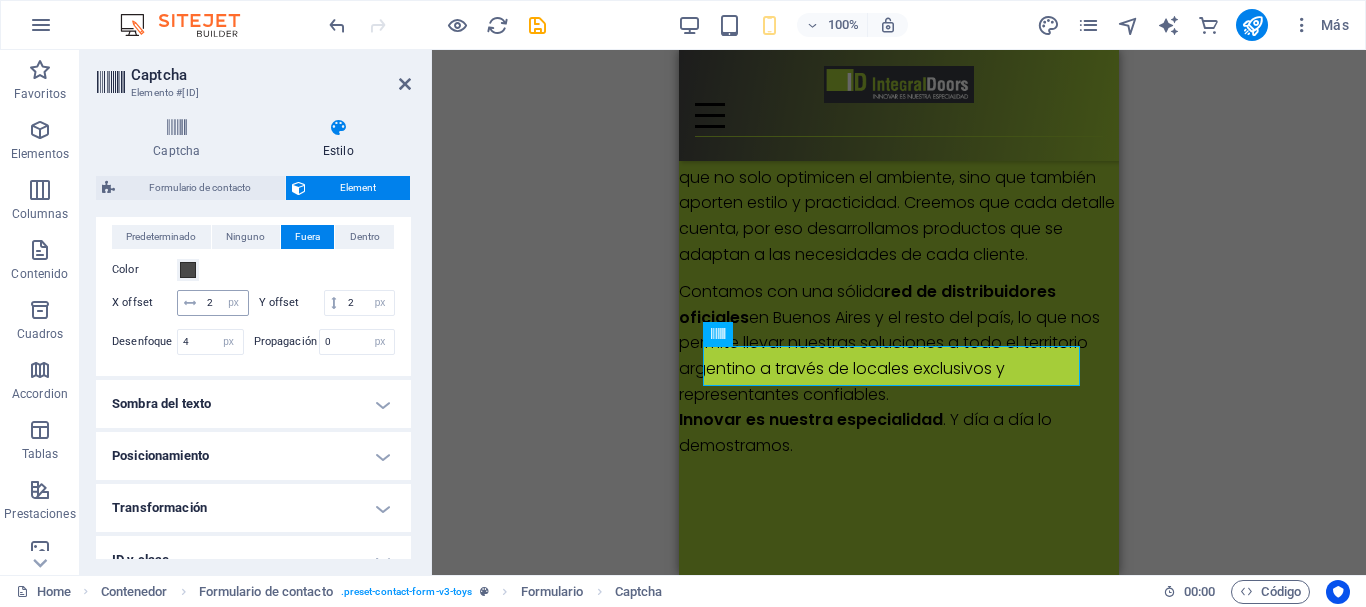 scroll, scrollTop: 600, scrollLeft: 0, axis: vertical 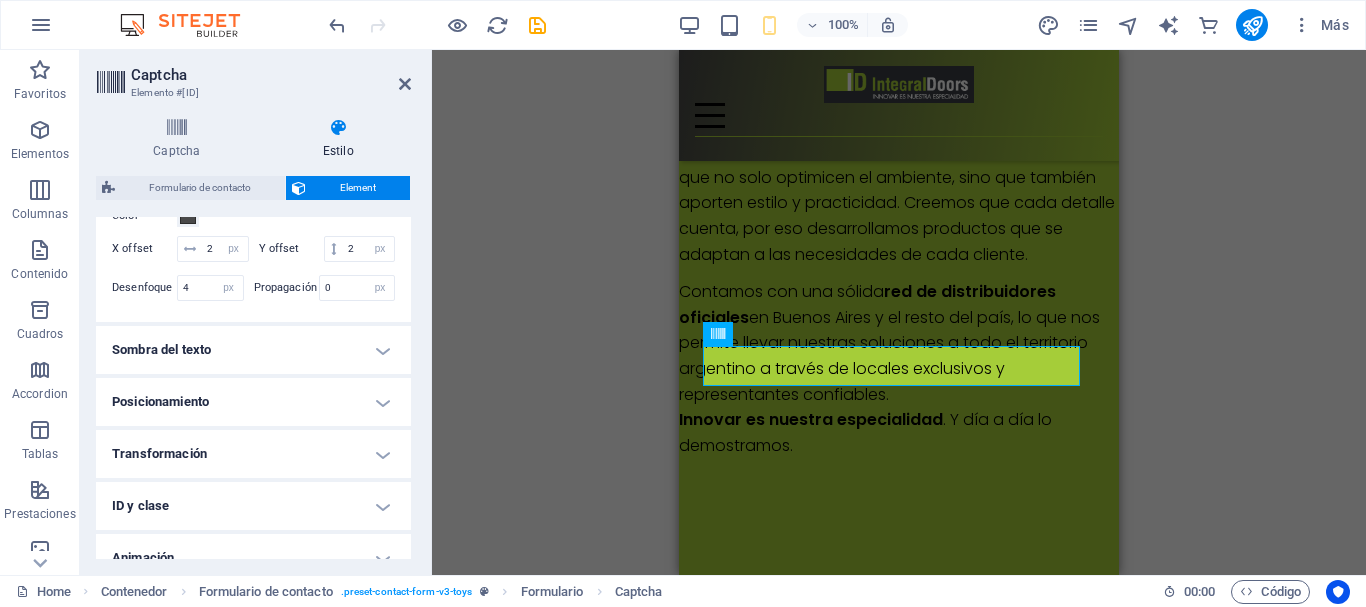 click on "Sombra del texto" at bounding box center [253, 350] 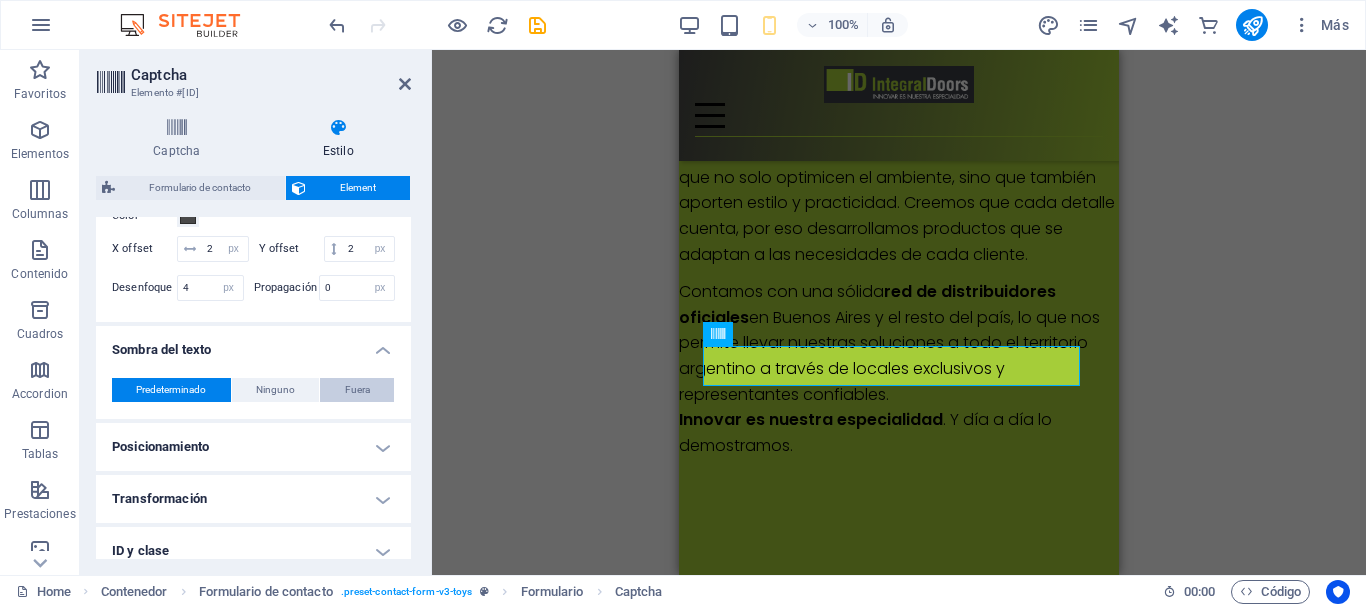click on "Fuera" at bounding box center [357, 390] 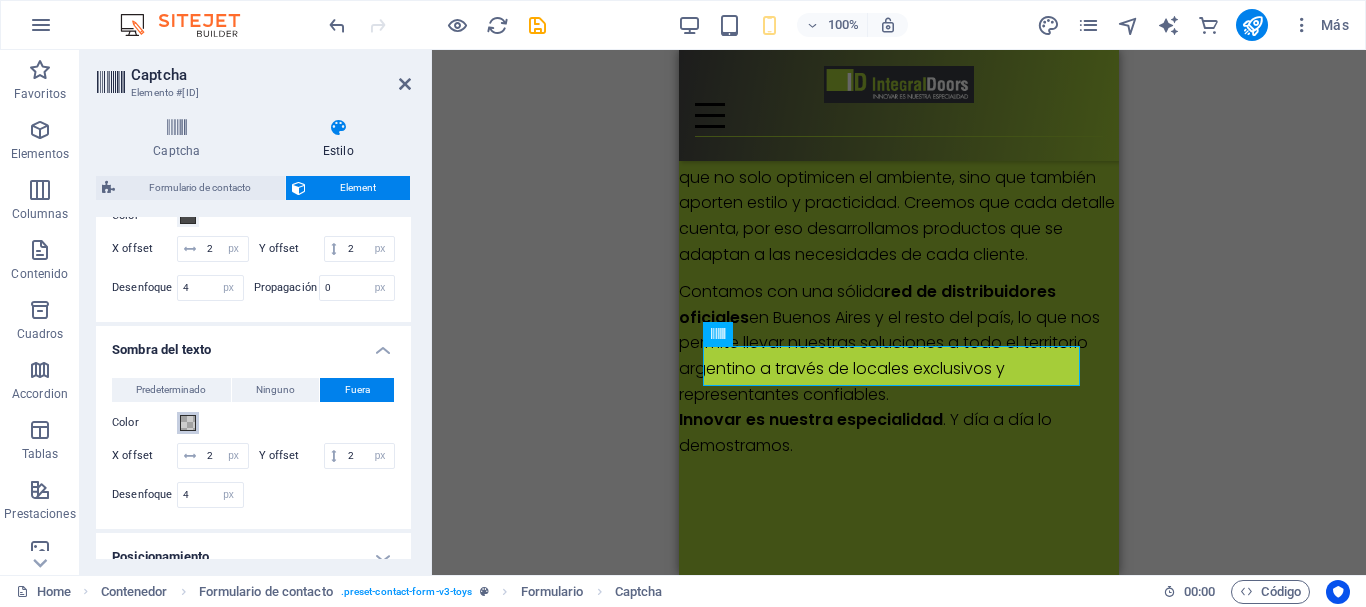 click at bounding box center [188, 423] 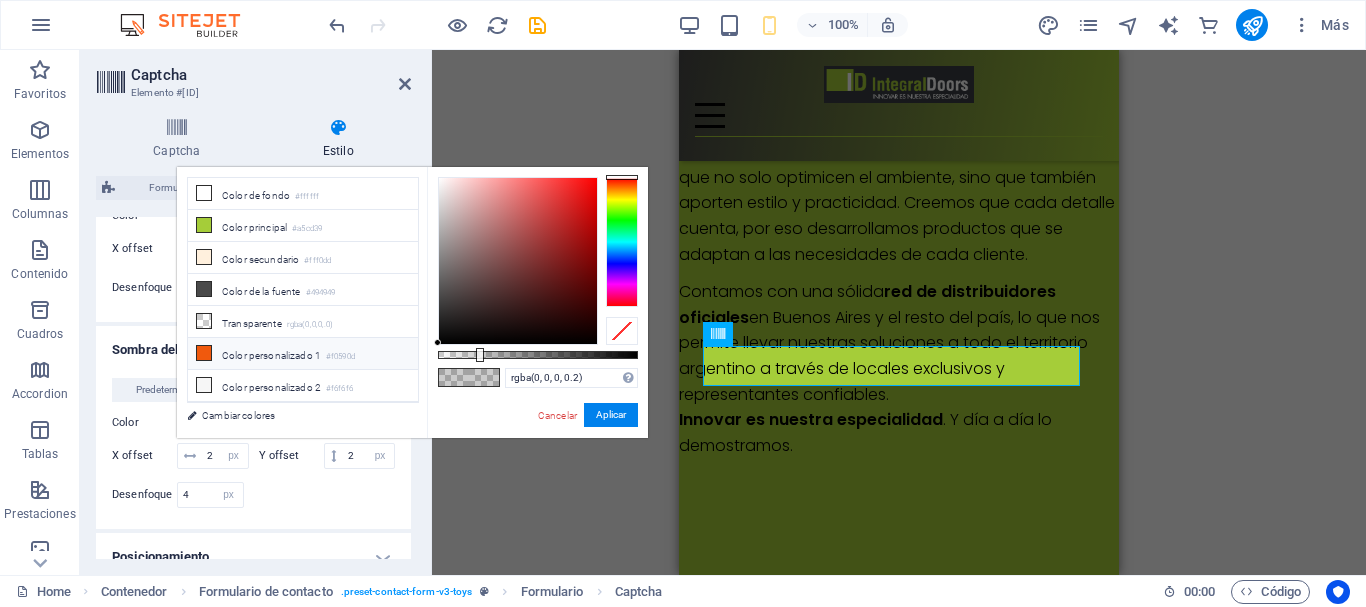 click at bounding box center (204, 353) 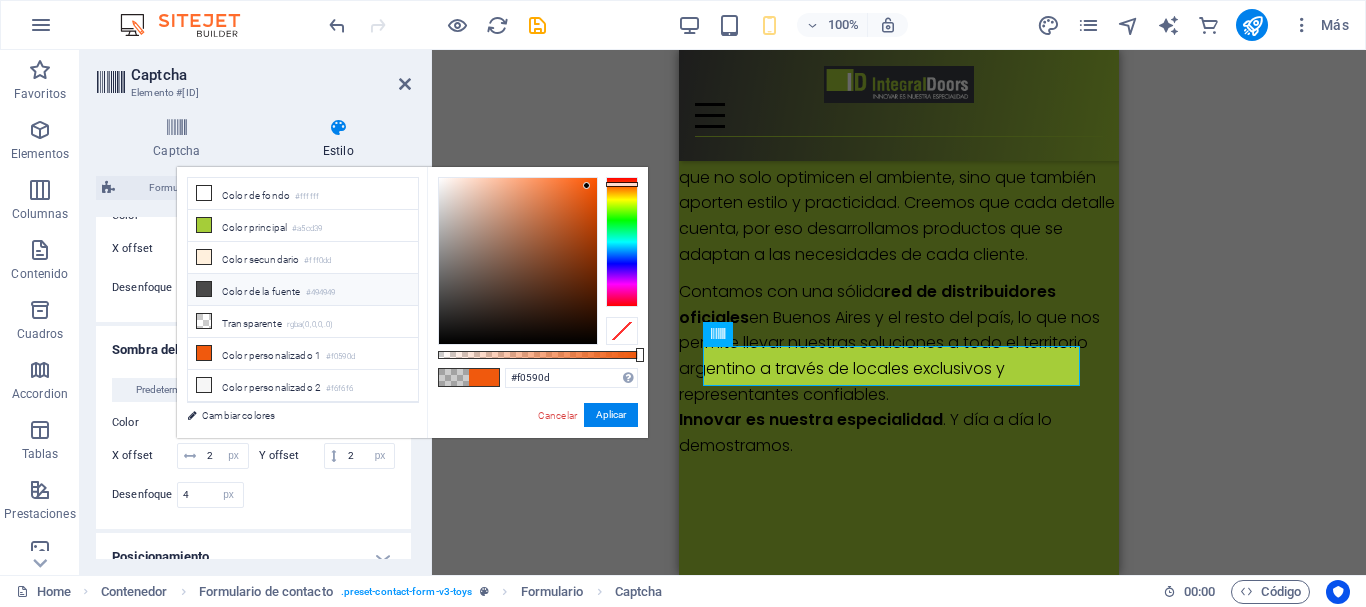 click at bounding box center (204, 289) 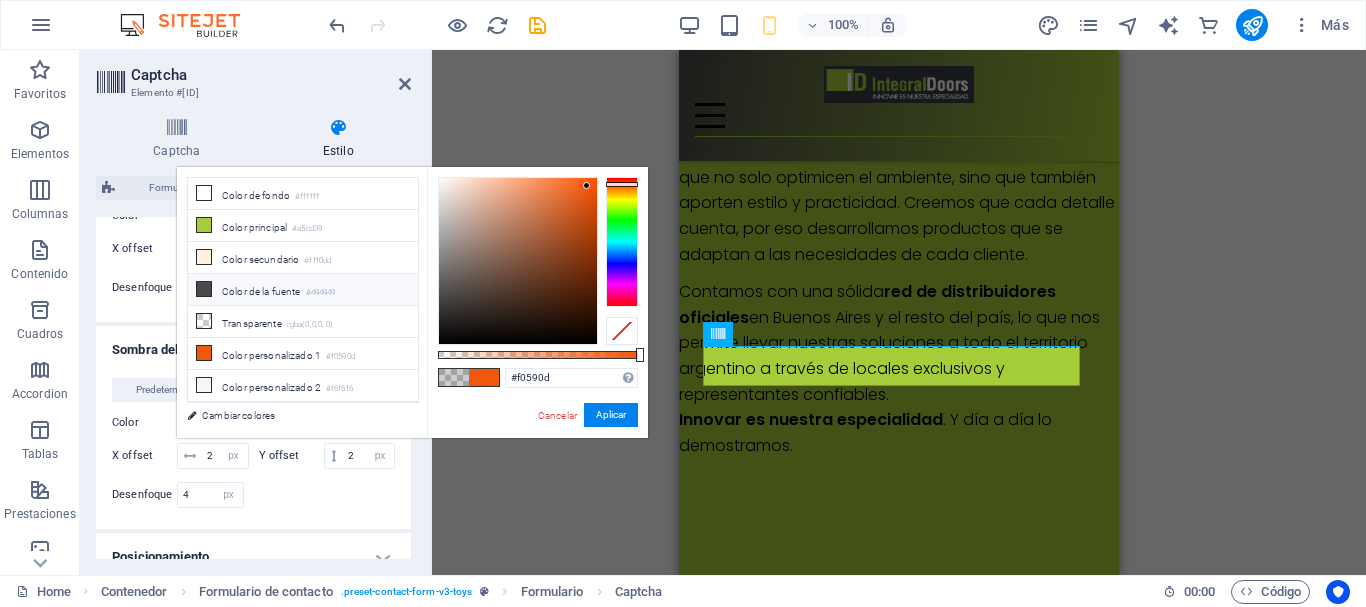 type on "#494949" 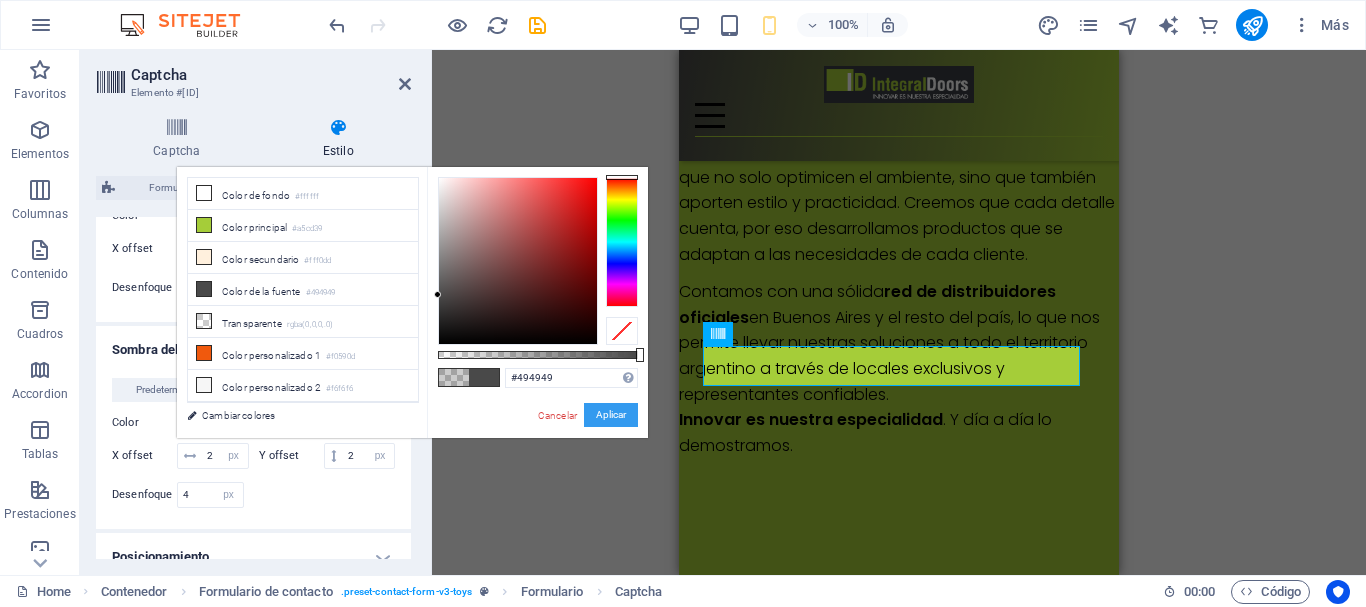 click on "Aplicar" at bounding box center (611, 415) 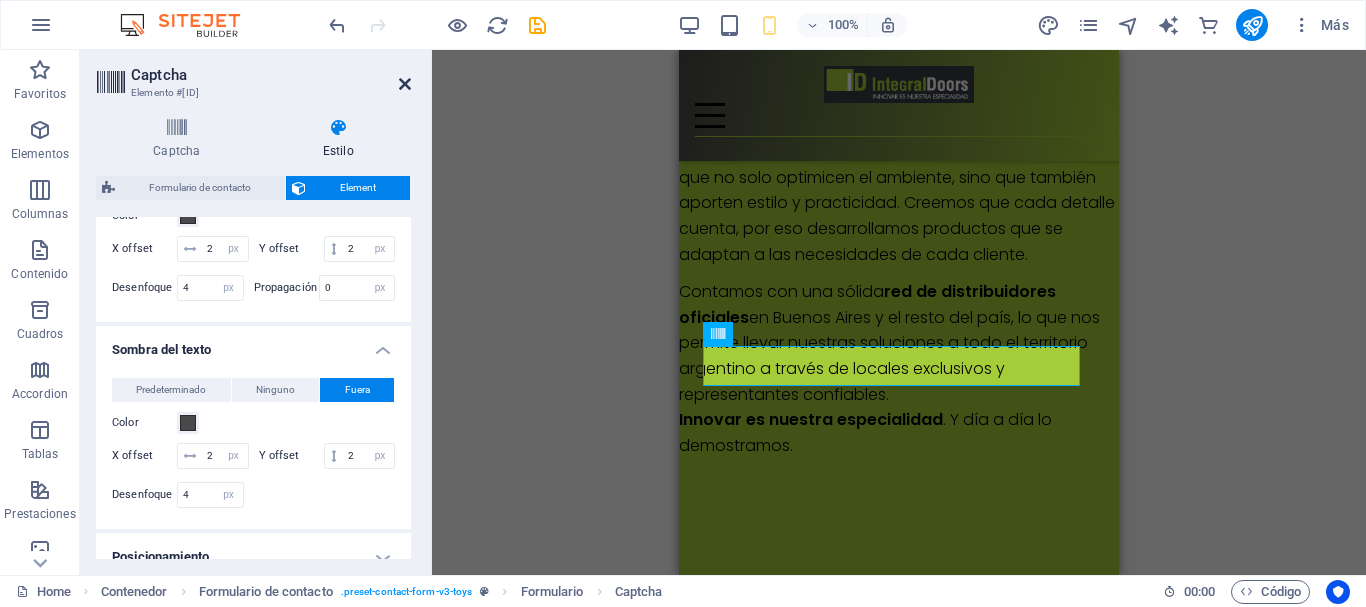 click at bounding box center [405, 84] 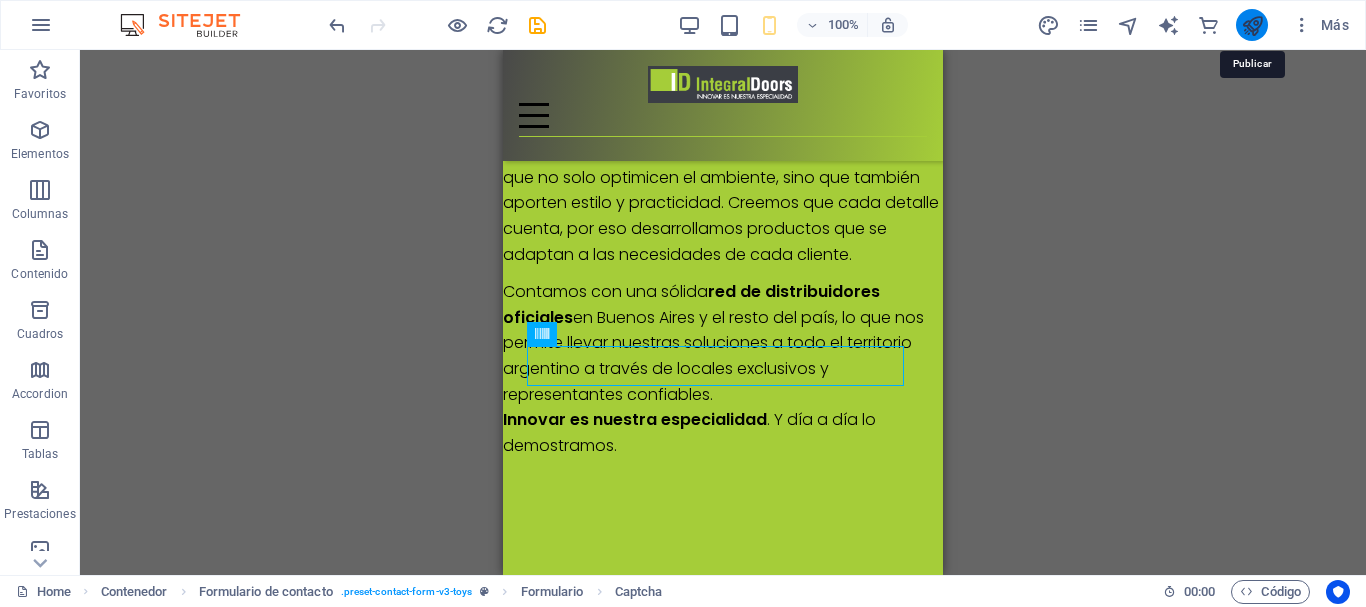 click at bounding box center (1252, 25) 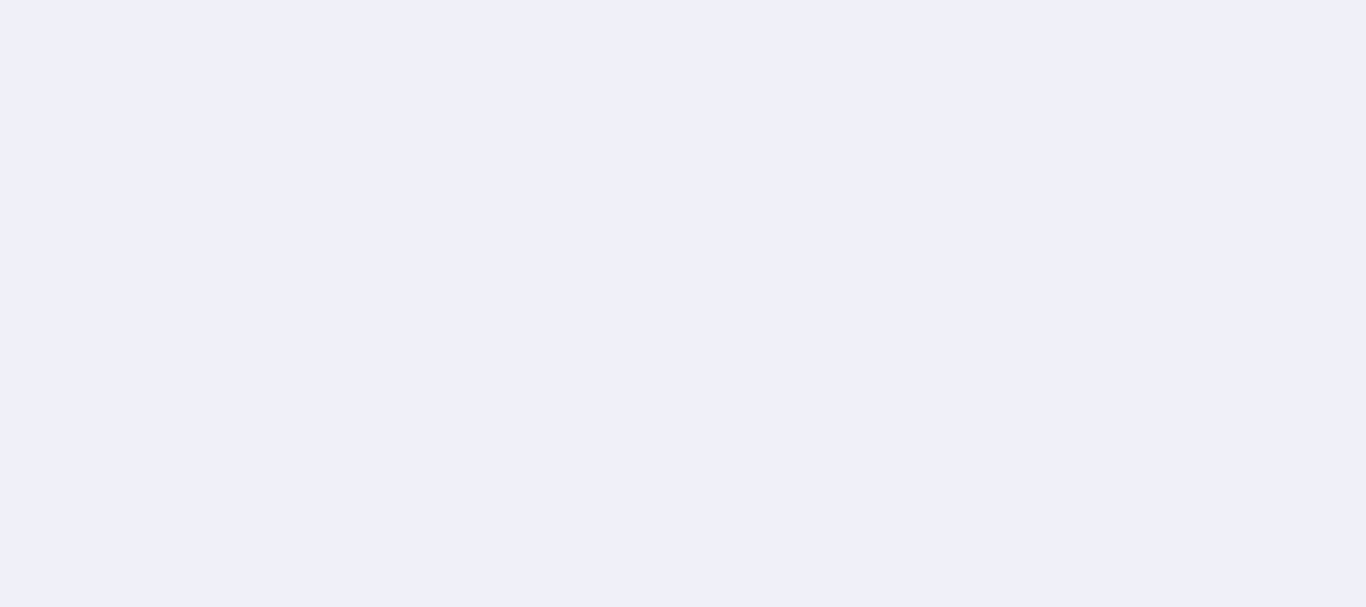 scroll, scrollTop: 0, scrollLeft: 0, axis: both 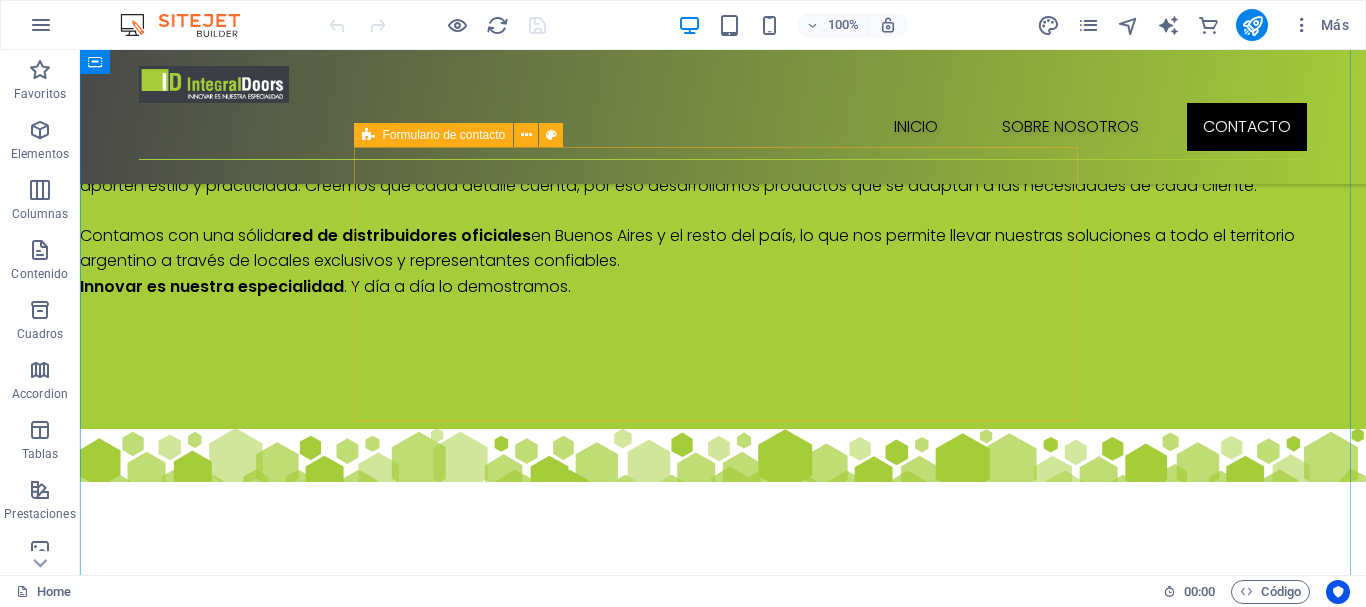 click at bounding box center (368, 135) 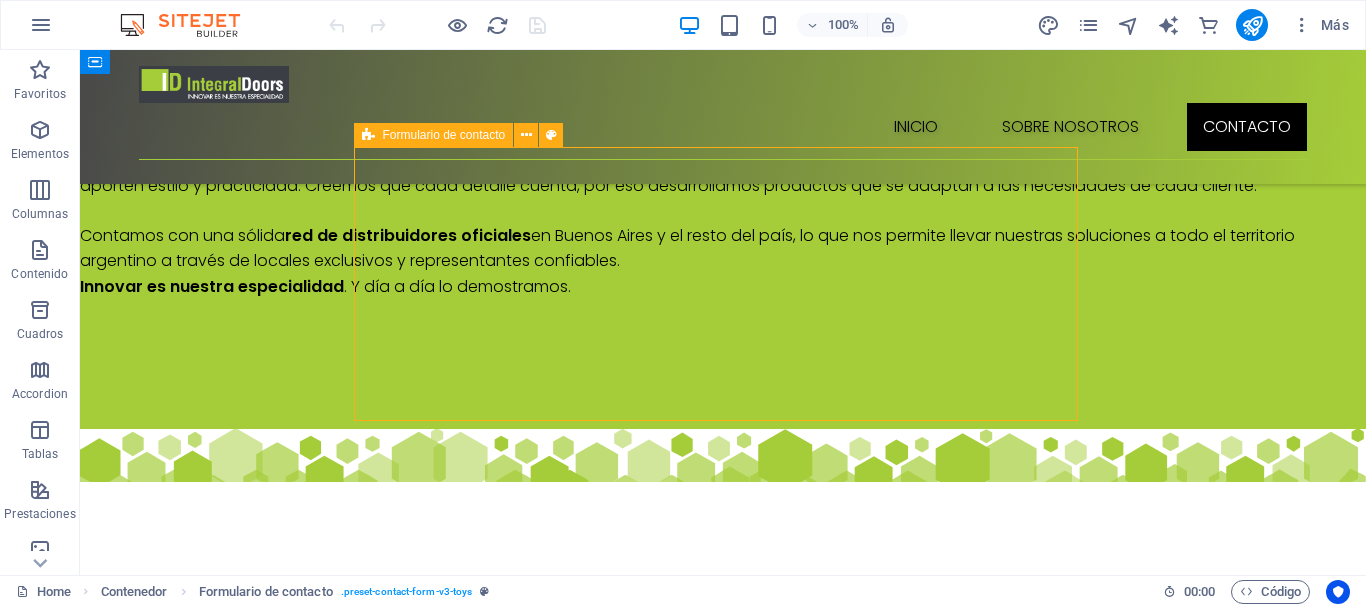 click at bounding box center (368, 135) 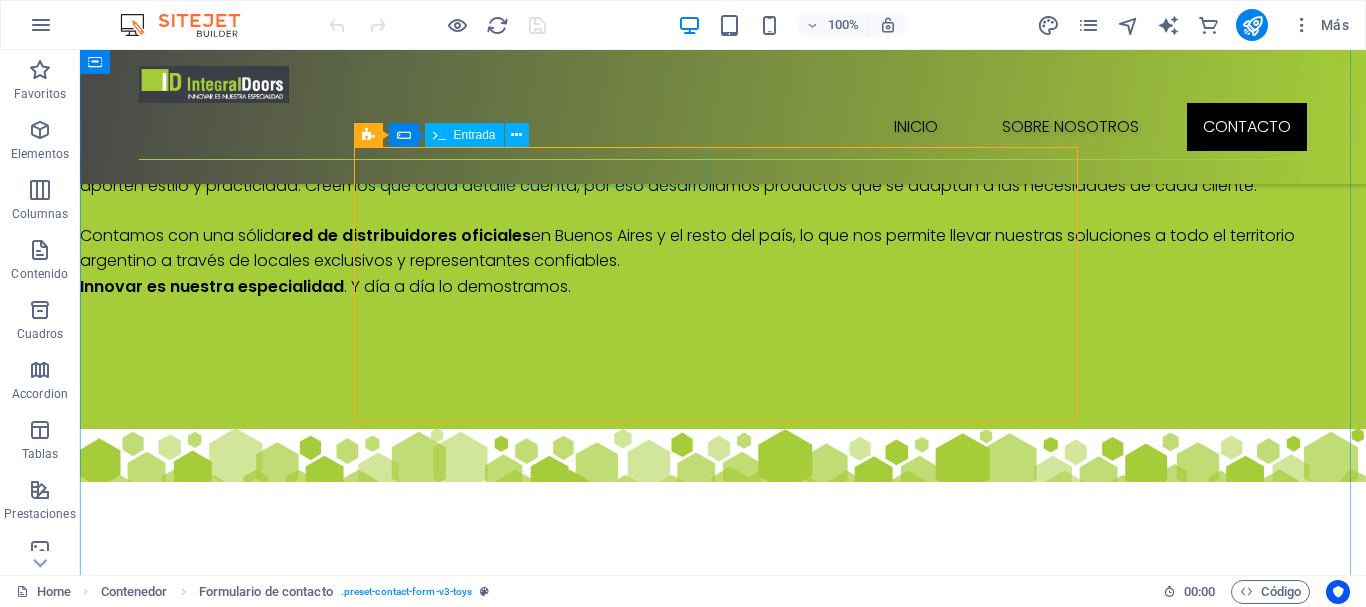 click at bounding box center [431, 1058] 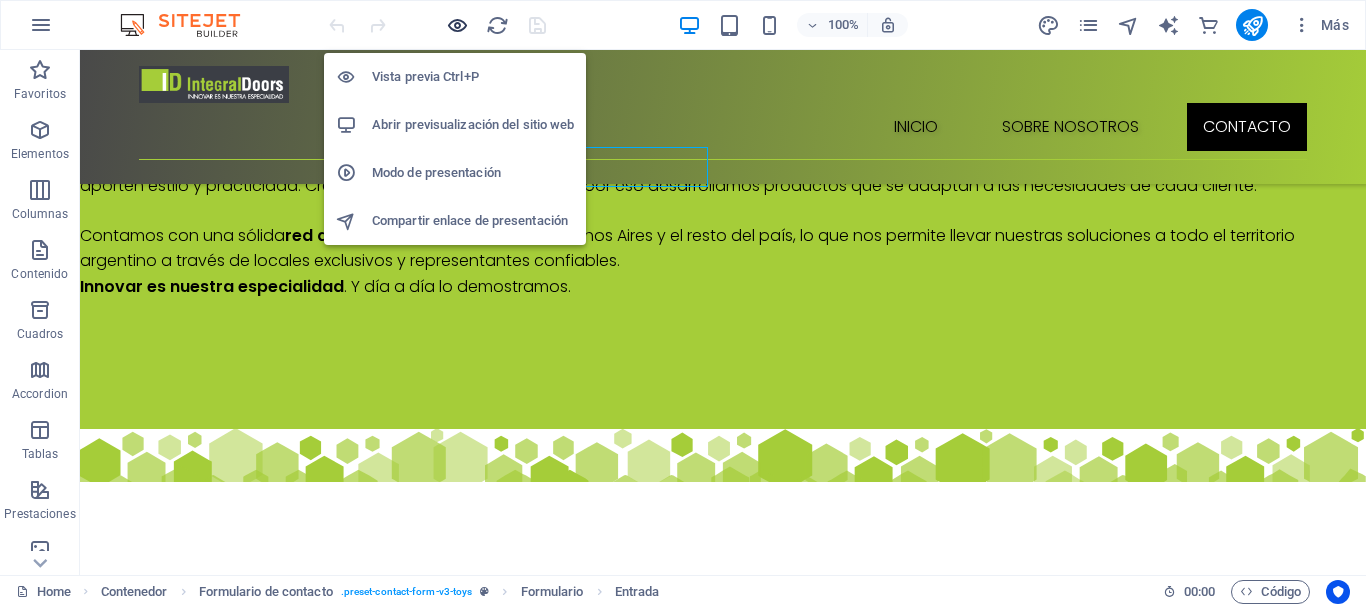 click at bounding box center (457, 25) 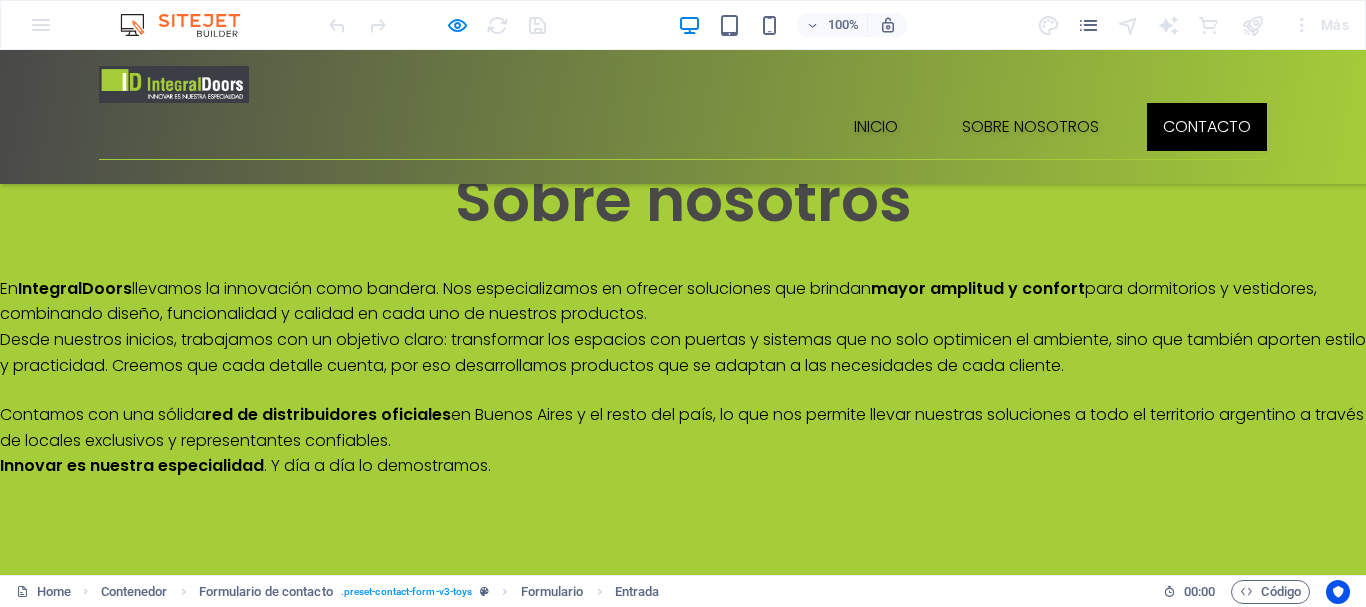 scroll, scrollTop: 2300, scrollLeft: 0, axis: vertical 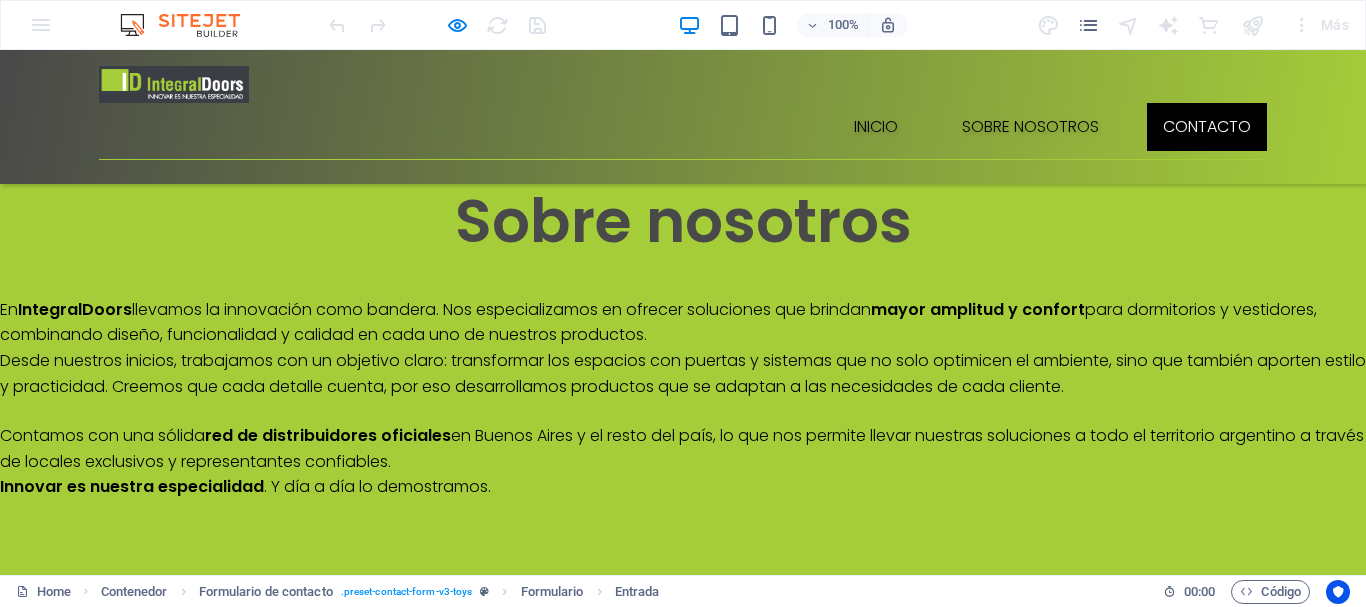 click on "He leído y entiendo la política de privacidad. ¿Ilegible? Cargar nuevo Enviar" at bounding box center (683, 1381) 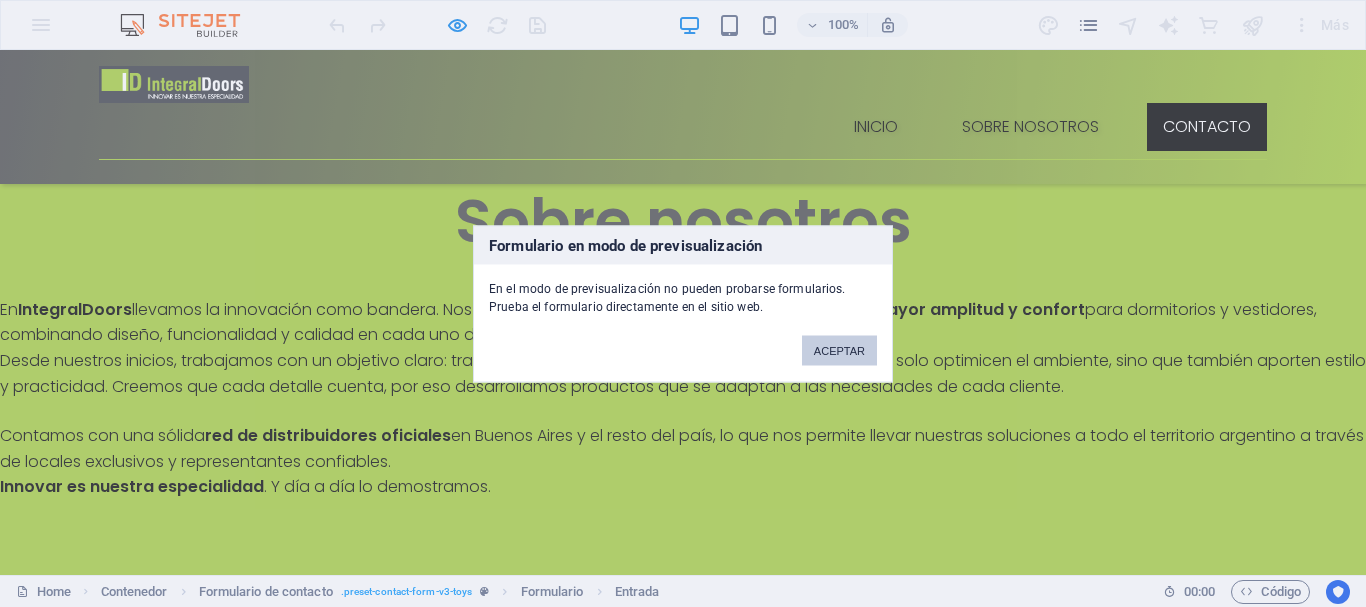 click on "ACEPTAR" at bounding box center (839, 350) 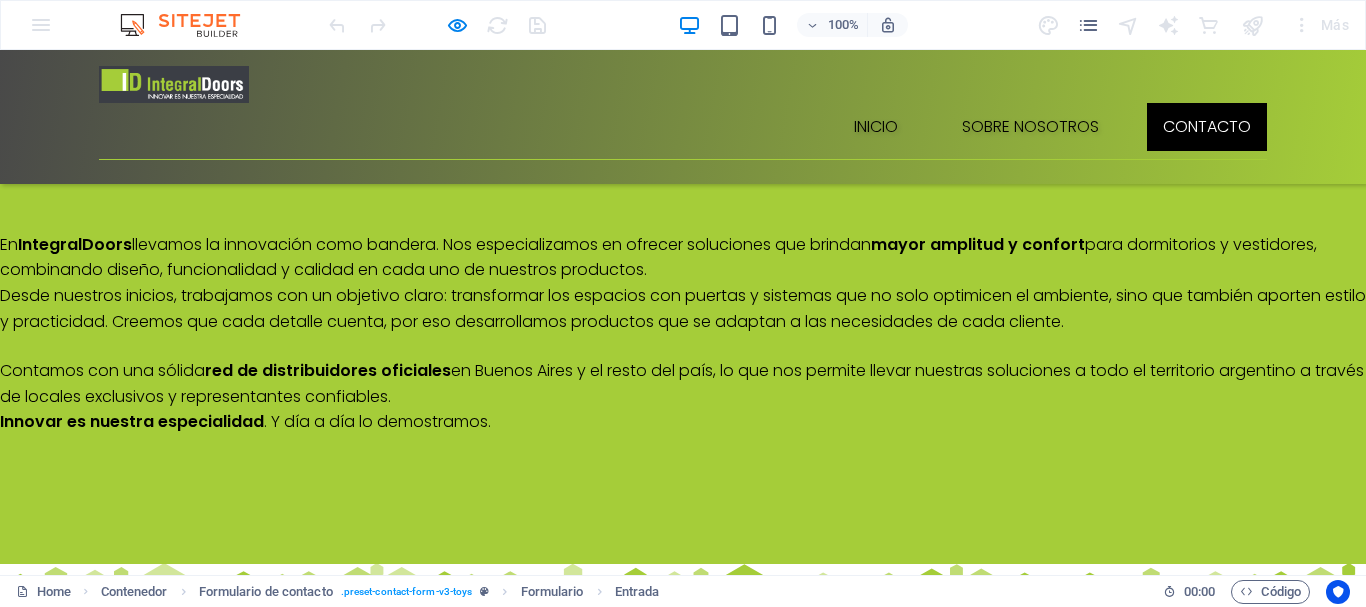 scroll, scrollTop: 2400, scrollLeft: 0, axis: vertical 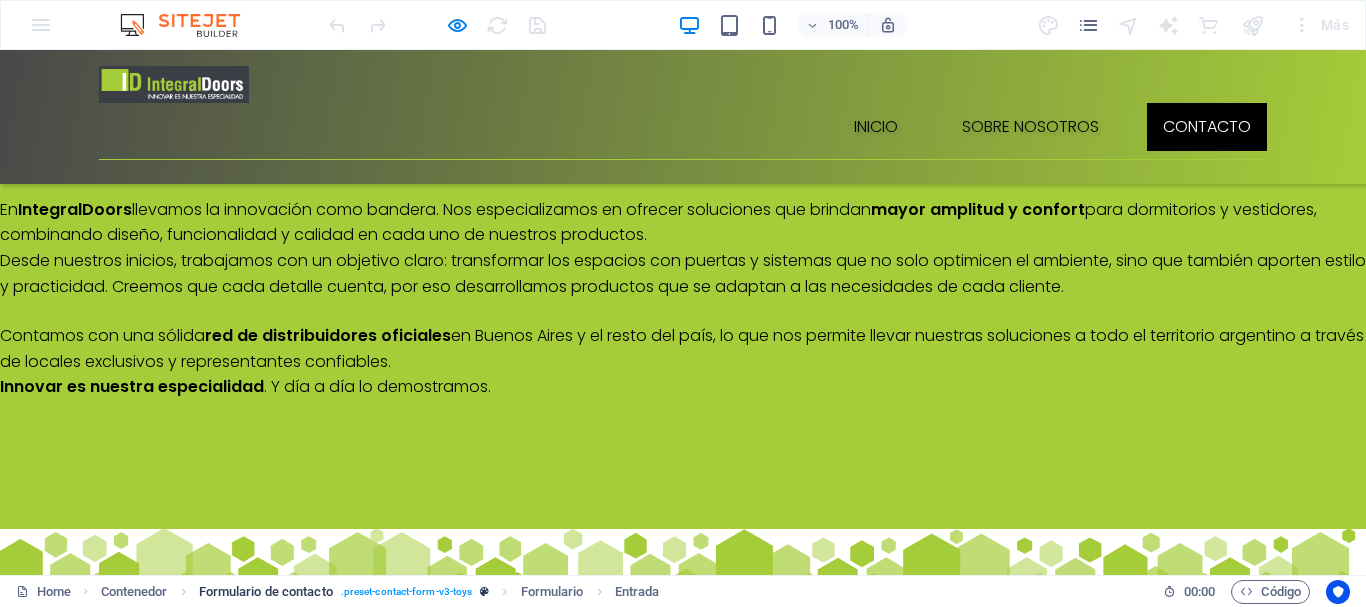 click on ". preset-contact-form-v3-toys" at bounding box center (407, 592) 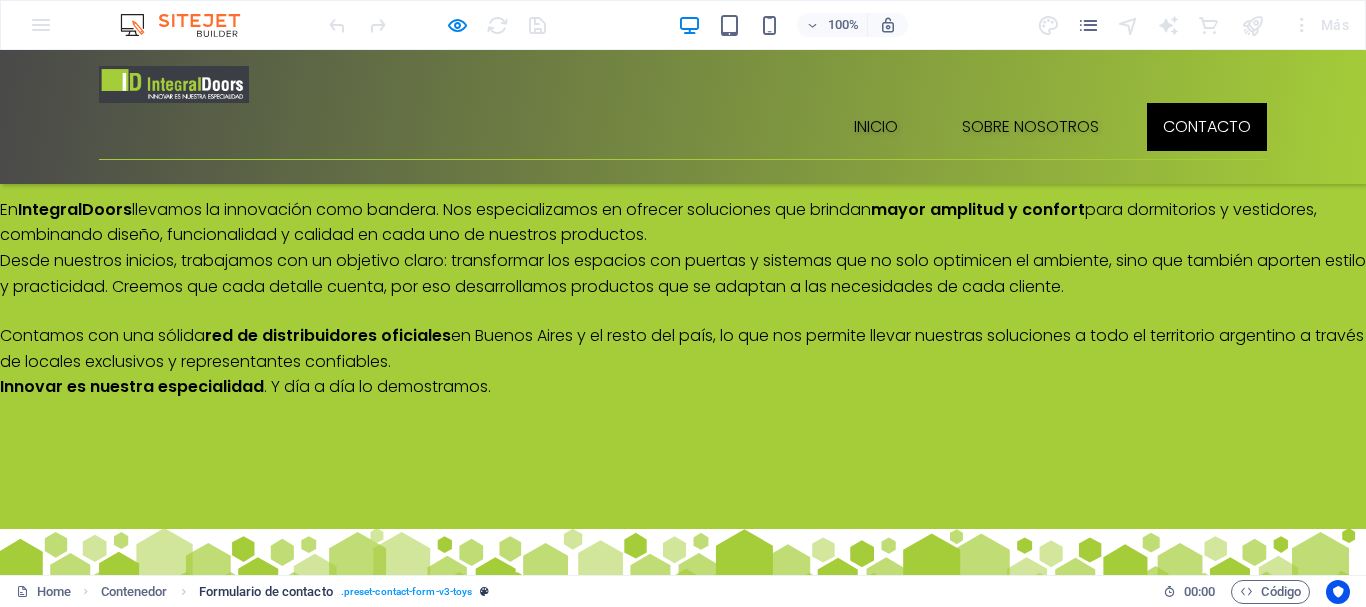 click on ". preset-contact-form-v3-toys" at bounding box center [407, 592] 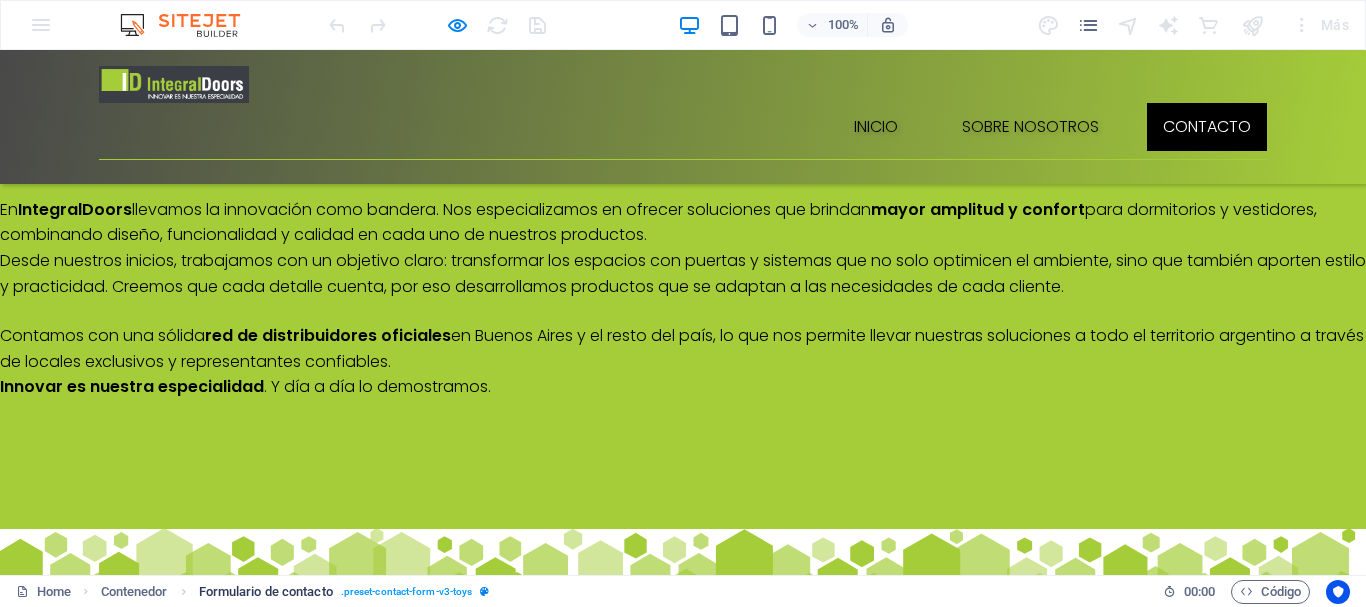 click at bounding box center [484, 591] 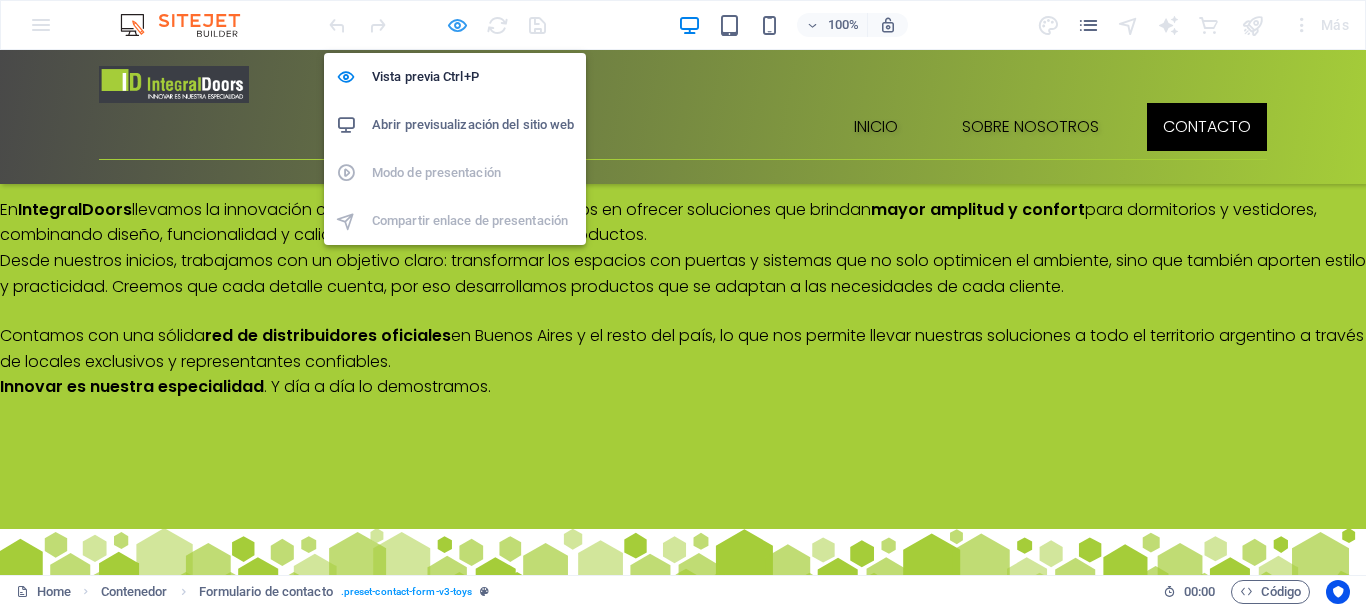 click at bounding box center [457, 25] 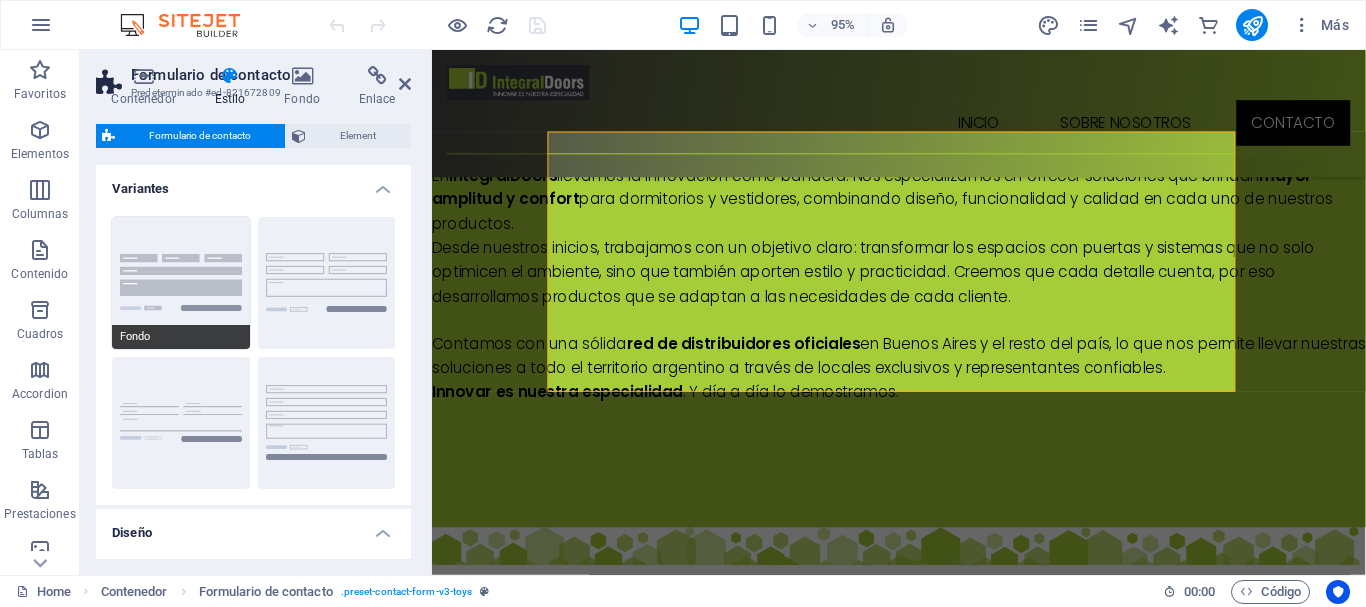 click on "Fondo" at bounding box center [181, 283] 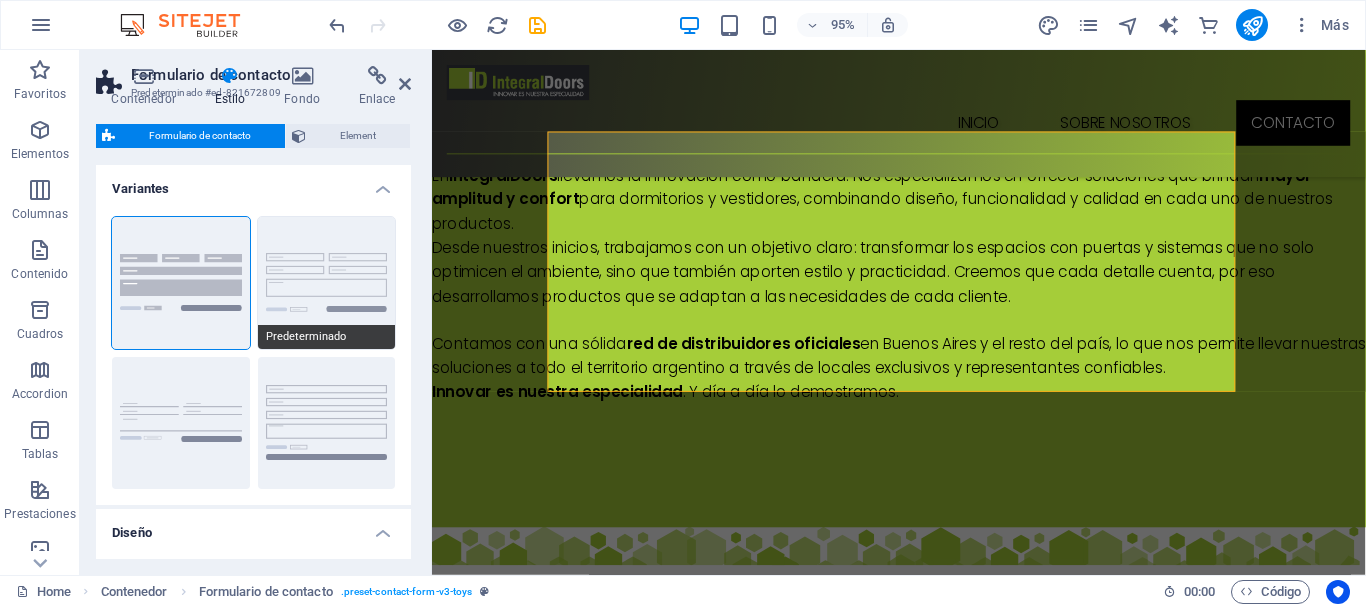 click on "Predeterminado" at bounding box center [327, 283] 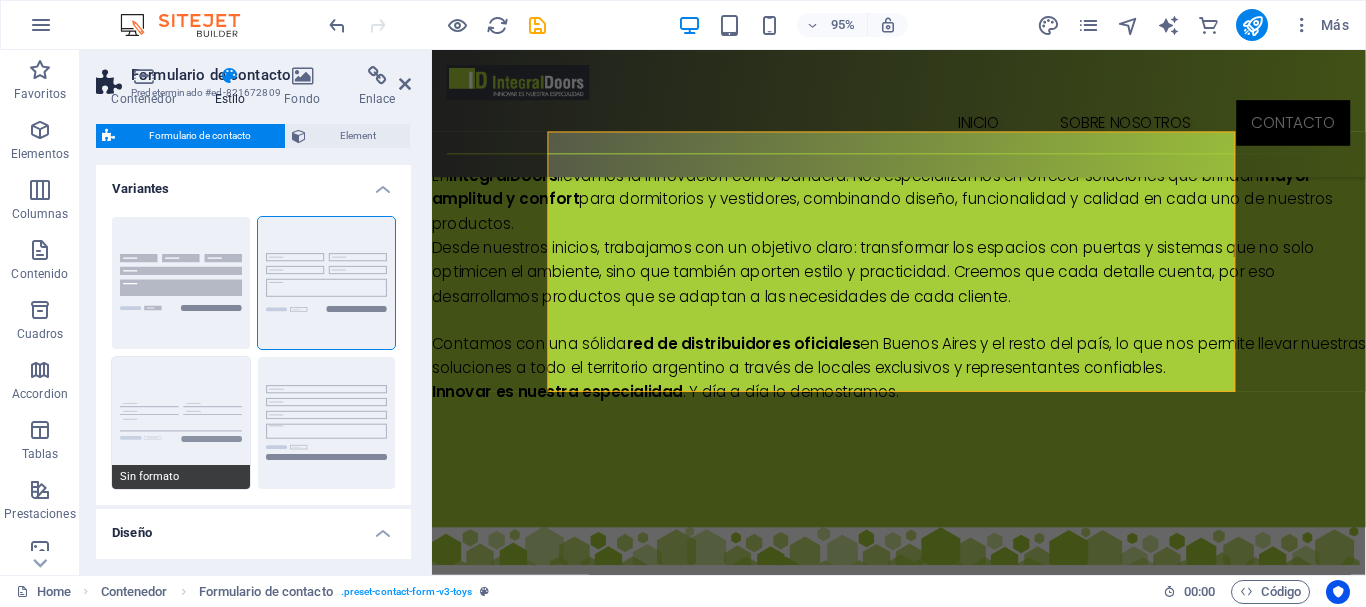 click on "Sin formato" at bounding box center (181, 423) 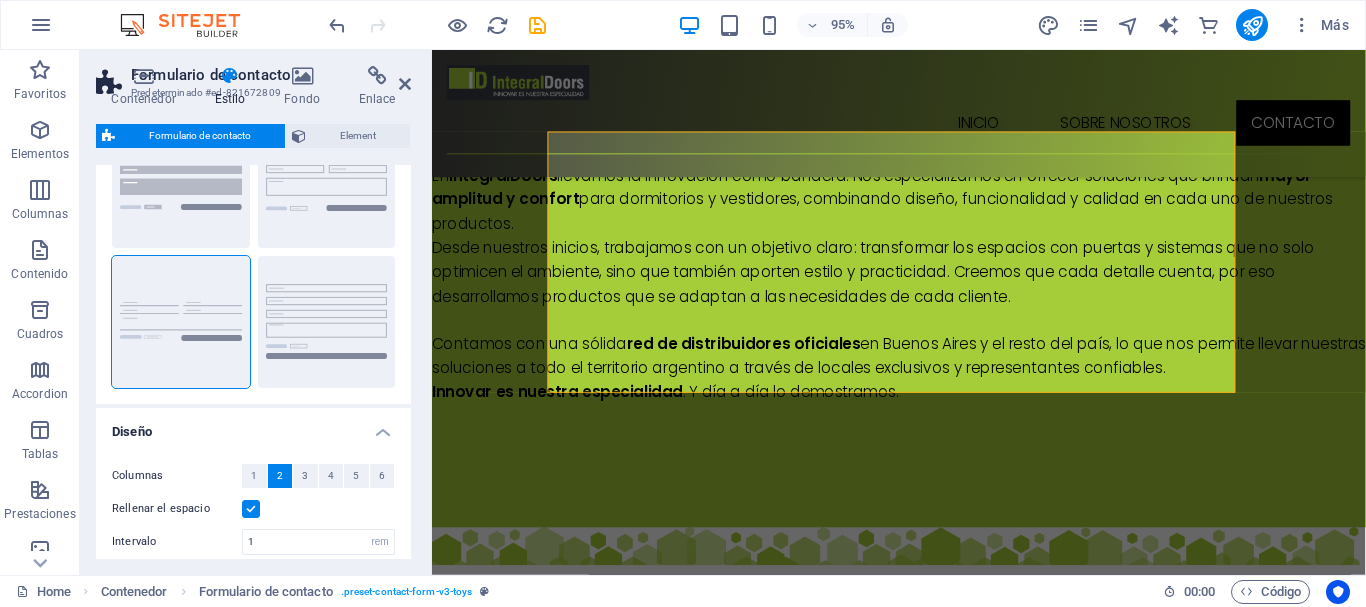 scroll, scrollTop: 0, scrollLeft: 0, axis: both 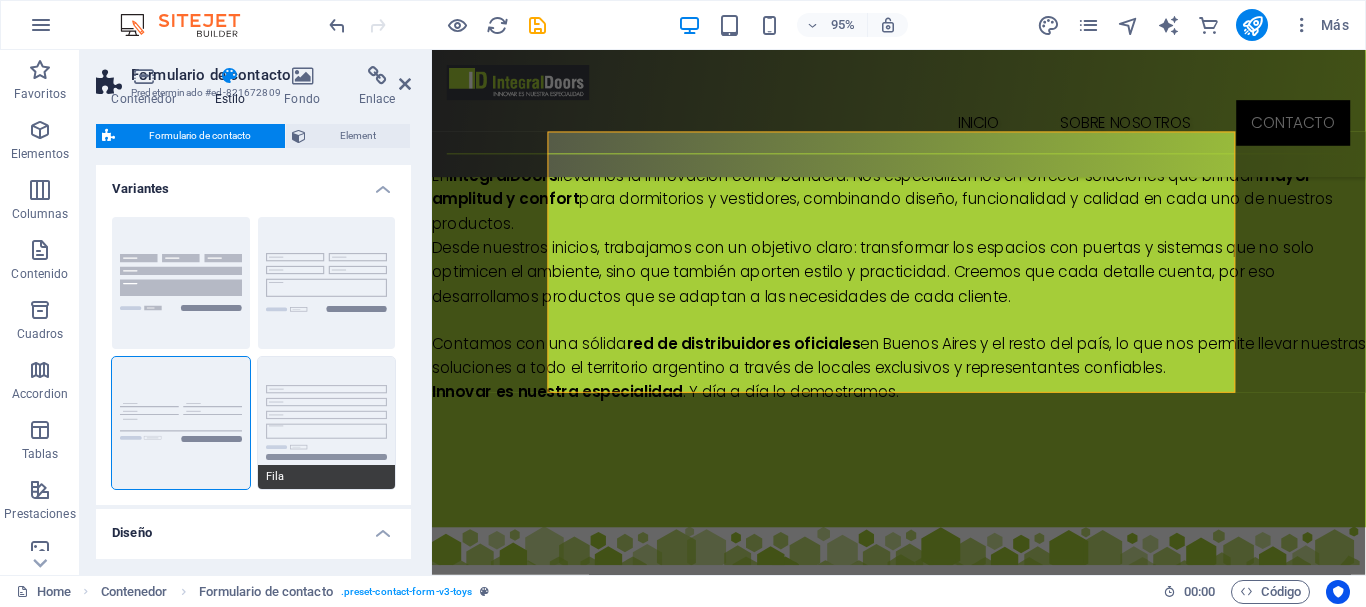 click on "Fila" at bounding box center [327, 423] 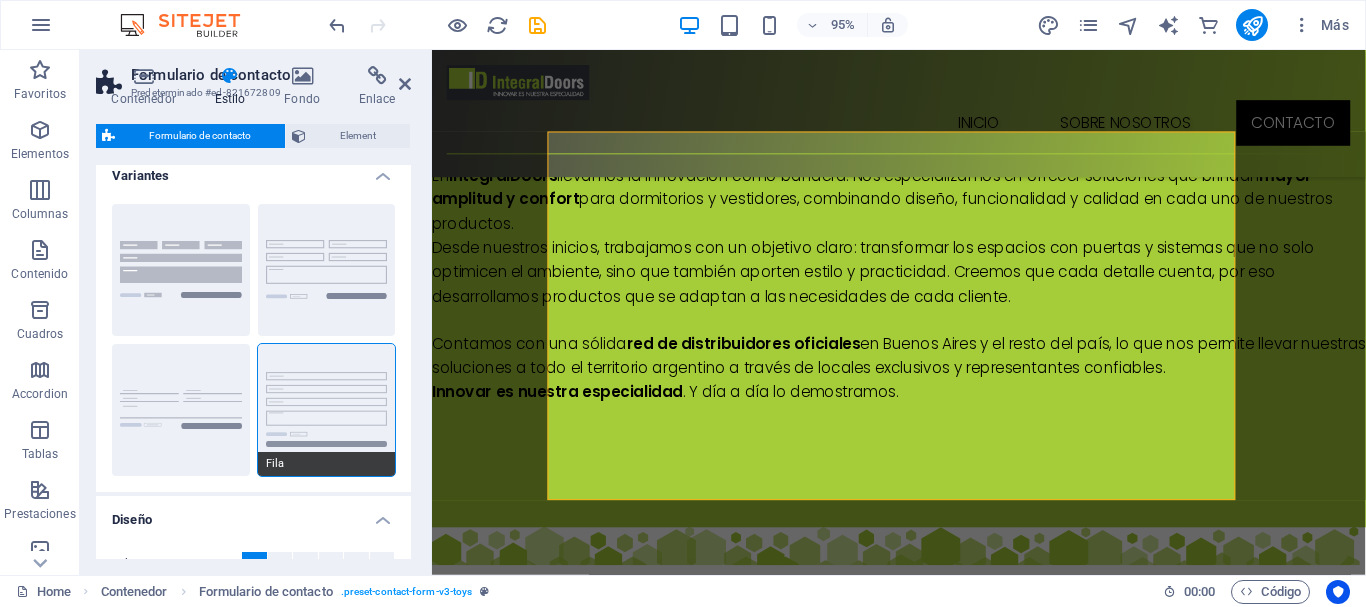 scroll, scrollTop: 0, scrollLeft: 0, axis: both 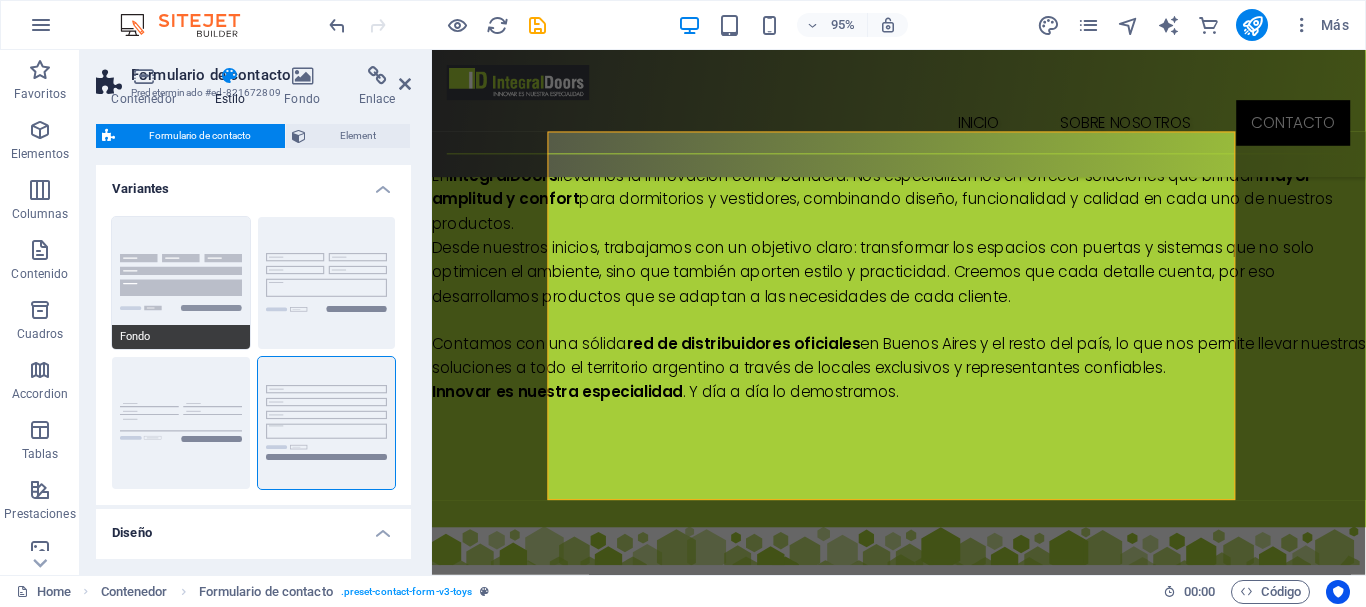 click on "Fondo" at bounding box center (181, 283) 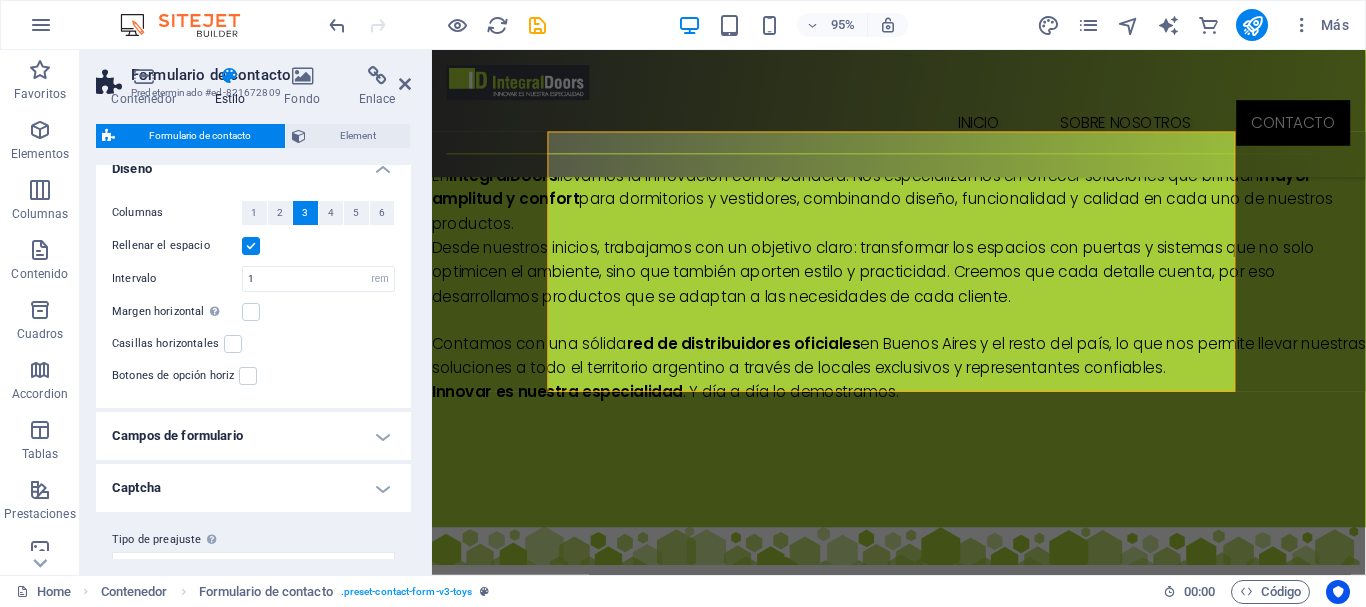 scroll, scrollTop: 397, scrollLeft: 0, axis: vertical 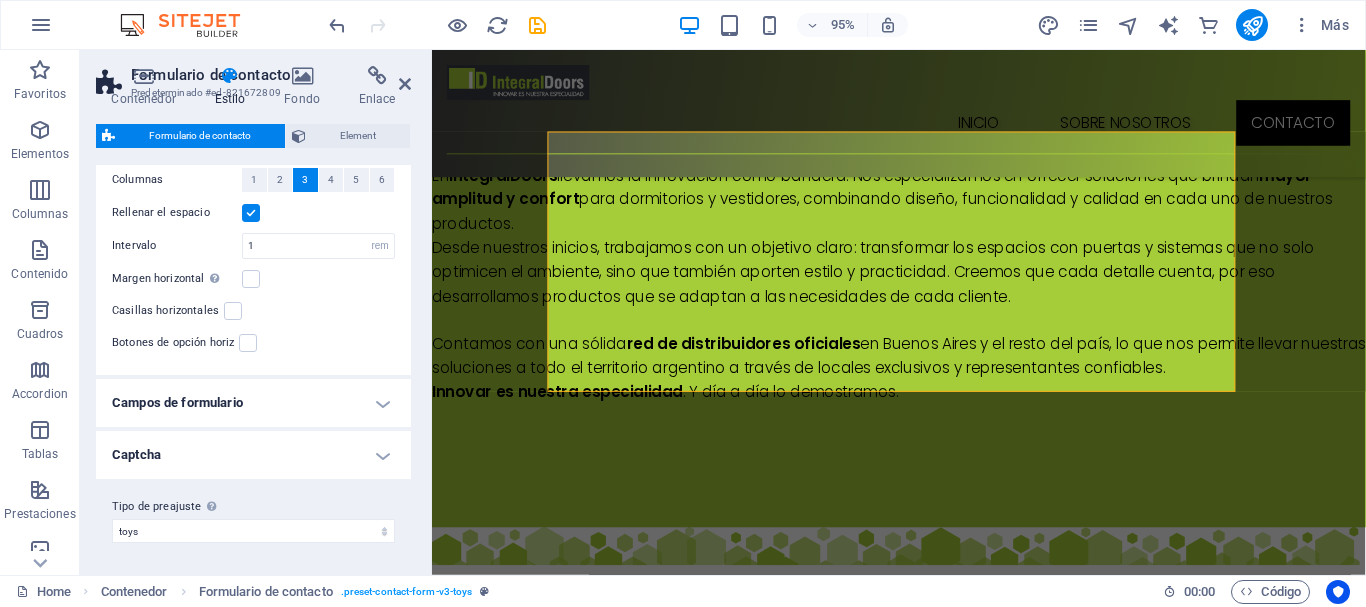 click on "Captcha" at bounding box center [253, 455] 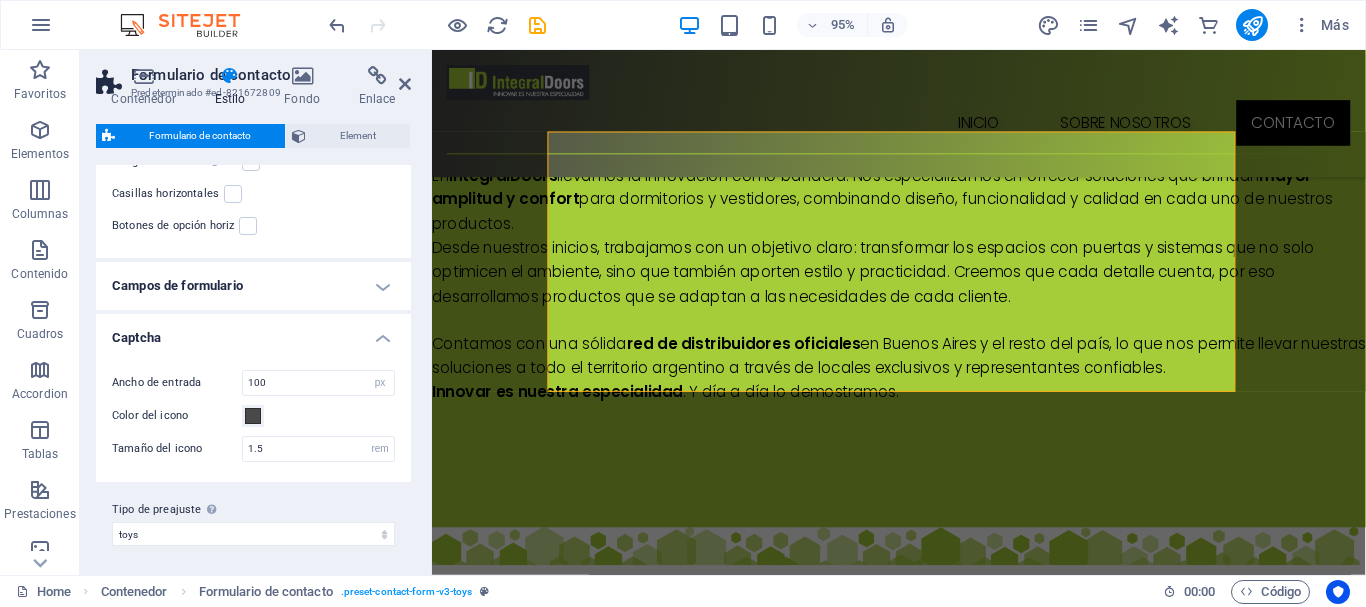 scroll, scrollTop: 517, scrollLeft: 0, axis: vertical 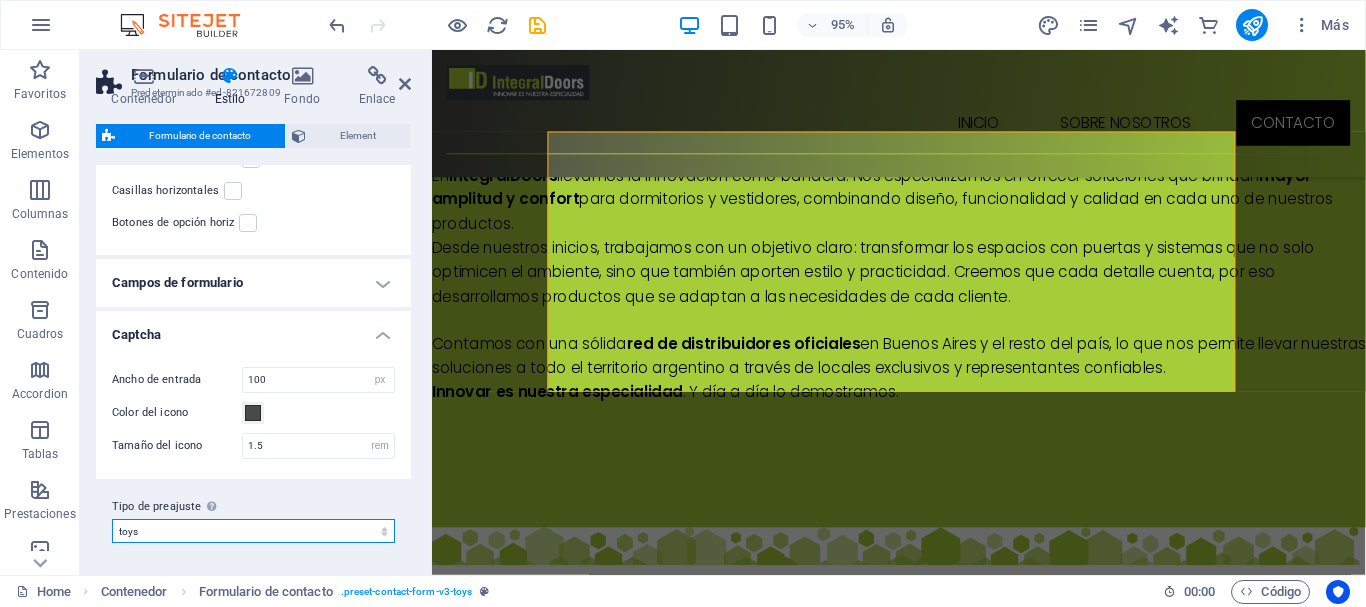click on "toys Añadir tipo de preajuste" at bounding box center [253, 531] 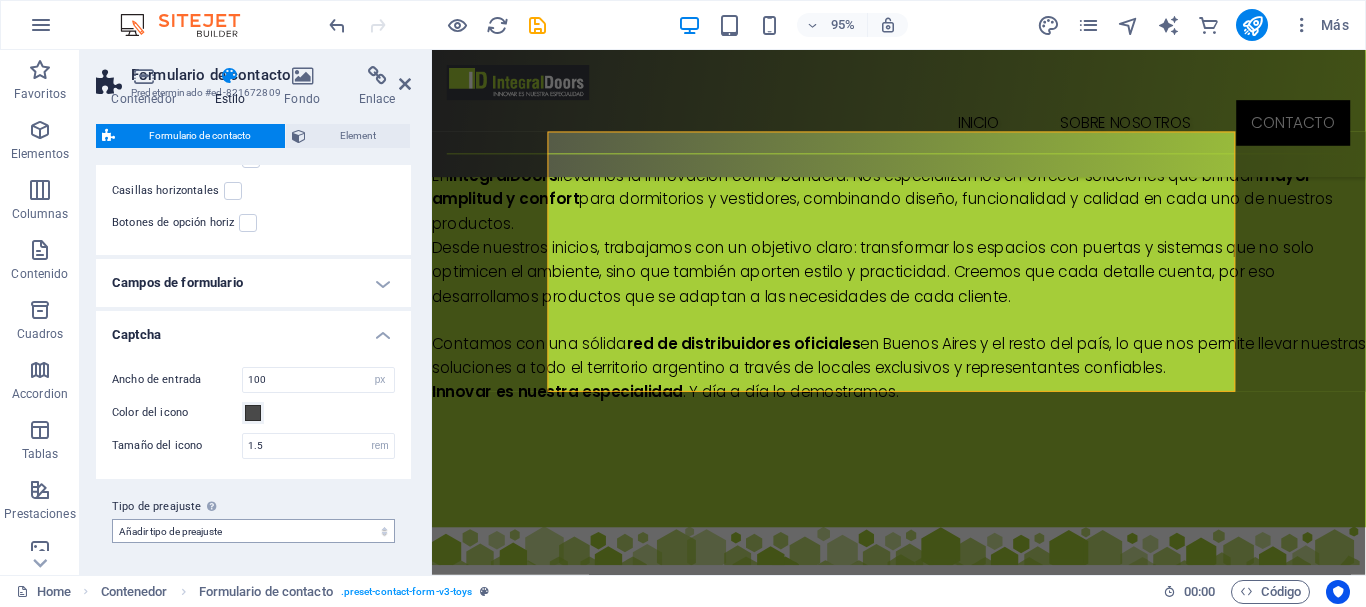 click on "toys Añadir tipo de preajuste" at bounding box center [253, 531] 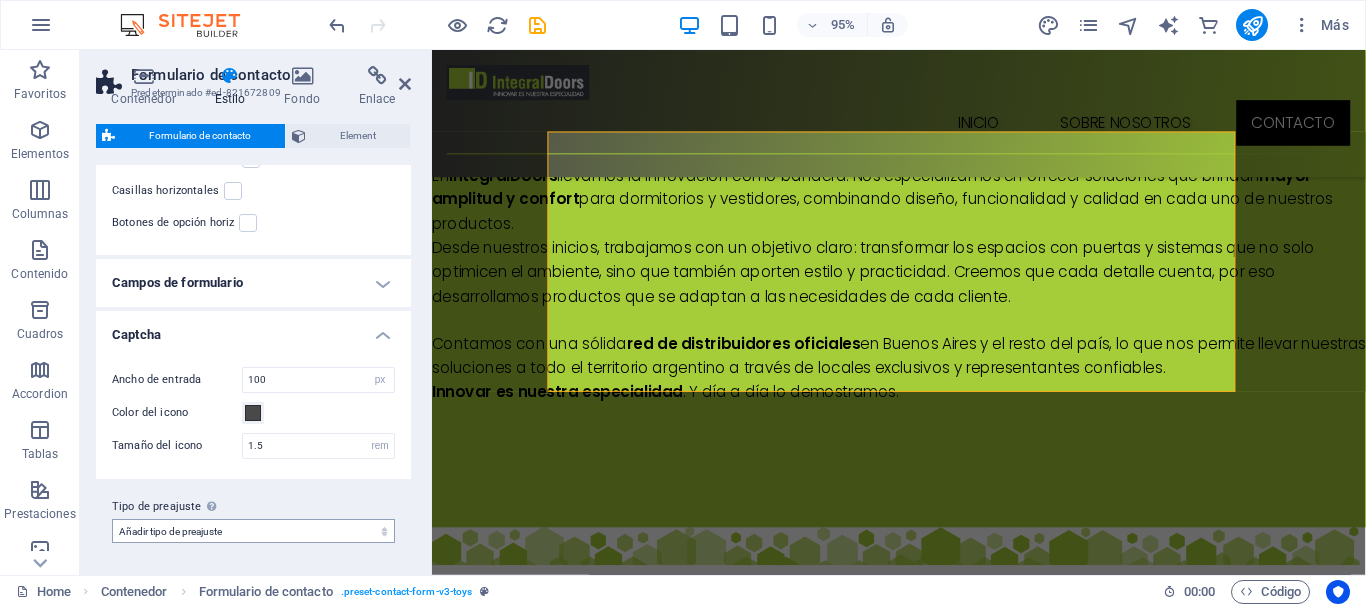 select on "preset-contact-form-v3-toys" 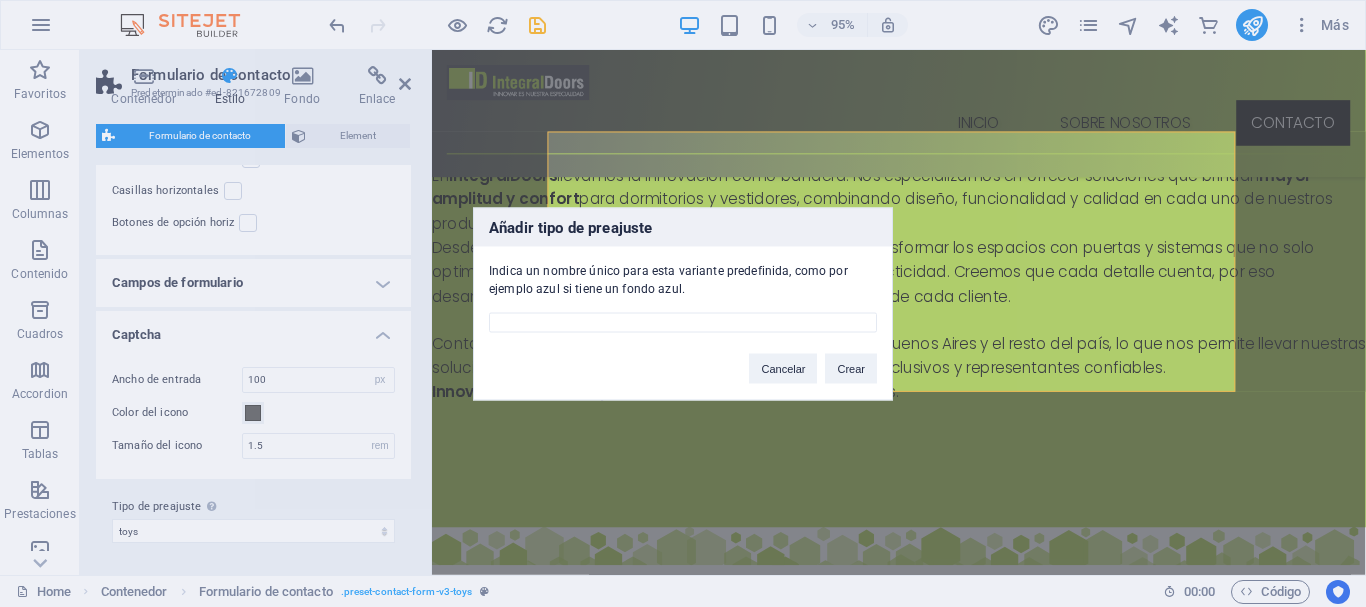click on "Añadir tipo de preajuste Indica un nombre único para esta variante predefinida, como por ejemplo azul si tiene un fondo azul. Cancelar Crear" at bounding box center [683, 303] 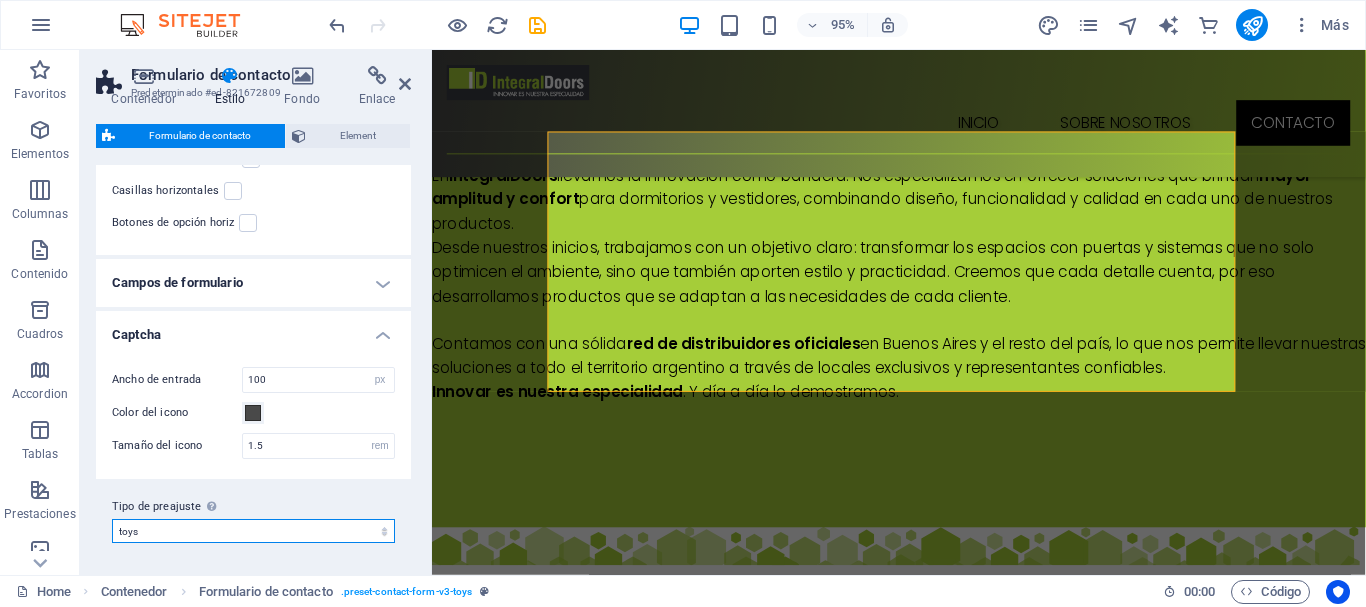 click on "toys Añadir tipo de preajuste" at bounding box center (253, 531) 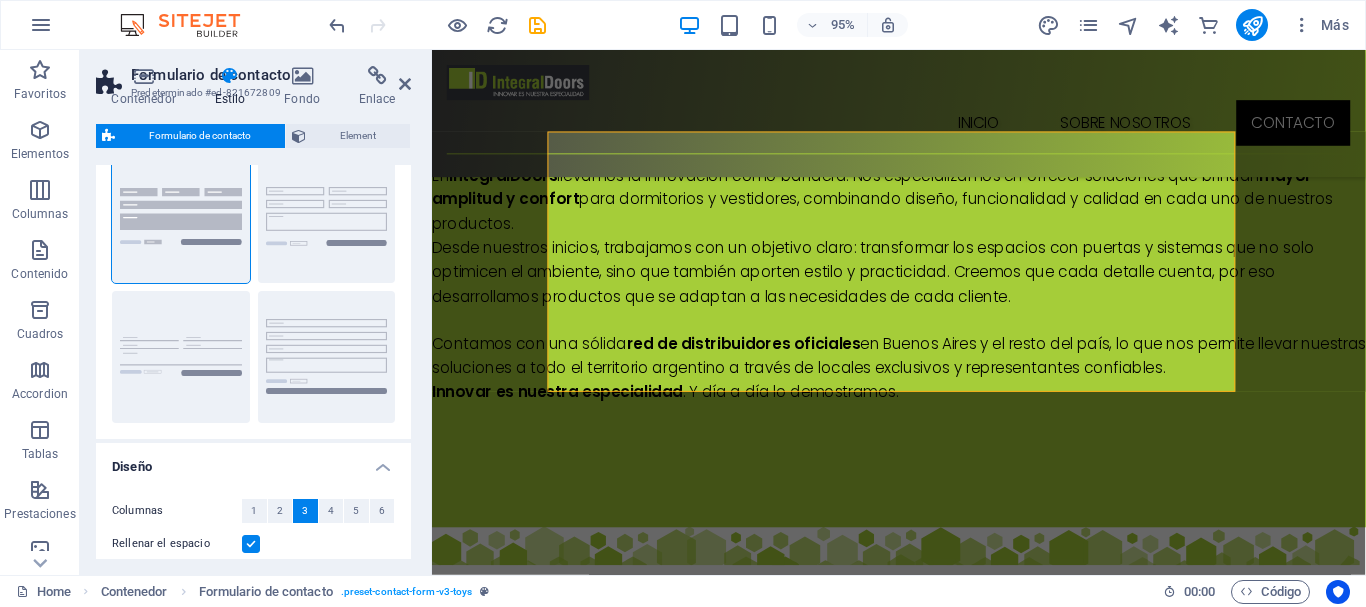 scroll, scrollTop: 17, scrollLeft: 0, axis: vertical 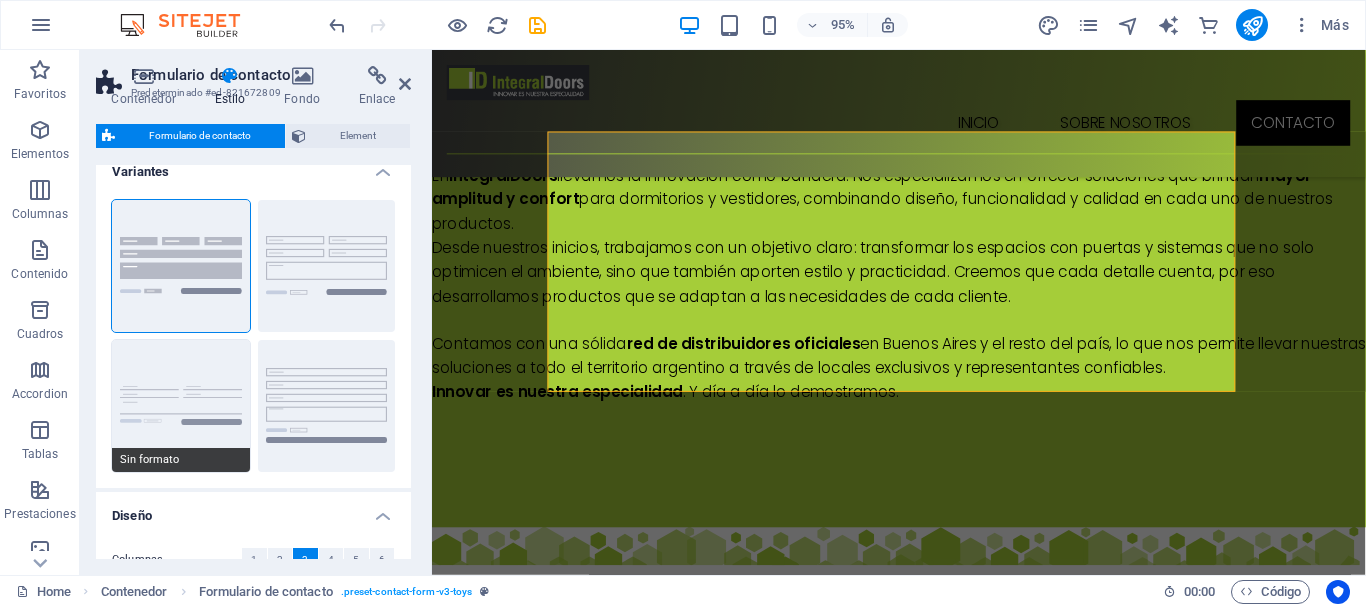 click on "Sin formato" at bounding box center [181, 406] 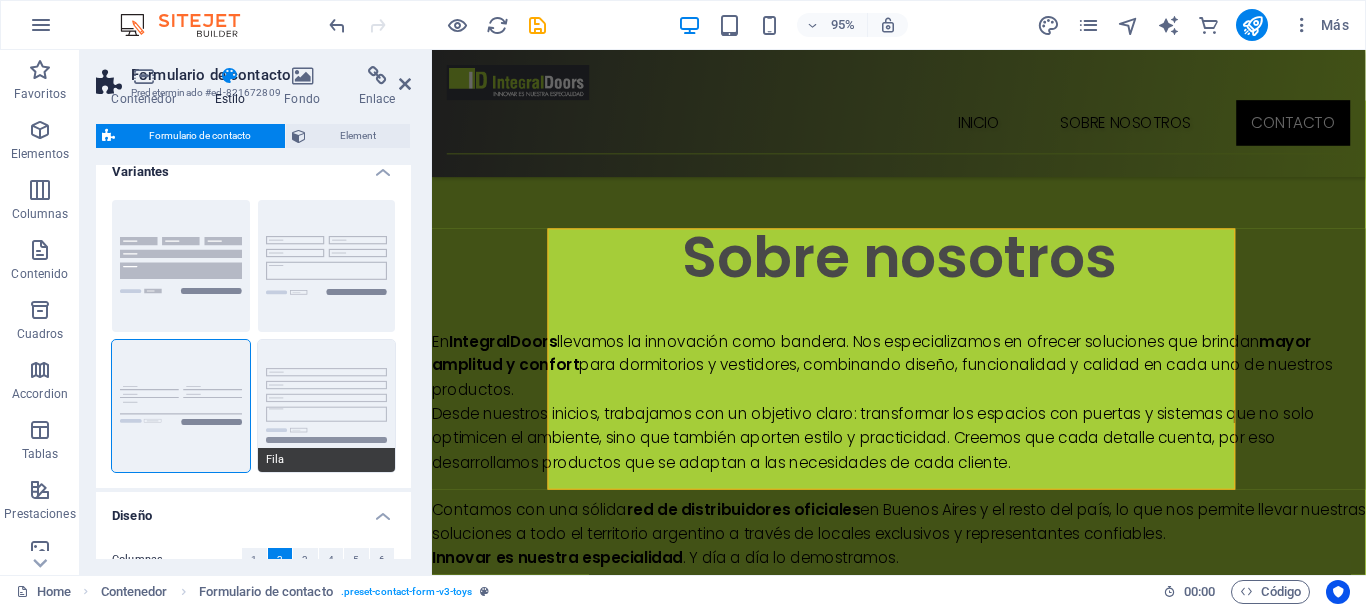scroll, scrollTop: 2211, scrollLeft: 0, axis: vertical 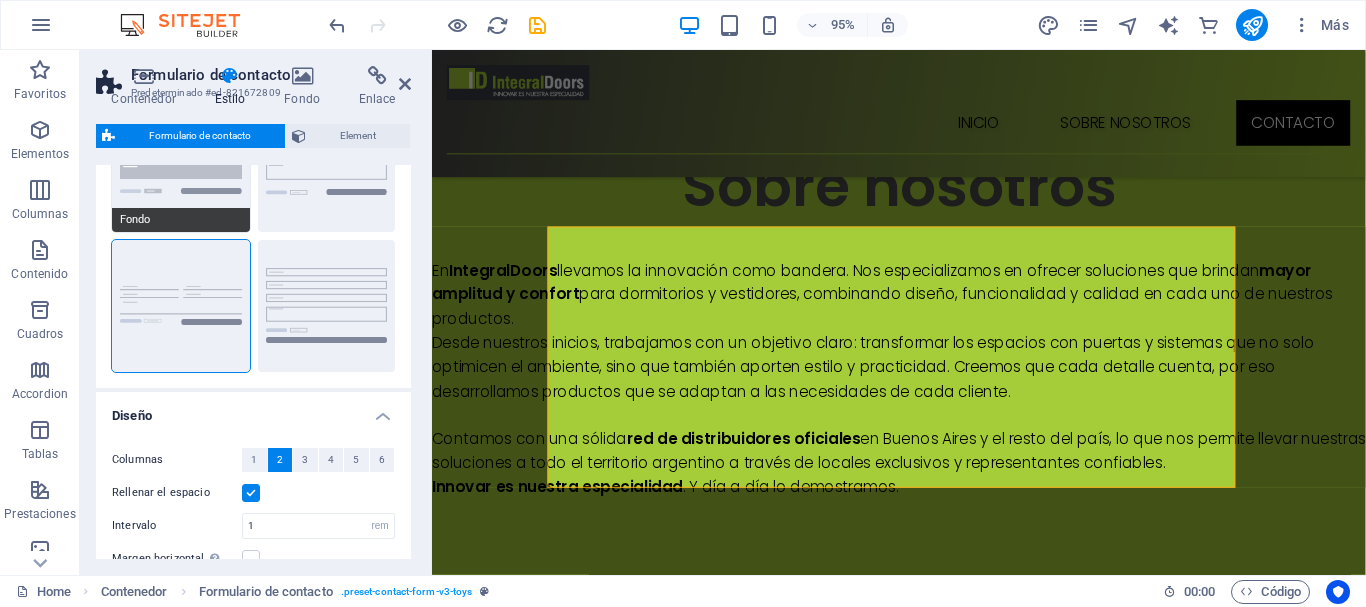 click on "Fondo" at bounding box center (181, 166) 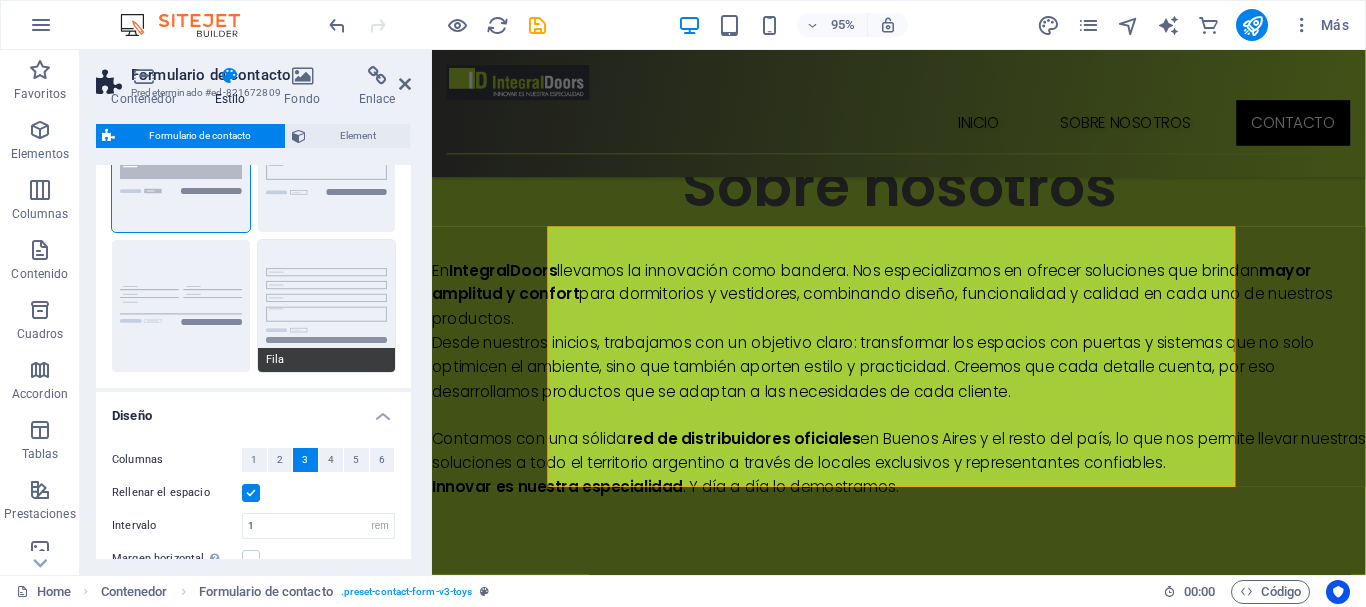 scroll, scrollTop: 17, scrollLeft: 0, axis: vertical 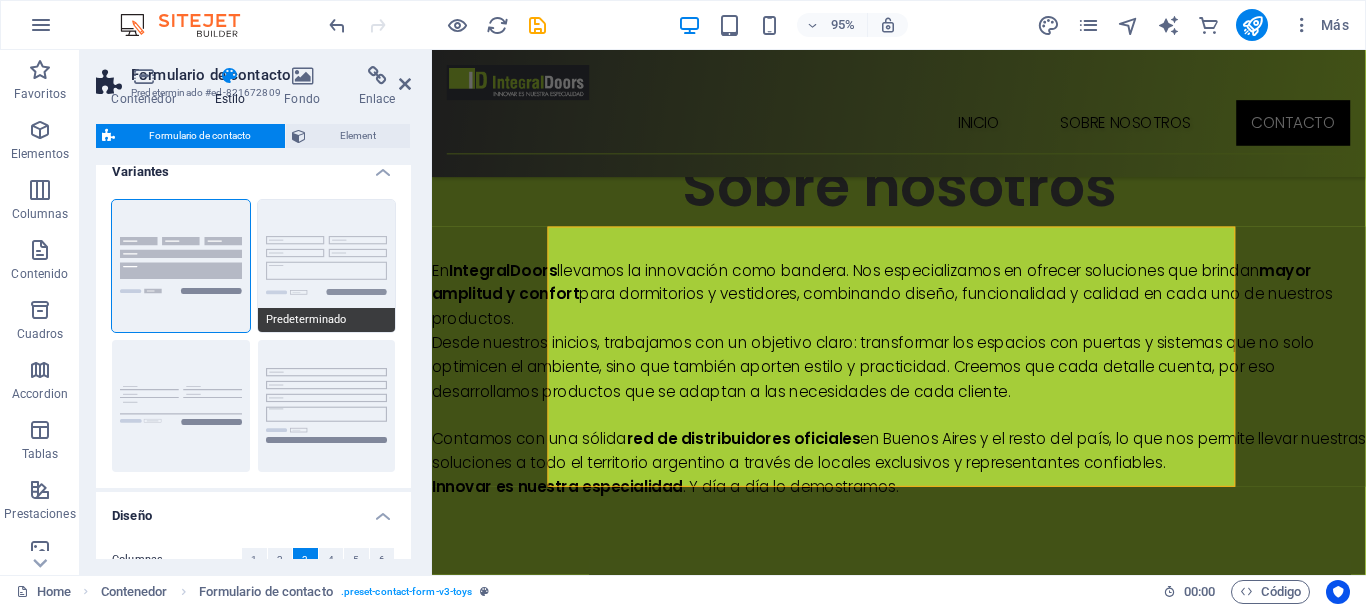 click on "Predeterminado" at bounding box center (327, 266) 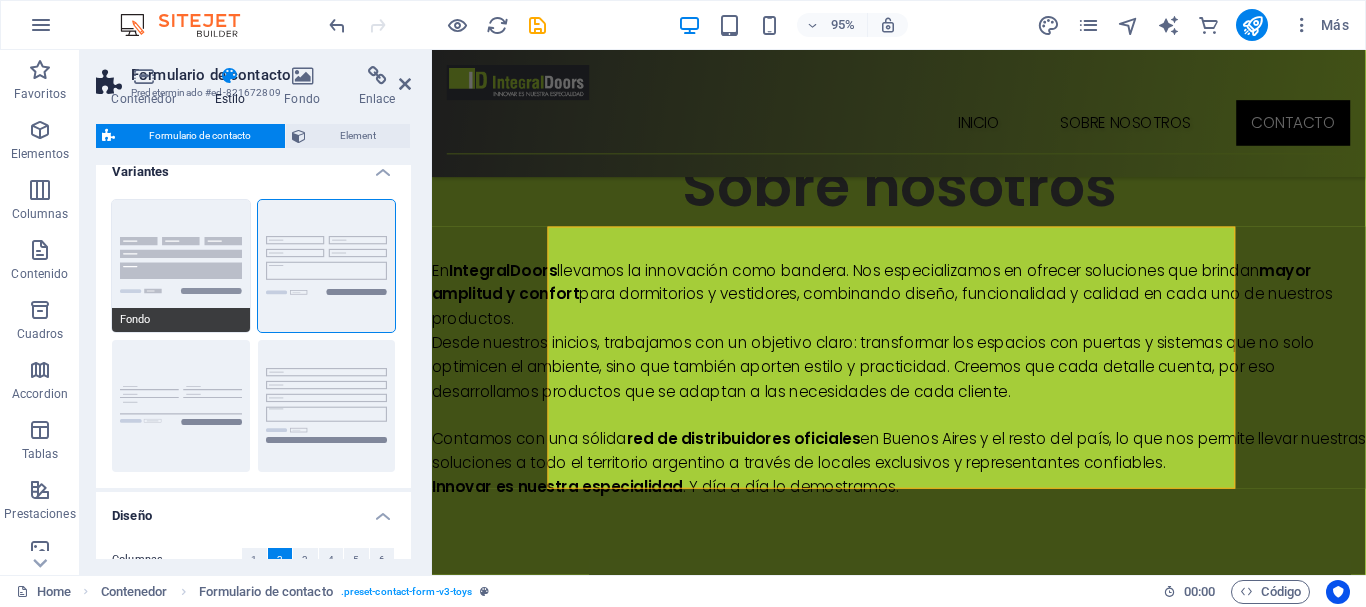click on "Fondo" at bounding box center [181, 266] 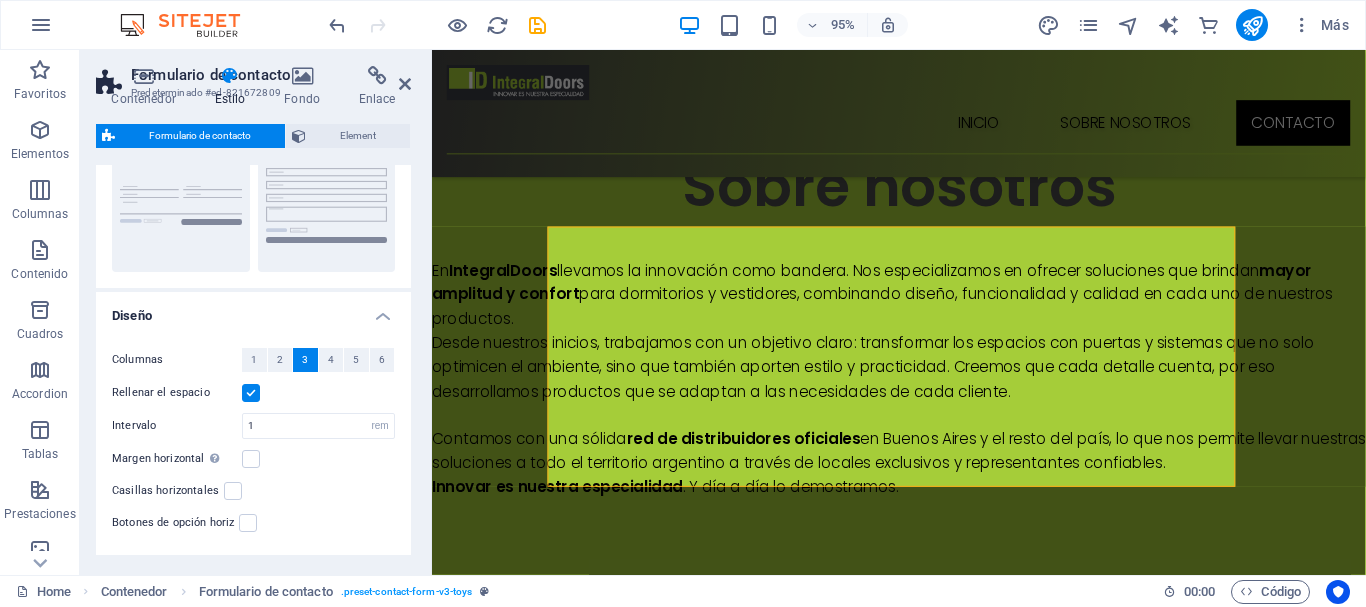 scroll, scrollTop: 517, scrollLeft: 0, axis: vertical 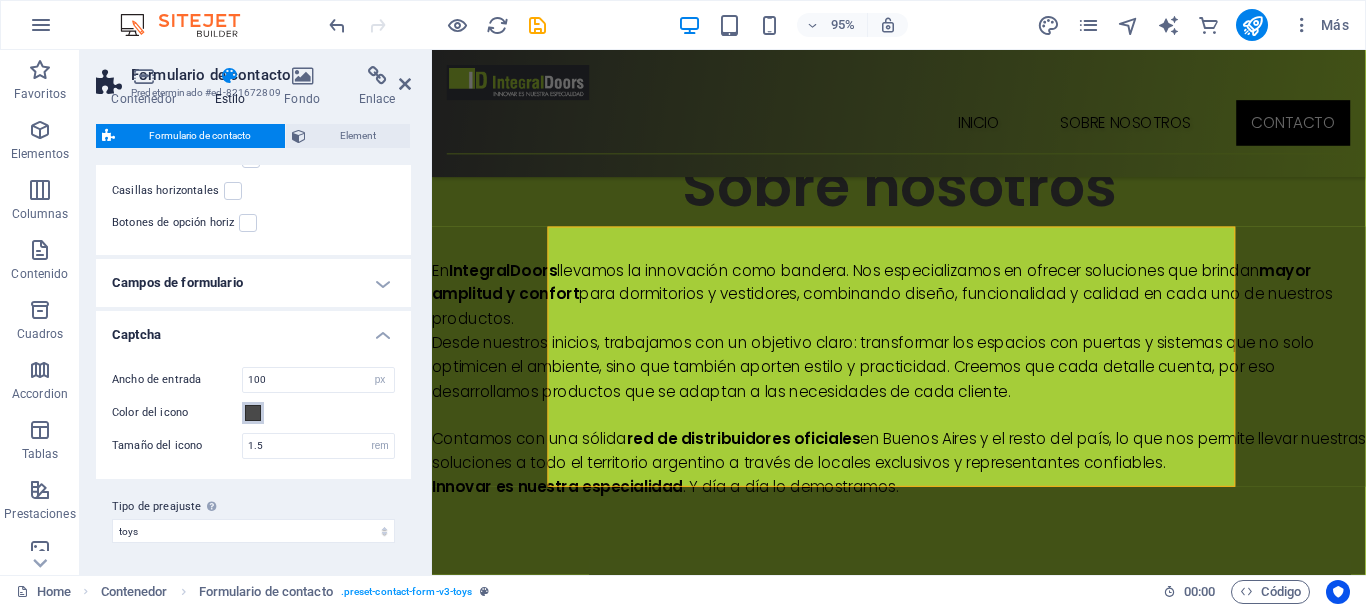 click at bounding box center [253, 413] 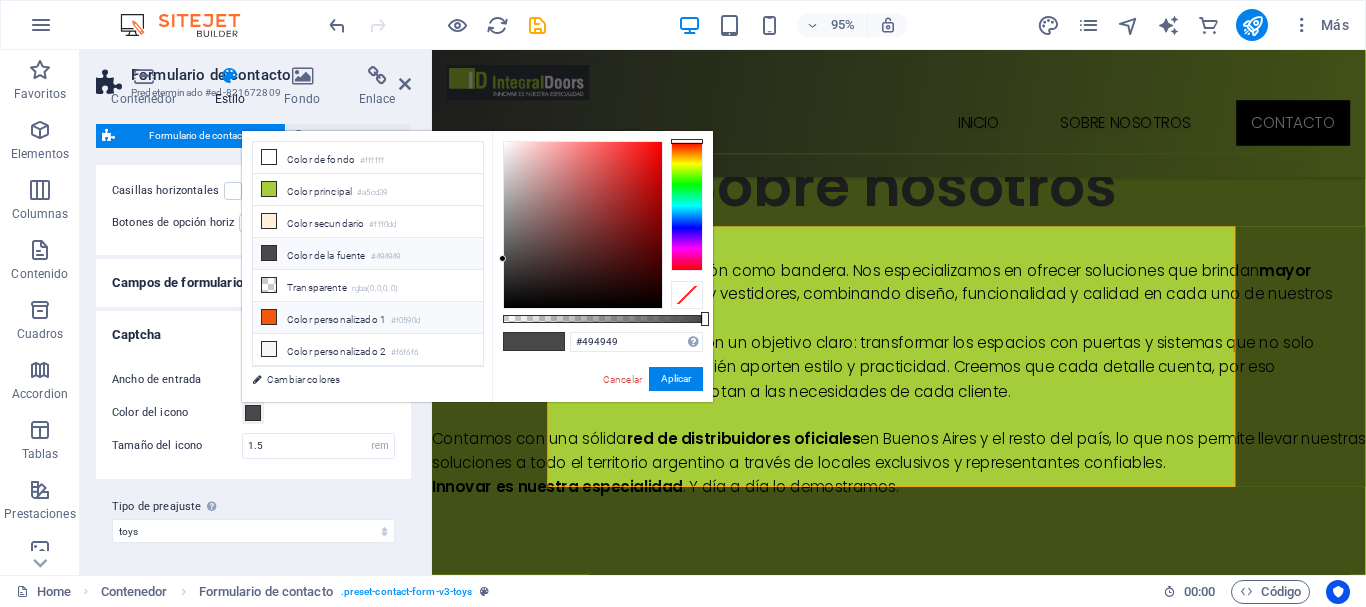 click at bounding box center (269, 317) 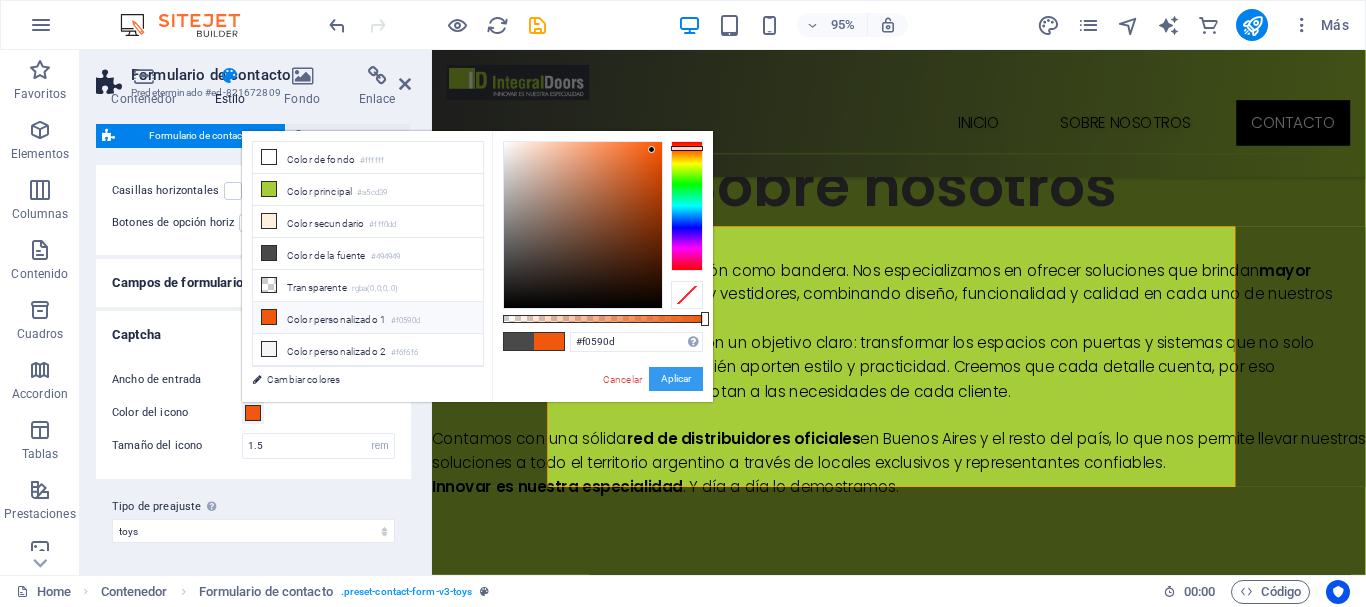 click on "Aplicar" at bounding box center (676, 379) 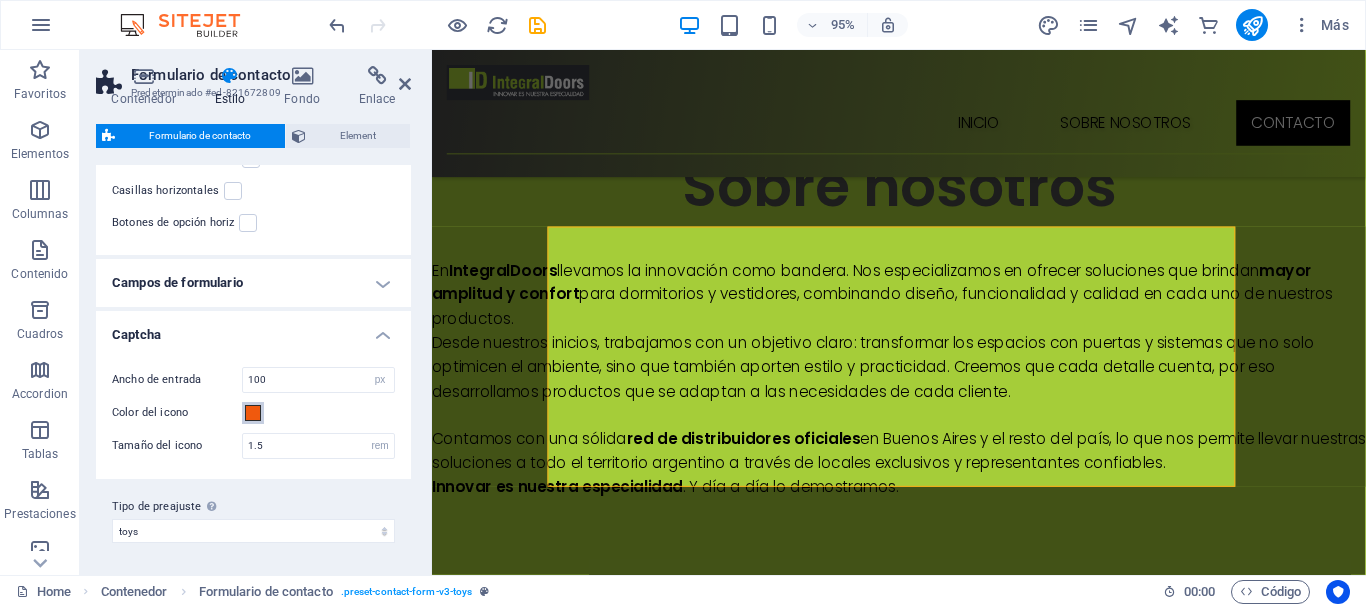 click at bounding box center [253, 413] 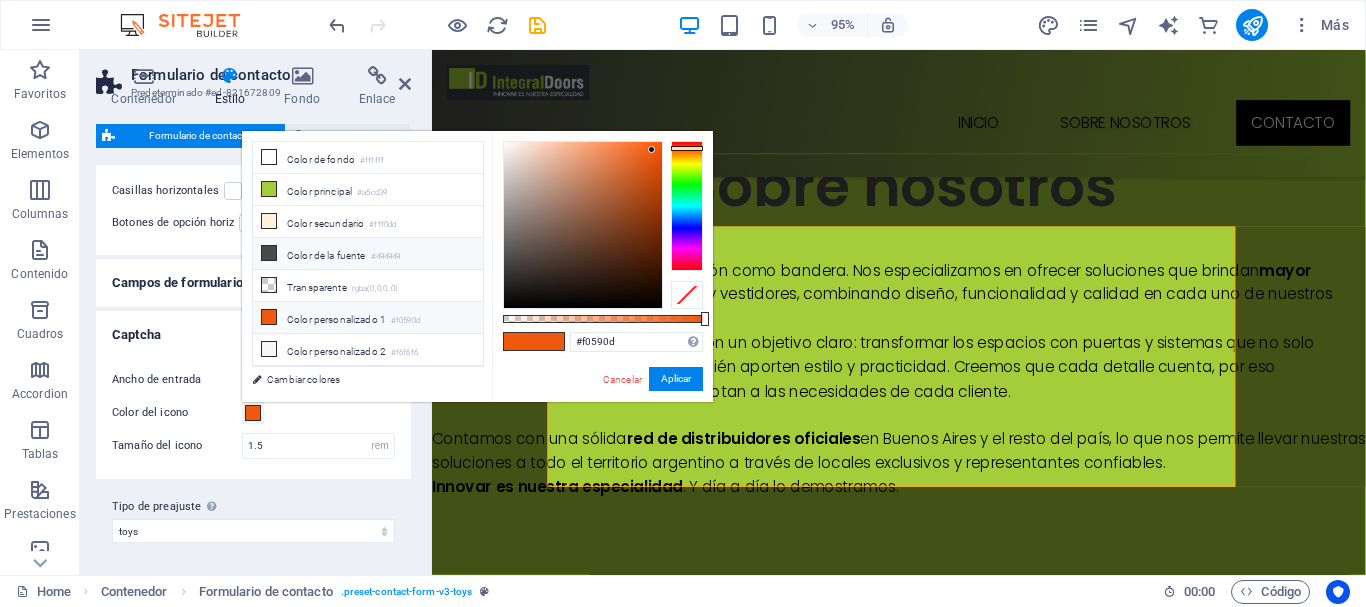 click at bounding box center (269, 253) 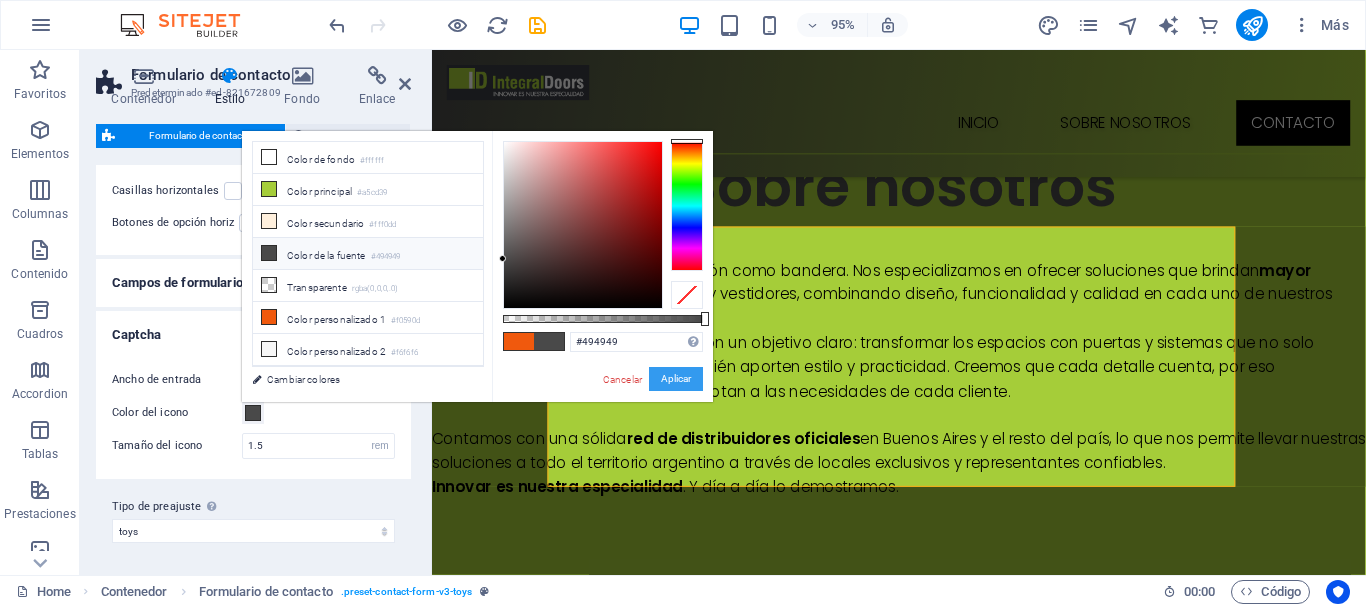 click on "Aplicar" at bounding box center [676, 379] 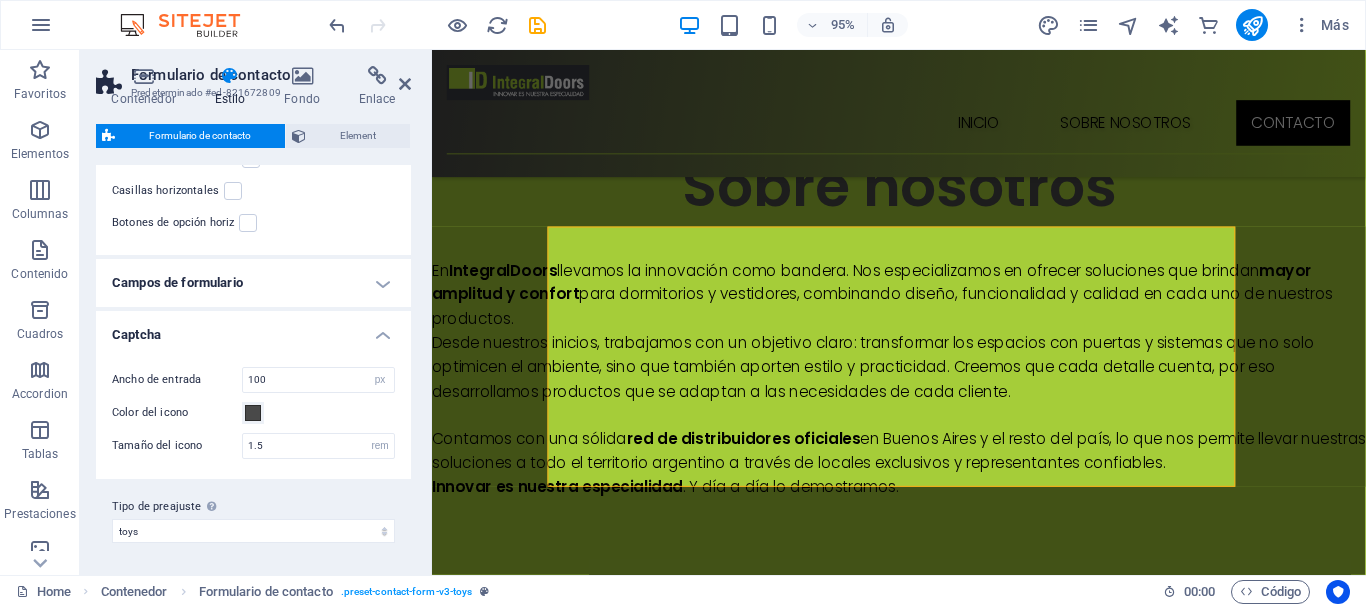 click on "Color del icono" at bounding box center [253, 413] 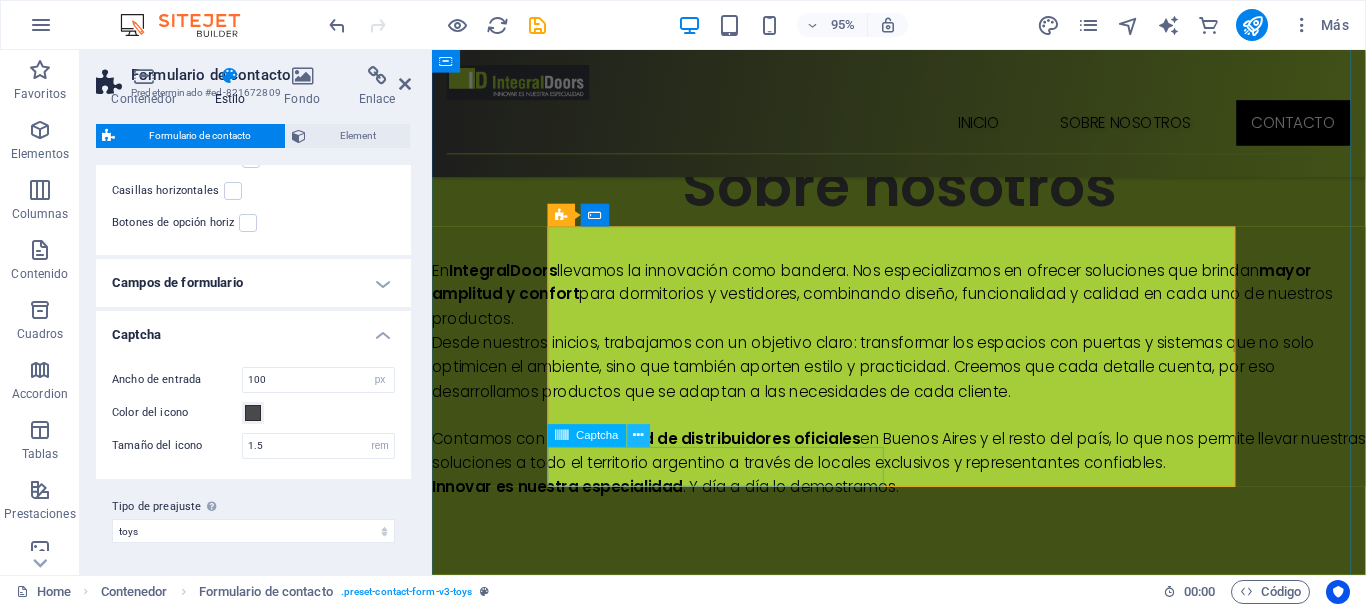click at bounding box center (639, 436) 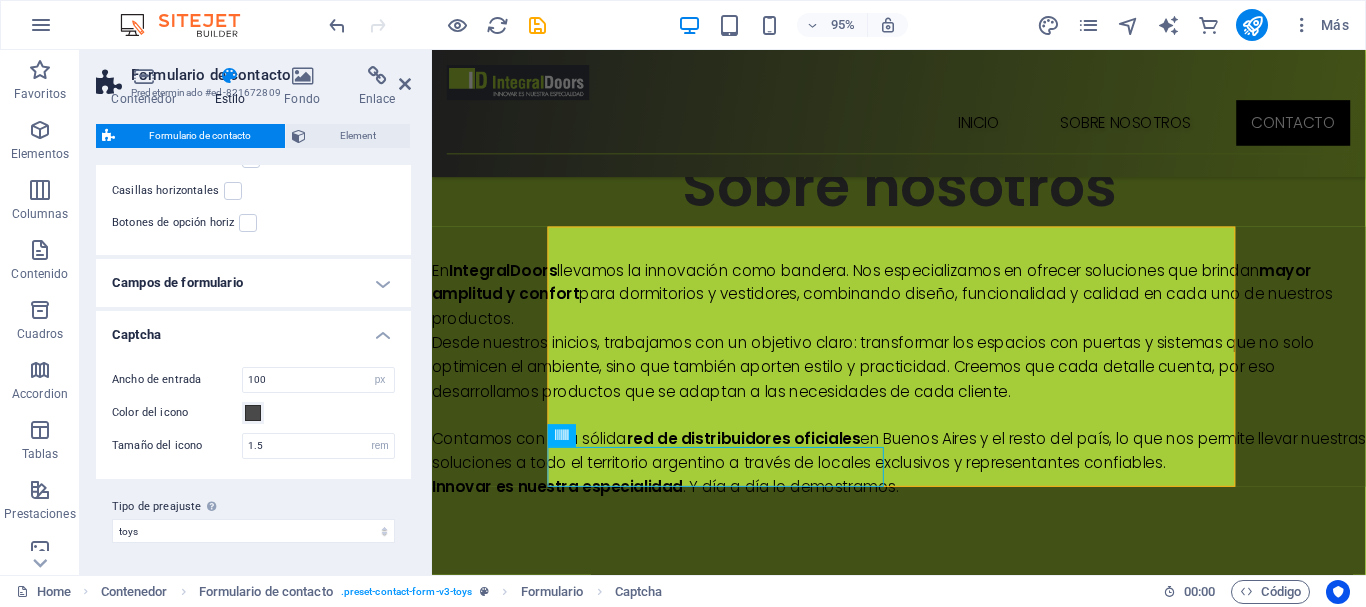 drag, startPoint x: 90, startPoint y: 22, endPoint x: 230, endPoint y: 23, distance: 140.00357 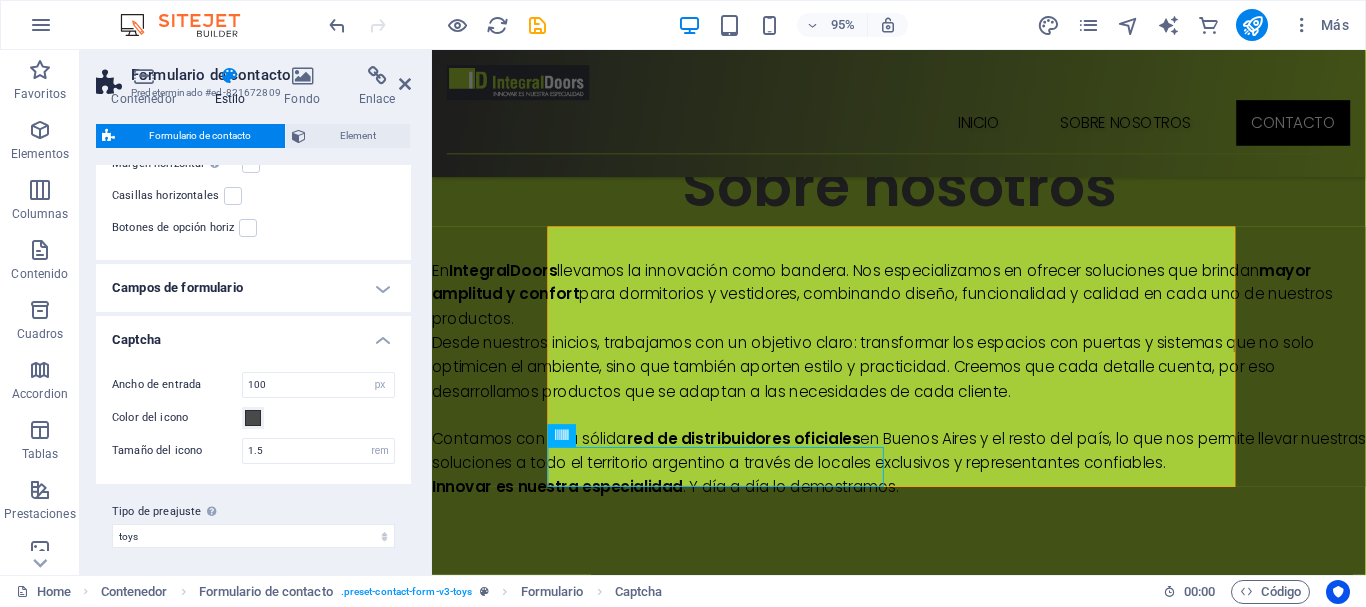 scroll, scrollTop: 517, scrollLeft: 0, axis: vertical 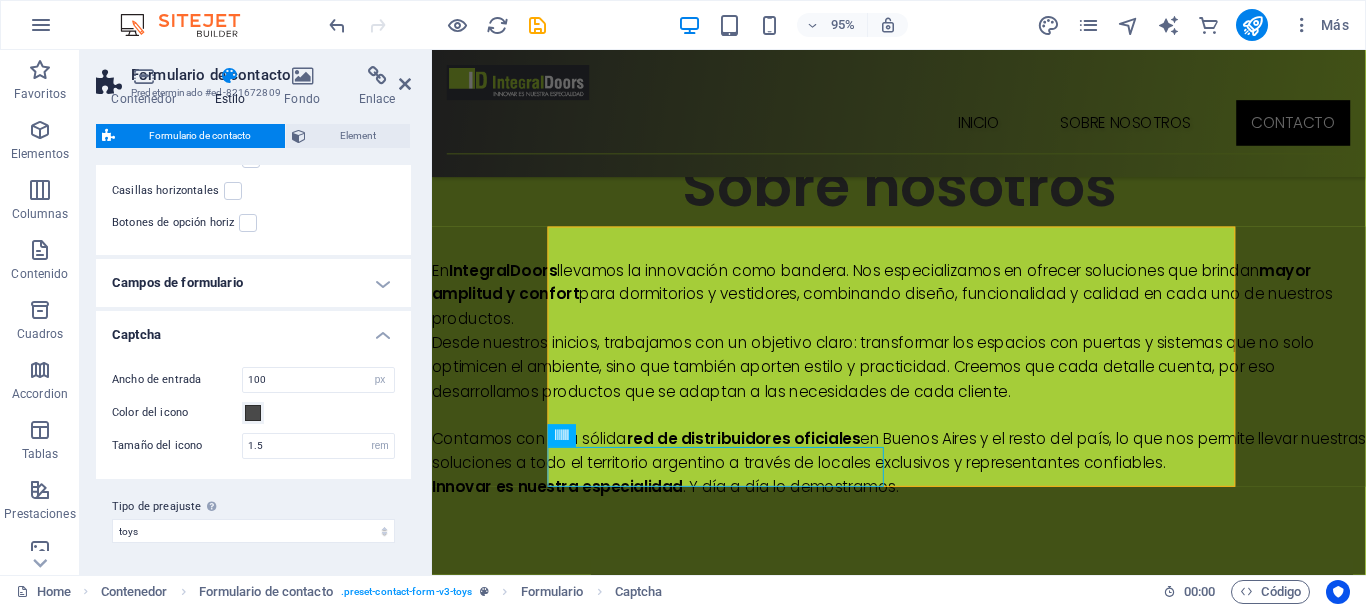 click on "Captcha" at bounding box center [253, 329] 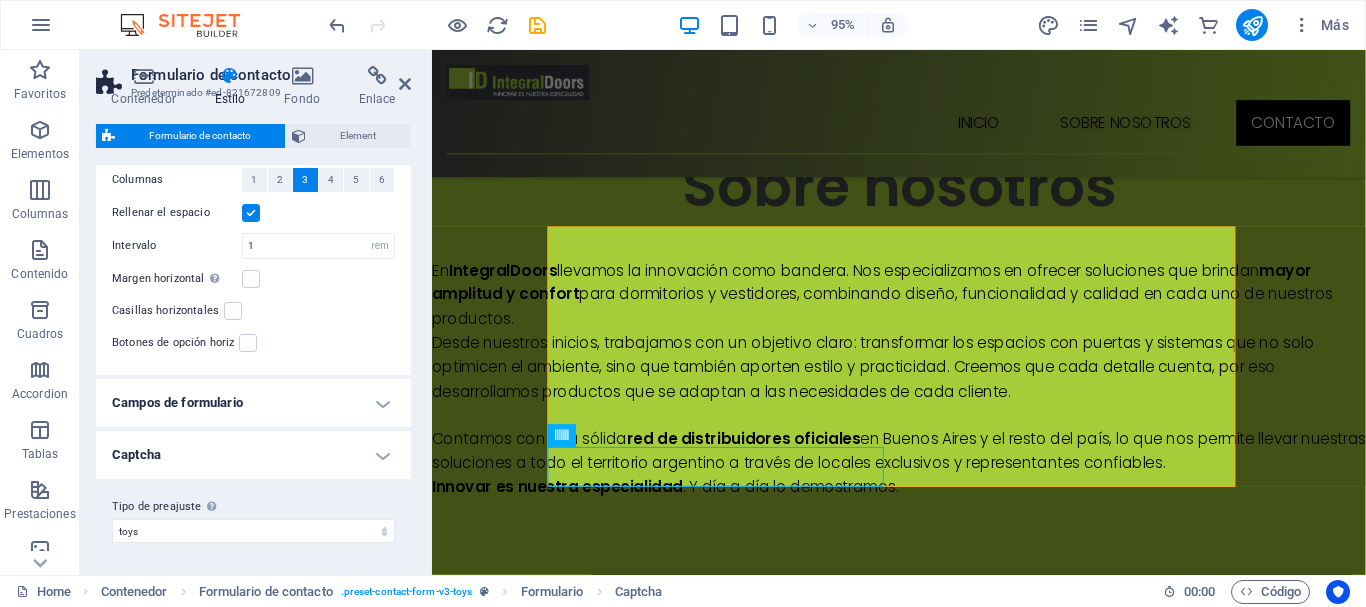 scroll, scrollTop: 397, scrollLeft: 0, axis: vertical 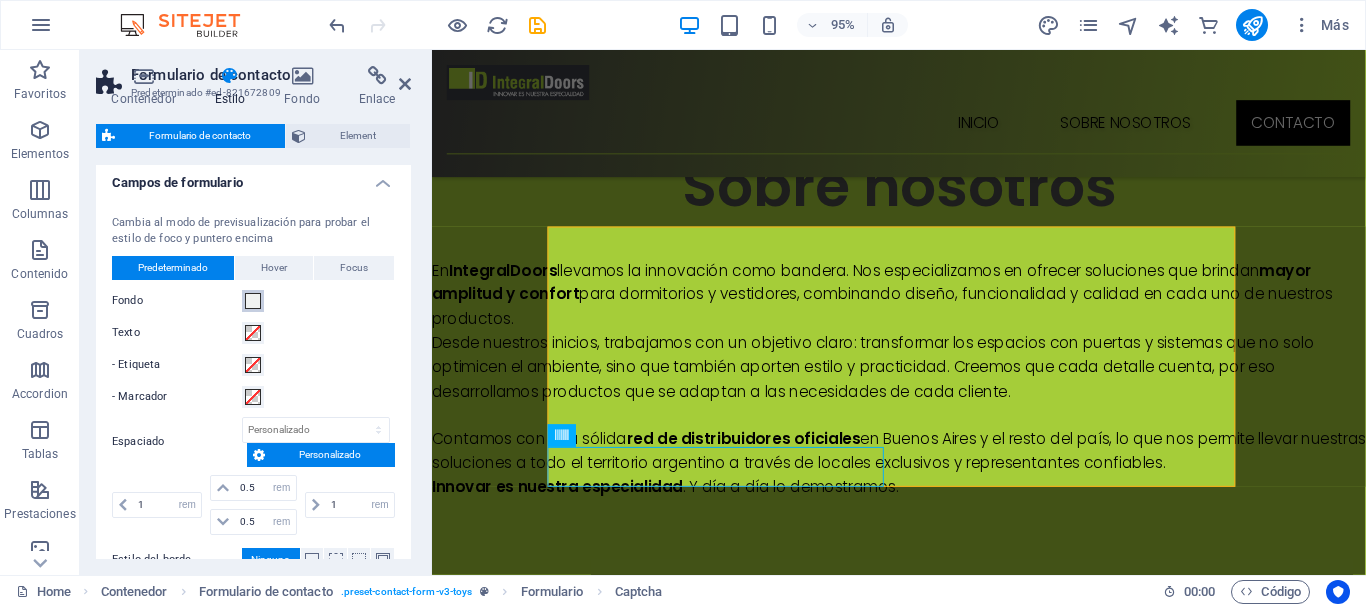 click at bounding box center (253, 301) 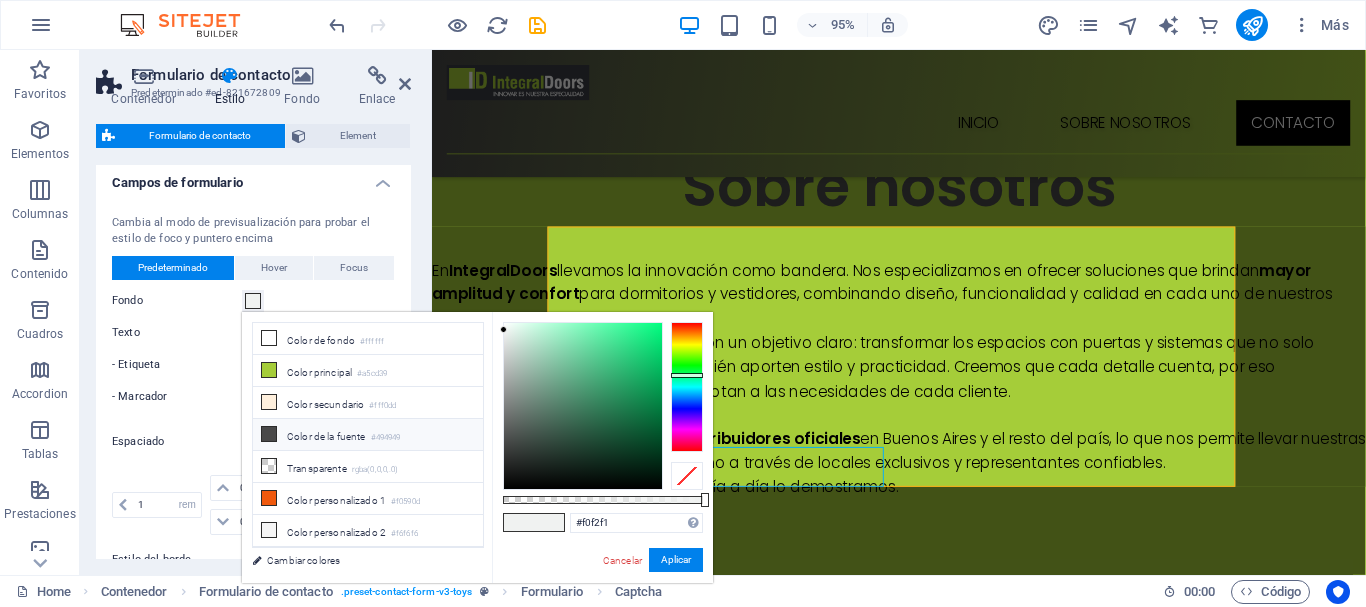 click at bounding box center (269, 434) 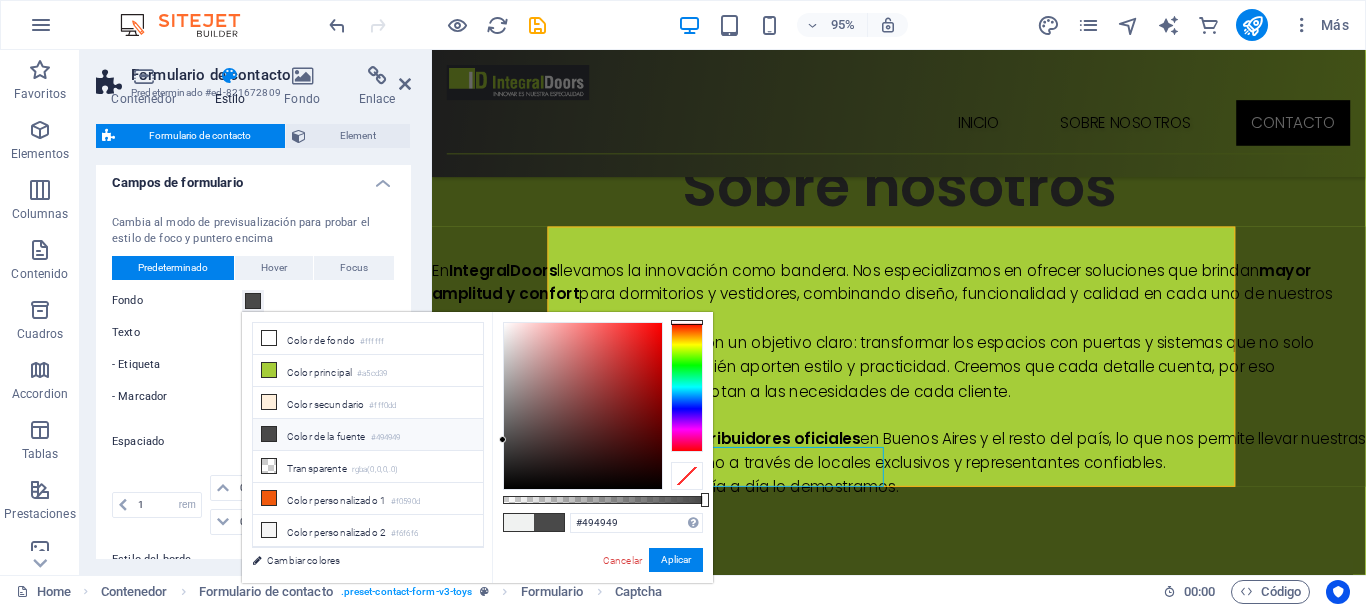 click on "Fondo" at bounding box center [253, 301] 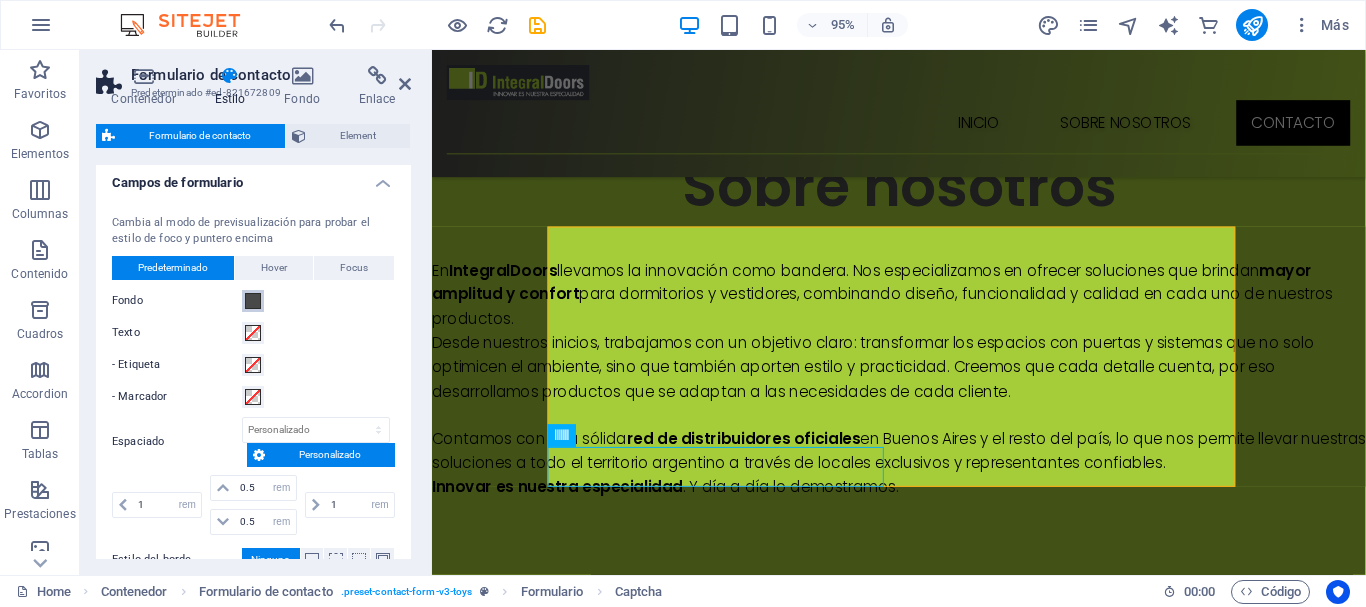 click at bounding box center (253, 301) 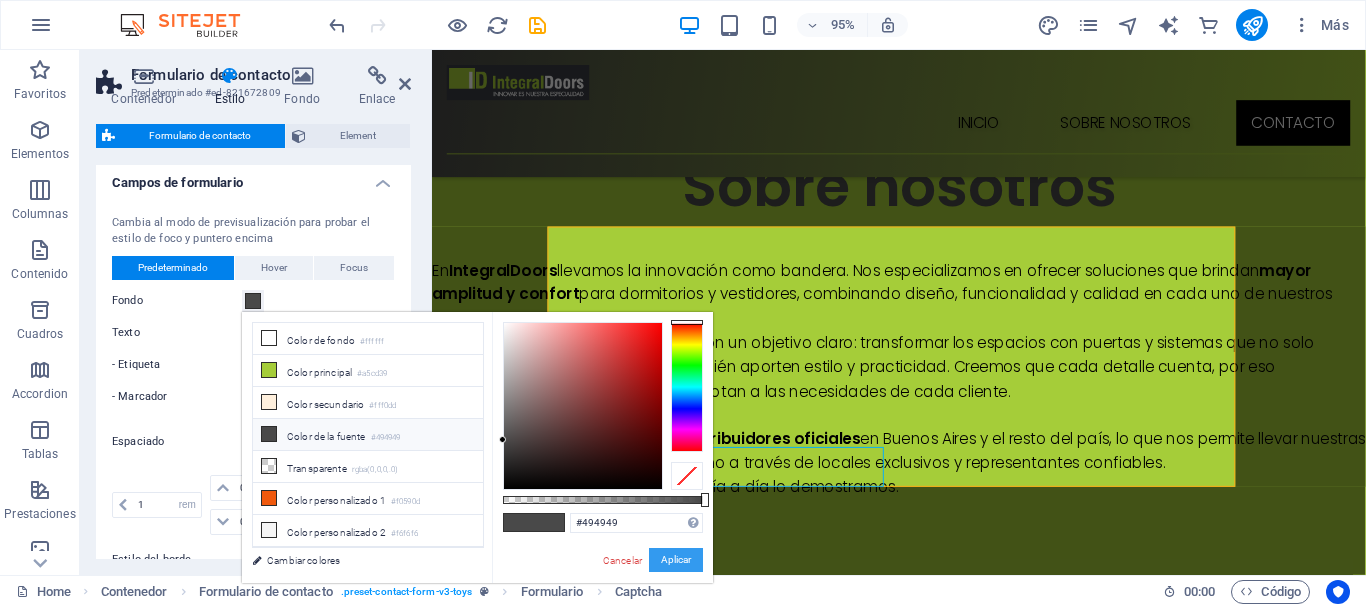 click on "Aplicar" at bounding box center [676, 560] 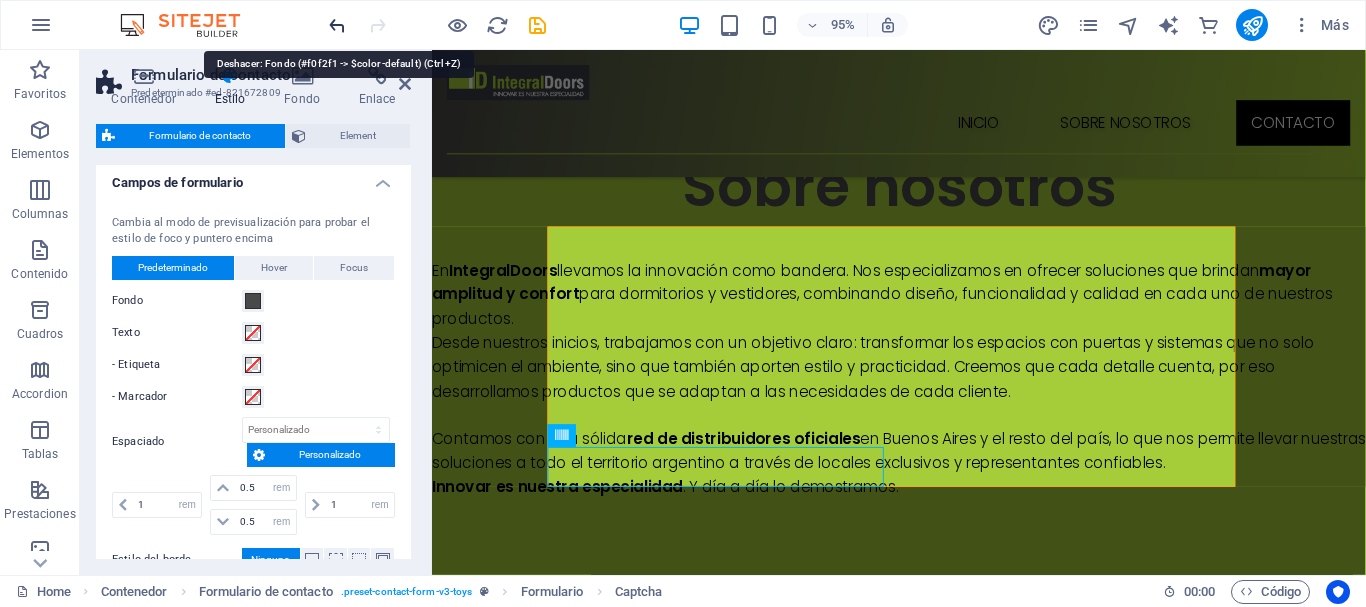 click at bounding box center (337, 25) 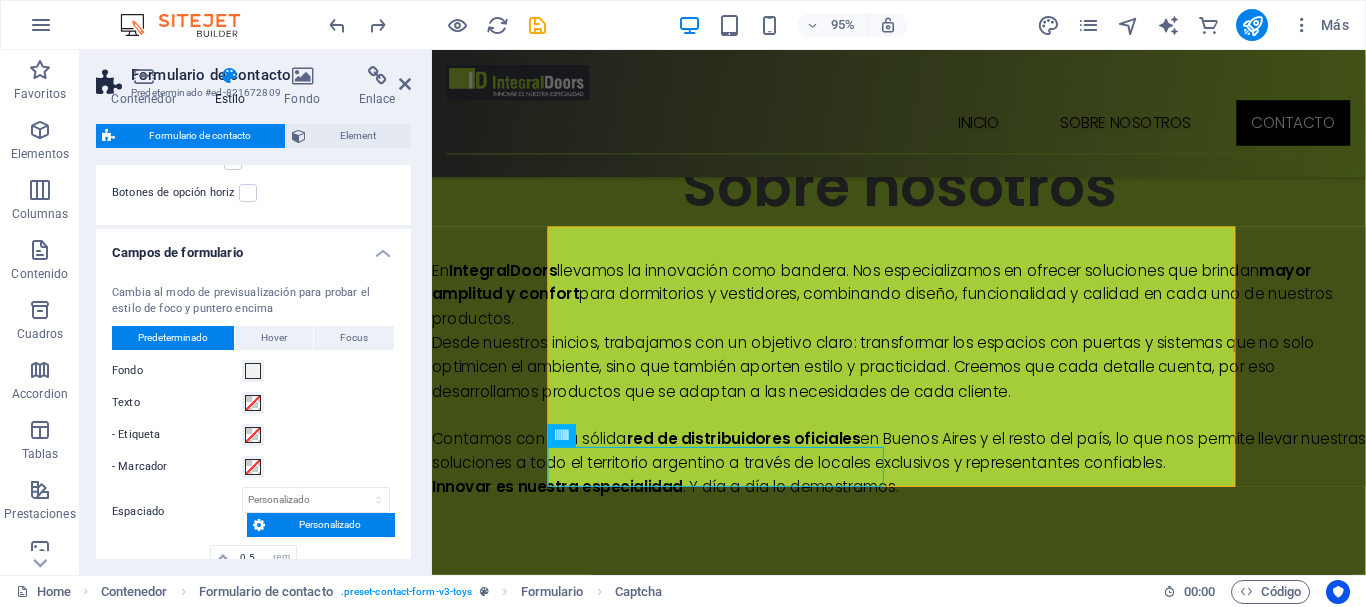 scroll, scrollTop: 517, scrollLeft: 0, axis: vertical 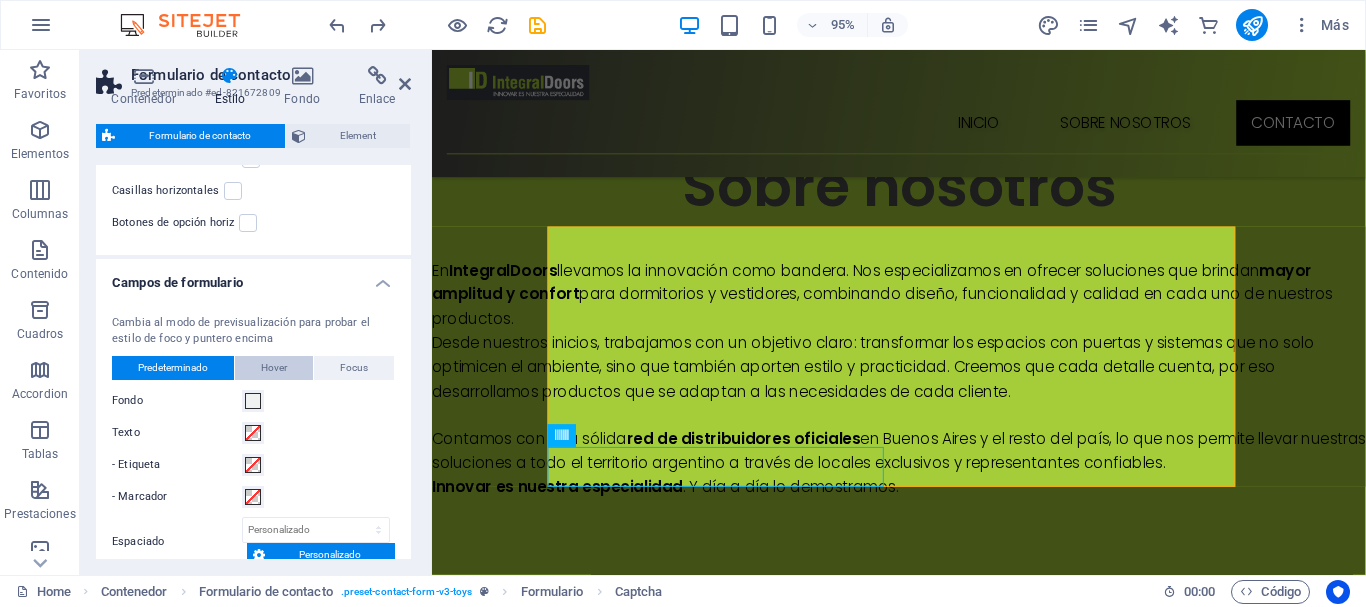 click on "Hover" at bounding box center (274, 368) 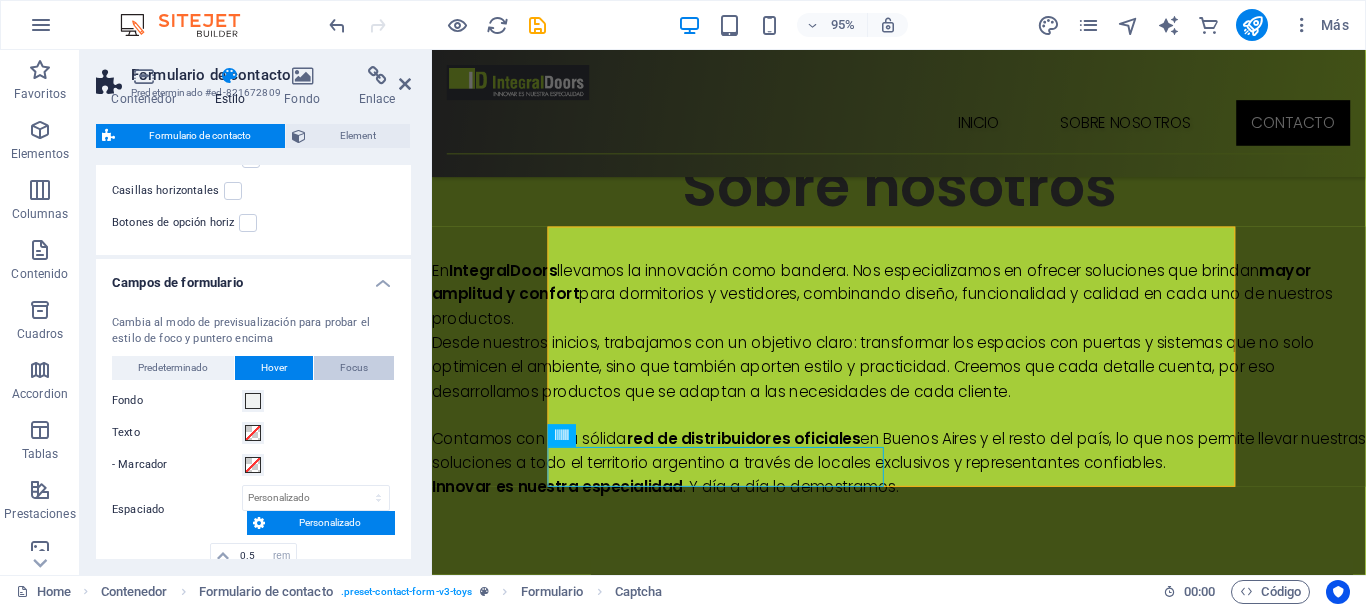 click on "Focus" at bounding box center [354, 368] 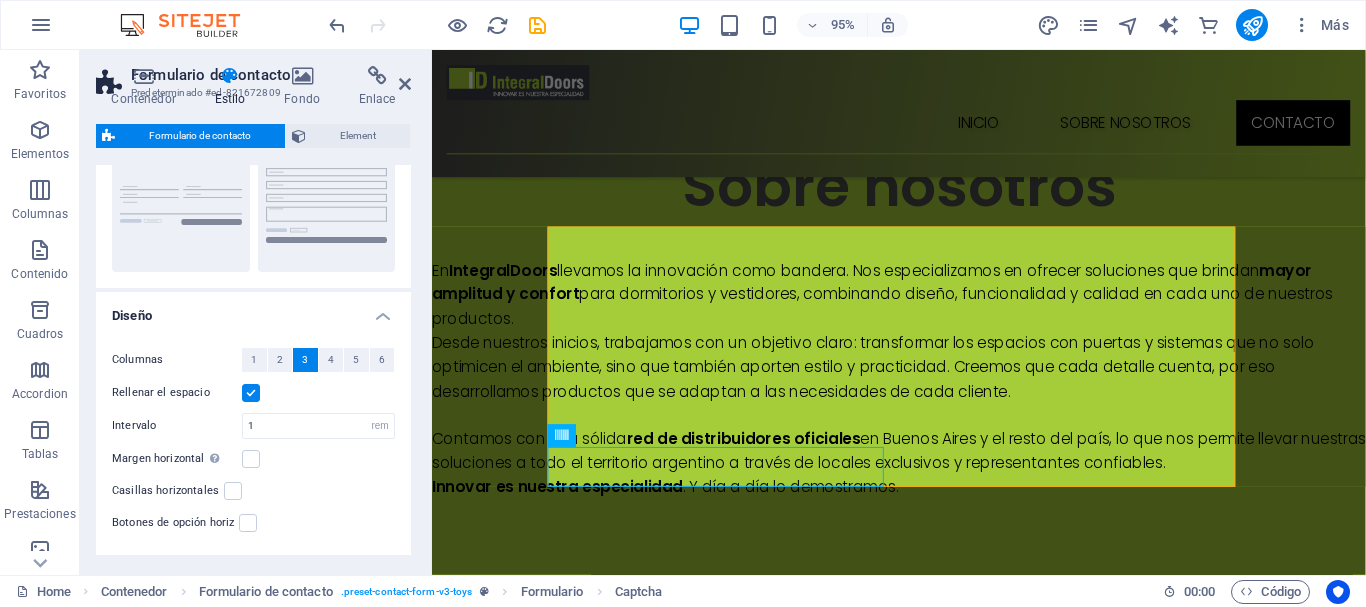 scroll, scrollTop: 117, scrollLeft: 0, axis: vertical 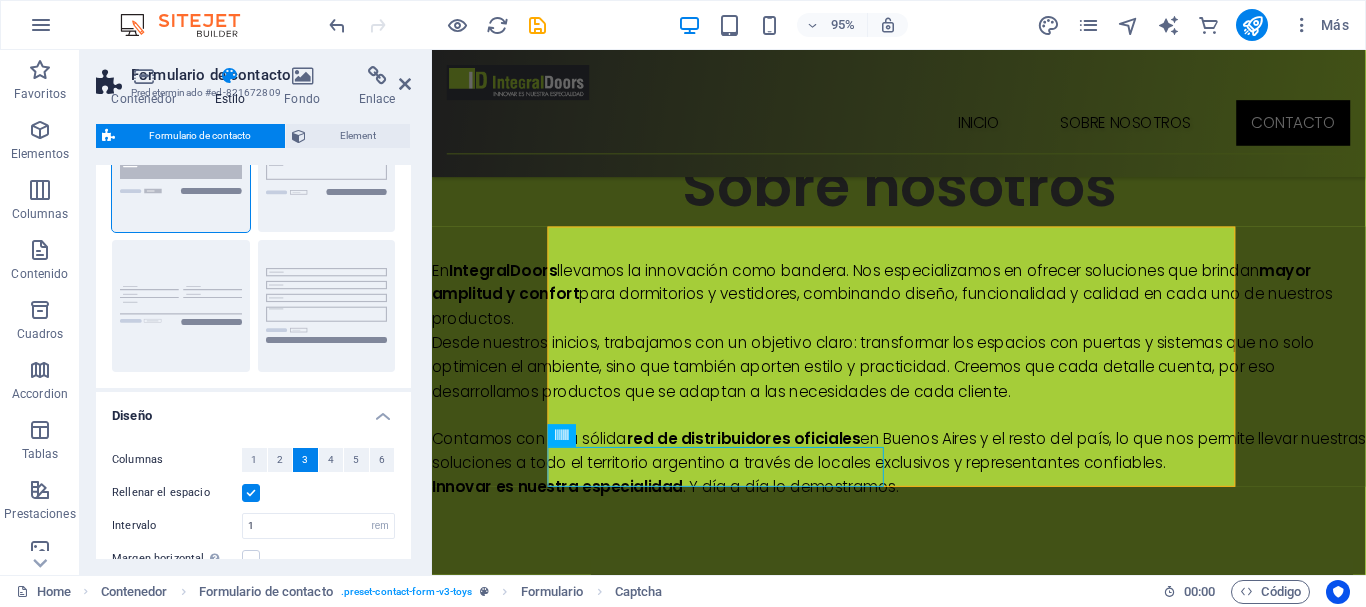 click on "Diseño" at bounding box center (253, 410) 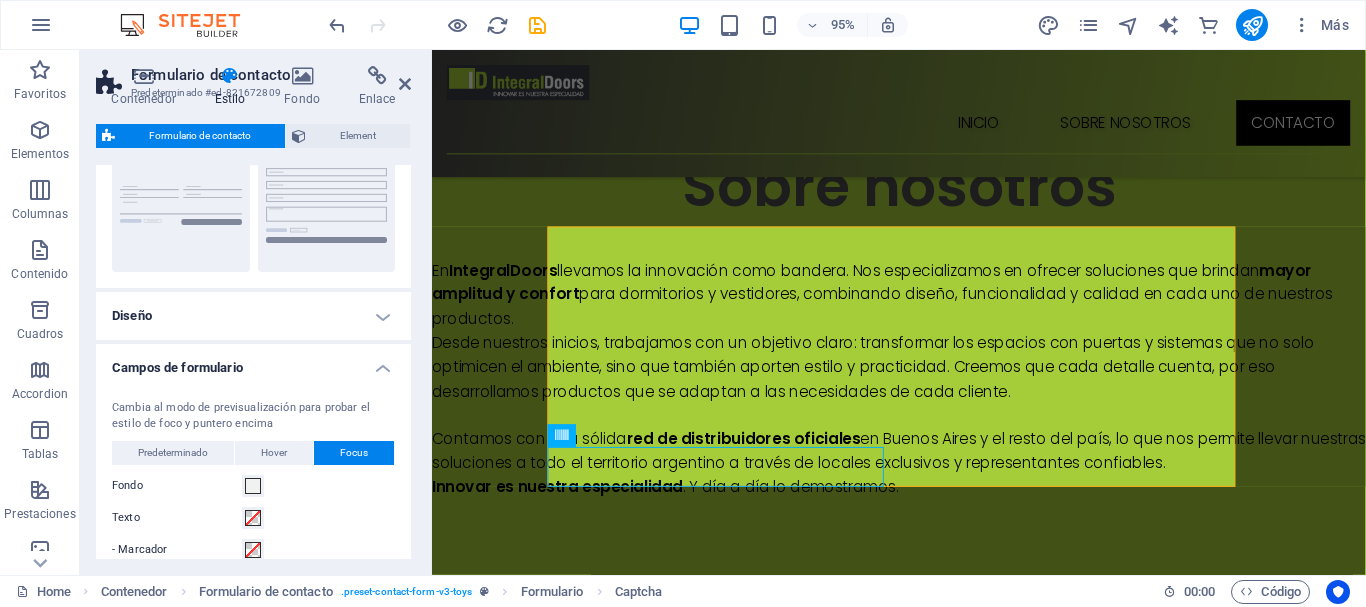 click on "Campos de formulario" at bounding box center (253, 362) 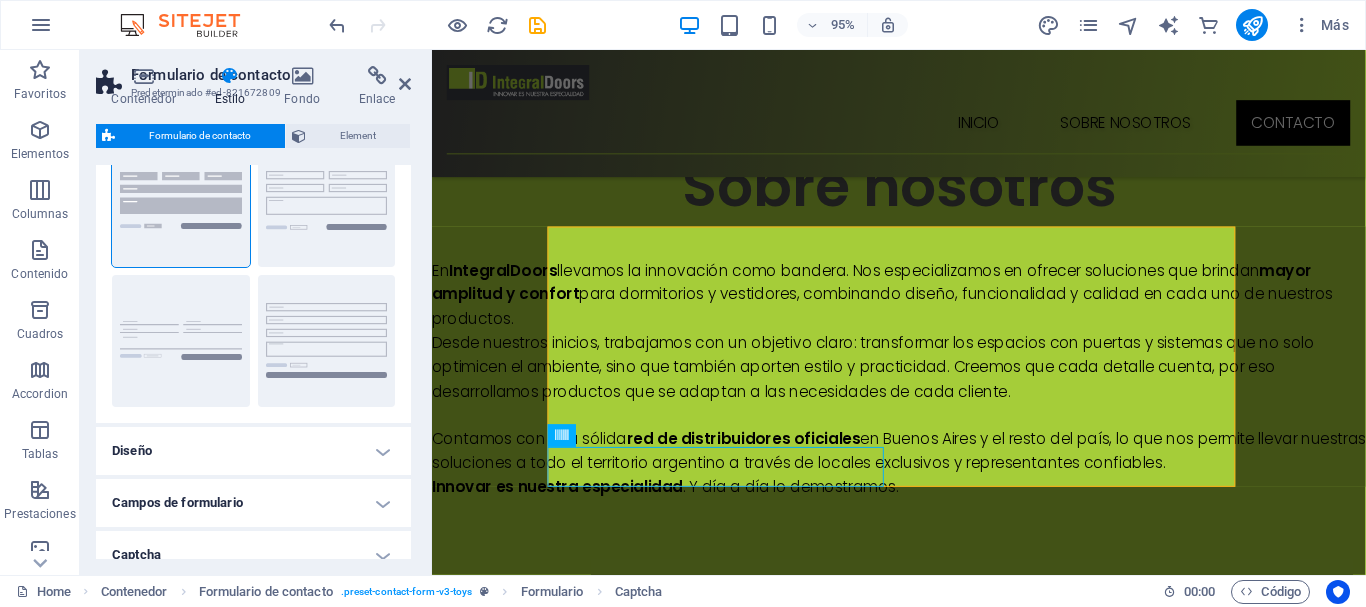 scroll, scrollTop: 0, scrollLeft: 0, axis: both 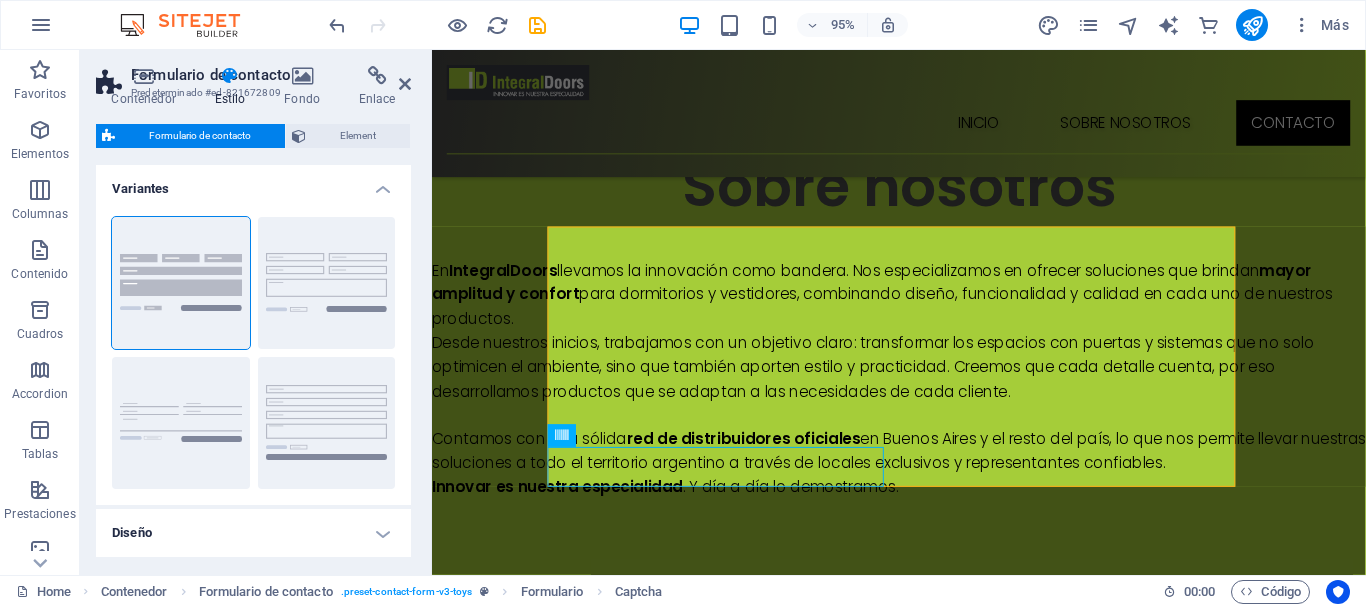 click on "Variantes" at bounding box center (253, 183) 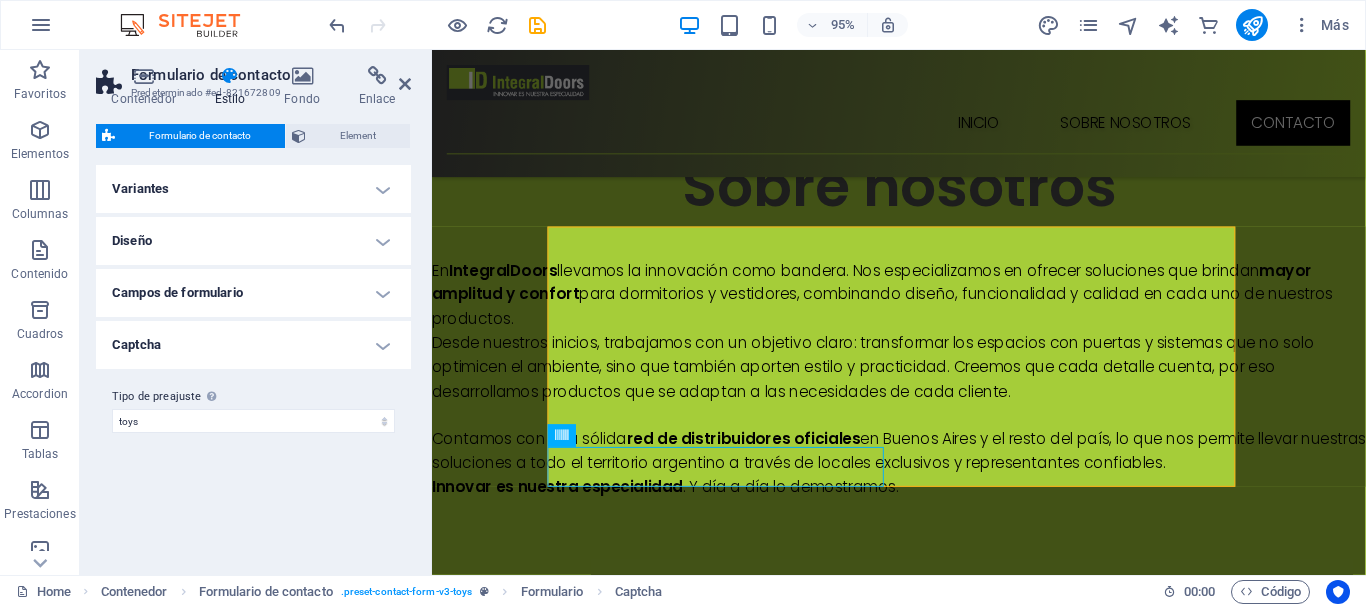 click on "Captcha" at bounding box center (253, 345) 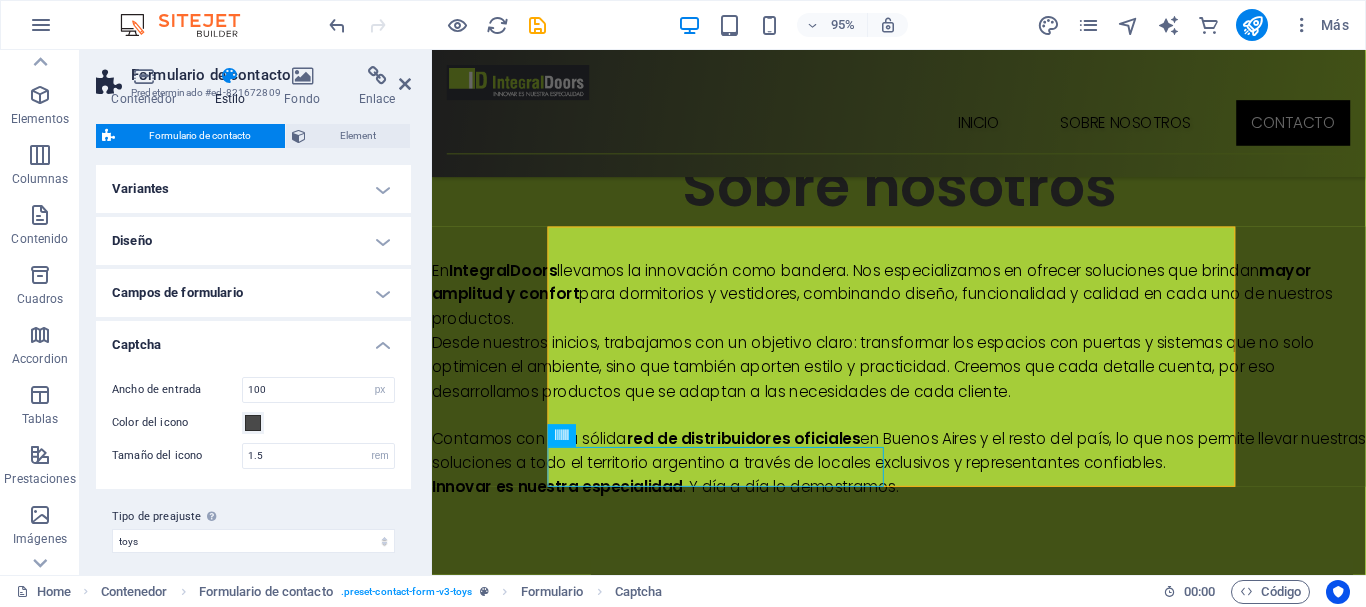 scroll, scrollTop: 0, scrollLeft: 0, axis: both 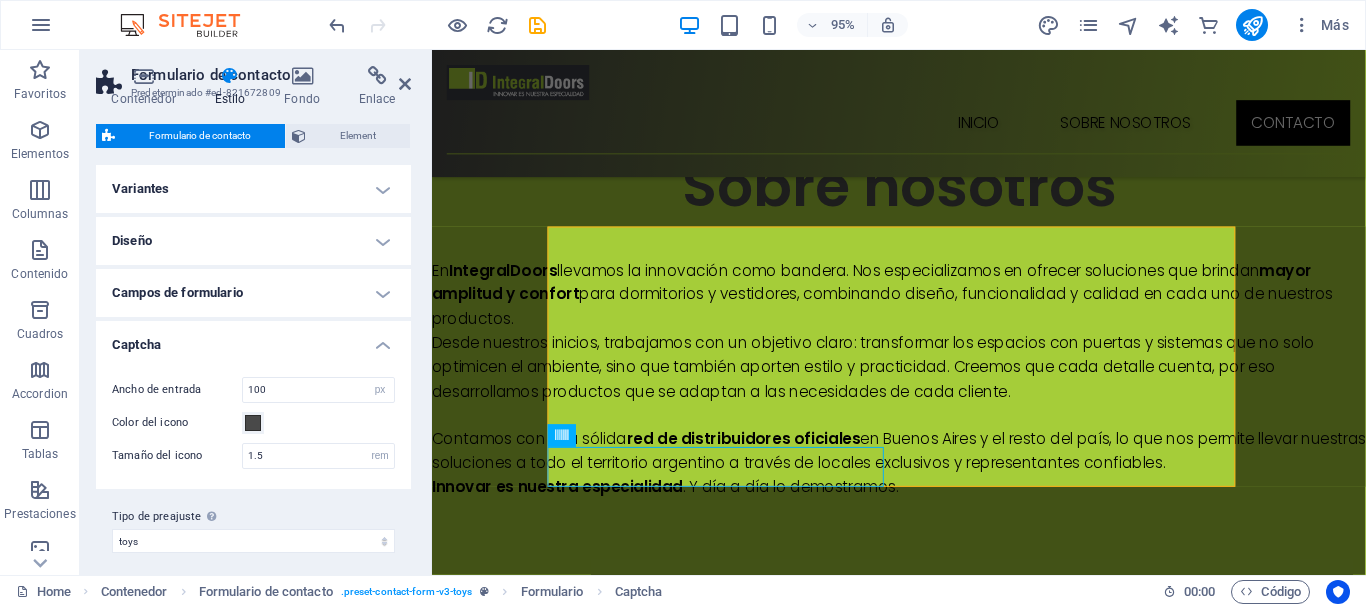 click on "Captcha" at bounding box center (253, 339) 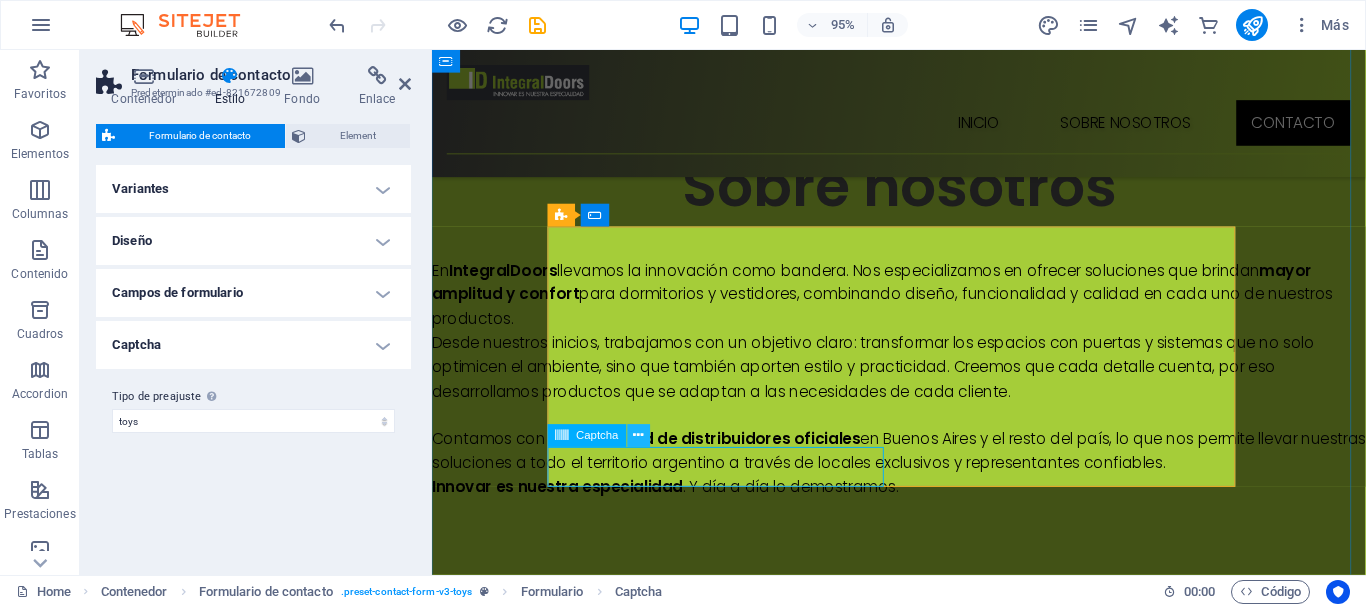 click at bounding box center [639, 436] 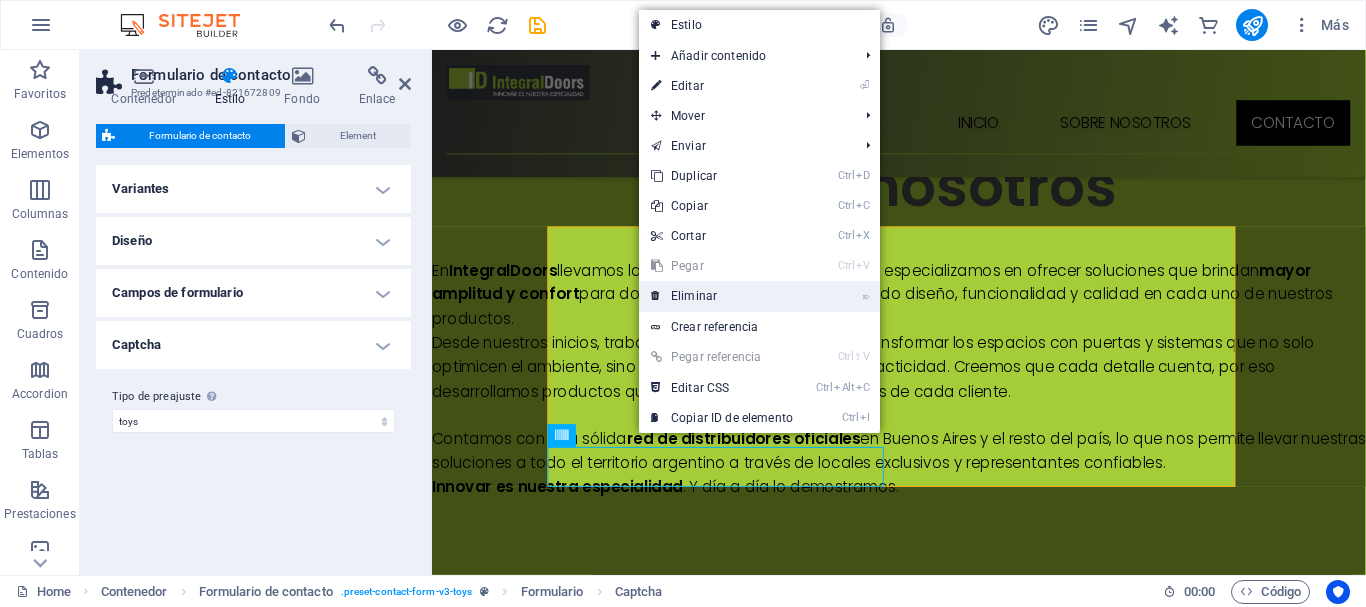click on "⌦  Eliminar" at bounding box center (722, 296) 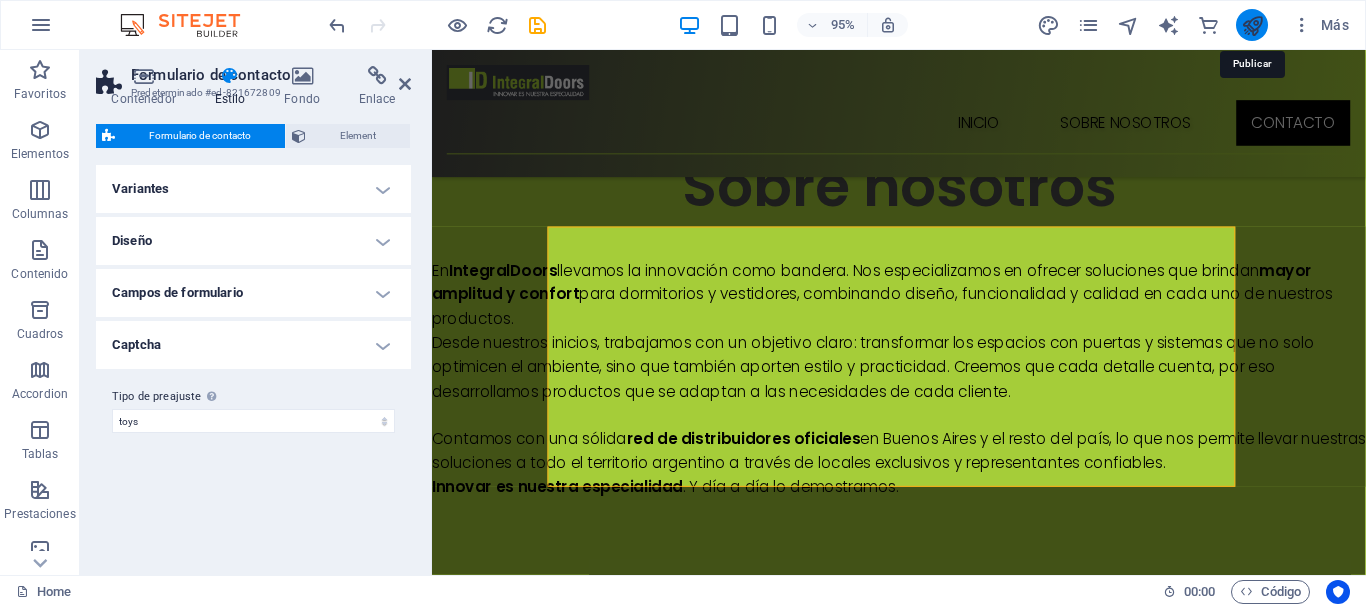 click at bounding box center [1252, 25] 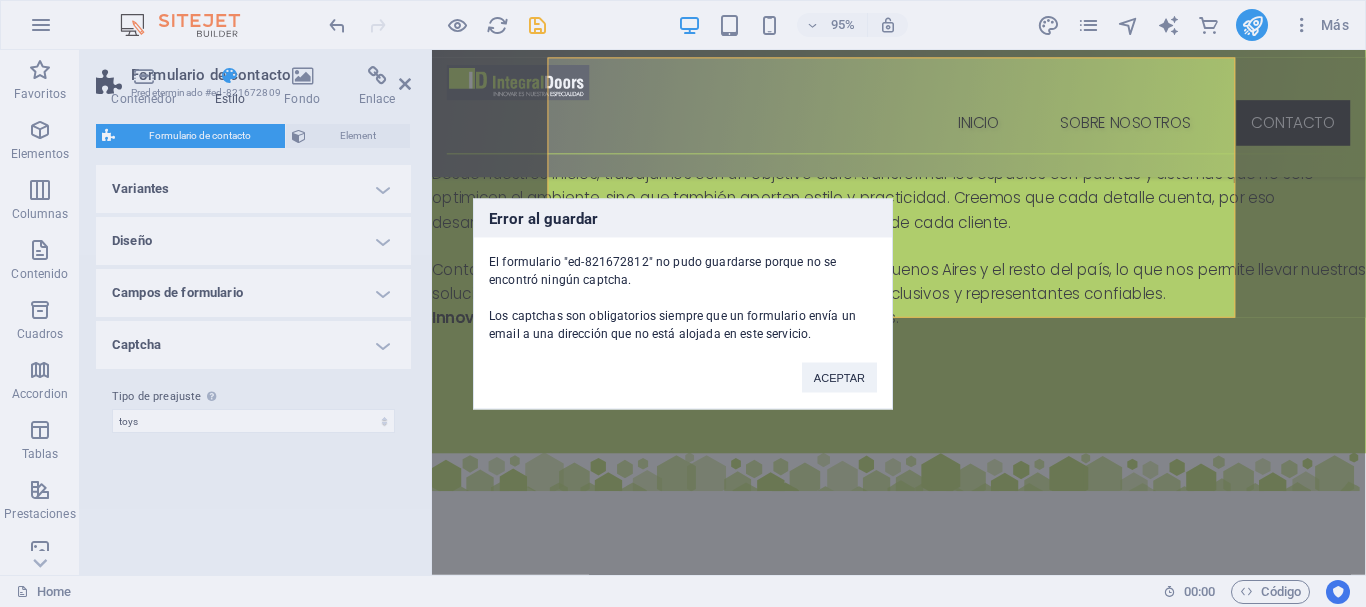 drag, startPoint x: 481, startPoint y: 215, endPoint x: 714, endPoint y: 319, distance: 255.15681 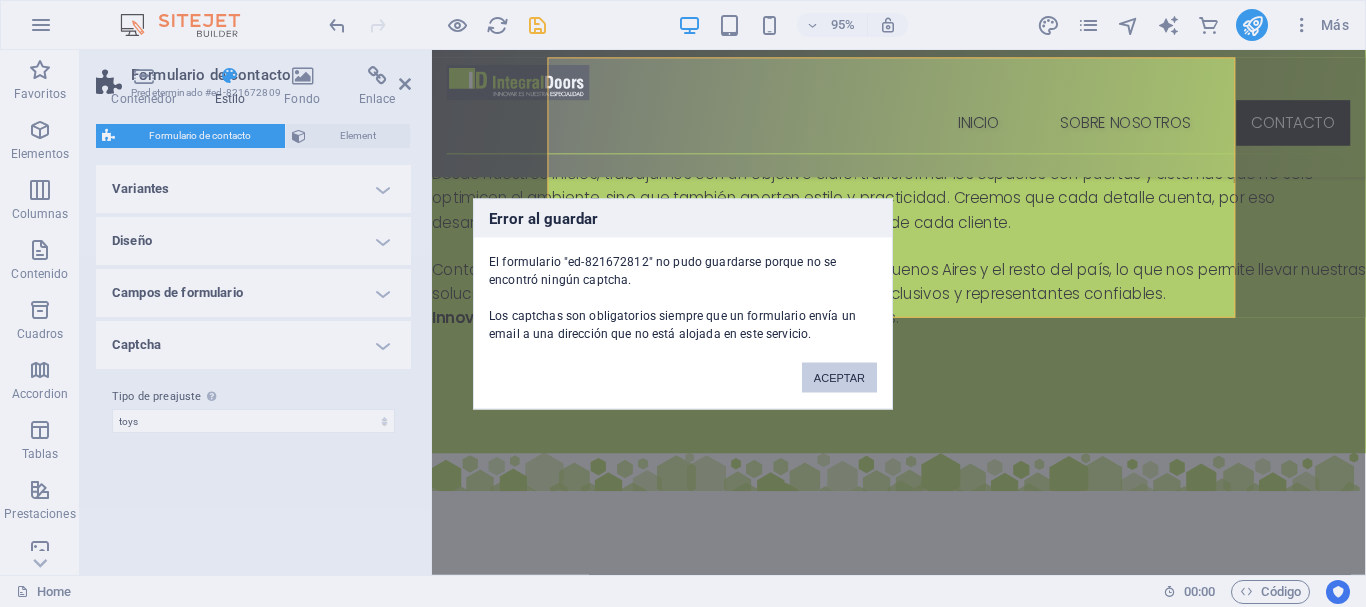 click on "ACEPTAR" at bounding box center [839, 377] 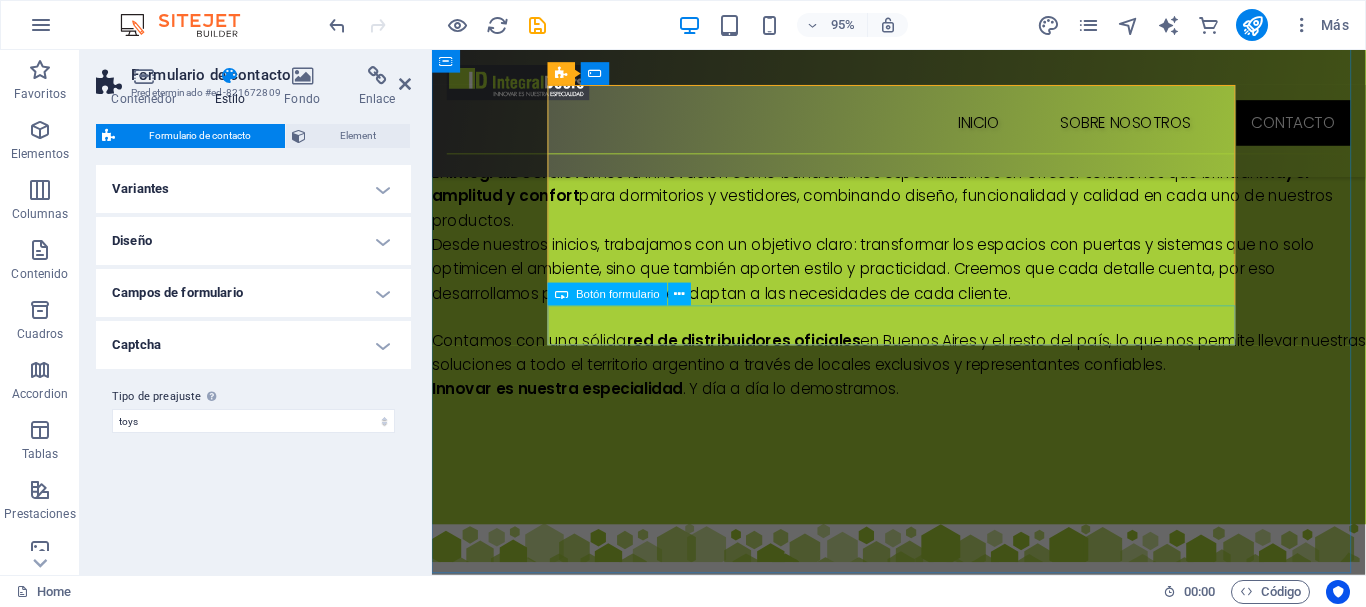 scroll, scrollTop: 2389, scrollLeft: 0, axis: vertical 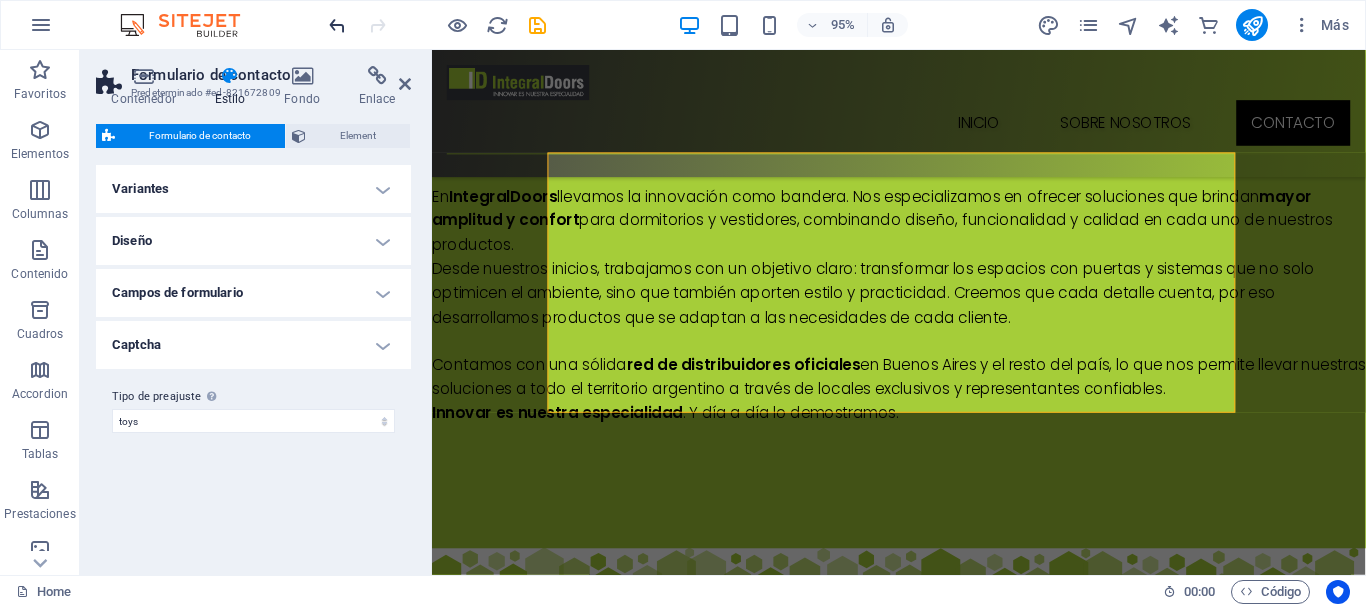 click at bounding box center (337, 25) 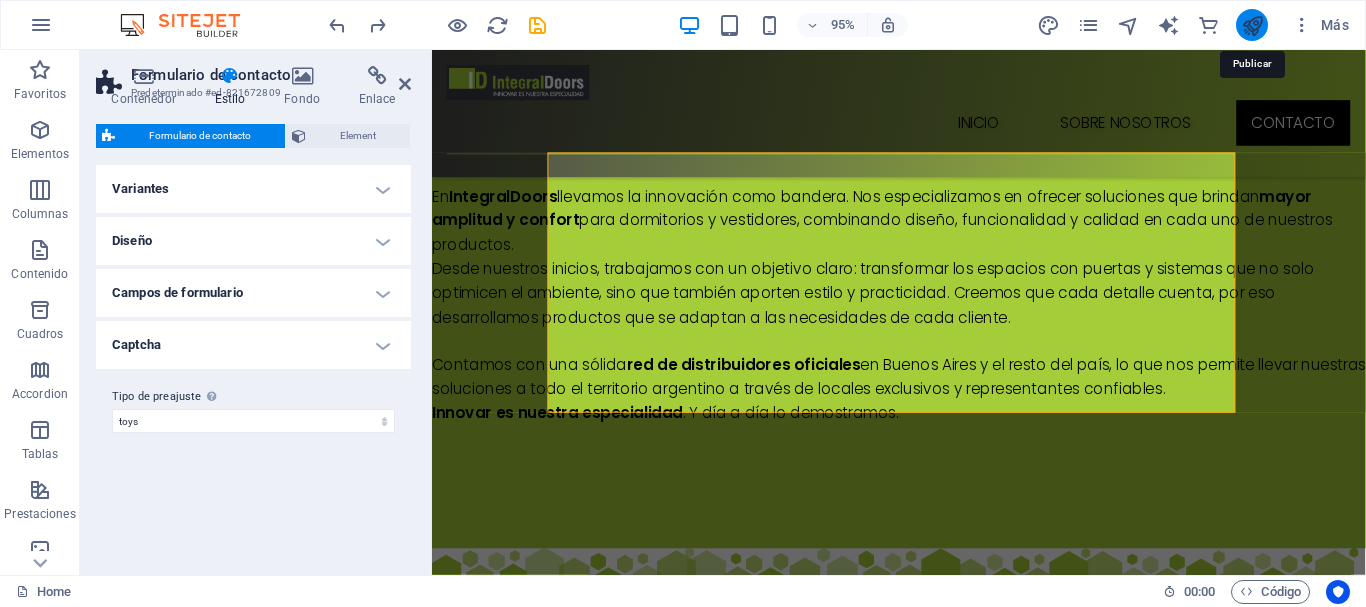 click at bounding box center (1252, 25) 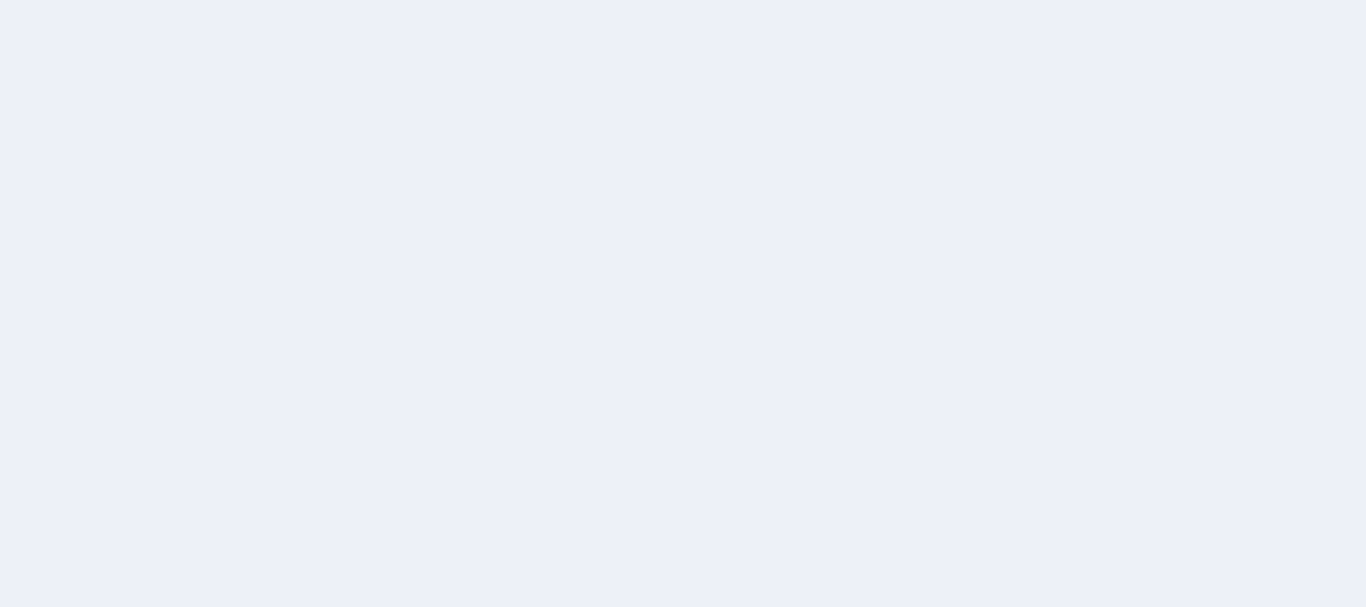 scroll, scrollTop: 0, scrollLeft: 0, axis: both 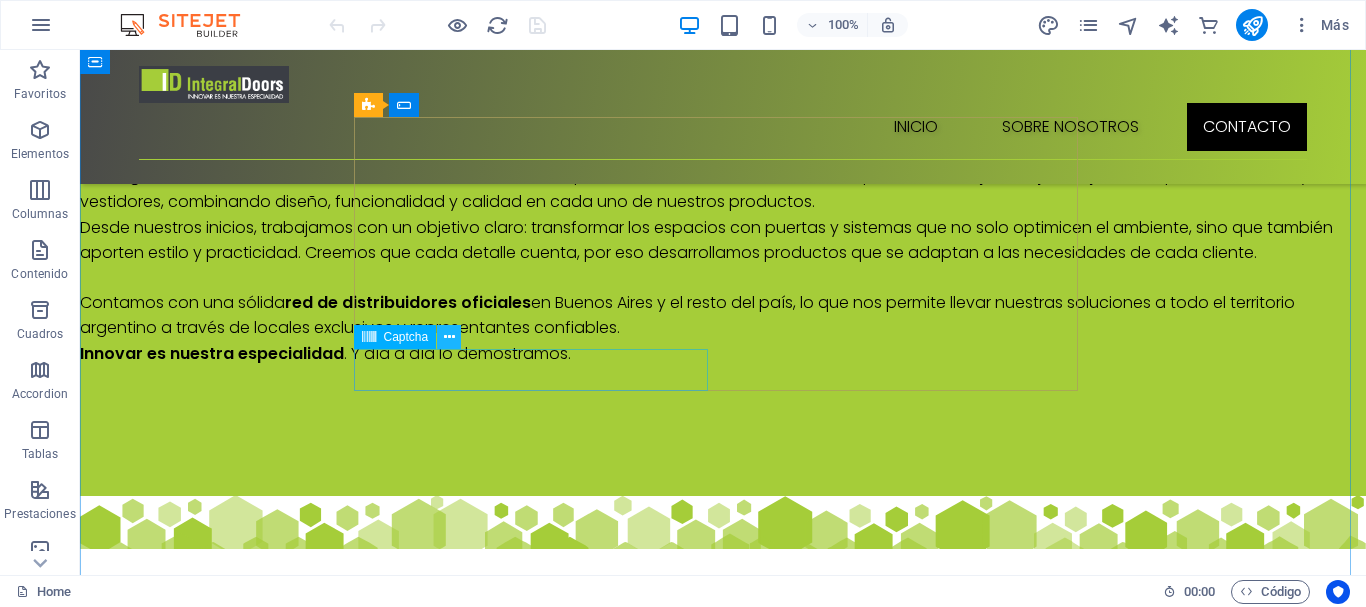 click at bounding box center [449, 337] 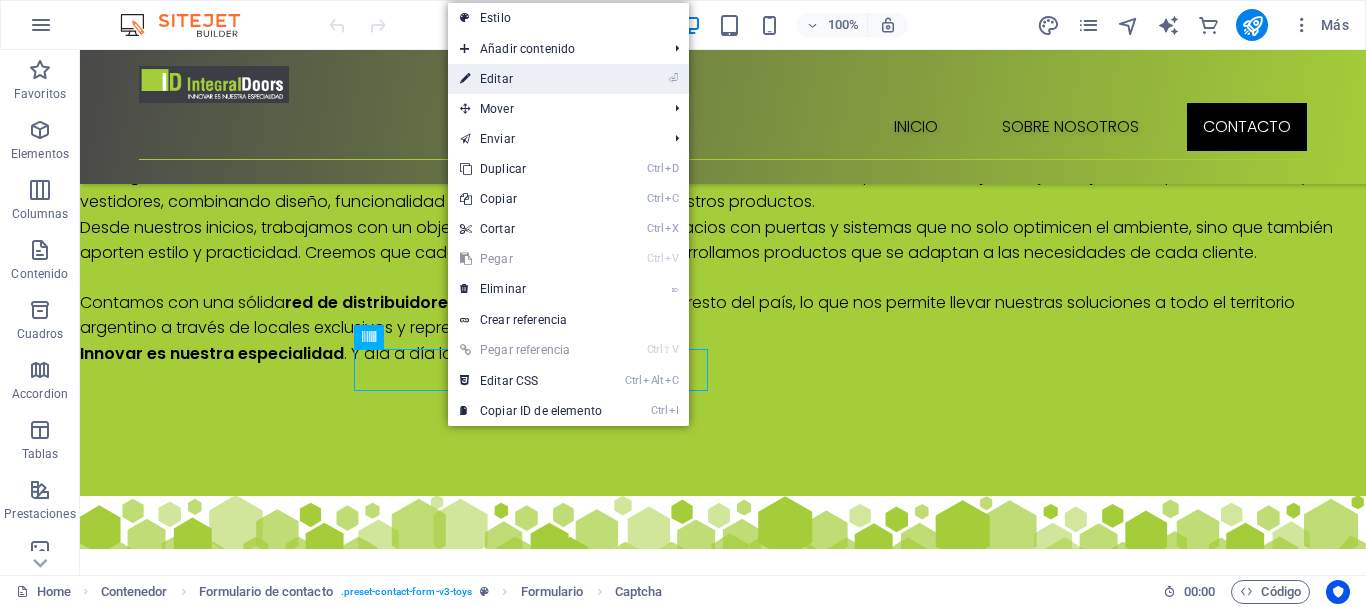 click on "⏎  Editar" at bounding box center (531, 79) 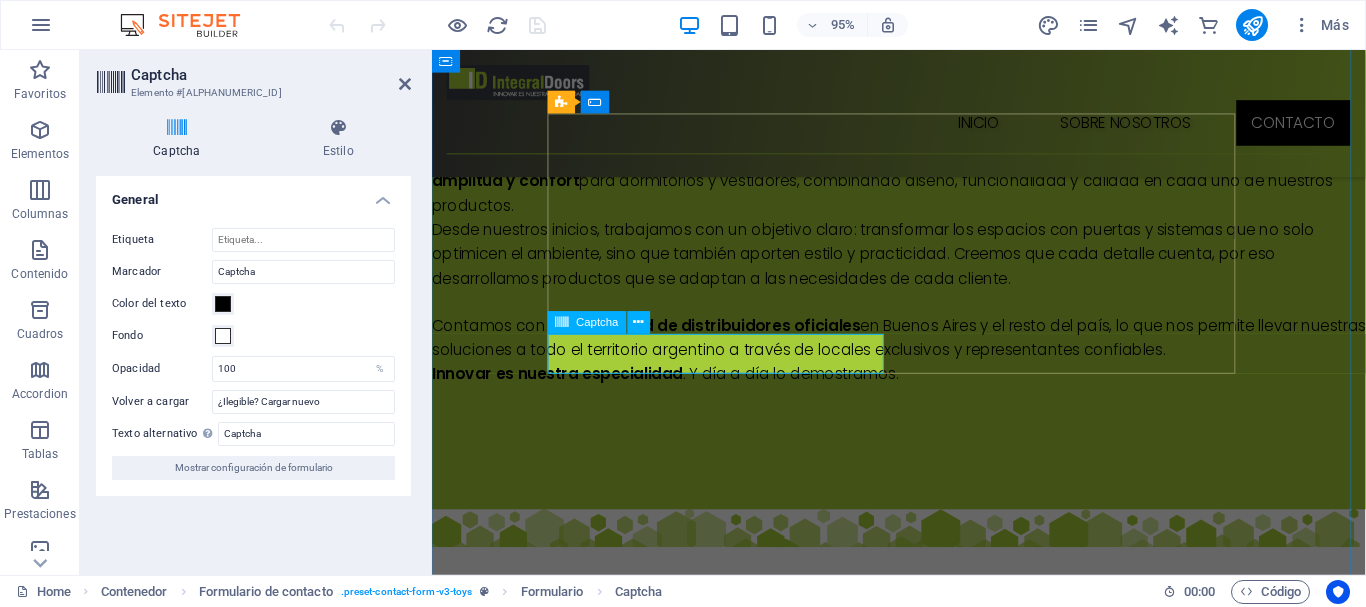click at bounding box center (562, 322) 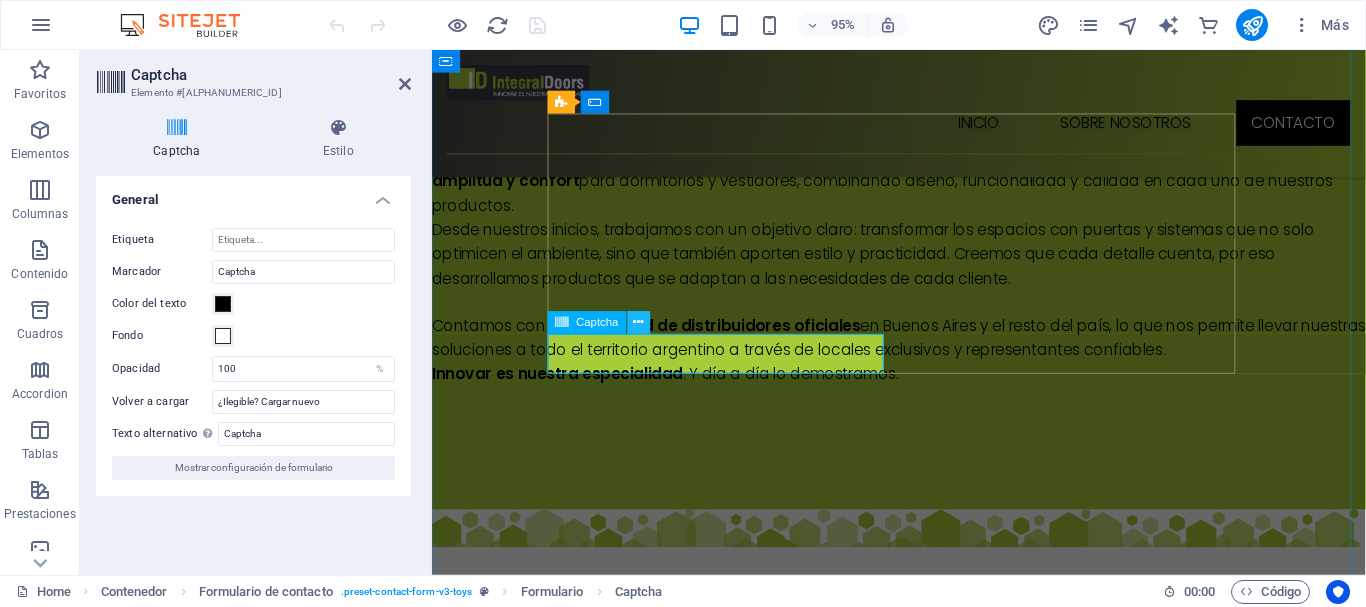click at bounding box center (639, 323) 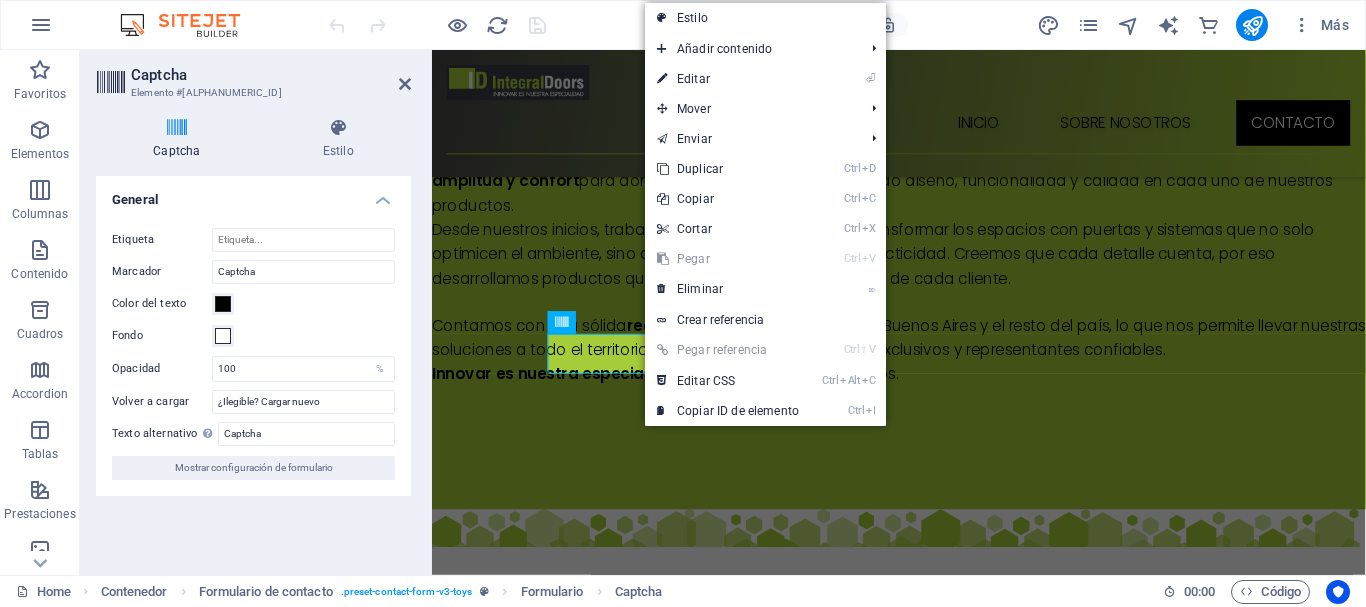click on "Captcha" at bounding box center [181, 139] 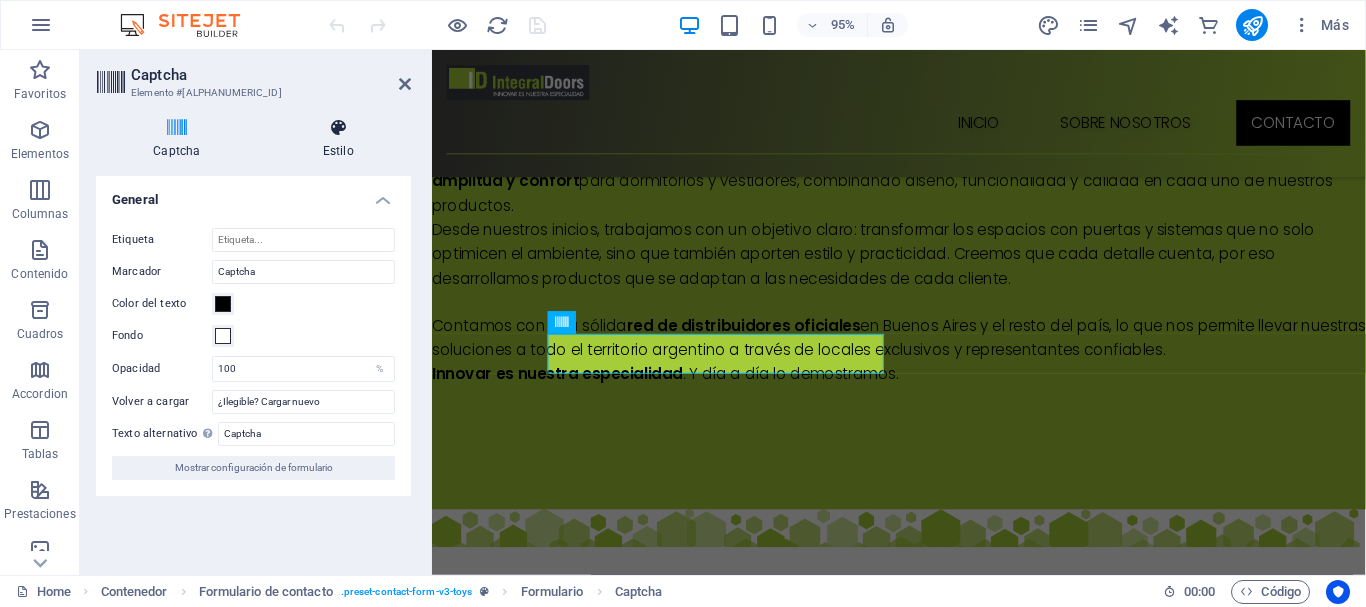 click on "Estilo" at bounding box center [338, 139] 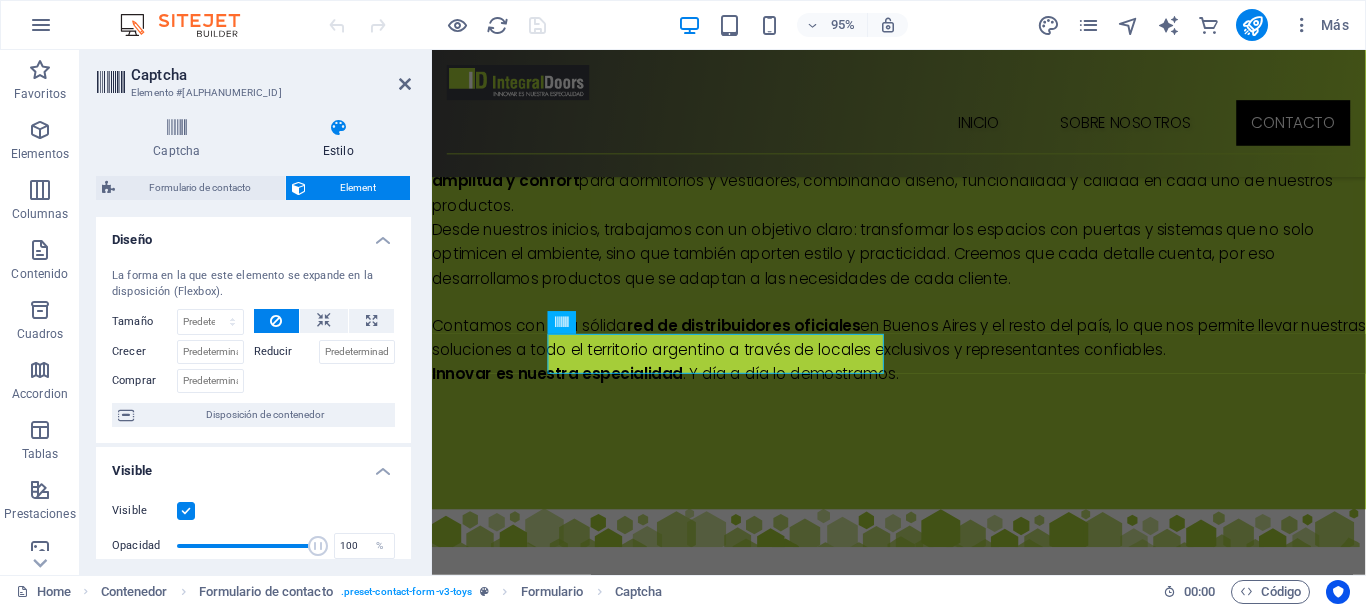 scroll, scrollTop: 0, scrollLeft: 0, axis: both 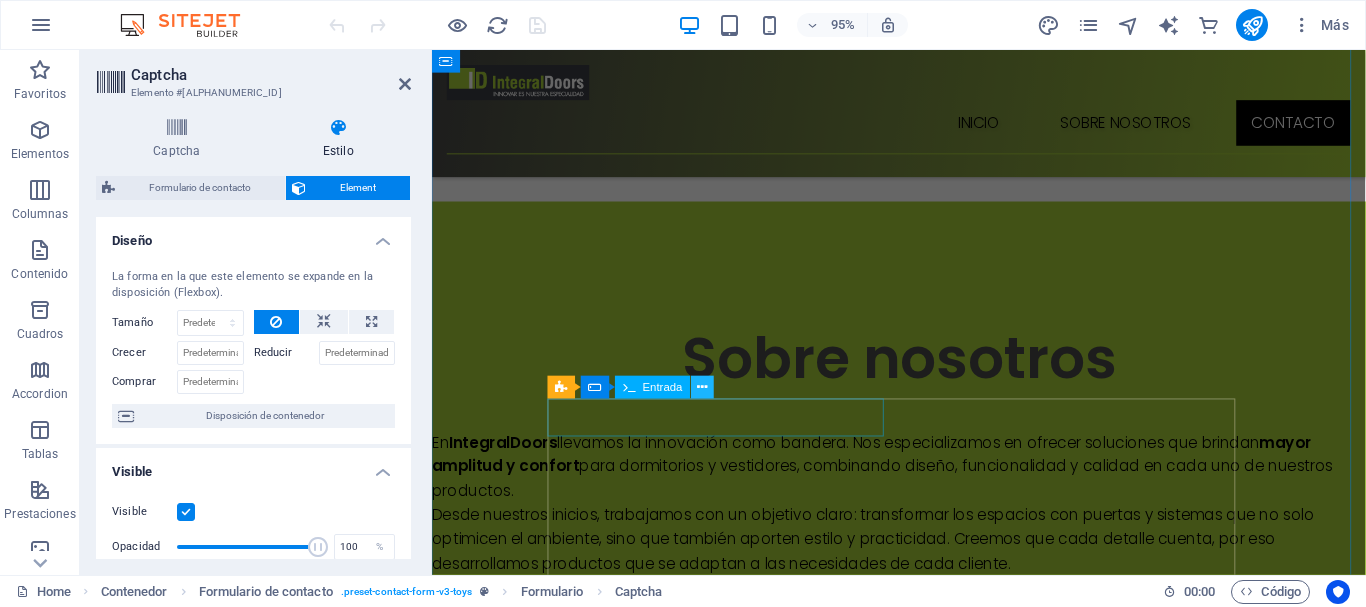 click at bounding box center [703, 388] 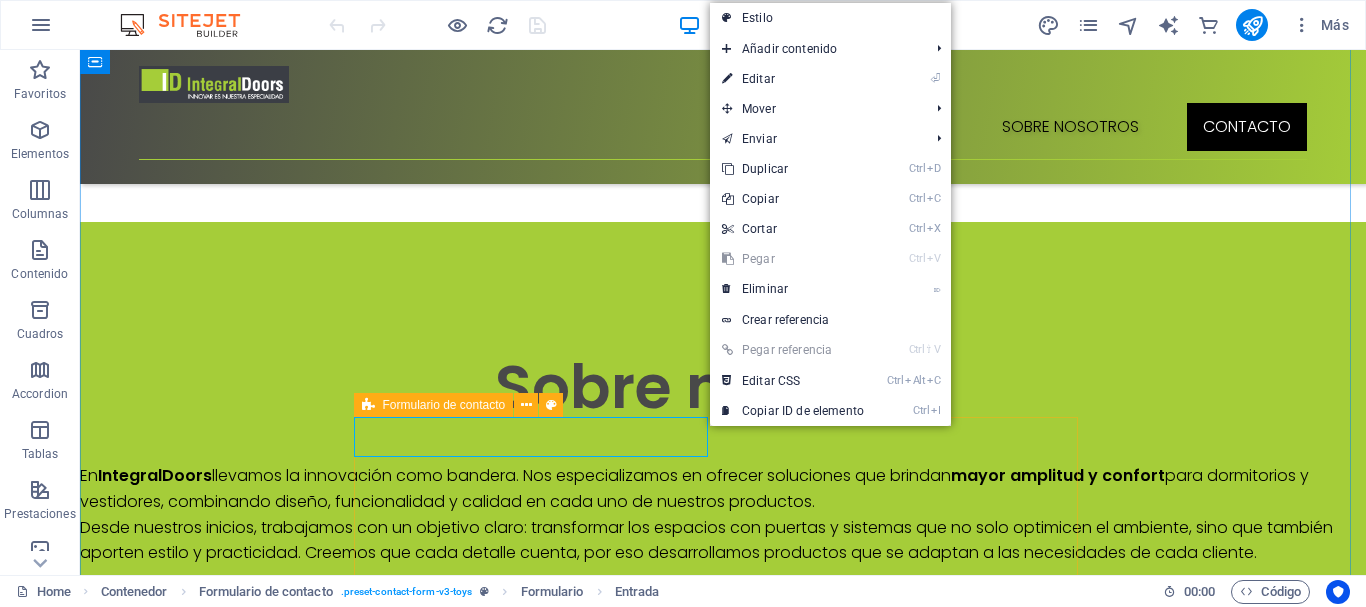 click on "Formulario de contacto" at bounding box center (444, 405) 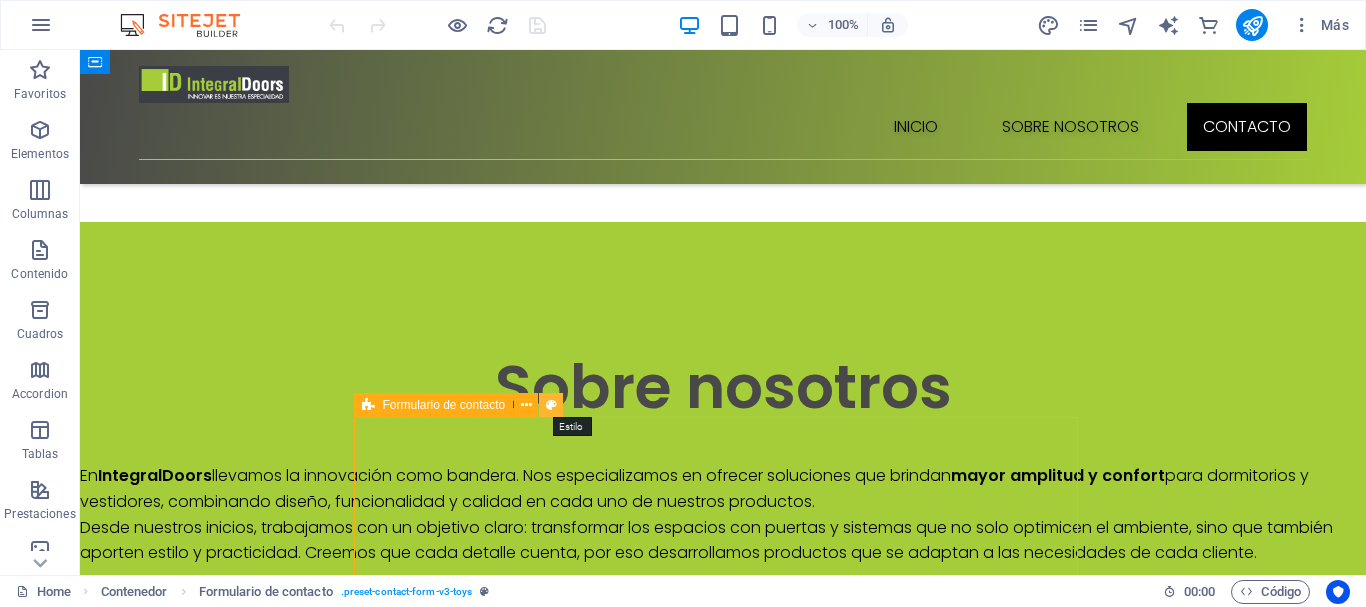 click at bounding box center [551, 405] 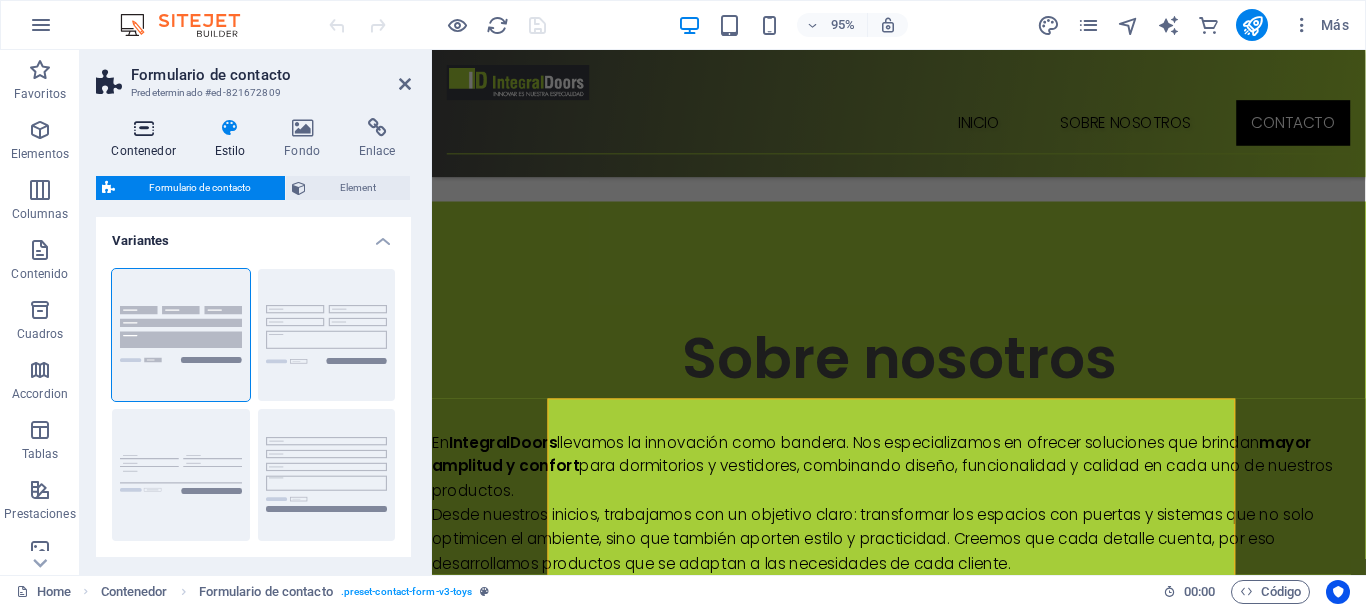 click at bounding box center [143, 128] 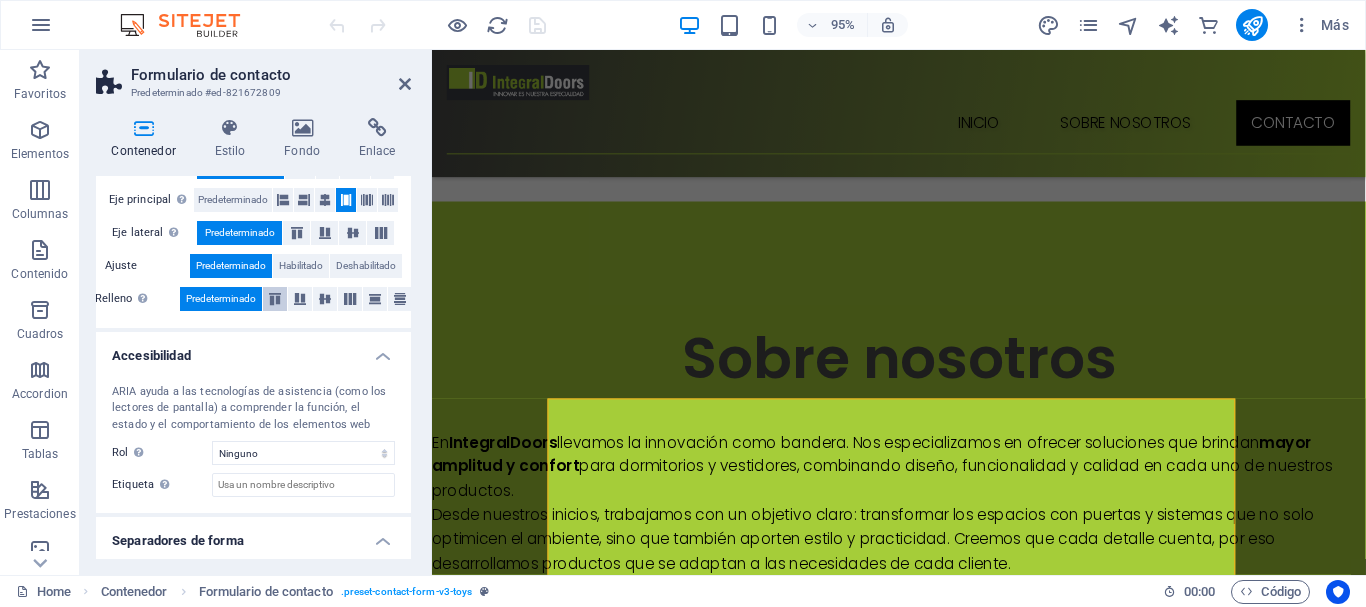 scroll, scrollTop: 416, scrollLeft: 0, axis: vertical 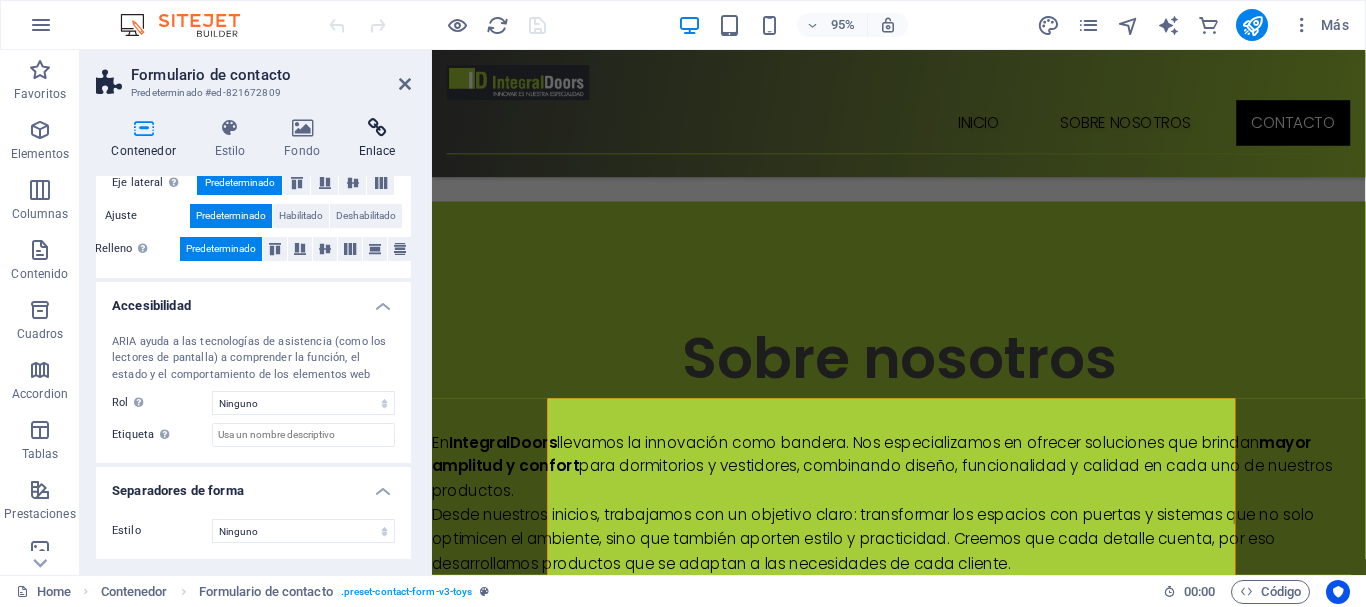 click at bounding box center (377, 128) 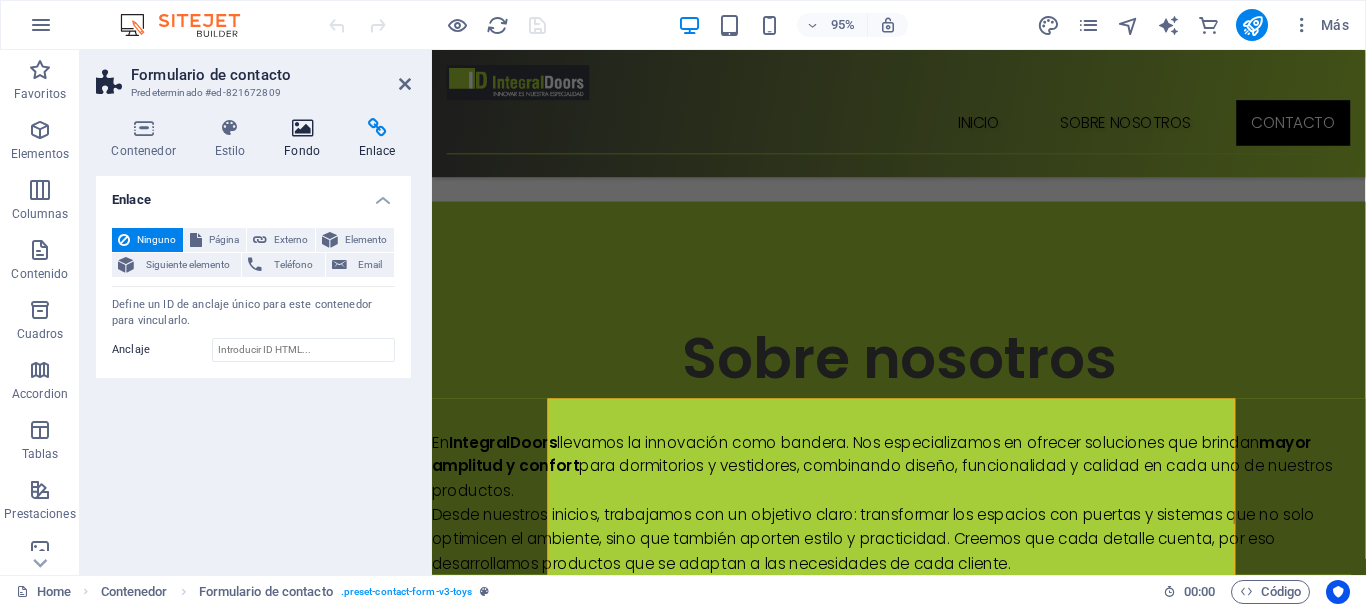 click at bounding box center (302, 128) 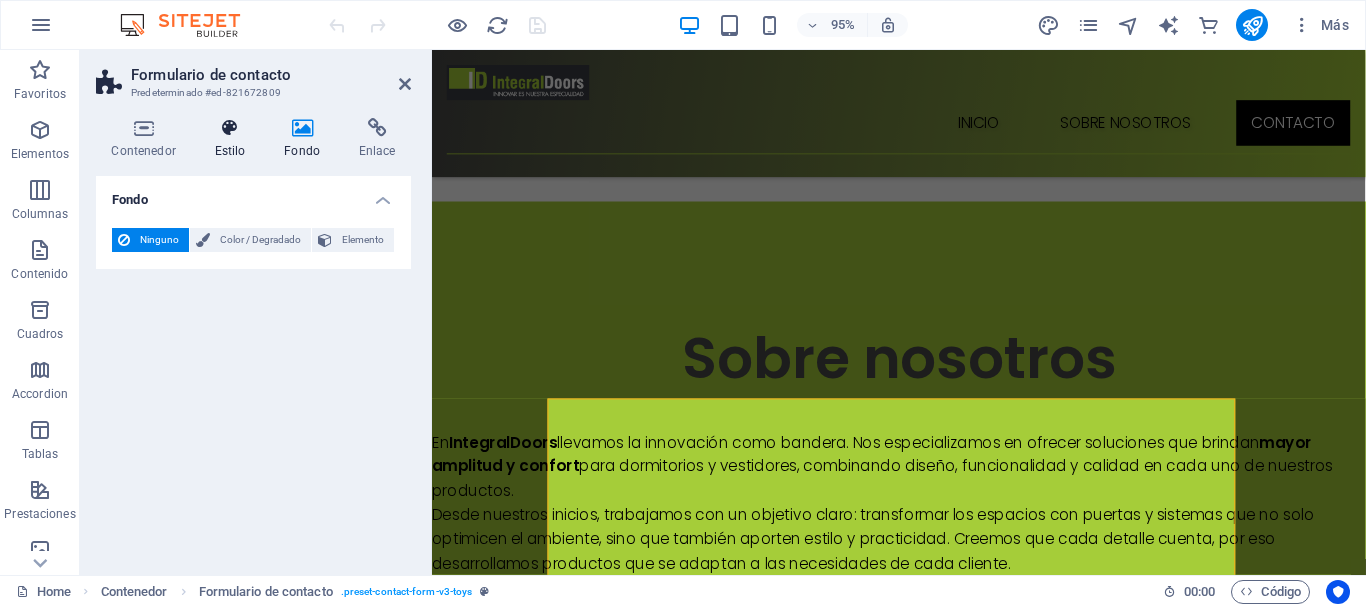 click at bounding box center (230, 128) 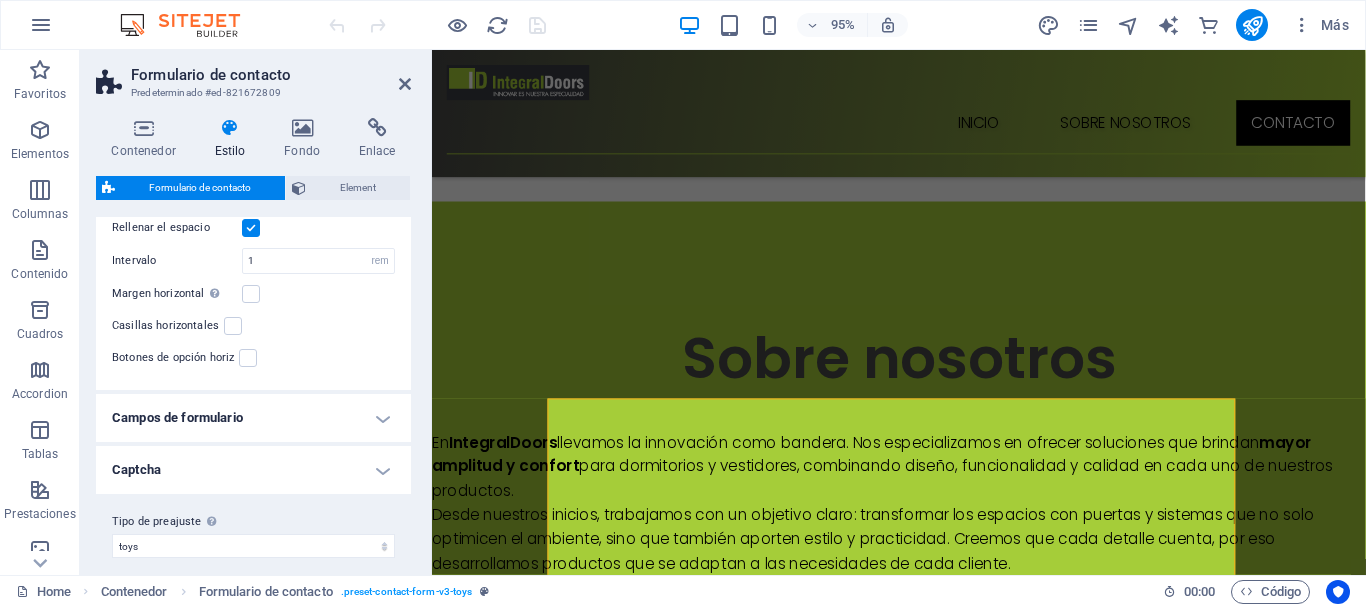 scroll, scrollTop: 449, scrollLeft: 0, axis: vertical 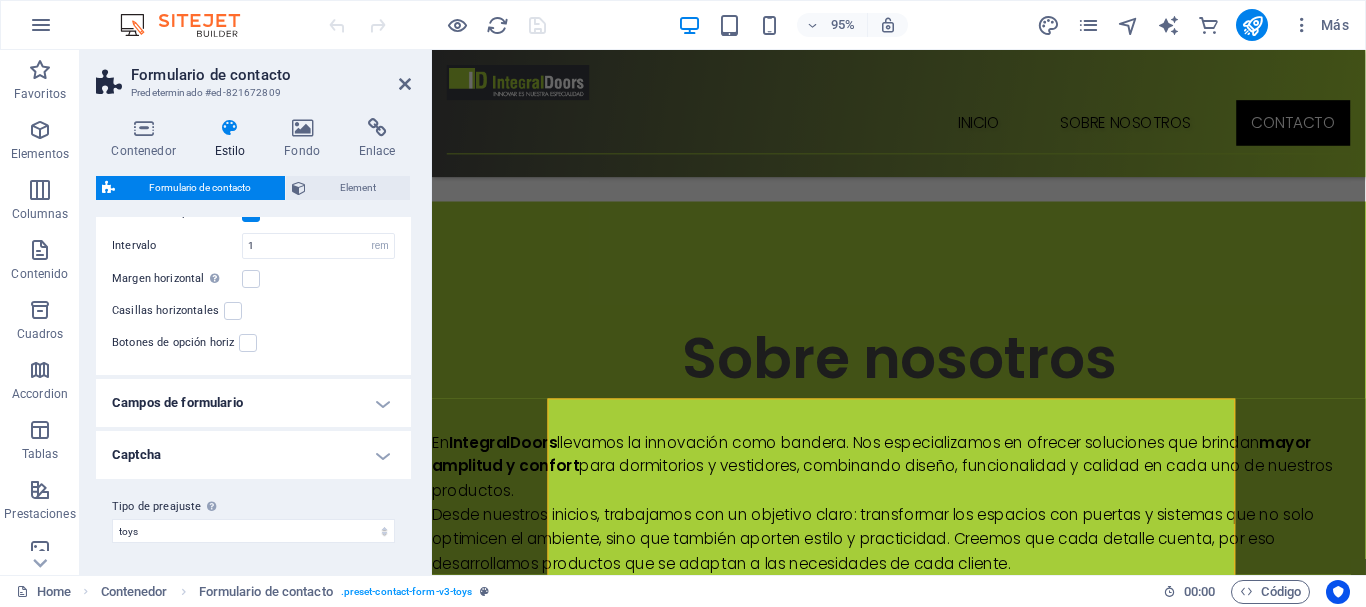 click on "Campos de formulario" at bounding box center [253, 403] 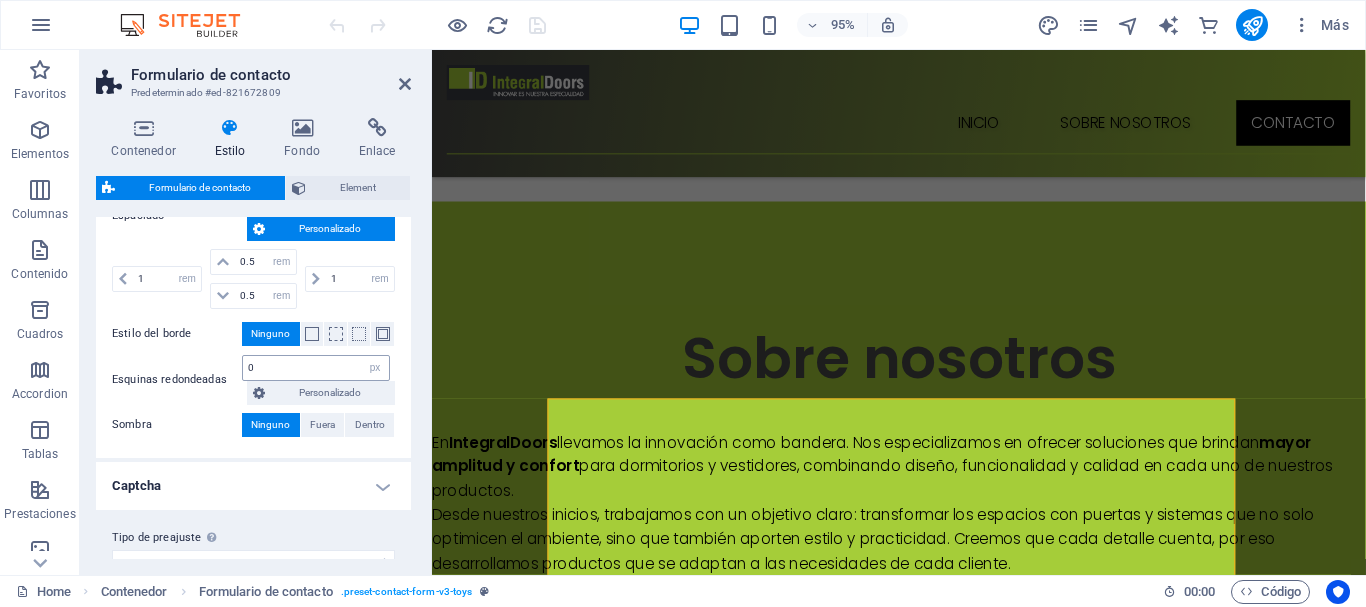 scroll, scrollTop: 894, scrollLeft: 0, axis: vertical 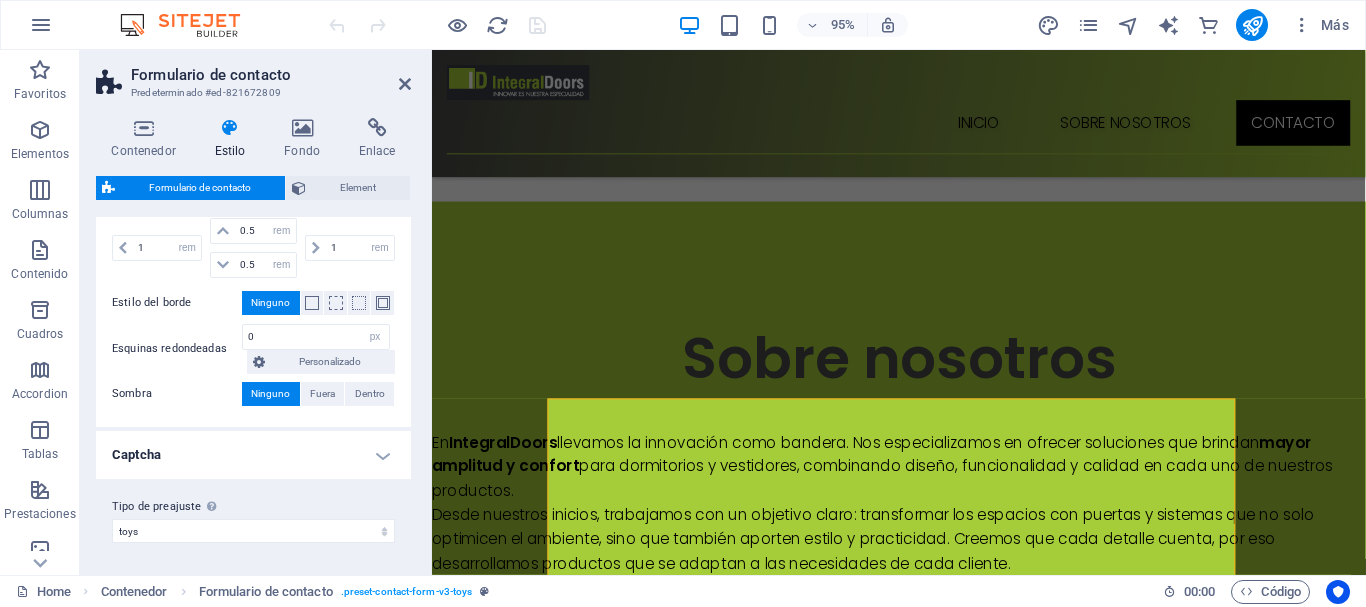 click on "Captcha" at bounding box center [253, 455] 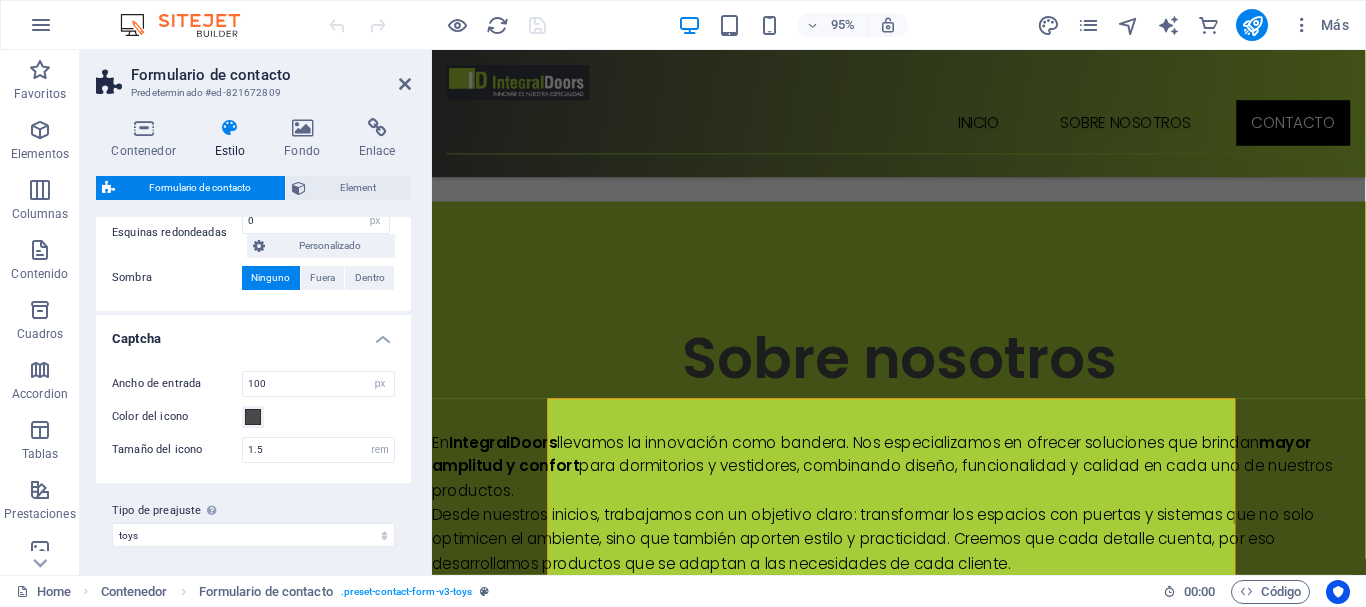 scroll, scrollTop: 1014, scrollLeft: 0, axis: vertical 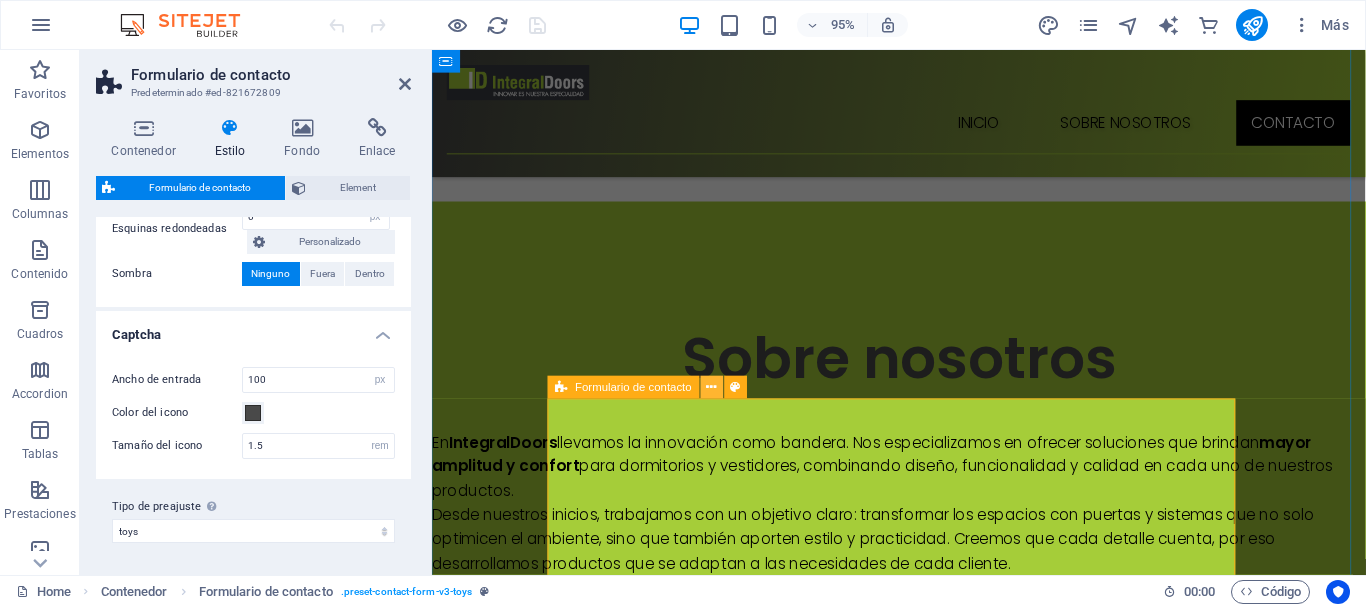 click at bounding box center [712, 388] 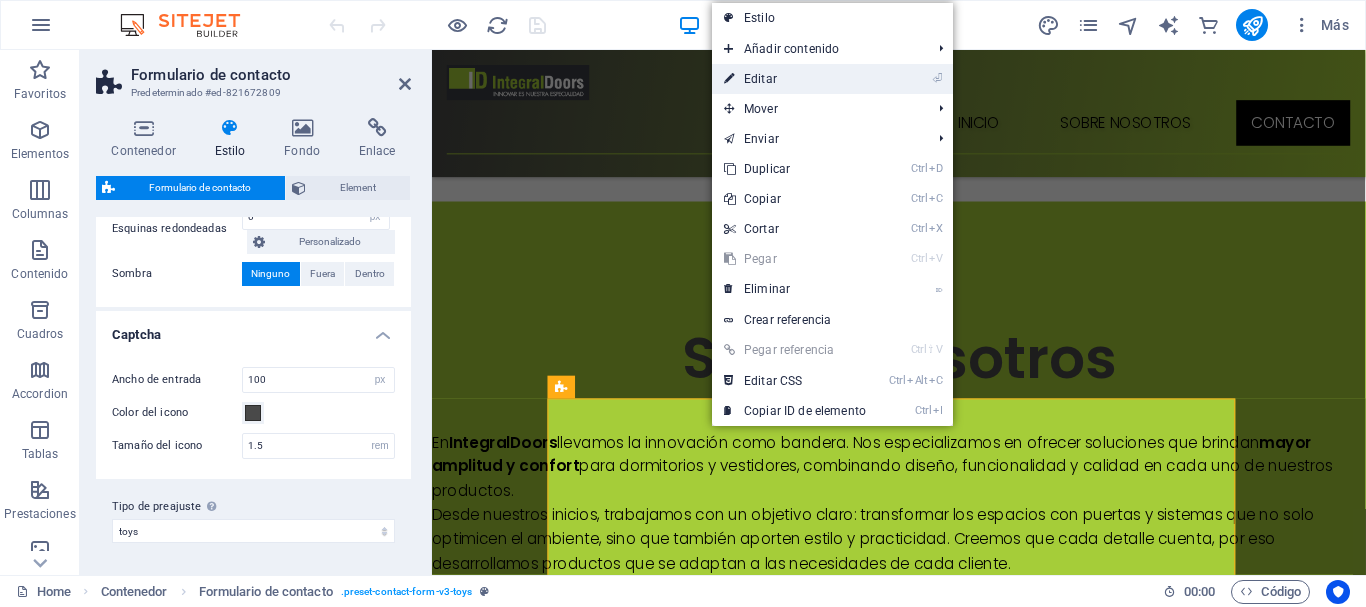 click on "⏎  Editar" at bounding box center [795, 79] 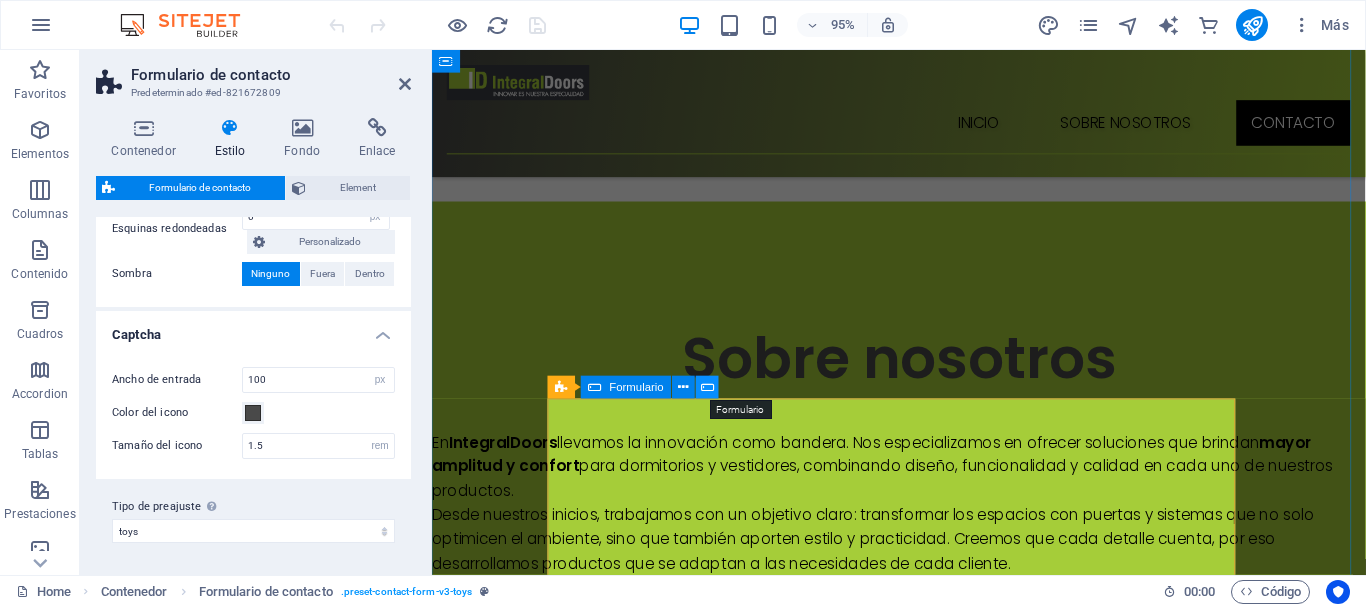 click at bounding box center (707, 388) 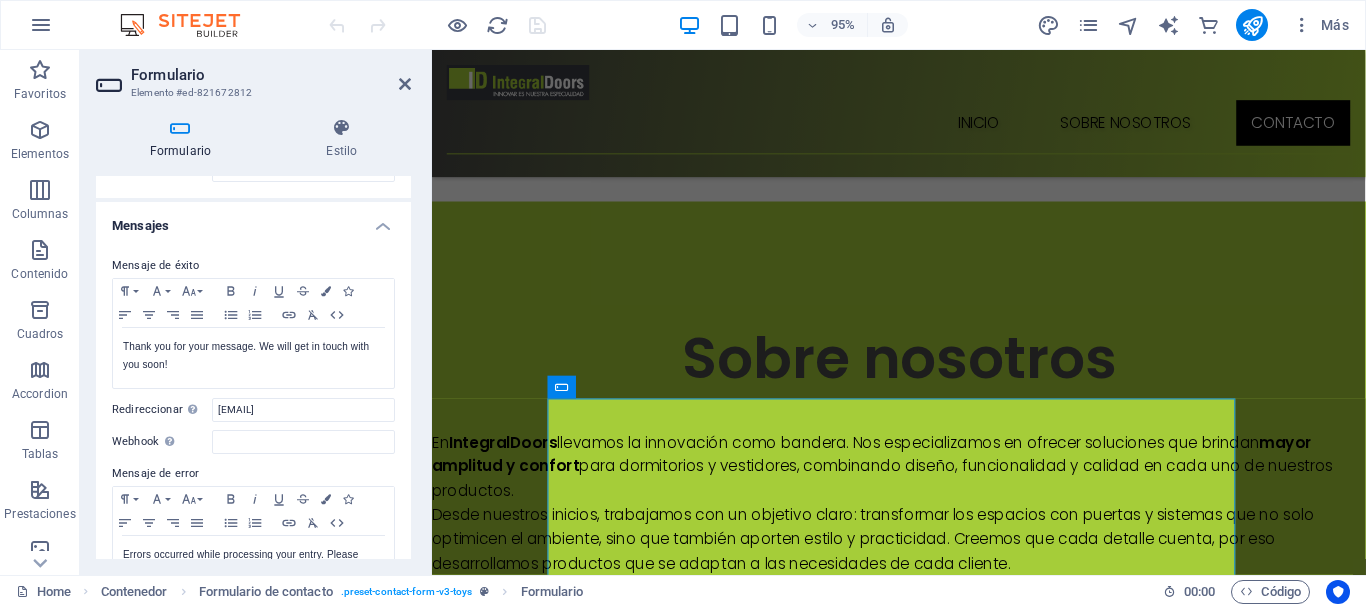scroll, scrollTop: 100, scrollLeft: 0, axis: vertical 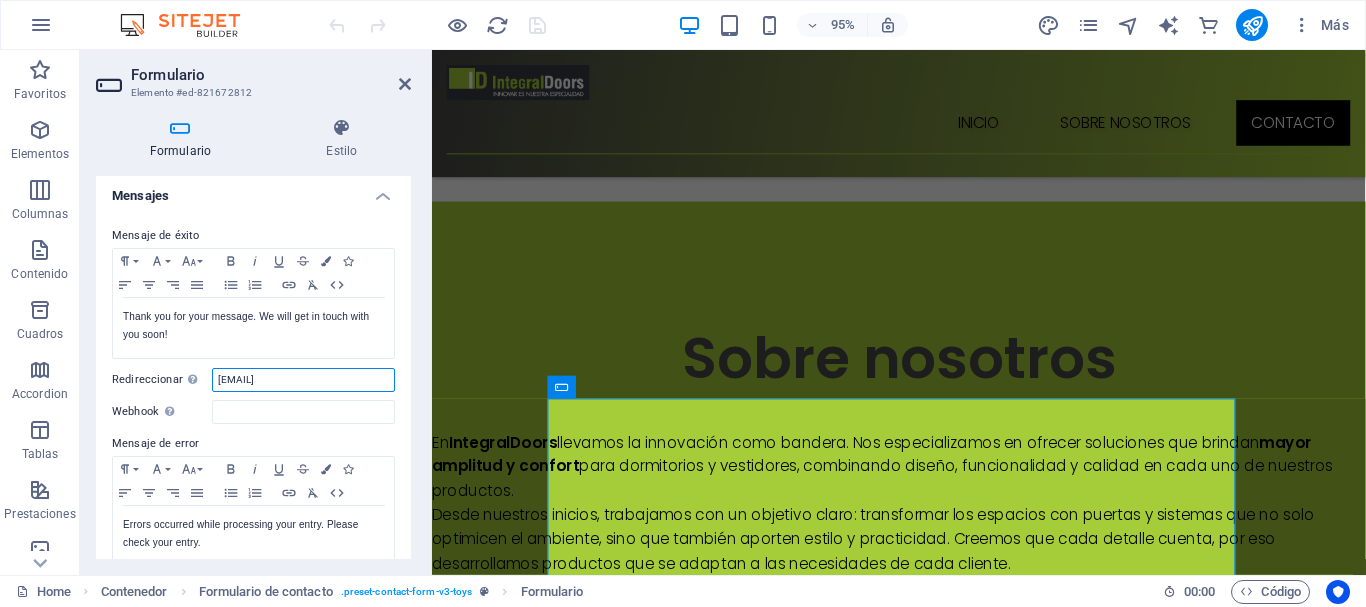 drag, startPoint x: 379, startPoint y: 375, endPoint x: 216, endPoint y: 379, distance: 163.04907 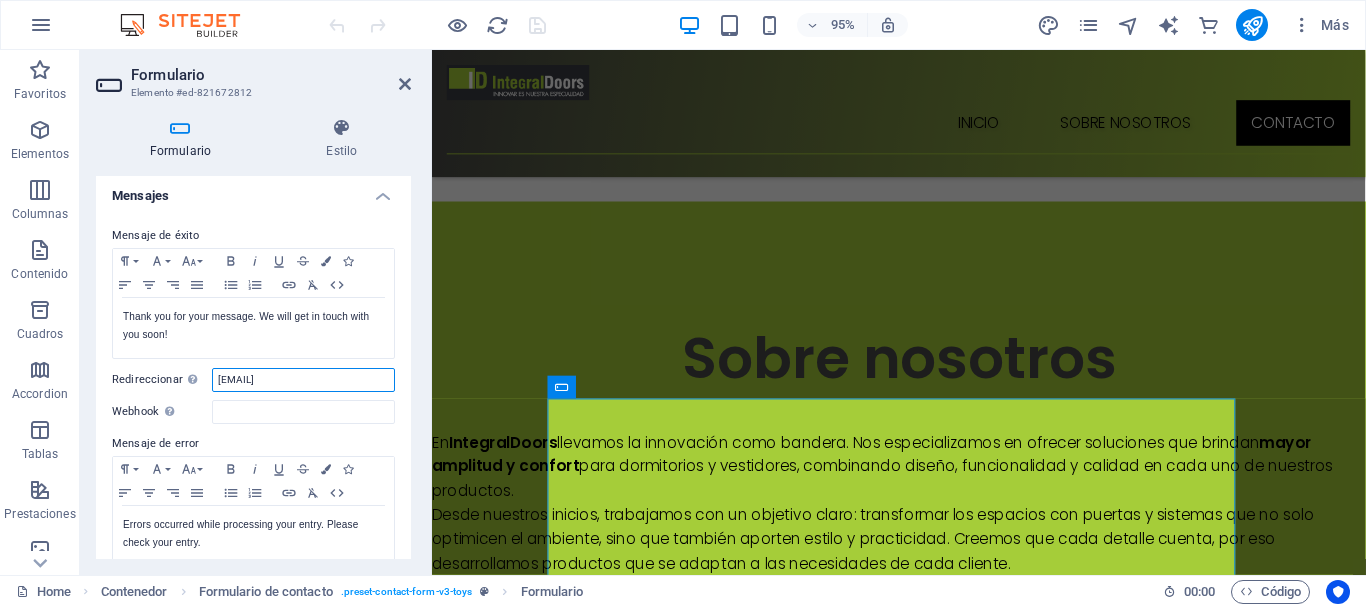 click on "info.integral.doors@gmail.com" at bounding box center [303, 380] 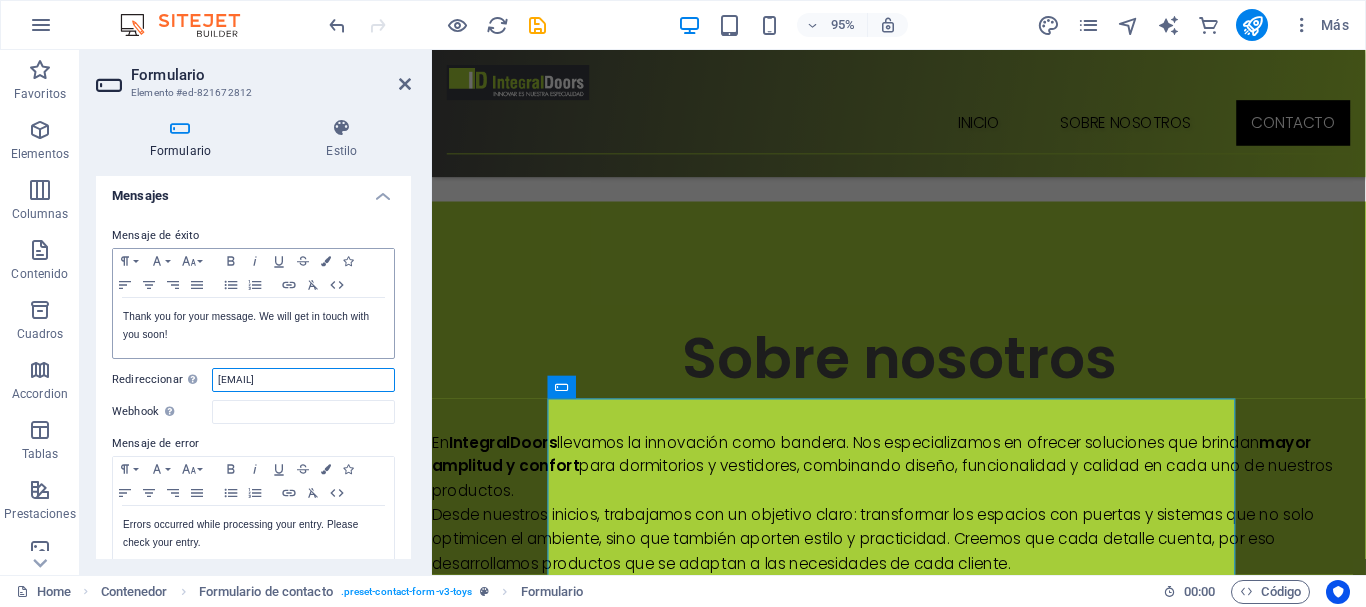 type on "info@integraldoors.com.ar" 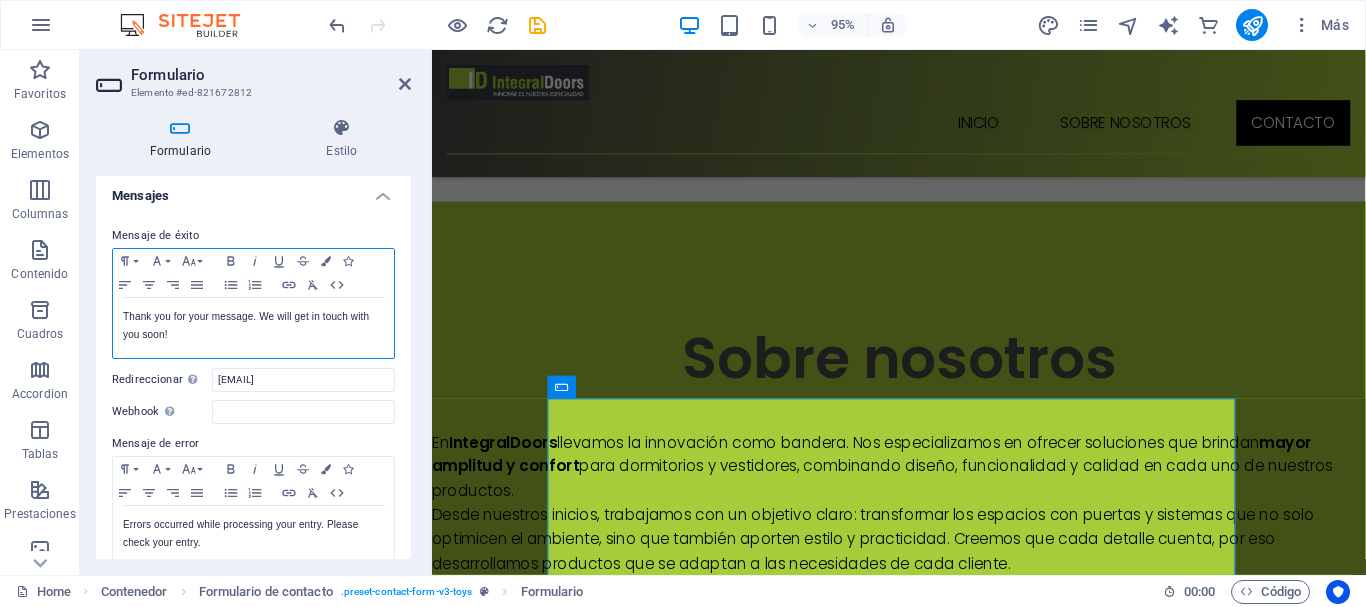 click on "Thank you for your message. We will get in touch with you soon!" at bounding box center (253, 328) 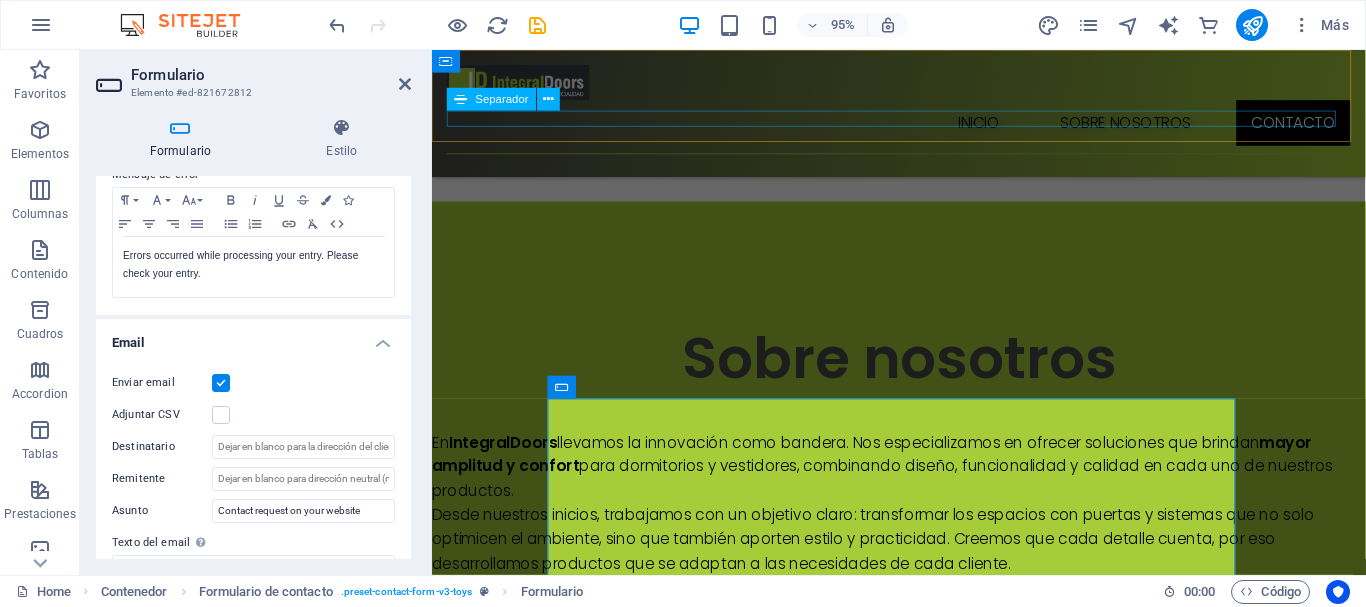 scroll, scrollTop: 400, scrollLeft: 0, axis: vertical 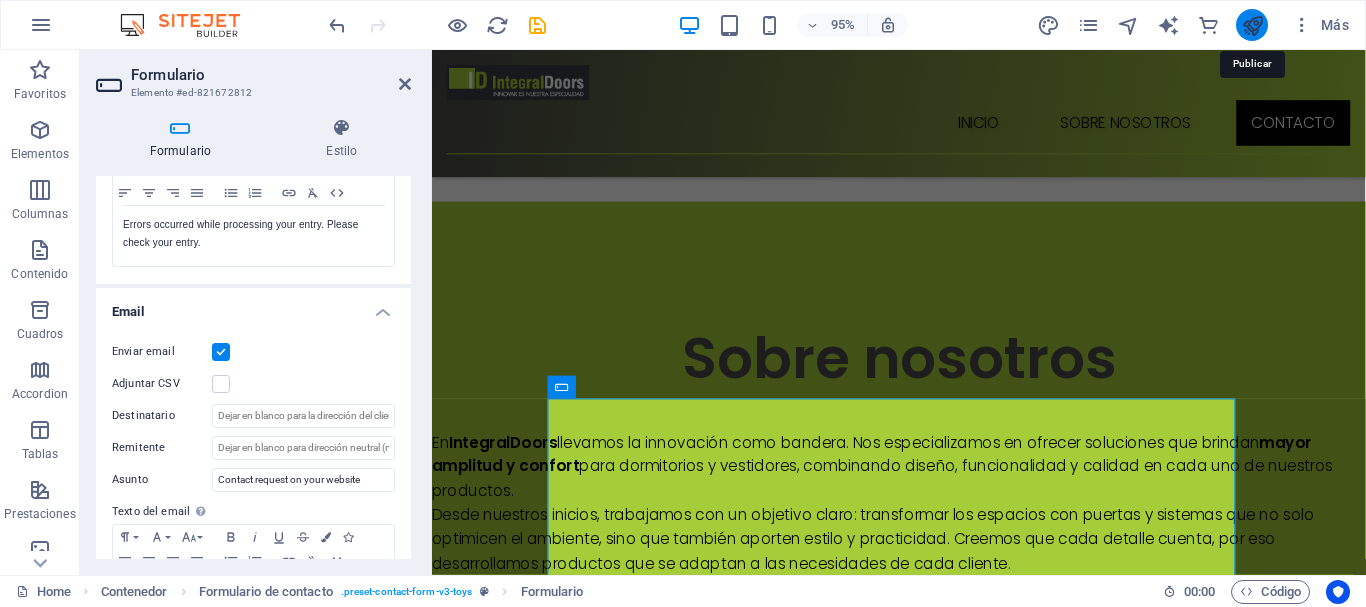 click at bounding box center (1252, 25) 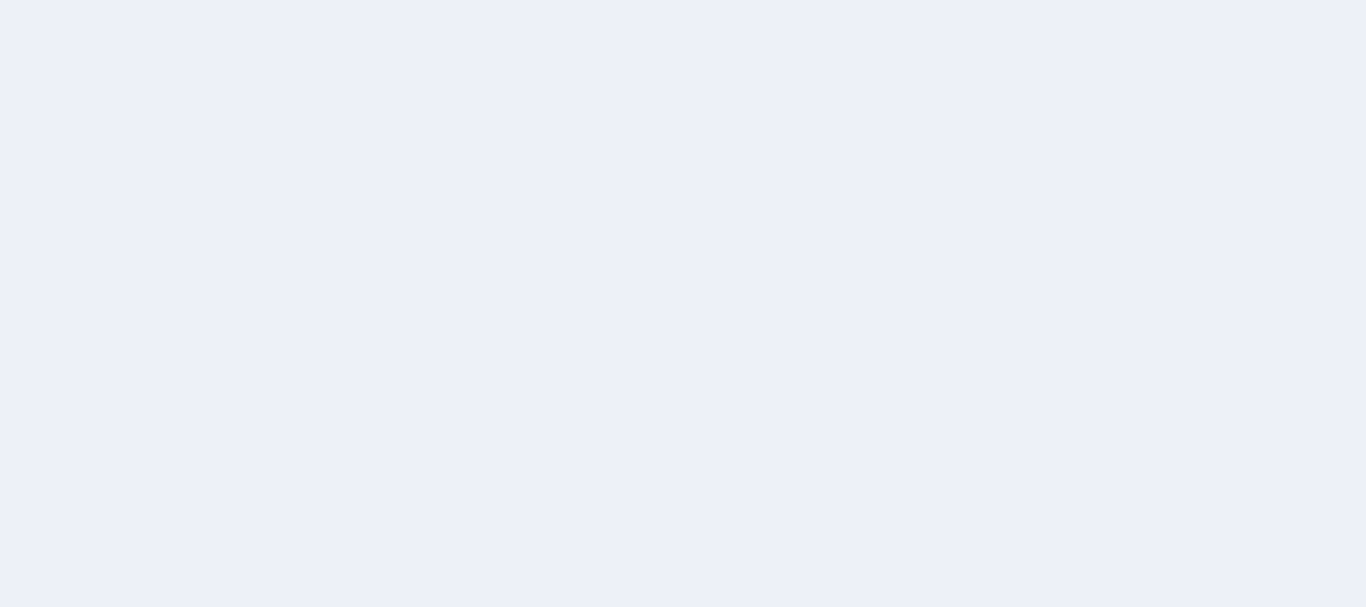 scroll, scrollTop: 0, scrollLeft: 0, axis: both 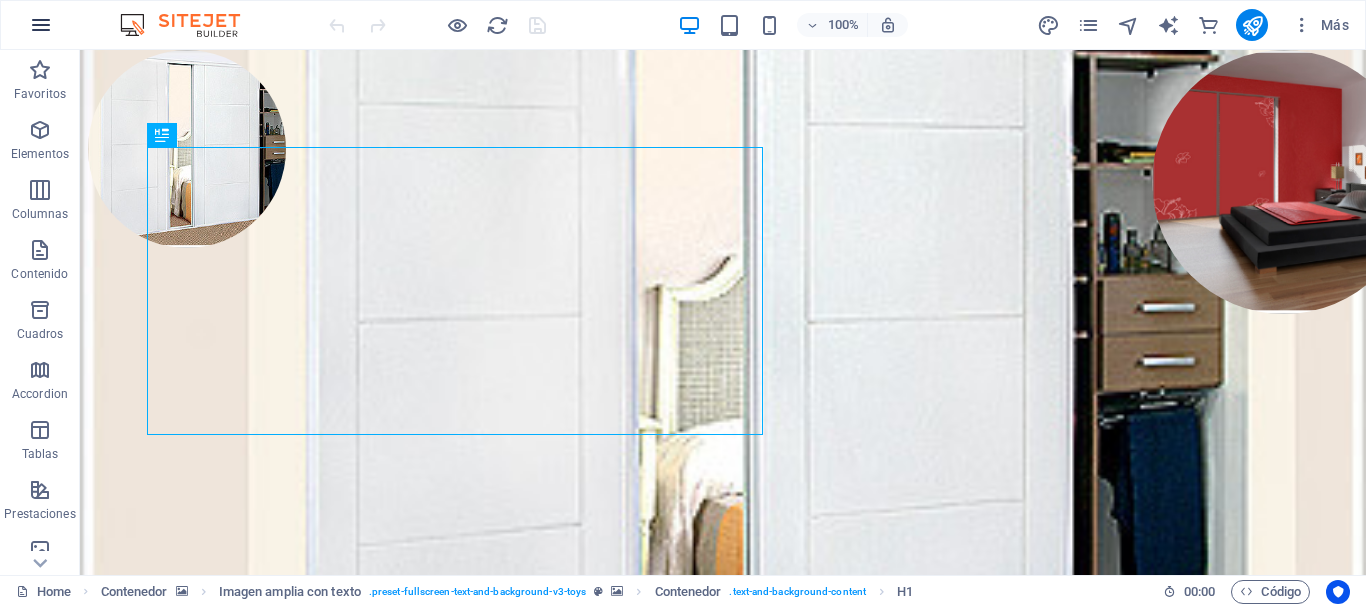 click at bounding box center (41, 25) 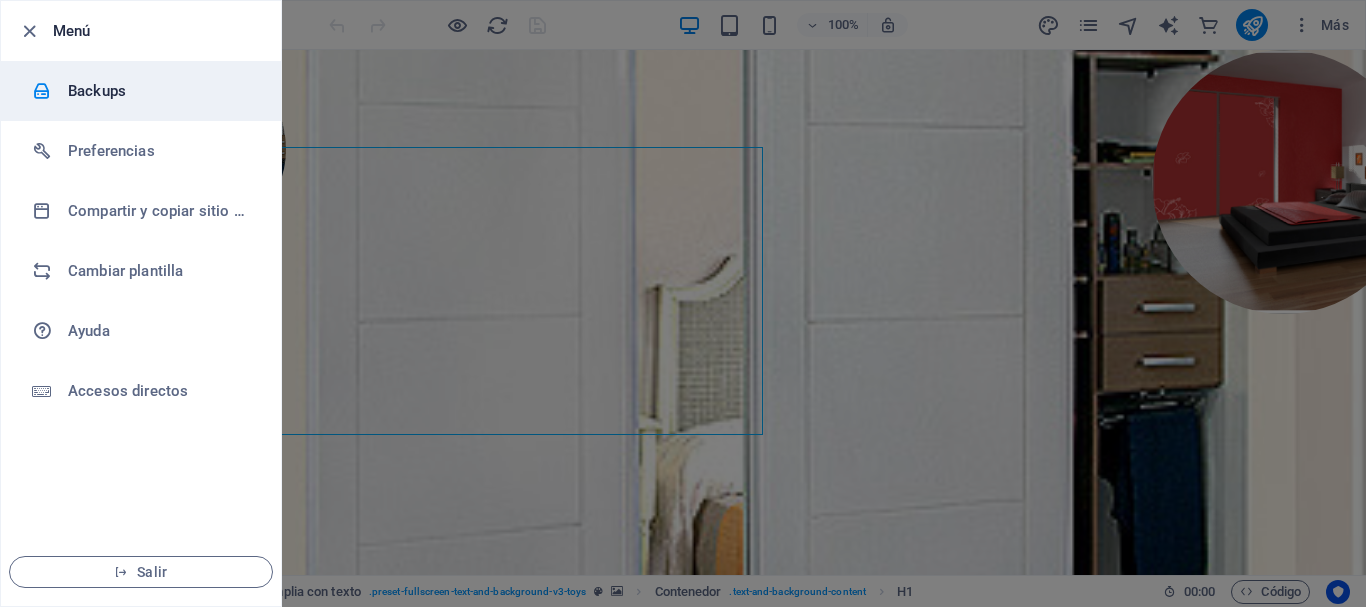 drag, startPoint x: 77, startPoint y: 94, endPoint x: 61, endPoint y: 91, distance: 16.27882 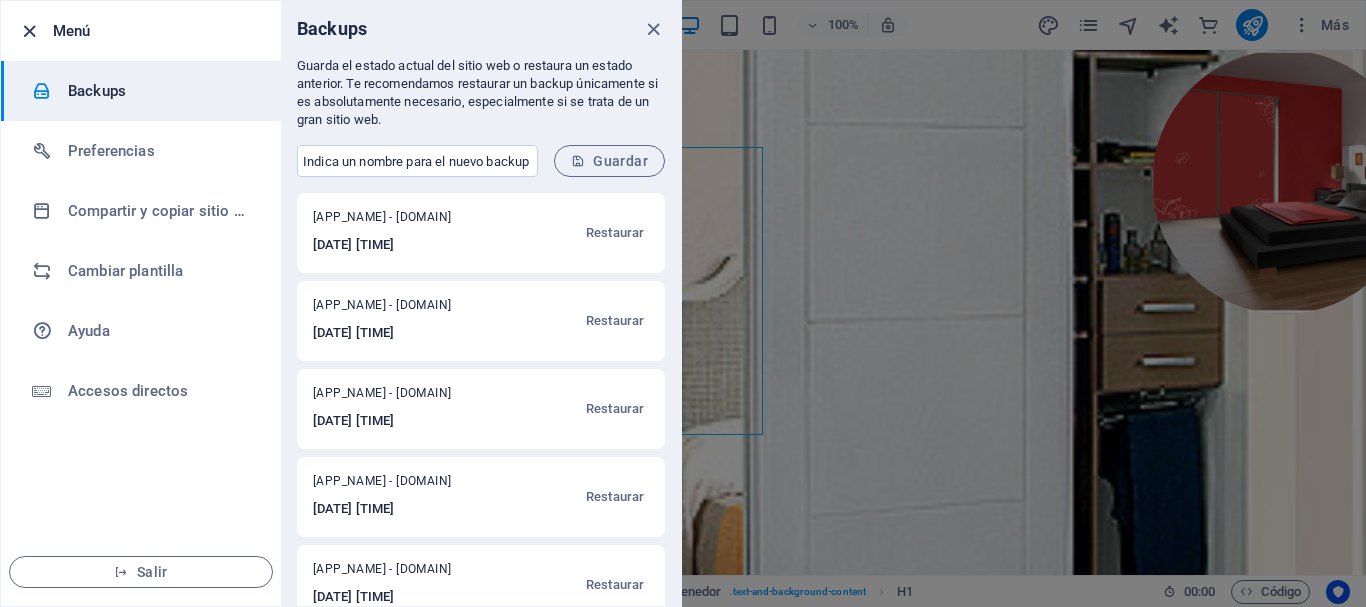 click at bounding box center (29, 31) 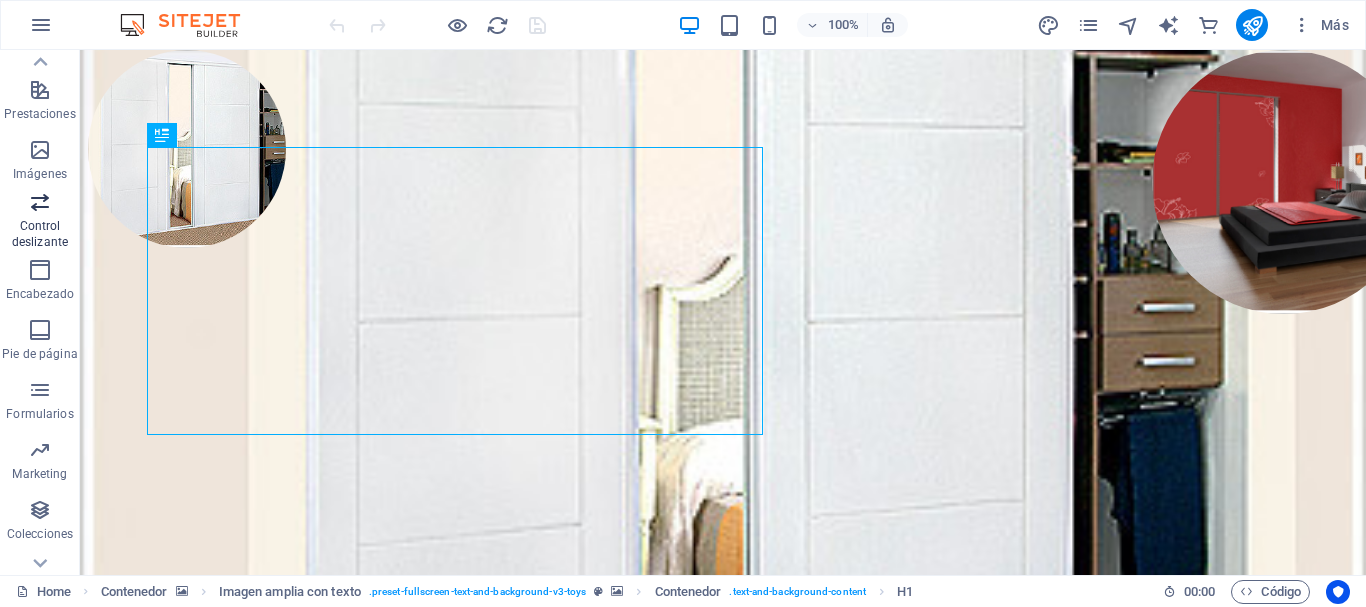scroll, scrollTop: 435, scrollLeft: 0, axis: vertical 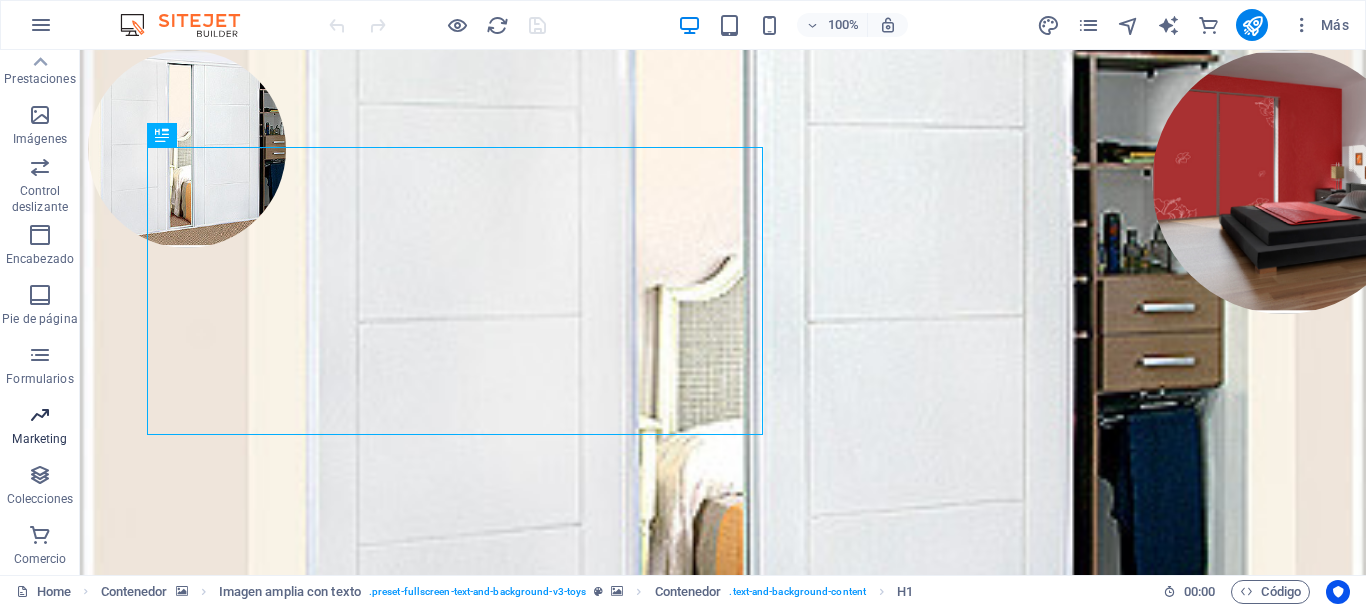 click at bounding box center [40, 415] 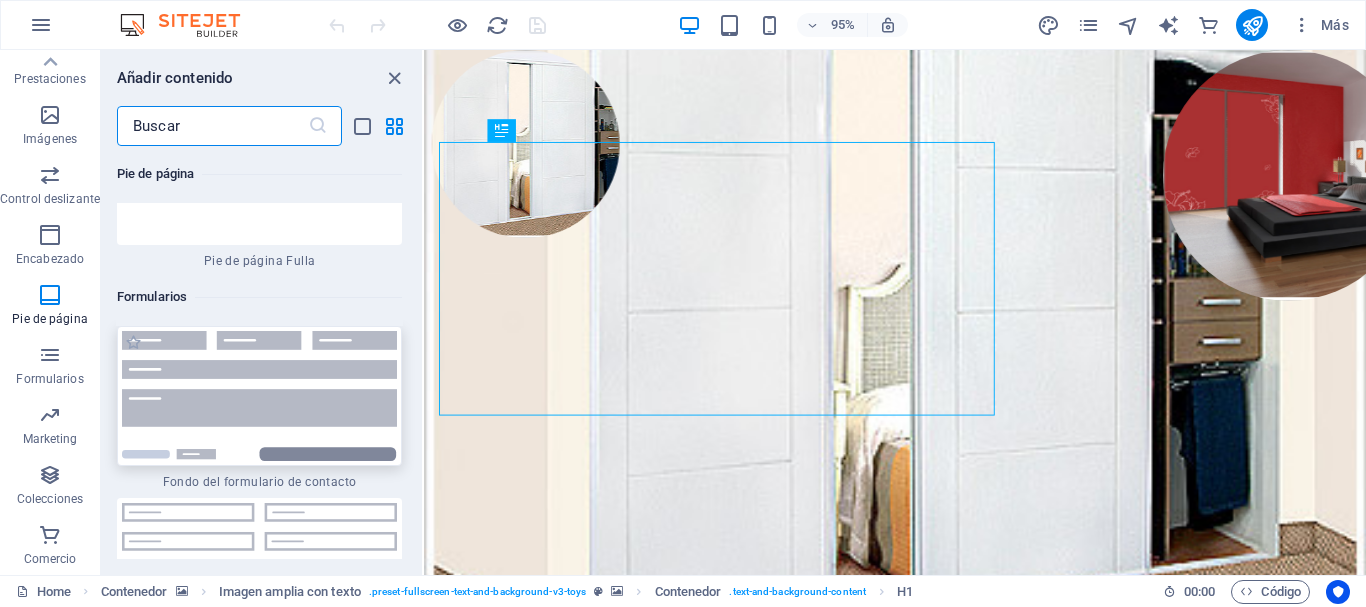 scroll, scrollTop: 29165, scrollLeft: 0, axis: vertical 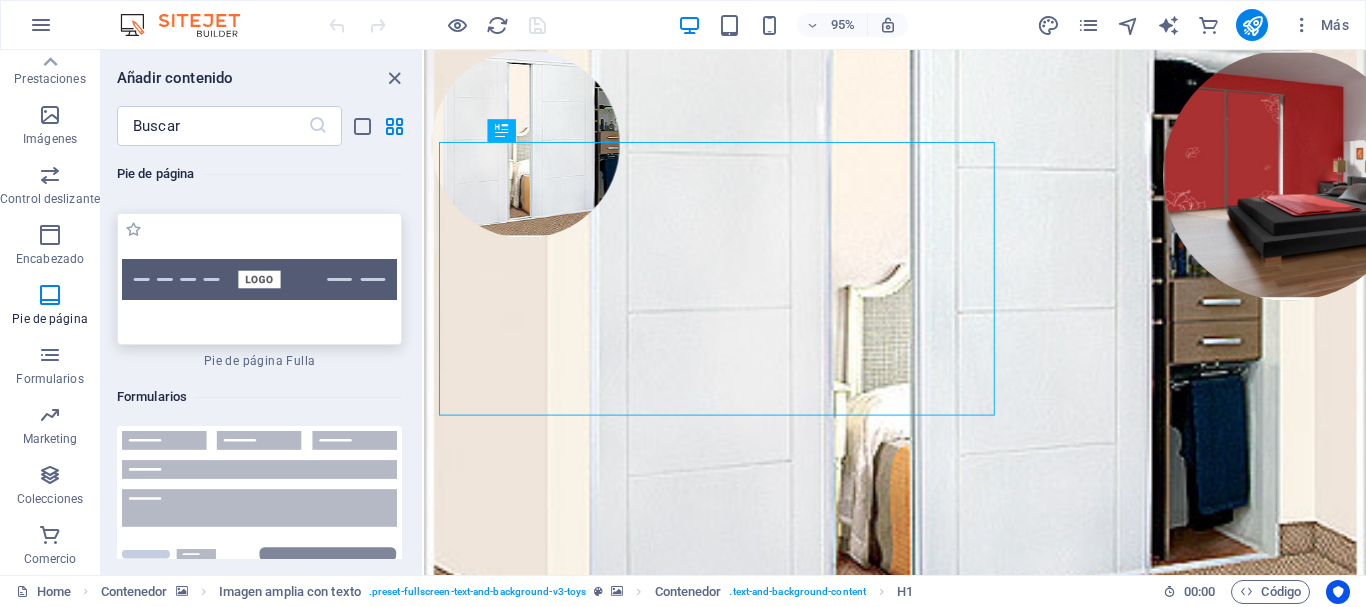 click at bounding box center (259, 279) 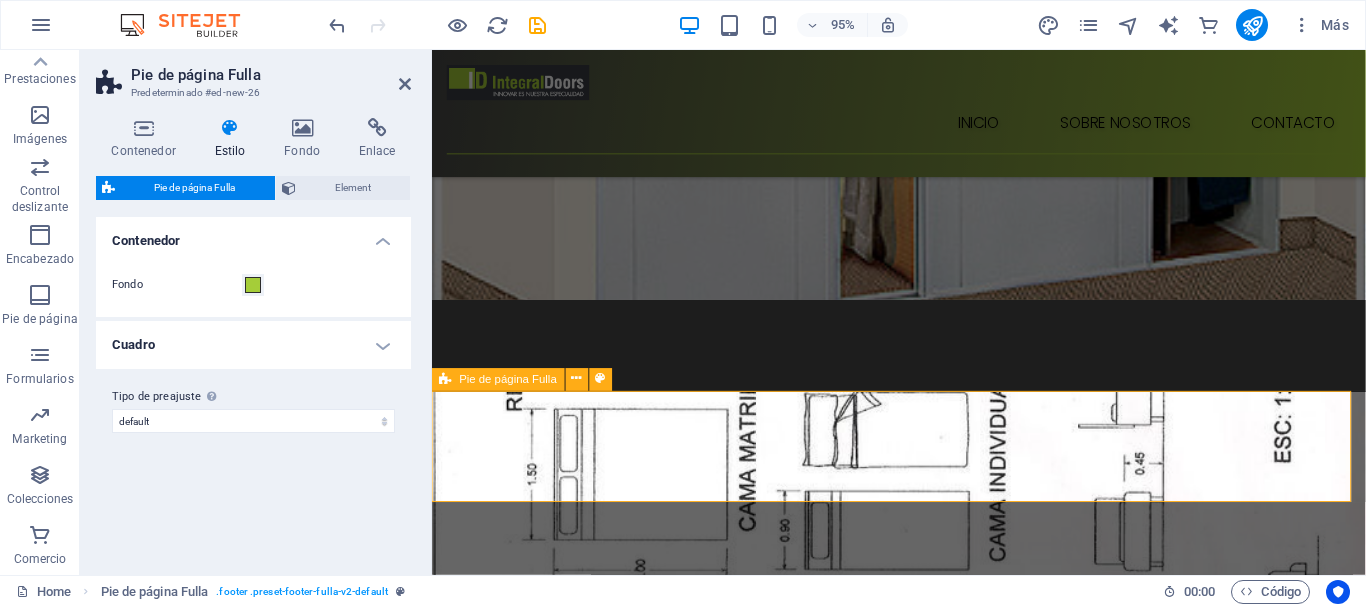 scroll, scrollTop: 320, scrollLeft: 0, axis: vertical 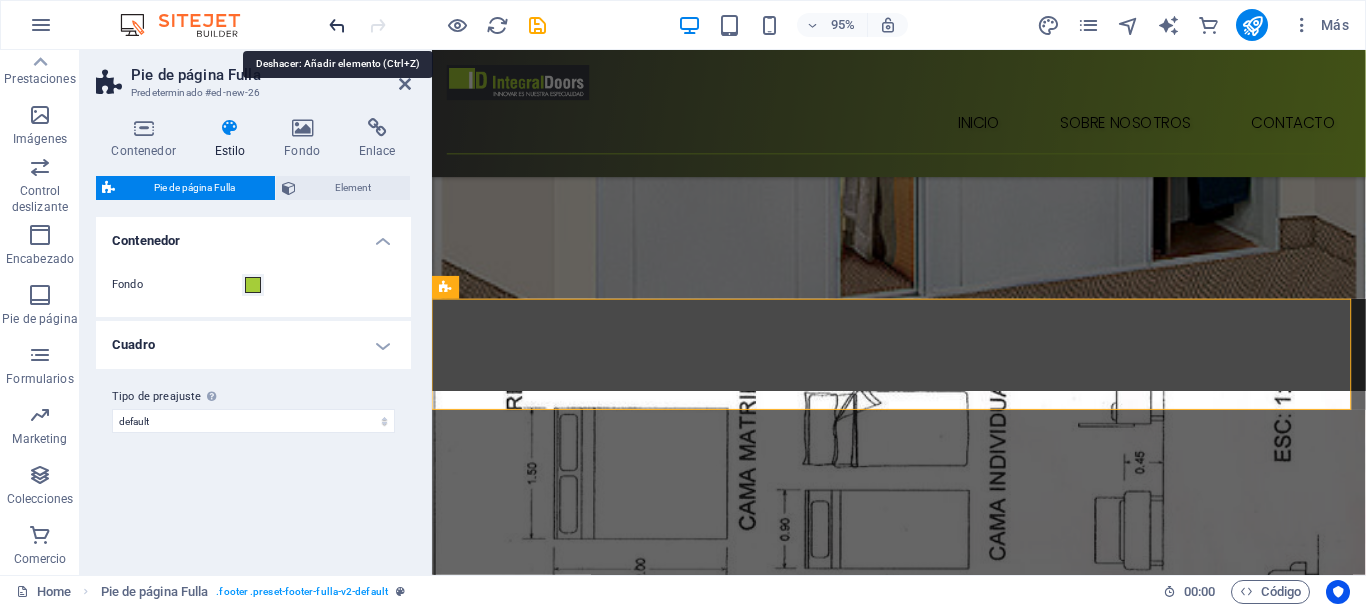 click at bounding box center [337, 25] 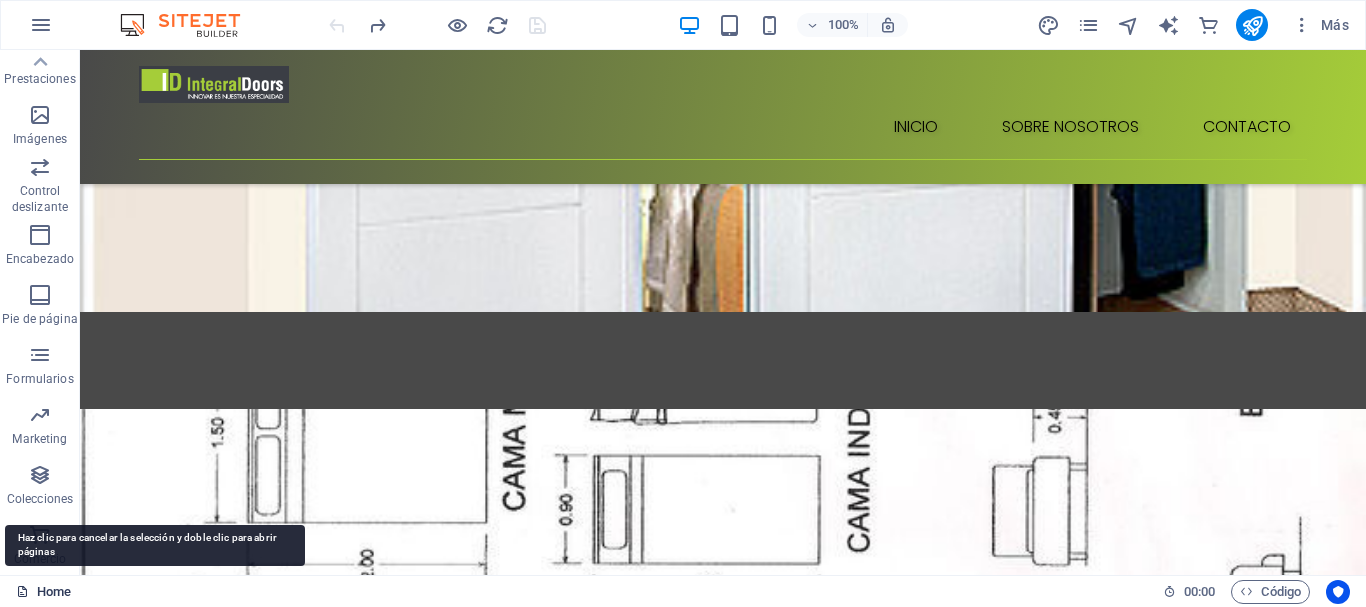 click on "Home" at bounding box center [43, 592] 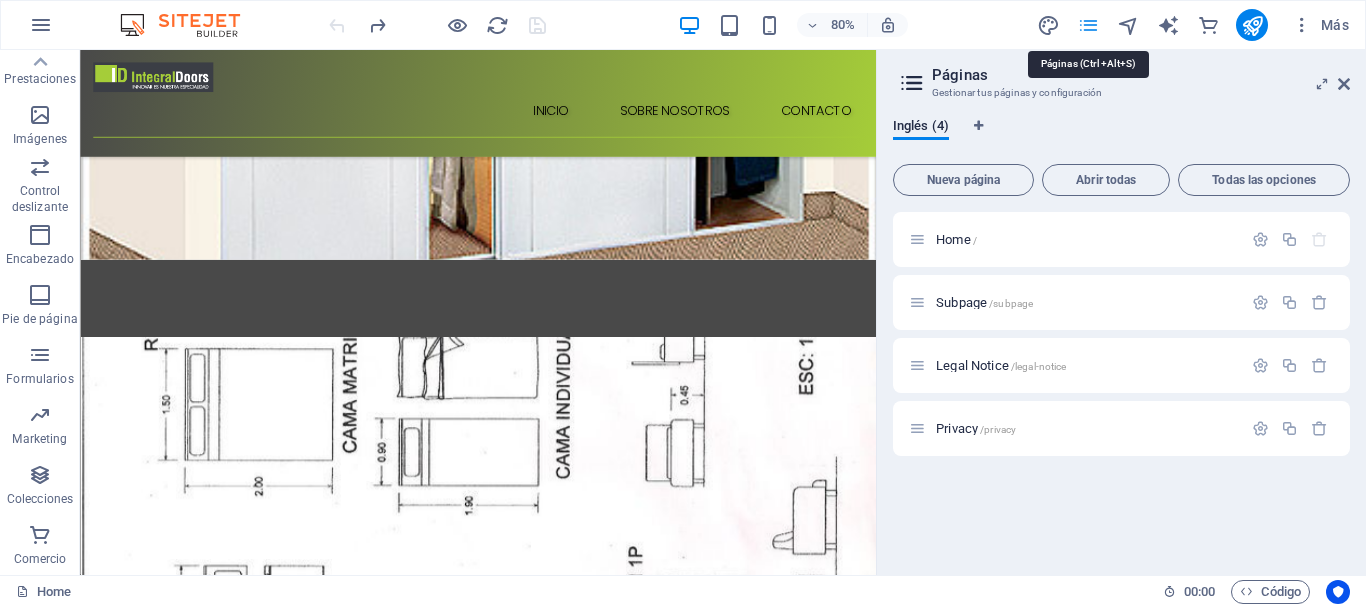 click at bounding box center [1088, 25] 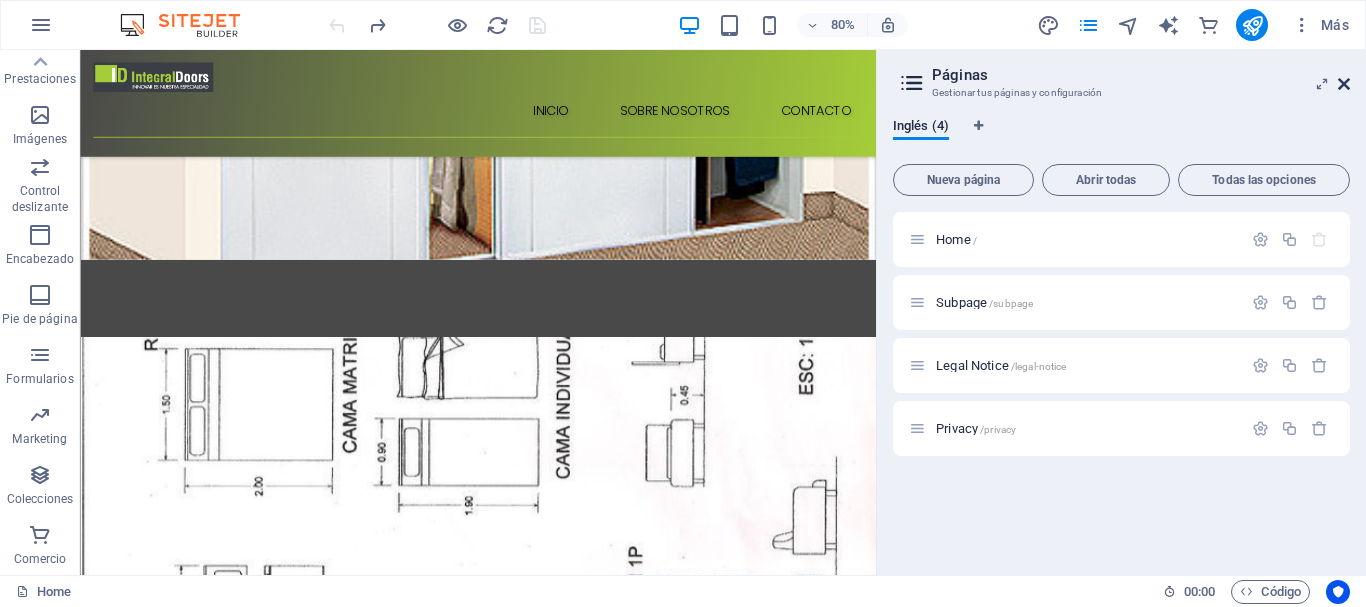 click at bounding box center [1344, 84] 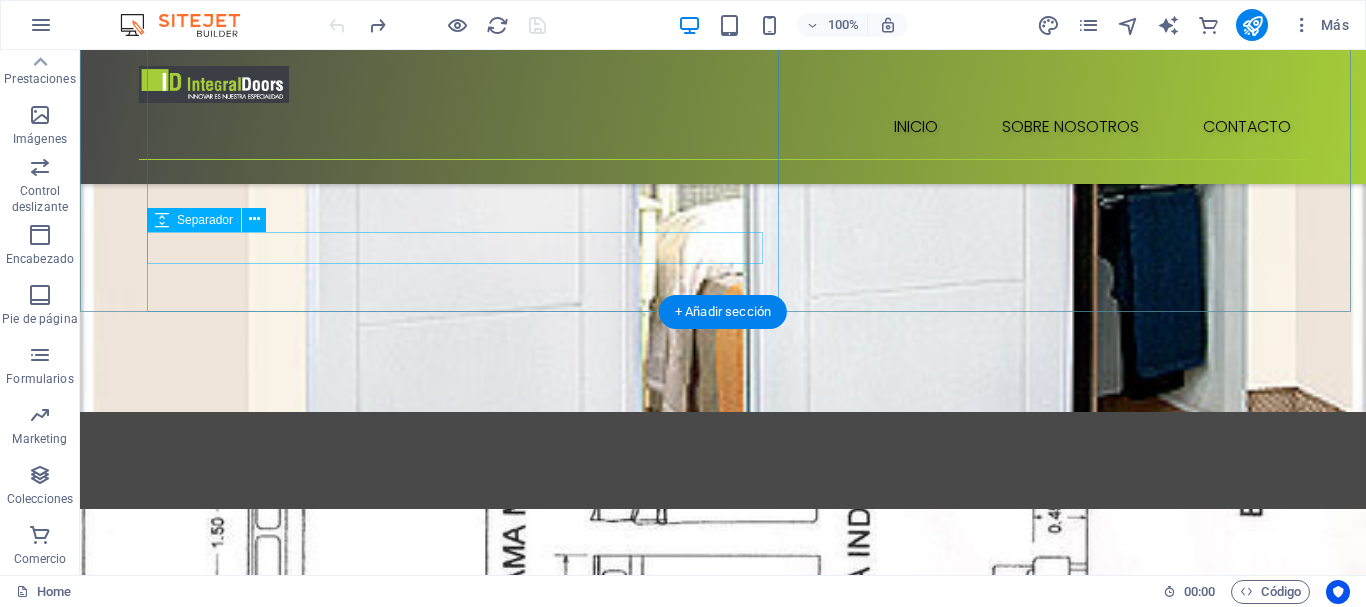 scroll, scrollTop: 0, scrollLeft: 0, axis: both 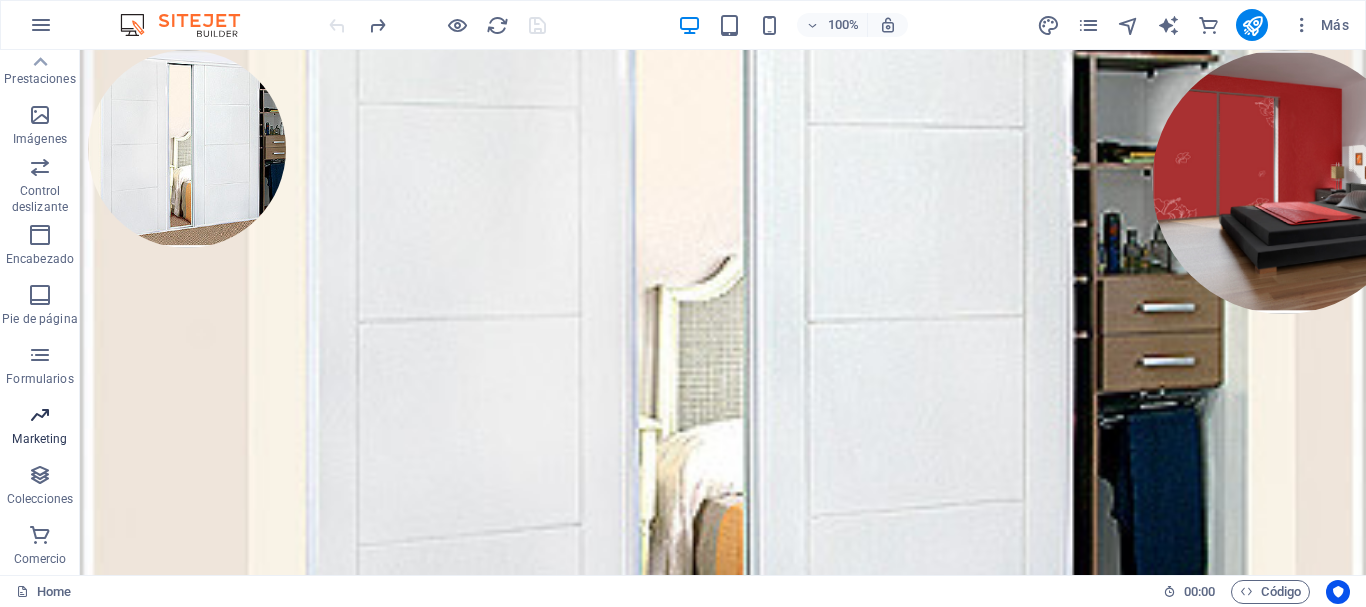 click at bounding box center [40, 415] 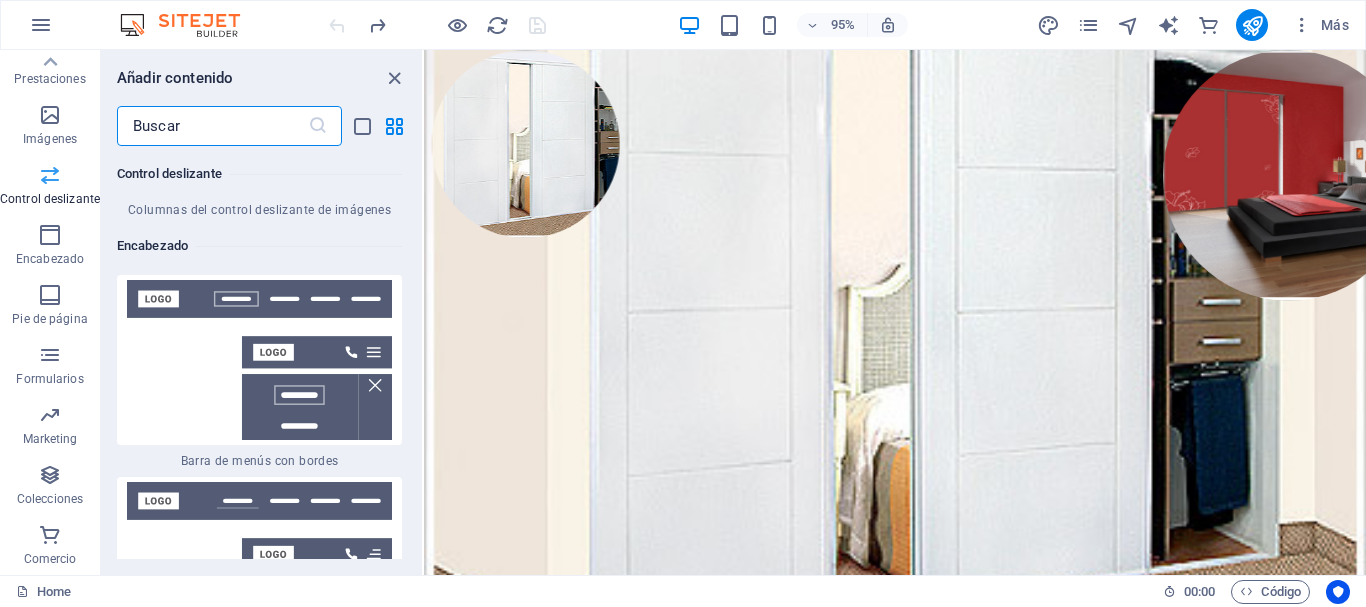 scroll, scrollTop: 23595, scrollLeft: 0, axis: vertical 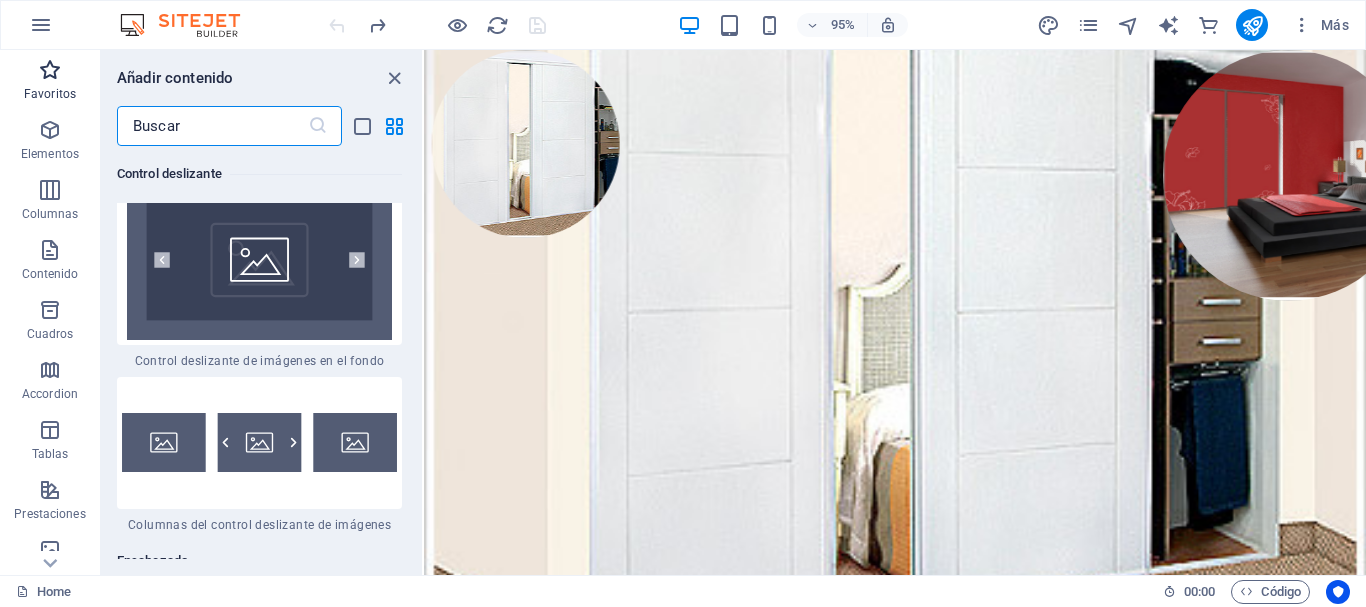 click on "Favoritos" at bounding box center [50, 82] 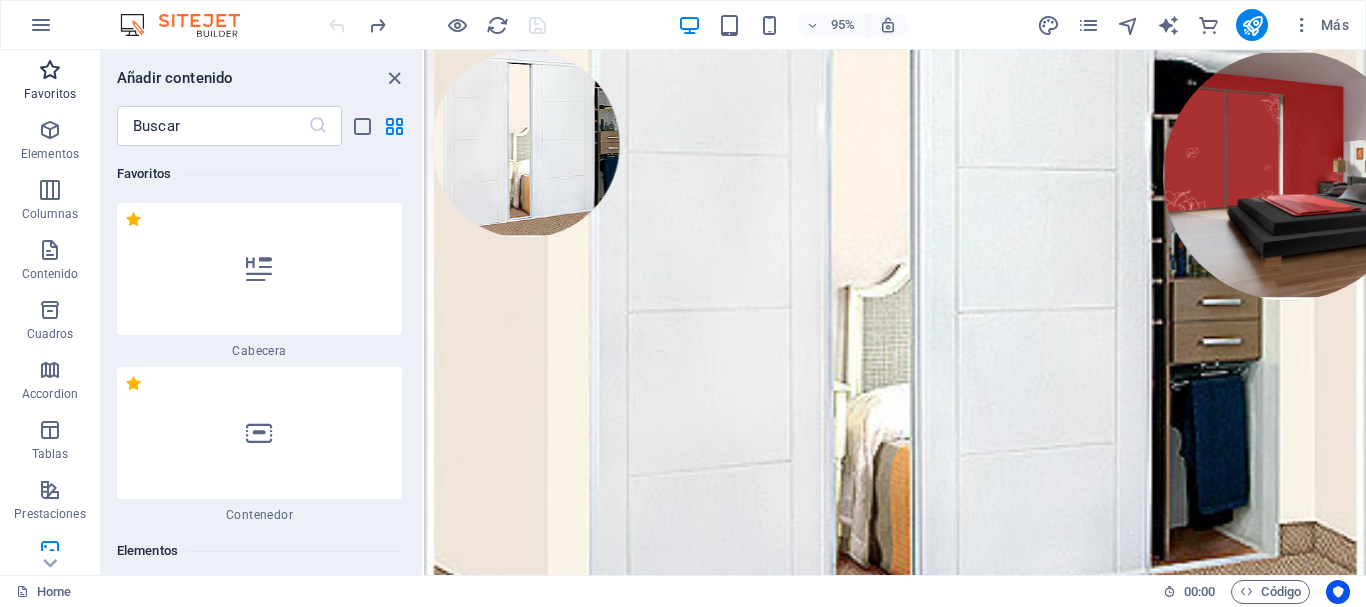 scroll, scrollTop: 0, scrollLeft: 0, axis: both 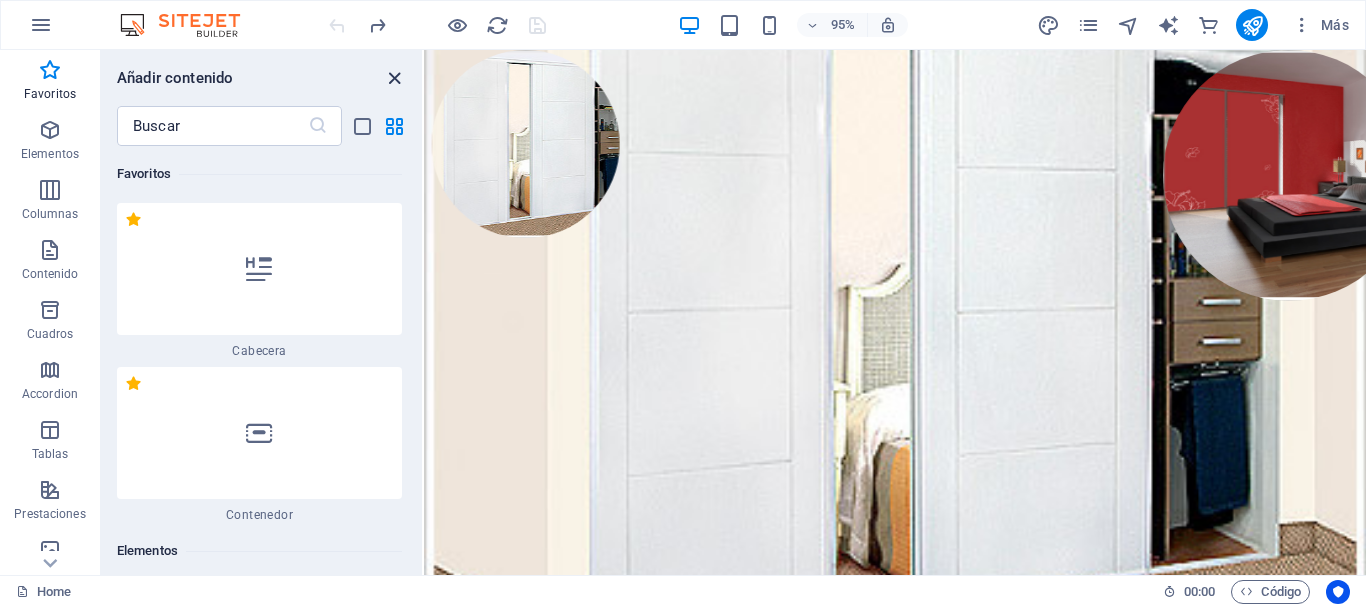 click at bounding box center [394, 78] 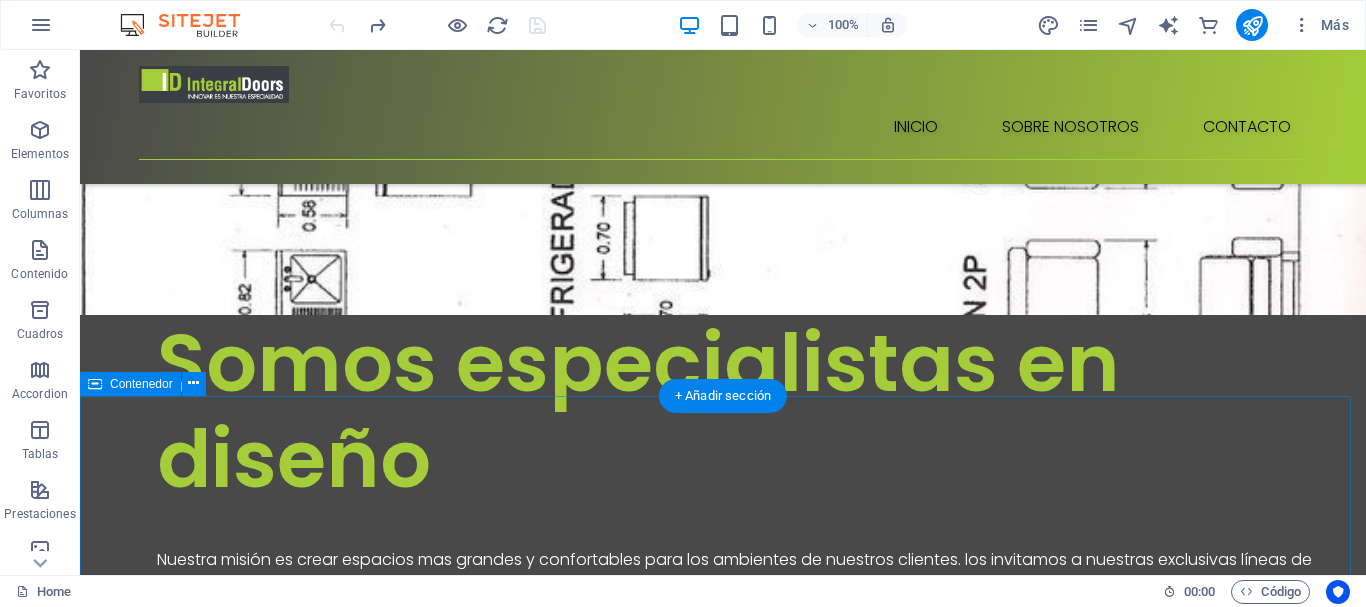 scroll, scrollTop: 900, scrollLeft: 0, axis: vertical 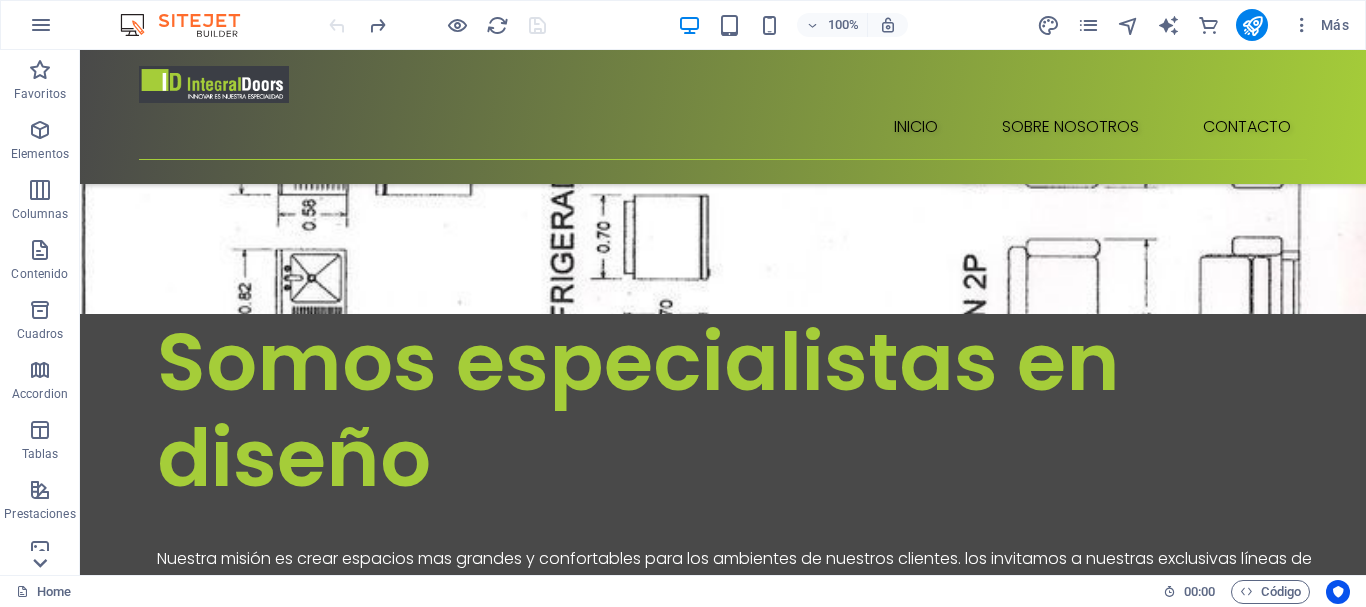 click 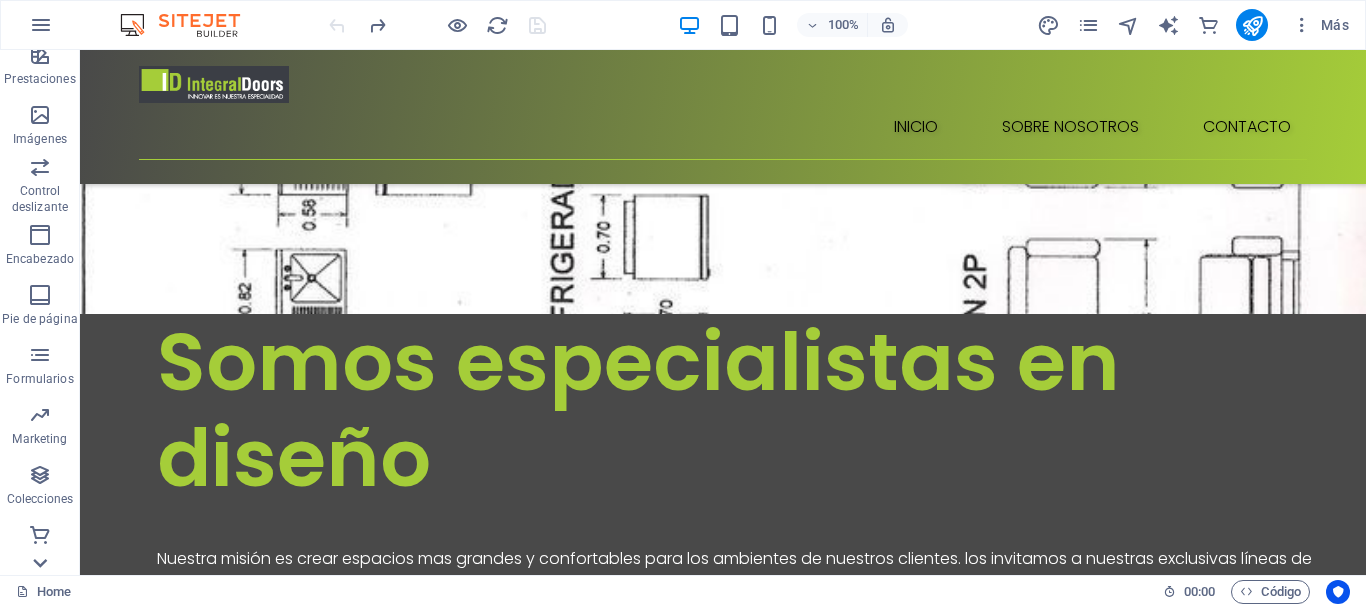 scroll, scrollTop: 435, scrollLeft: 0, axis: vertical 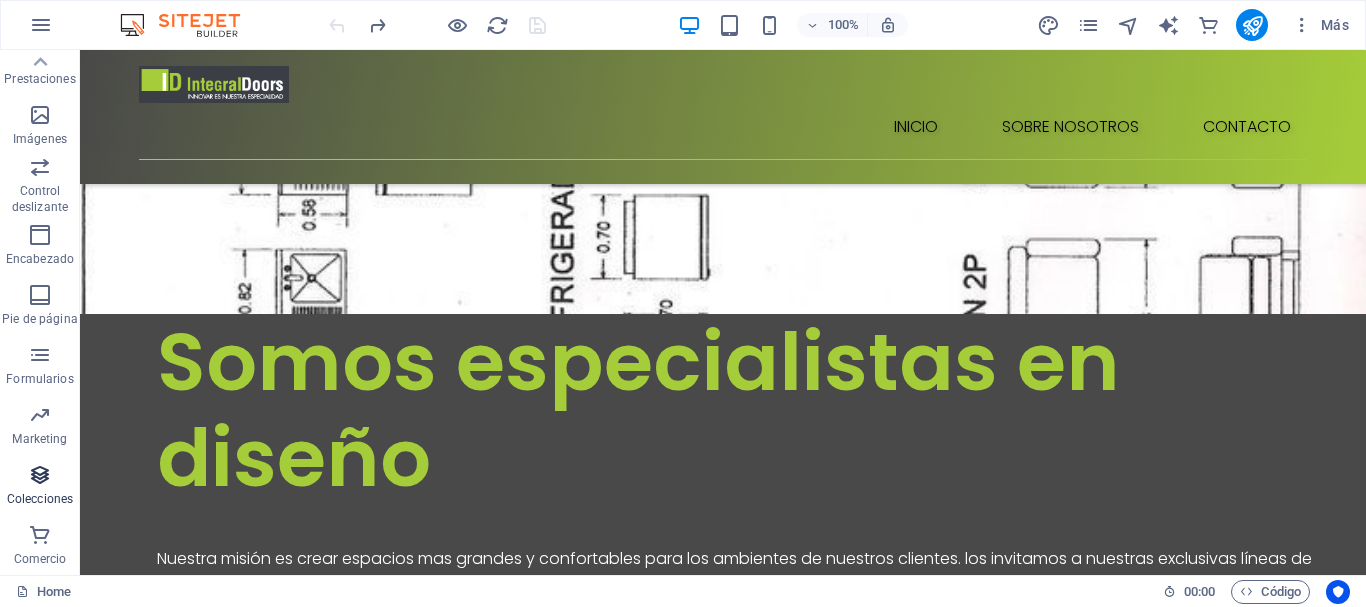 click on "Colecciones" at bounding box center (40, 487) 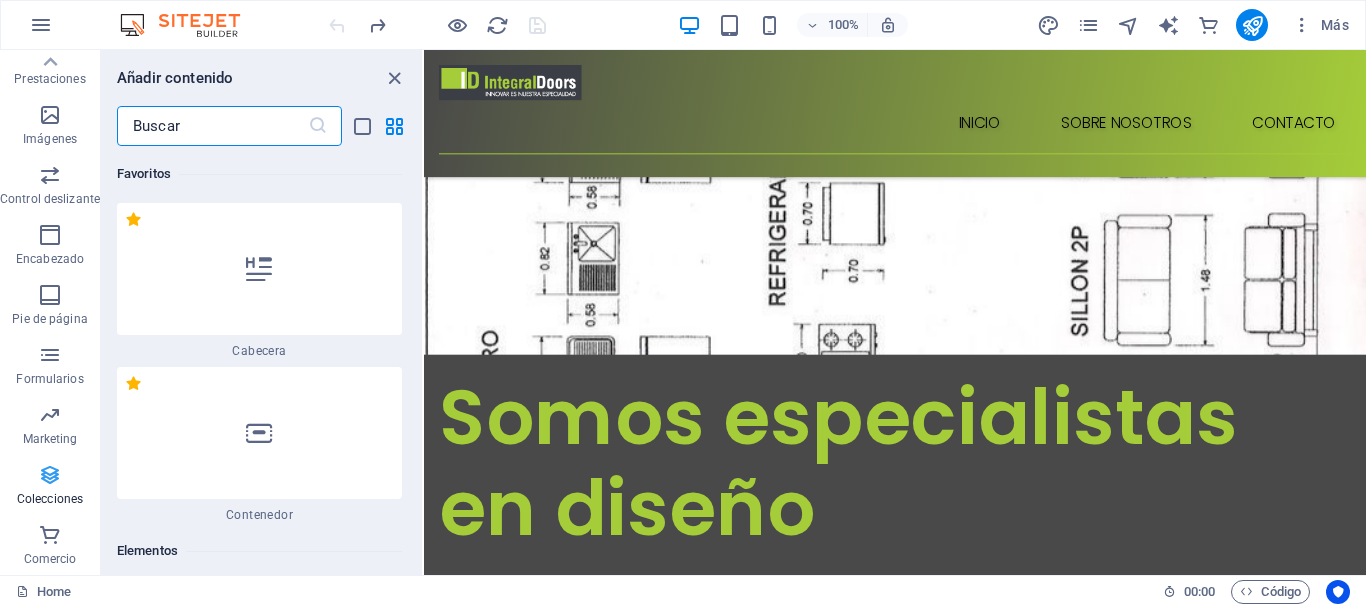 scroll, scrollTop: 912, scrollLeft: 0, axis: vertical 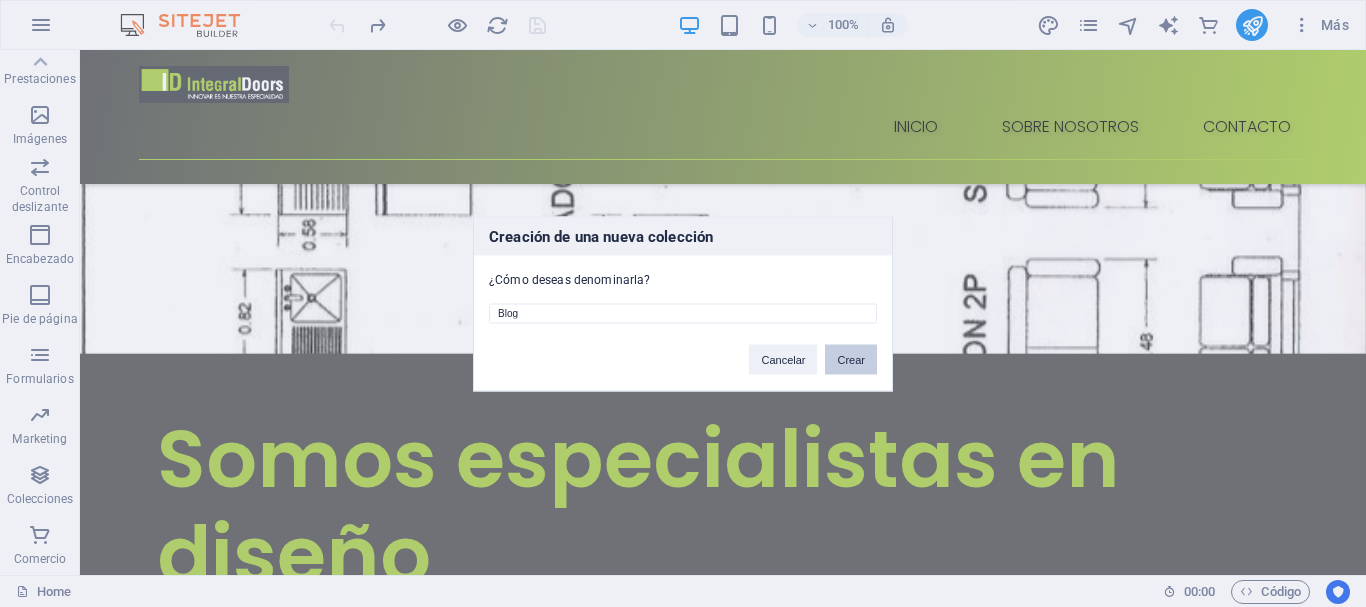 click on "Crear" at bounding box center [851, 359] 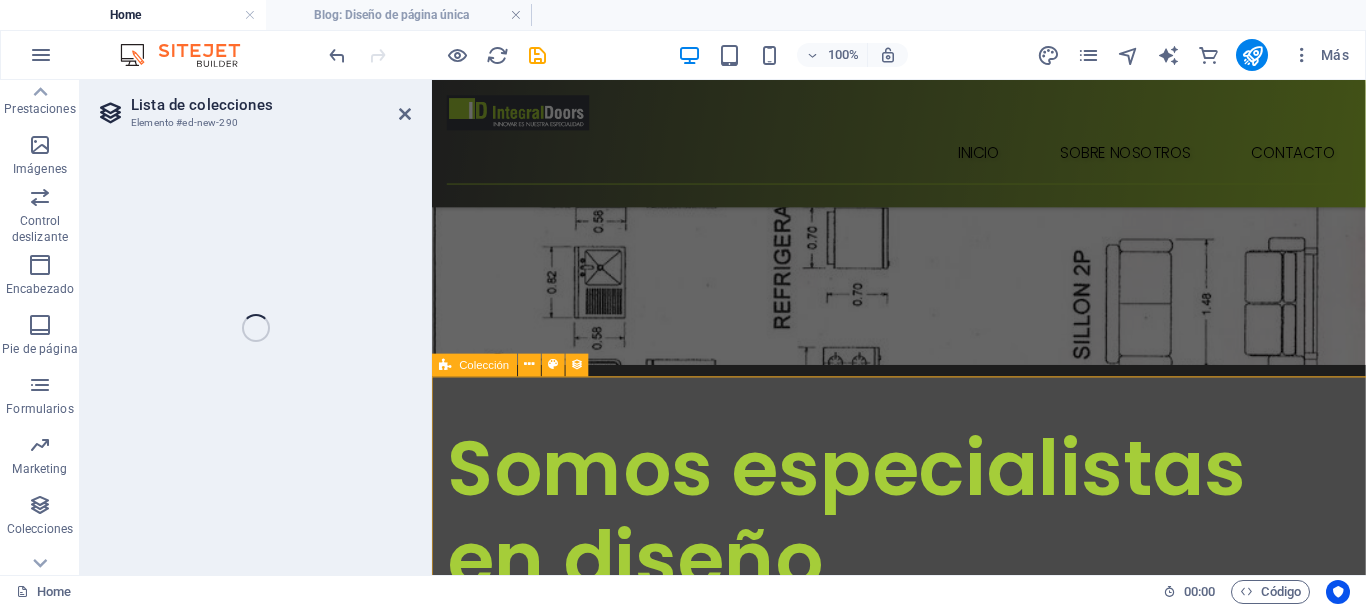 select 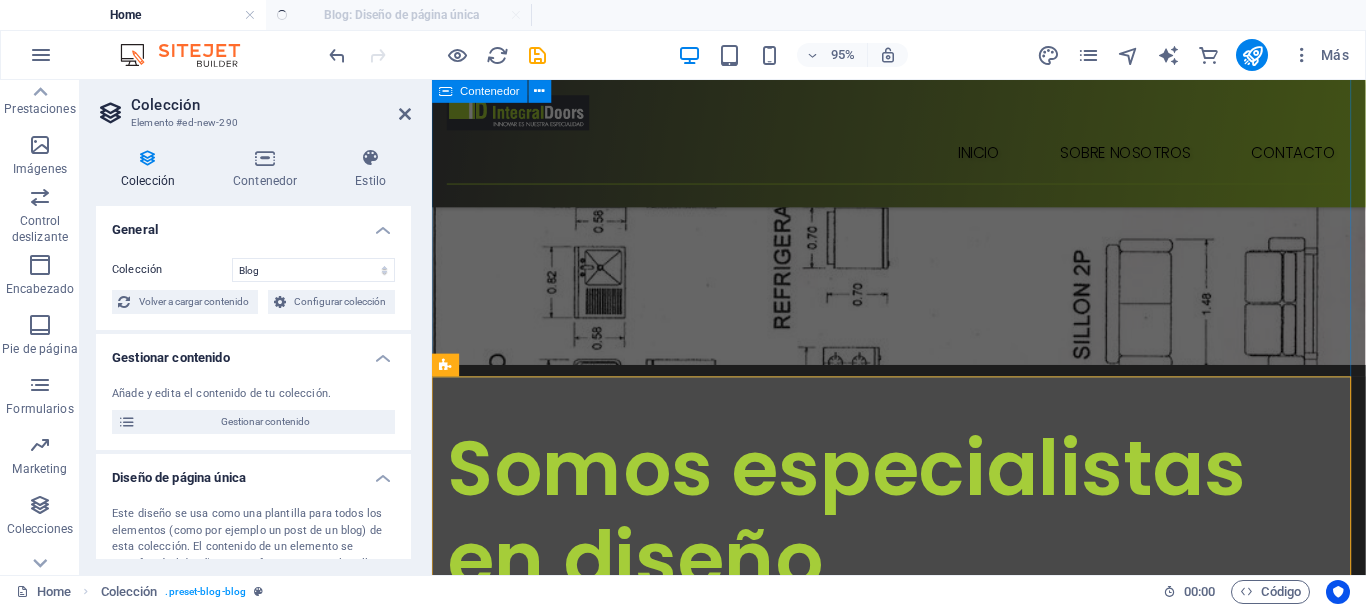 scroll, scrollTop: 1212, scrollLeft: 0, axis: vertical 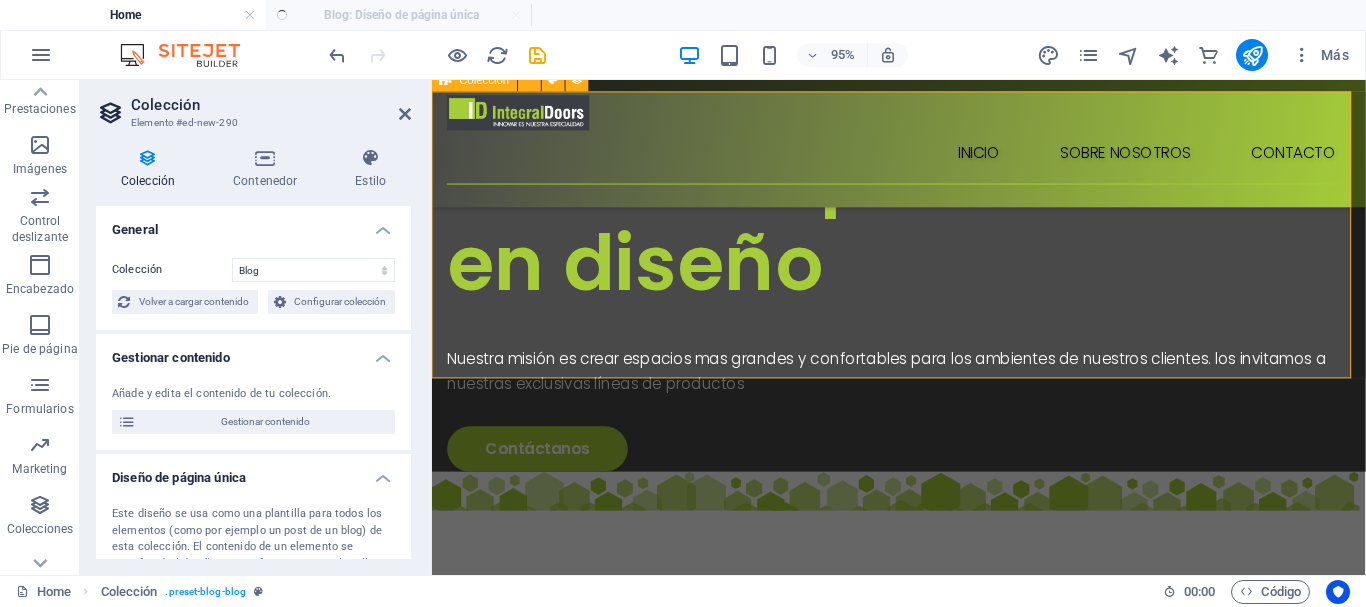 select on "columns.publishing_date_DESC" 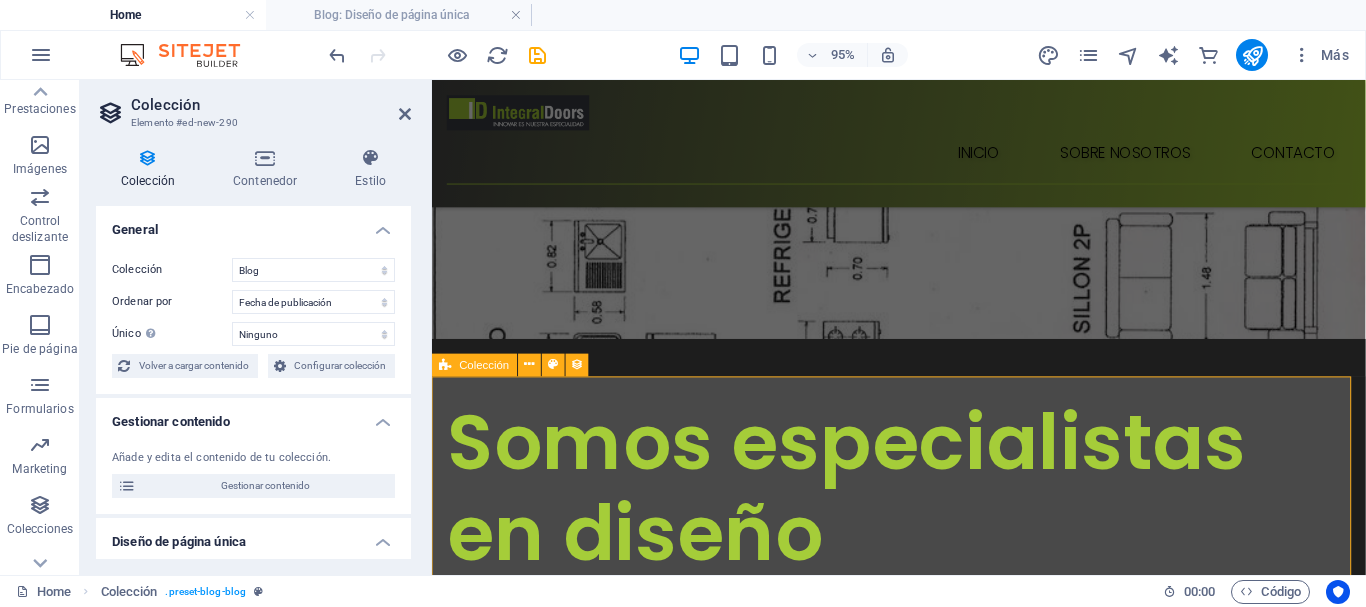 scroll, scrollTop: 912, scrollLeft: 0, axis: vertical 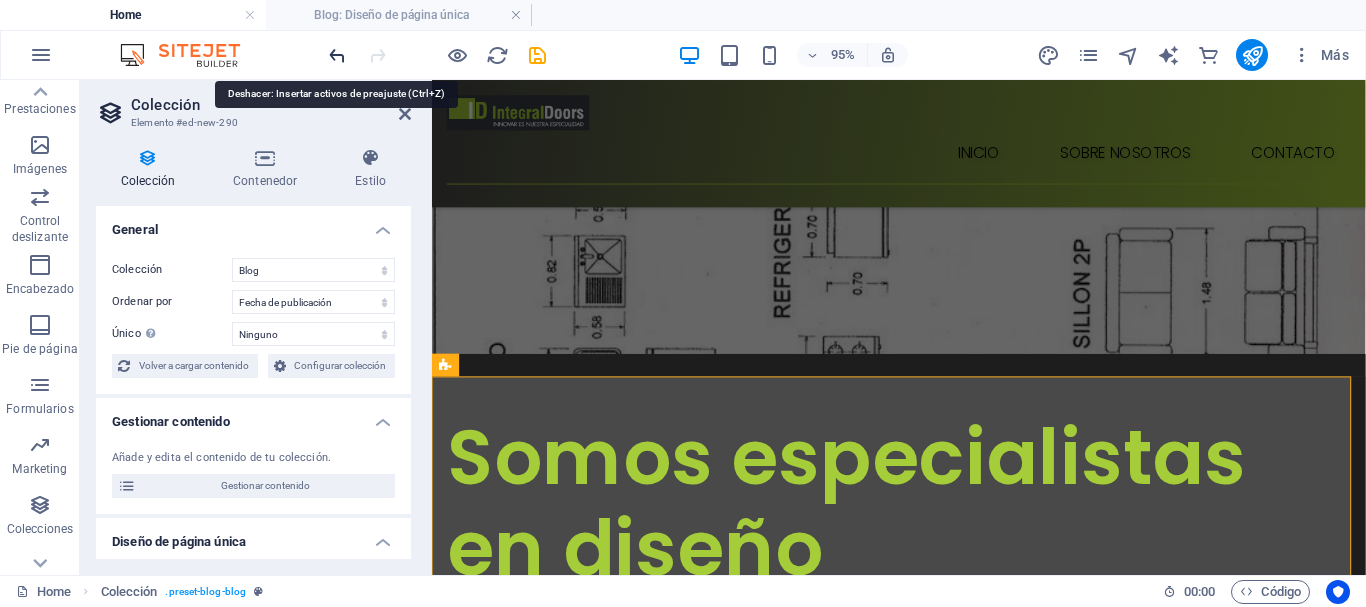 click at bounding box center (337, 55) 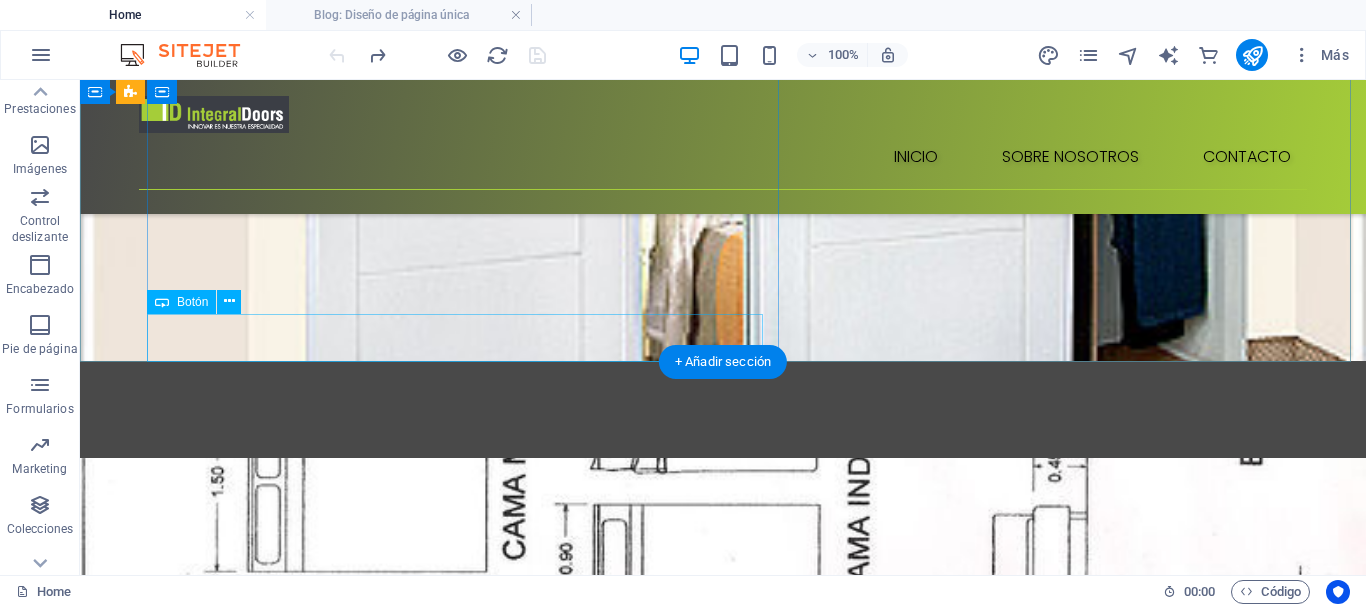 scroll, scrollTop: 300, scrollLeft: 0, axis: vertical 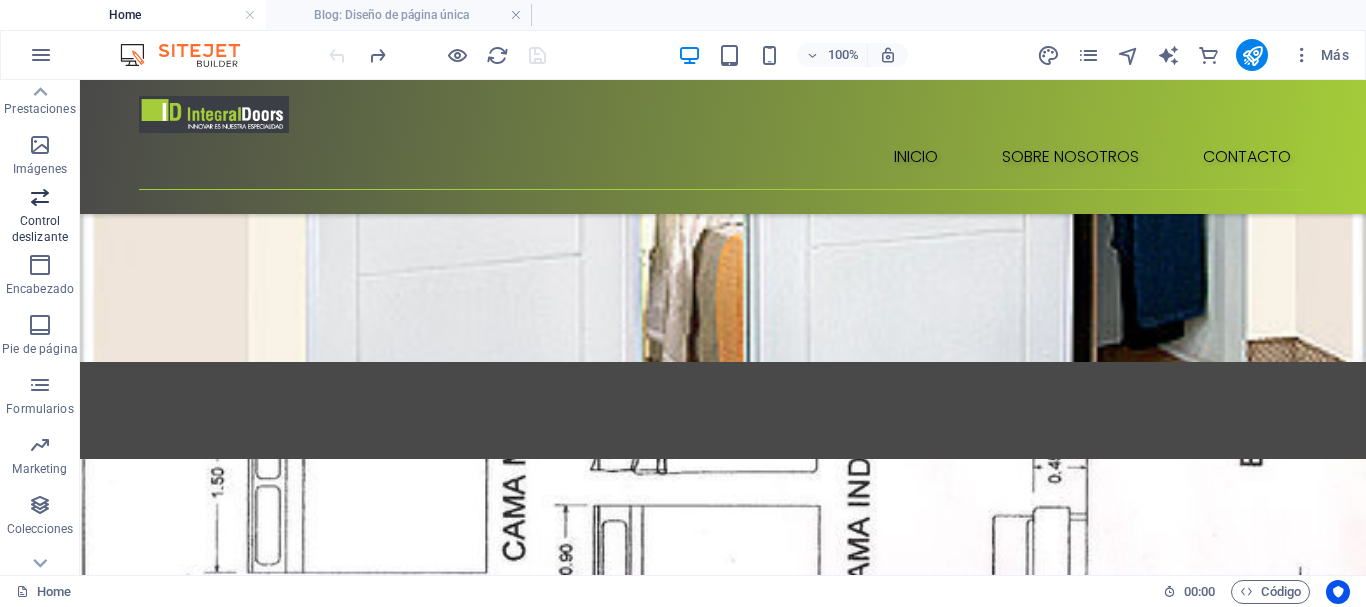click on "Control deslizante" at bounding box center [40, 217] 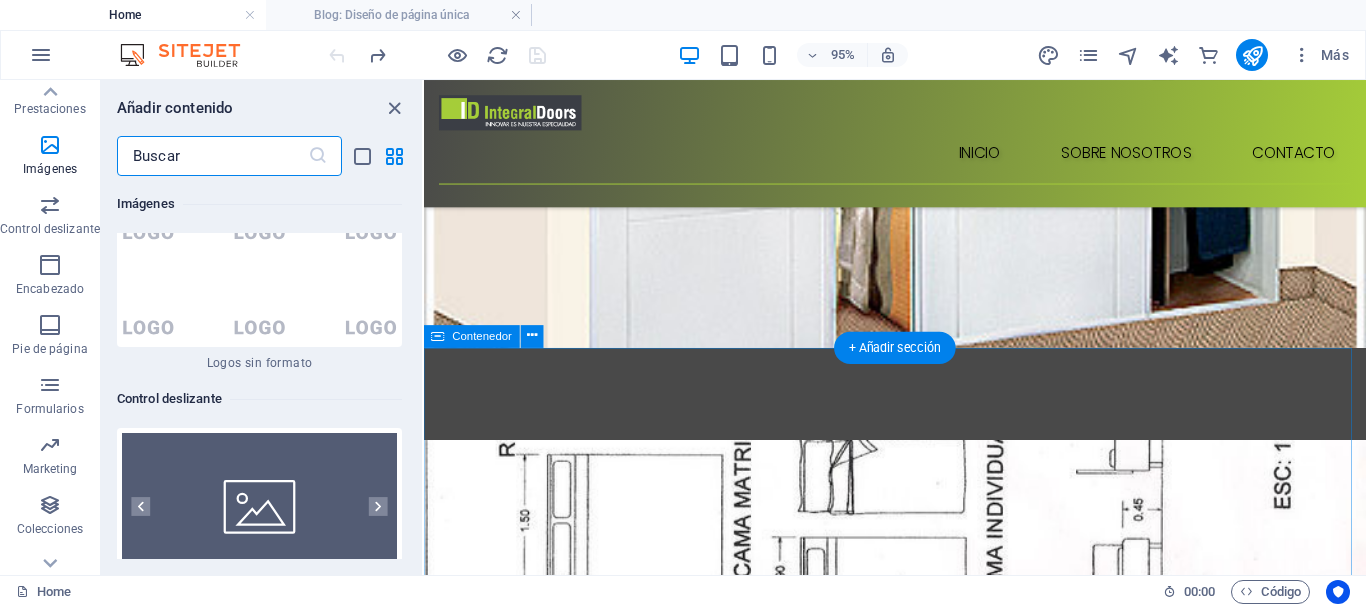 scroll, scrollTop: 22472, scrollLeft: 0, axis: vertical 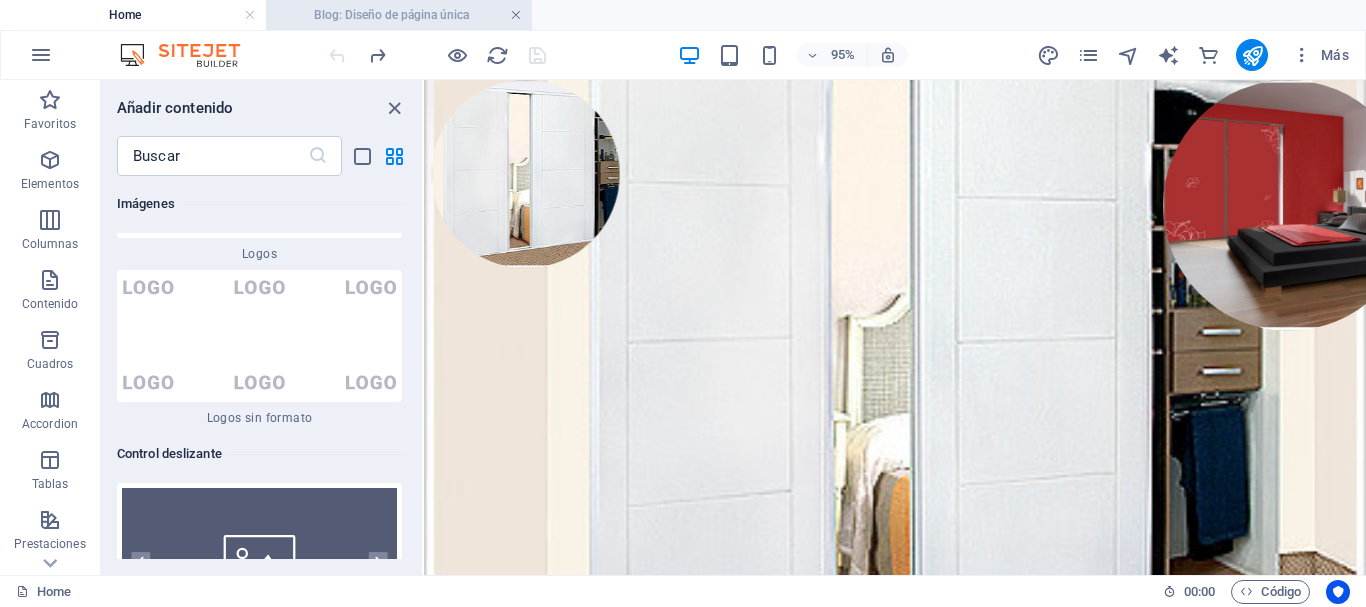 click at bounding box center (516, 15) 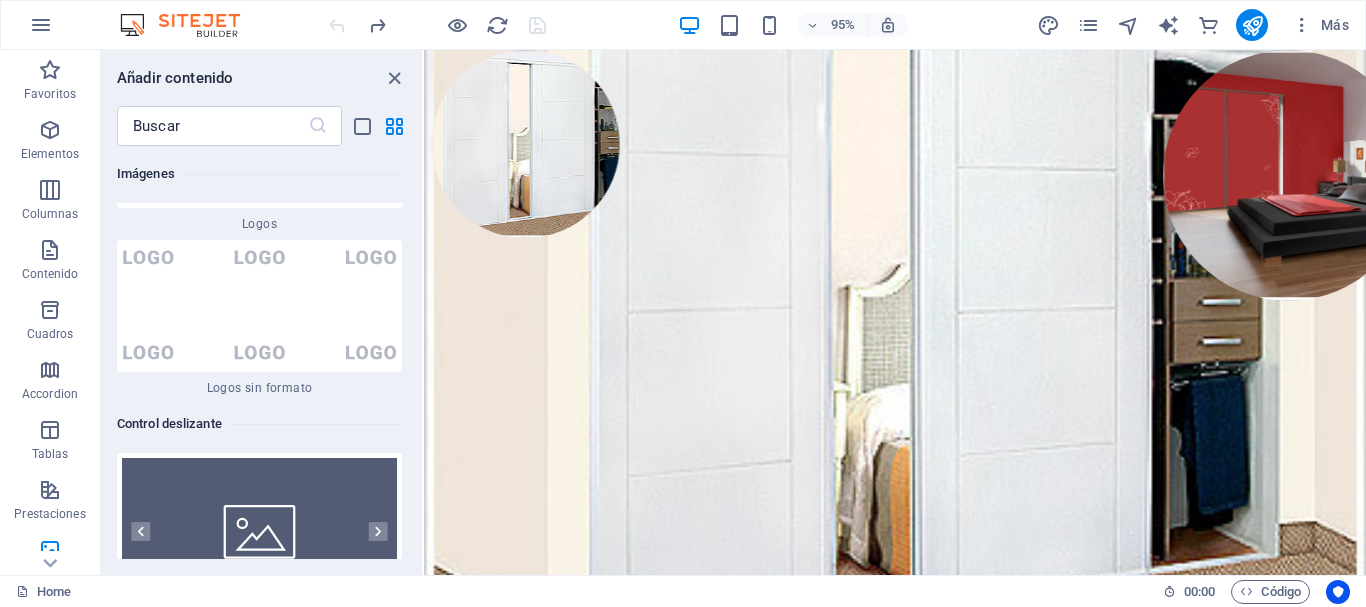 click at bounding box center [190, 25] 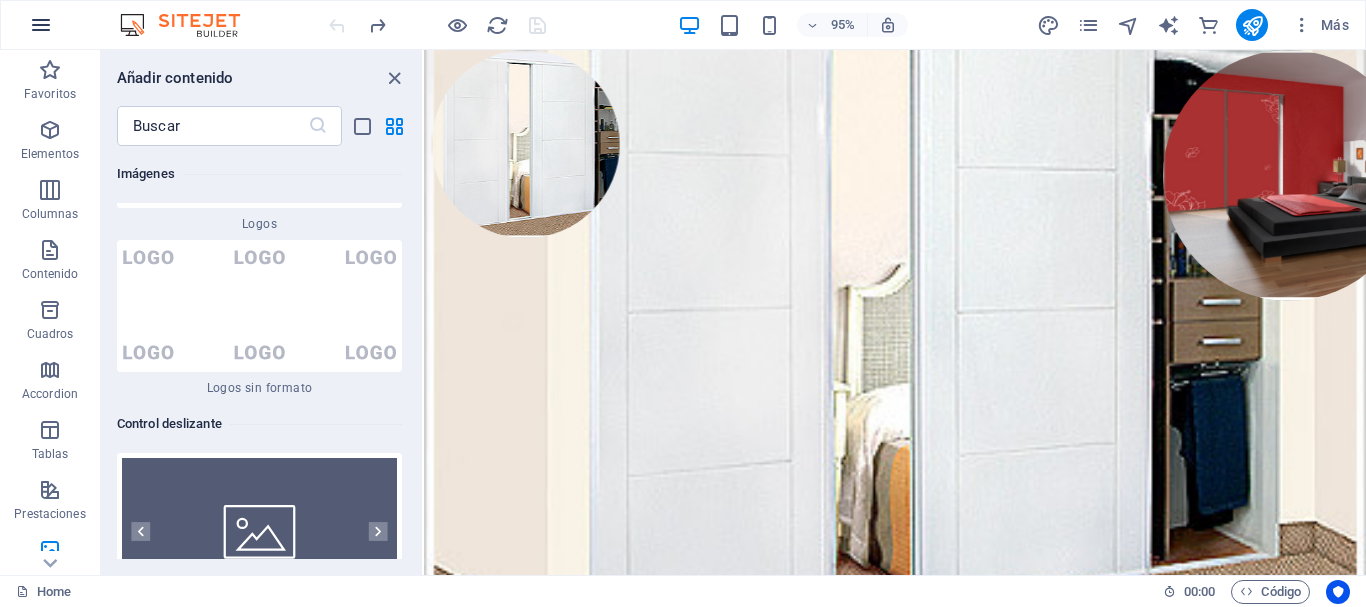 click at bounding box center (41, 25) 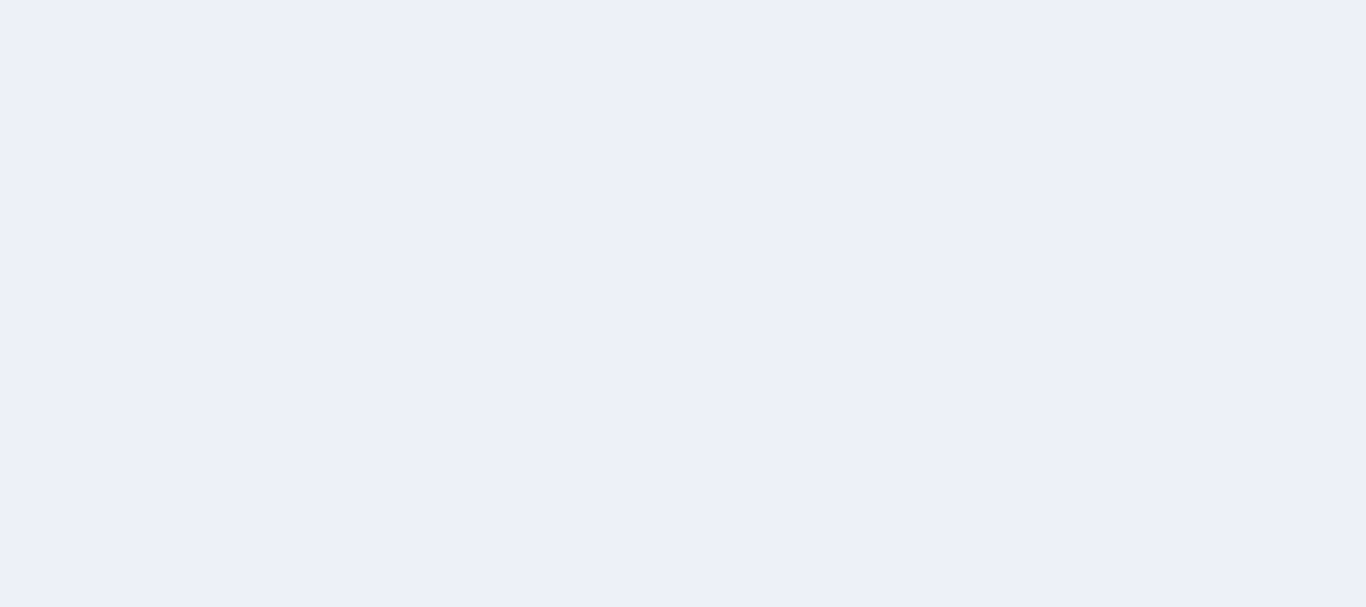 scroll, scrollTop: 0, scrollLeft: 0, axis: both 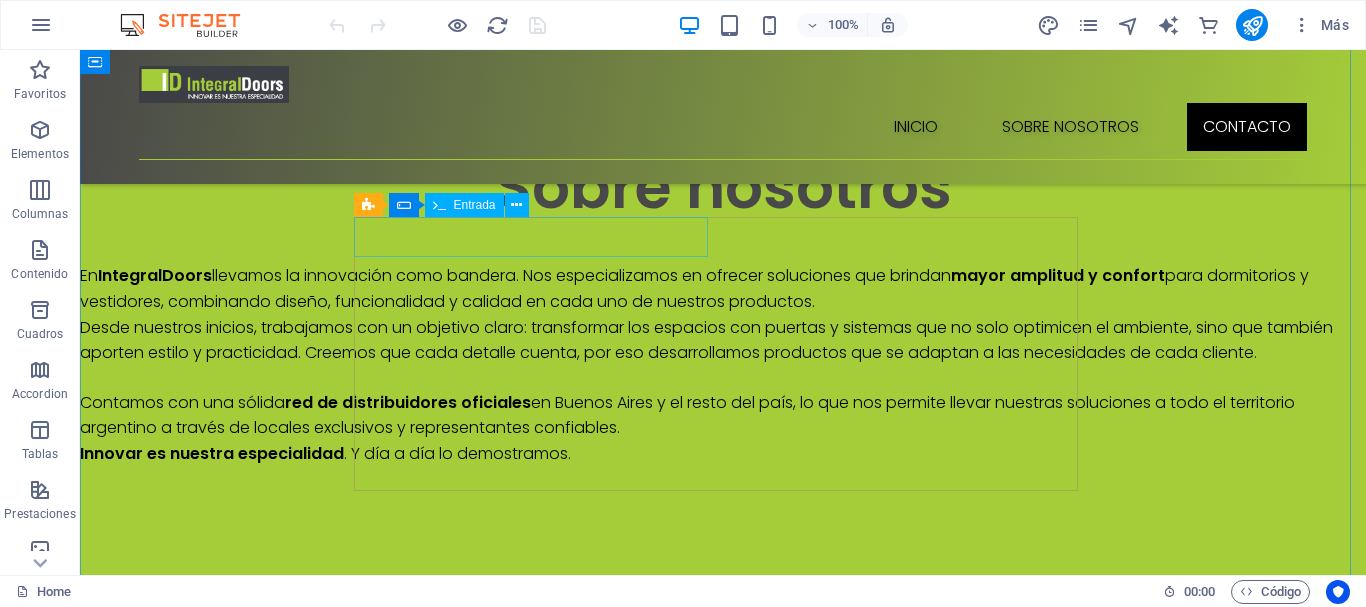 click on "ivan" at bounding box center (431, 1225) 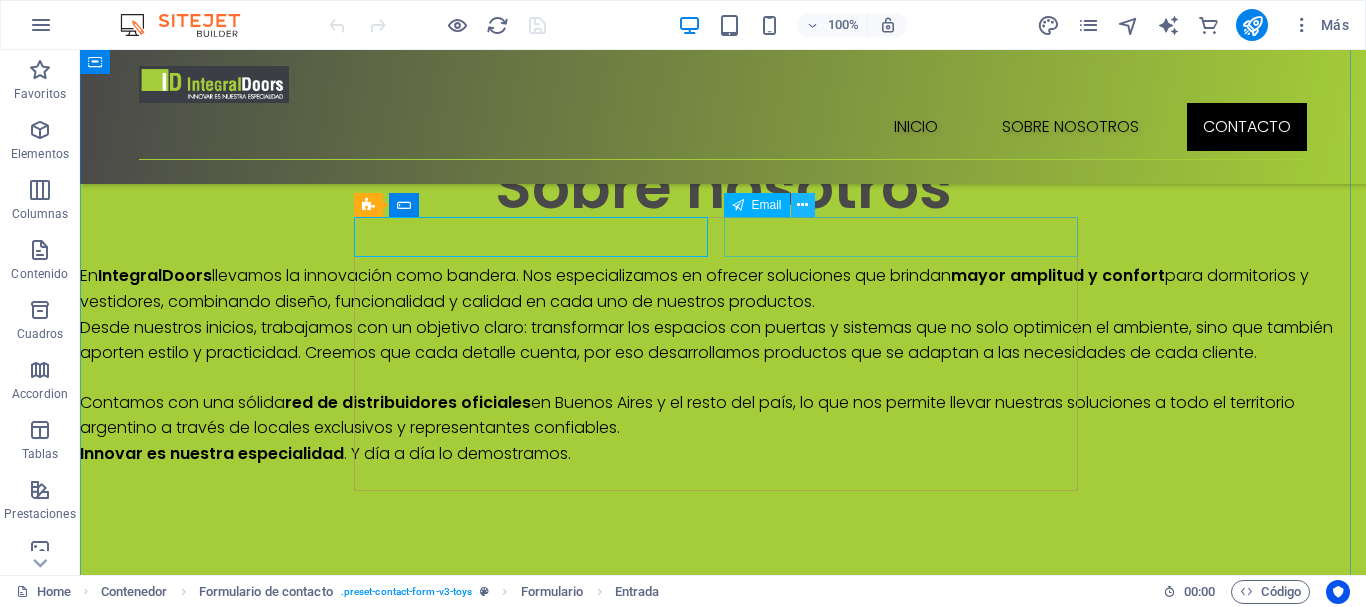 click at bounding box center [802, 205] 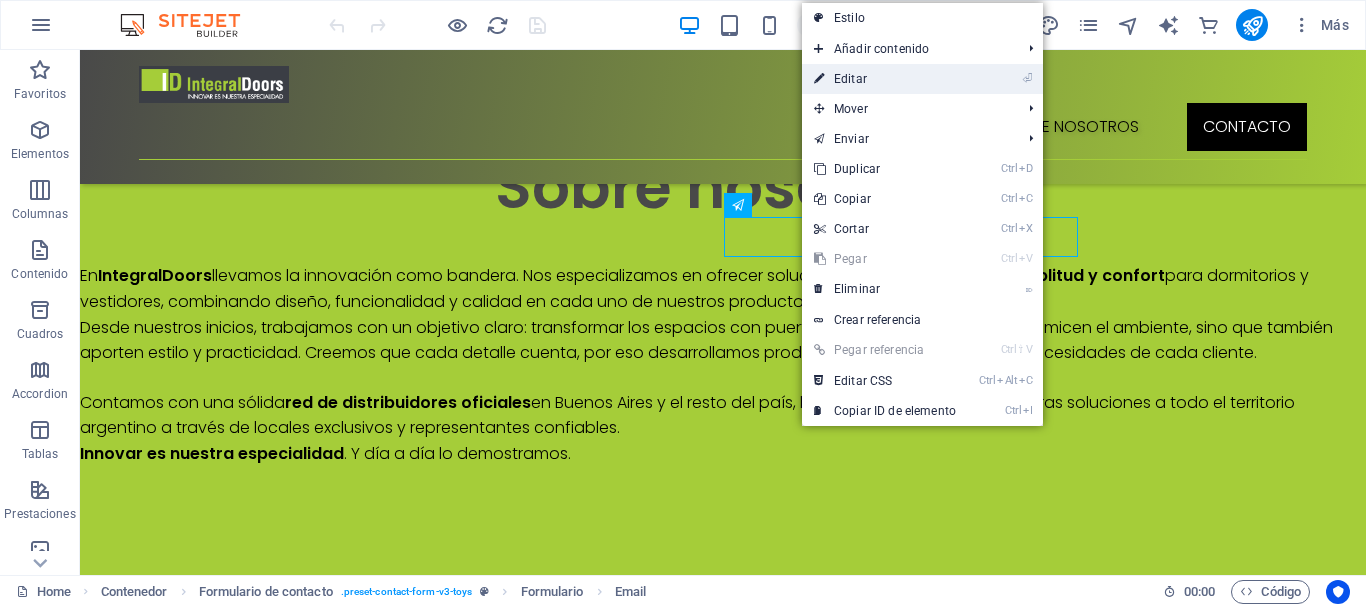 click on "⏎  Editar" at bounding box center (885, 79) 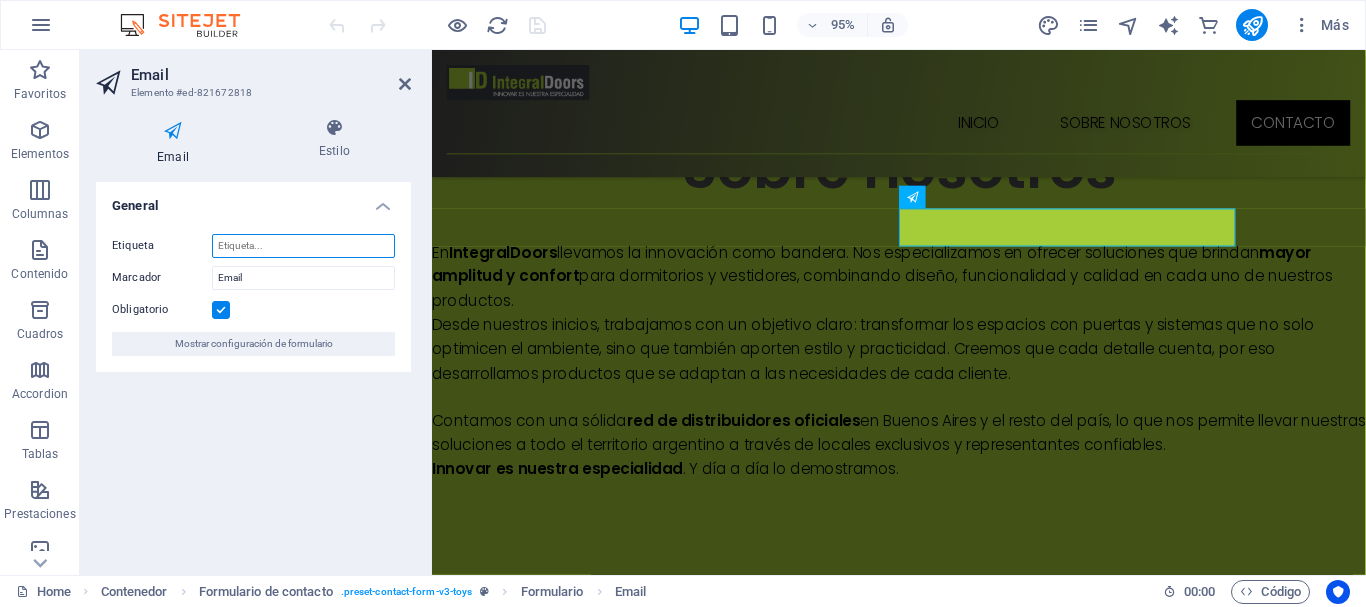 click on "Etiqueta" at bounding box center (303, 246) 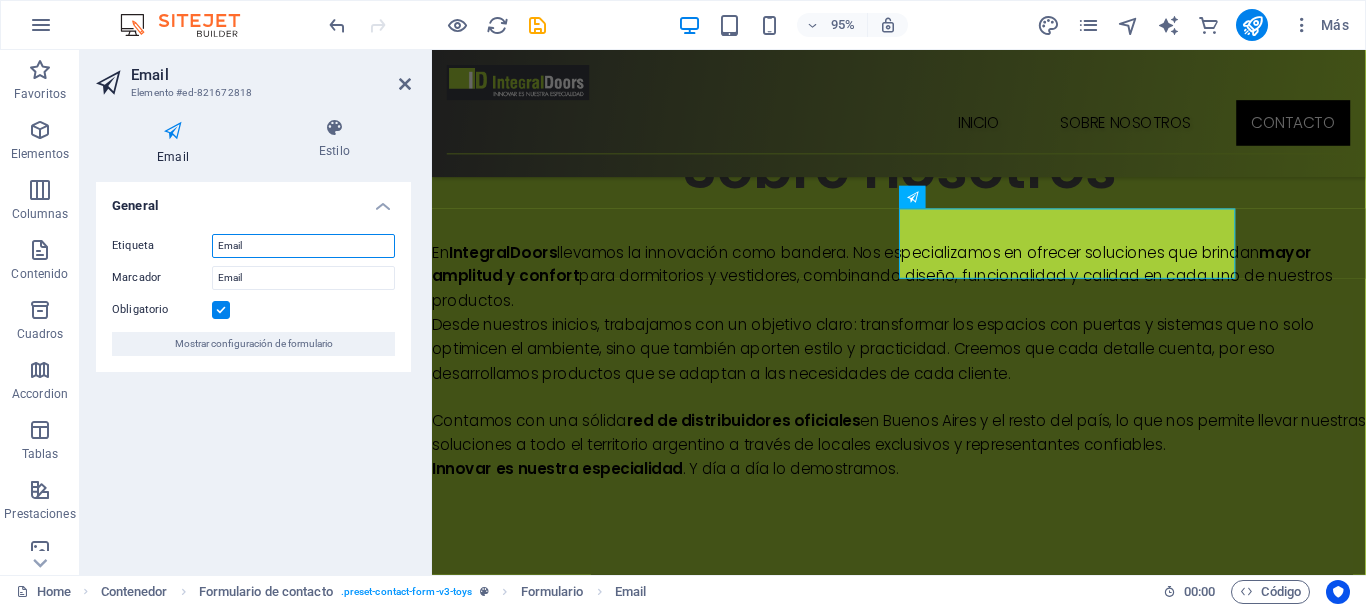 type on "Email" 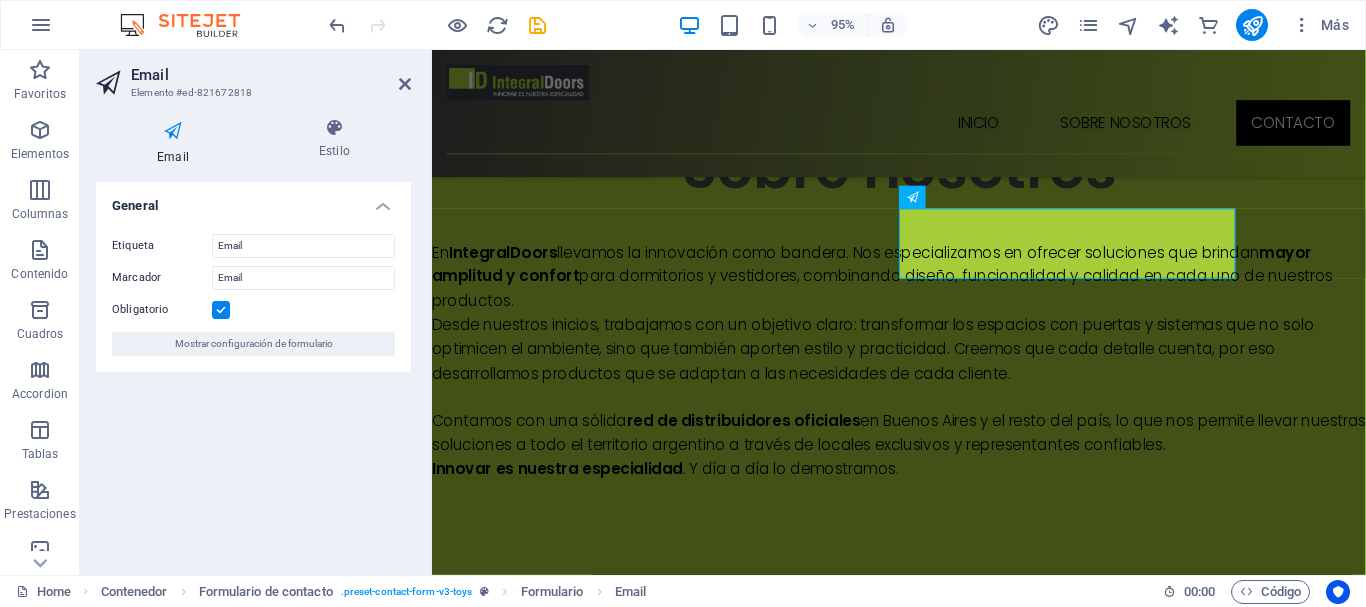 click on "General Etiqueta Email Marcador Email Obligatorio Mostrar configuración de formulario" at bounding box center [253, 370] 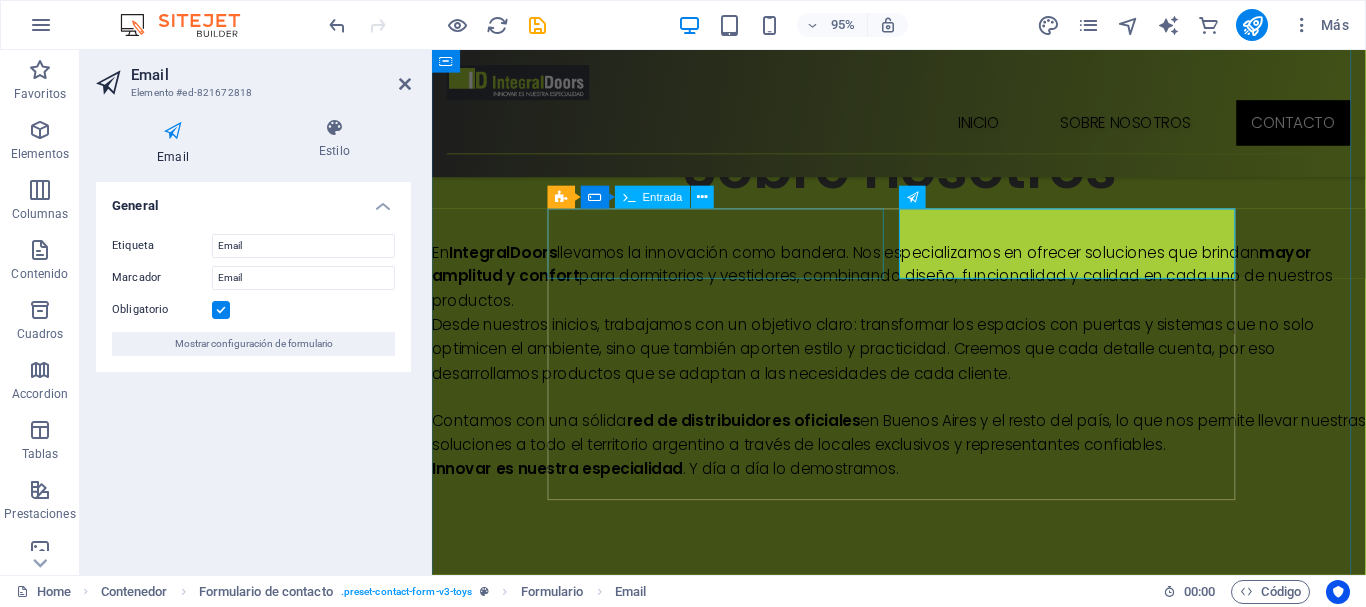 click on "ivan" at bounding box center [686, 1250] 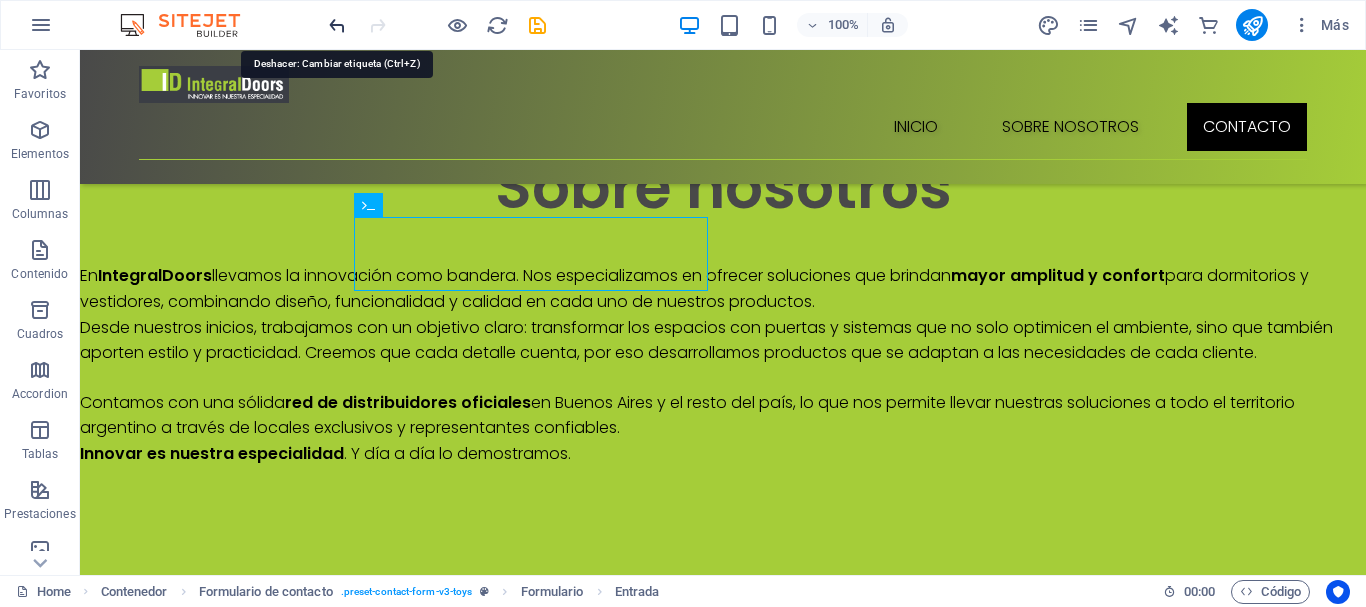 click at bounding box center [337, 25] 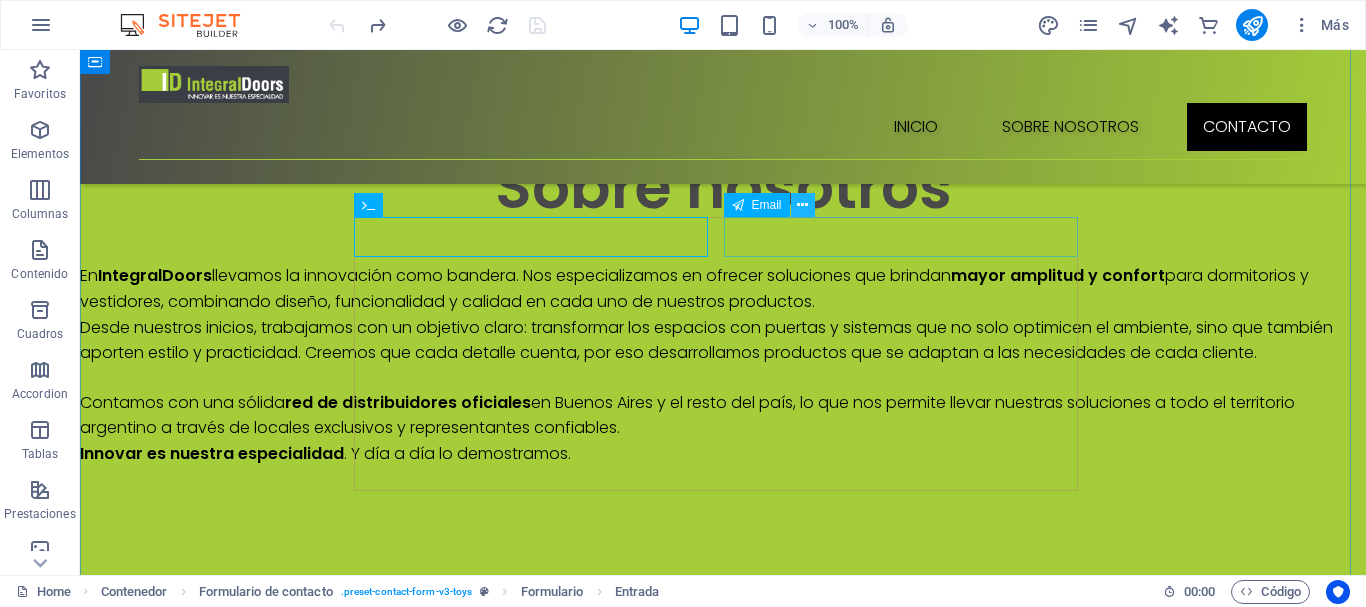 click at bounding box center (803, 205) 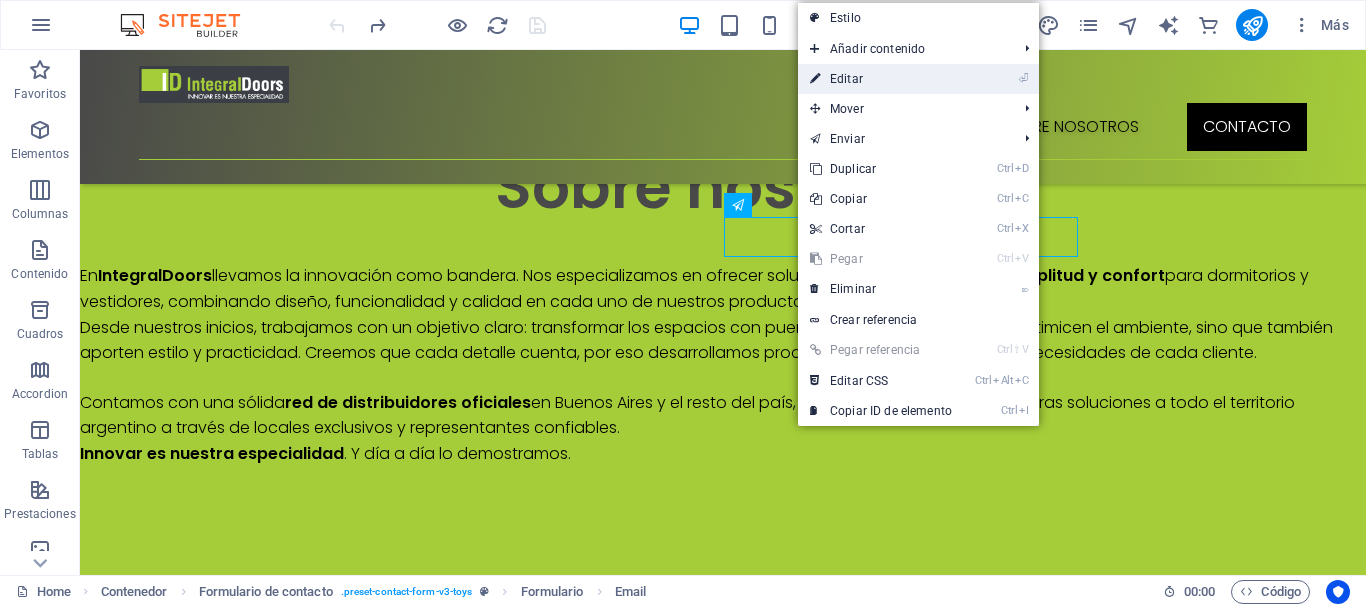 click on "⏎  Editar" at bounding box center (881, 79) 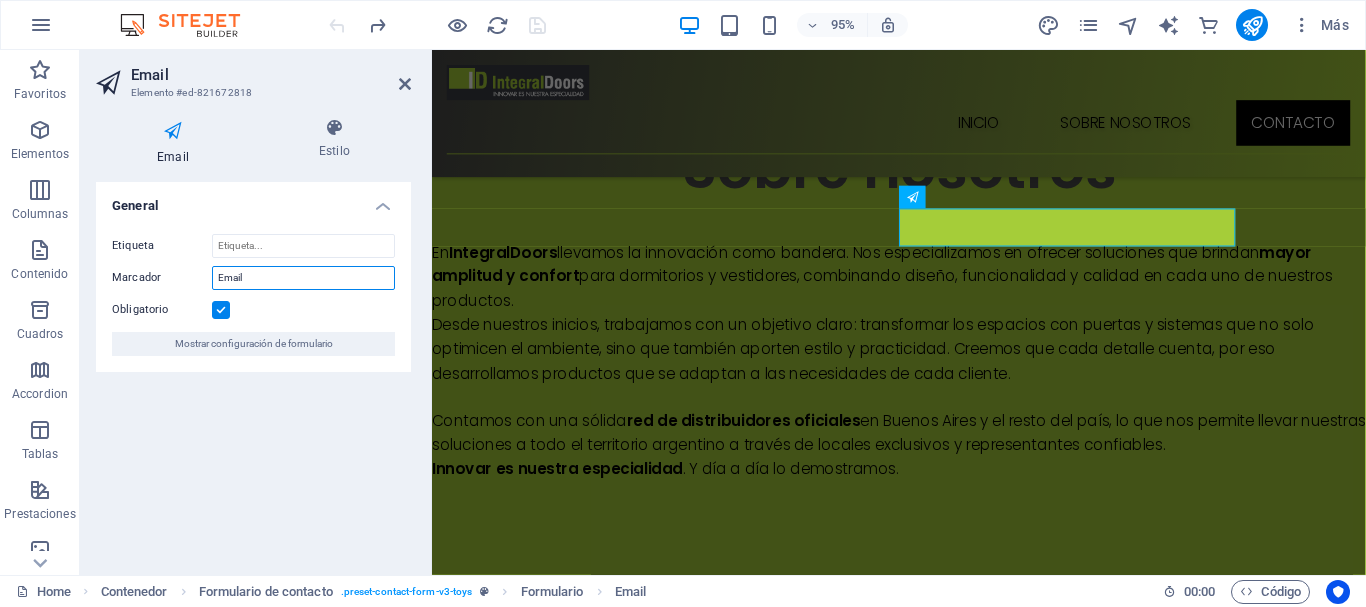 click on "Email" at bounding box center (303, 278) 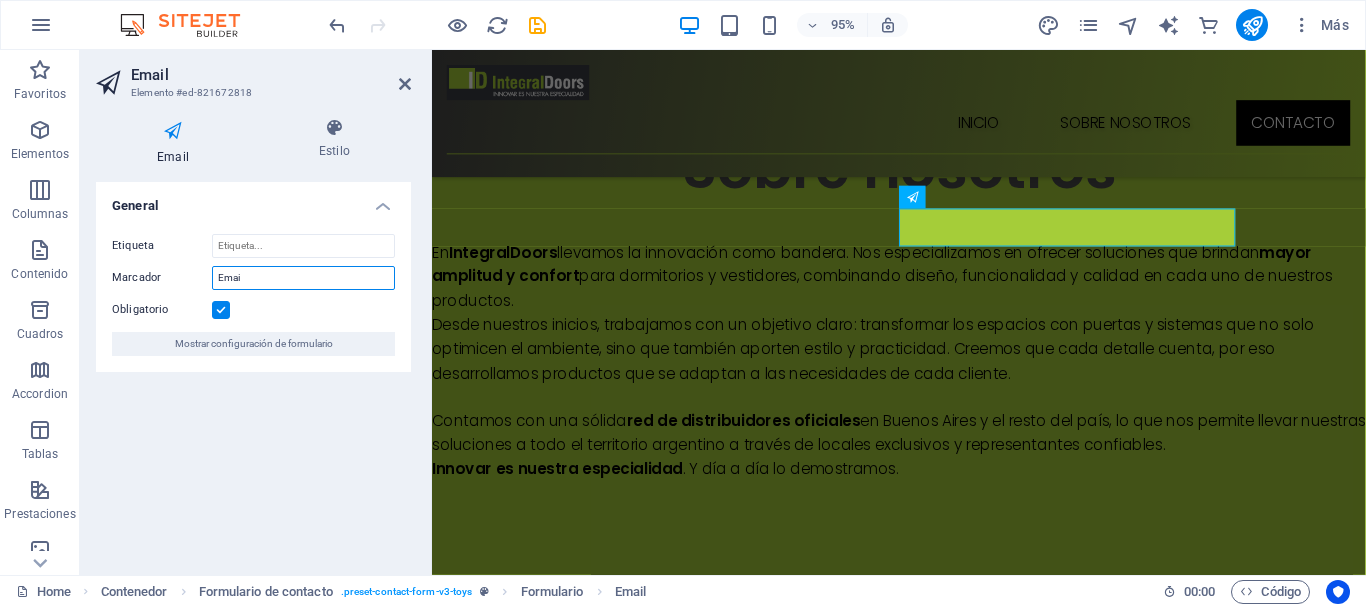 type on "Email" 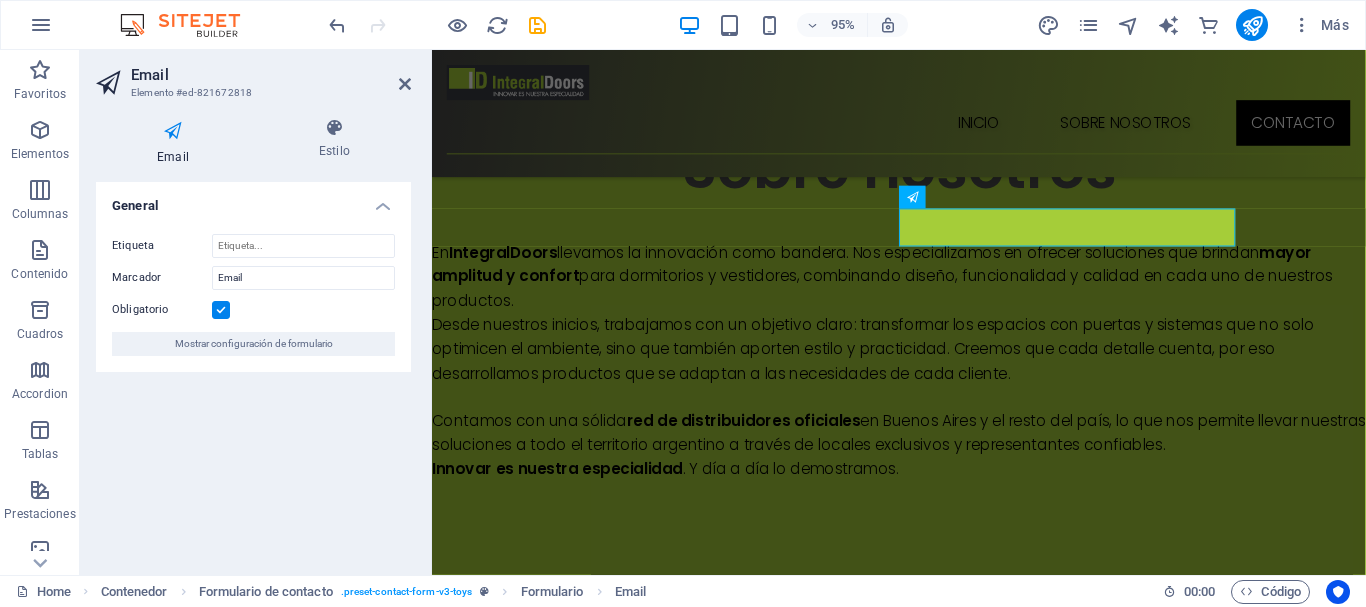 click on "General Etiqueta Marcador Email Obligatorio Mostrar configuración de formulario" at bounding box center (253, 370) 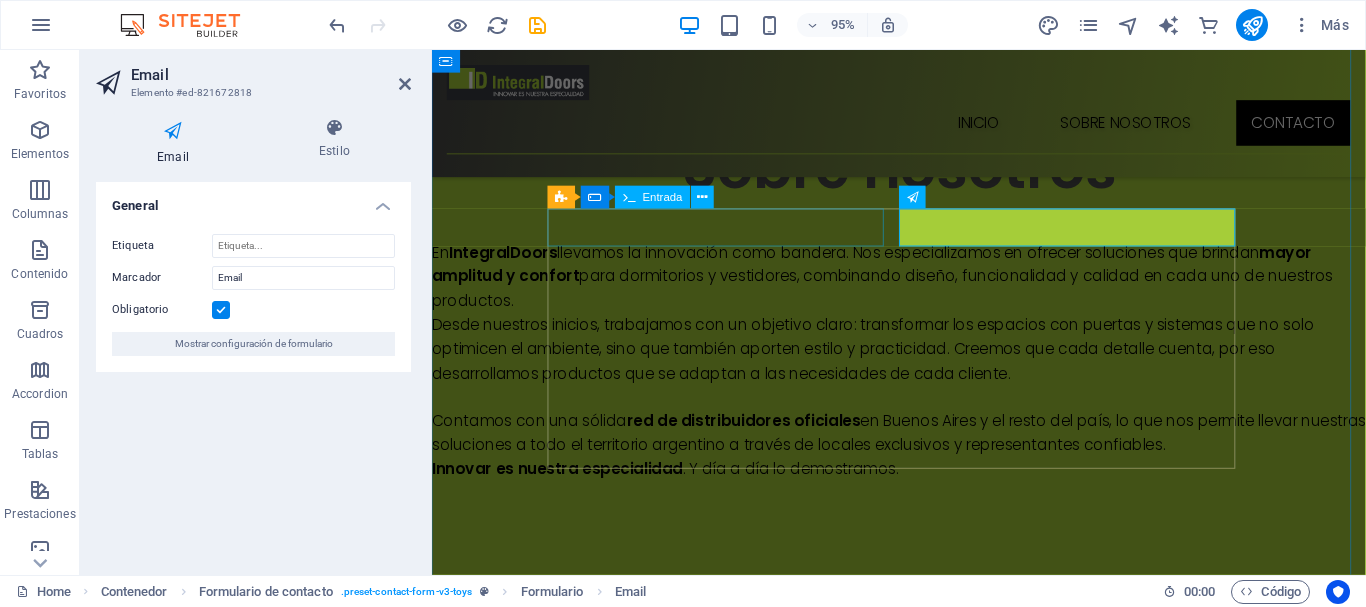 click on "ivan" at bounding box center [686, 1250] 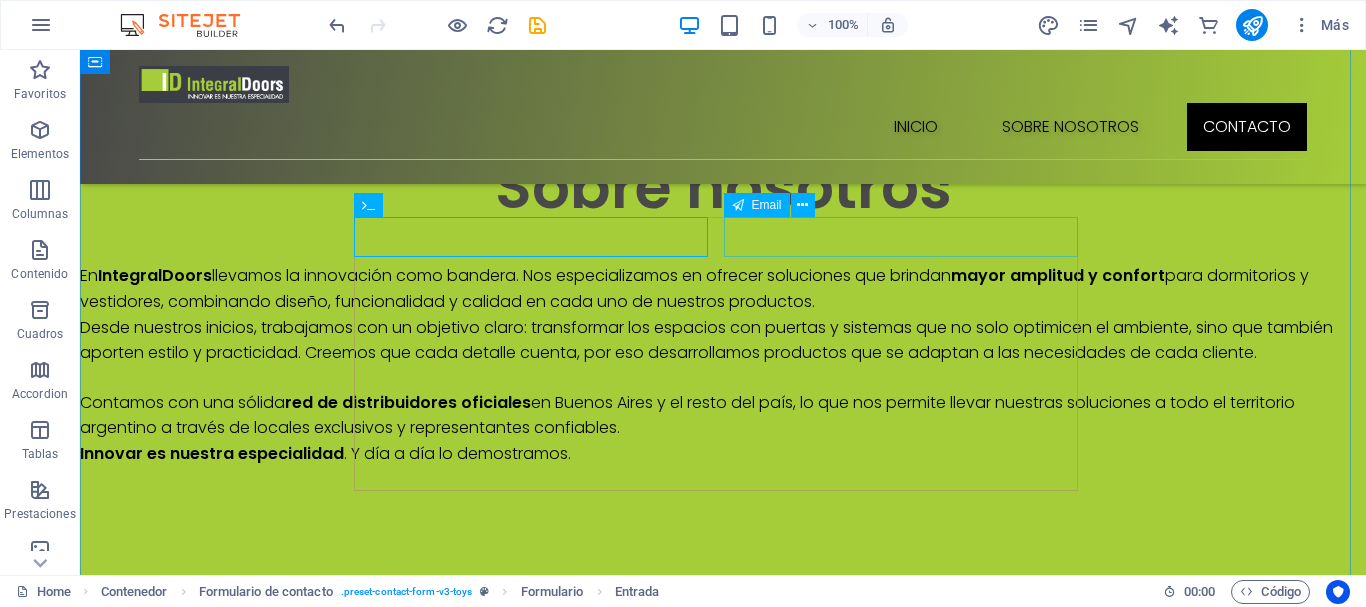 click on "otlaspaul@gmail.com" at bounding box center (1015, 1225) 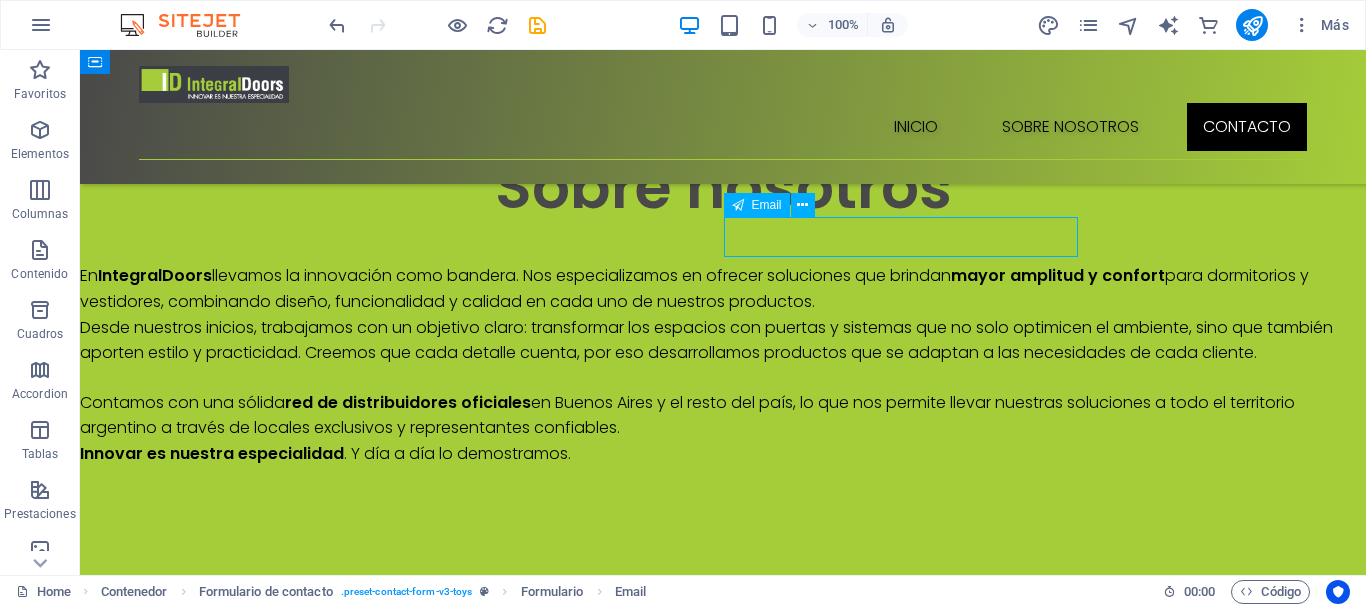 click on "otlaspaul@gmail.com" at bounding box center [1015, 1225] 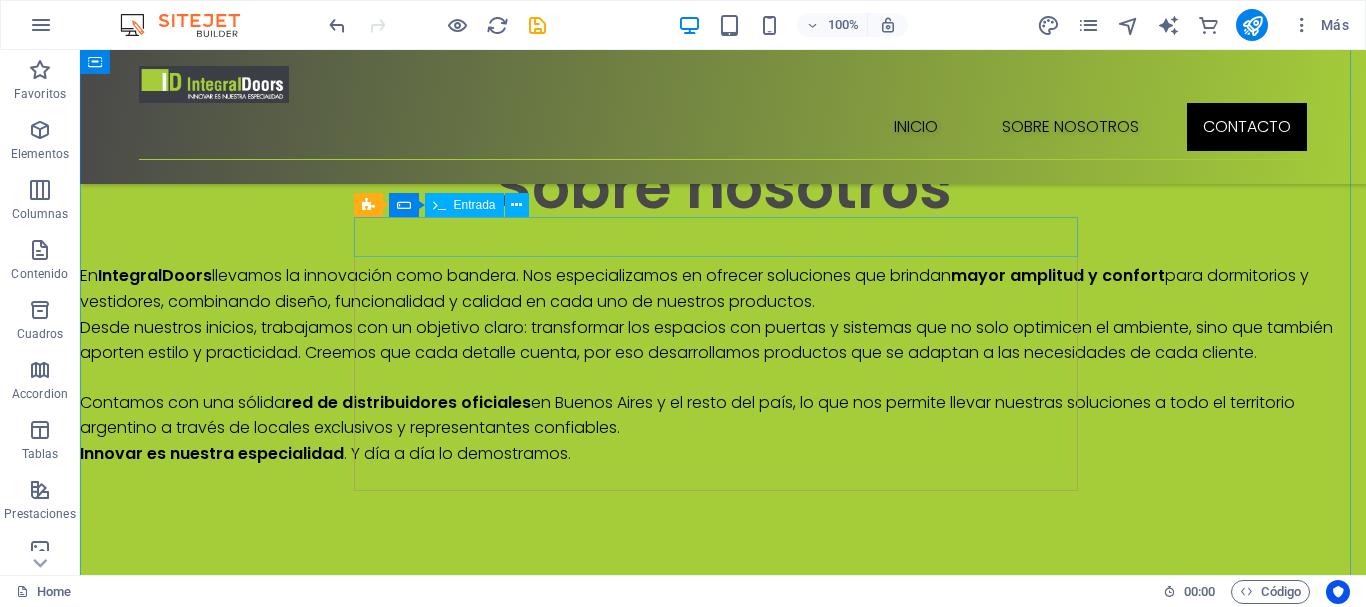 click on "ivan" at bounding box center (723, 1225) 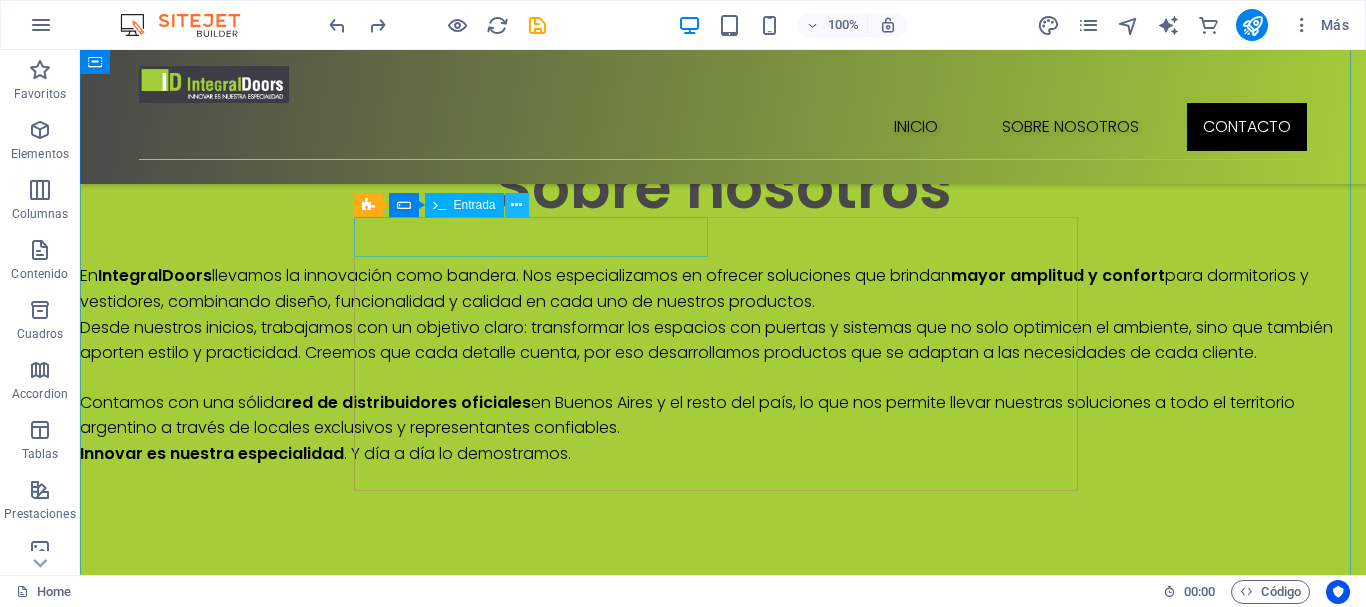 click at bounding box center [516, 205] 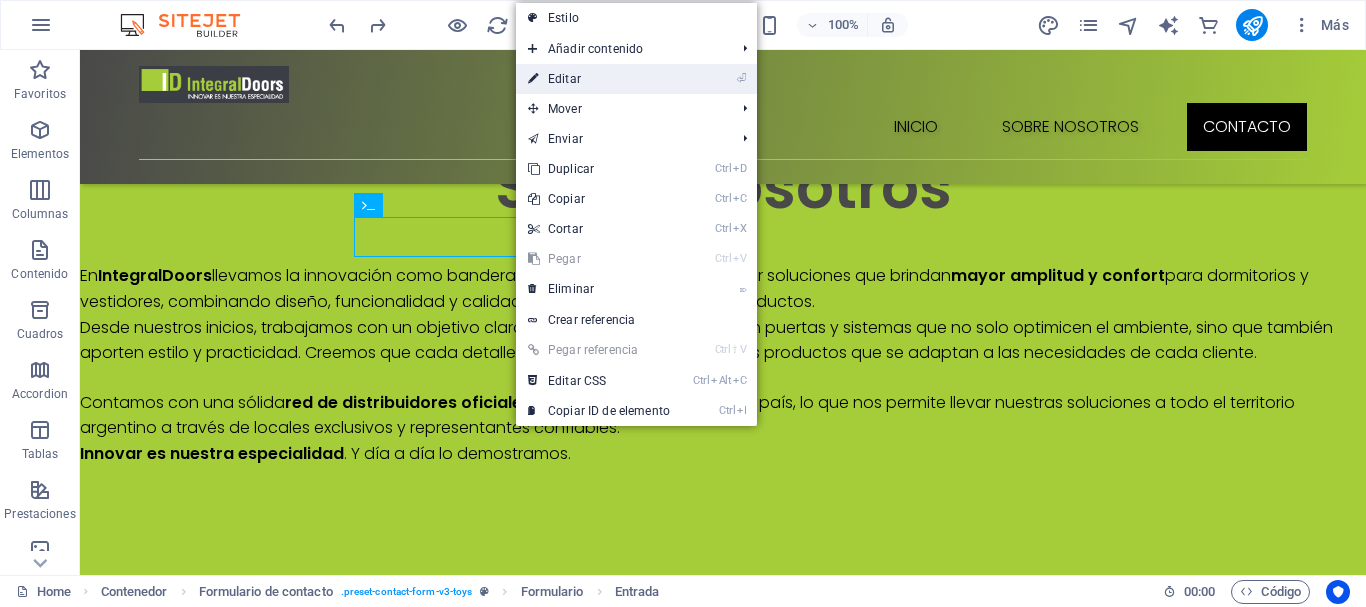click on "⏎  Editar" at bounding box center (599, 79) 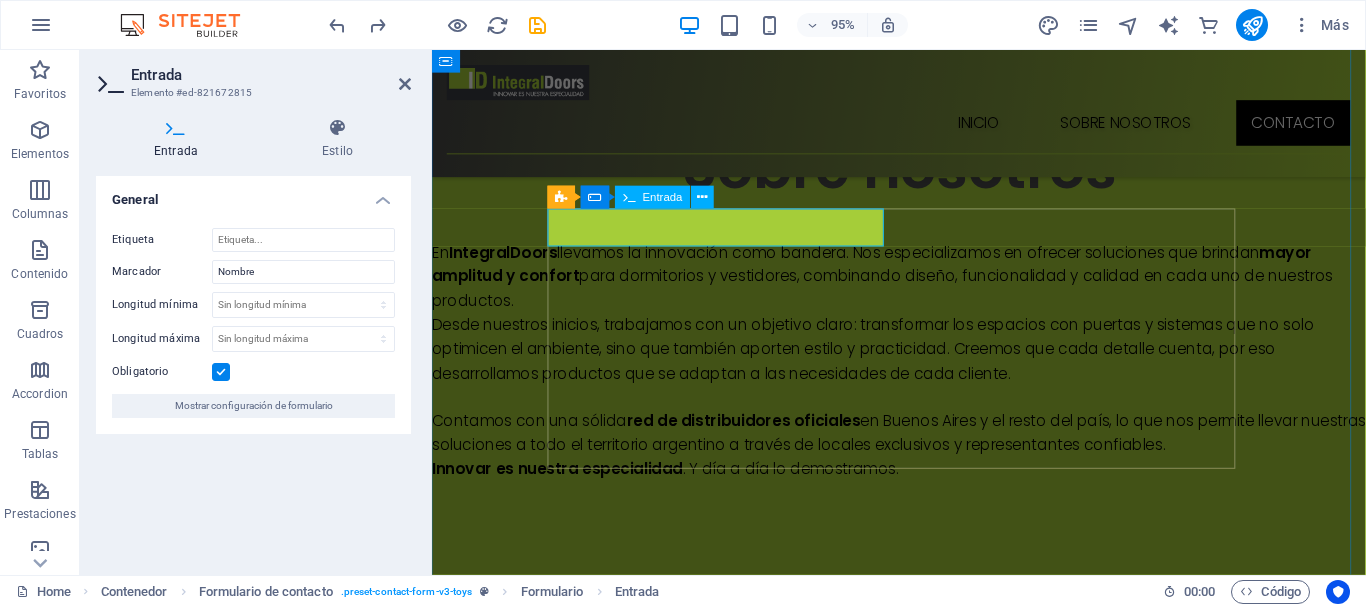 click on "ivan" at bounding box center [630, 1250] 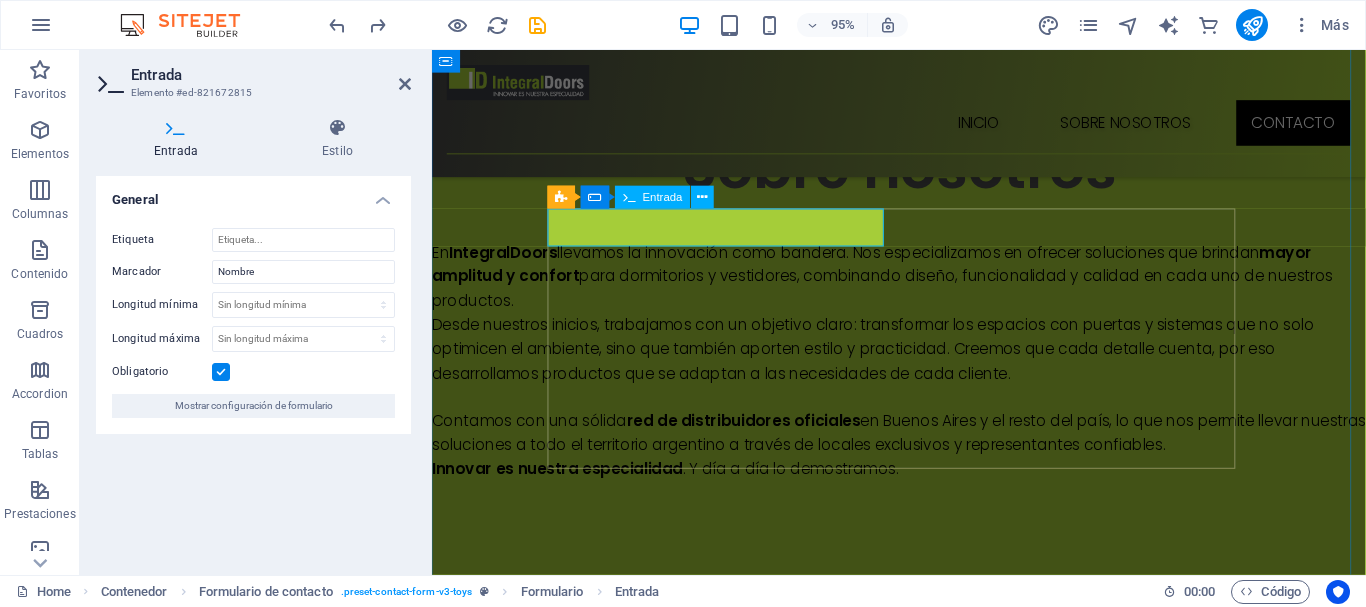type on "i" 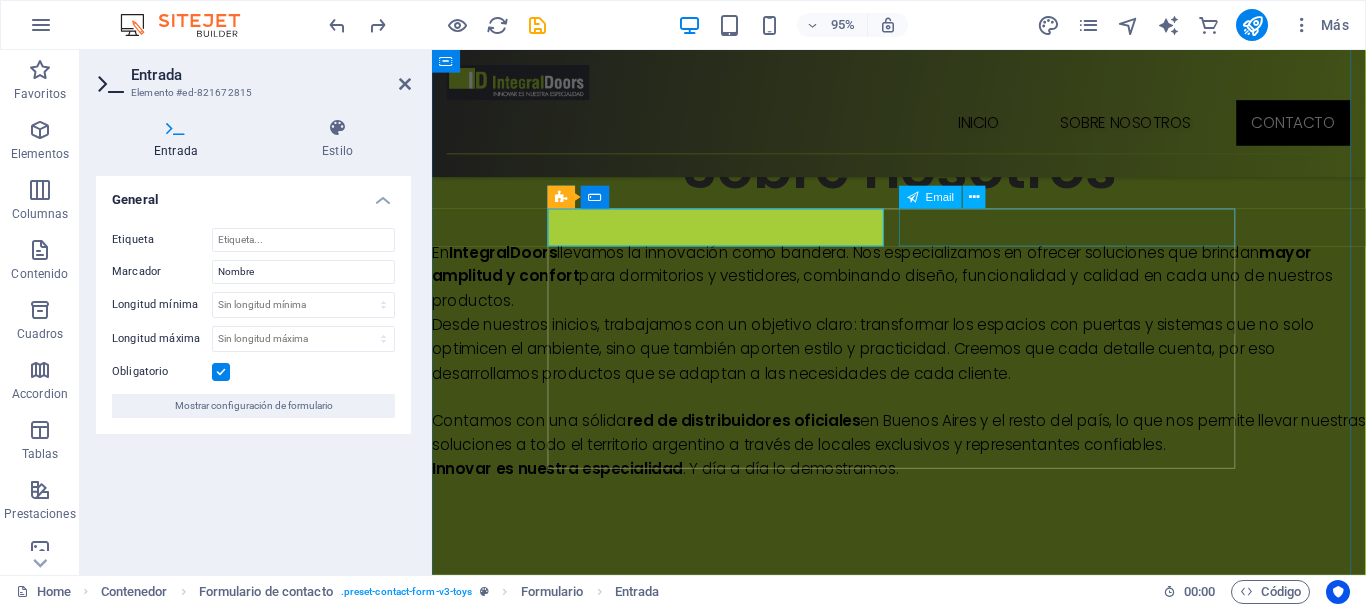 click on "otlaspaul@gmail.com" at bounding box center [1162, 1250] 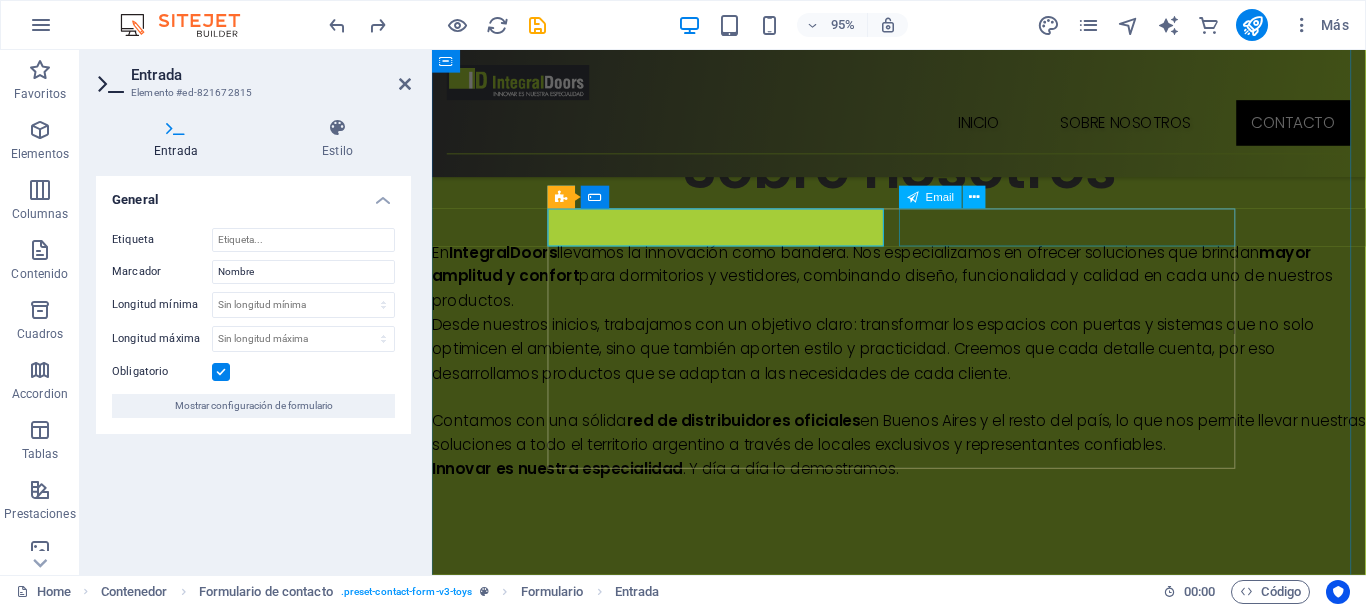 type 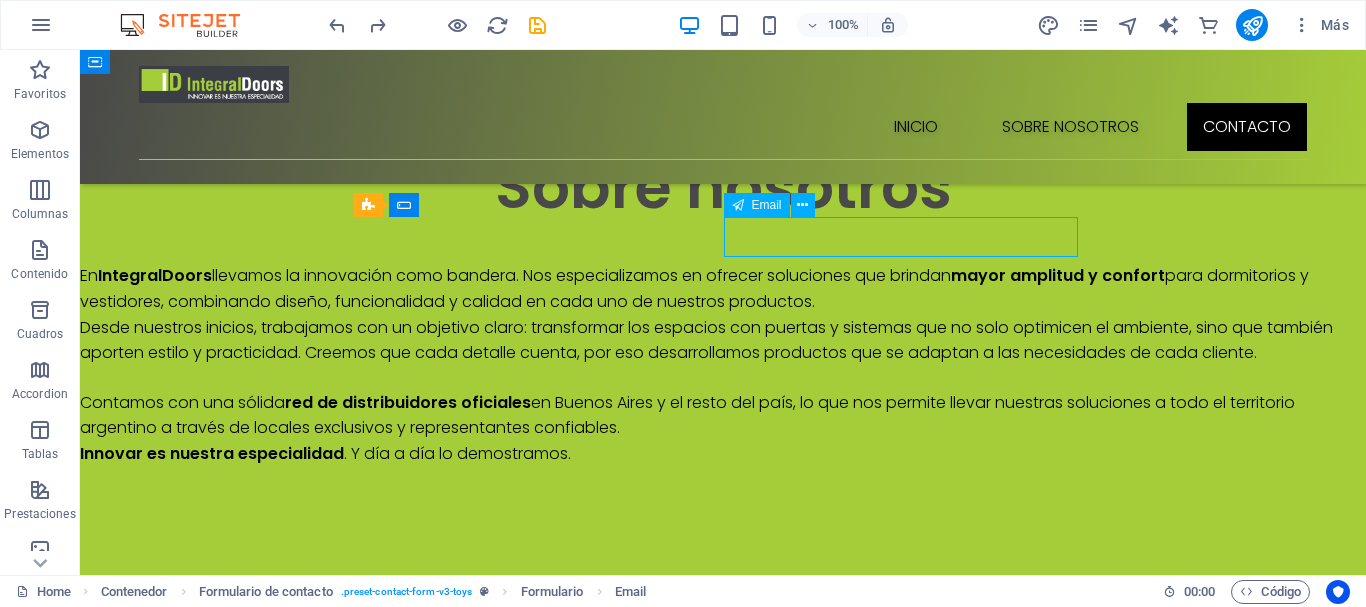 click on "otlaspaul@gmail.com" at bounding box center [1015, 1225] 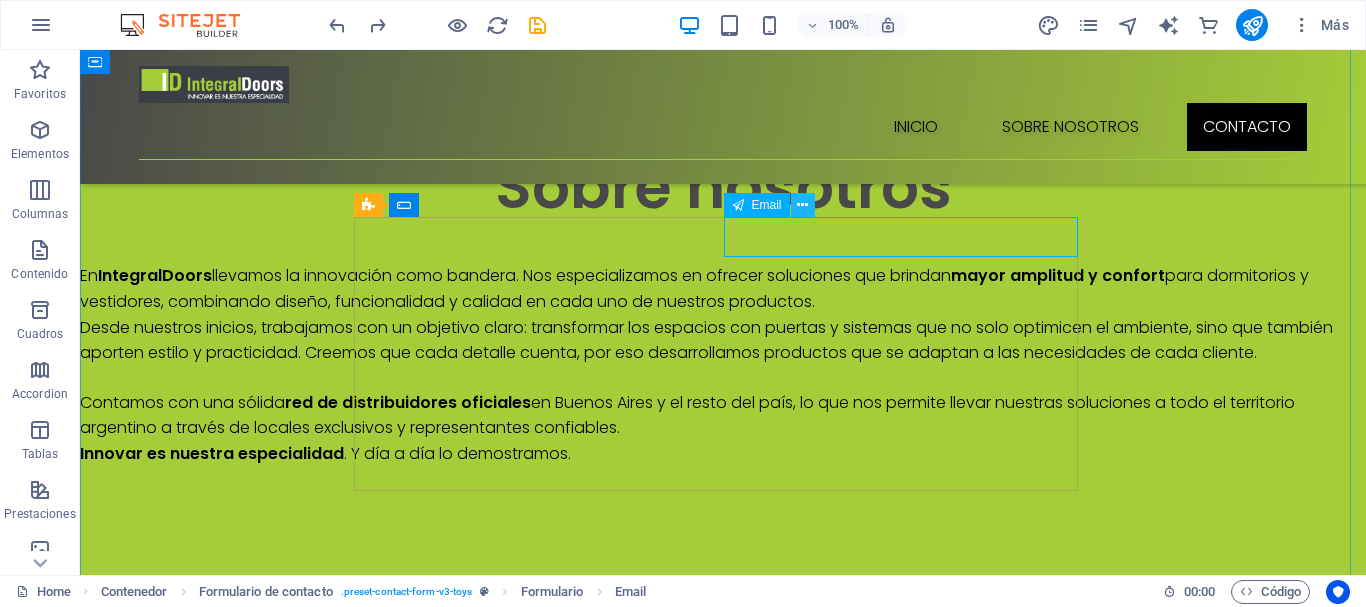 click at bounding box center (802, 205) 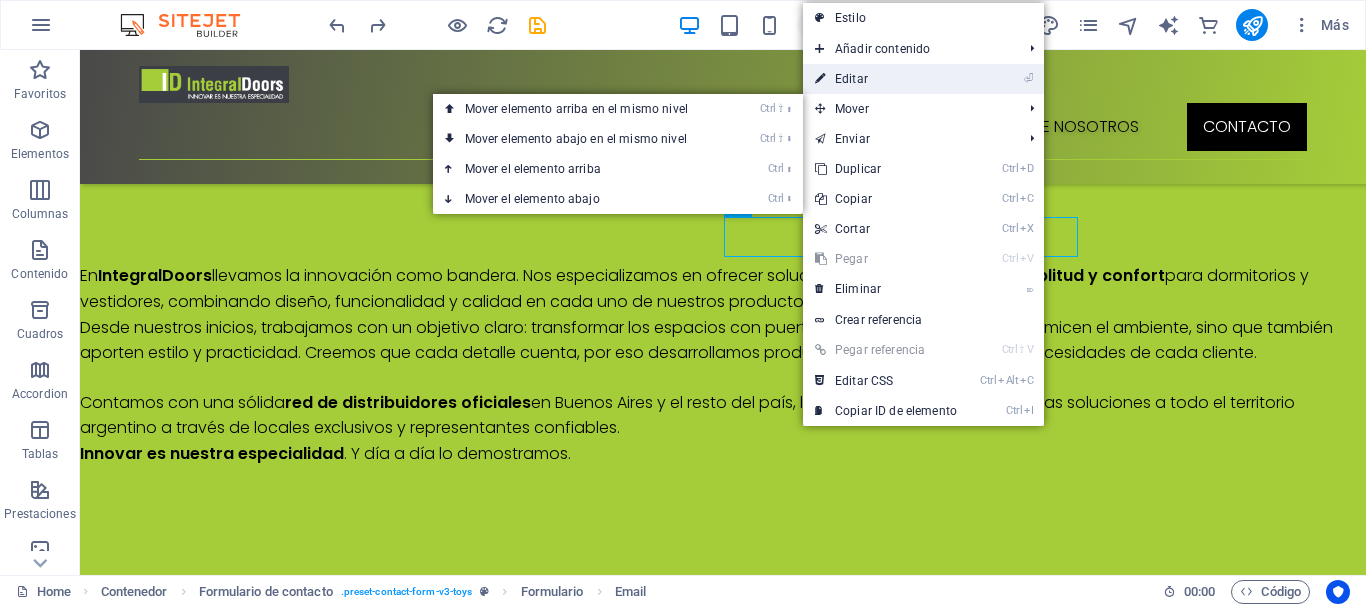 click on "⏎  Editar" at bounding box center [886, 79] 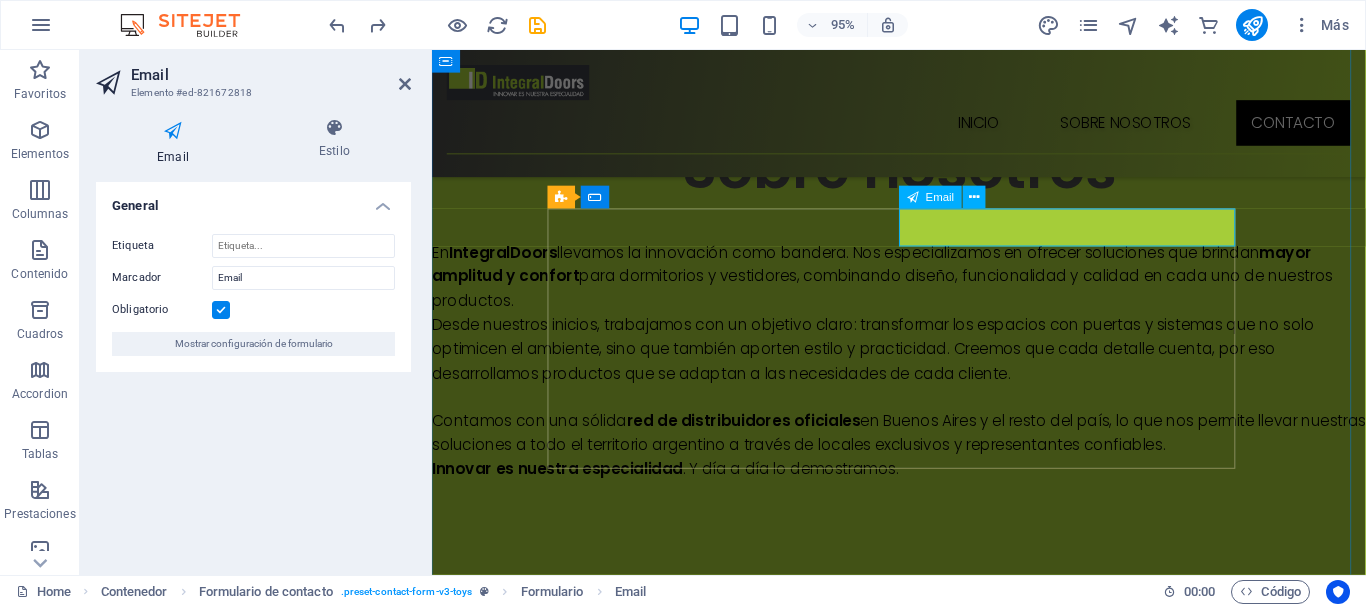 click on "otlaspaul@gmail.com" at bounding box center (1106, 1250) 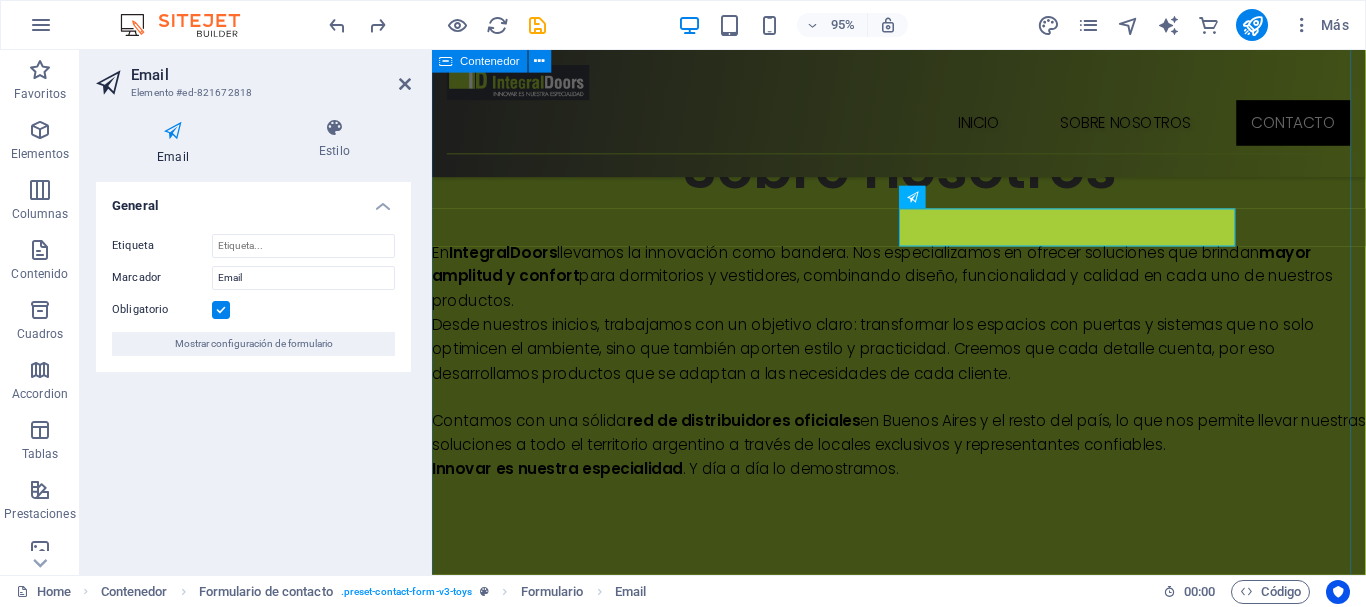 click on "Contáctanos Escribinos y te ayudamos a encontrar la mejor solución para tu espacio.   He leído y entiendo la política de privacidad. ¿Ilegible? Cargar nuevo Enviar" at bounding box center (923, 1192) 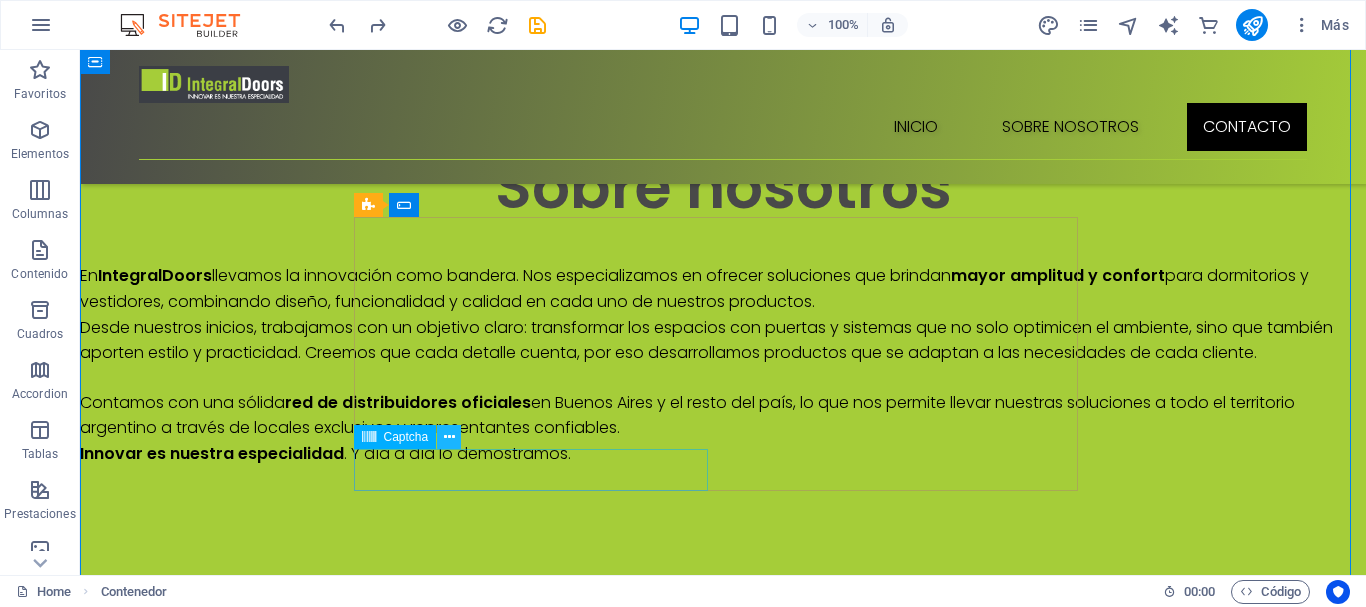 click at bounding box center (449, 437) 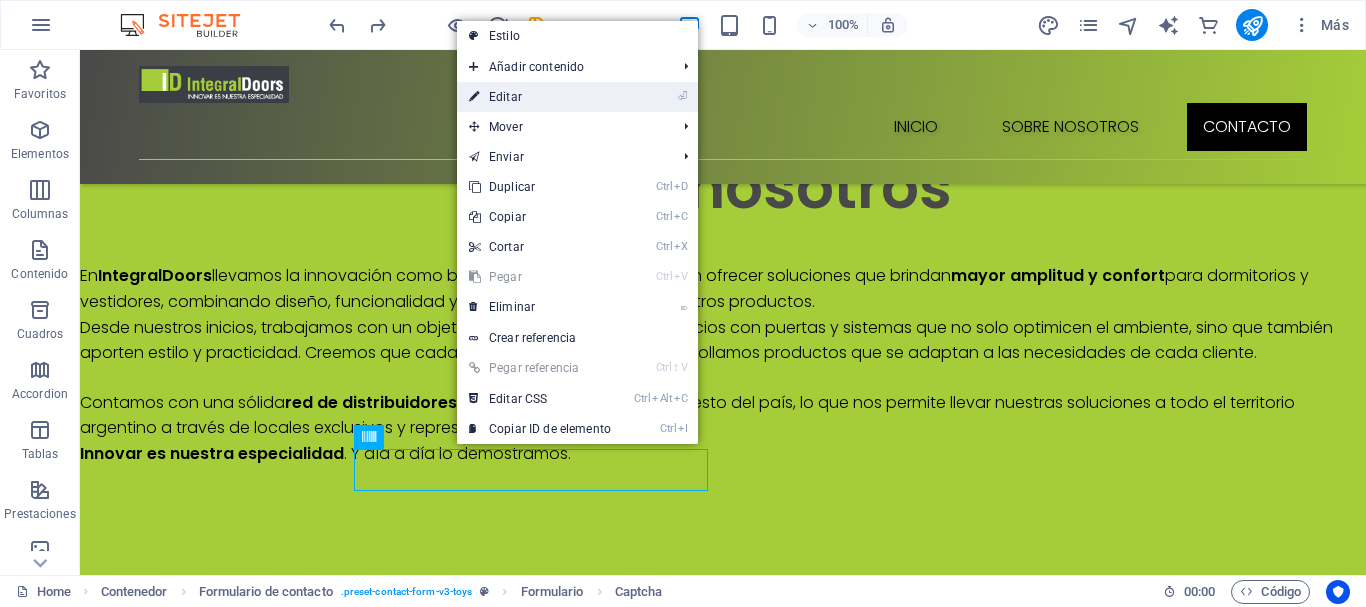 click on "⏎  Editar" at bounding box center [540, 97] 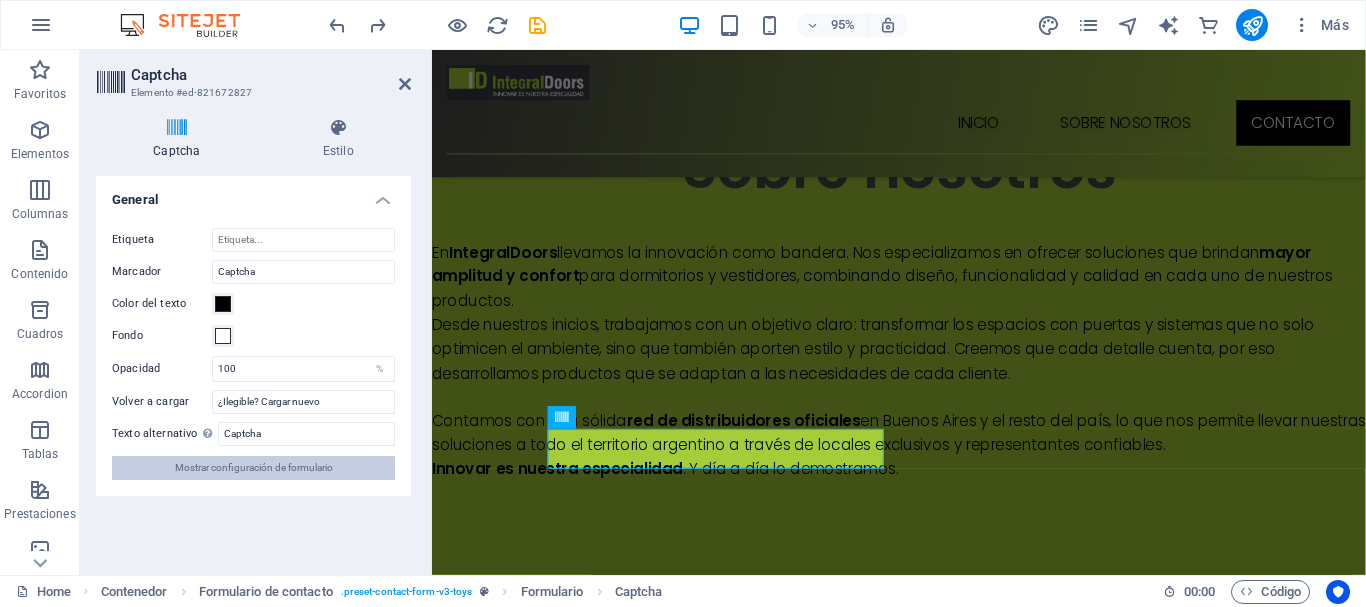 click on "Mostrar configuración de formulario" at bounding box center [254, 468] 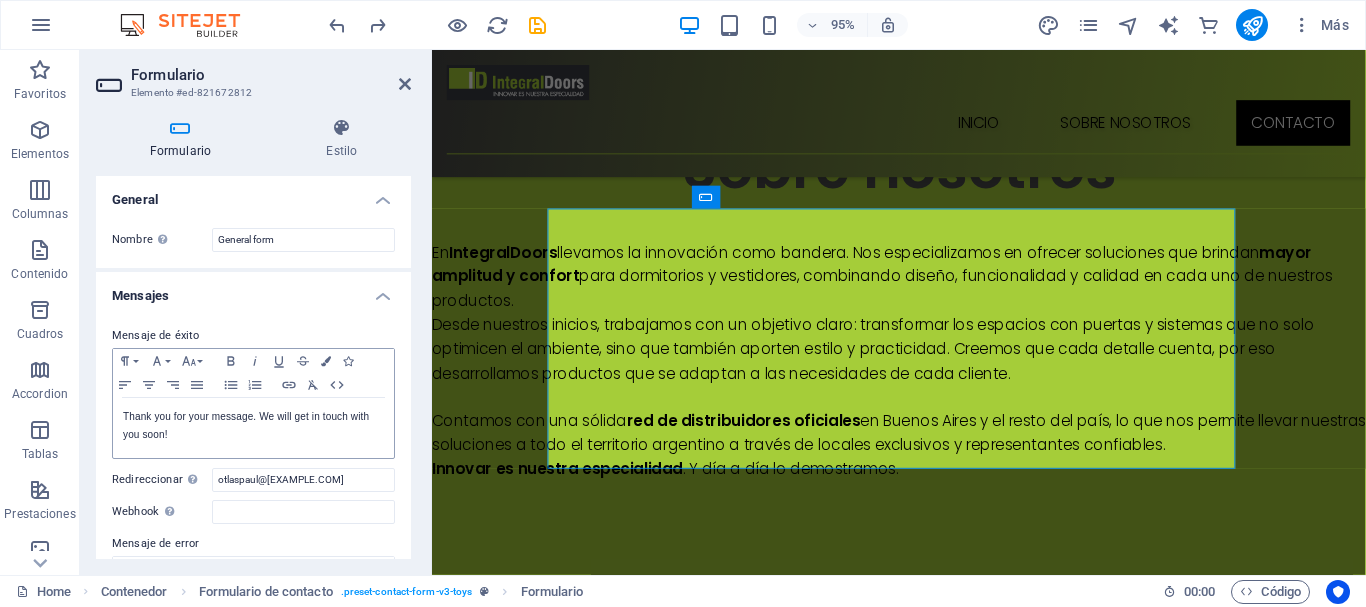 scroll, scrollTop: 100, scrollLeft: 0, axis: vertical 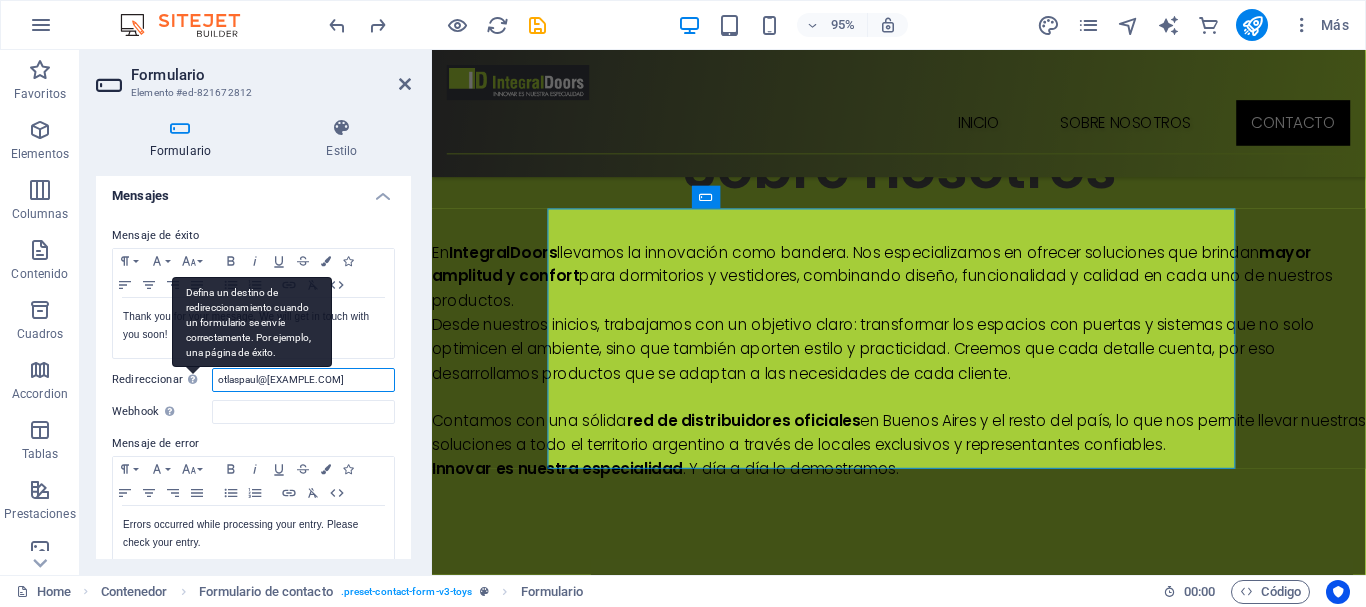 drag, startPoint x: 349, startPoint y: 378, endPoint x: 199, endPoint y: 378, distance: 150 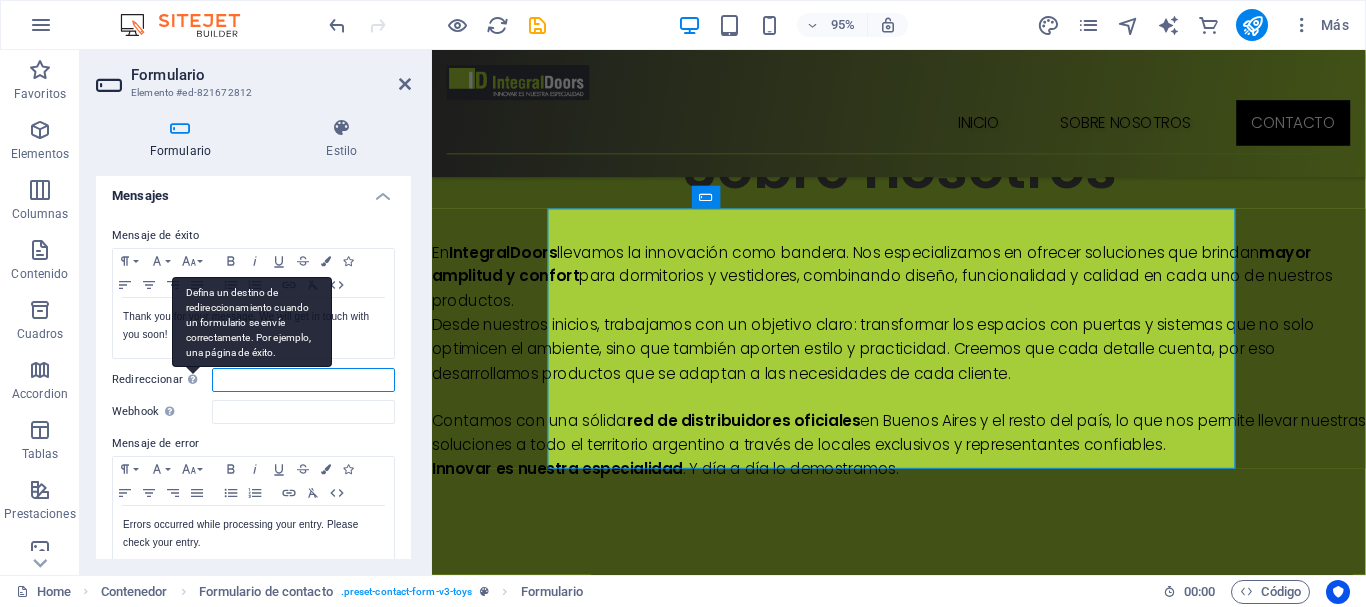 paste on "[EMAIL]" 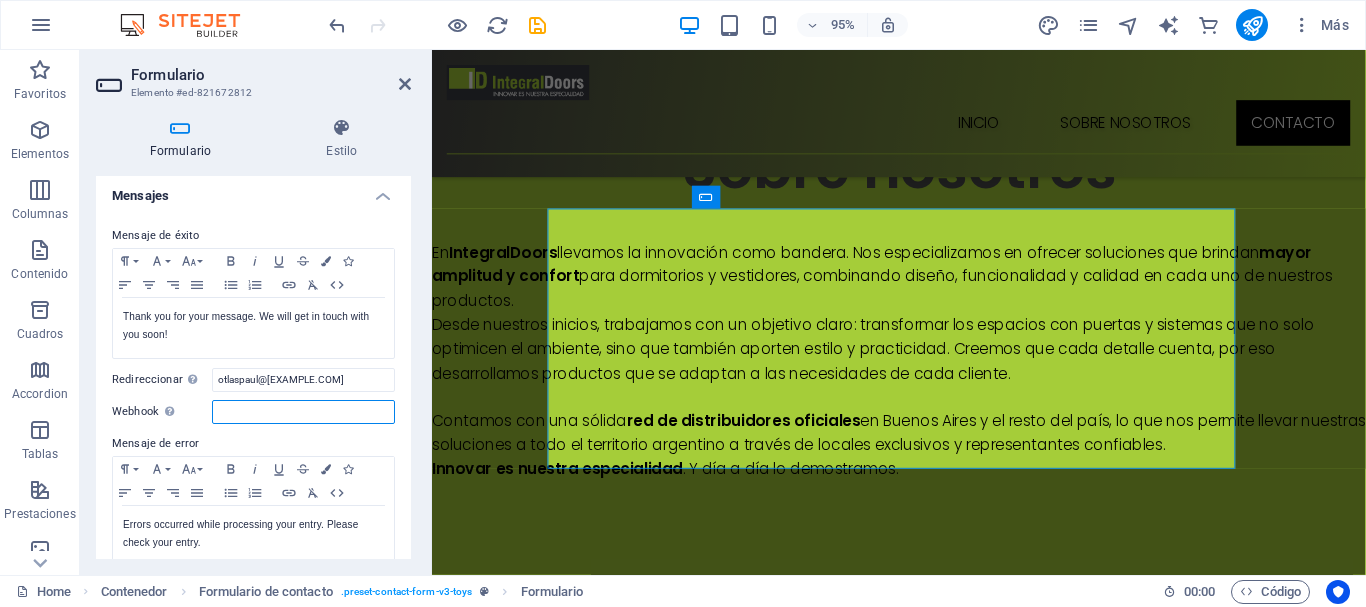 click on "Webhook Un webhook es una notificación push de este formulario a otro servidor. Cada vez que alguien envíe este formulario, los datos se enviarán a tu servidor." at bounding box center [303, 412] 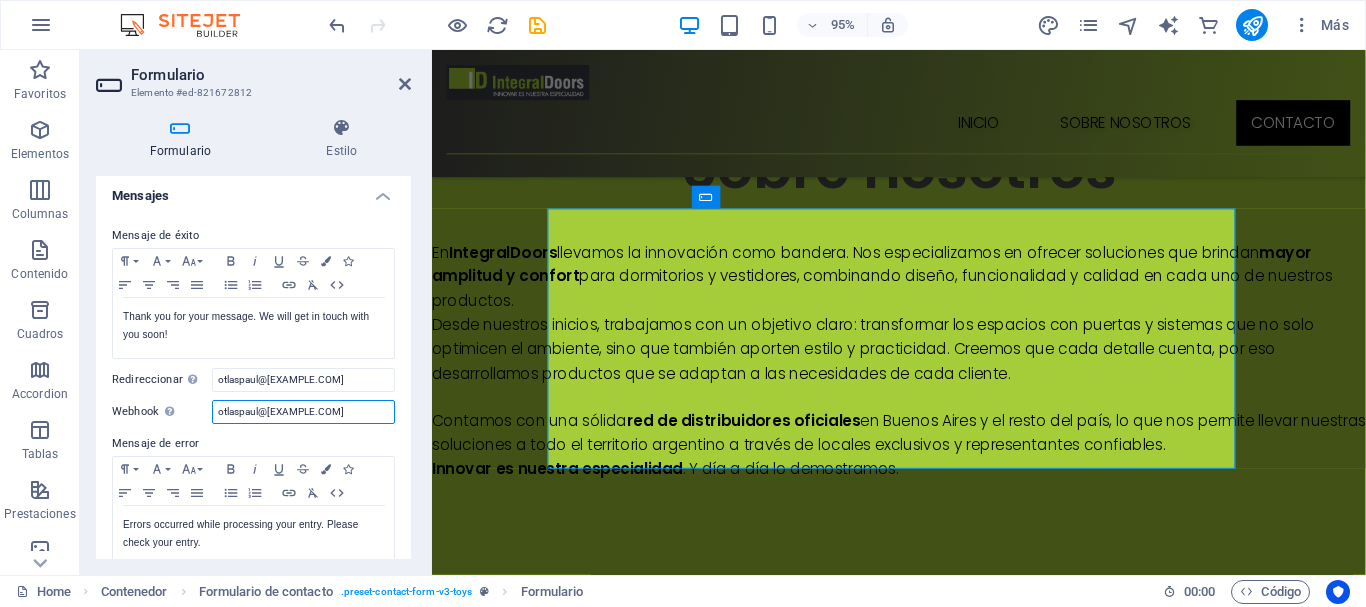 type on "[EMAIL]" 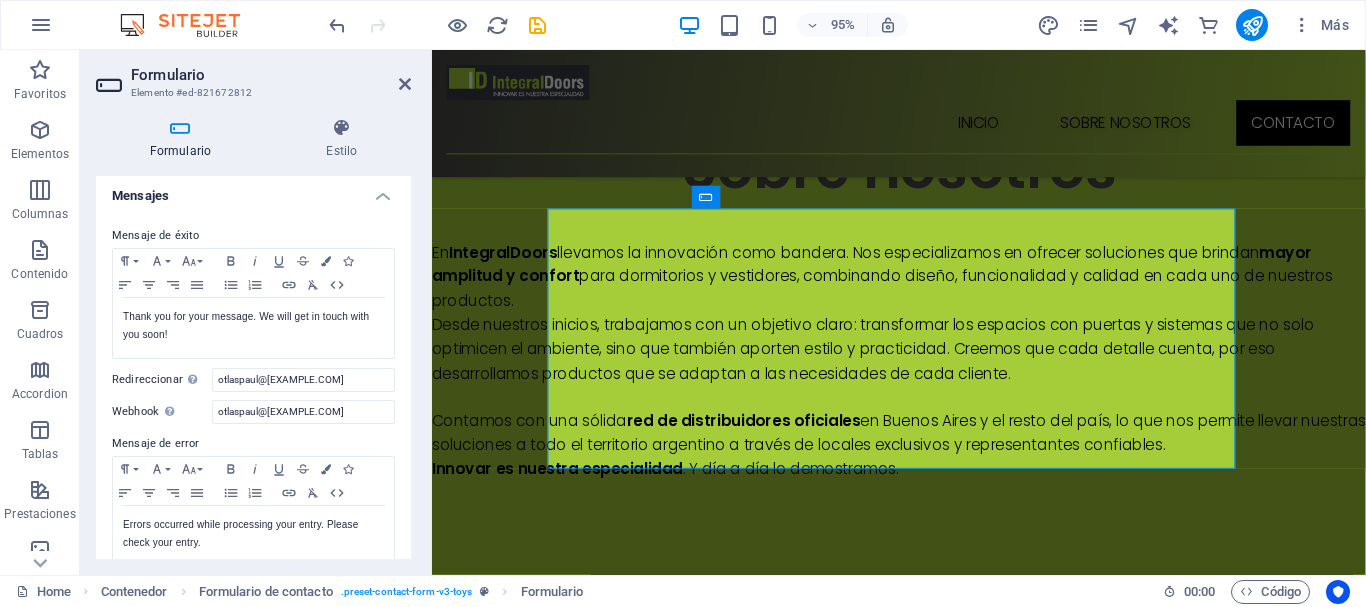 click on "Mensaje de éxito Paragraph Format Normal Heading 1 Heading 2 Heading 3 Heading 4 Heading 5 Heading 6 Code Font Family Arial Georgia Impact Tahoma Times New Roman Verdana Font Size 8 9 10 11 12 14 18 24 30 36 48 60 72 96 Bold Italic Underline Strikethrough Colors Icons Align Left Align Center Align Right Align Justify Unordered List Ordered List Insert Link Clear Formatting HTML Thank you for your message. We will get in touch with you soon! Se muestra una vez el formulario se ha enviado correctamente... Redireccionar Defina un destino de redireccionamiento cuando un formulario se envíe correctamente. Por ejemplo, una página de éxito. [EMAIL] Webhook Un webhook es una notificación push de este formulario a otro servidor. Cada vez que alguien envíe este formulario, los datos se enviarán a tu servidor.  [EMAIL] Mensaje de error Paragraph Format Normal Heading 1 Heading 2 Heading 3 Heading 4 Heading 5 Heading 6 Code Font Family Arial Georgia Impact Tahoma Times New Roman" at bounding box center (253, 396) 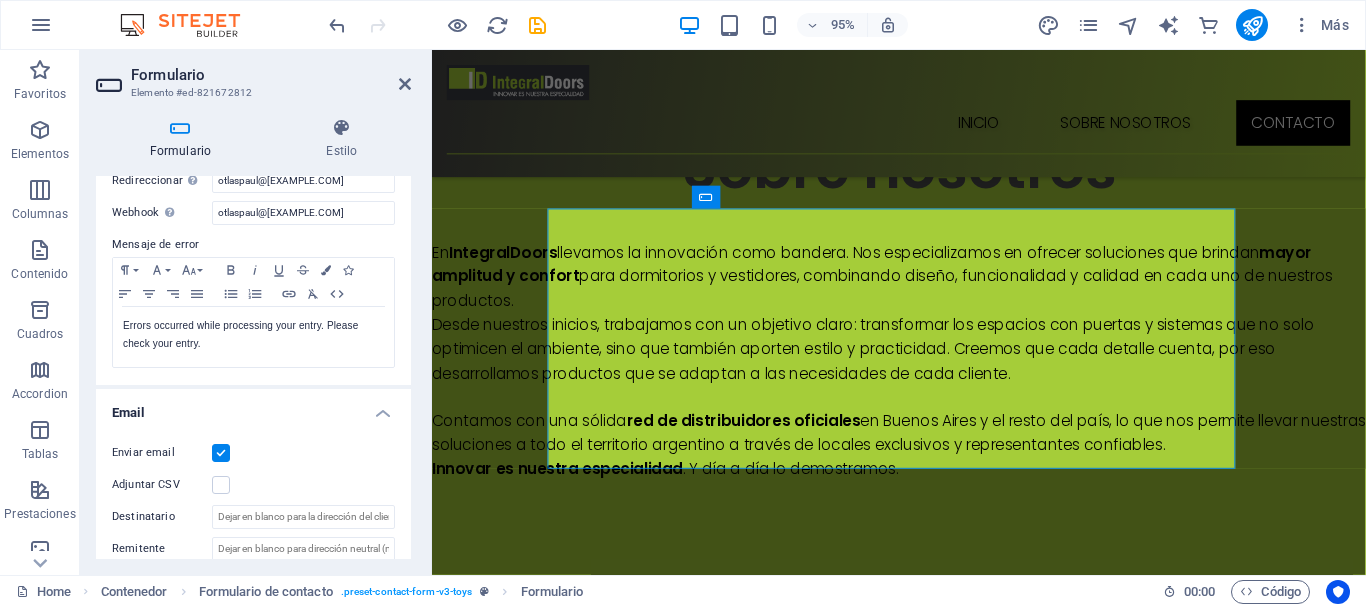 scroll, scrollTop: 300, scrollLeft: 0, axis: vertical 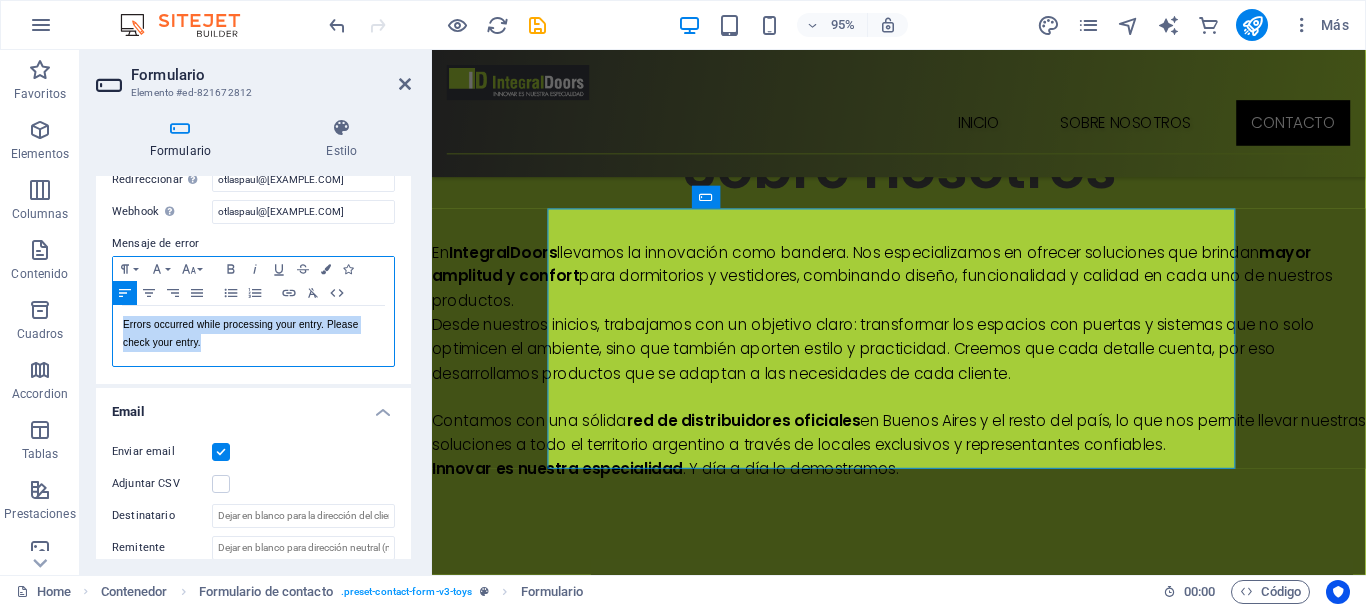 drag, startPoint x: 125, startPoint y: 323, endPoint x: 201, endPoint y: 344, distance: 78.84795 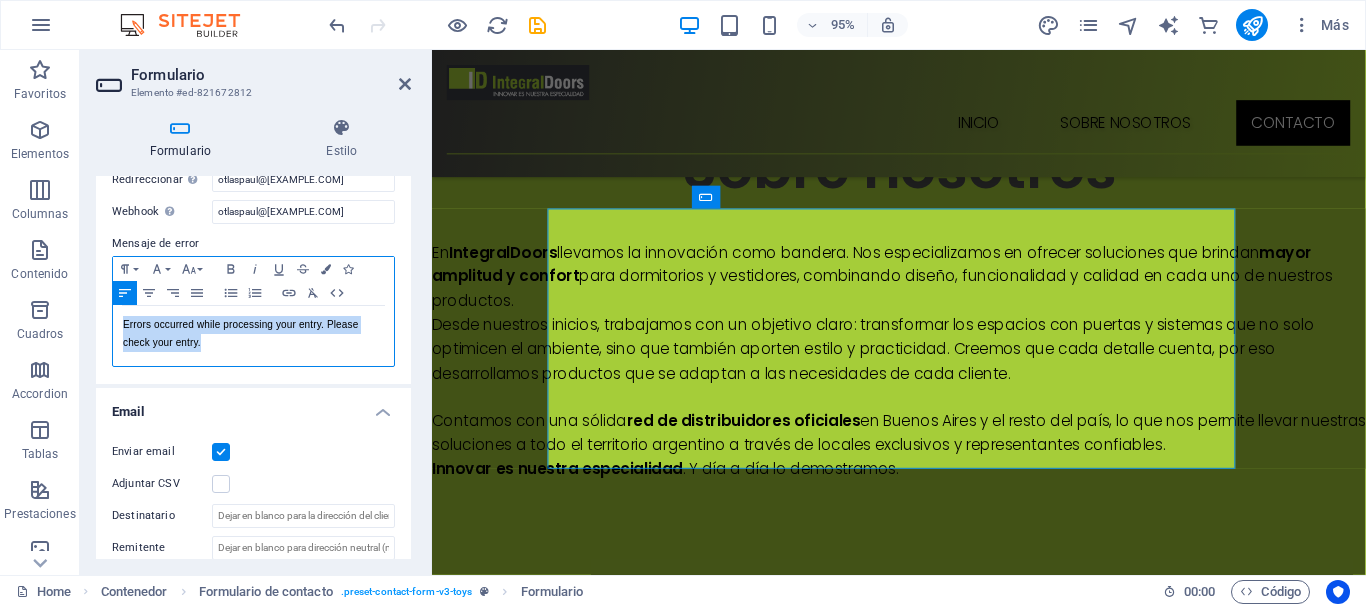 drag, startPoint x: 212, startPoint y: 358, endPoint x: 121, endPoint y: 328, distance: 95.817535 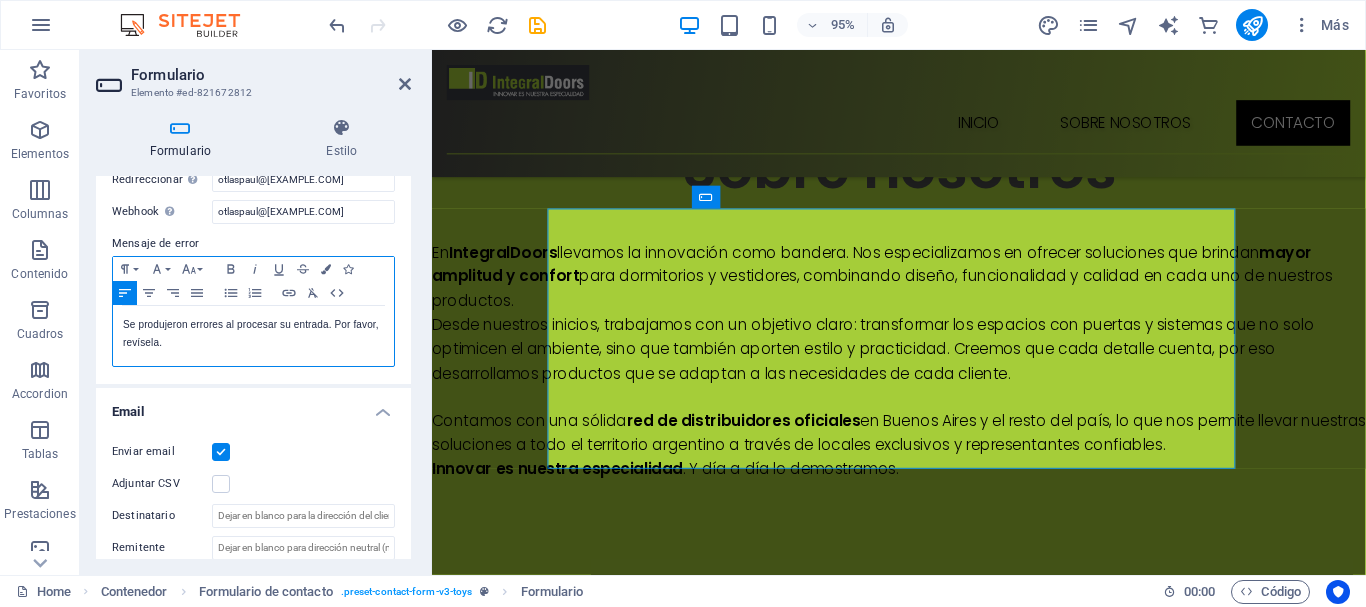 scroll, scrollTop: 190, scrollLeft: 1, axis: both 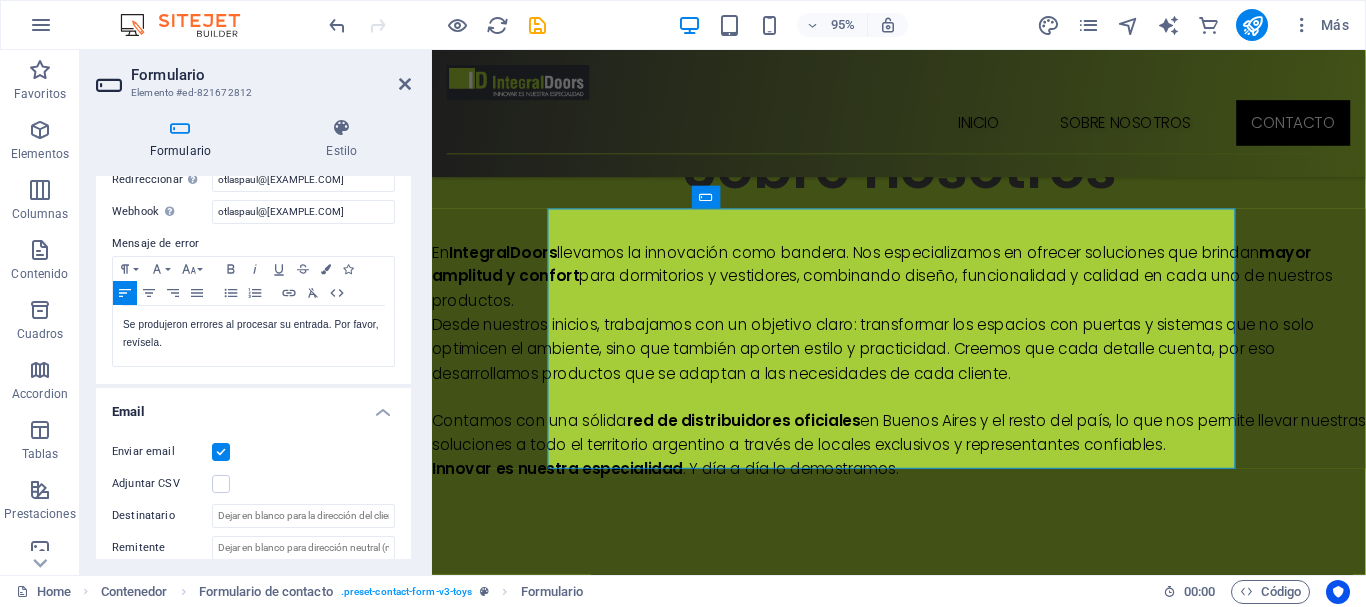click on "Mensaje de éxito Paragraph Format Normal Heading 1 Heading 2 Heading 3 Heading 4 Heading 5 Heading 6 Code Font Family Arial Georgia Impact Tahoma Times New Roman Verdana Font Size 8 9 10 11 12 14 18 24 30 36 48 60 72 96 Bold Italic Underline Strikethrough Colors Icons Align Left Align Center Align Right Align Justify Unordered List Ordered List Insert Link Clear Formatting HTML Thank you for your message. We will get in touch with you soon! Se muestra una vez el formulario se ha enviado correctamente... Redireccionar Defina un destino de redireccionamiento cuando un formulario se envíe correctamente. Por ejemplo, una página de éxito. [EMAIL] Webhook Un webhook es una notificación push de este formulario a otro servidor. Cada vez que alguien envíe este formulario, los datos se enviarán a tu servidor.  [EMAIL] Mensaje de error Paragraph Format Normal Heading 1 Heading 2 Heading 3 Heading 4 Heading 5 Heading 6 Code Font Family Arial Georgia Impact Tahoma Times New Roman" at bounding box center [253, 196] 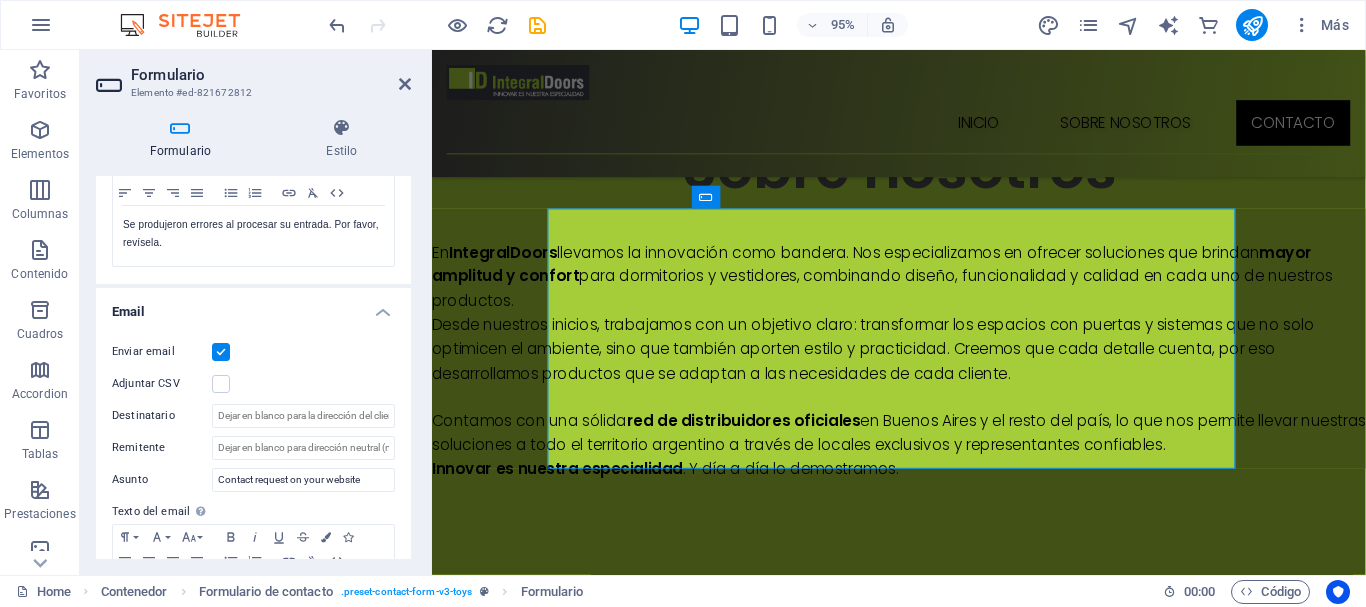 scroll, scrollTop: 500, scrollLeft: 0, axis: vertical 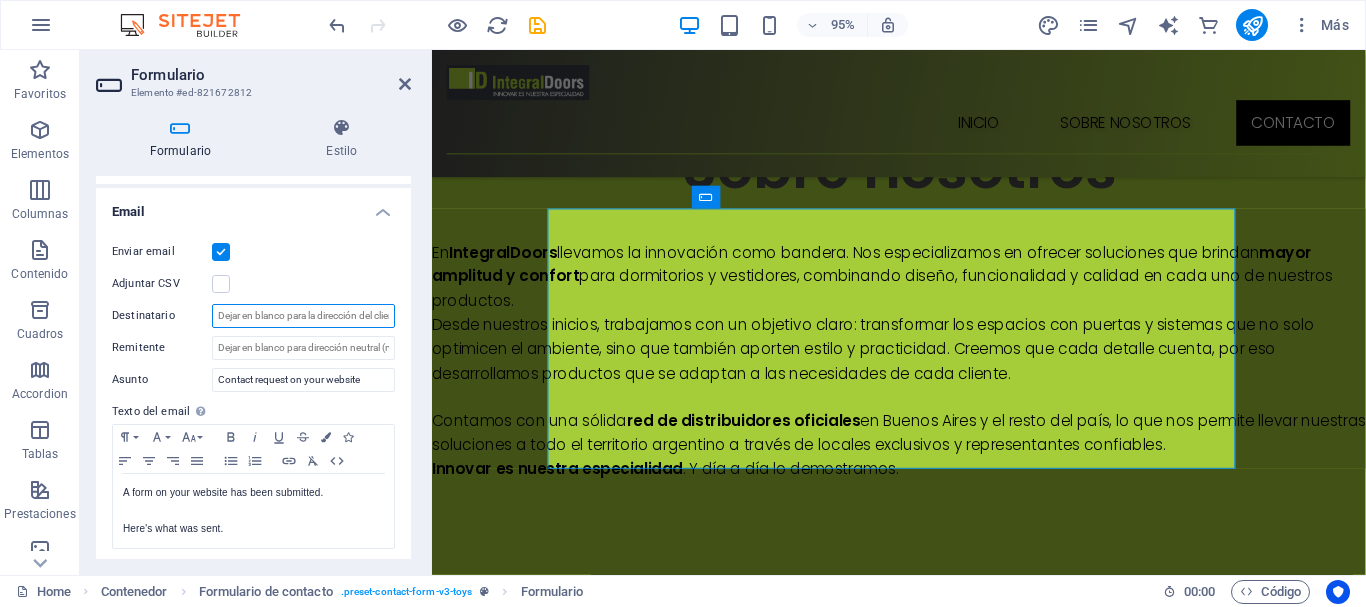 click on "Destinatario" at bounding box center [303, 316] 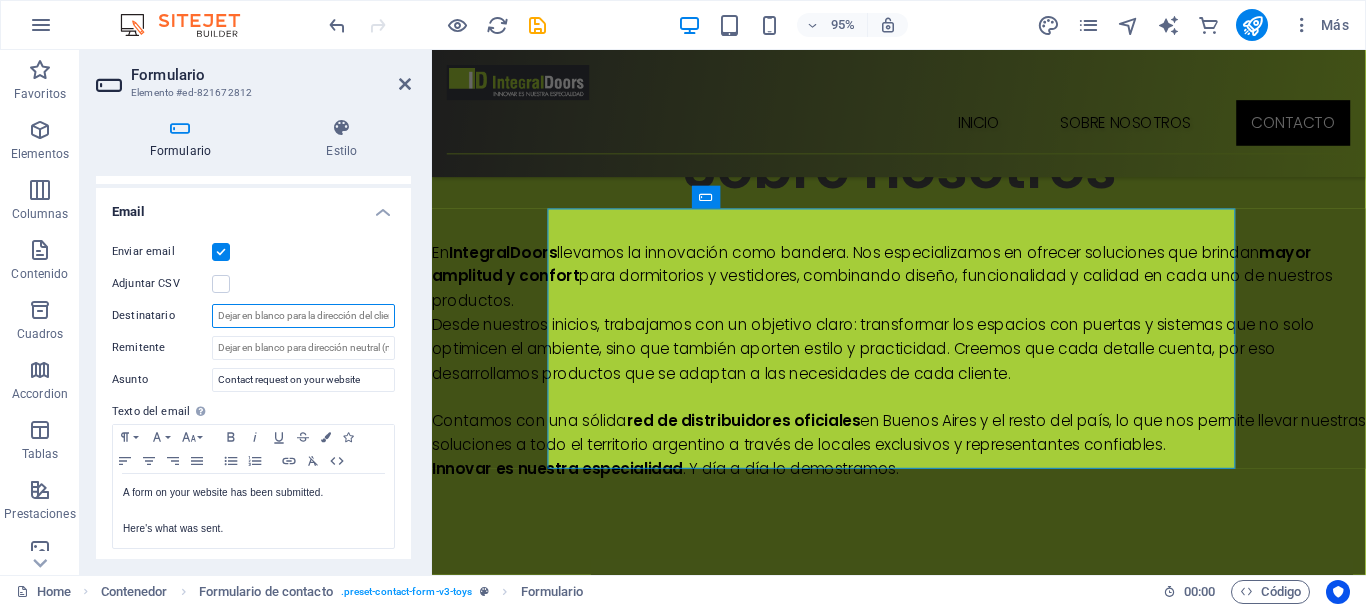 click on "Destinatario" at bounding box center (303, 316) 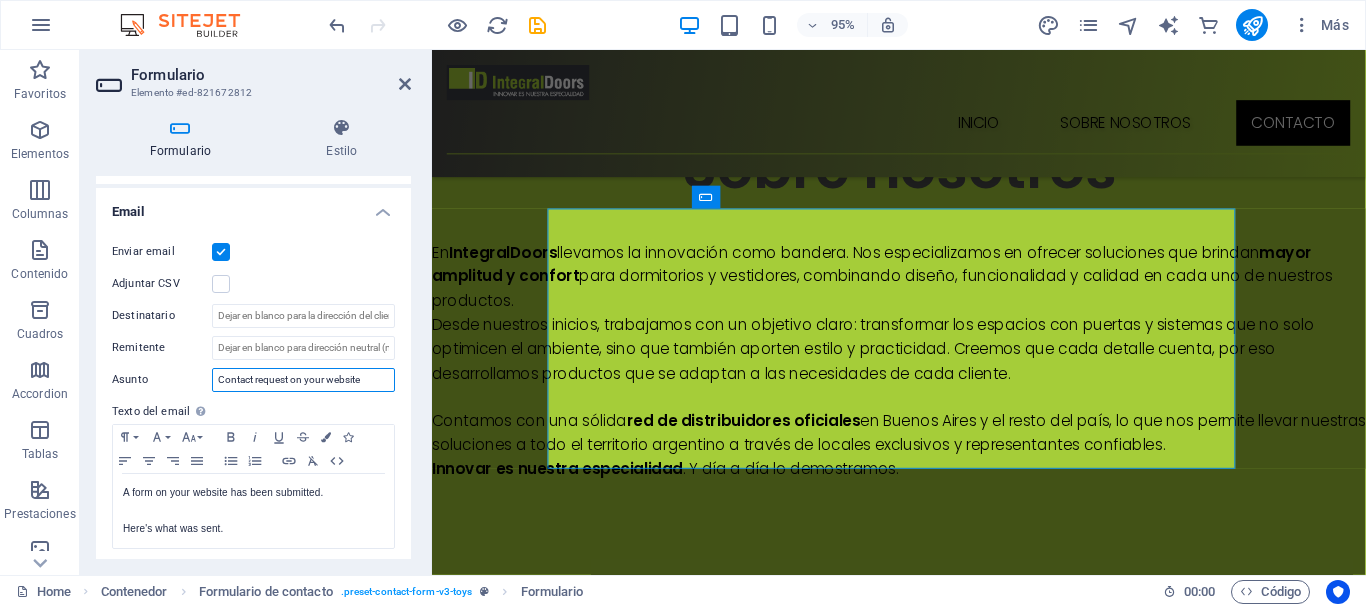 drag, startPoint x: 372, startPoint y: 379, endPoint x: 212, endPoint y: 382, distance: 160.02812 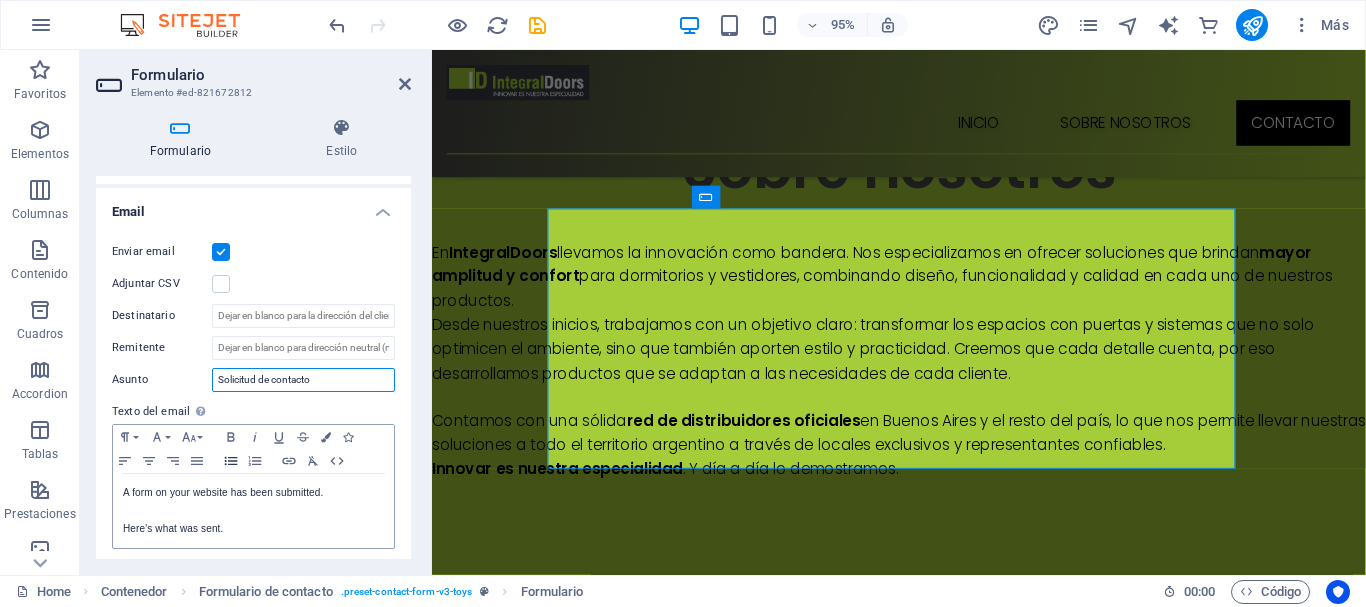 scroll, scrollTop: 600, scrollLeft: 0, axis: vertical 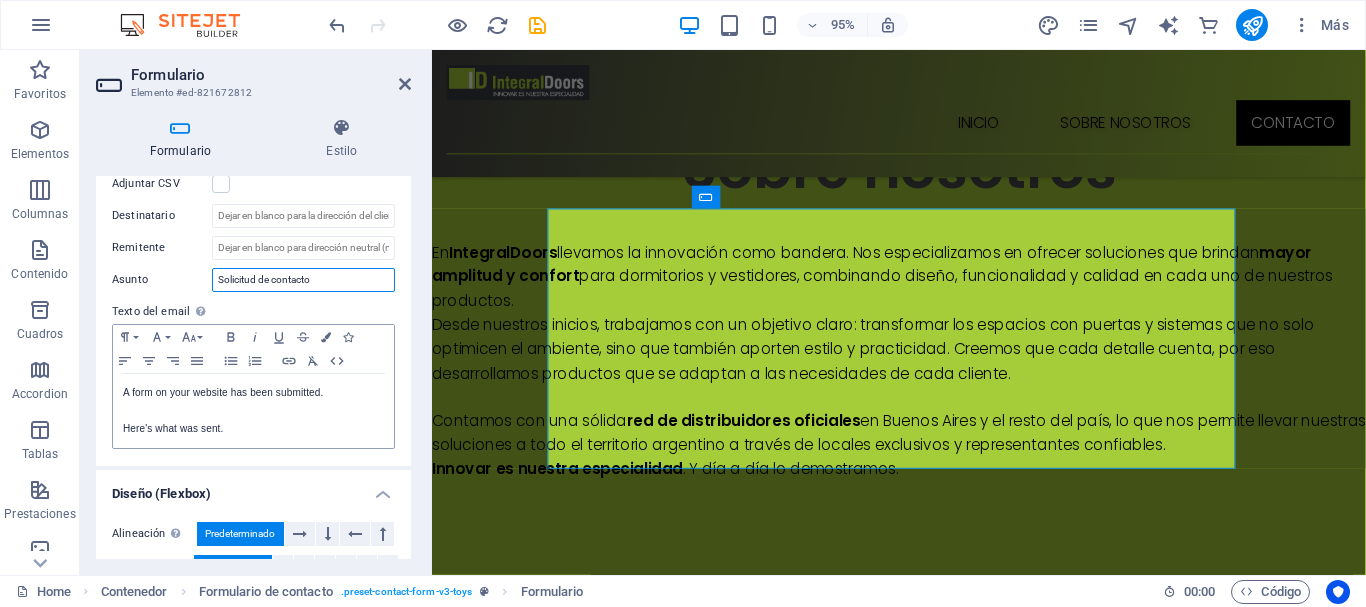 type on "Solicitud de contacto" 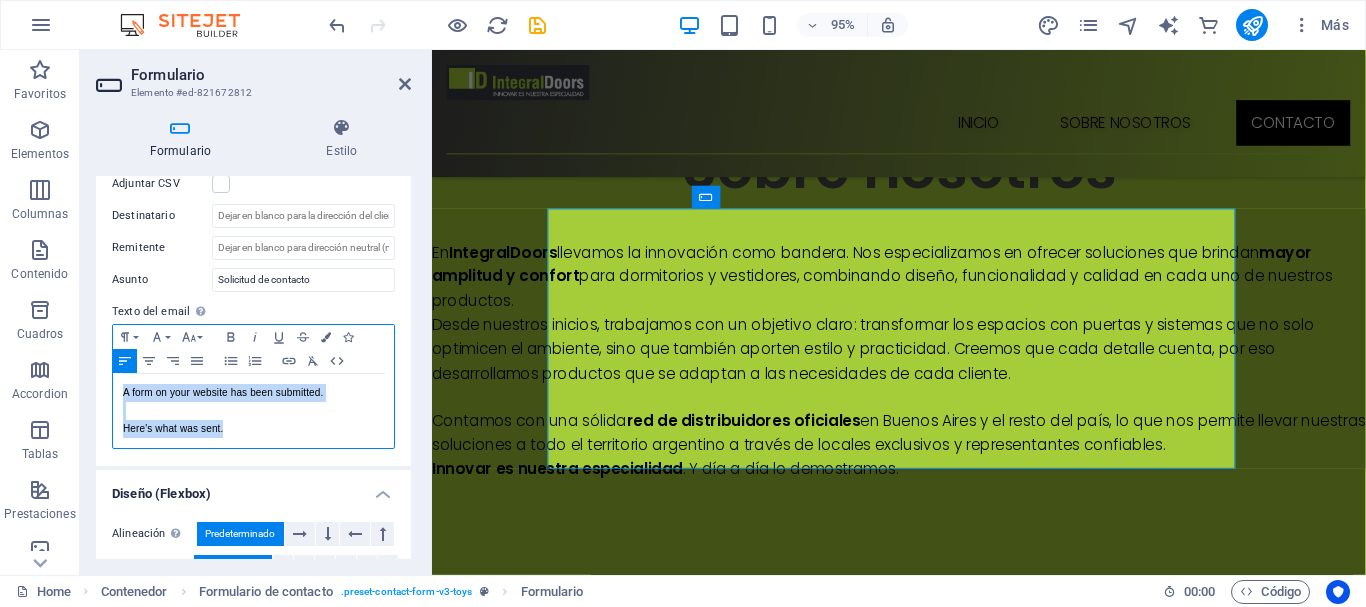 drag, startPoint x: 123, startPoint y: 395, endPoint x: 224, endPoint y: 426, distance: 105.65037 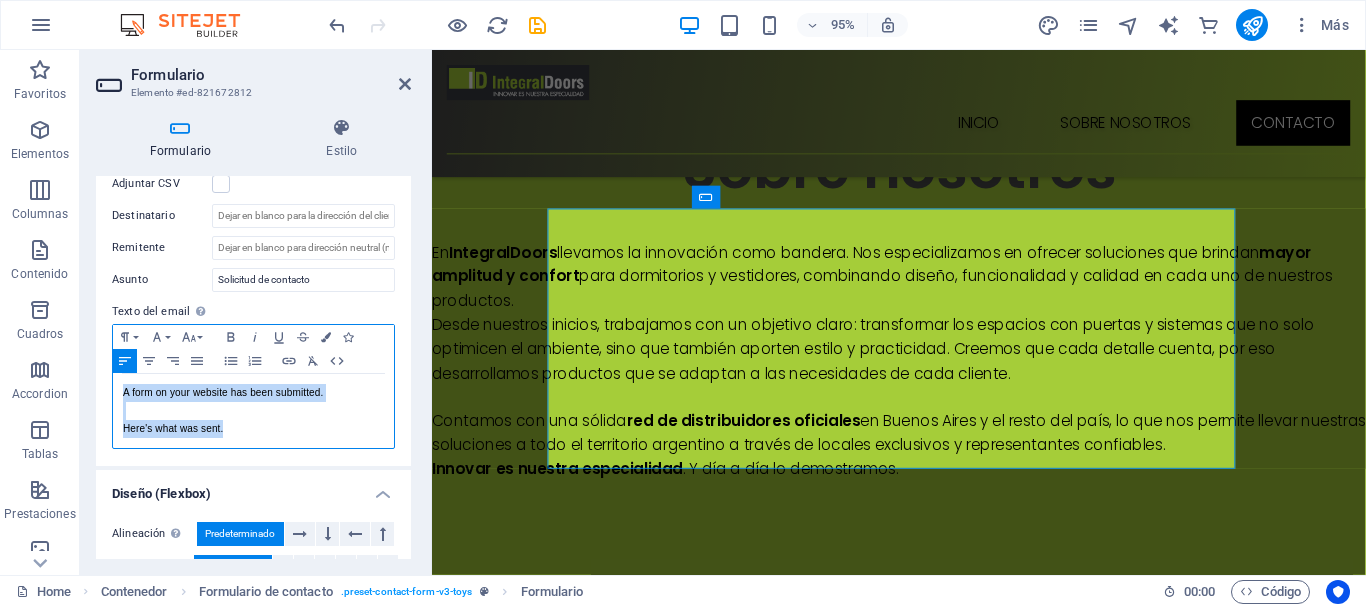 drag, startPoint x: 244, startPoint y: 427, endPoint x: 124, endPoint y: 396, distance: 123.9395 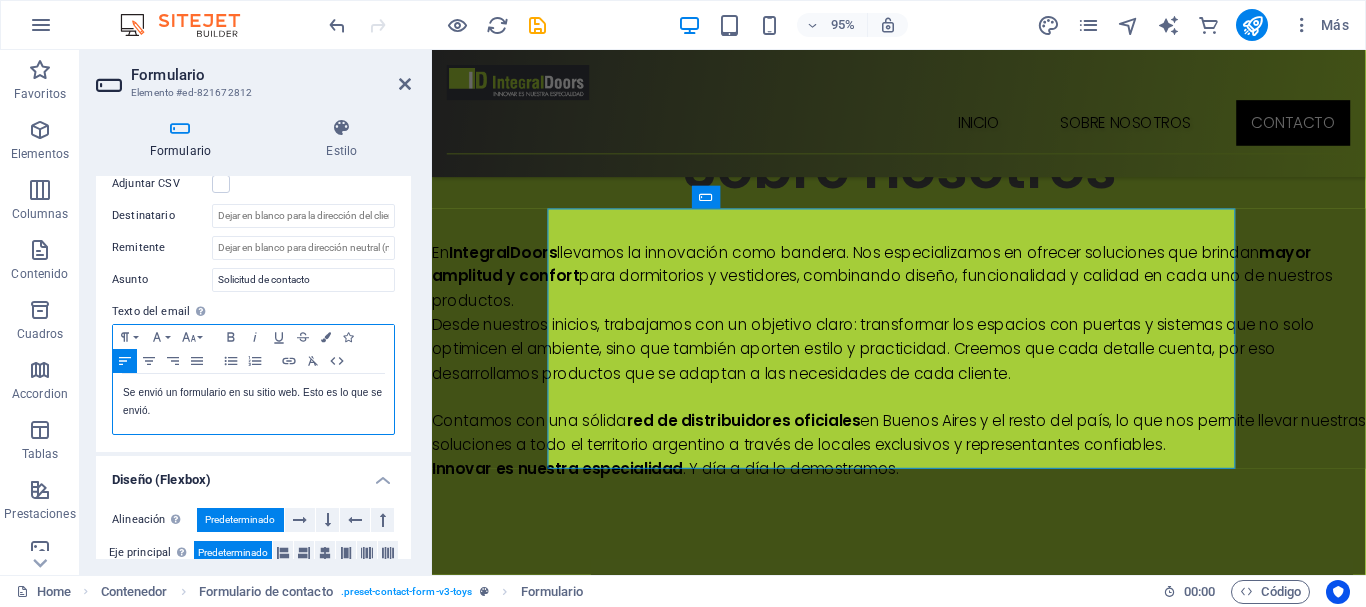 scroll, scrollTop: 106, scrollLeft: 1, axis: both 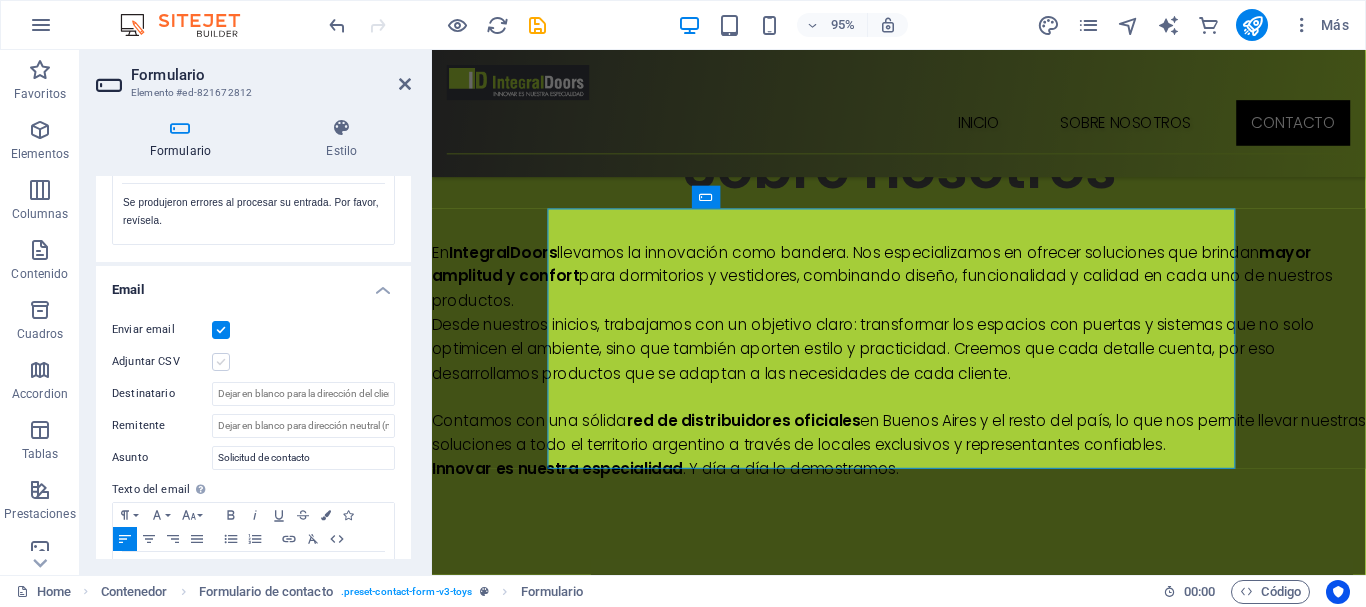 click at bounding box center (221, 362) 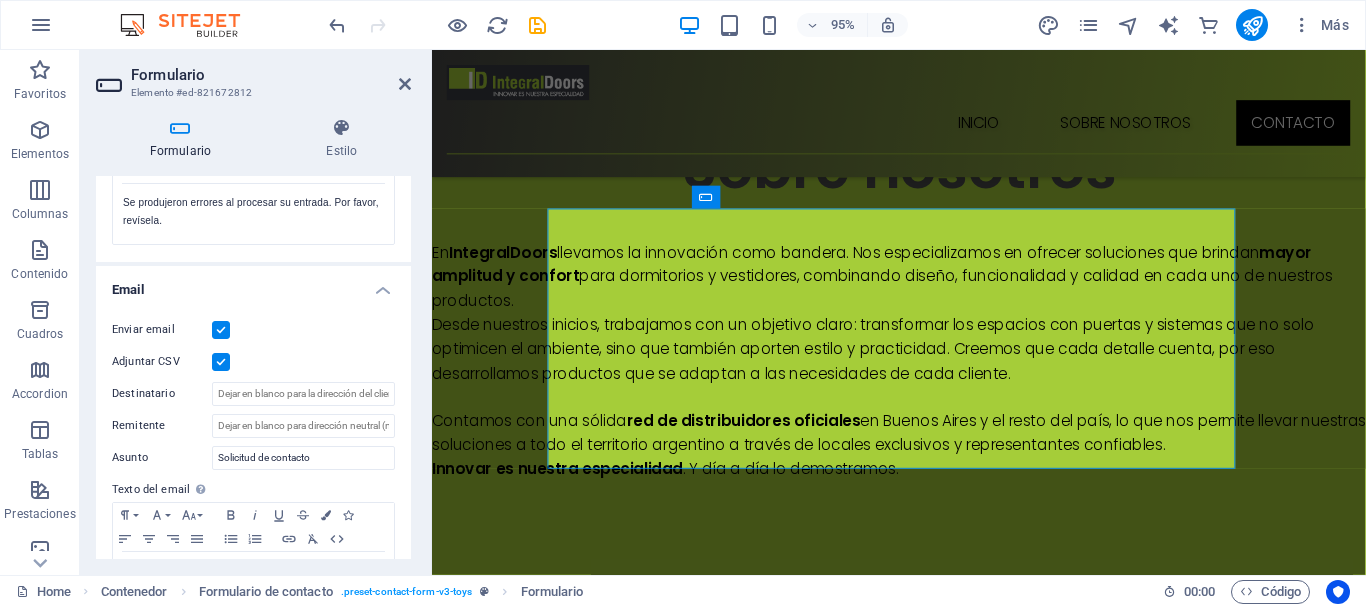 click at bounding box center [221, 362] 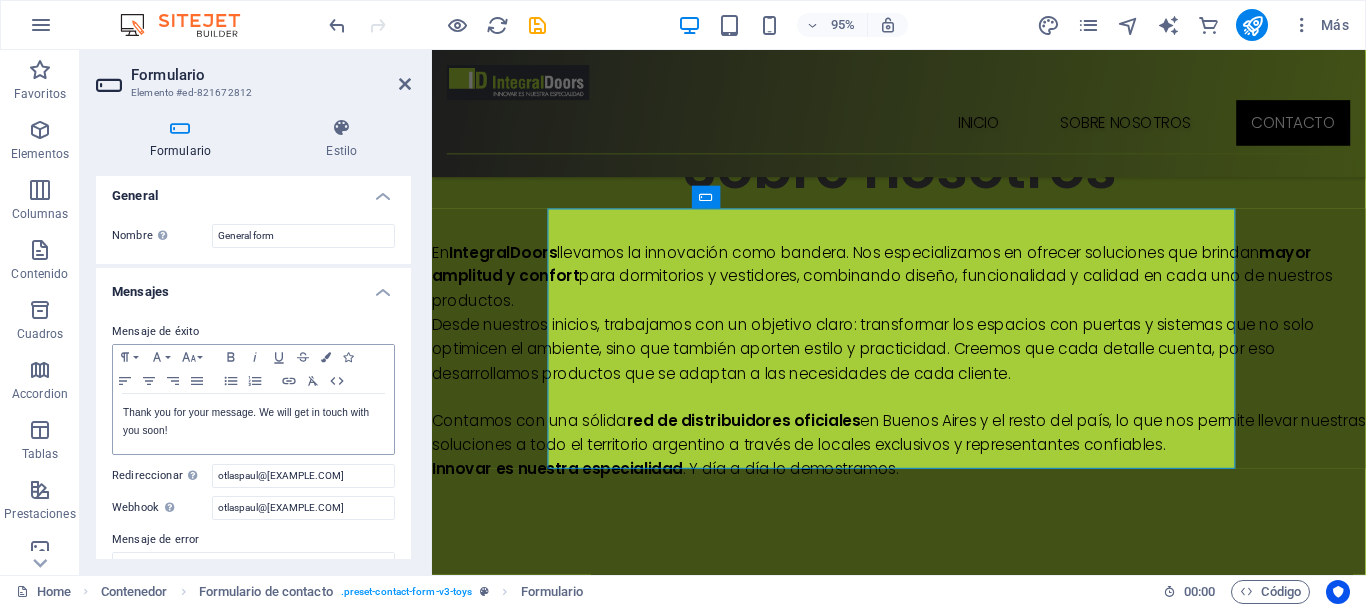 scroll, scrollTop: 0, scrollLeft: 0, axis: both 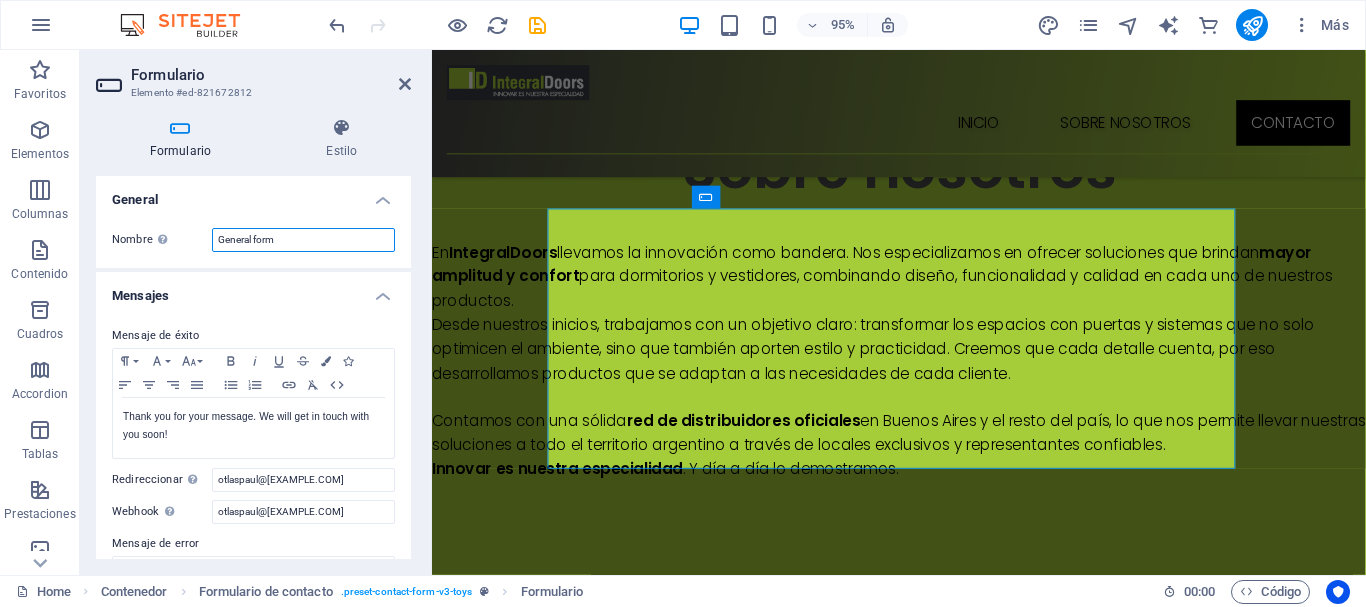 drag, startPoint x: 302, startPoint y: 233, endPoint x: 199, endPoint y: 225, distance: 103.31021 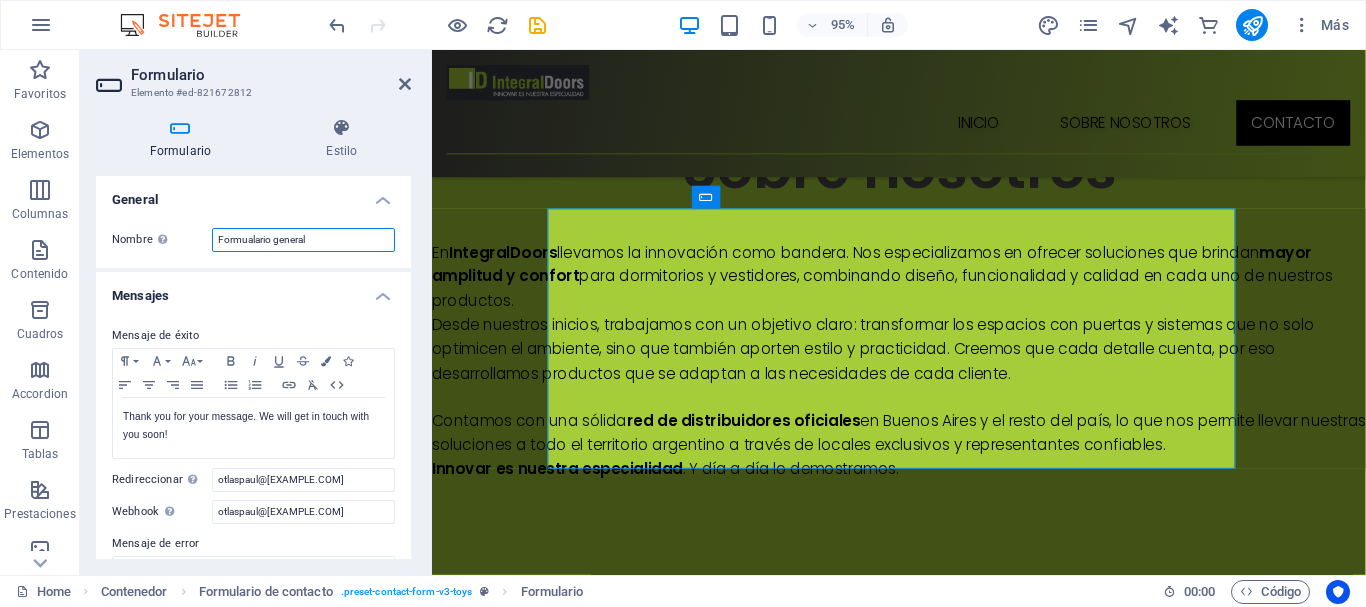 type on "Formulario general" 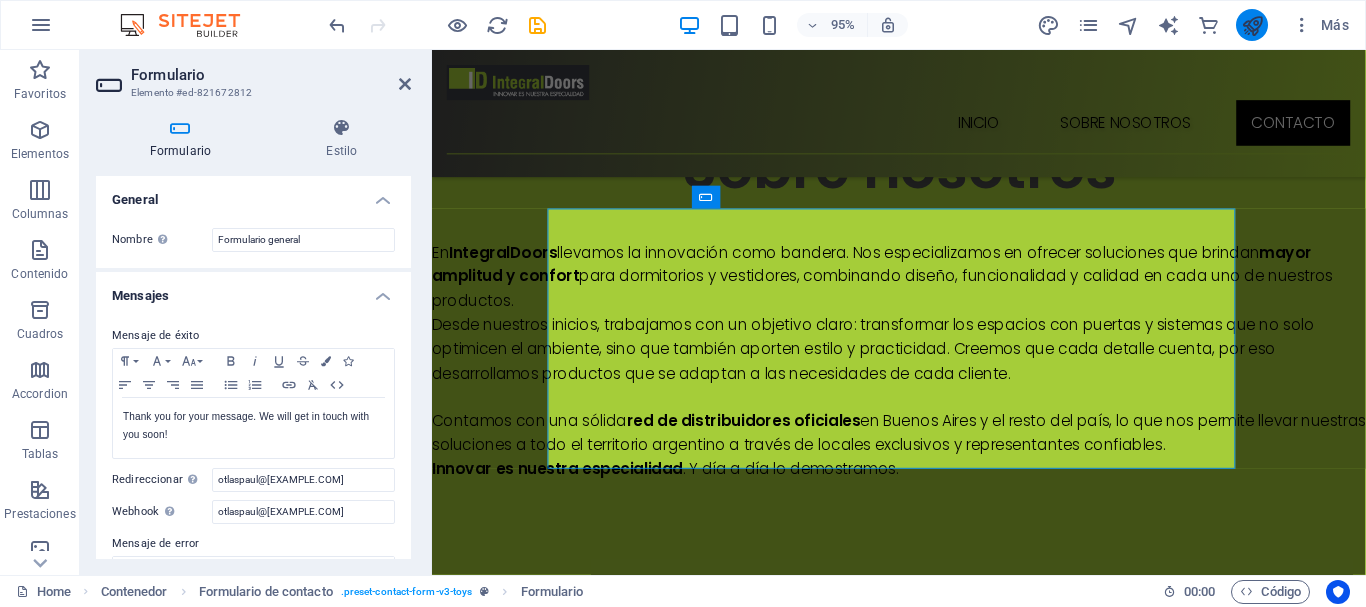 click at bounding box center (1252, 25) 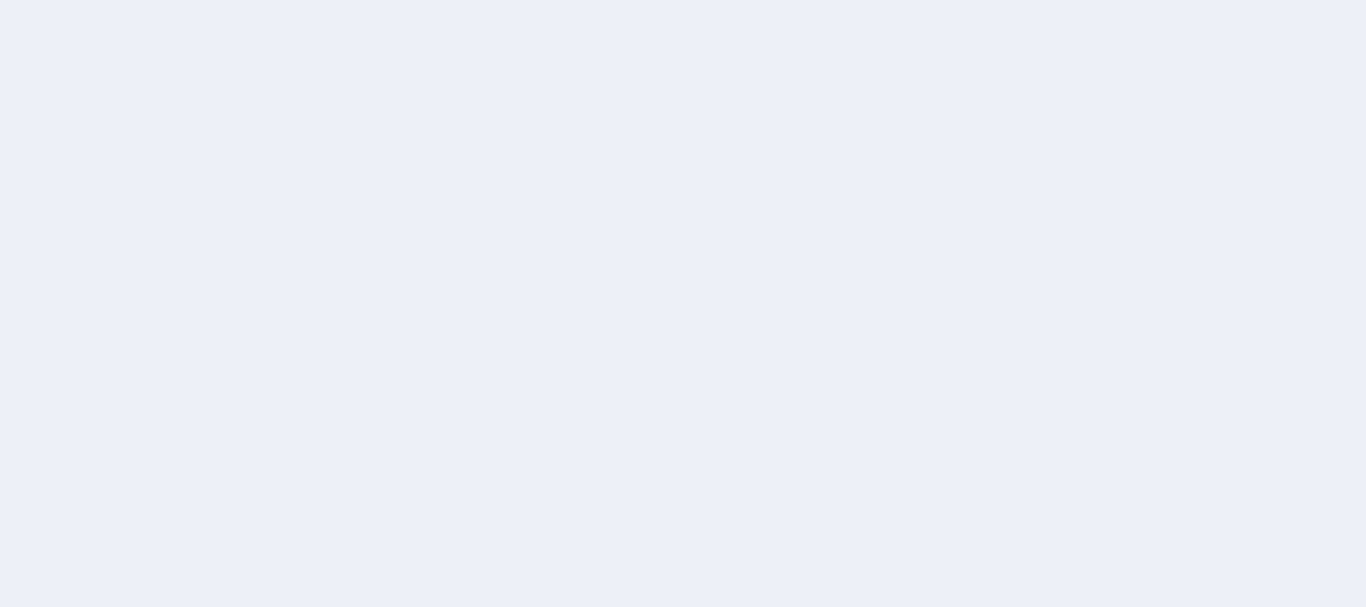 scroll, scrollTop: 0, scrollLeft: 0, axis: both 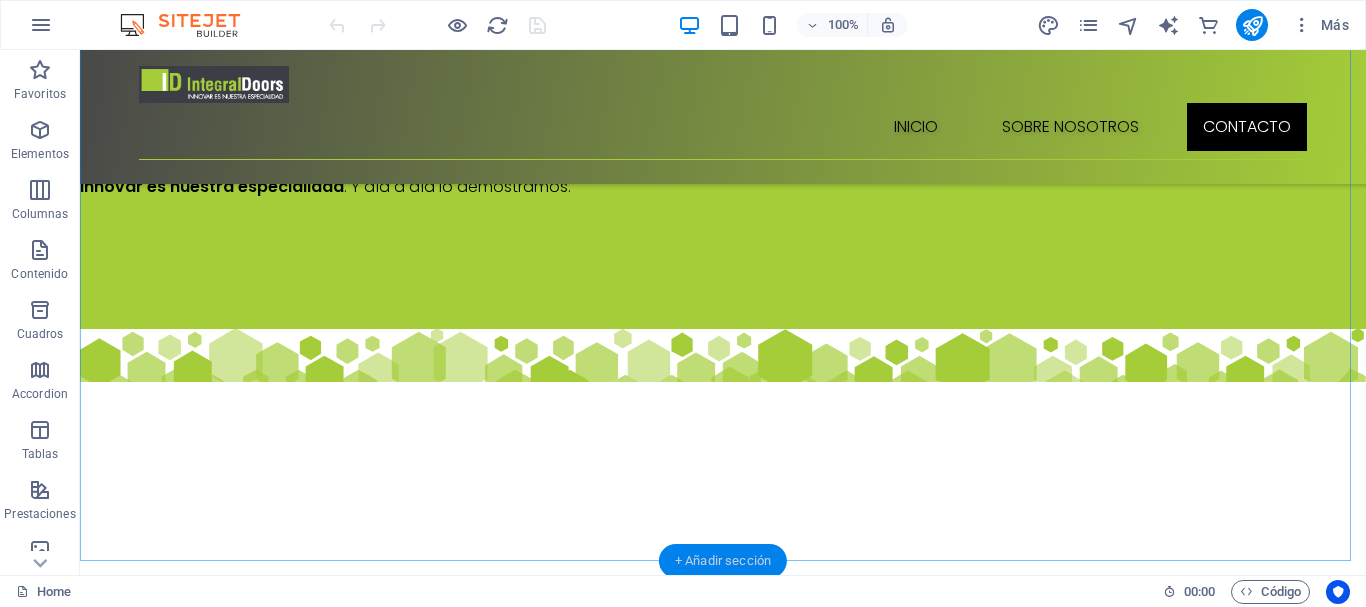 click on "+ Añadir sección" at bounding box center (723, 561) 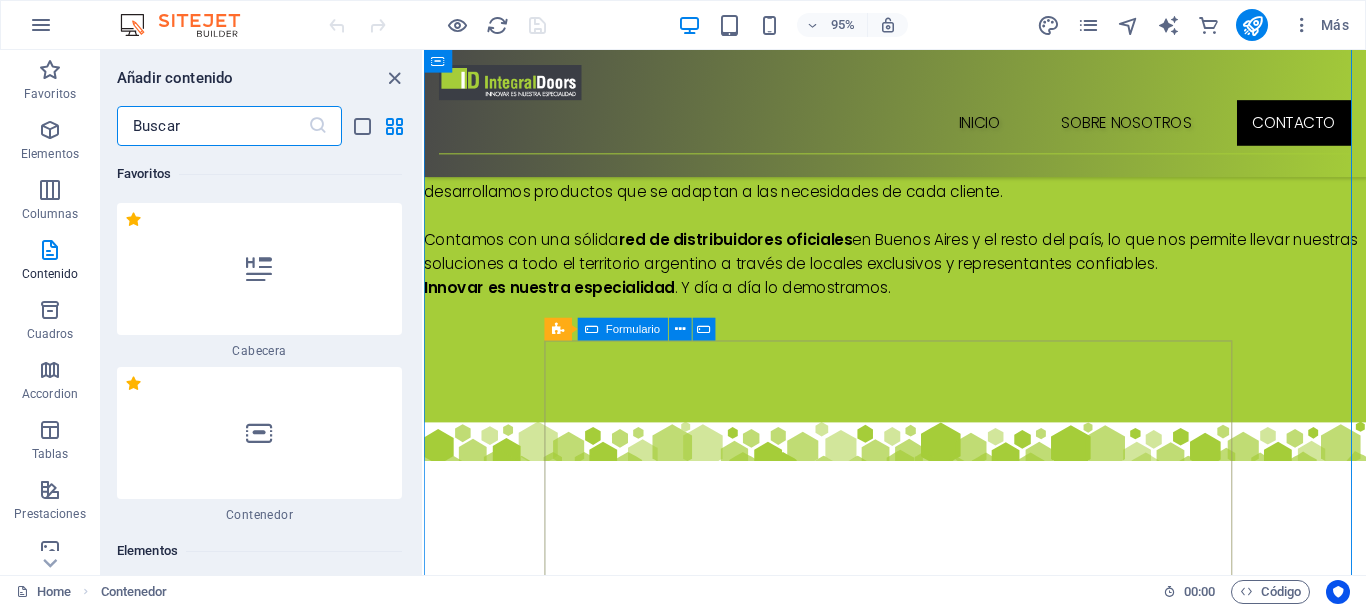 scroll, scrollTop: 2191, scrollLeft: 0, axis: vertical 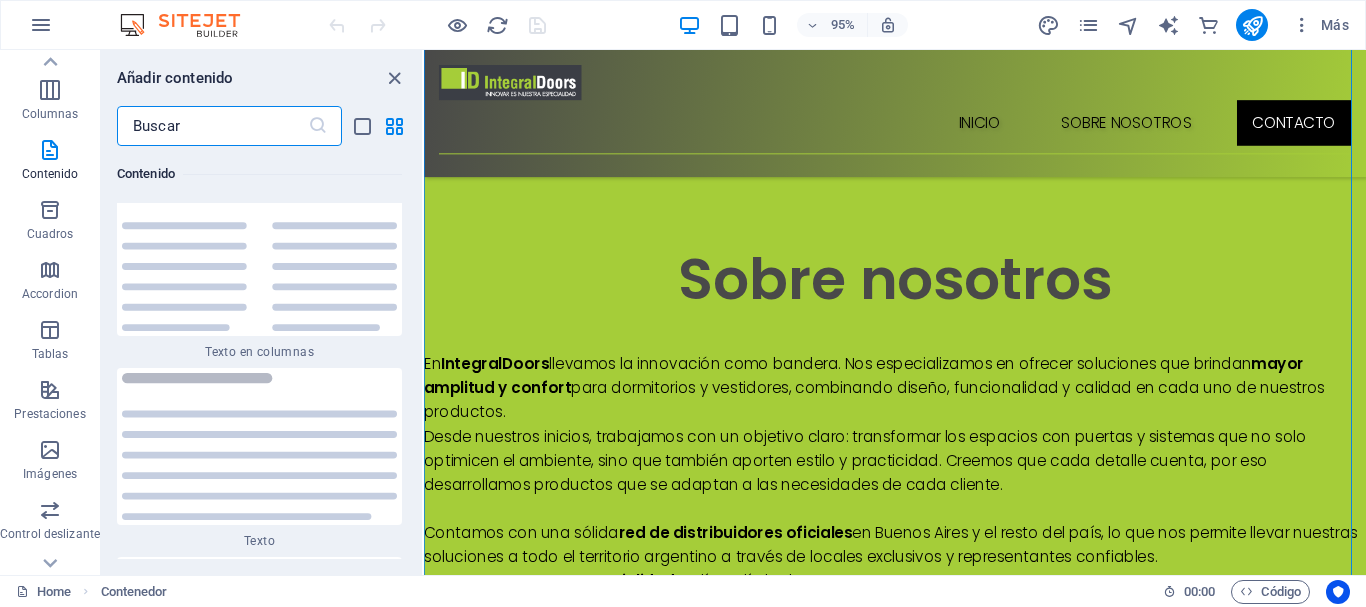 click at bounding box center (212, 126) 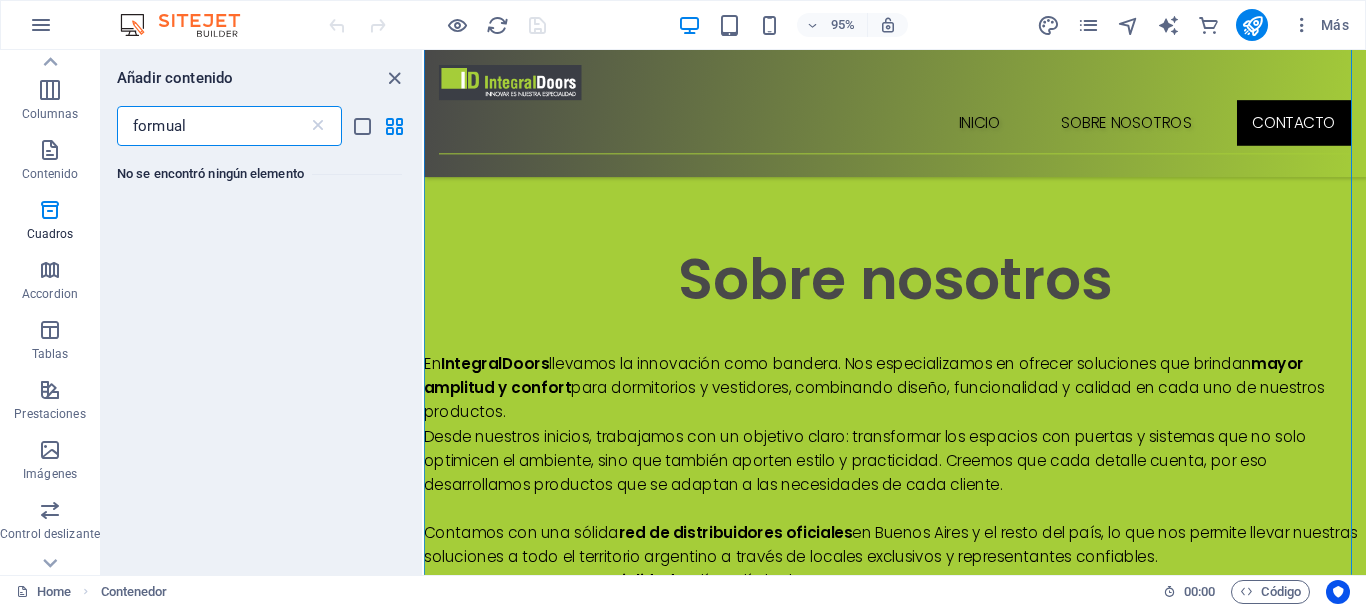 scroll, scrollTop: 0, scrollLeft: 0, axis: both 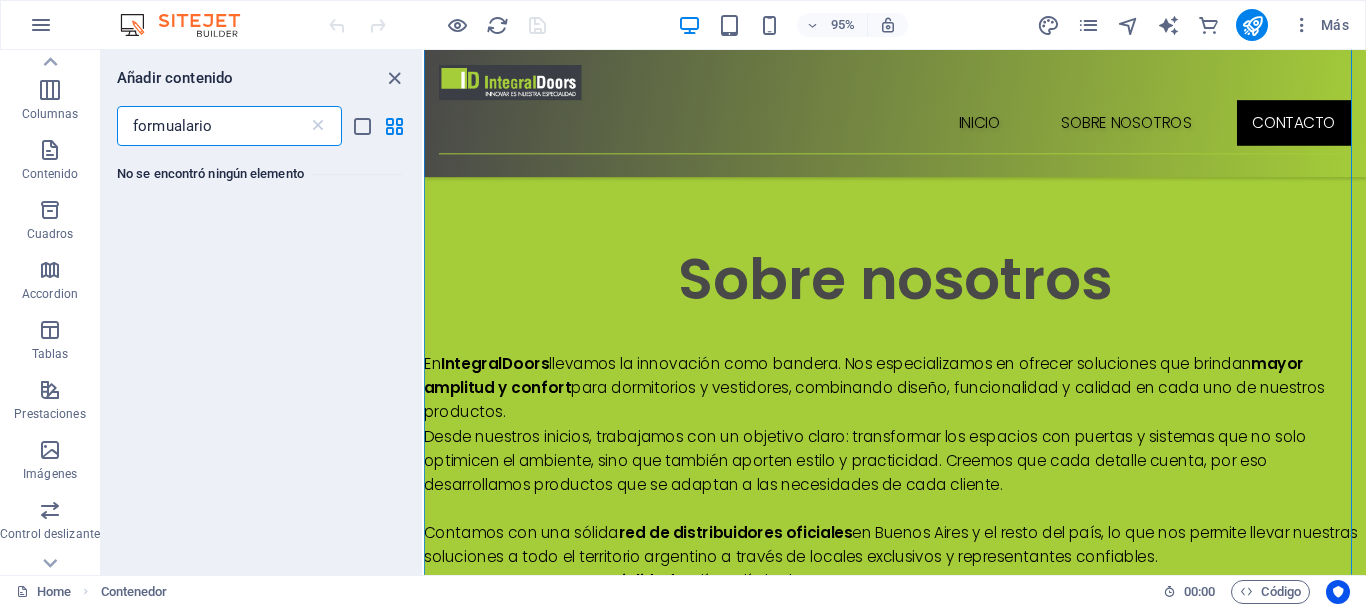 click on "formualario" at bounding box center (212, 126) 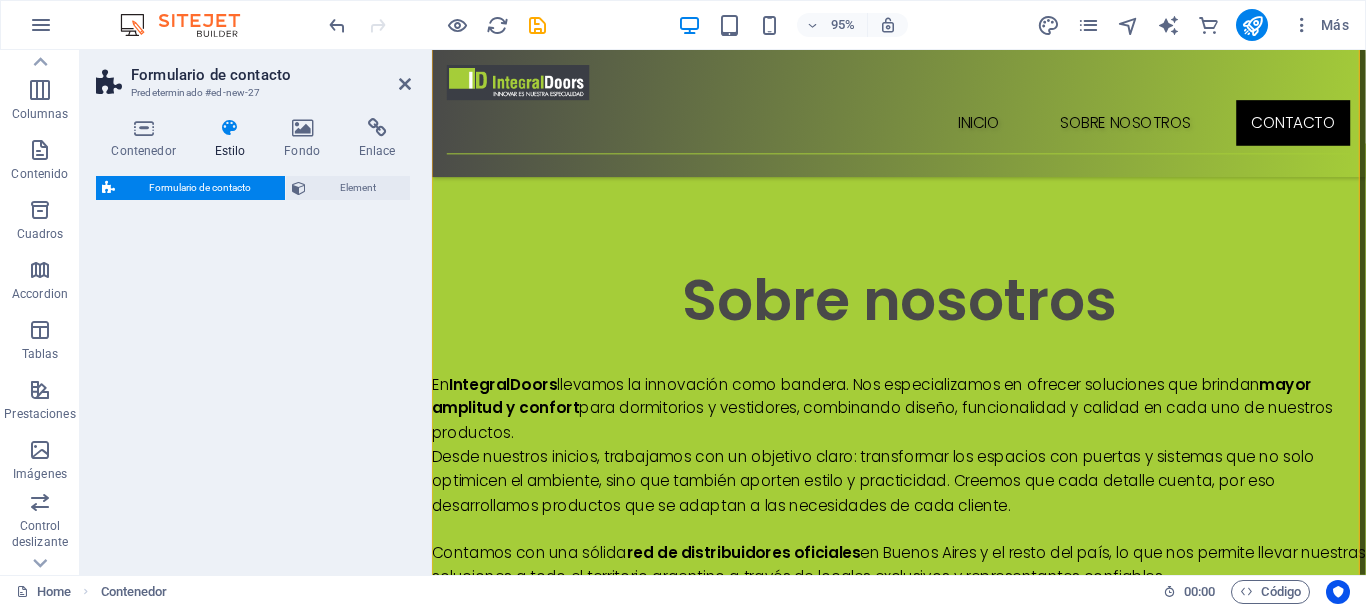 select on "rem" 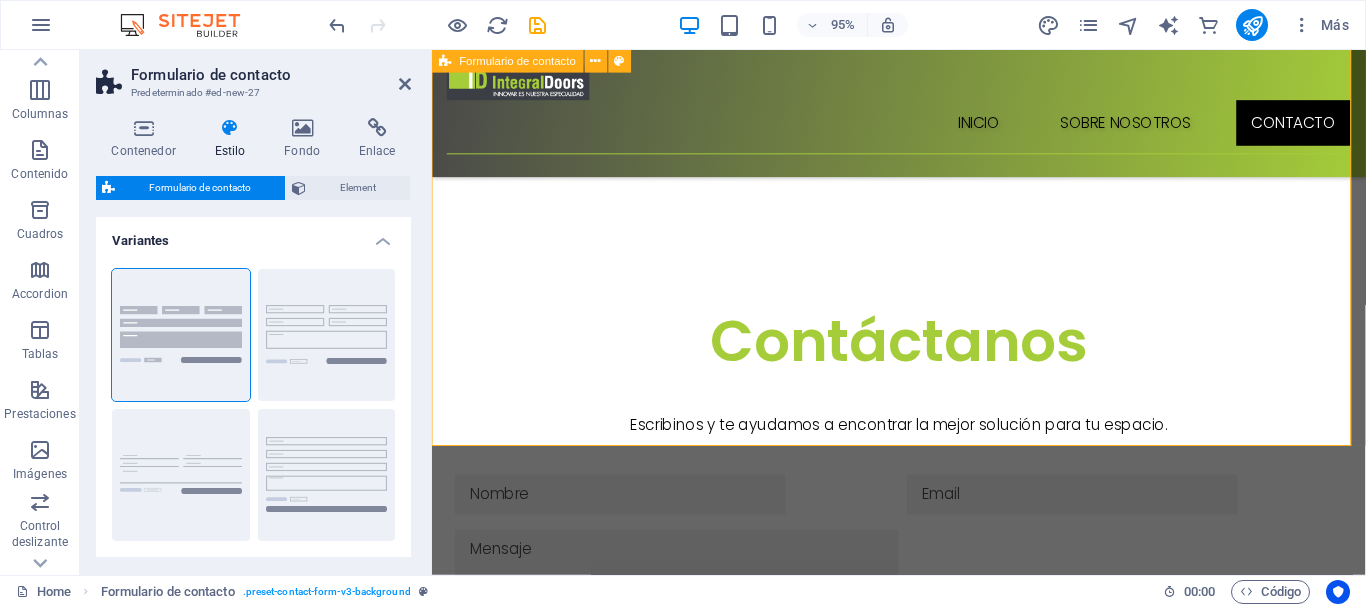 scroll, scrollTop: 3083, scrollLeft: 0, axis: vertical 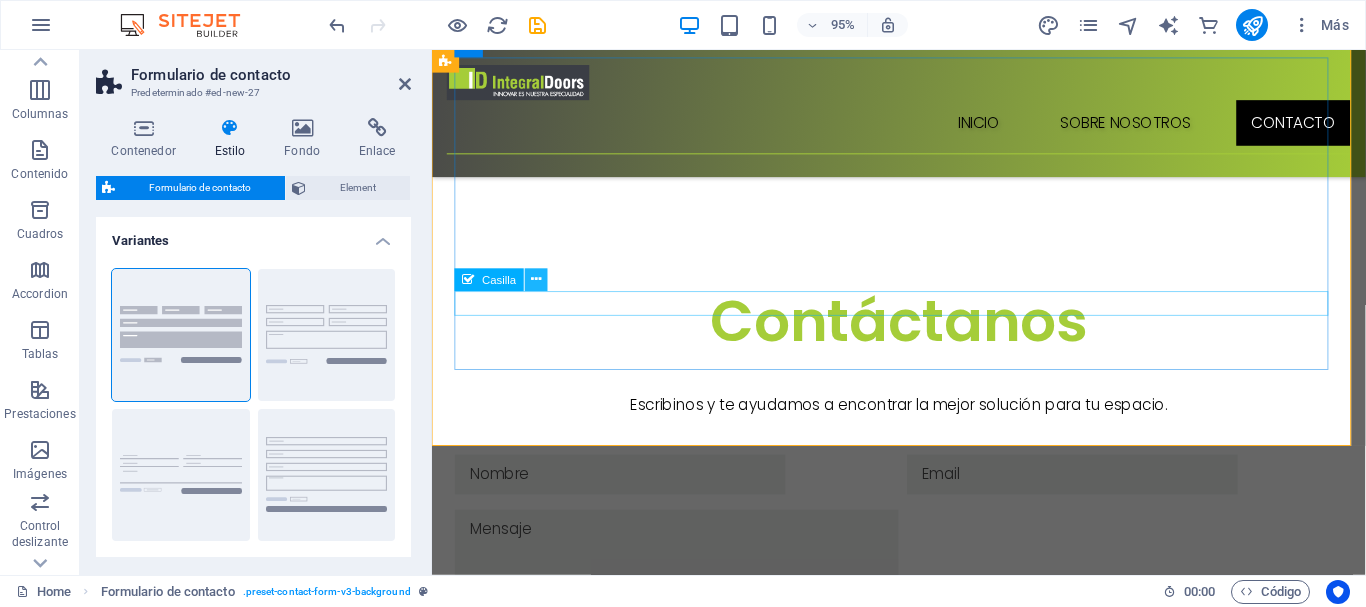 click at bounding box center [536, 280] 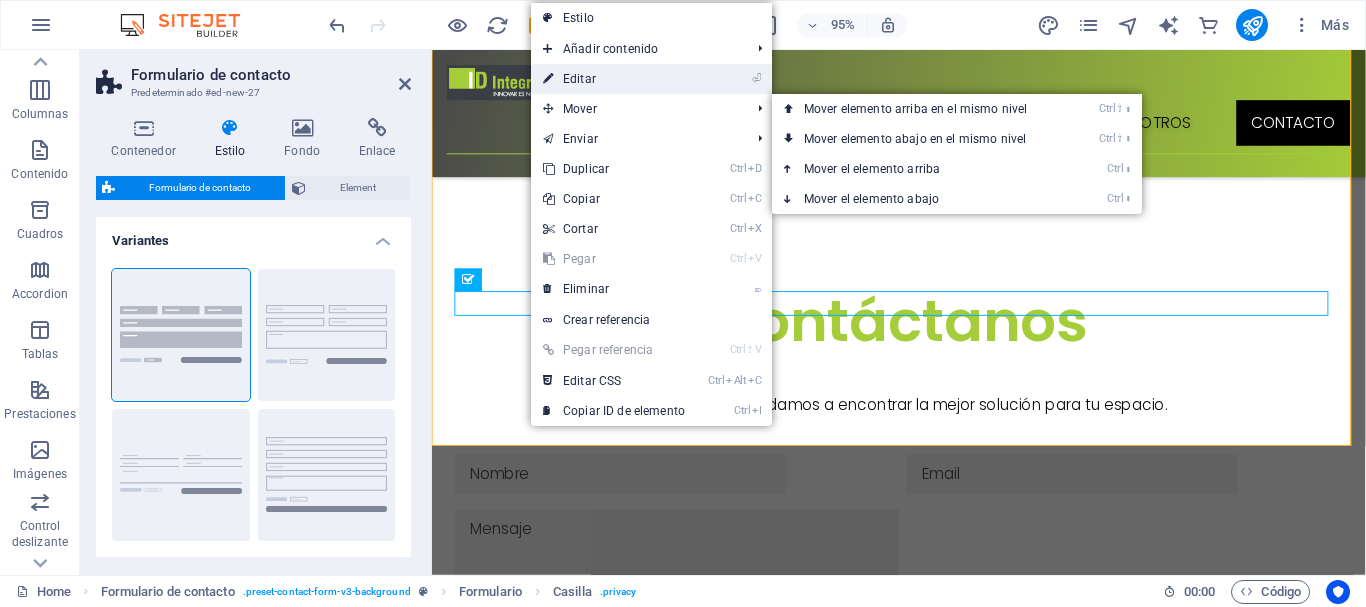 click on "⏎  Editar" at bounding box center (614, 79) 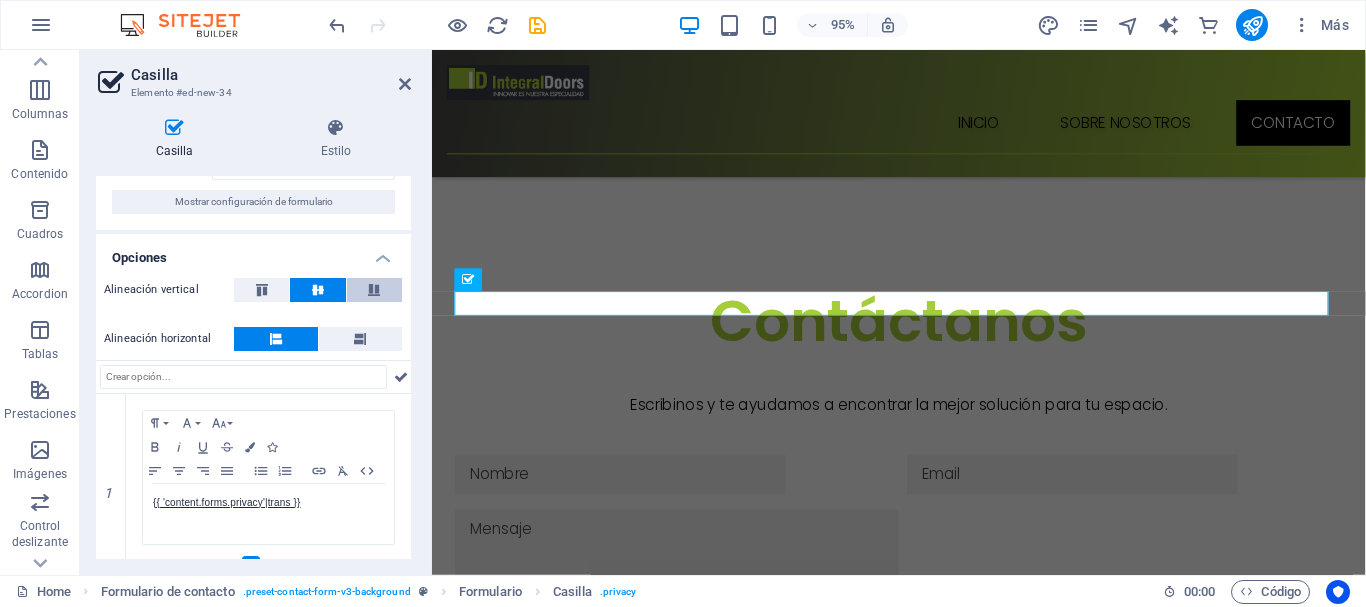 scroll, scrollTop: 106, scrollLeft: 0, axis: vertical 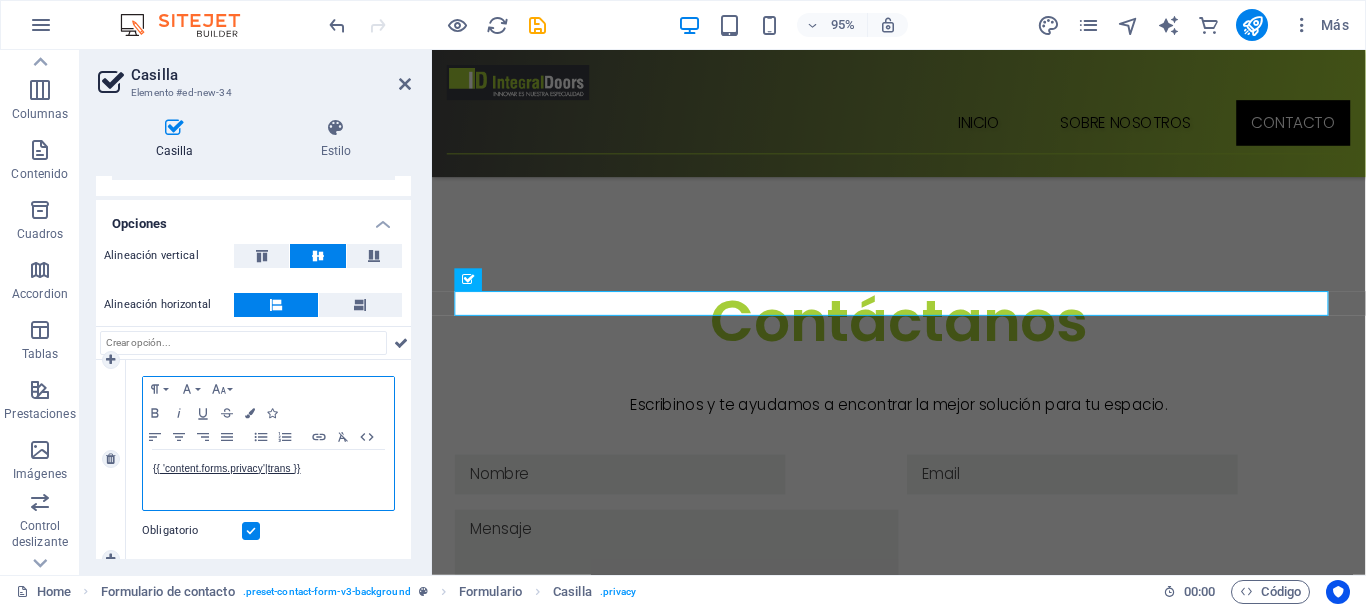 click on "{{ 'content.forms.privacy'|trans }}" at bounding box center (268, 469) 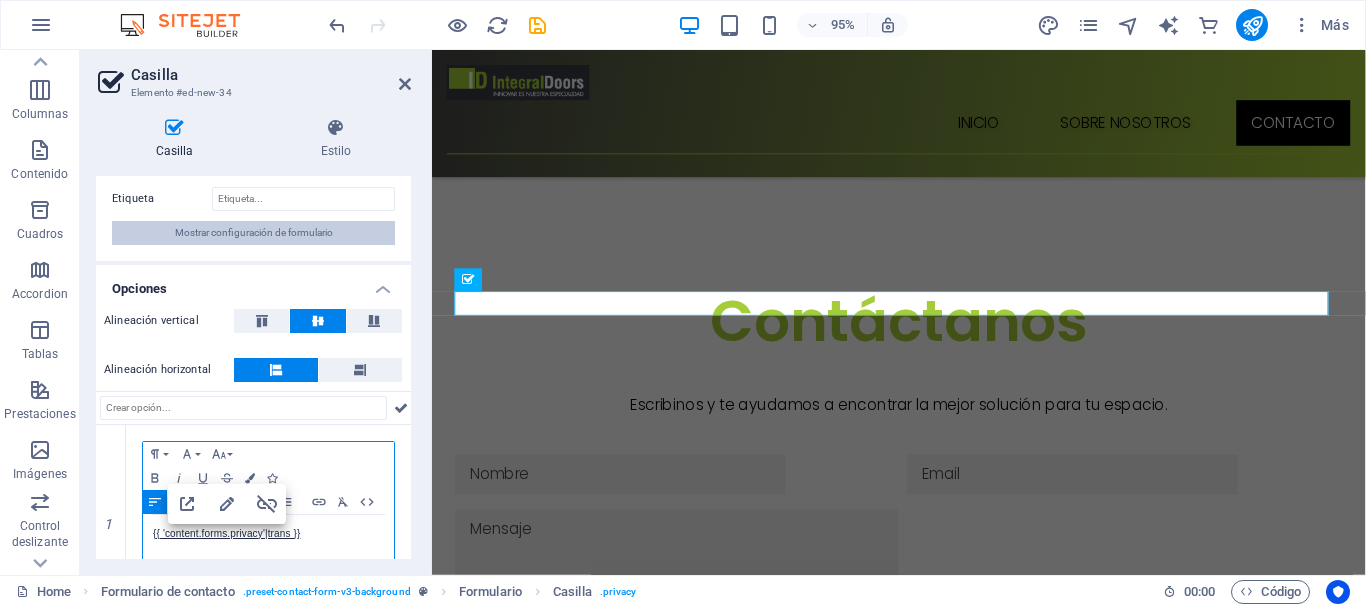 scroll, scrollTop: 0, scrollLeft: 0, axis: both 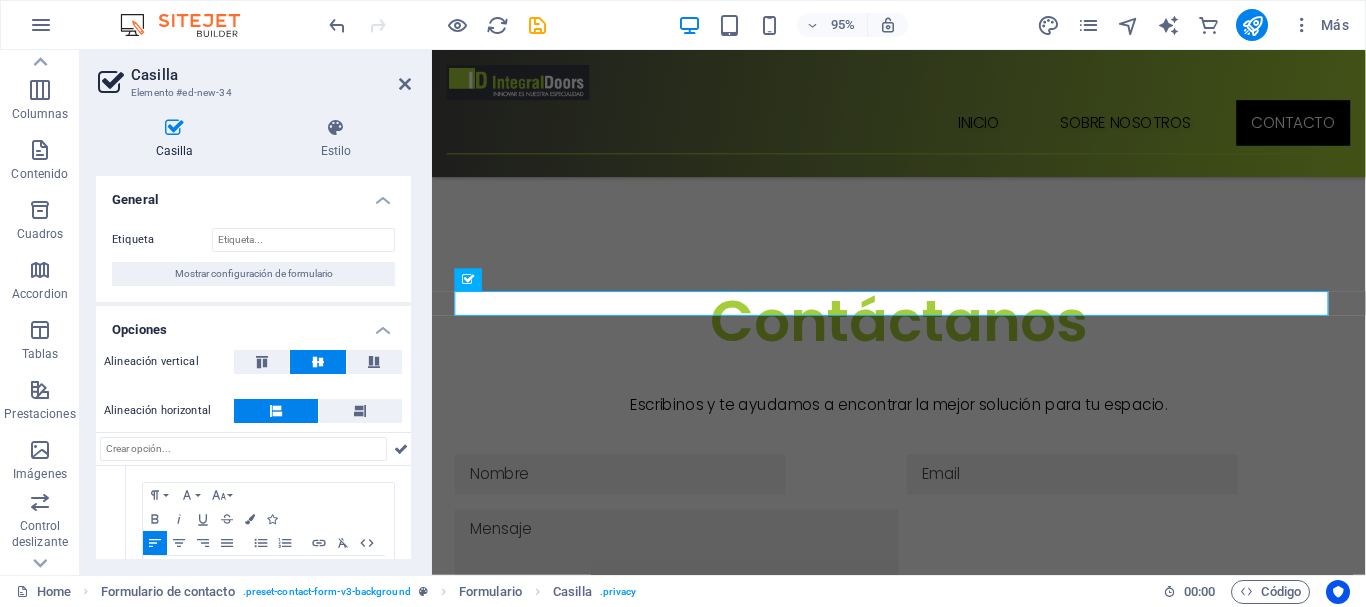 click on "General" at bounding box center (253, 194) 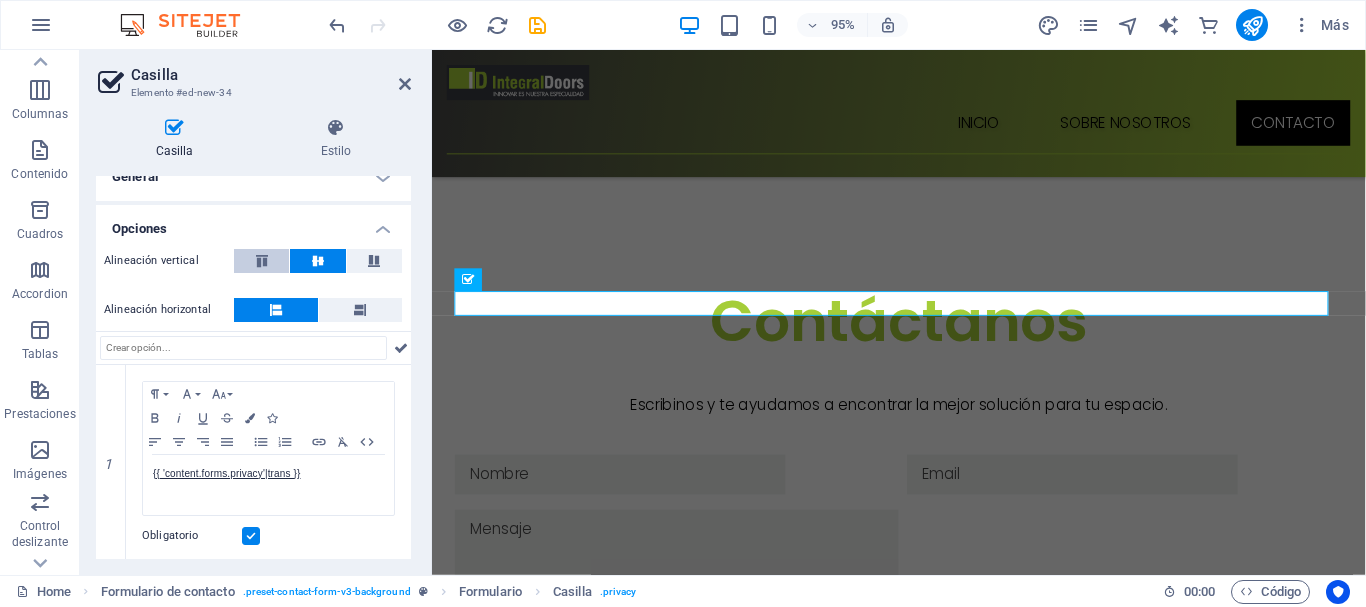 scroll, scrollTop: 28, scrollLeft: 0, axis: vertical 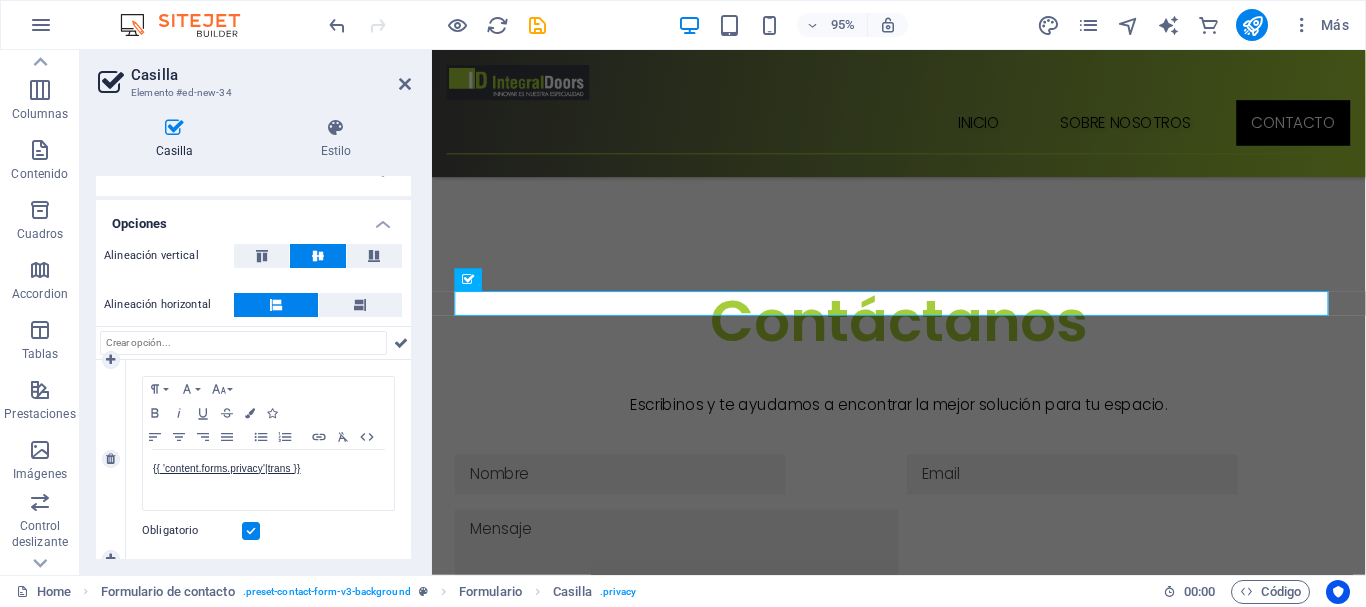 click at bounding box center [251, 531] 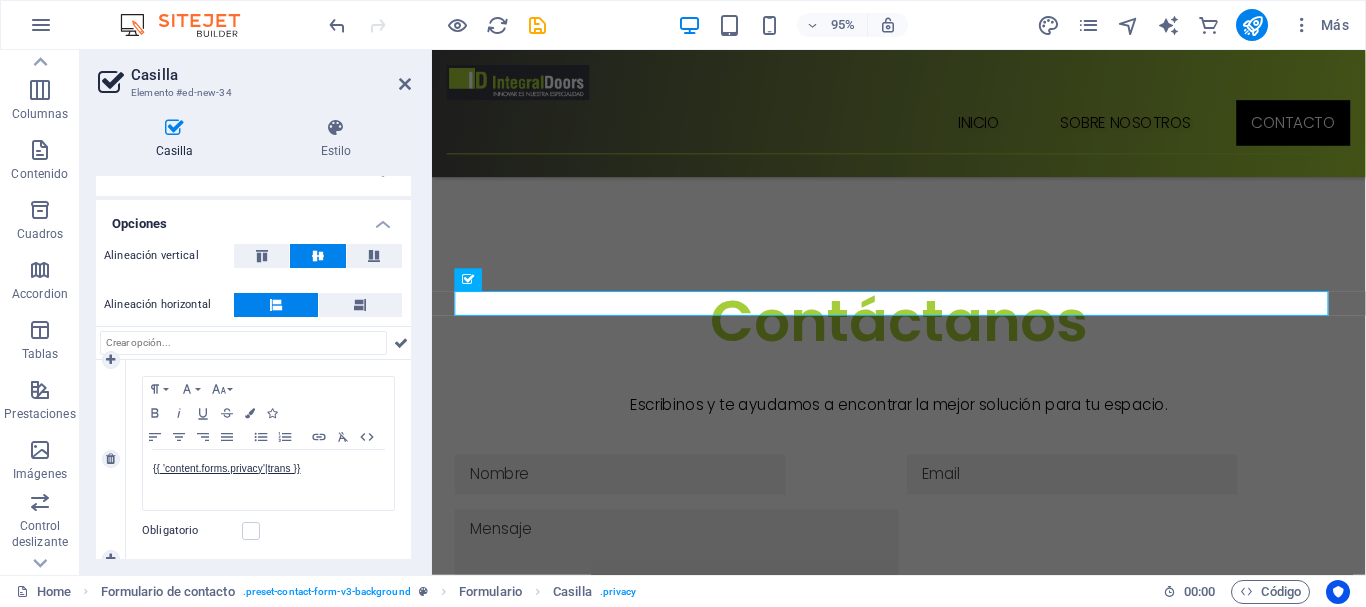 scroll, scrollTop: 37, scrollLeft: 0, axis: vertical 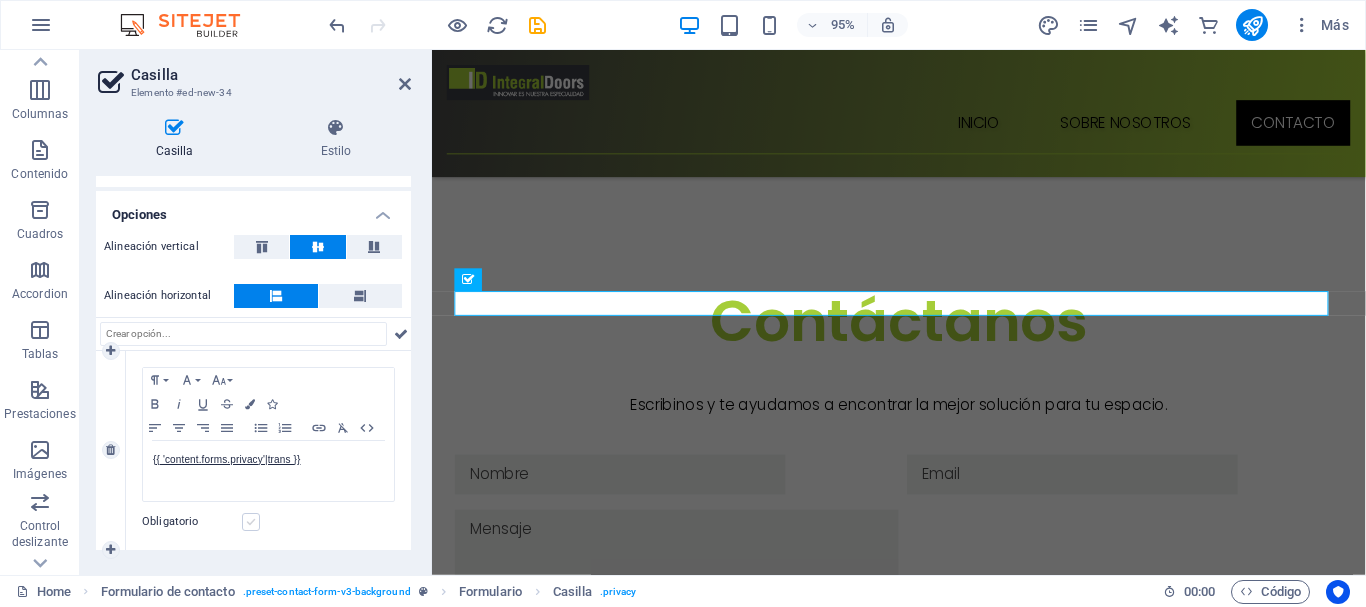 click at bounding box center (251, 522) 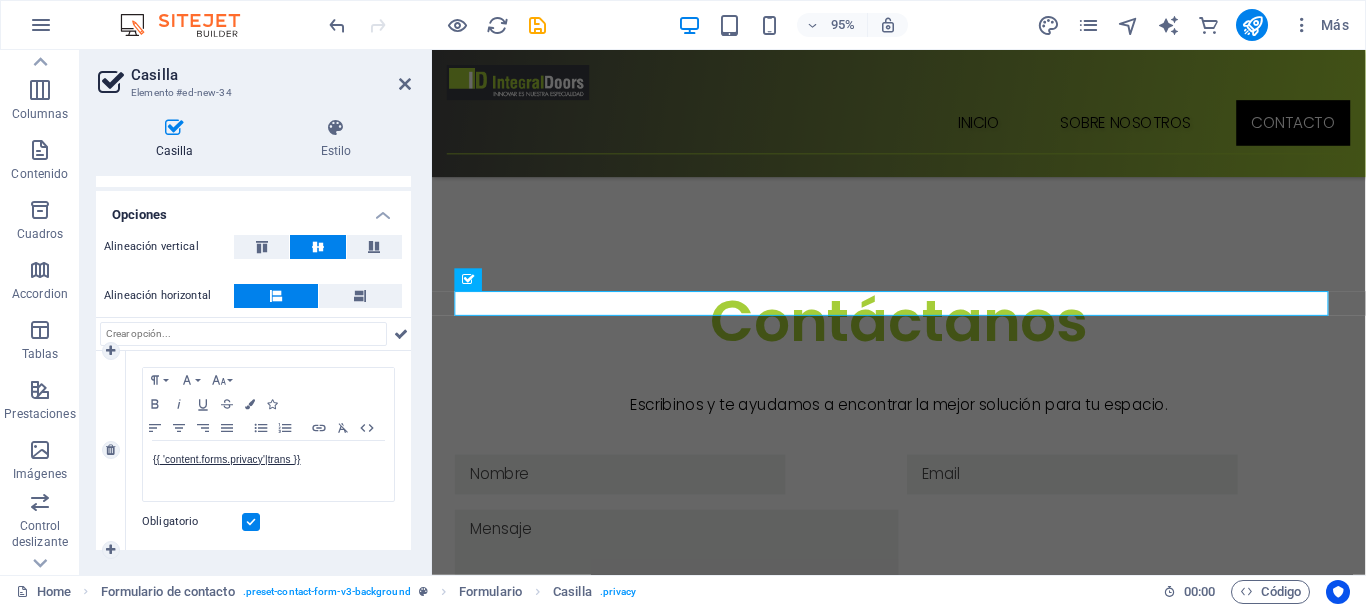 click at bounding box center [251, 522] 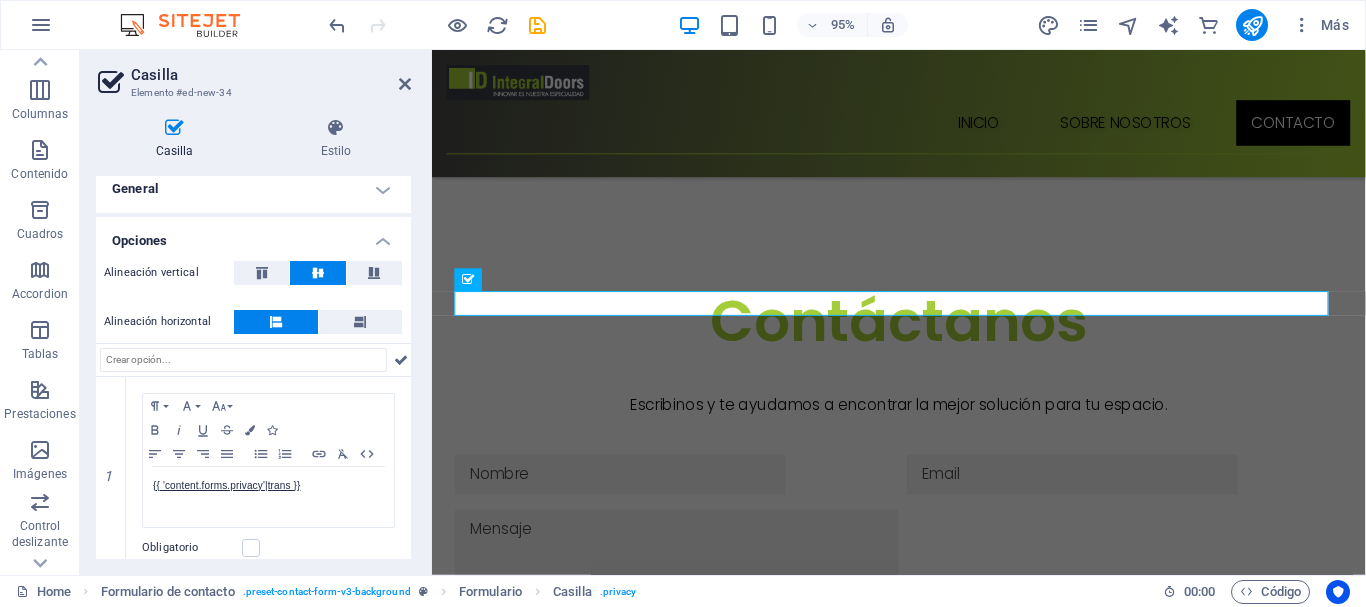scroll, scrollTop: 0, scrollLeft: 0, axis: both 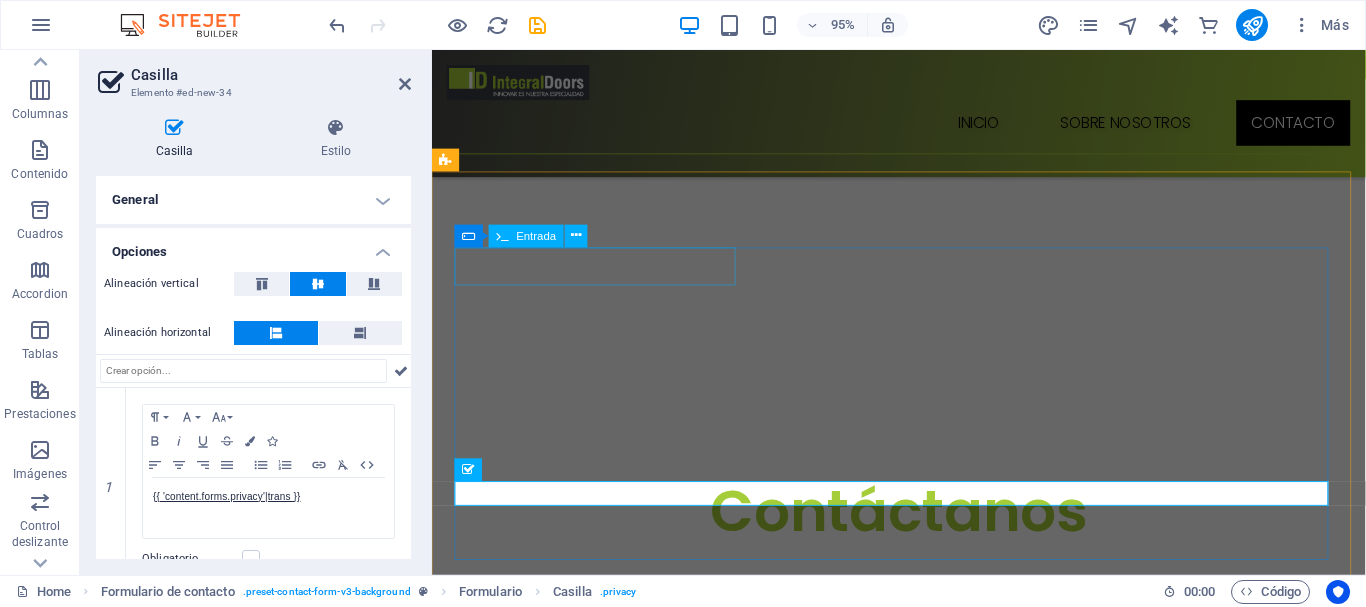 click on "Entrada" at bounding box center [537, 235] 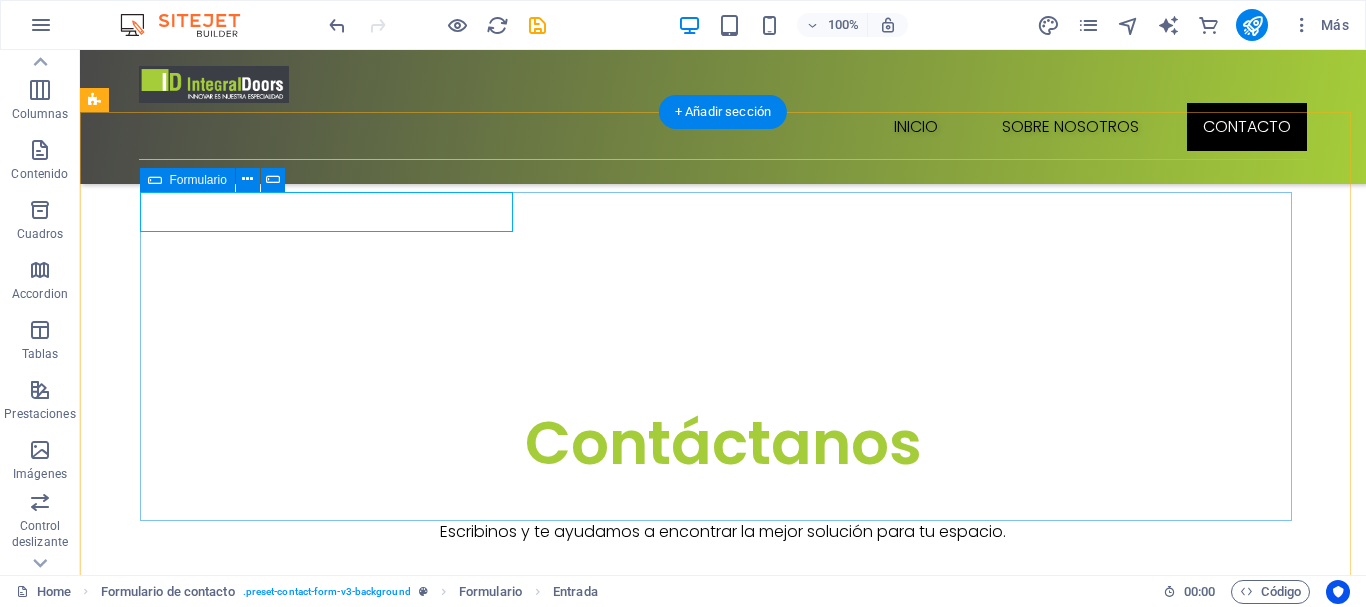 scroll, scrollTop: 2983, scrollLeft: 0, axis: vertical 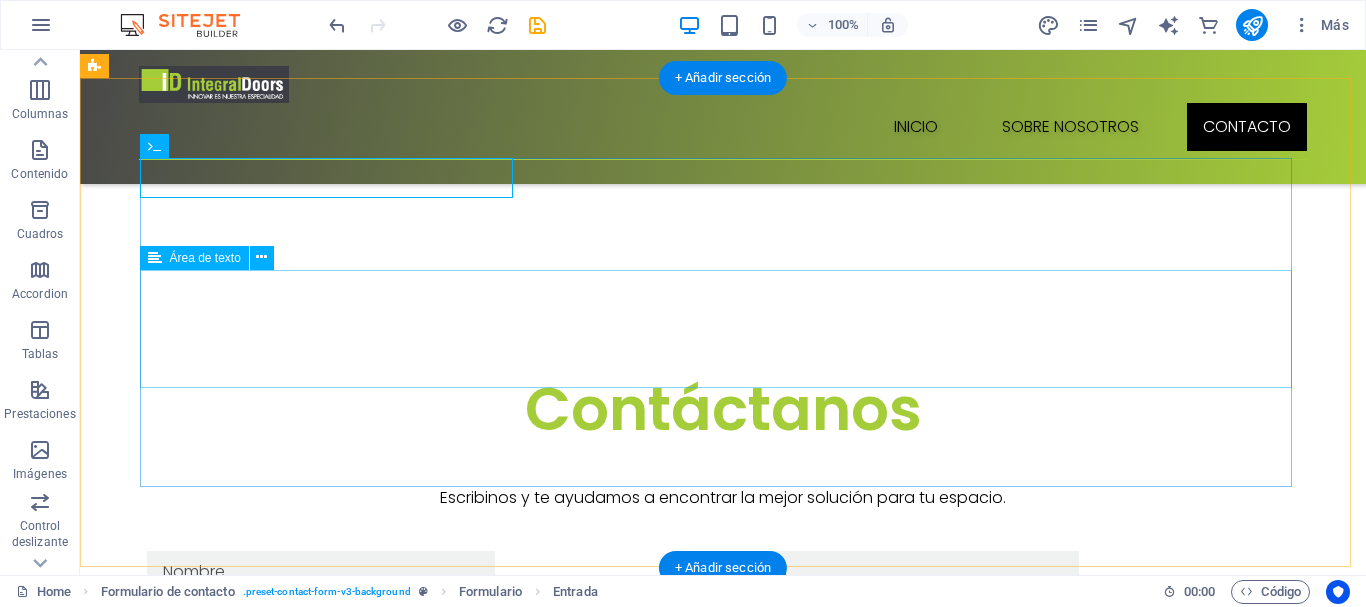 click at bounding box center (723, 1332) 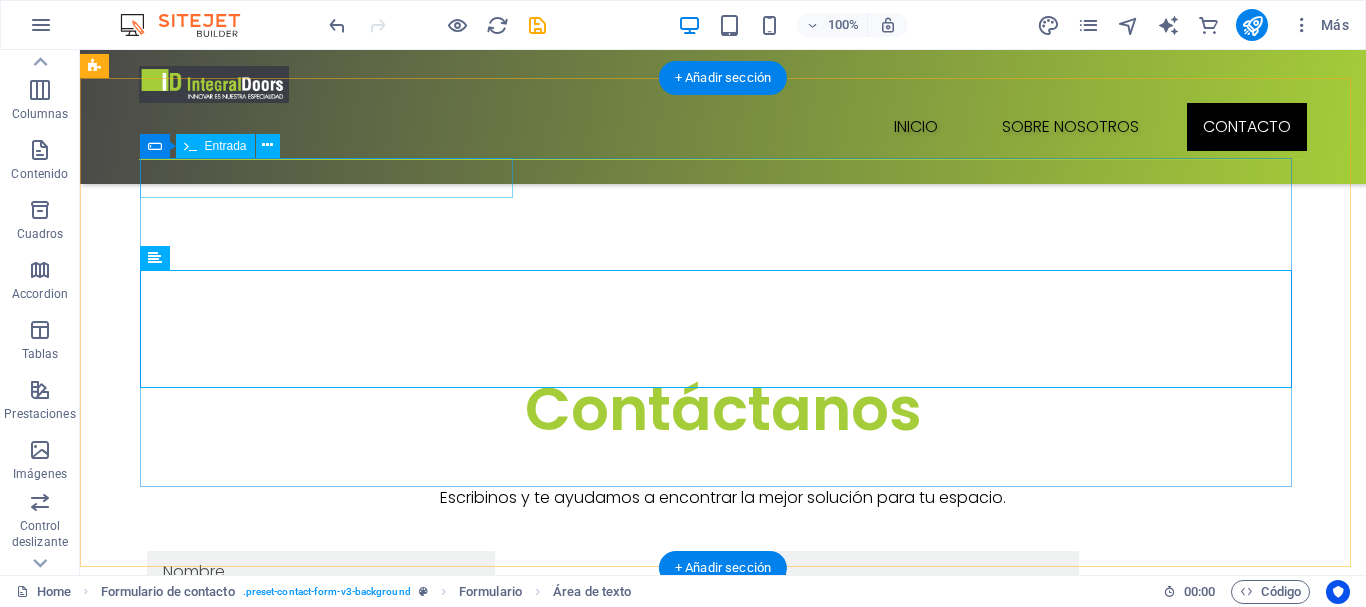 click at bounding box center (333, 1174) 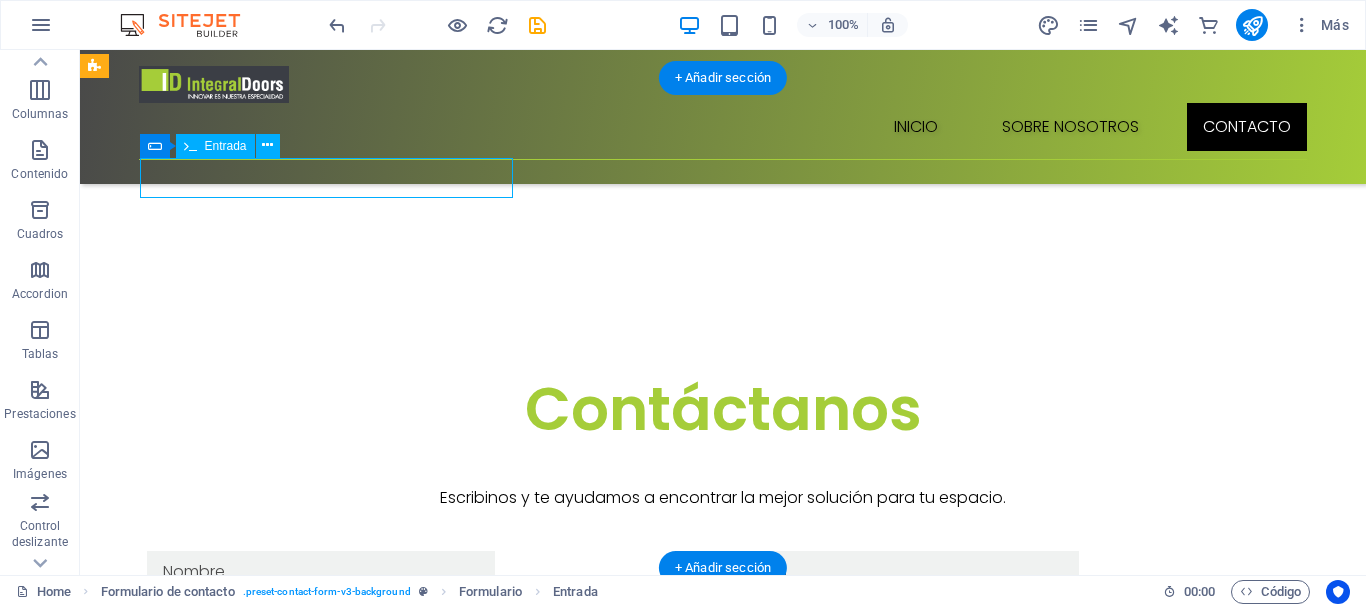 click at bounding box center (333, 1174) 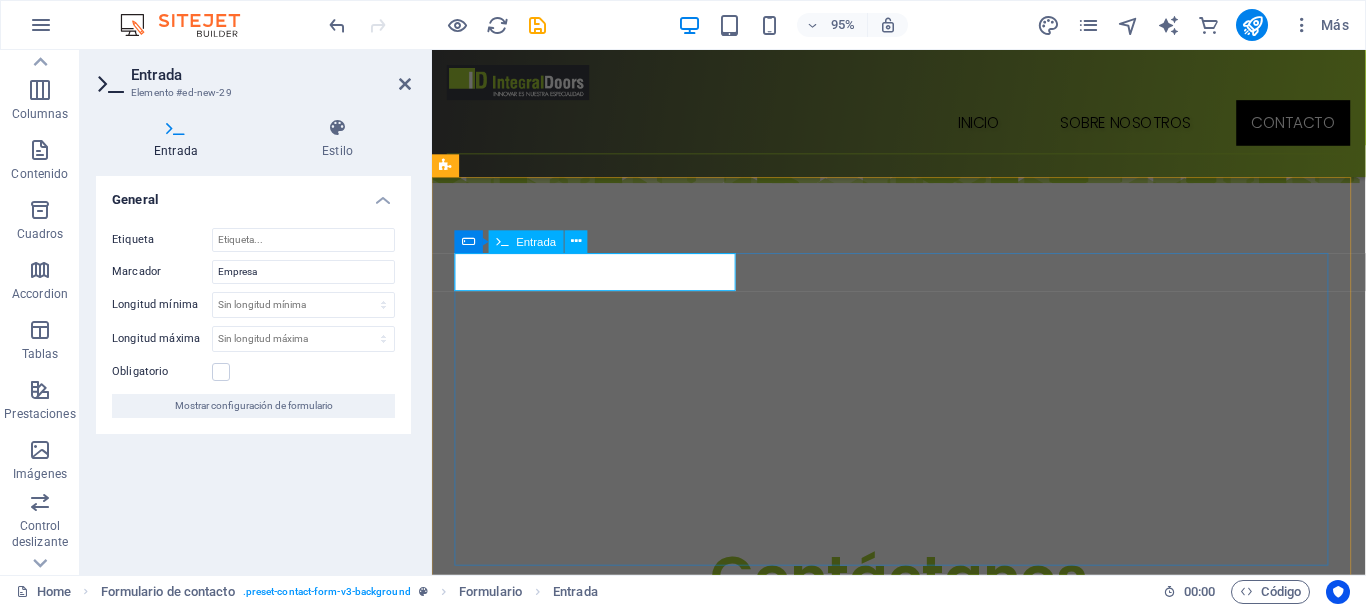 scroll, scrollTop: 2783, scrollLeft: 0, axis: vertical 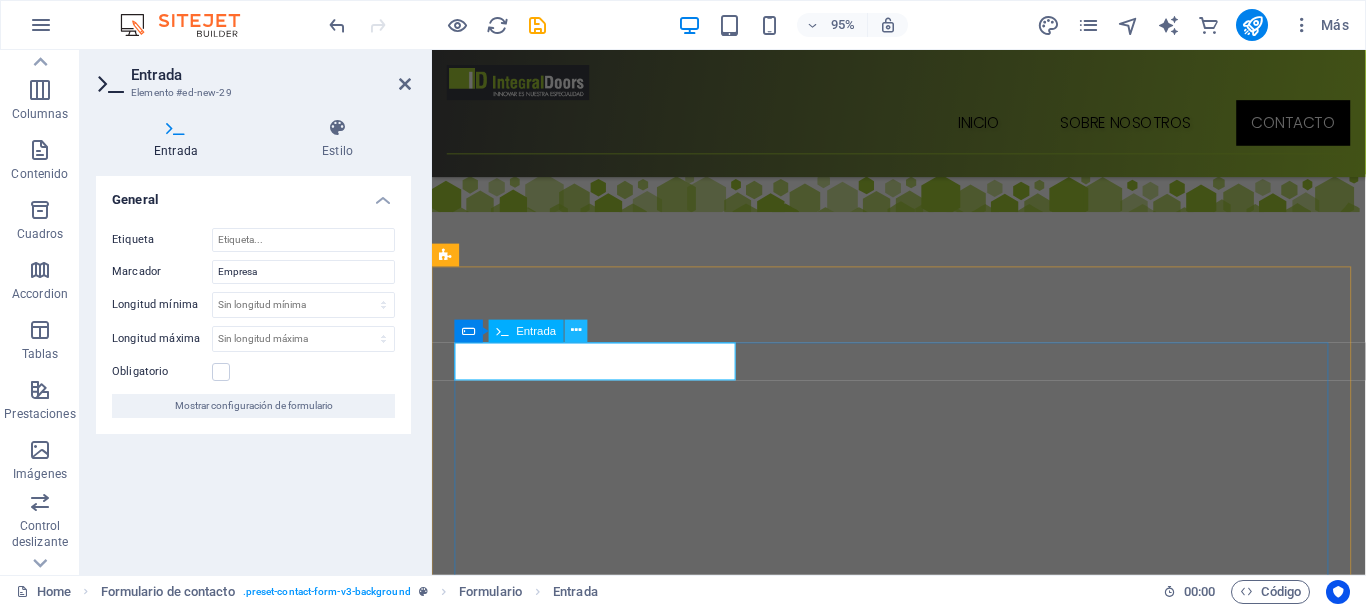 click at bounding box center [576, 331] 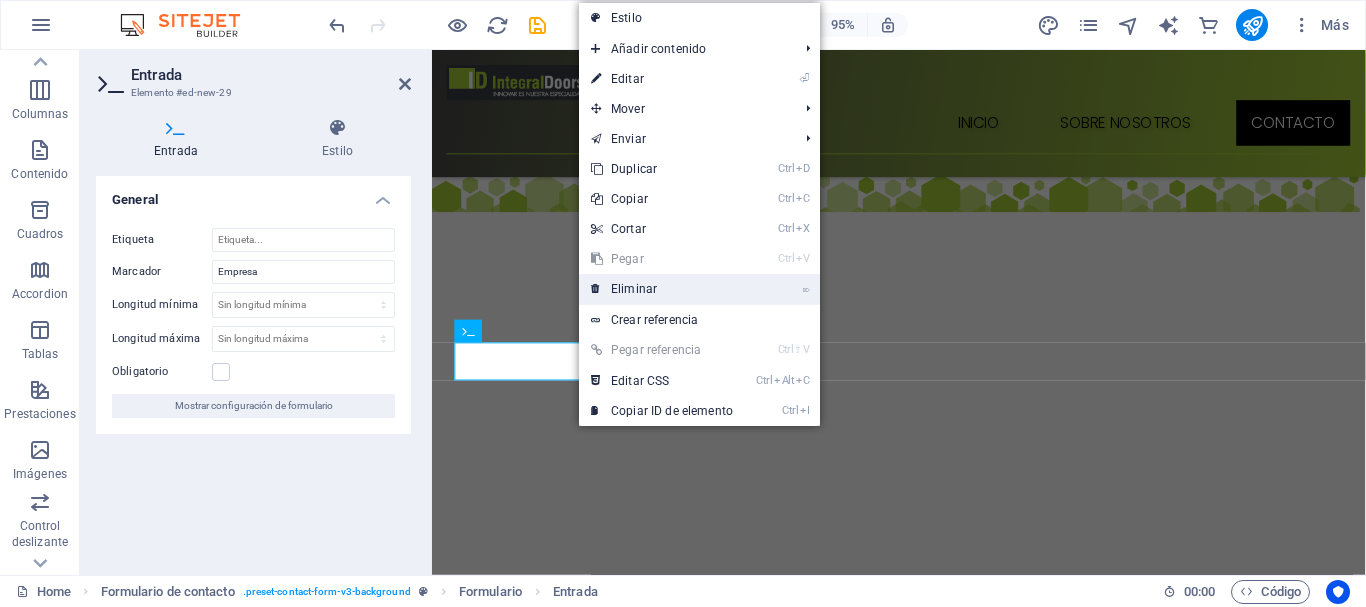 click on "⌦  Eliminar" at bounding box center (662, 289) 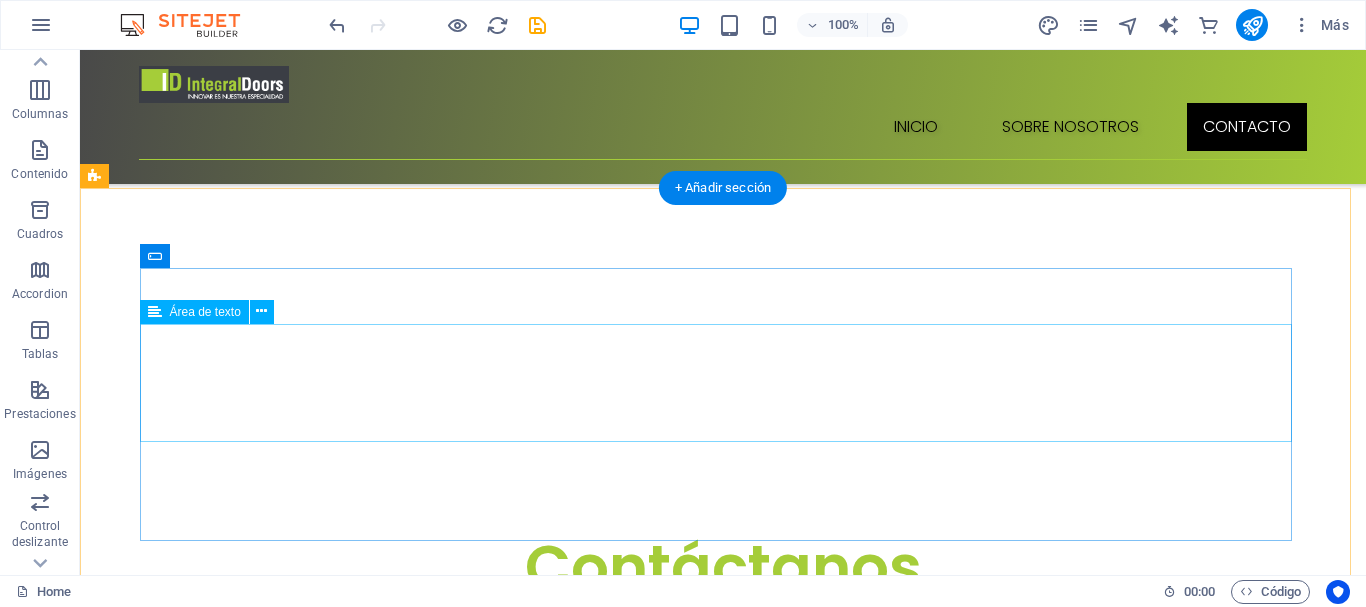 scroll, scrollTop: 2763, scrollLeft: 0, axis: vertical 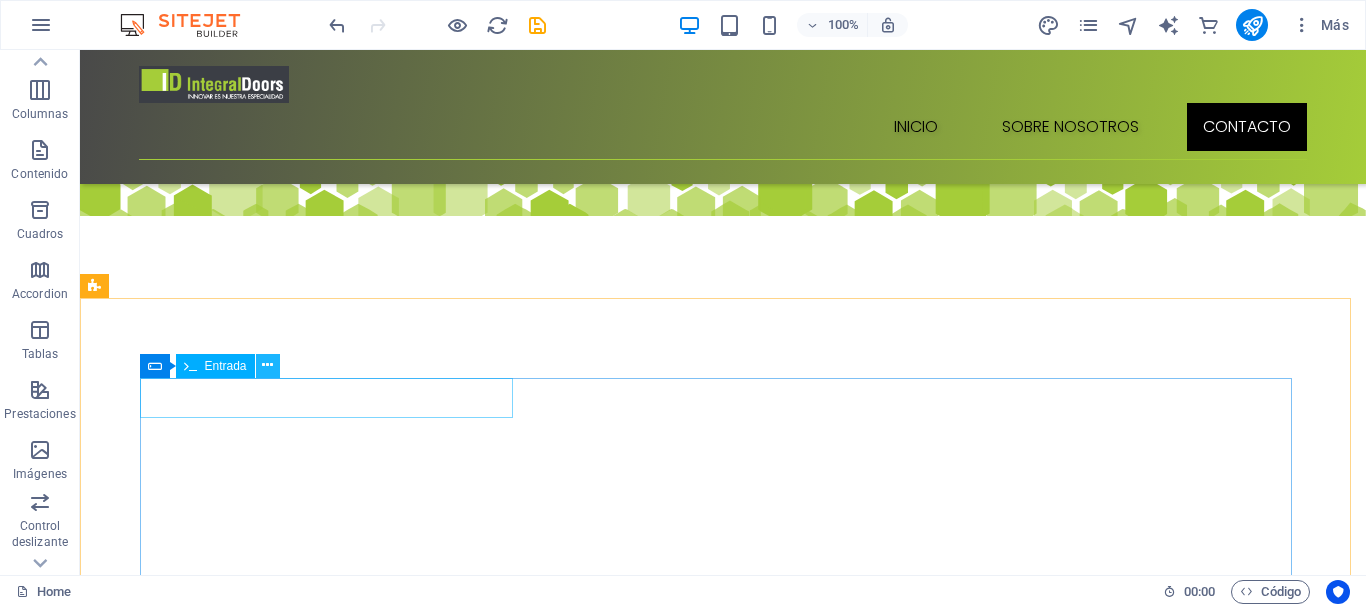 click at bounding box center [267, 365] 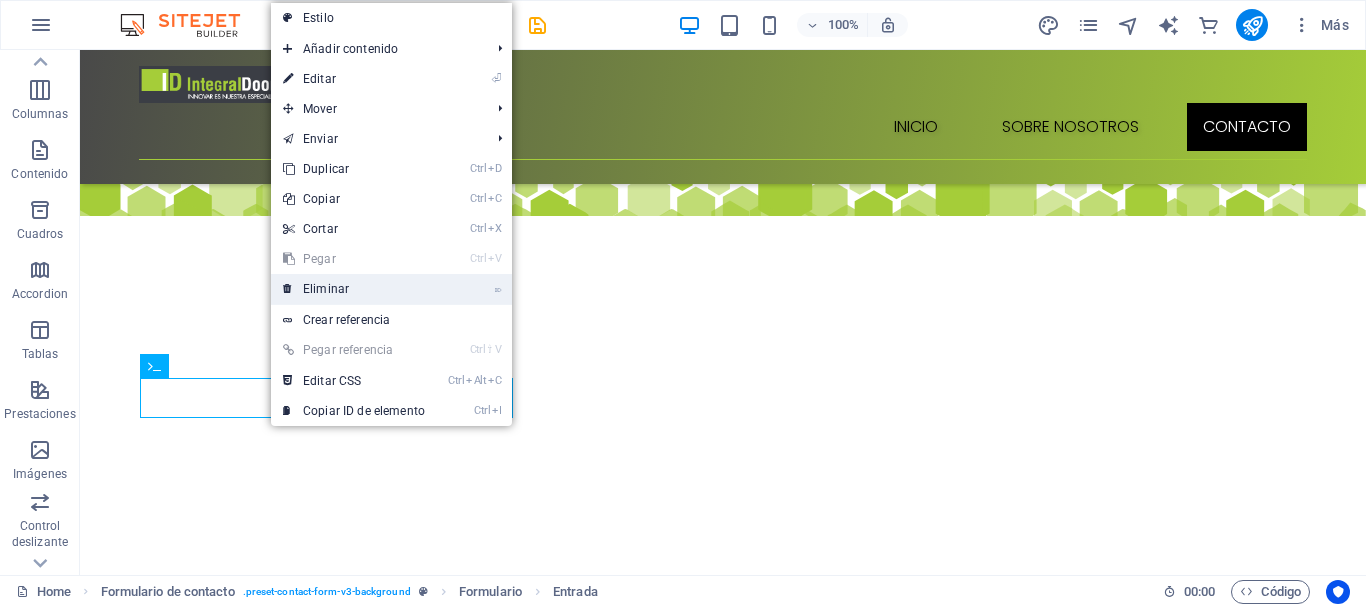 click on "⌦  Eliminar" at bounding box center [354, 289] 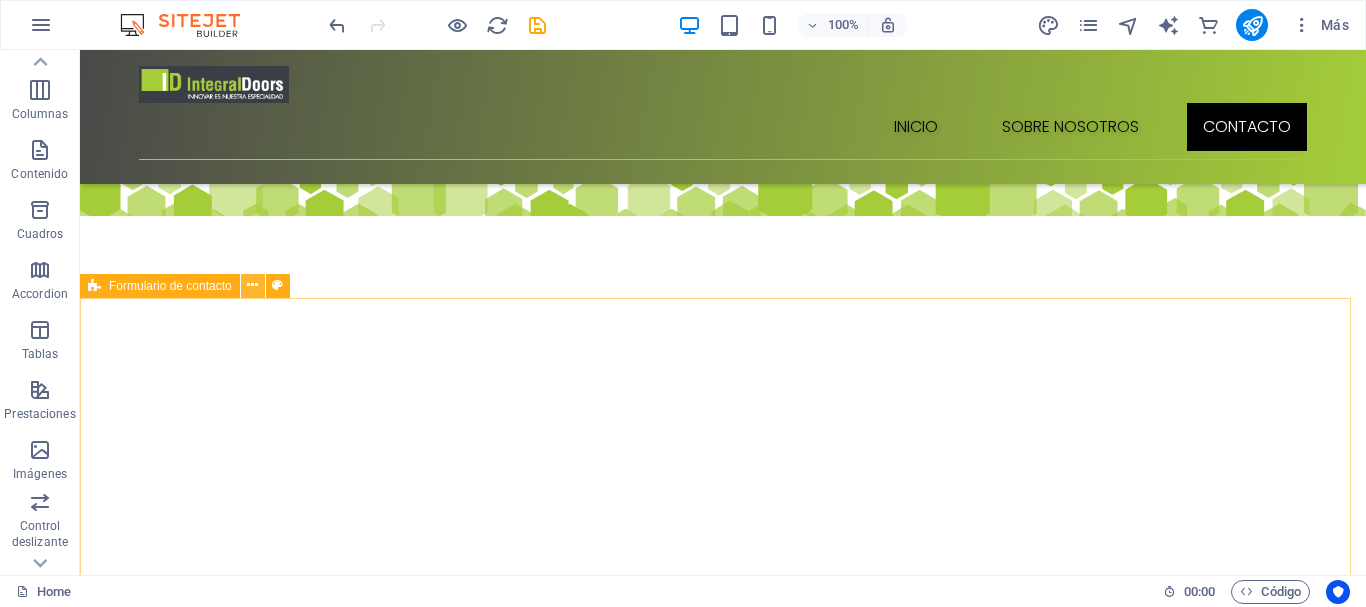 click at bounding box center [253, 286] 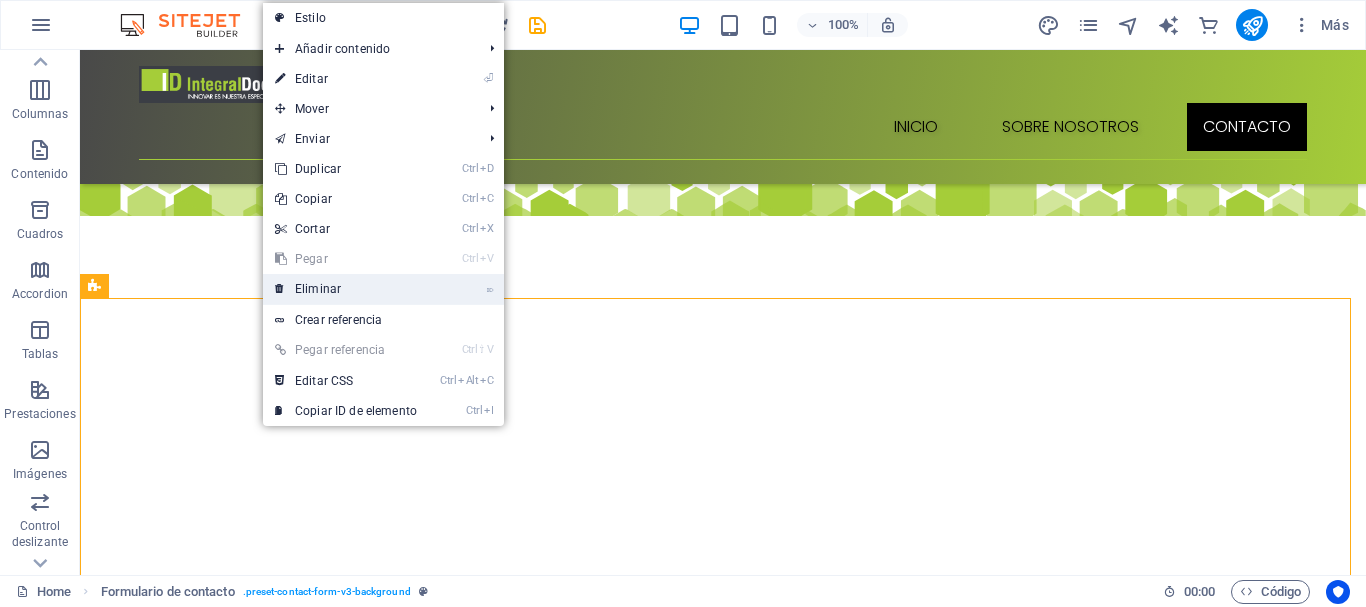 click on "⌦  Eliminar" at bounding box center (346, 289) 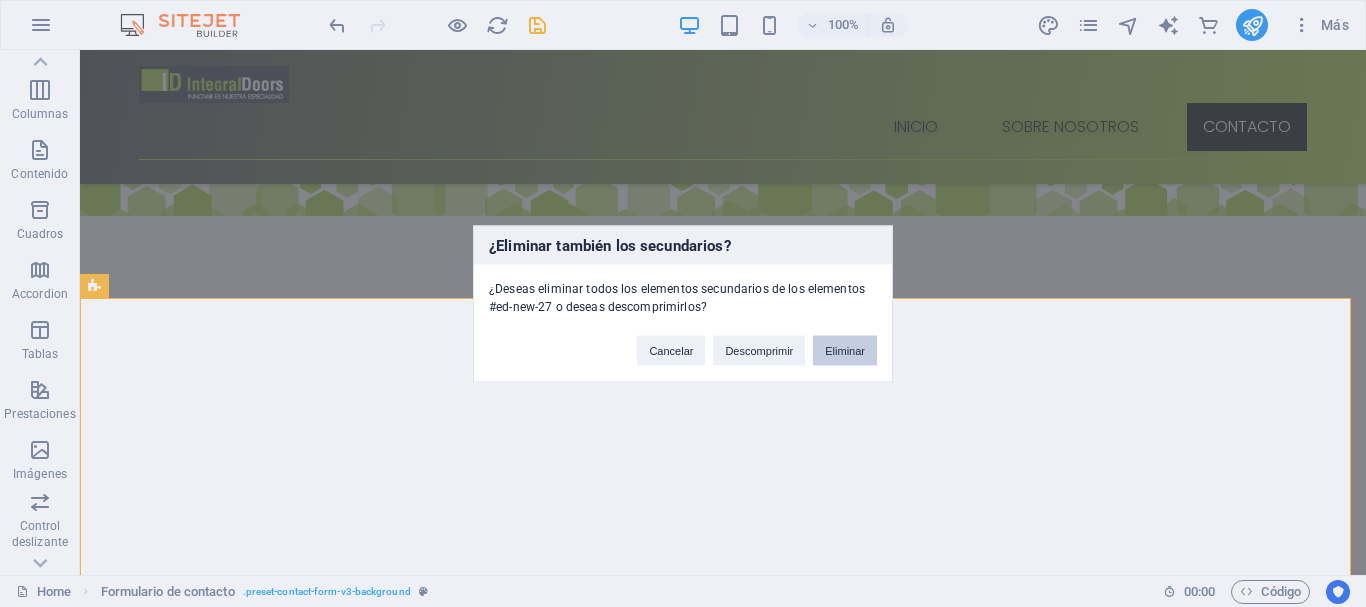 click on "Eliminar" at bounding box center [845, 350] 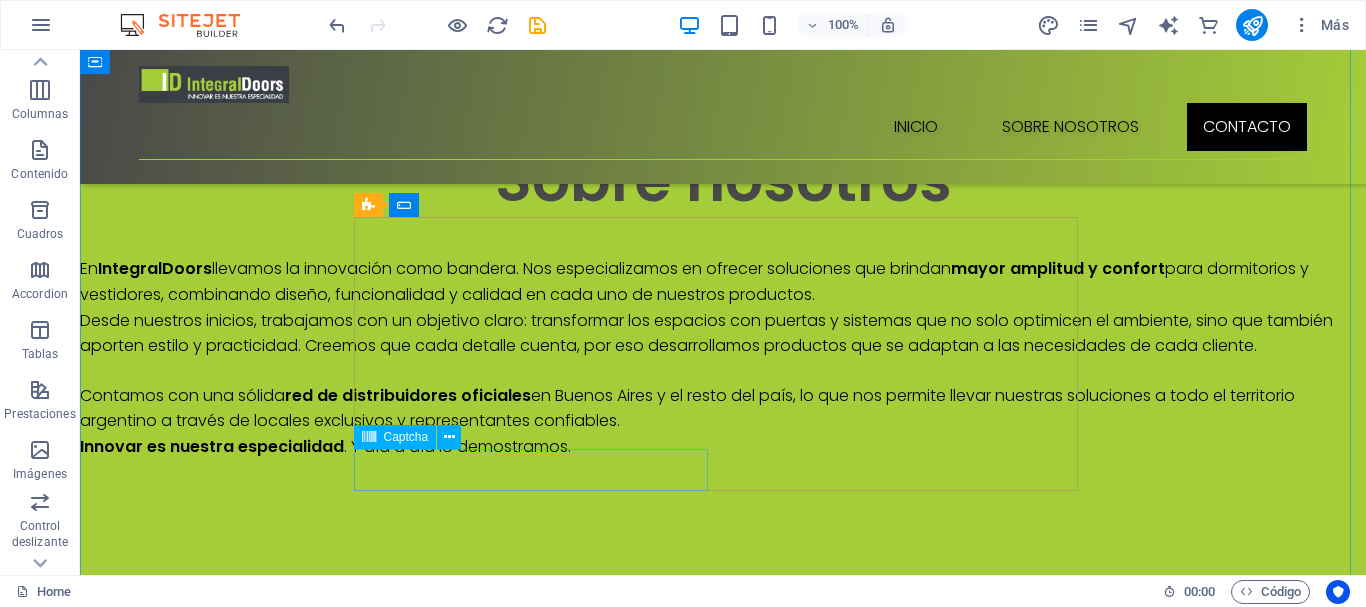 scroll, scrollTop: 2330, scrollLeft: 0, axis: vertical 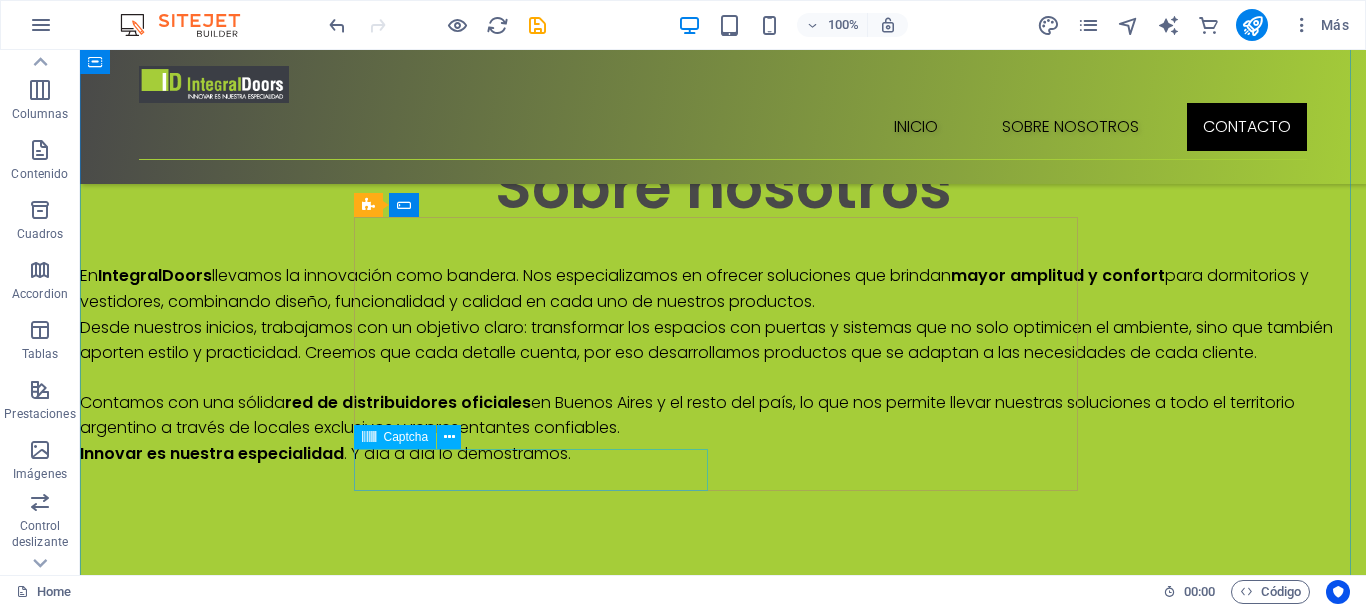 click on "Captcha" at bounding box center (406, 437) 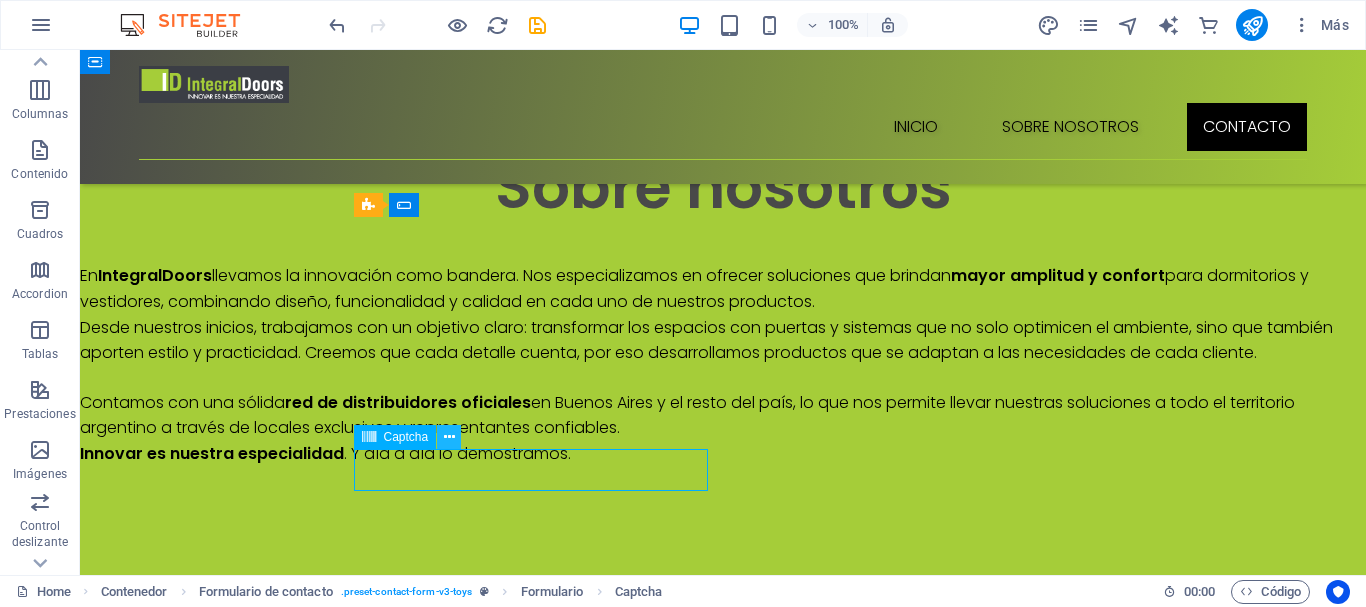 click at bounding box center [449, 437] 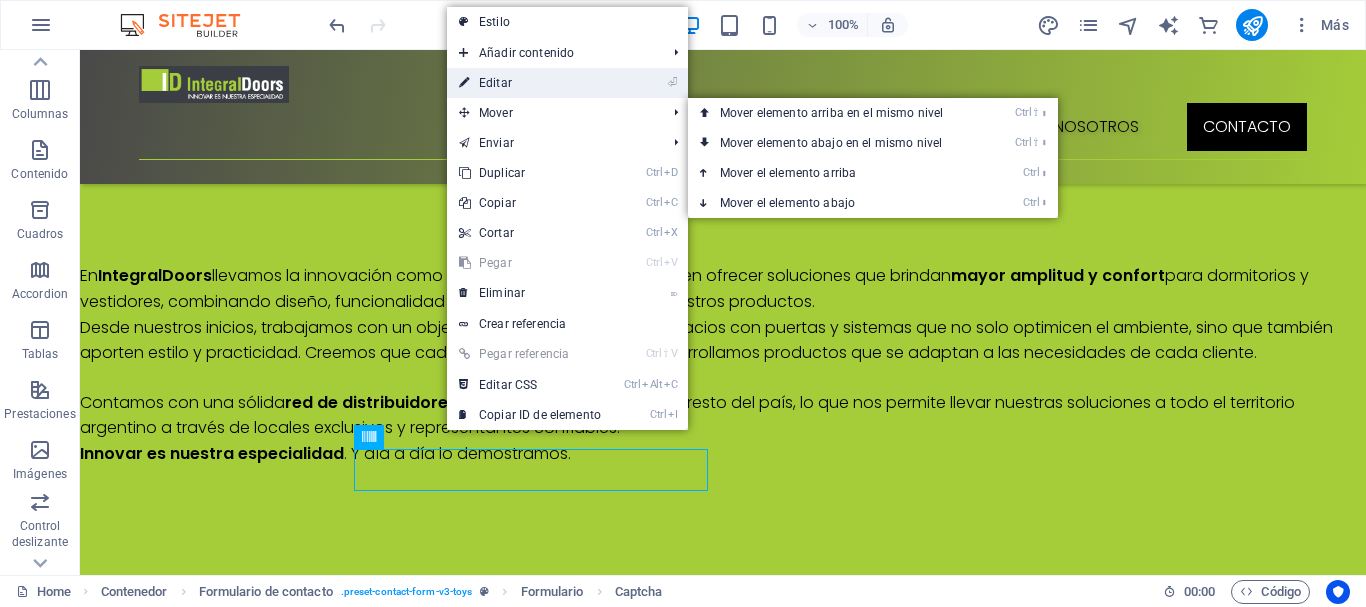 click on "⏎  Editar" at bounding box center (530, 83) 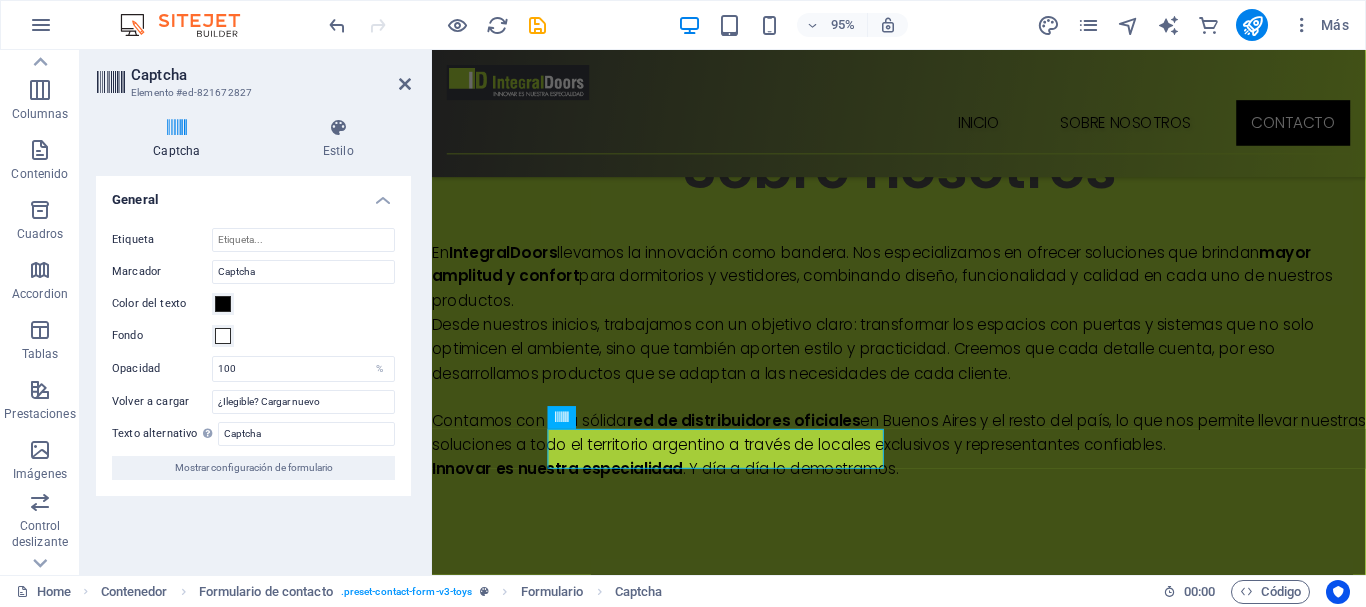 click at bounding box center (177, 128) 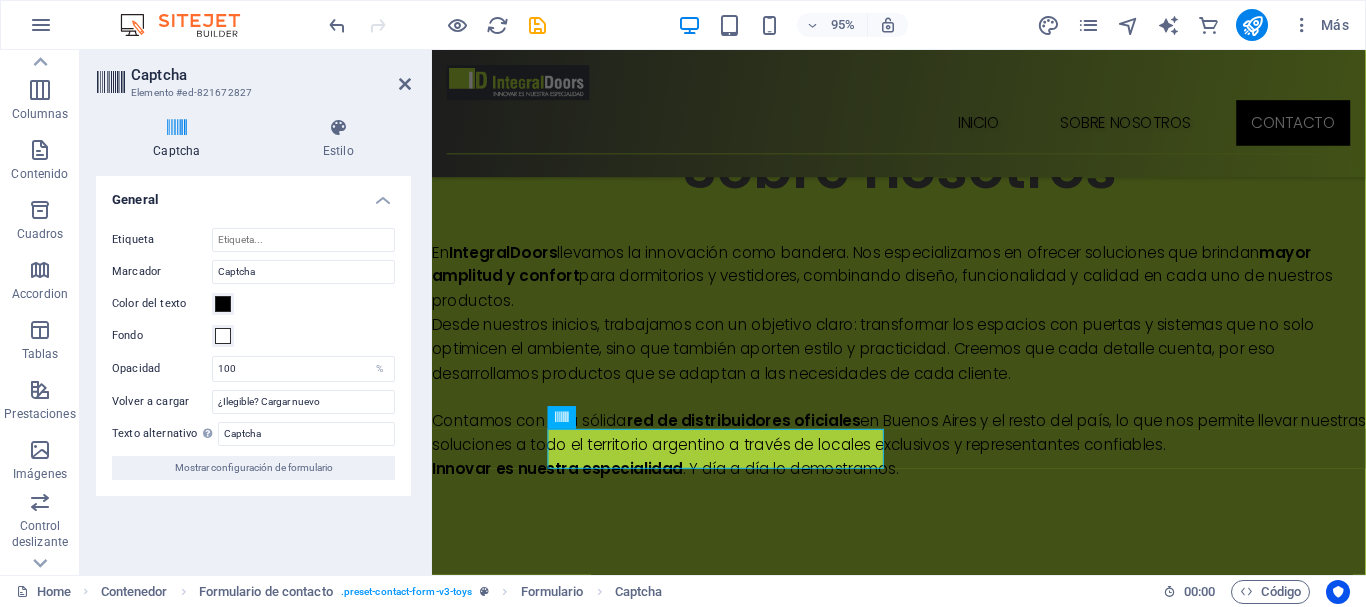 click at bounding box center [177, 128] 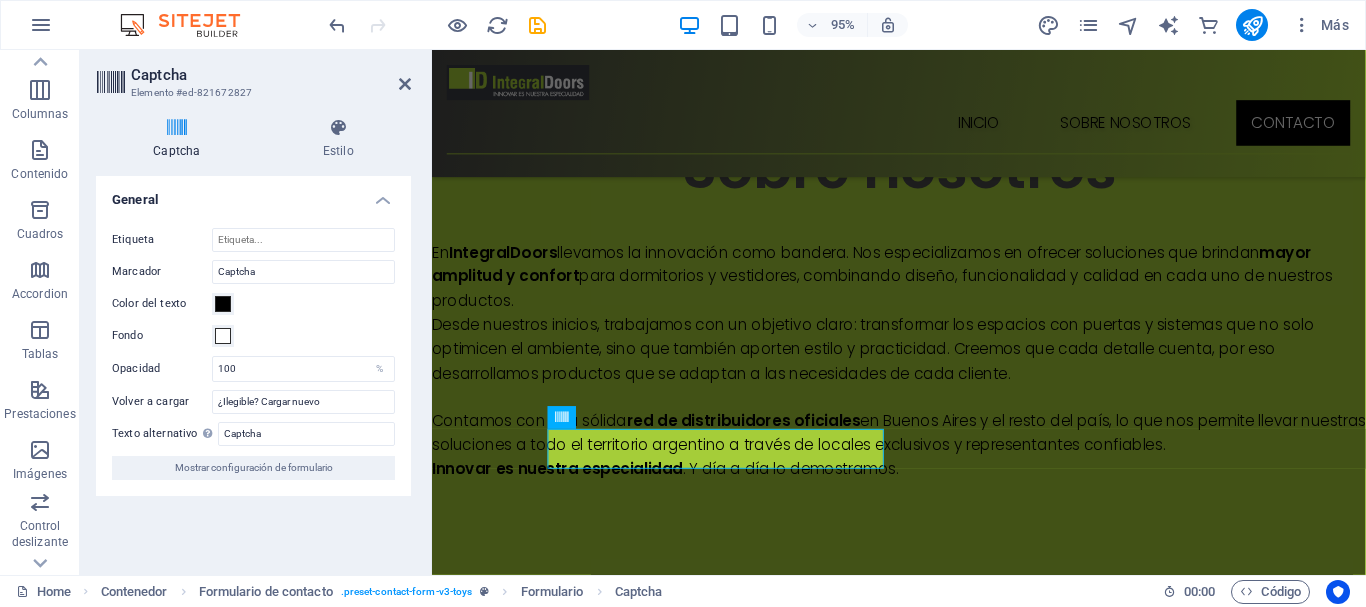 click on "Elemento #ed-821672827" at bounding box center (251, 93) 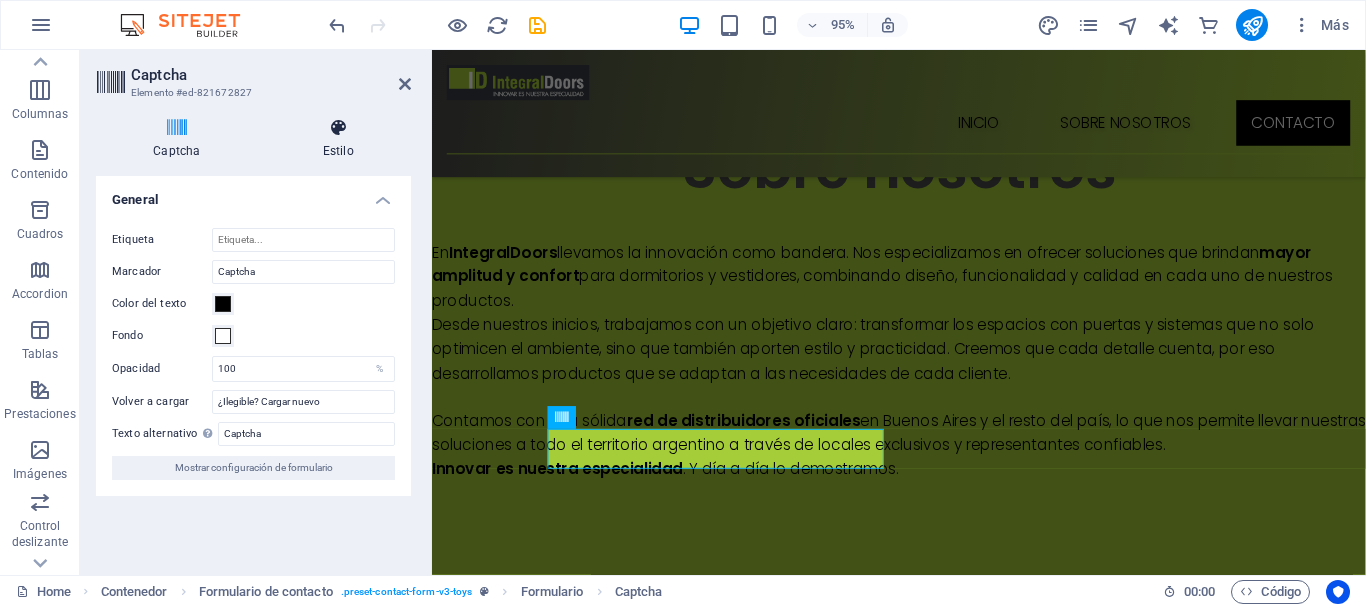 click at bounding box center [338, 128] 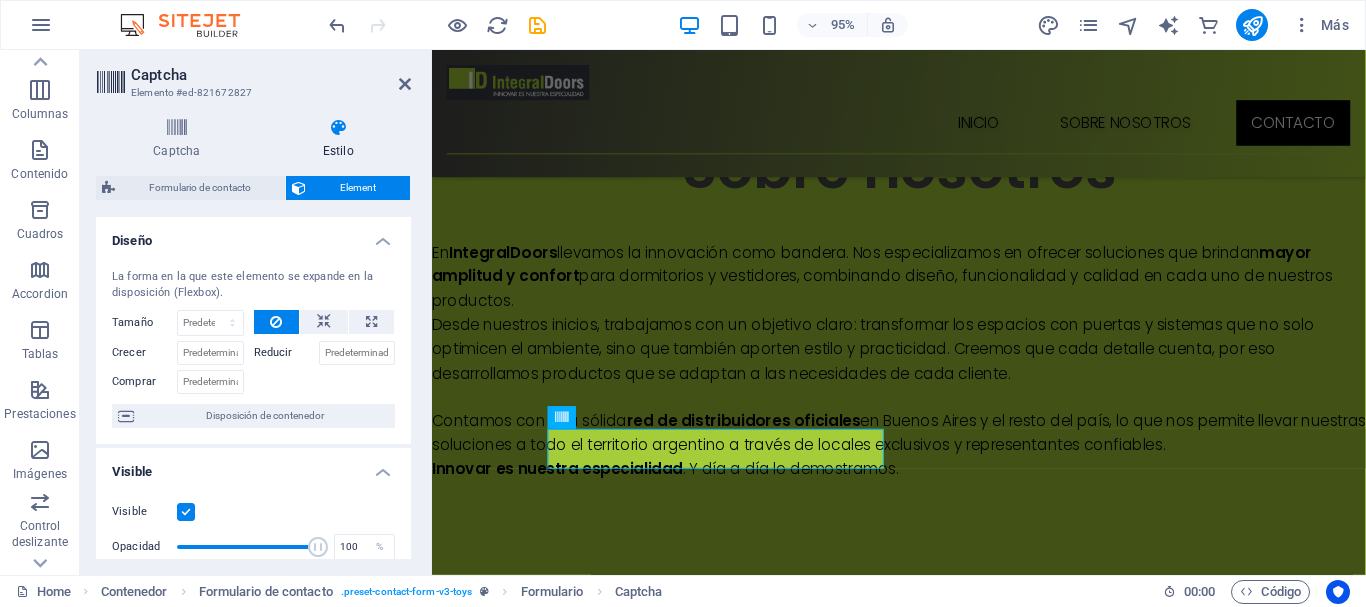 click on "Captcha Elemento #ed-821672827 Captcha Estilo Turnstile Turnstile de Cloudfare es una integración de terceros que ofrece captchas accesibles. La integración requiere que configures una cuenta en Cloudflare para crear un captcha. Como se trata de una integración de terceros, deberás asegurarte de que cualquier solución de gestión del consentimiento que añadas a tu sitio web reconozca Turnstile como una cookie necesaria; de lo contrario, es posible que el captcha no funcione. Configuración de Turnstile
Debes añadir los siguientes nombres de host a tu cuenta de Turnstile para que el captcha funcione en tu sitio web. Haz clic en el nombre de servidor para copiarlo en el portapapeles.
preview.sitehub.io
Dominio del sitio web
Gestionar captcha Añade la clave del sitio y la clave secreta que encontrarás en tu cuenta de Turnstile para configurar el captcha en el formulario. El captcha solo funcionará si ambas claves son correctas. Clave del sitio 100" at bounding box center (256, 312) 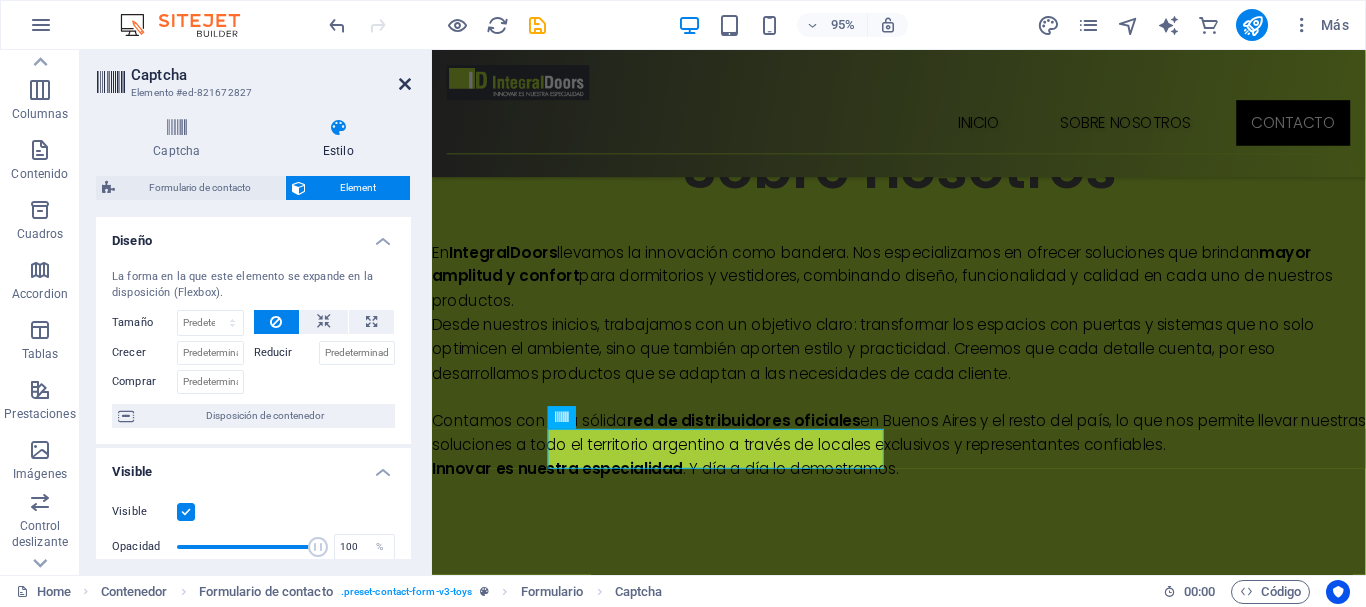 click at bounding box center [405, 84] 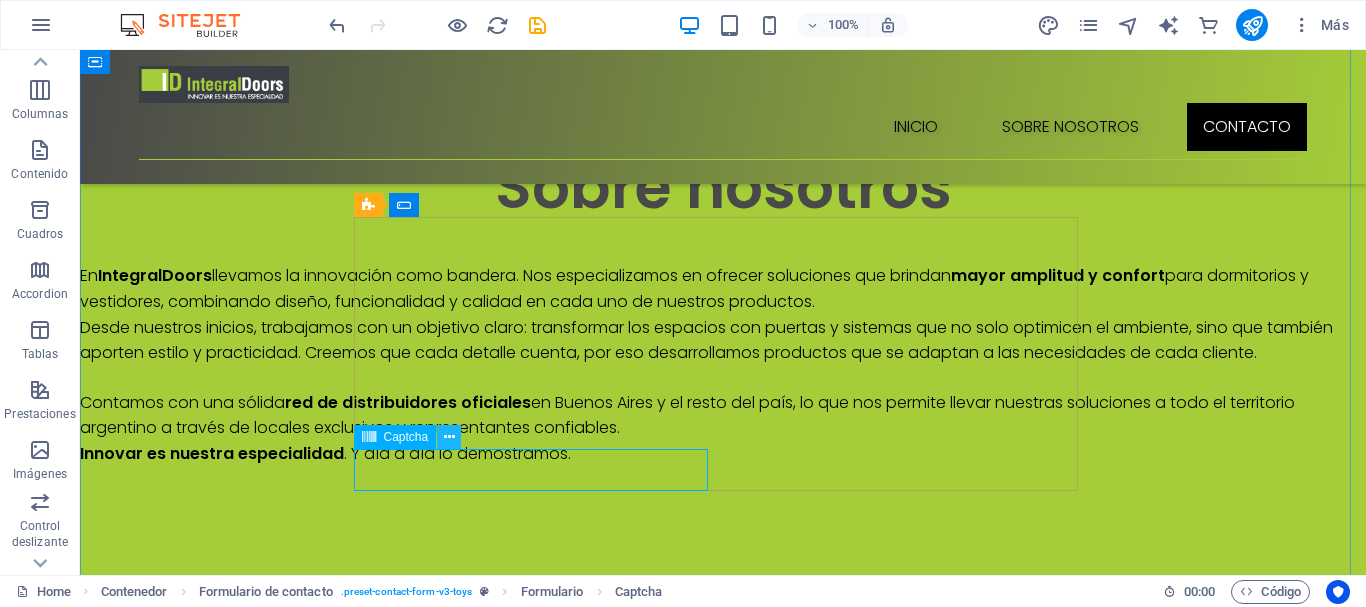 click at bounding box center (449, 437) 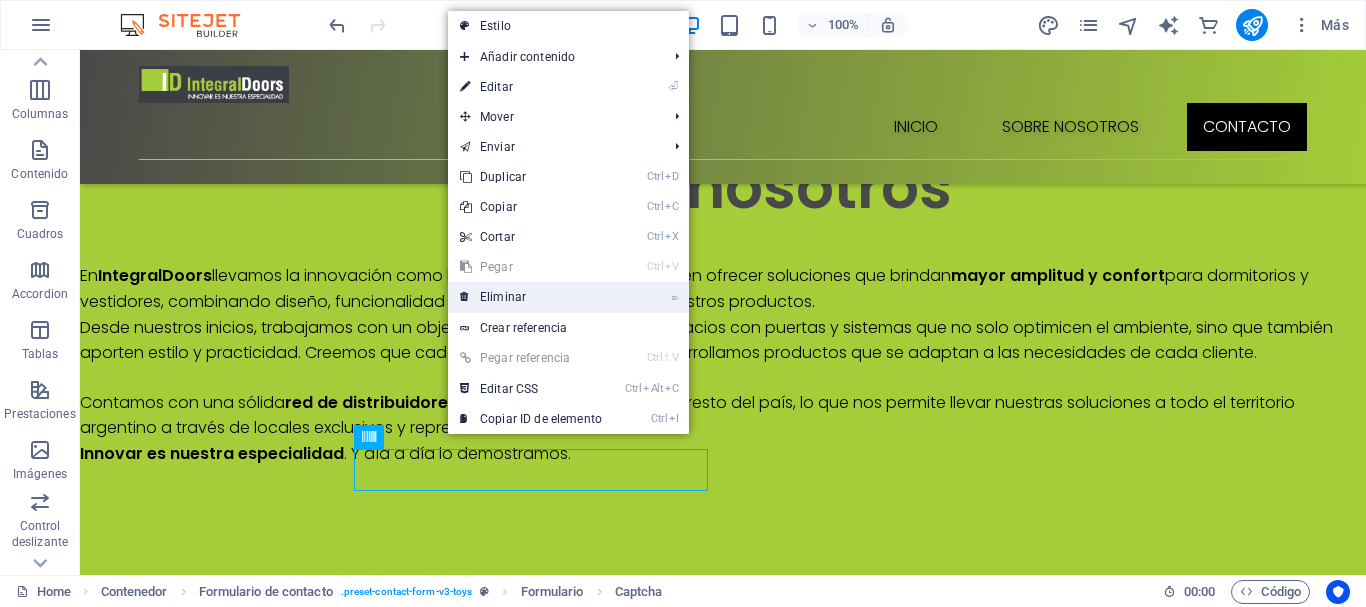 click on "⌦  Eliminar" at bounding box center [531, 297] 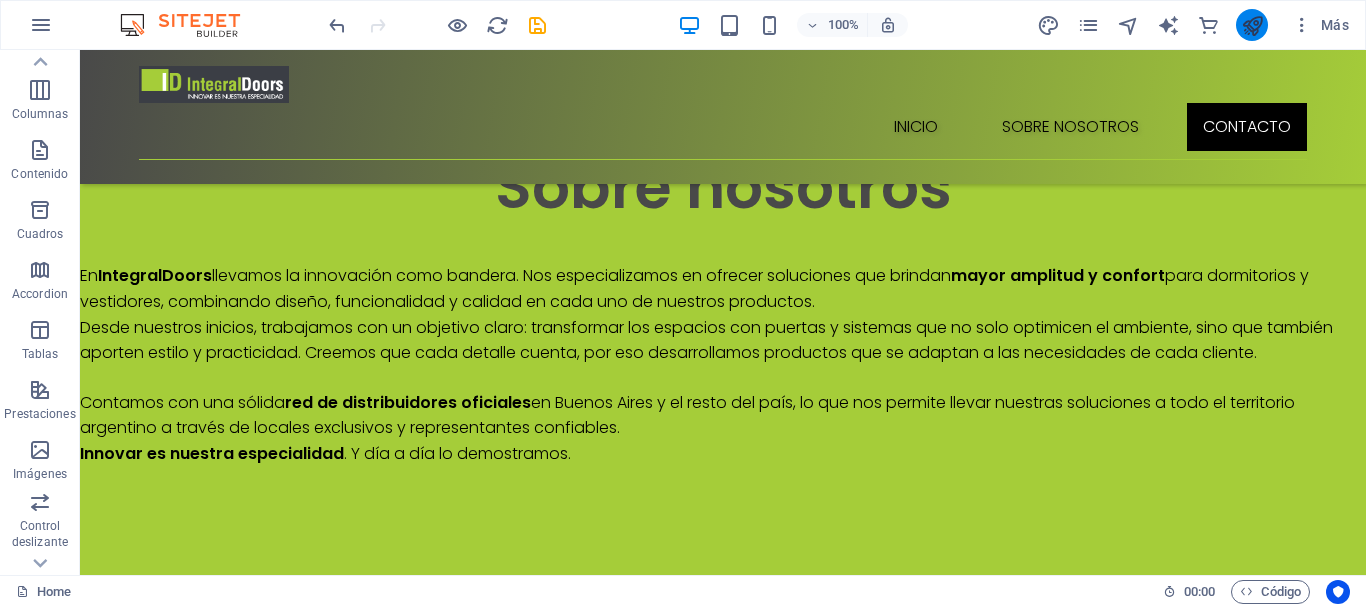 click at bounding box center (1252, 25) 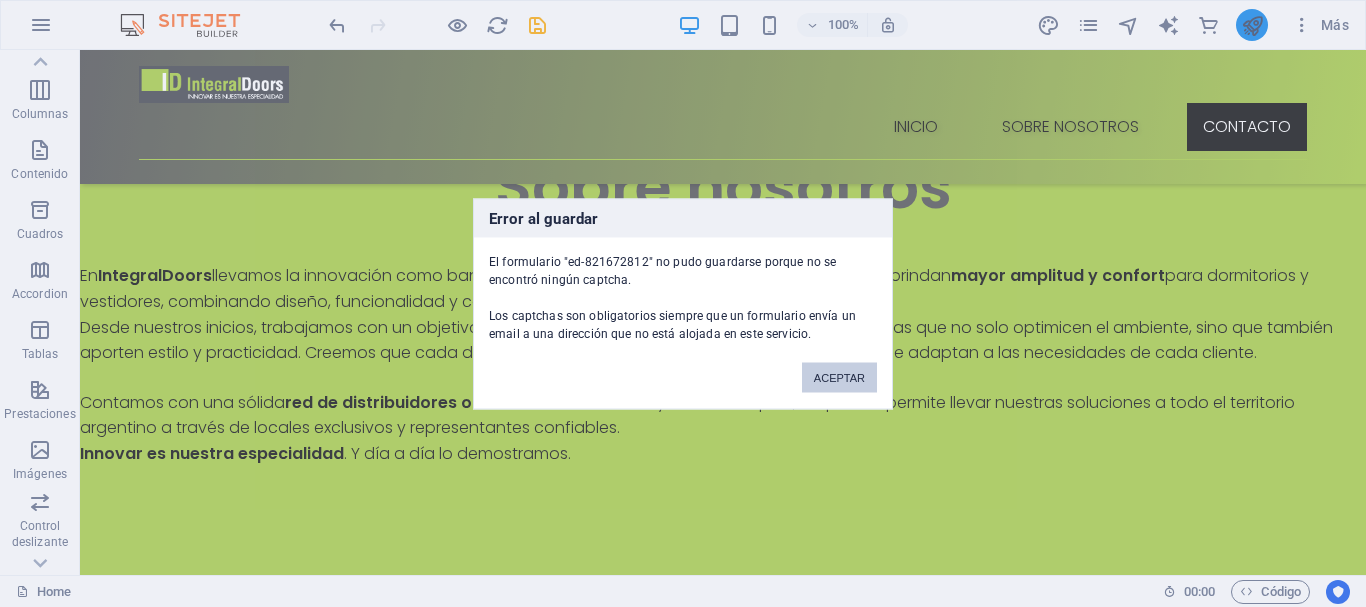scroll, scrollTop: 2489, scrollLeft: 0, axis: vertical 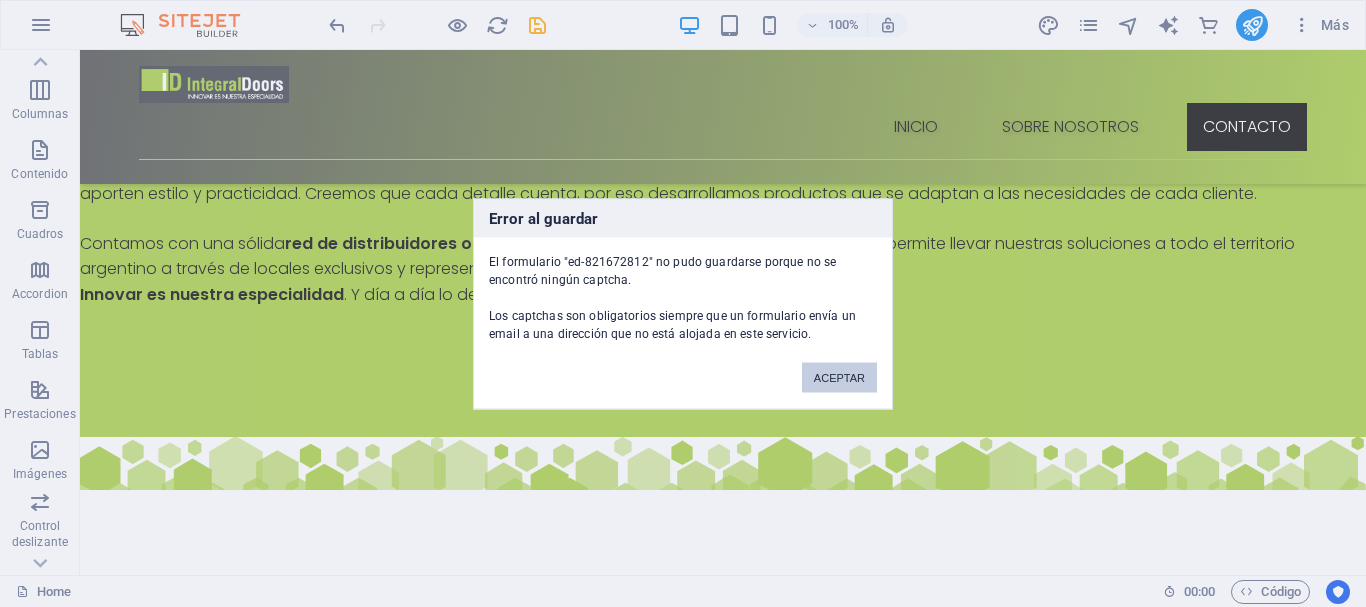 click on "ACEPTAR" at bounding box center [839, 377] 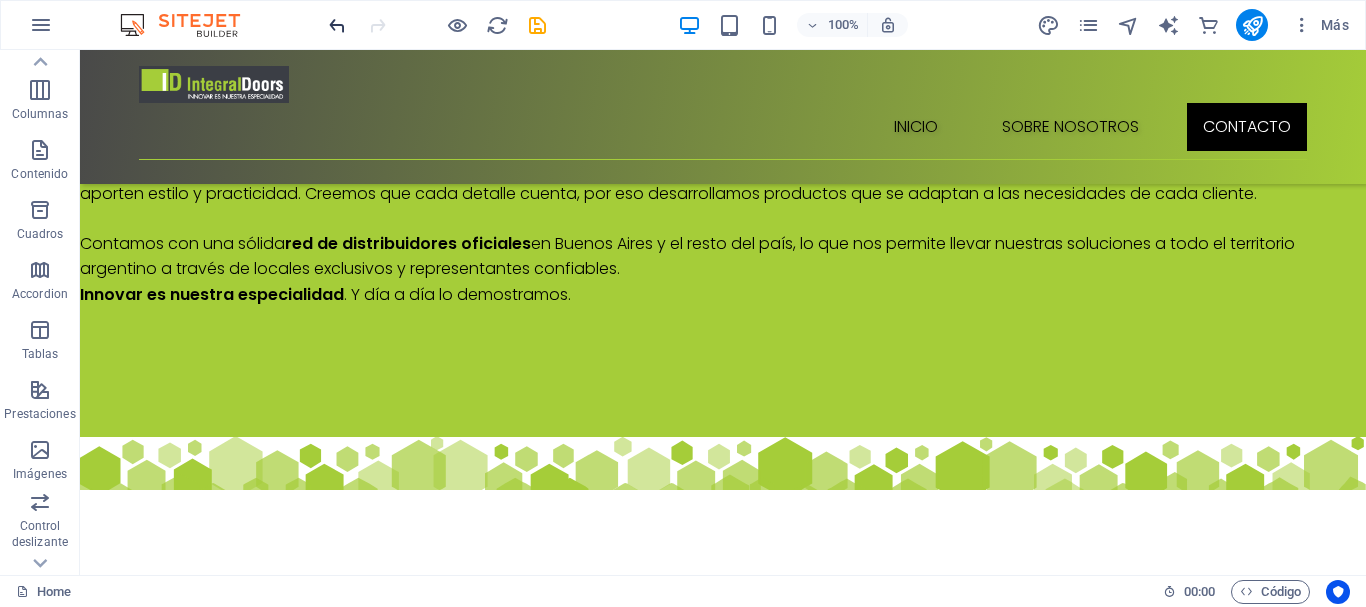 click at bounding box center [337, 25] 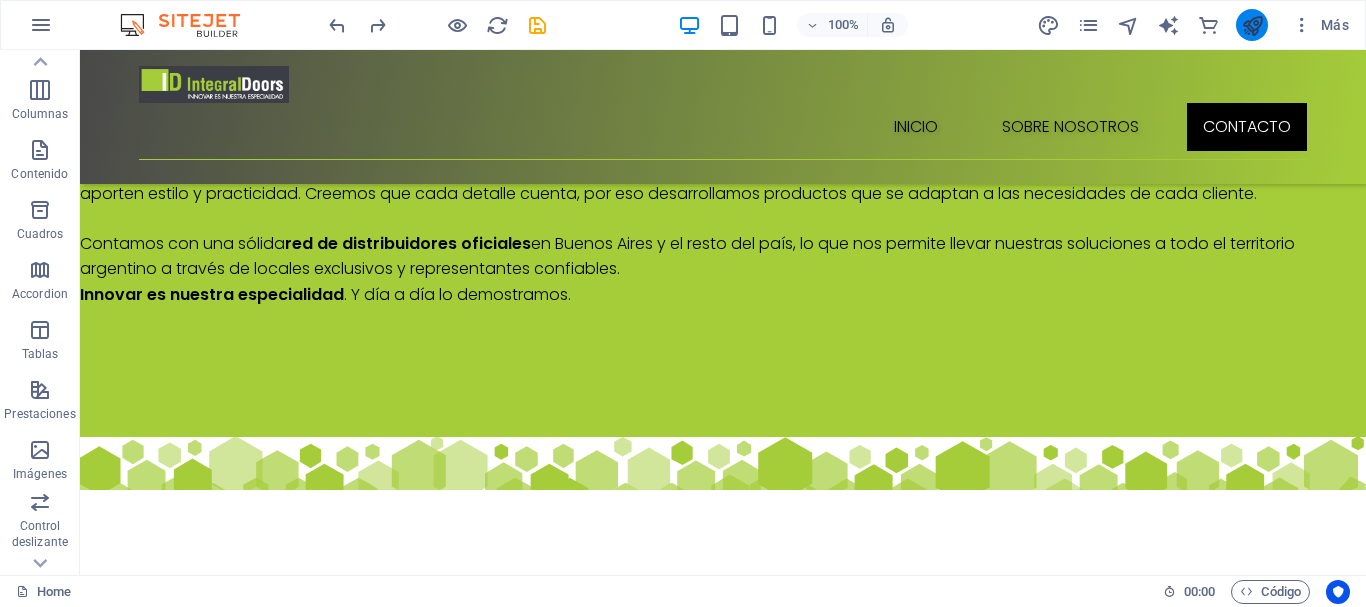 click at bounding box center (1252, 25) 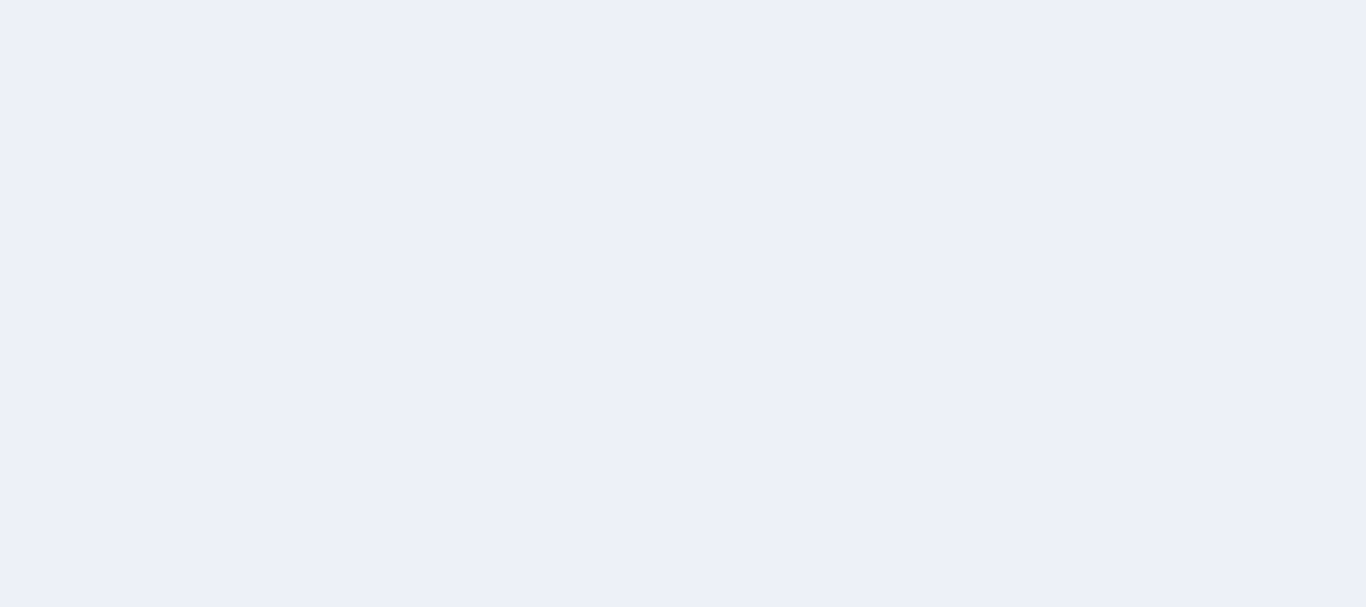 scroll, scrollTop: 0, scrollLeft: 0, axis: both 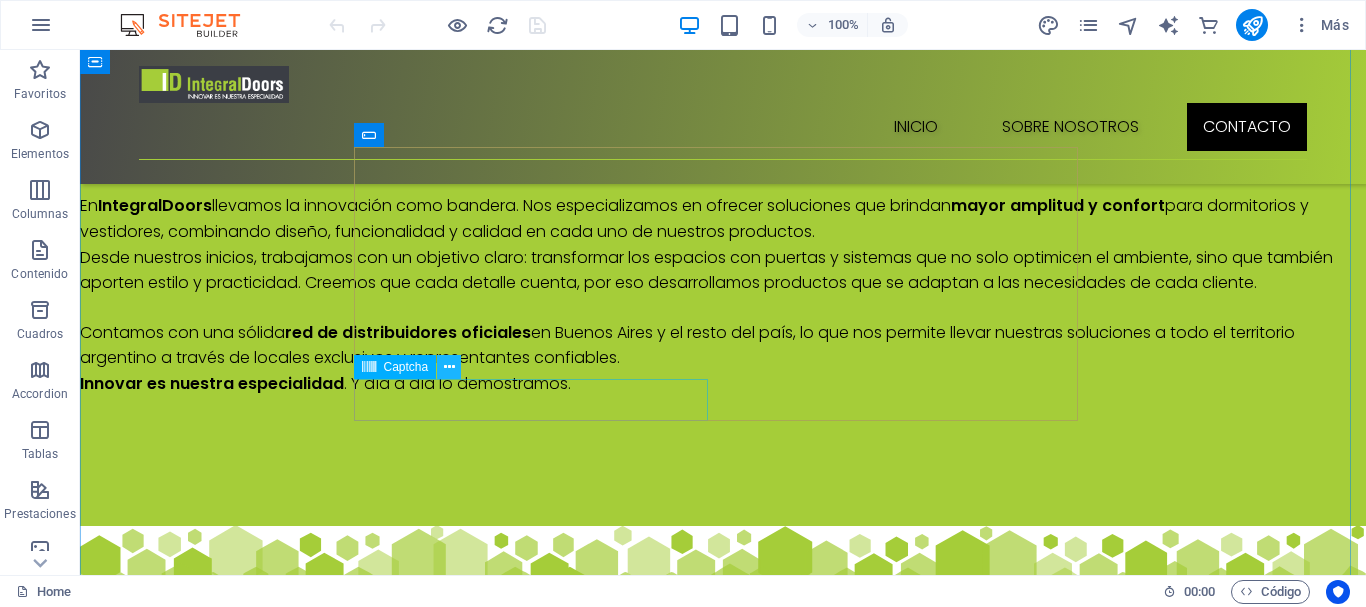 click at bounding box center (449, 367) 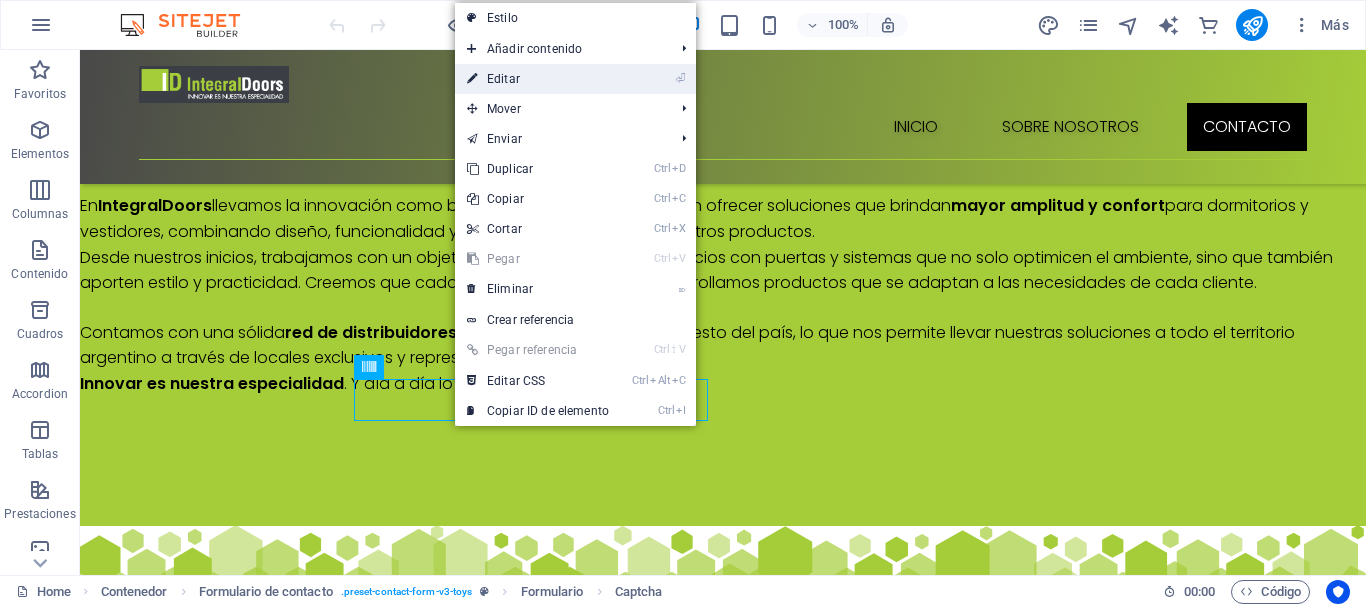 click on "⏎  Editar" at bounding box center (538, 79) 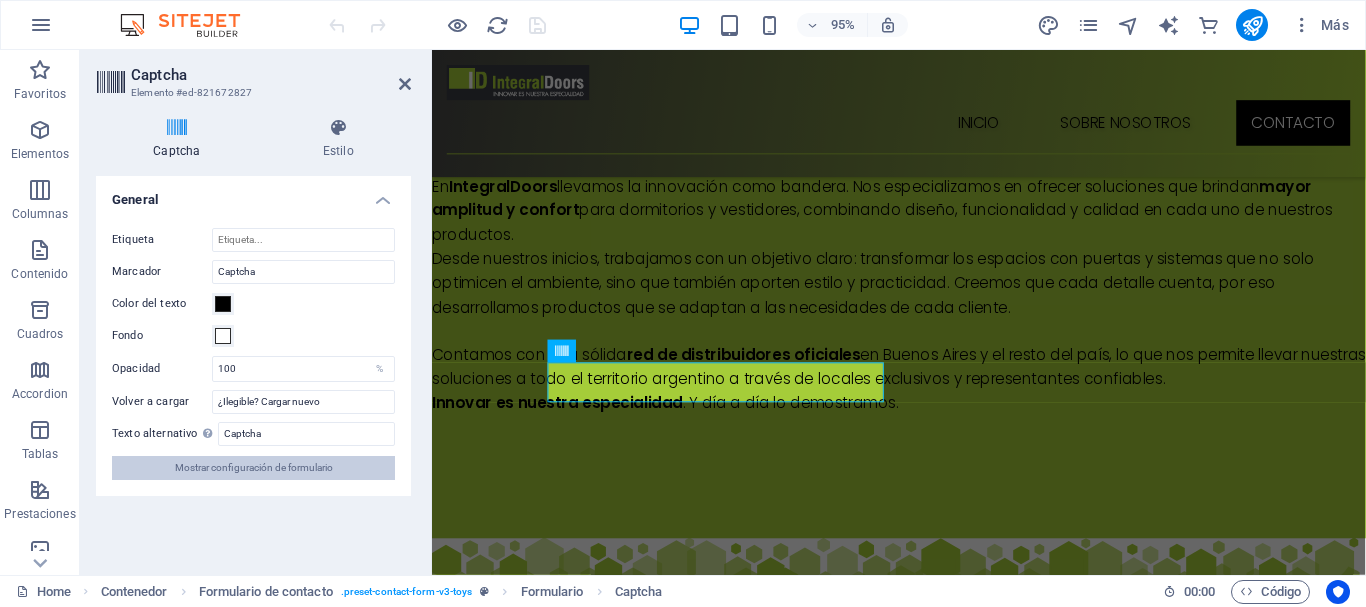 click on "Mostrar configuración de formulario" at bounding box center (254, 468) 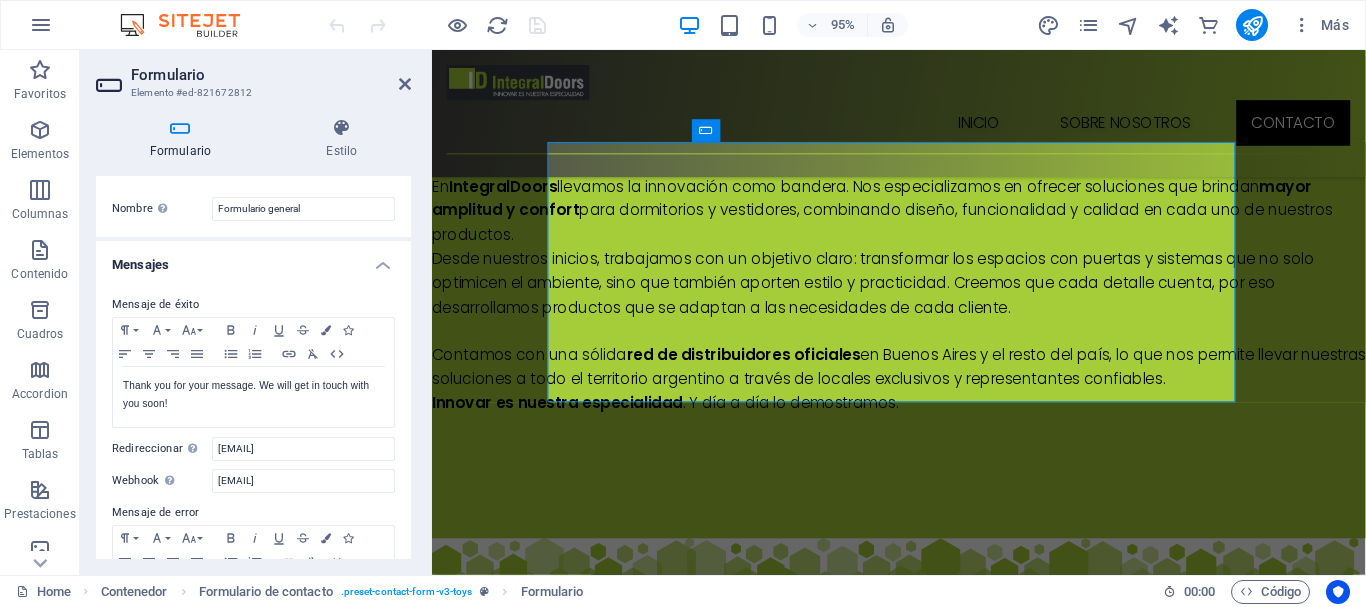 scroll, scrollTop: 22, scrollLeft: 0, axis: vertical 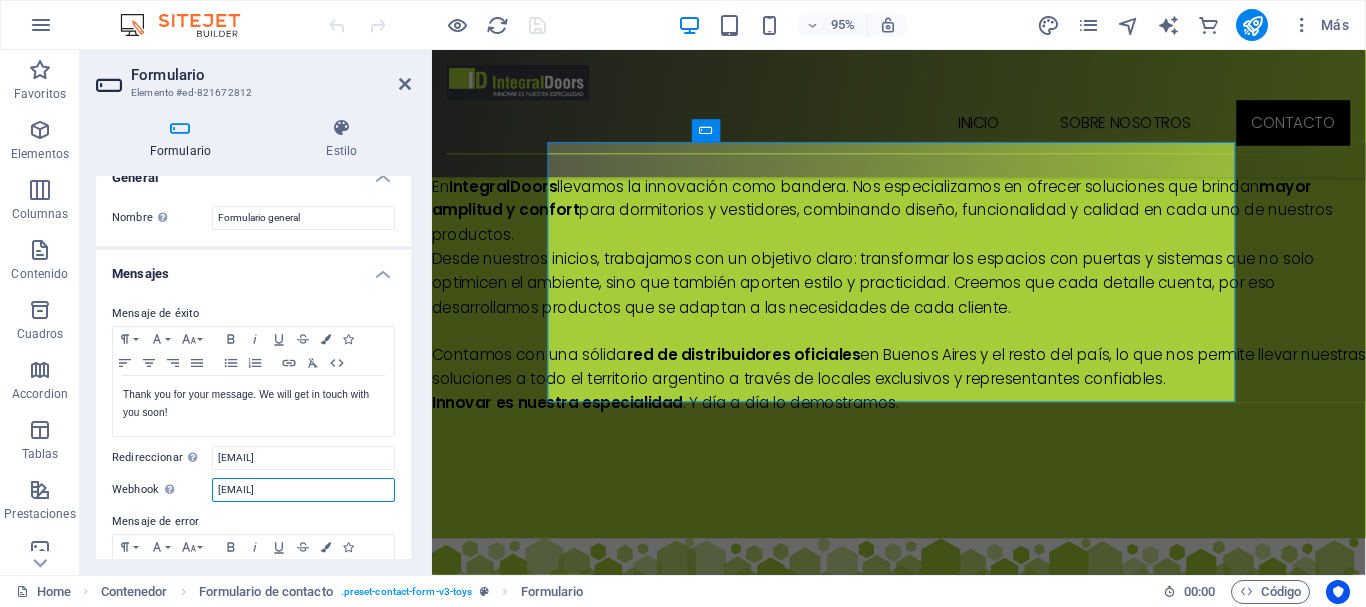 drag, startPoint x: 379, startPoint y: 490, endPoint x: 199, endPoint y: 505, distance: 180.62392 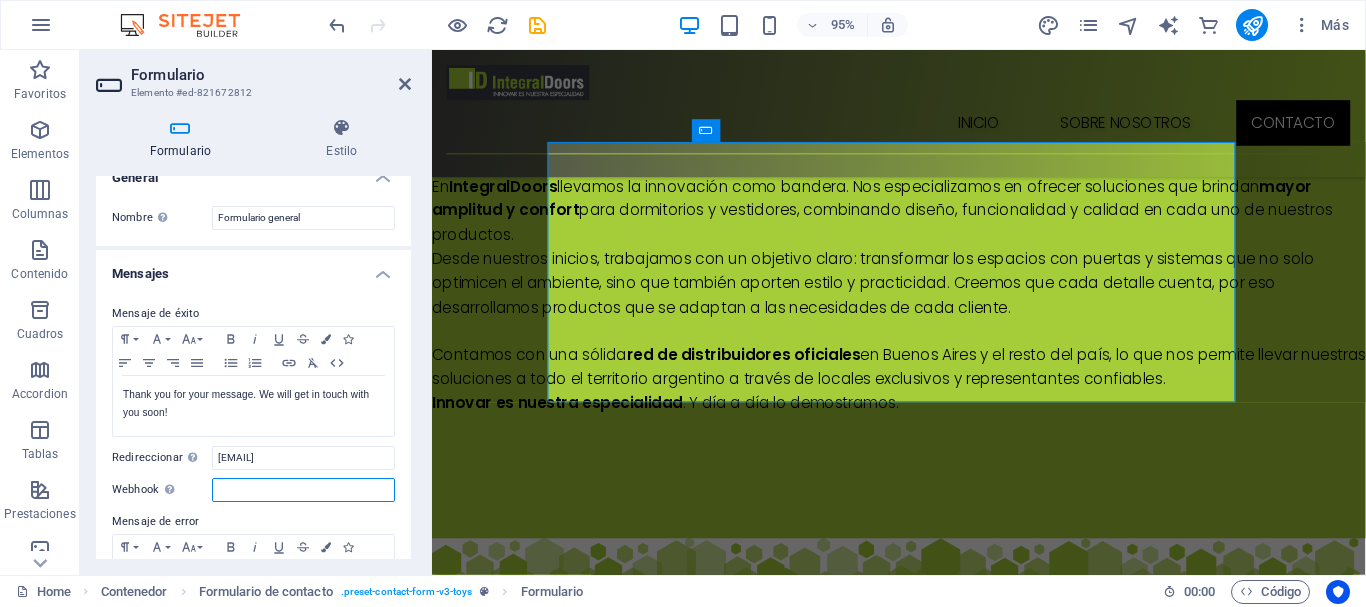 scroll, scrollTop: 0, scrollLeft: 0, axis: both 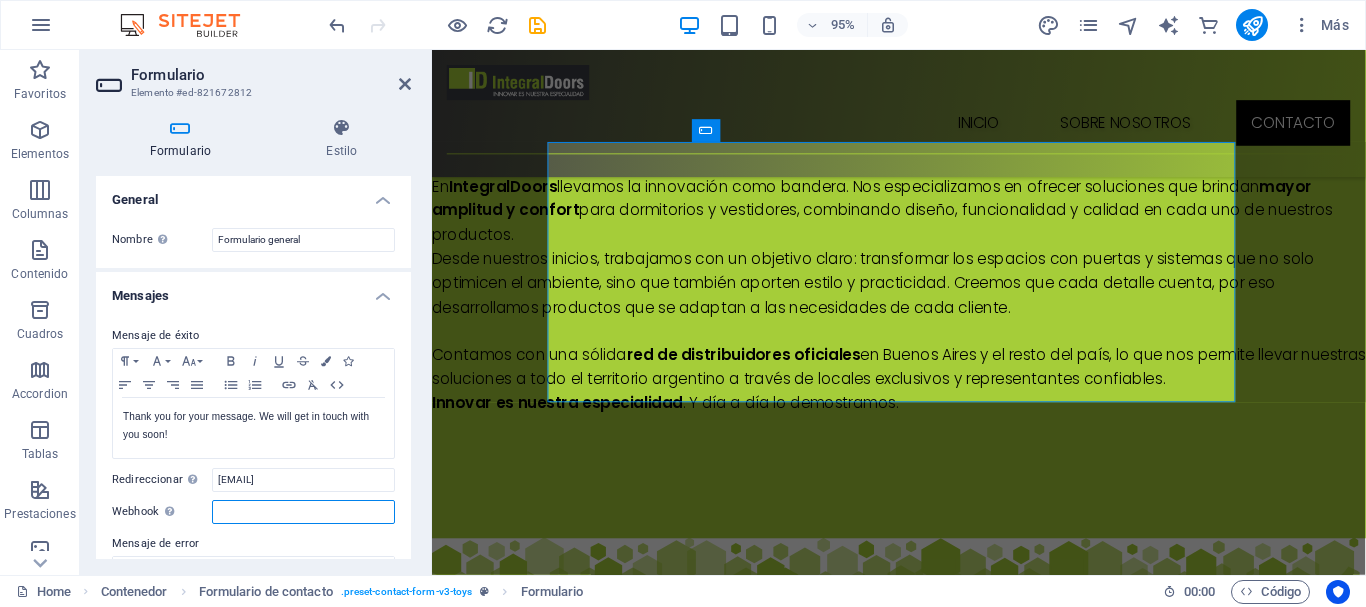 type 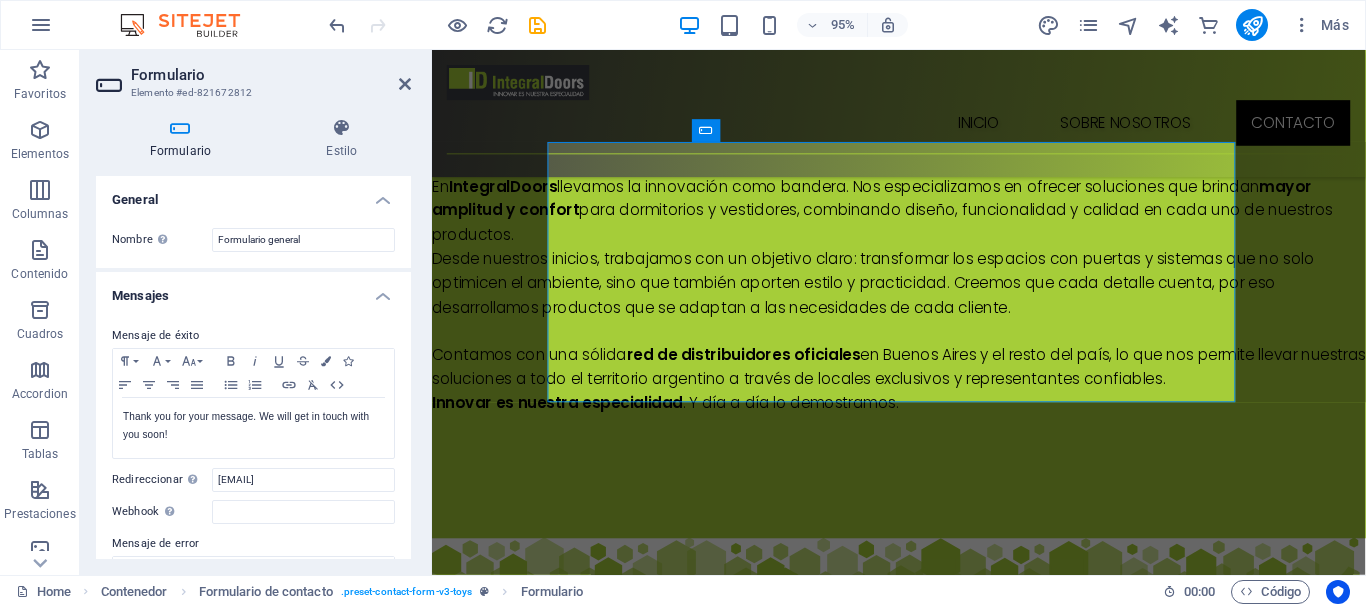 click at bounding box center [180, 128] 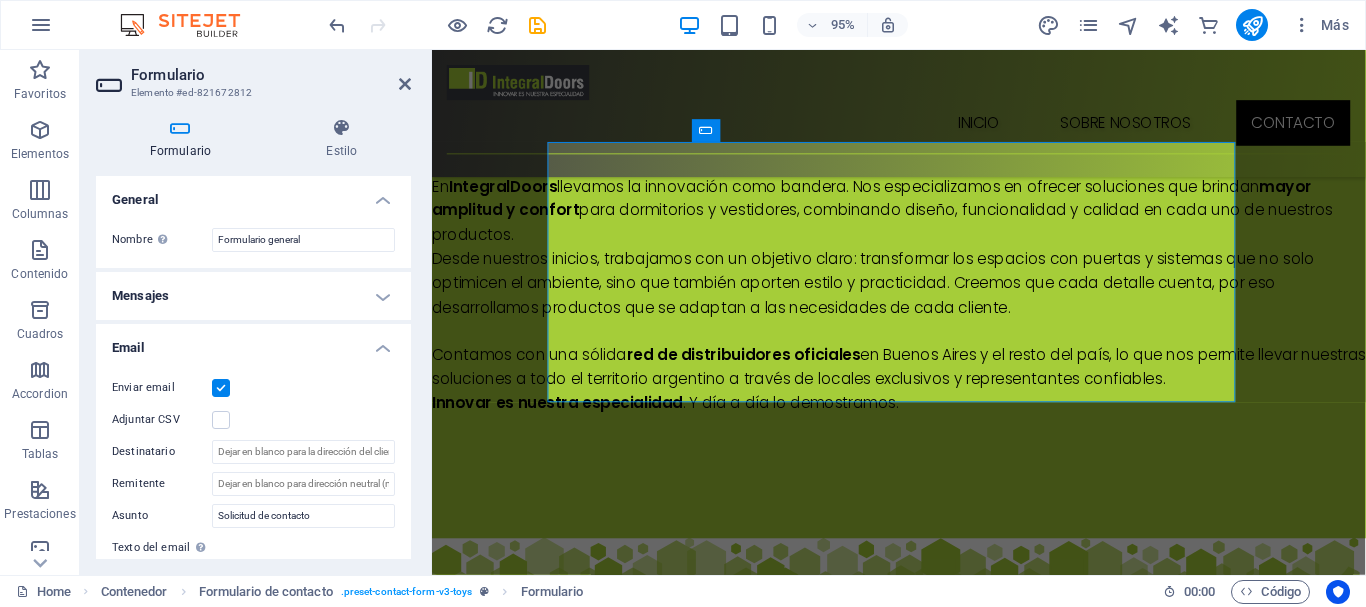 click on "Email" at bounding box center [253, 342] 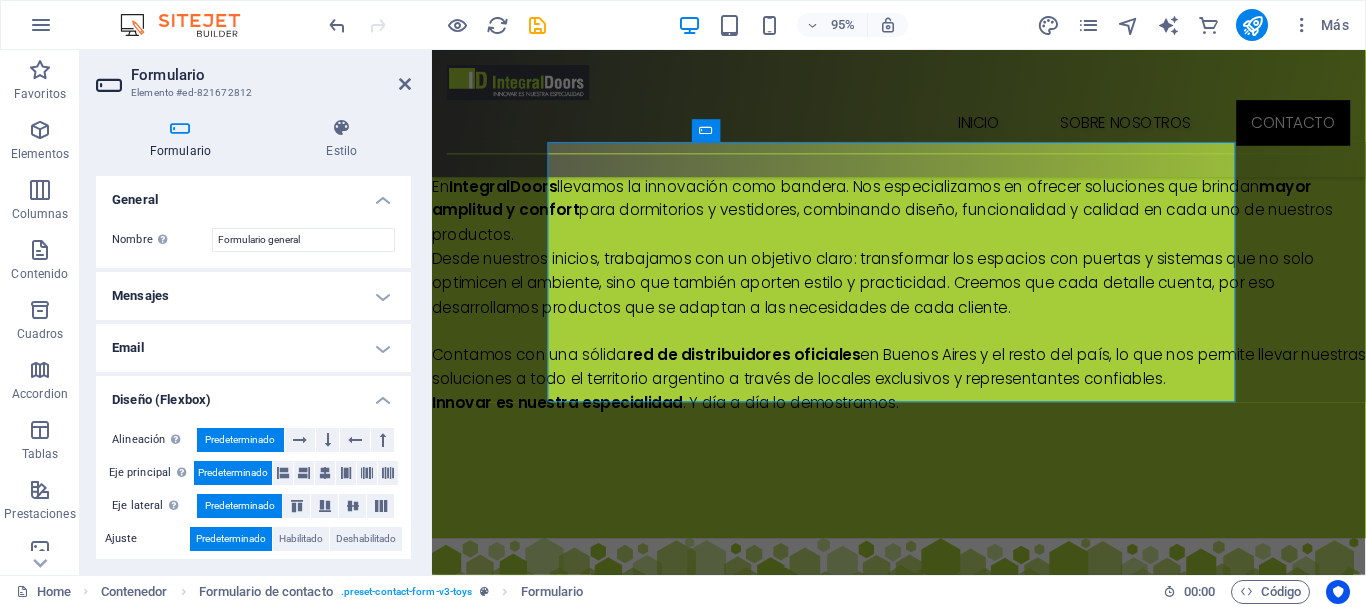 click on "Email" at bounding box center [253, 348] 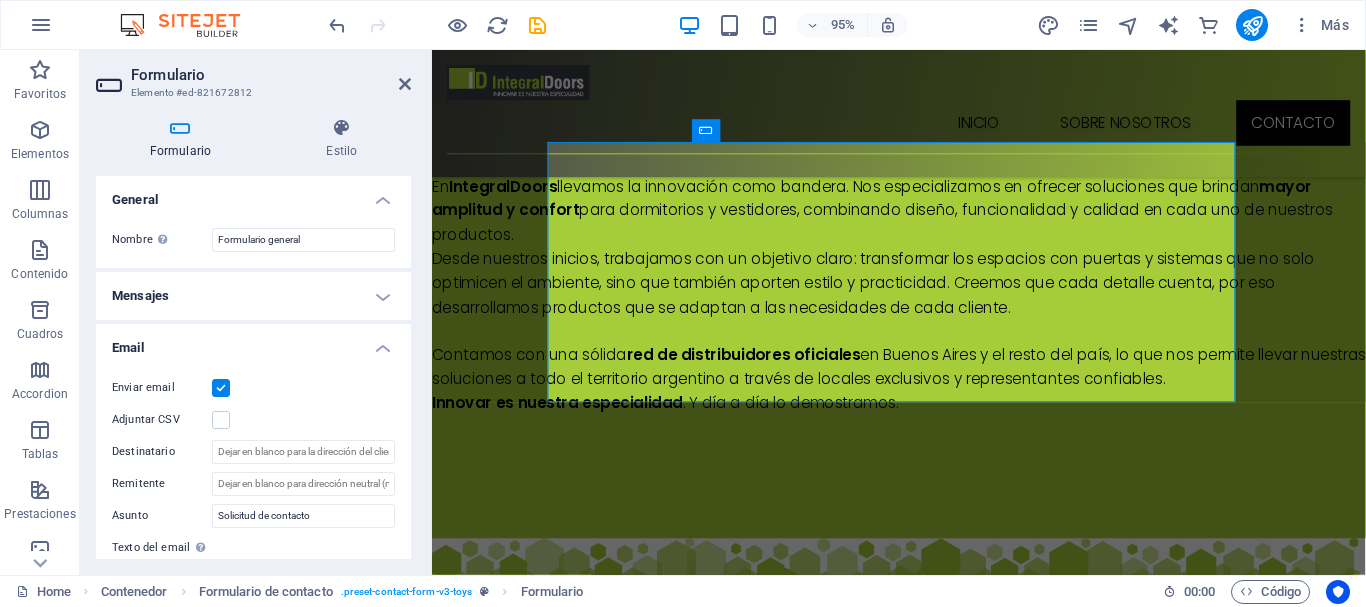 click on "Email" at bounding box center (253, 342) 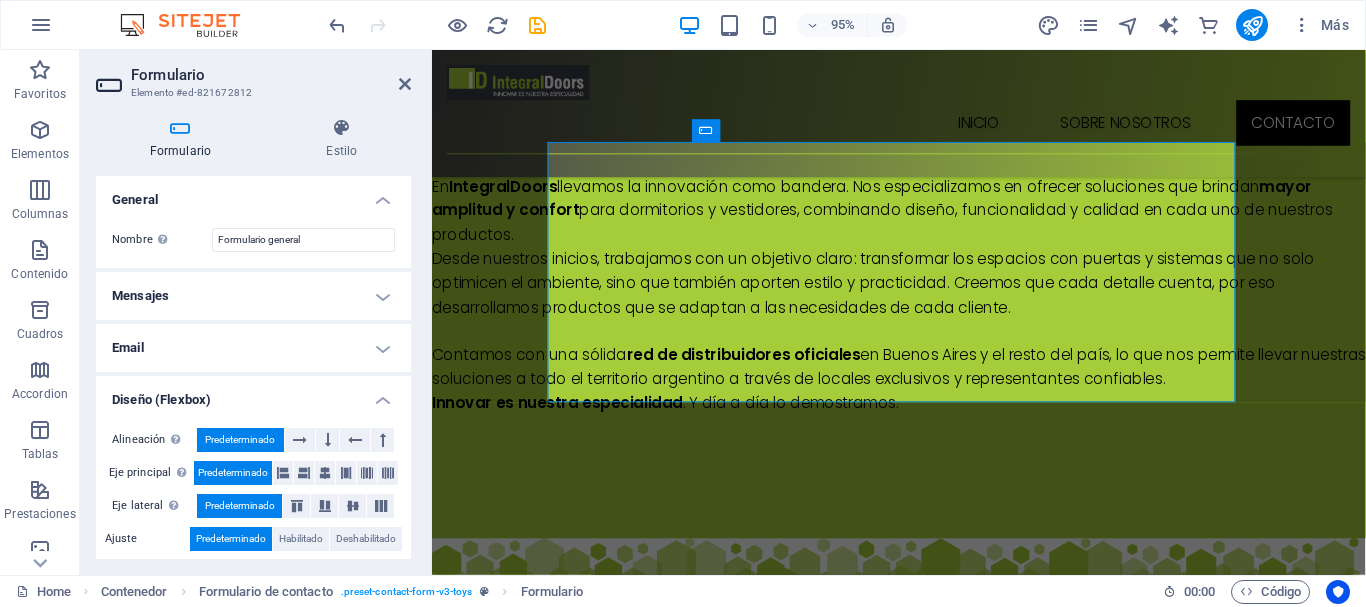 click on "Email" at bounding box center [253, 348] 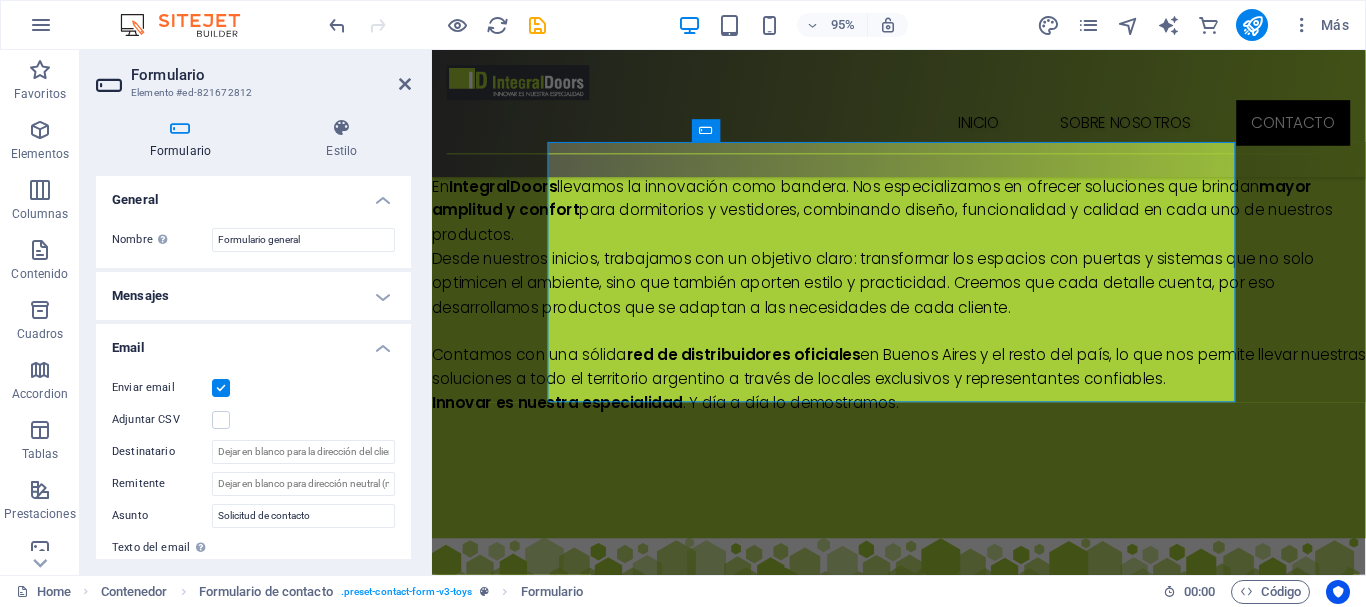 click on "Mensajes" at bounding box center [253, 296] 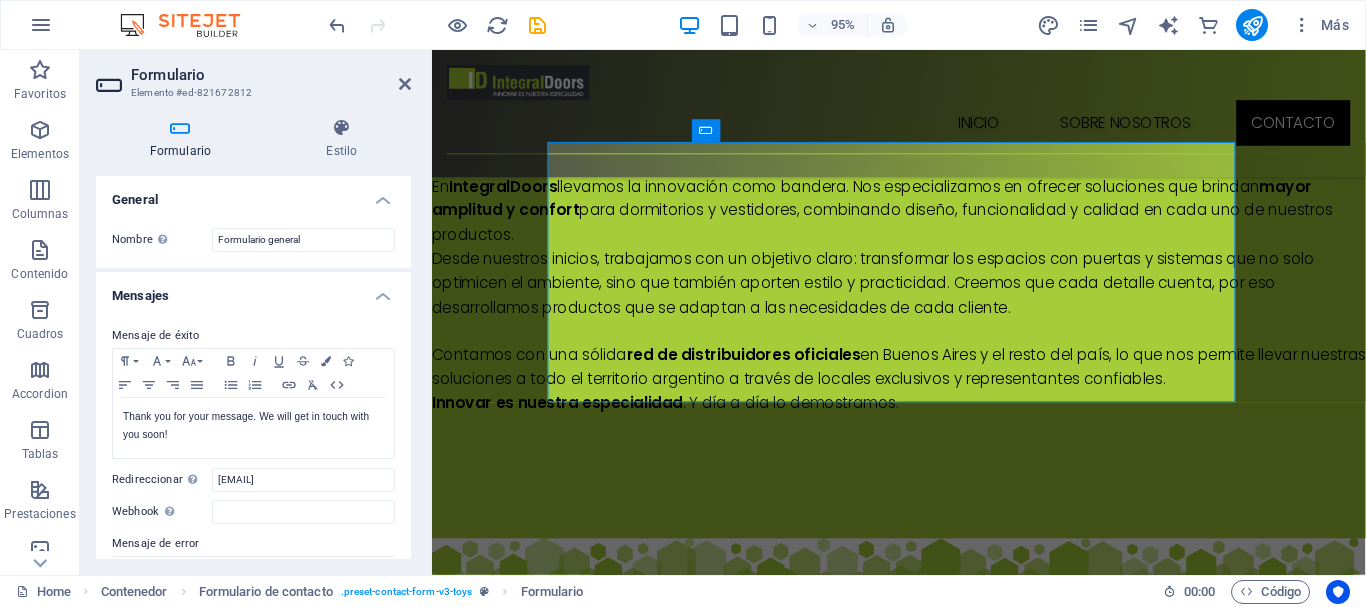 click on "Mensajes" at bounding box center [253, 290] 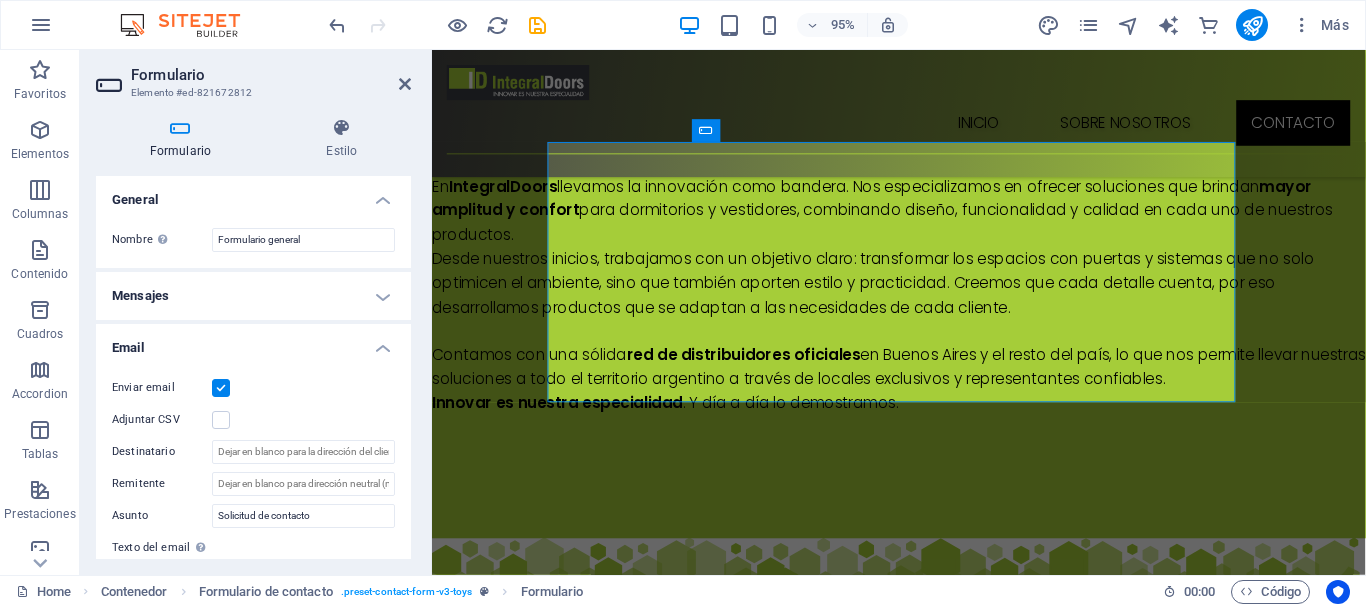 click on "Email" at bounding box center [253, 342] 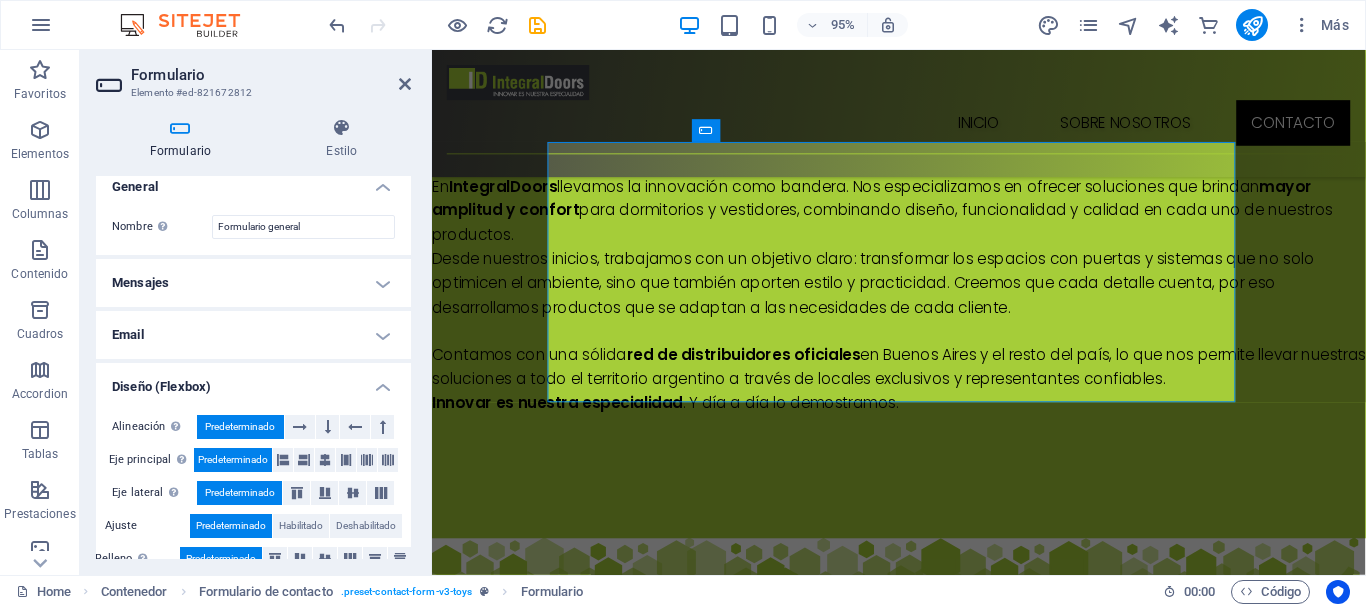scroll, scrollTop: 0, scrollLeft: 0, axis: both 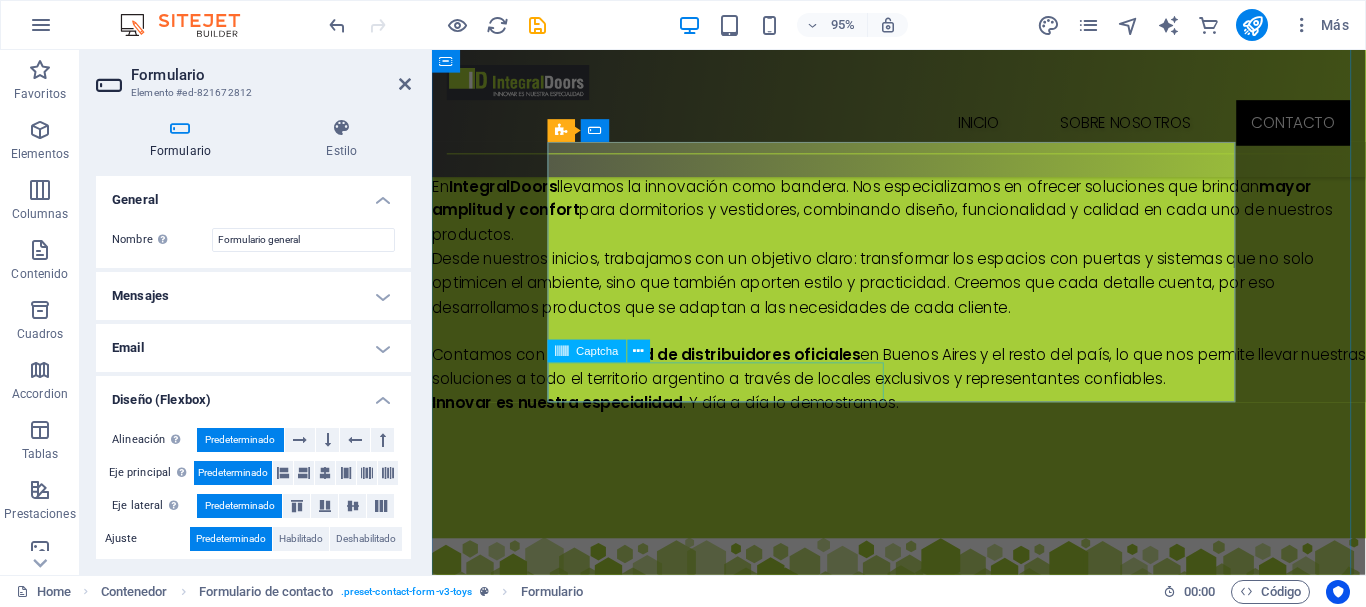 click on "Captcha" at bounding box center (597, 351) 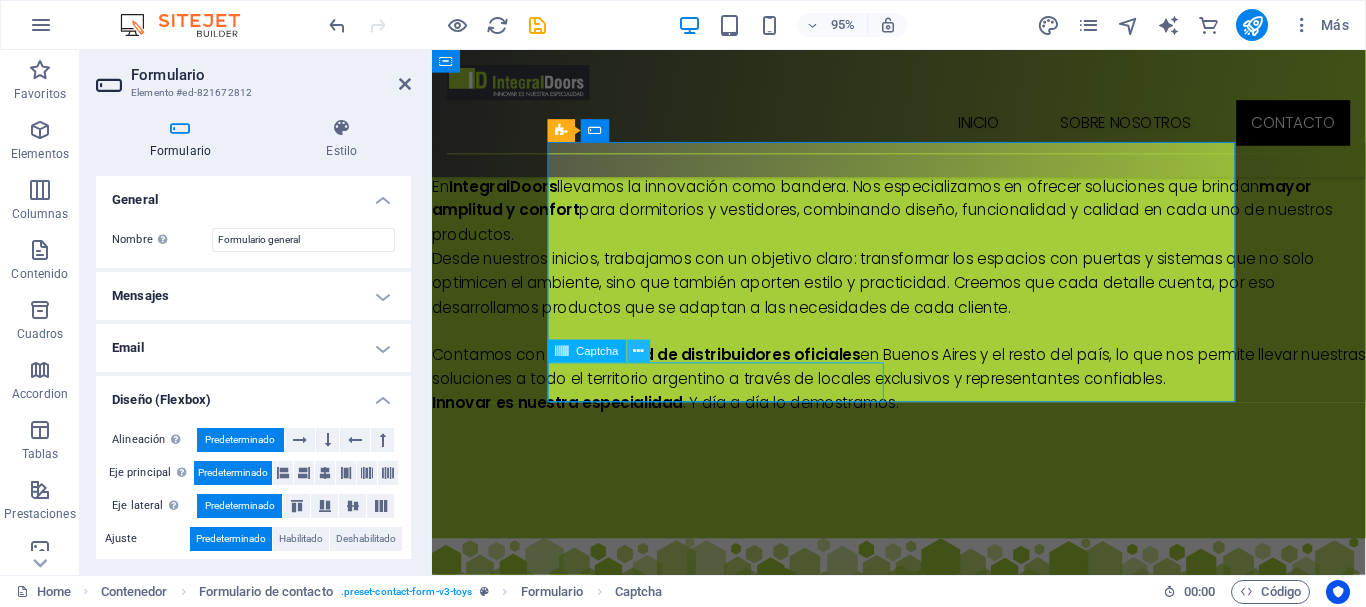 click at bounding box center [639, 351] 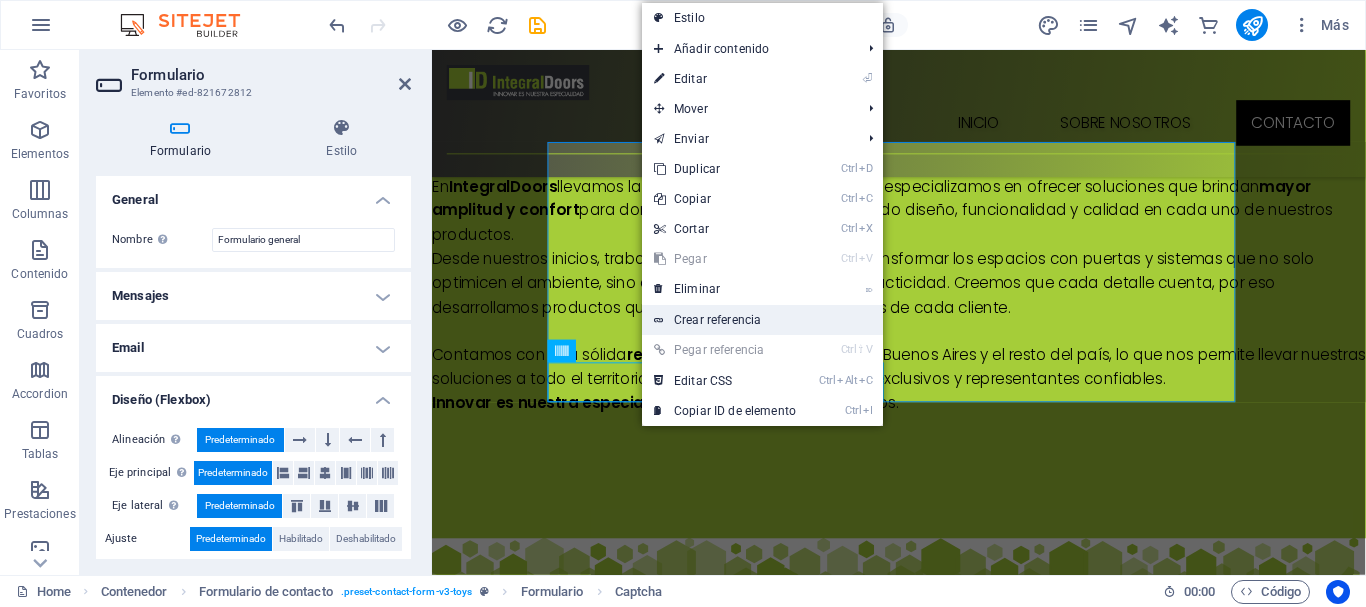 click on "Crear referencia" at bounding box center (762, 320) 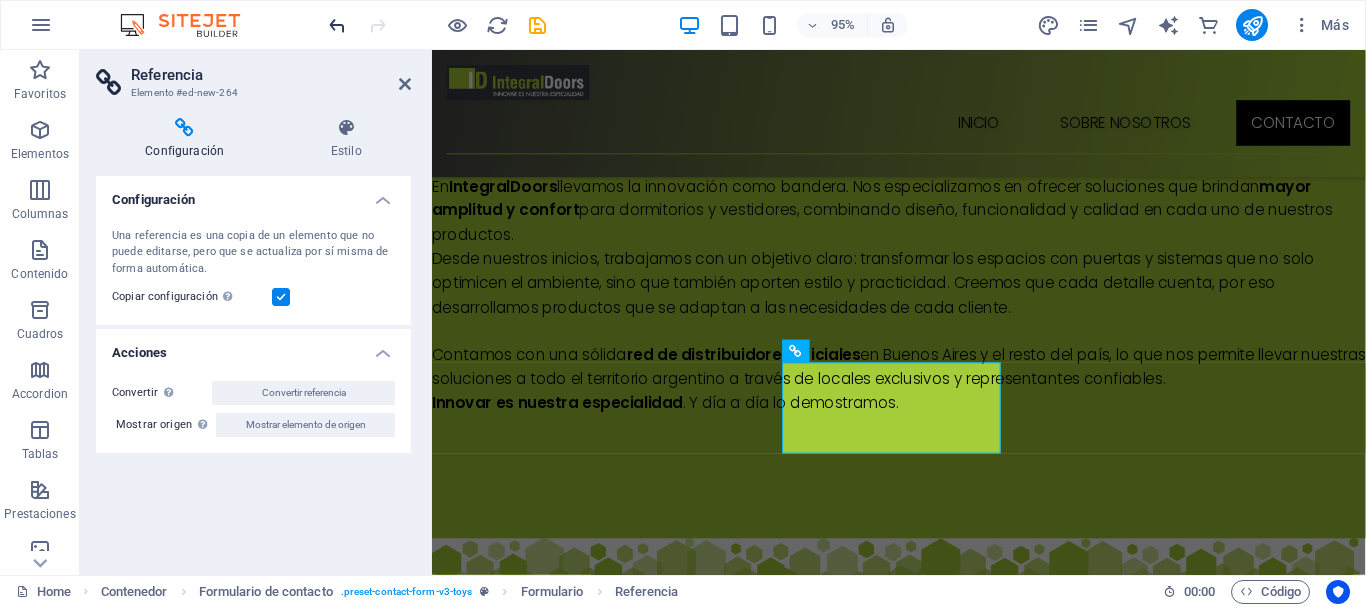 click at bounding box center (337, 25) 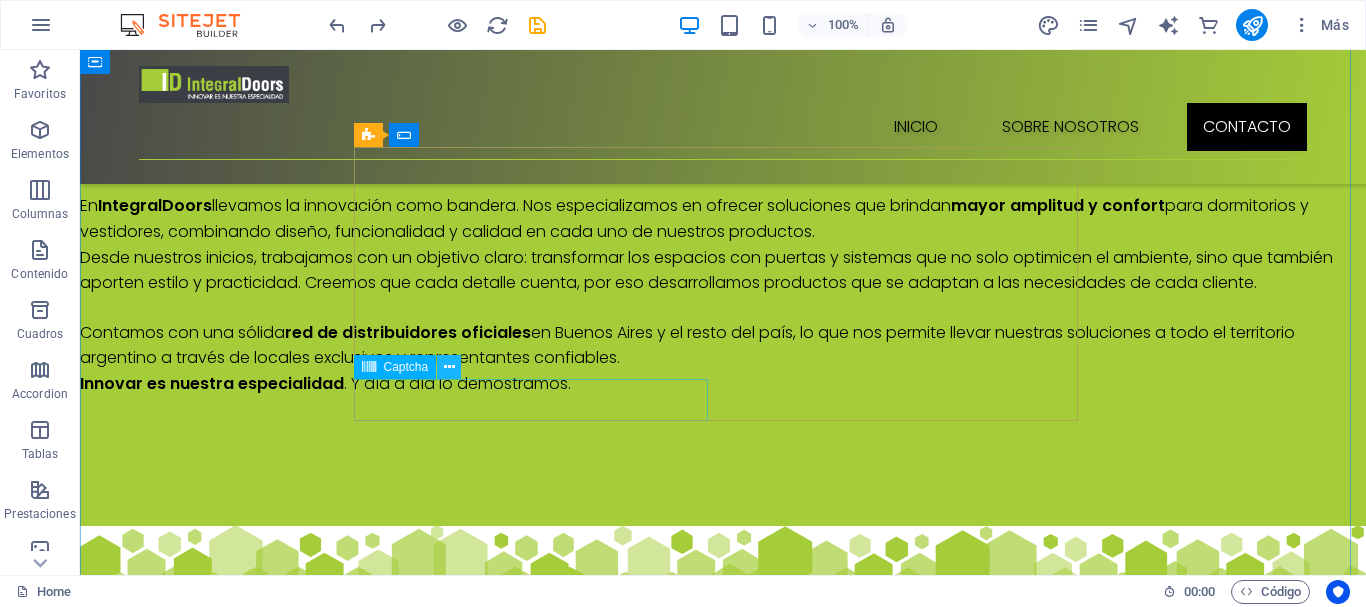 click at bounding box center [449, 367] 